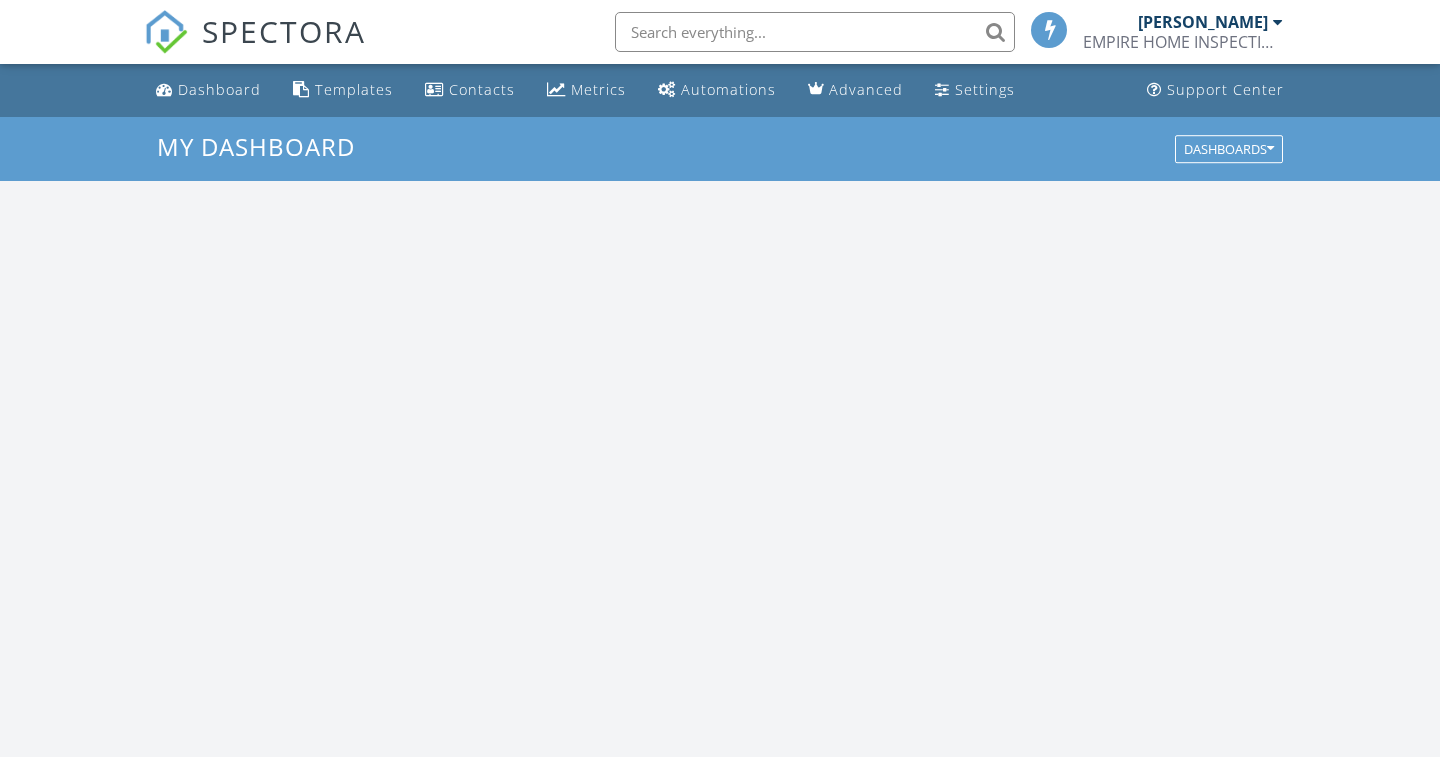 scroll, scrollTop: 0, scrollLeft: 0, axis: both 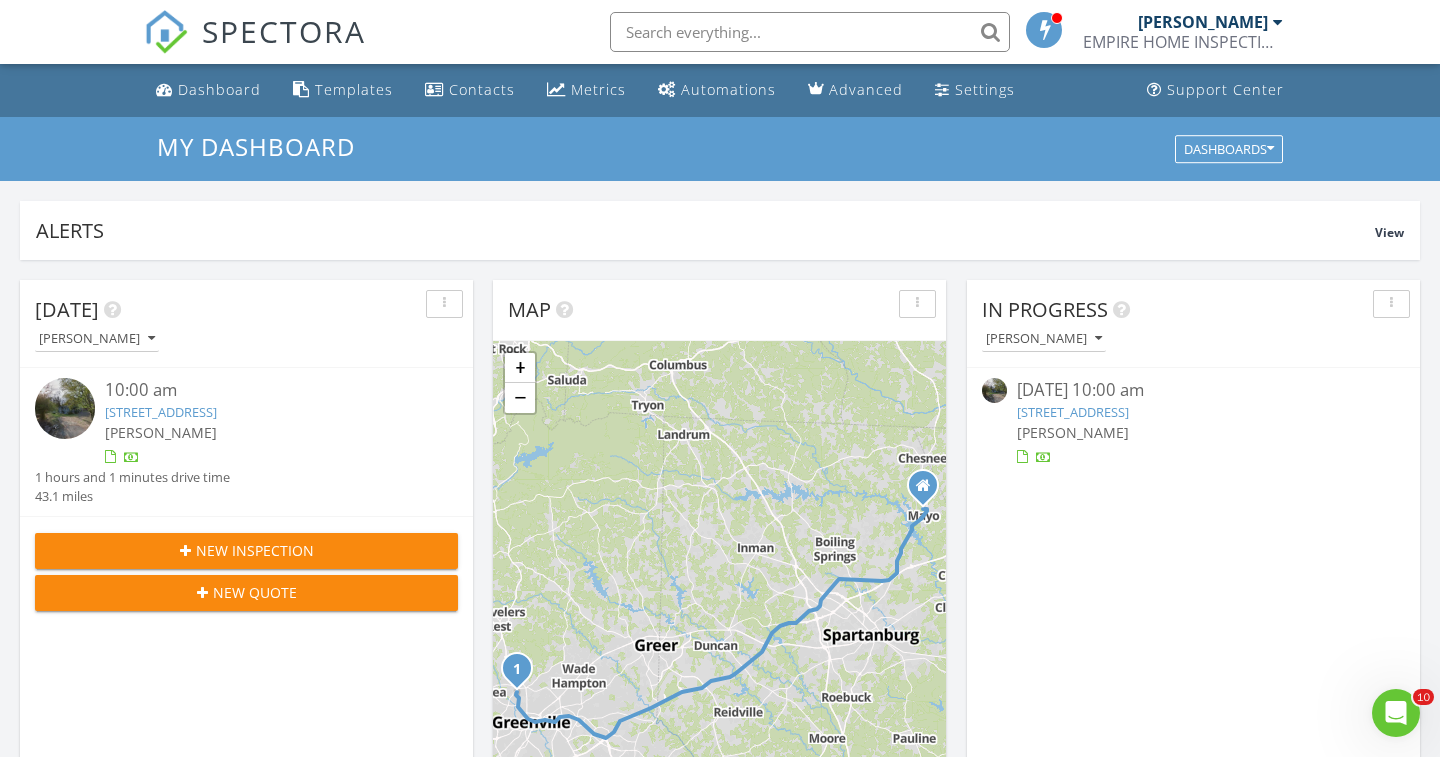 click on "[STREET_ADDRESS]" at bounding box center (1073, 412) 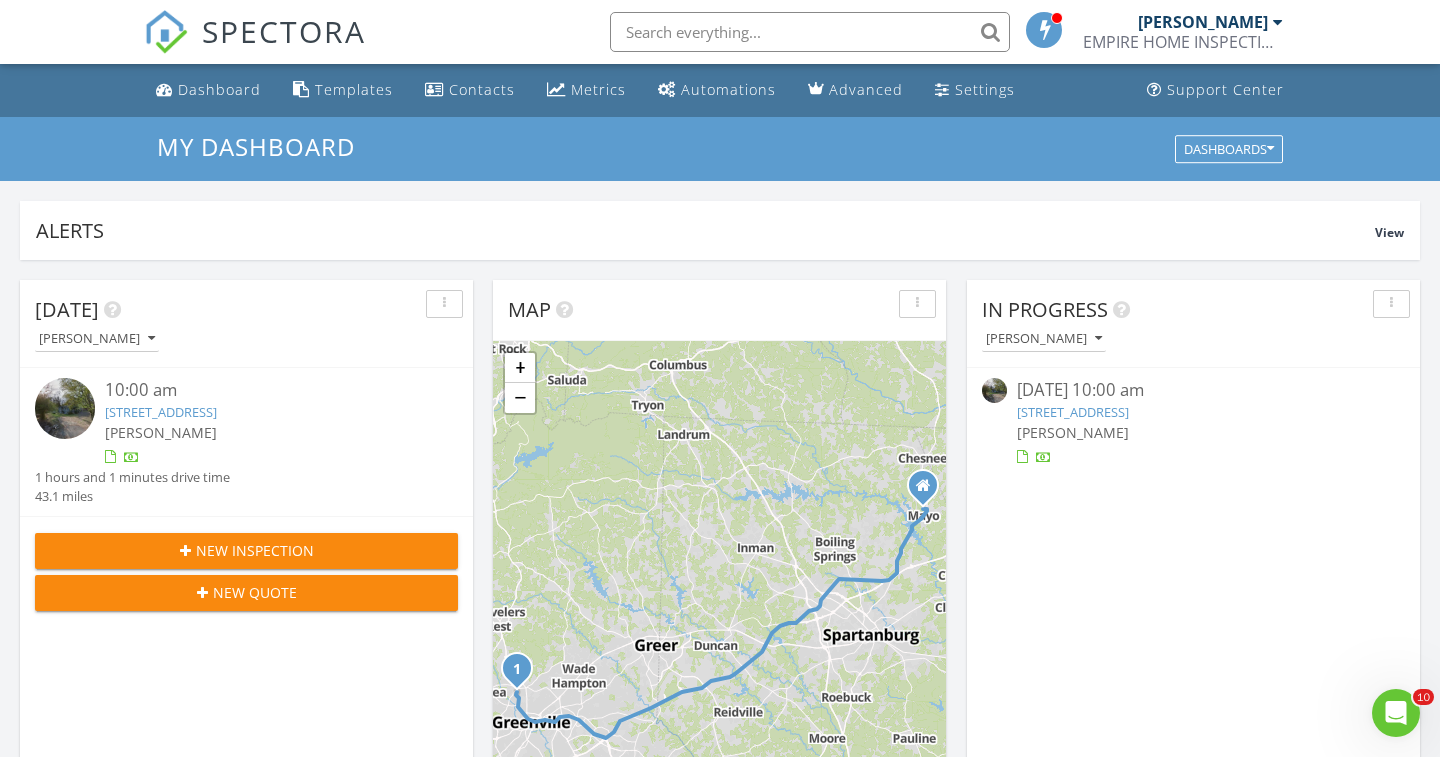 click on "107 Berkley Ave, Greenville, SC 29609" at bounding box center (1073, 412) 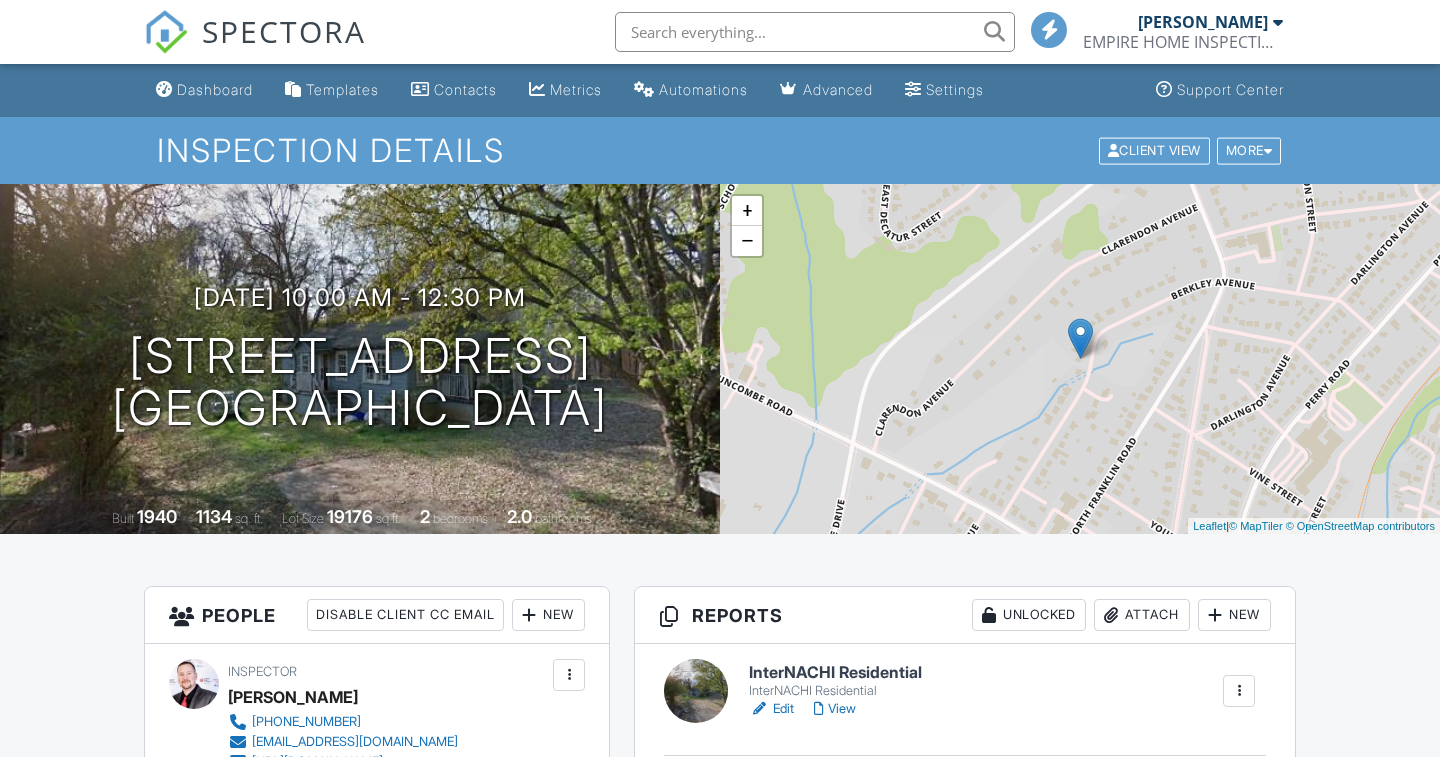 scroll, scrollTop: 218, scrollLeft: 0, axis: vertical 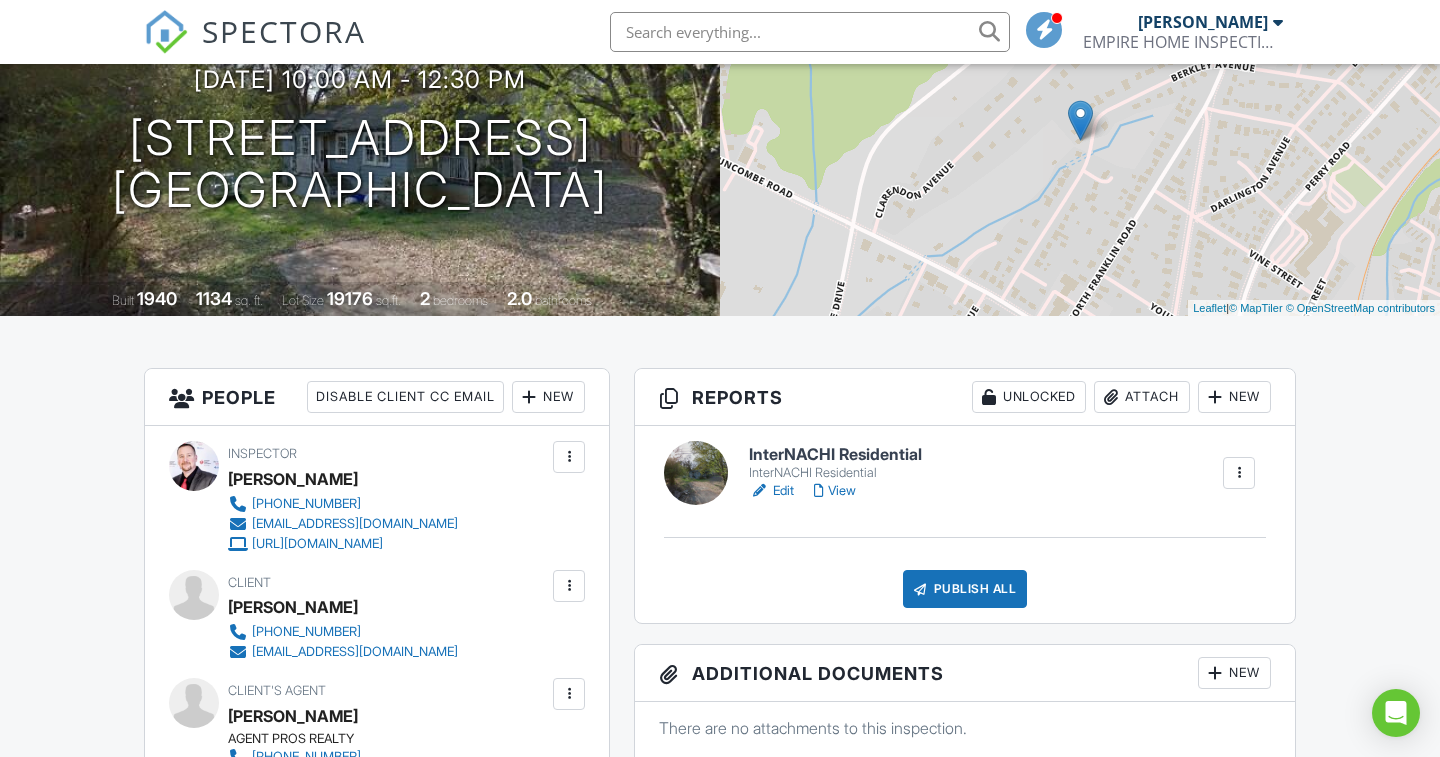 click on "InterNACHI Residential" at bounding box center (835, 455) 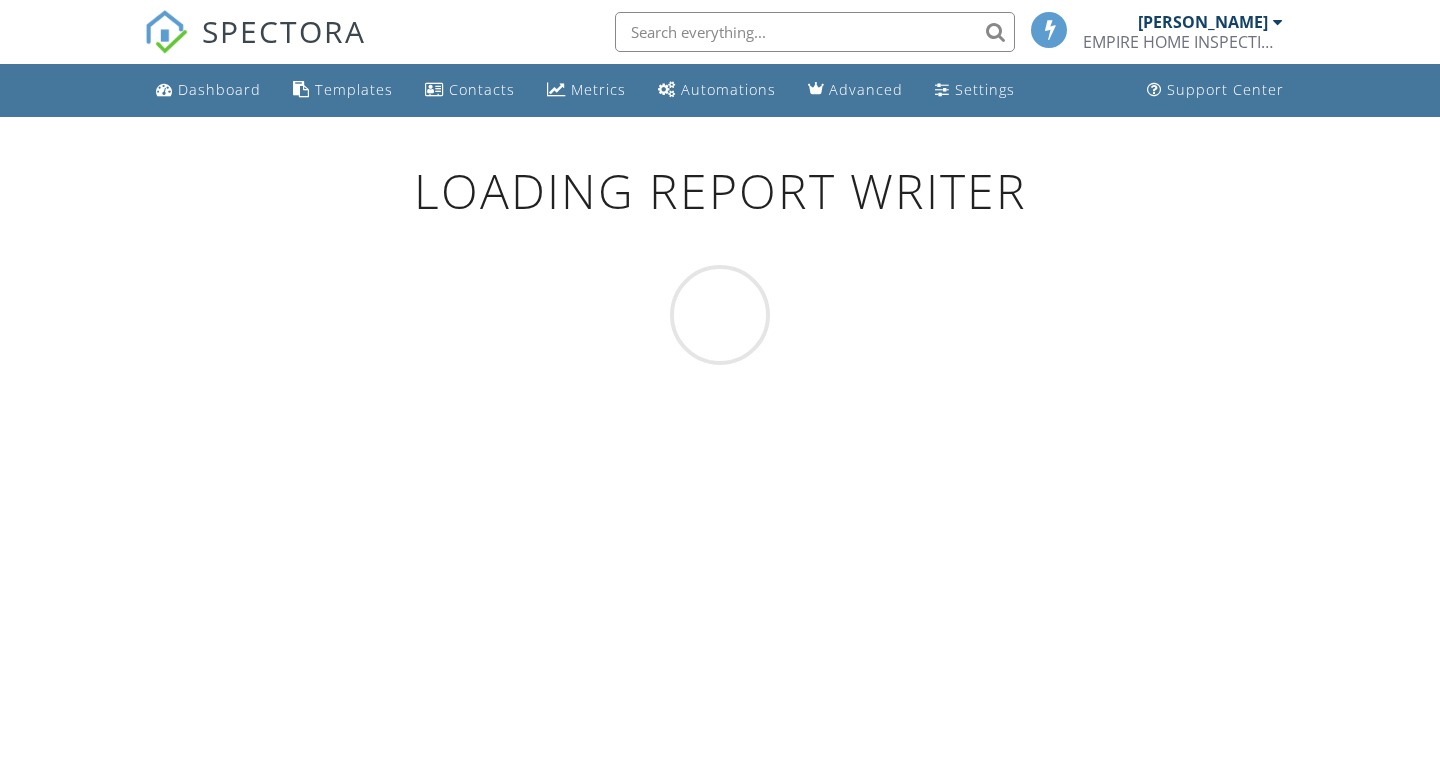 scroll, scrollTop: 0, scrollLeft: 0, axis: both 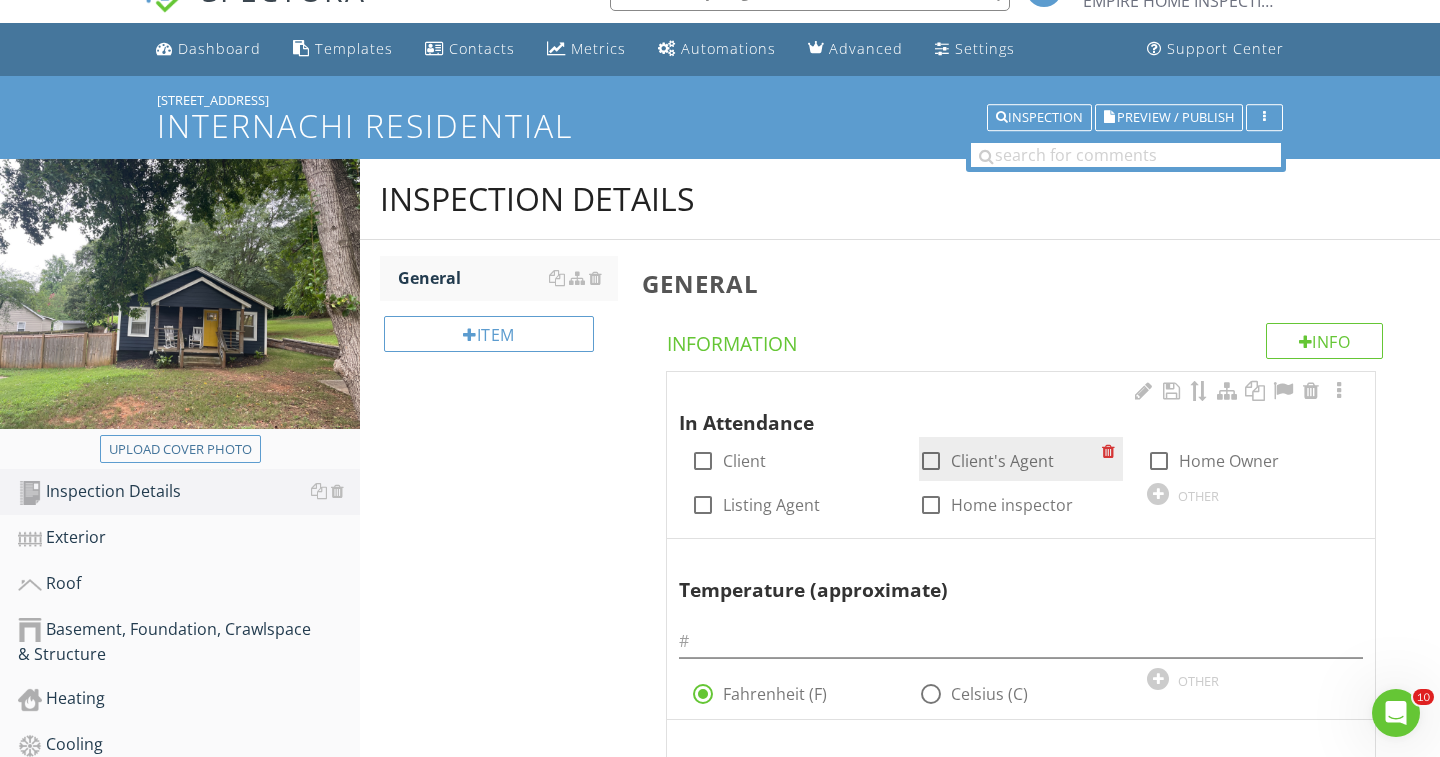 click at bounding box center (931, 461) 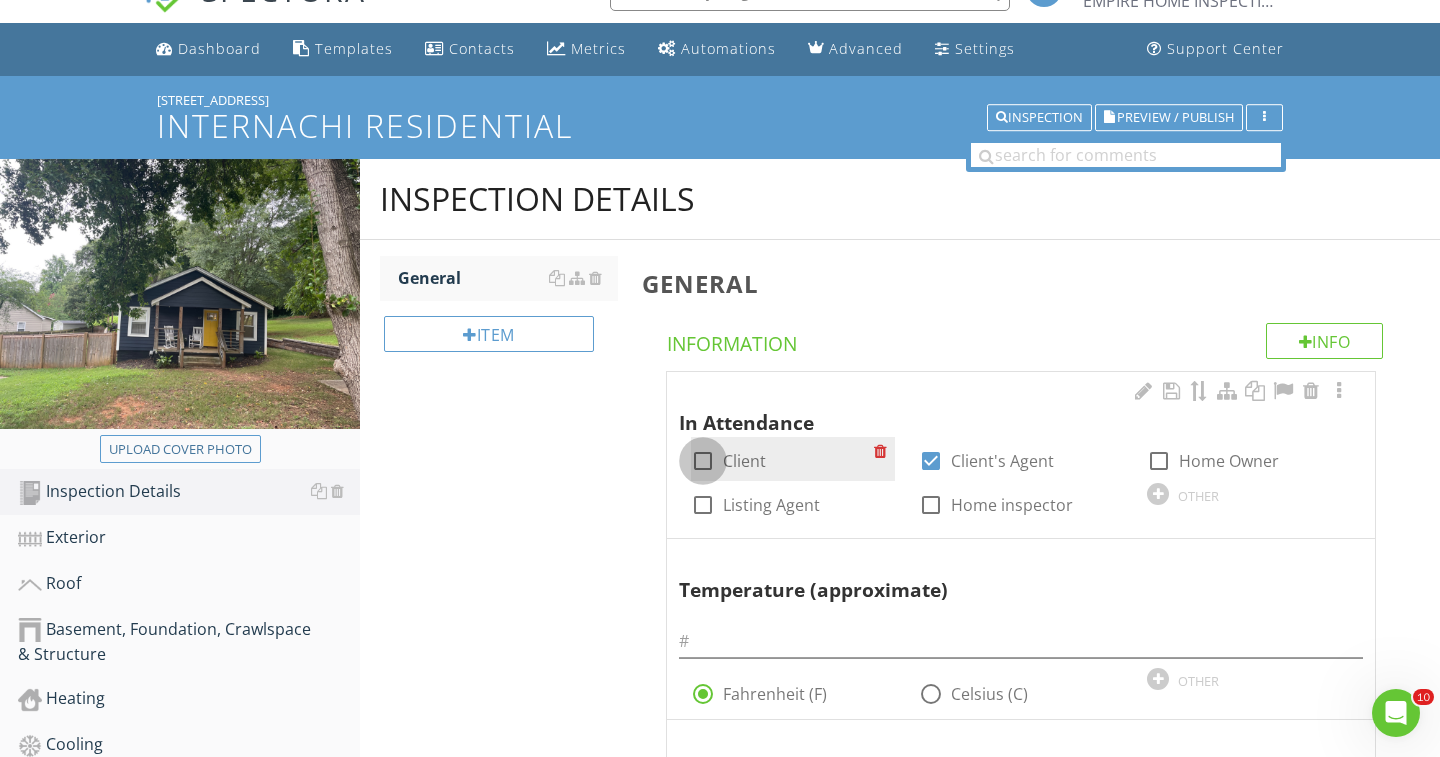 click at bounding box center (703, 461) 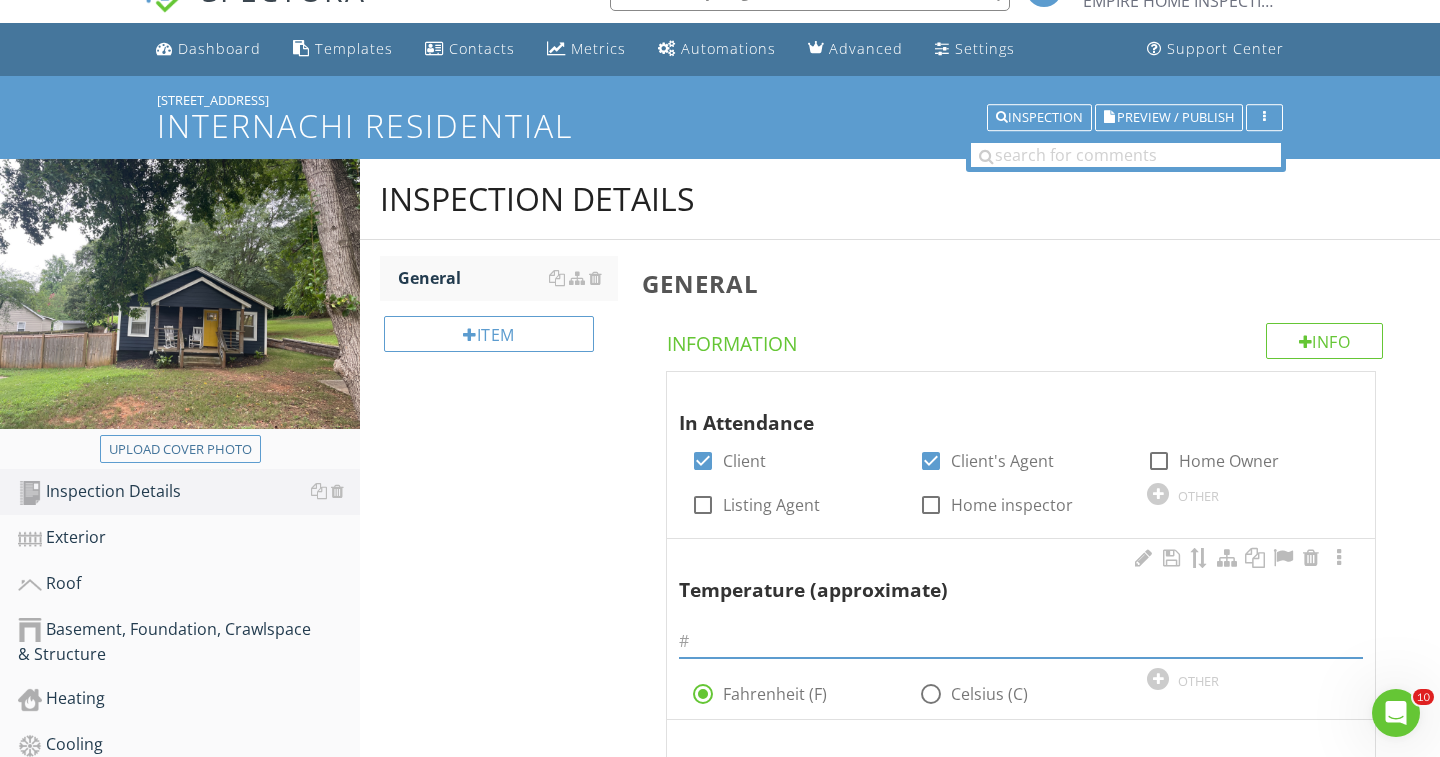 click at bounding box center [1021, 641] 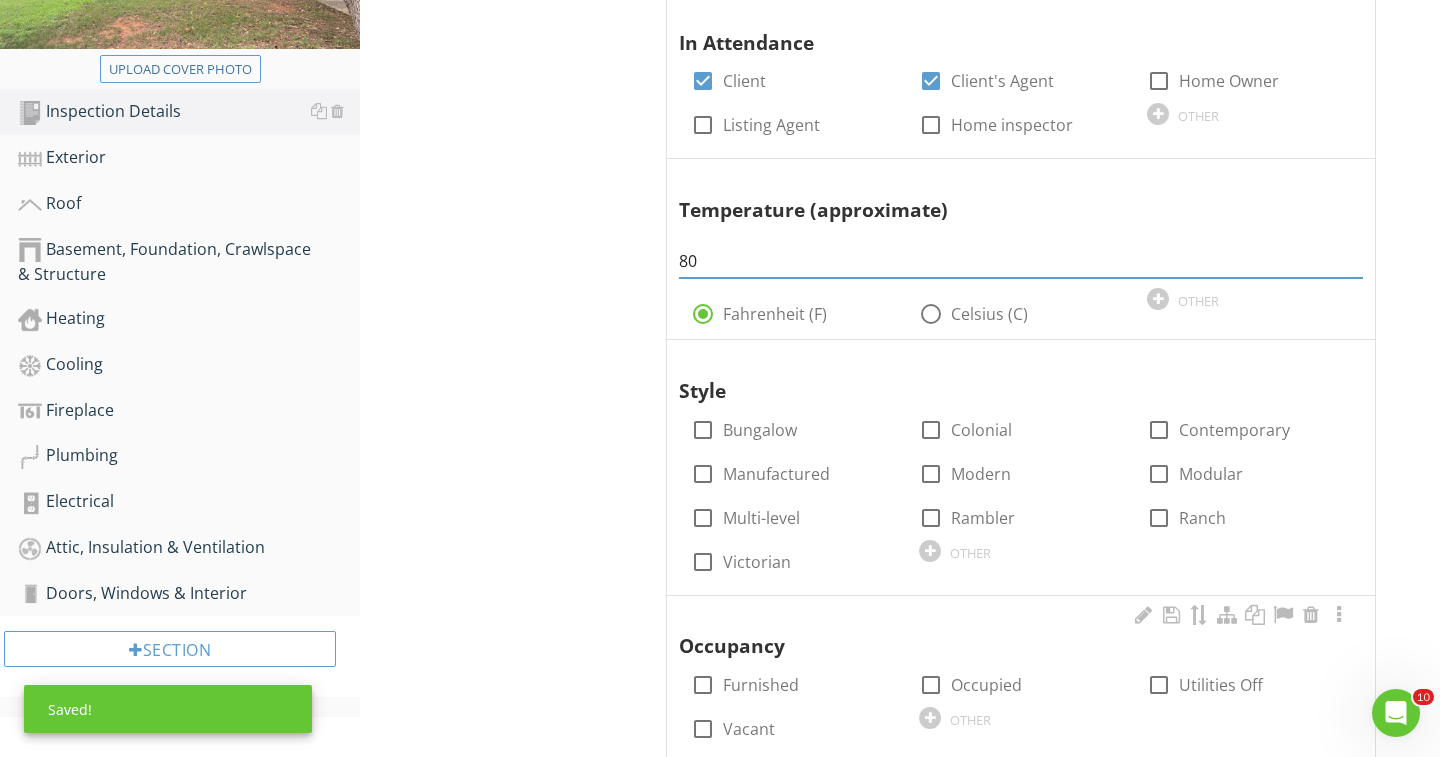 scroll, scrollTop: 459, scrollLeft: 0, axis: vertical 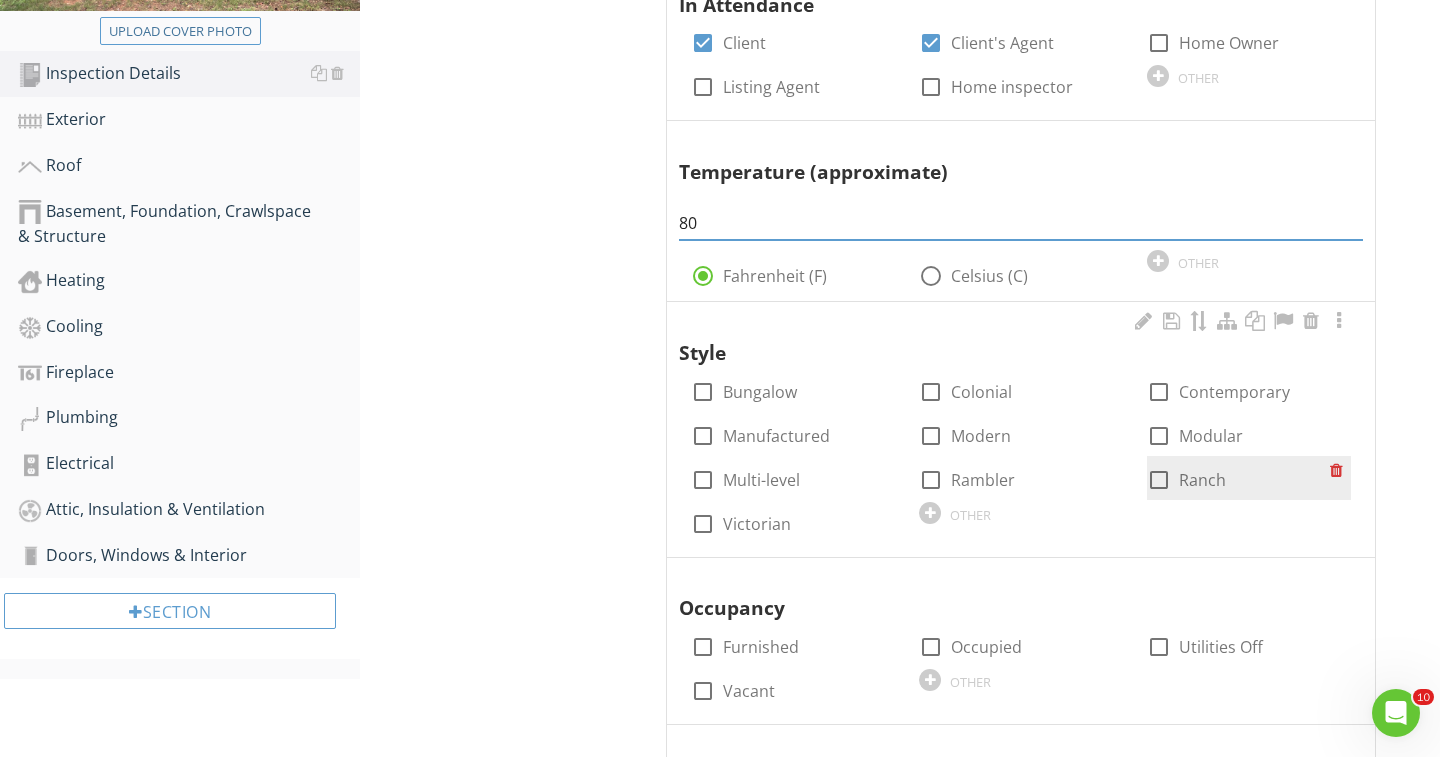 type on "80" 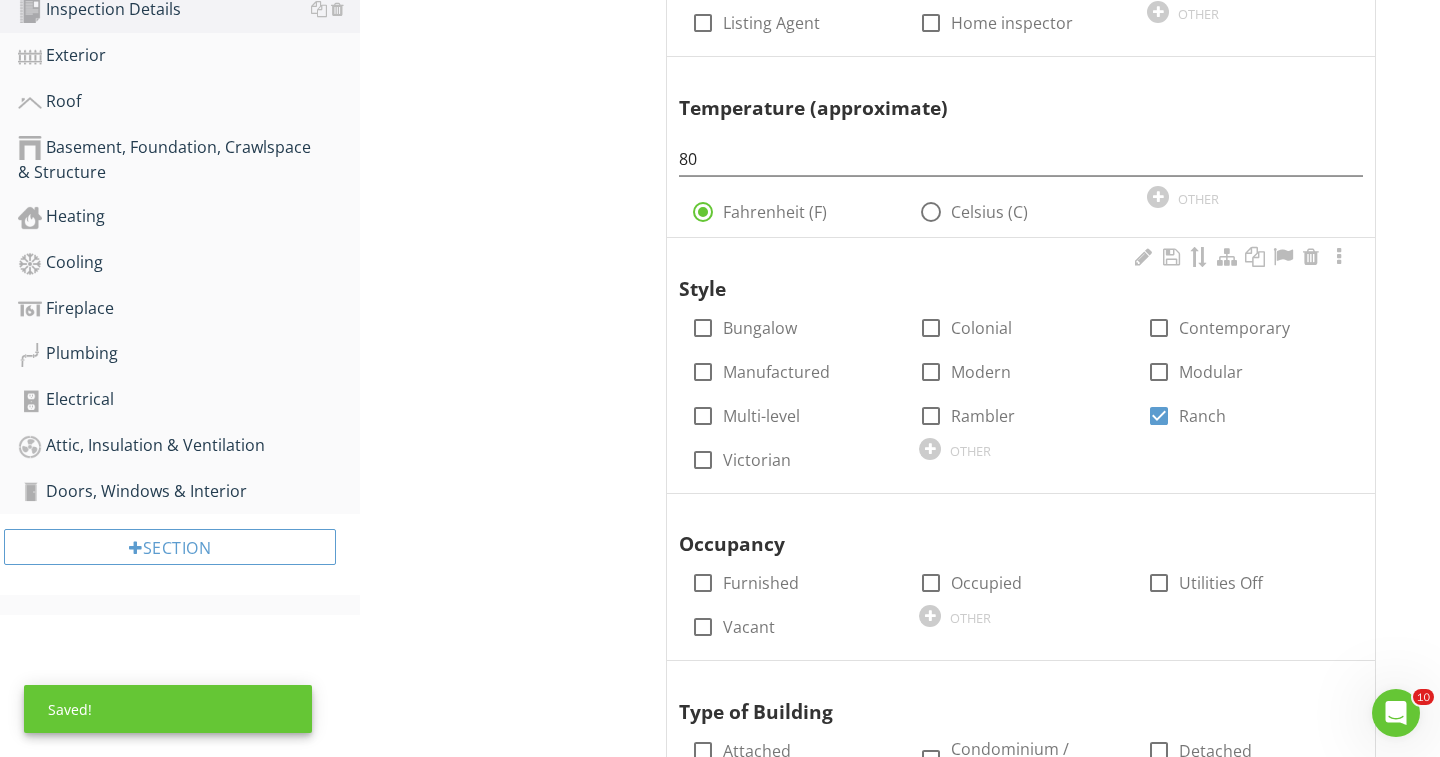 scroll, scrollTop: 552, scrollLeft: 0, axis: vertical 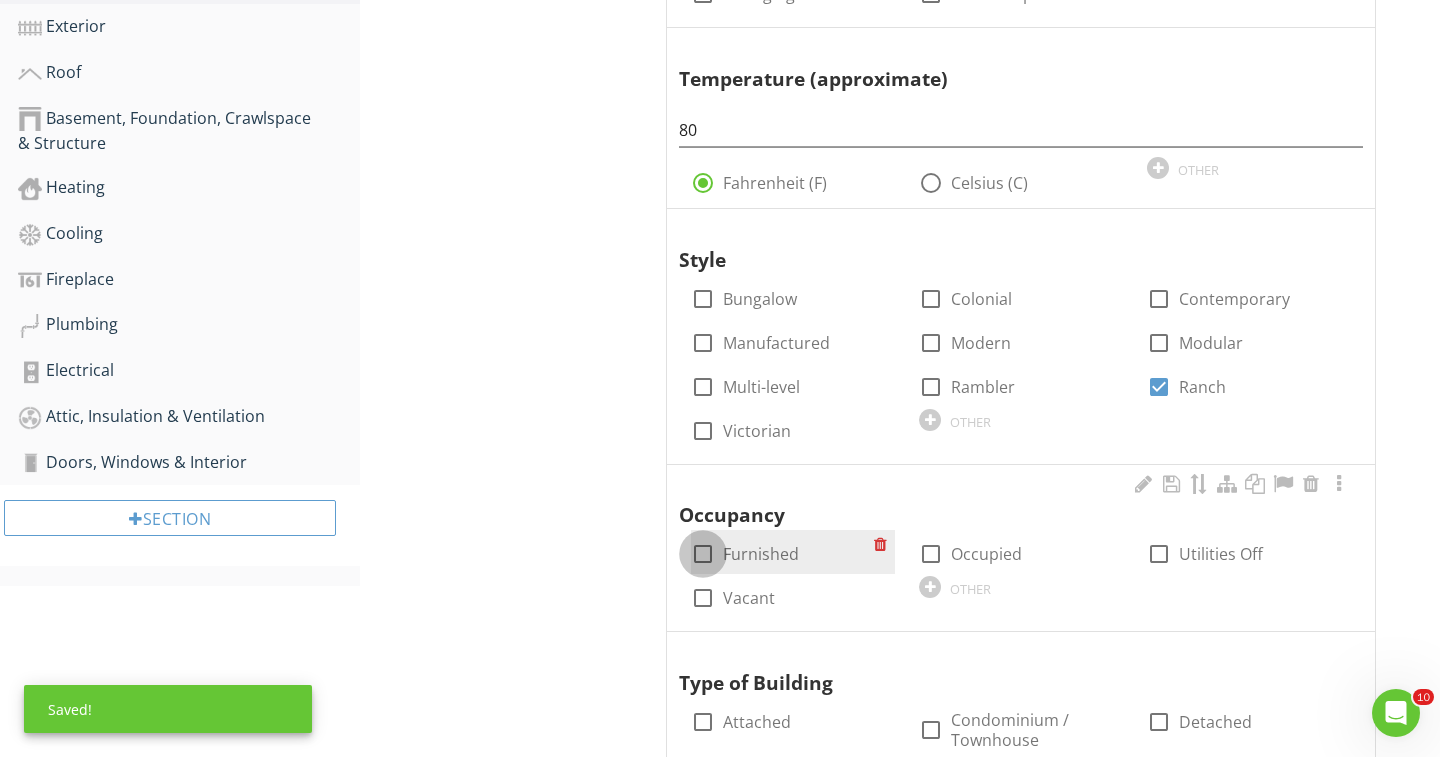 click at bounding box center [703, 554] 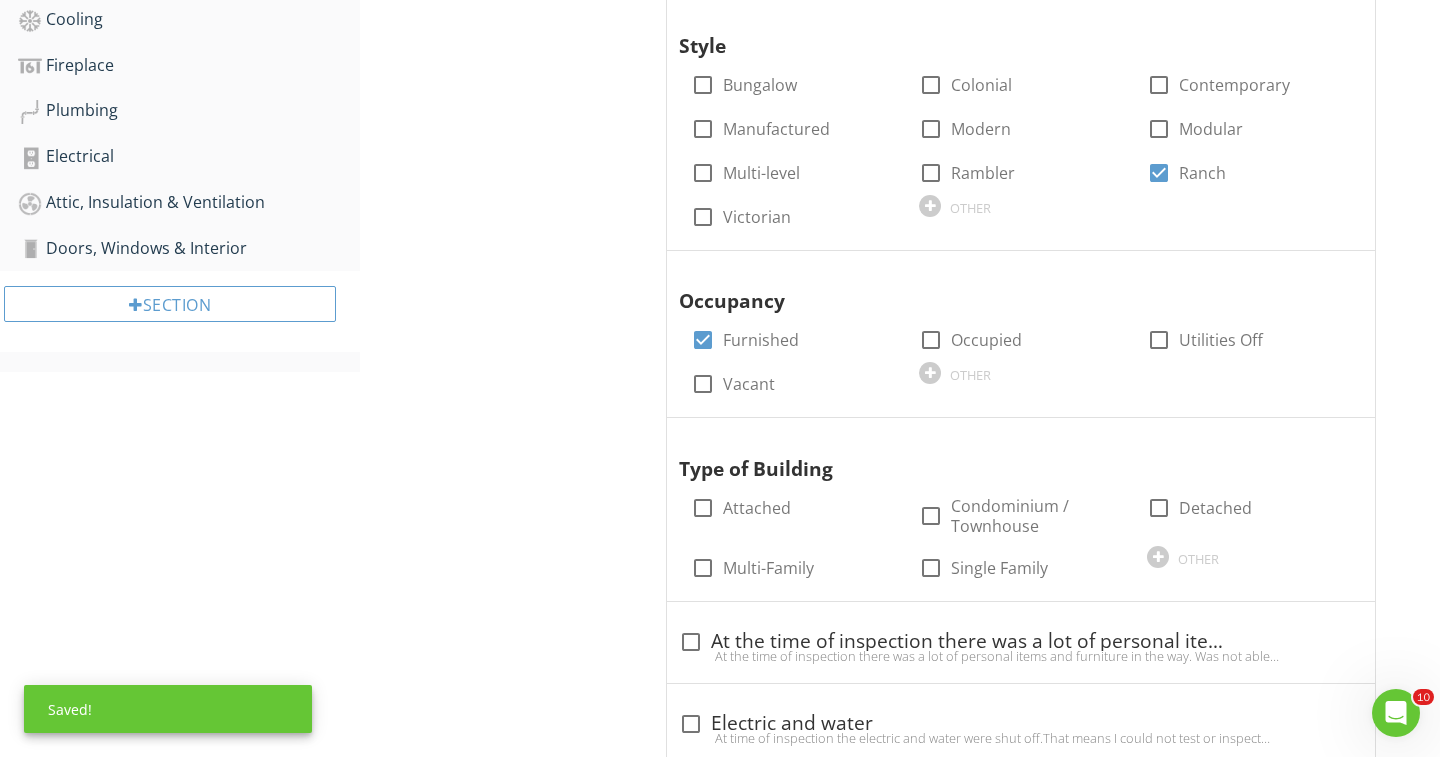 scroll, scrollTop: 793, scrollLeft: 0, axis: vertical 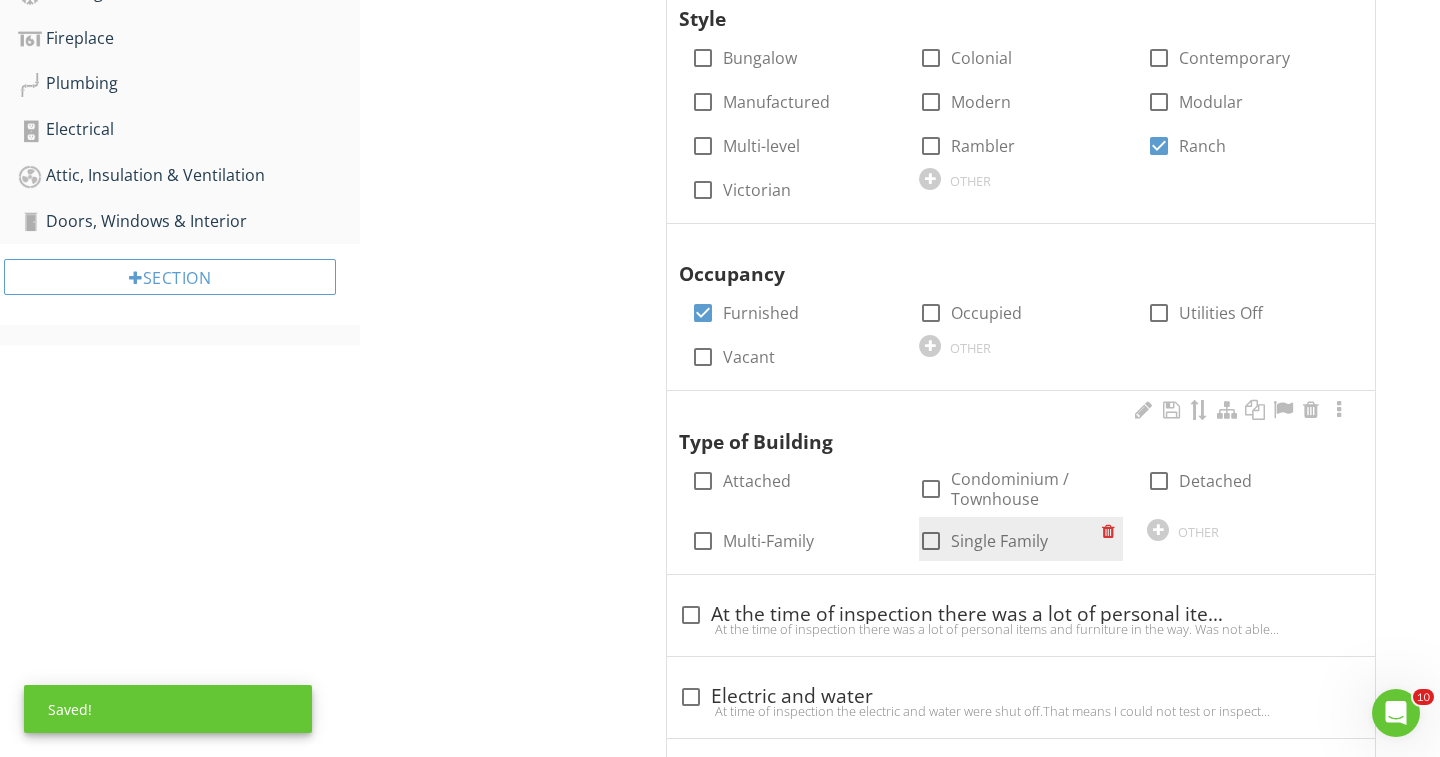 click at bounding box center [931, 541] 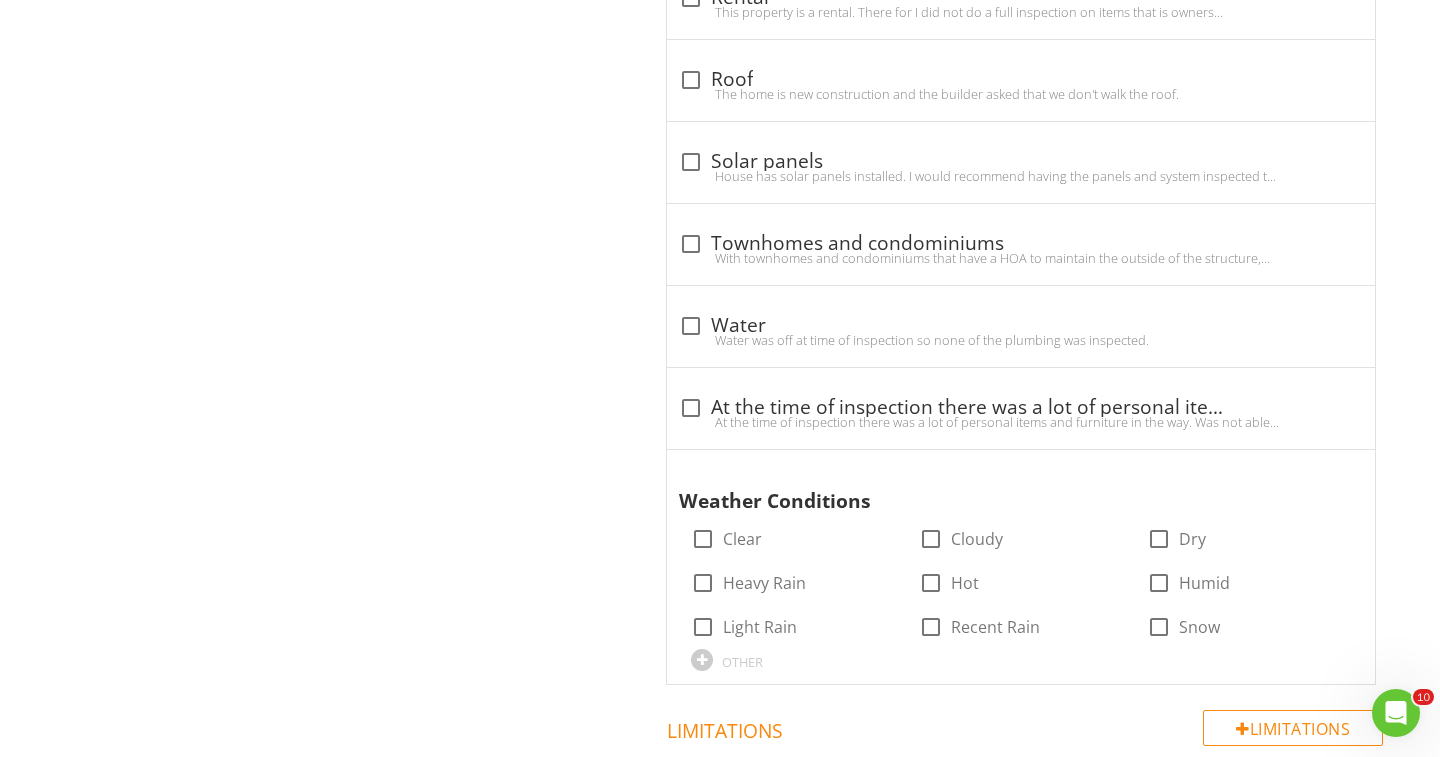 scroll, scrollTop: 2397, scrollLeft: 0, axis: vertical 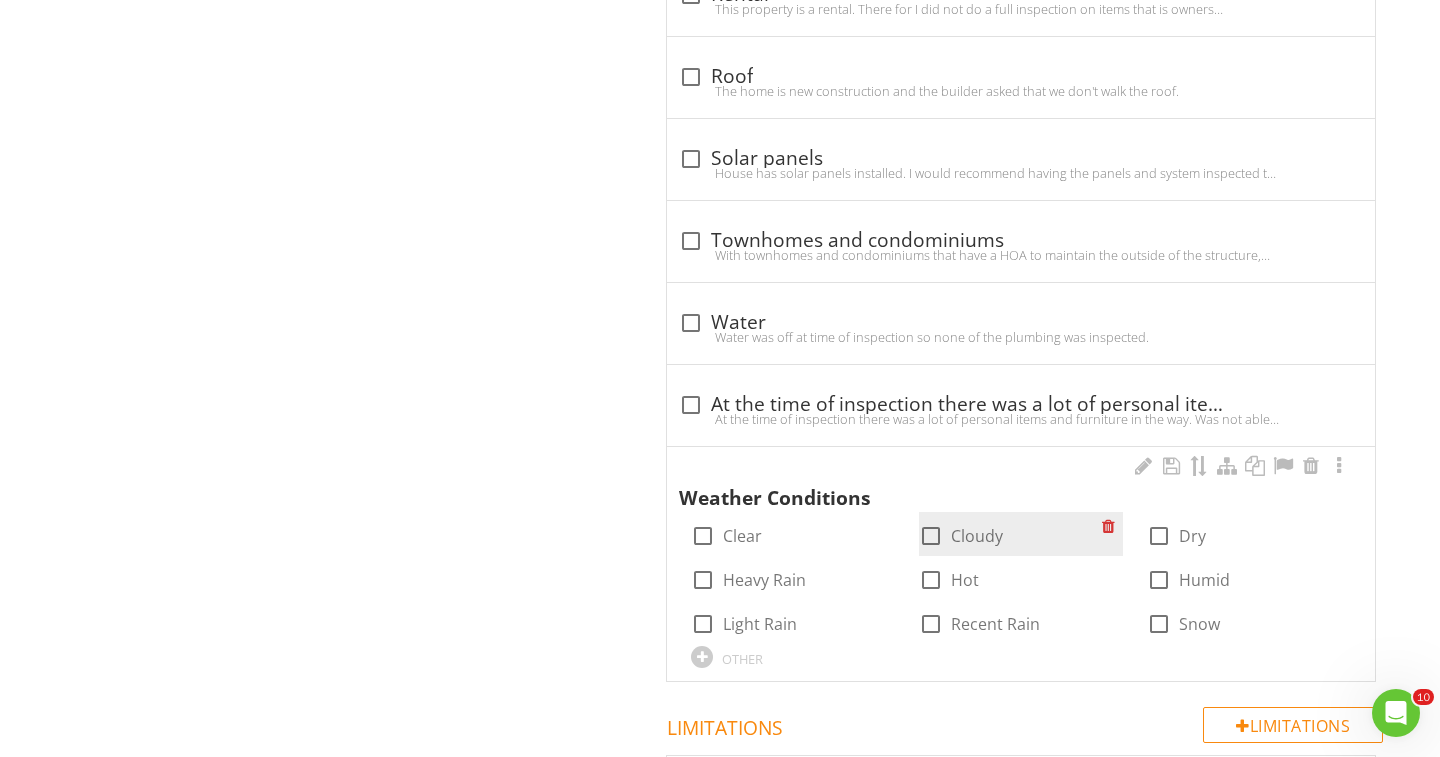 click at bounding box center (931, 536) 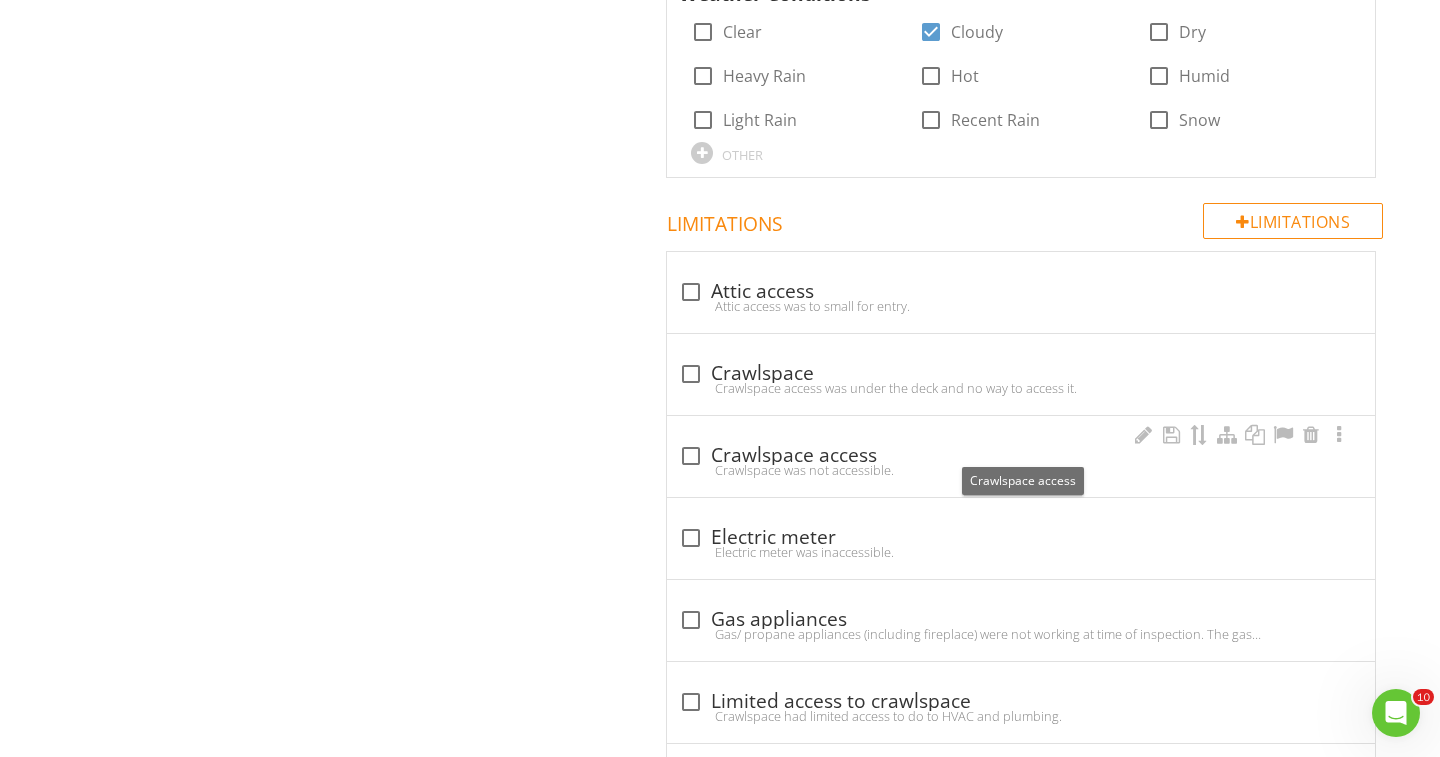 click at bounding box center [691, 456] 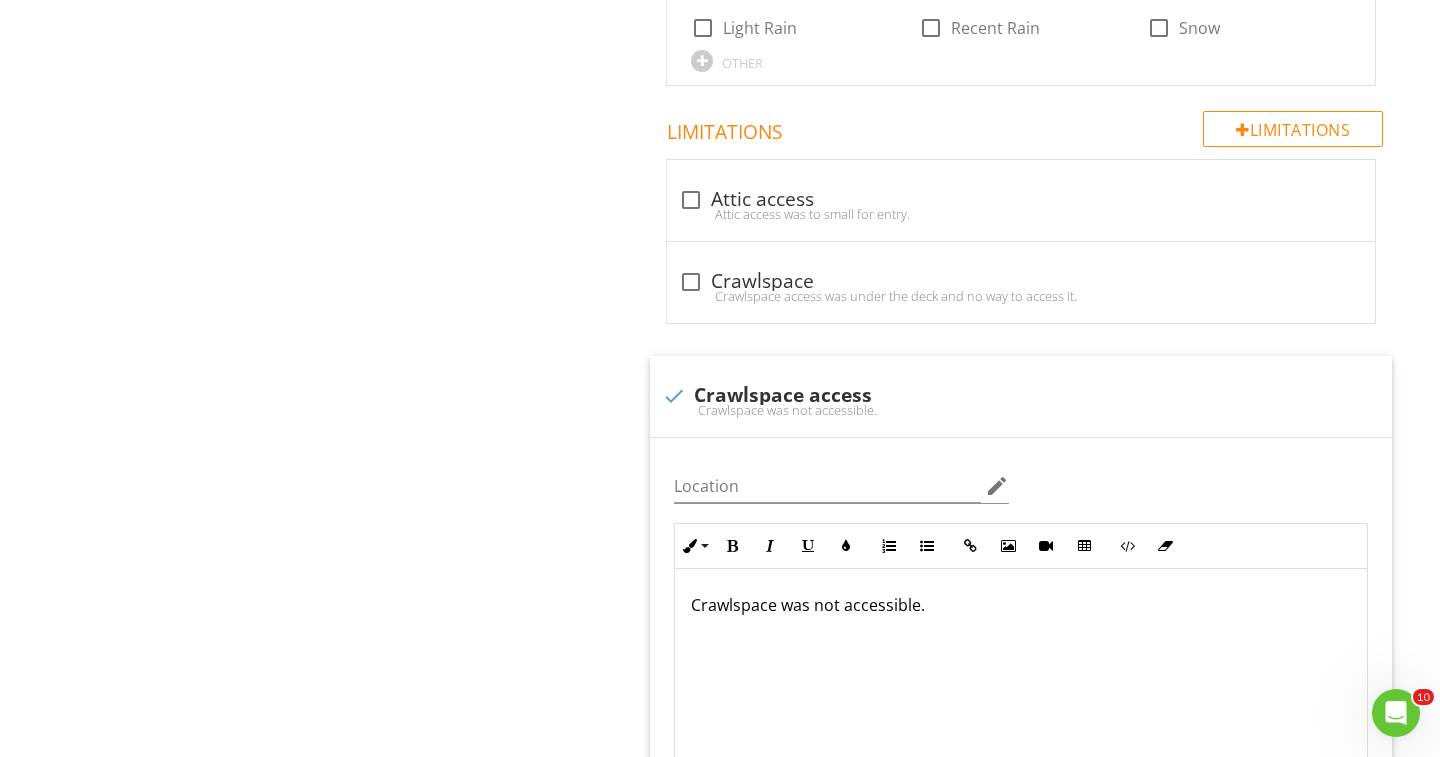 scroll, scrollTop: 3002, scrollLeft: 0, axis: vertical 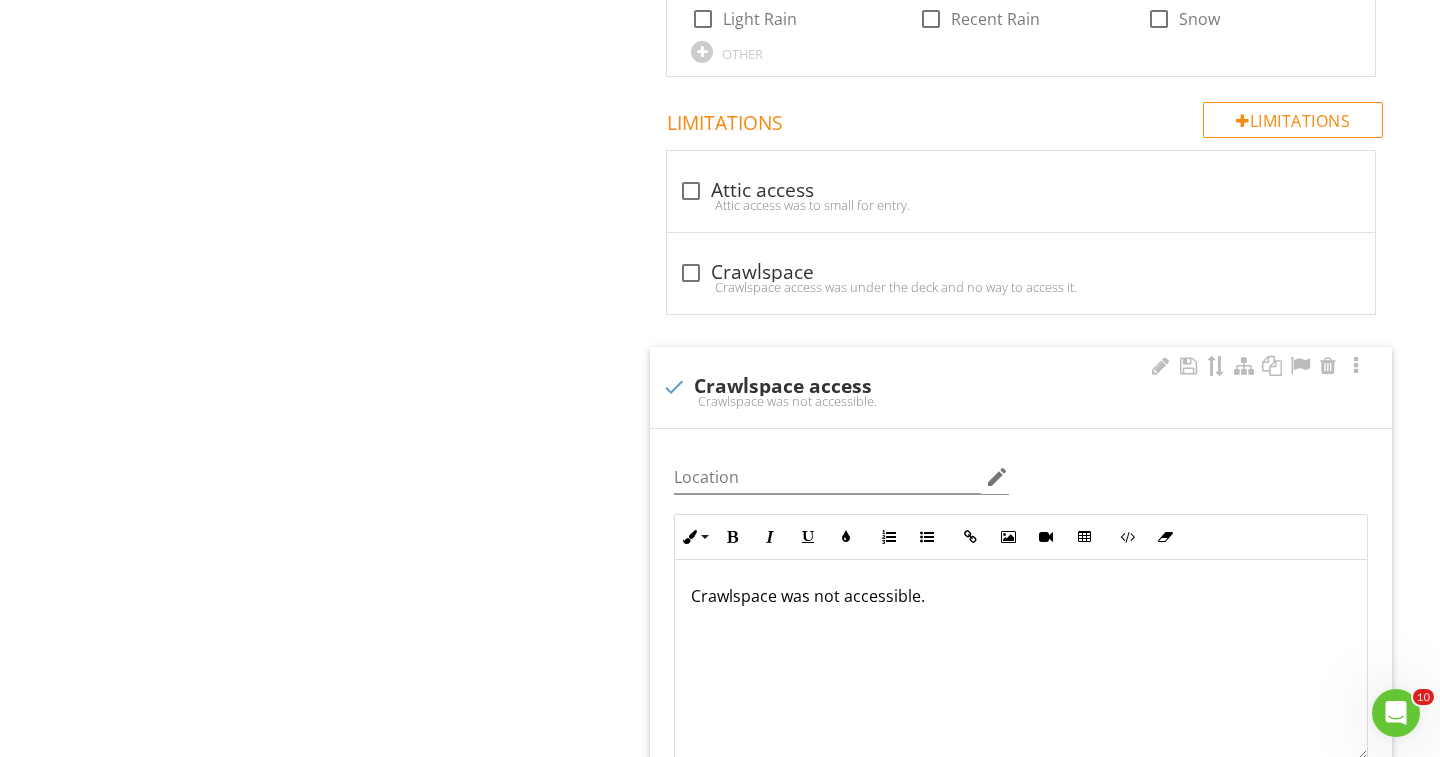 click on "Crawlspace was not accessible." at bounding box center (1021, 401) 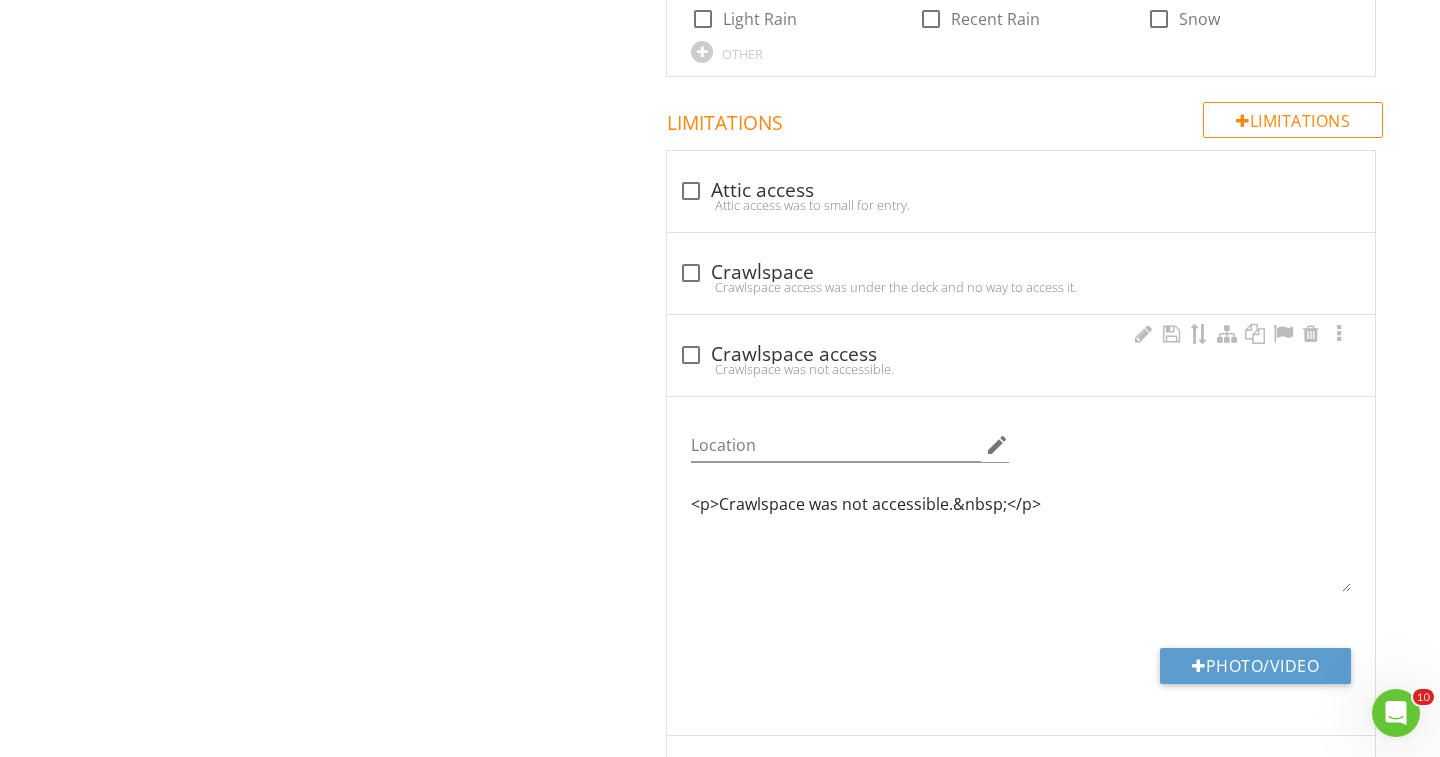 checkbox on "true" 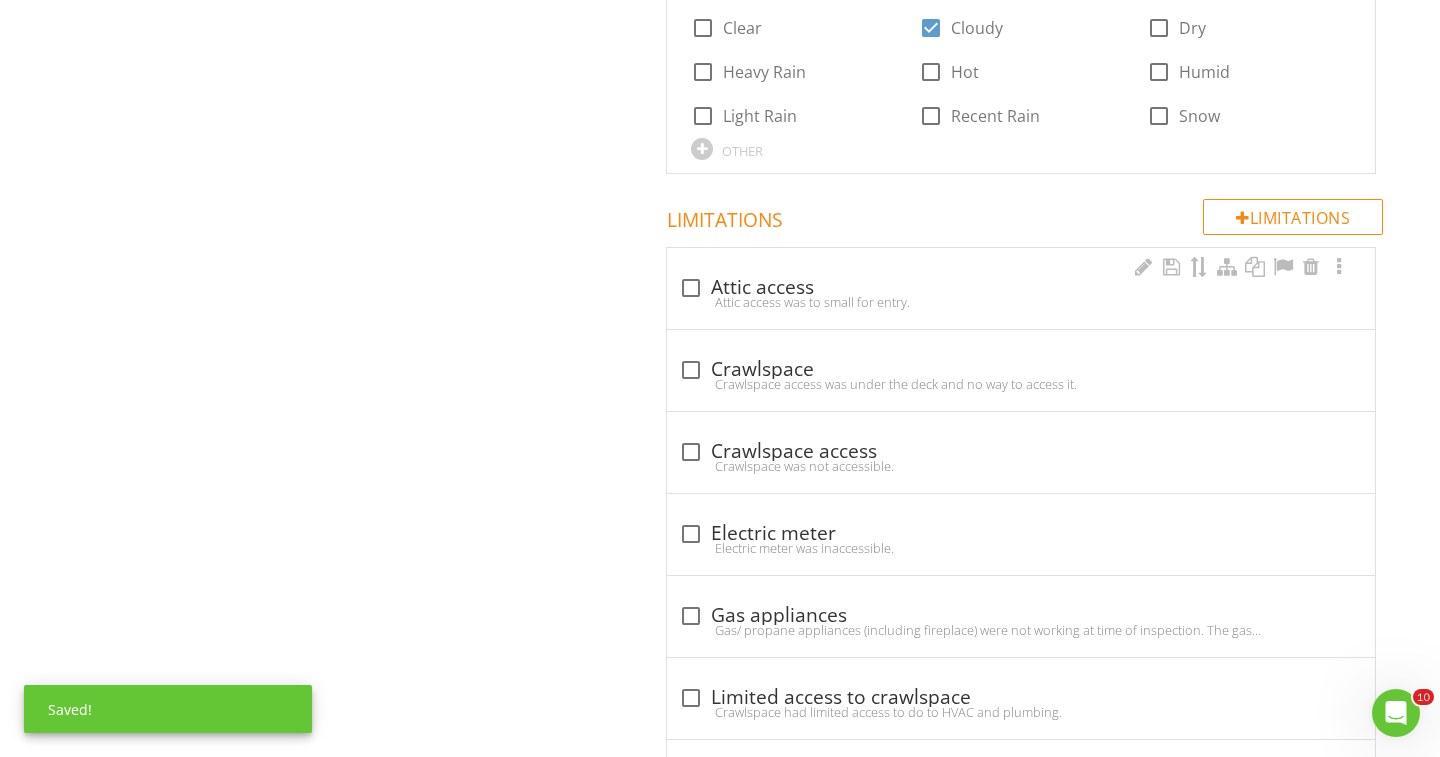 scroll, scrollTop: 2729, scrollLeft: 0, axis: vertical 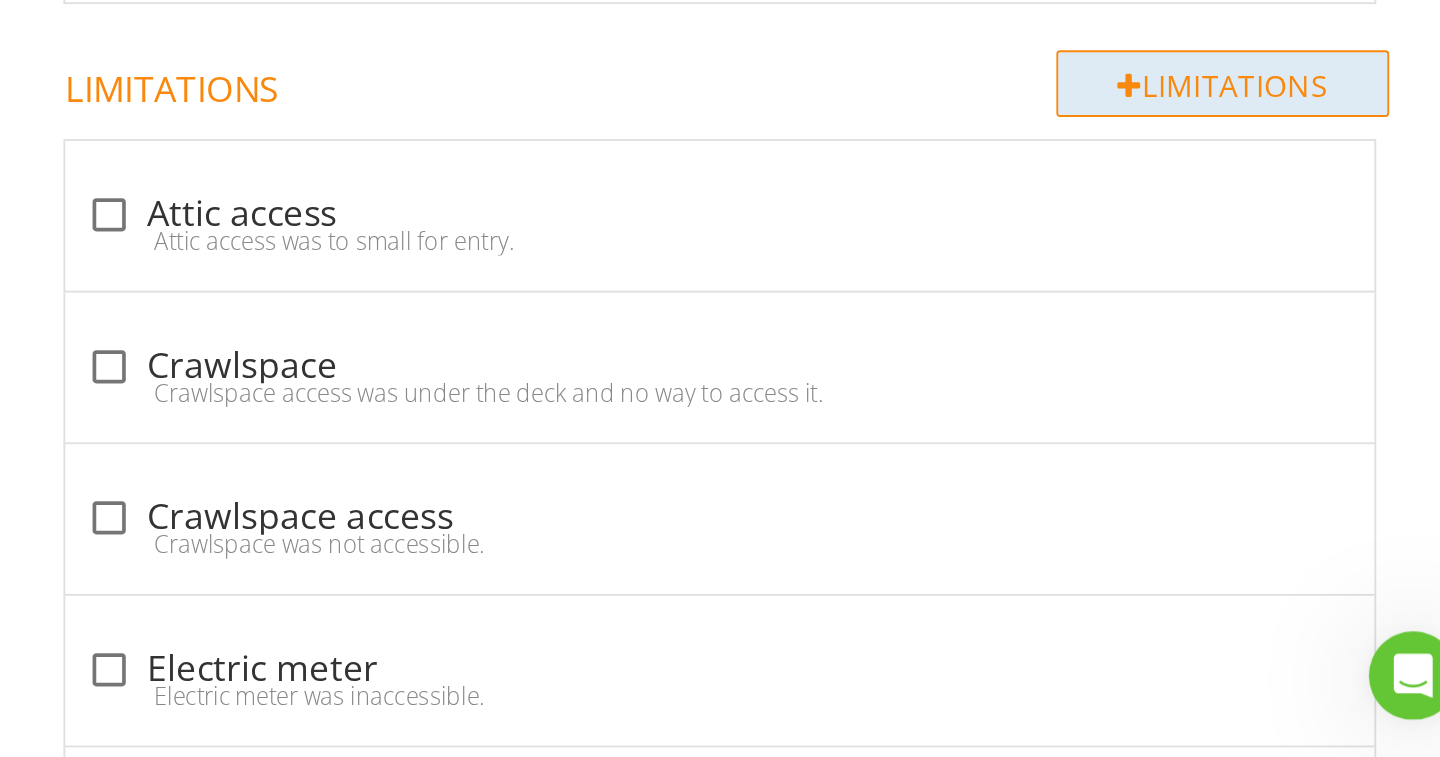 click on "Limitations" at bounding box center [1293, 393] 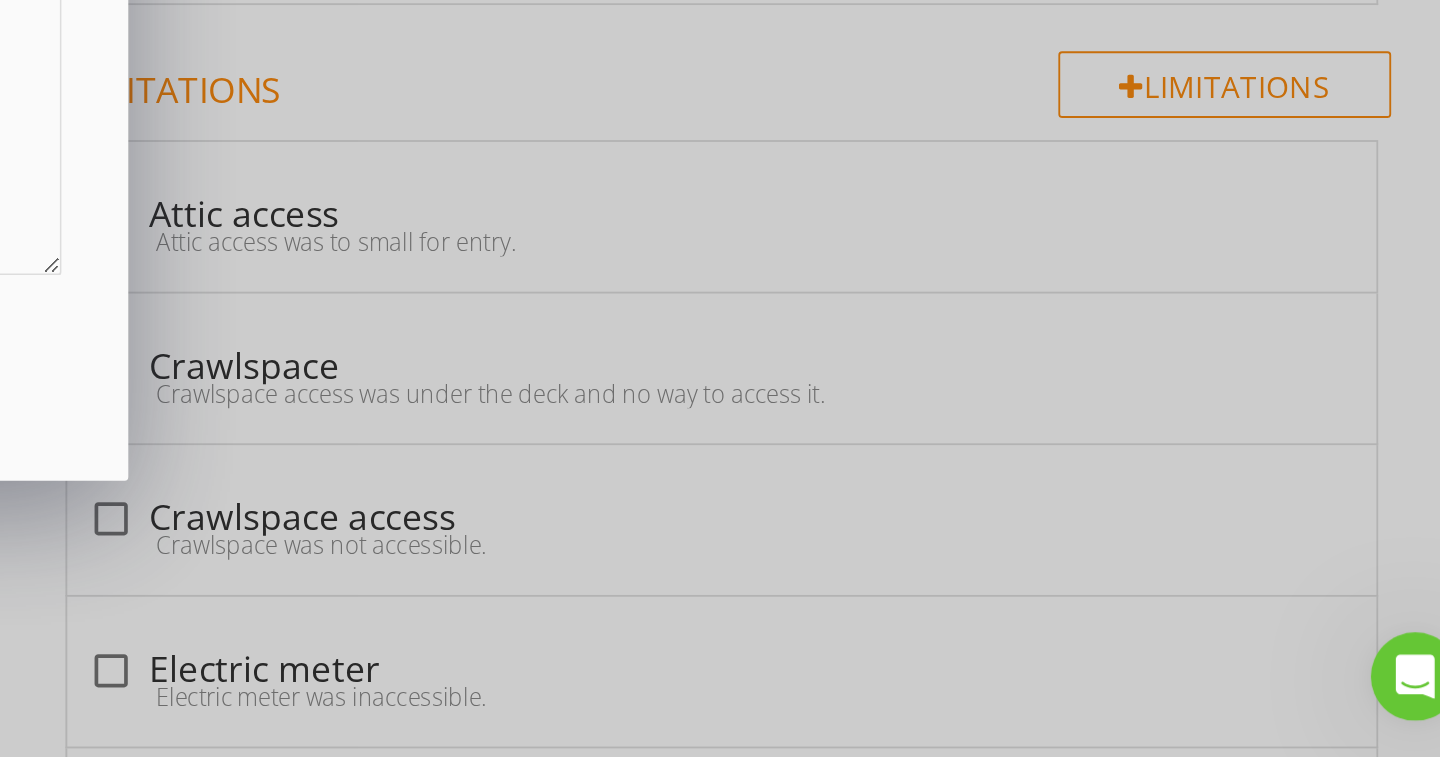 scroll, scrollTop: 2674, scrollLeft: 0, axis: vertical 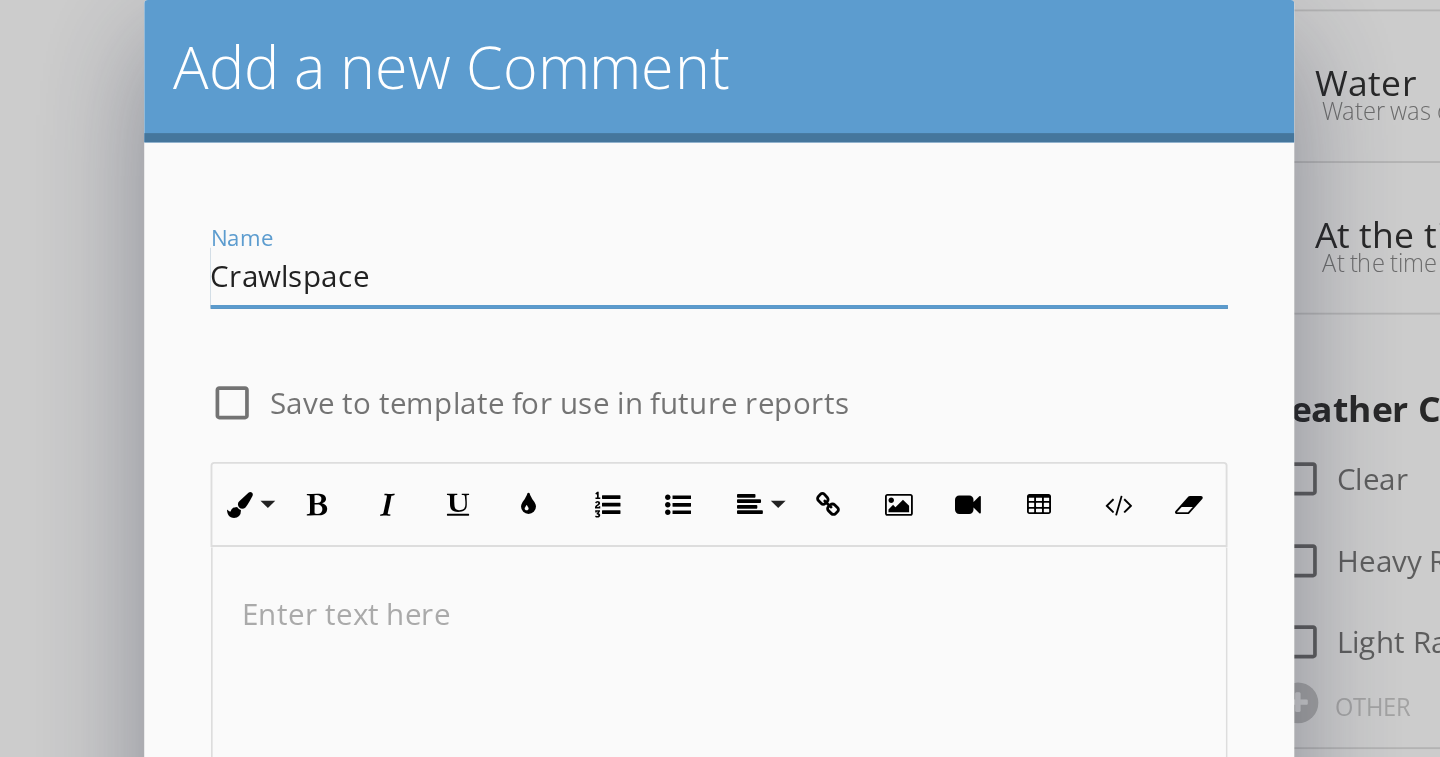 type on "Crawlspace" 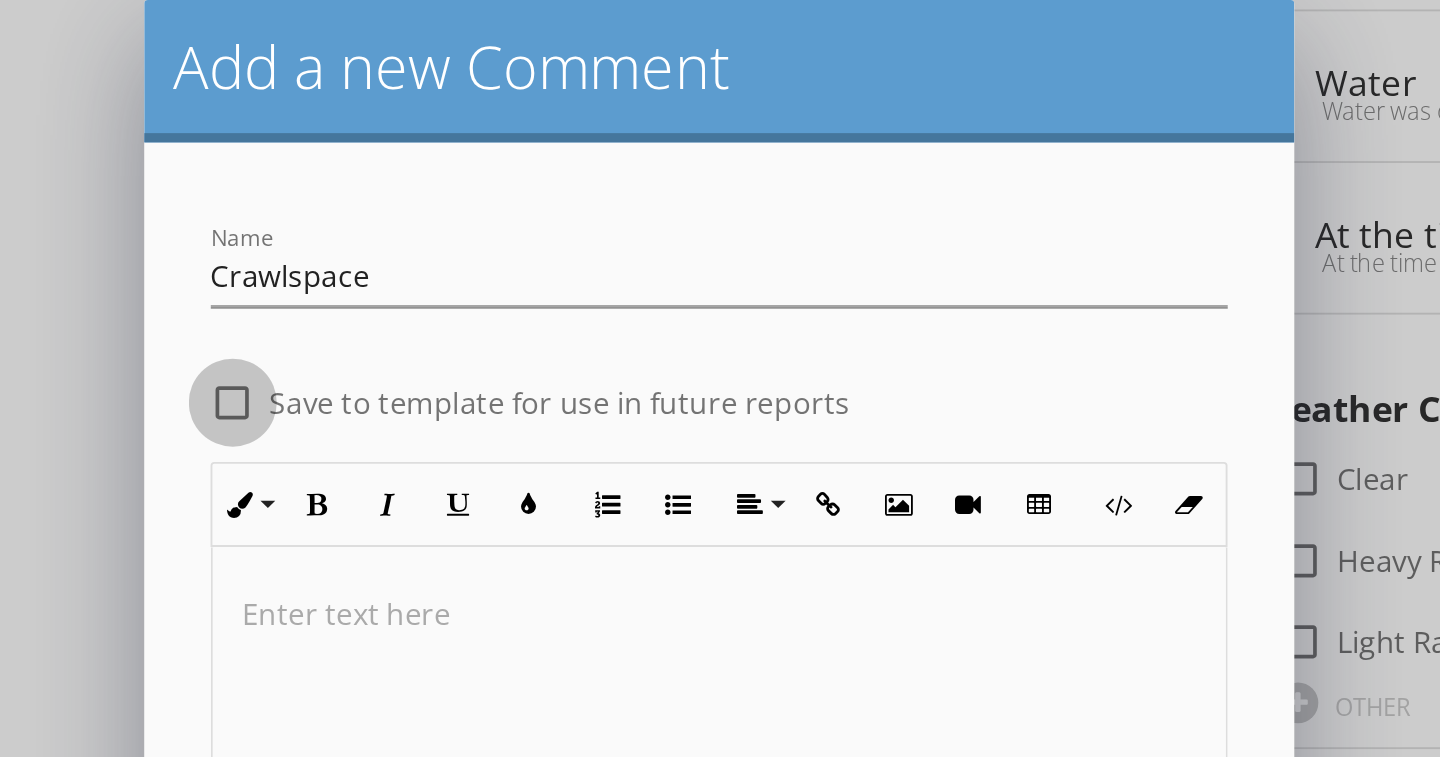 click at bounding box center (126, 218) 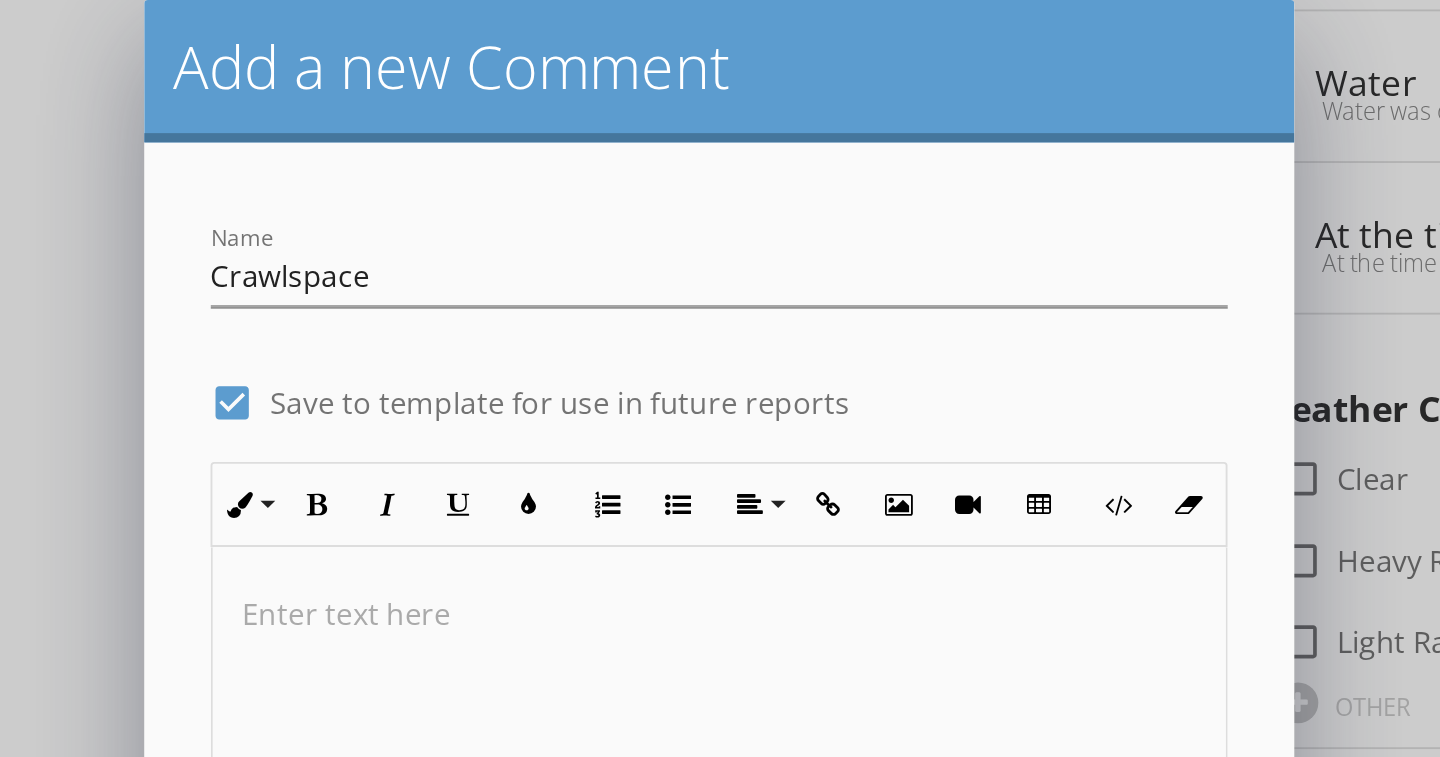 scroll, scrollTop: 2499, scrollLeft: 0, axis: vertical 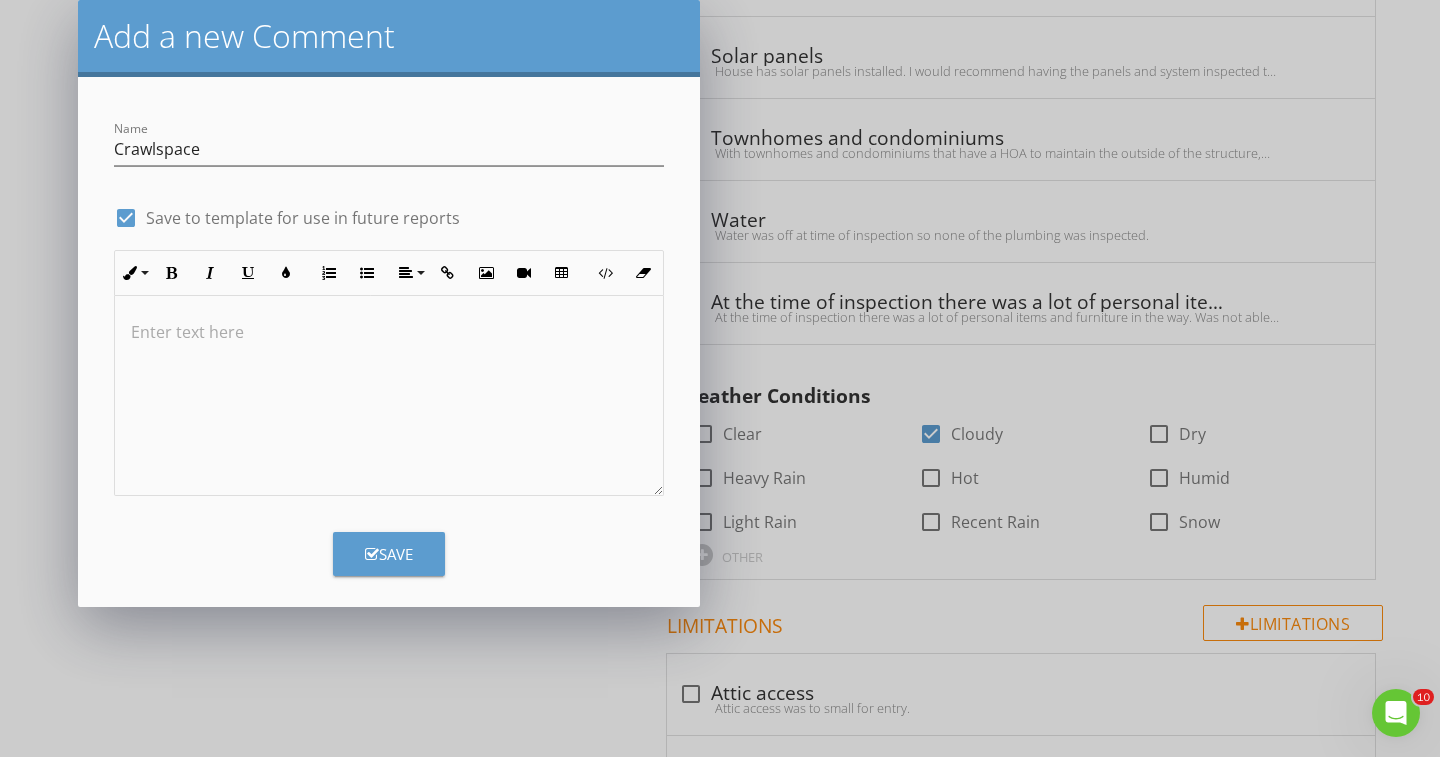 click at bounding box center [389, 332] 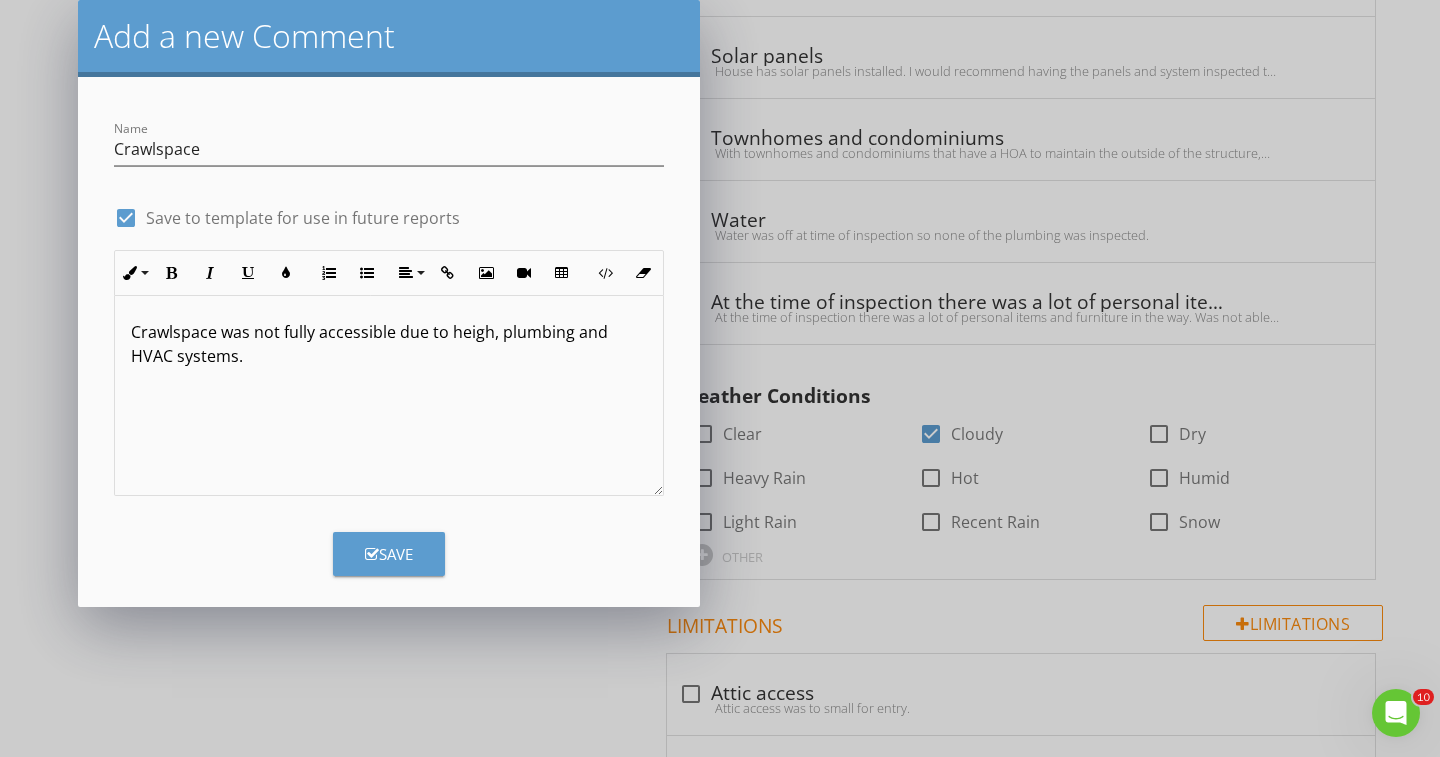 click on "Save" at bounding box center [389, 554] 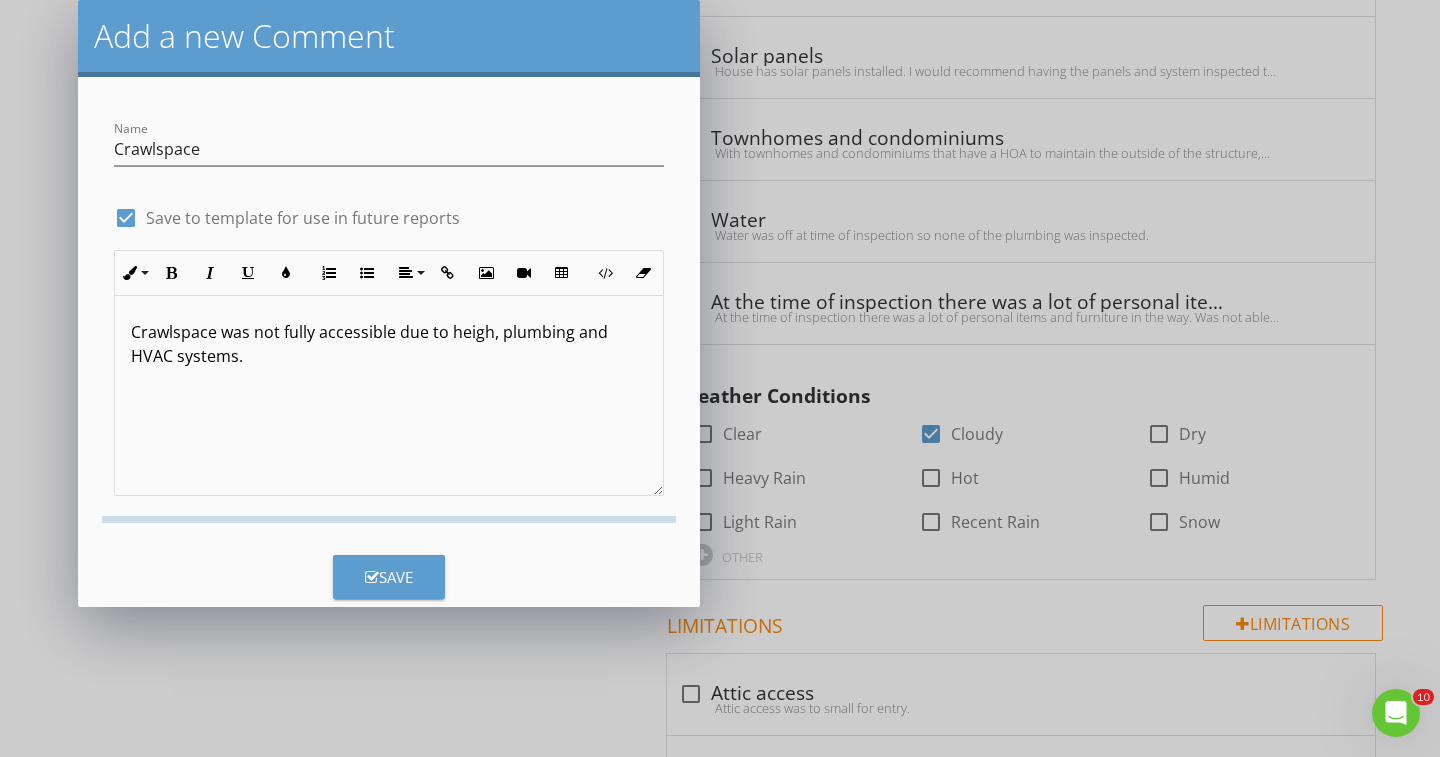 checkbox on "false" 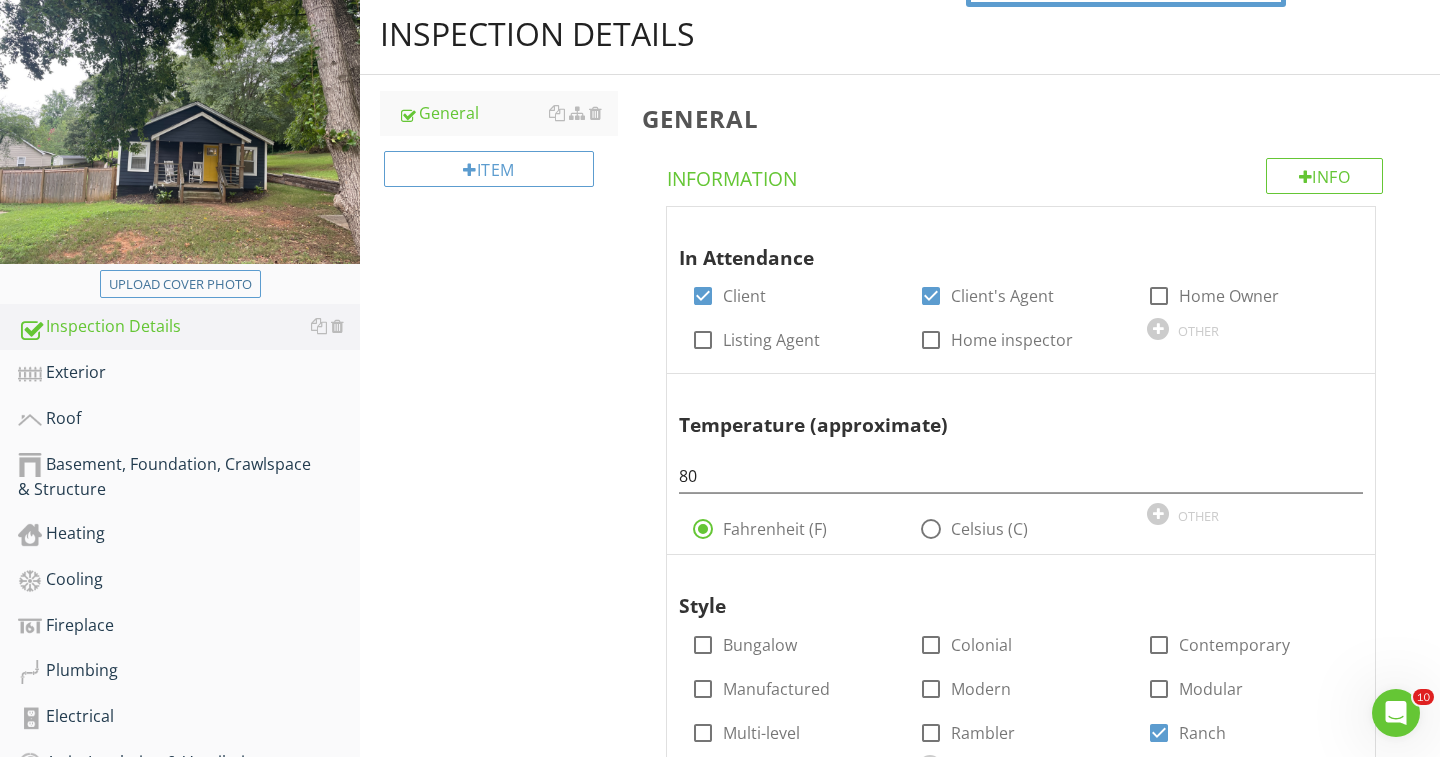 scroll, scrollTop: 197, scrollLeft: 0, axis: vertical 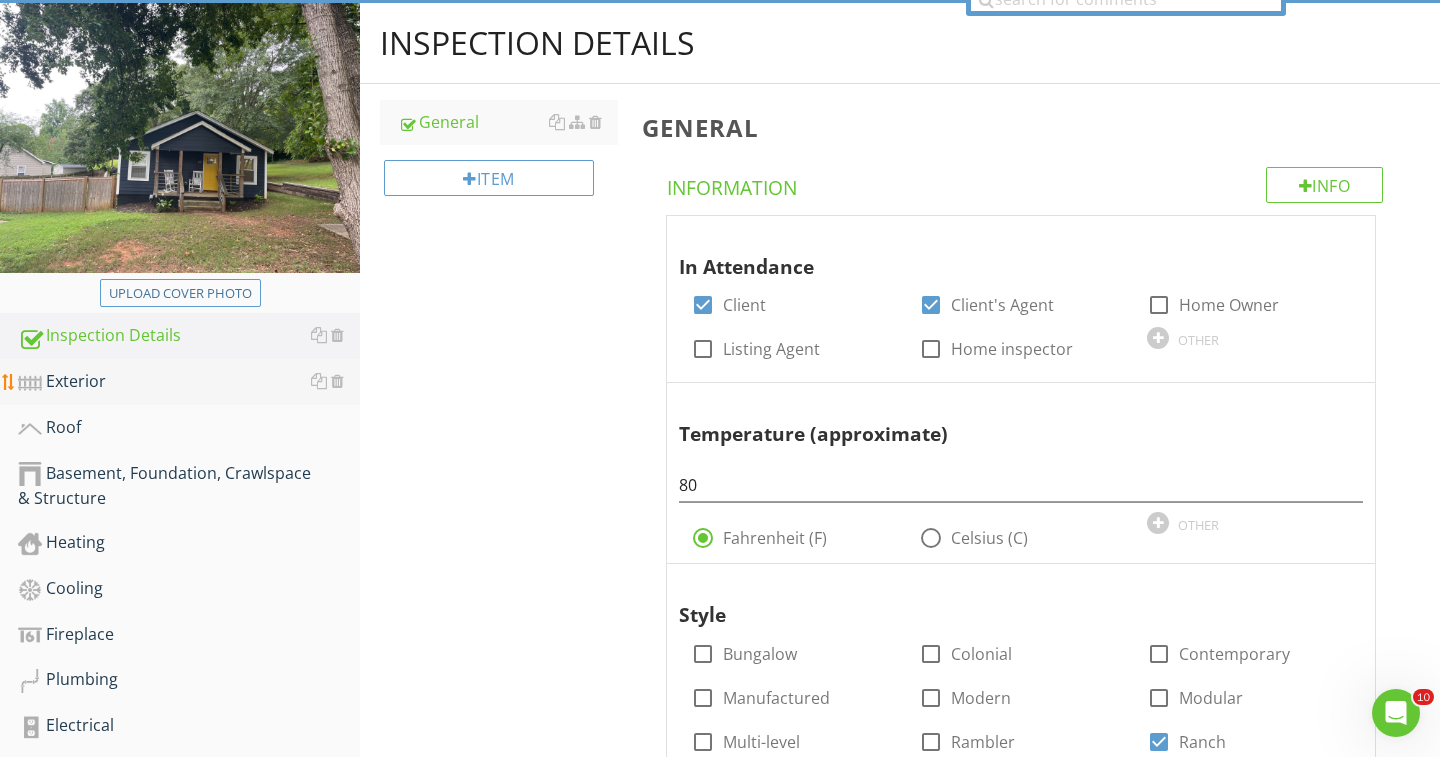 click on "Exterior" at bounding box center (189, 382) 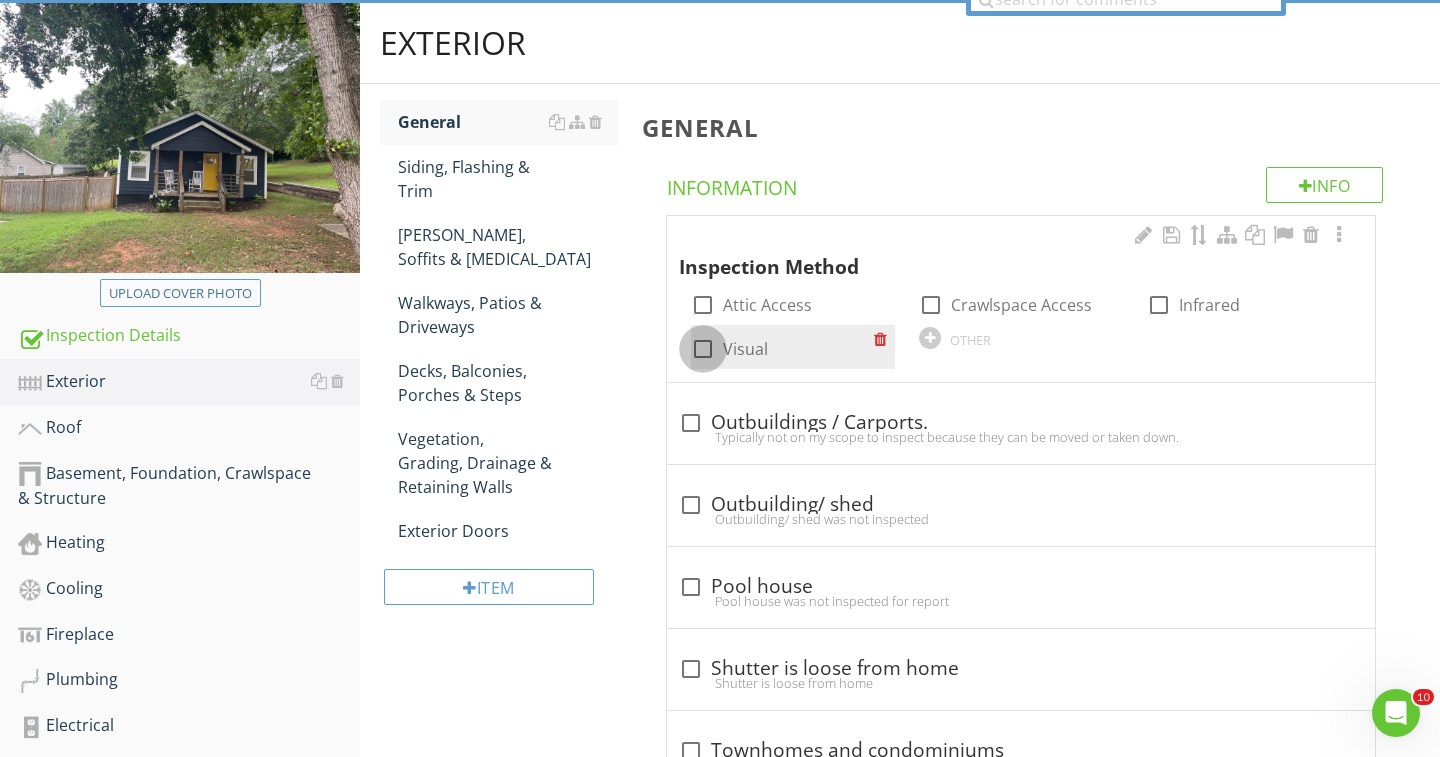 click at bounding box center [703, 349] 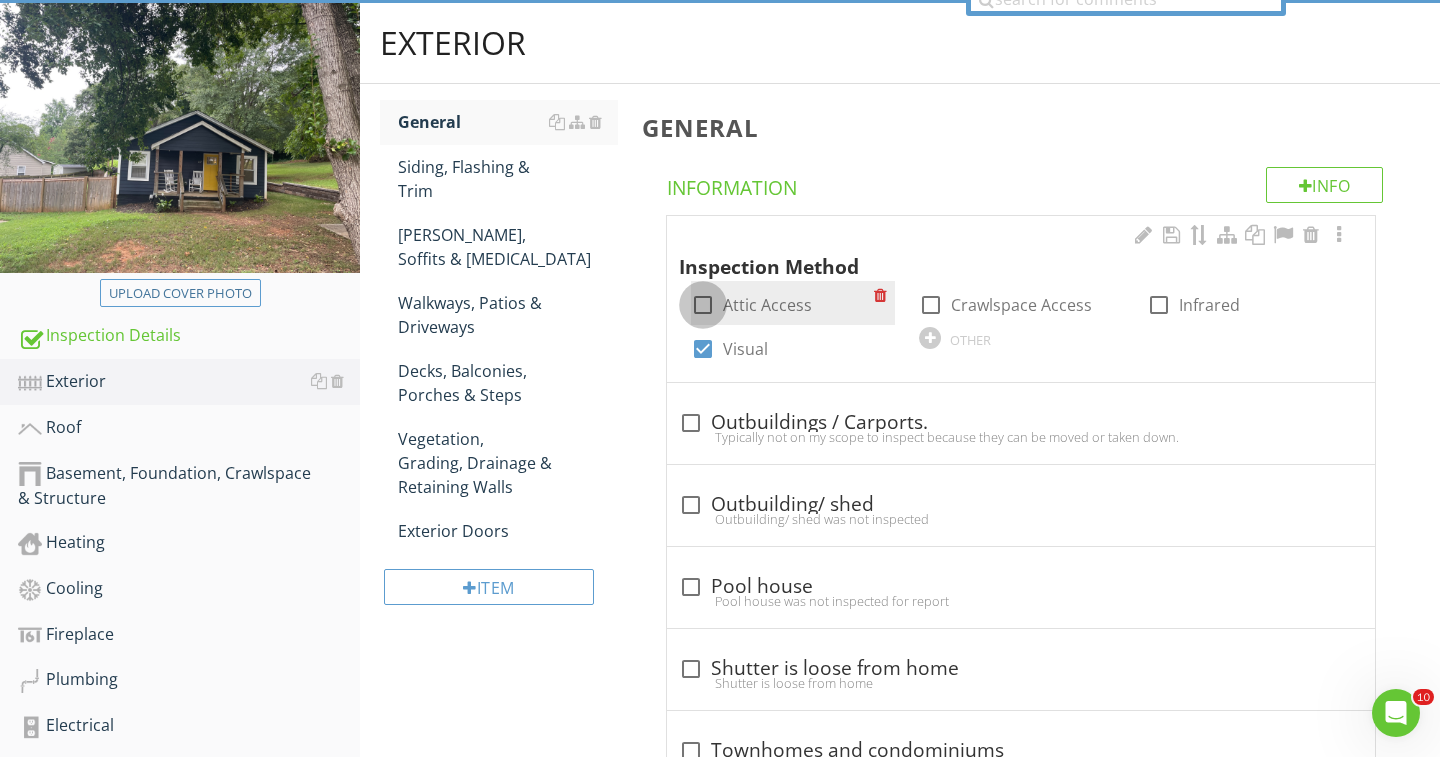 drag, startPoint x: 696, startPoint y: 301, endPoint x: 791, endPoint y: 304, distance: 95.047356 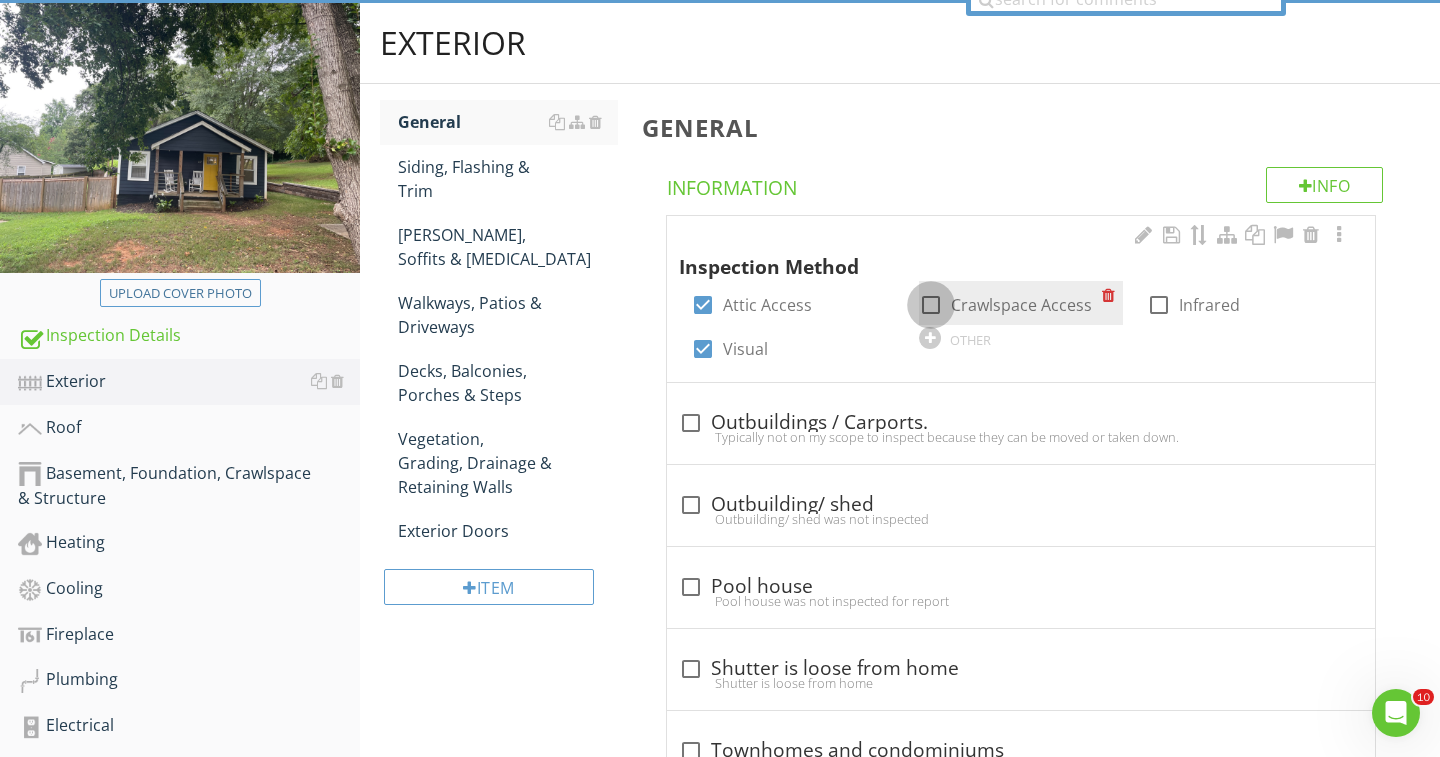 click at bounding box center (931, 305) 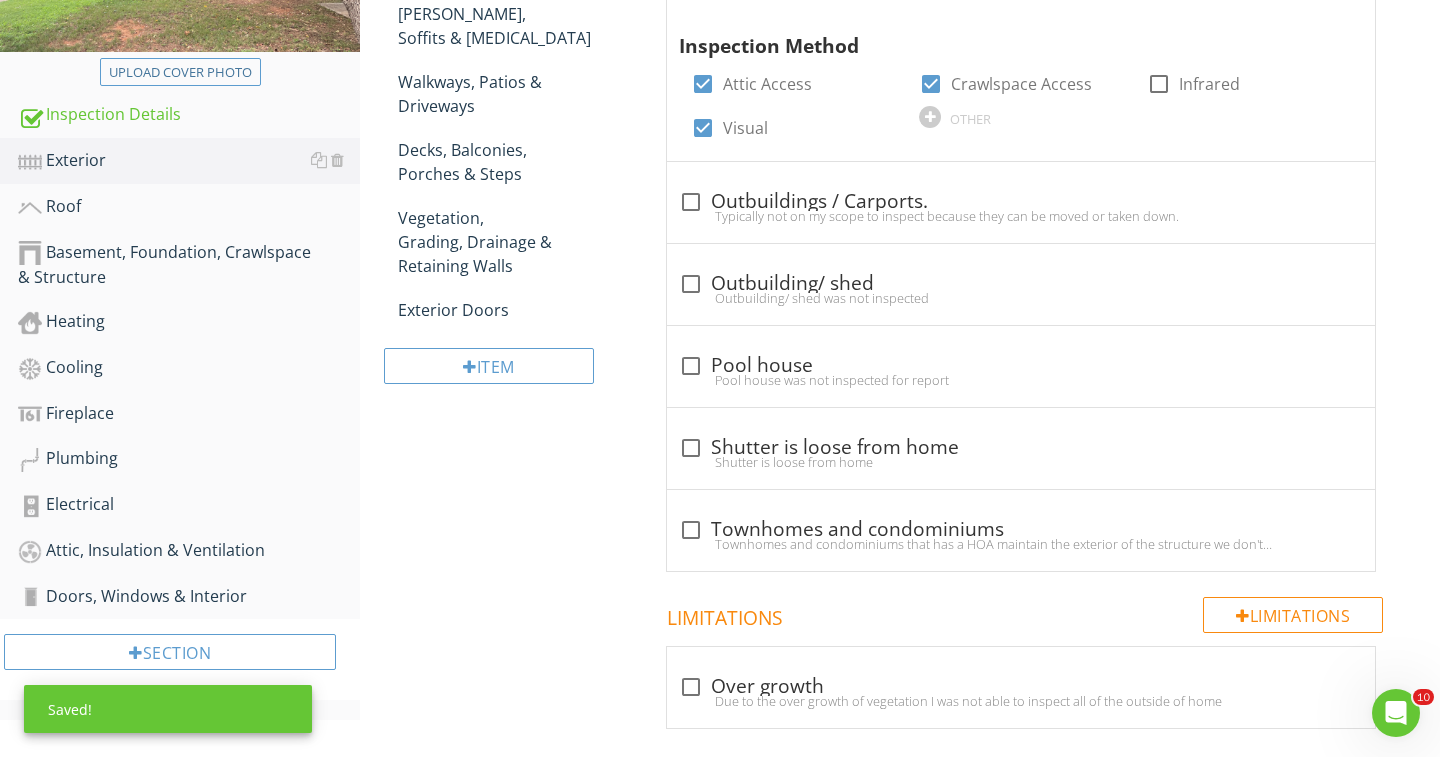 scroll, scrollTop: 89, scrollLeft: 0, axis: vertical 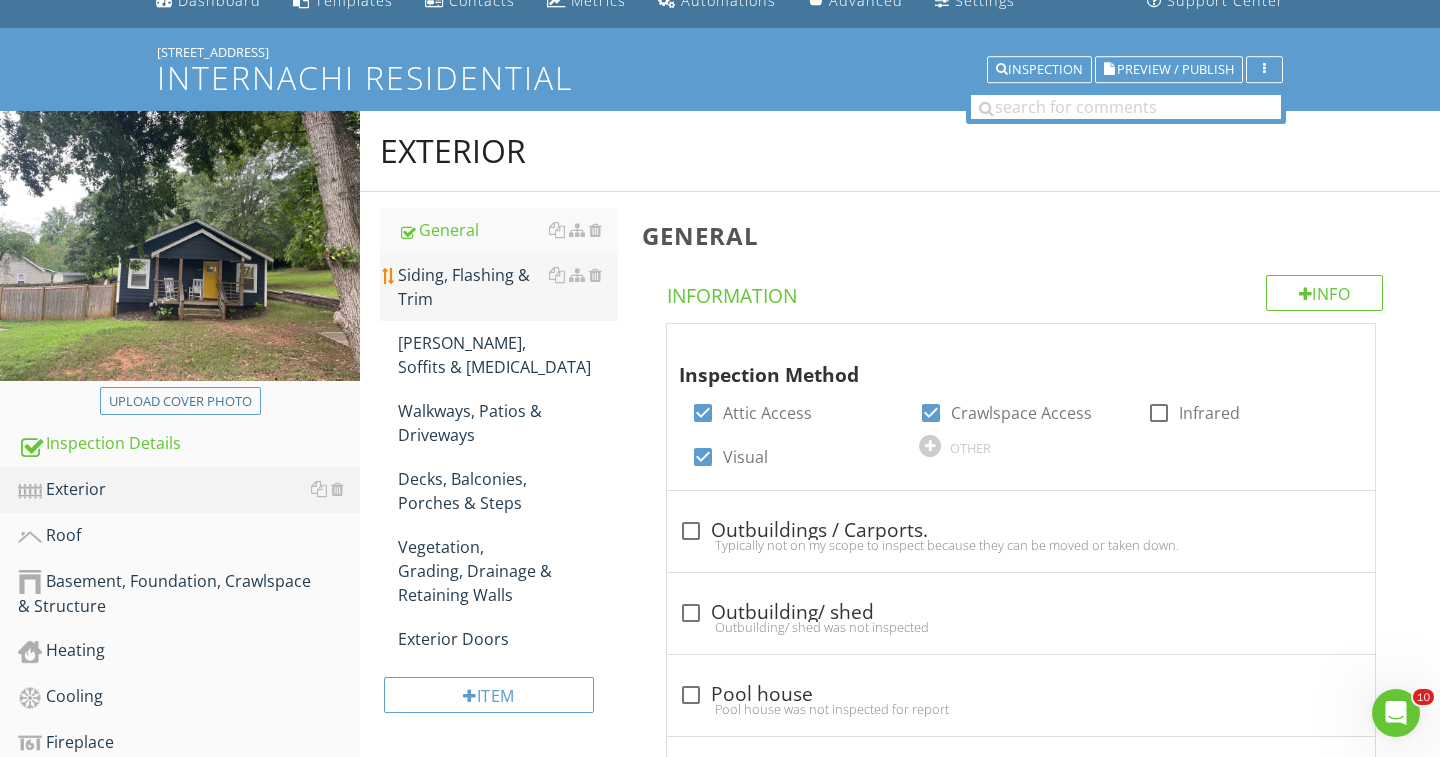 click on "Siding, Flashing & Trim" at bounding box center (508, 287) 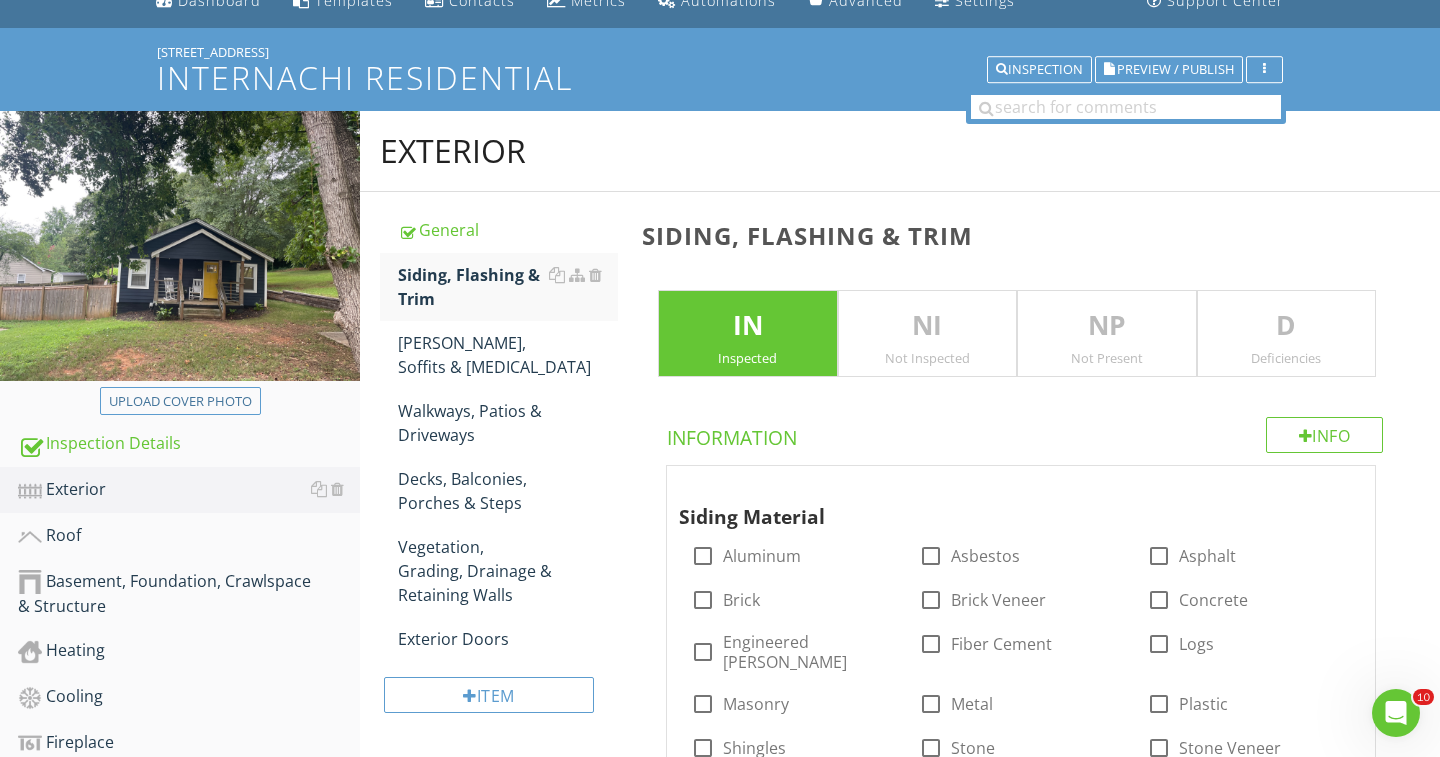 click on "D   Deficiencies" at bounding box center (1287, 334) 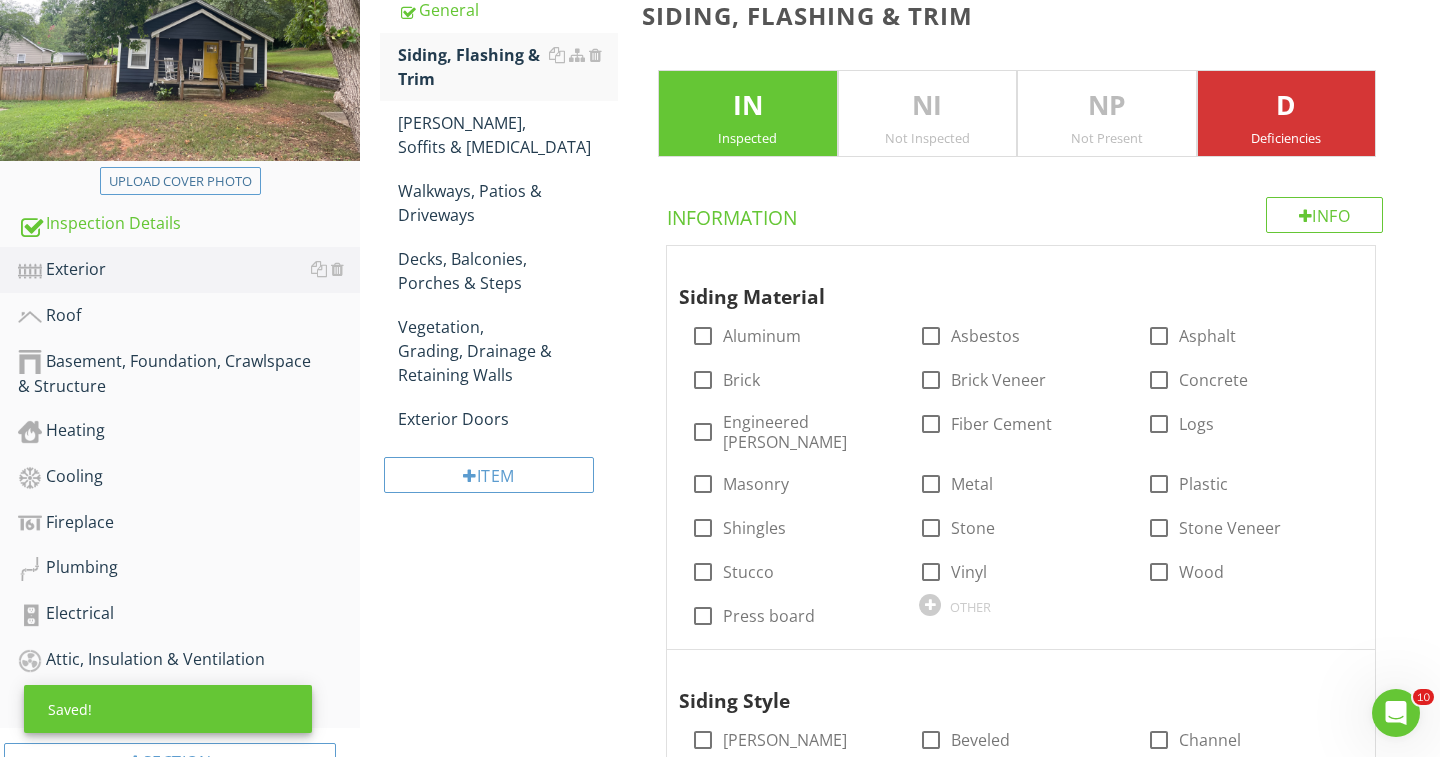 scroll, scrollTop: 310, scrollLeft: 0, axis: vertical 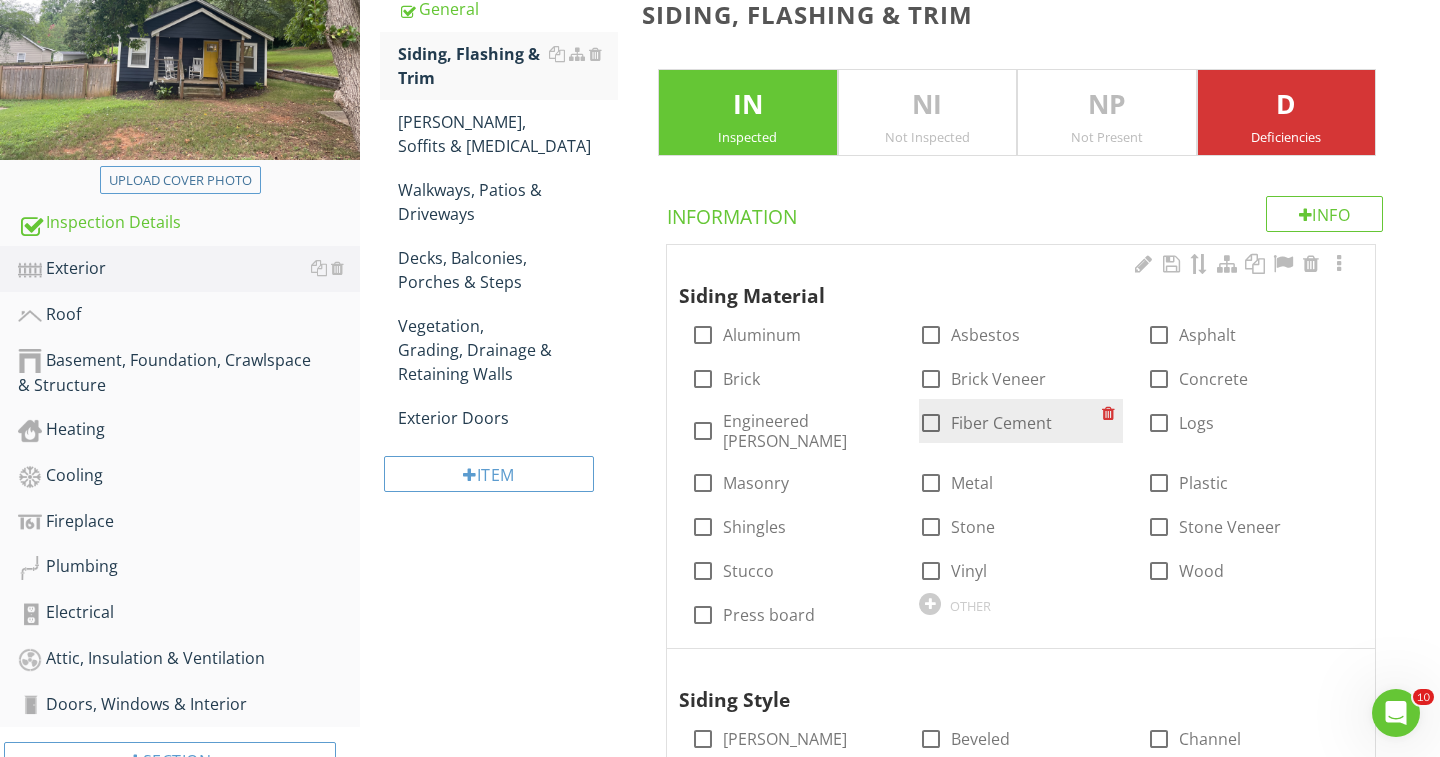 click at bounding box center (931, 423) 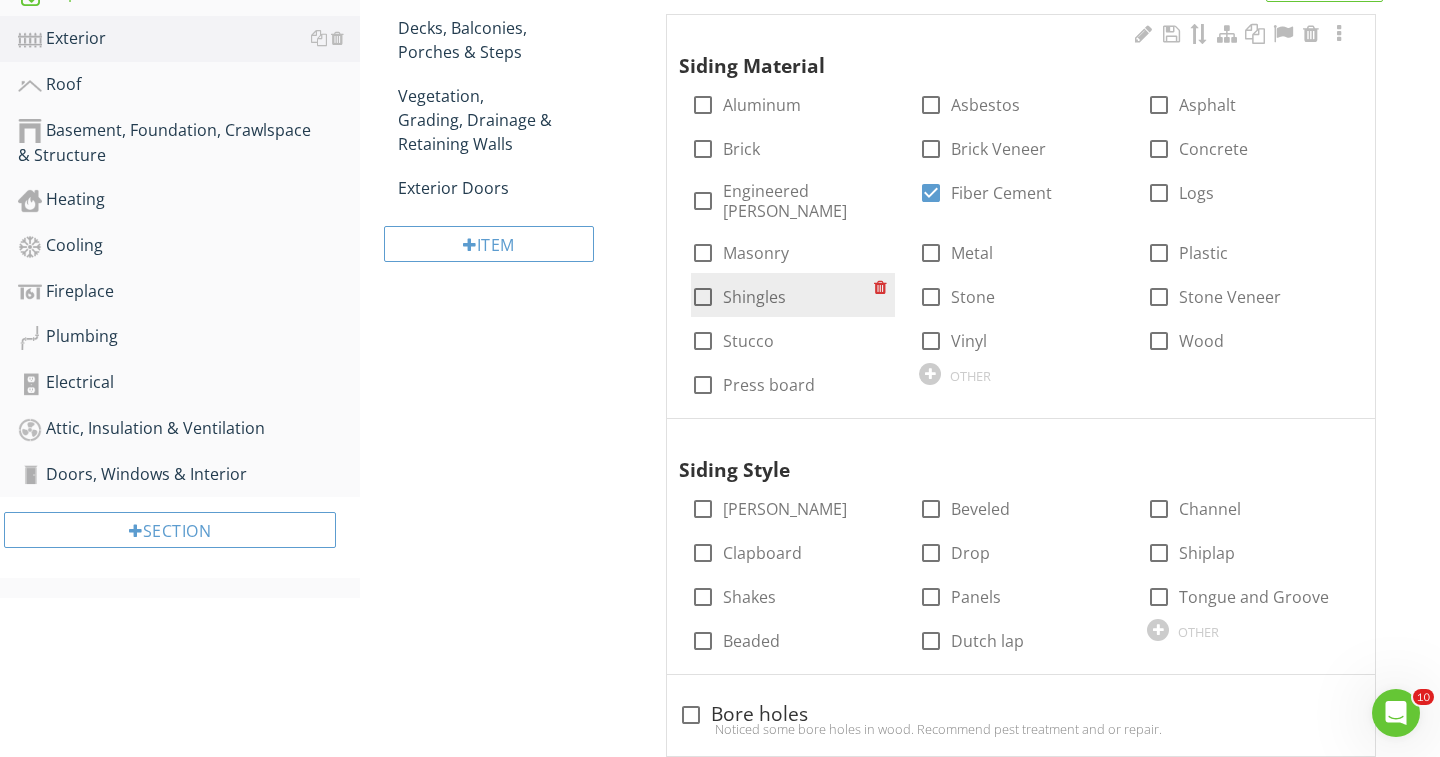 scroll, scrollTop: 560, scrollLeft: 0, axis: vertical 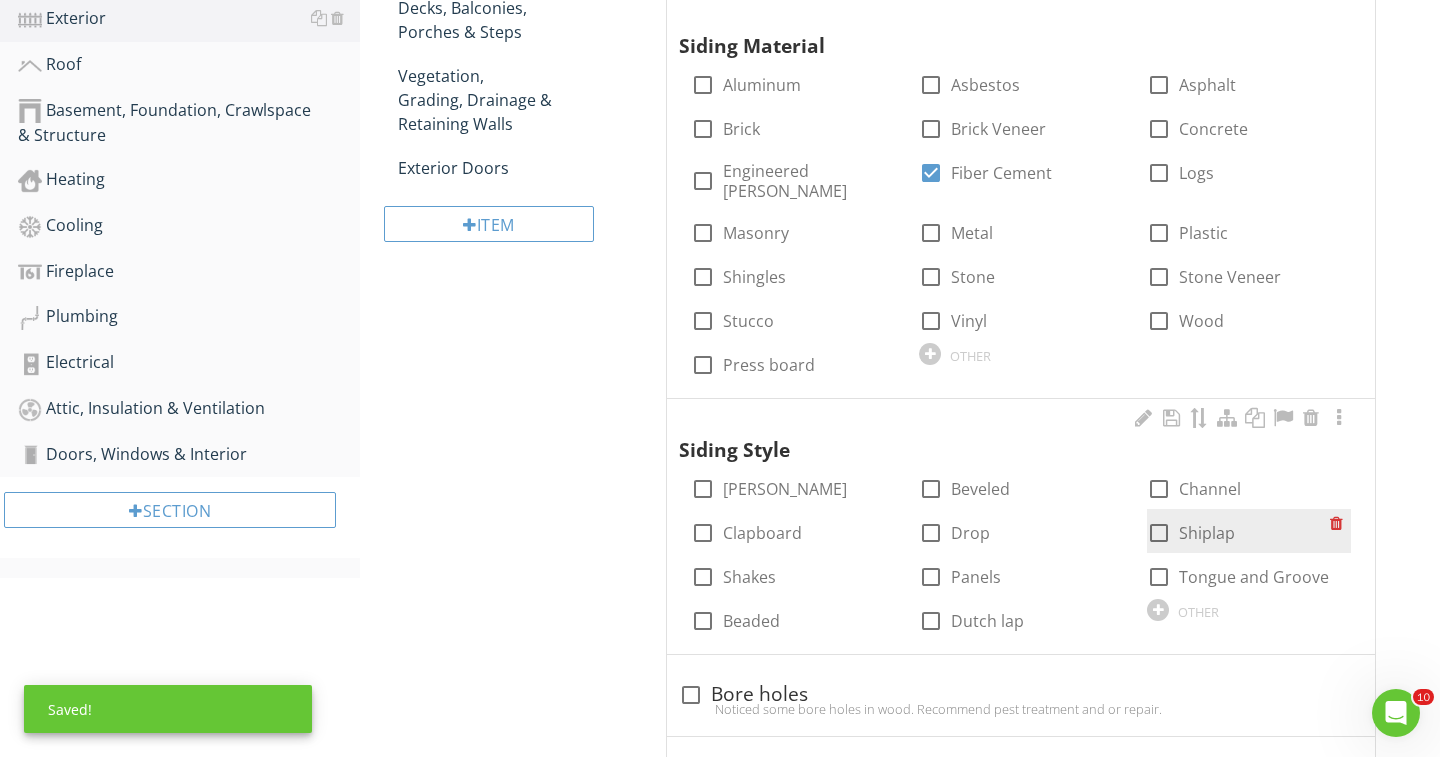 click at bounding box center [1159, 533] 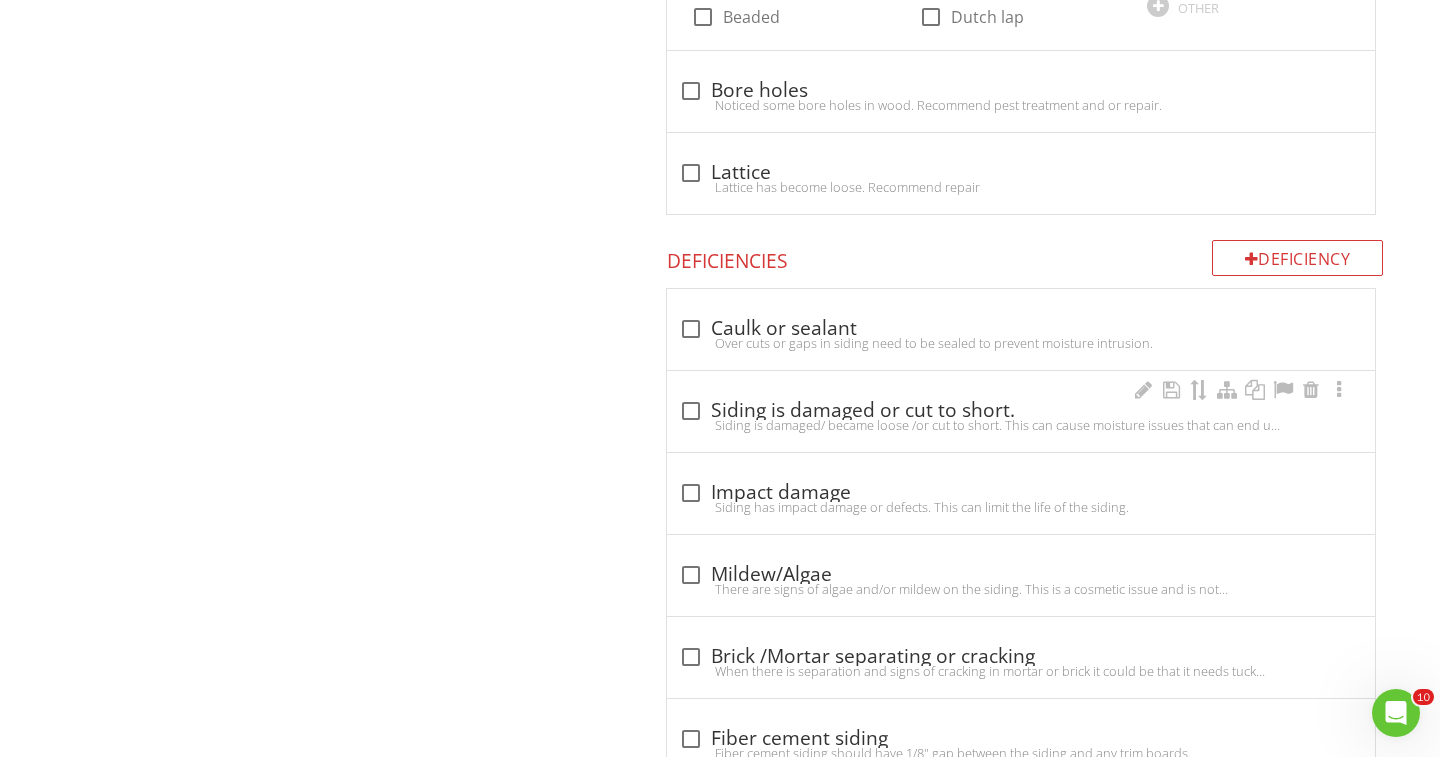 scroll, scrollTop: 1165, scrollLeft: 0, axis: vertical 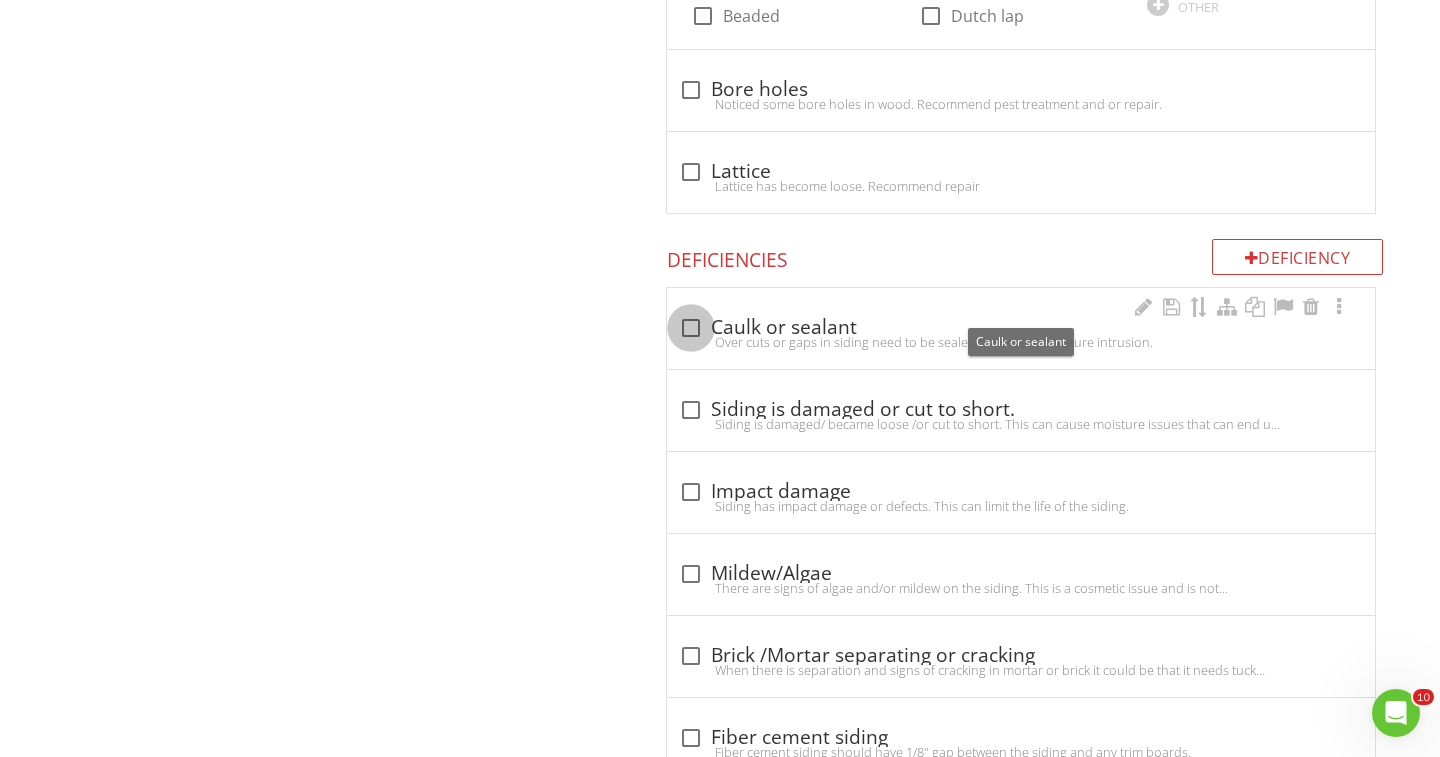 click at bounding box center (691, 328) 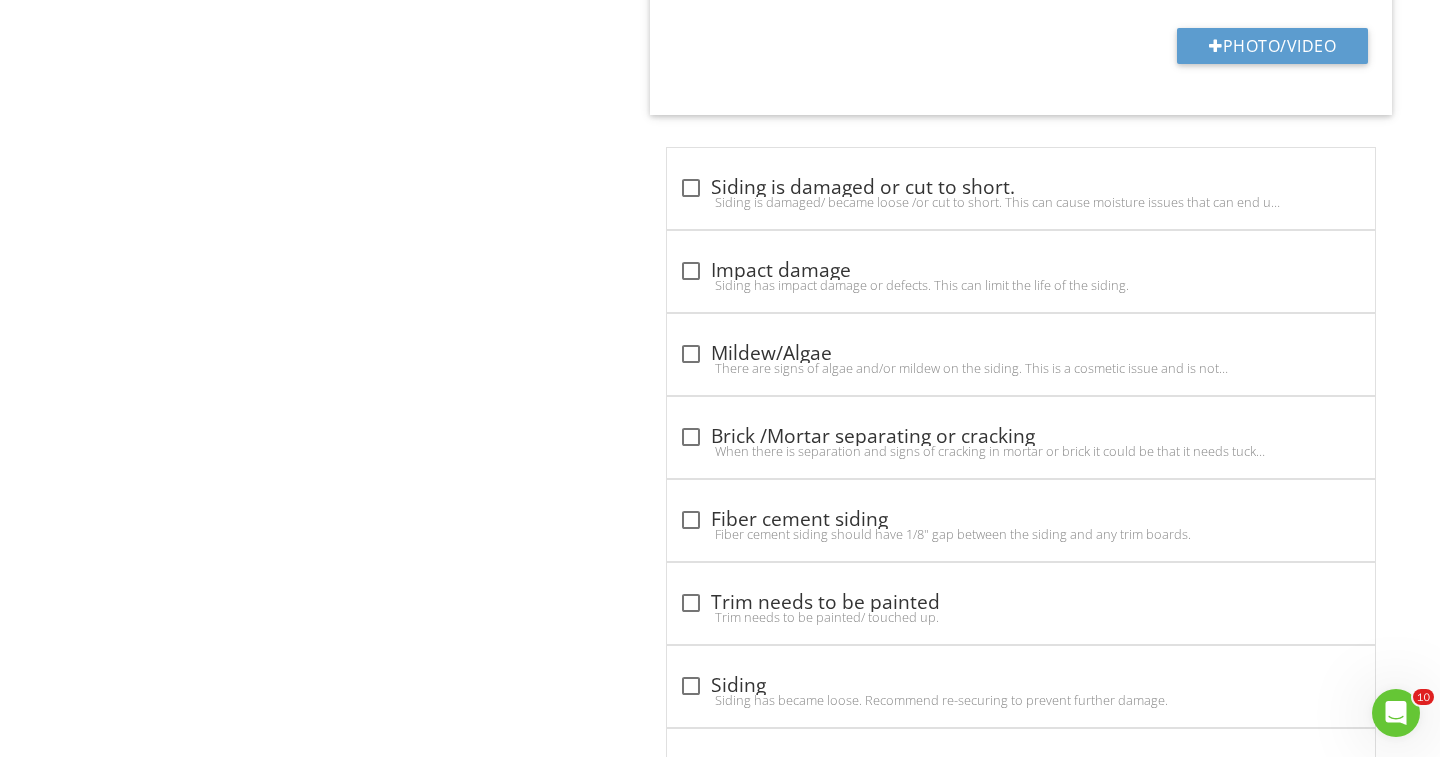 scroll, scrollTop: 1973, scrollLeft: 0, axis: vertical 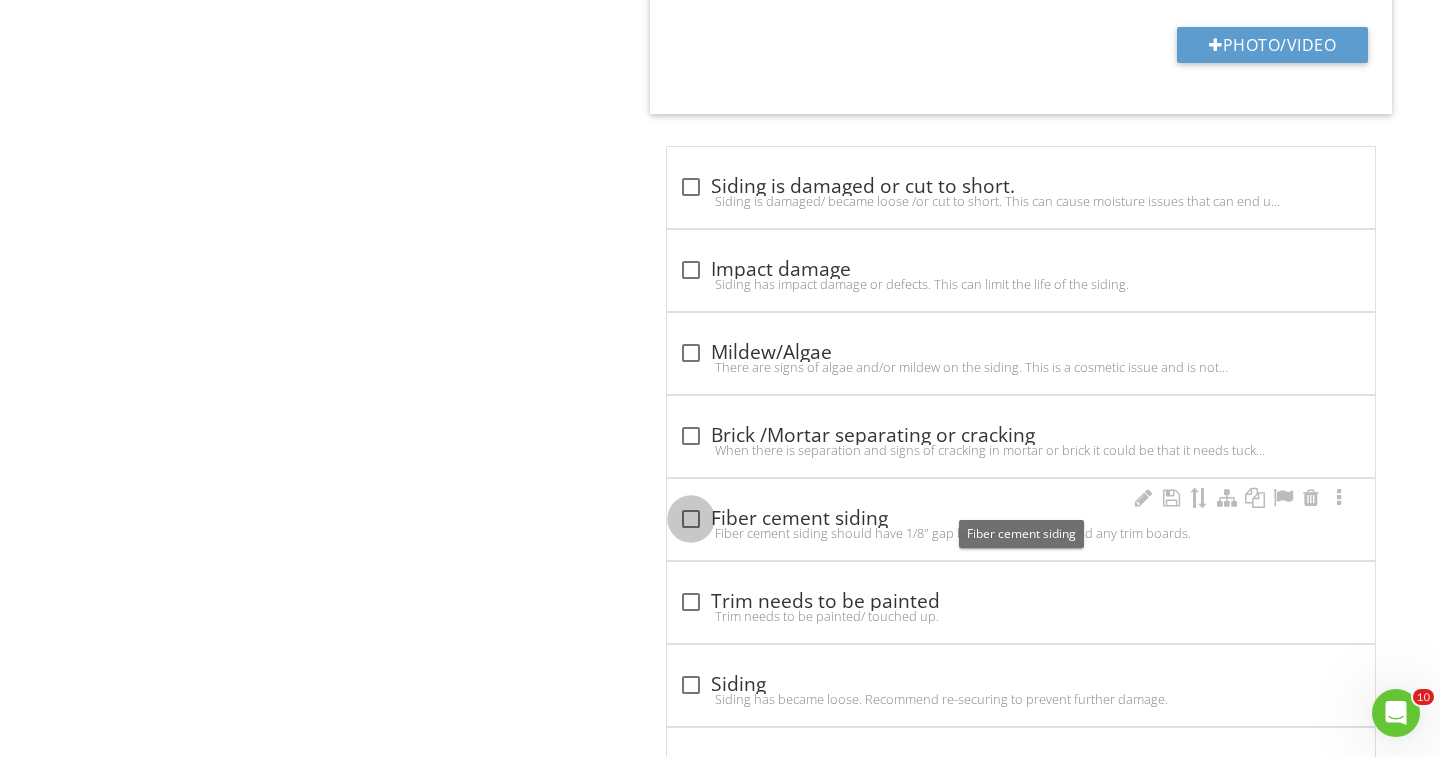 click at bounding box center (691, 519) 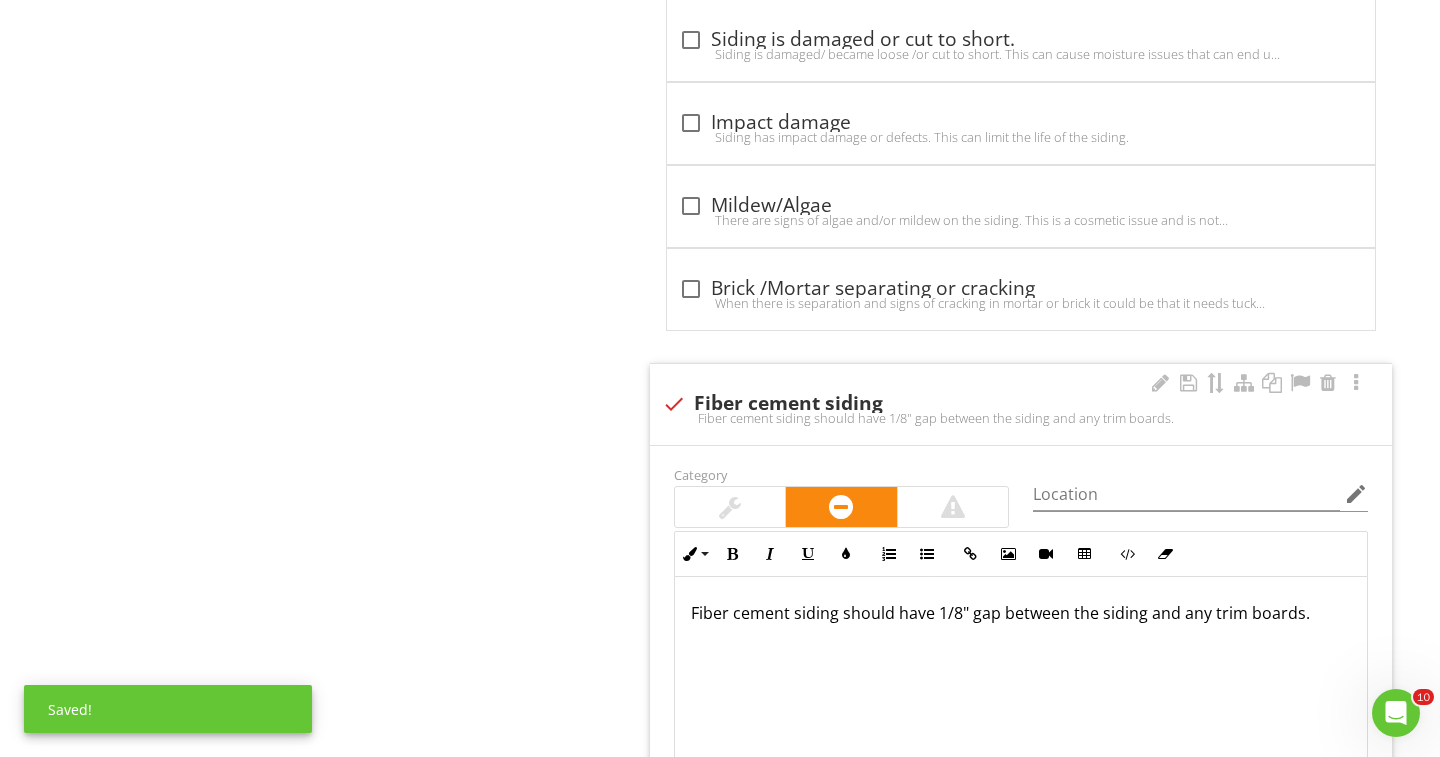 scroll, scrollTop: 2130, scrollLeft: 0, axis: vertical 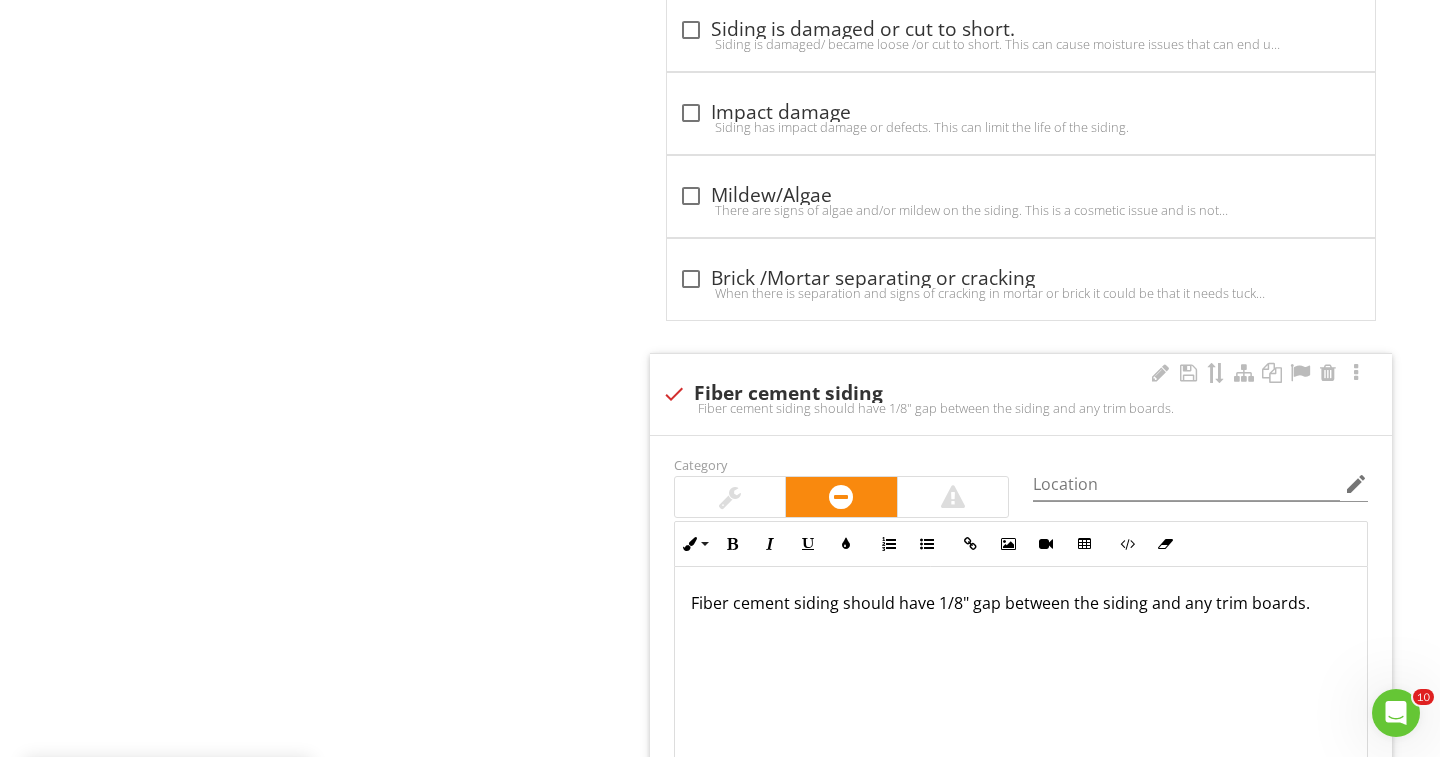 click on "check
Fiber cement siding
Fiber cement siding should have 1/8" gap between the siding and any trim boards." at bounding box center (1021, 394) 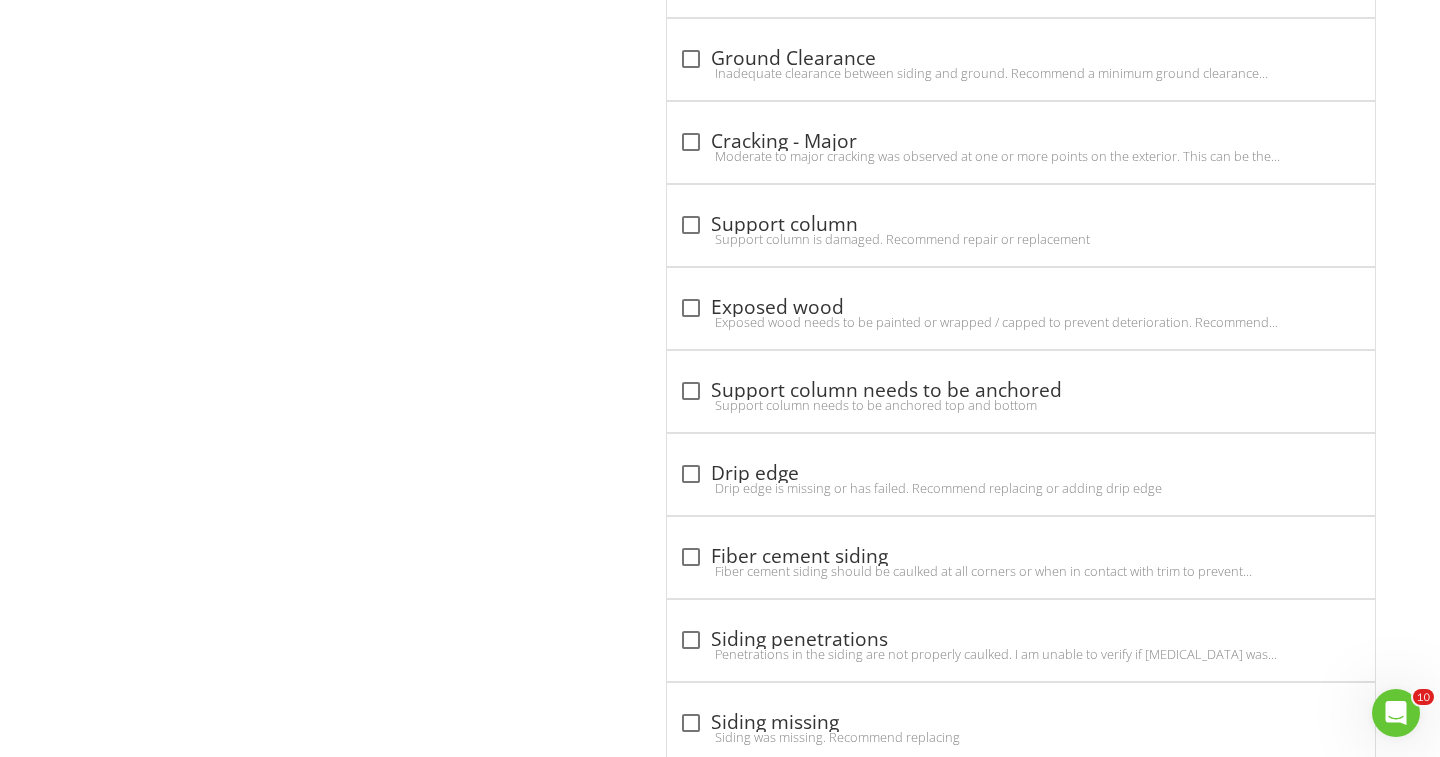 scroll, scrollTop: 4020, scrollLeft: 0, axis: vertical 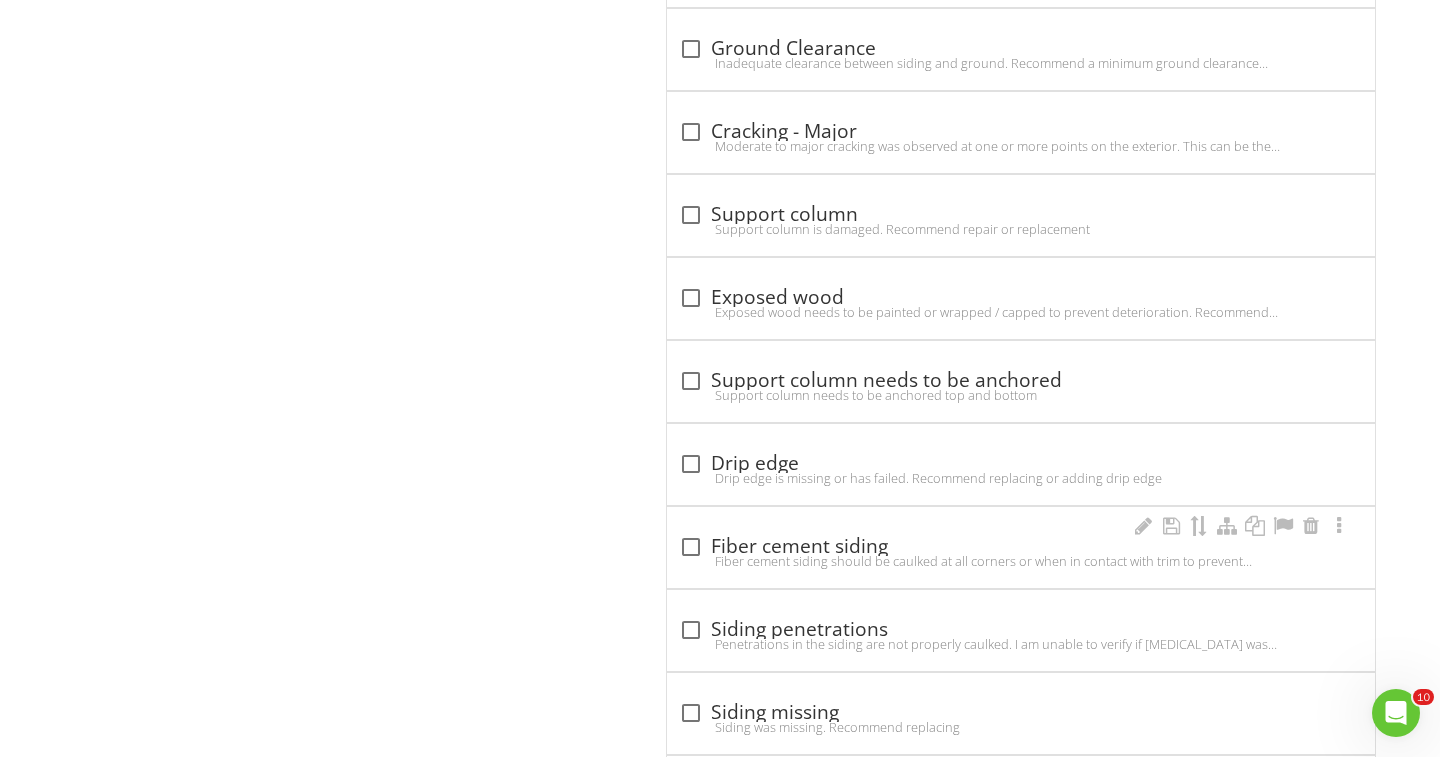 click at bounding box center (691, 547) 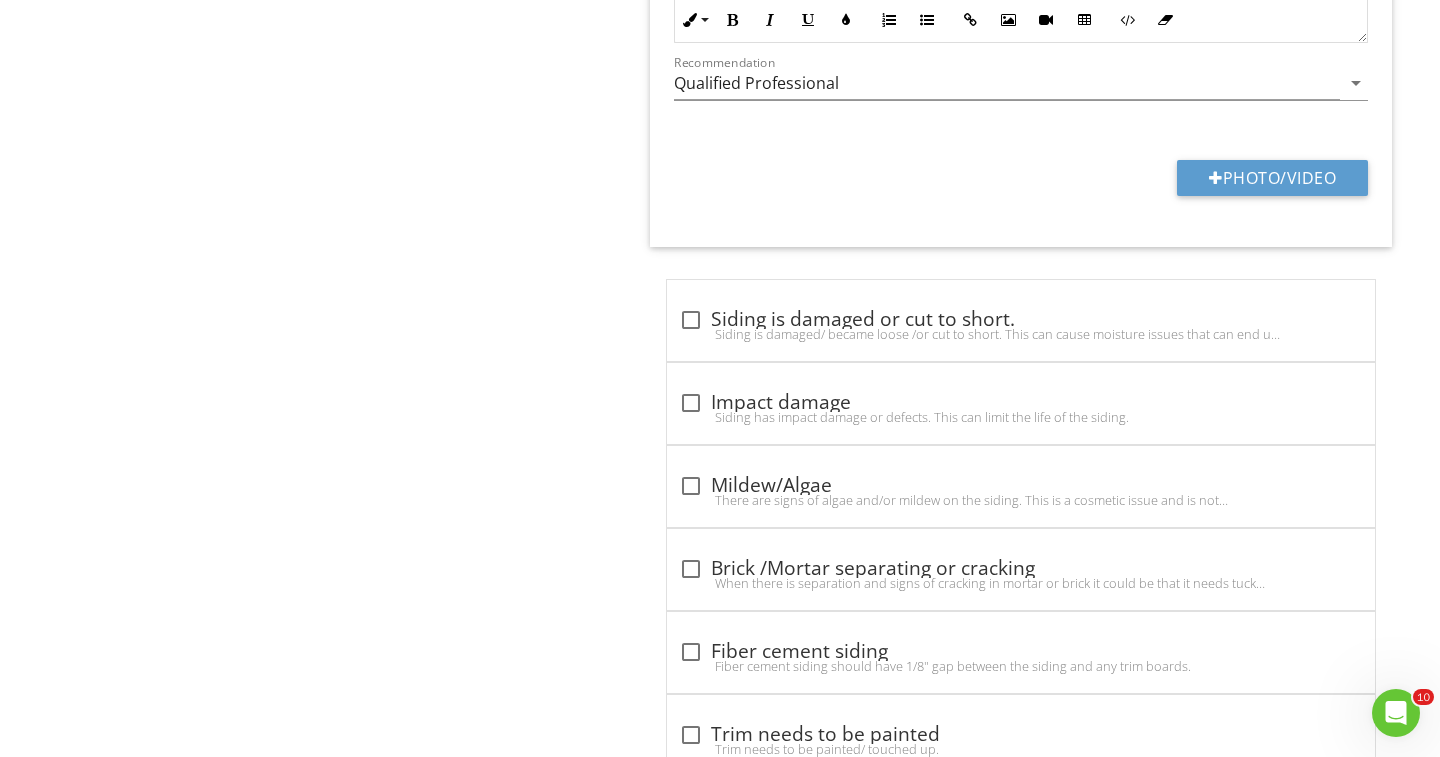 scroll, scrollTop: 1838, scrollLeft: 0, axis: vertical 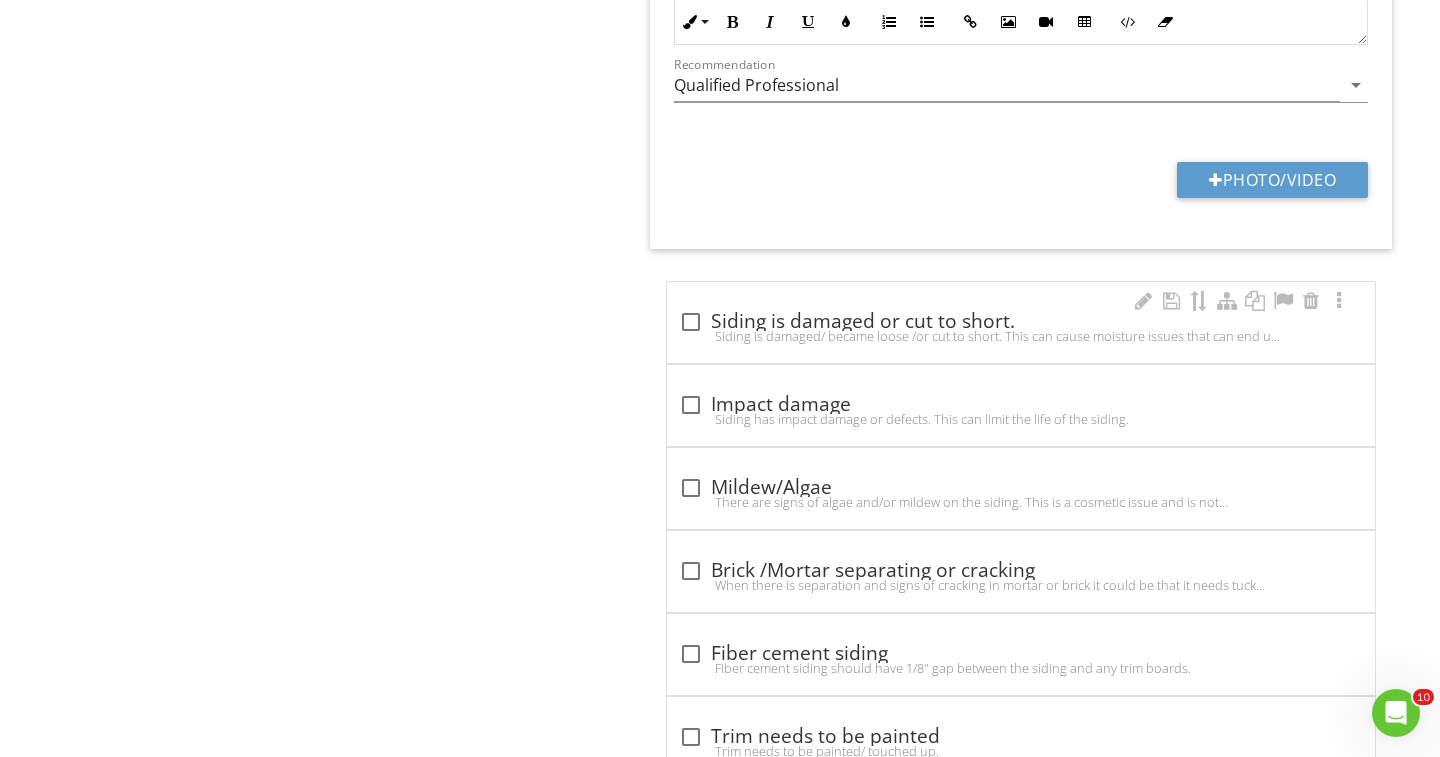 click at bounding box center [691, 322] 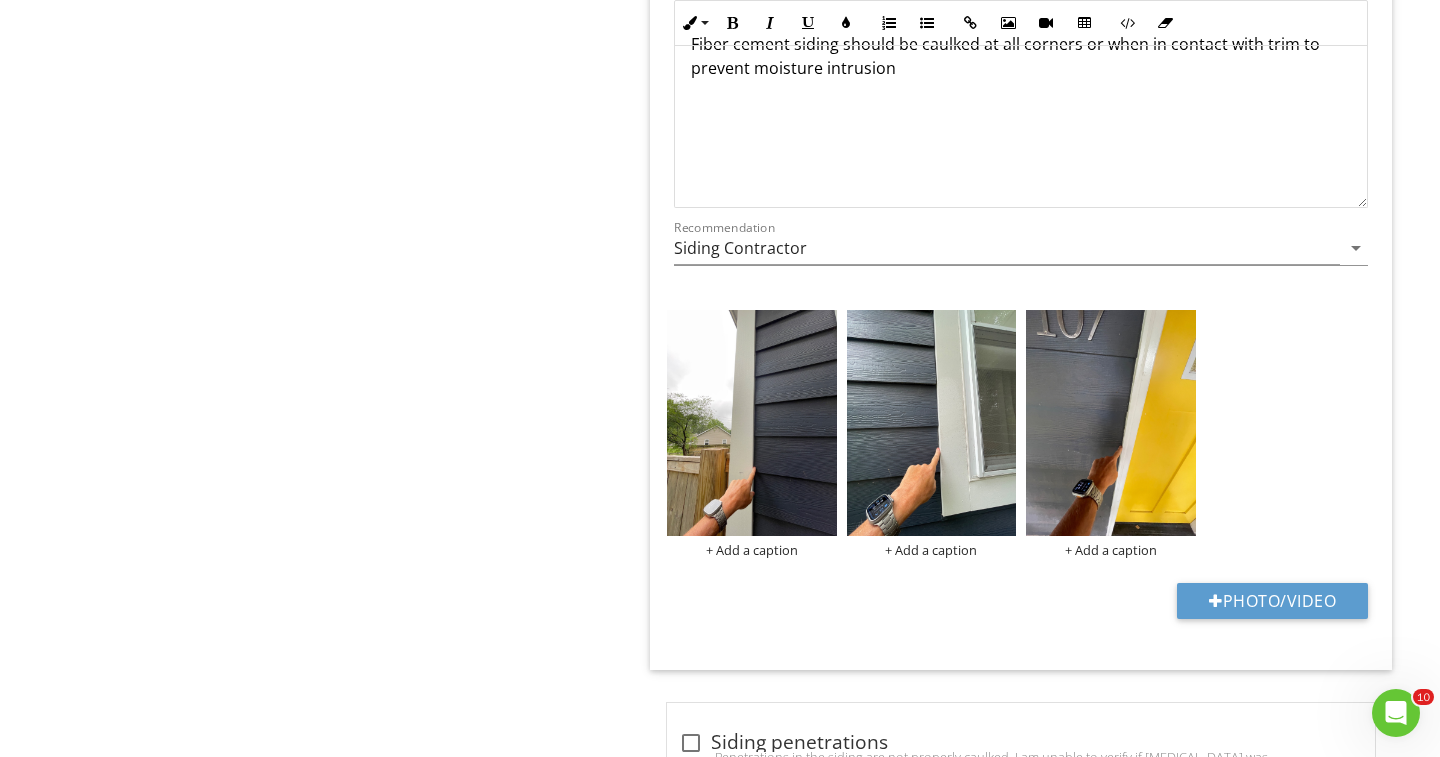 scroll, scrollTop: 5623, scrollLeft: 0, axis: vertical 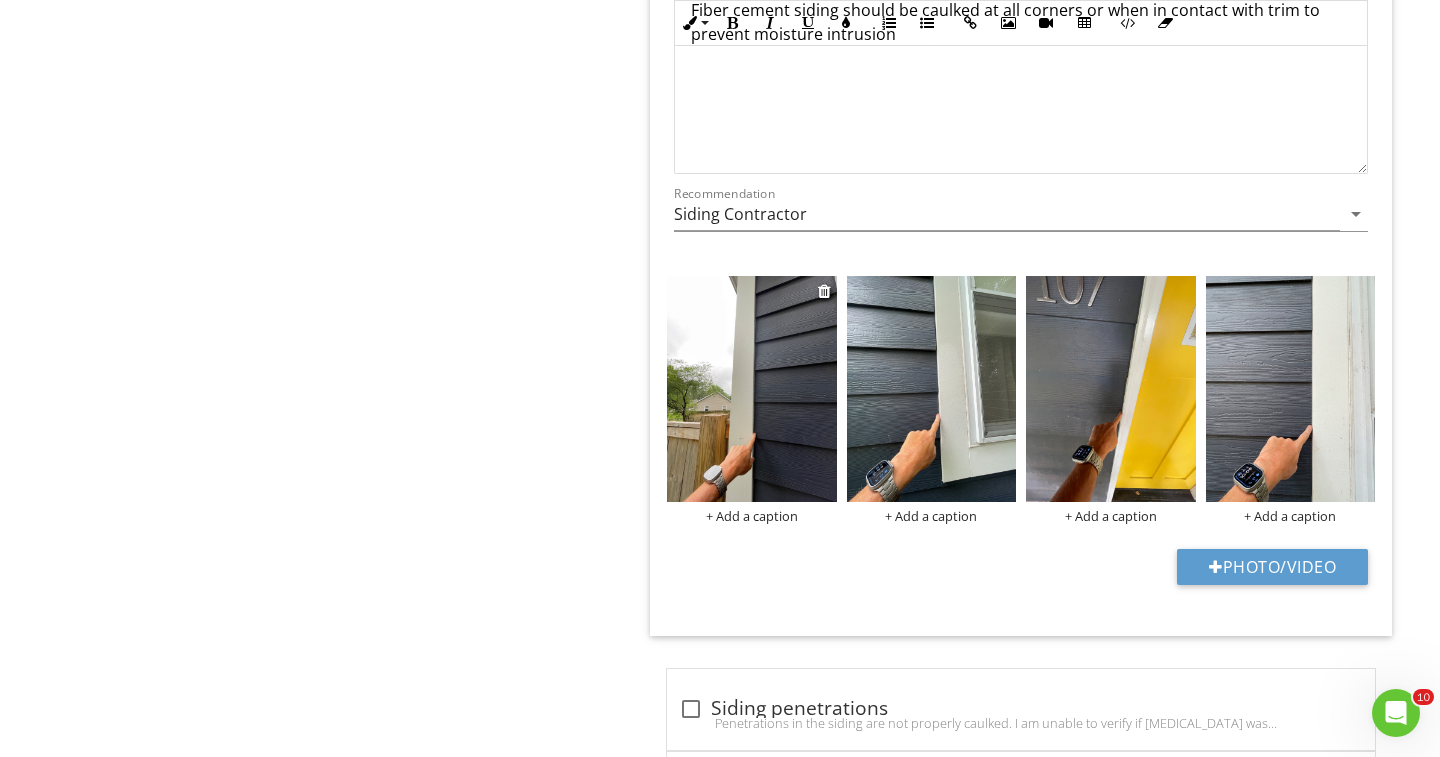 click at bounding box center (752, 389) 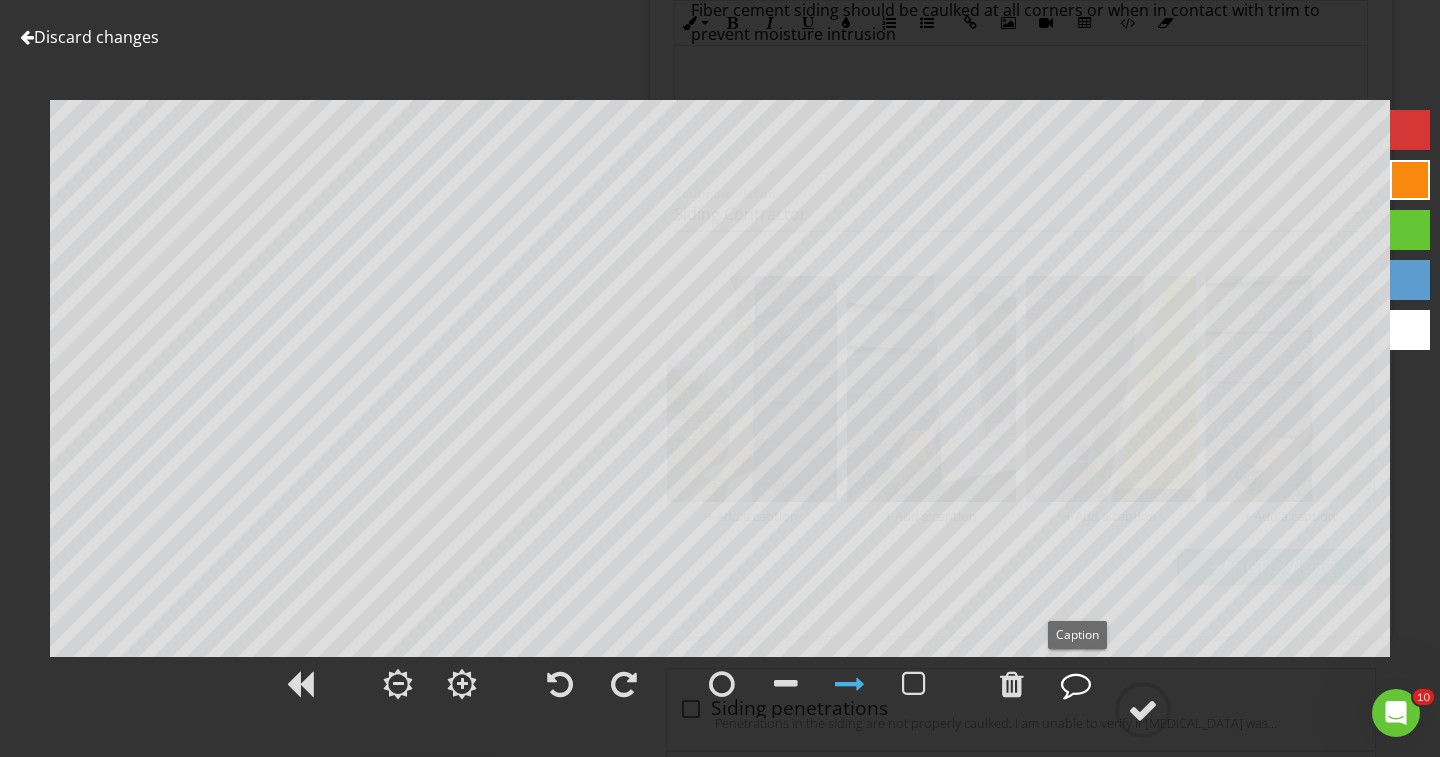 click at bounding box center [1076, 684] 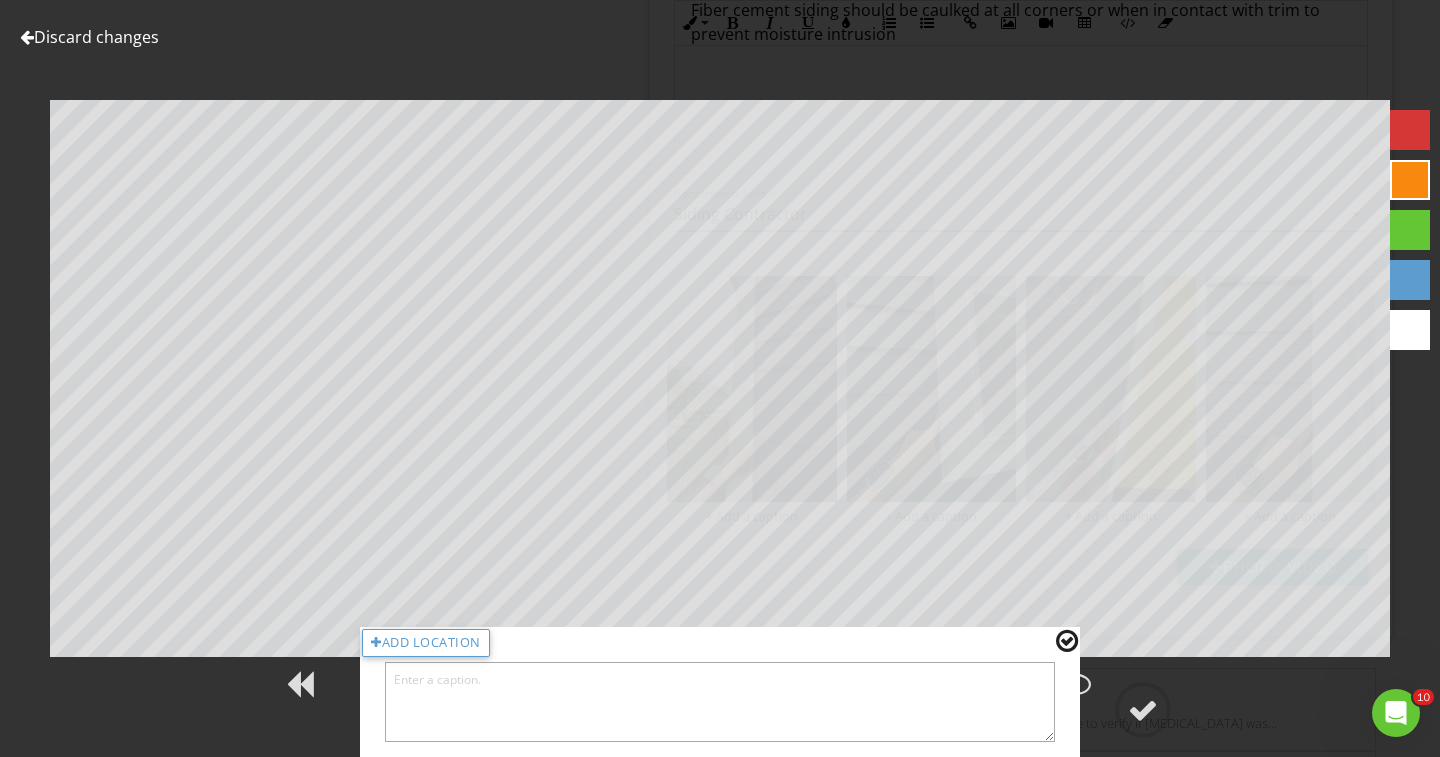 click at bounding box center (720, 702) 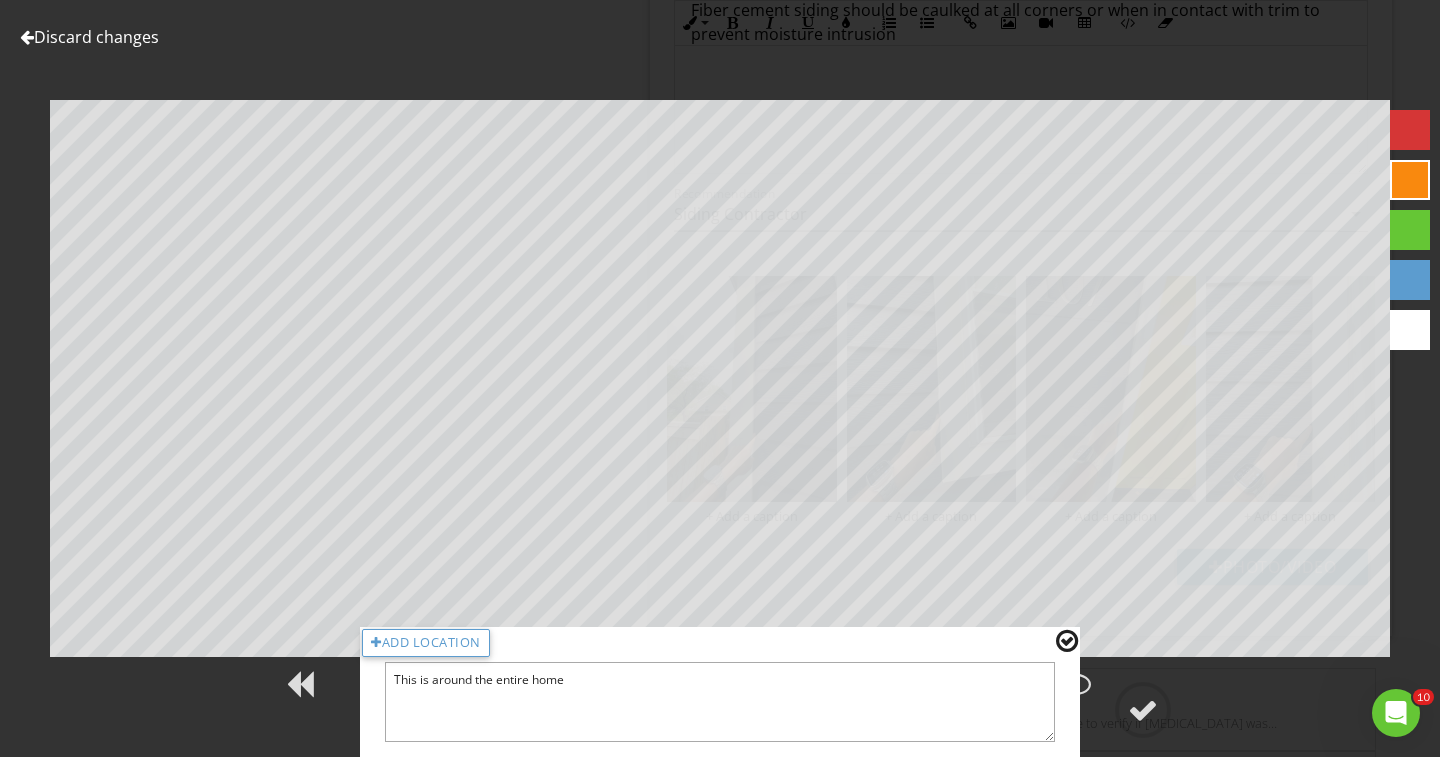 type on "This is around the entire home" 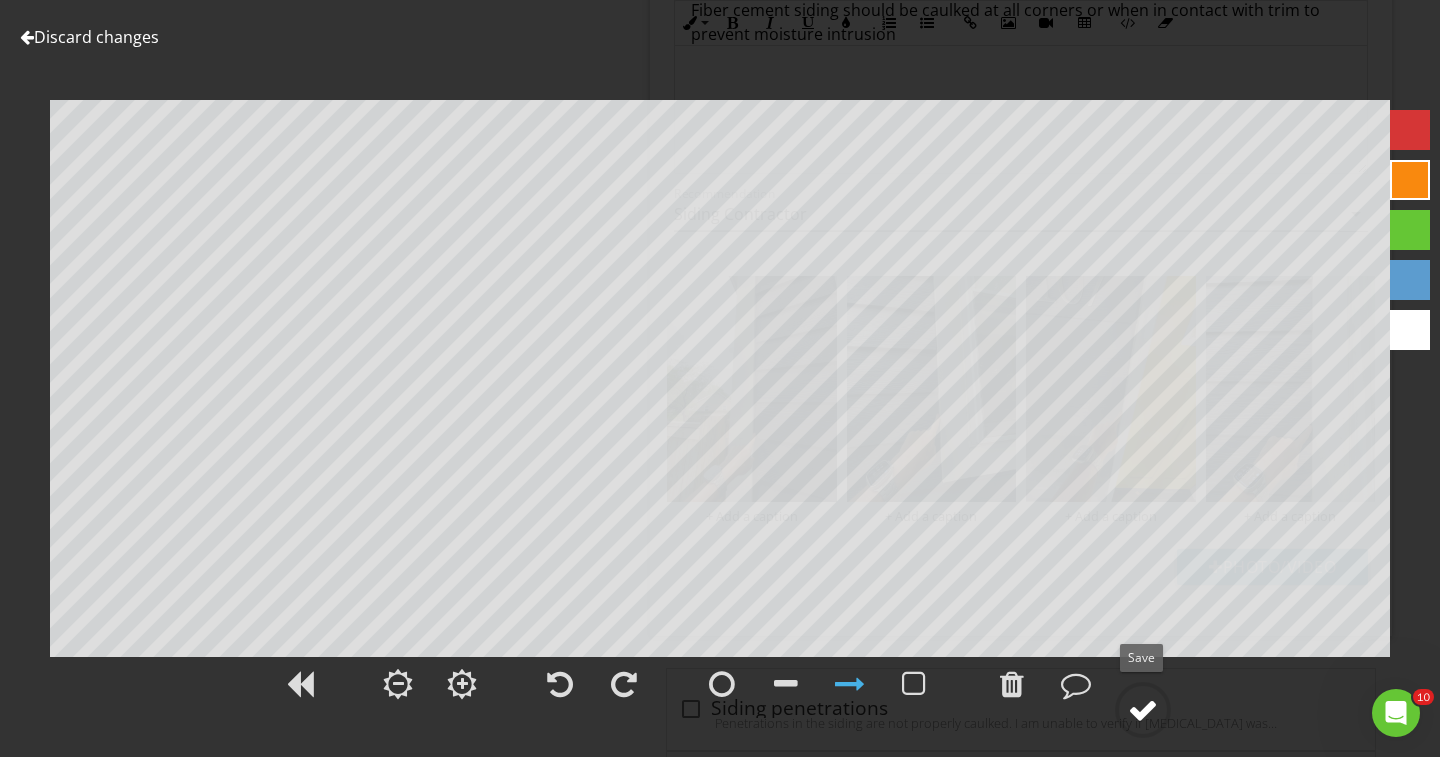 click at bounding box center (1143, 710) 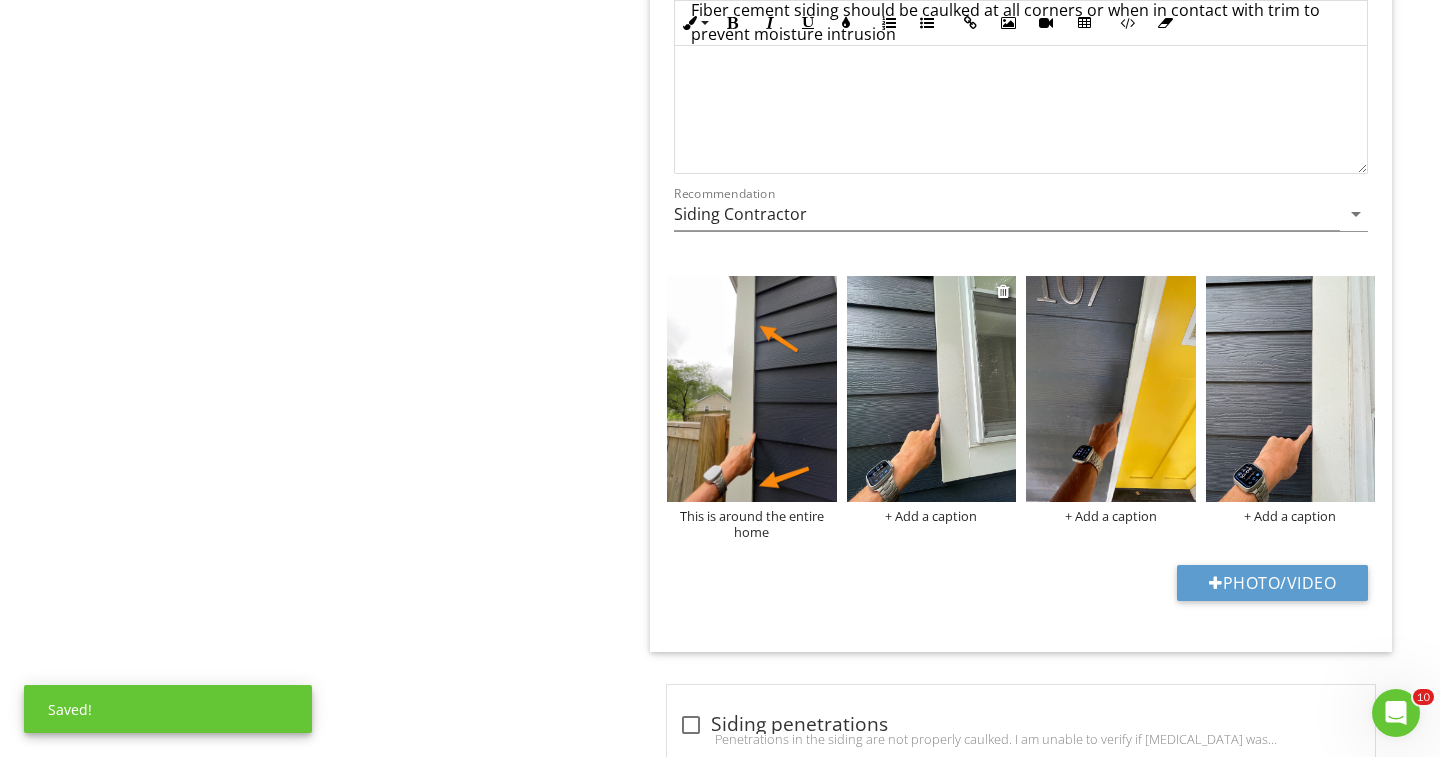 click at bounding box center (932, 389) 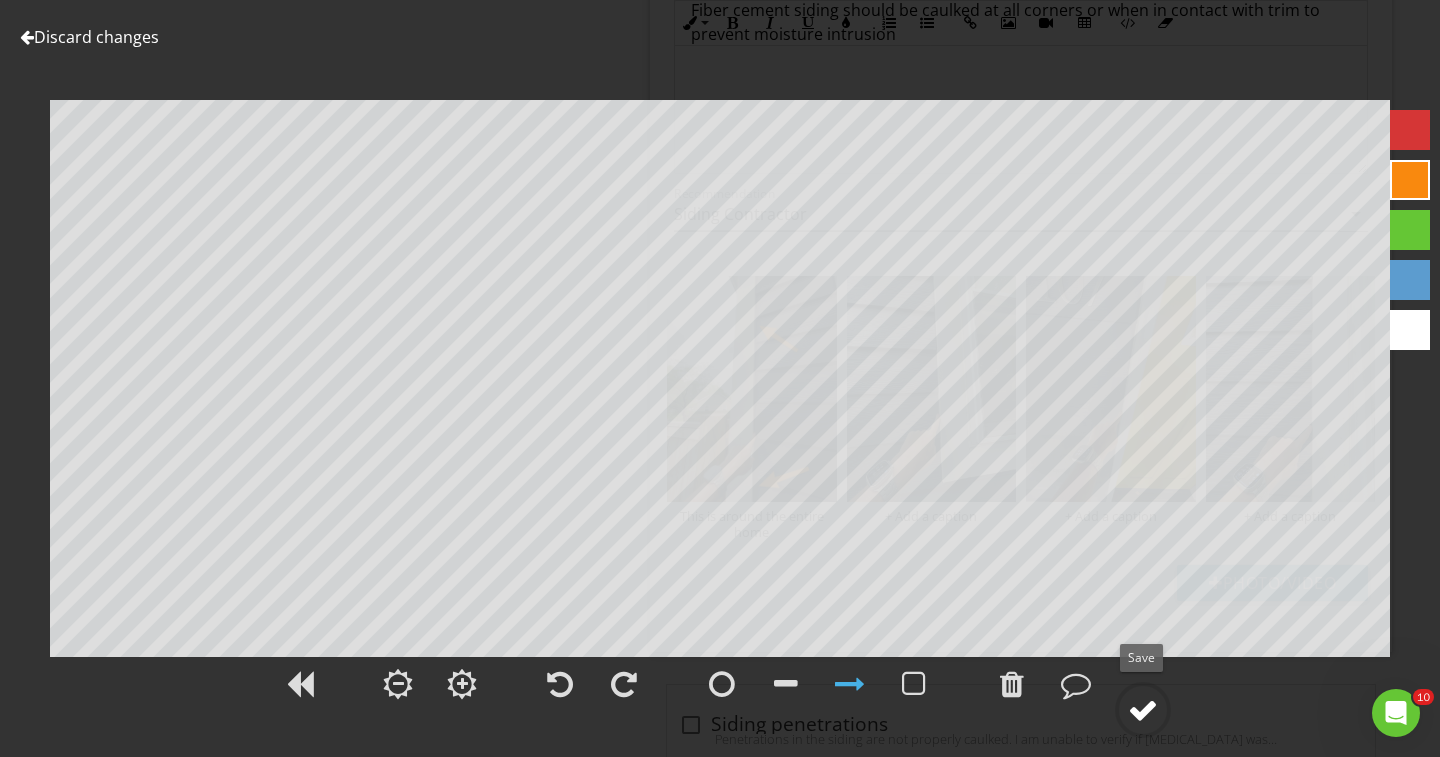 click at bounding box center (1143, 710) 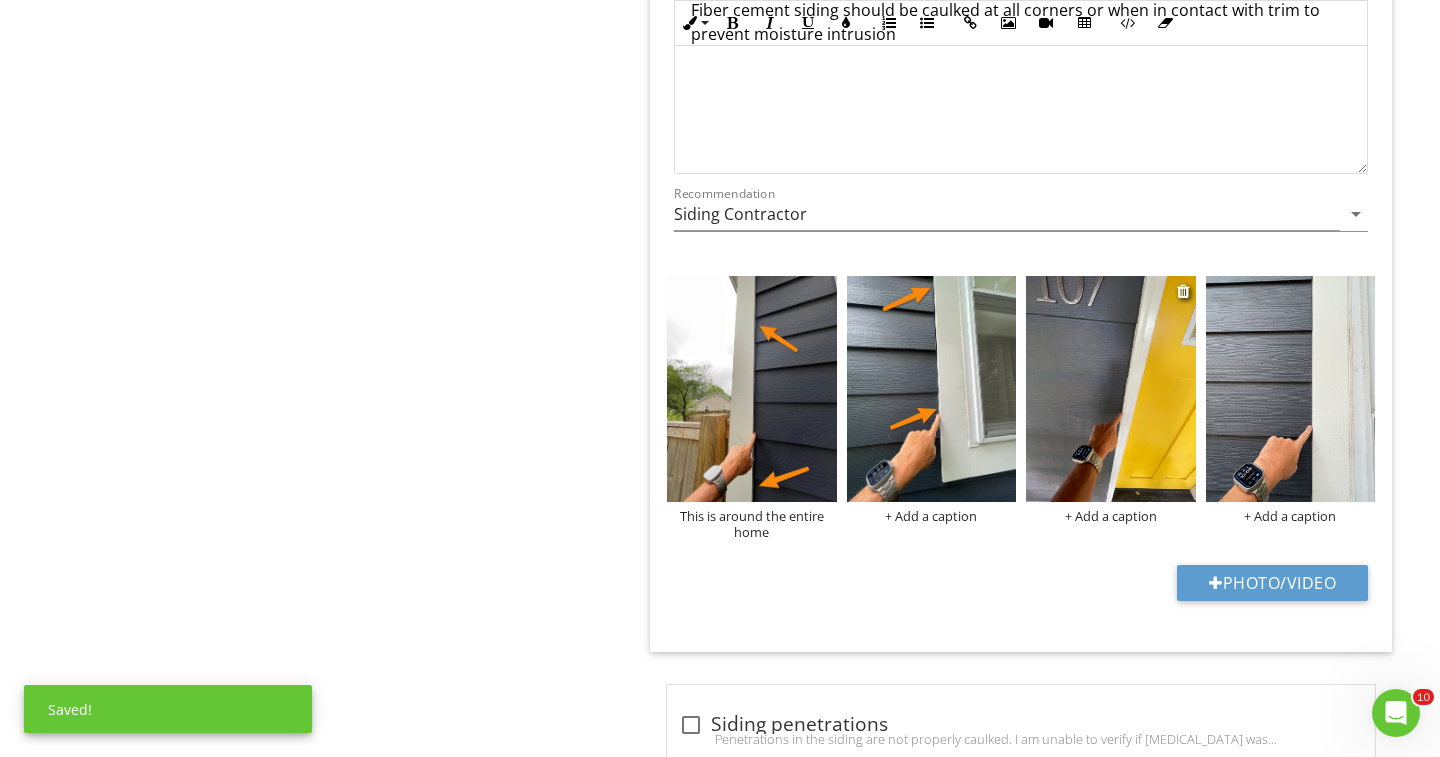click at bounding box center (1111, 389) 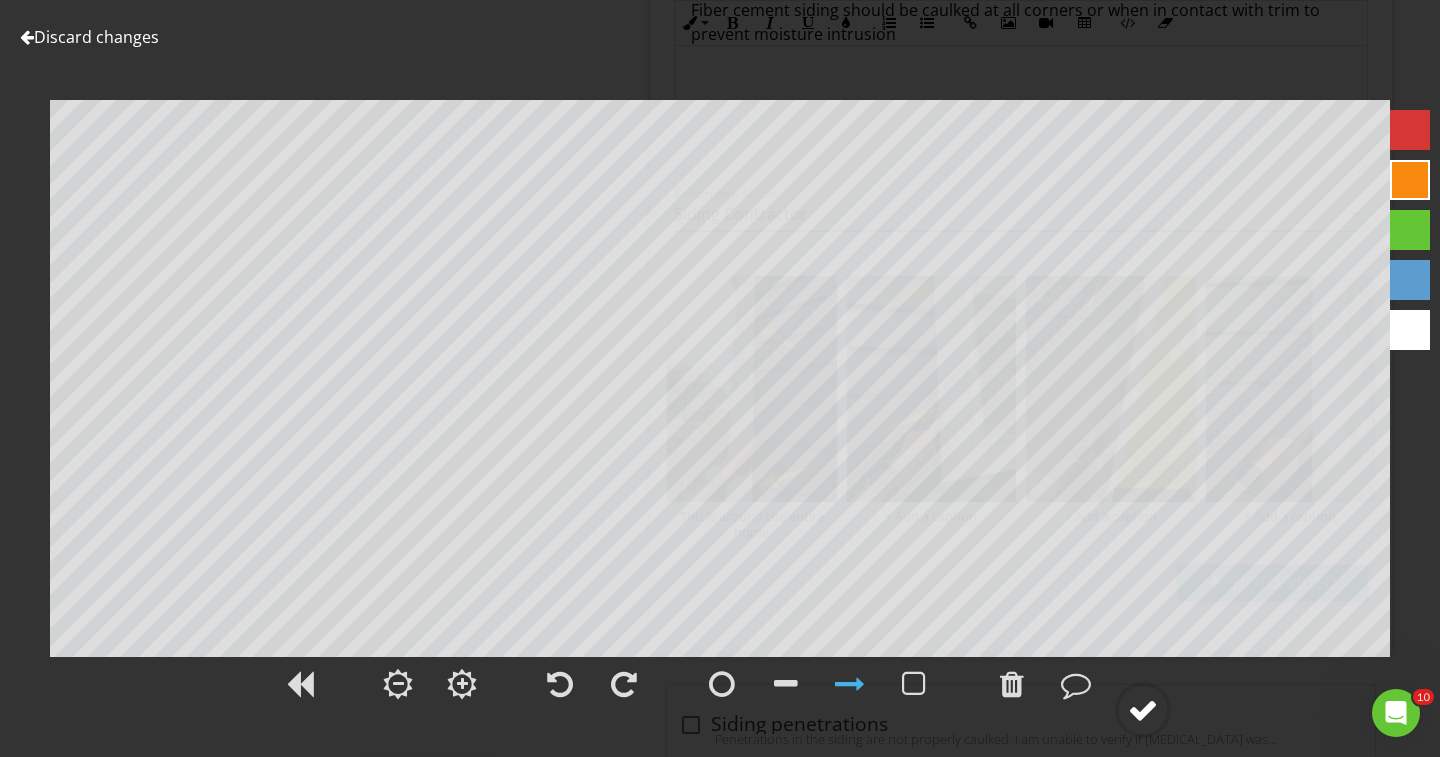 click at bounding box center (1143, 710) 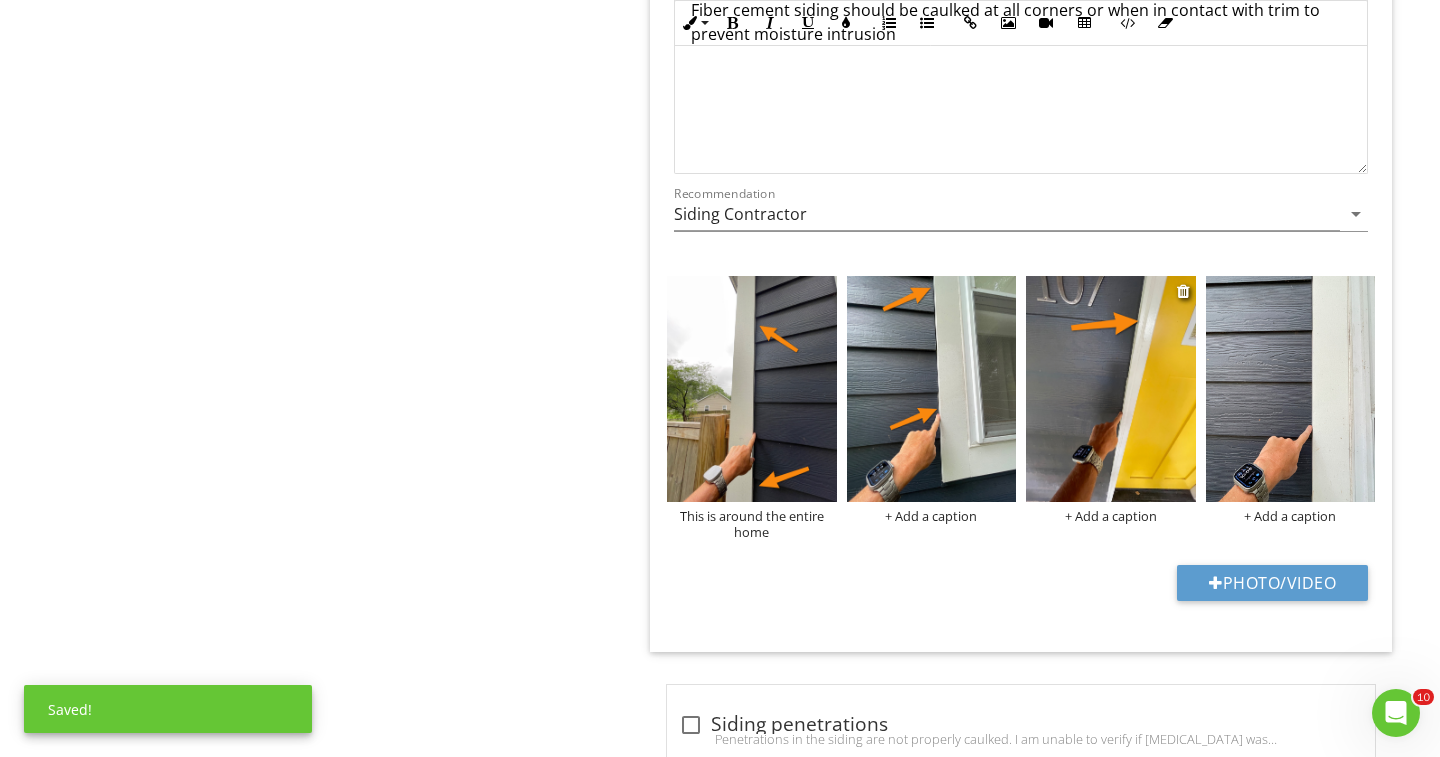 click at bounding box center [1111, 389] 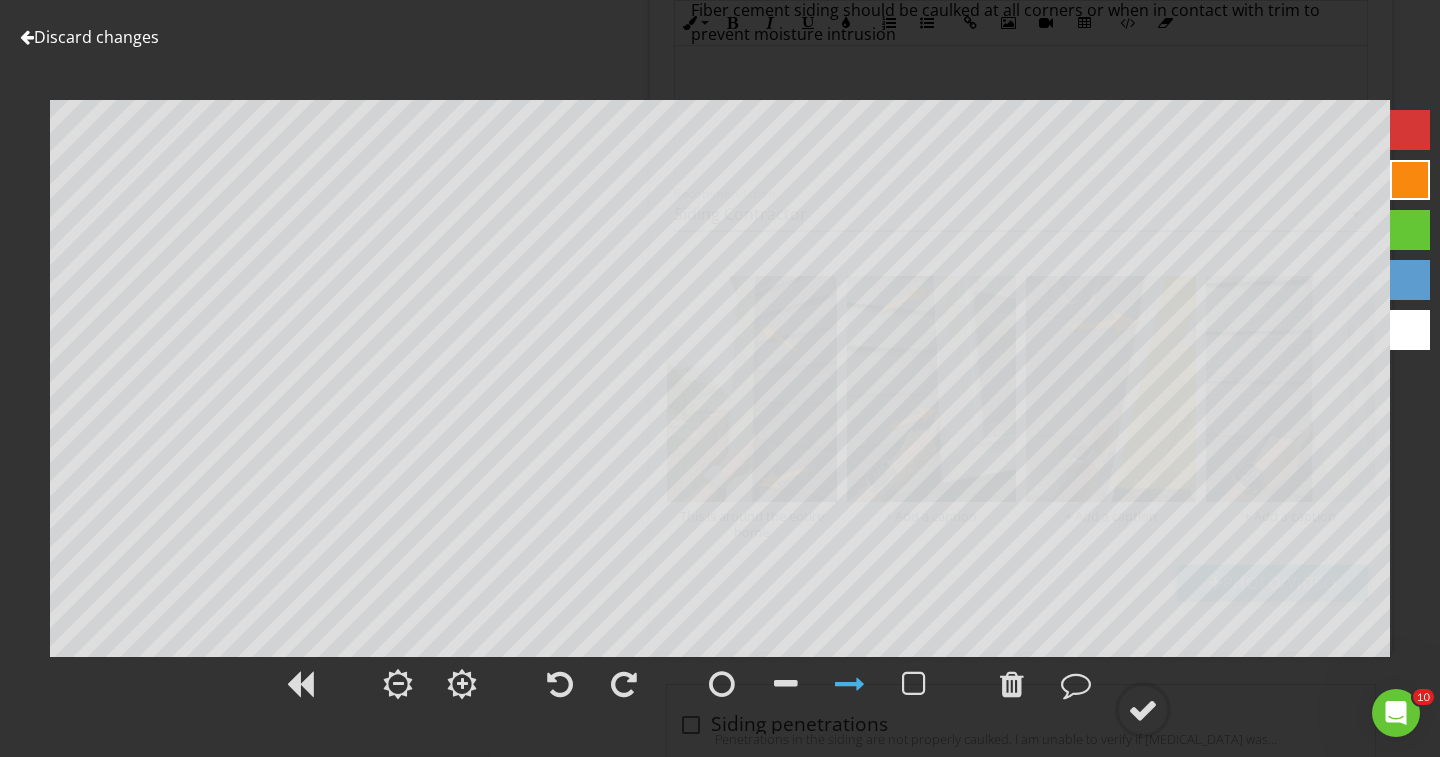 click on "Discard changes" at bounding box center [89, 37] 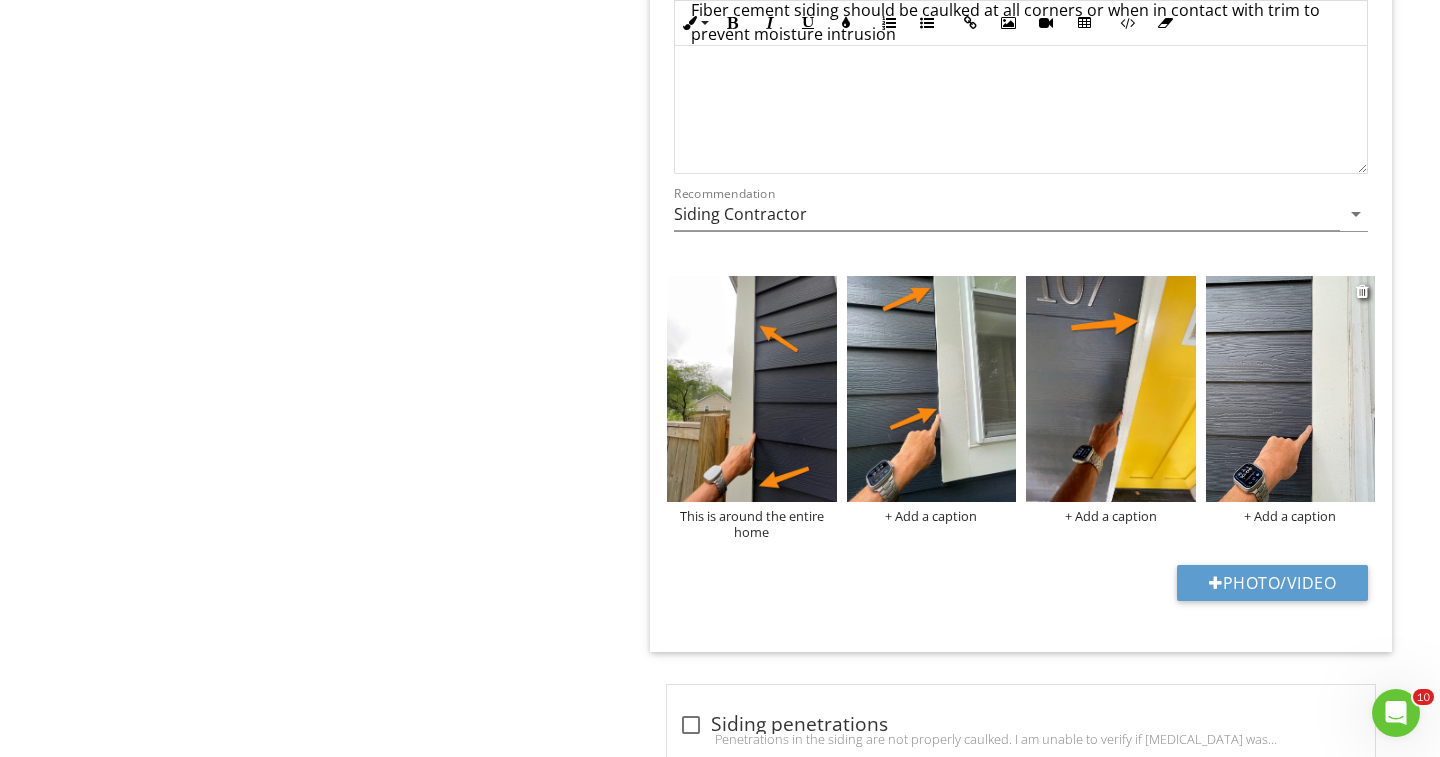 click at bounding box center (1291, 389) 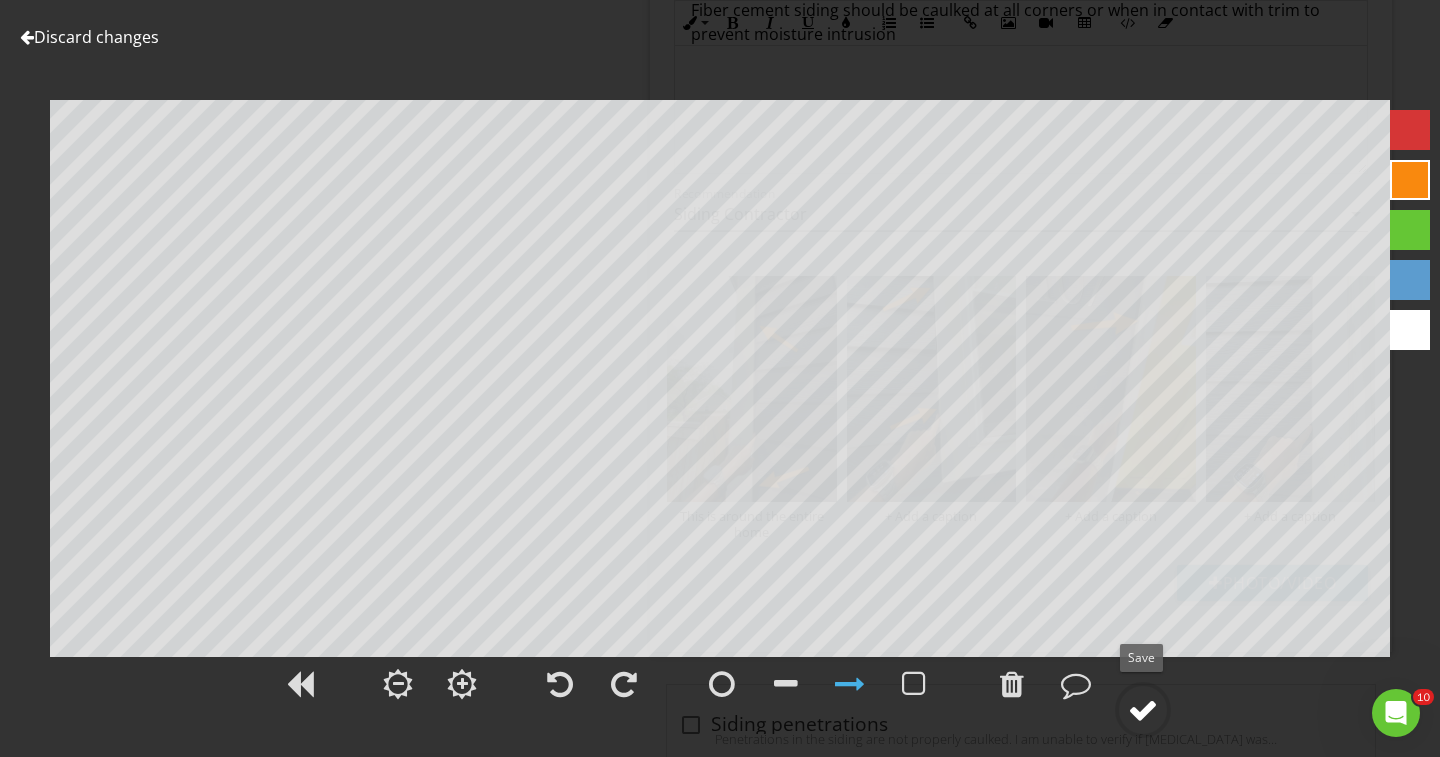 click at bounding box center (1143, 710) 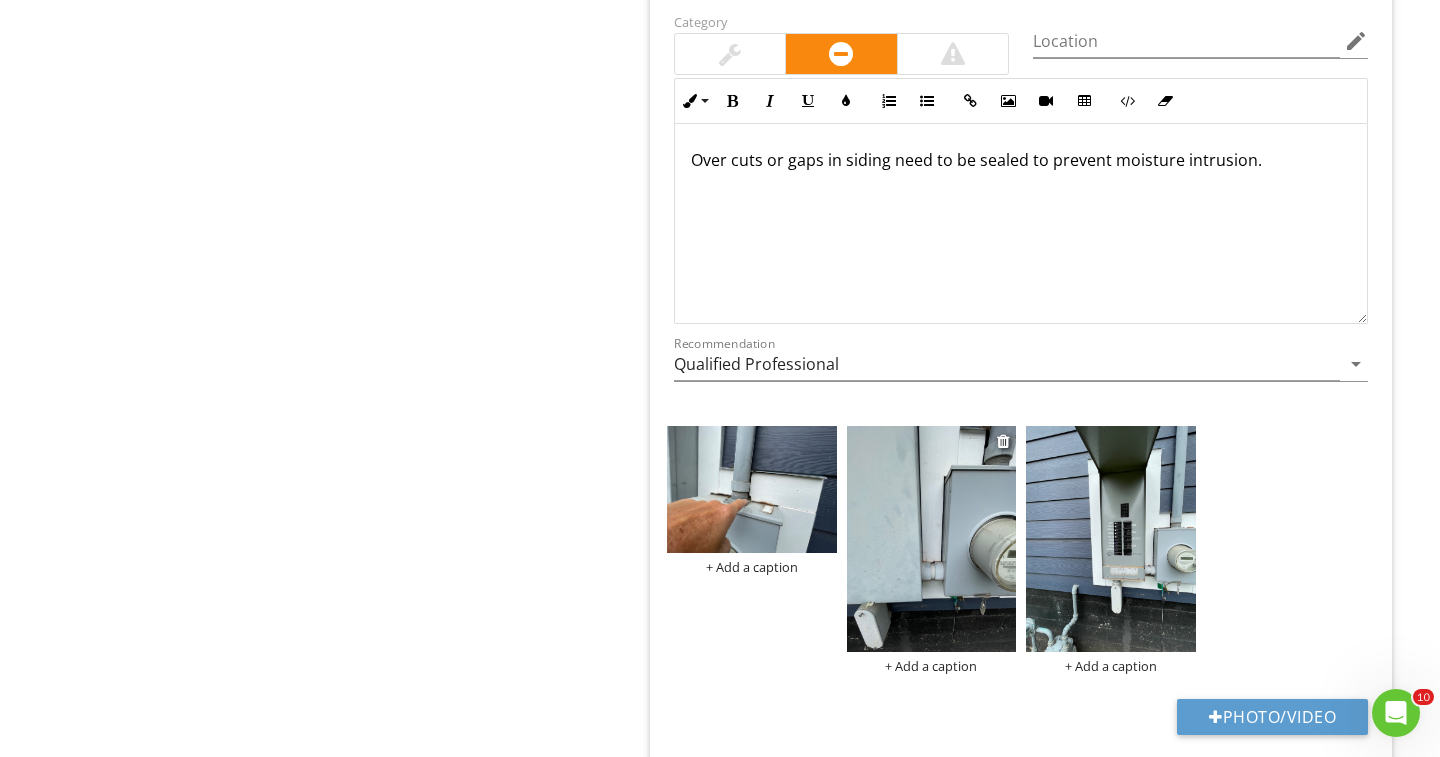 scroll, scrollTop: 1557, scrollLeft: 0, axis: vertical 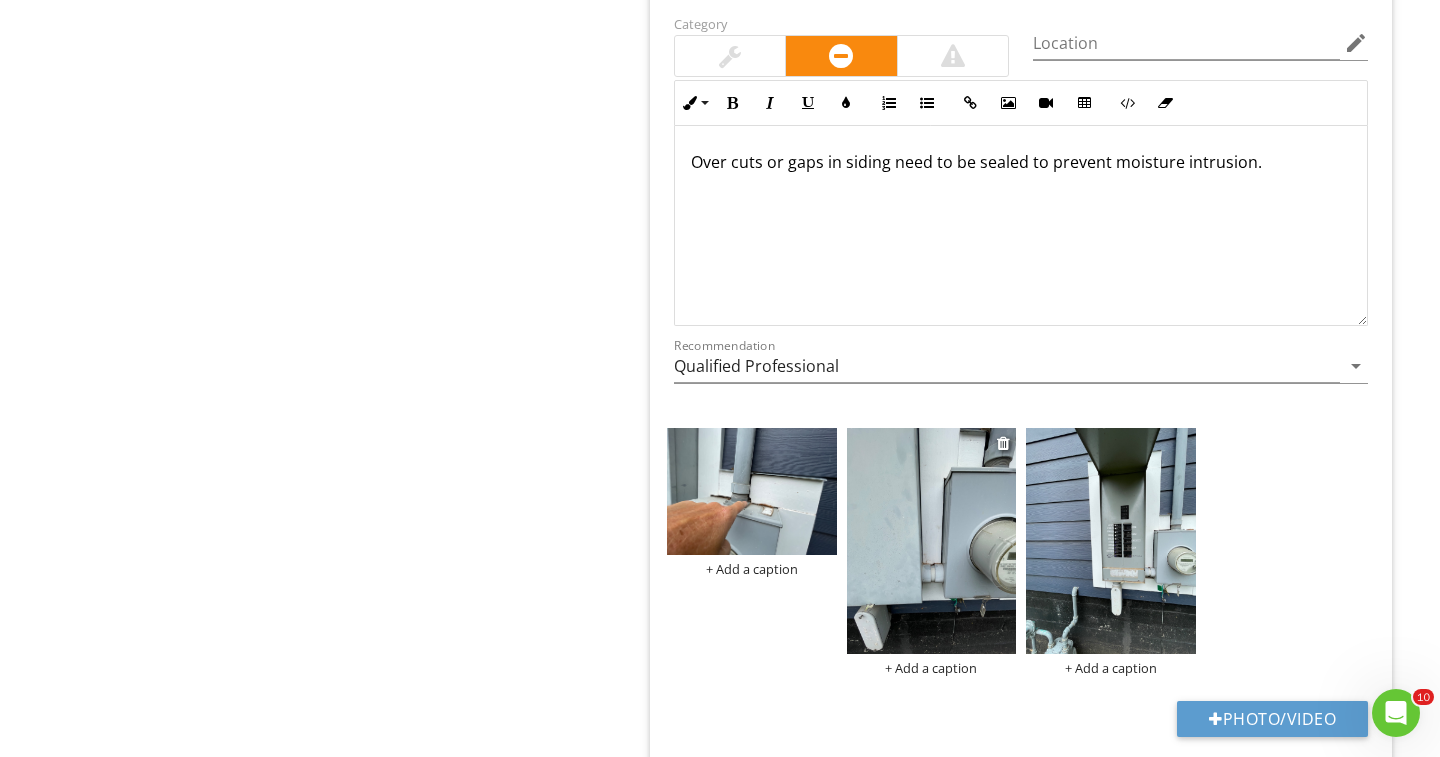 click at bounding box center [932, 541] 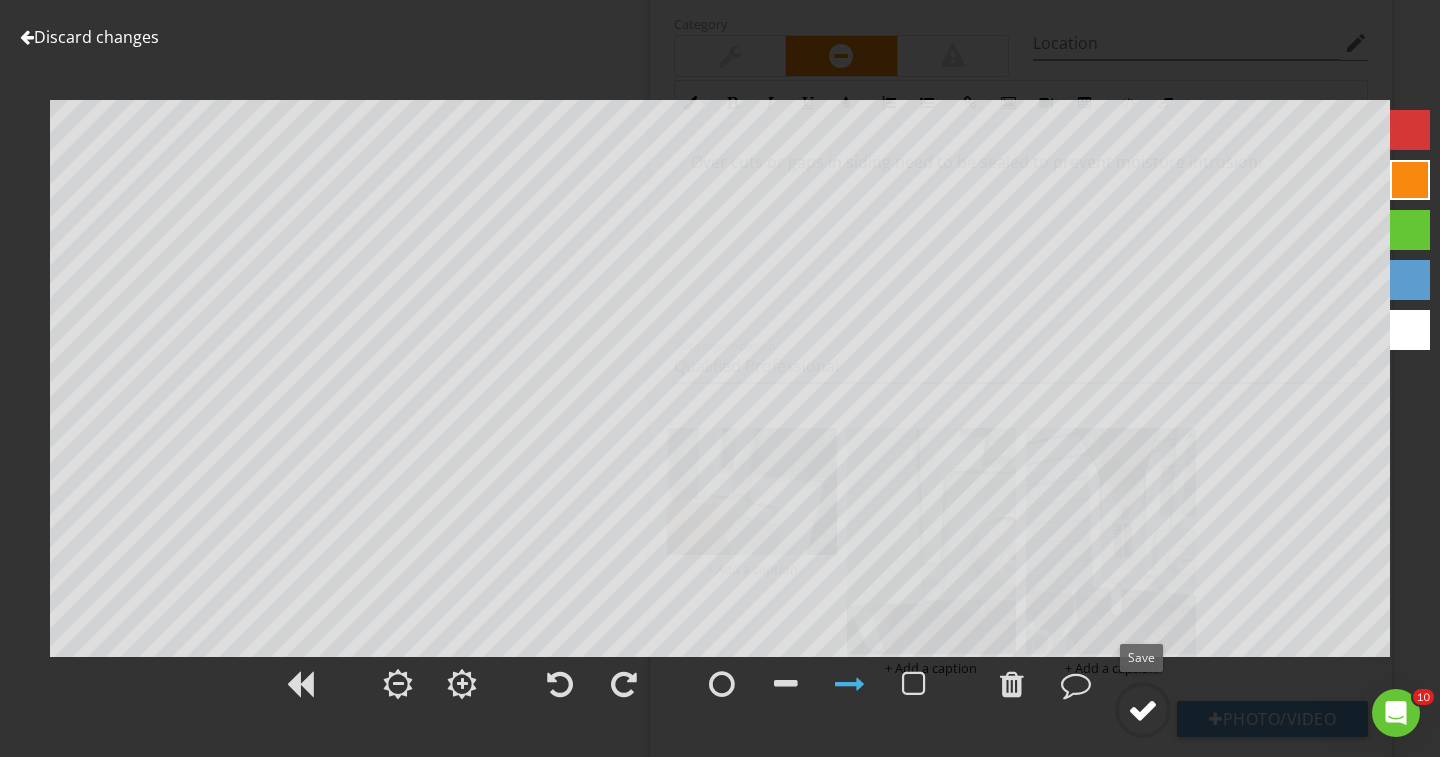 click at bounding box center (1143, 710) 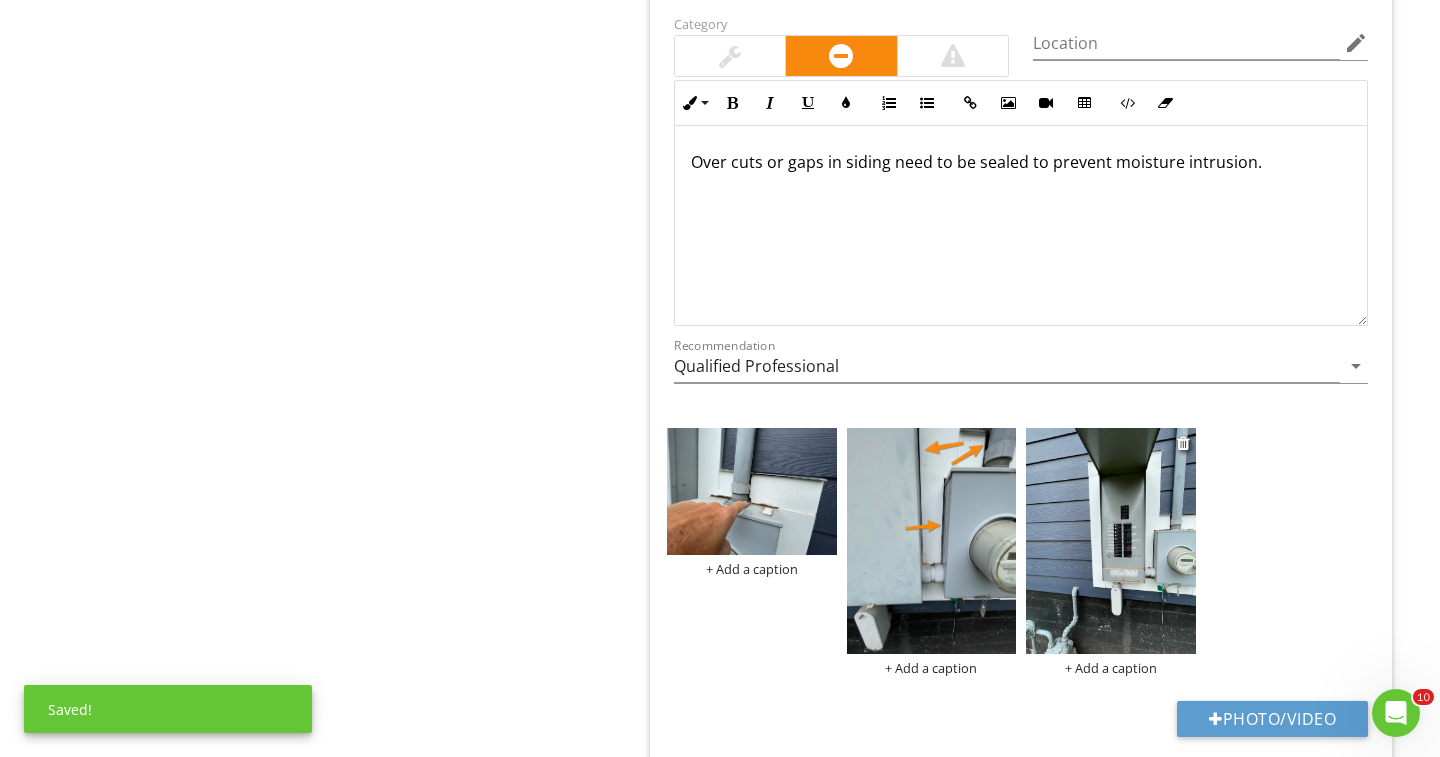 click at bounding box center (1111, 541) 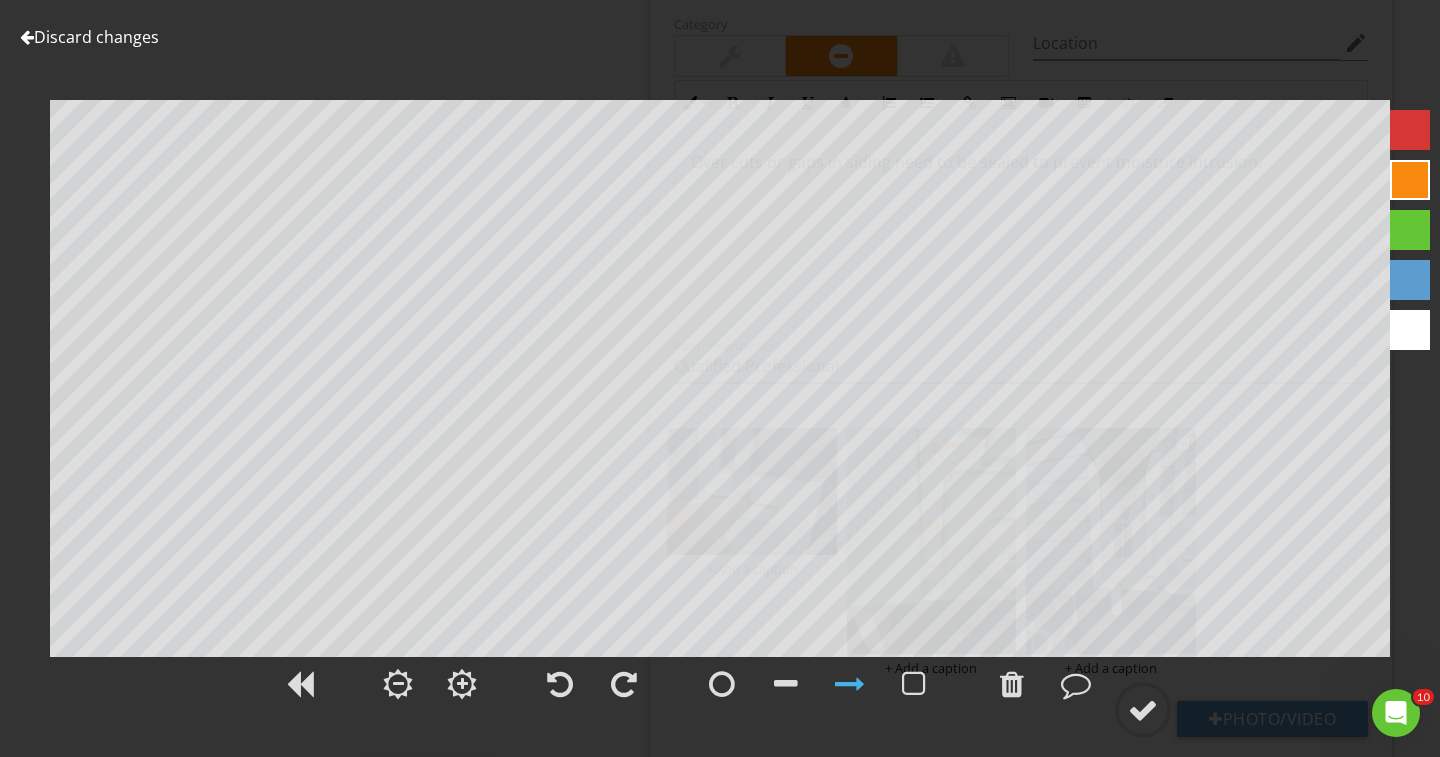 scroll, scrollTop: 1569, scrollLeft: 0, axis: vertical 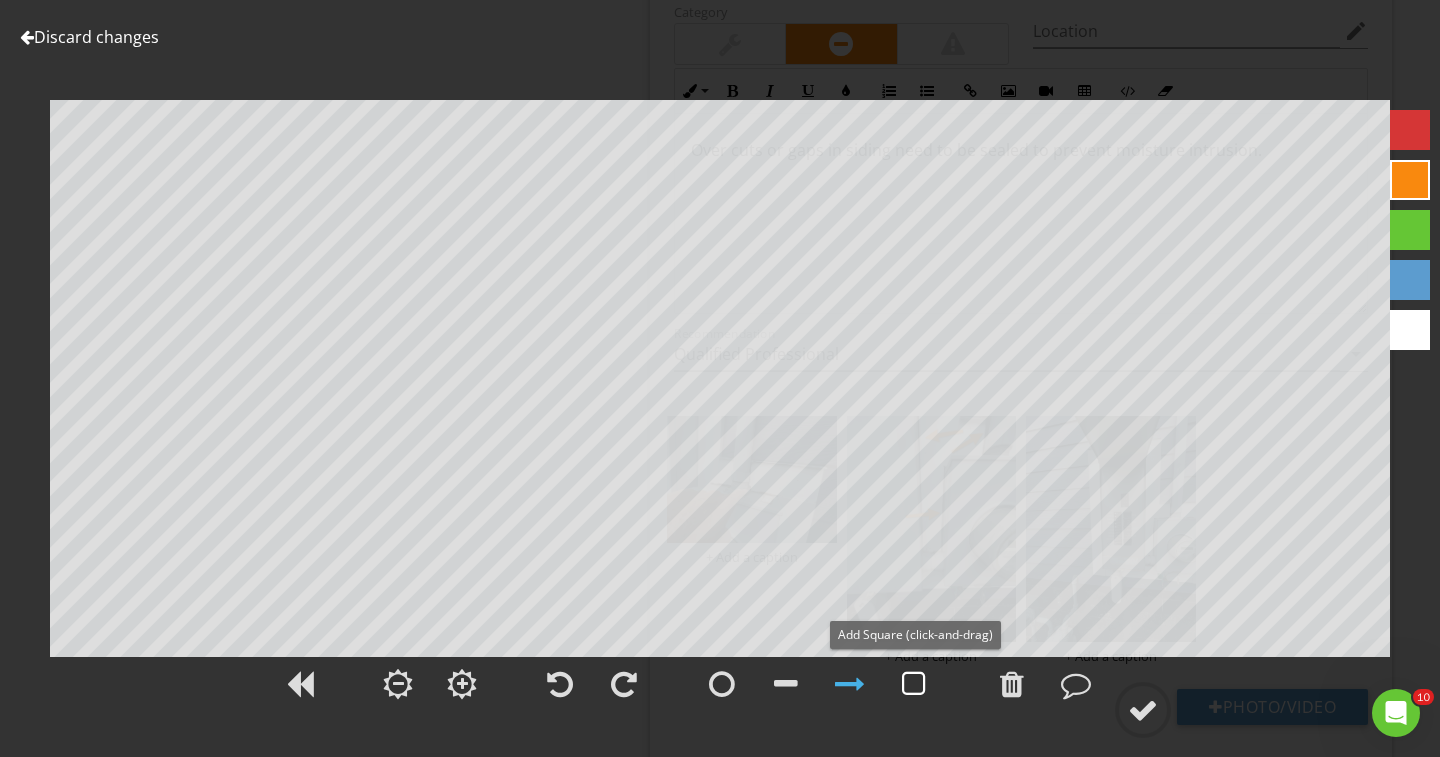 click at bounding box center (914, 684) 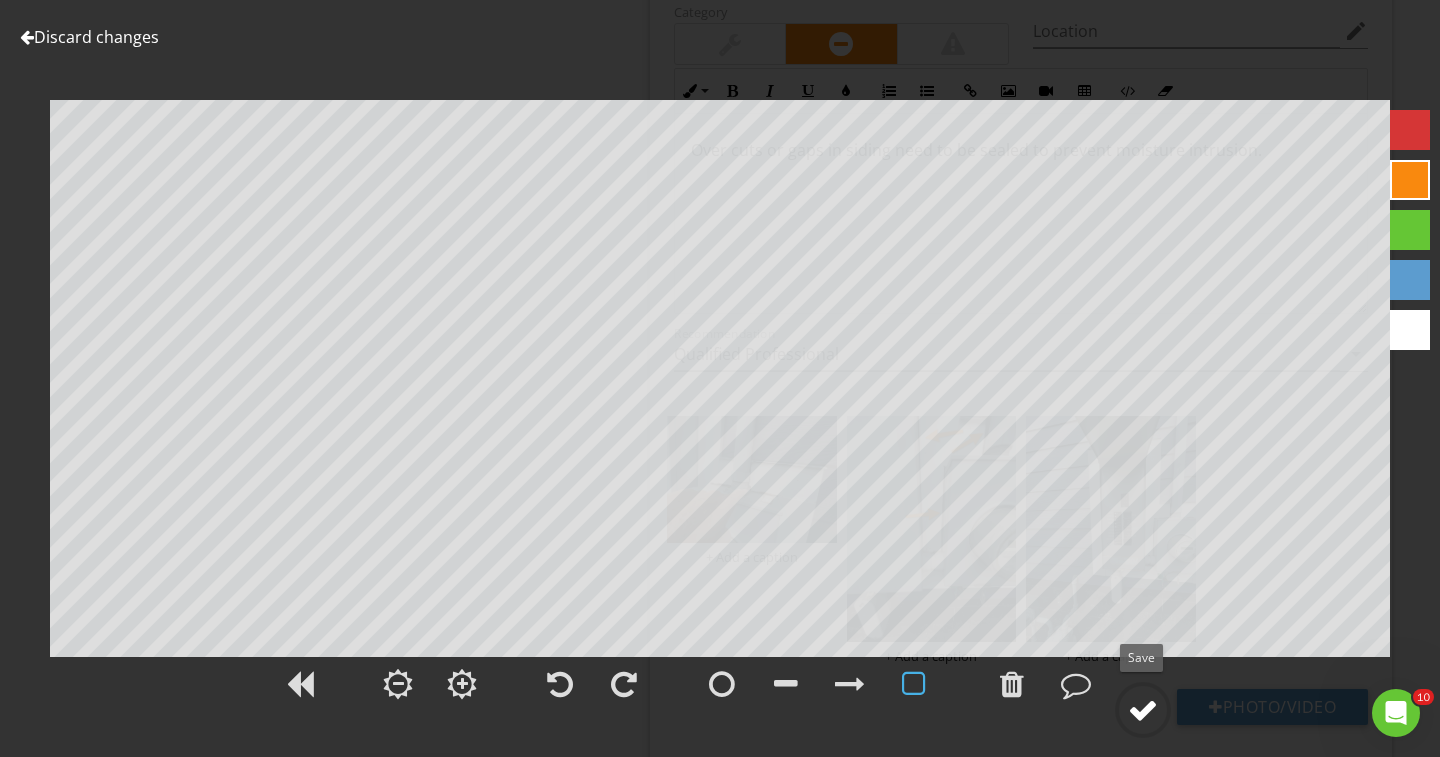 click at bounding box center (1143, 710) 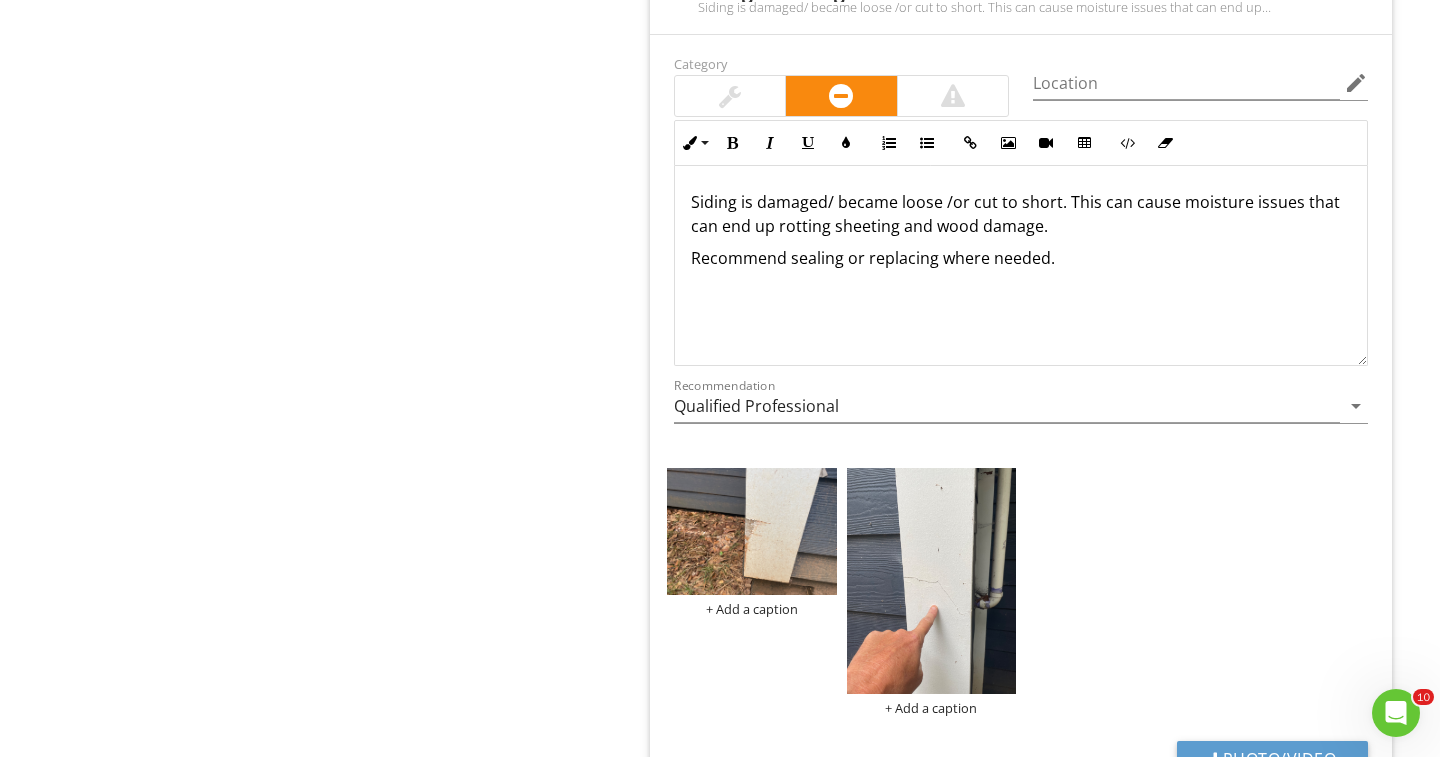scroll, scrollTop: 2438, scrollLeft: 0, axis: vertical 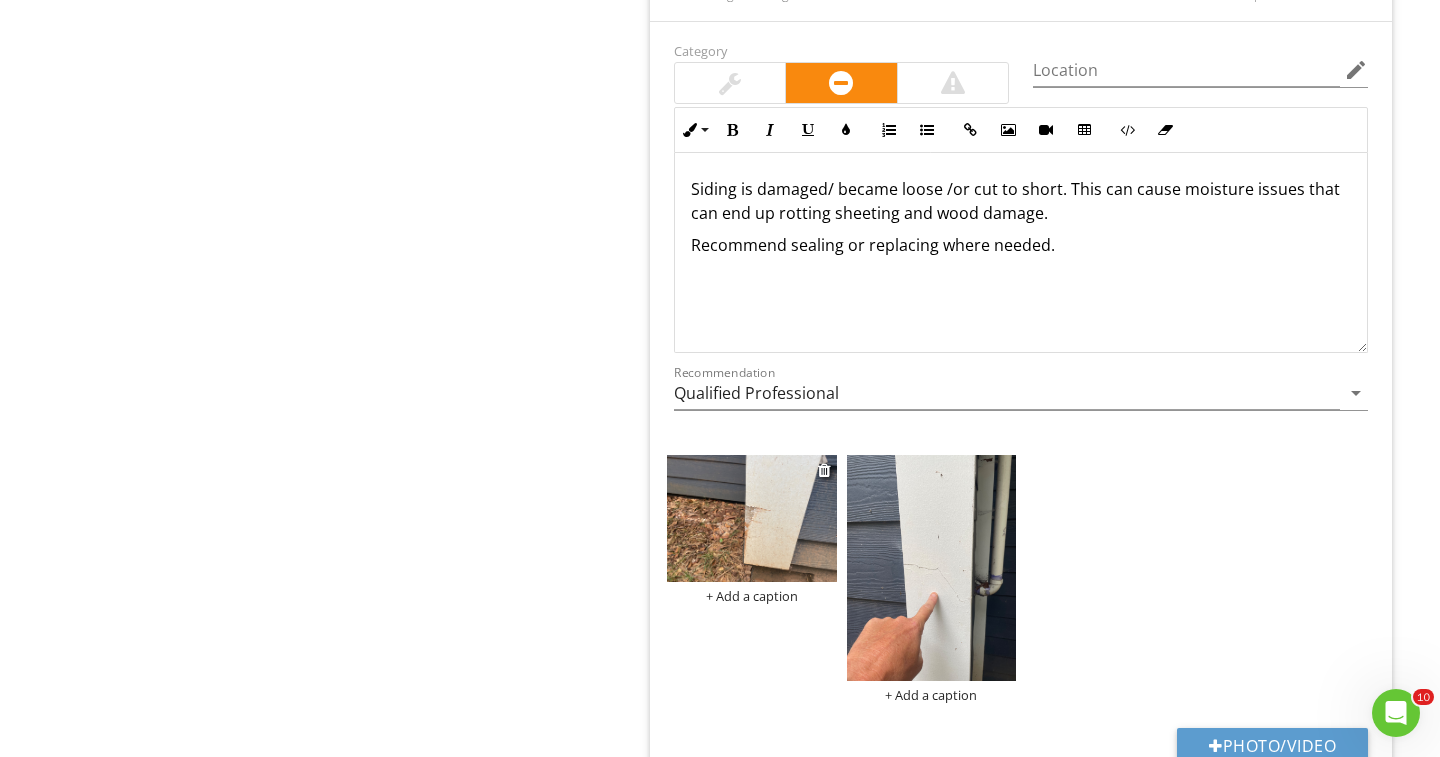 click at bounding box center (752, 518) 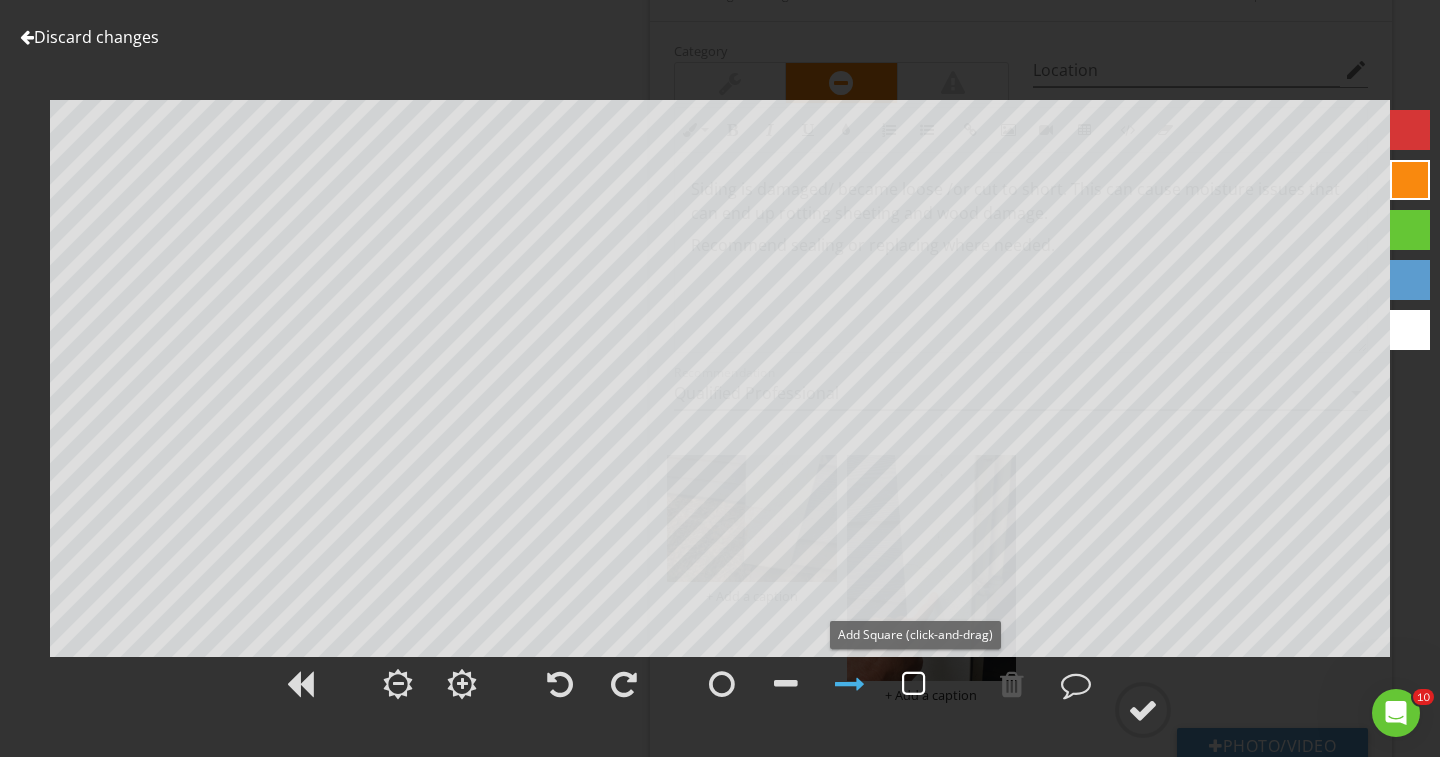 click at bounding box center (914, 684) 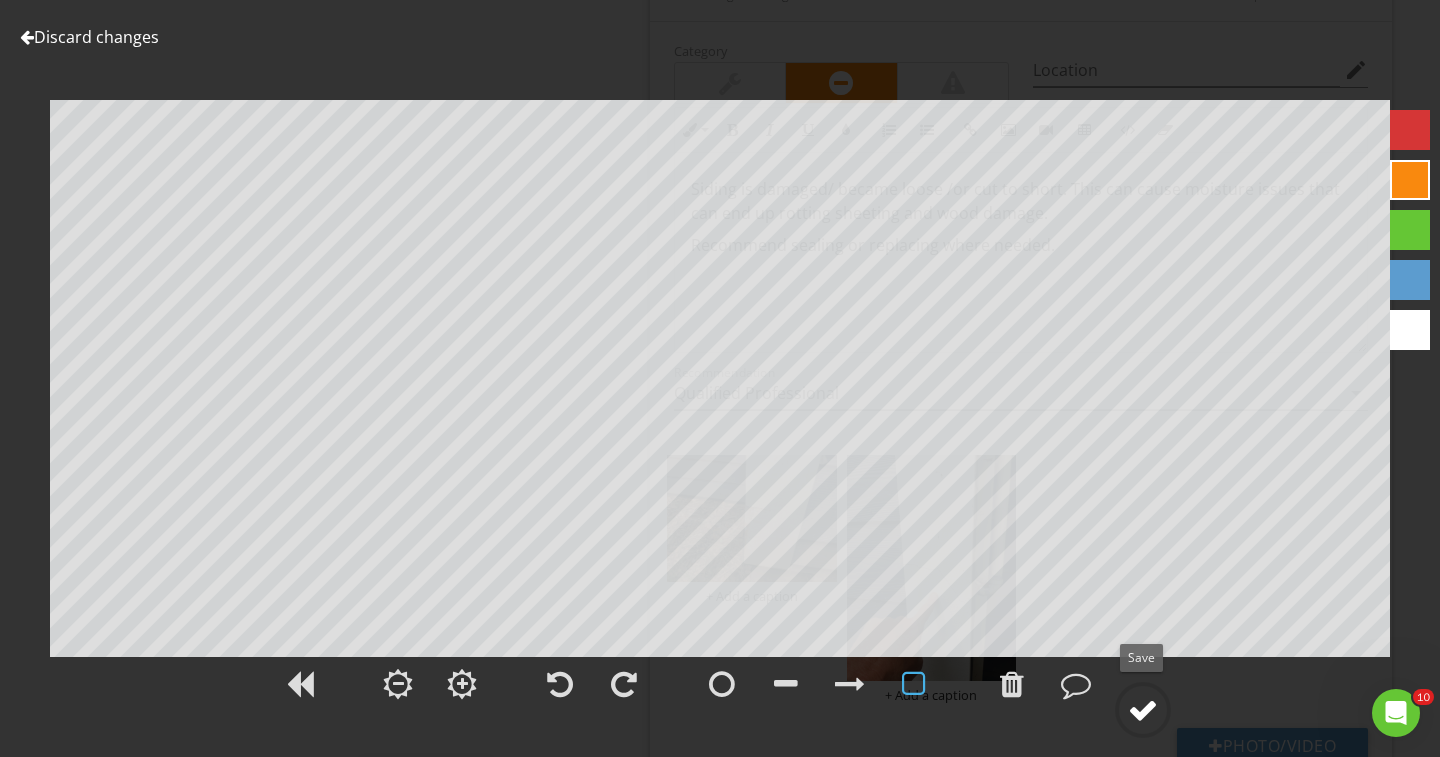 click at bounding box center [1143, 710] 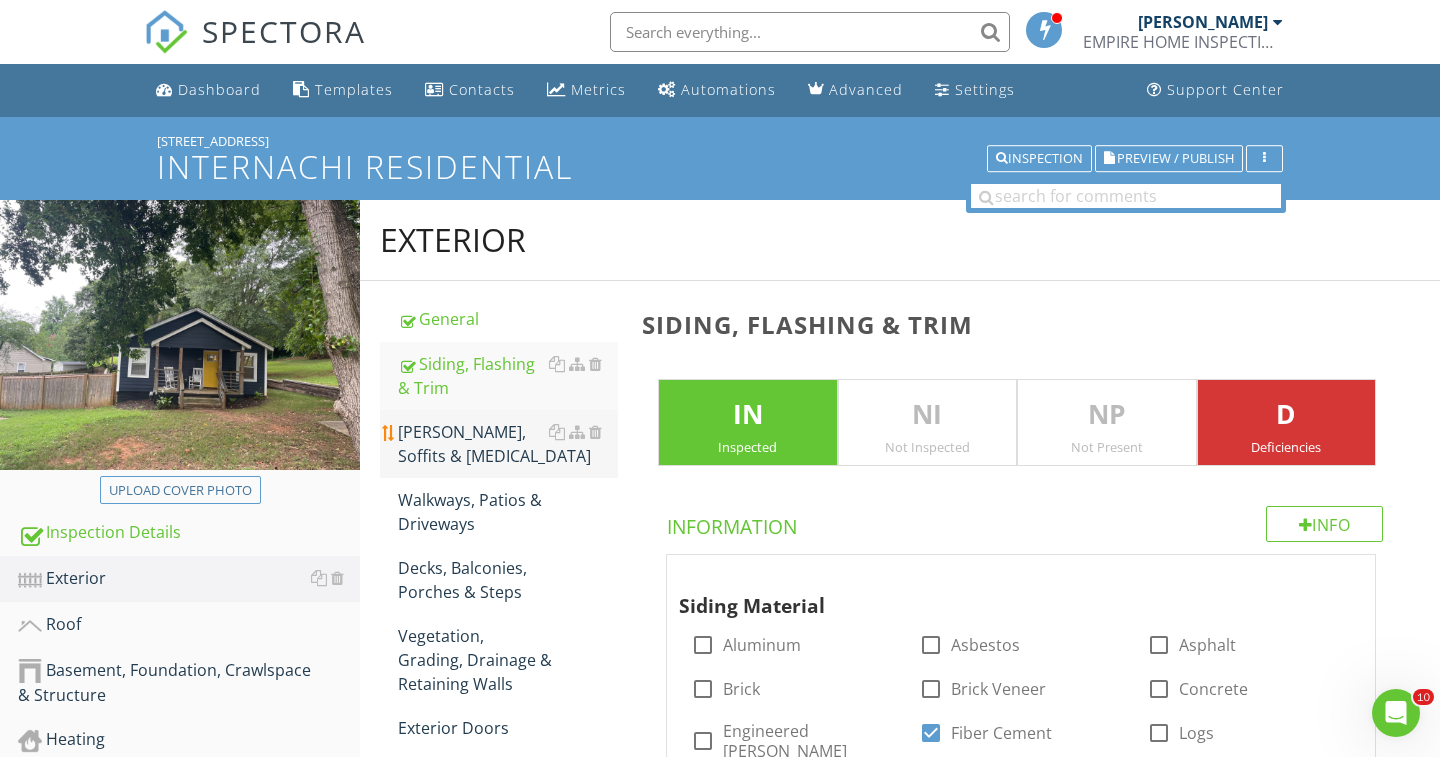 scroll, scrollTop: 0, scrollLeft: 0, axis: both 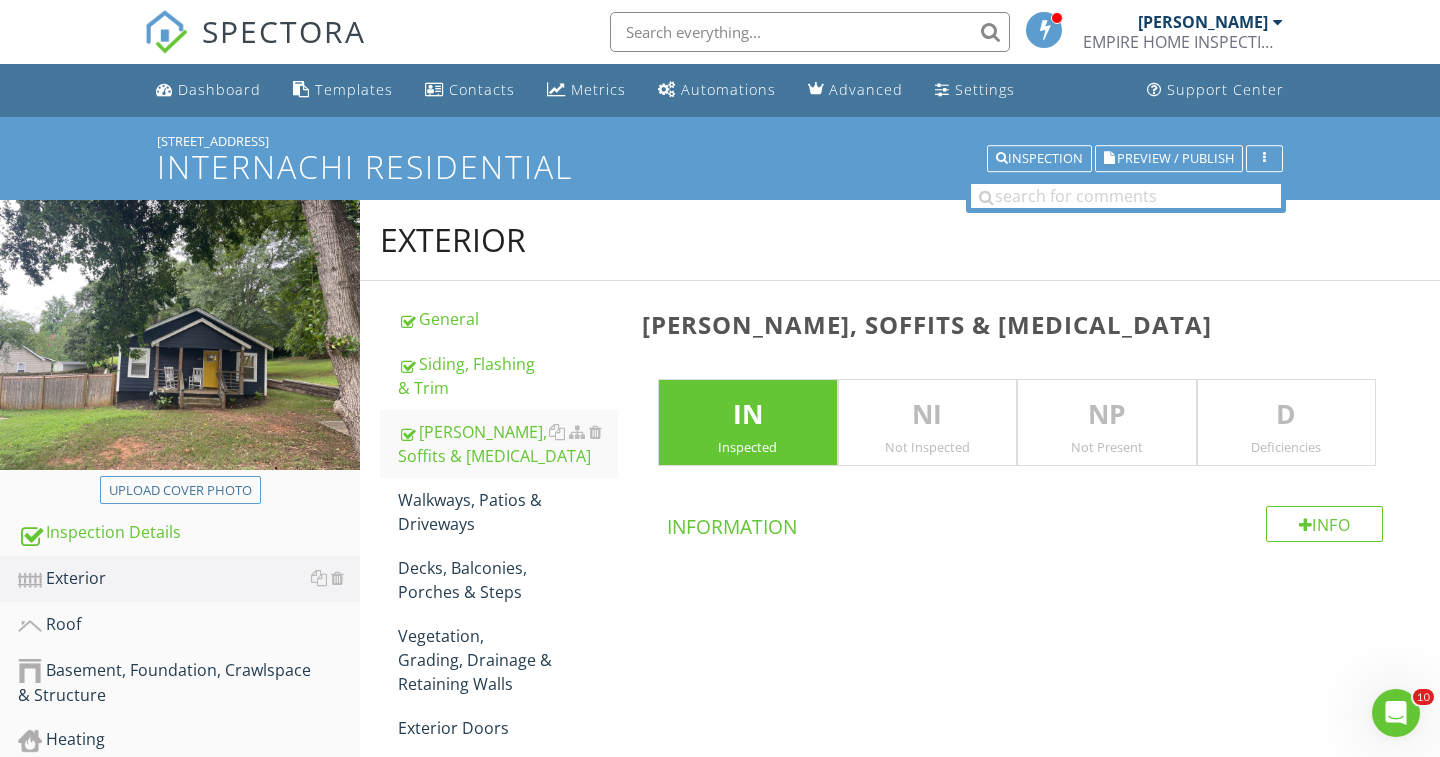 click on "D" at bounding box center [1287, 415] 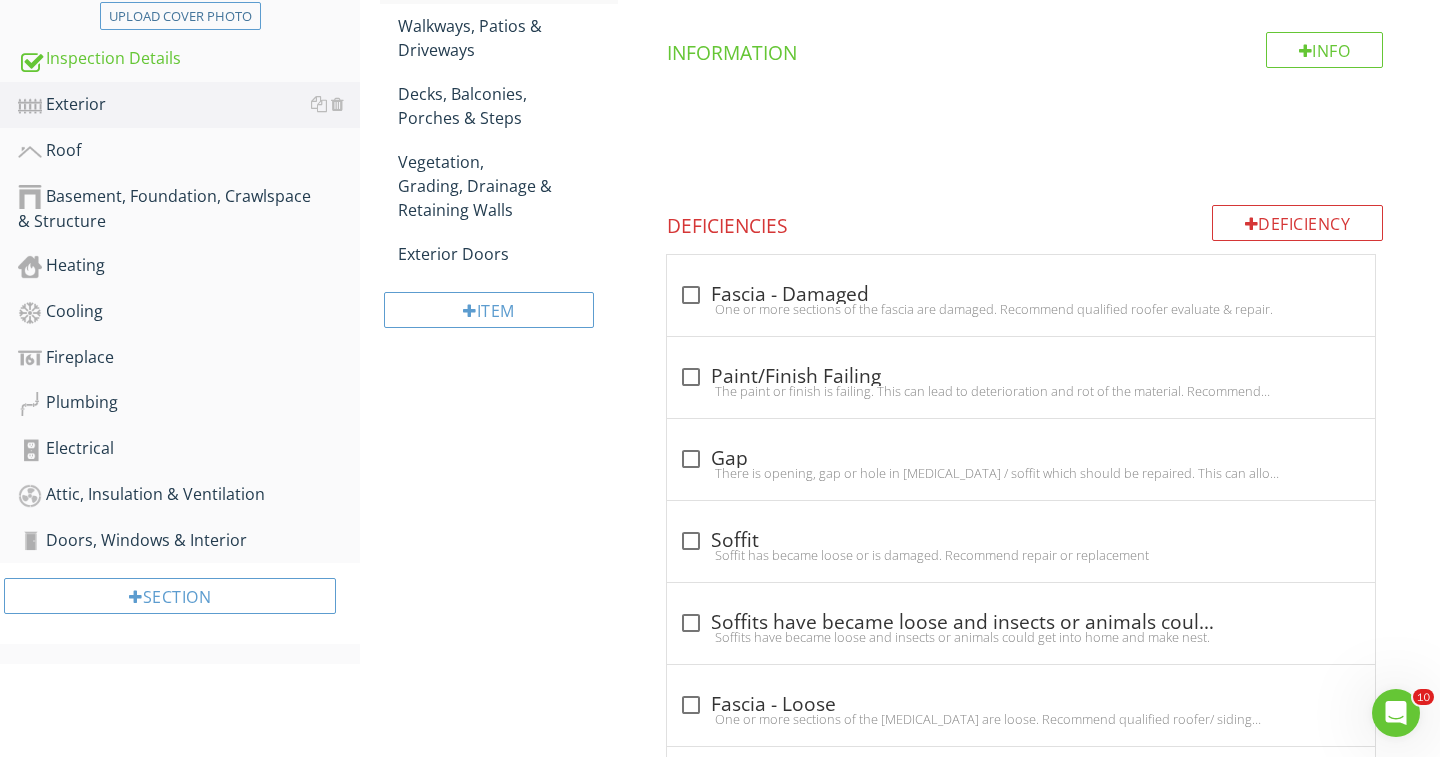 scroll, scrollTop: 457, scrollLeft: 0, axis: vertical 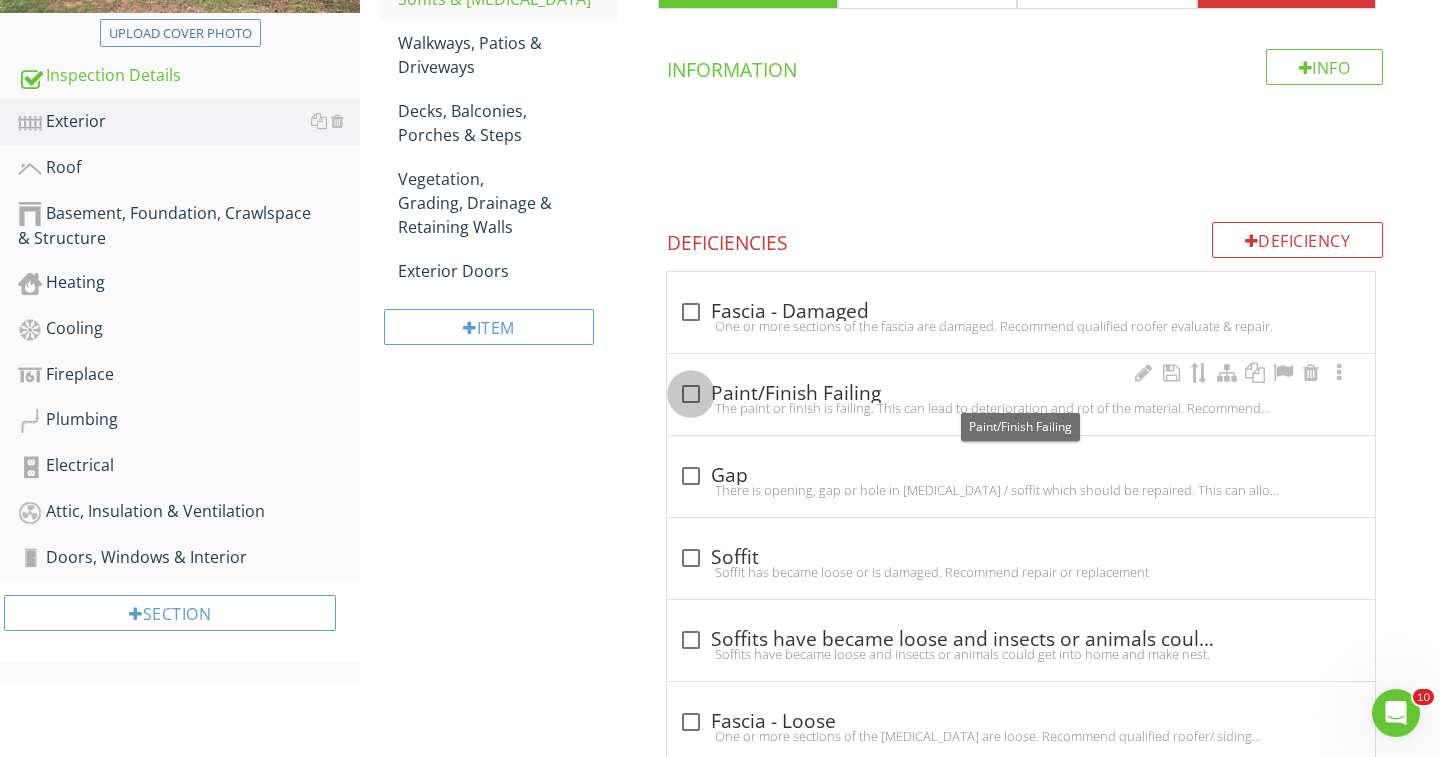 click at bounding box center (691, 394) 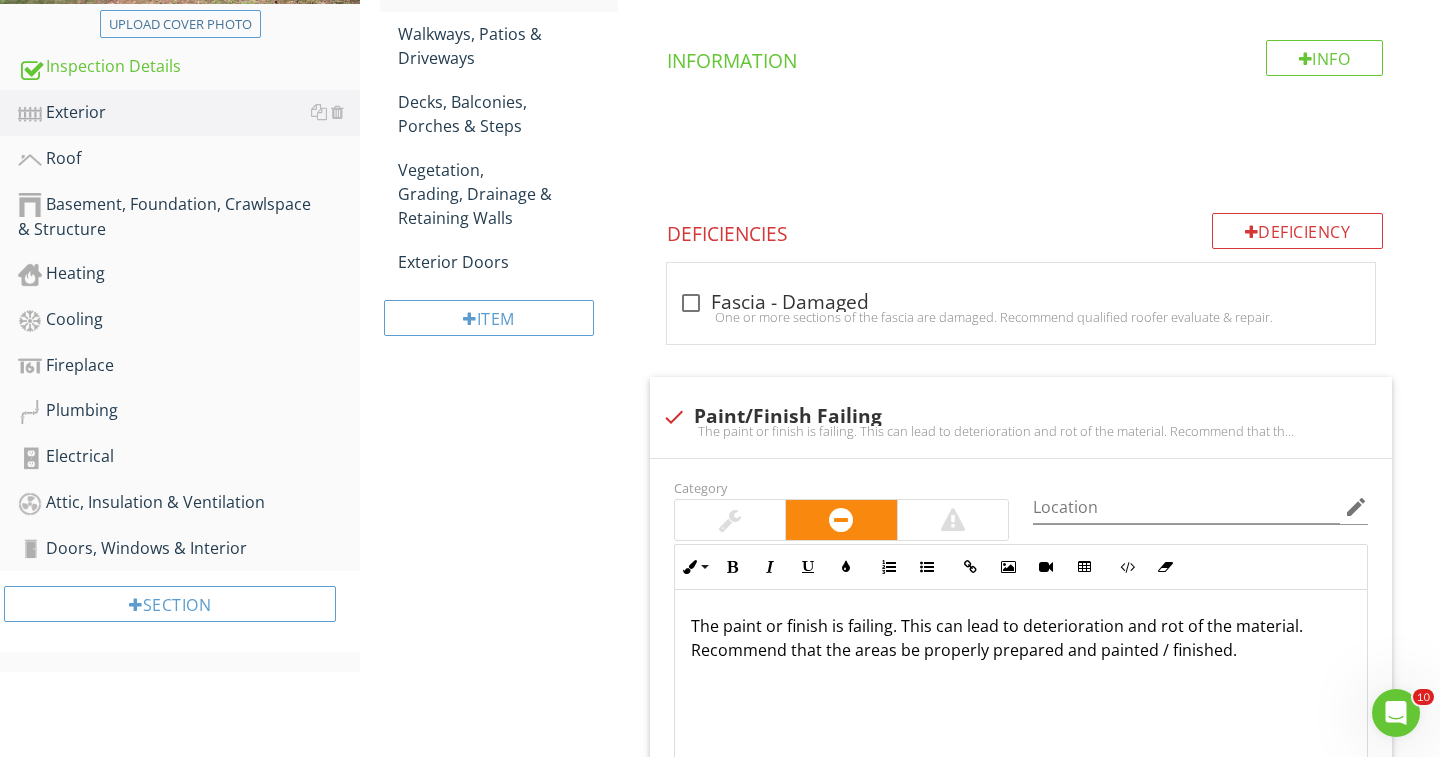 scroll, scrollTop: 467, scrollLeft: 0, axis: vertical 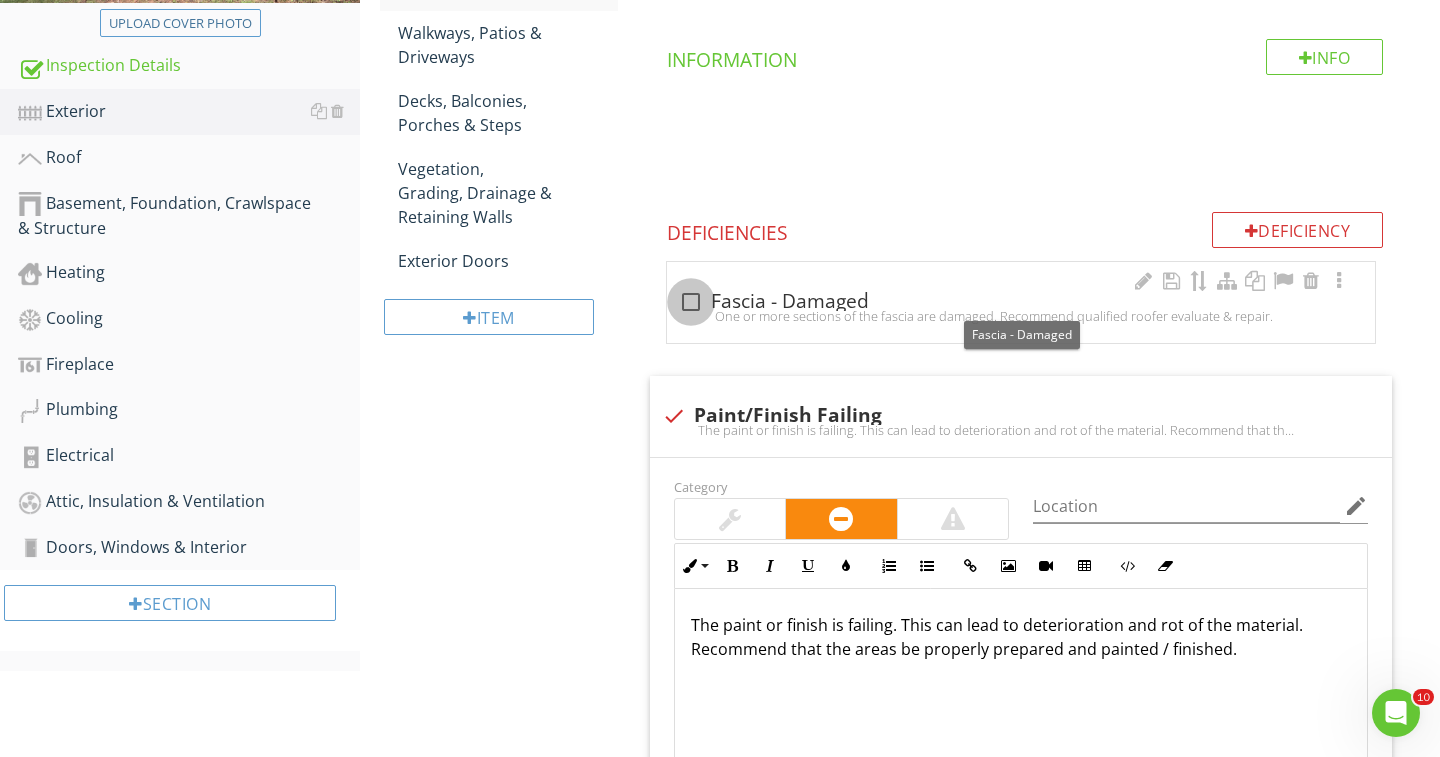 click at bounding box center (691, 302) 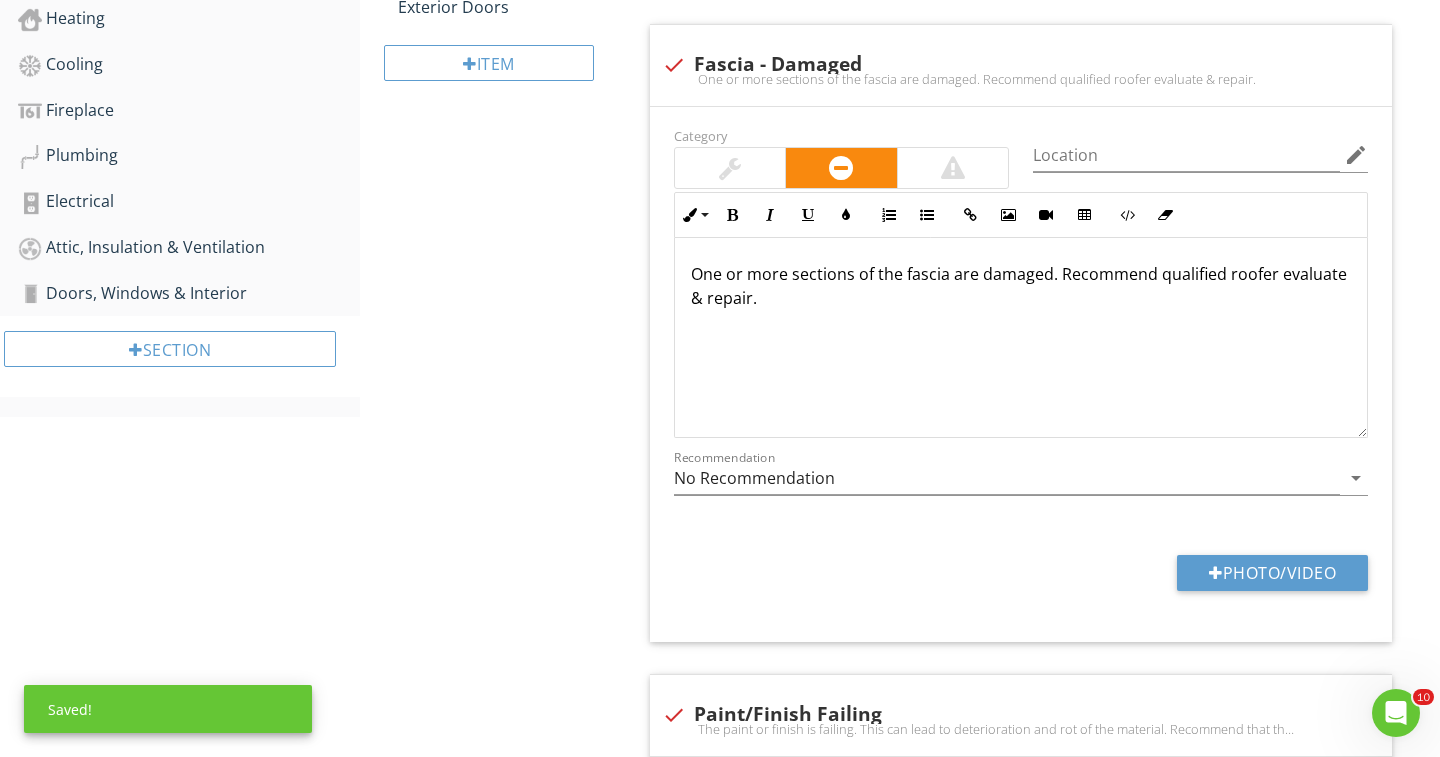 scroll, scrollTop: 687, scrollLeft: 0, axis: vertical 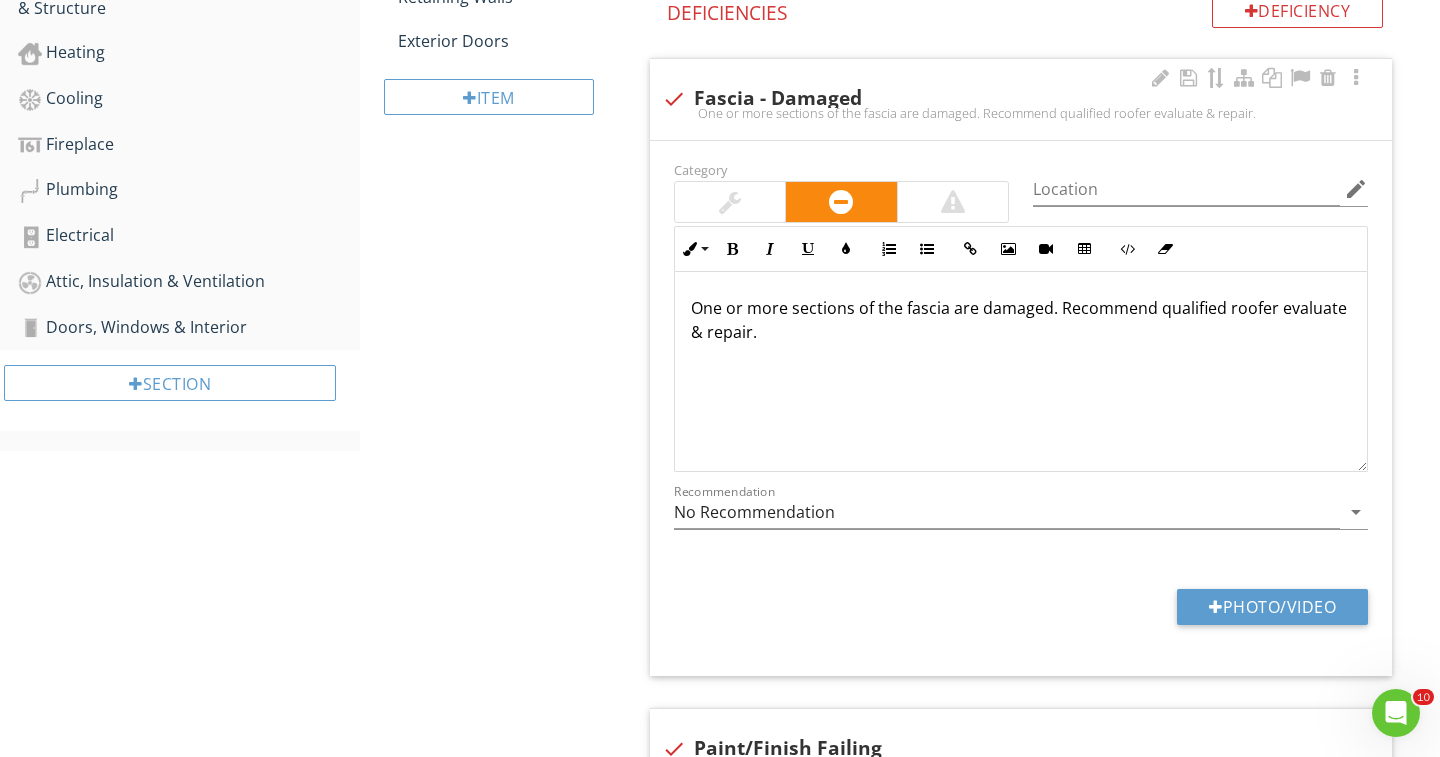 click on "One or more sections of the fascia are damaged. Recommend qualified roofer evaluate & repair." at bounding box center (1021, 320) 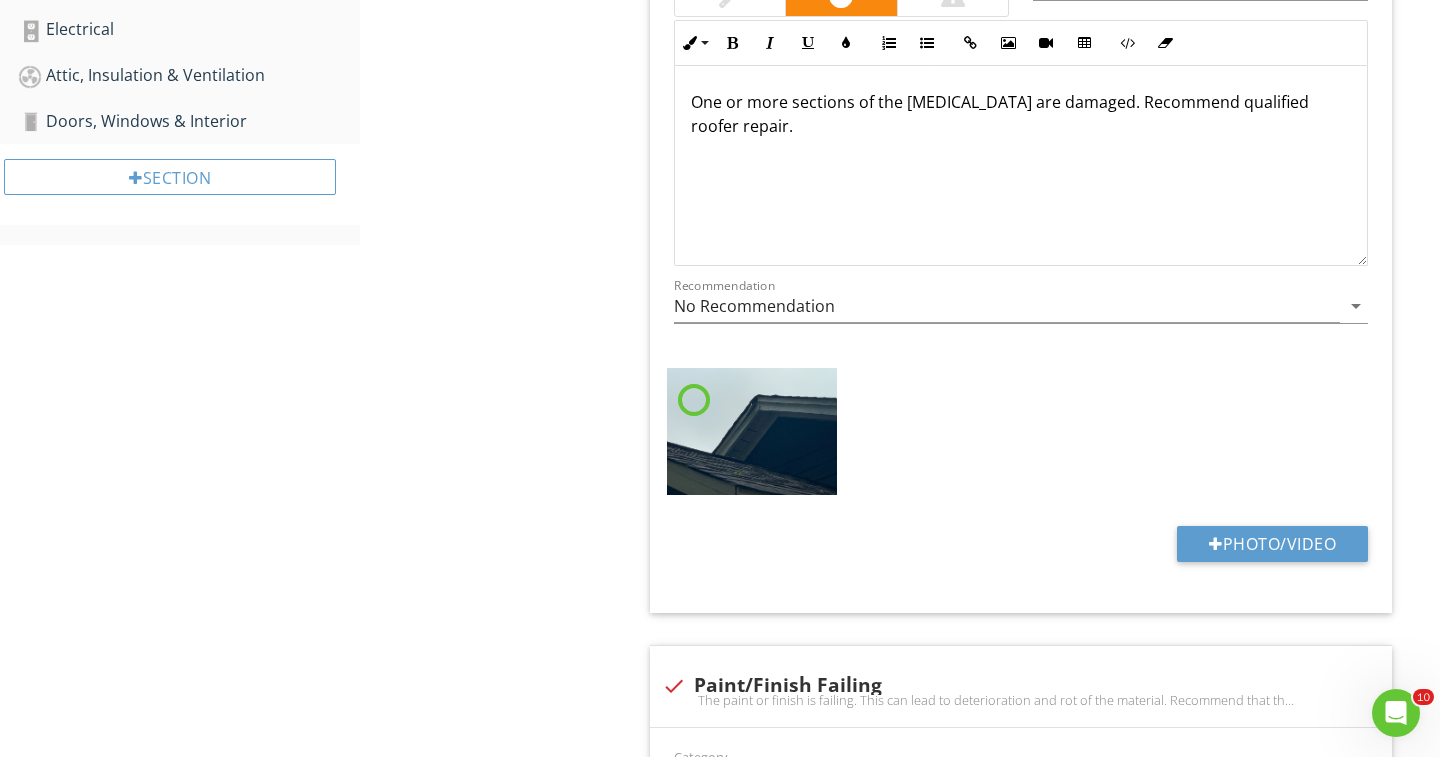 scroll, scrollTop: 893, scrollLeft: 0, axis: vertical 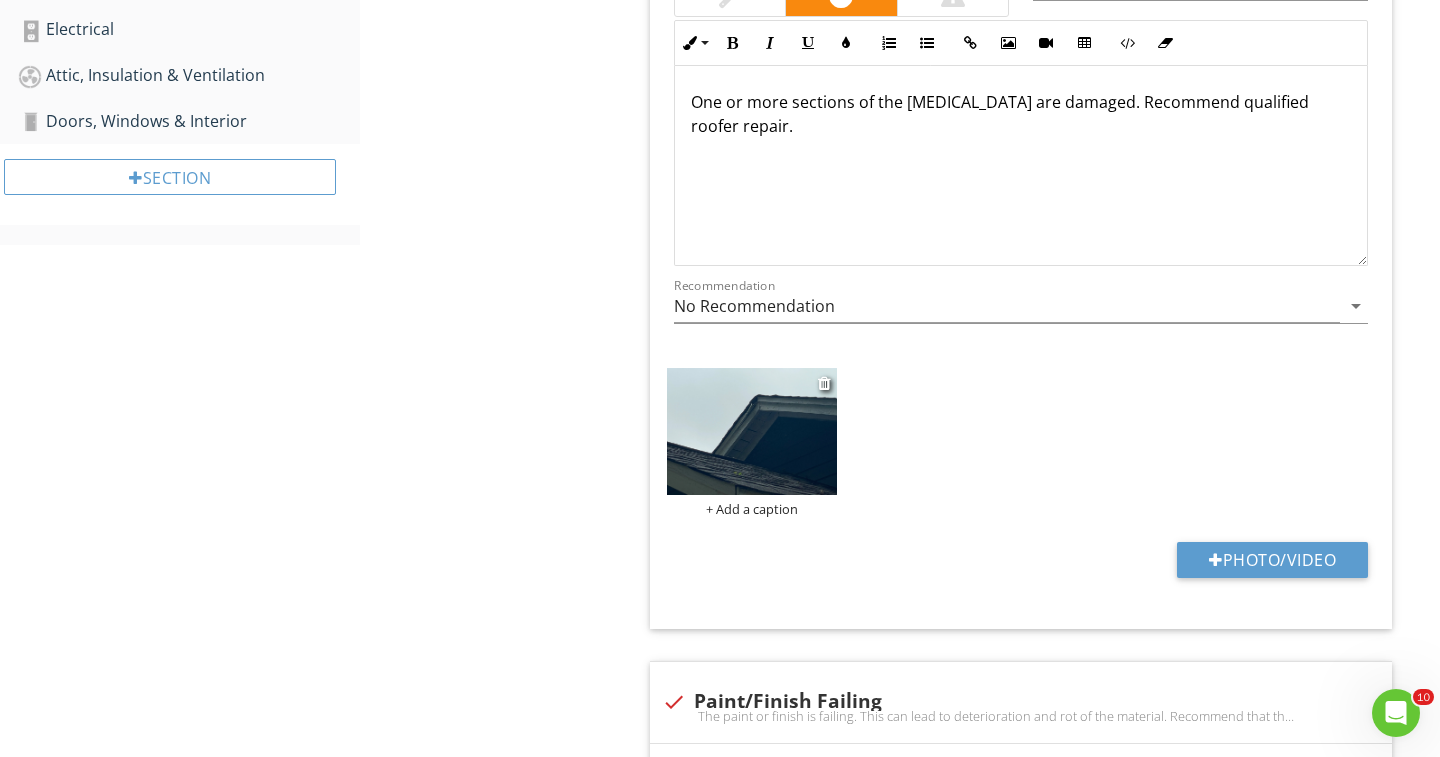 click at bounding box center [752, 431] 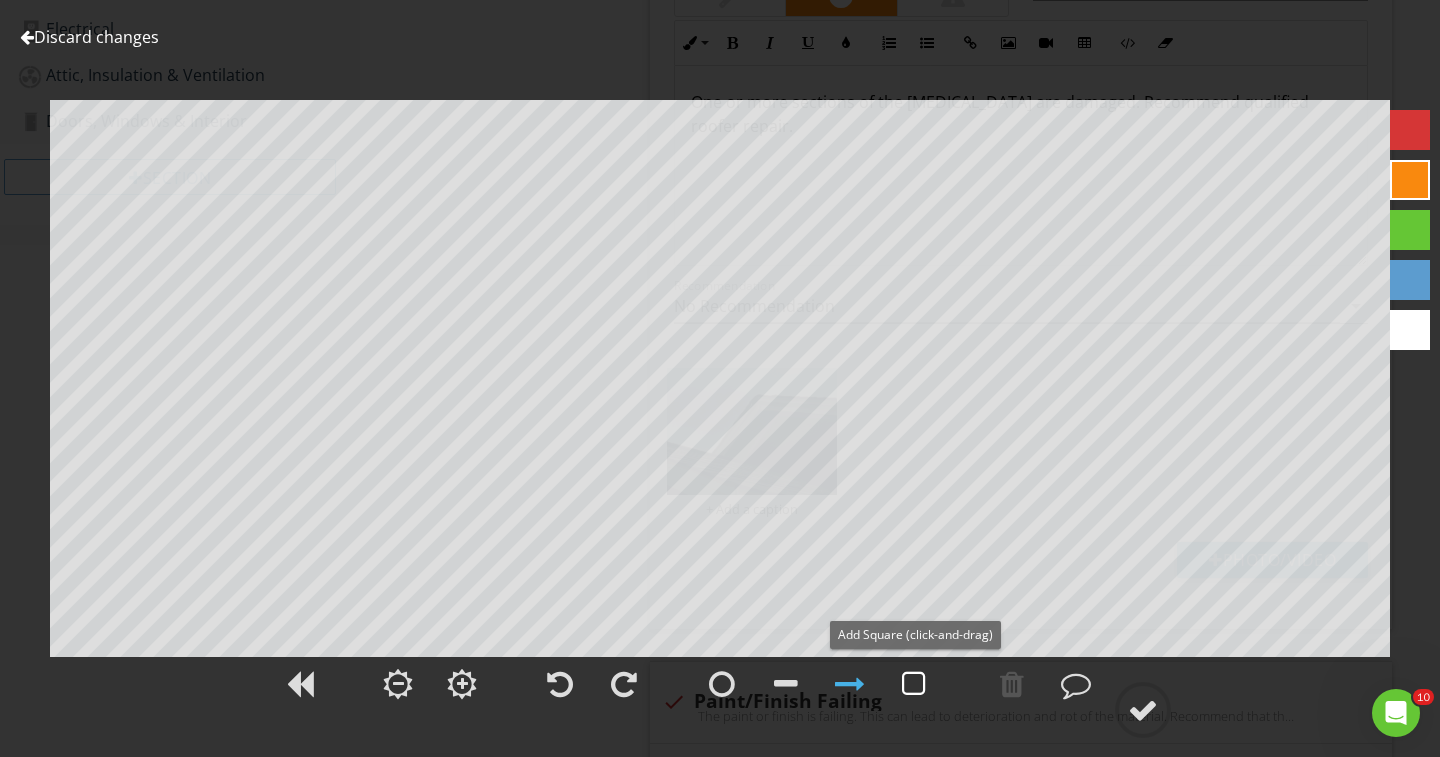 click at bounding box center (914, 684) 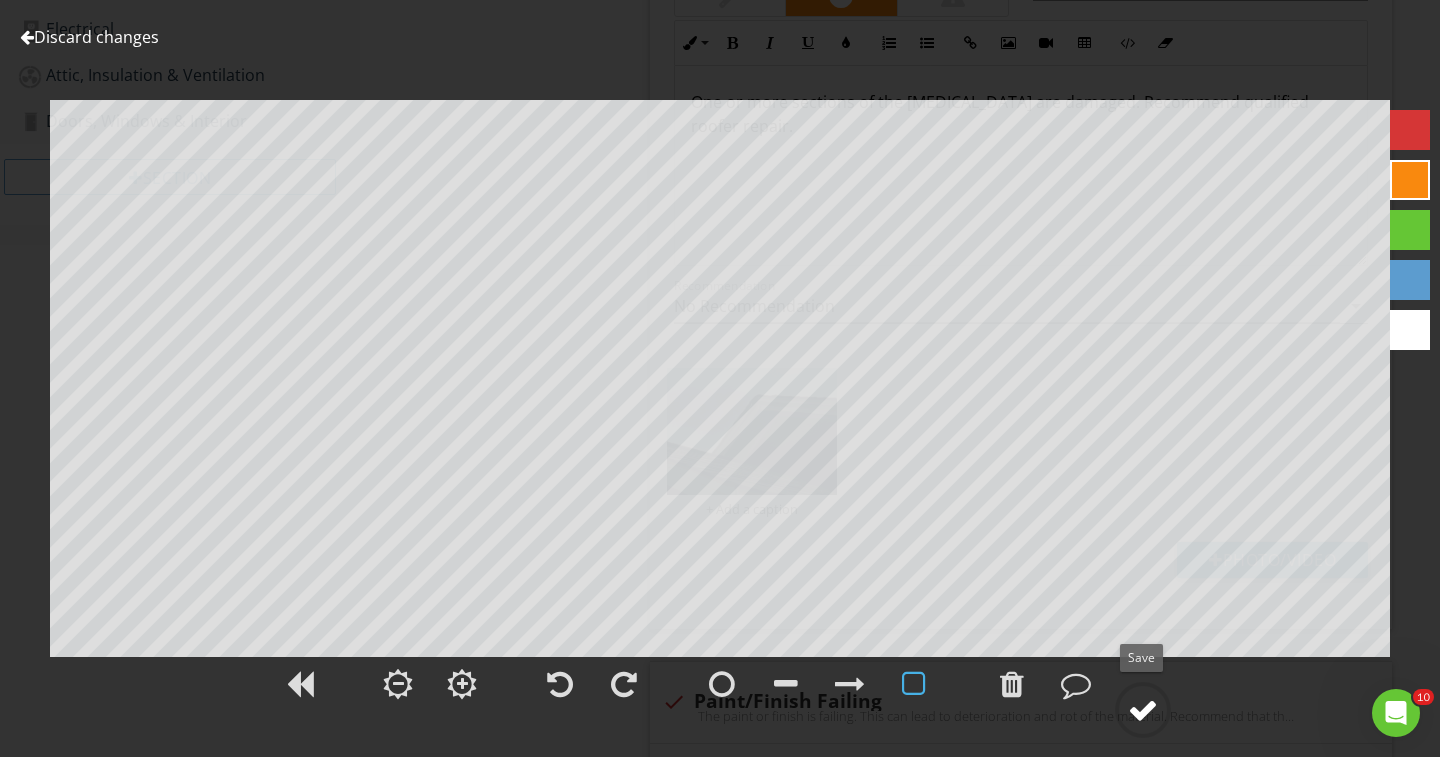 click 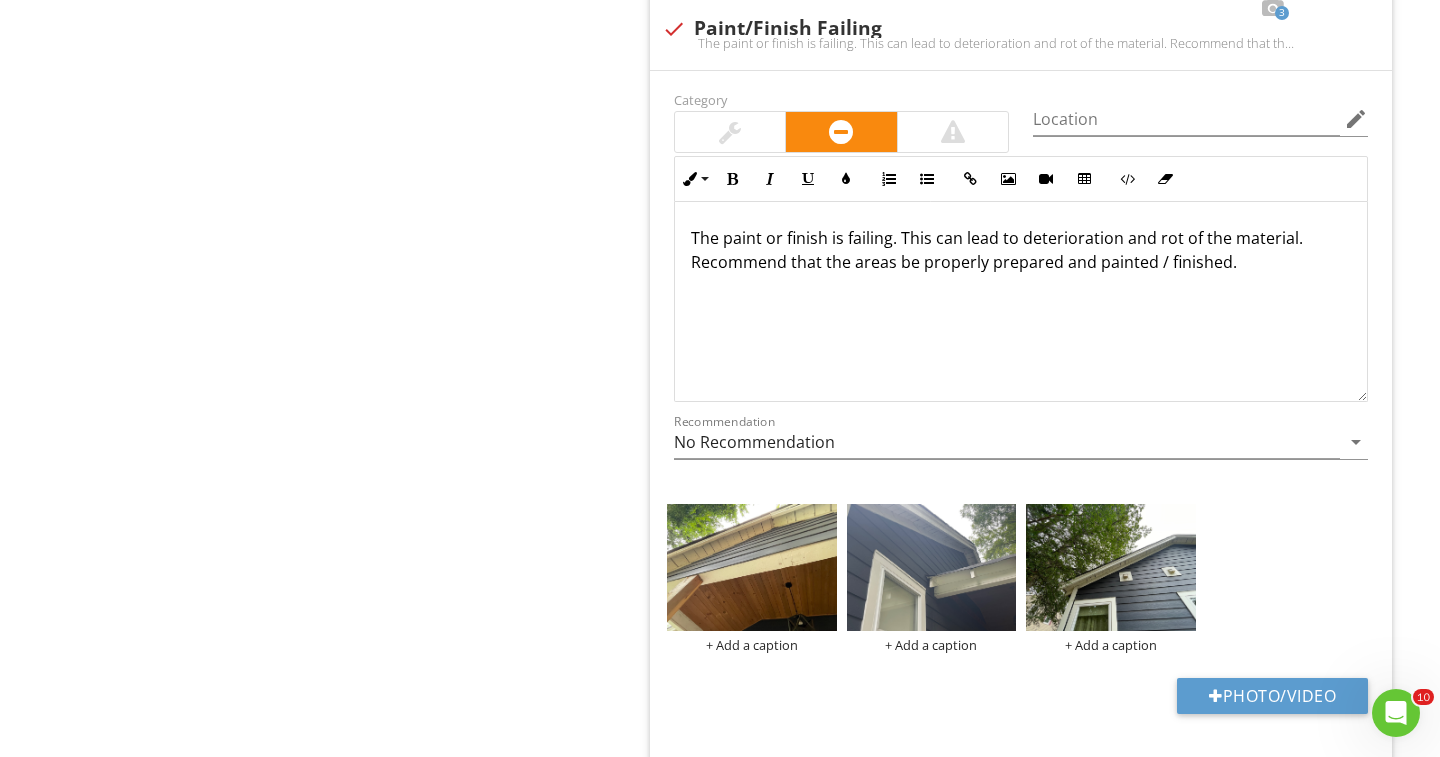 scroll, scrollTop: 1568, scrollLeft: 0, axis: vertical 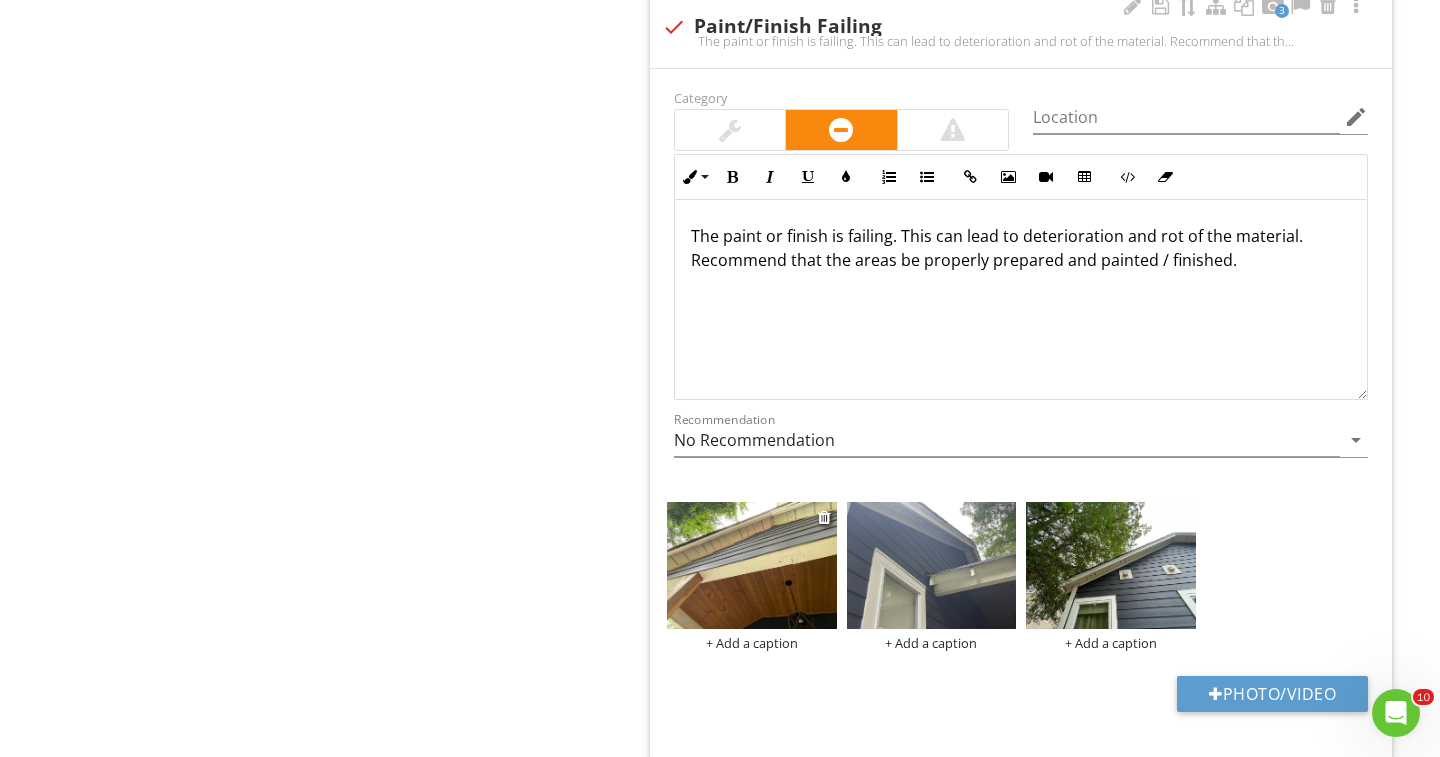 click at bounding box center (752, 565) 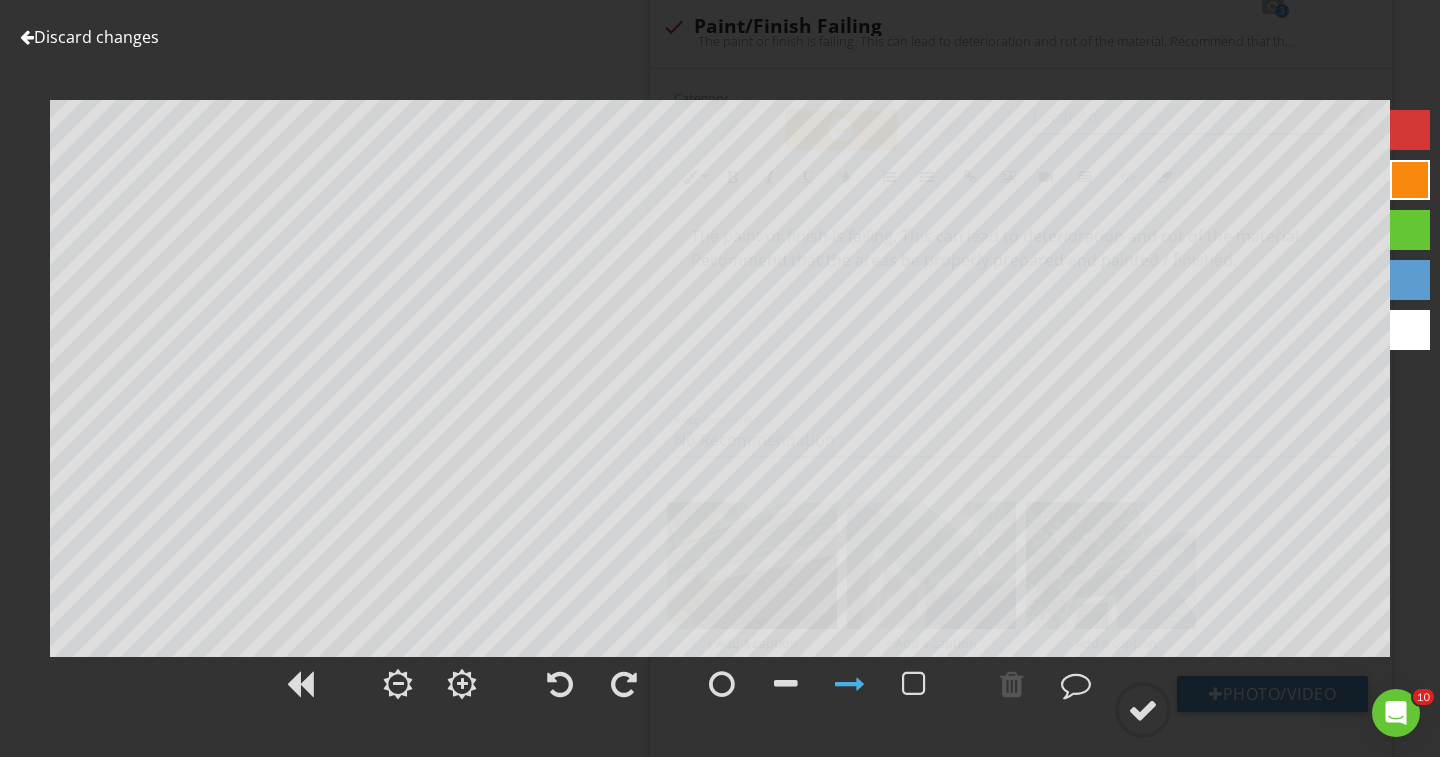 click on "Discard changes" at bounding box center [89, 37] 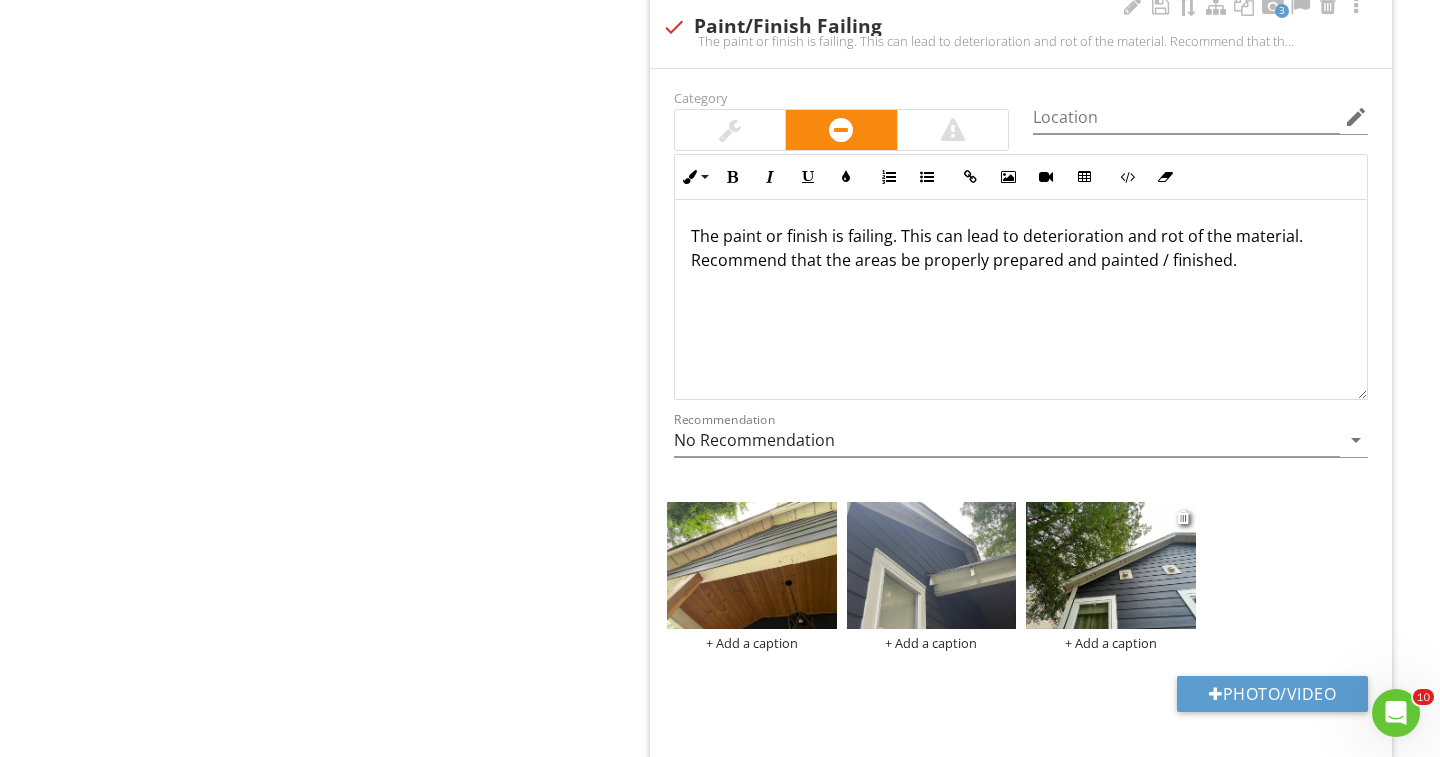 click at bounding box center (1111, 565) 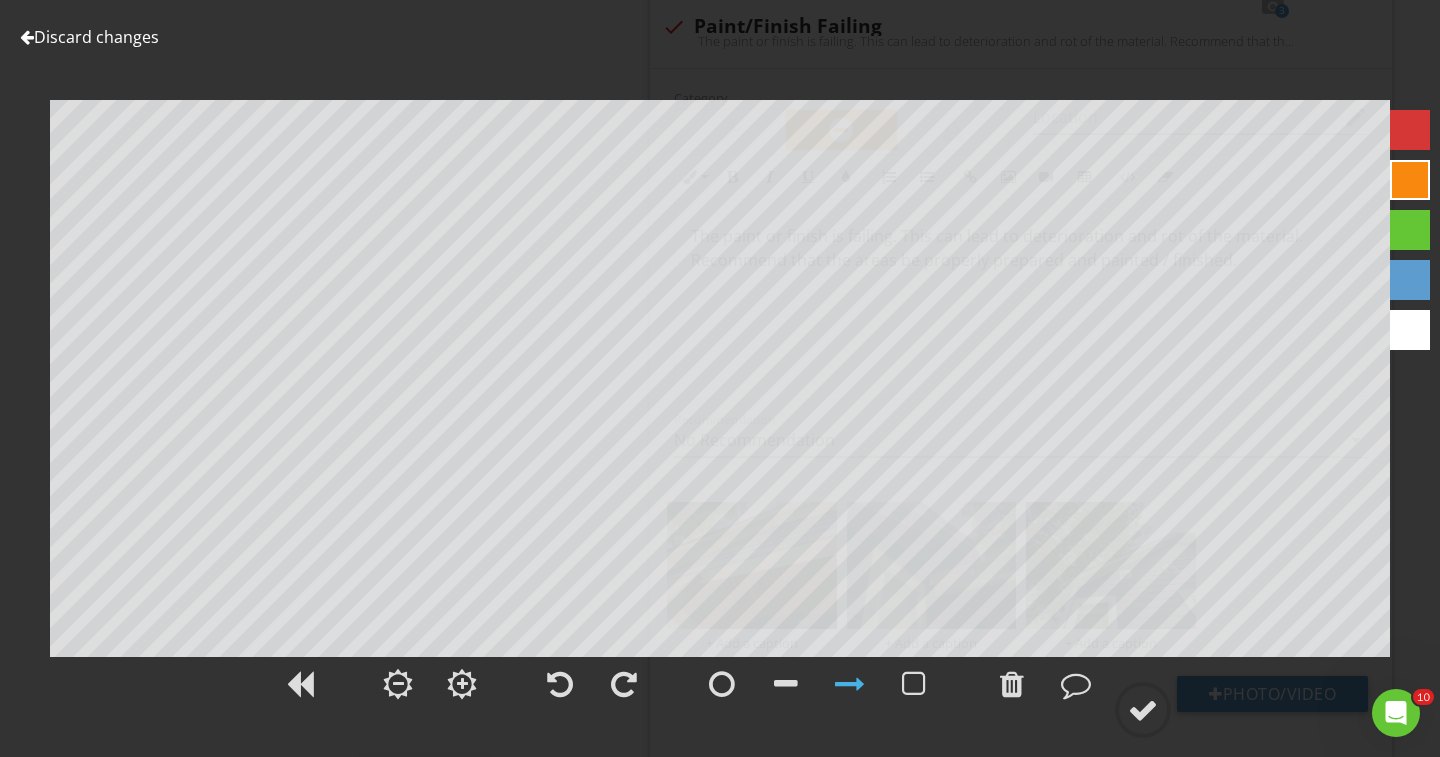 click on "Discard changes" at bounding box center (89, 37) 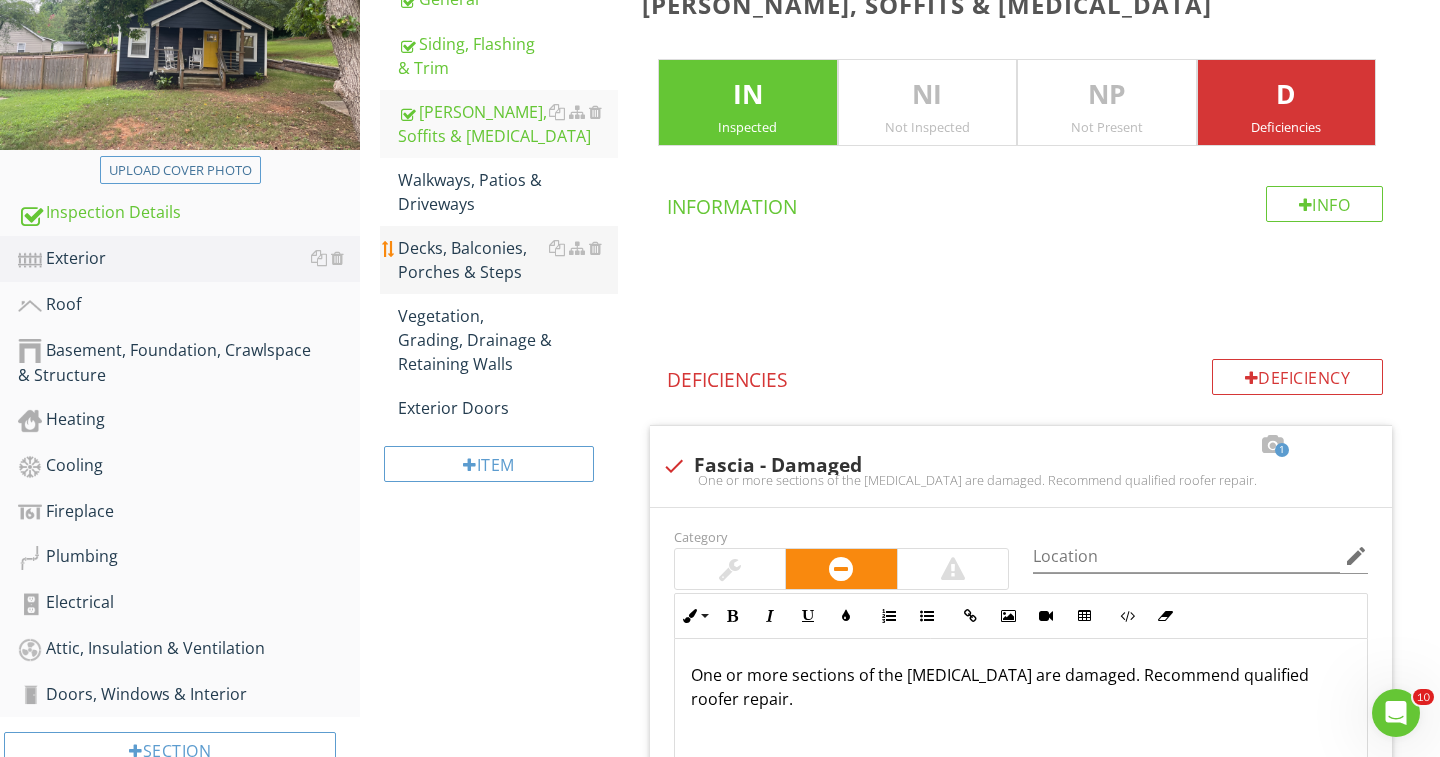scroll, scrollTop: 296, scrollLeft: 0, axis: vertical 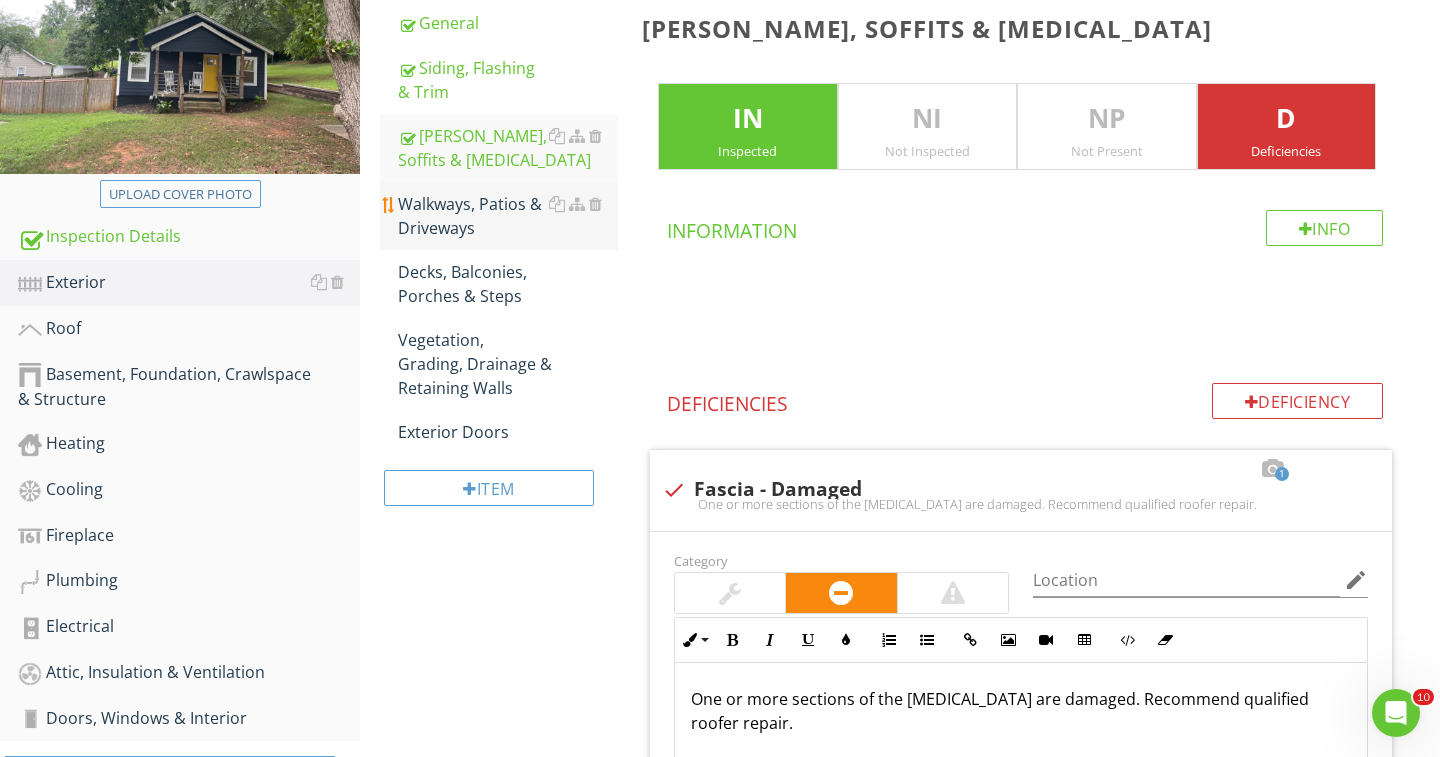 click on "Walkways, Patios & Driveways" at bounding box center [508, 216] 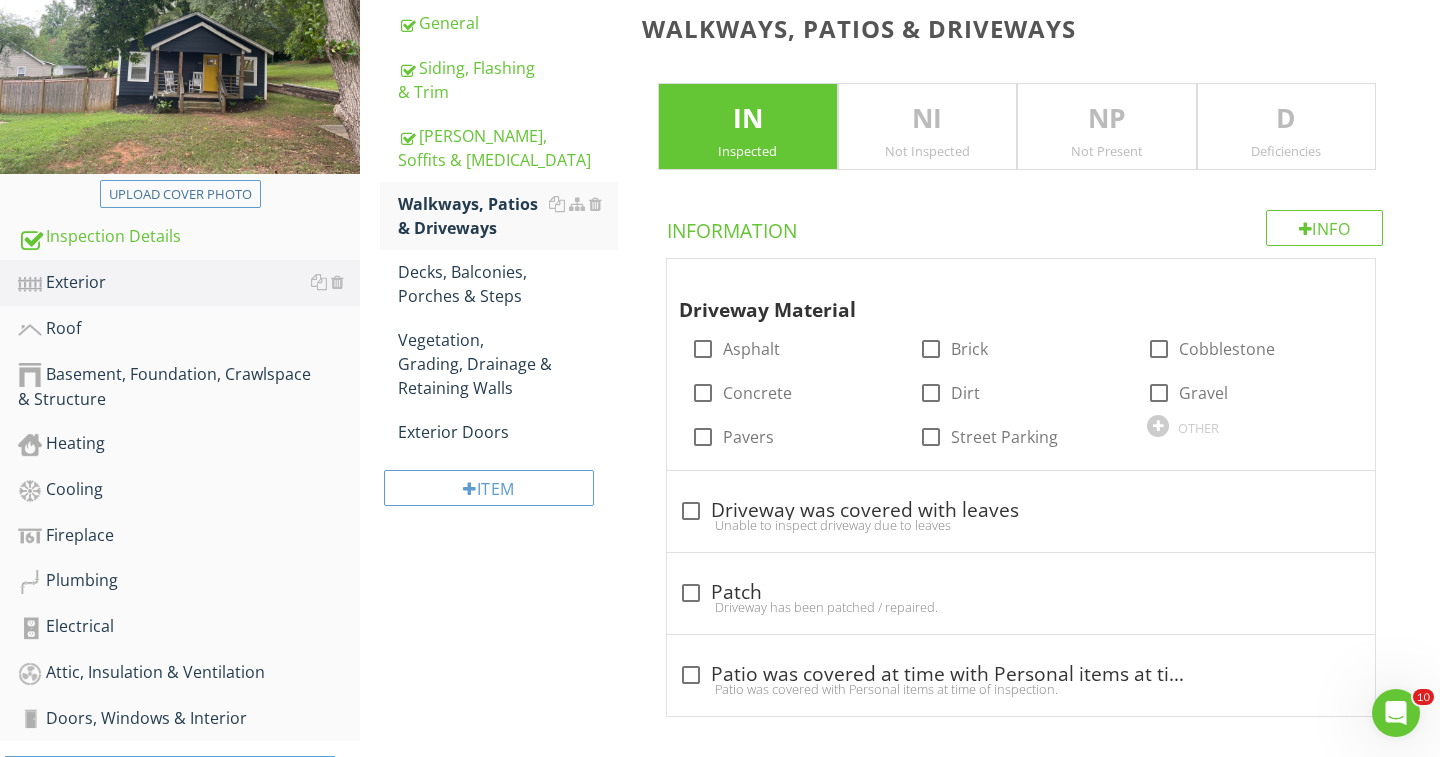 click on "D" at bounding box center (1287, 119) 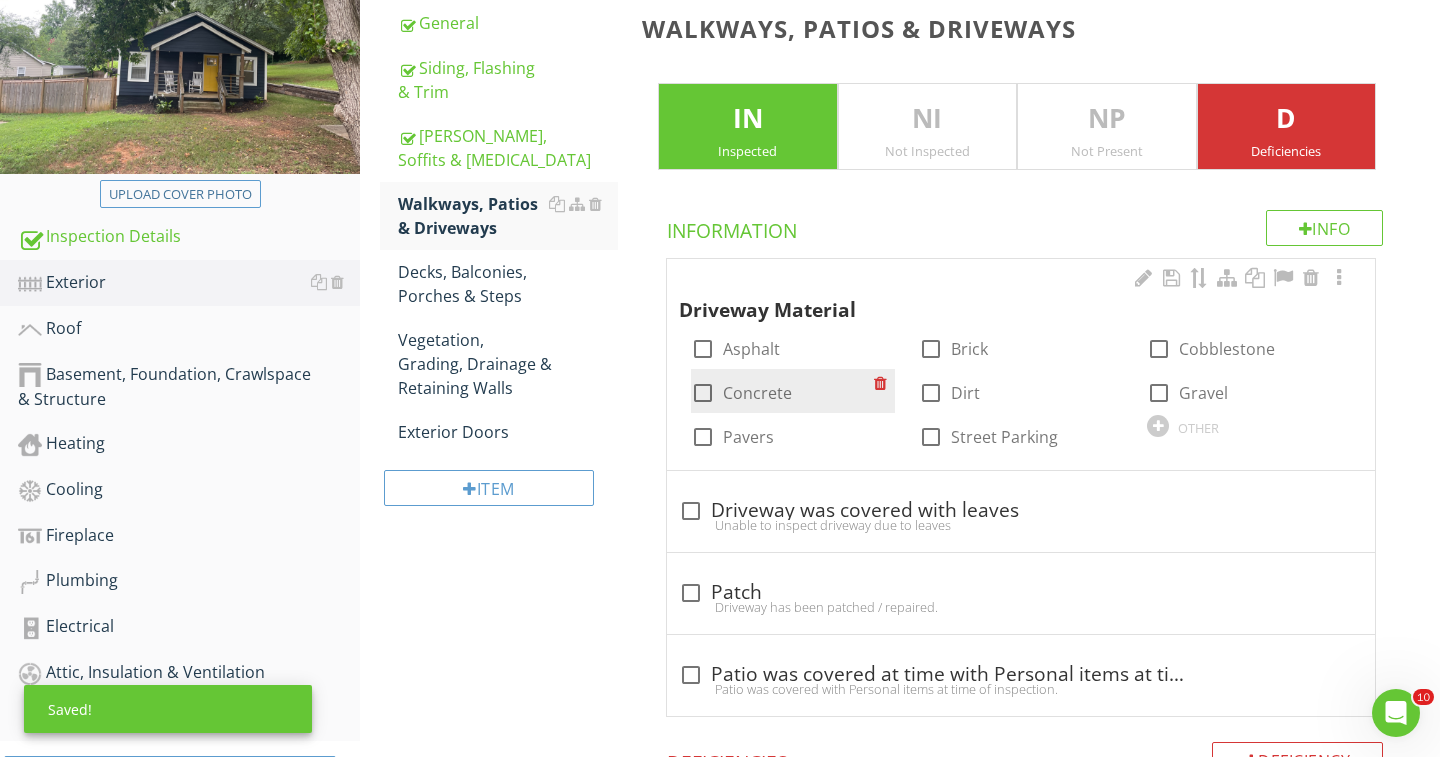 click at bounding box center [703, 393] 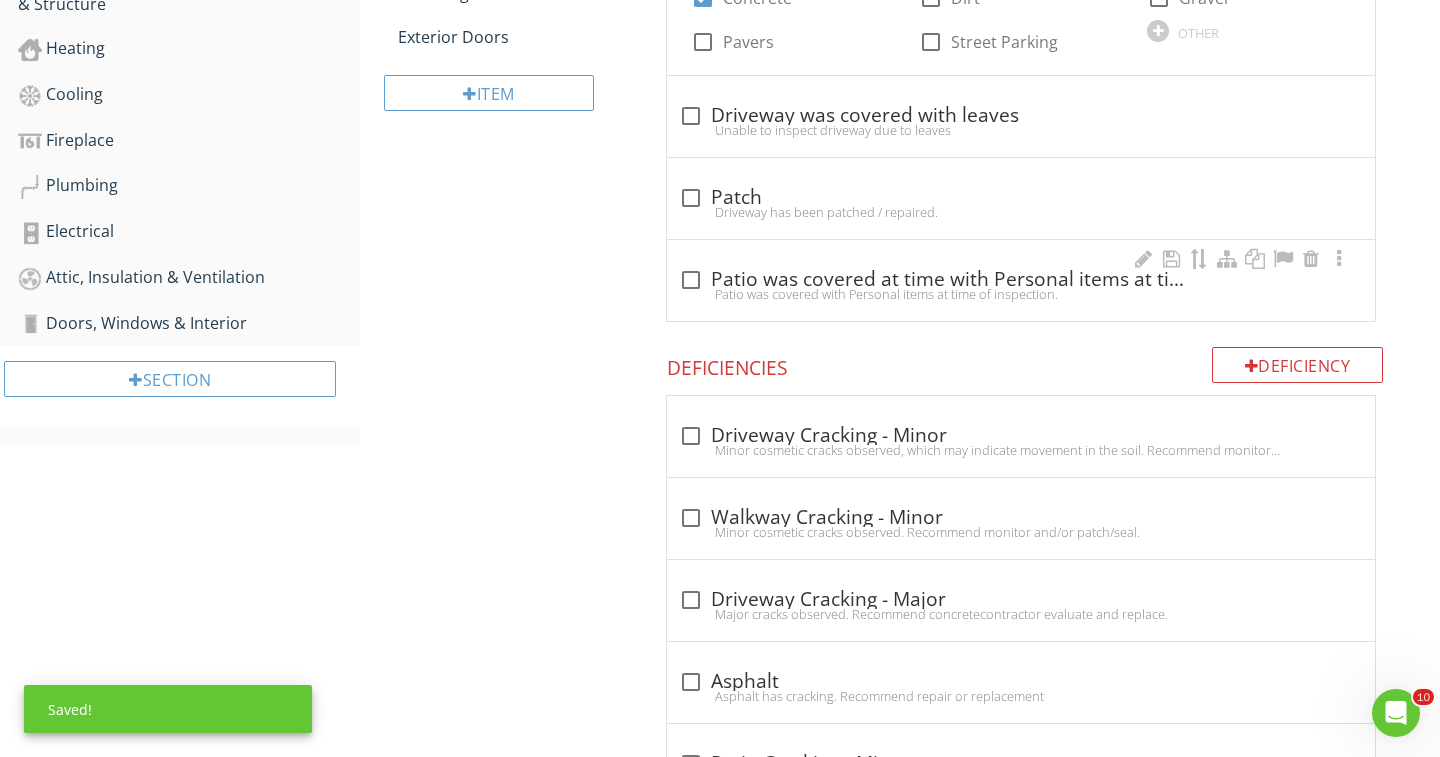scroll, scrollTop: 694, scrollLeft: 0, axis: vertical 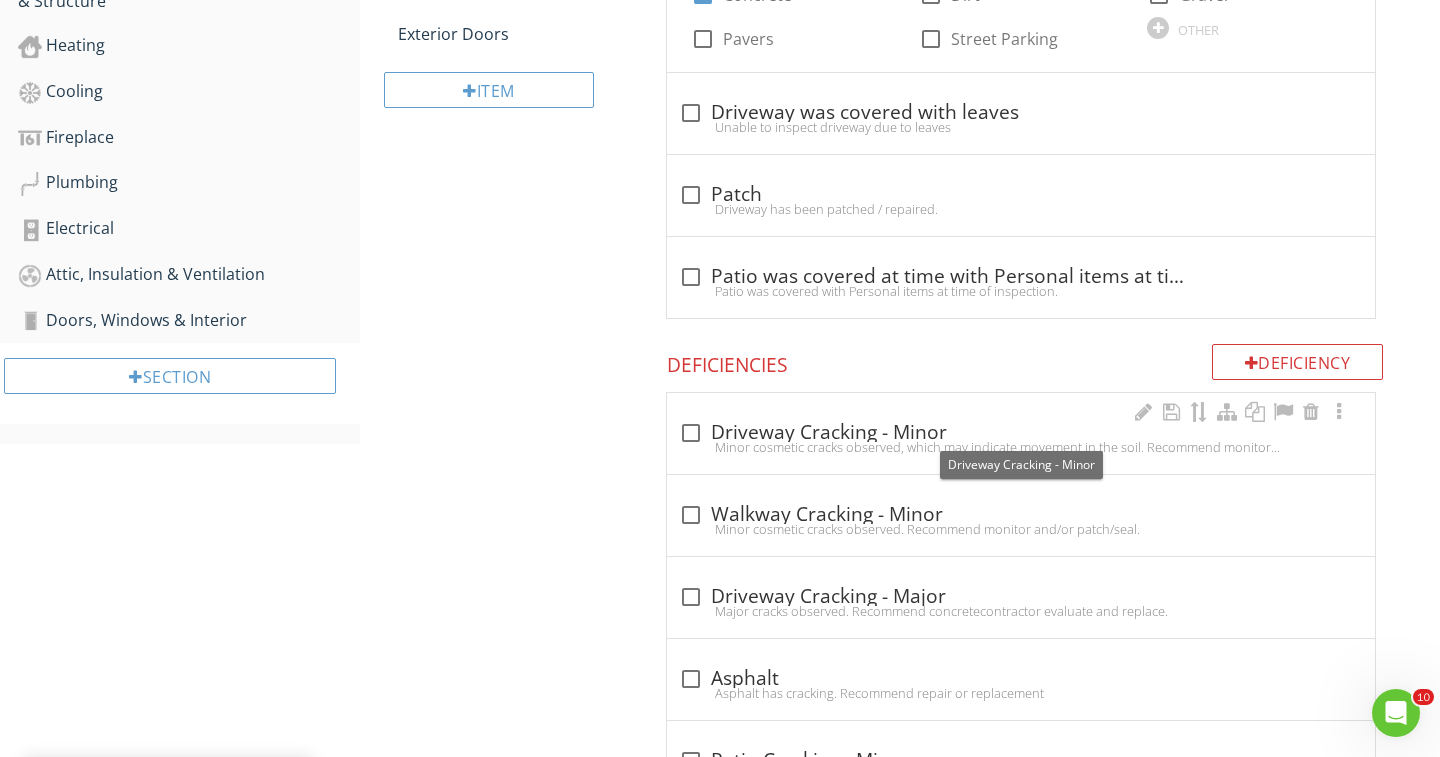 click at bounding box center [691, 433] 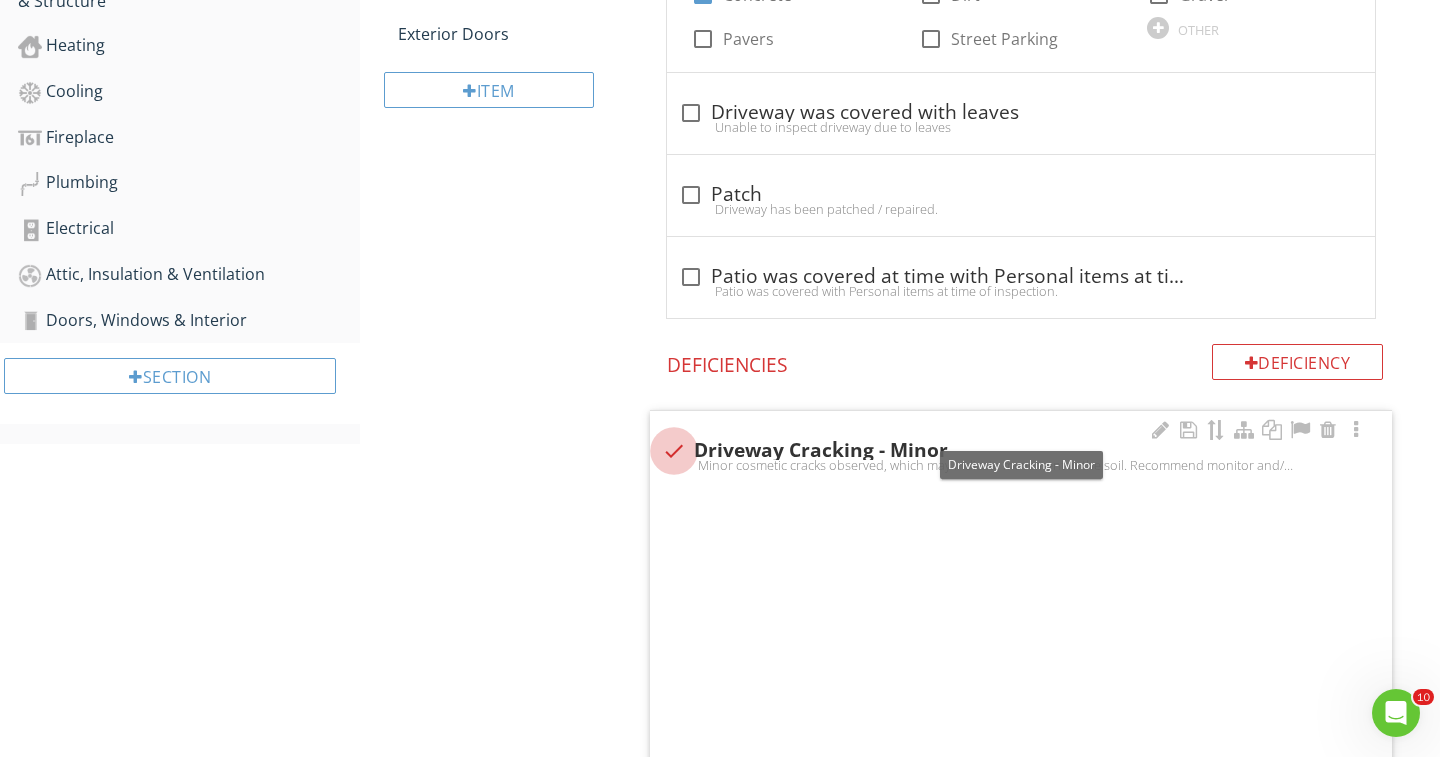 checkbox on "true" 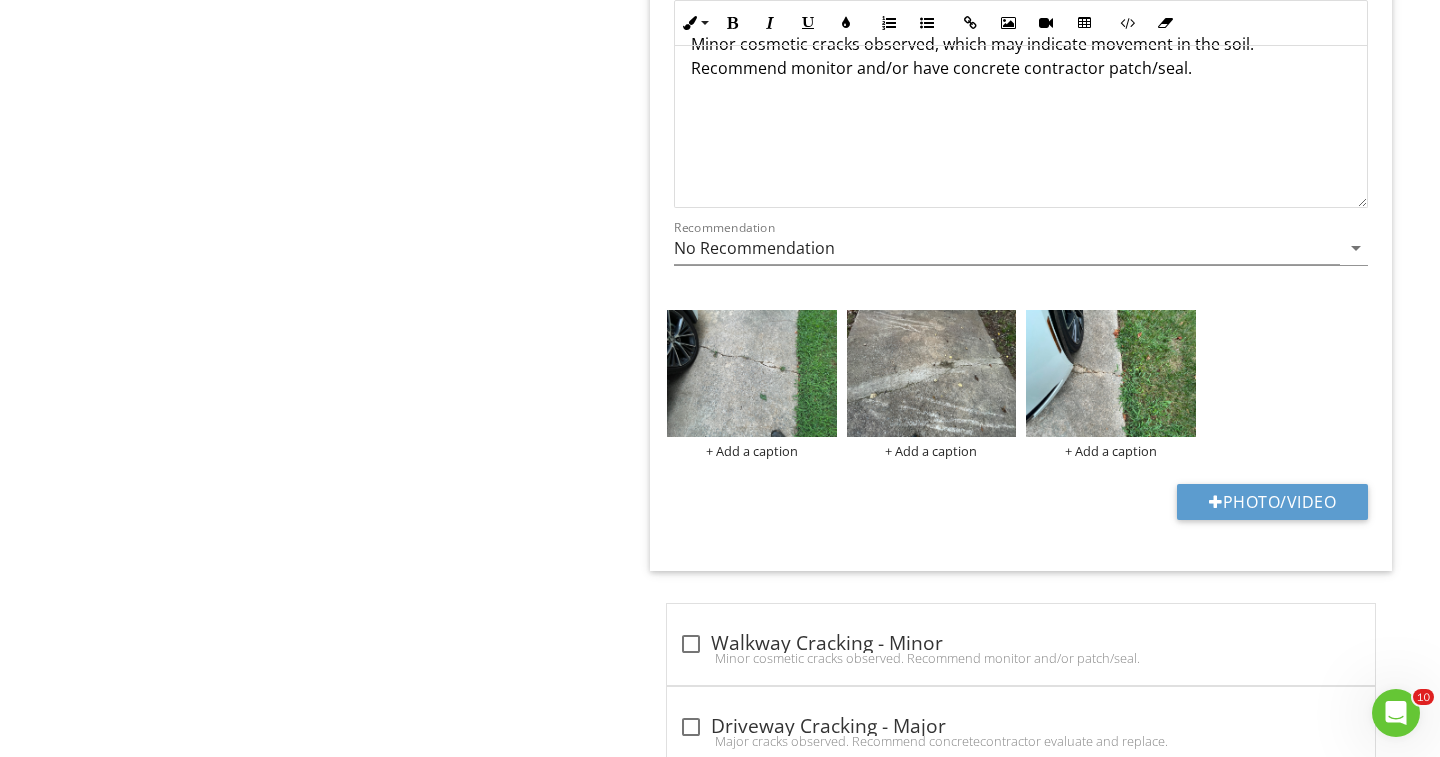scroll, scrollTop: 1336, scrollLeft: 0, axis: vertical 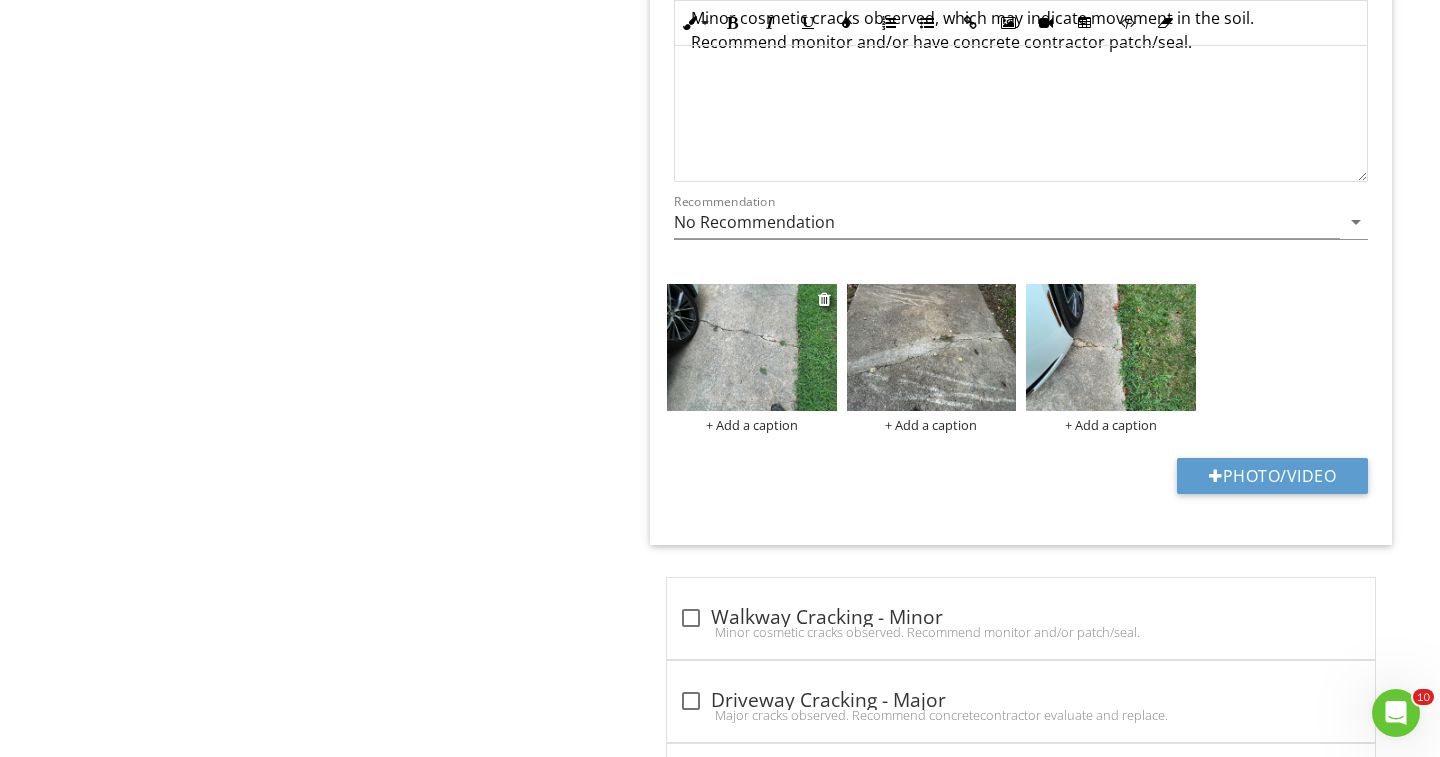 click at bounding box center [752, 347] 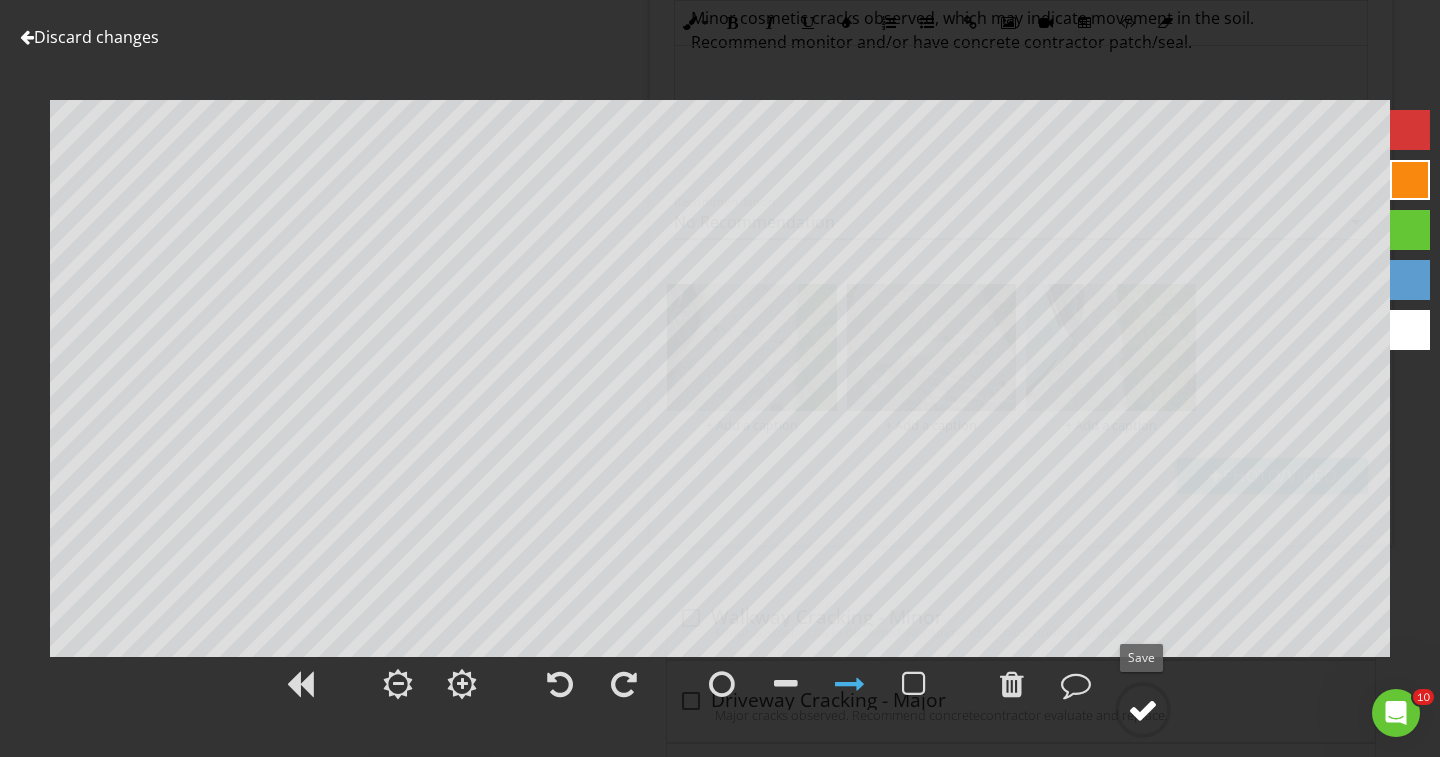 click at bounding box center (1143, 710) 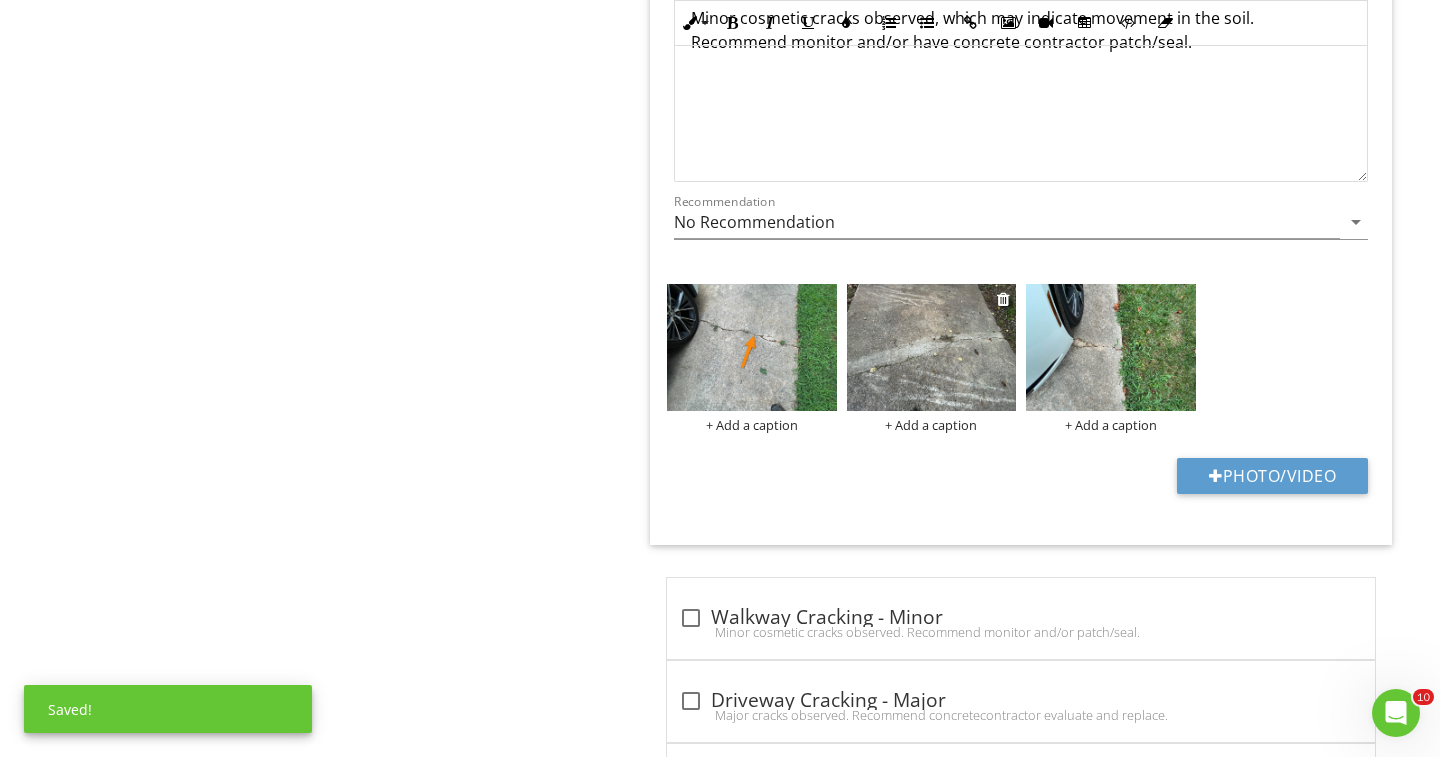click at bounding box center (932, 347) 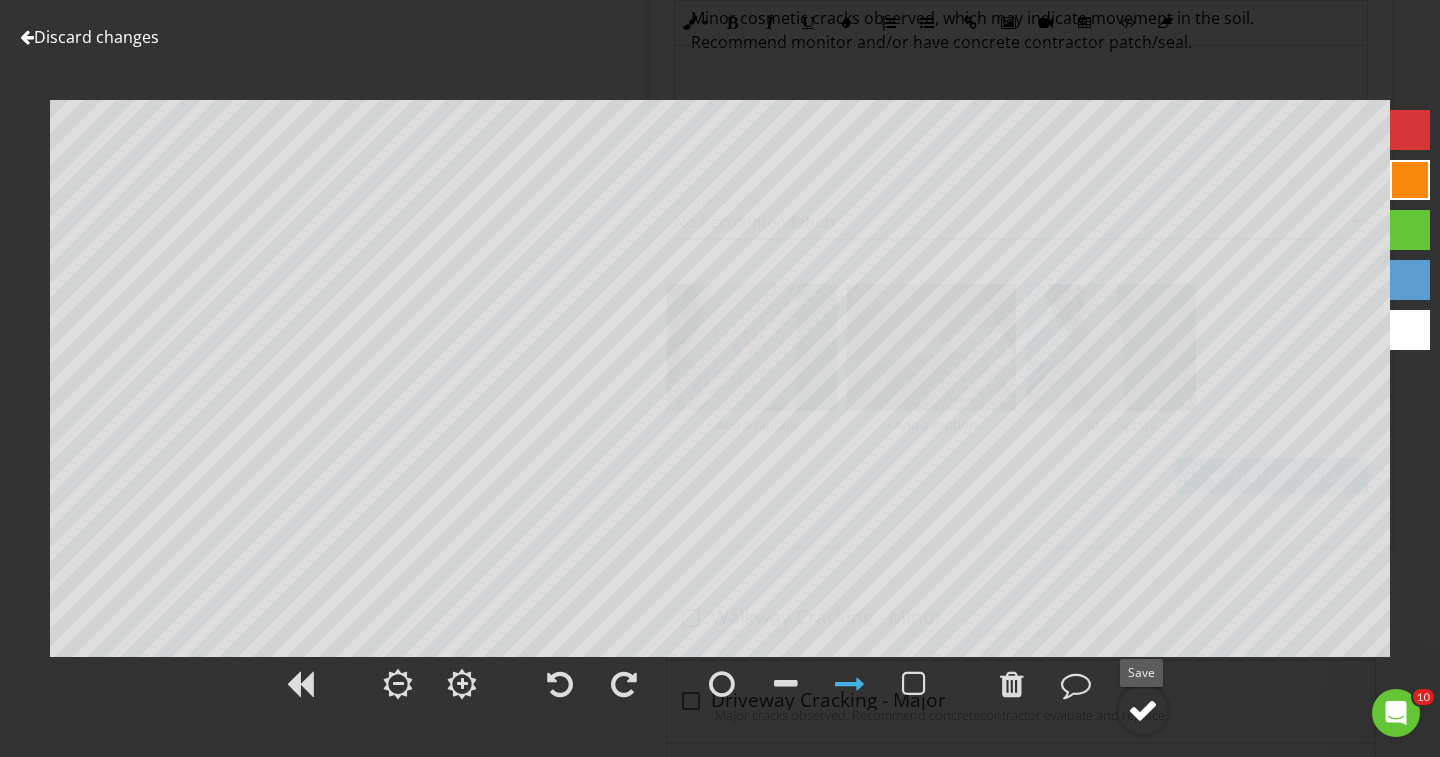 click at bounding box center [1143, 710] 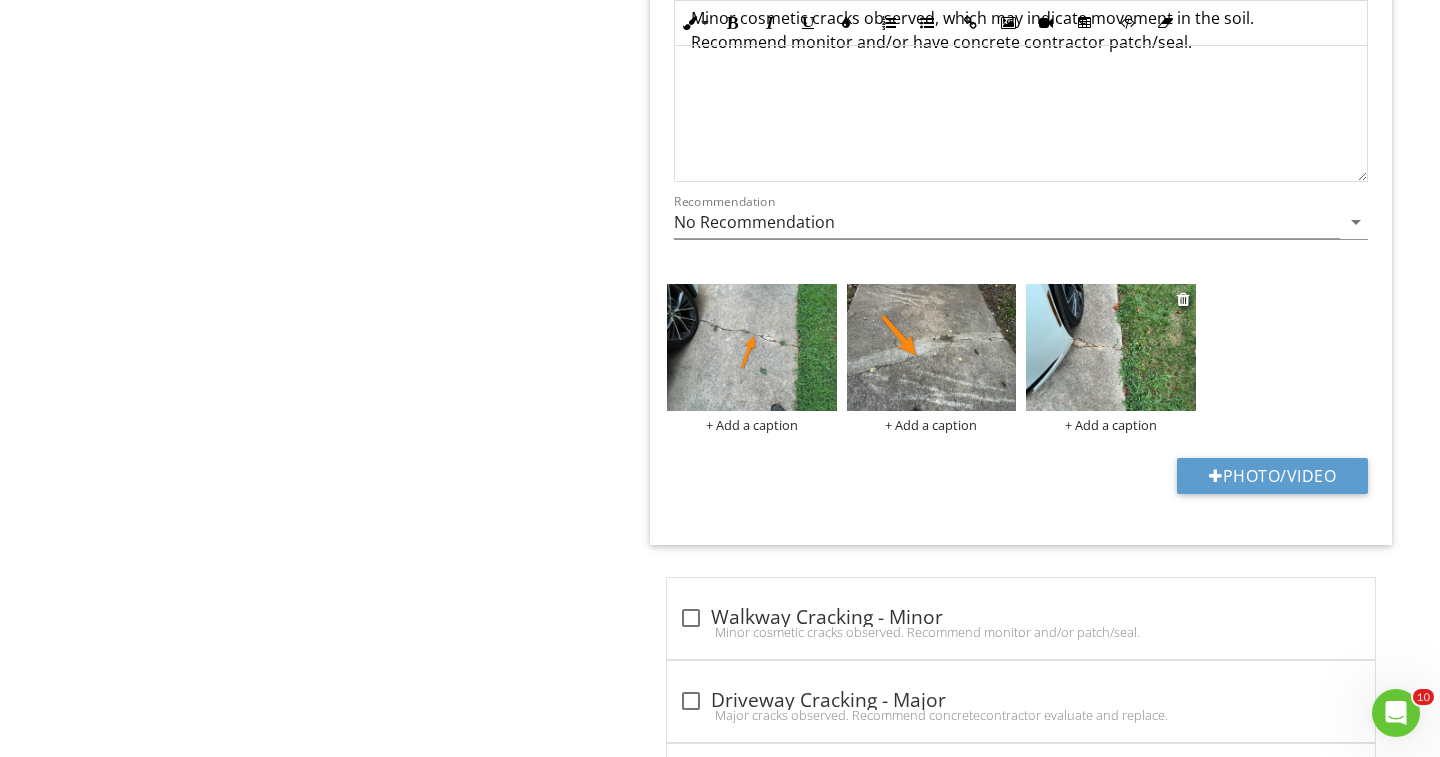 click at bounding box center [1111, 347] 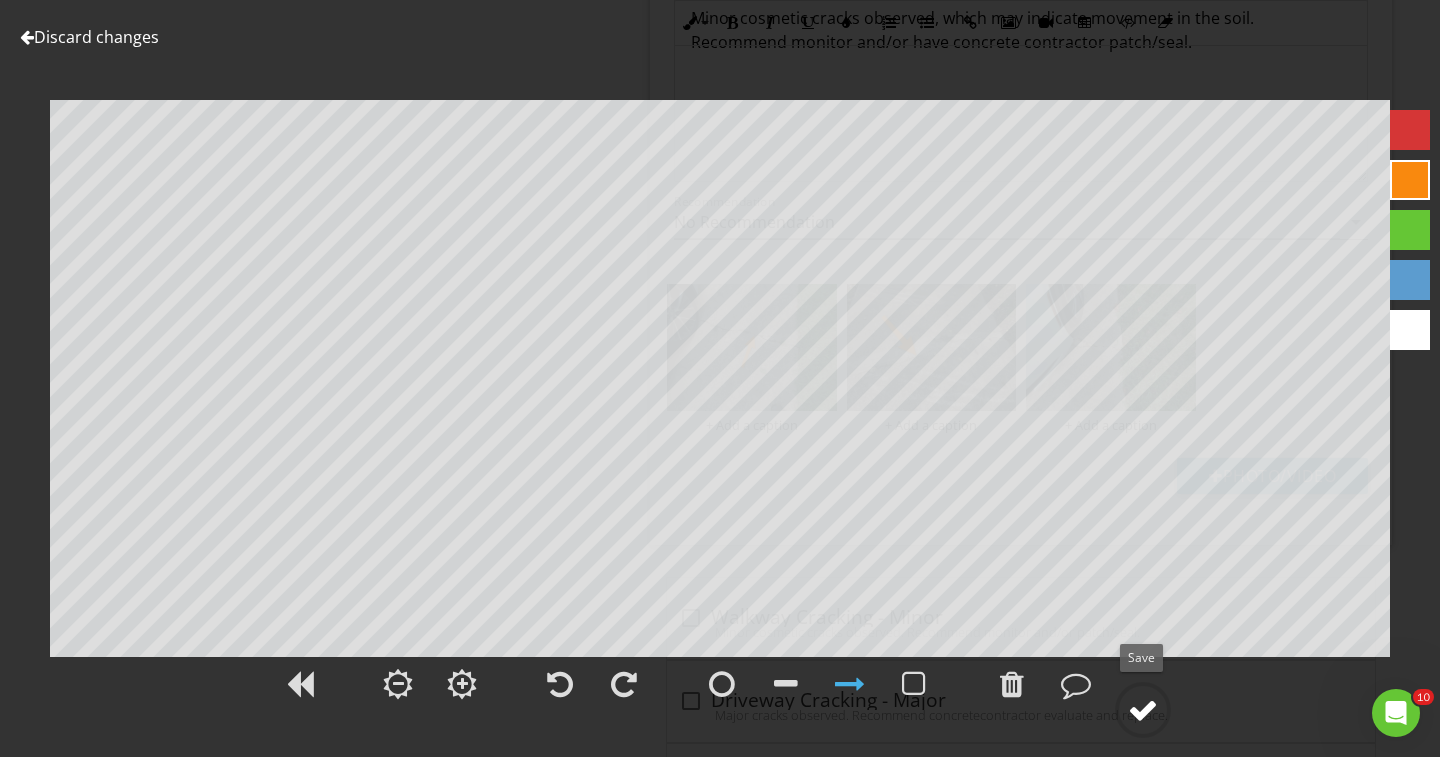 click at bounding box center [1143, 710] 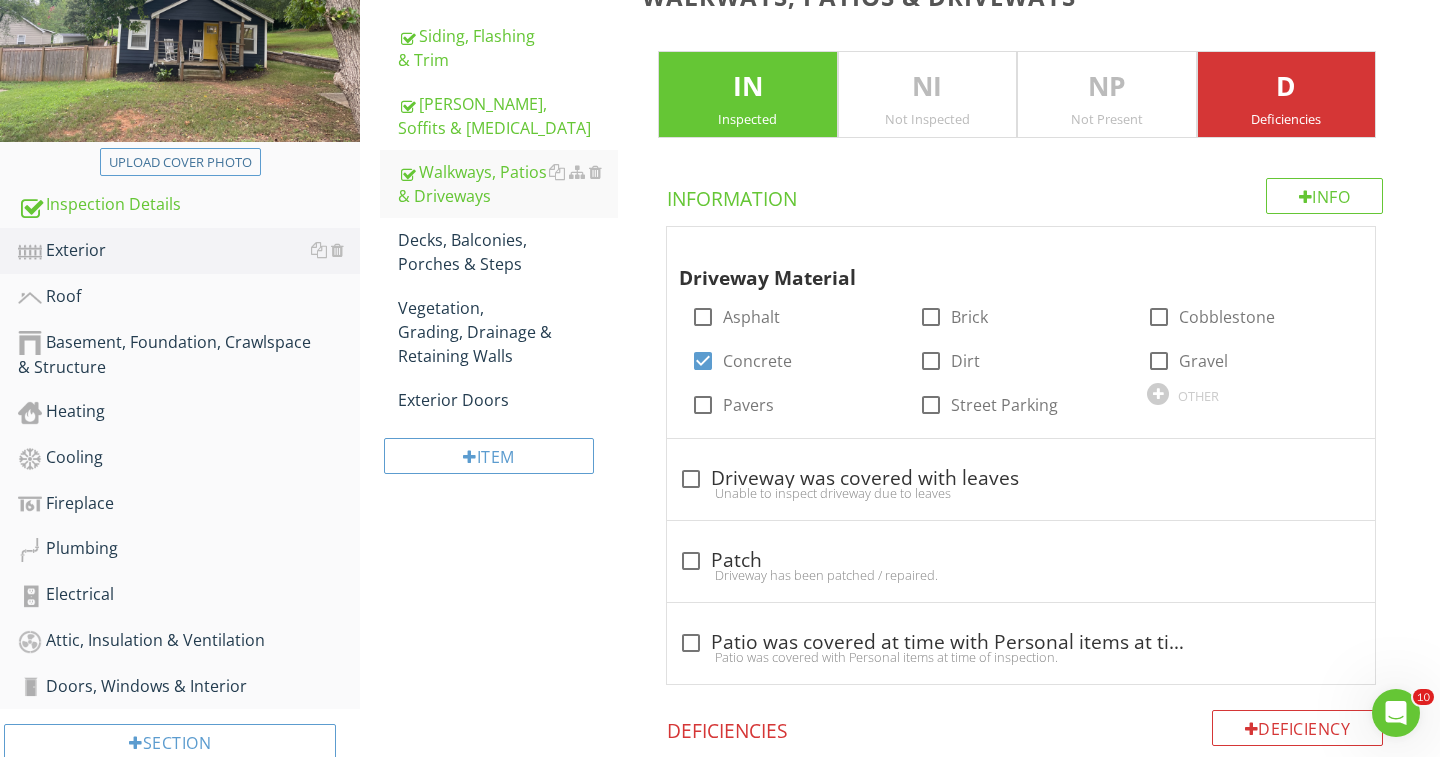 scroll, scrollTop: 281, scrollLeft: 0, axis: vertical 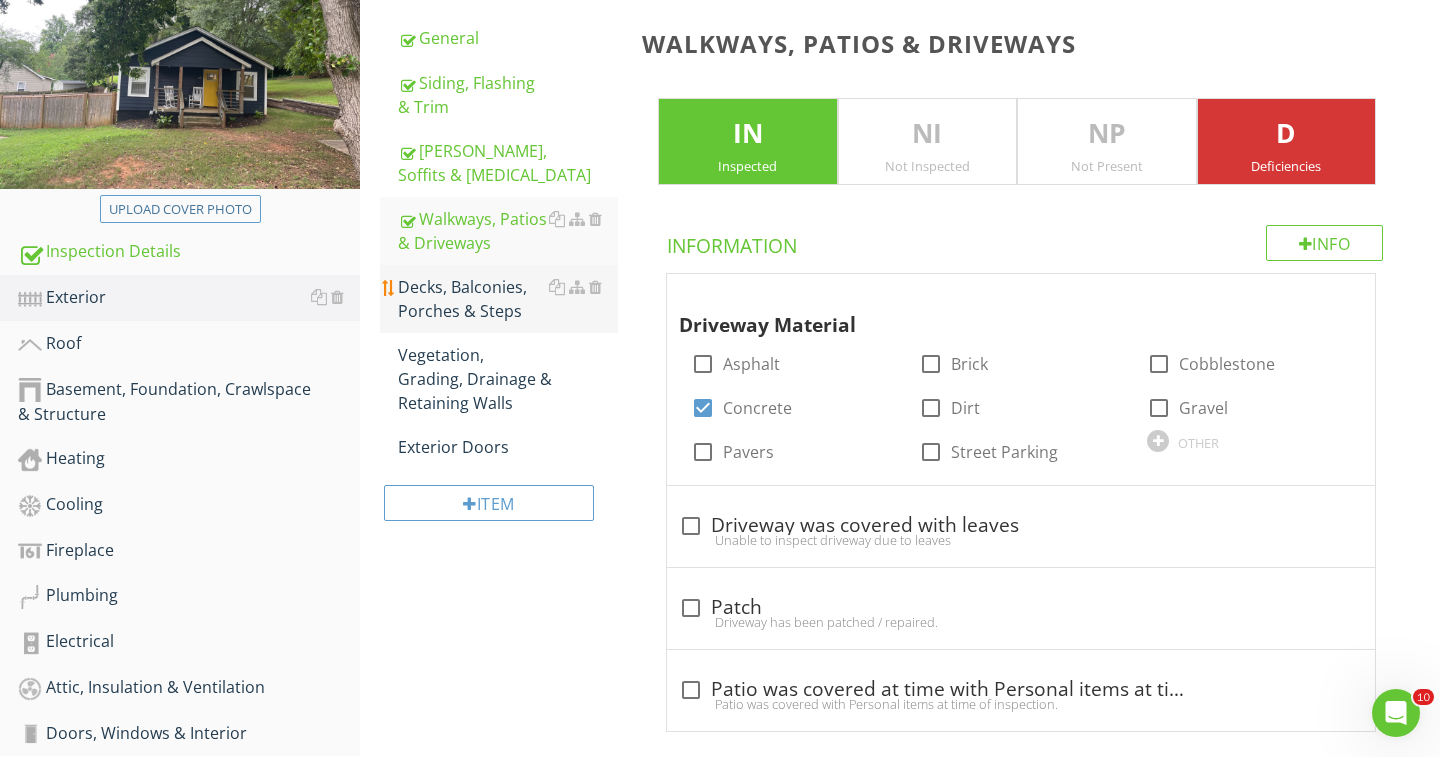 click on "Decks, Balconies, Porches & Steps" at bounding box center (508, 299) 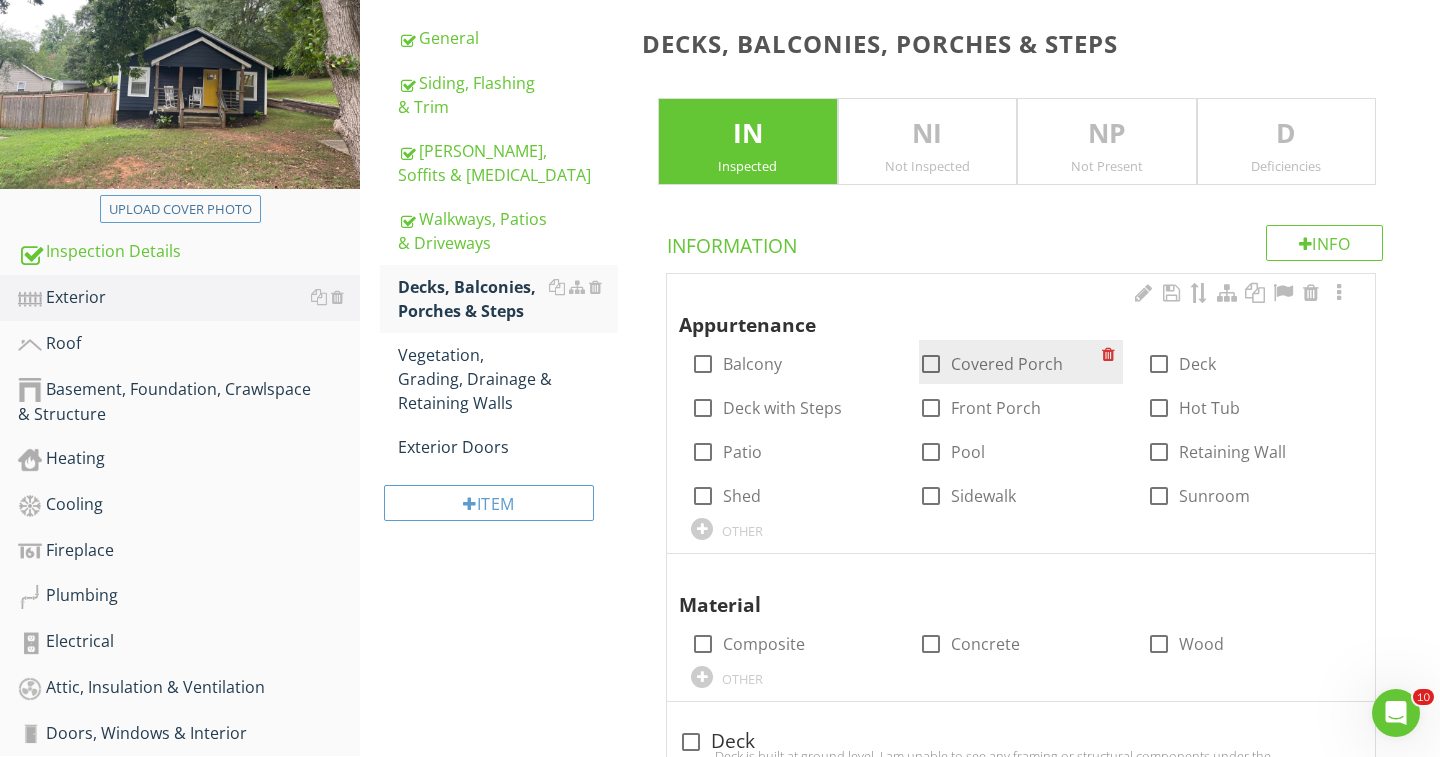 click at bounding box center [931, 364] 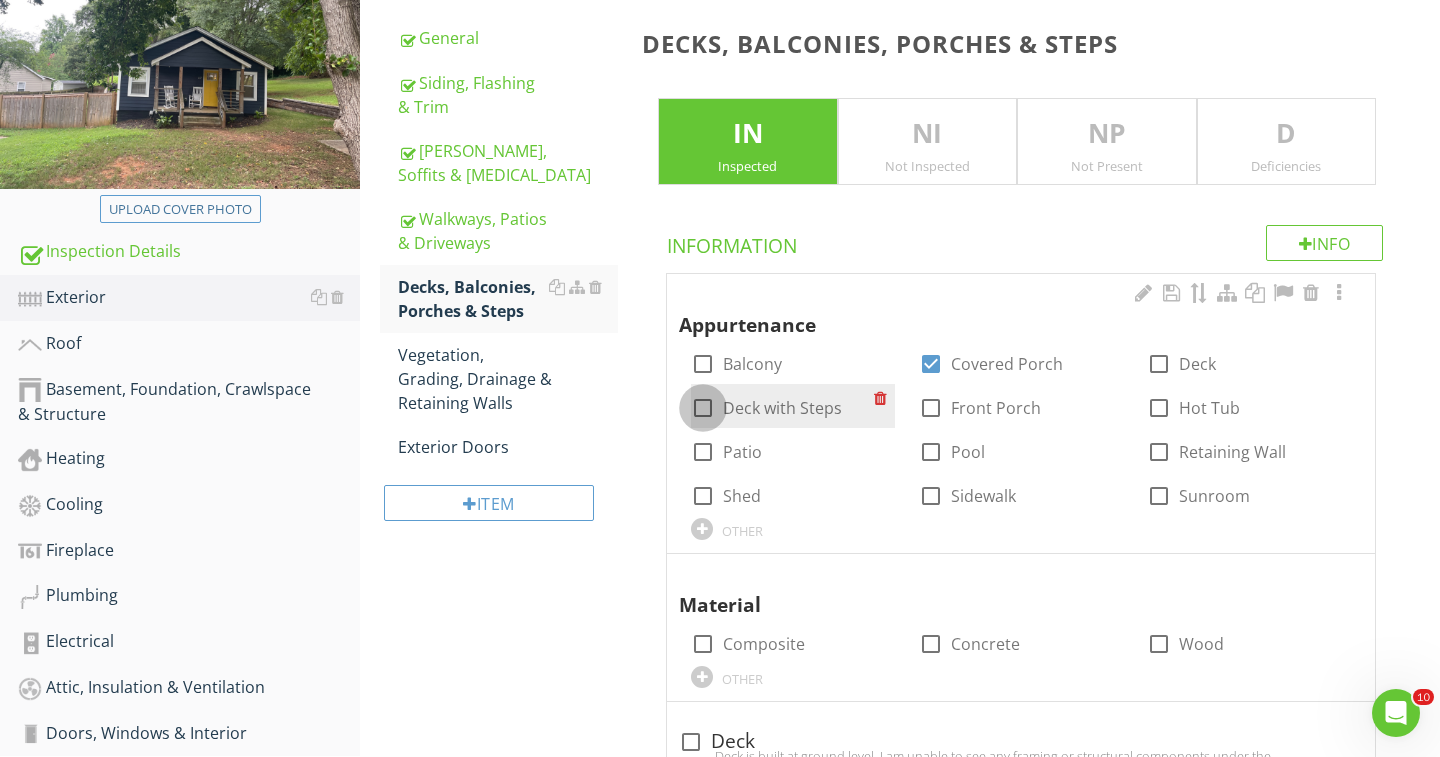 click at bounding box center [703, 408] 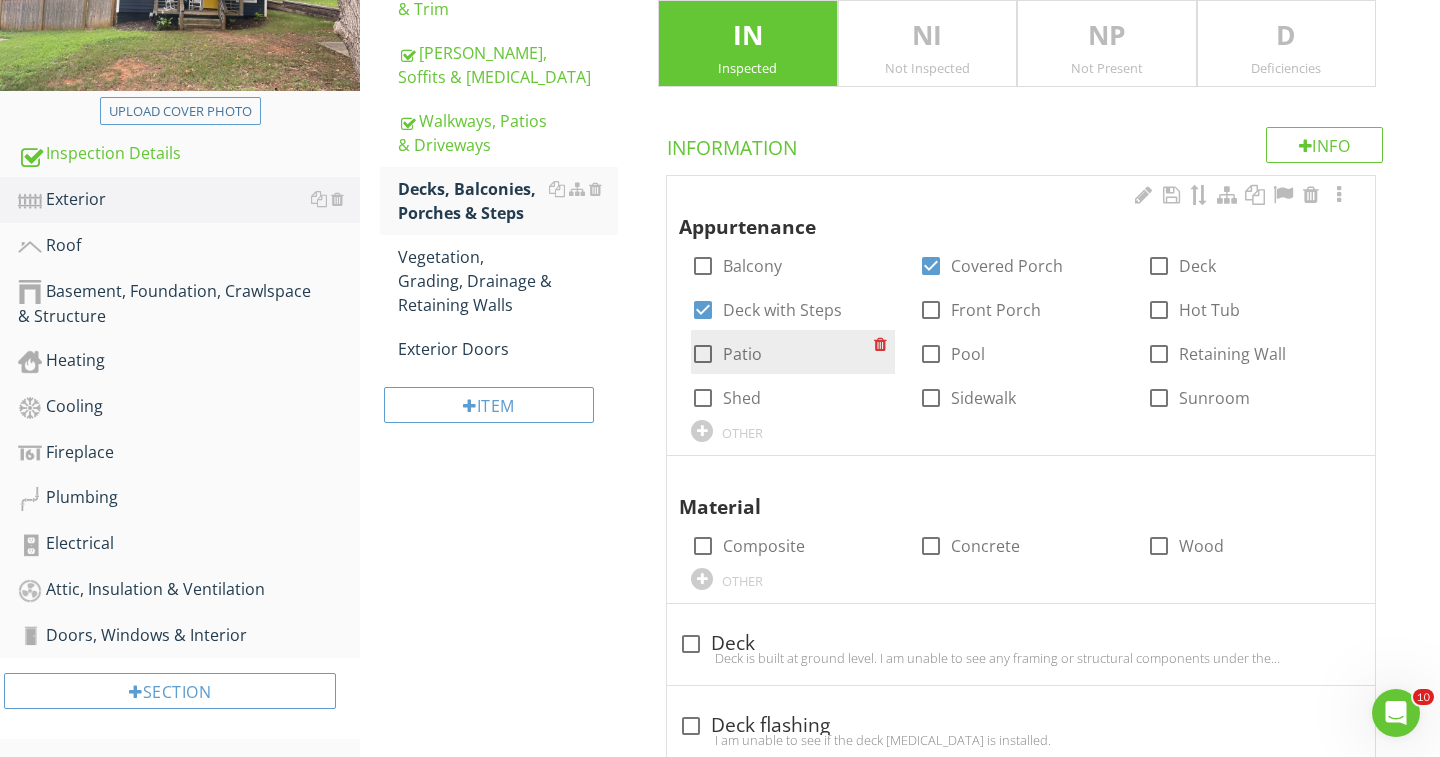 scroll, scrollTop: 402, scrollLeft: 0, axis: vertical 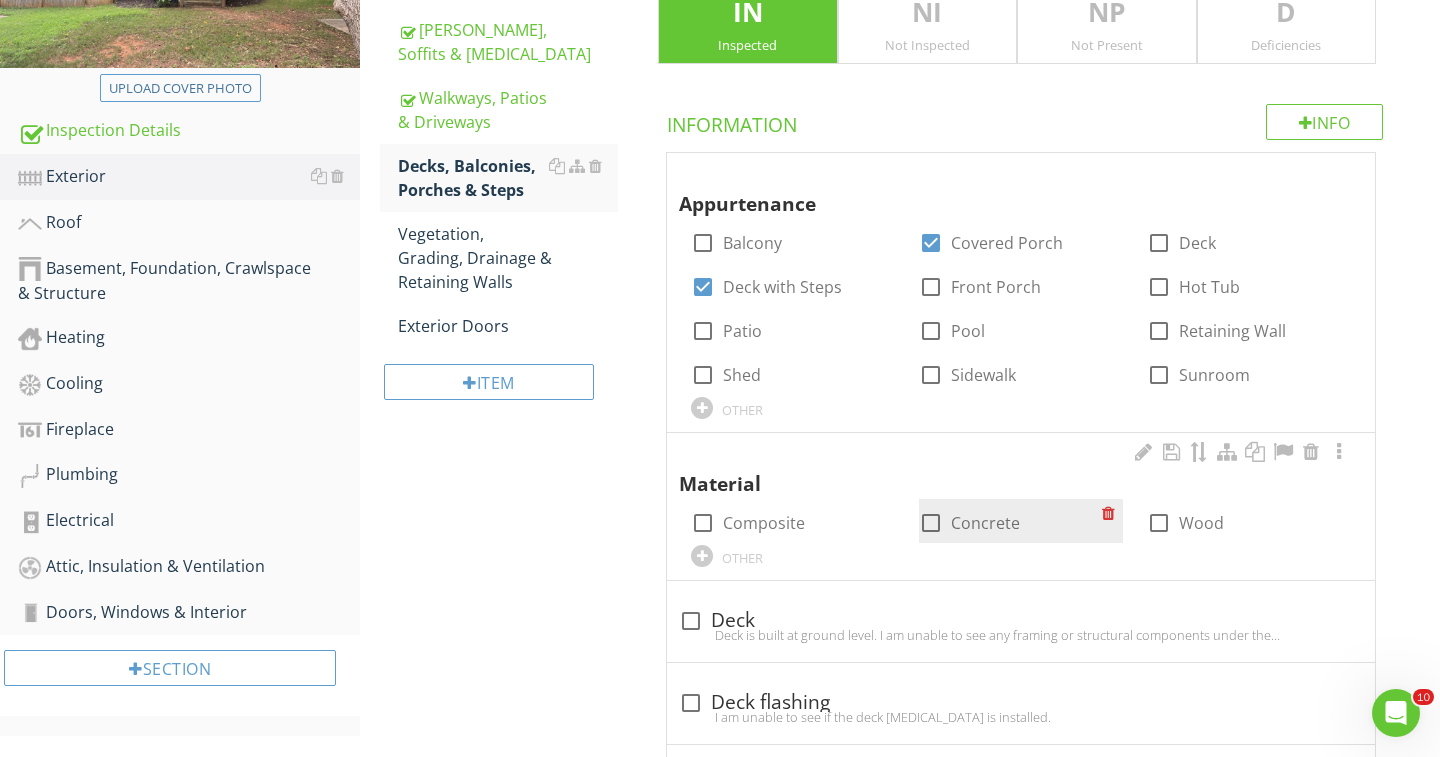 click at bounding box center [931, 523] 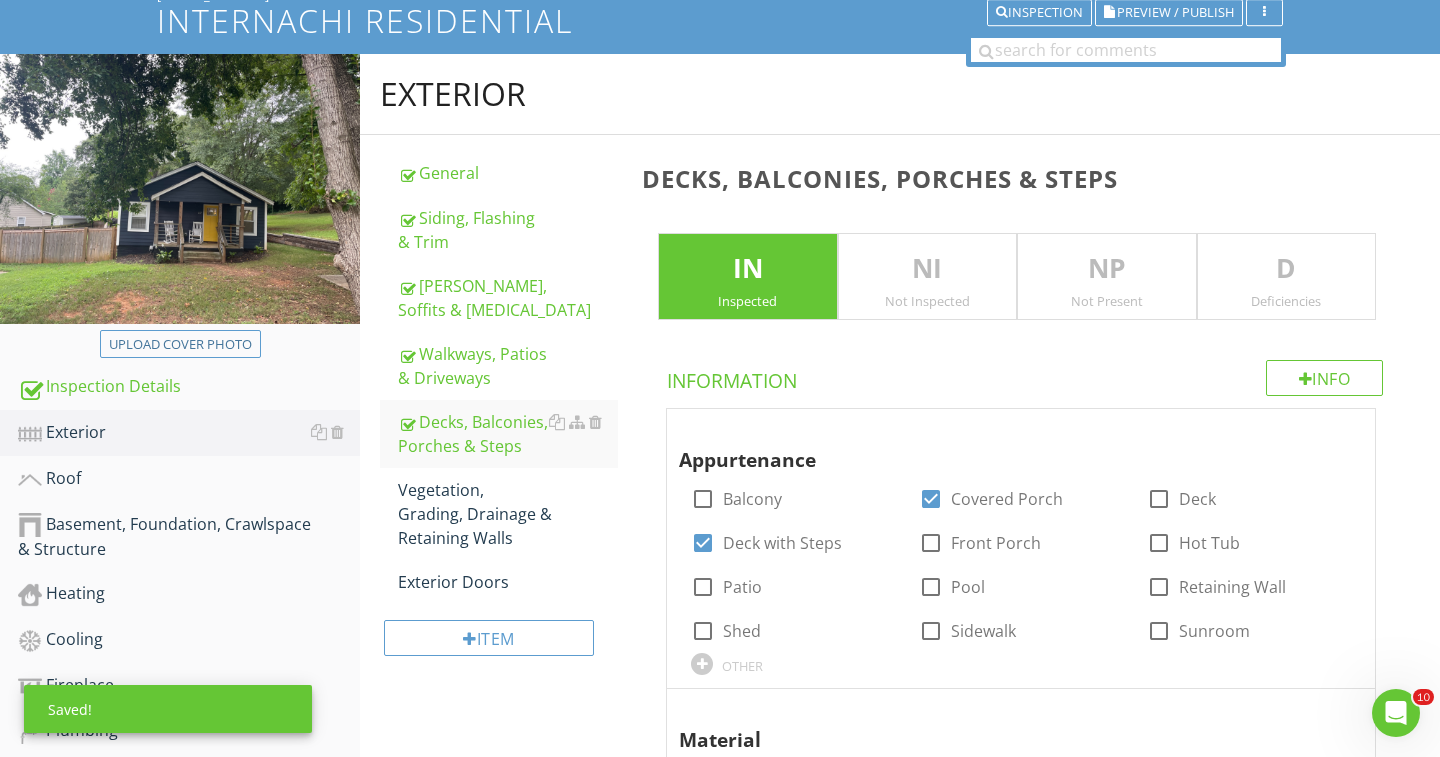 scroll, scrollTop: 3, scrollLeft: 0, axis: vertical 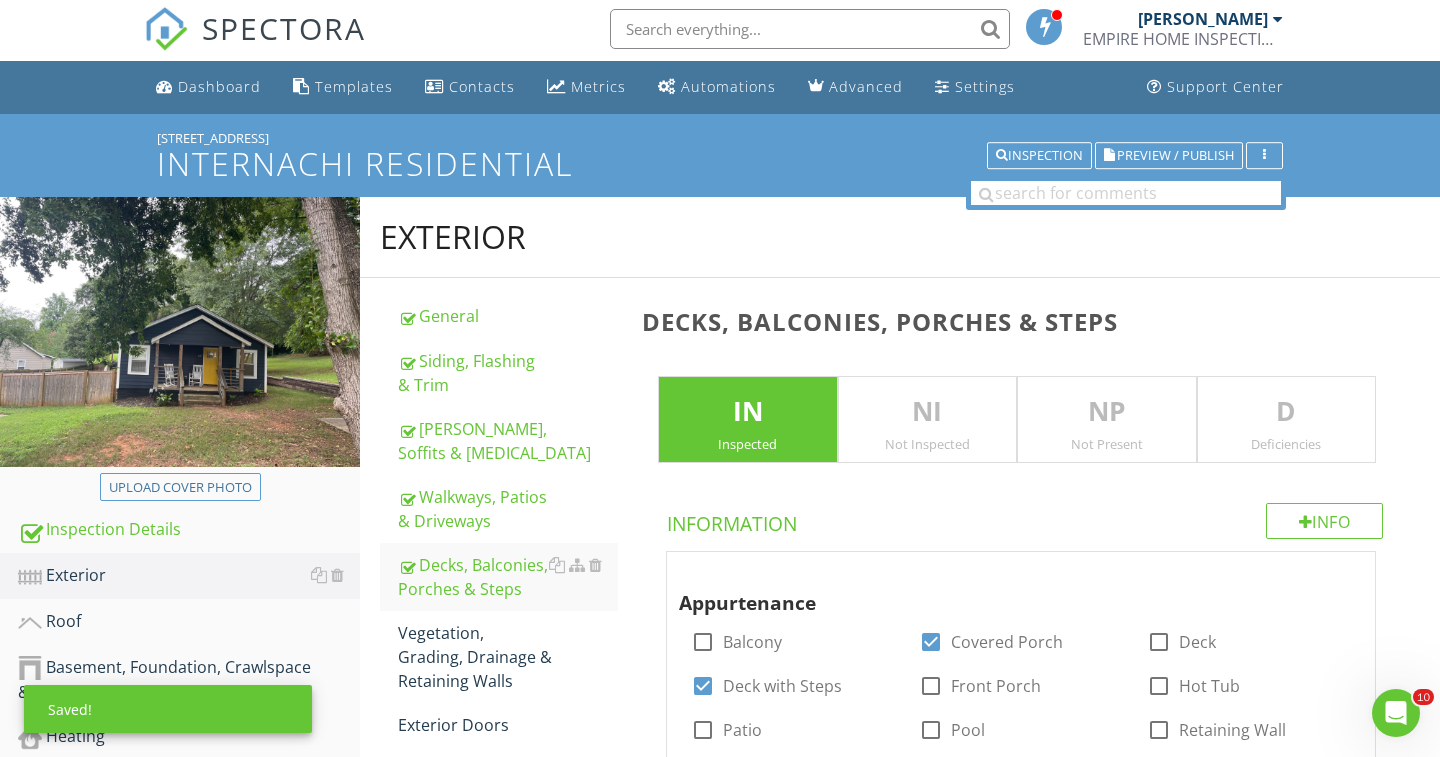 click on "D   Deficiencies" at bounding box center (1287, 420) 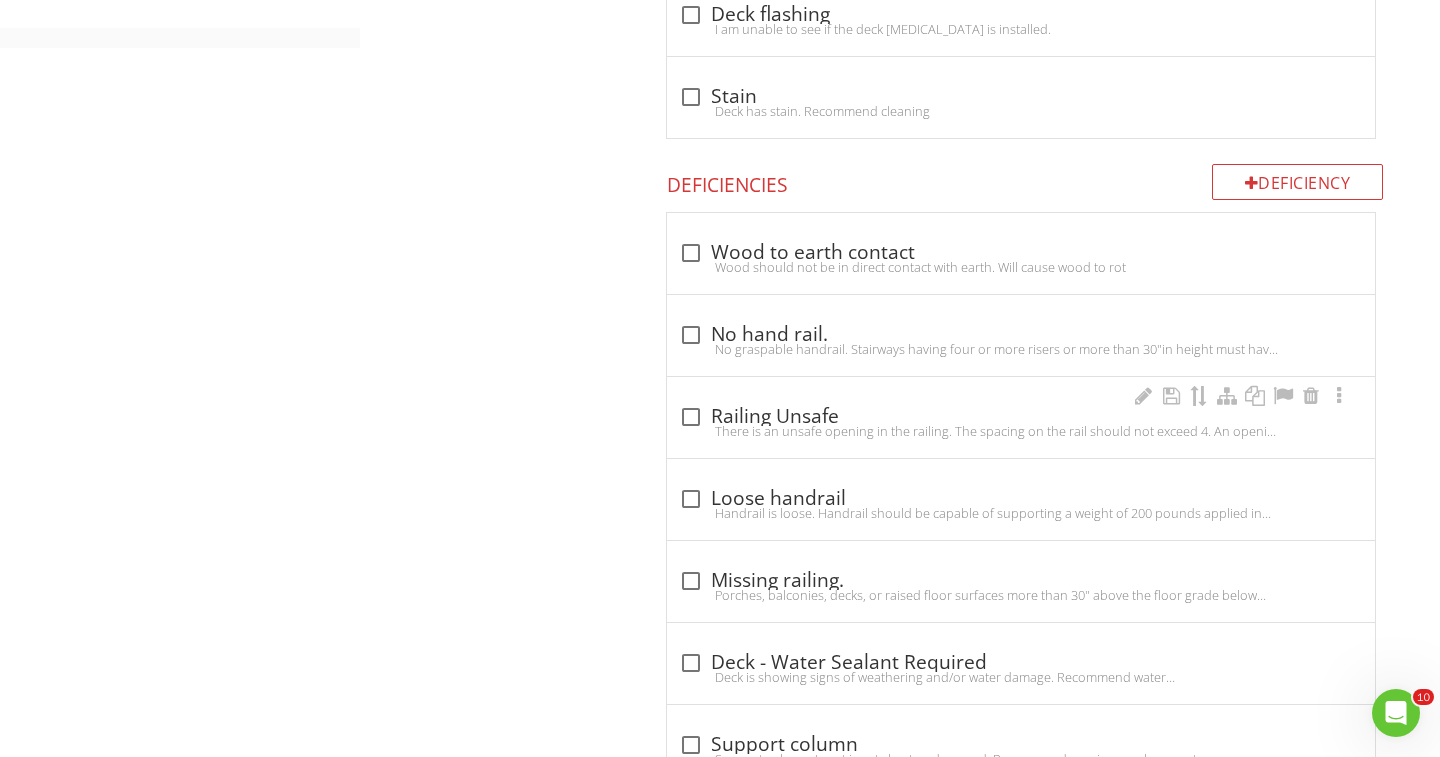 scroll, scrollTop: 1097, scrollLeft: 0, axis: vertical 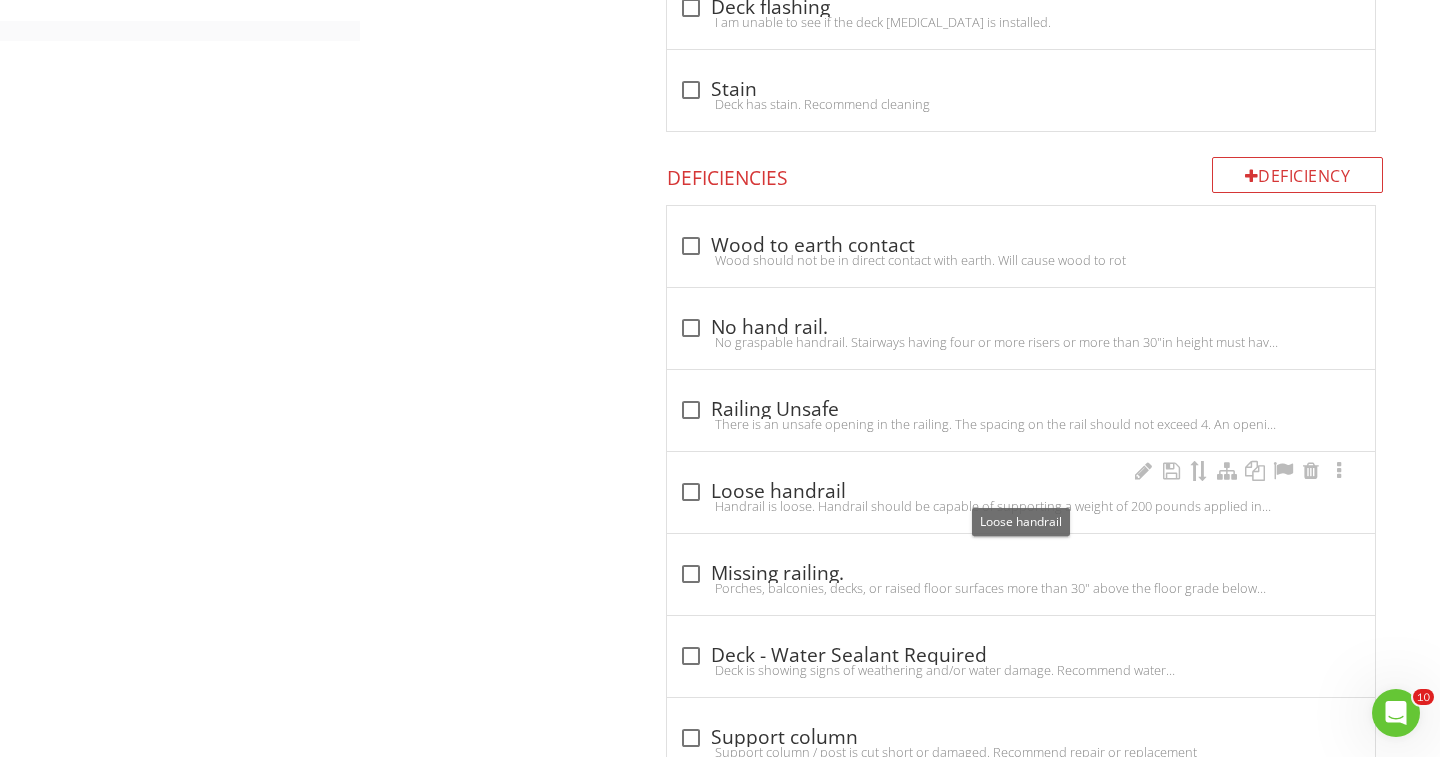 click at bounding box center [691, 492] 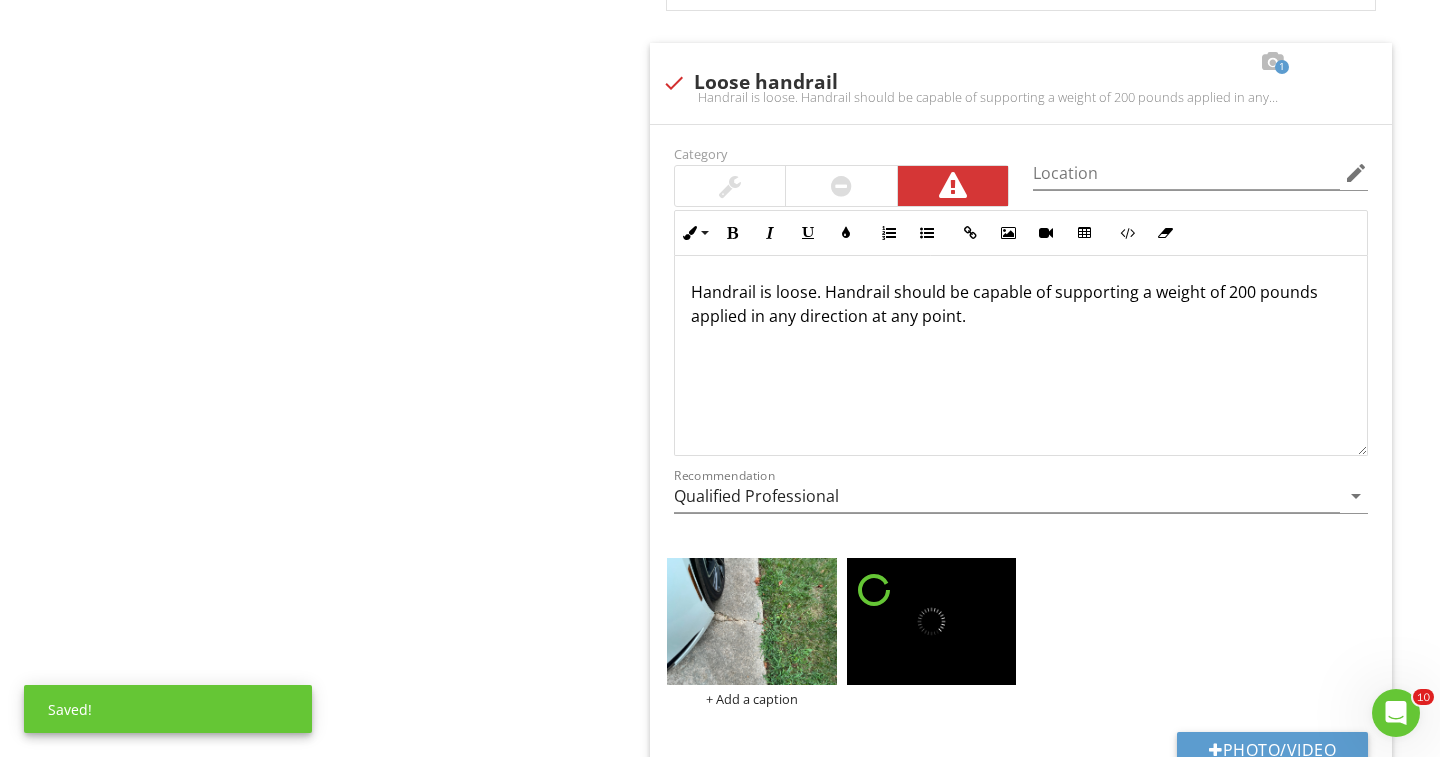 scroll, scrollTop: 1539, scrollLeft: 0, axis: vertical 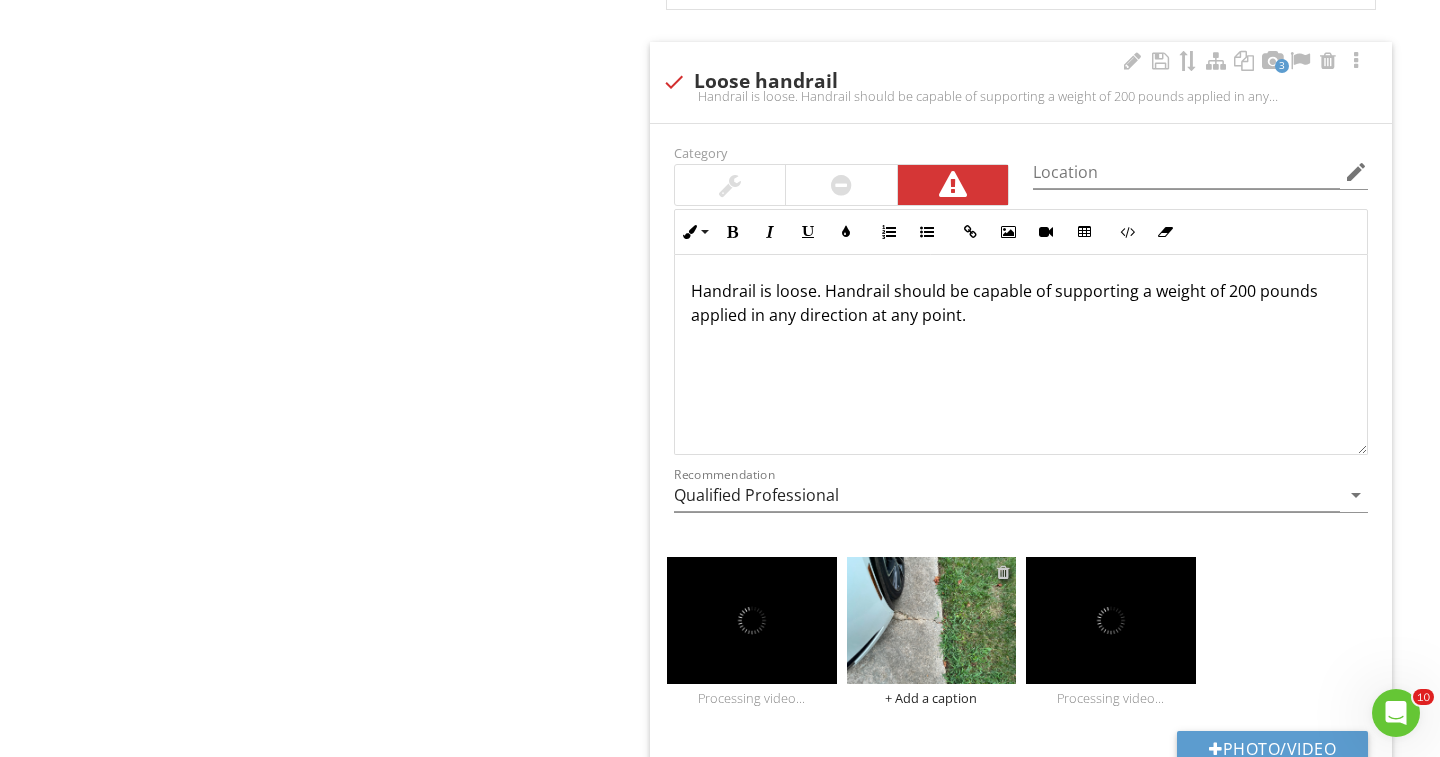 click at bounding box center [1003, 572] 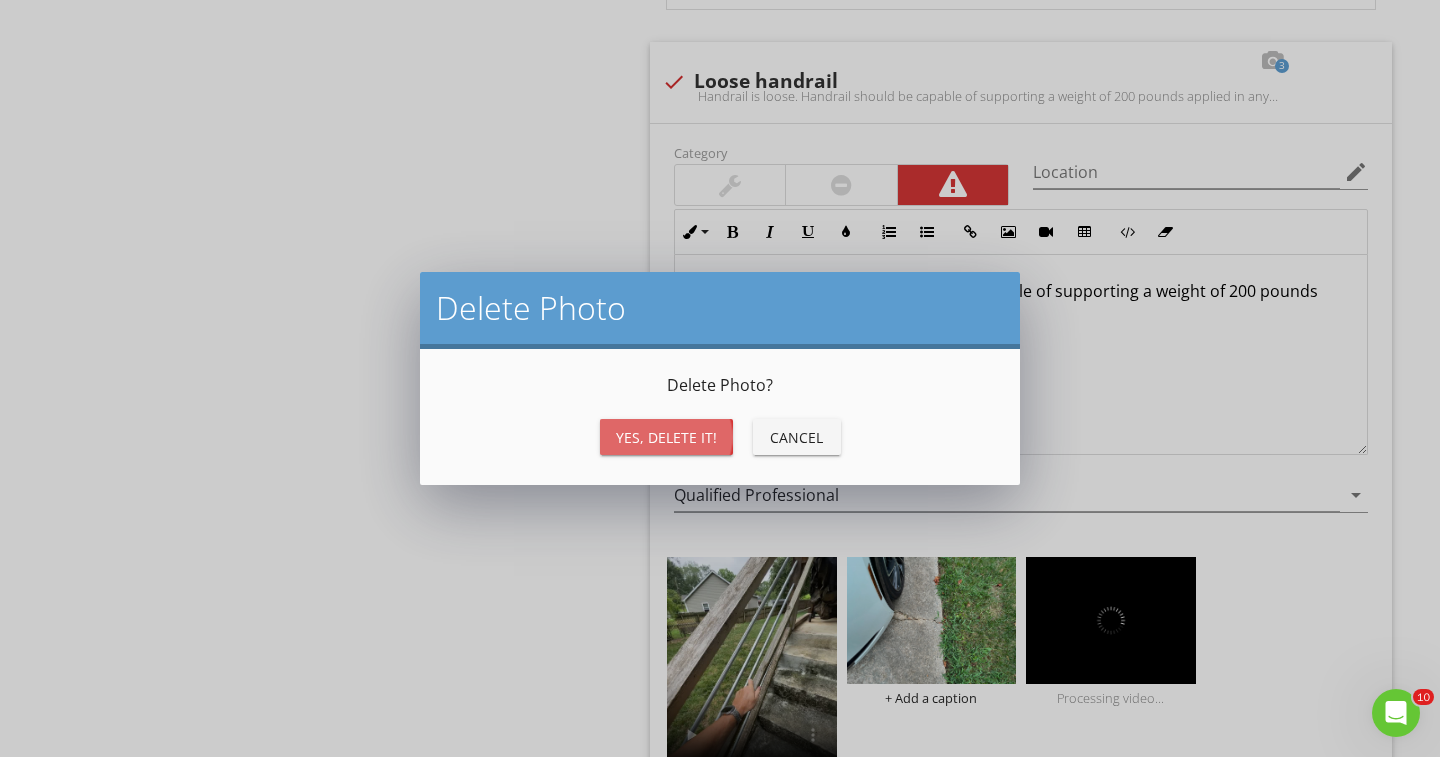 click on "Yes, Delete it!" at bounding box center (666, 437) 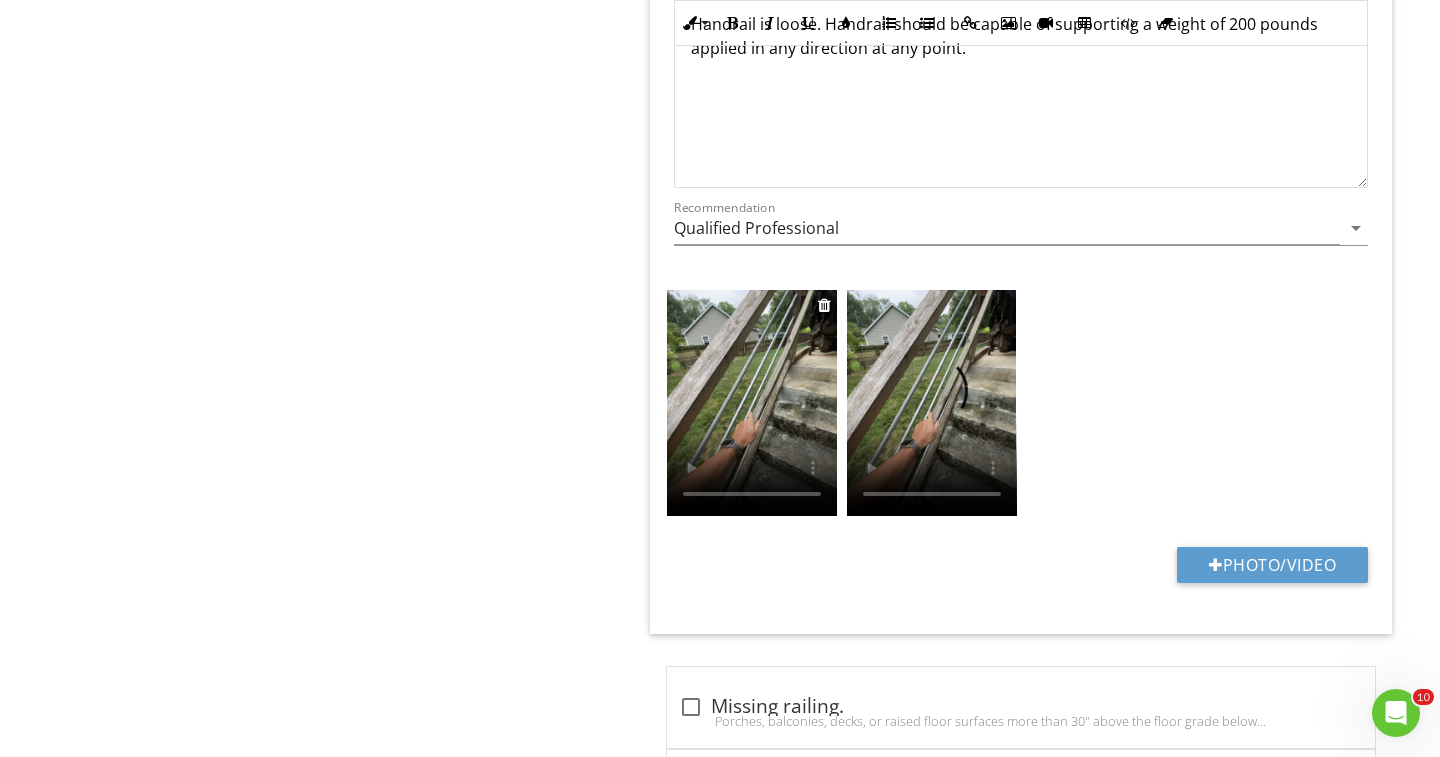 scroll, scrollTop: 1806, scrollLeft: 0, axis: vertical 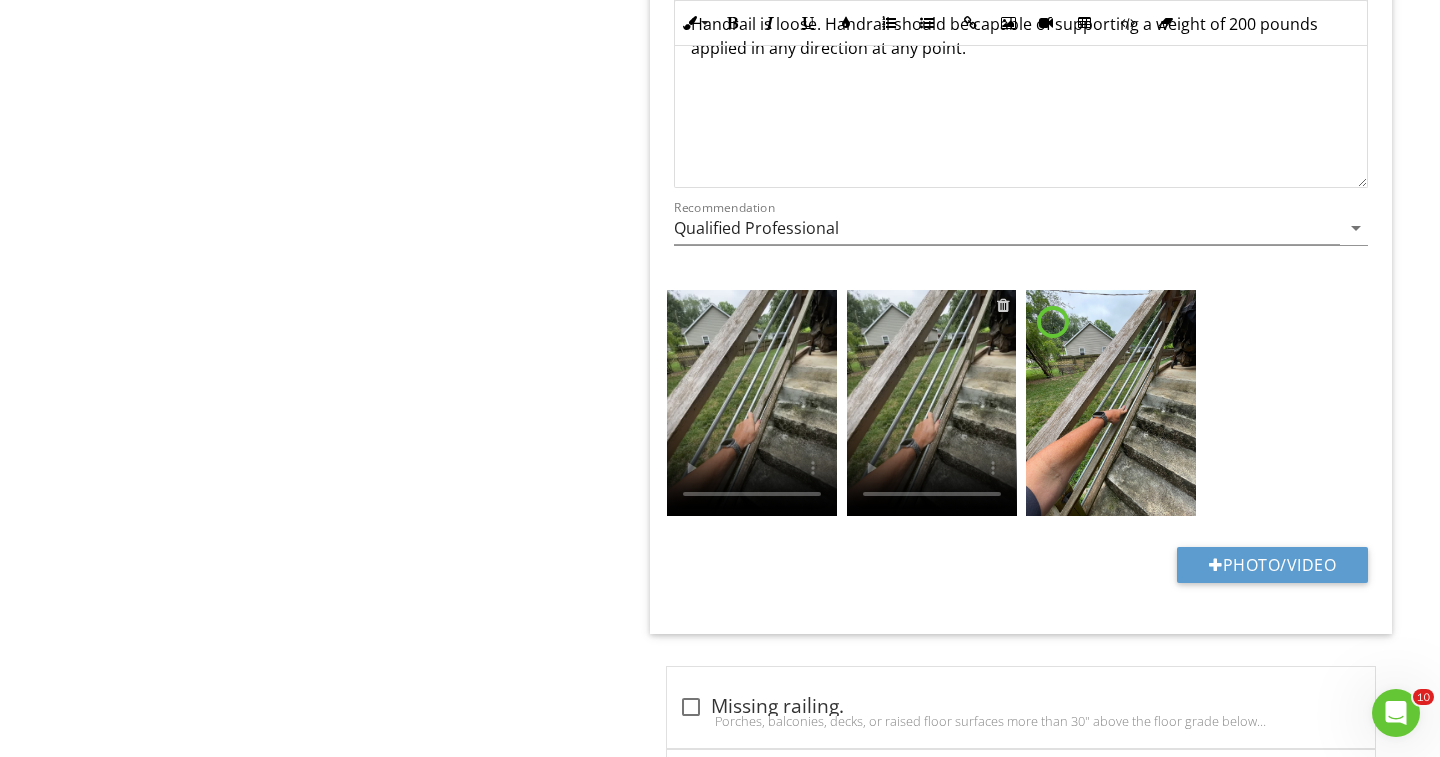click at bounding box center (1003, 305) 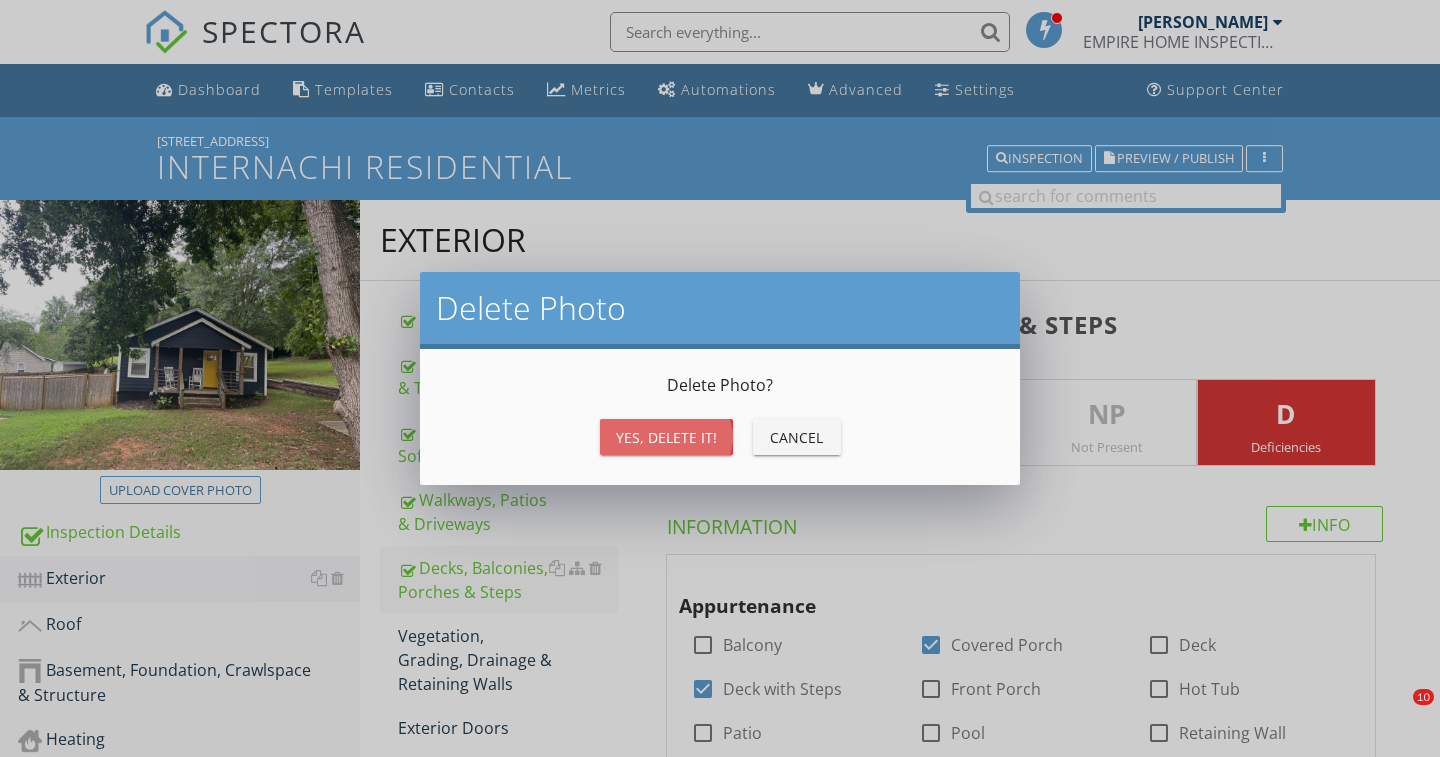 click on "Yes, Delete it!" at bounding box center (666, 437) 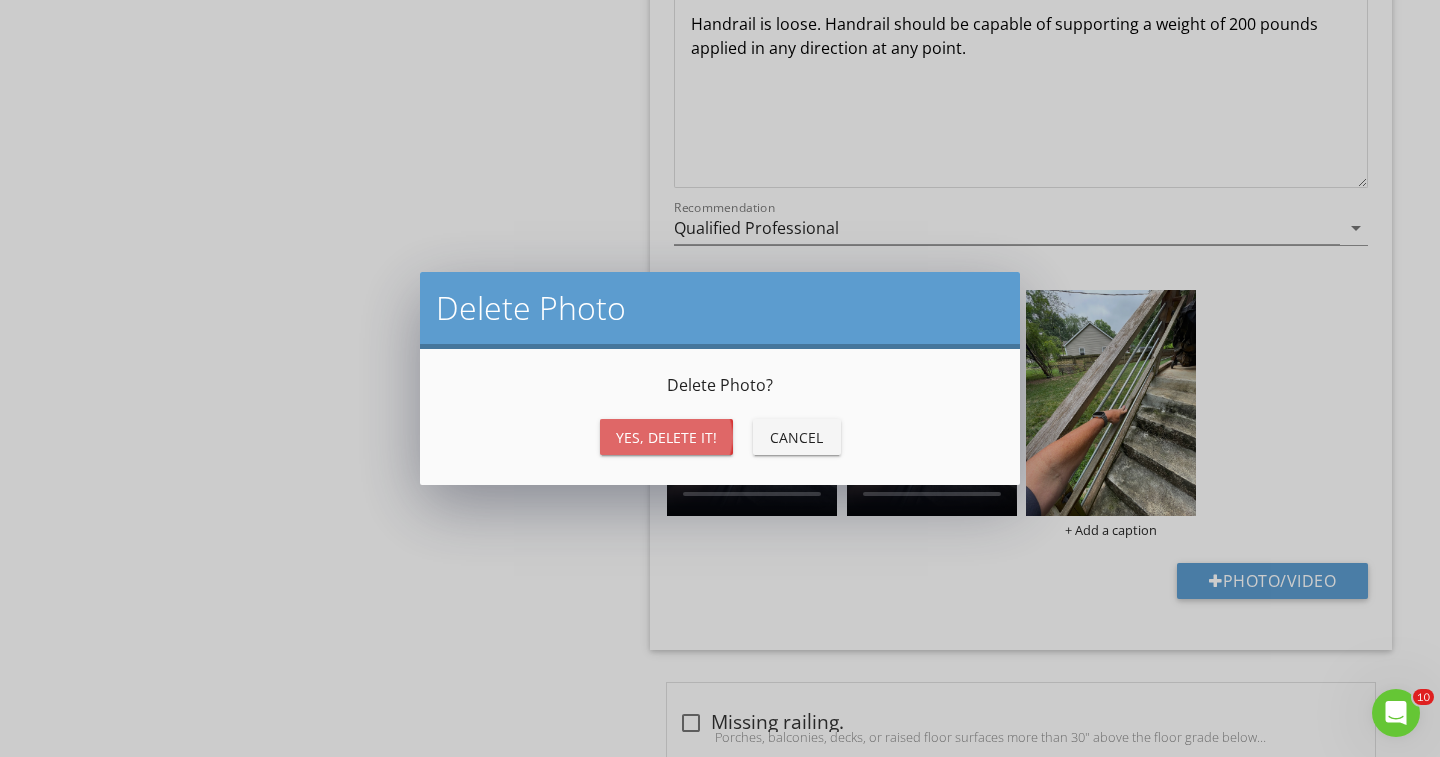 scroll, scrollTop: 0, scrollLeft: 0, axis: both 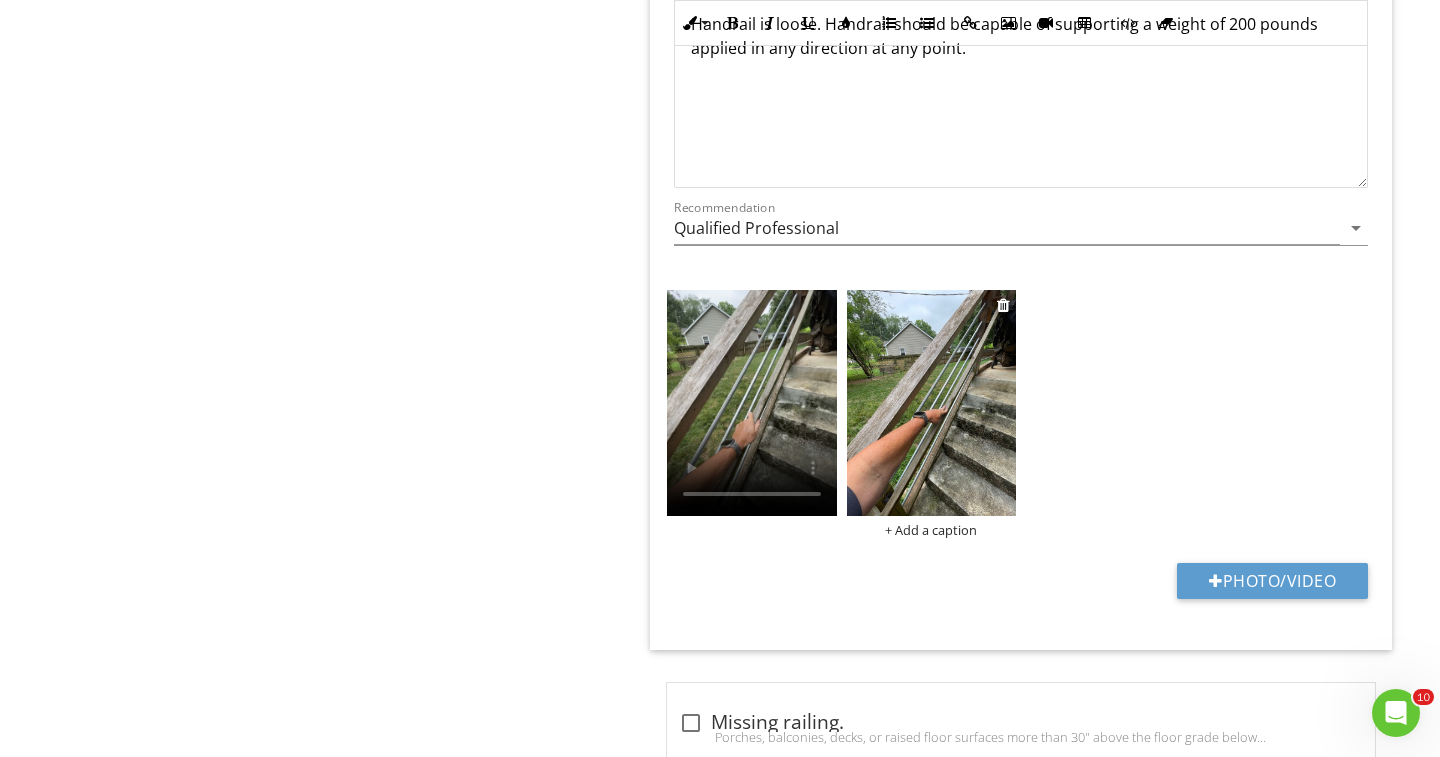 click at bounding box center (932, 403) 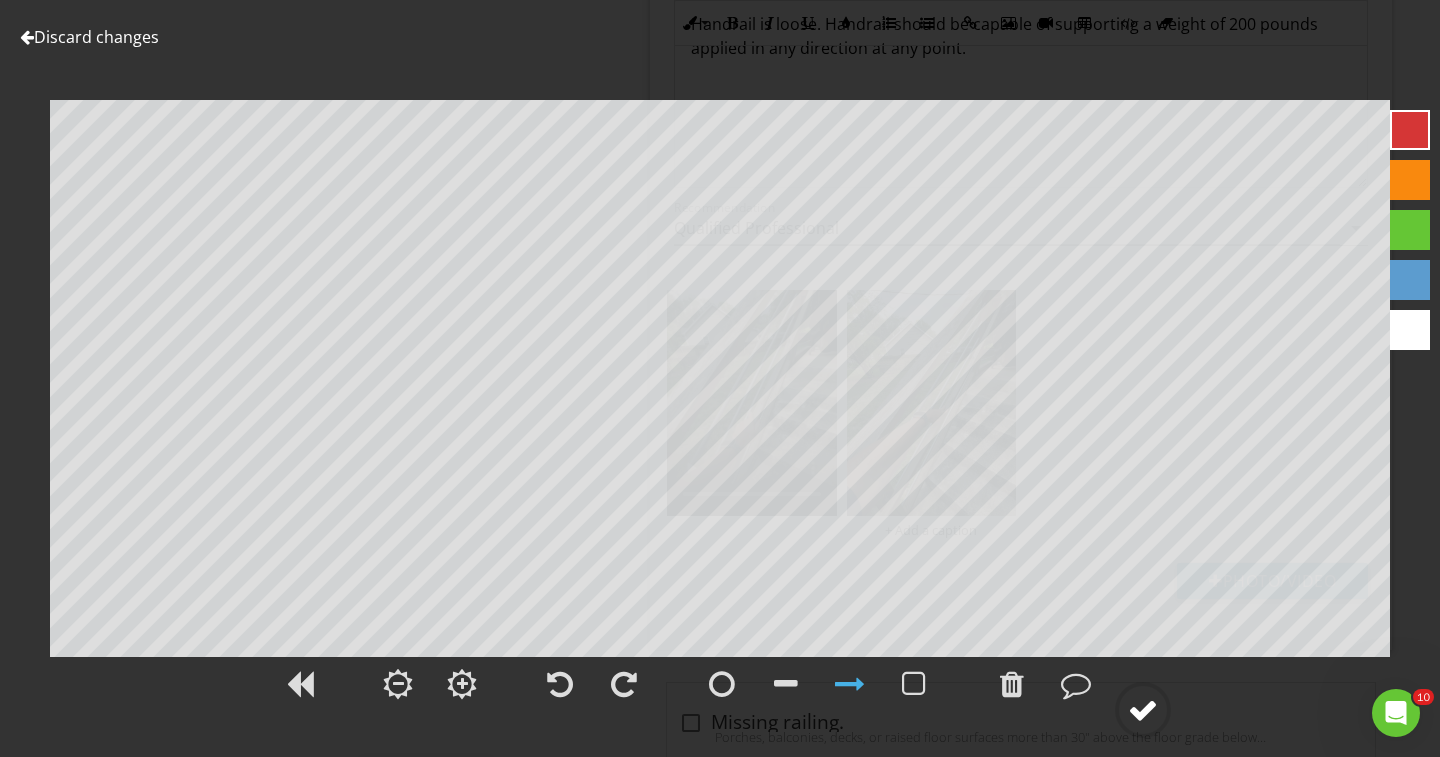 drag, startPoint x: 1138, startPoint y: 711, endPoint x: 1135, endPoint y: 701, distance: 10.440307 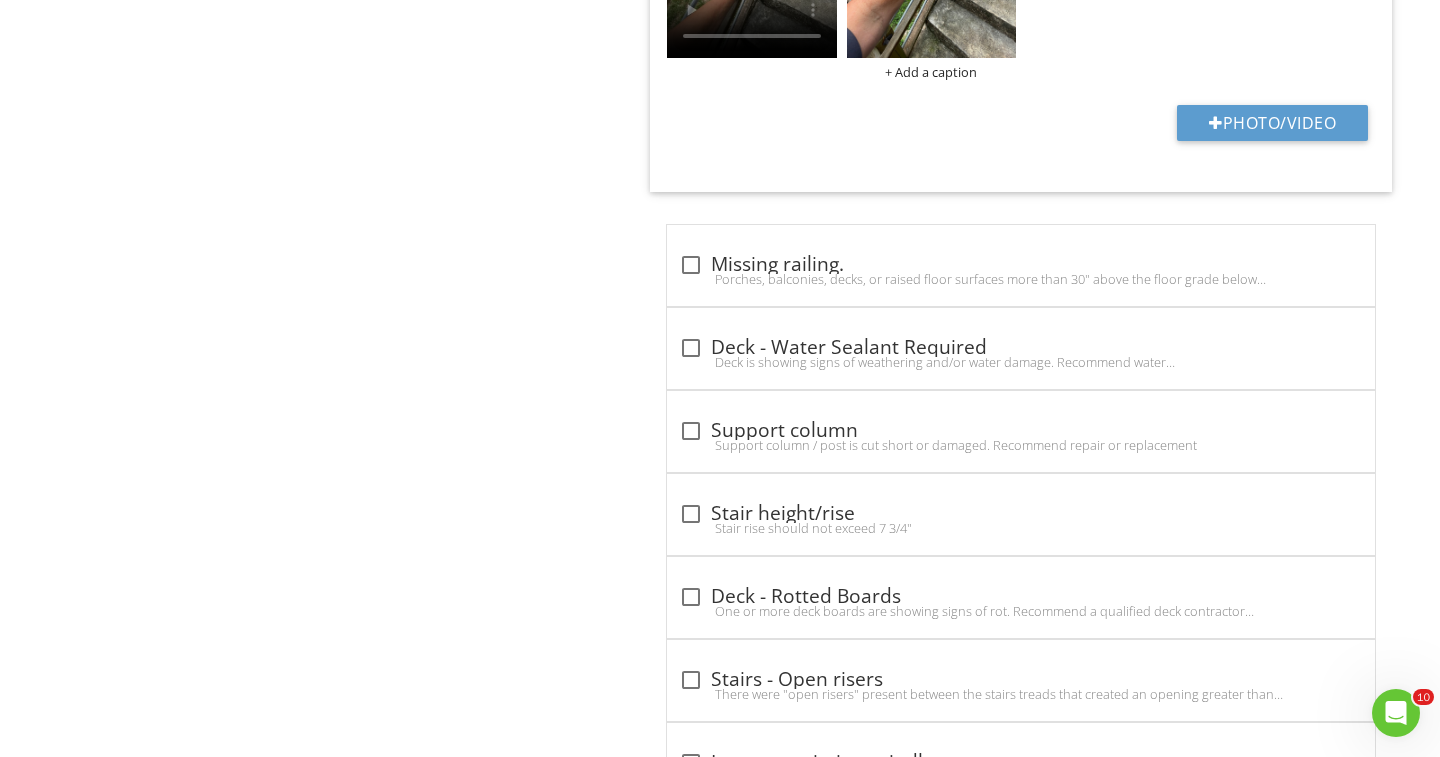 scroll, scrollTop: 2287, scrollLeft: 0, axis: vertical 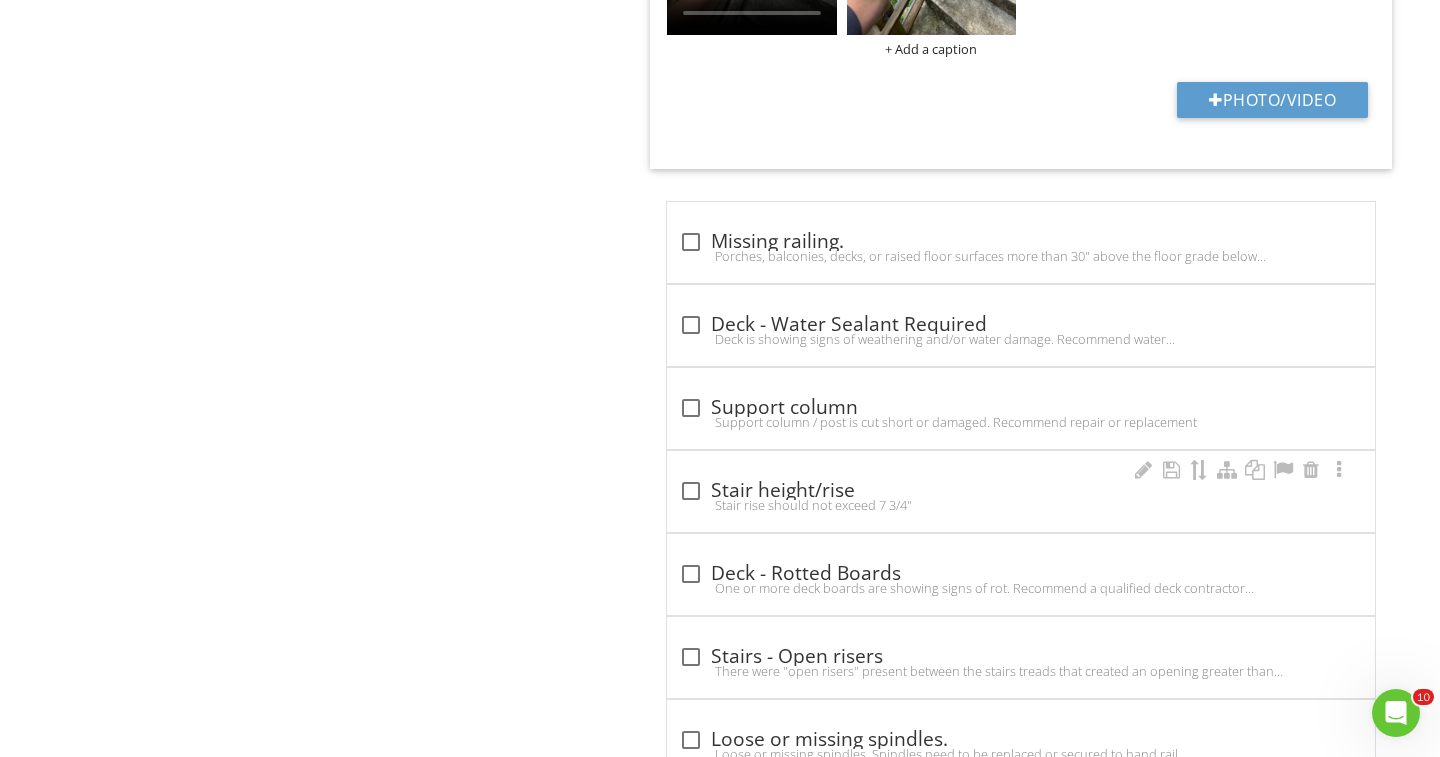 click at bounding box center (691, 491) 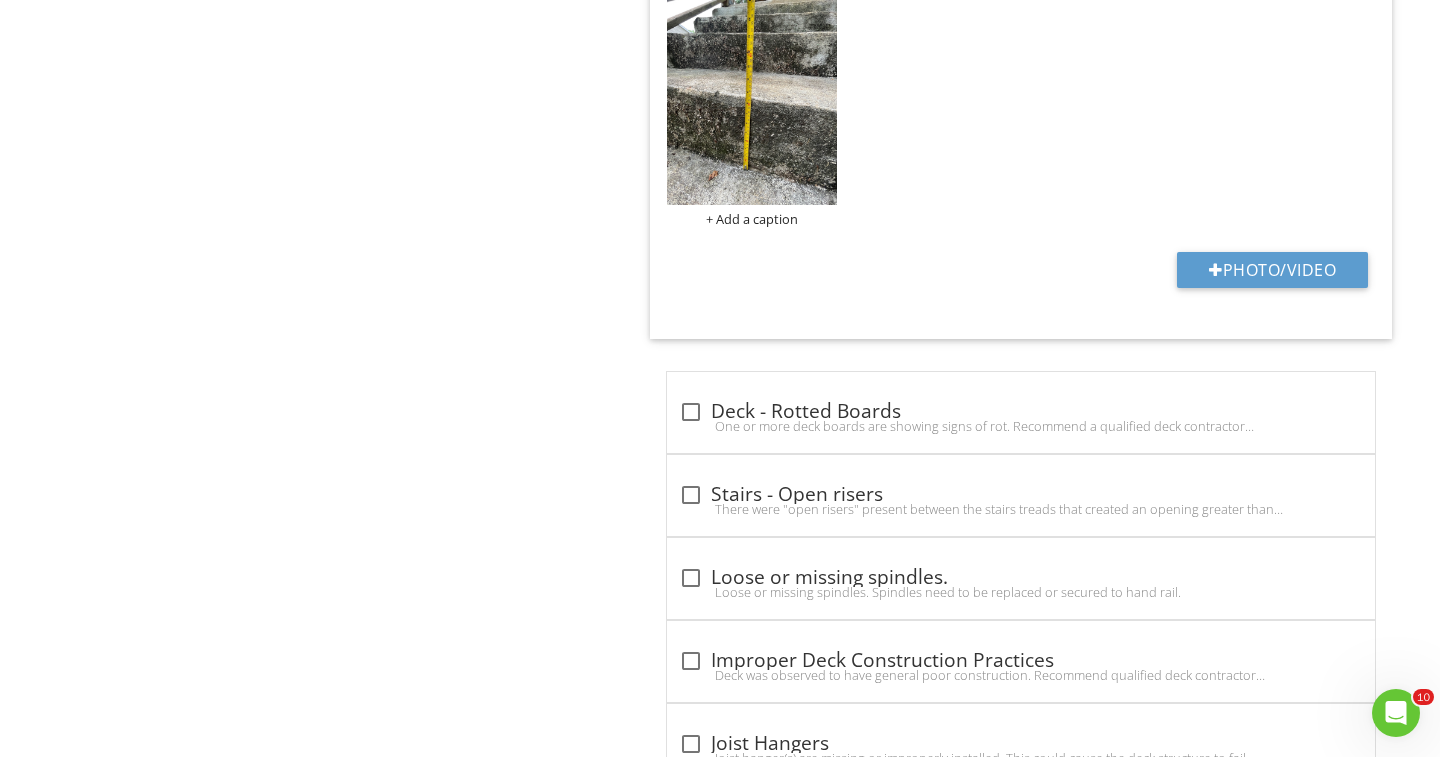 scroll, scrollTop: 3432, scrollLeft: 0, axis: vertical 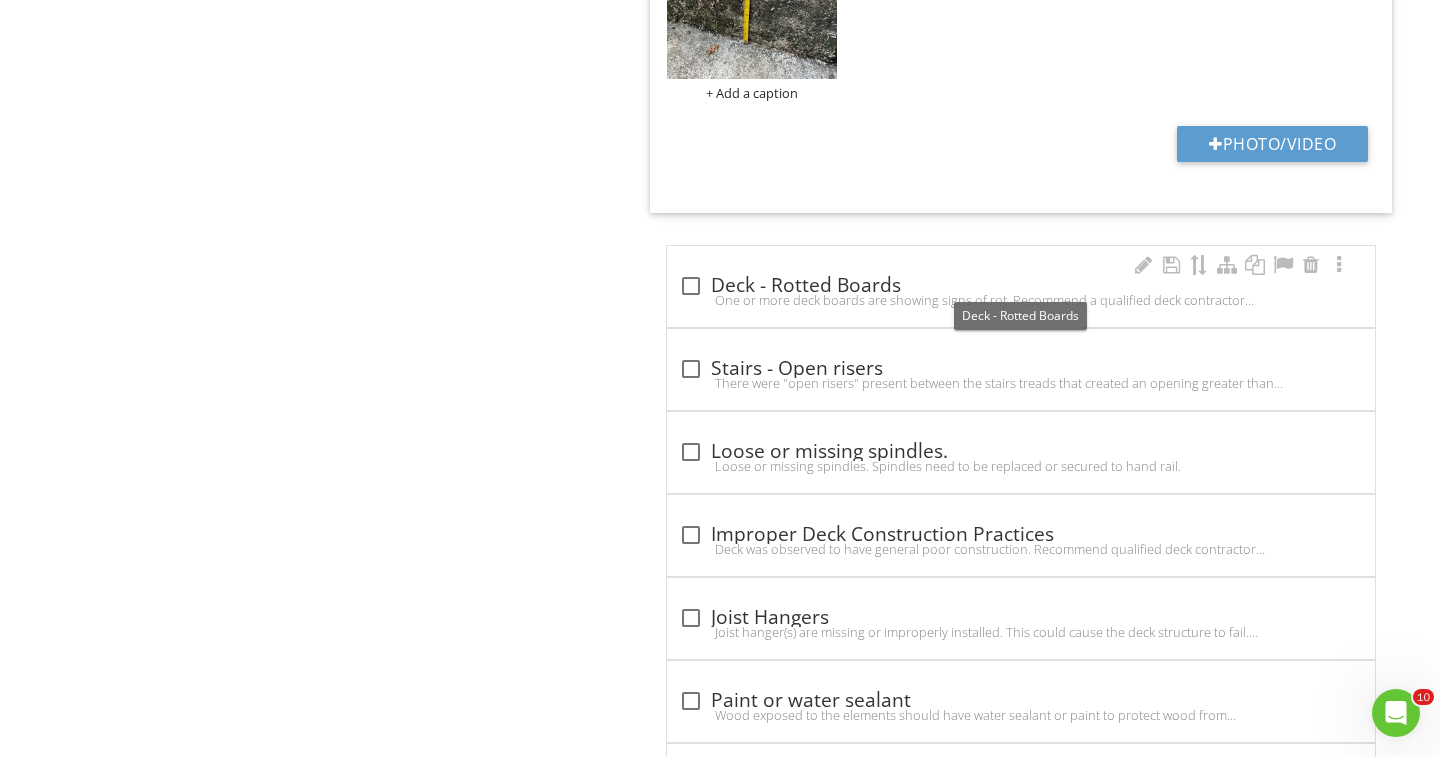 click at bounding box center [691, 286] 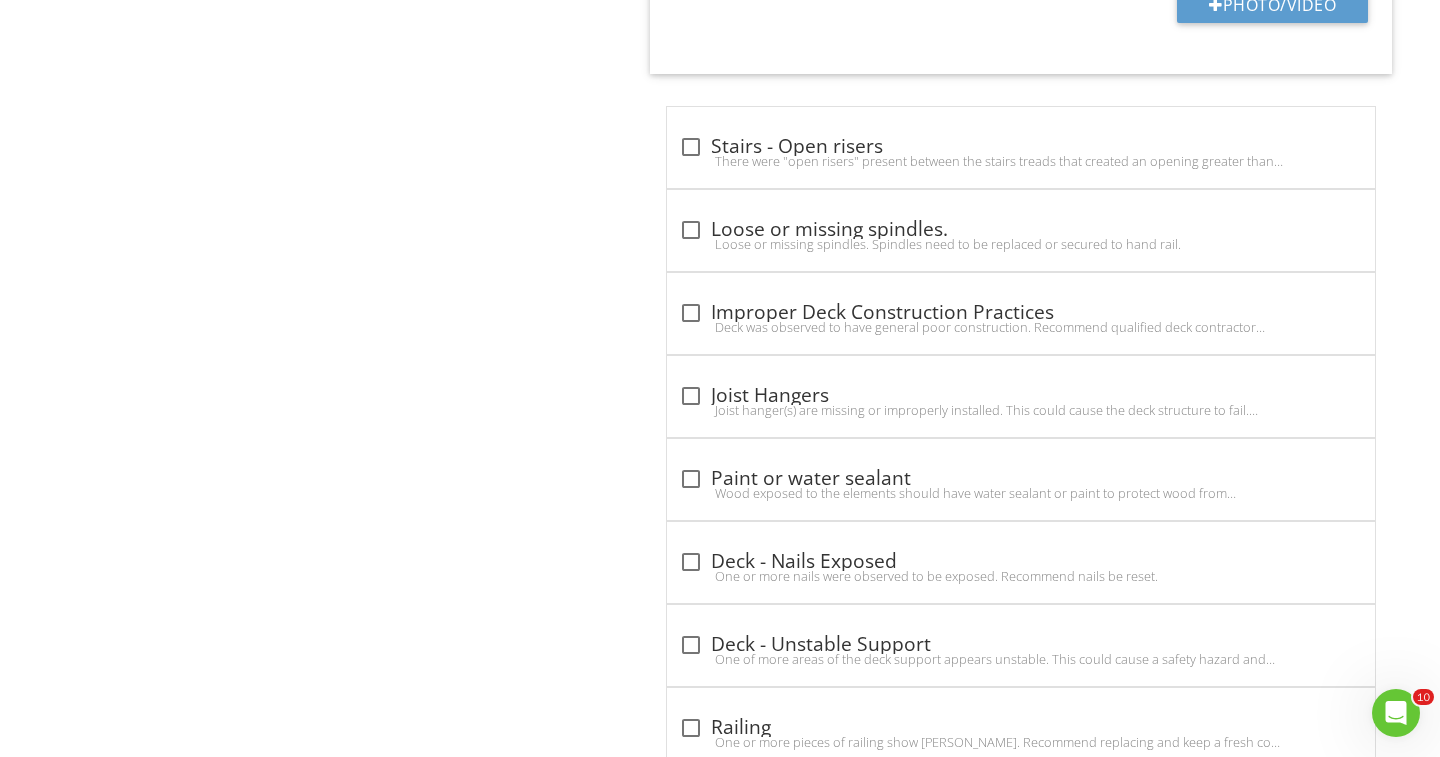 scroll, scrollTop: 4272, scrollLeft: 0, axis: vertical 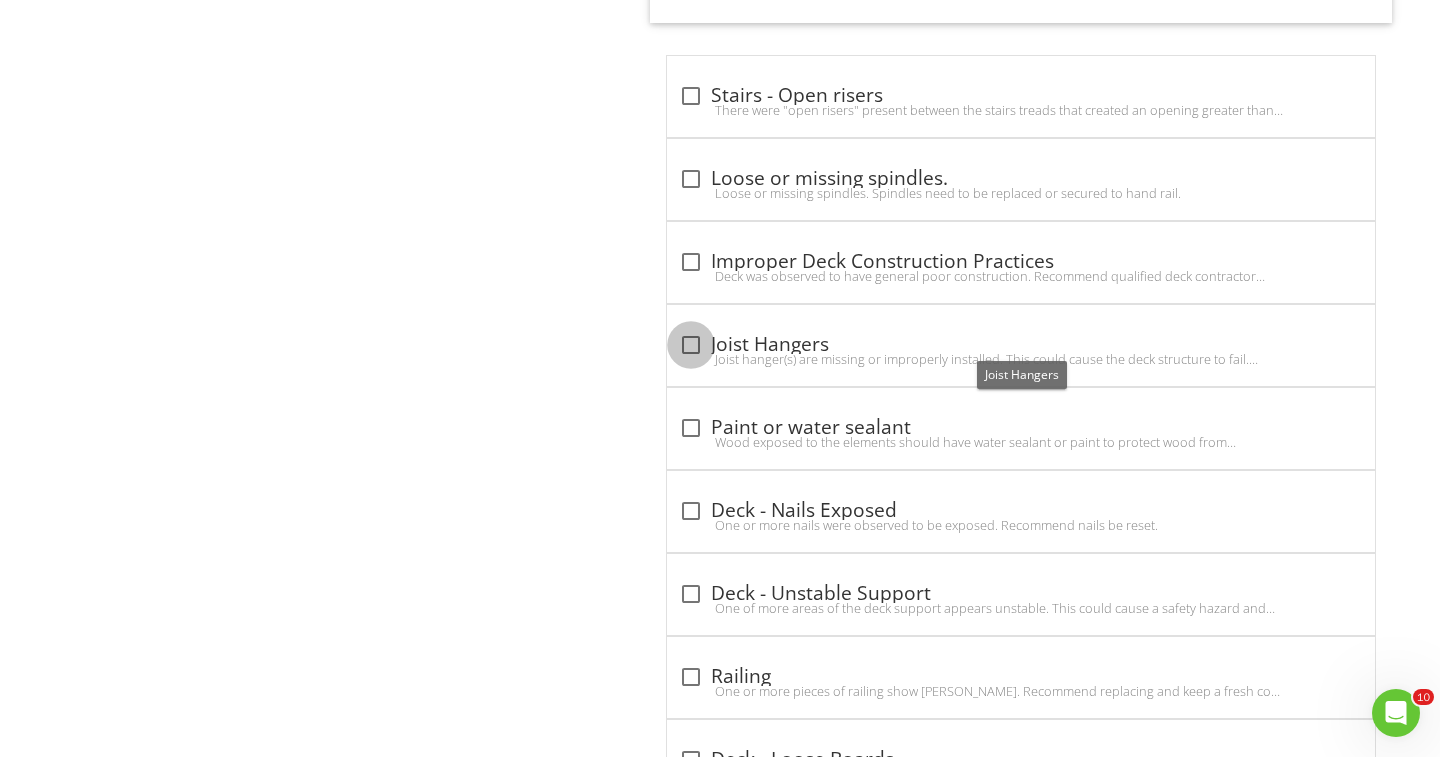 click at bounding box center [691, 345] 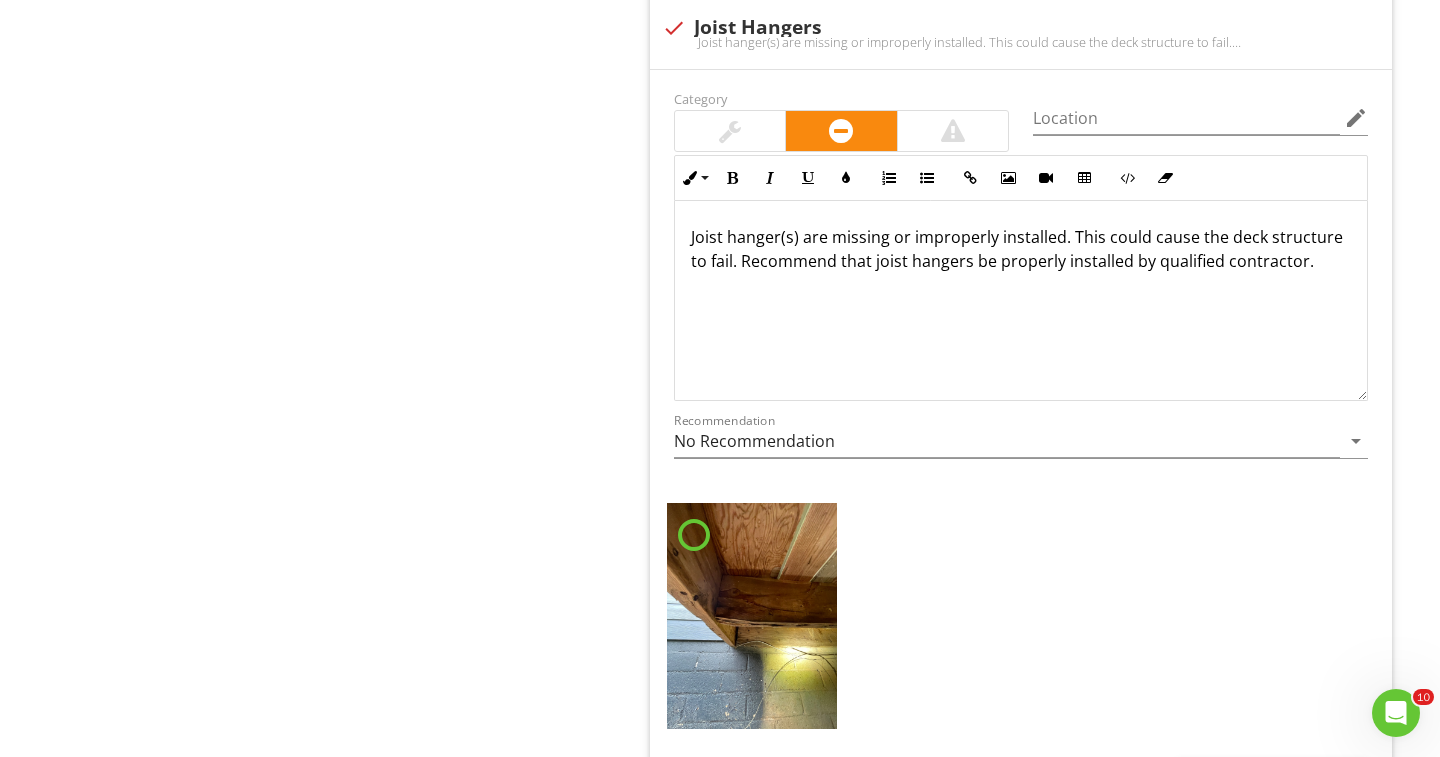 scroll, scrollTop: 4620, scrollLeft: 0, axis: vertical 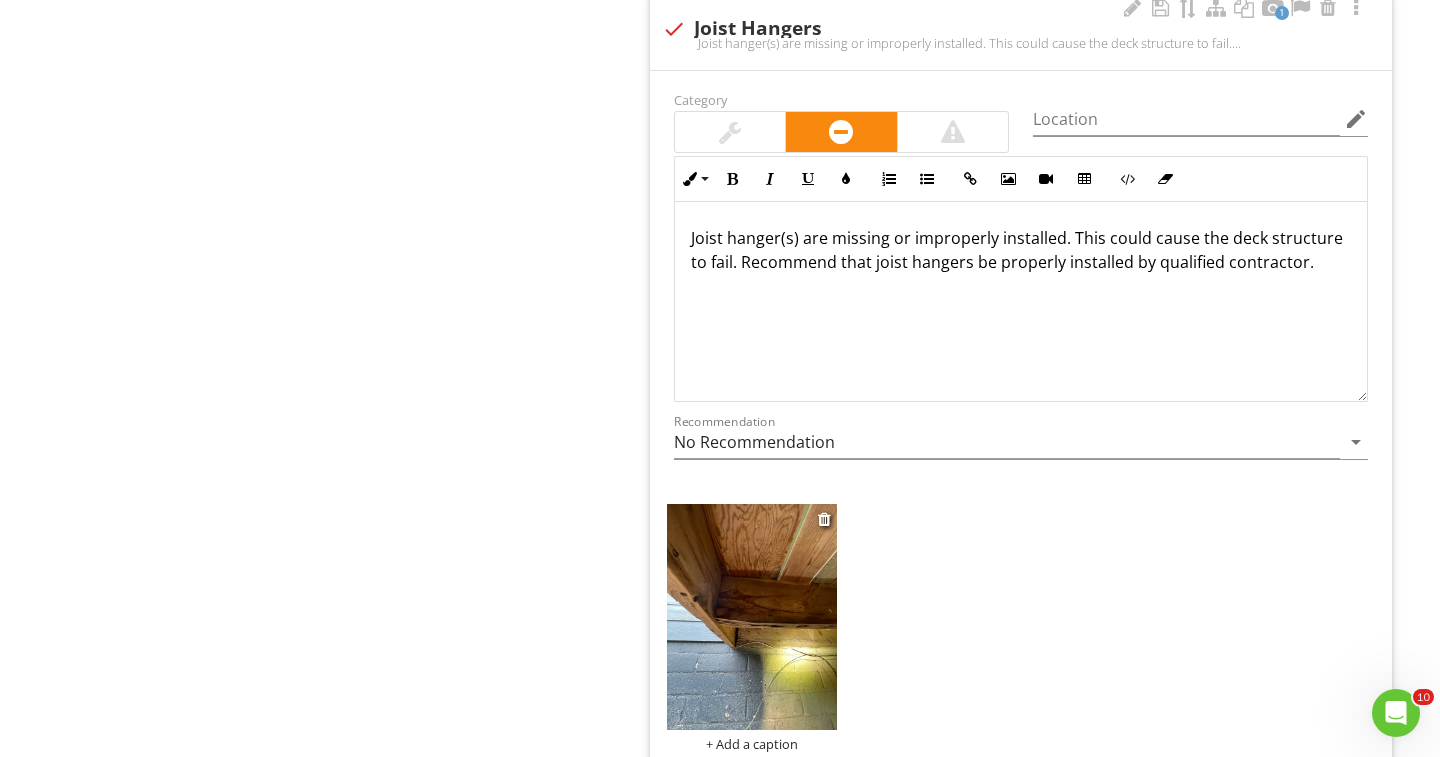 click at bounding box center [752, 617] 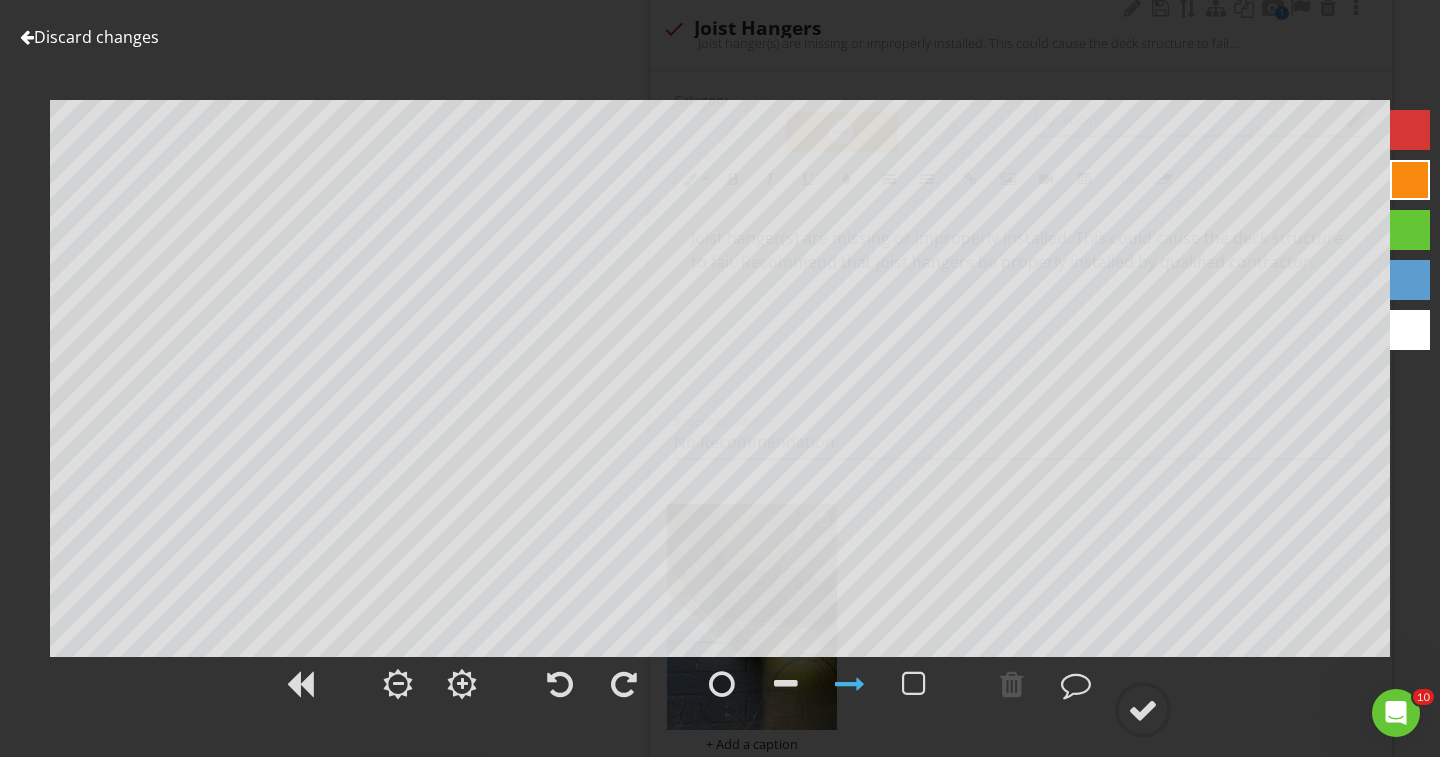 scroll, scrollTop: 4621, scrollLeft: 0, axis: vertical 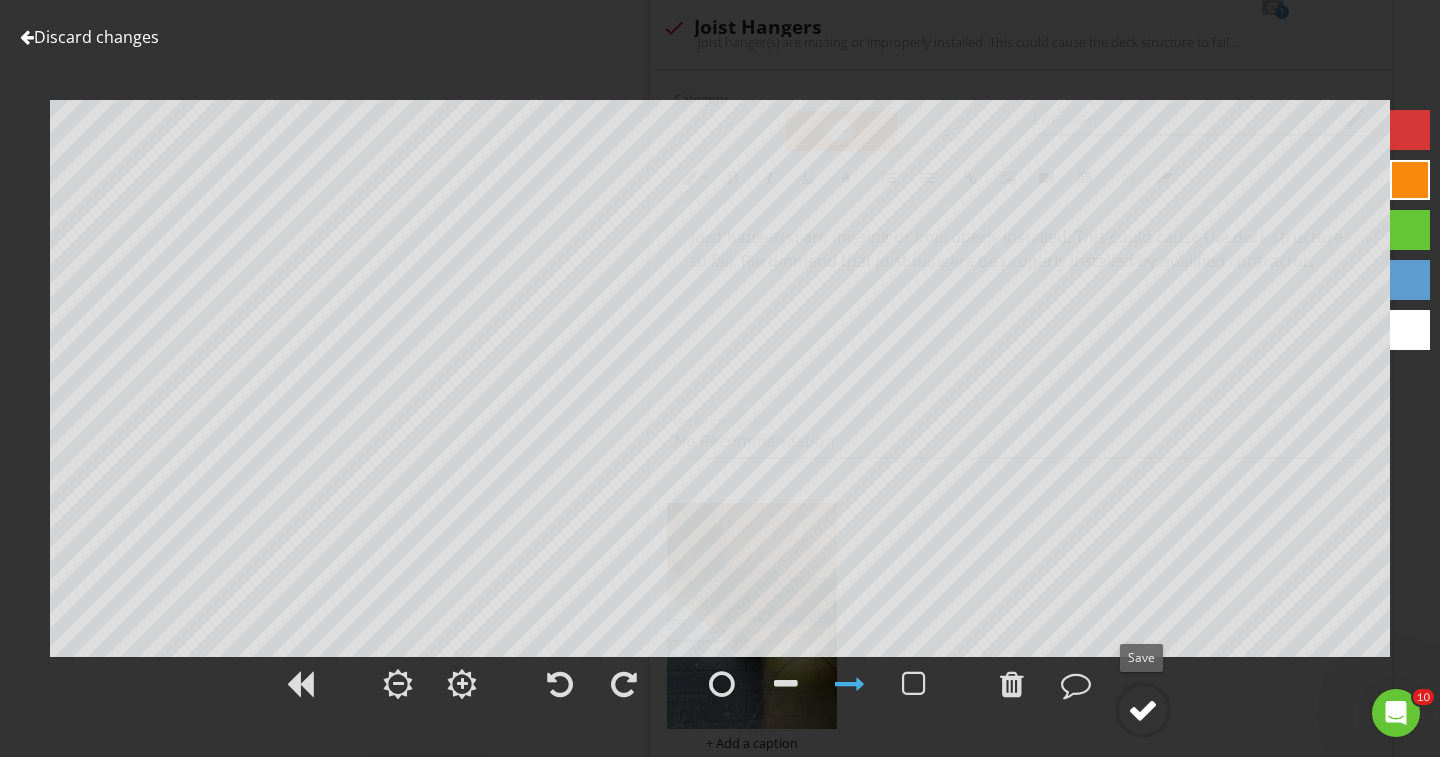 click at bounding box center [1143, 710] 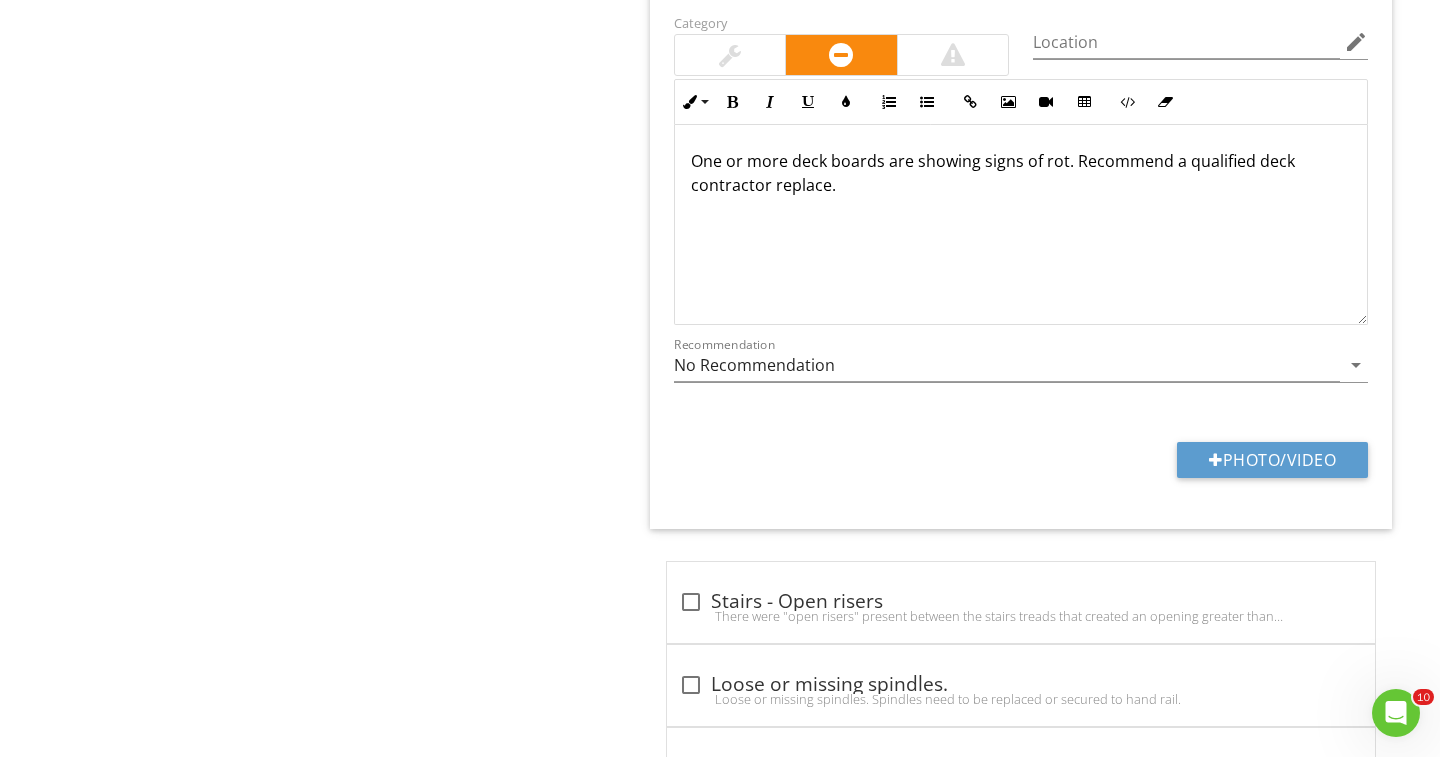 scroll, scrollTop: 3653, scrollLeft: 0, axis: vertical 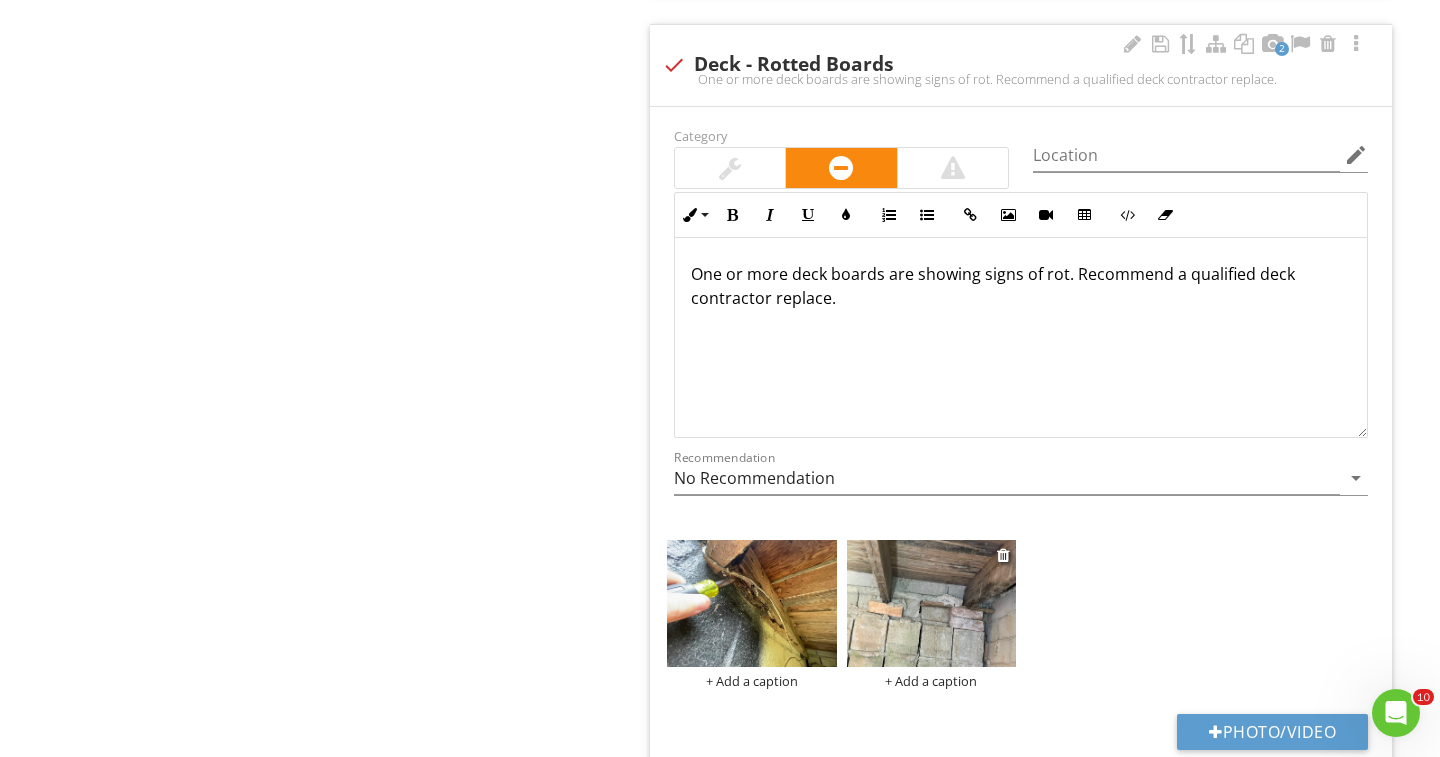 click at bounding box center (932, 603) 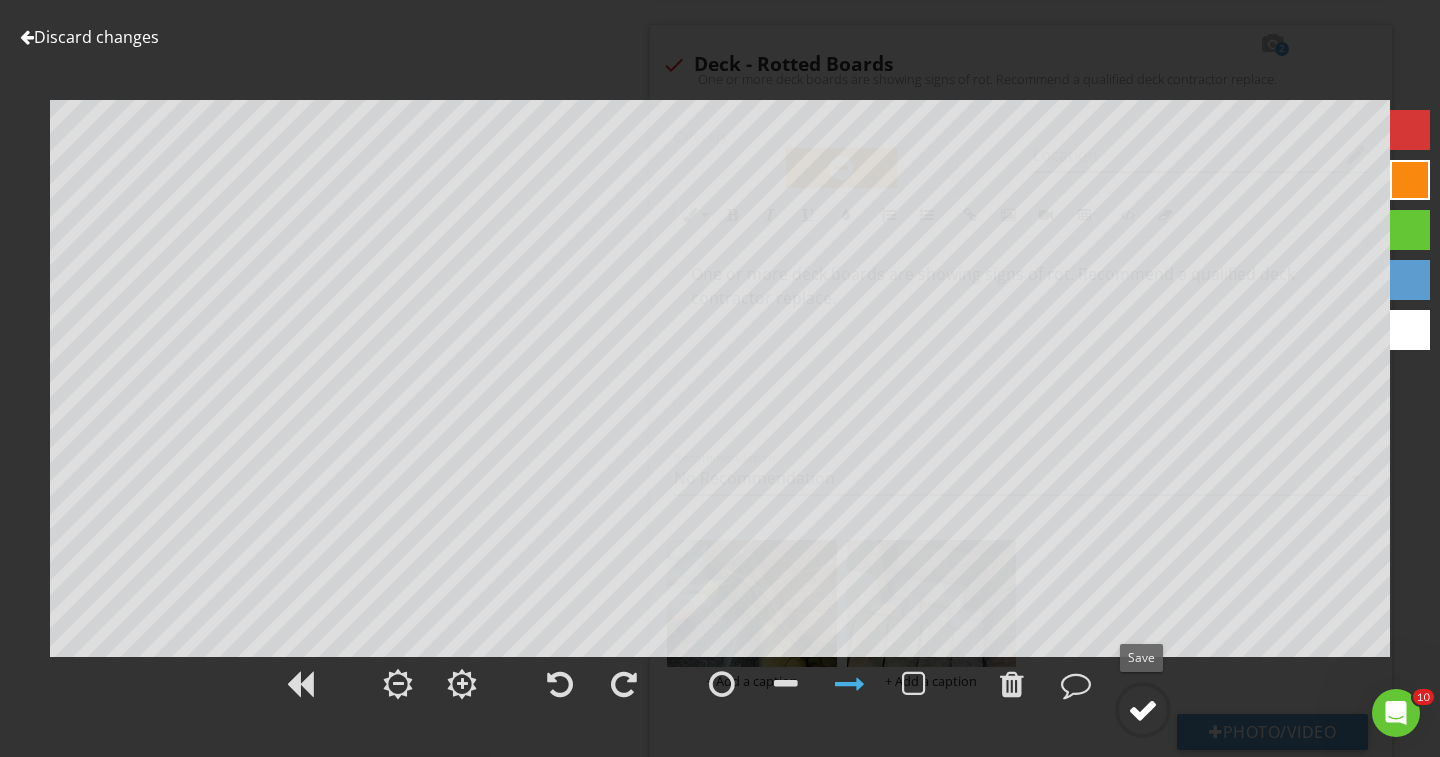 click 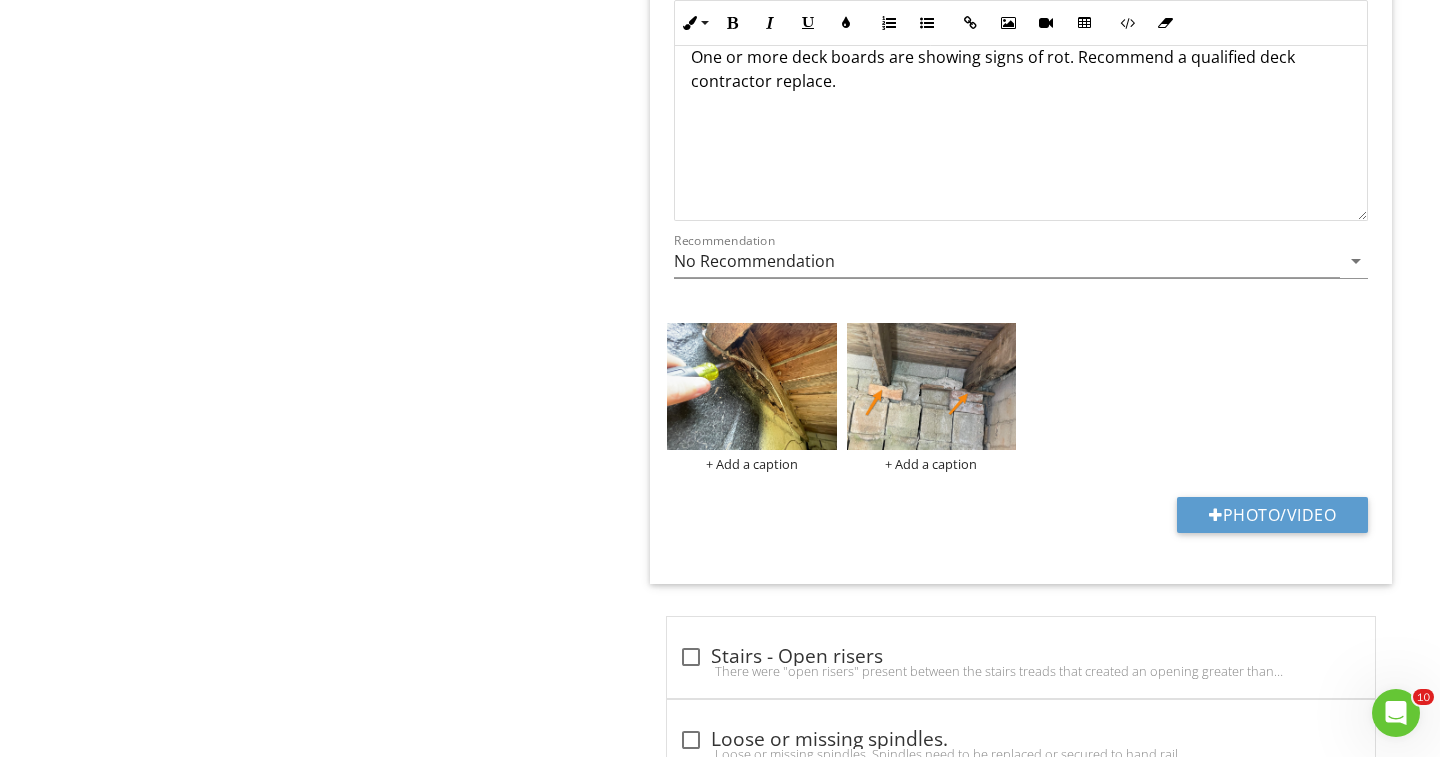 scroll, scrollTop: 3873, scrollLeft: 0, axis: vertical 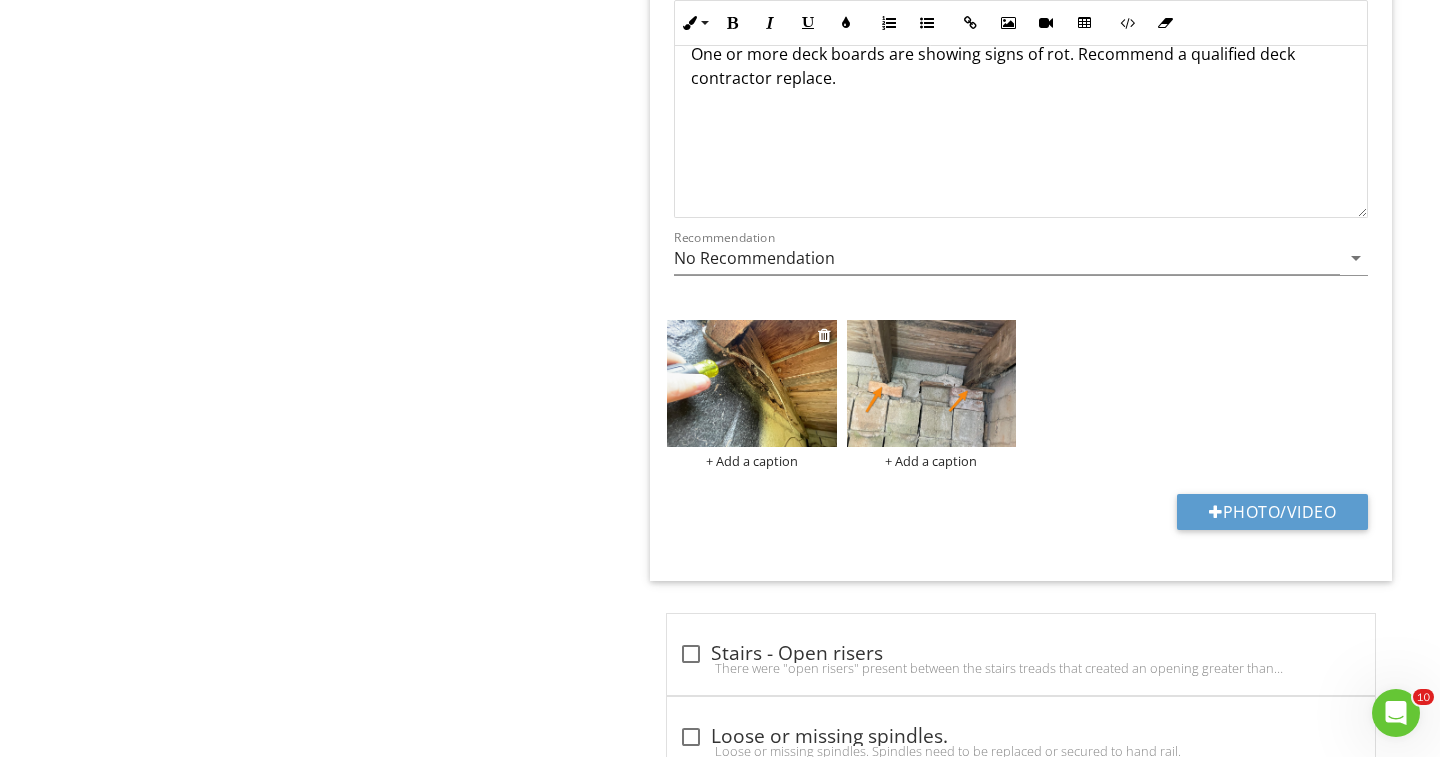 click on "+ Add a caption" at bounding box center (752, 461) 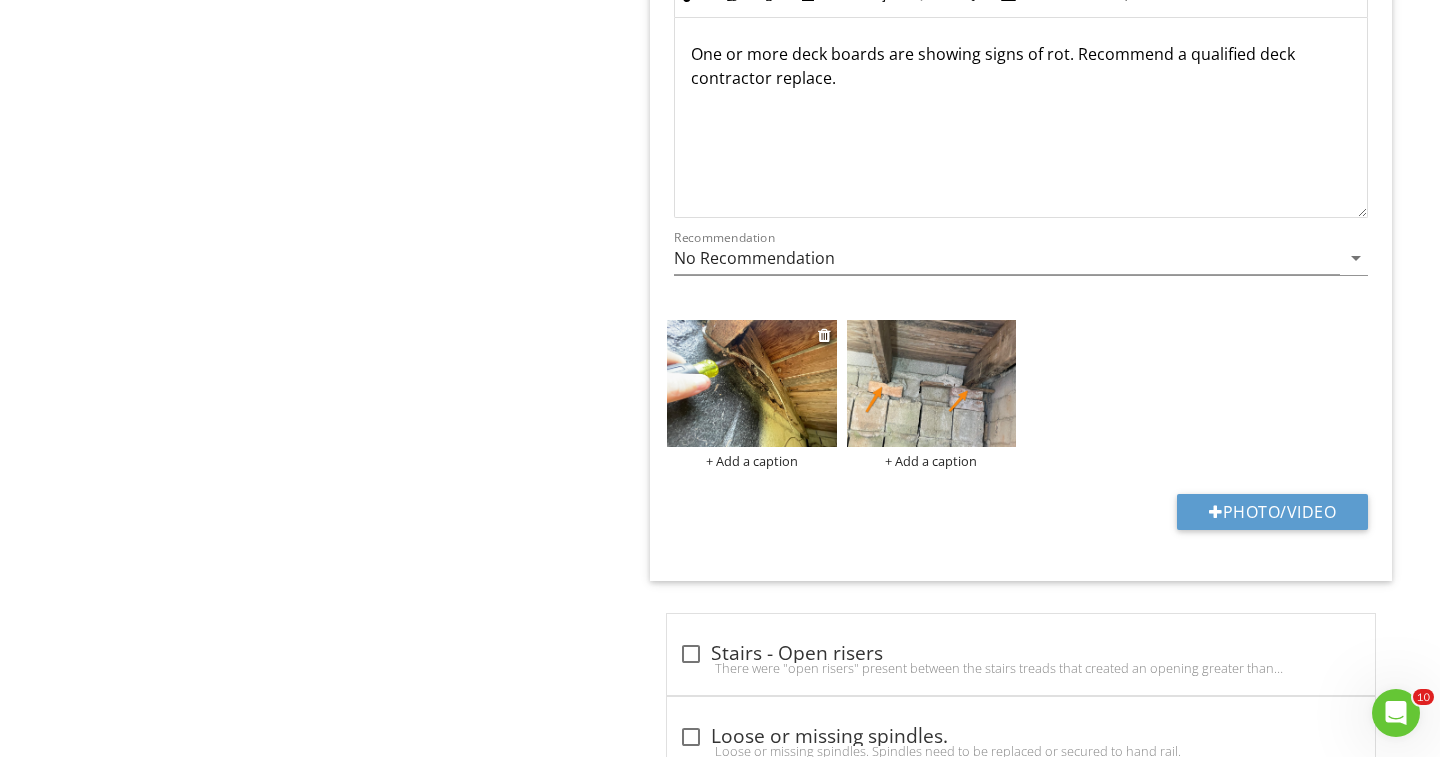 scroll, scrollTop: 0, scrollLeft: 0, axis: both 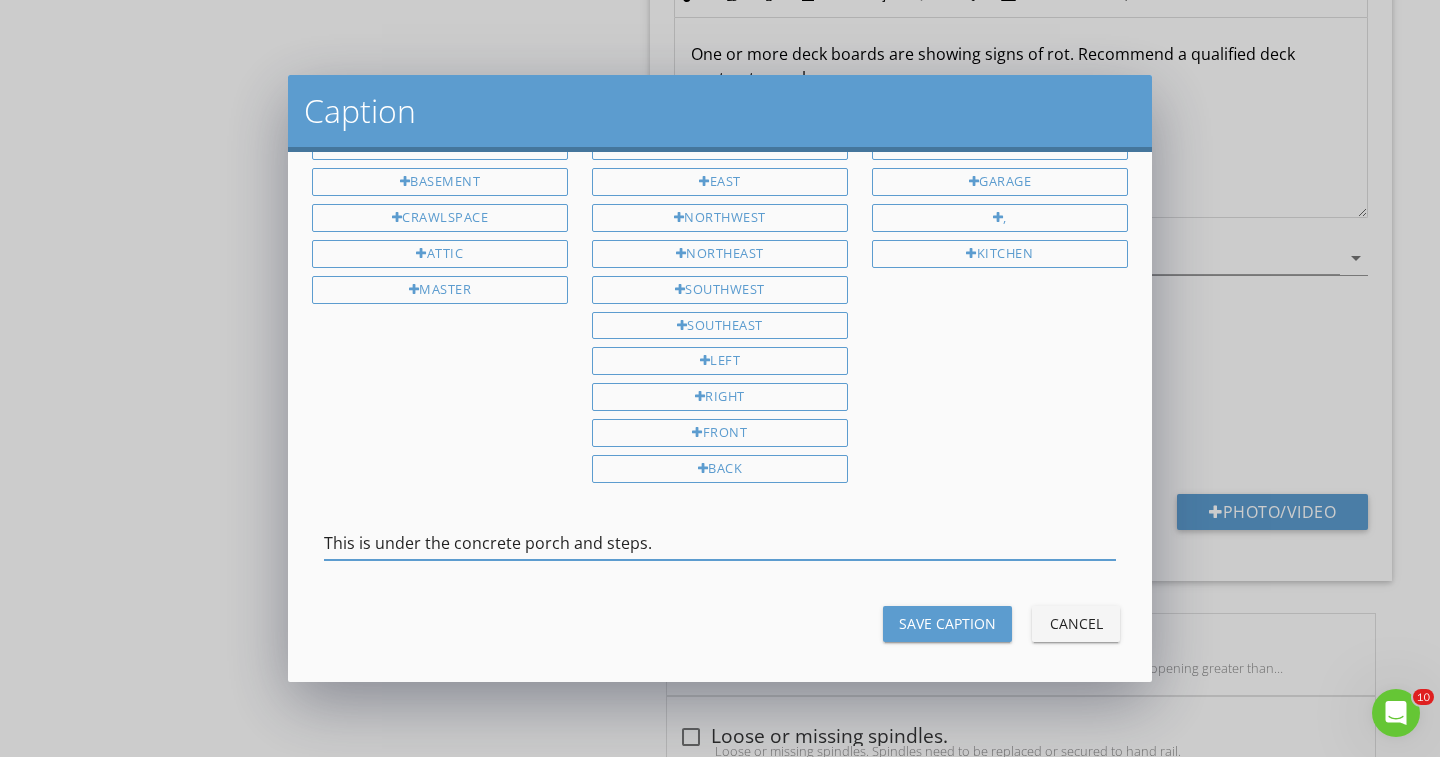 type on "This is under the concrete porch and steps." 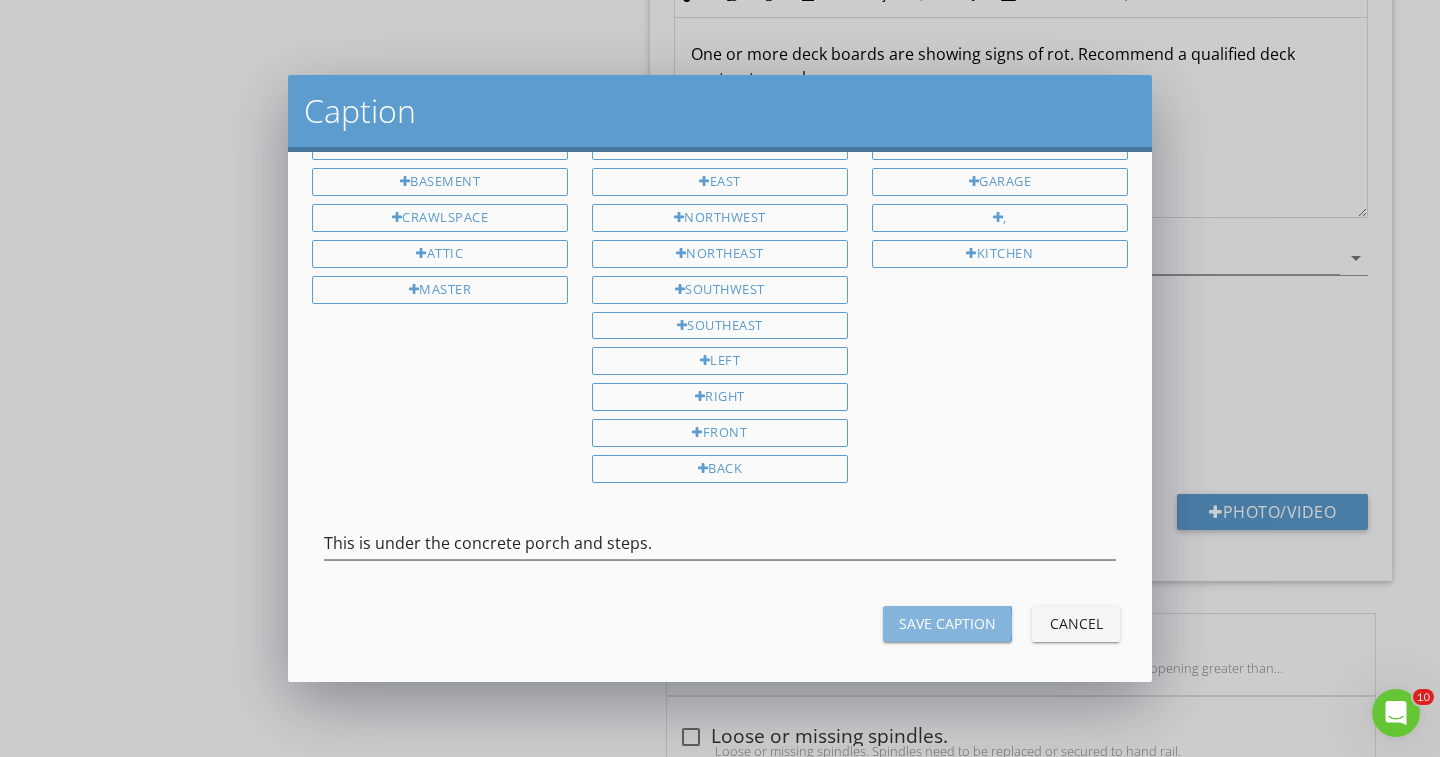click on "Save Caption" at bounding box center [947, 623] 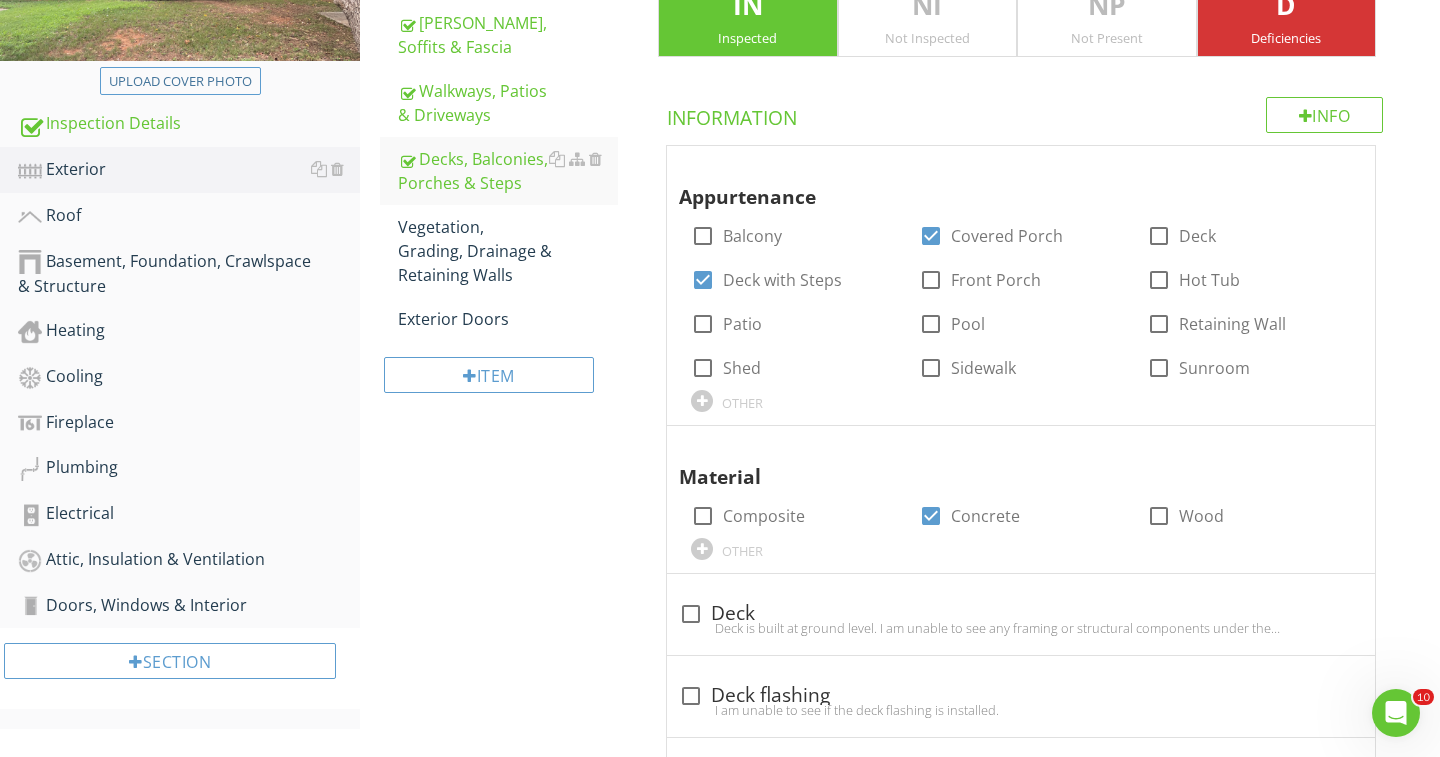scroll, scrollTop: 315, scrollLeft: 0, axis: vertical 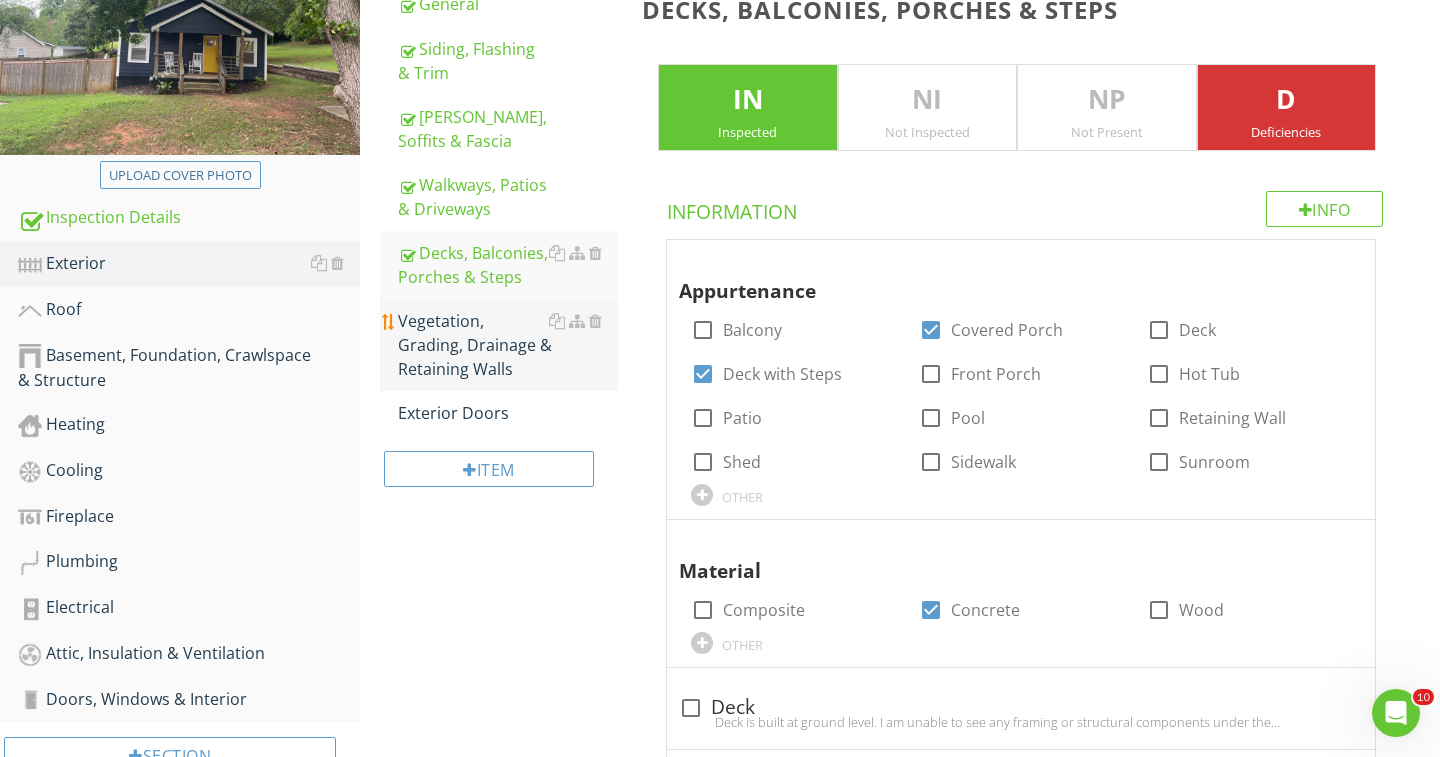 click on "Vegetation, Grading, Drainage & Retaining Walls" at bounding box center (508, 345) 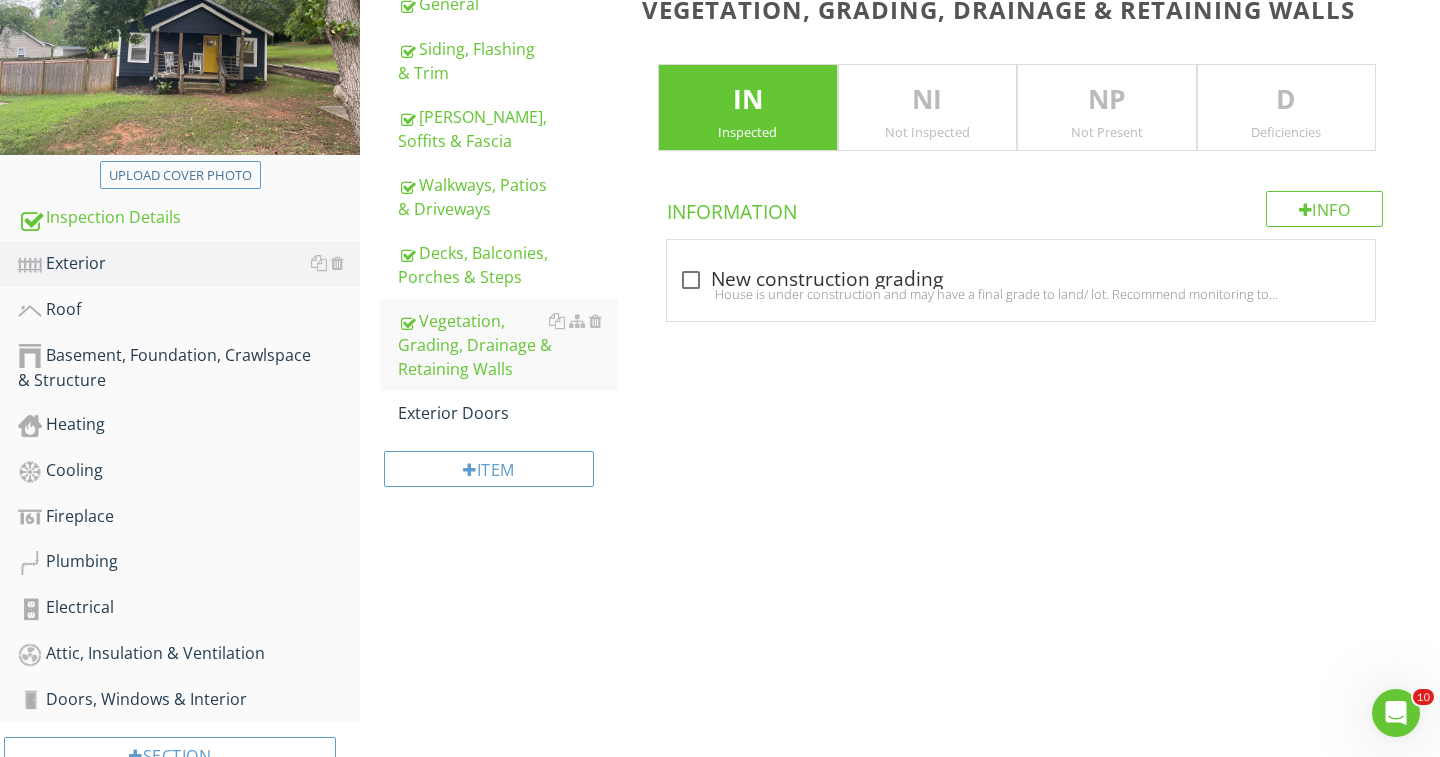 click on "D" at bounding box center (1287, 100) 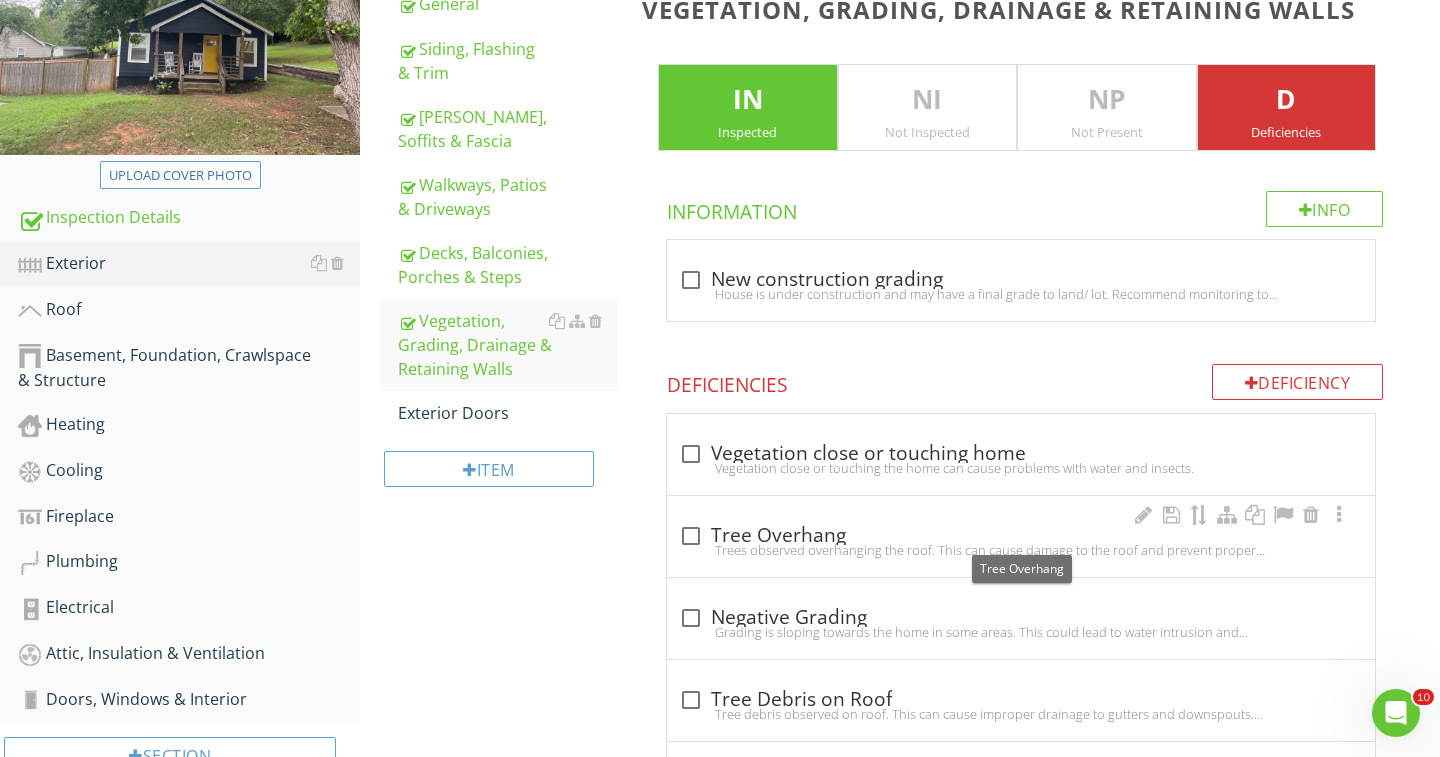 click at bounding box center (691, 536) 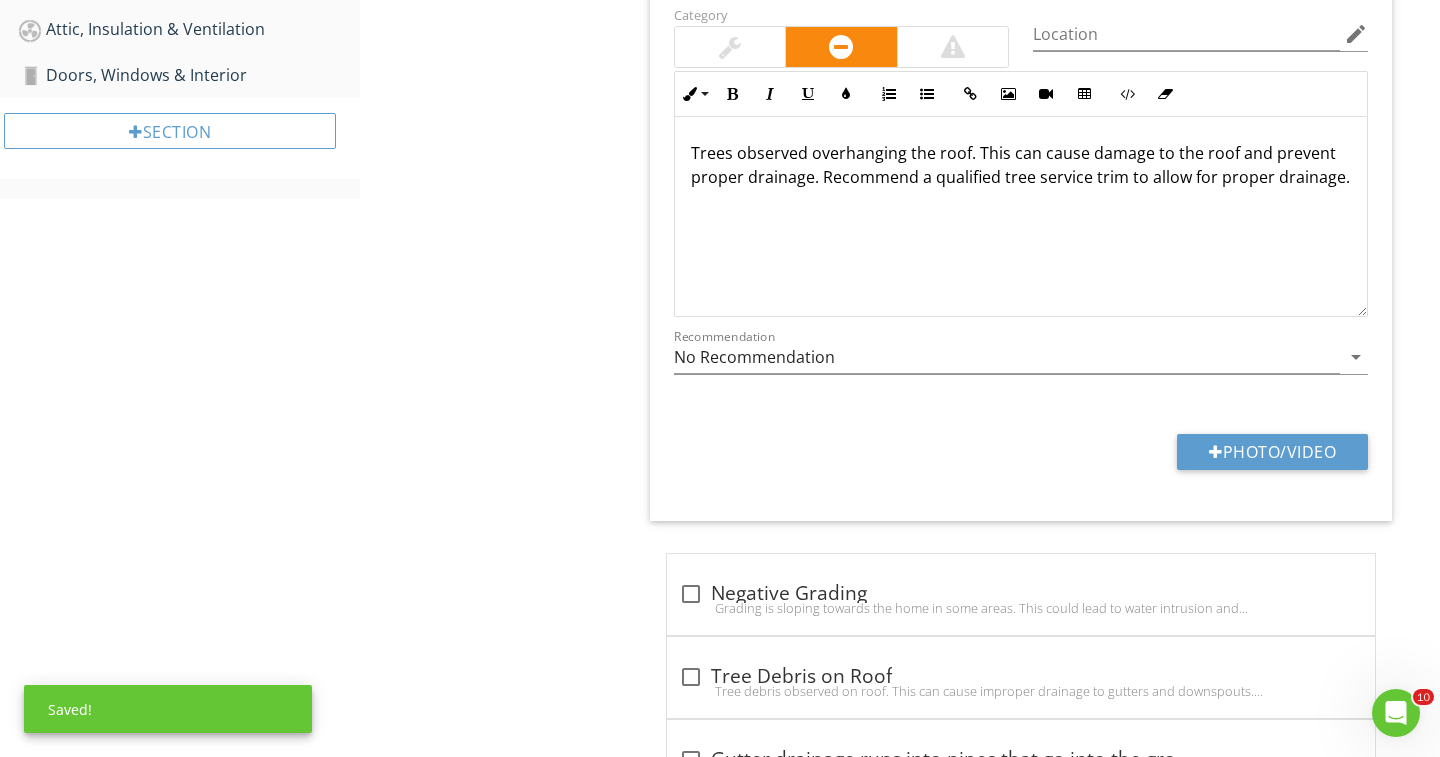 scroll, scrollTop: 1083, scrollLeft: 0, axis: vertical 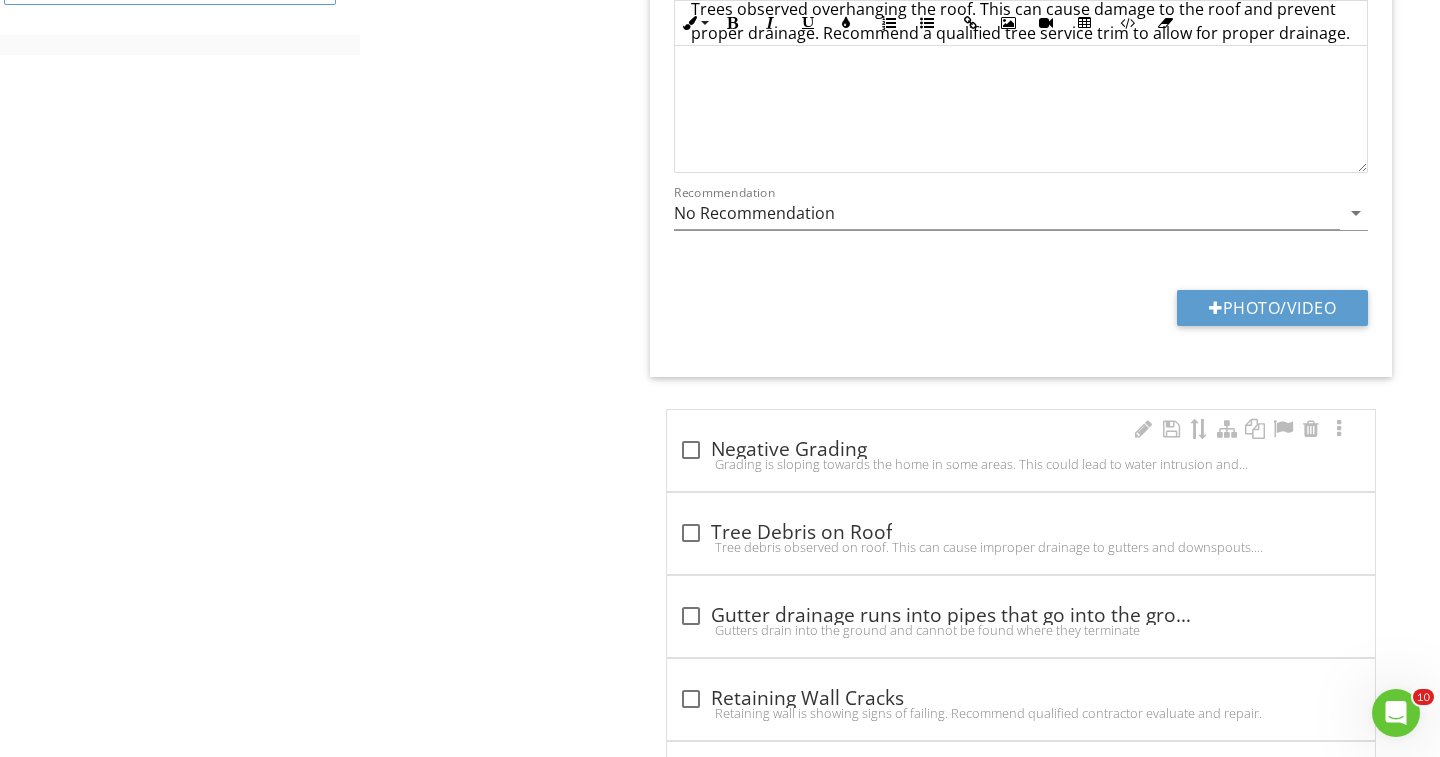 click on "Grading is sloping towards the home in some areas. This could lead to water intrusion and foundation issues. Recommend qualified landscaper or foundation contractor regrade so water flows away from home.
Here is a helpful article discussing negative grading." at bounding box center [1021, 464] 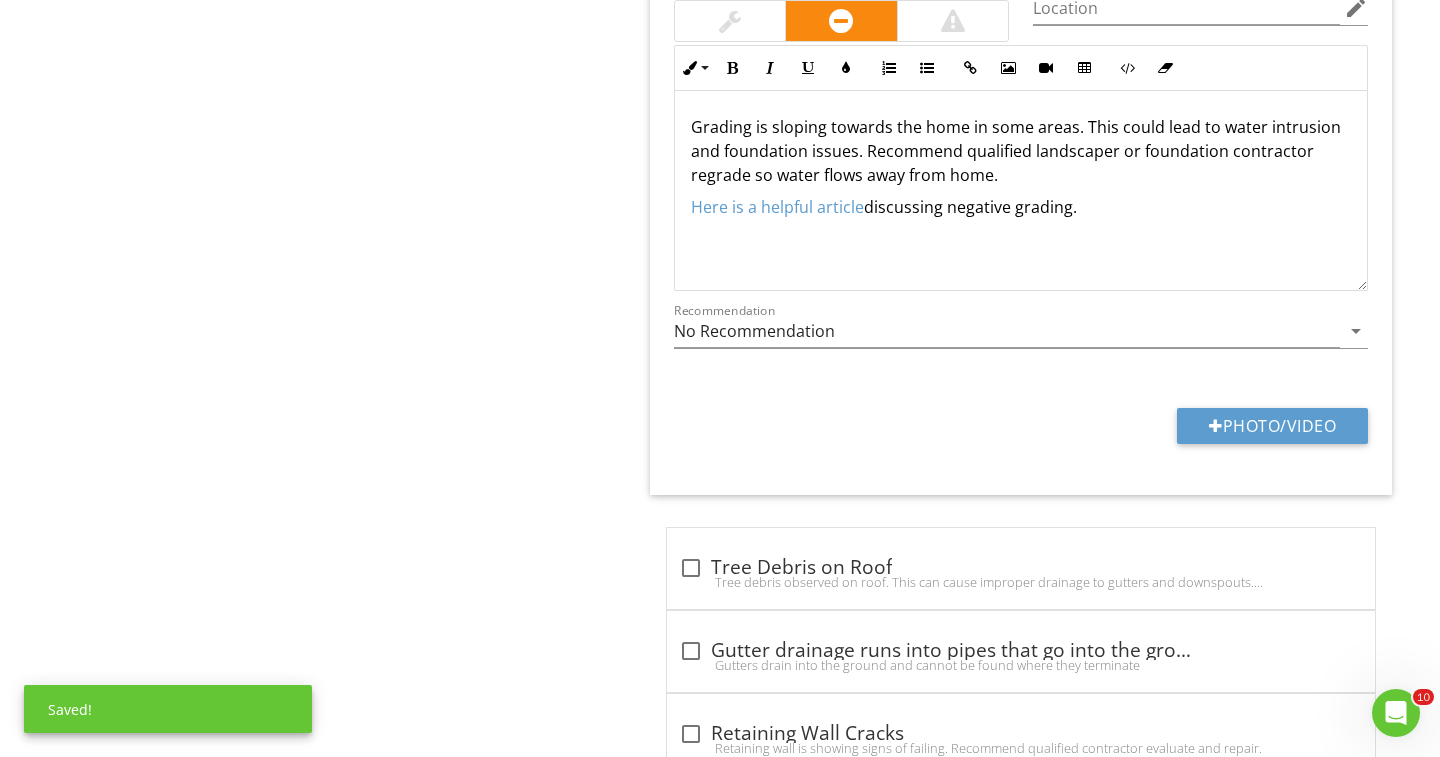 scroll, scrollTop: 1669, scrollLeft: 0, axis: vertical 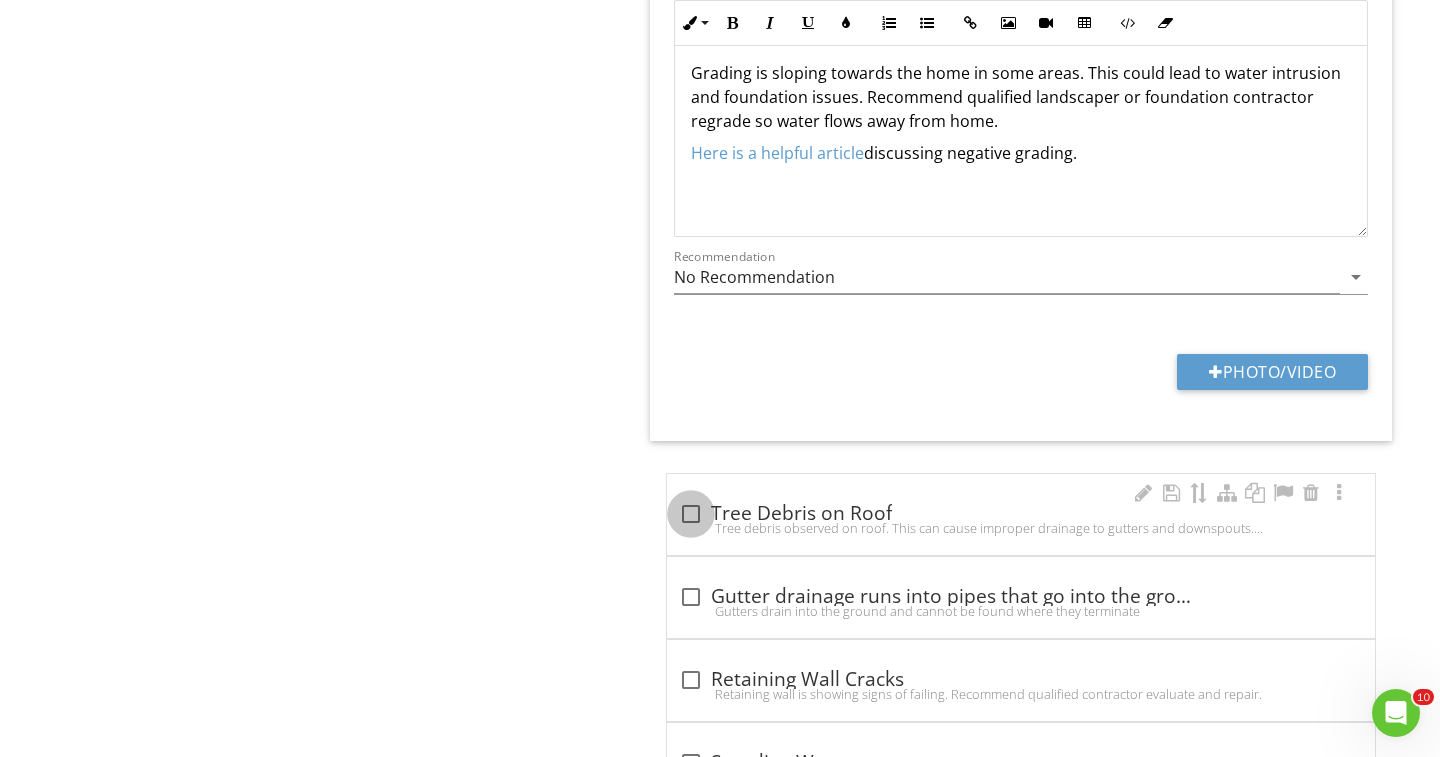 click at bounding box center [691, 514] 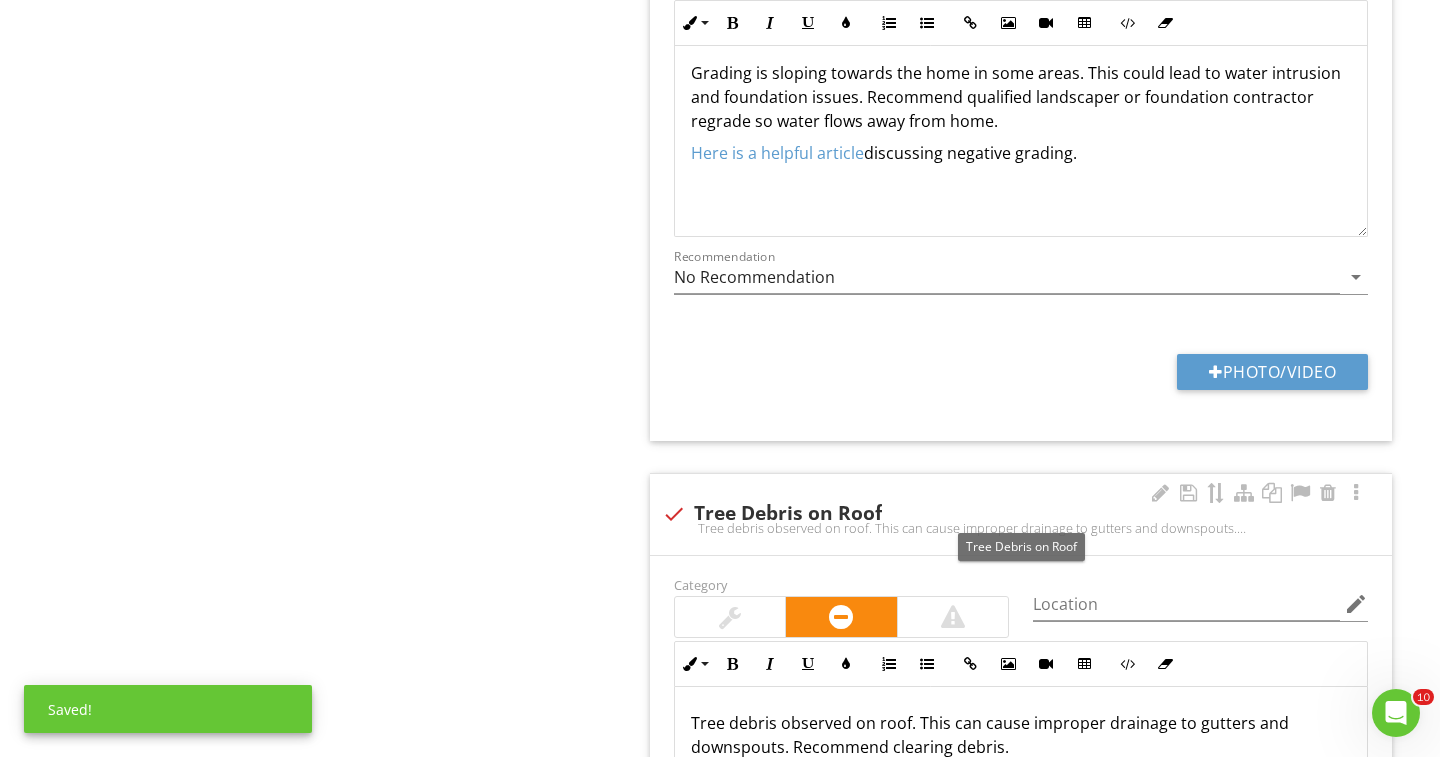 click on "check
Tree Debris on Roof" at bounding box center [1021, 514] 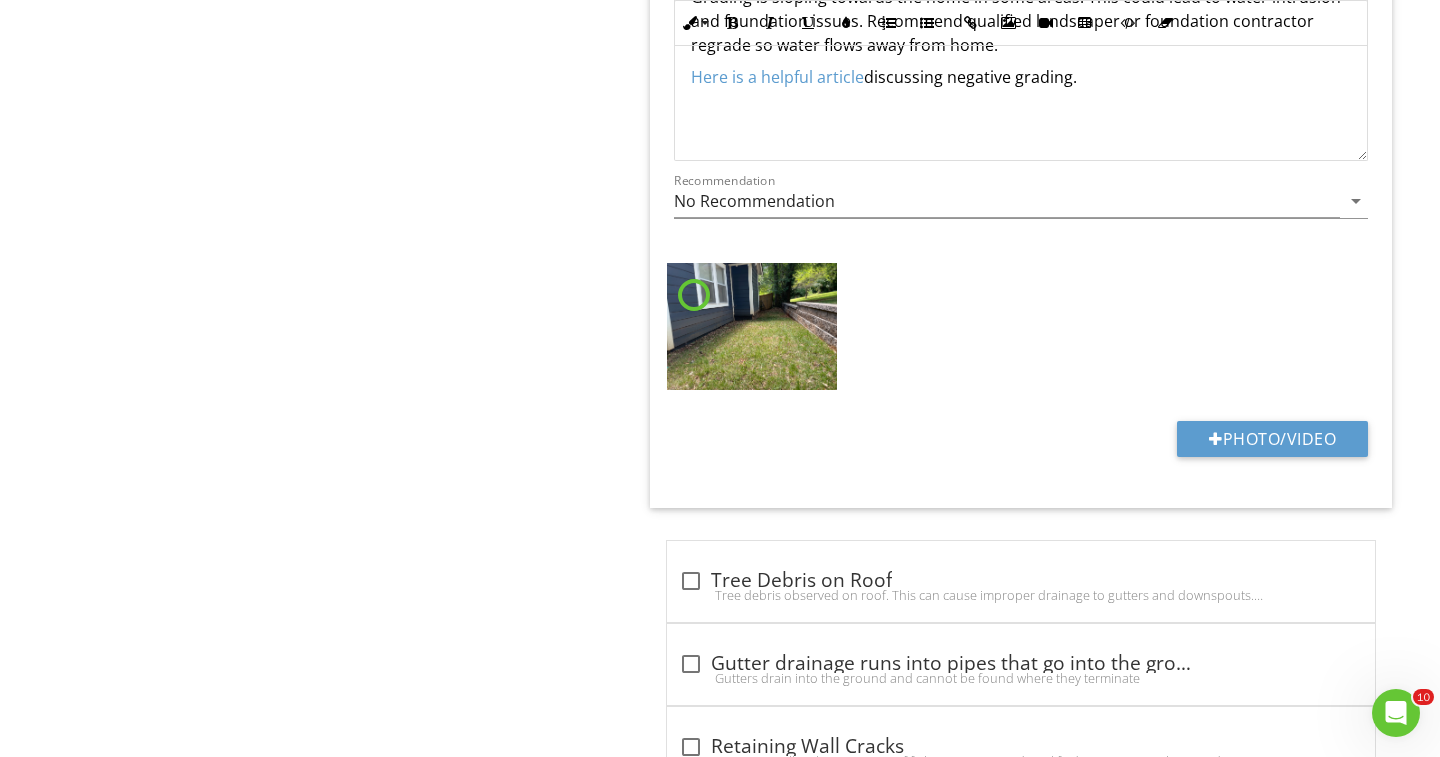 scroll, scrollTop: 1748, scrollLeft: 0, axis: vertical 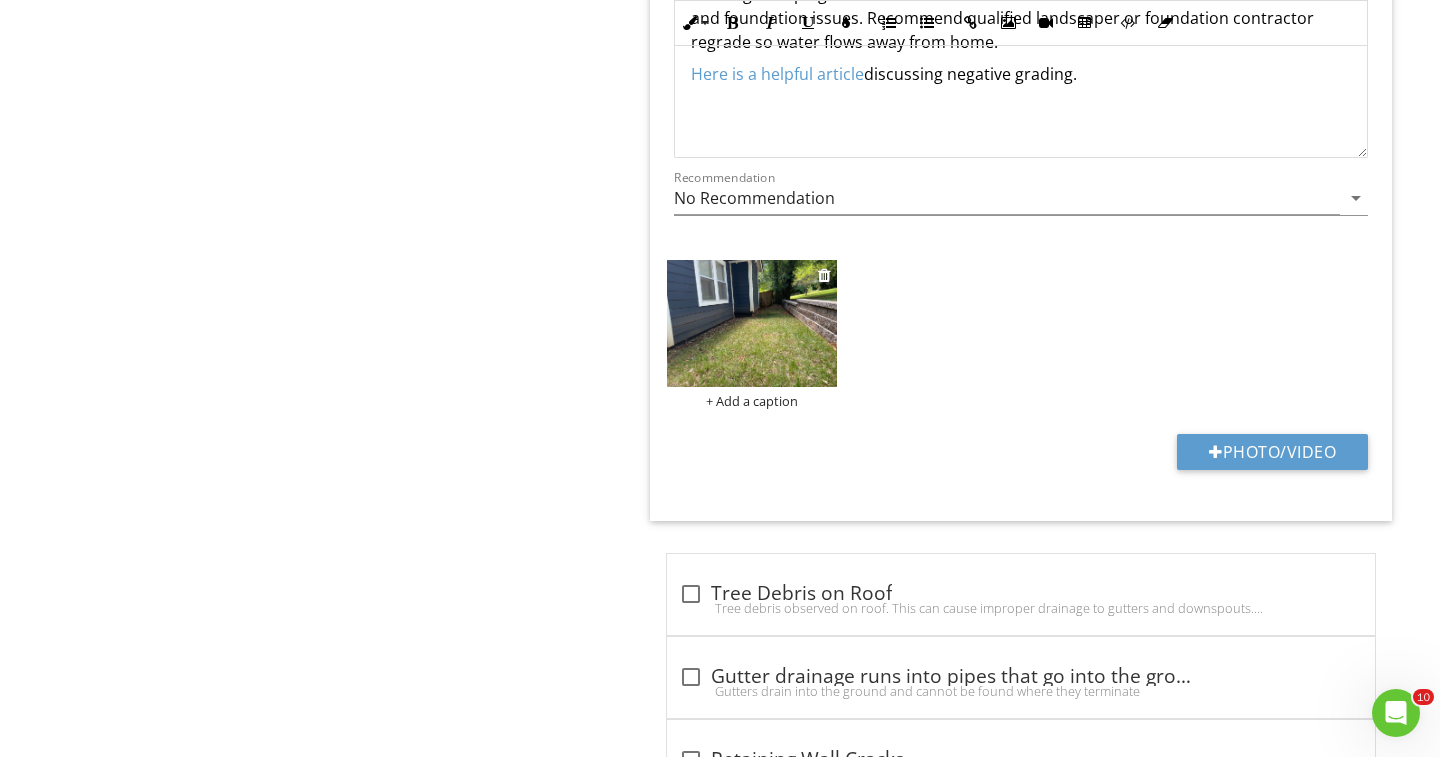 click at bounding box center [752, 323] 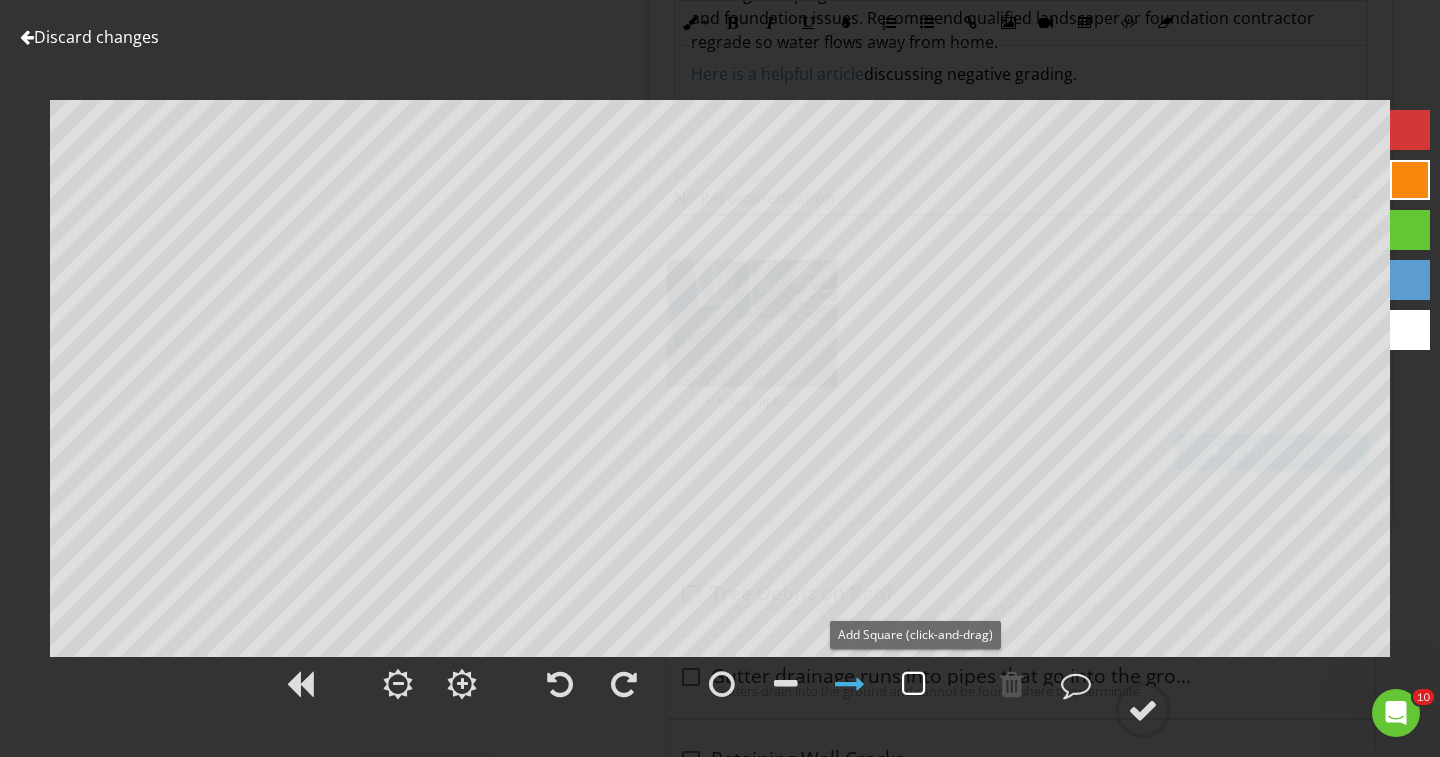 click at bounding box center [914, 684] 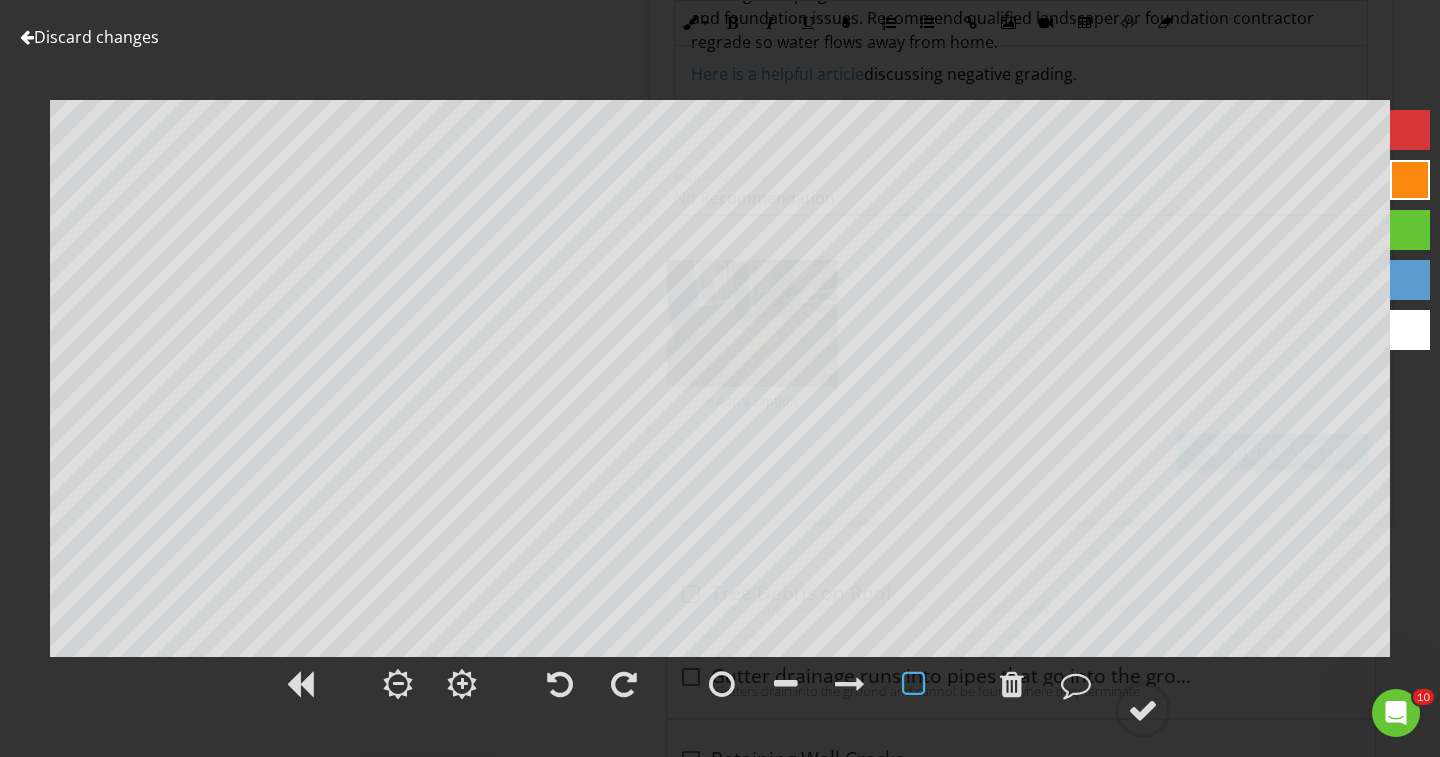 drag, startPoint x: 841, startPoint y: 684, endPoint x: 821, endPoint y: 667, distance: 26.24881 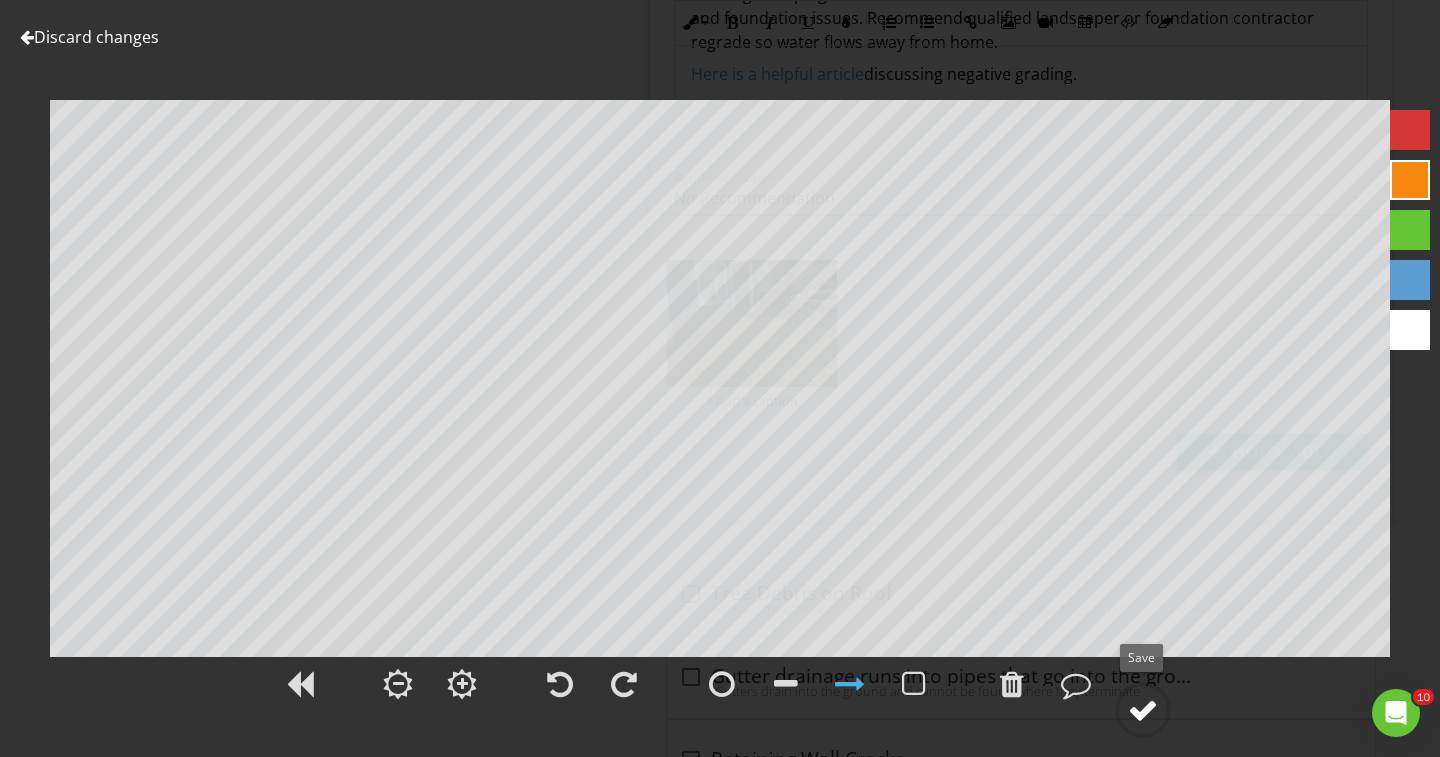 click at bounding box center [1143, 710] 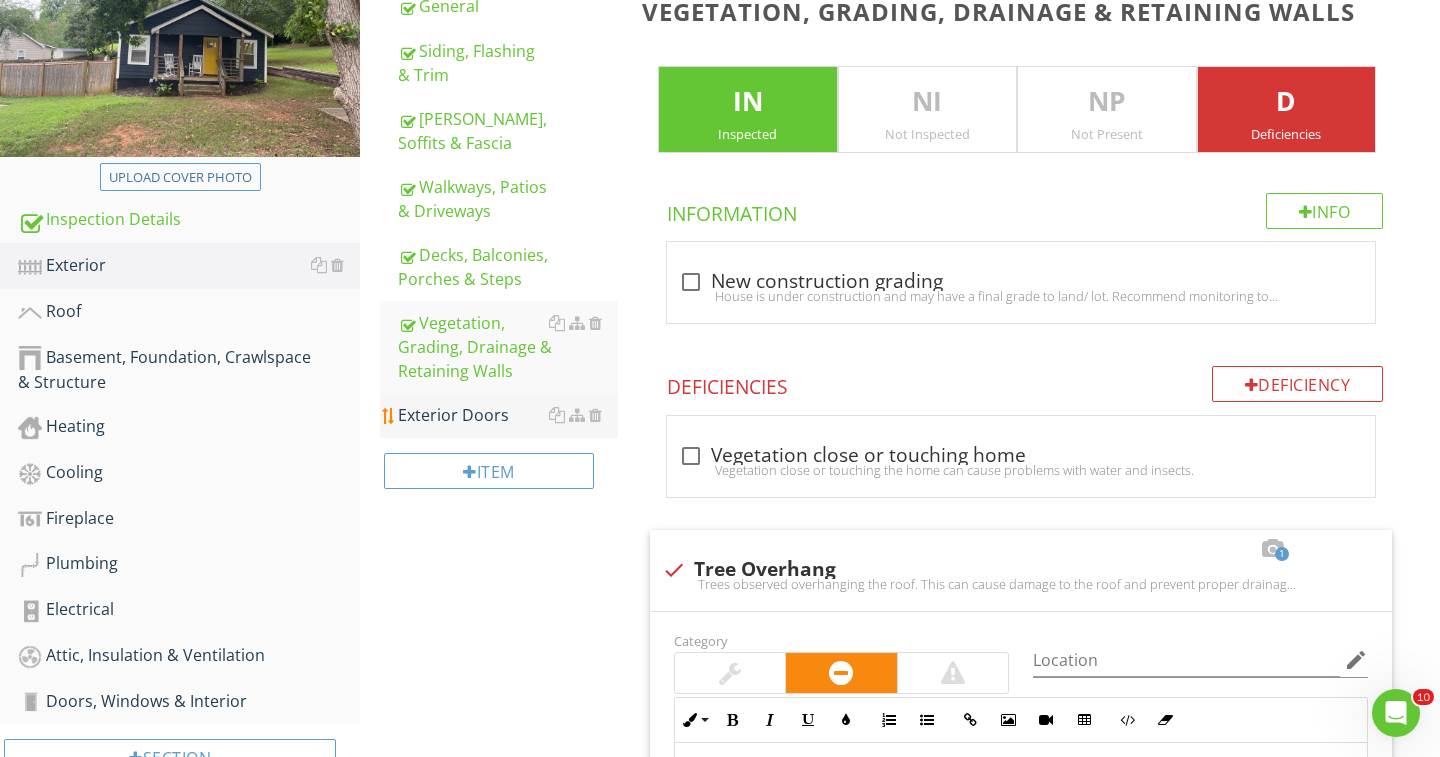 scroll, scrollTop: 308, scrollLeft: 0, axis: vertical 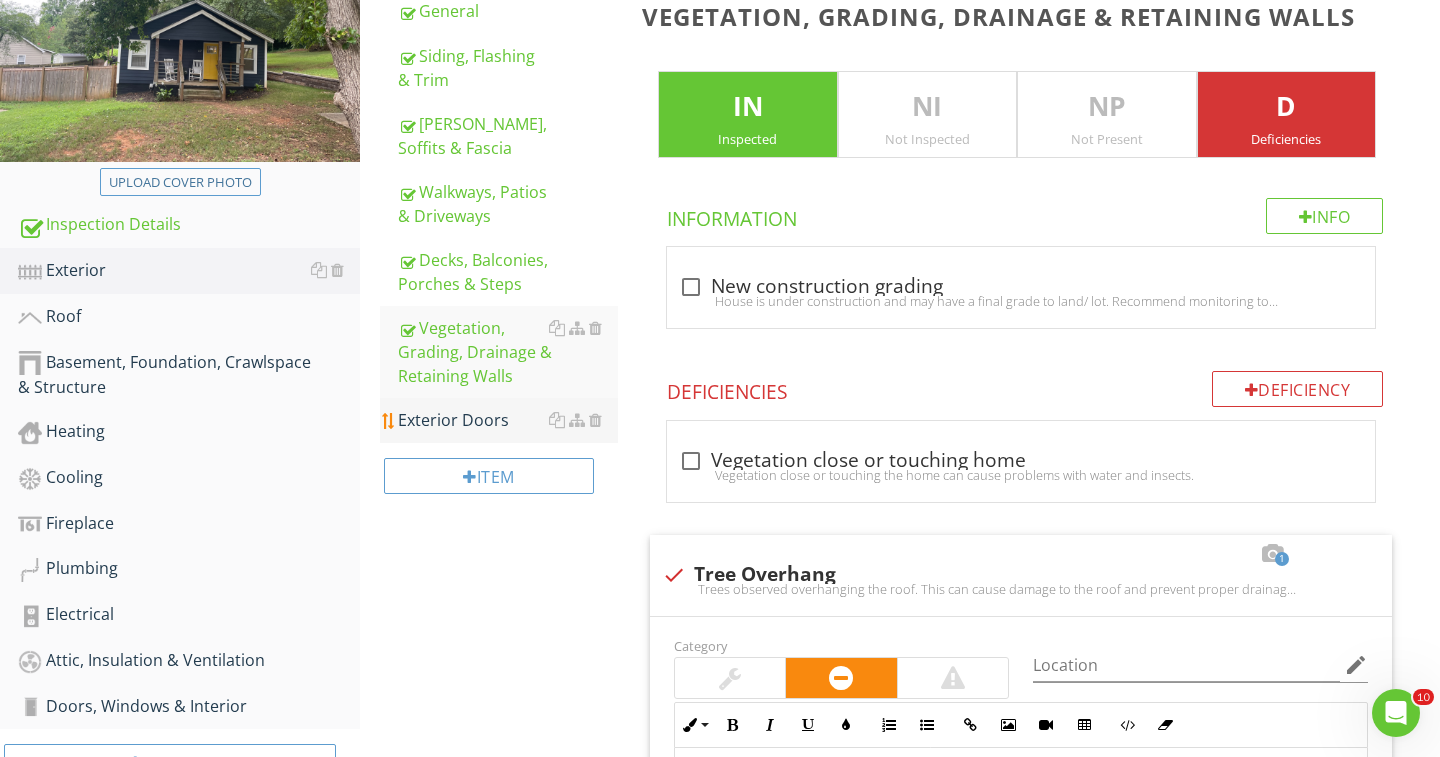 click on "Exterior Doors" at bounding box center [508, 420] 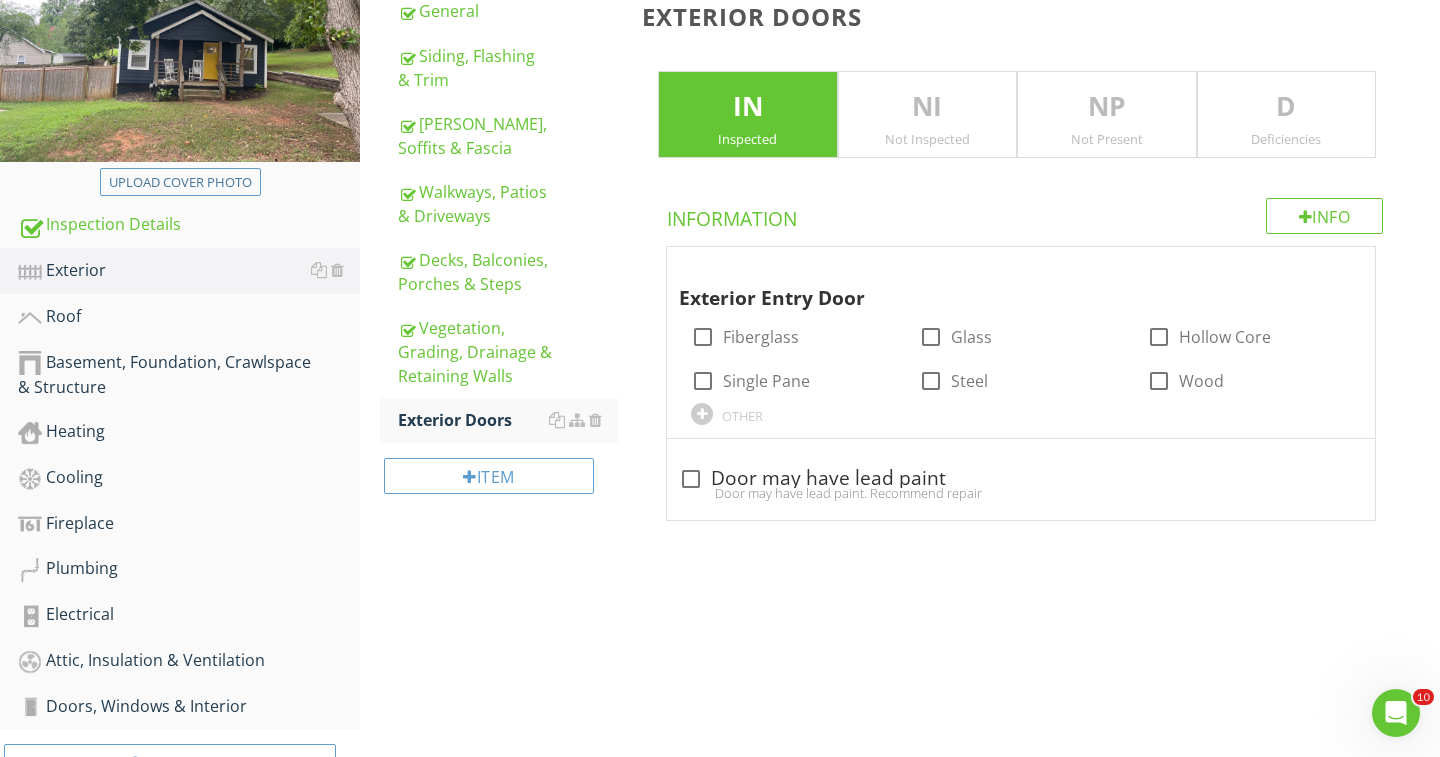 click on "D   Deficiencies" at bounding box center [1287, 115] 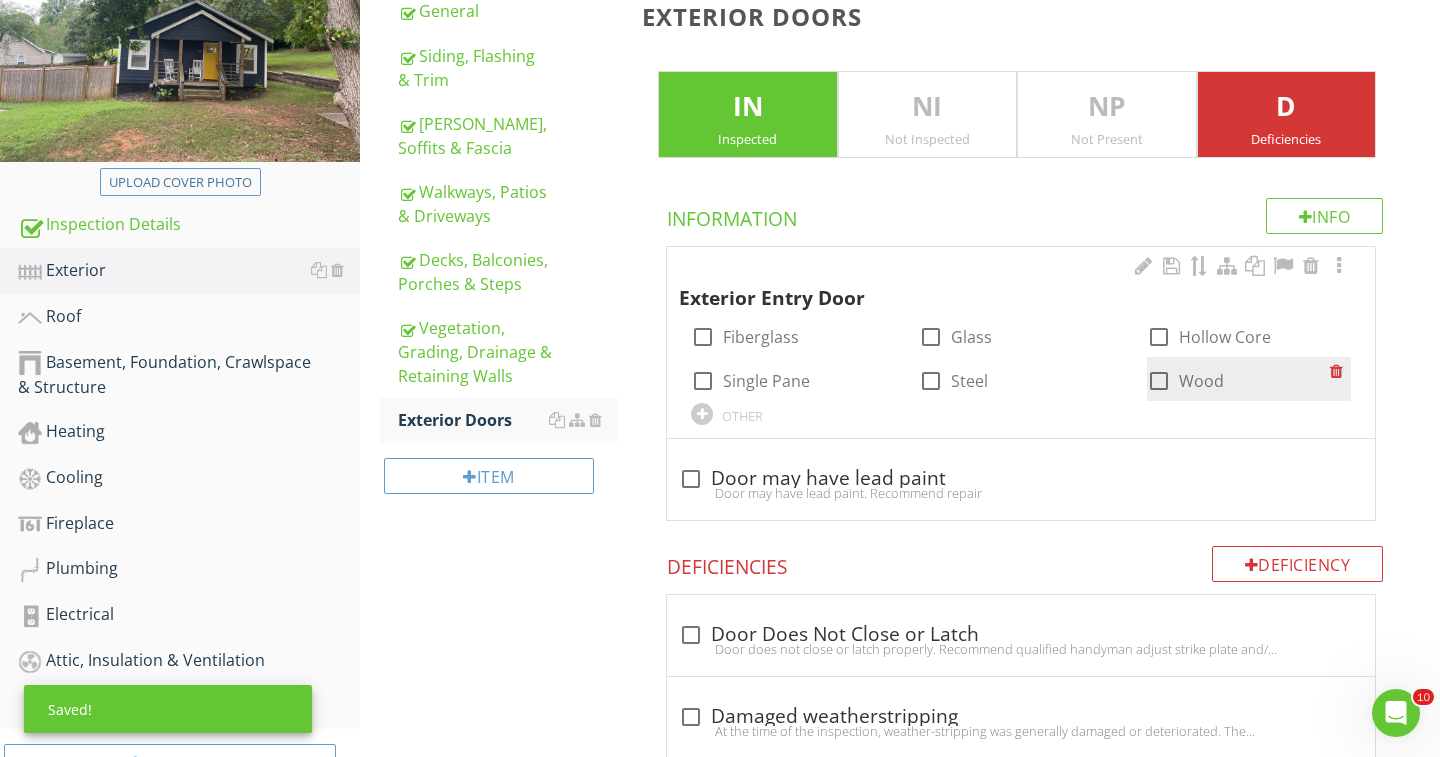 click at bounding box center (1159, 381) 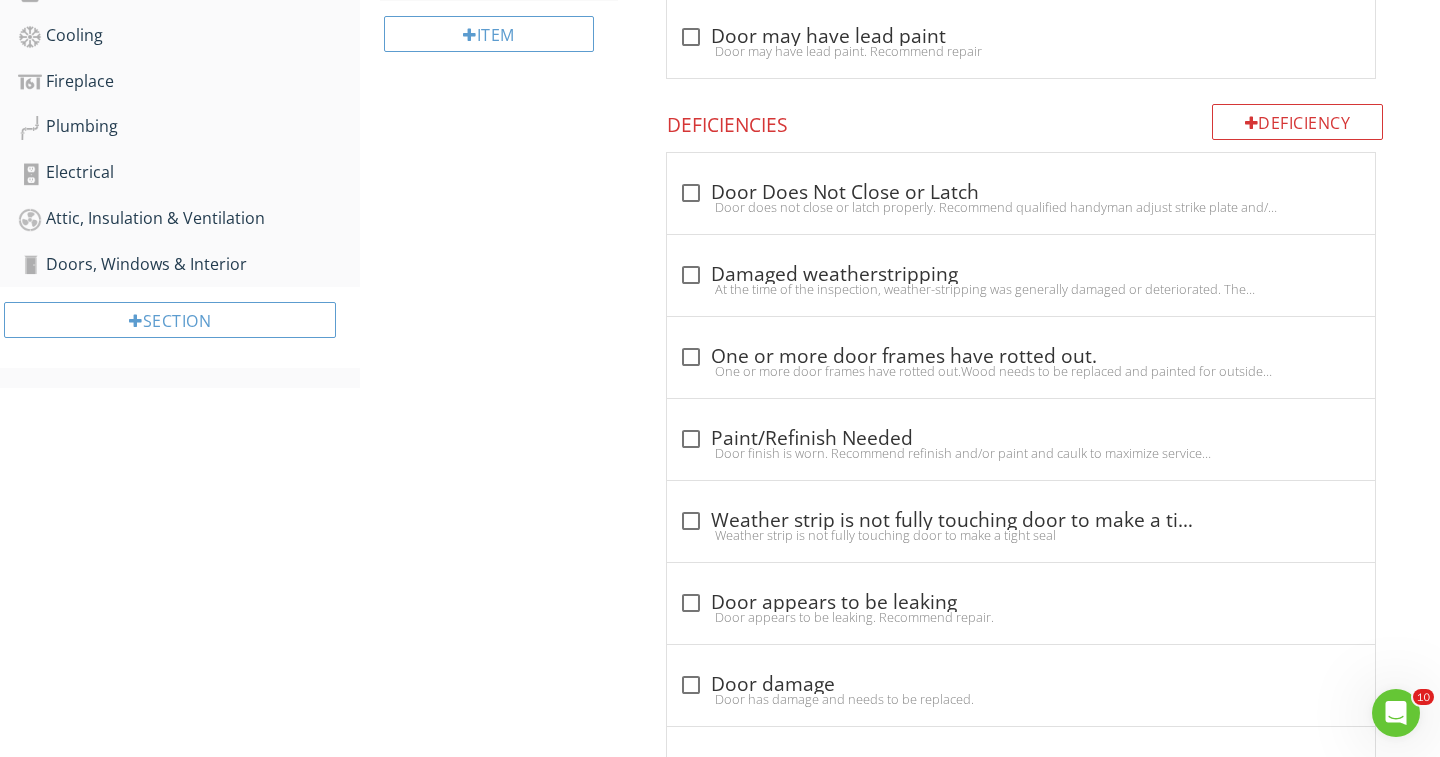 scroll, scrollTop: 756, scrollLeft: 0, axis: vertical 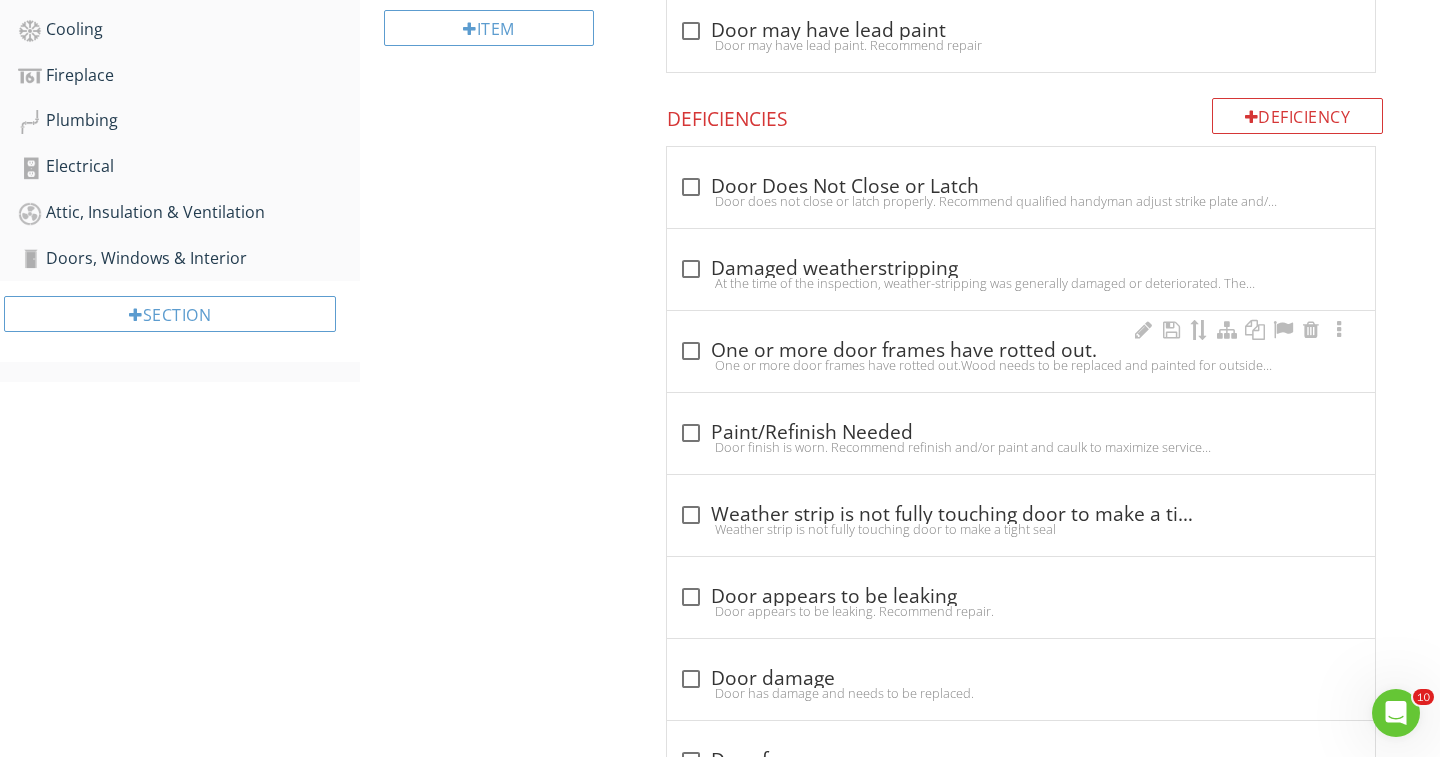 click on "One or more door frames have rotted out.Wood needs to be replaced and painted for outside protection." at bounding box center [1021, 365] 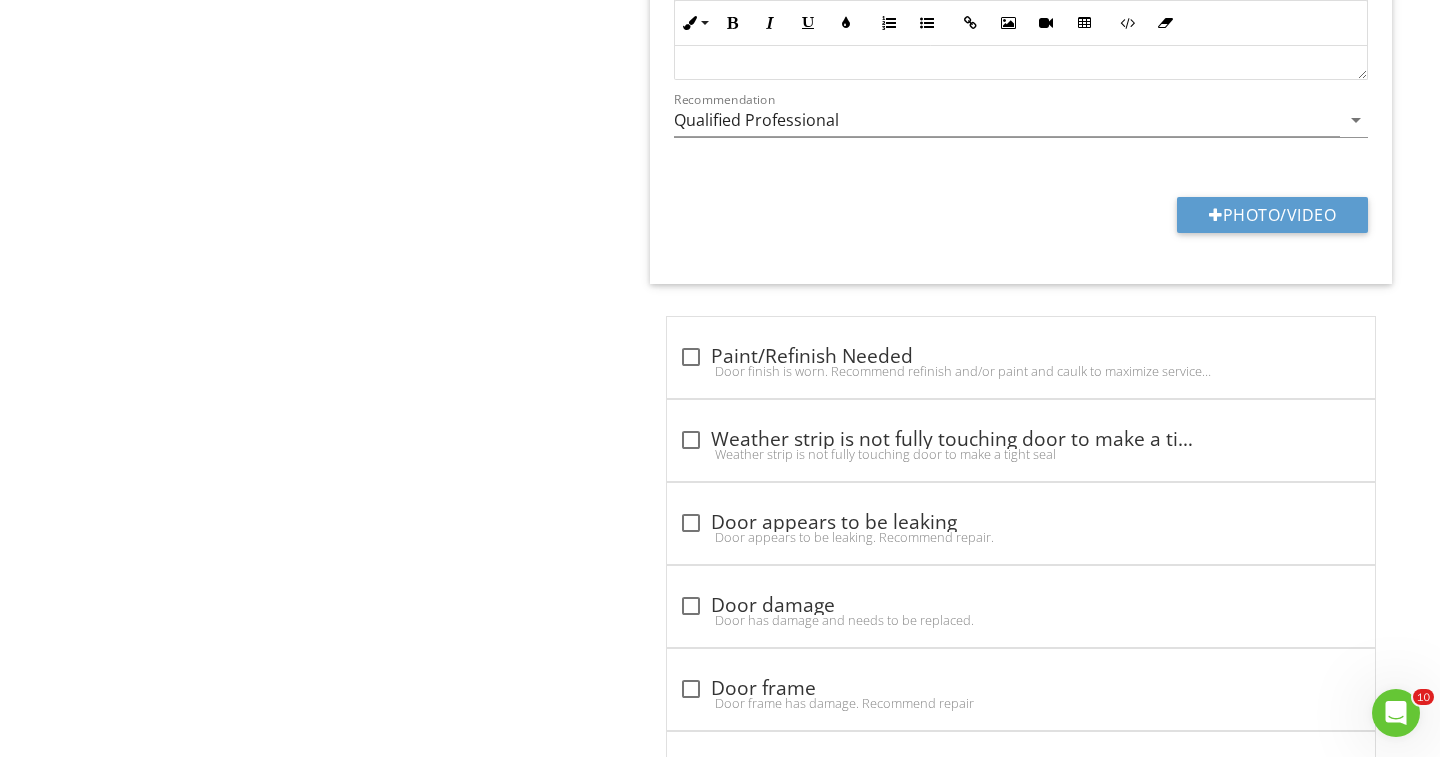 scroll, scrollTop: 1457, scrollLeft: 0, axis: vertical 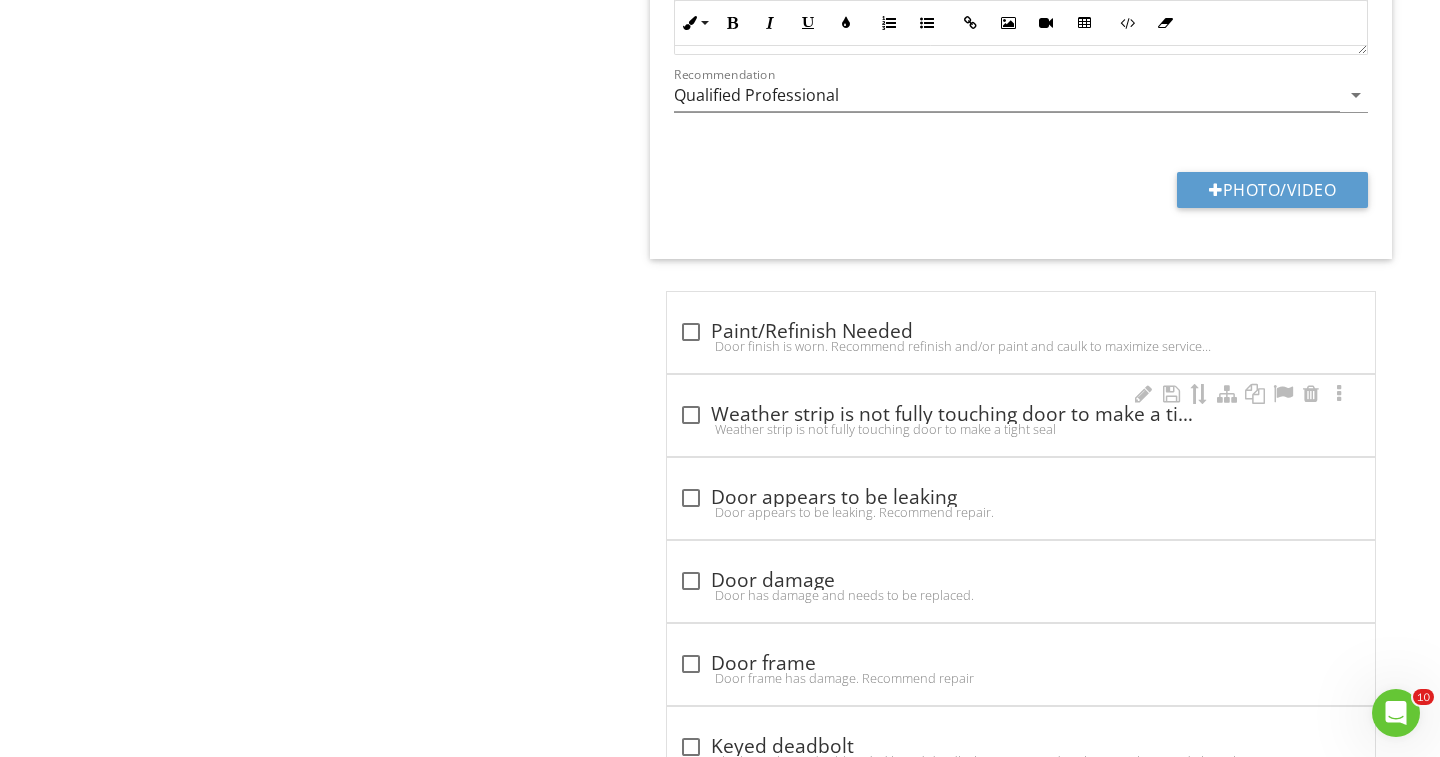 click at bounding box center (691, 415) 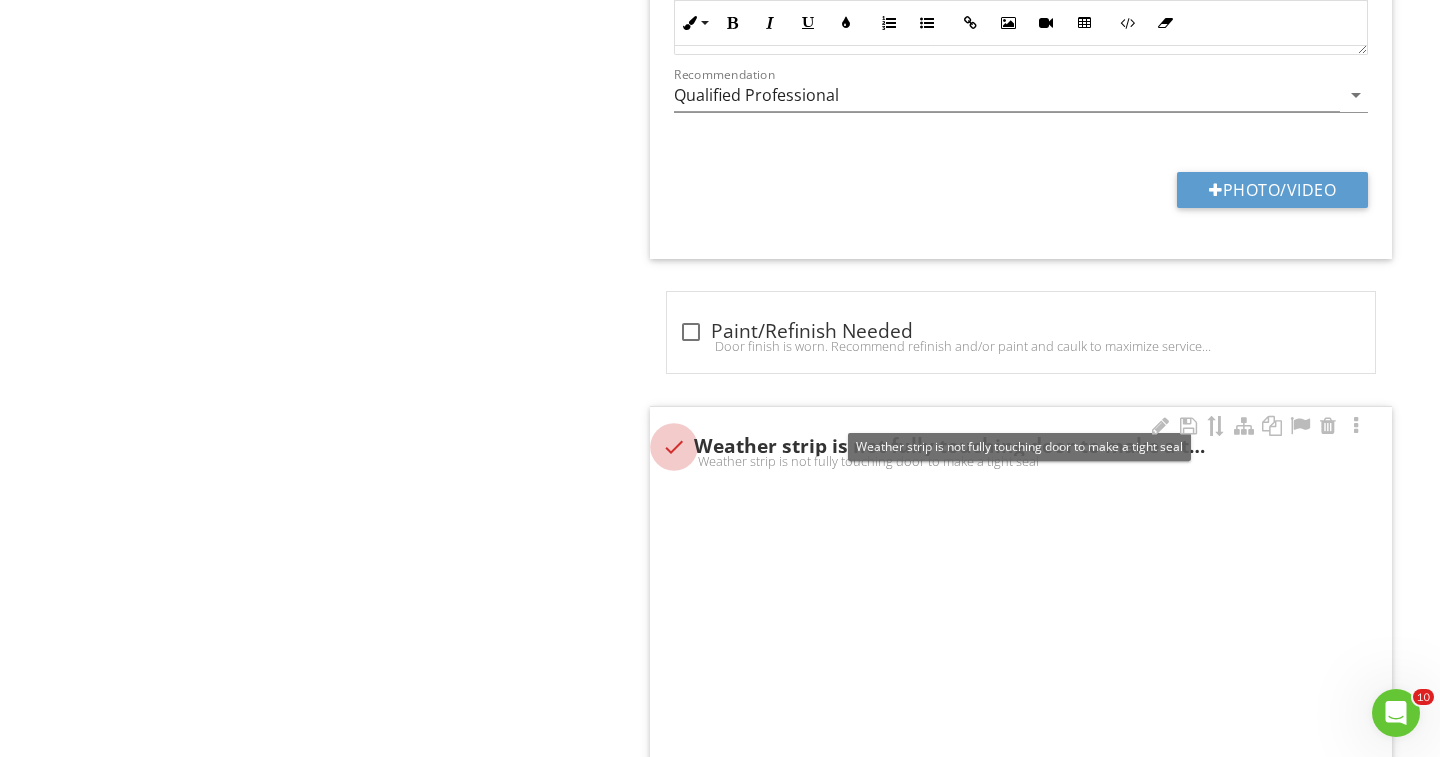 checkbox on "true" 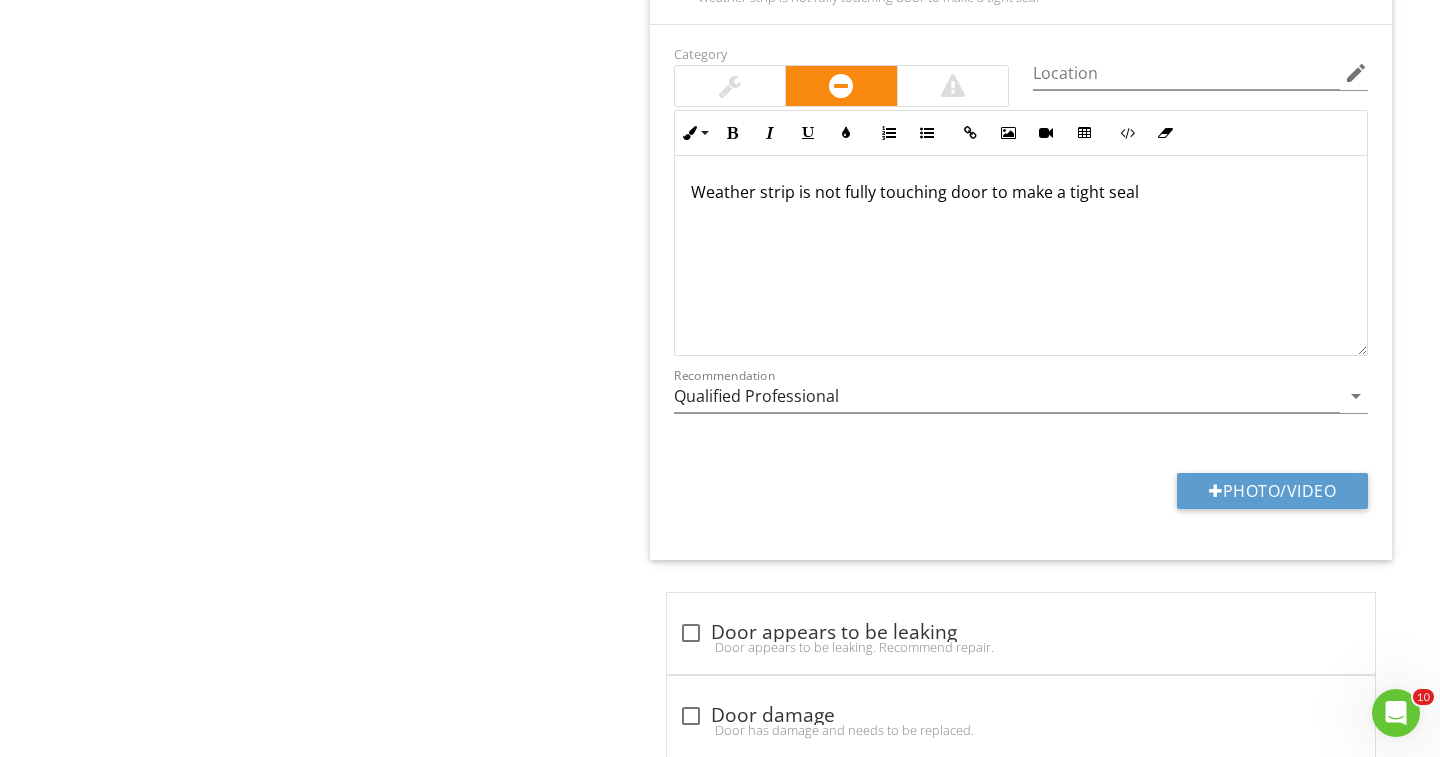scroll, scrollTop: 1984, scrollLeft: 0, axis: vertical 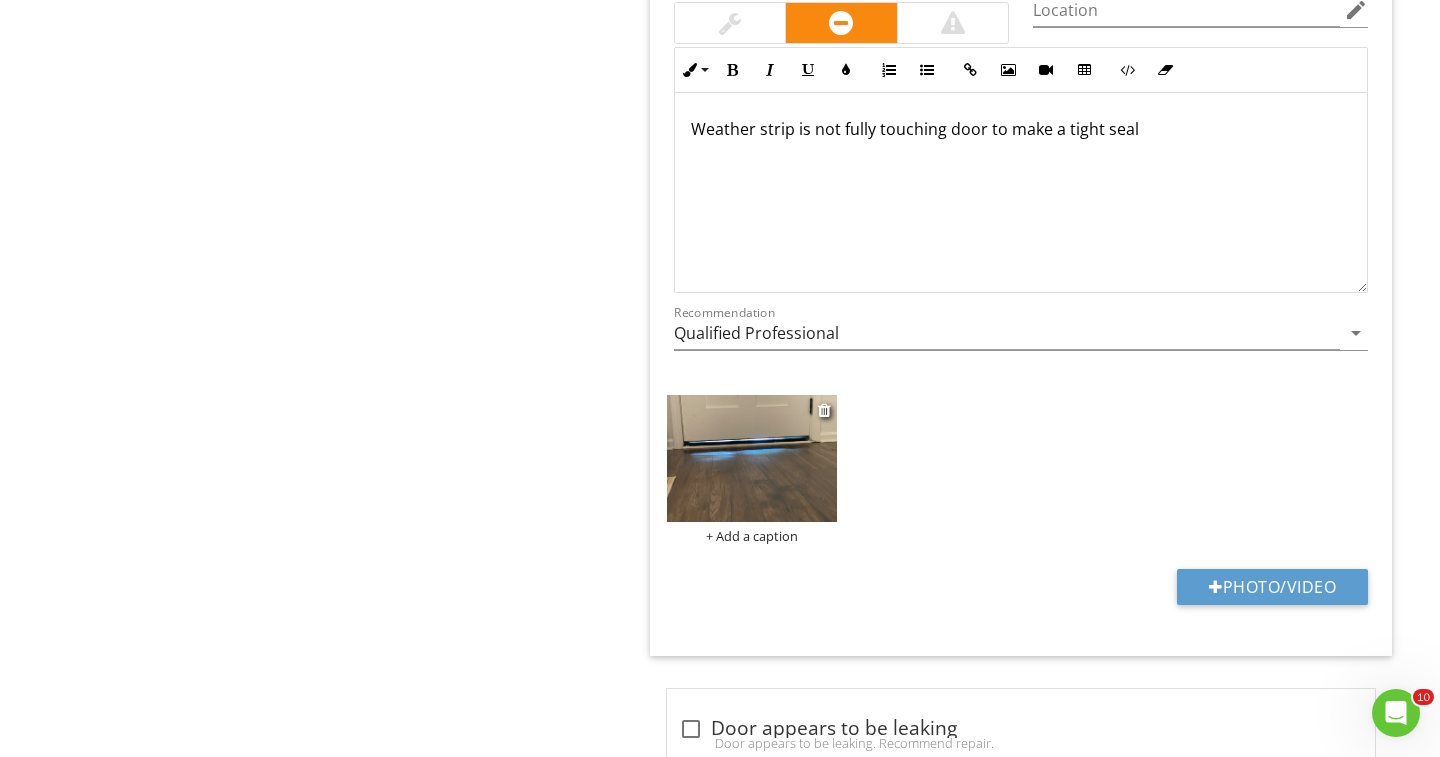 click at bounding box center (752, 458) 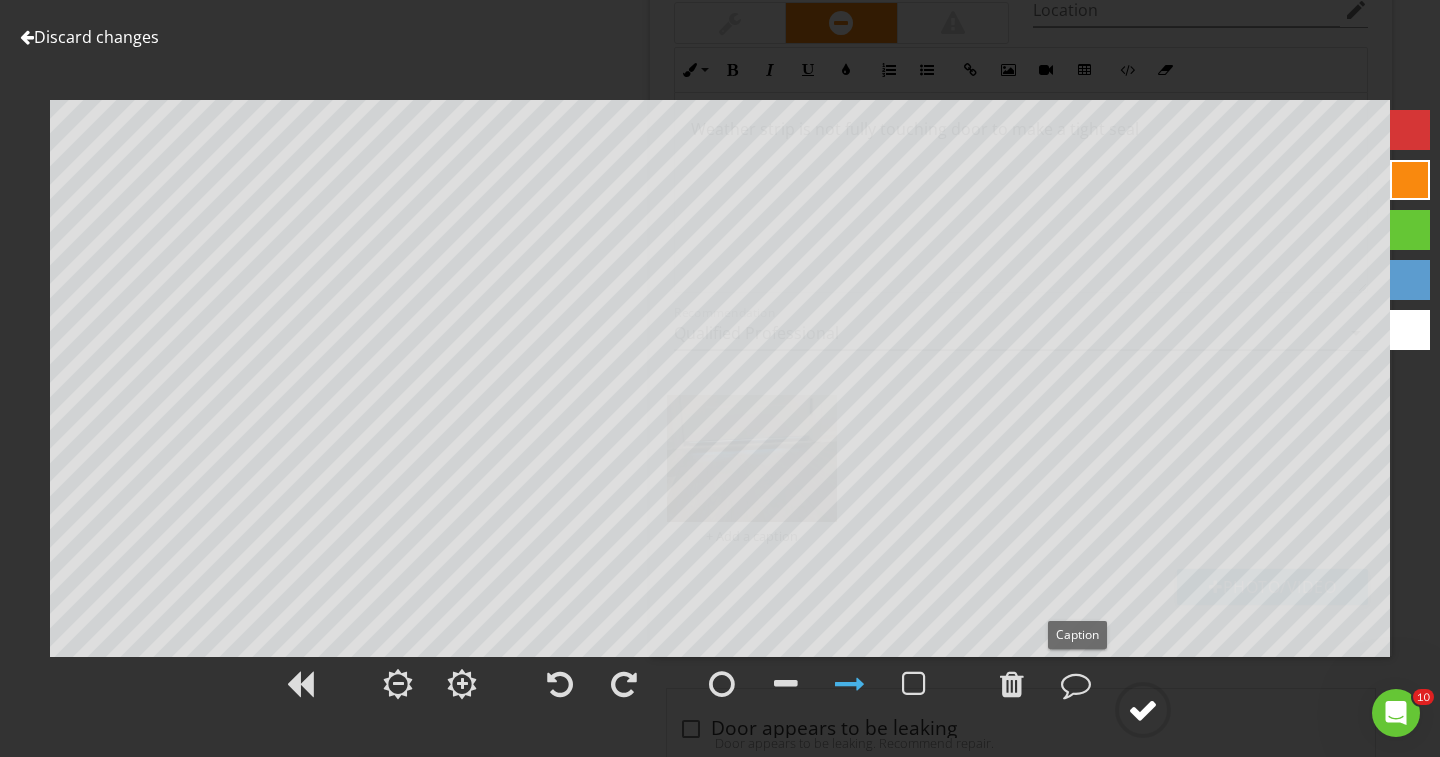 click 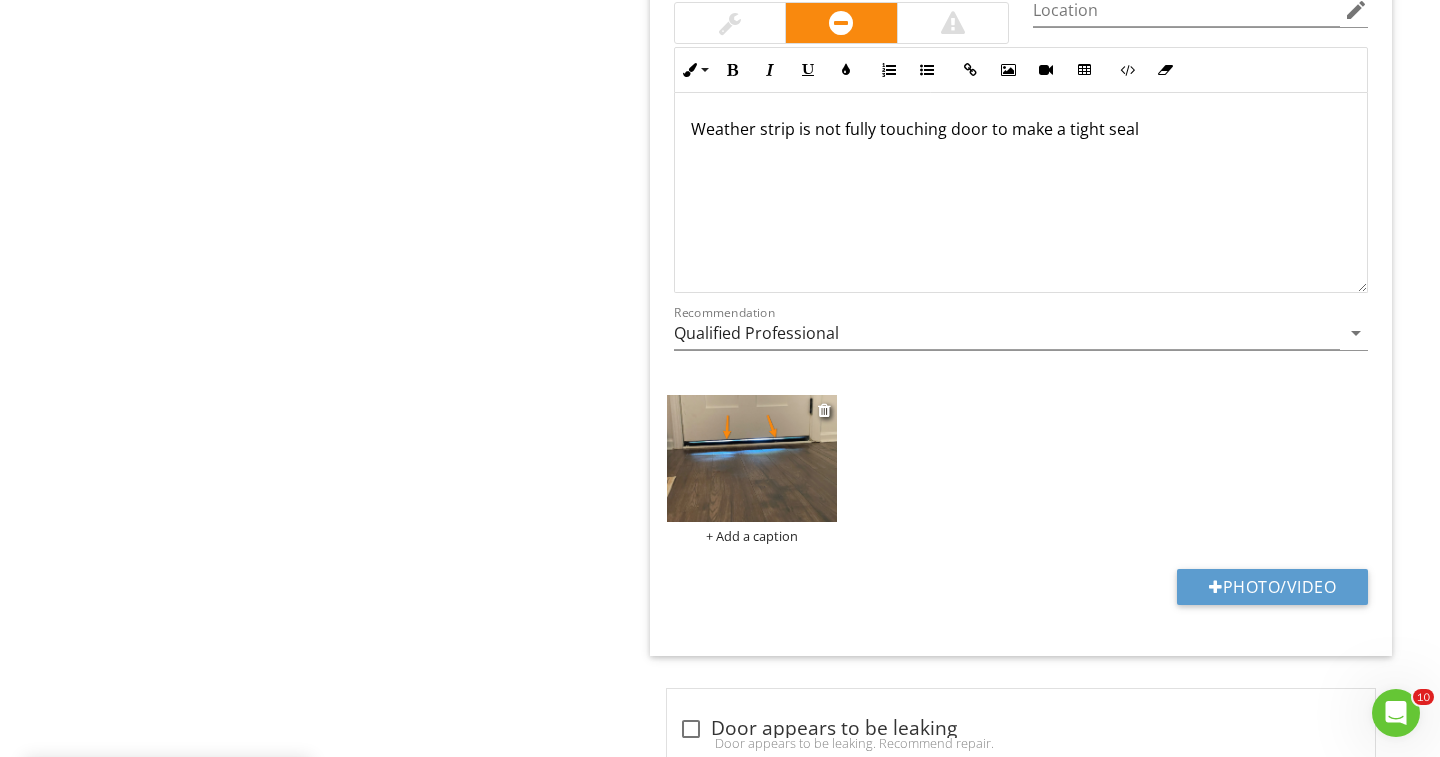 click on "+ Add a caption" at bounding box center (752, 536) 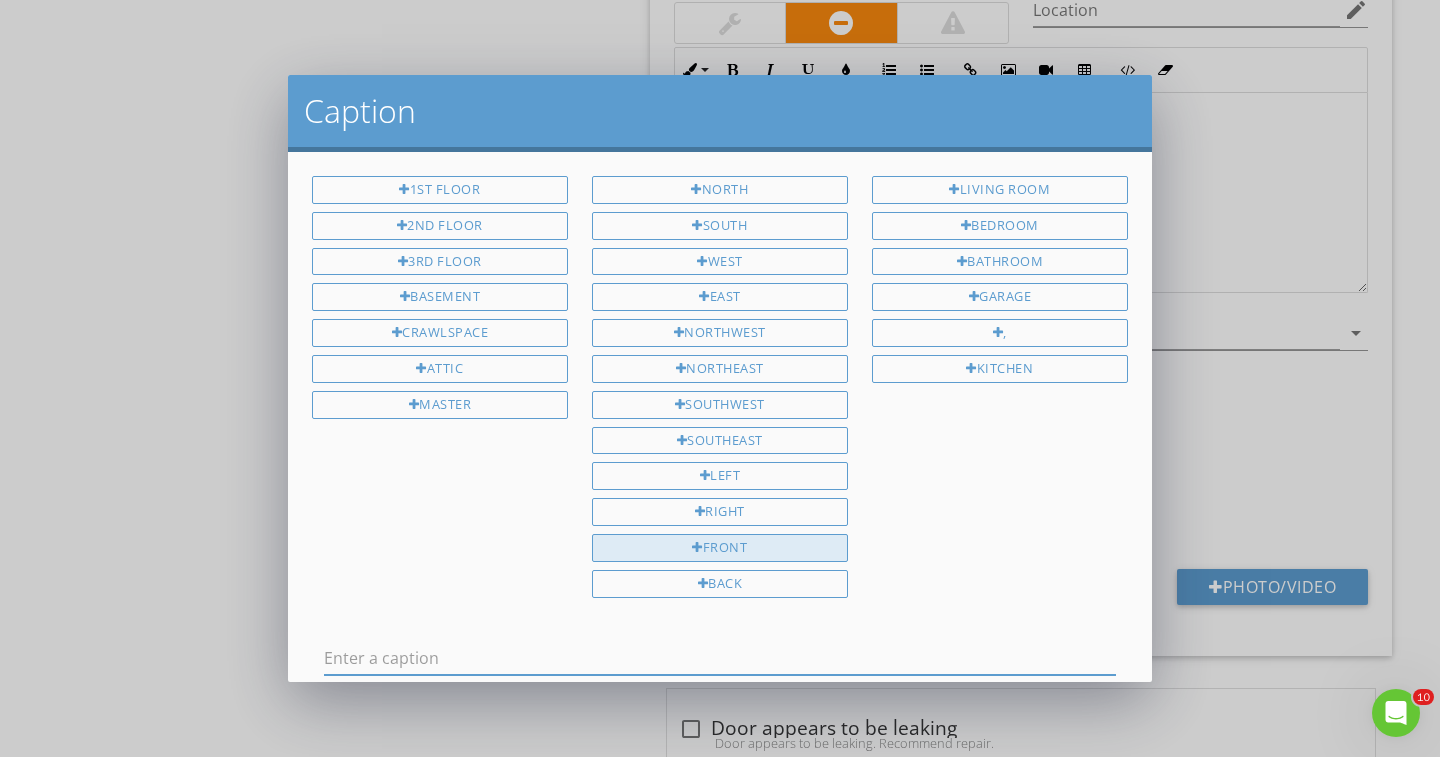 click on "front" at bounding box center (720, 548) 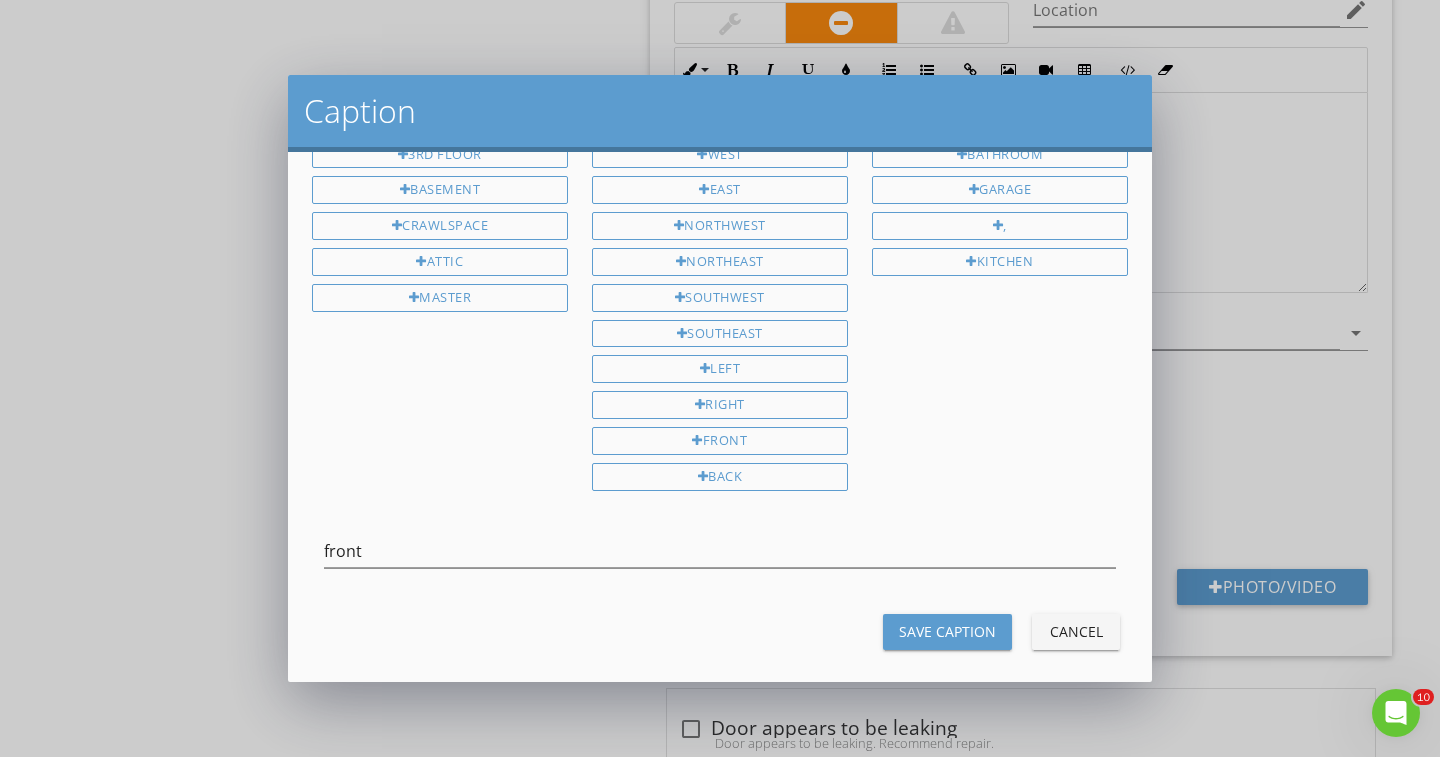 scroll, scrollTop: 116, scrollLeft: 0, axis: vertical 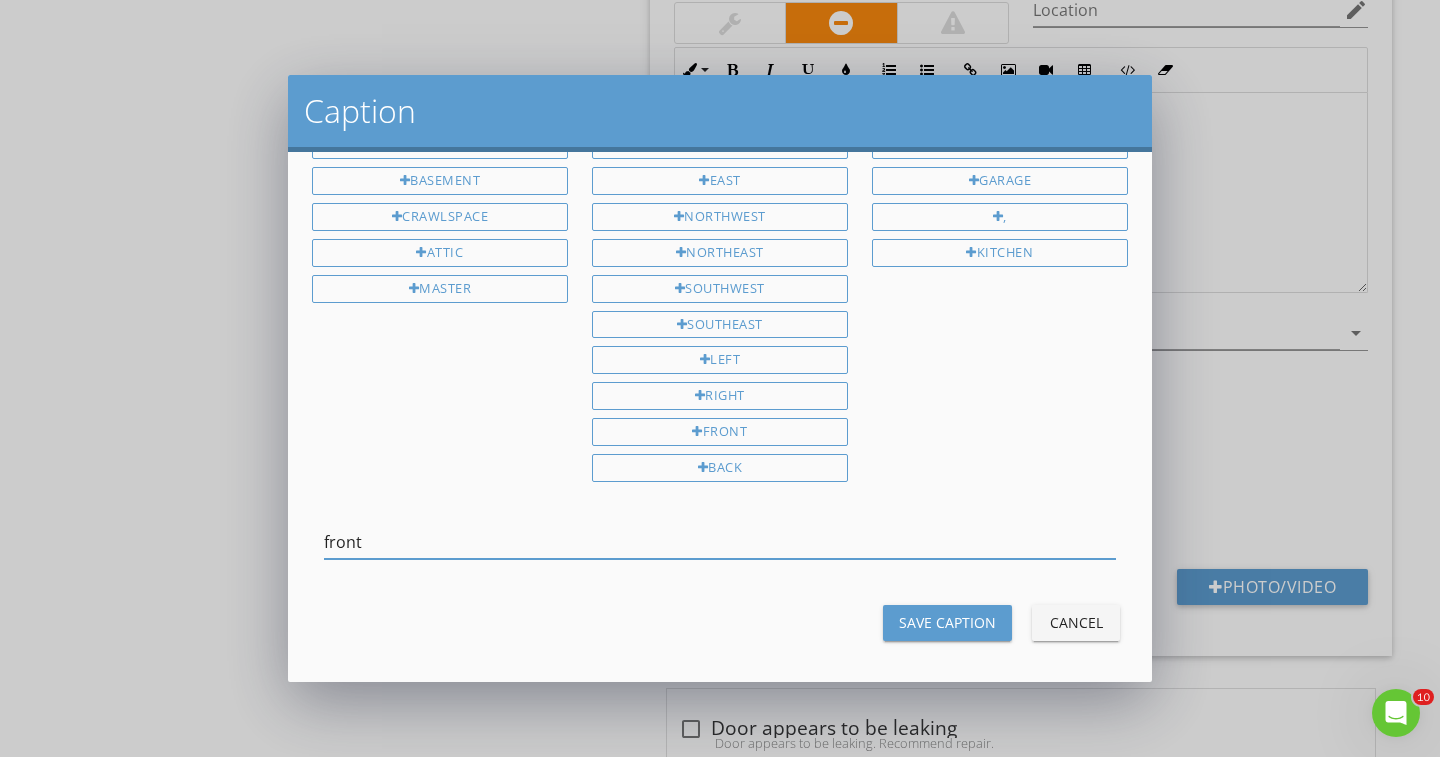 click on "front" at bounding box center [720, 542] 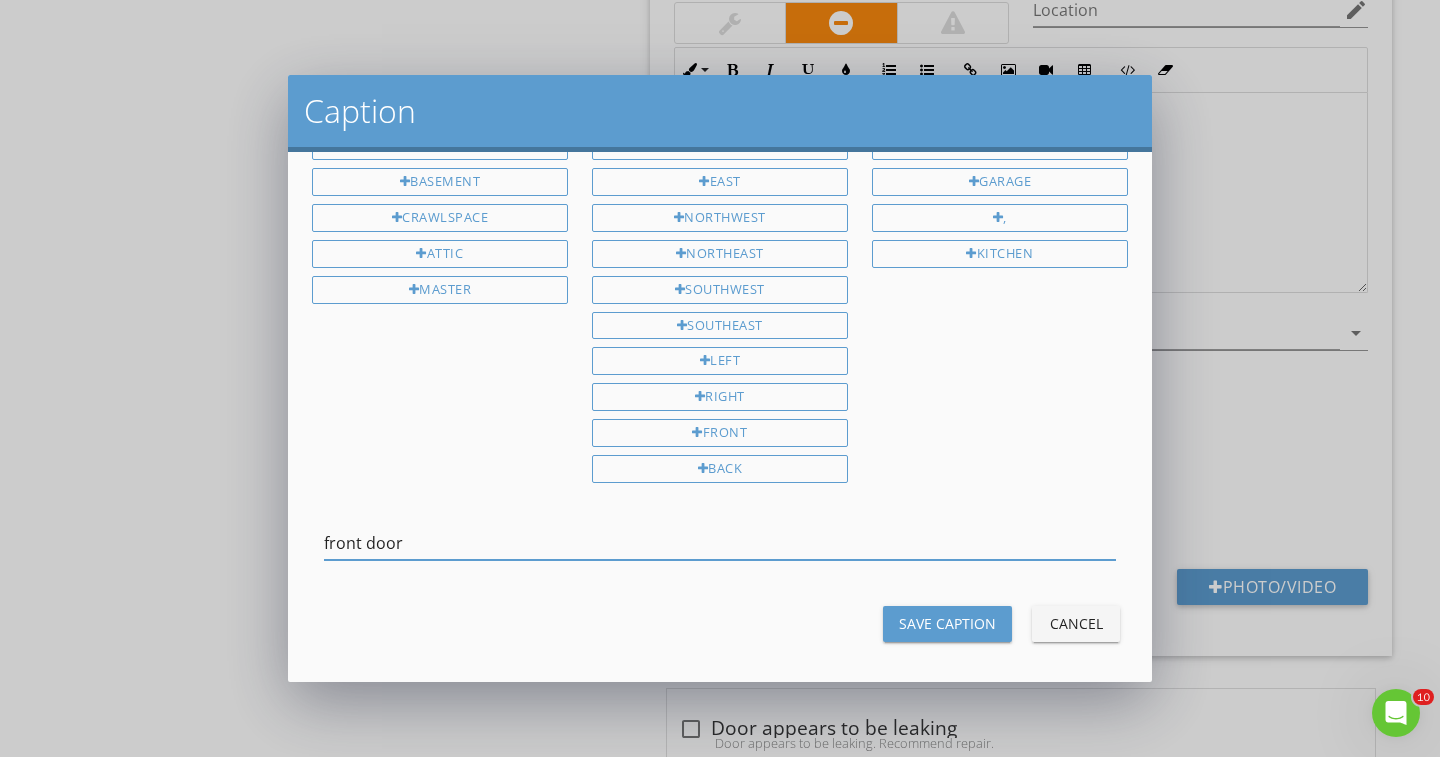 type on "front door" 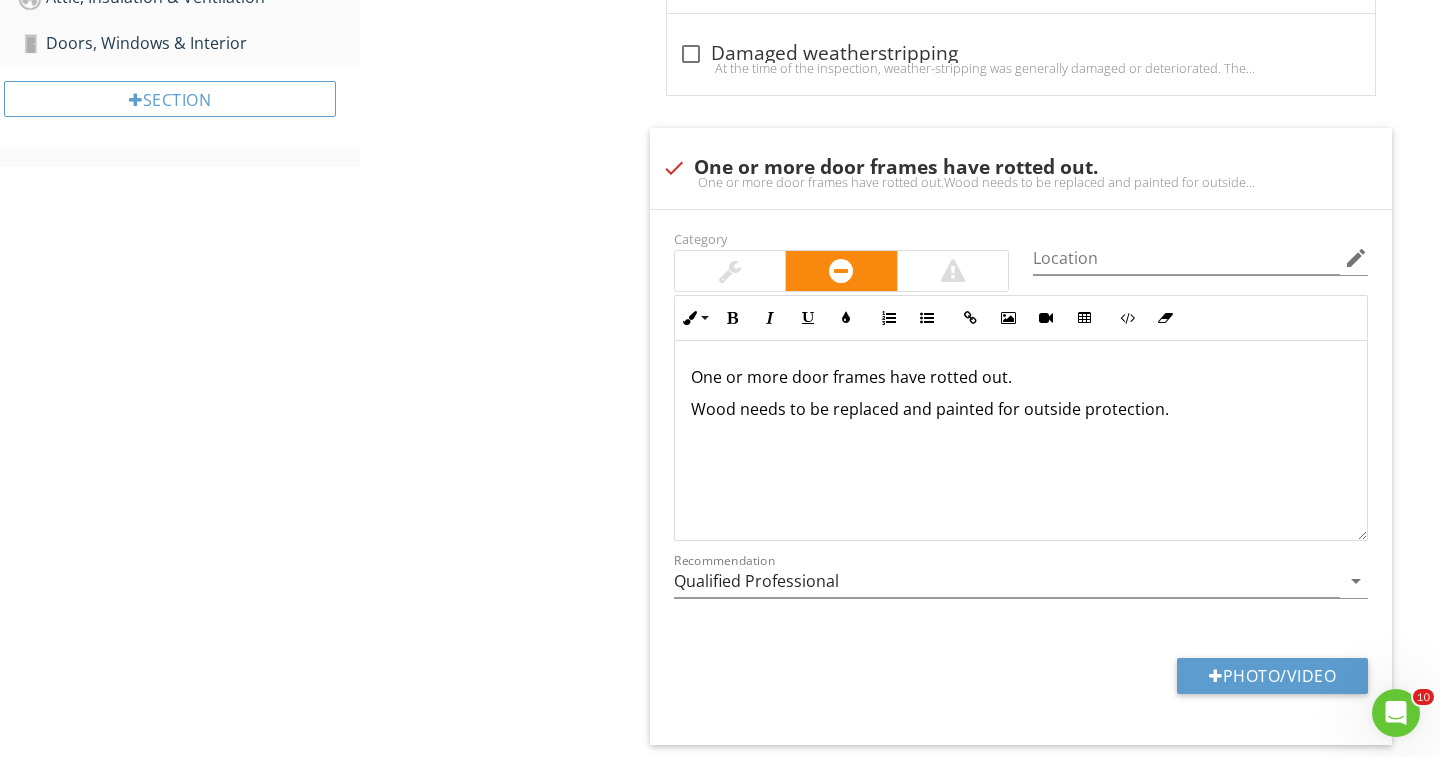 scroll, scrollTop: 975, scrollLeft: 0, axis: vertical 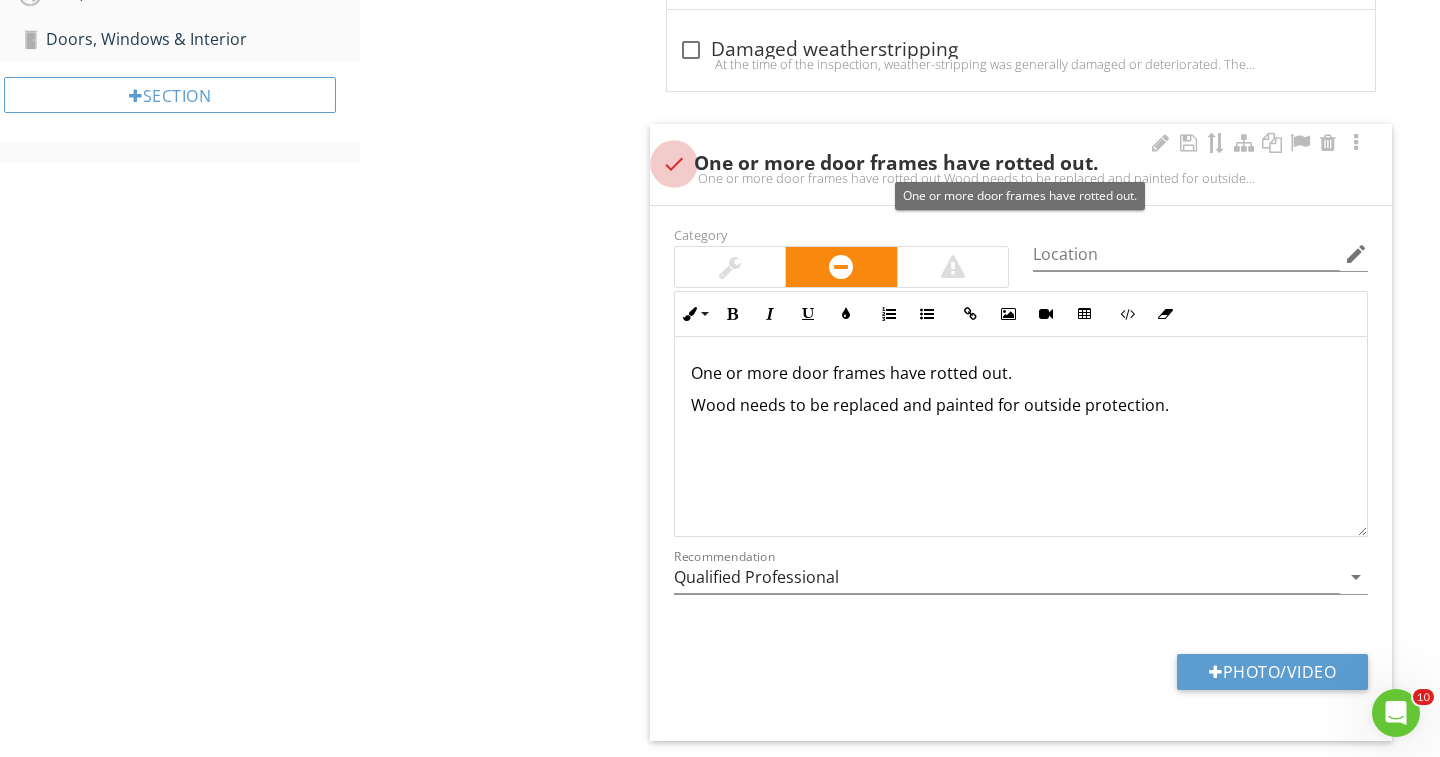 click at bounding box center (674, 164) 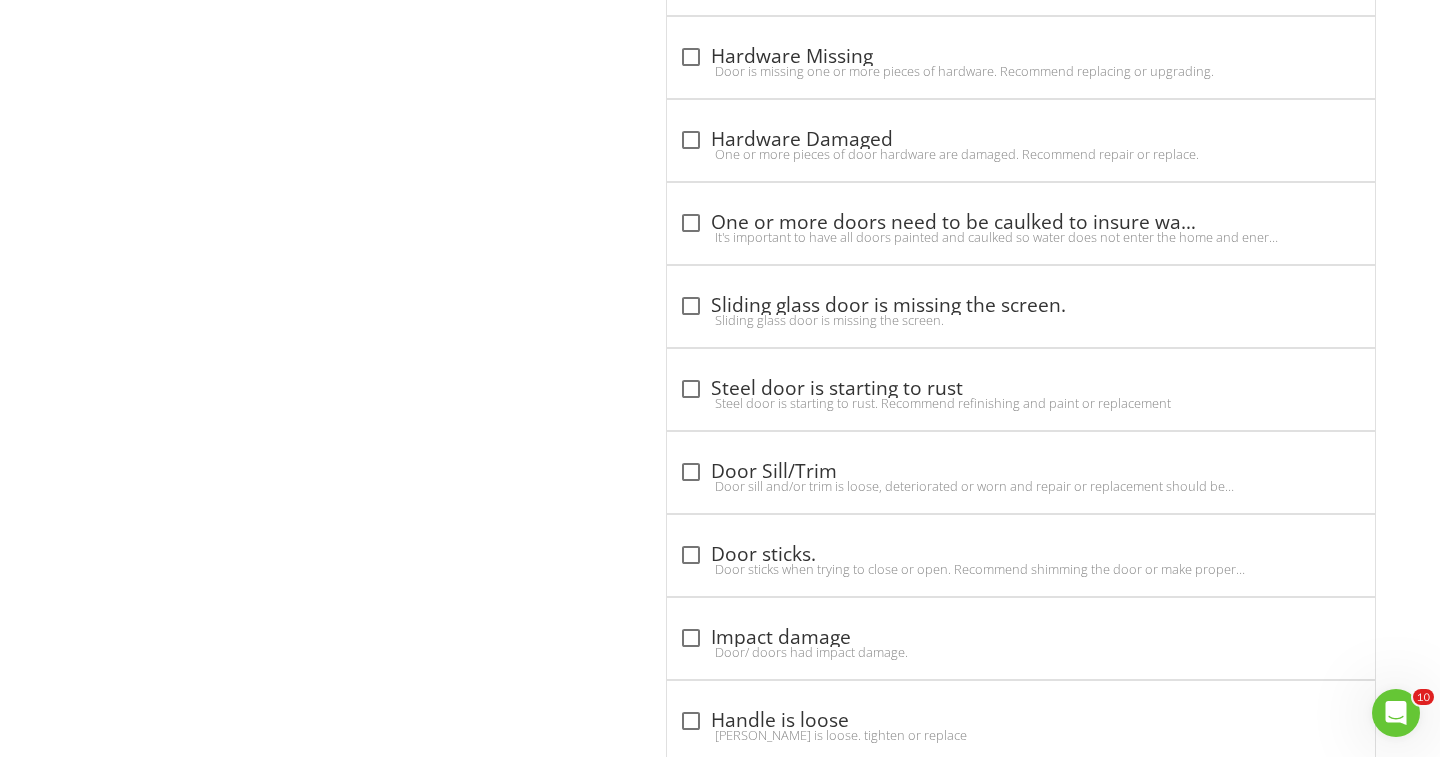 scroll, scrollTop: 2557, scrollLeft: 0, axis: vertical 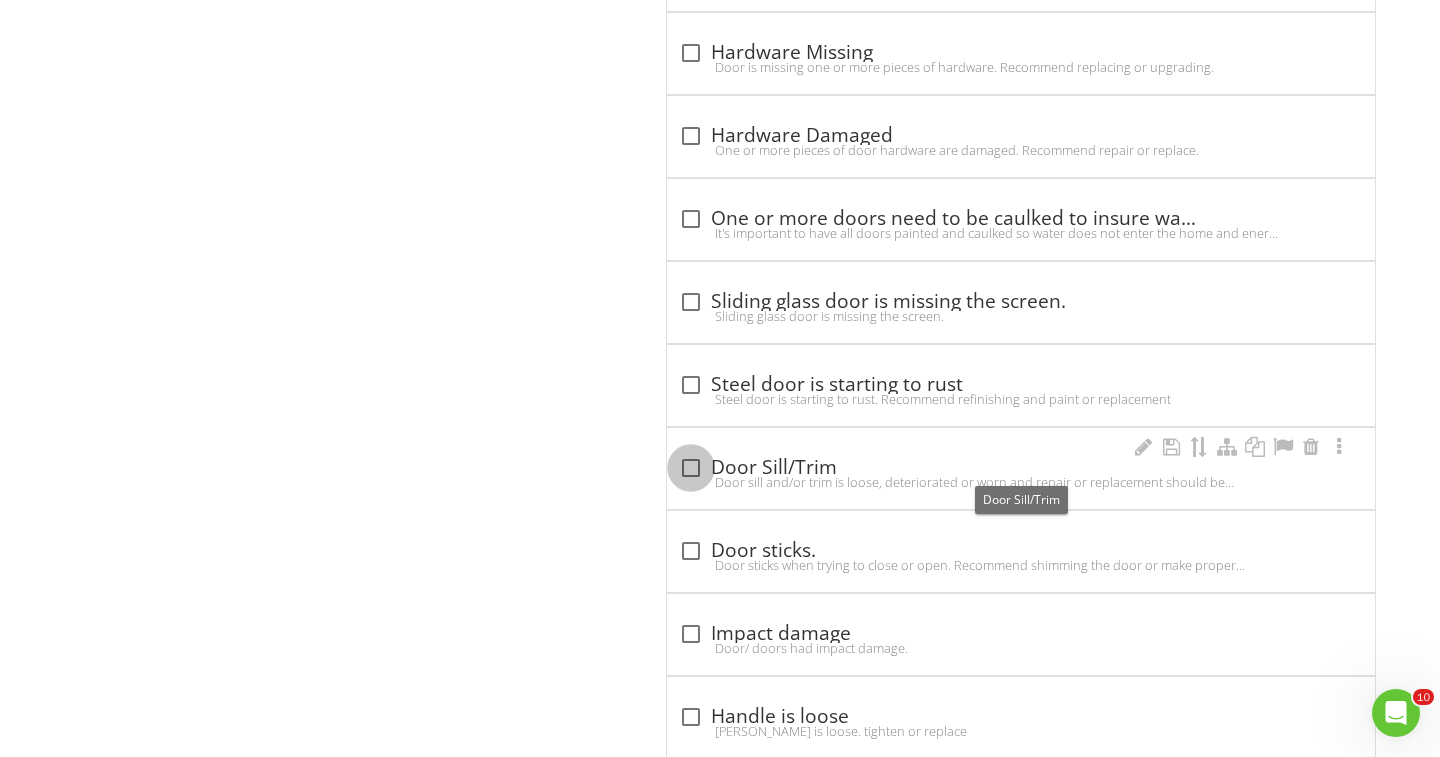click at bounding box center [691, 468] 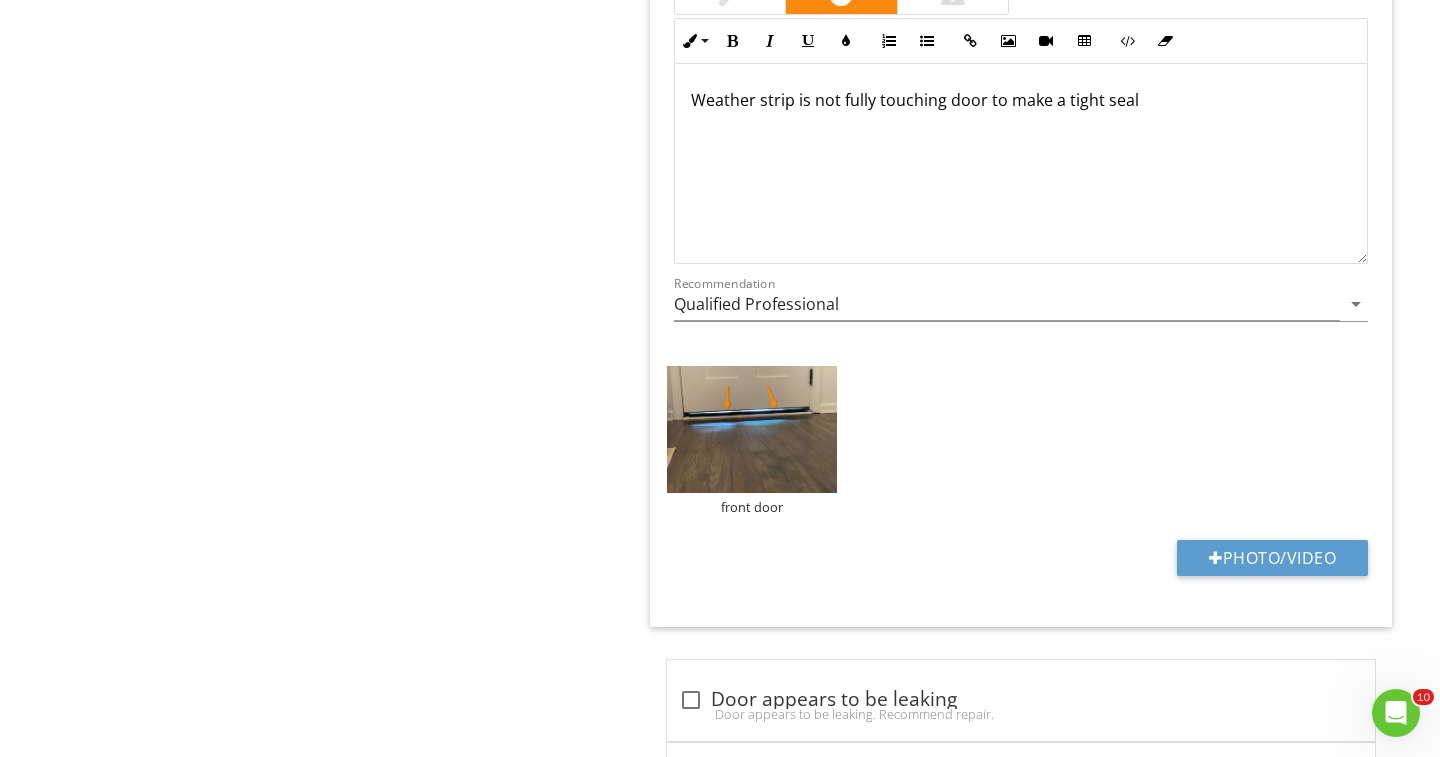 scroll, scrollTop: 1350, scrollLeft: 0, axis: vertical 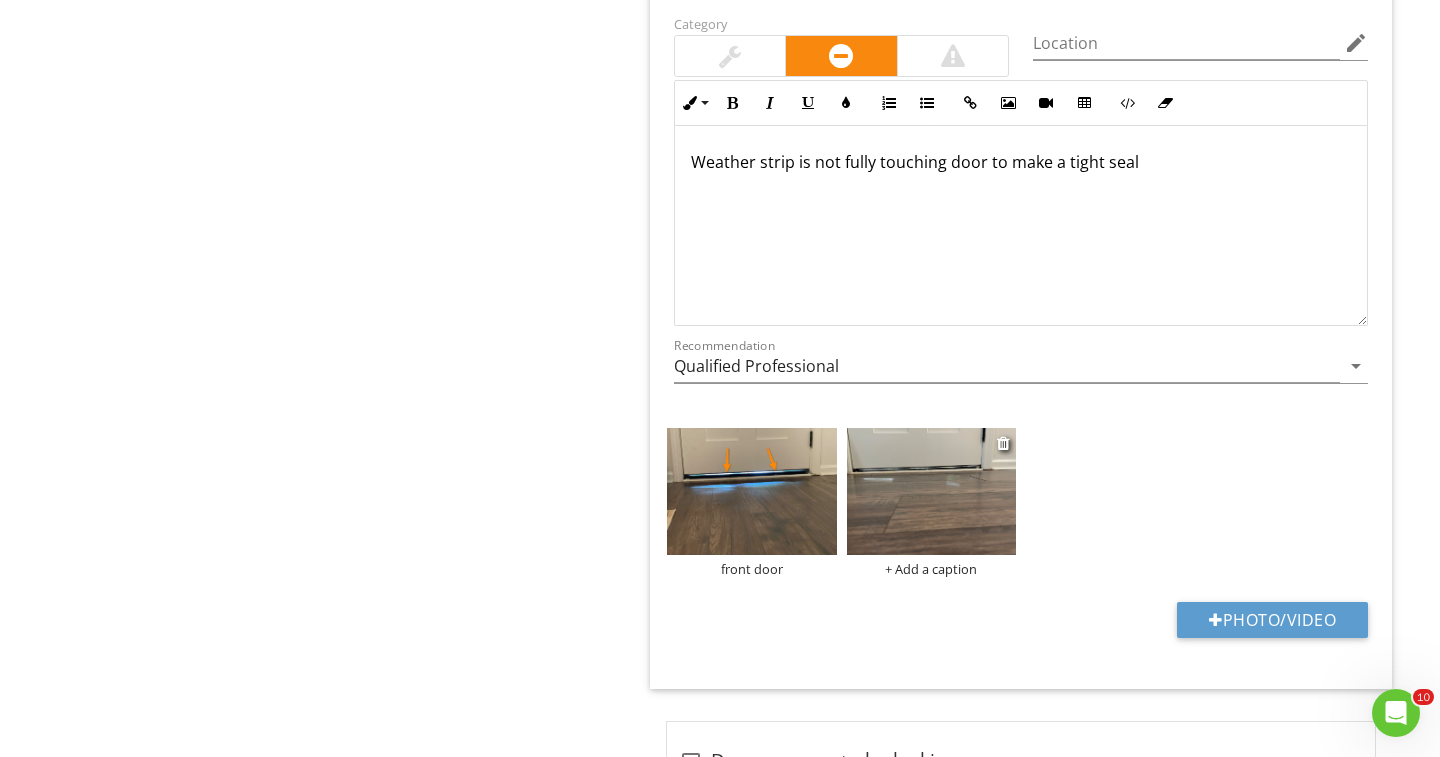click at bounding box center [932, 491] 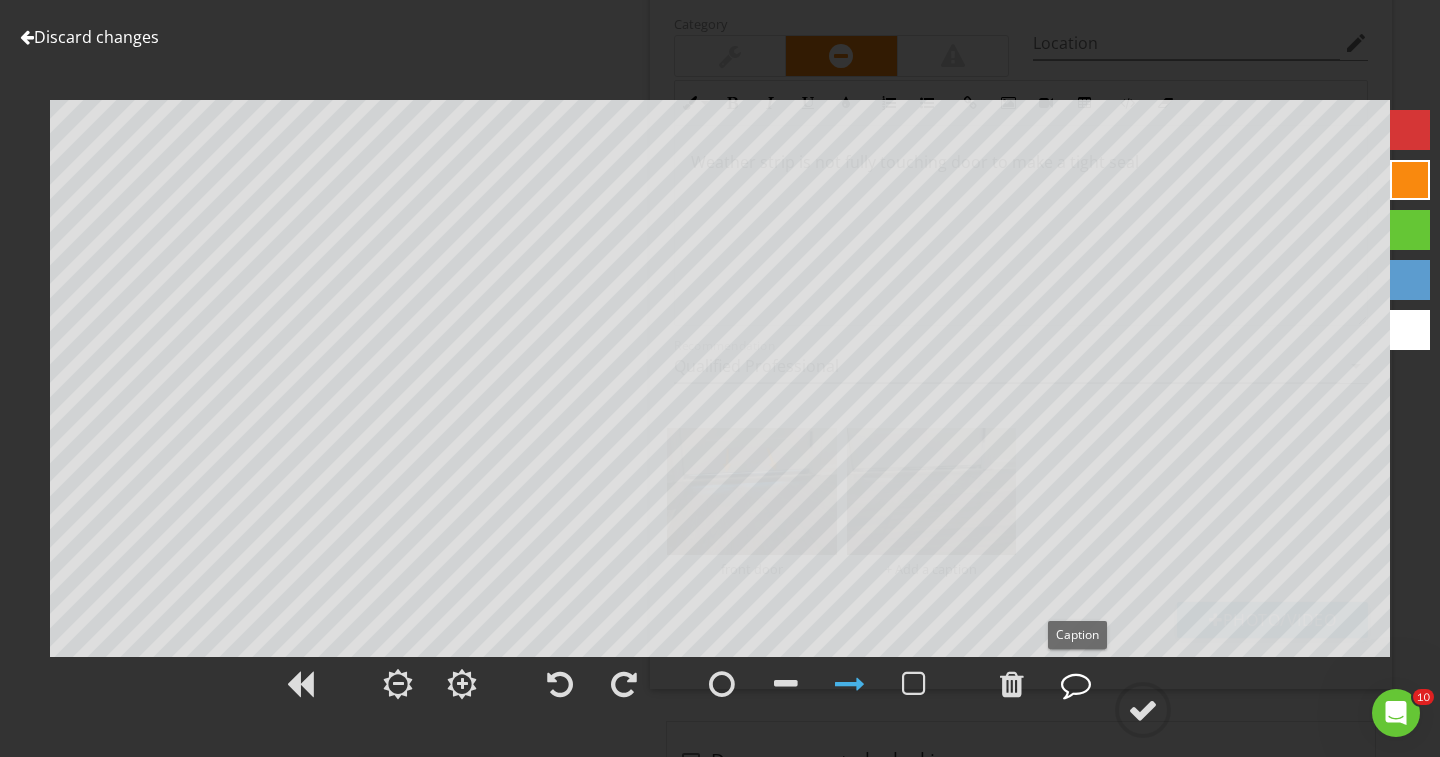 click at bounding box center [1076, 684] 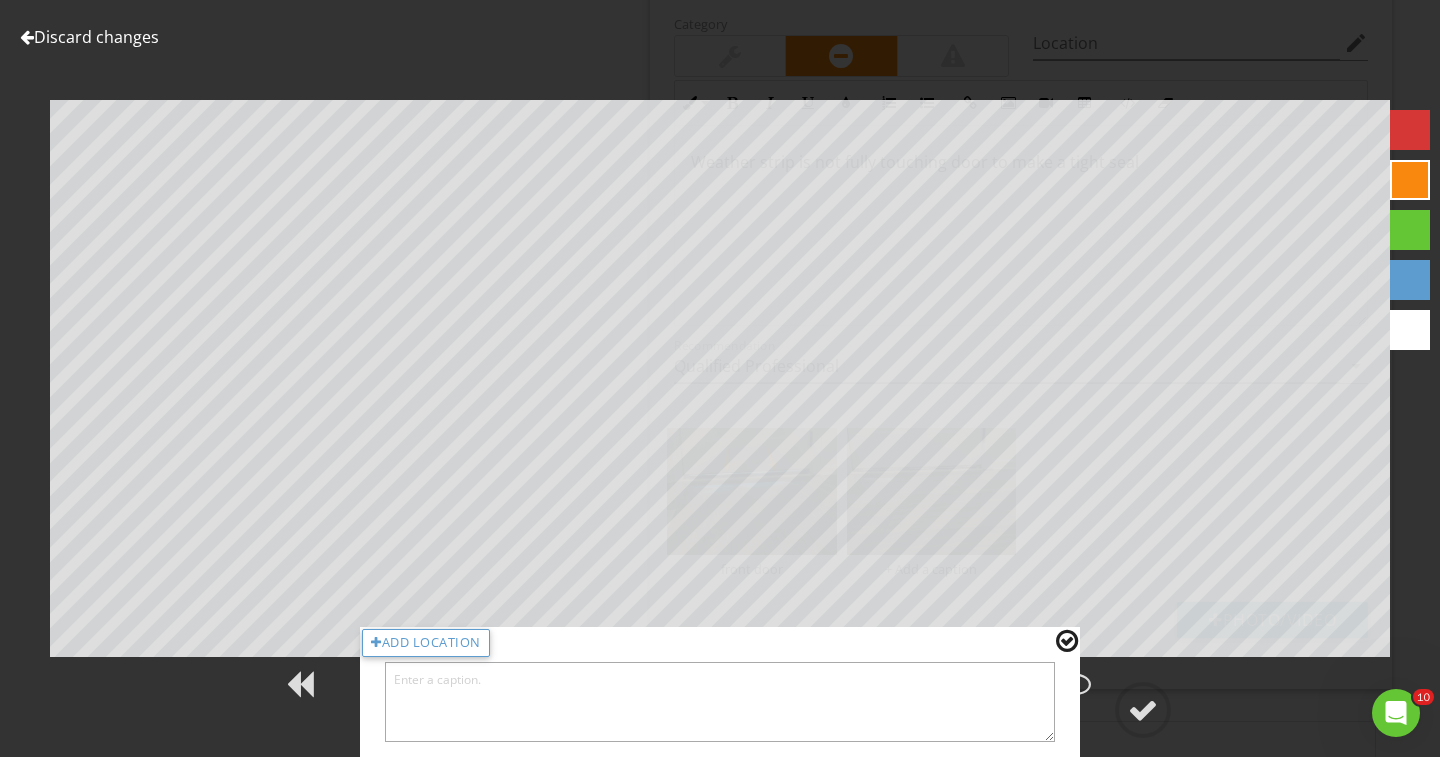 click at bounding box center [720, 702] 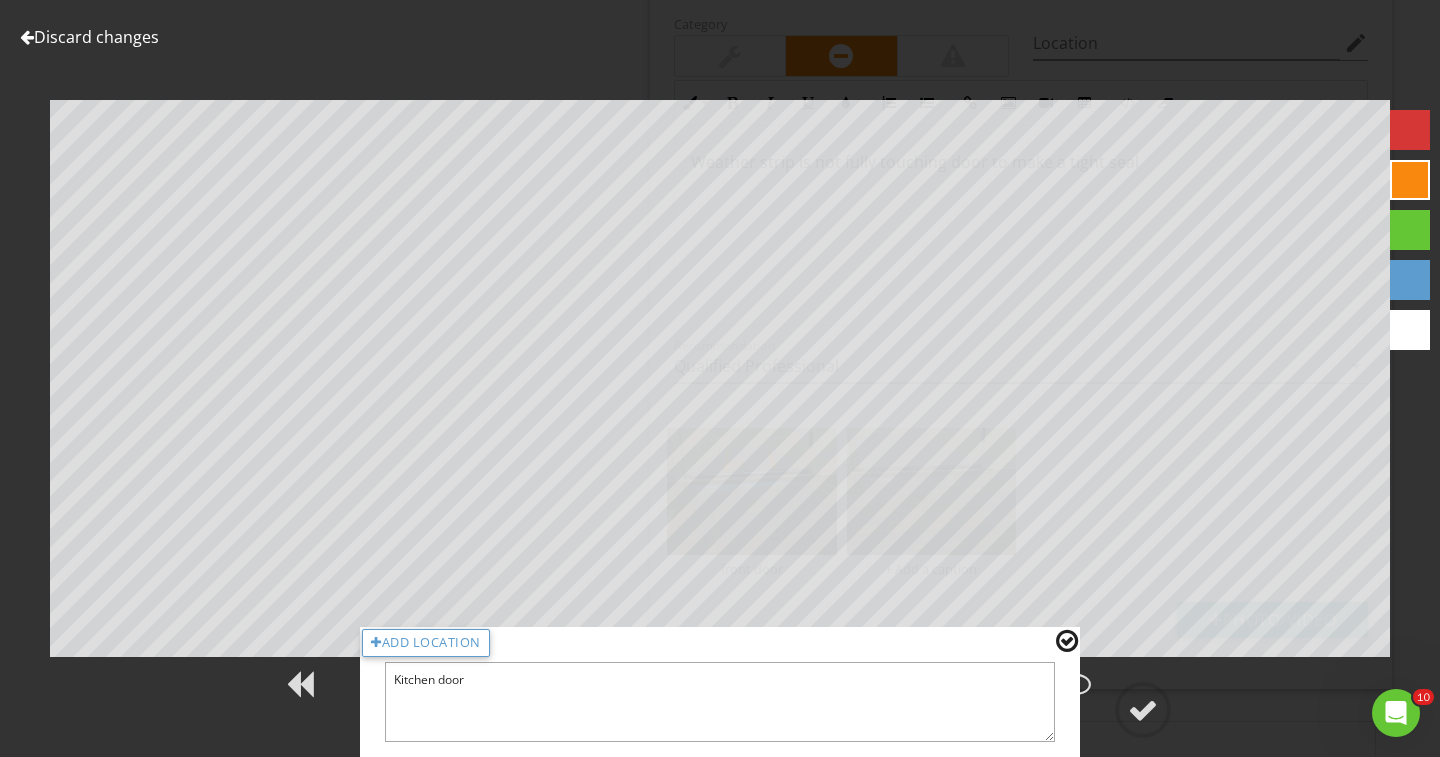 type on "Kitchen door" 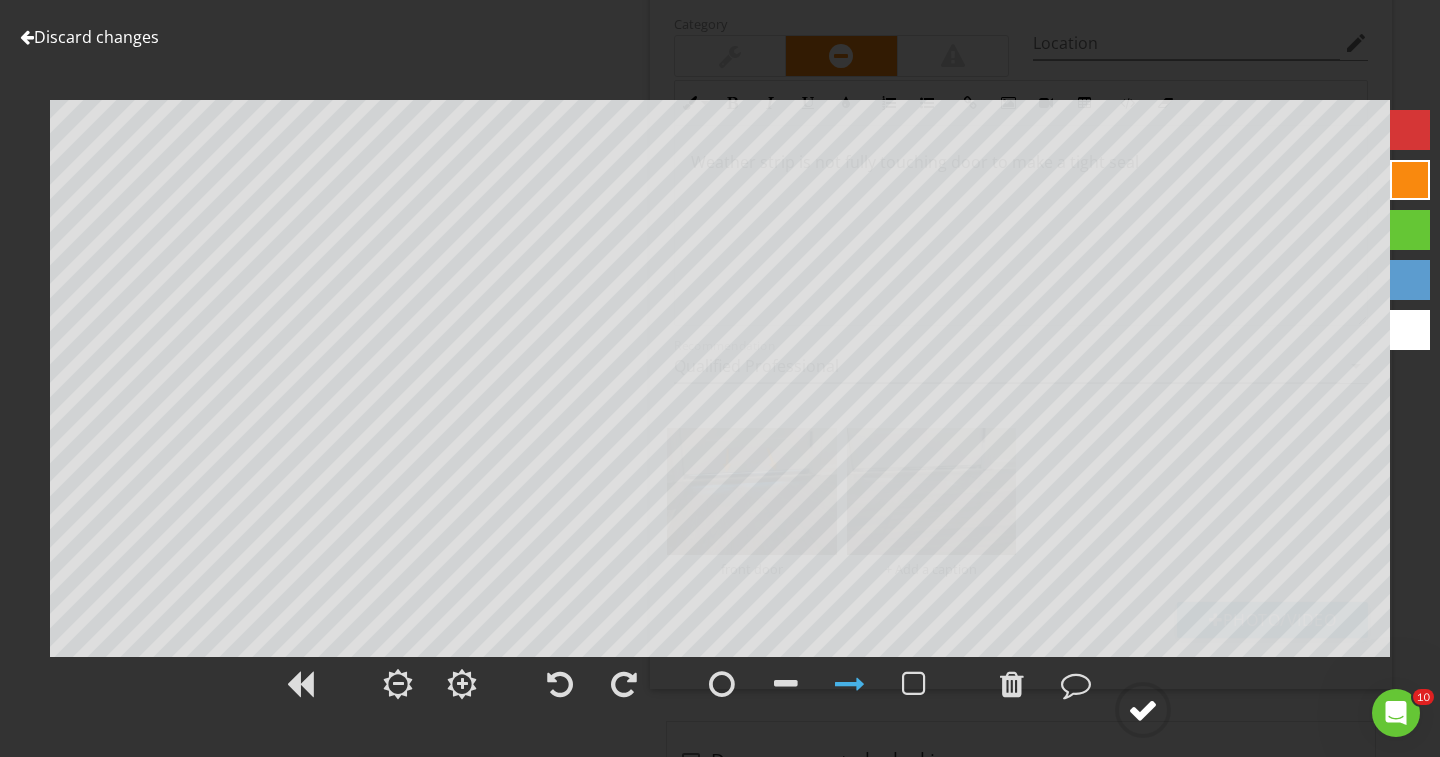 click 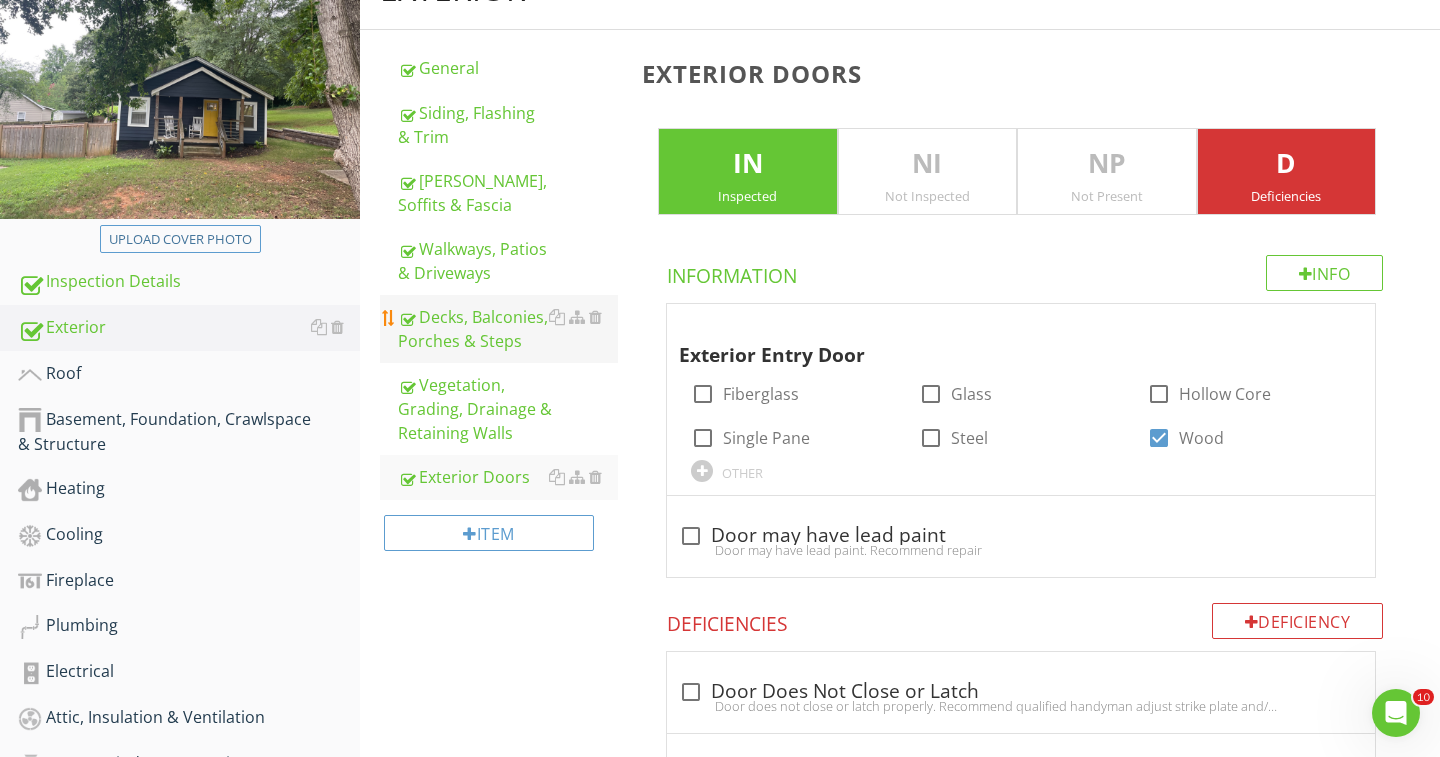scroll, scrollTop: 153, scrollLeft: 0, axis: vertical 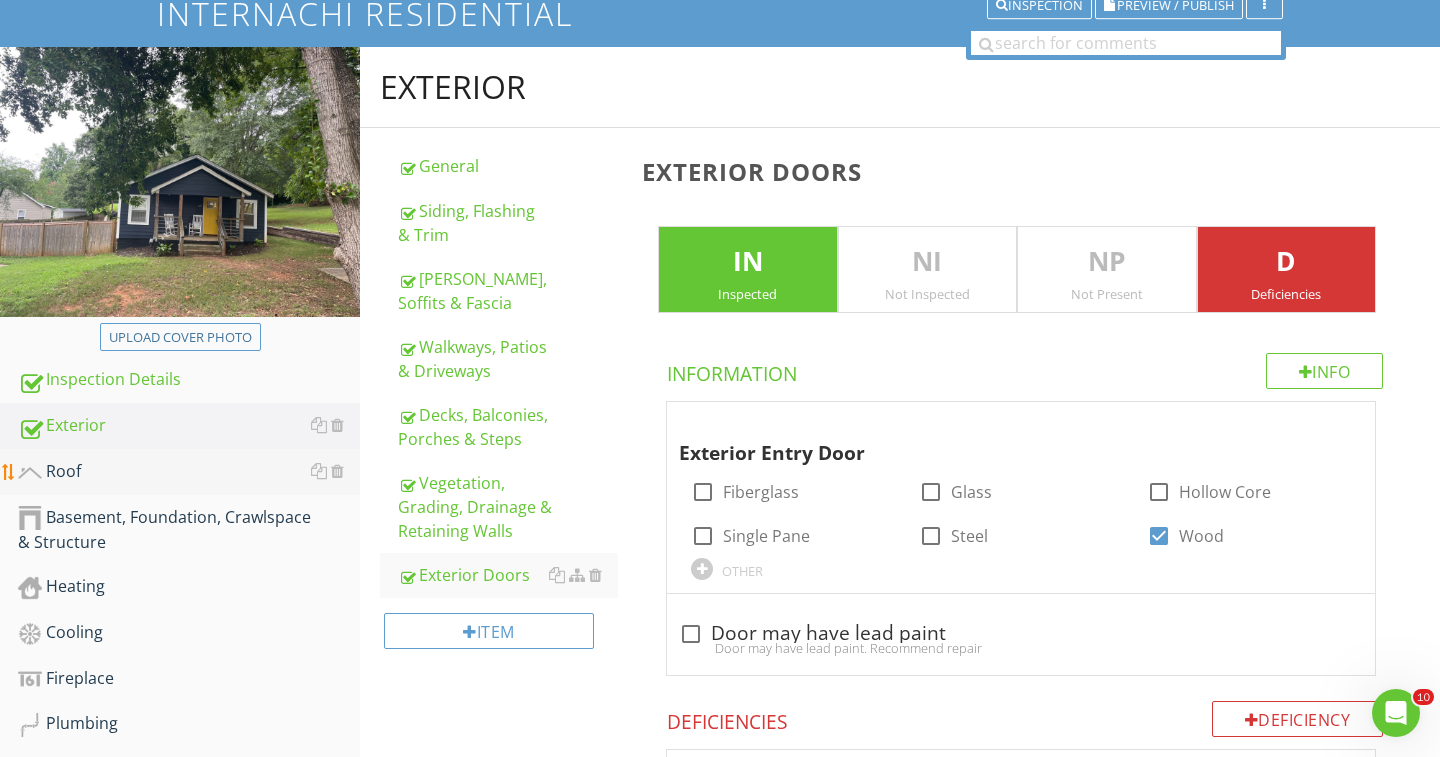 click on "Roof" at bounding box center [189, 472] 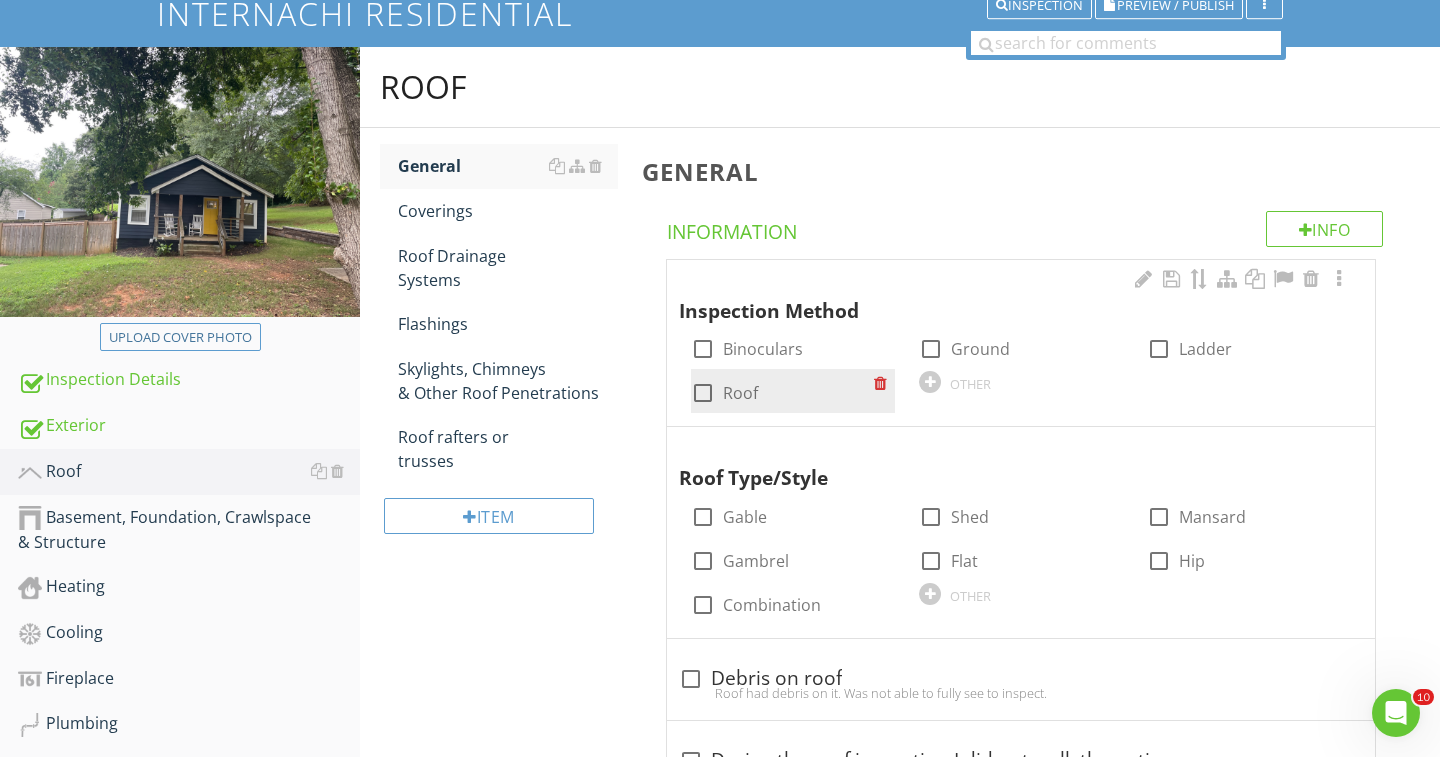 click at bounding box center (703, 393) 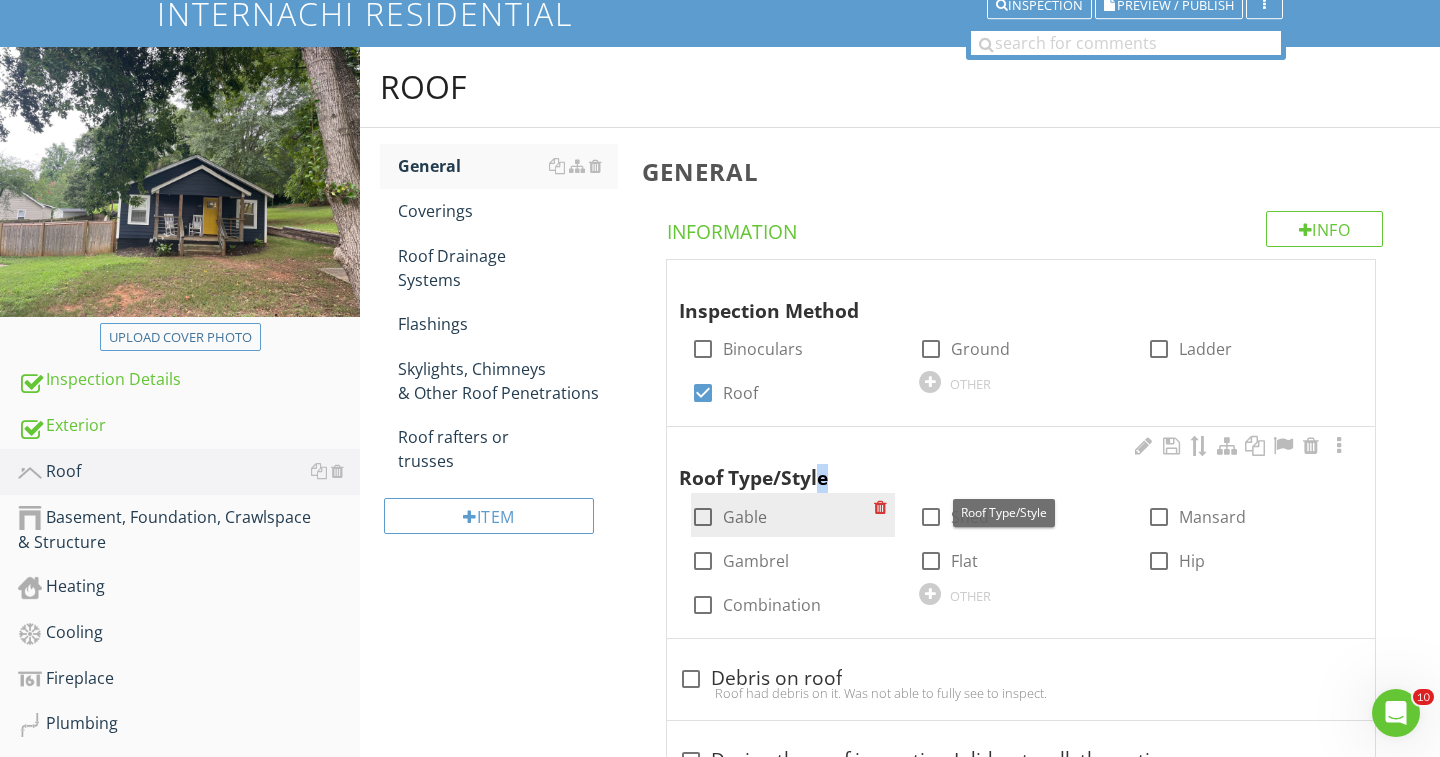 click on "Roof Type/Style
check_box_outline_blank Gable   check_box_outline_blank Shed   check_box_outline_blank Mansard   check_box_outline_blank Gambrel   check_box_outline_blank Flat   check_box_outline_blank Hip   check_box_outline_blank Combination         OTHER" at bounding box center (1021, 529) 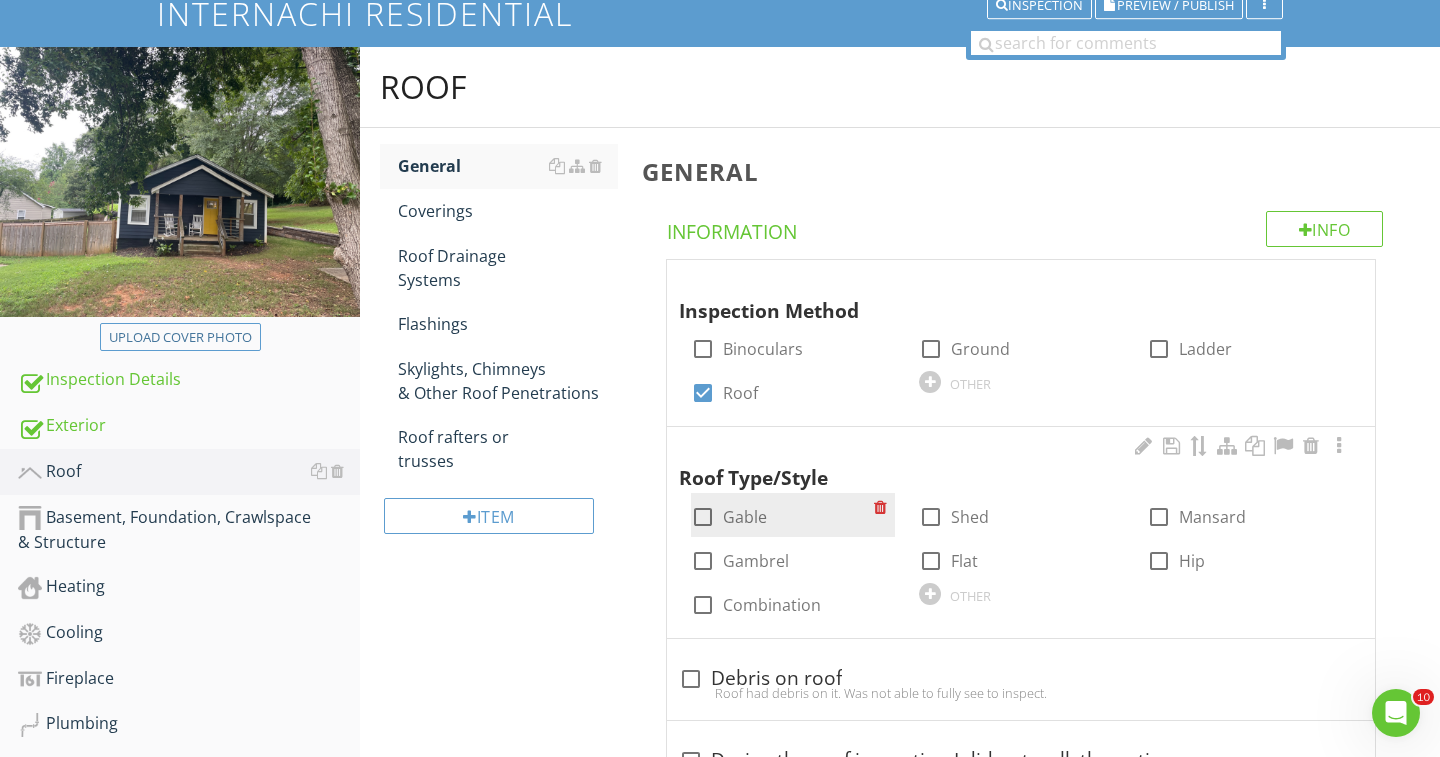 click at bounding box center (703, 517) 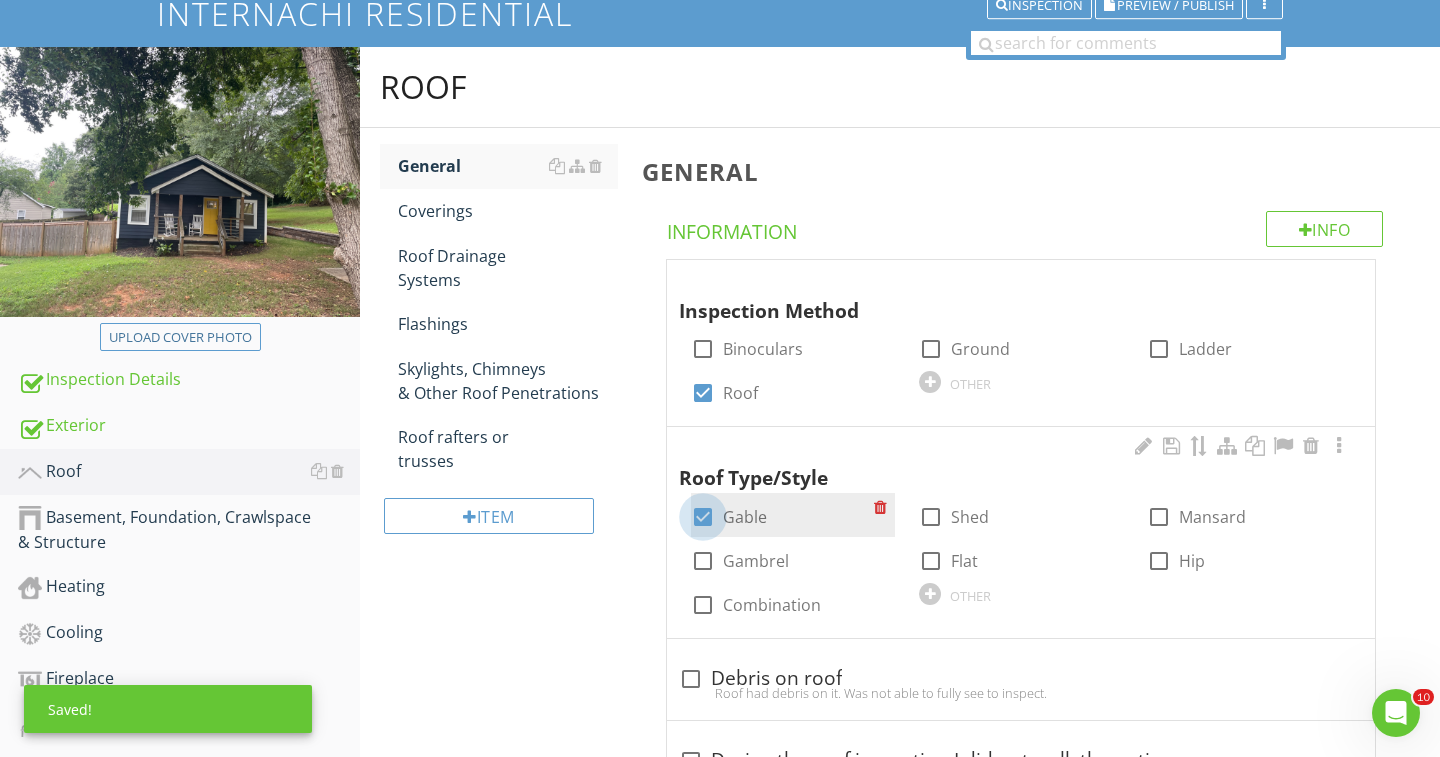 checkbox on "true" 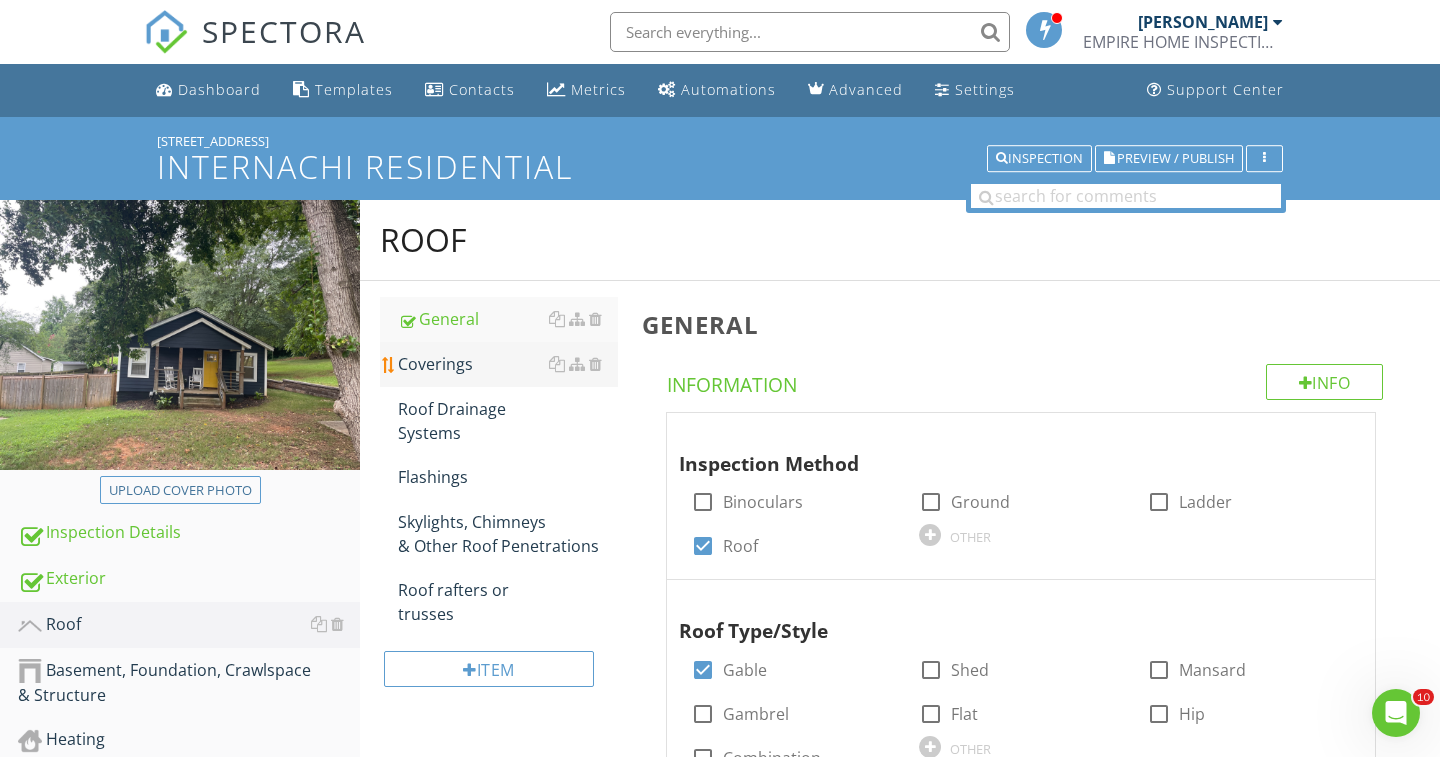 scroll, scrollTop: 0, scrollLeft: 0, axis: both 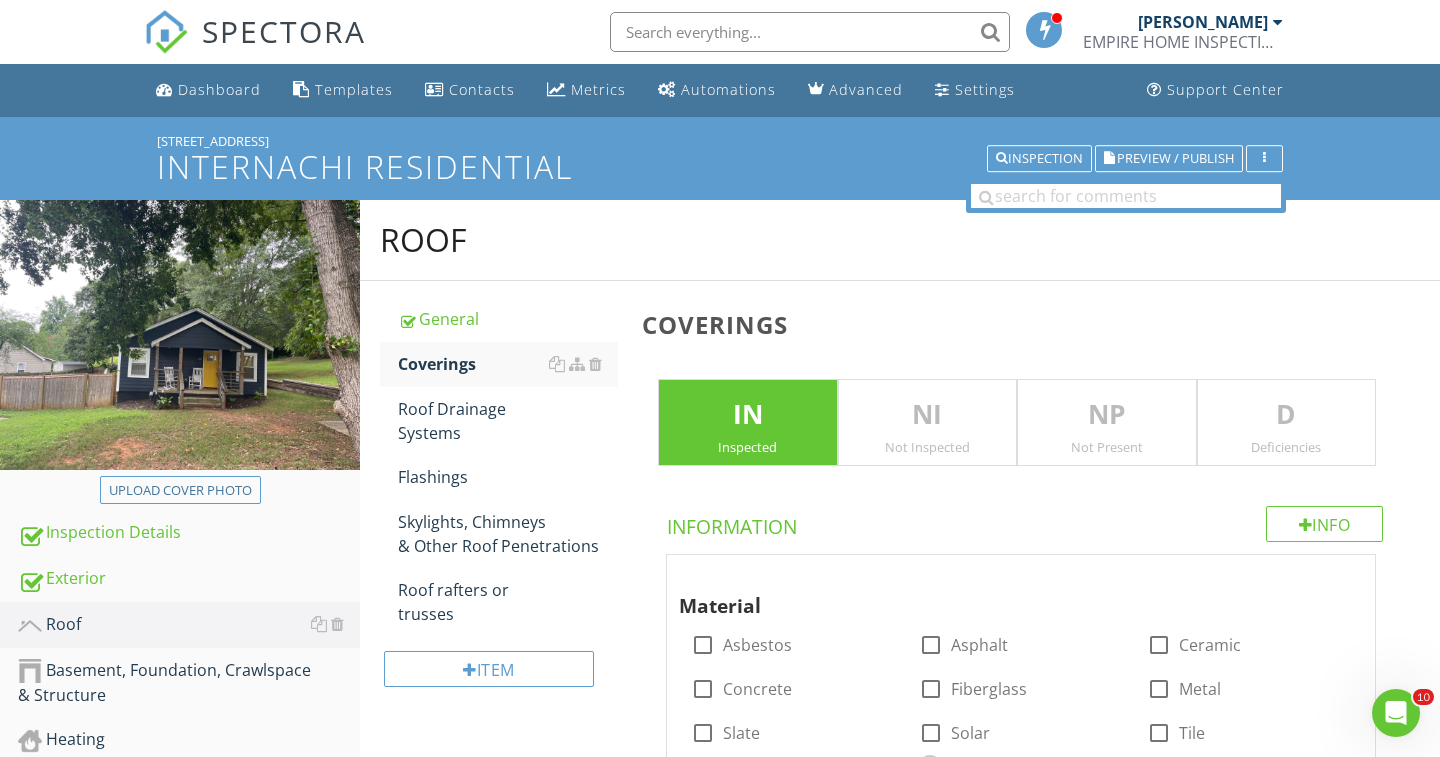 click on "D" at bounding box center [1287, 415] 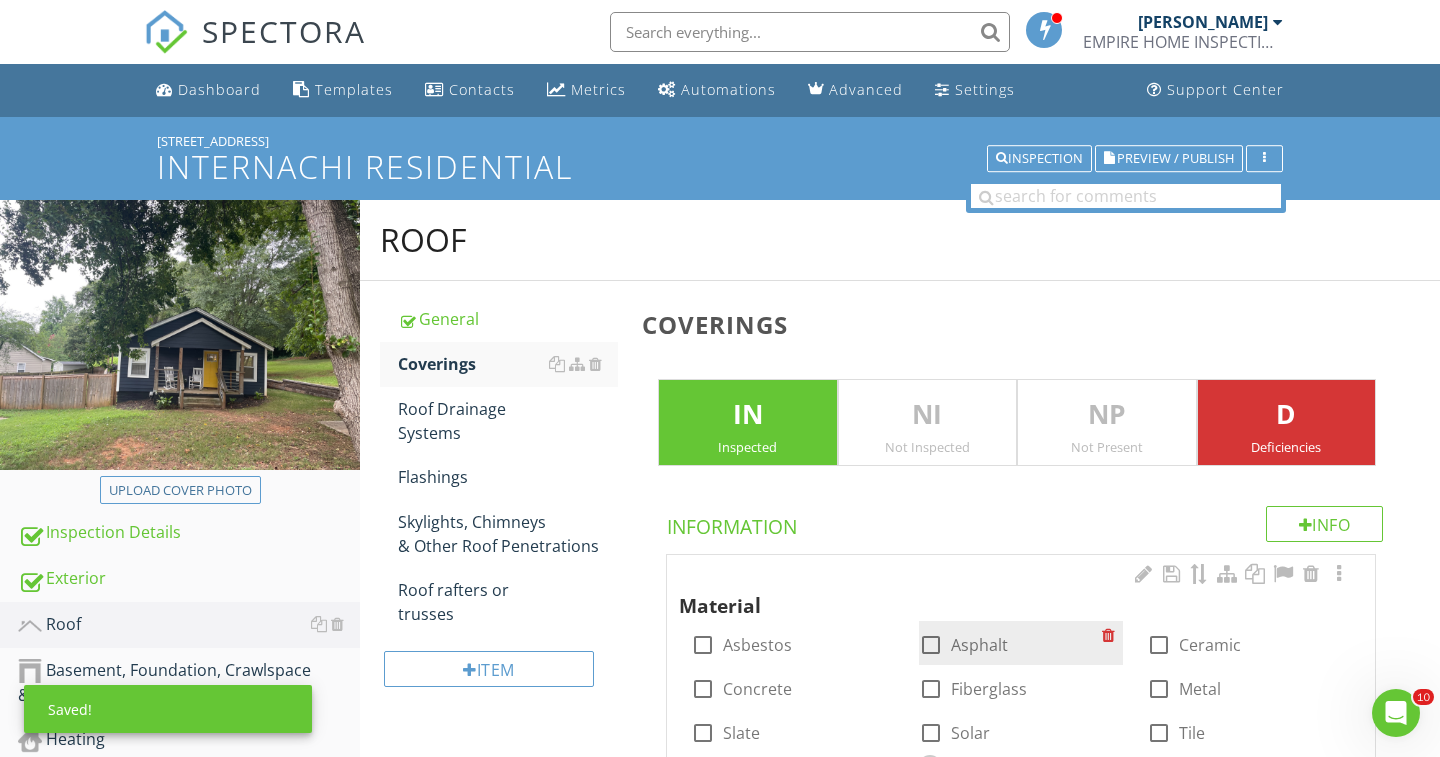 click at bounding box center (931, 645) 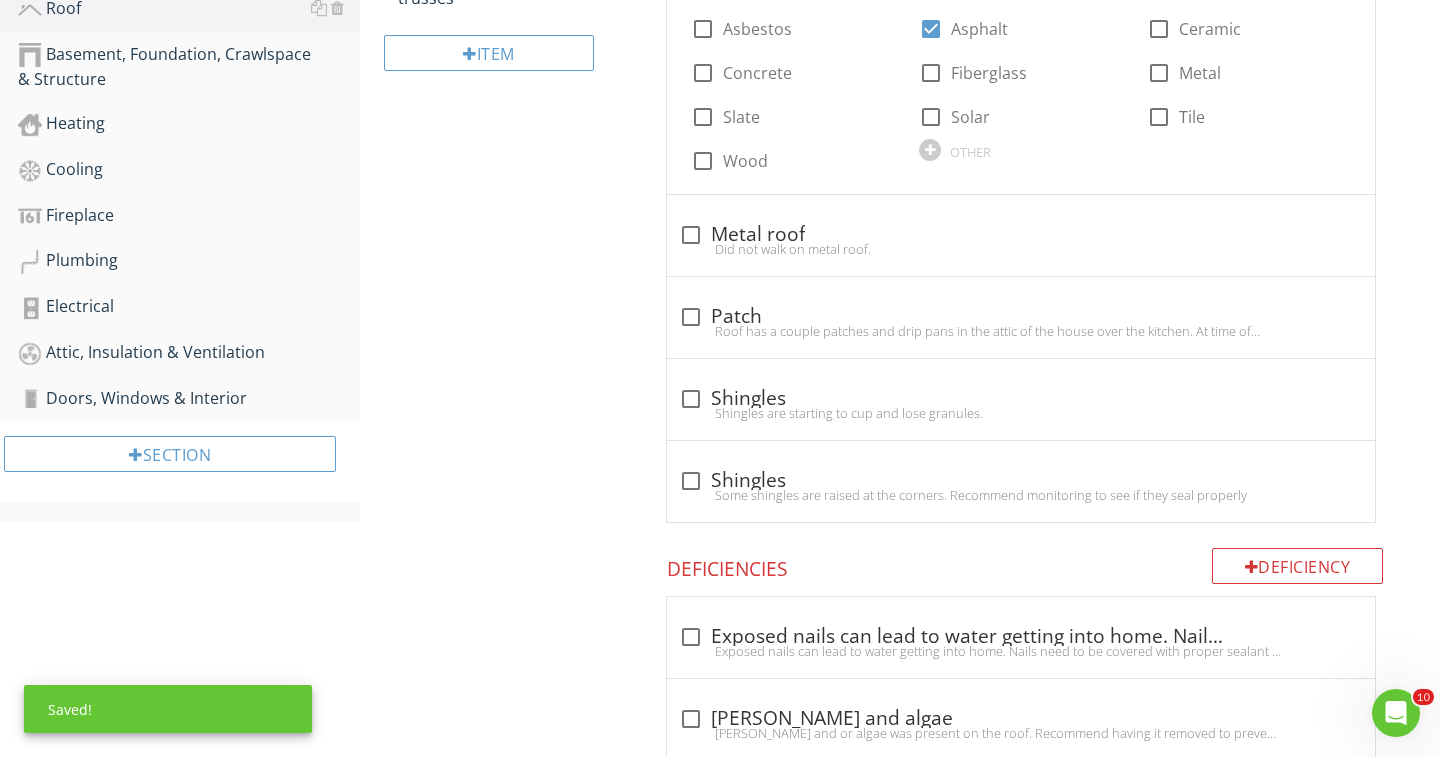 scroll, scrollTop: 712, scrollLeft: 0, axis: vertical 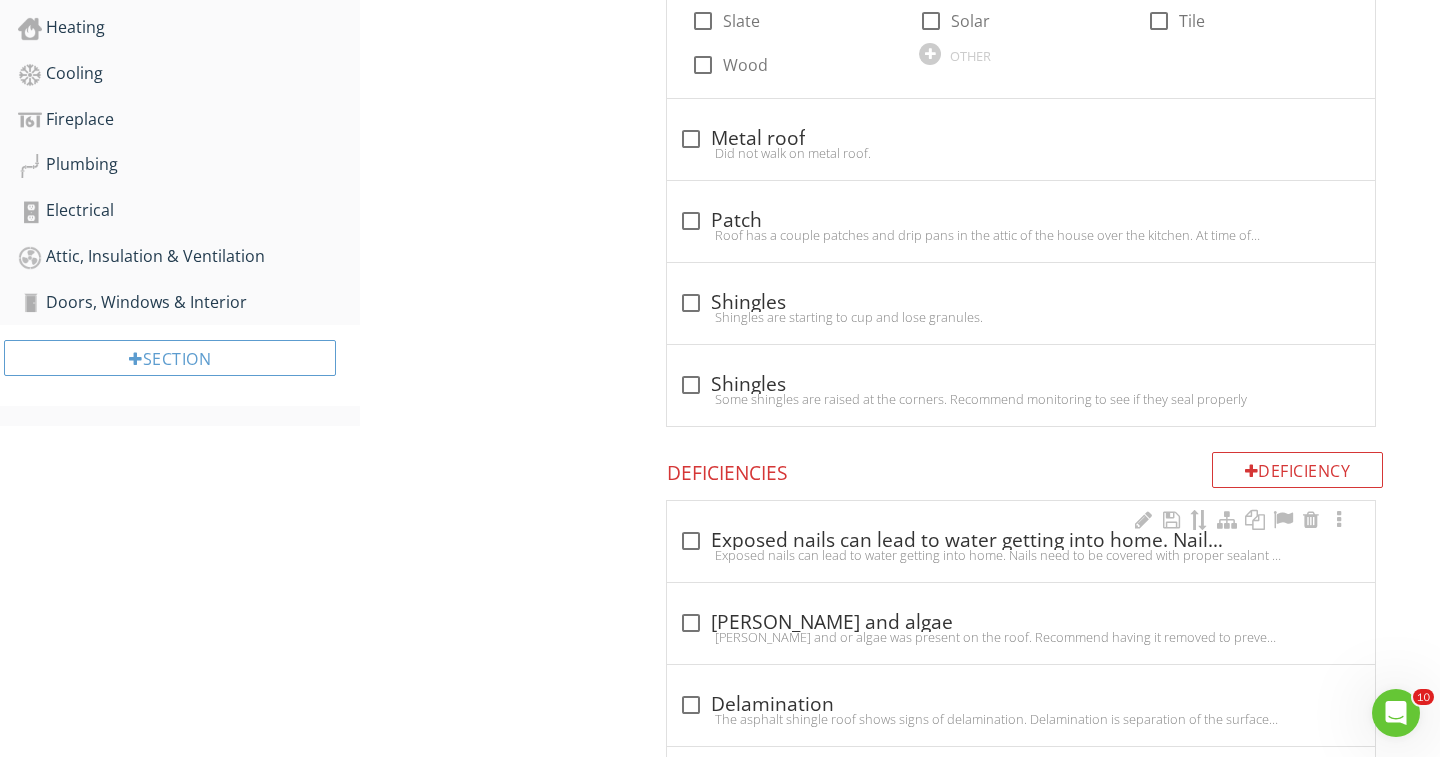 click on "check_box_outline_blank
Exposed nails can lead to water getting into home. Nails need to be covered with proper sealant if exposed.
Exposed nails can lead to water getting into home. Nails need to be covered with proper sealant if exposed.
check_box_outline_blank
Moss and algae
Moss and or algae was present on the roof. Recommend having it removed to prevent further damage to shingles and roof structure
check_box_outline_blank
Delamination
The asphalt shingle roof shows signs of delamination. Delamination is separation of the surface layer of asphalt. Recommend a qualified roofing contractor repair or replace to prevent further deterioration that results in leaking and moisture intrusion.
check_box_outline_blank
Damaged (General)" at bounding box center (1025, 2058) 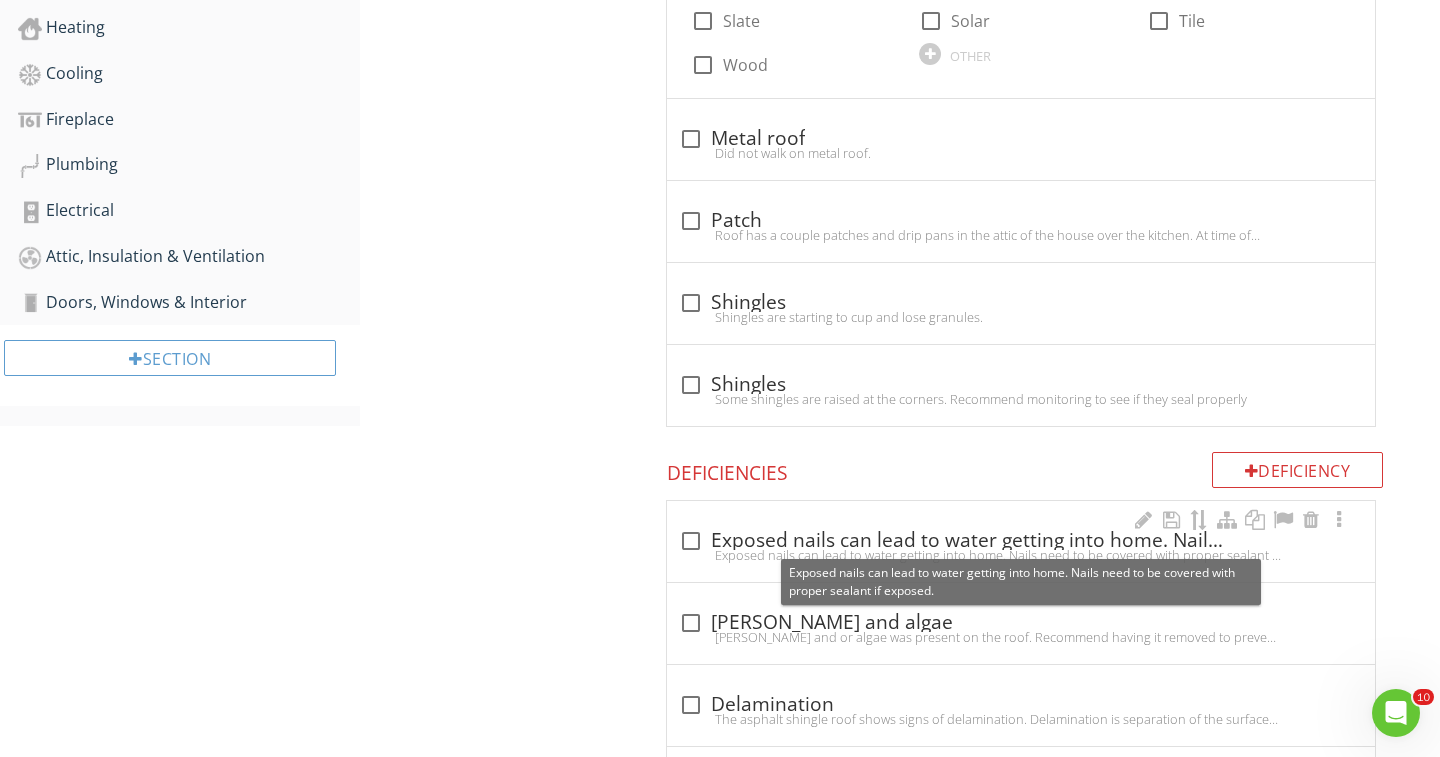 click on "Exposed nails can lead to water getting into home. Nails need to be covered with proper sealant if exposed." at bounding box center (1021, 555) 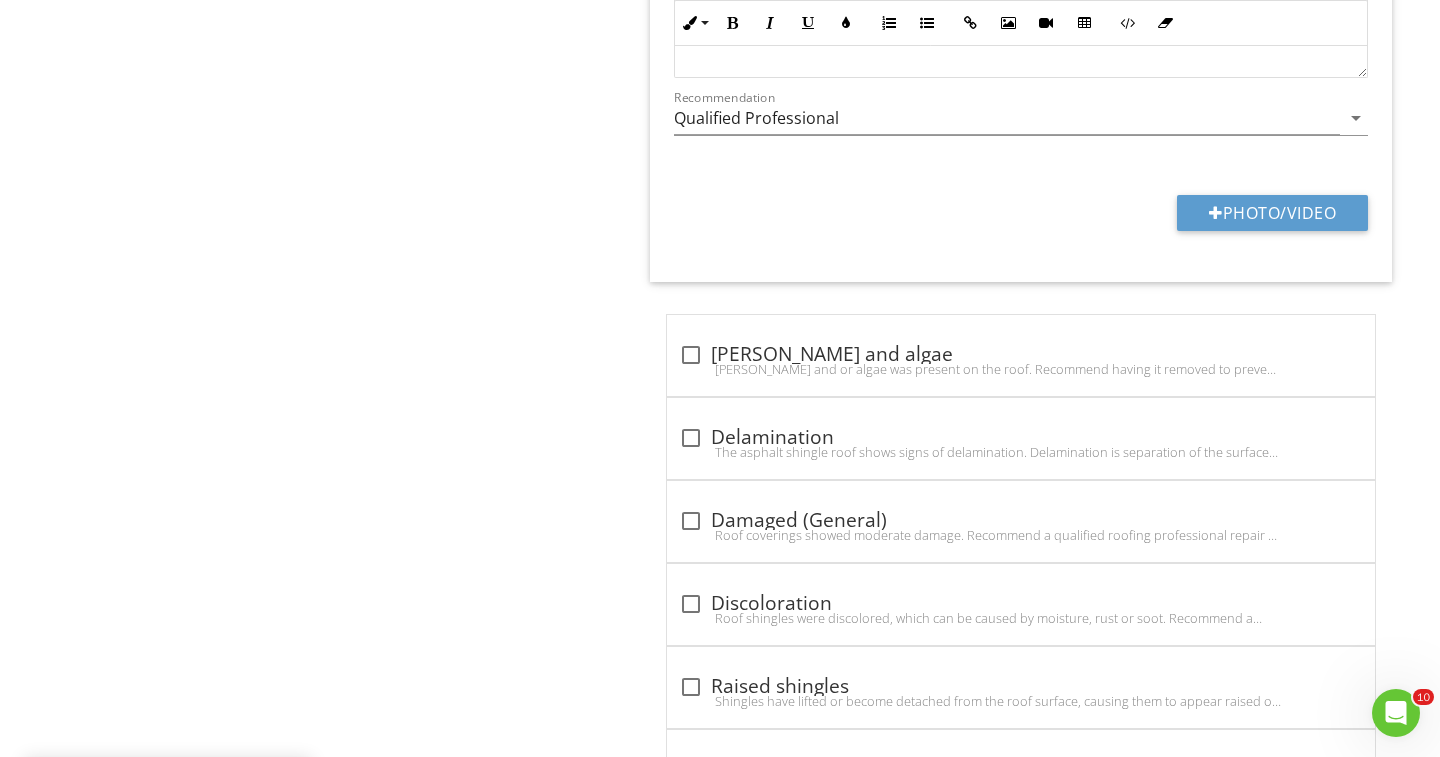 scroll, scrollTop: 1577, scrollLeft: 0, axis: vertical 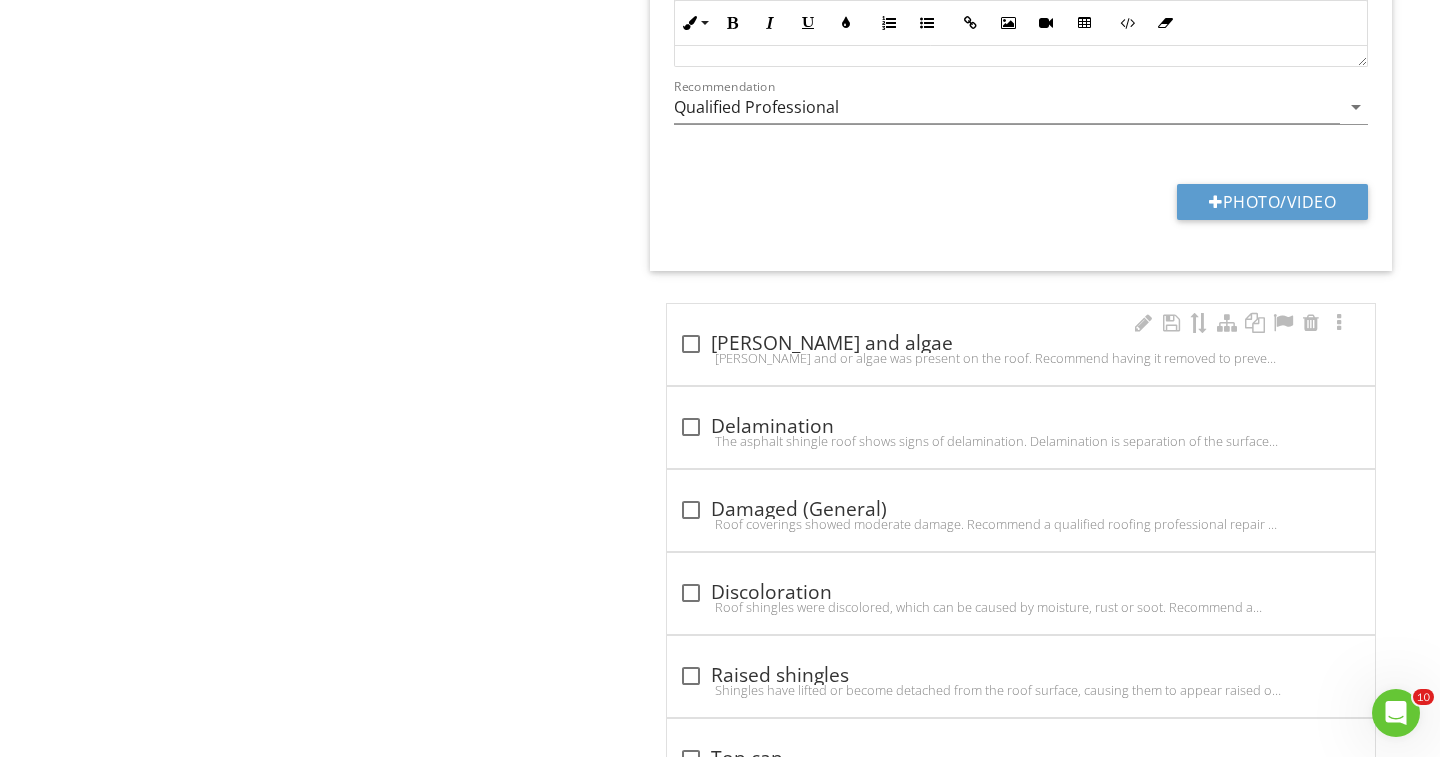 click on "Moss and or algae was present on the roof. Recommend having it removed to prevent further damage to shingles and roof structure" at bounding box center (1021, 358) 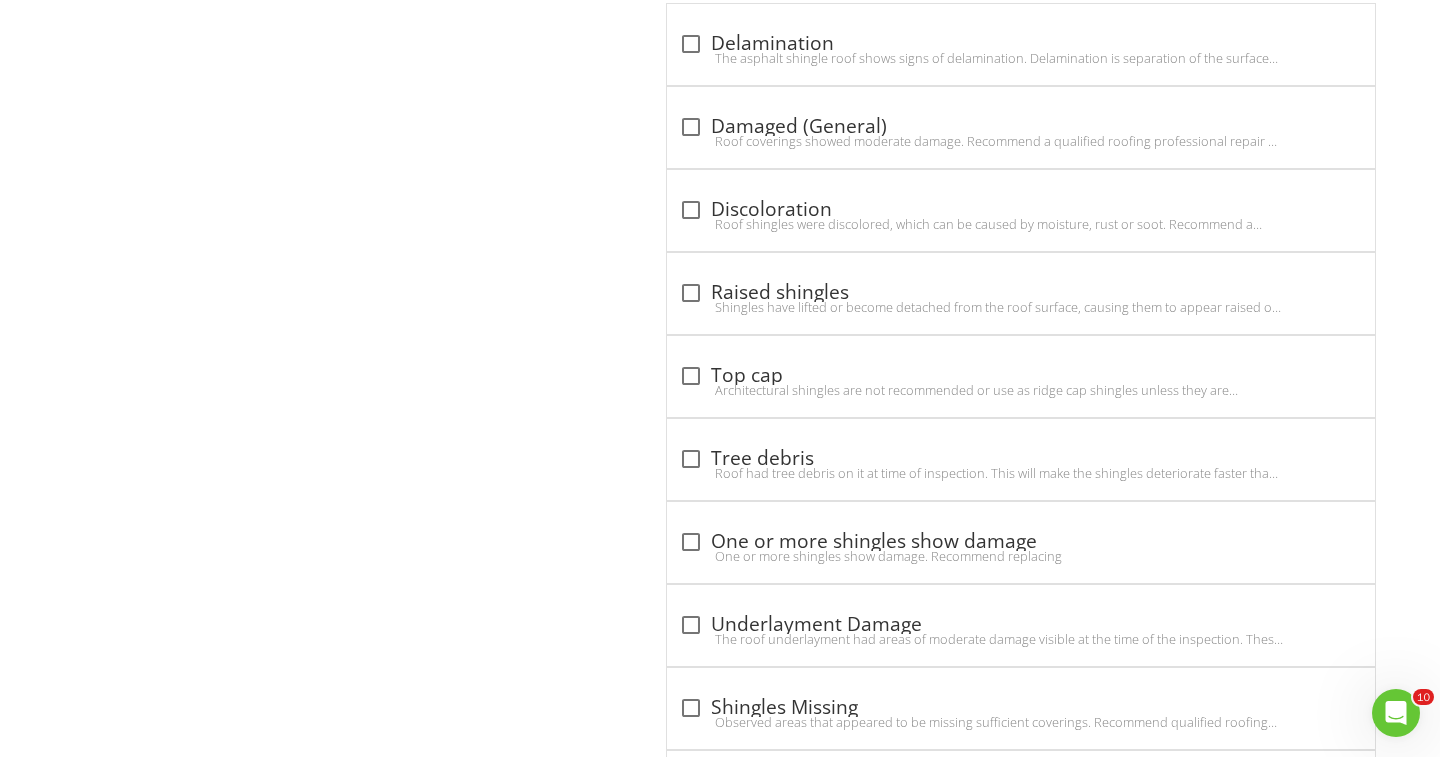 scroll, scrollTop: 2542, scrollLeft: 0, axis: vertical 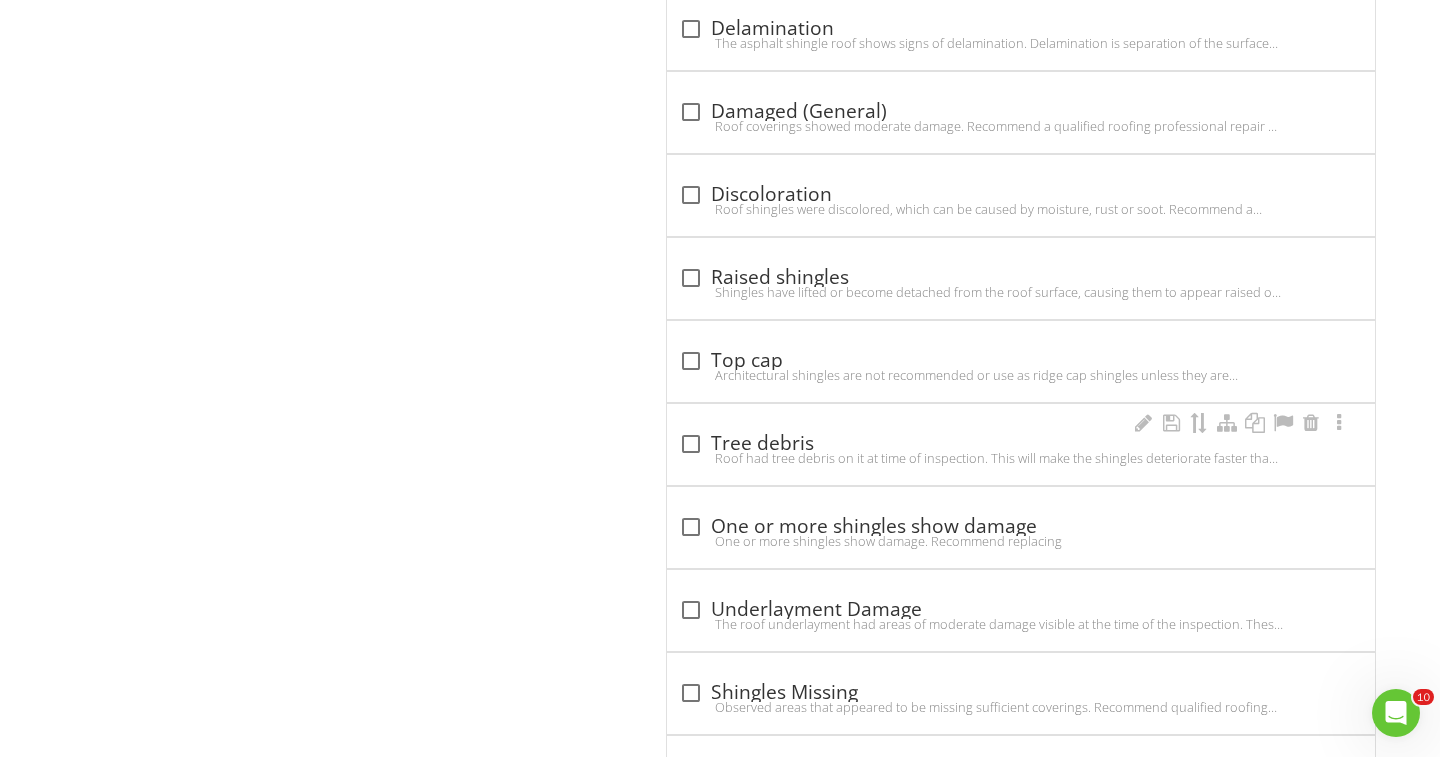 click at bounding box center (691, 444) 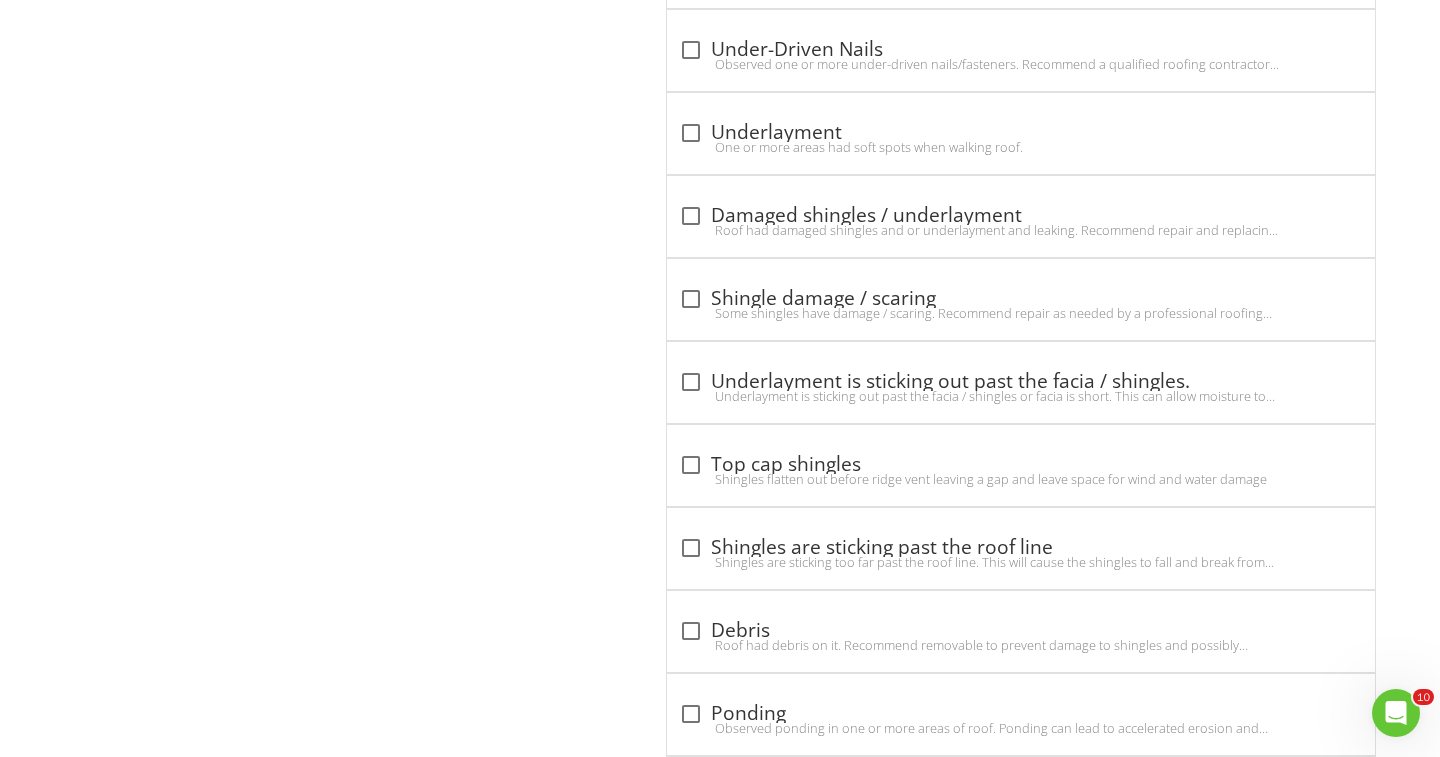 scroll, scrollTop: 4114, scrollLeft: 0, axis: vertical 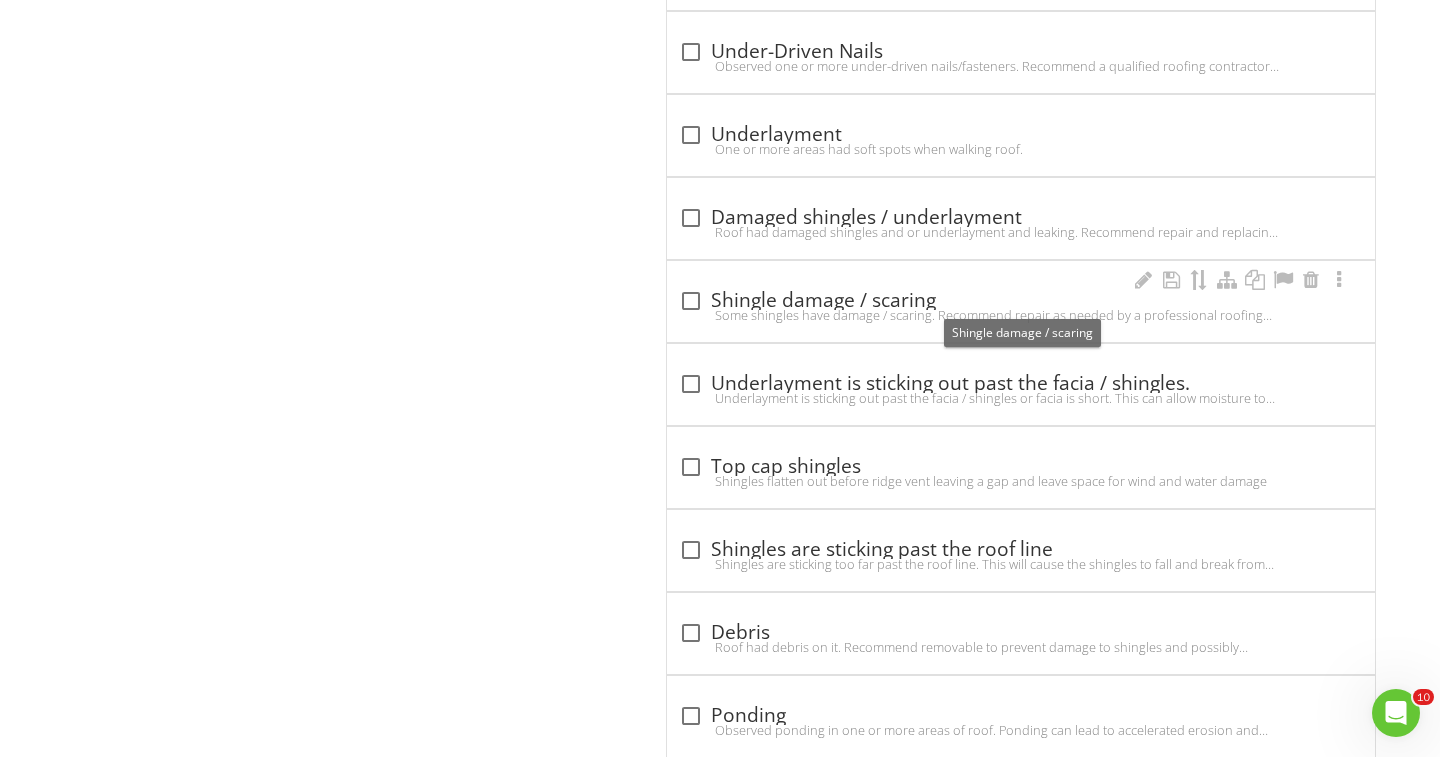 click at bounding box center [691, 301] 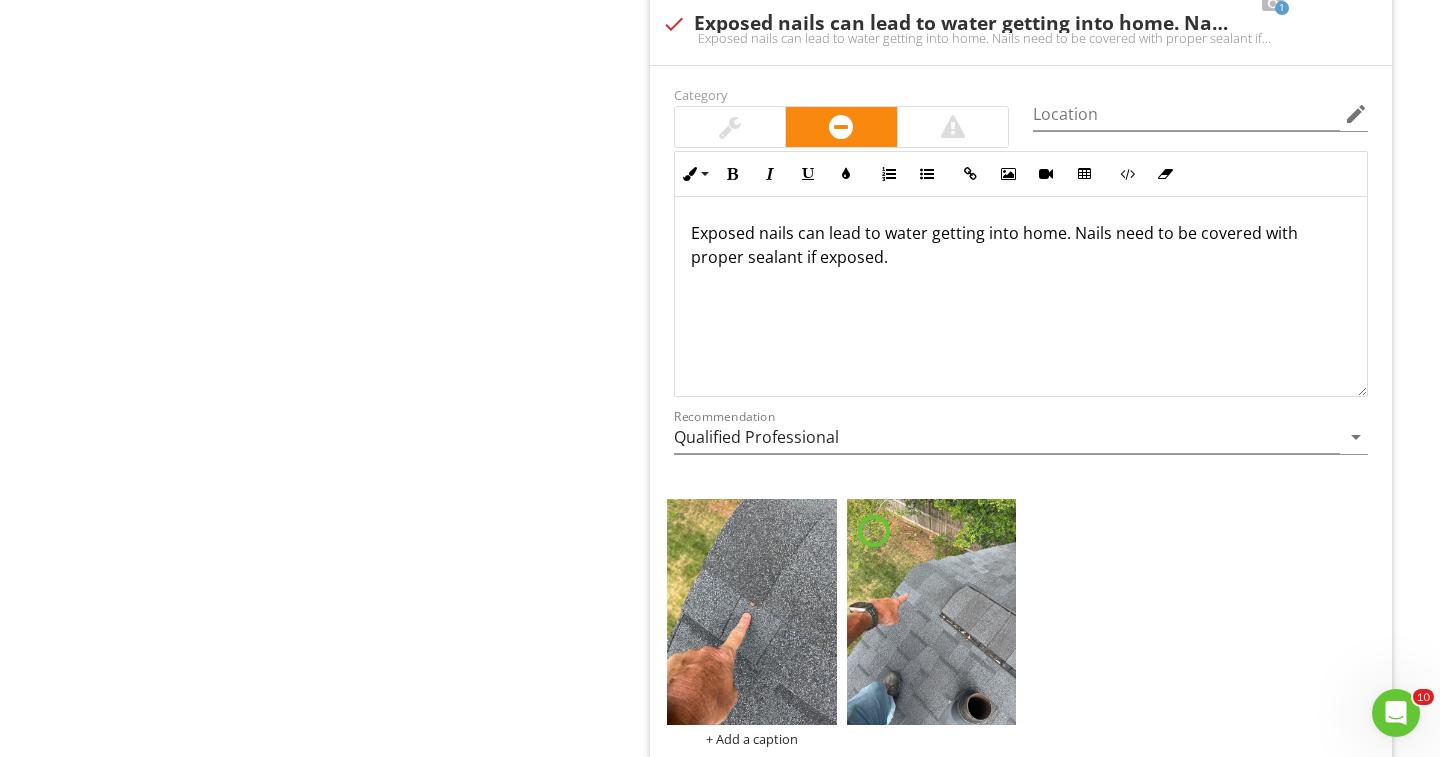 scroll, scrollTop: 1394, scrollLeft: 0, axis: vertical 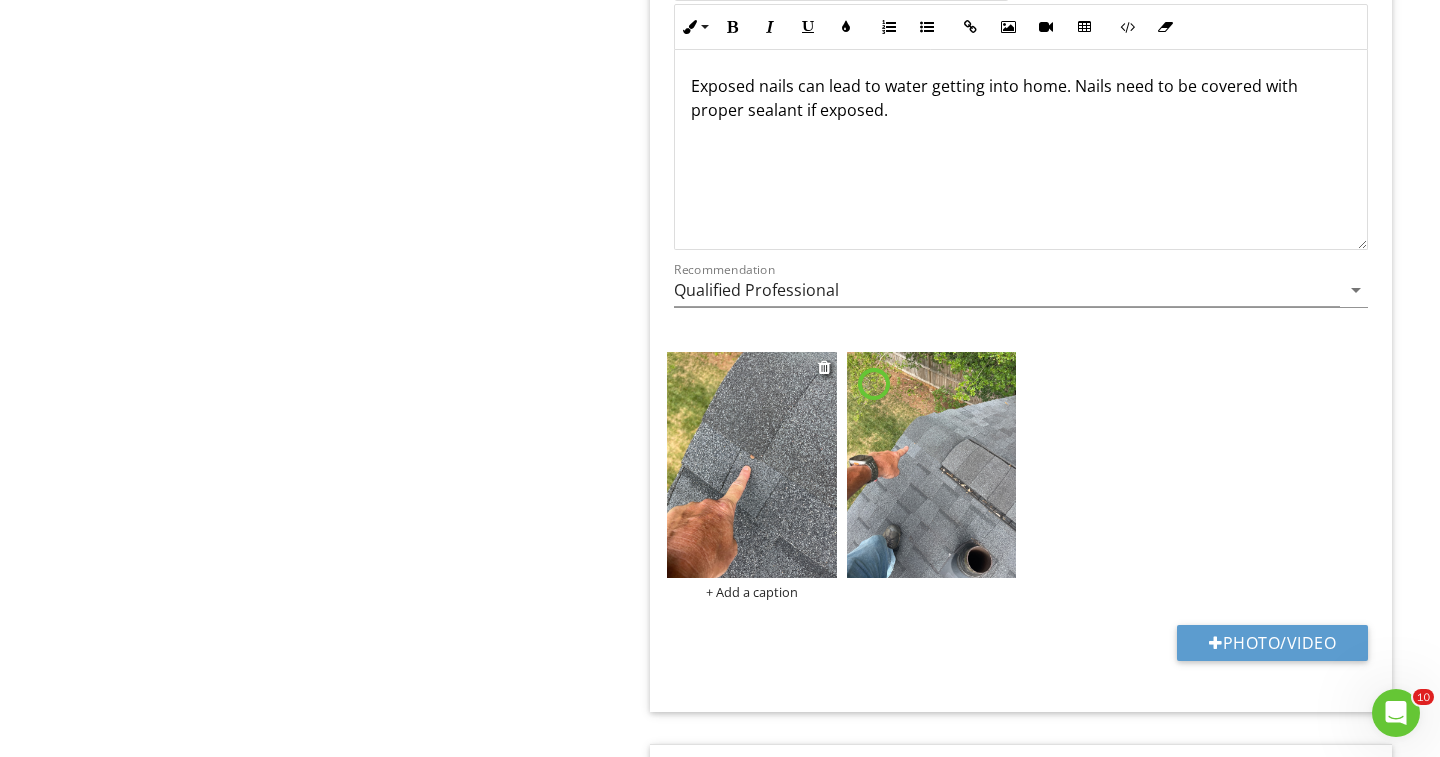 click at bounding box center (752, 465) 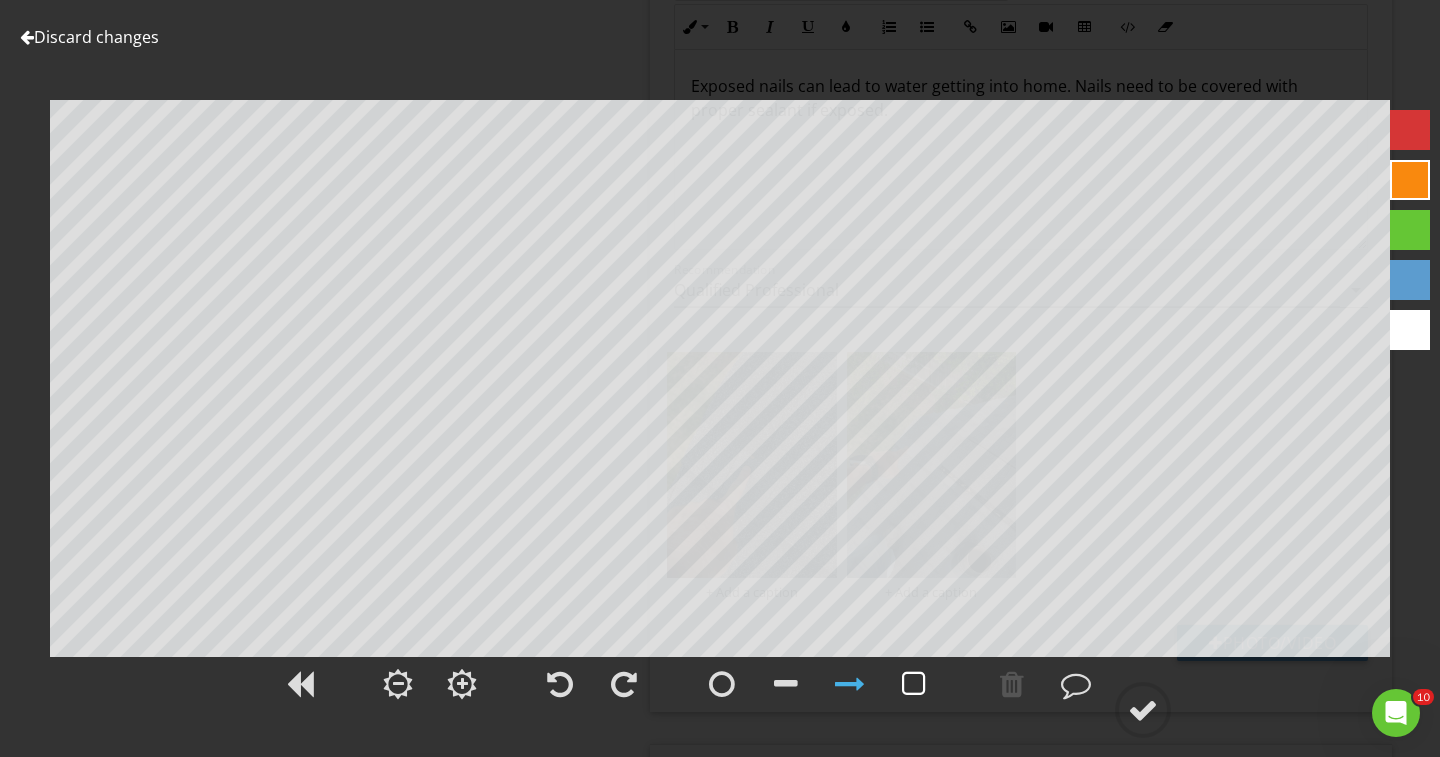 click at bounding box center [914, 684] 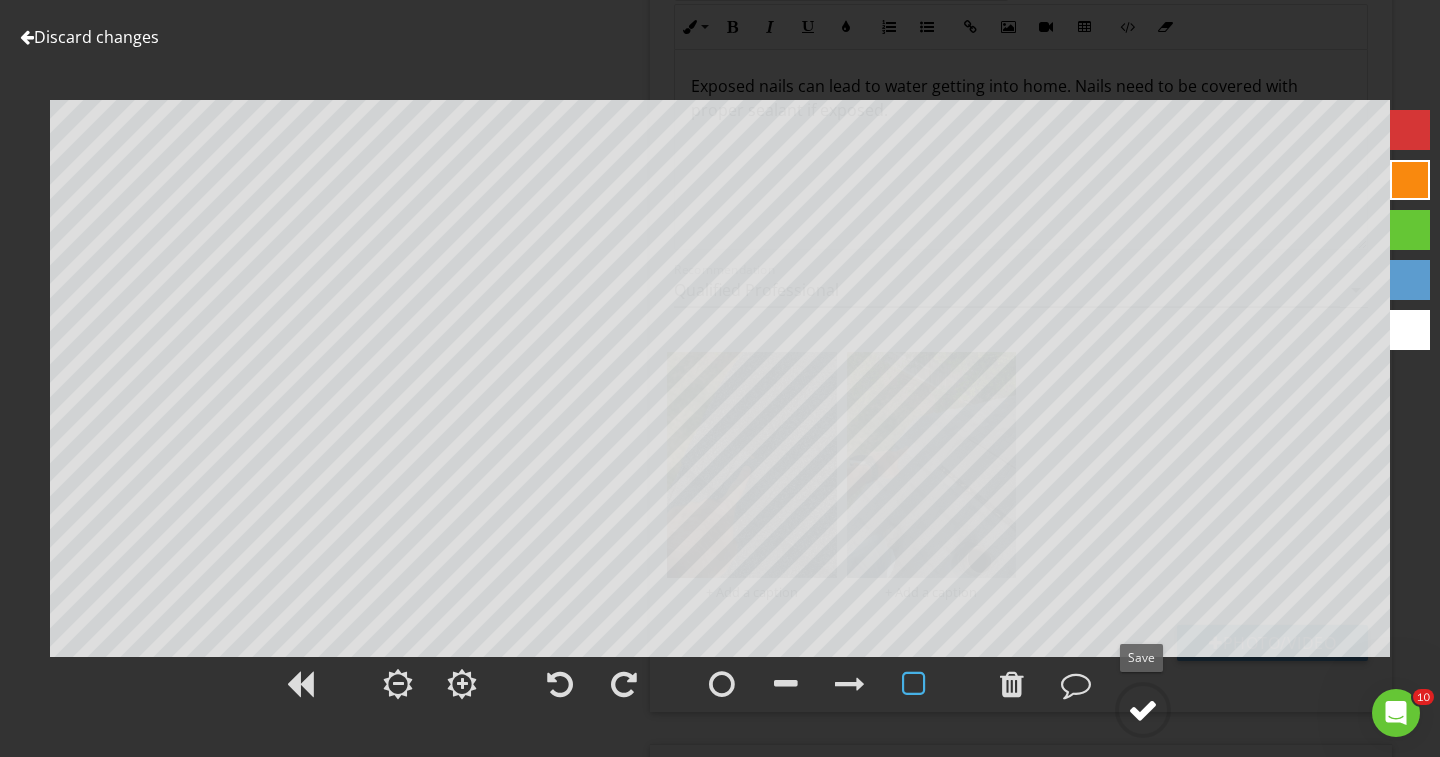 click at bounding box center [1143, 710] 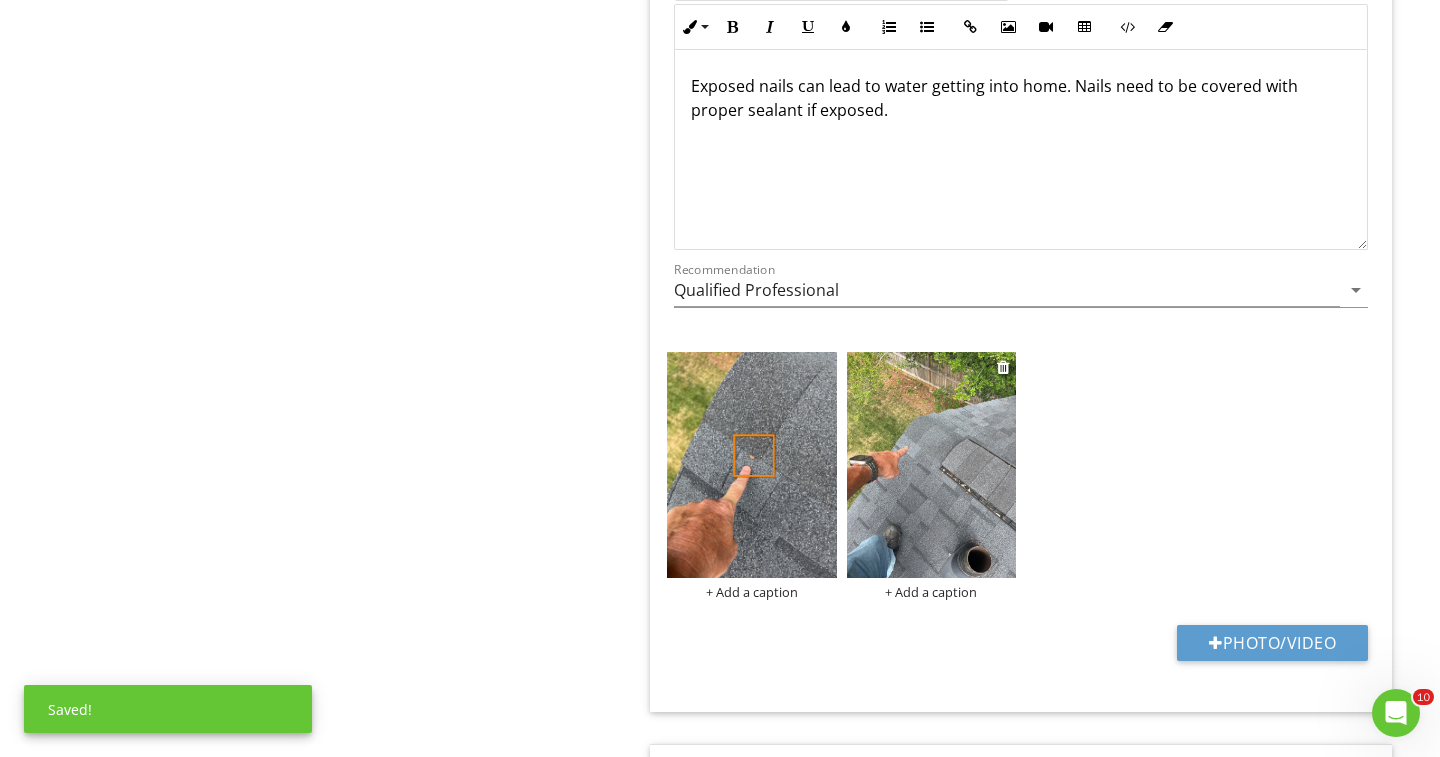 click at bounding box center [932, 465] 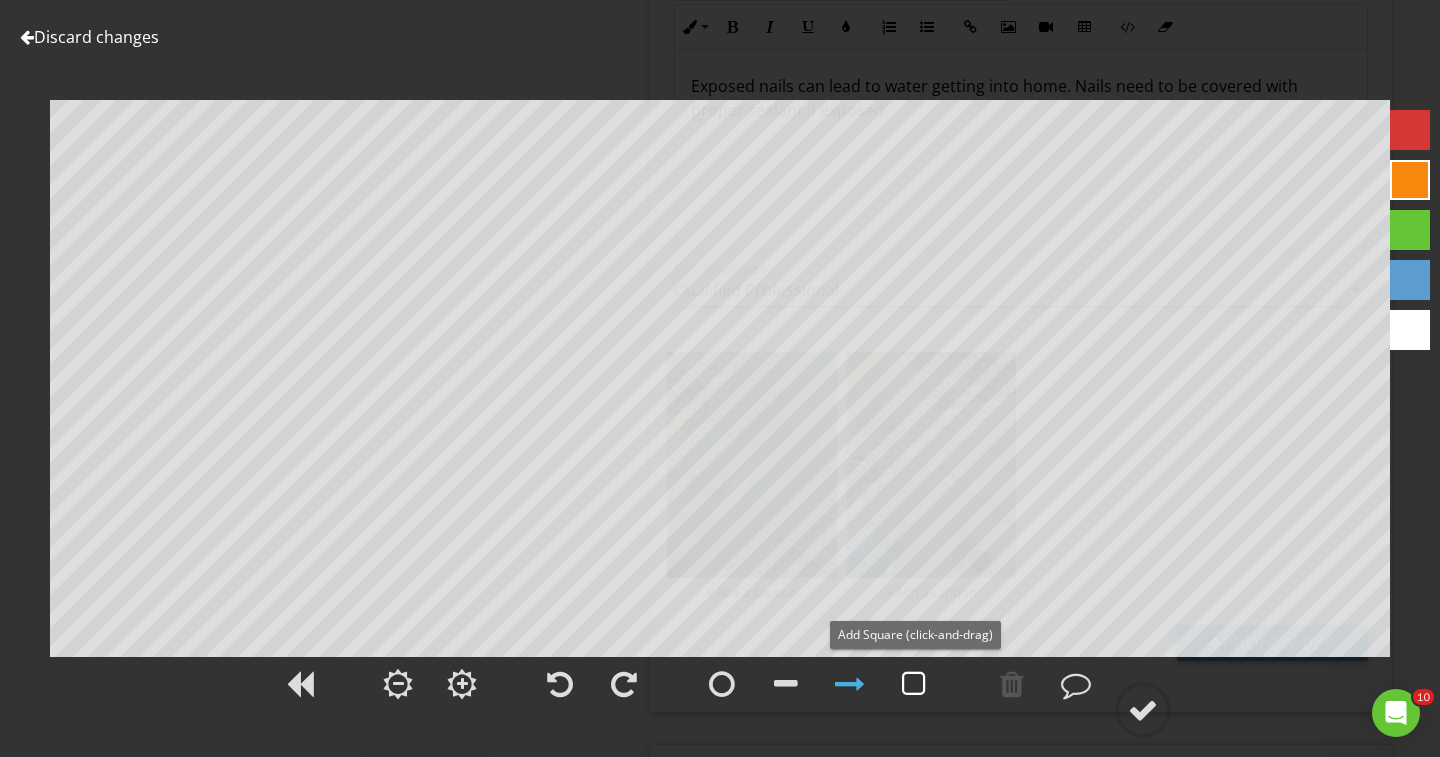 click at bounding box center (914, 684) 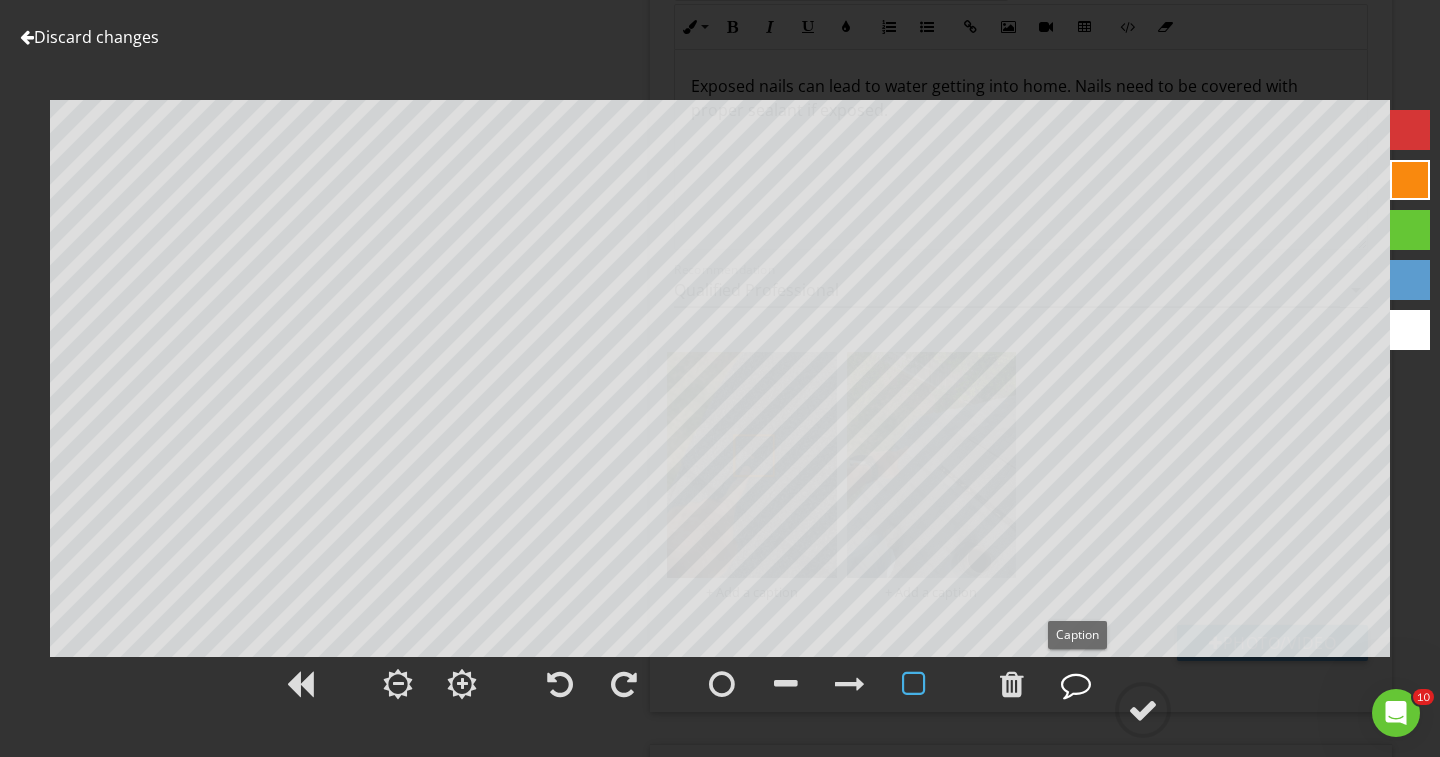 click at bounding box center (1076, 684) 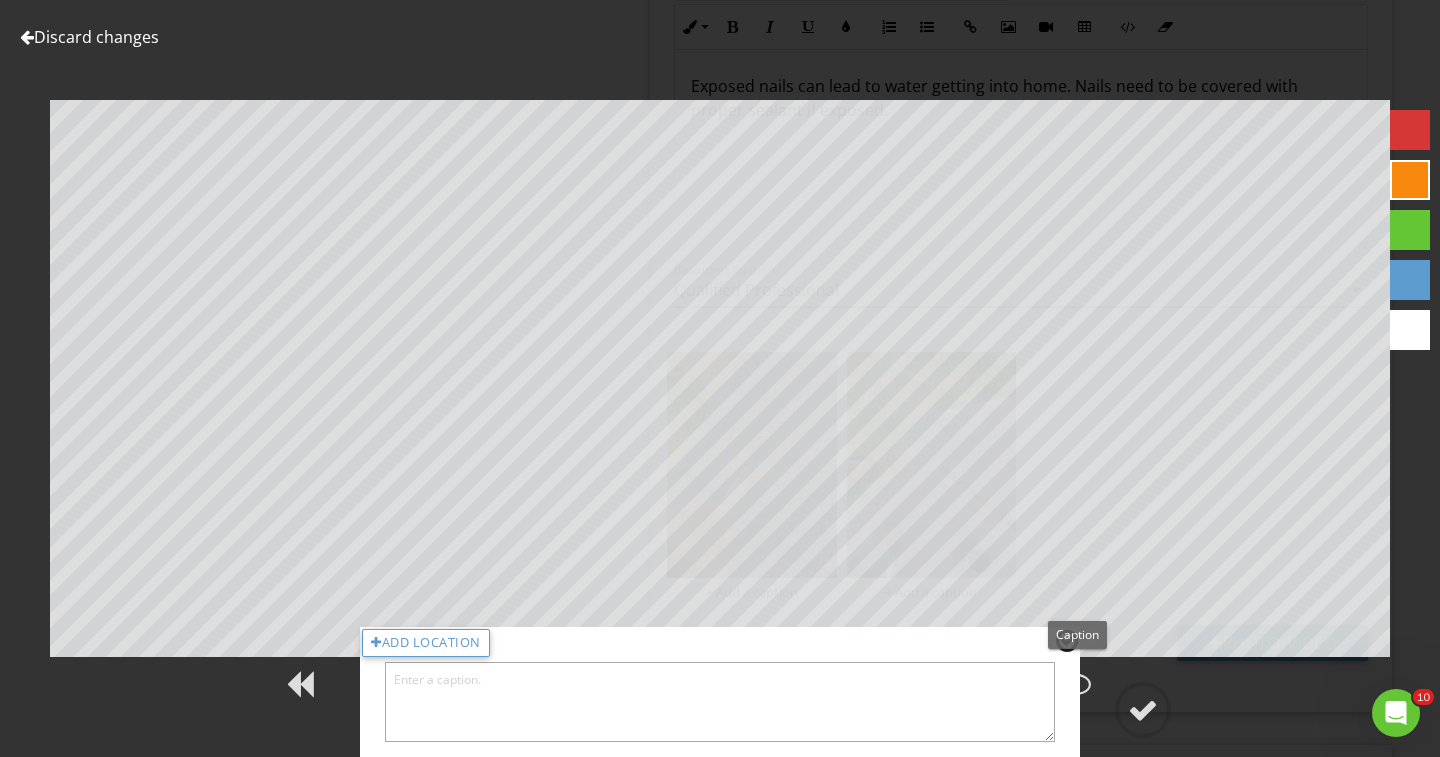 click at bounding box center [720, 702] 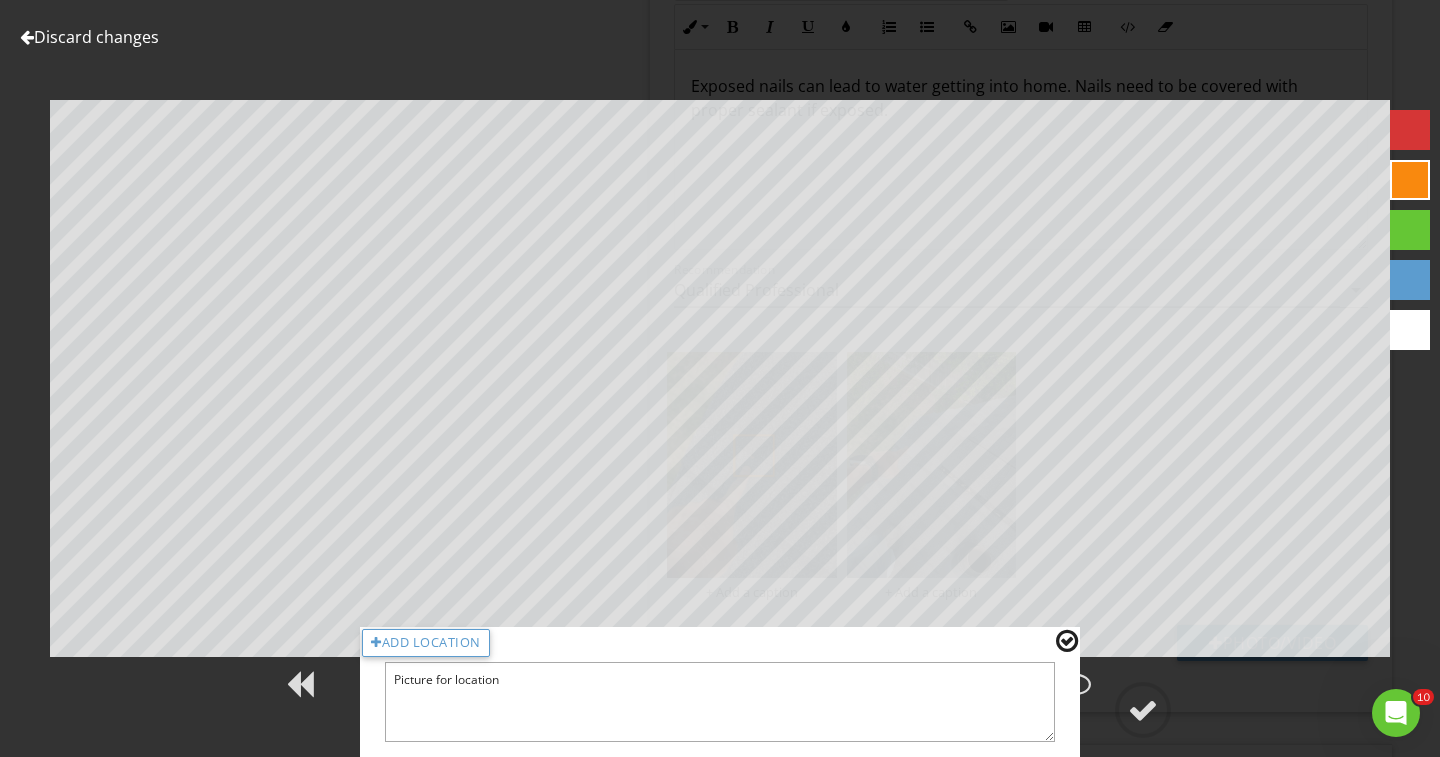 type on "Picture for location" 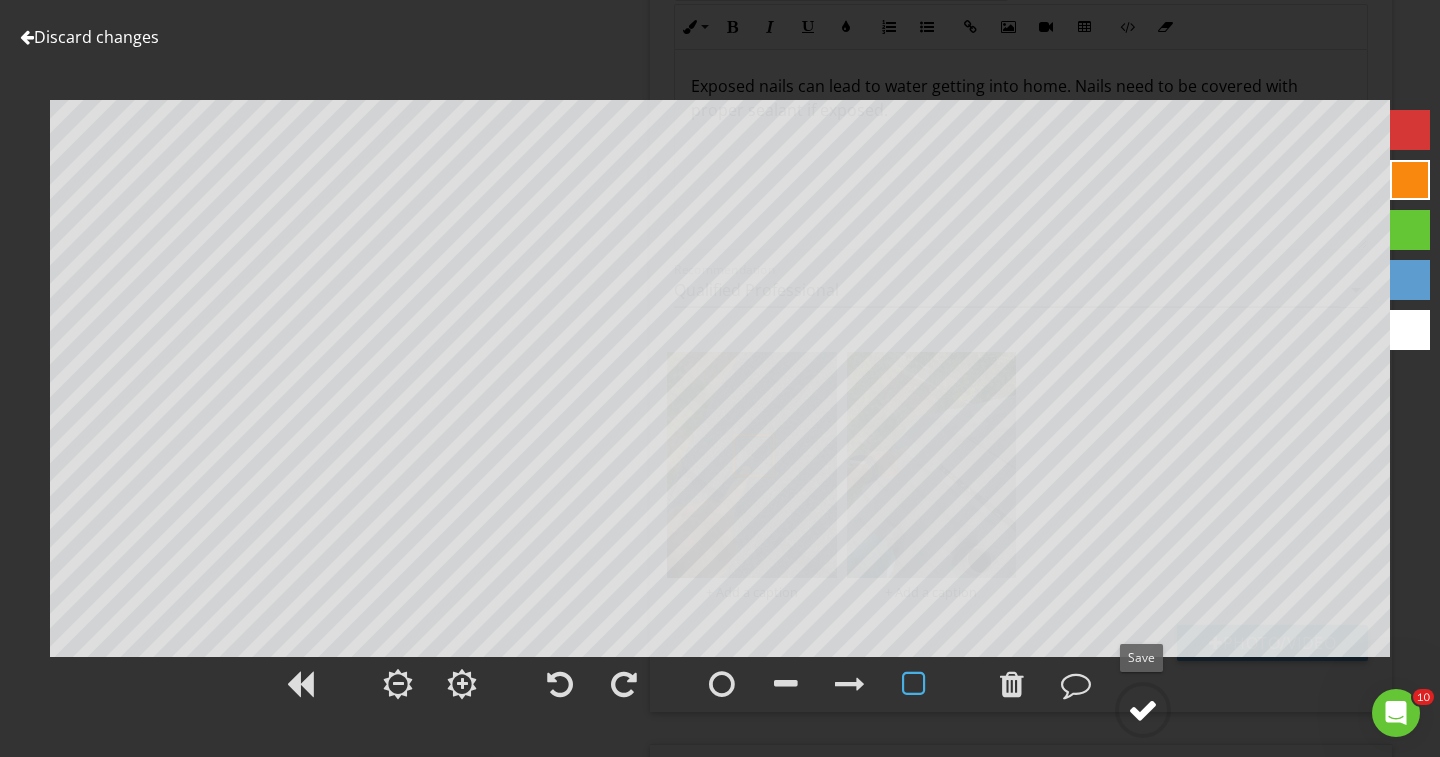 click at bounding box center (1143, 710) 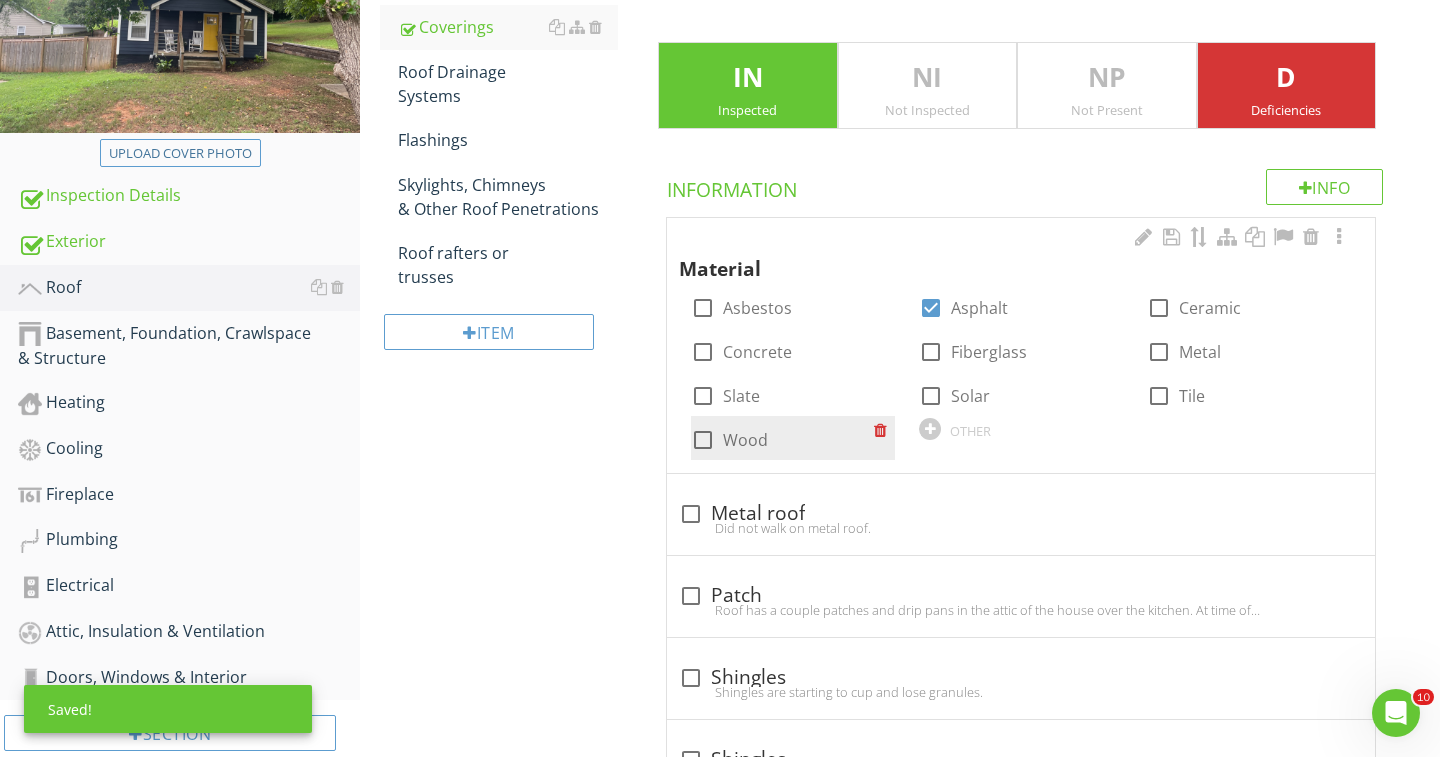 scroll, scrollTop: 266, scrollLeft: 0, axis: vertical 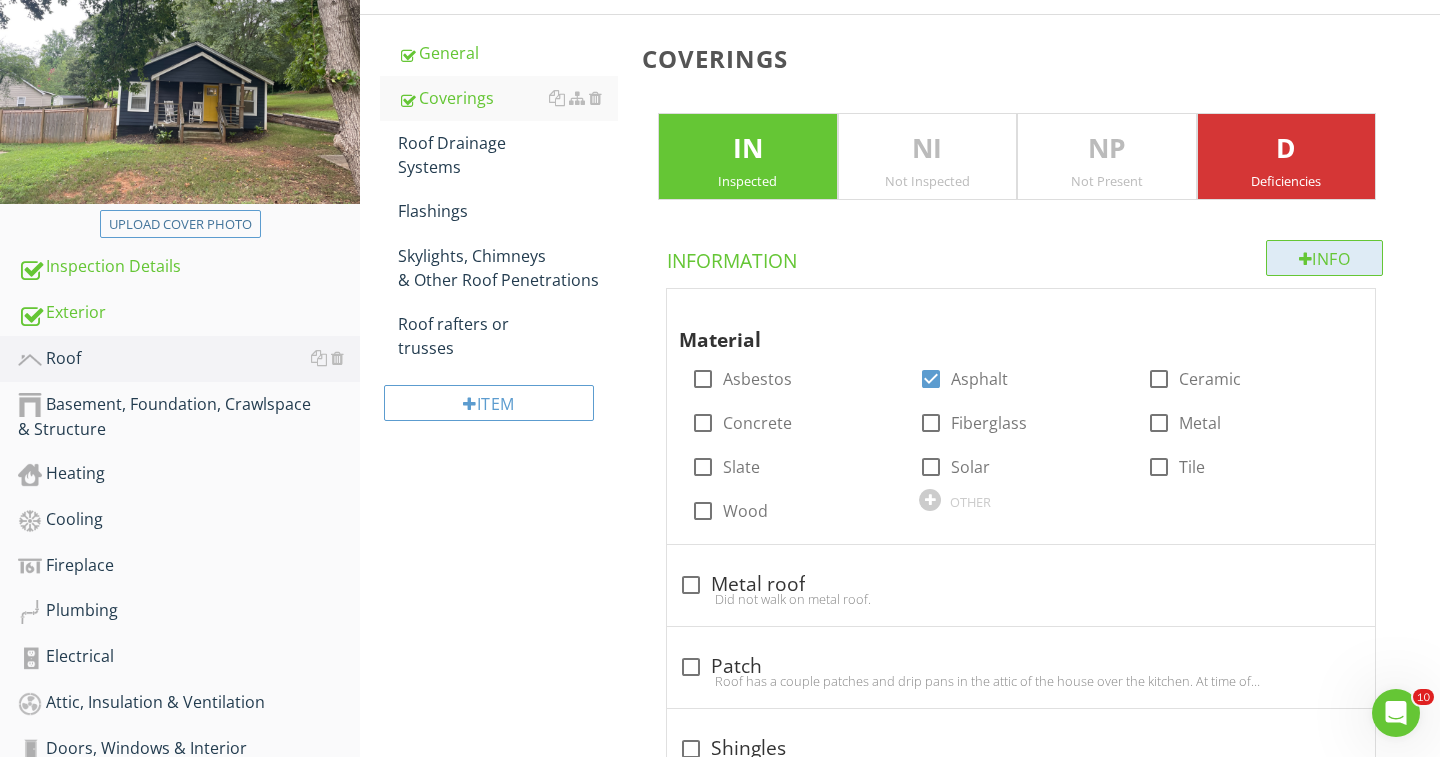 click on "Info" at bounding box center [1325, 258] 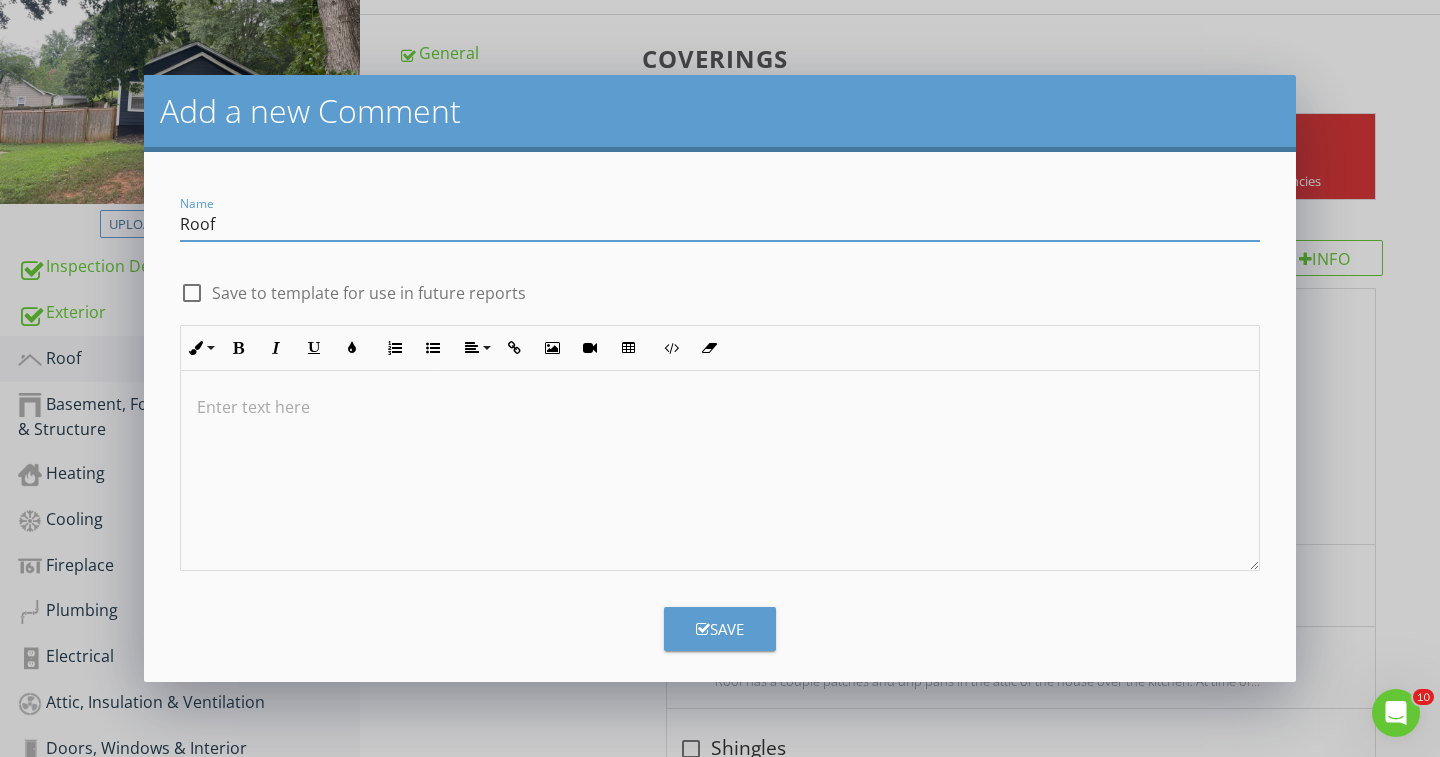 type on "Roof" 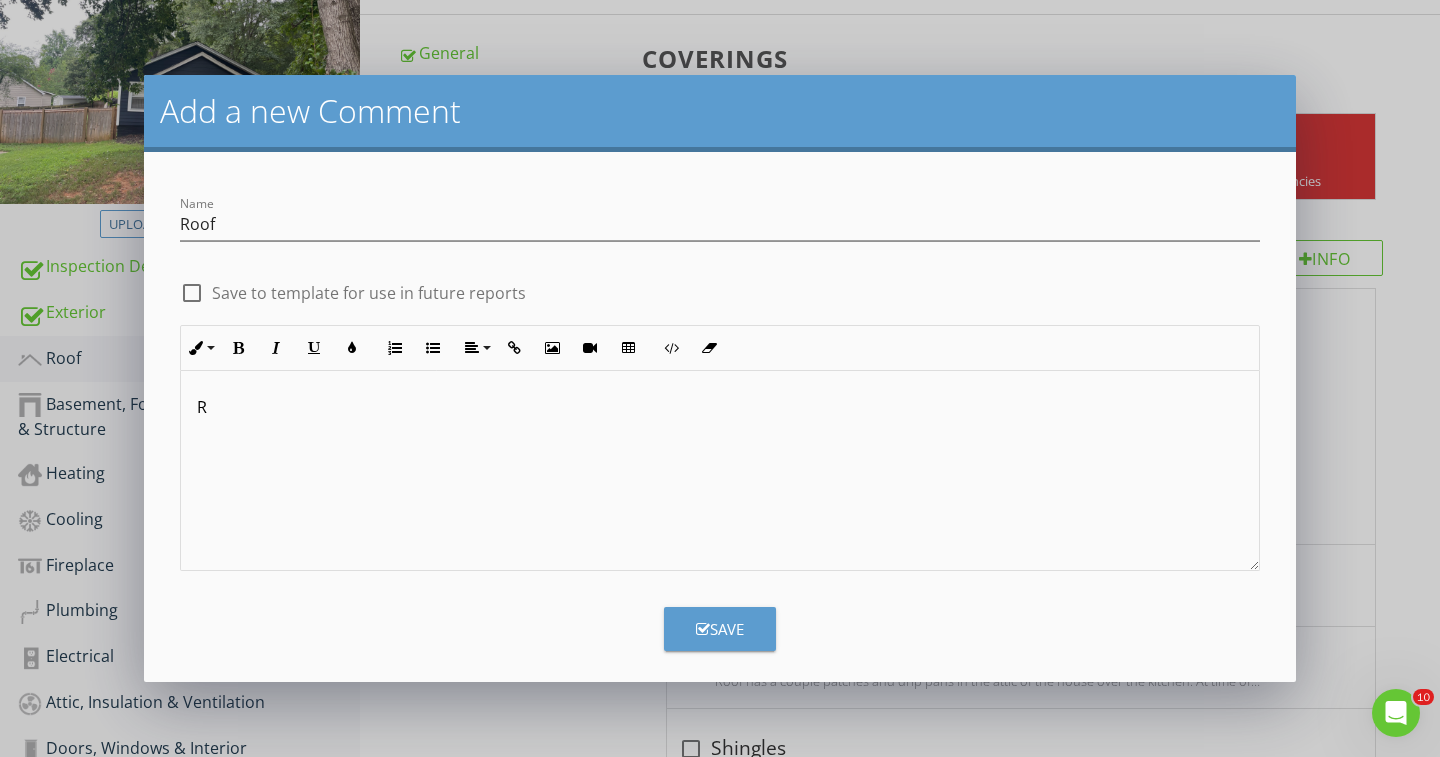type 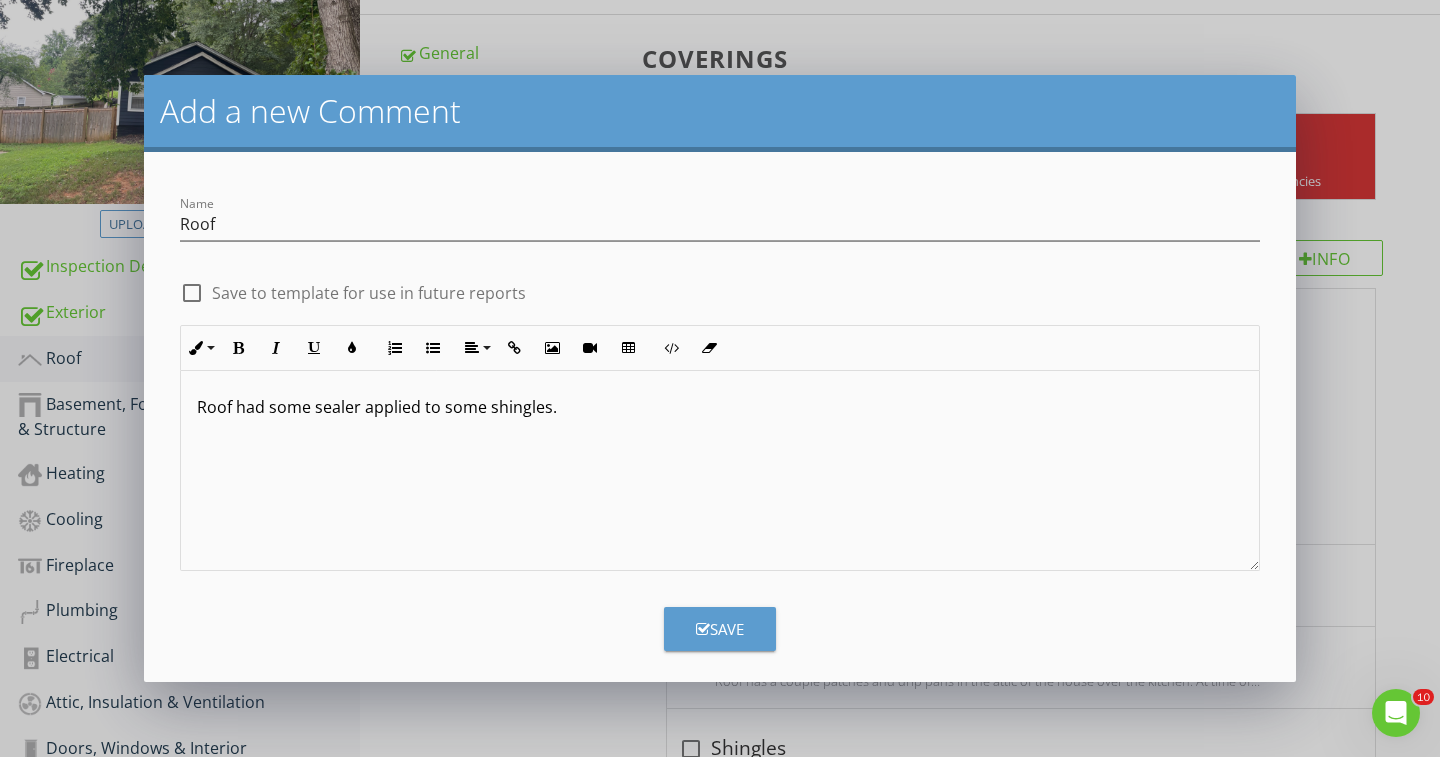 click on "Save" at bounding box center (720, 621) 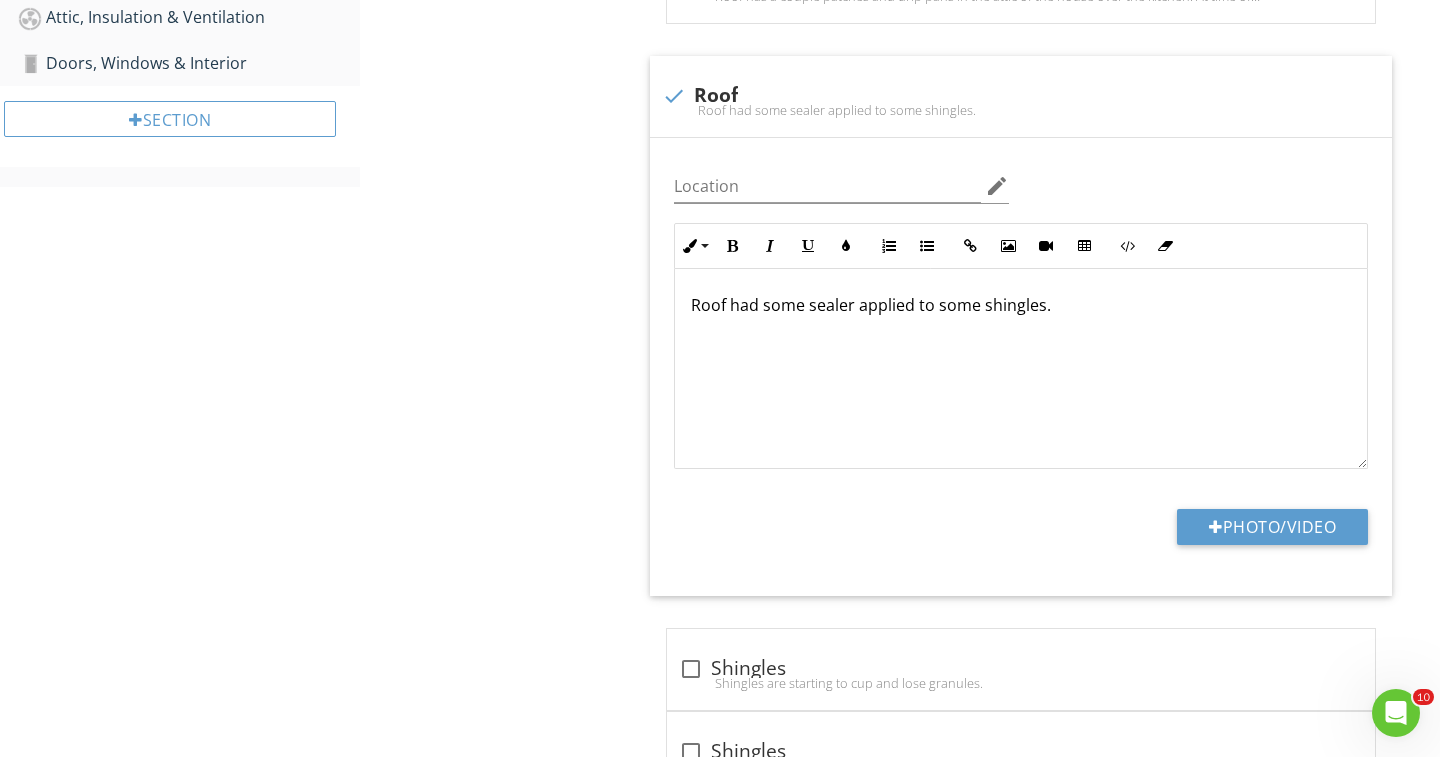 scroll, scrollTop: 956, scrollLeft: 0, axis: vertical 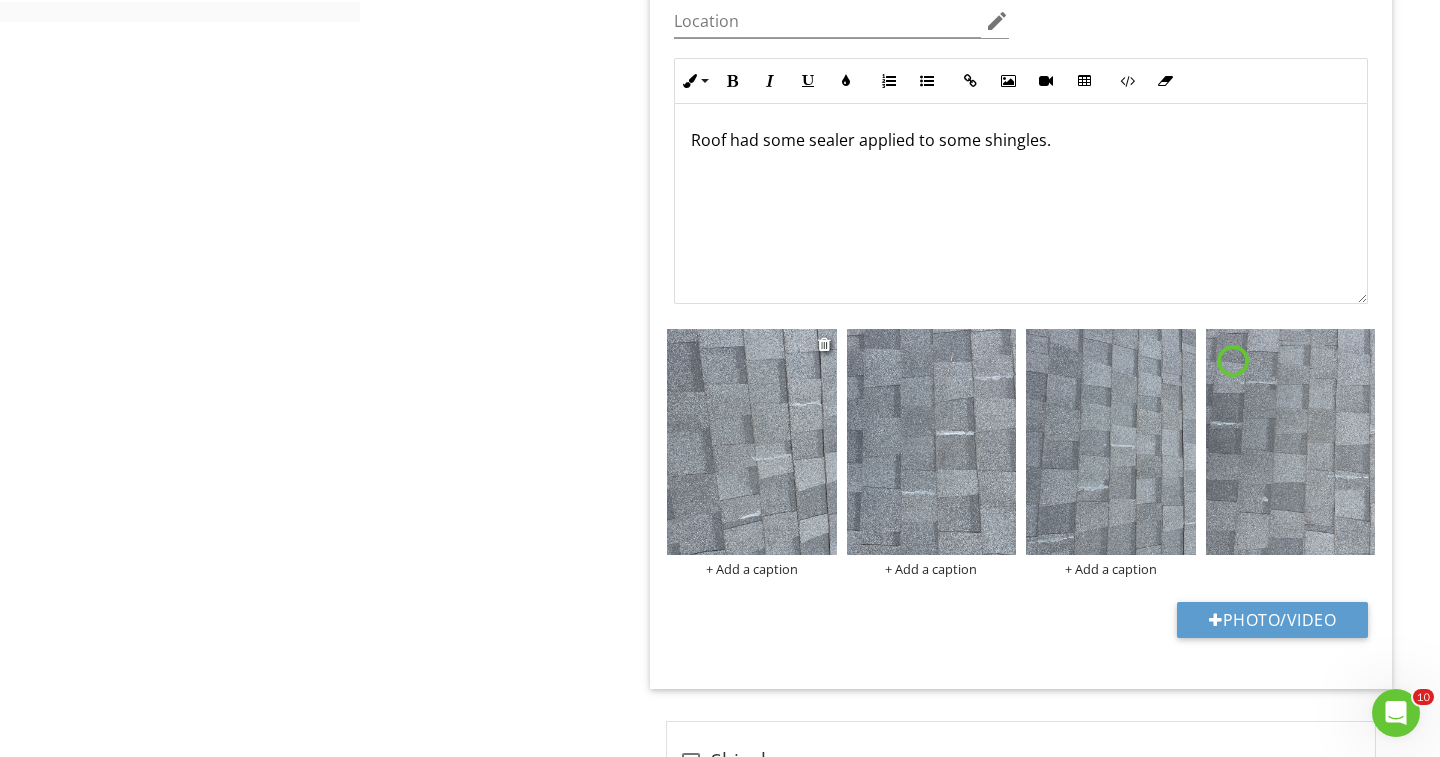 click at bounding box center (752, 442) 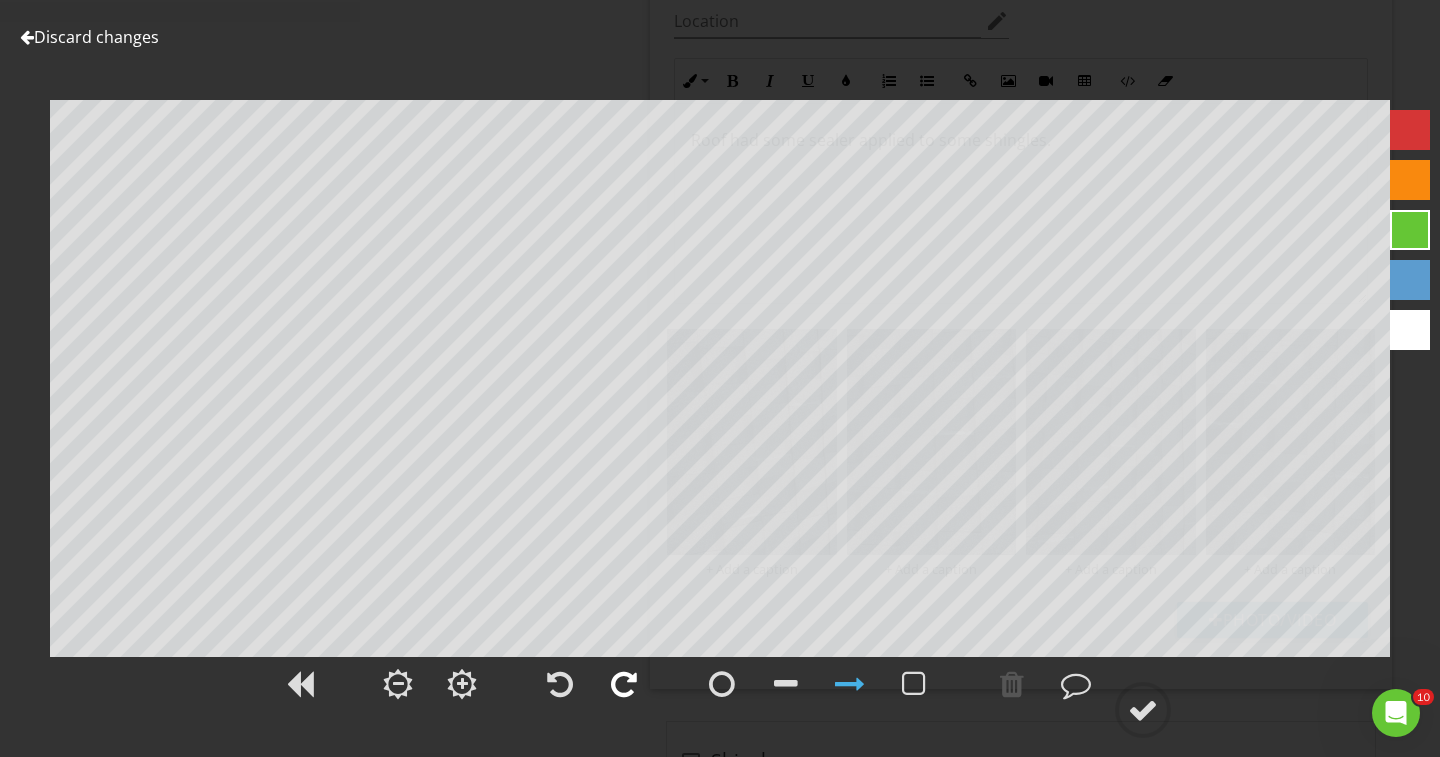 click at bounding box center [624, 684] 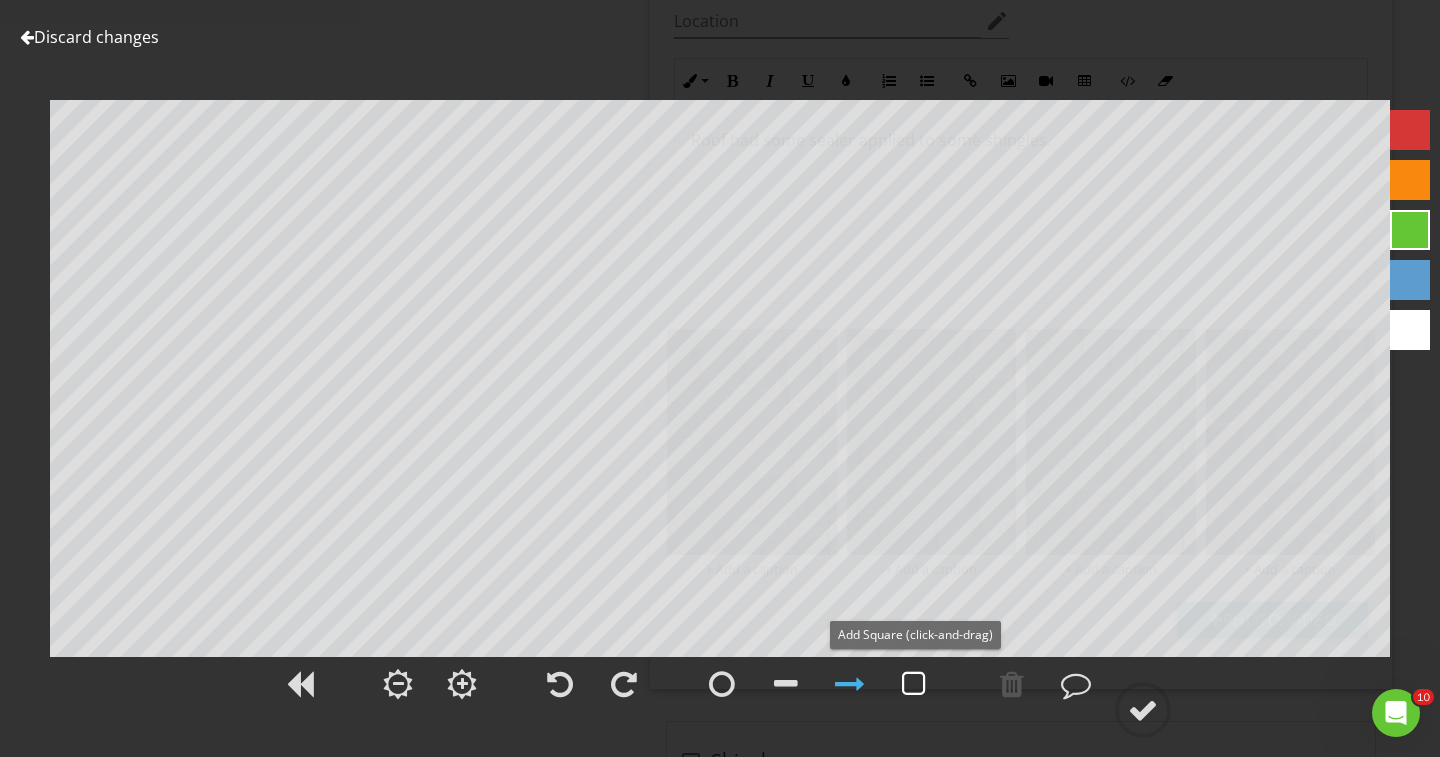 click at bounding box center (914, 684) 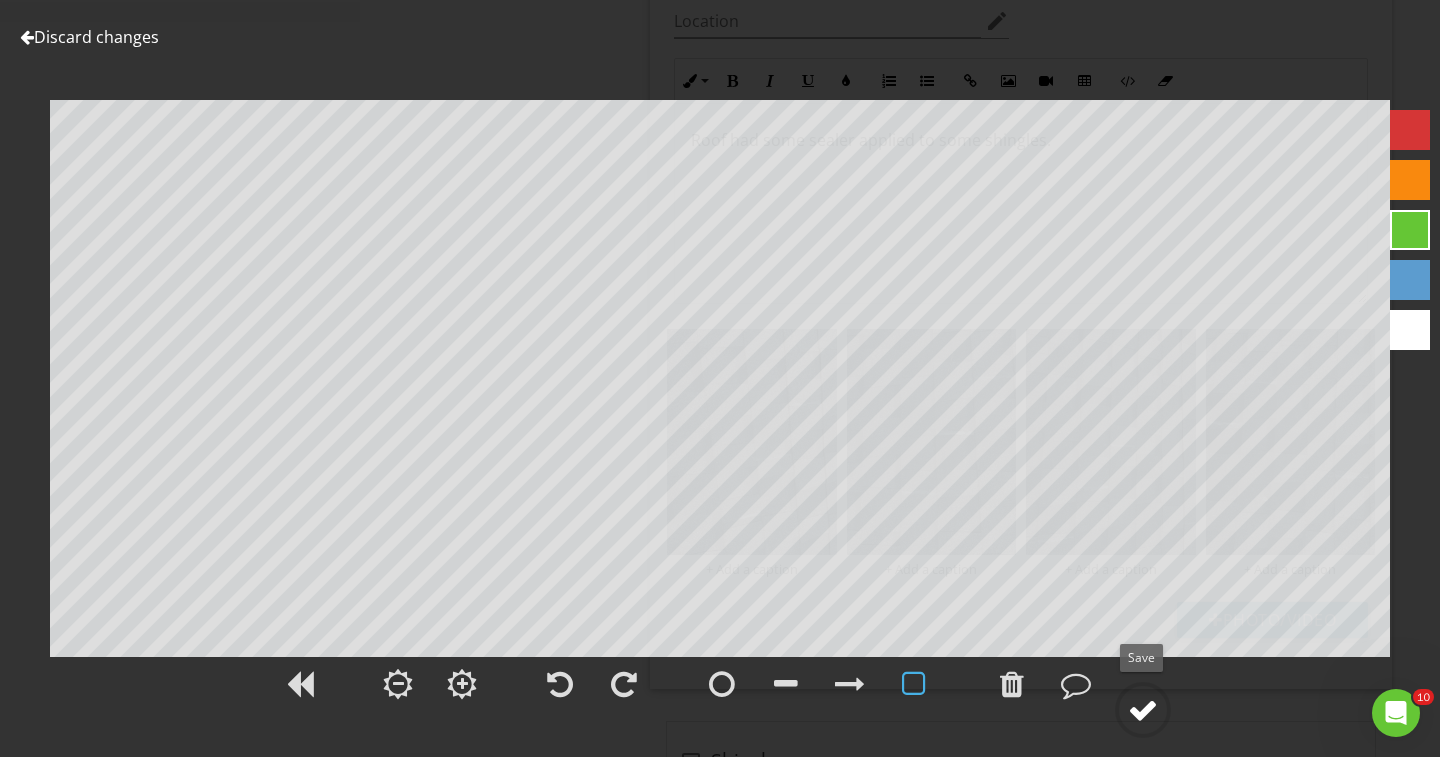 click at bounding box center (1143, 710) 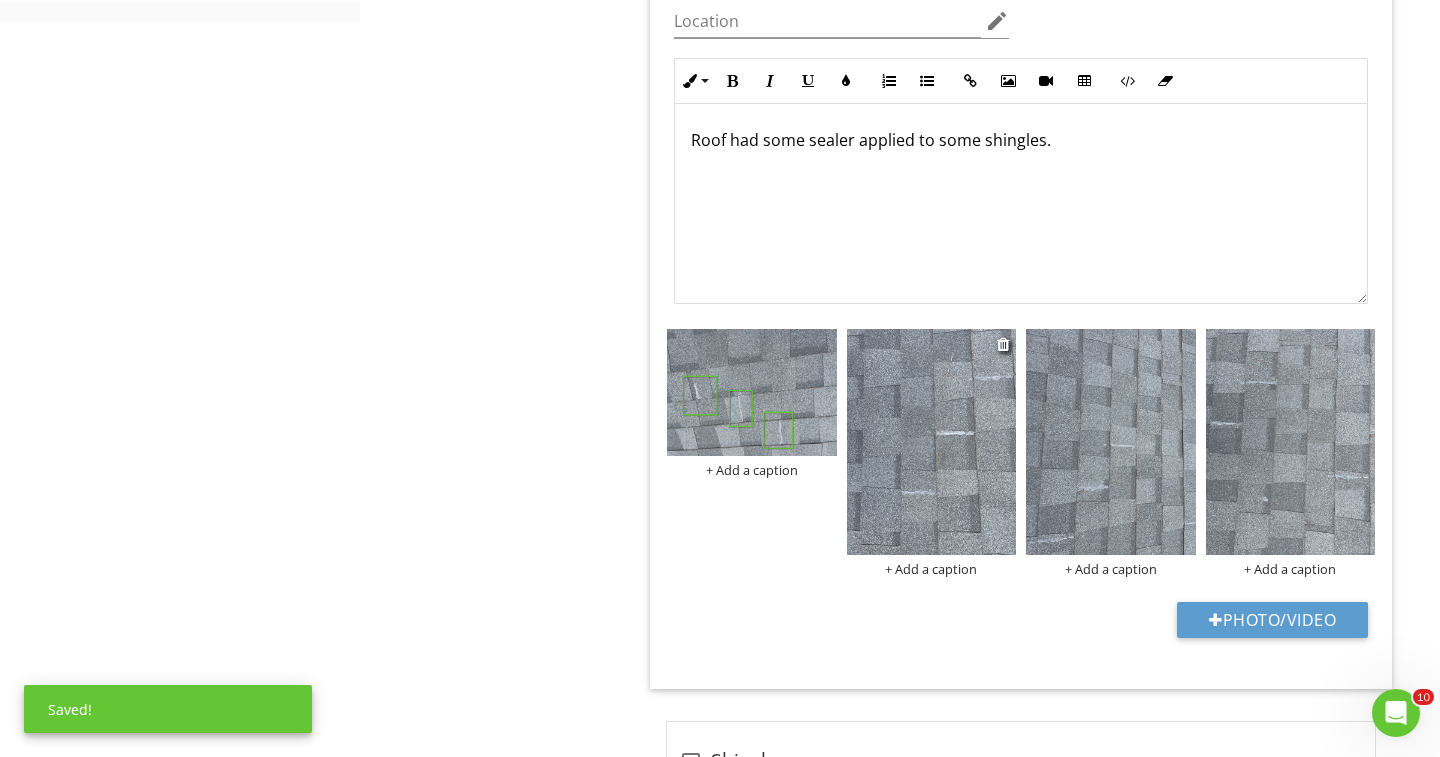 click at bounding box center [932, 442] 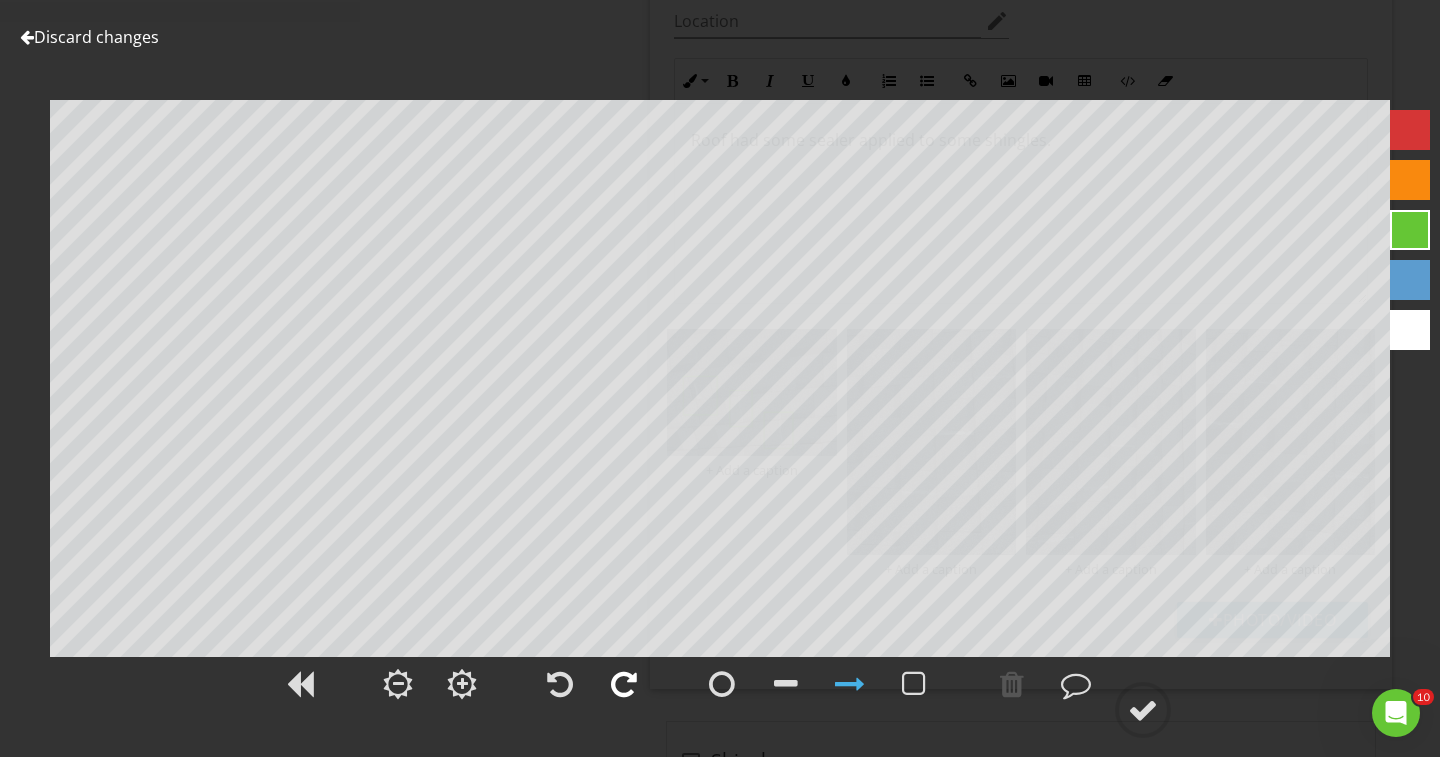 click at bounding box center [624, 684] 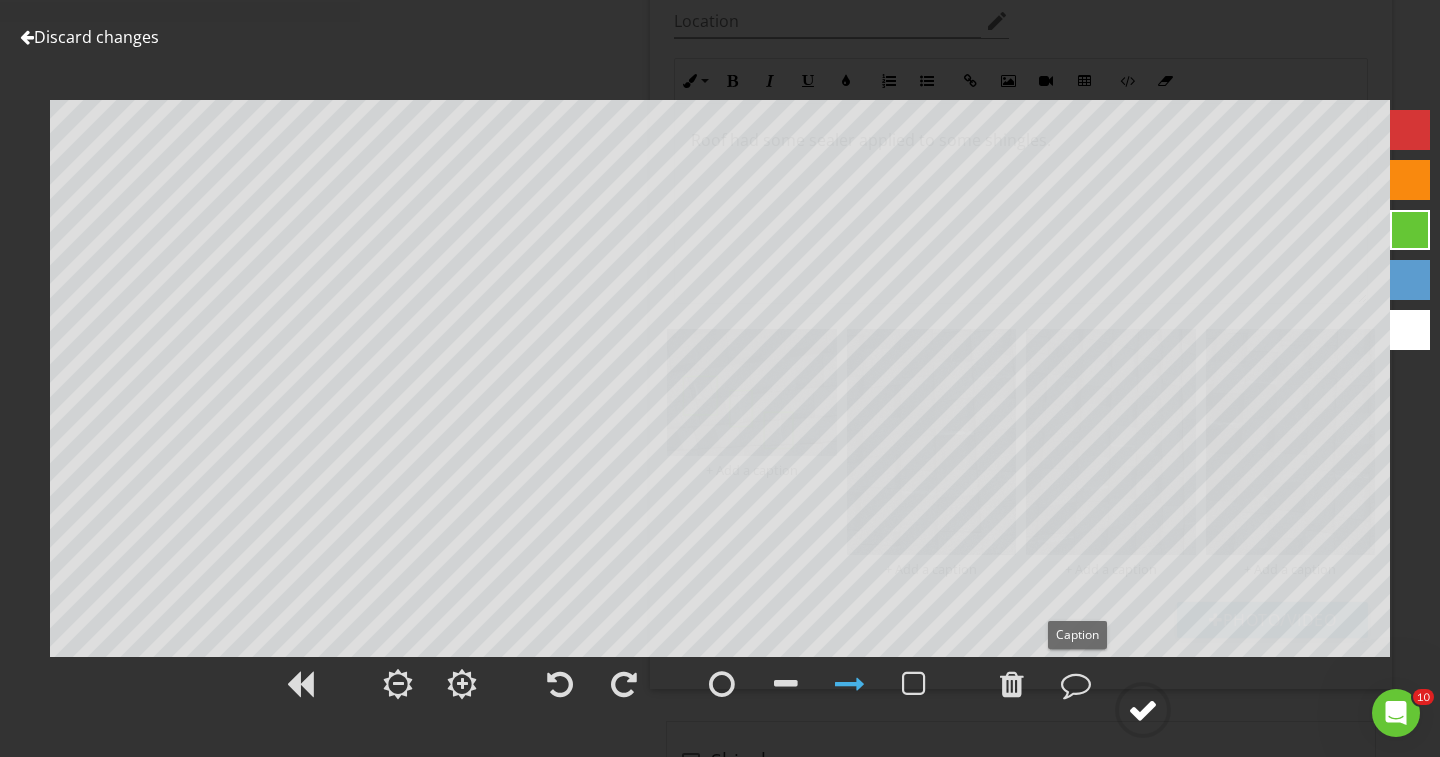 click at bounding box center (1143, 710) 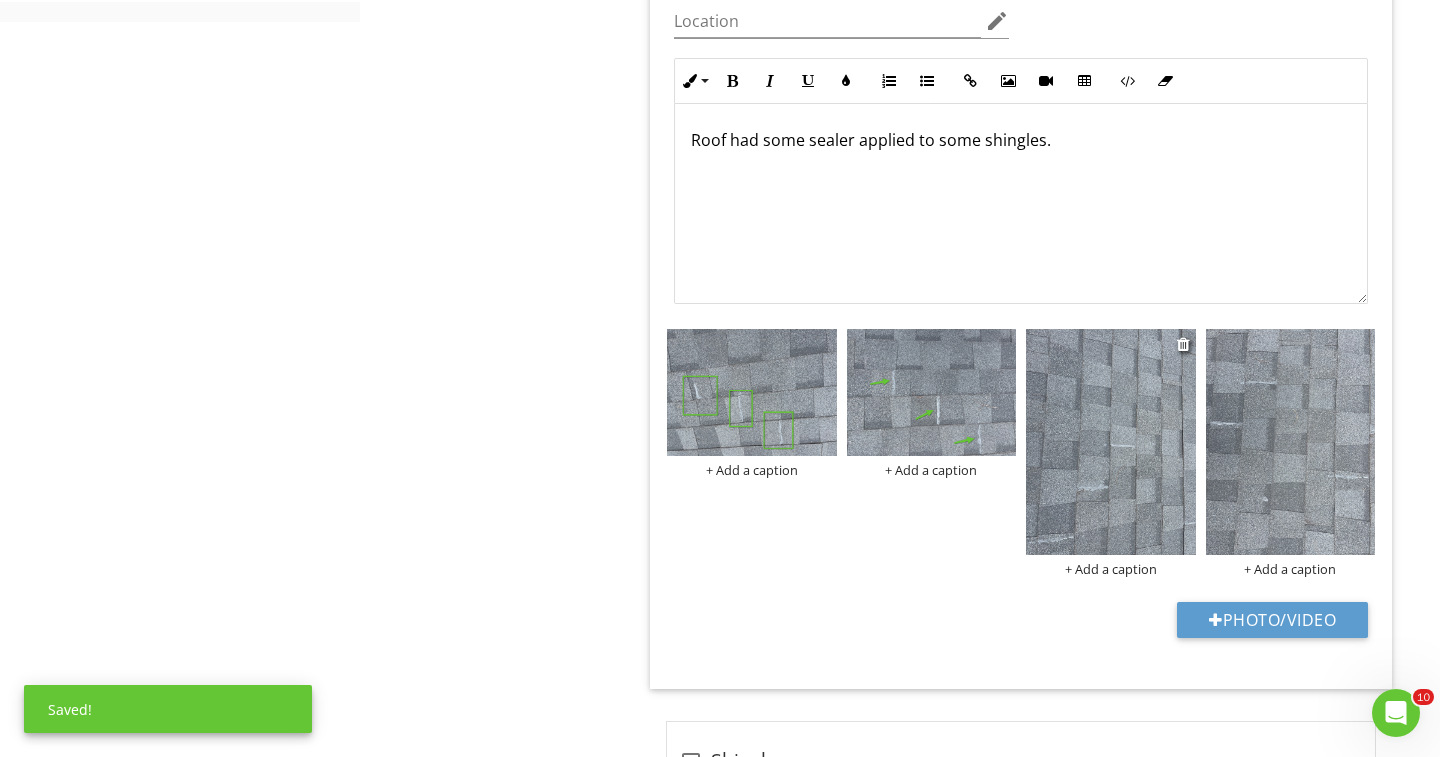 click at bounding box center [1111, 442] 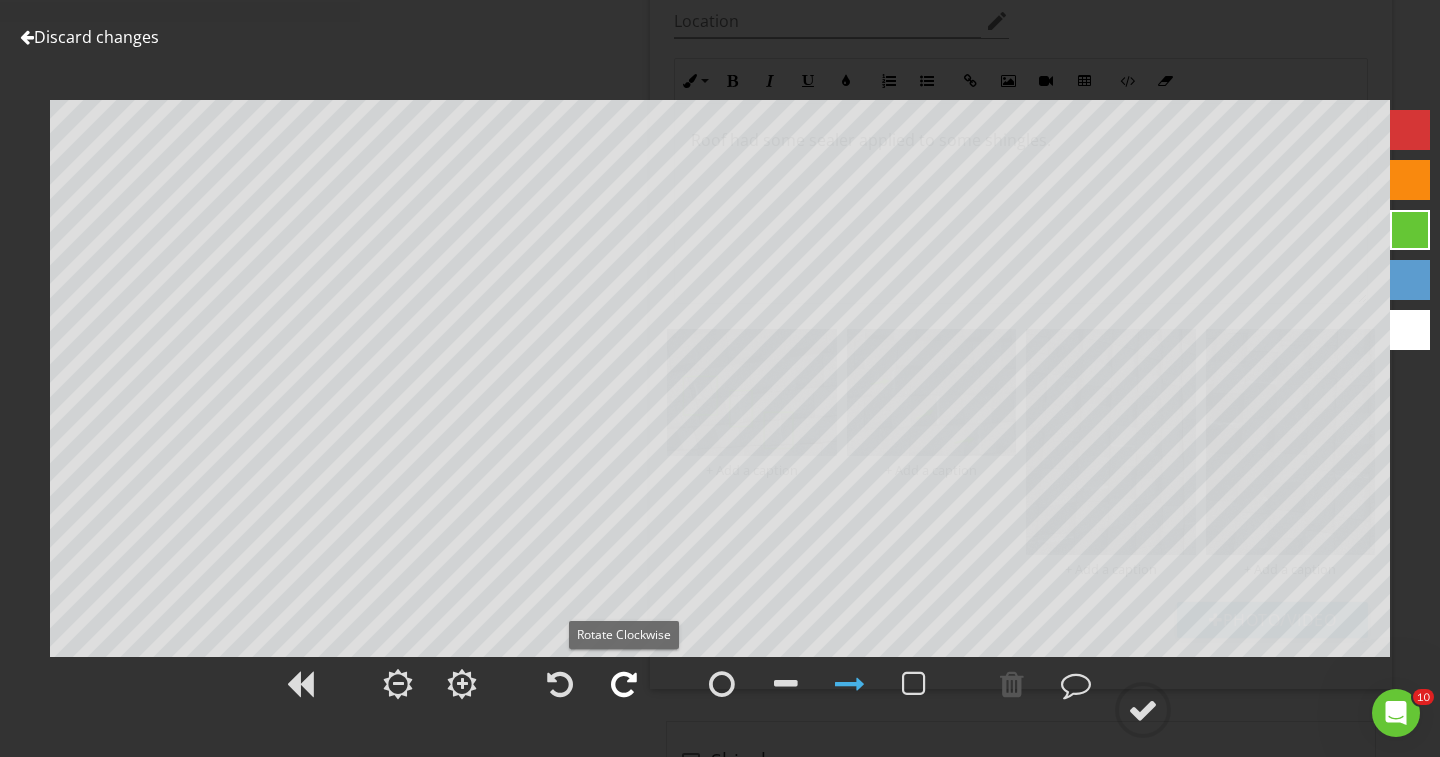 click at bounding box center [624, 684] 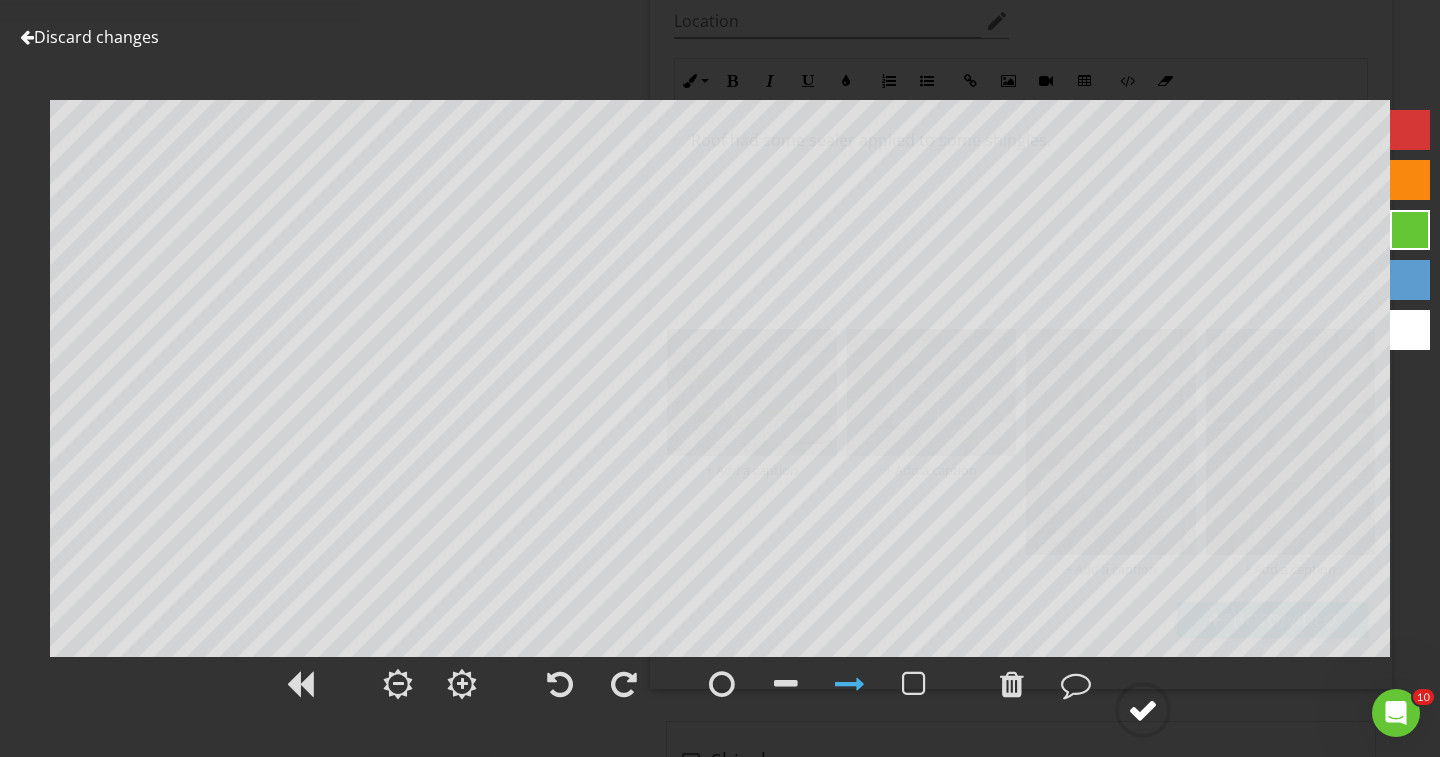 click at bounding box center (1143, 710) 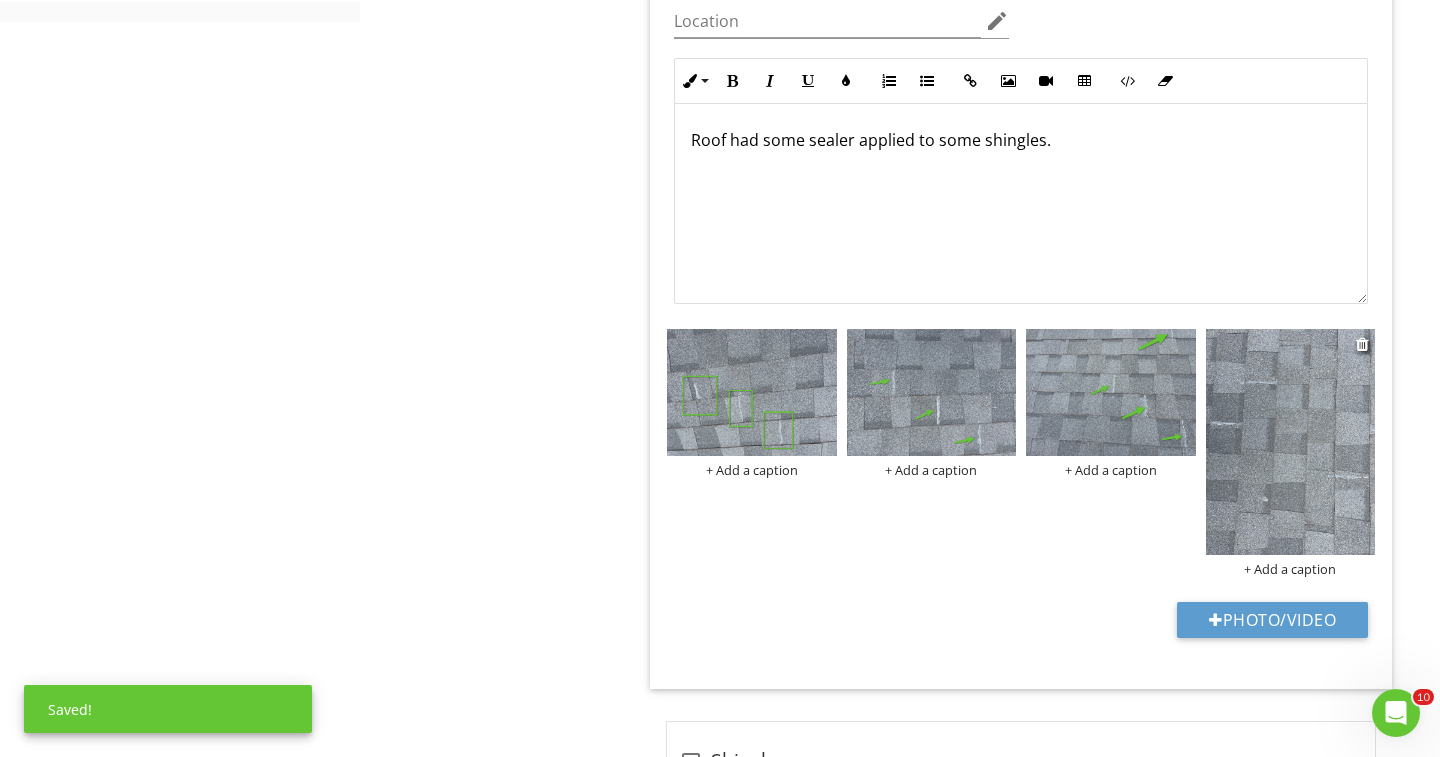 click at bounding box center [1291, 442] 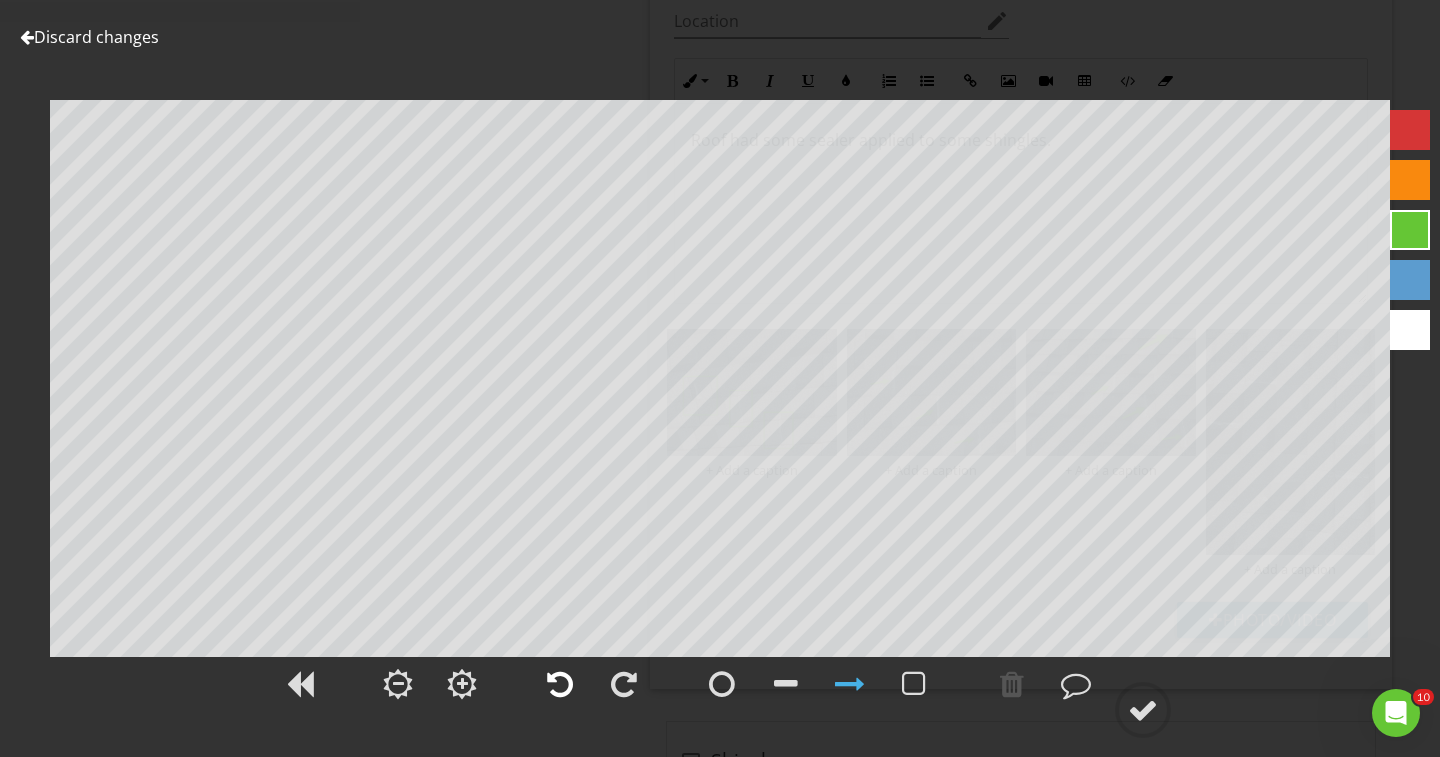 click at bounding box center (560, 684) 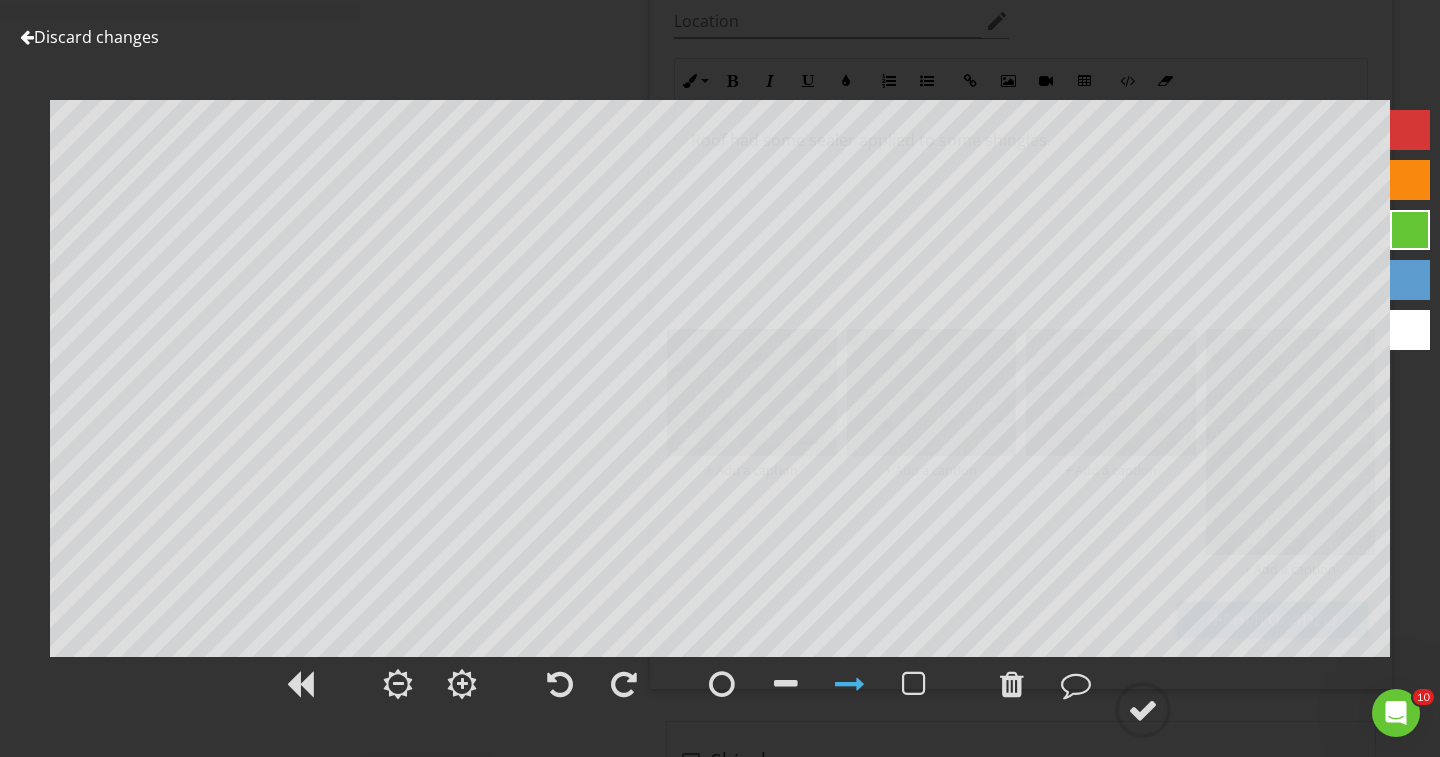 scroll, scrollTop: 1124, scrollLeft: 0, axis: vertical 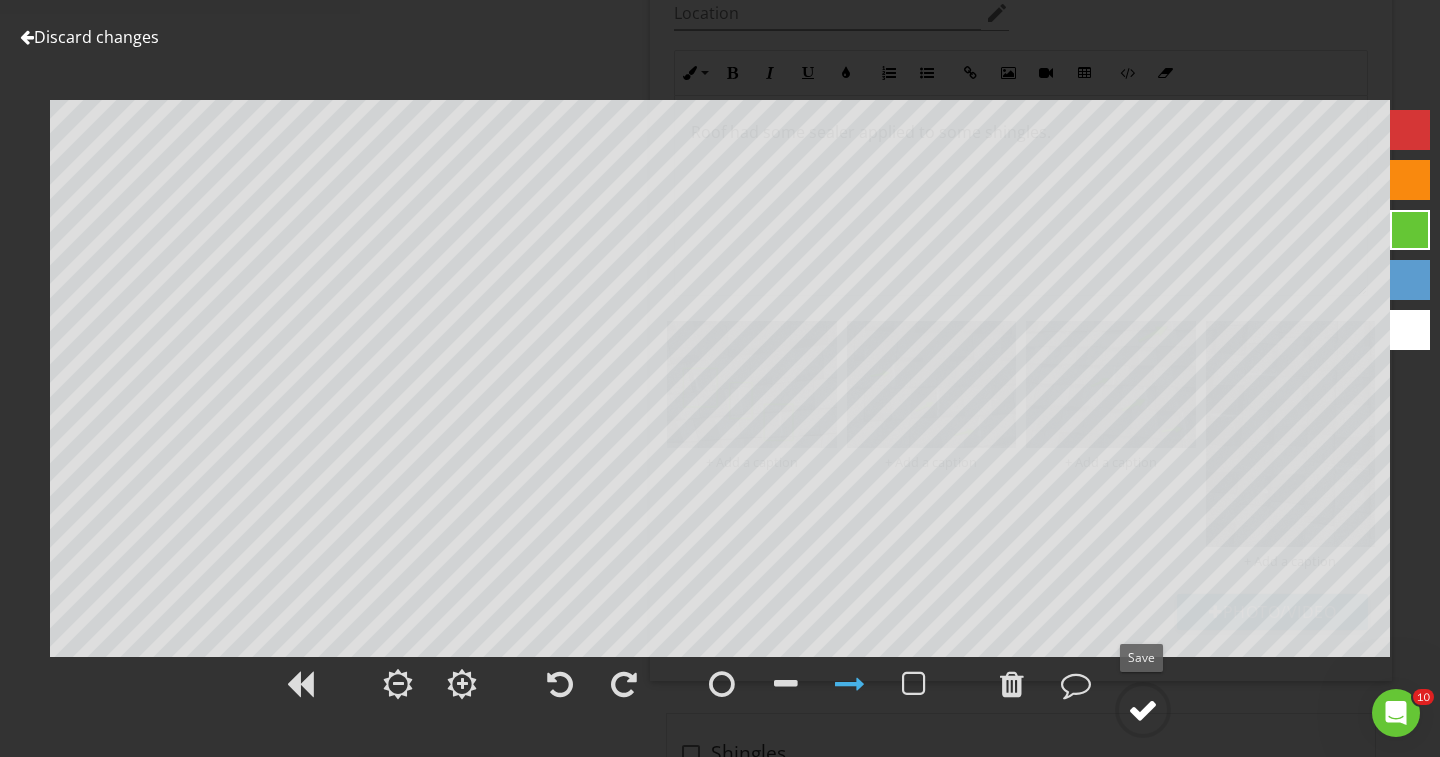 click at bounding box center [1143, 710] 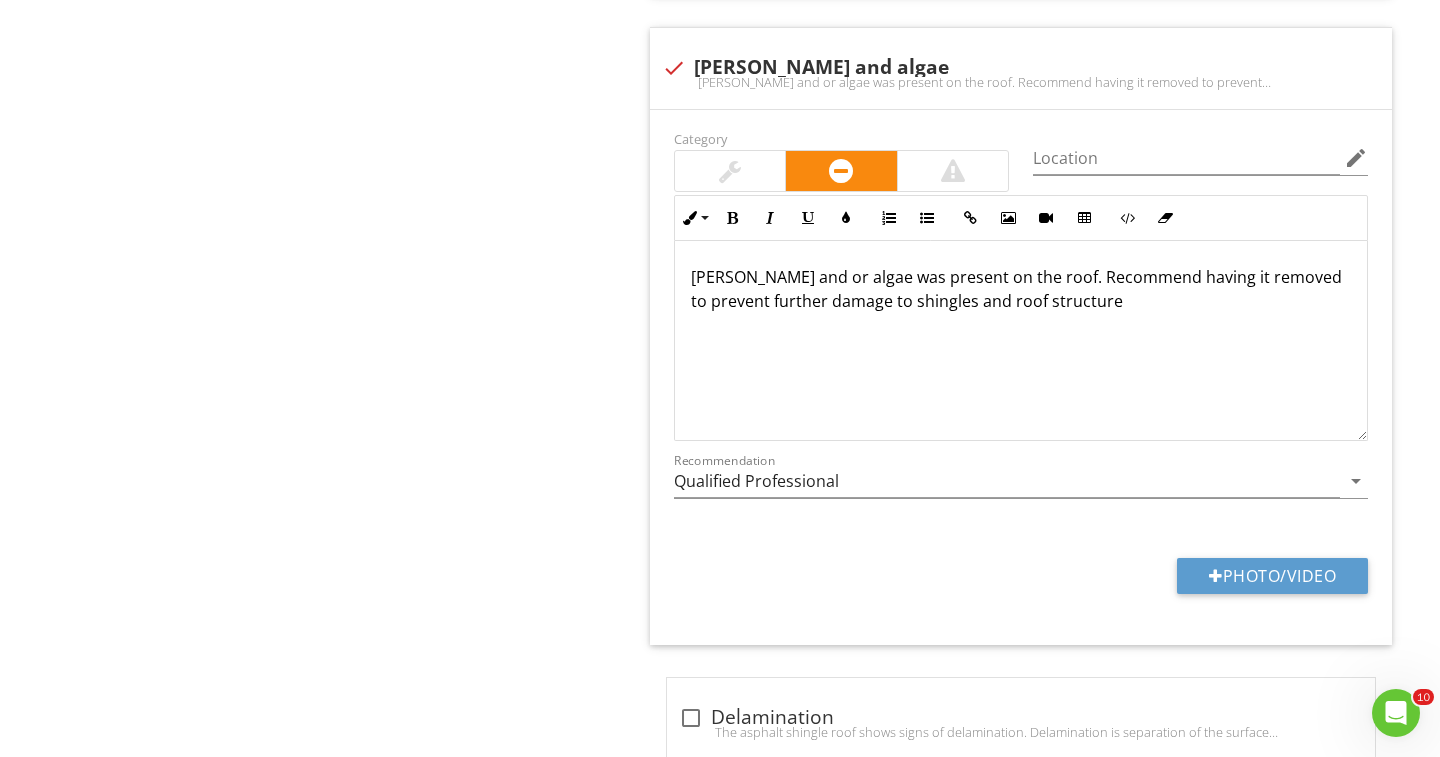 scroll, scrollTop: 2876, scrollLeft: 0, axis: vertical 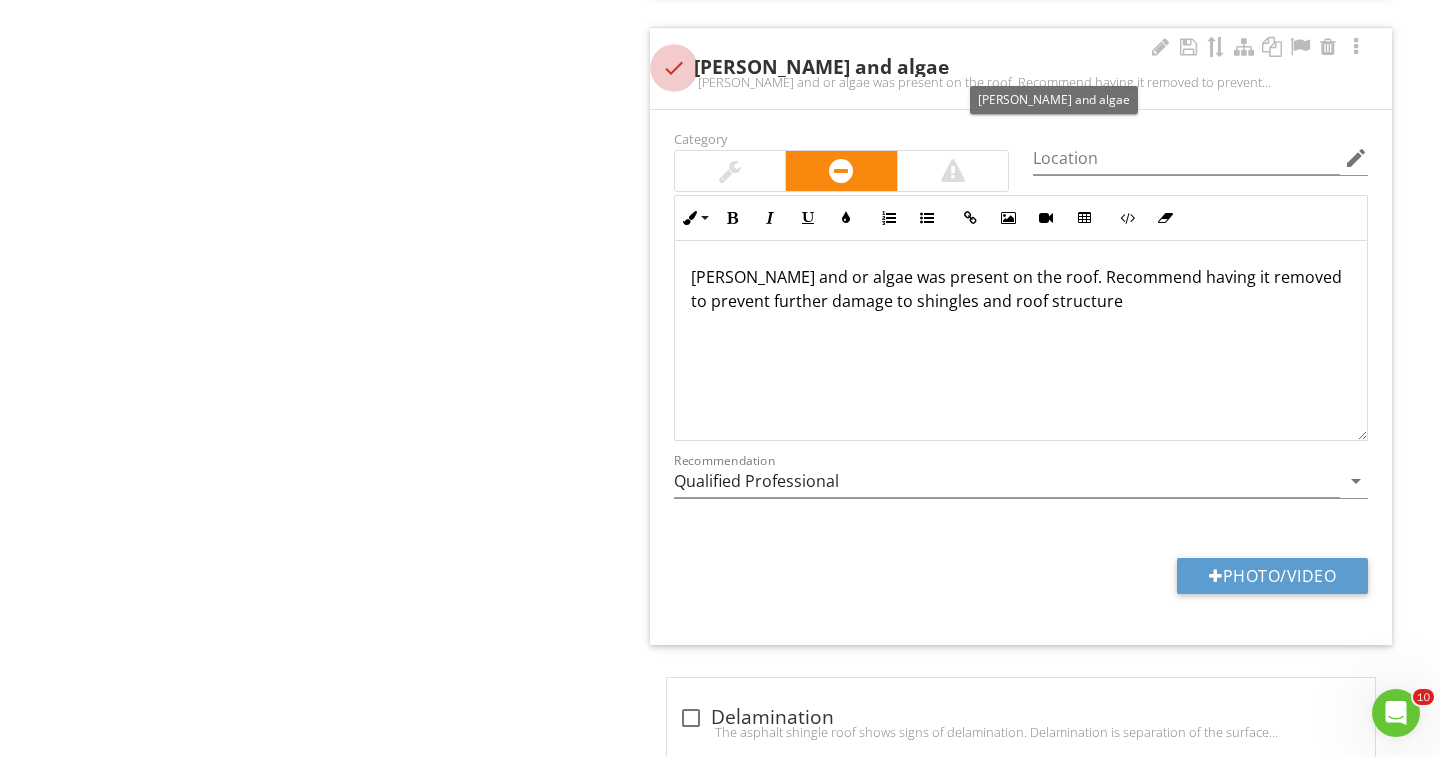 click at bounding box center (674, 68) 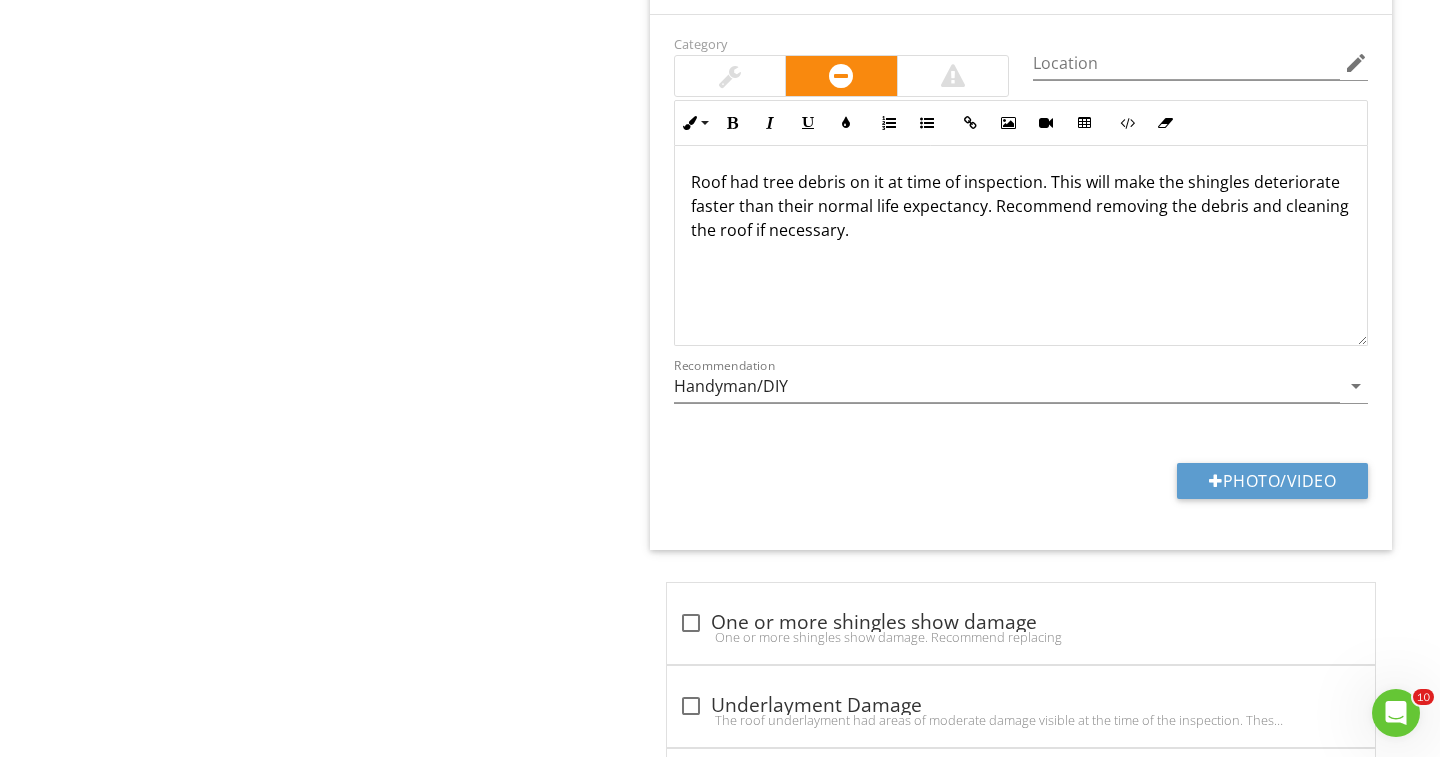 scroll, scrollTop: 3501, scrollLeft: 0, axis: vertical 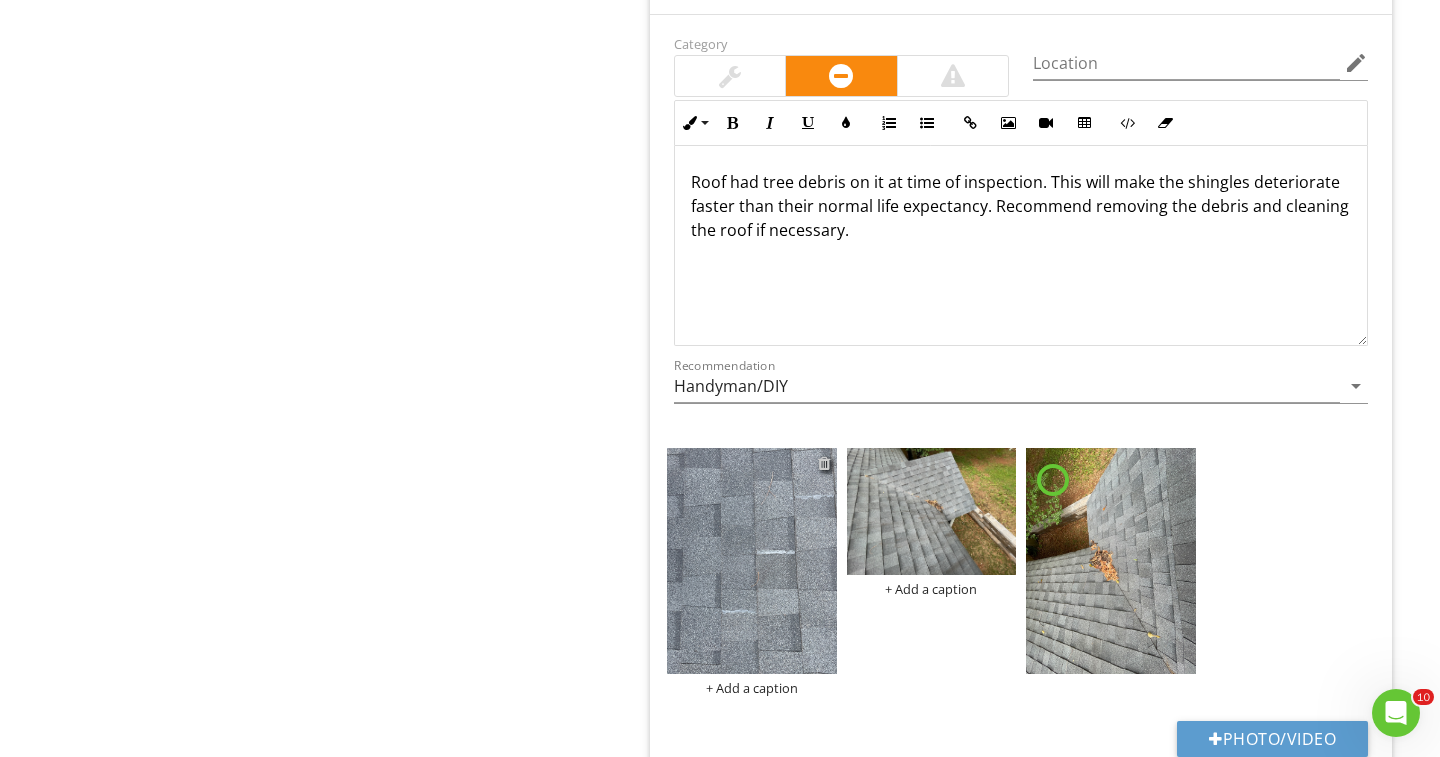 click at bounding box center [824, 463] 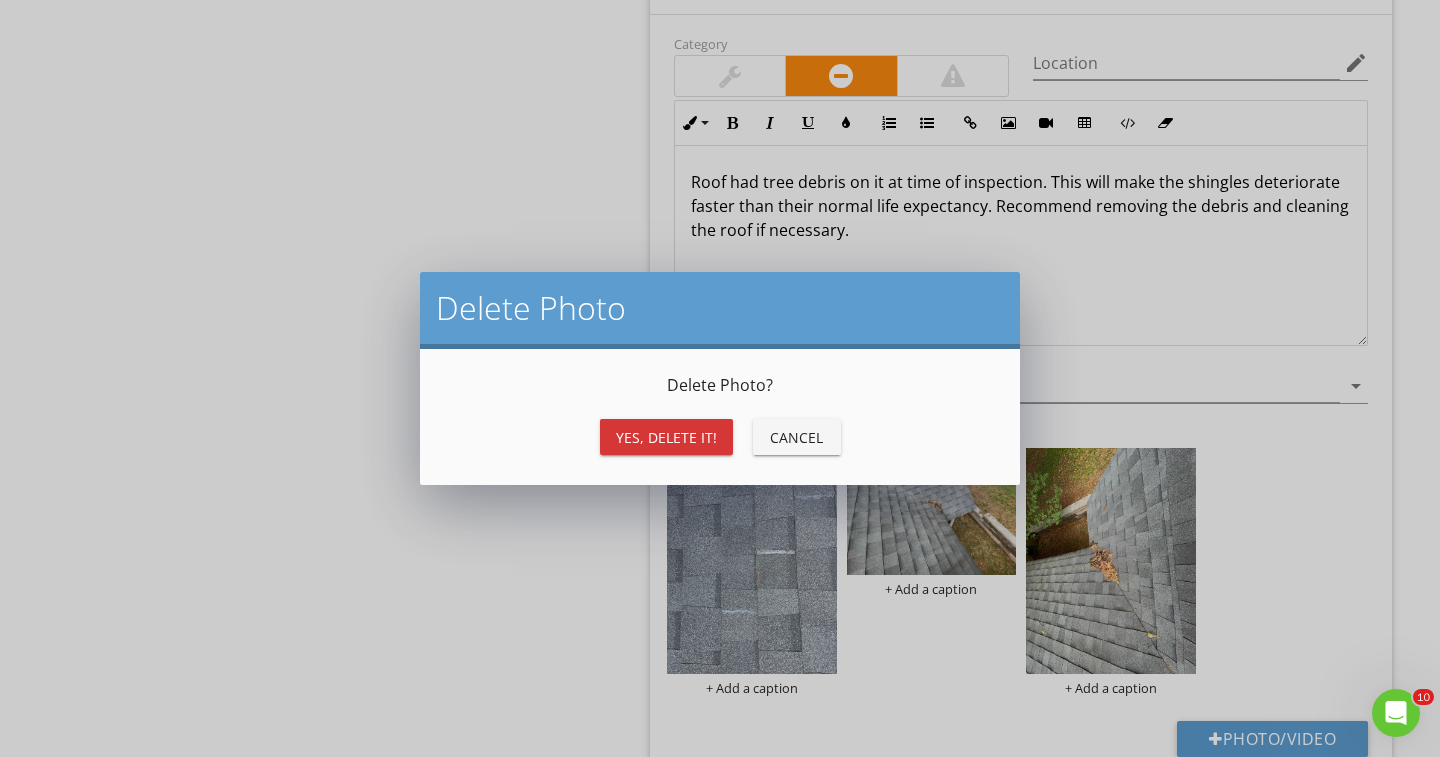 click on "Yes, Delete it!" at bounding box center (666, 437) 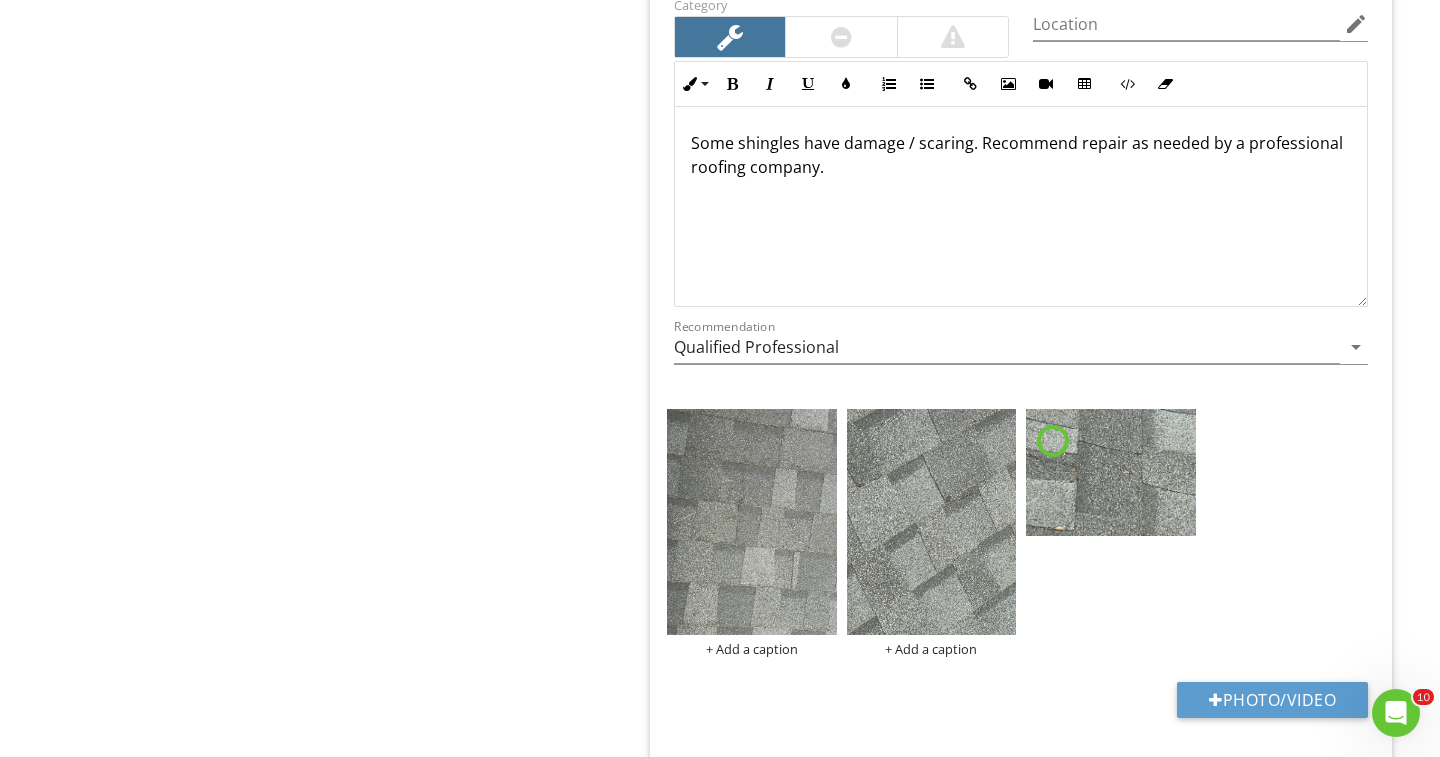 scroll, scrollTop: 5239, scrollLeft: 0, axis: vertical 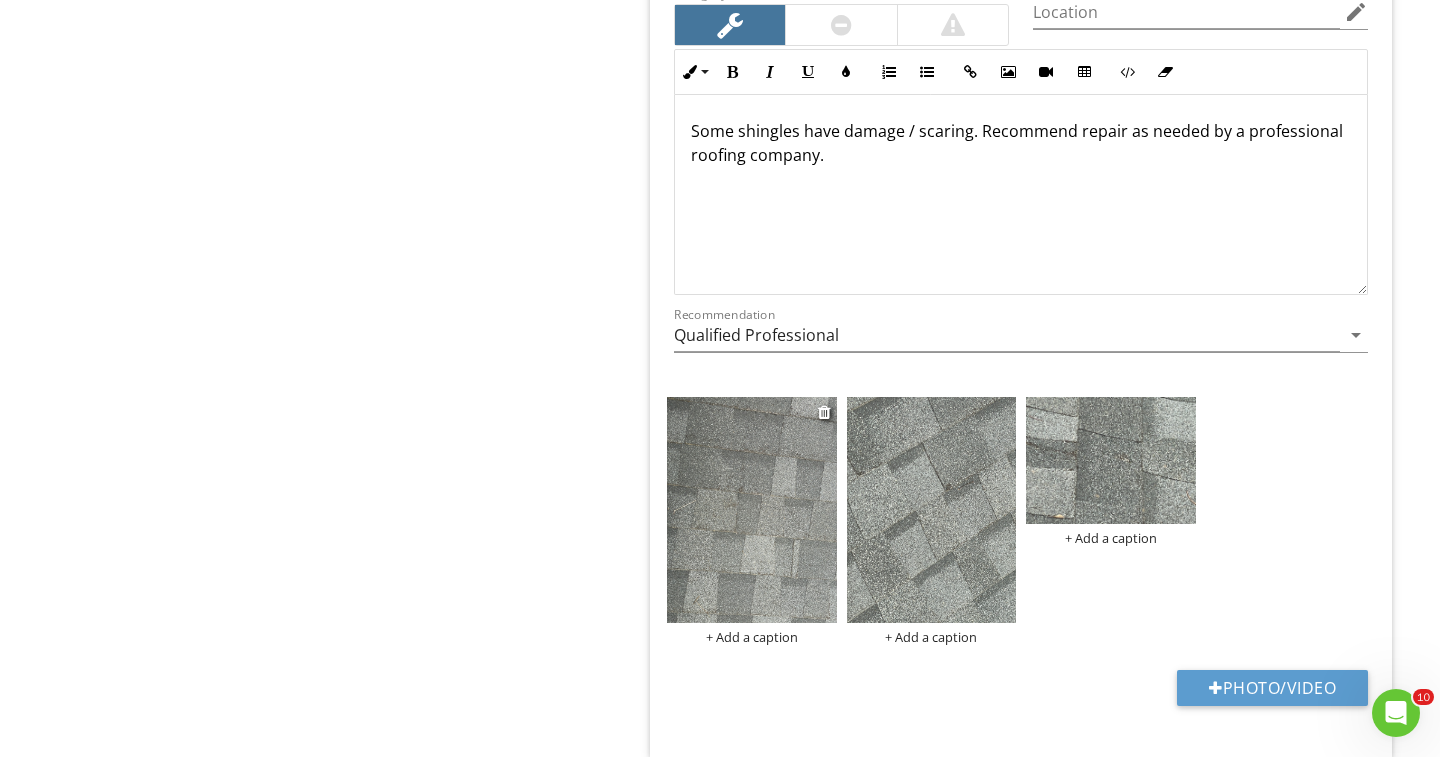 click at bounding box center (752, 510) 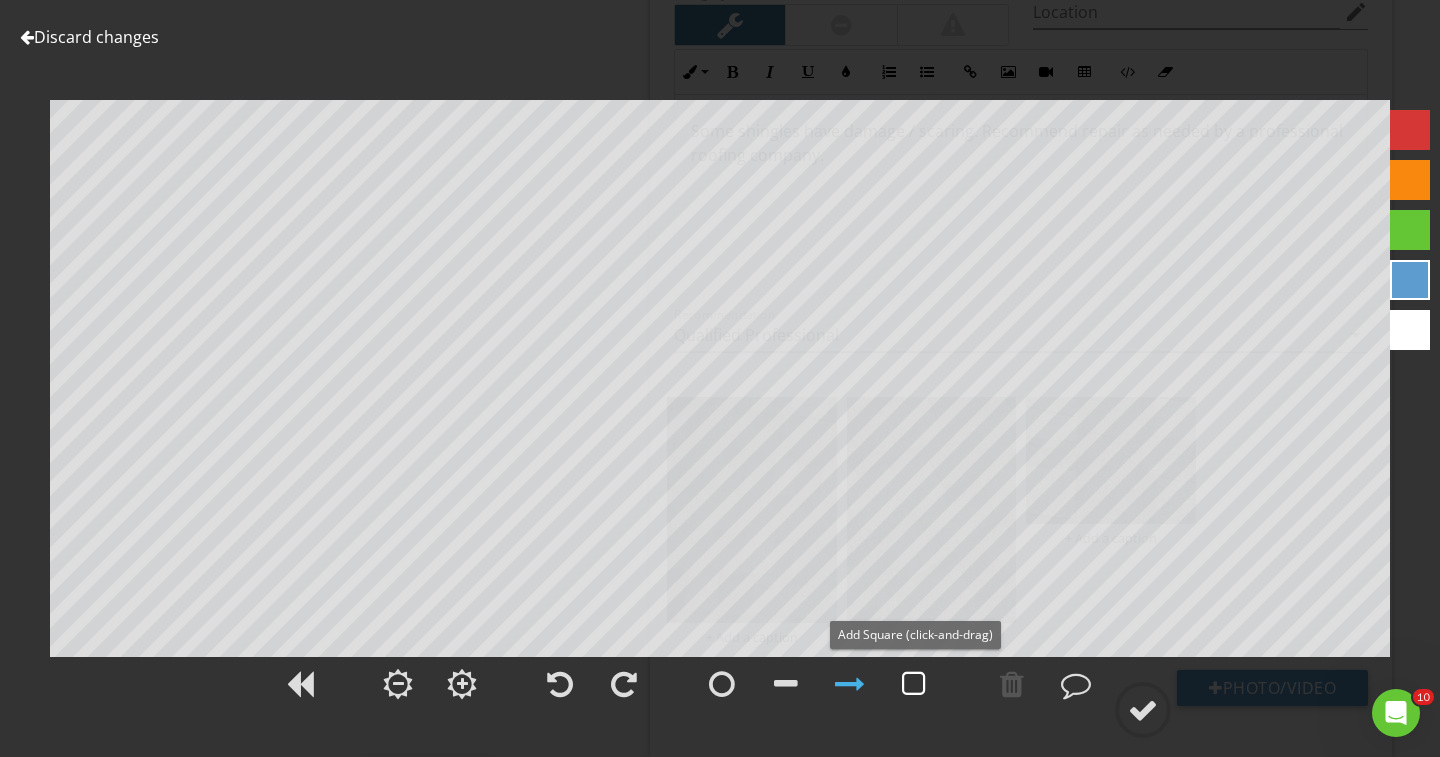 click at bounding box center (914, 684) 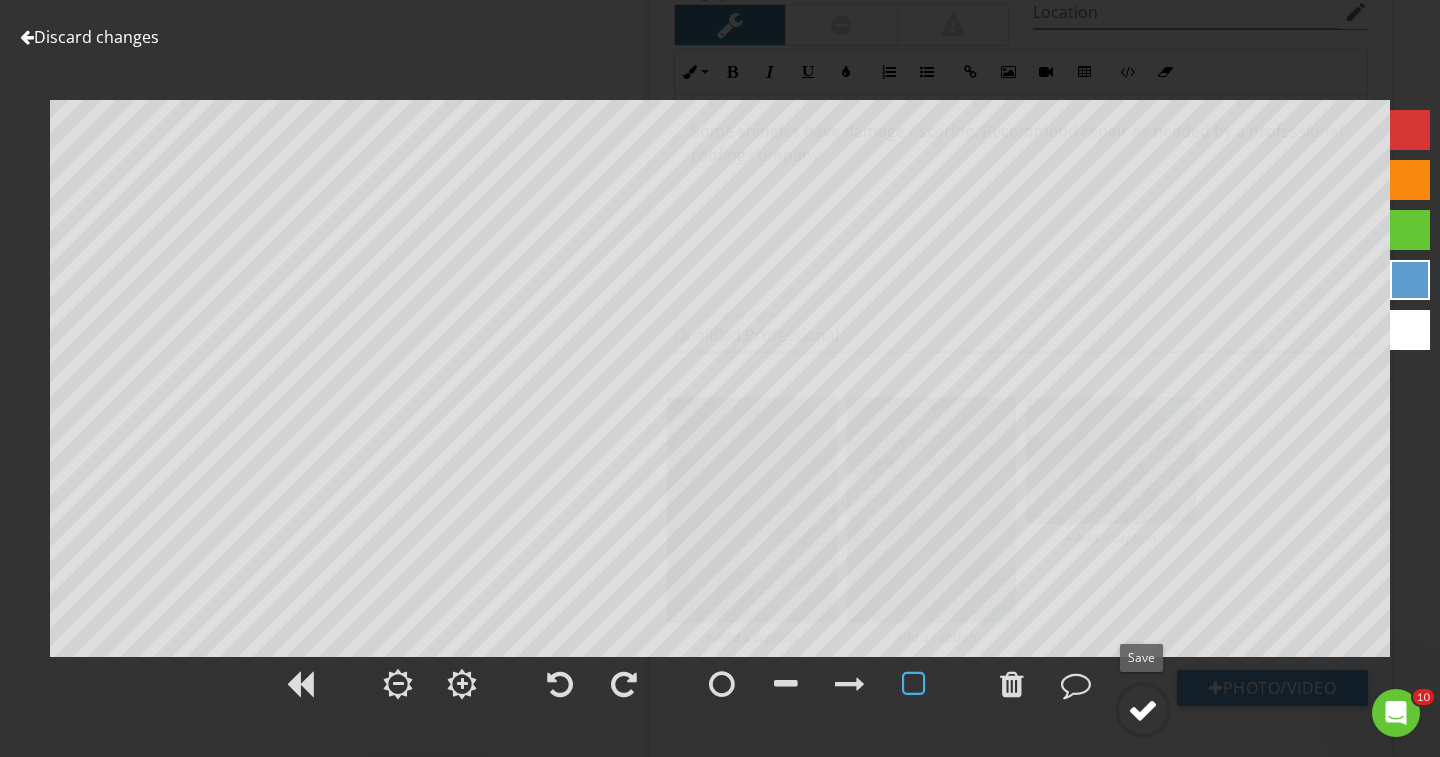click at bounding box center (1143, 710) 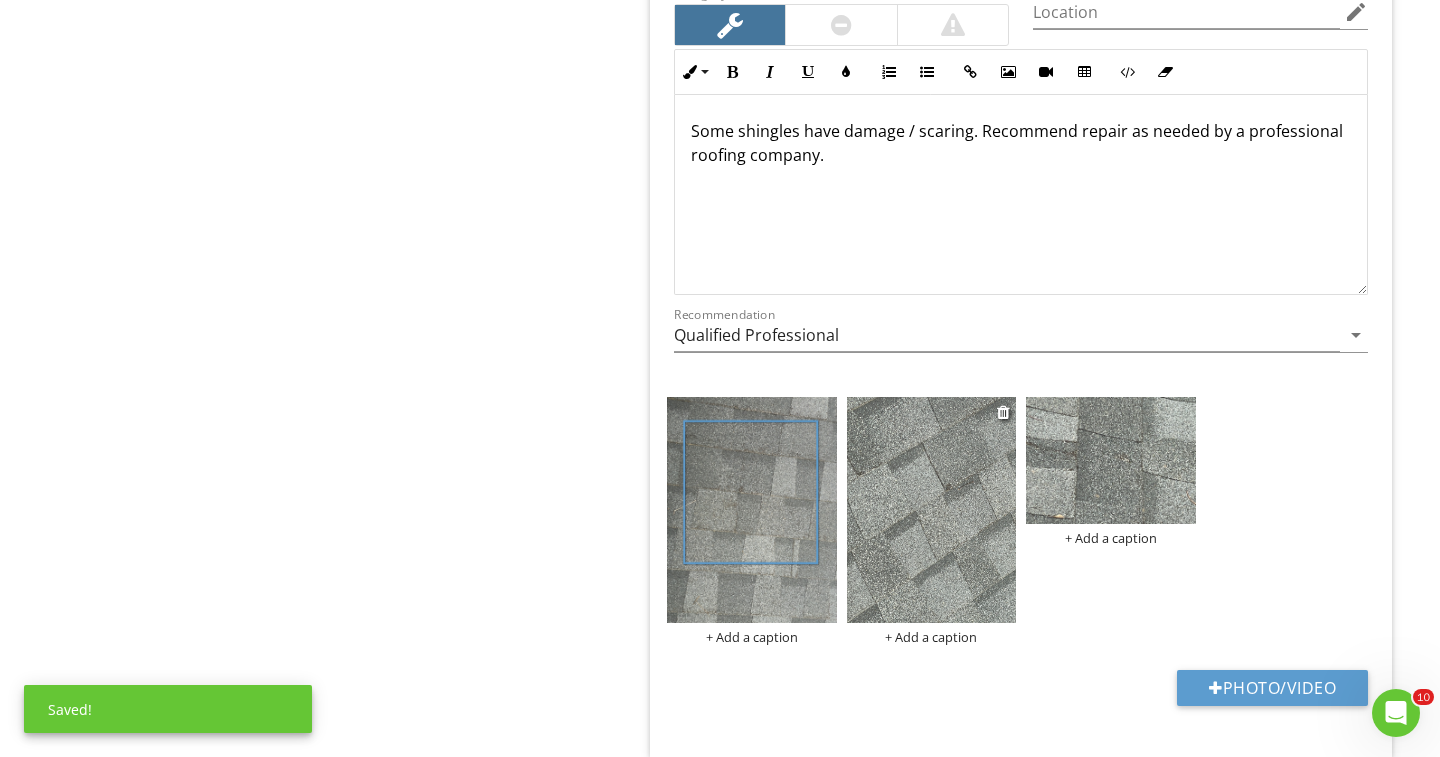 click at bounding box center [932, 510] 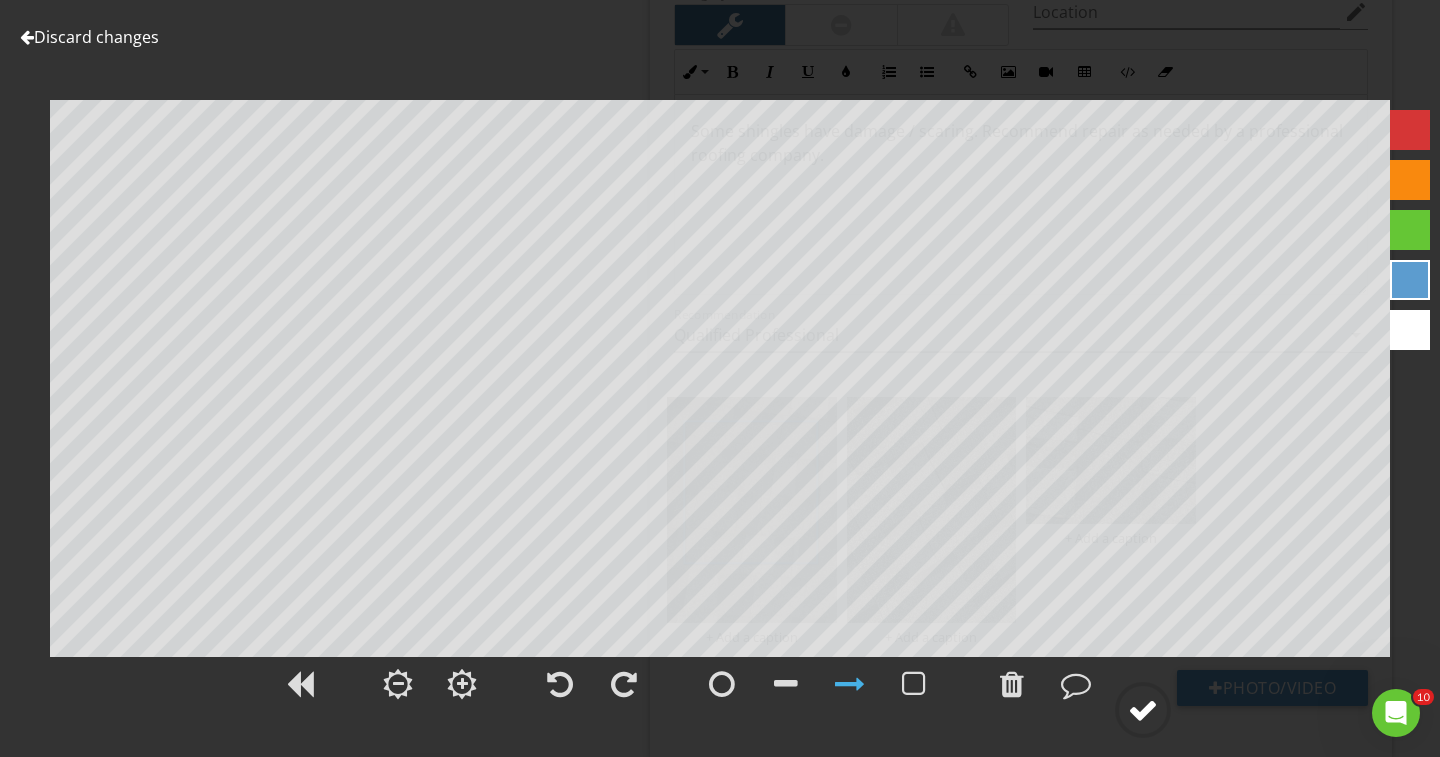click at bounding box center (1143, 710) 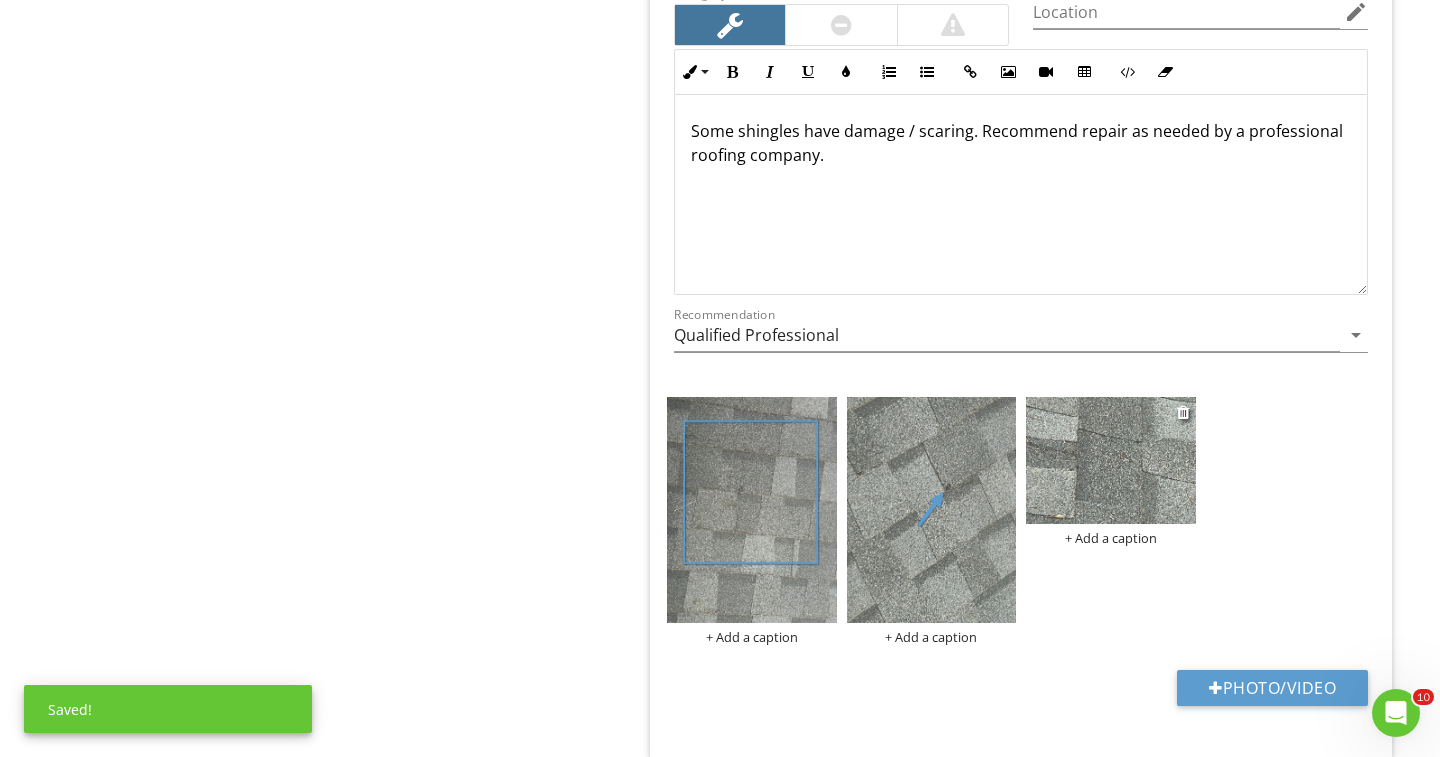 click at bounding box center (1111, 460) 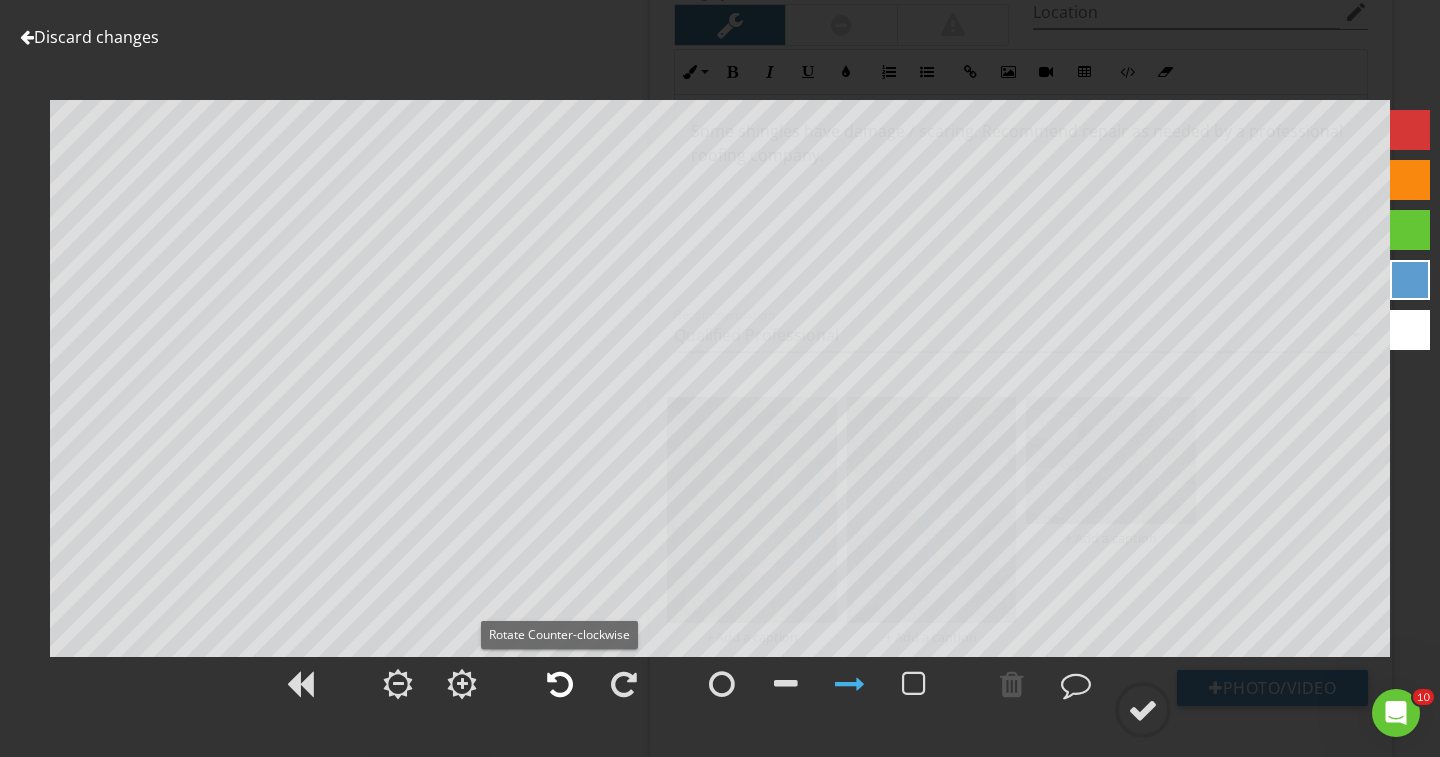 click at bounding box center (560, 684) 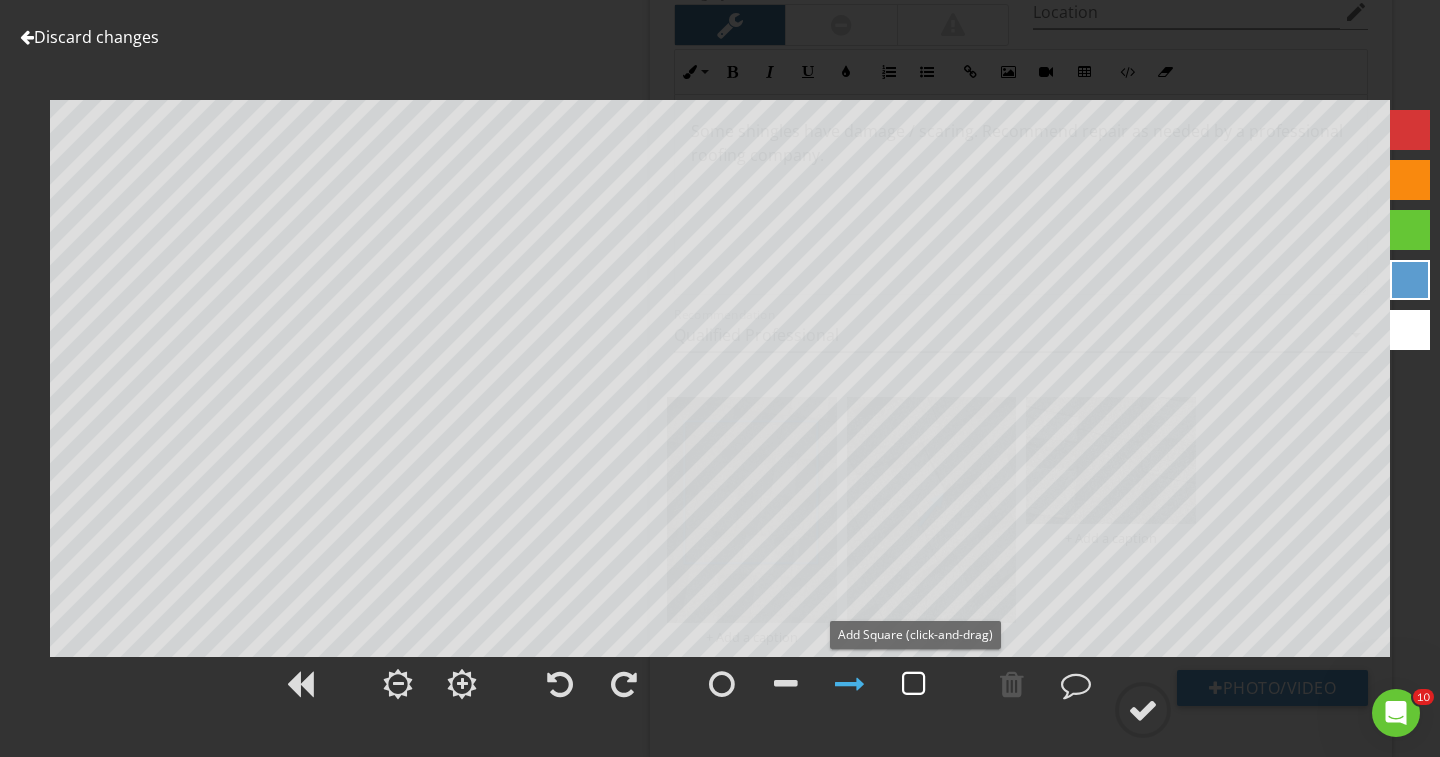click at bounding box center [914, 684] 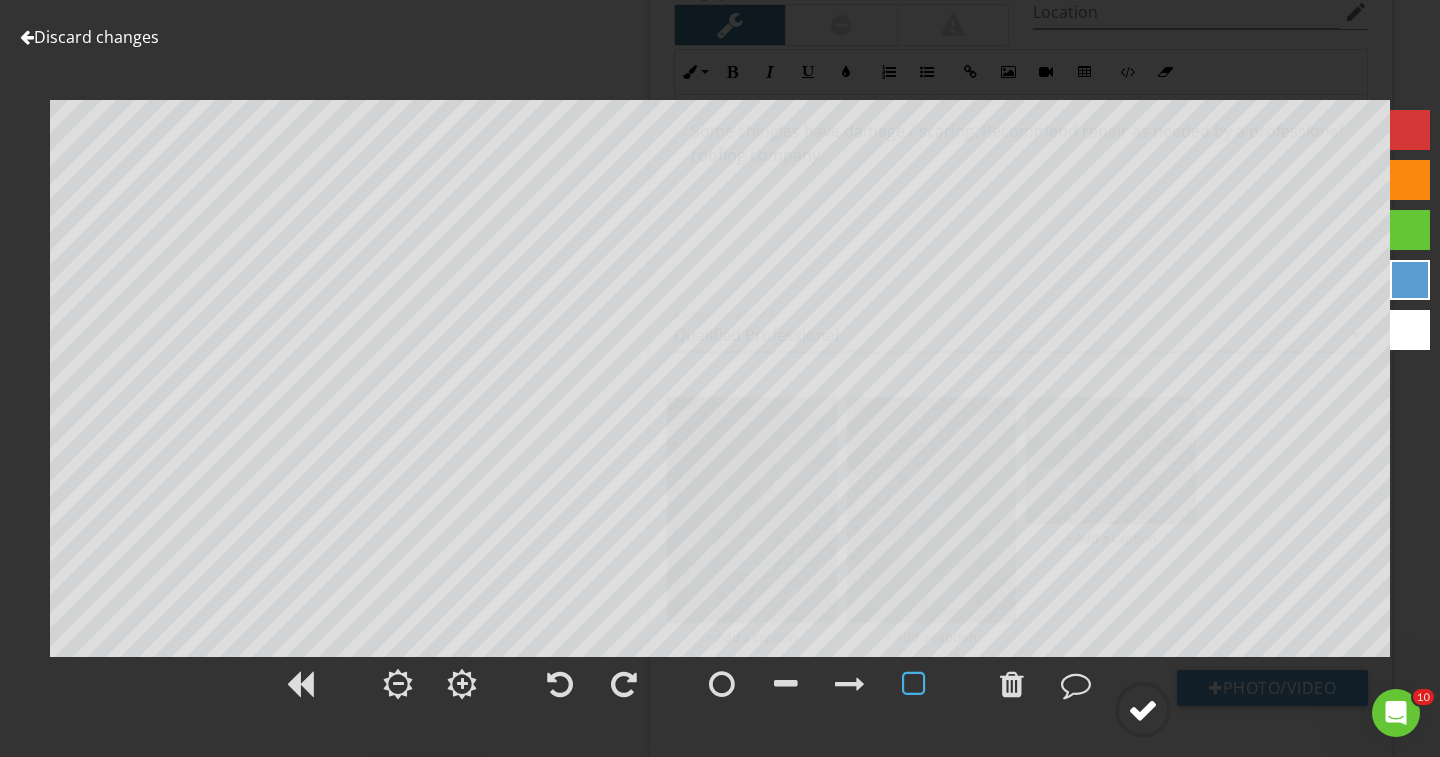 click at bounding box center (1143, 710) 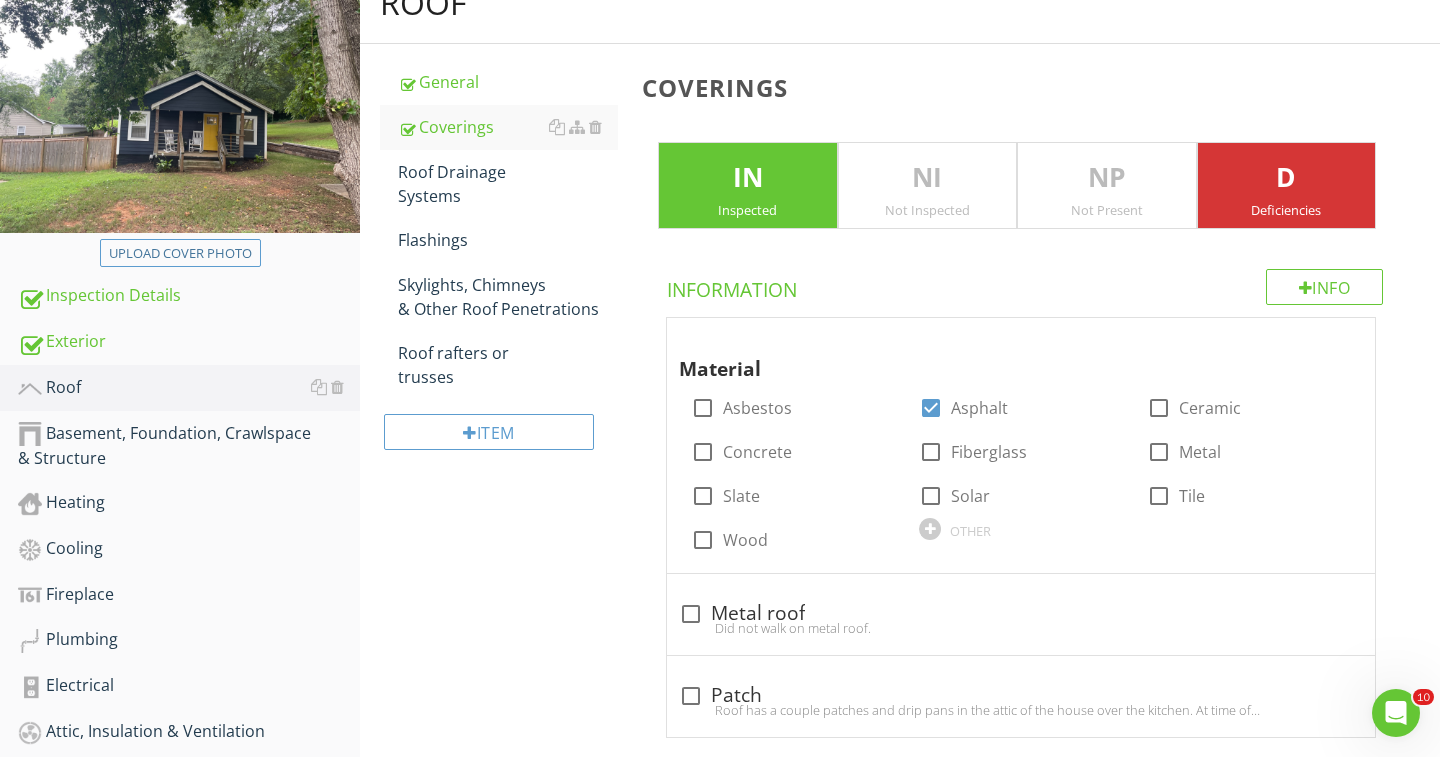 scroll, scrollTop: 199, scrollLeft: 0, axis: vertical 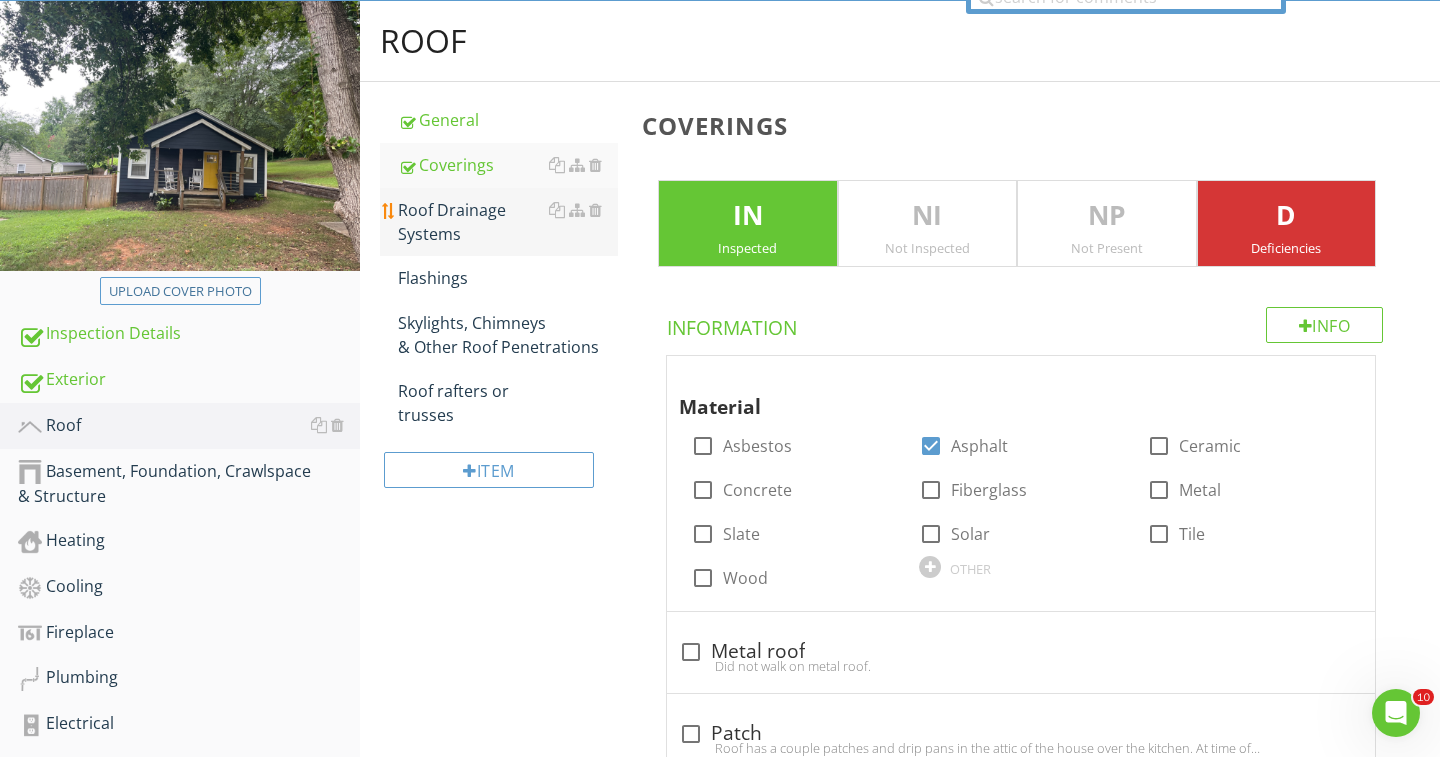 click on "Roof Drainage Systems" at bounding box center (508, 222) 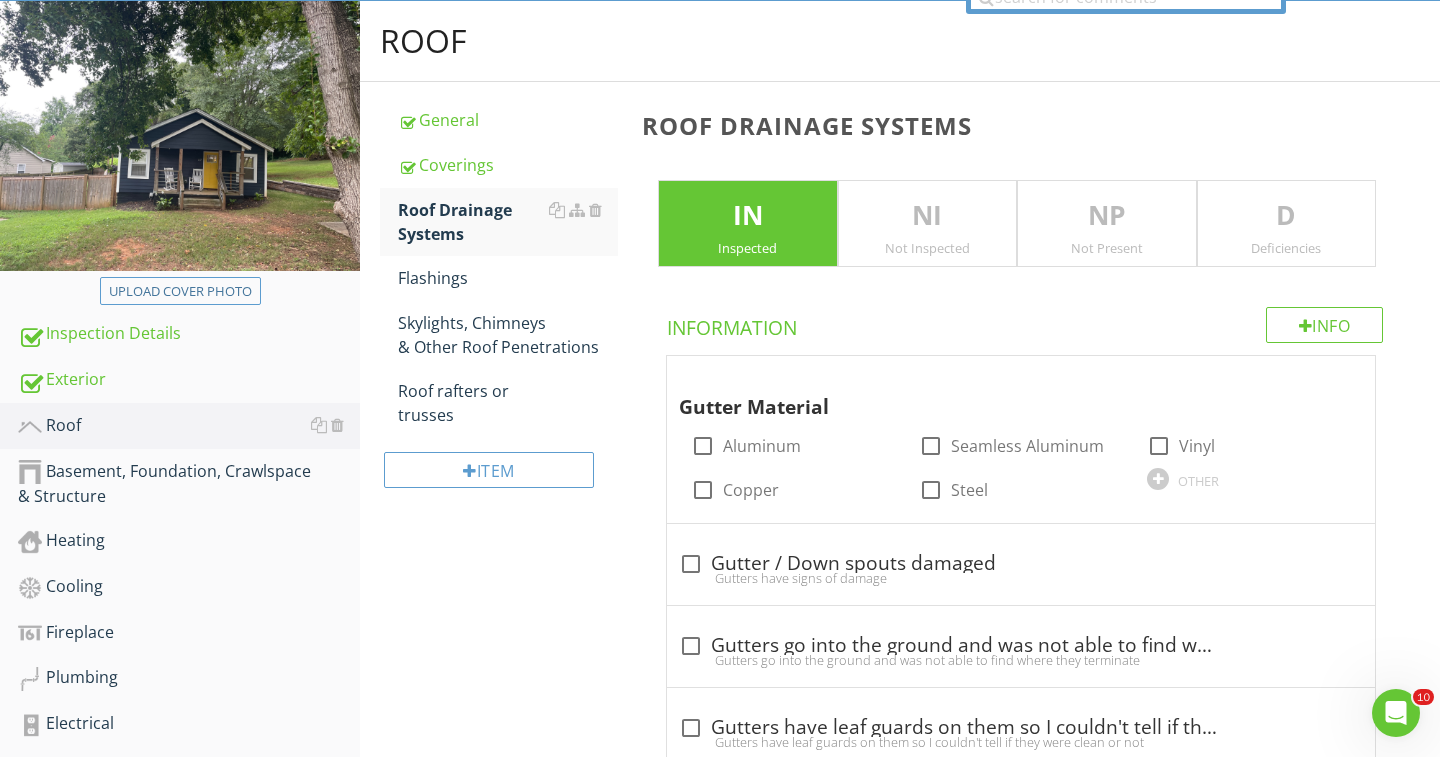 click on "Deficiencies" at bounding box center (1287, 248) 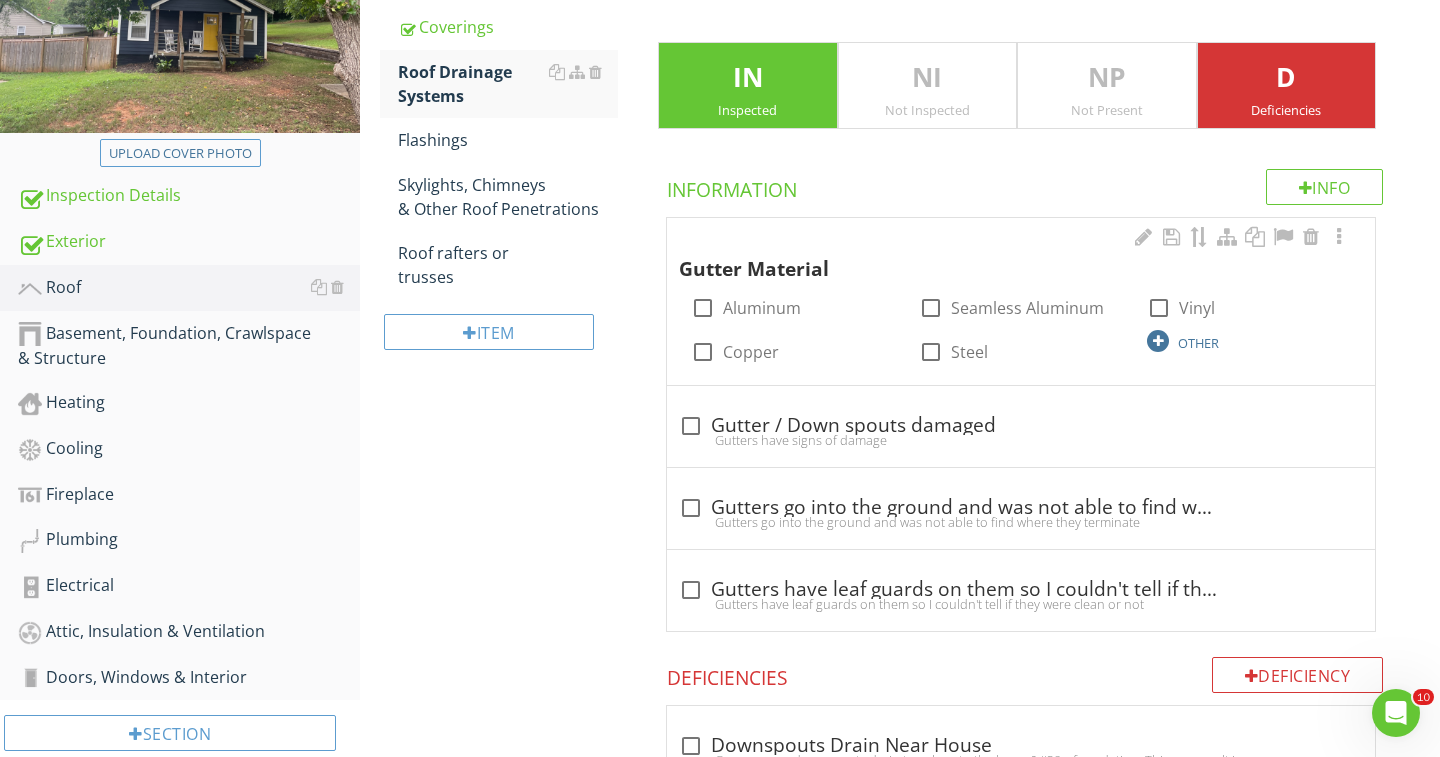 scroll, scrollTop: 342, scrollLeft: 0, axis: vertical 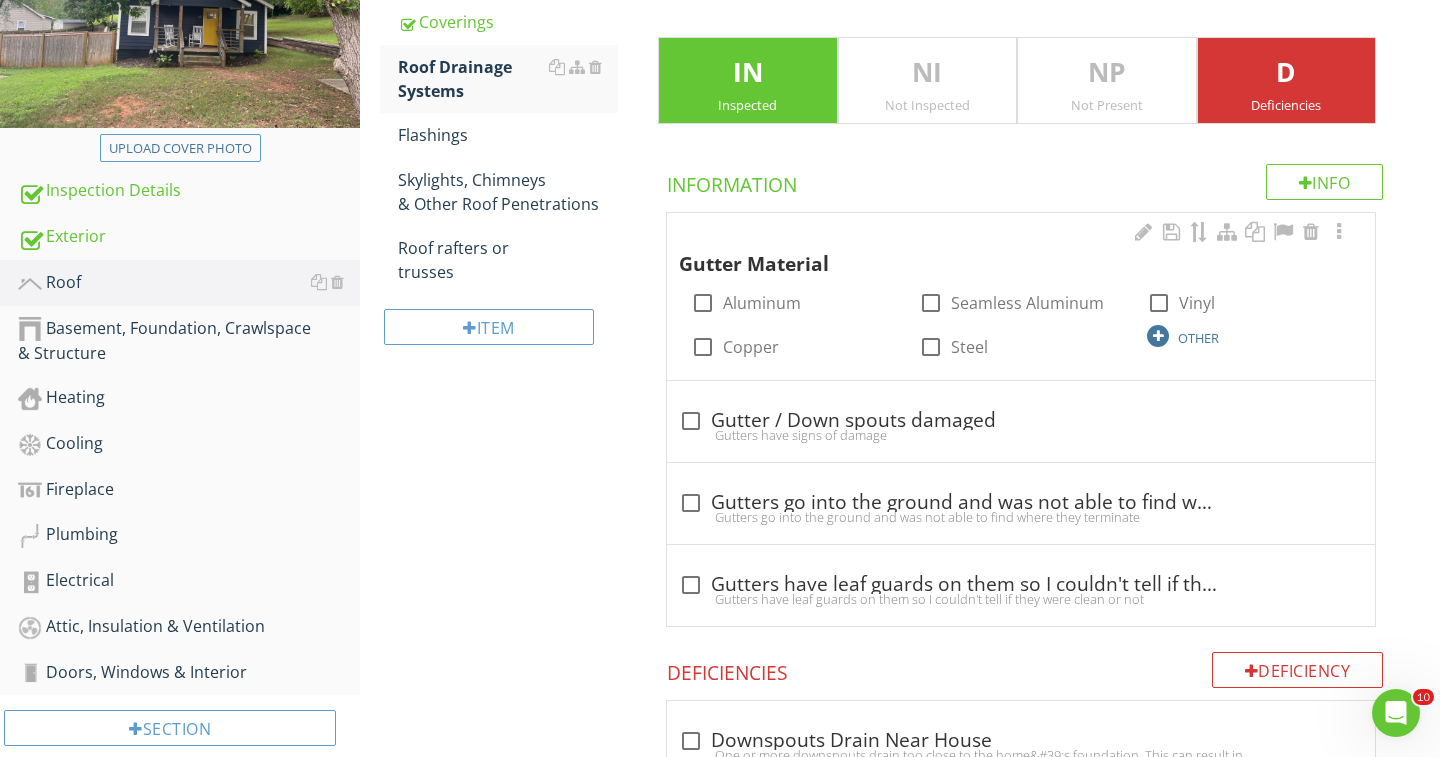 click at bounding box center [1158, 336] 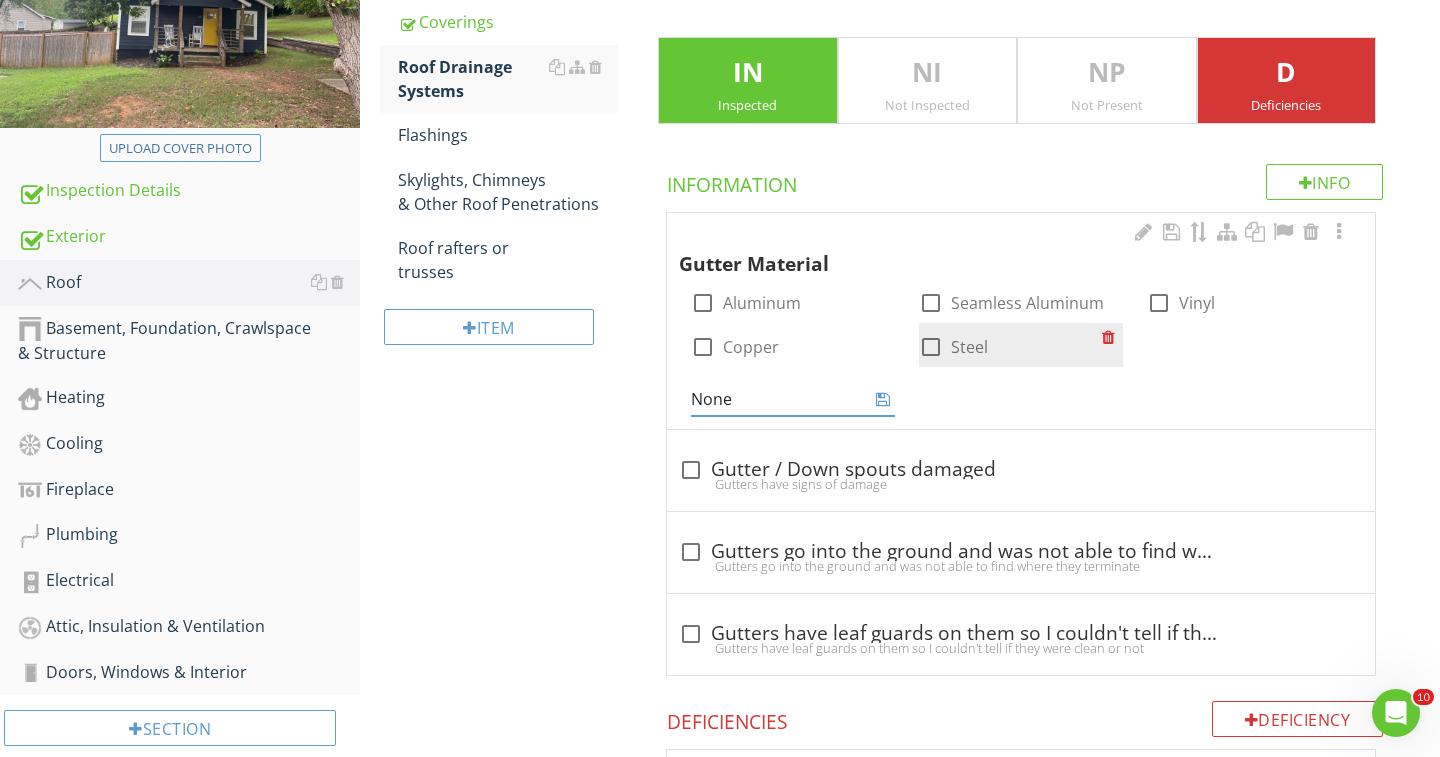 type on "None" 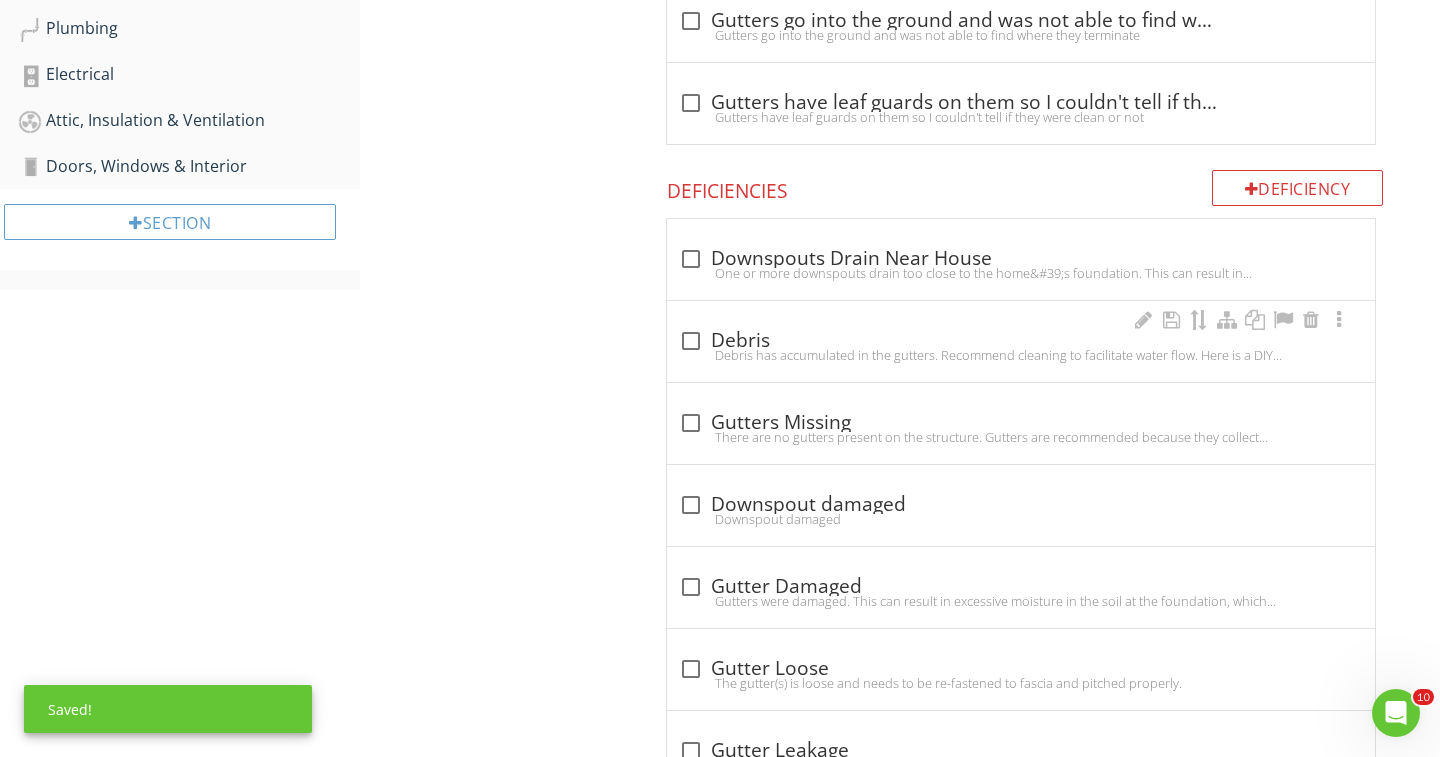 scroll, scrollTop: 851, scrollLeft: 0, axis: vertical 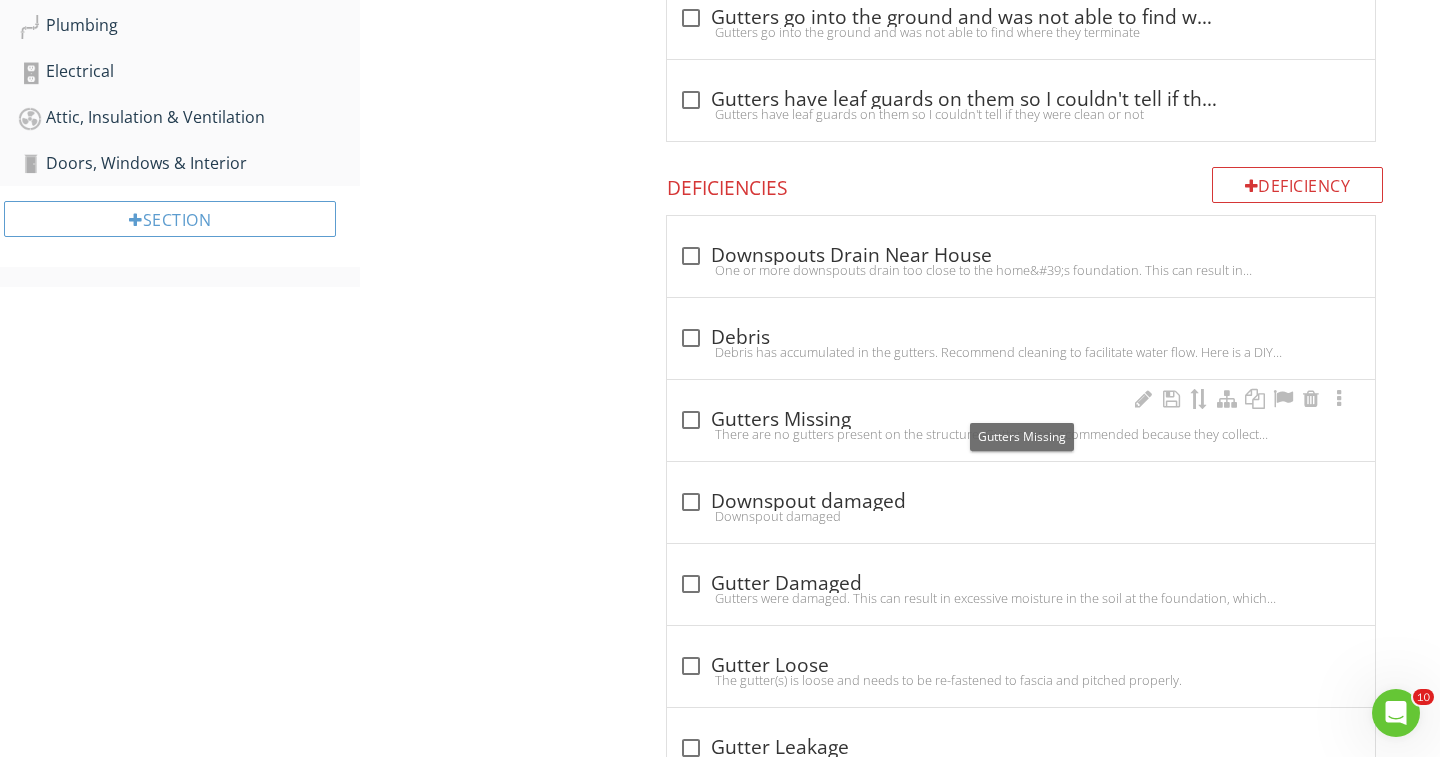 click at bounding box center (691, 420) 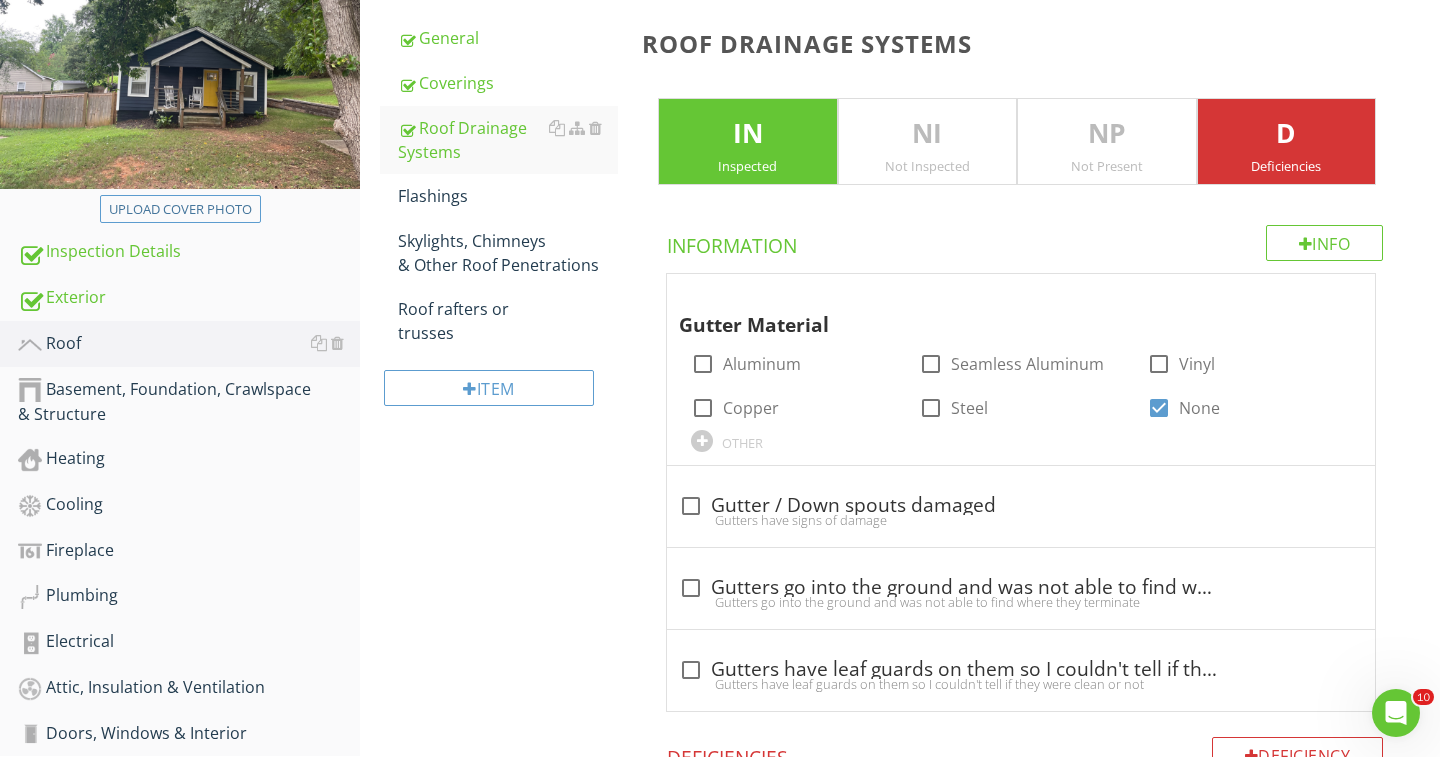 scroll, scrollTop: 135, scrollLeft: 0, axis: vertical 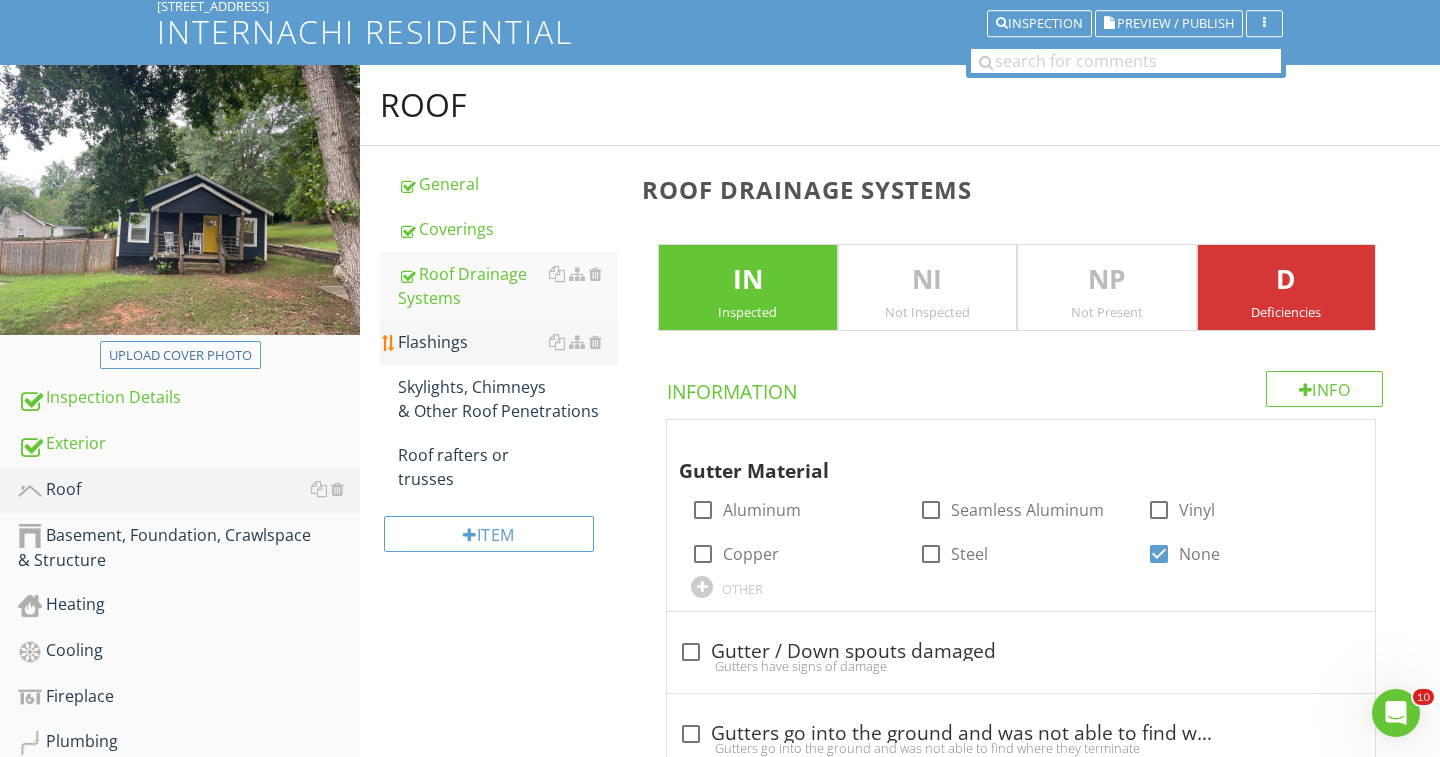 click on "Flashings" at bounding box center (508, 342) 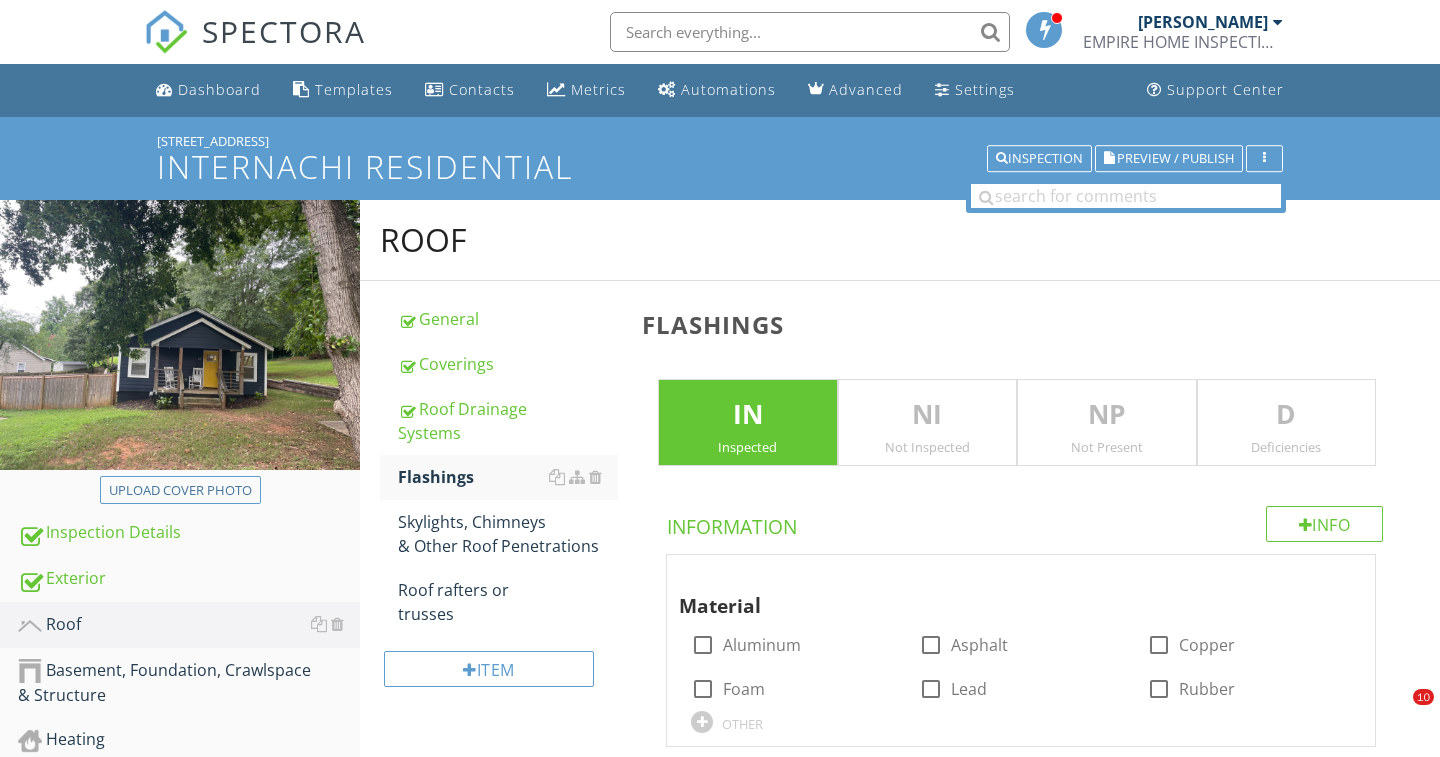 scroll, scrollTop: 135, scrollLeft: 0, axis: vertical 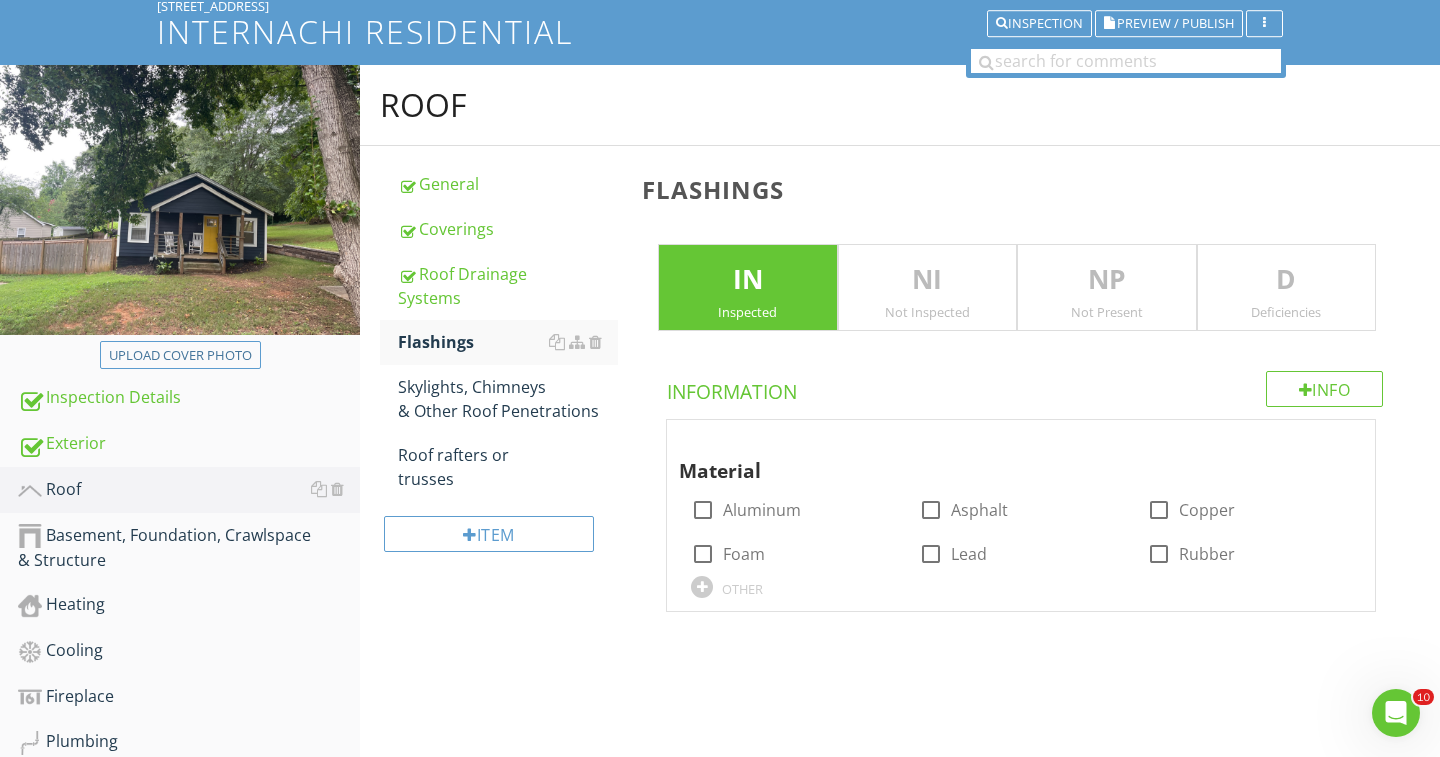 click on "D" at bounding box center [1287, 280] 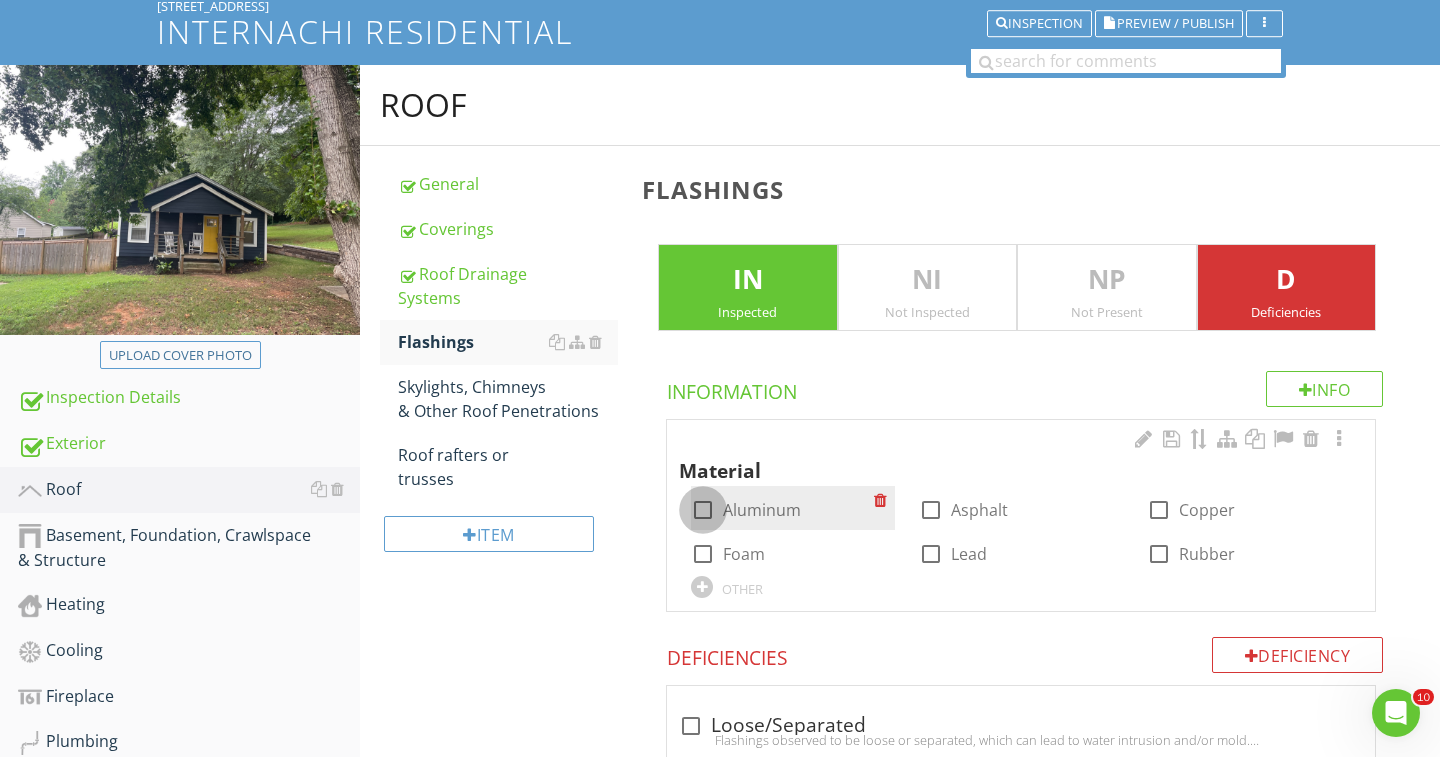 click at bounding box center (703, 510) 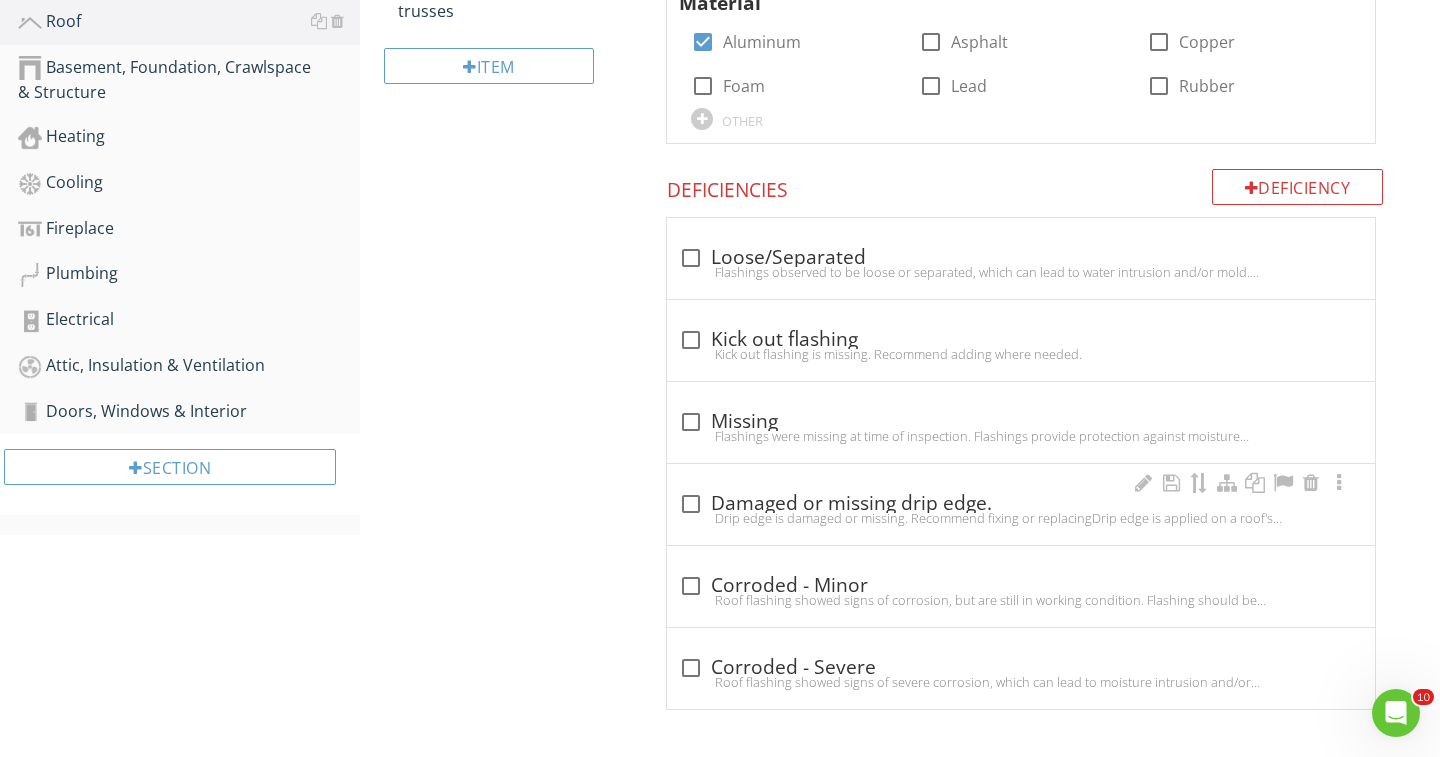 scroll, scrollTop: 602, scrollLeft: 0, axis: vertical 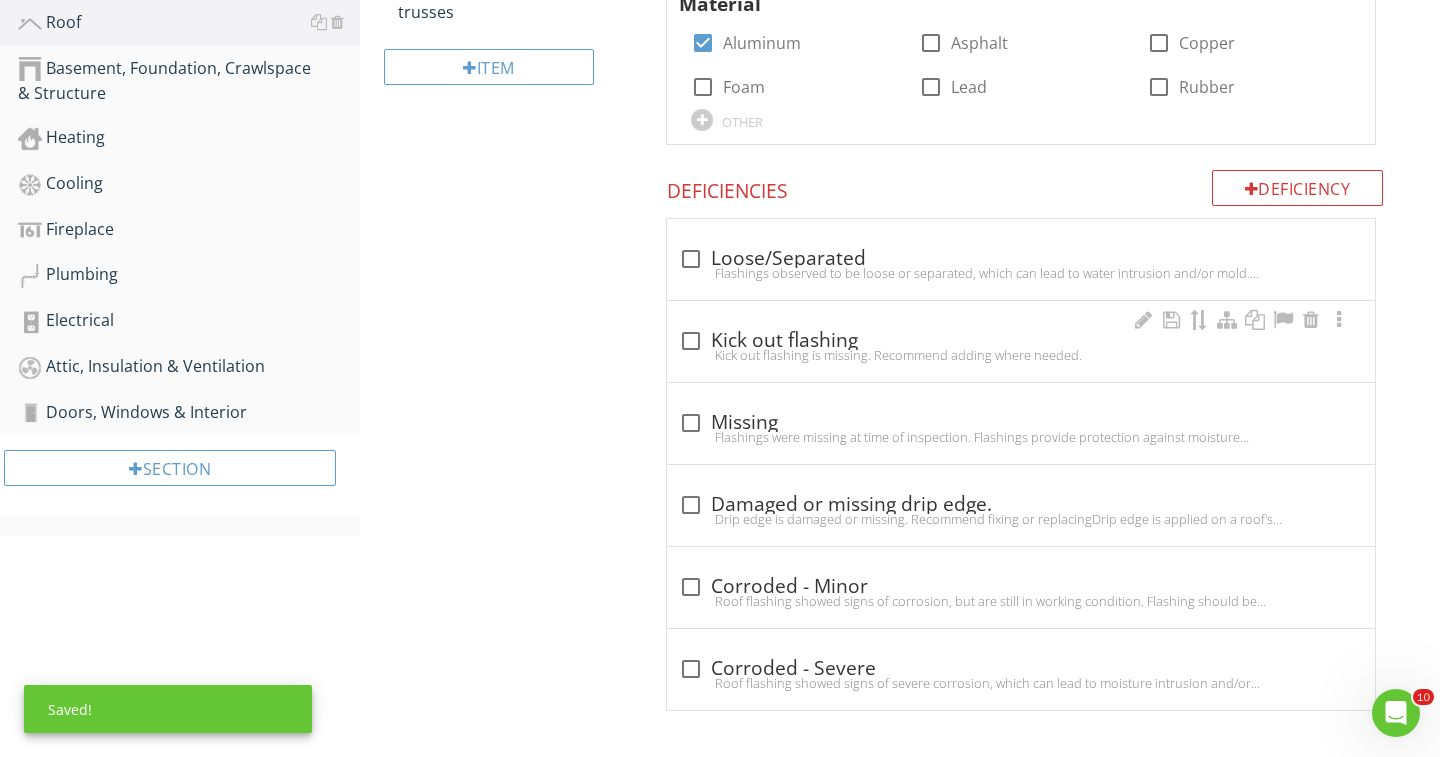click at bounding box center (691, 341) 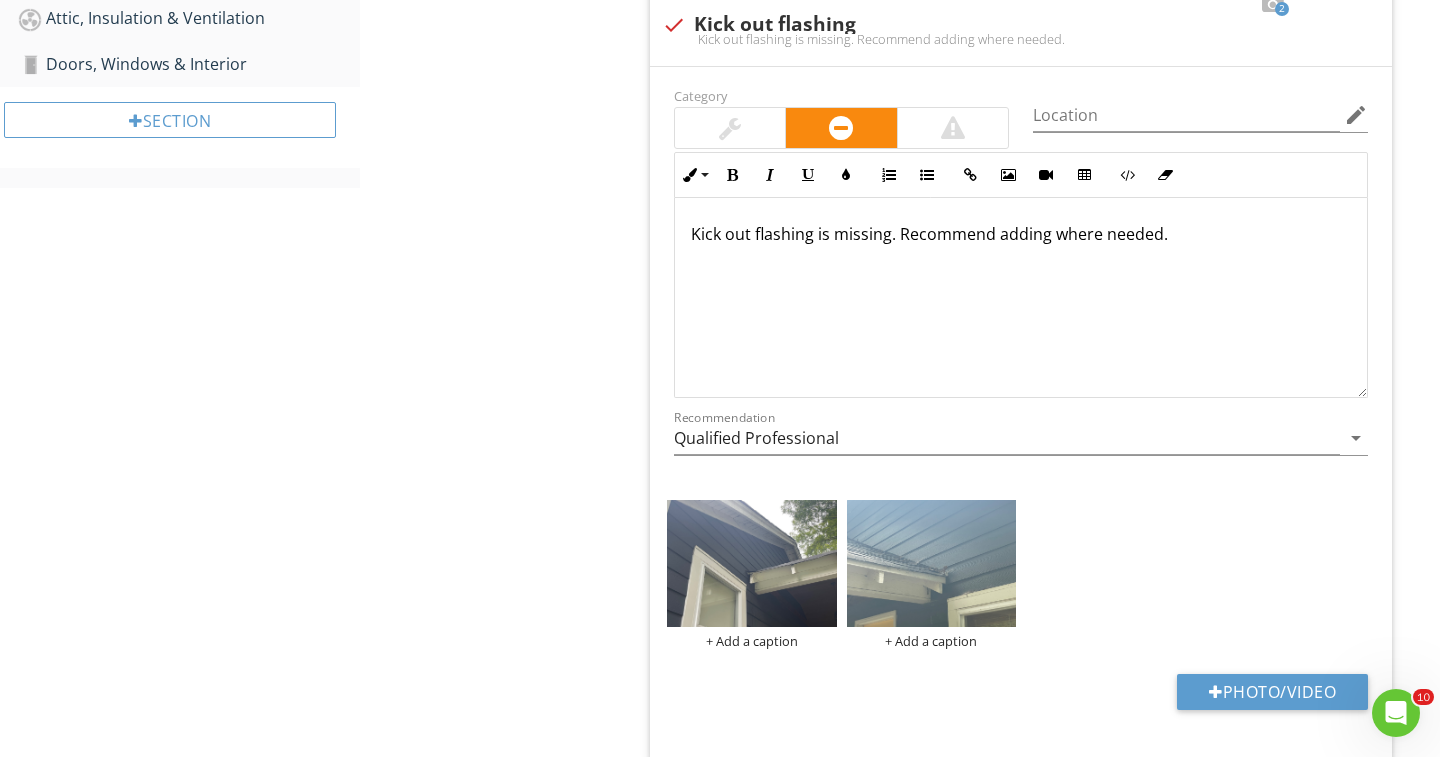 scroll, scrollTop: 953, scrollLeft: 0, axis: vertical 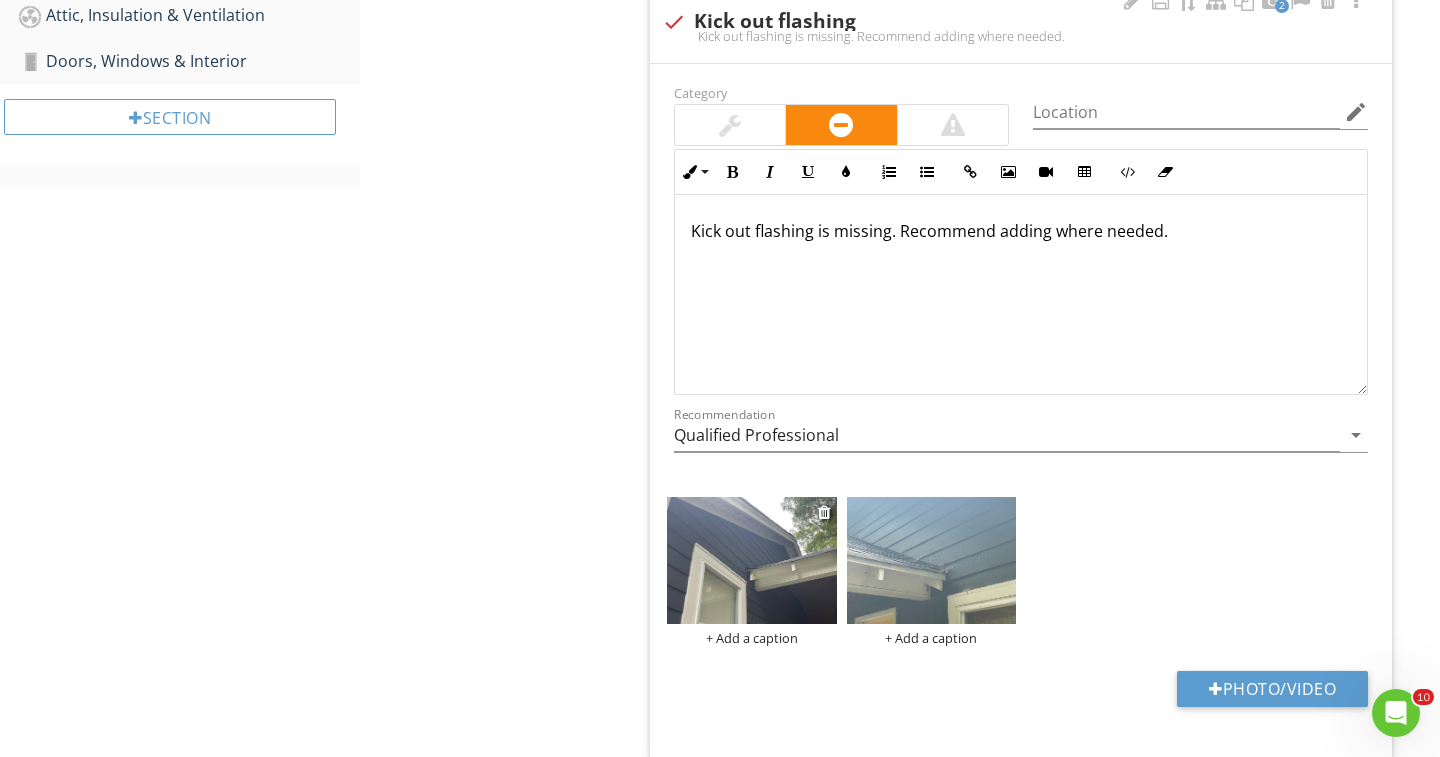 click at bounding box center (752, 560) 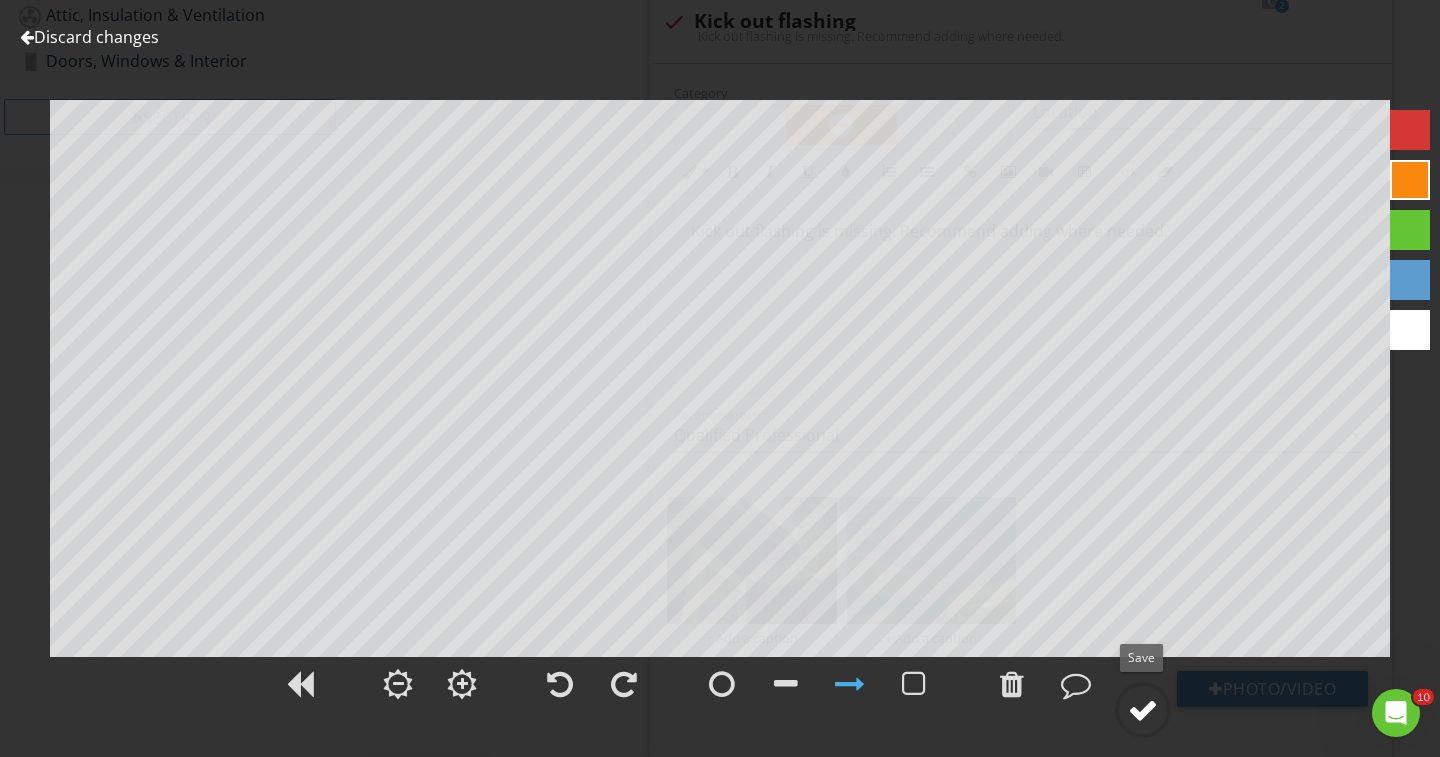 click at bounding box center (1143, 710) 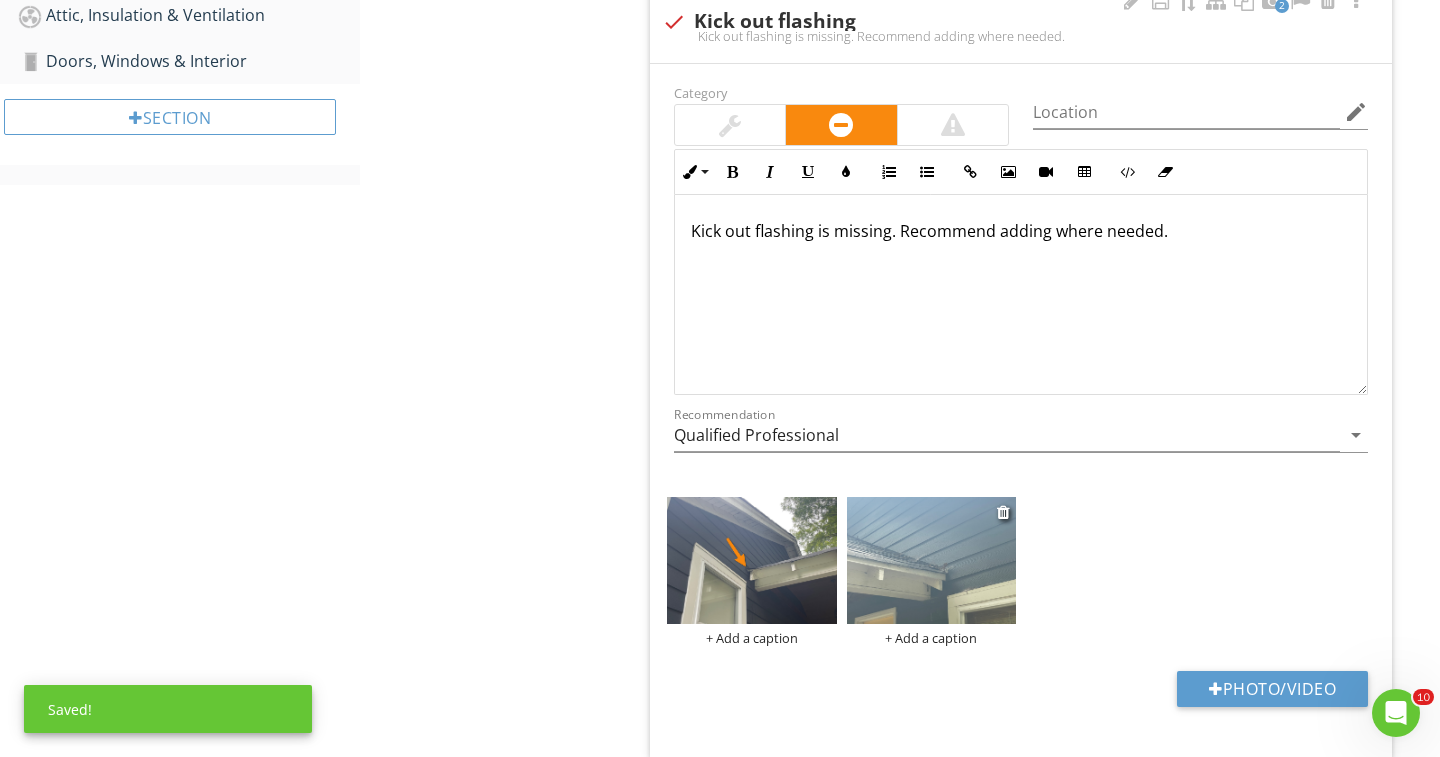 click at bounding box center (932, 560) 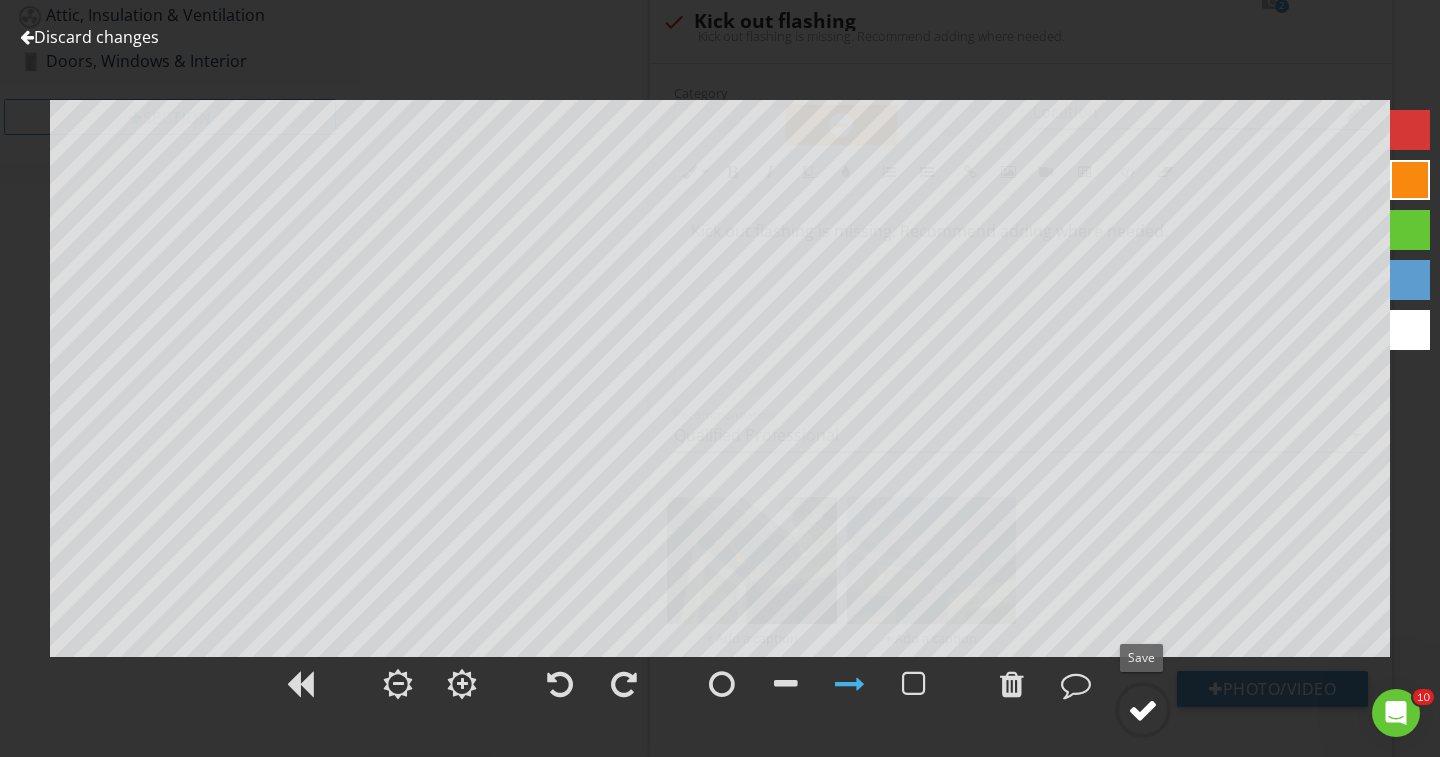 click at bounding box center (1143, 710) 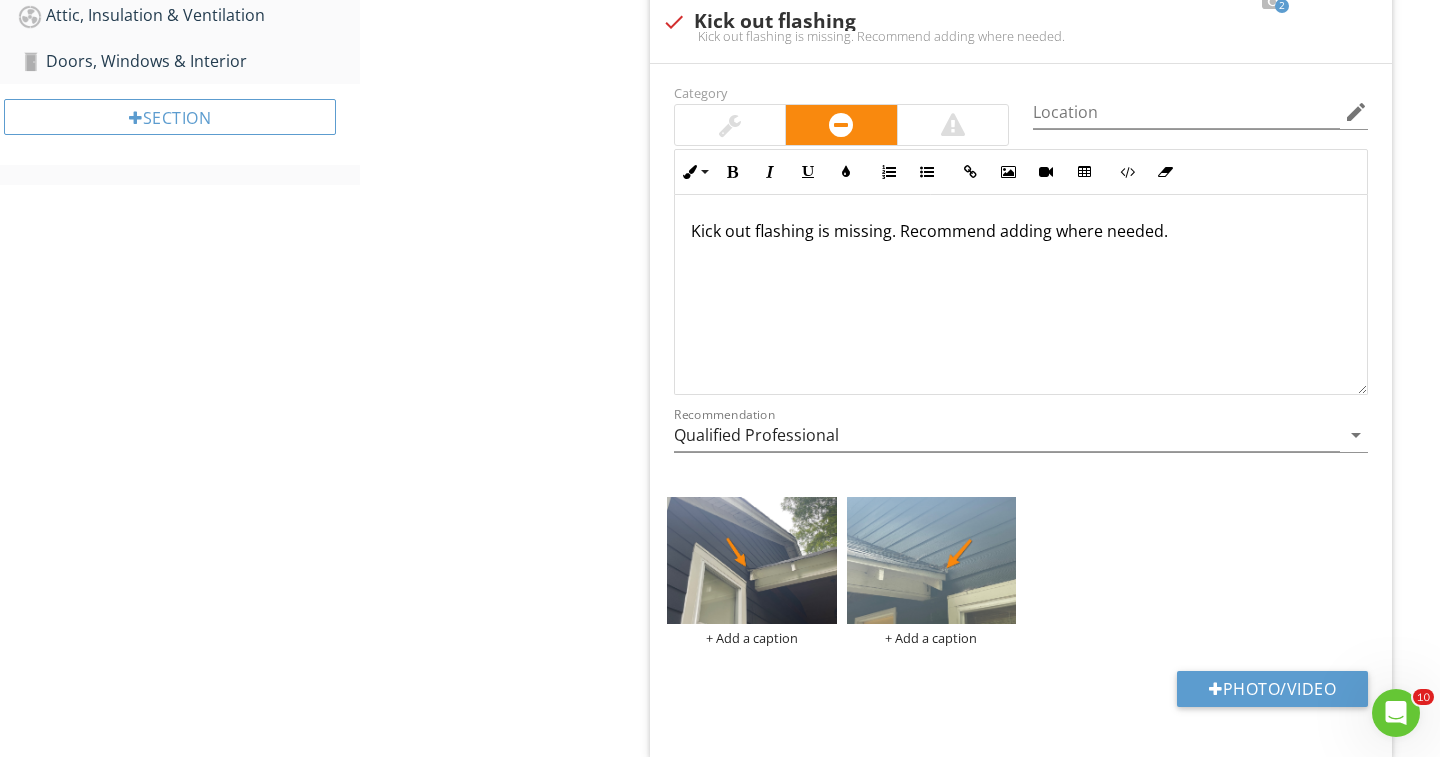 click on "Roof
General
Coverings
Roof Drainage Systems
Flashings
Skylights, Chimneys & Other Roof Penetrations
Roof rafters or trusses
Item
Flashings
IN   Inspected NI   Not Inspected NP   Not Present D   Deficiencies
Info
Information
Material
check_box Aluminum   check_box_outline_blank Asphalt   check_box_outline_blank Copper   check_box_outline_blank Foam   check_box_outline_blank Lead   check_box_outline_blank Rubber         OTHER
Deficiency
Deficiencies
check_box_outline_blank                     2" at bounding box center (900, 209) 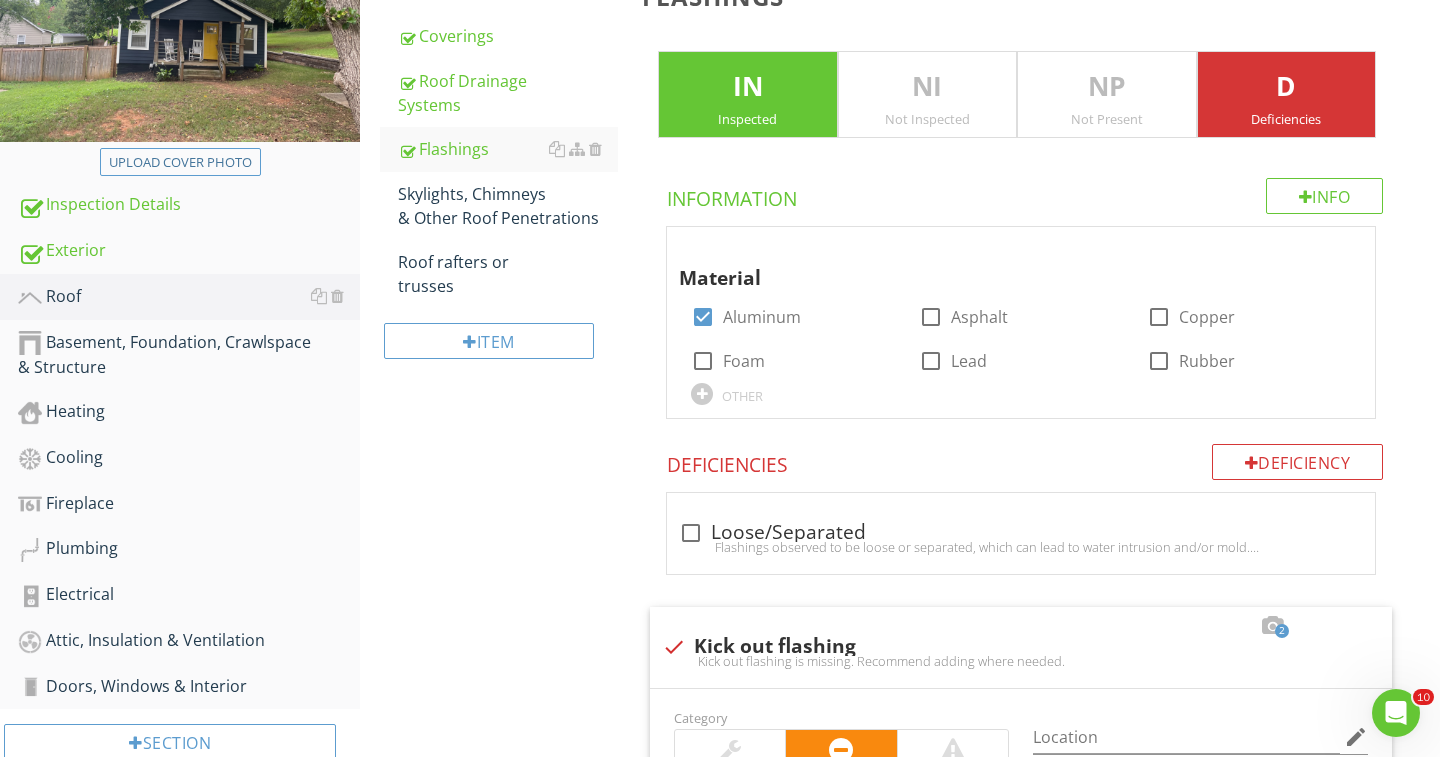 scroll, scrollTop: 235, scrollLeft: 0, axis: vertical 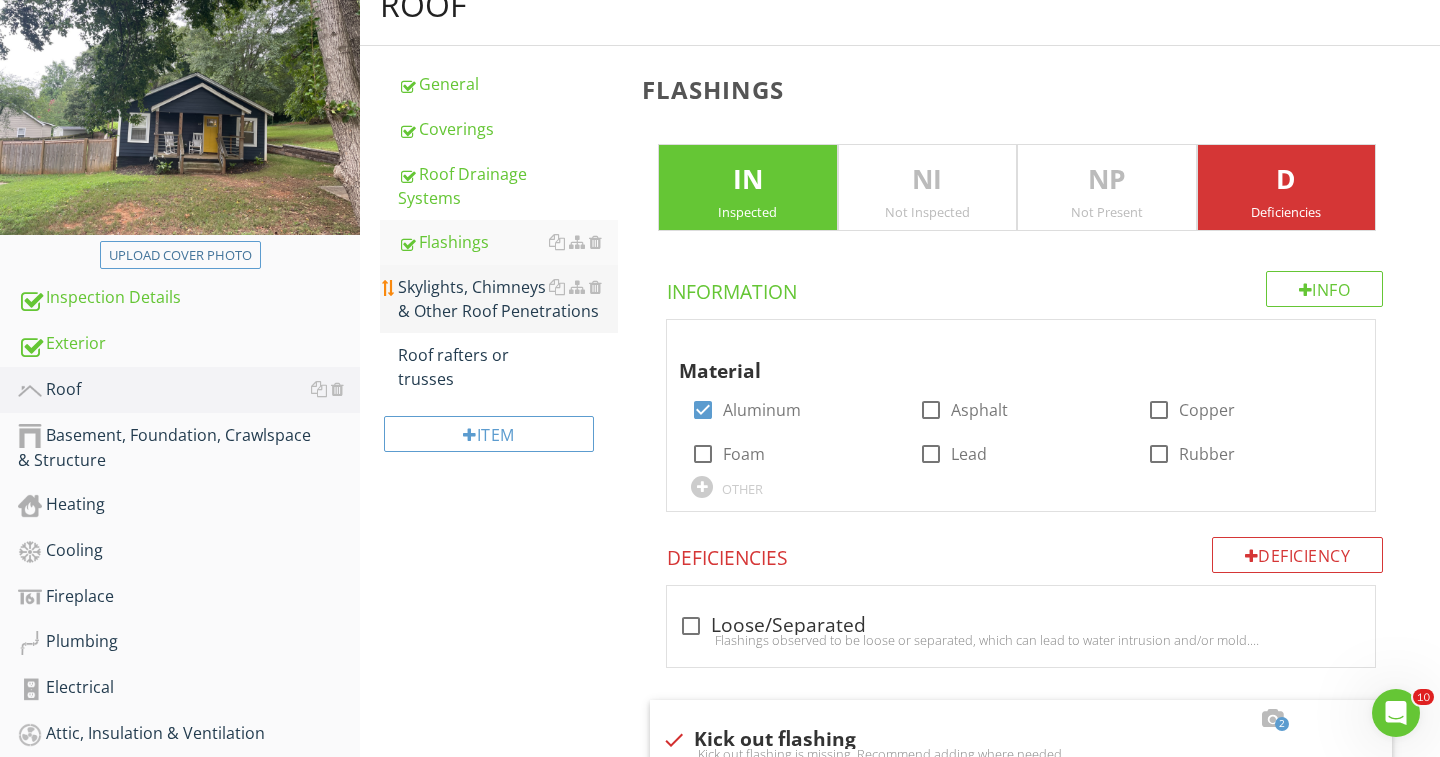 click on "Skylights, Chimneys & Other Roof Penetrations" at bounding box center (508, 299) 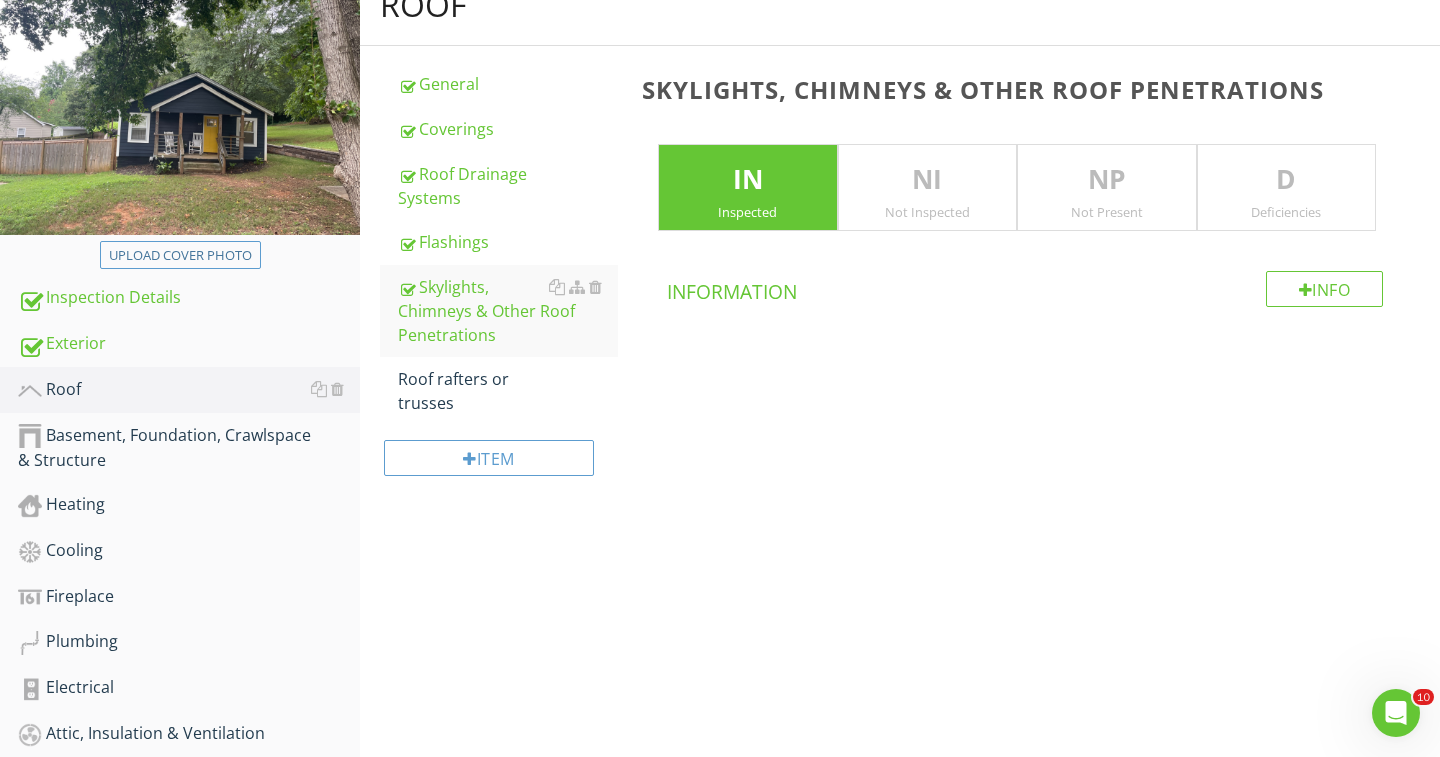 click on "D" at bounding box center (1287, 180) 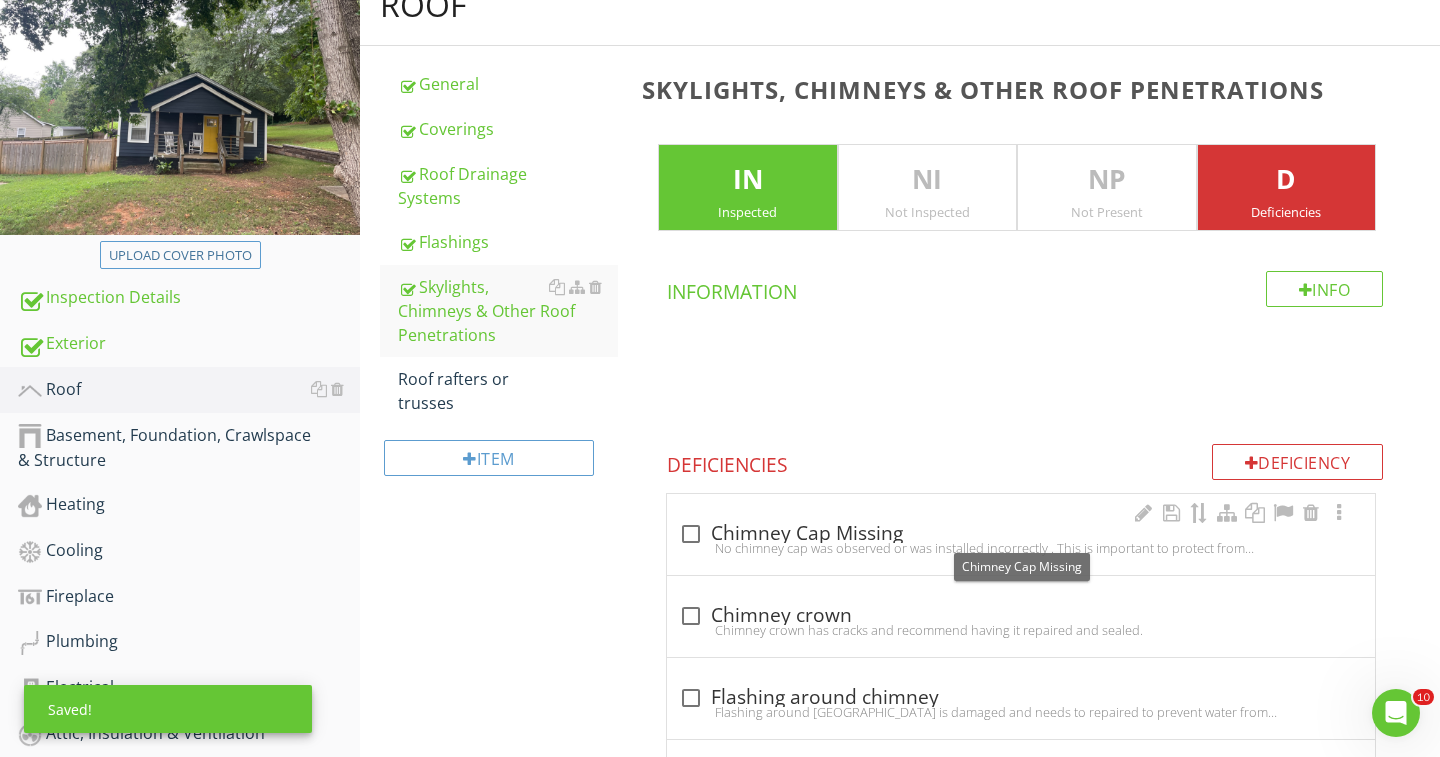click at bounding box center [691, 534] 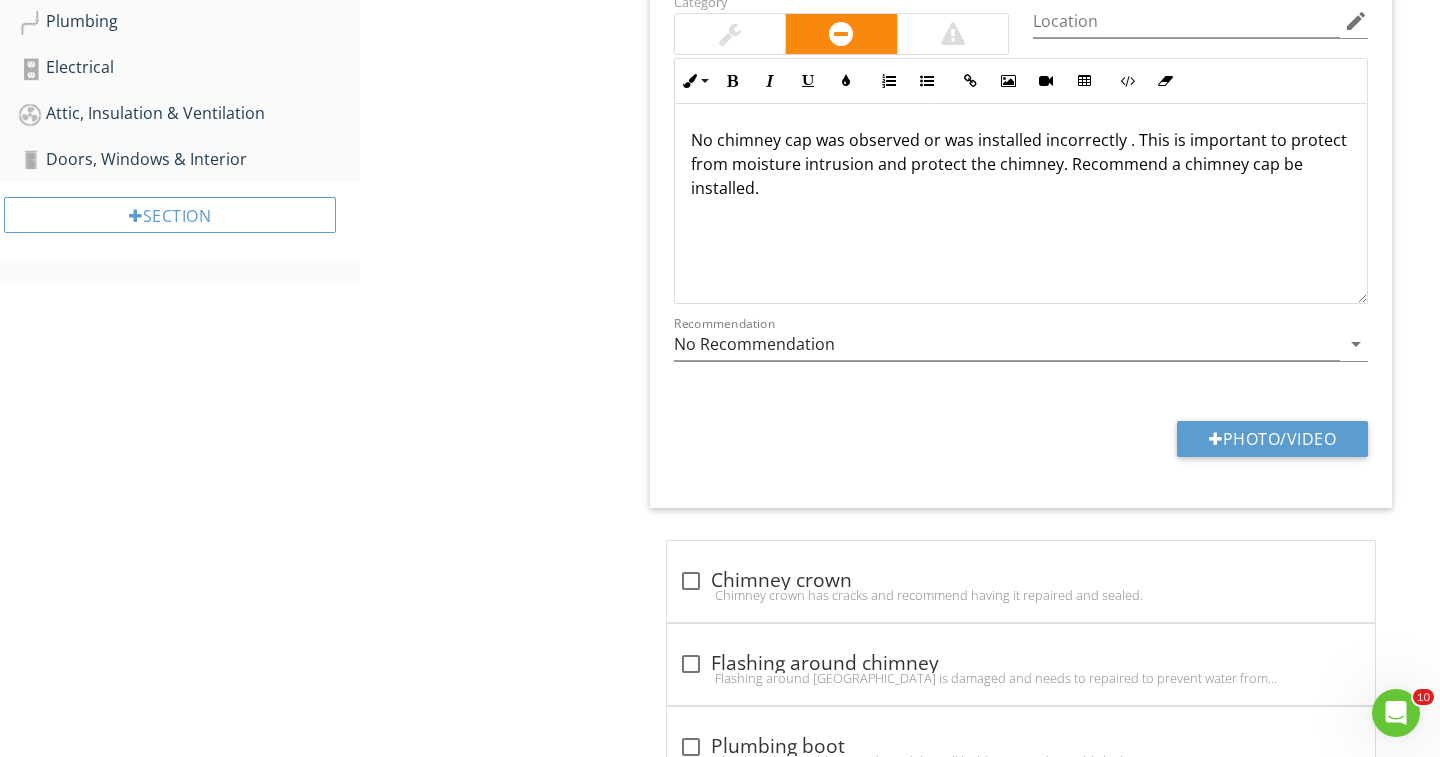 scroll, scrollTop: 560, scrollLeft: 0, axis: vertical 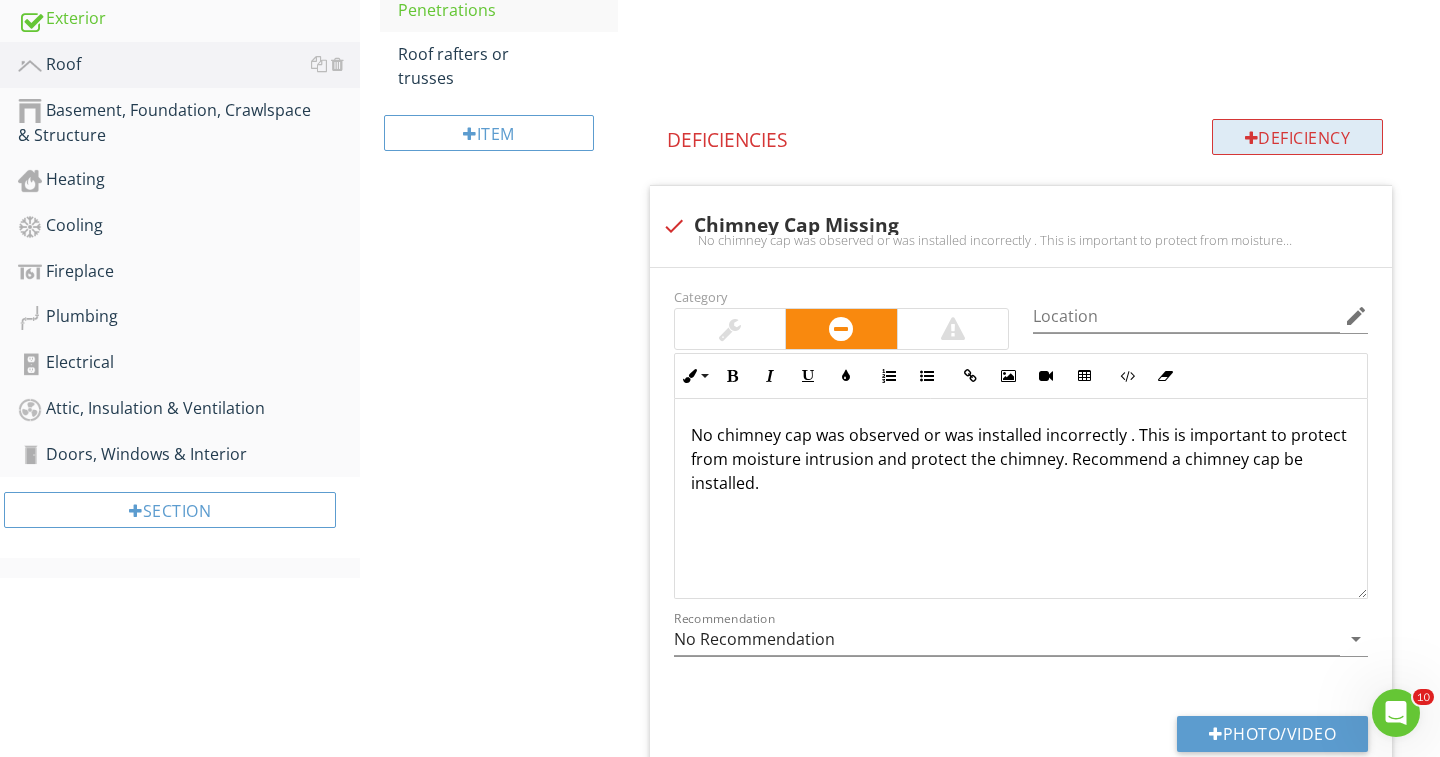 click on "Deficiency" at bounding box center [1298, 137] 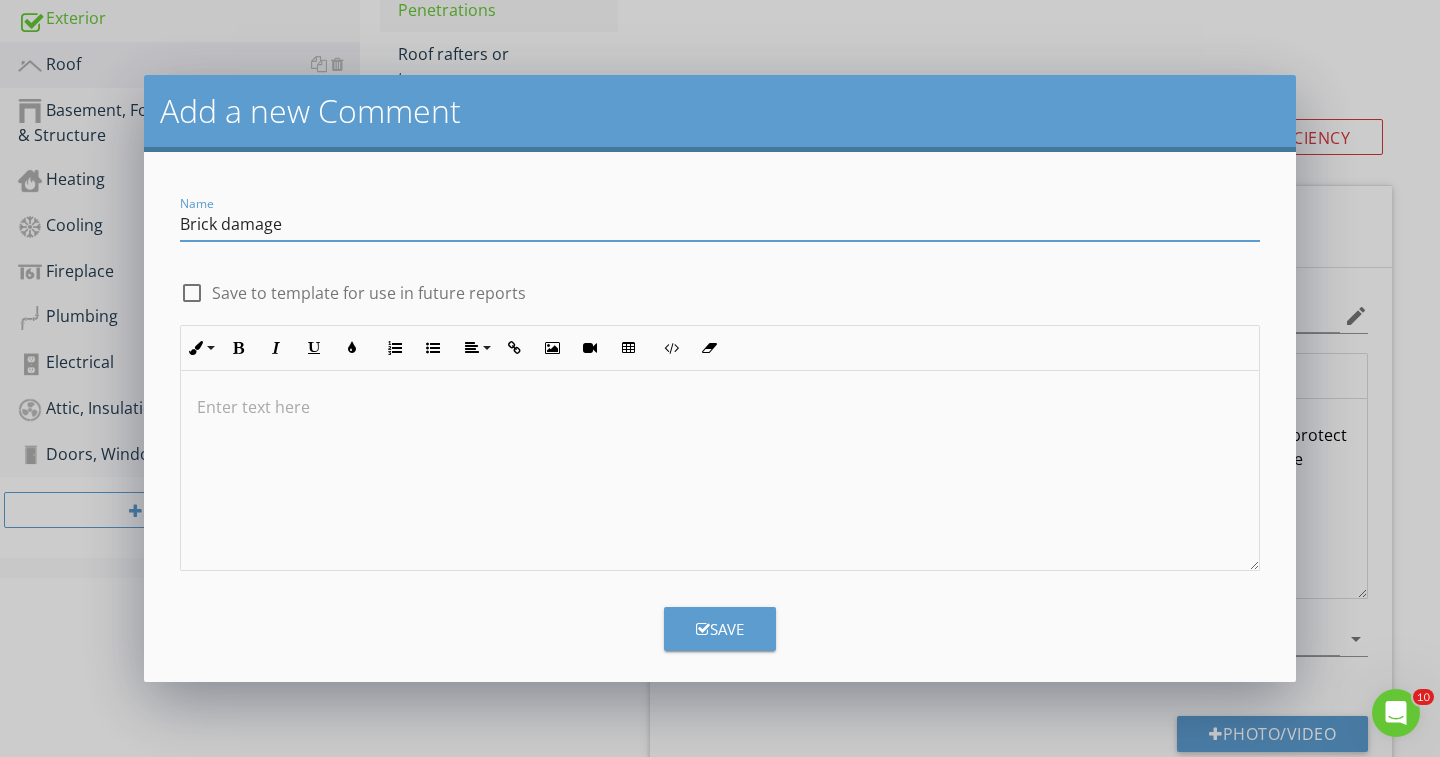 type on "Brick damage" 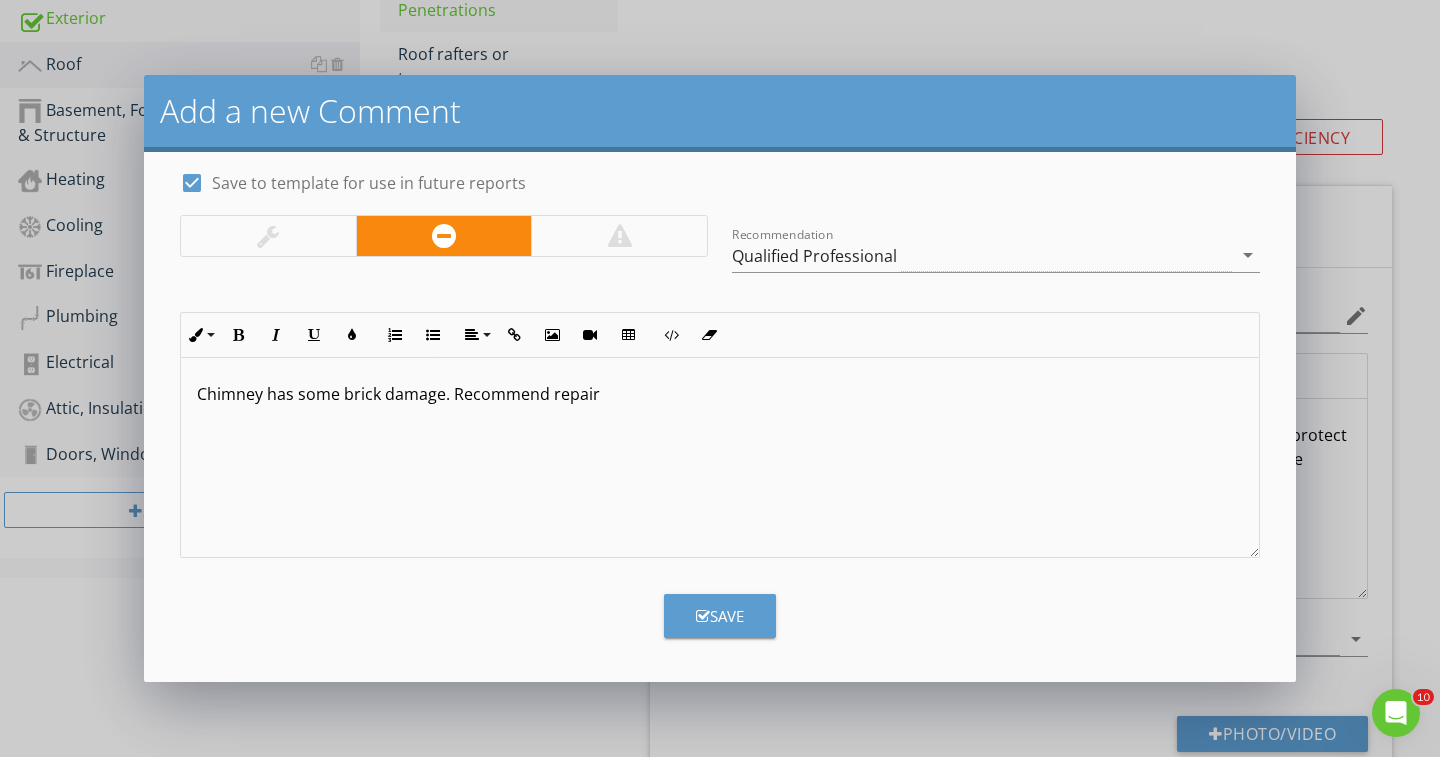 scroll, scrollTop: 110, scrollLeft: 0, axis: vertical 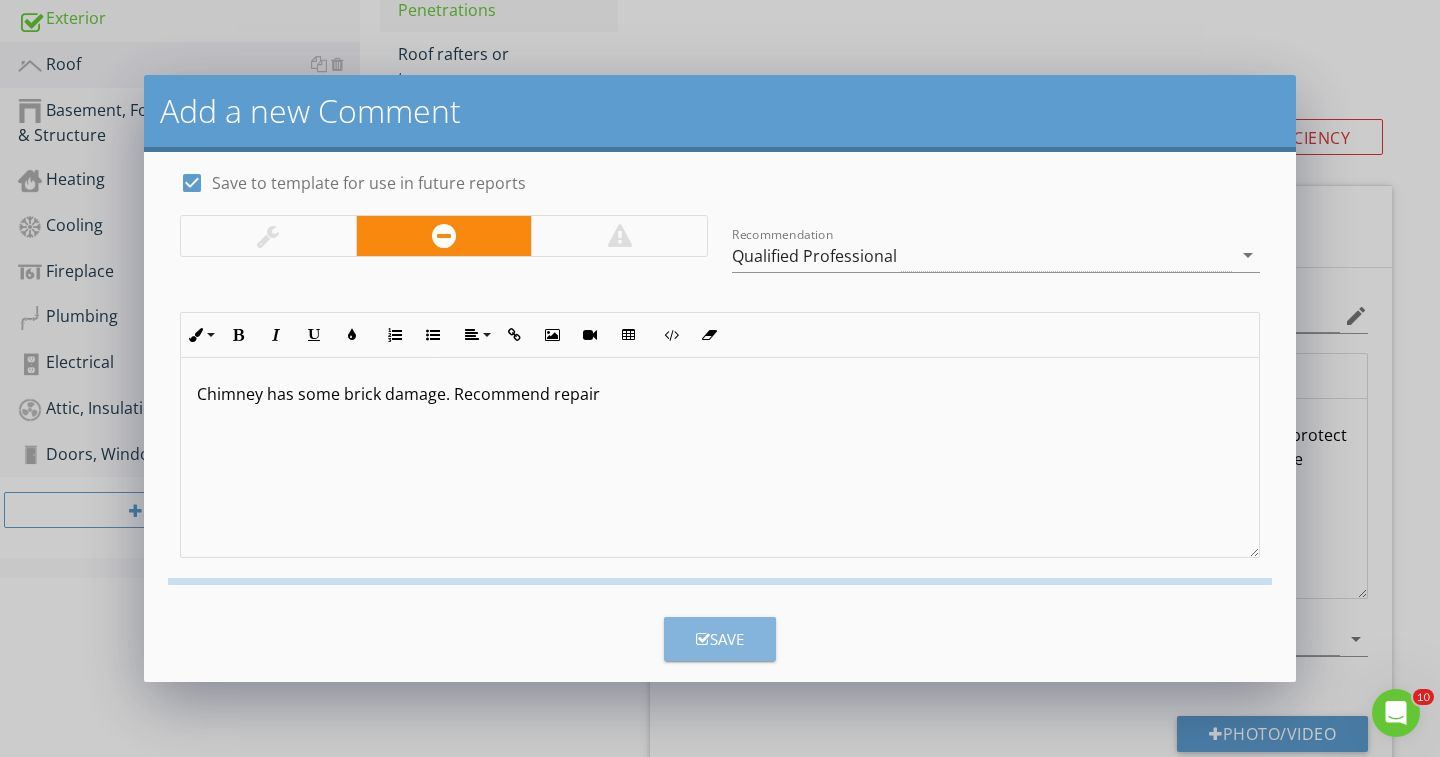 checkbox on "false" 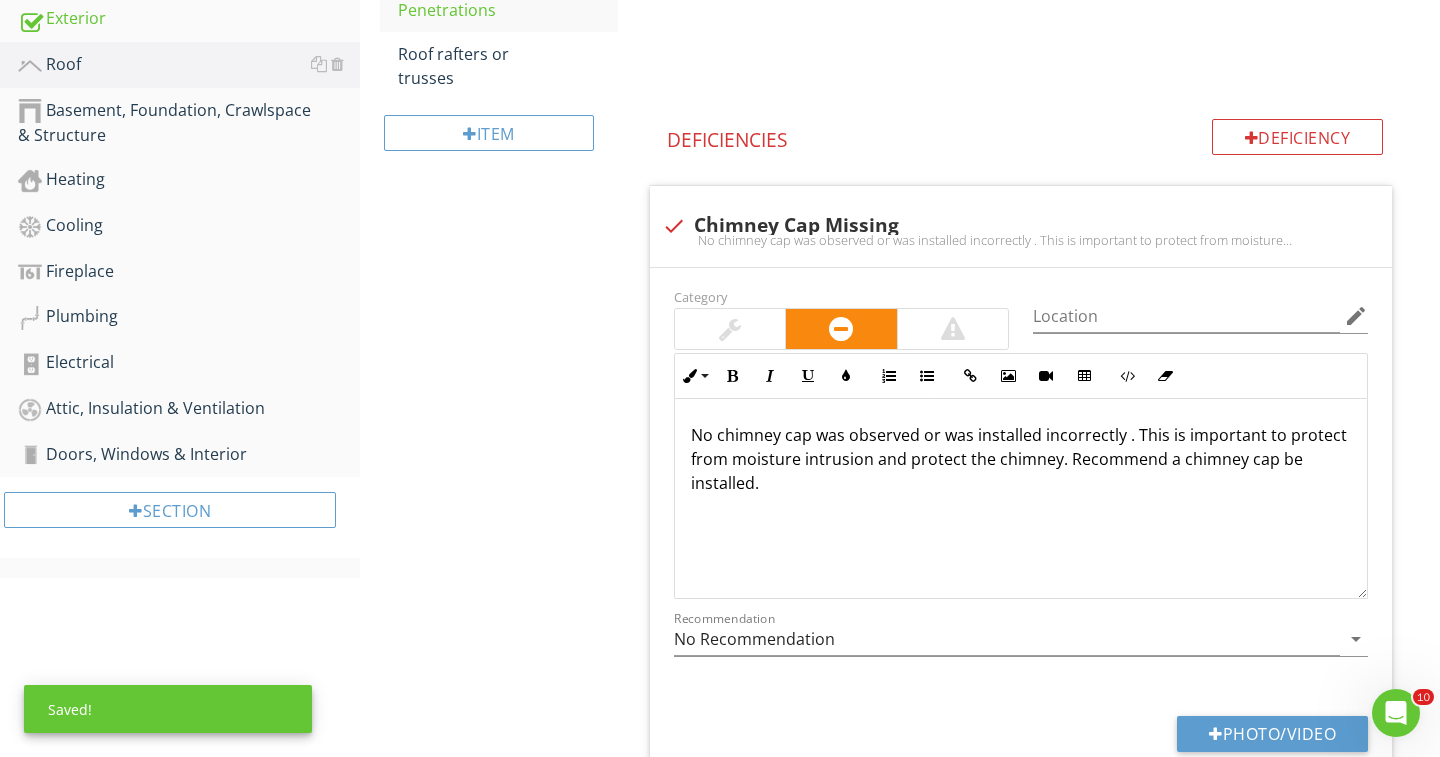 scroll, scrollTop: 0, scrollLeft: 0, axis: both 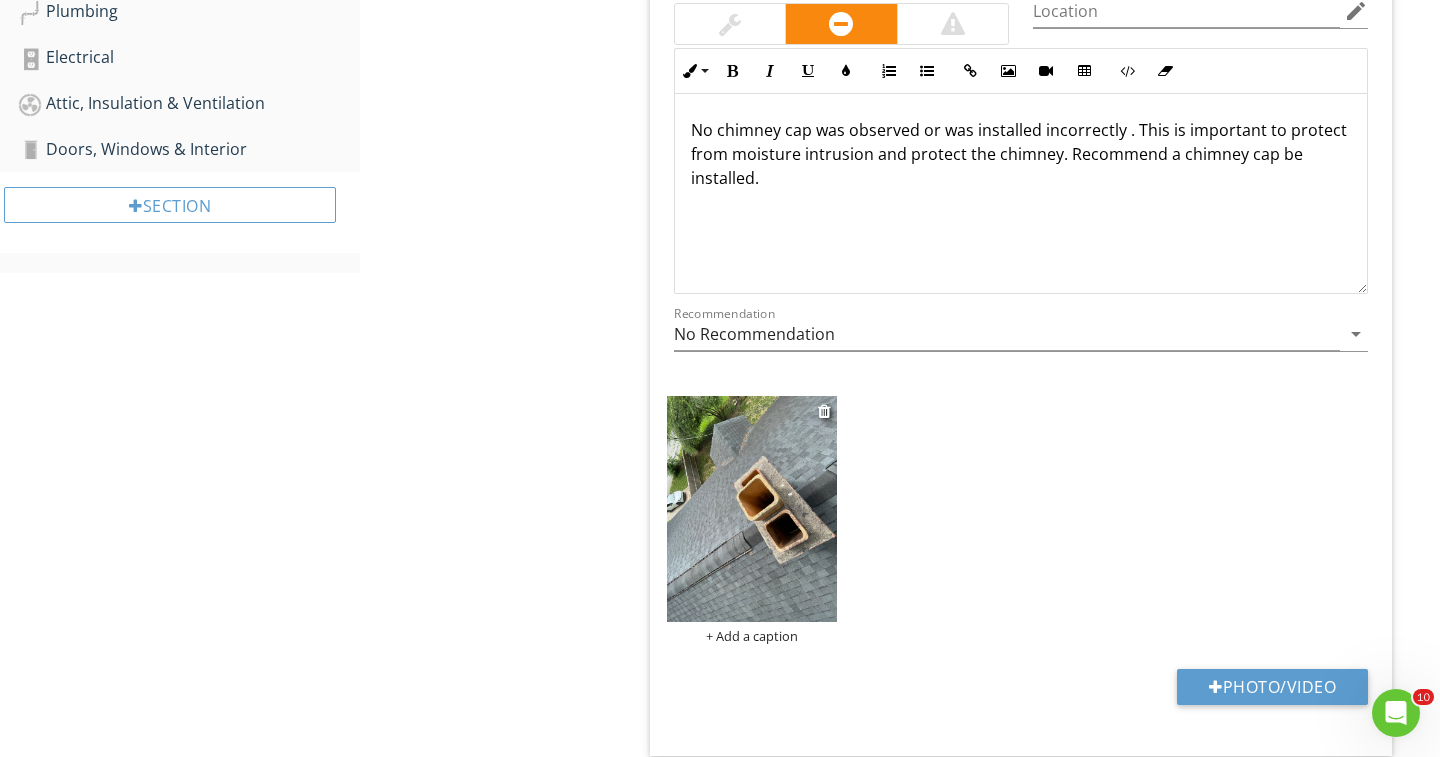 click at bounding box center [752, 509] 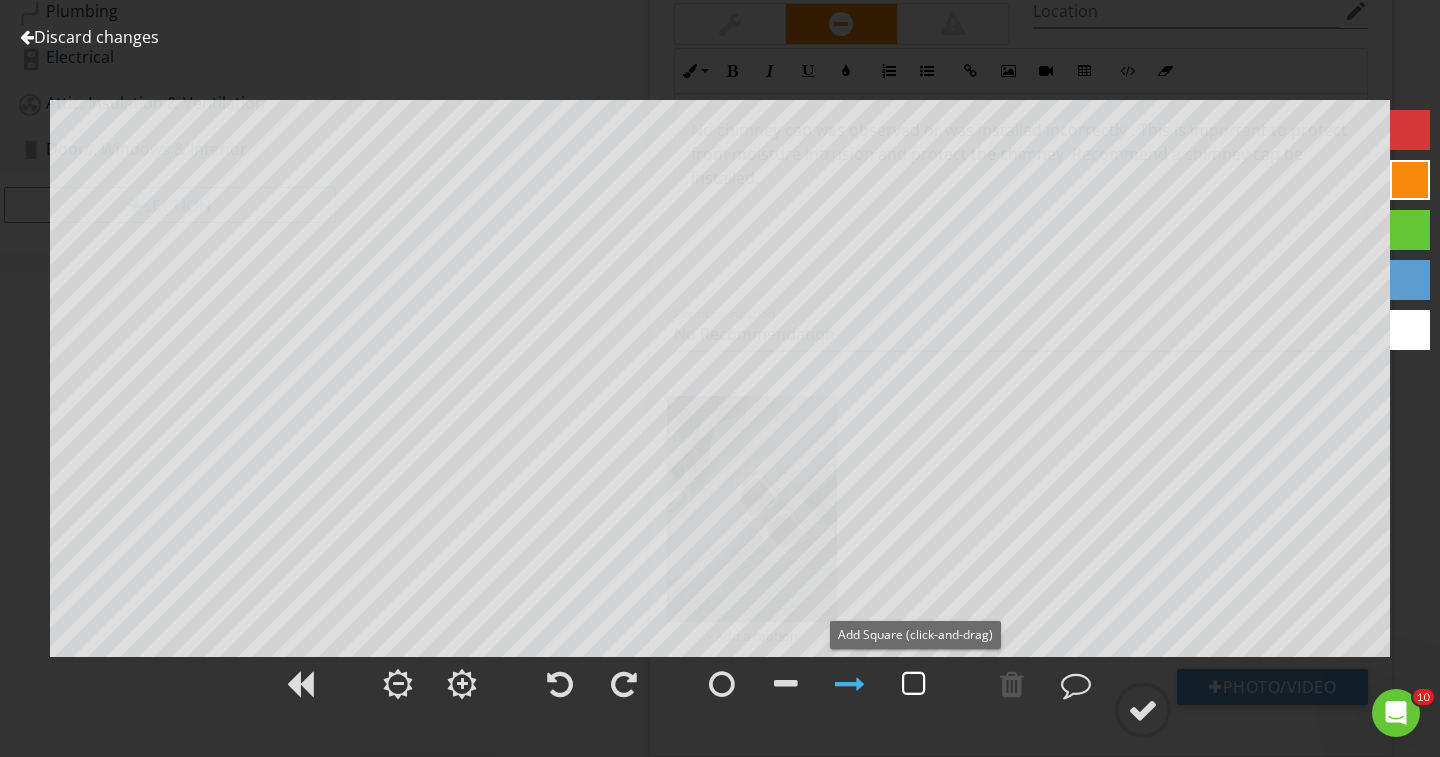click at bounding box center (914, 684) 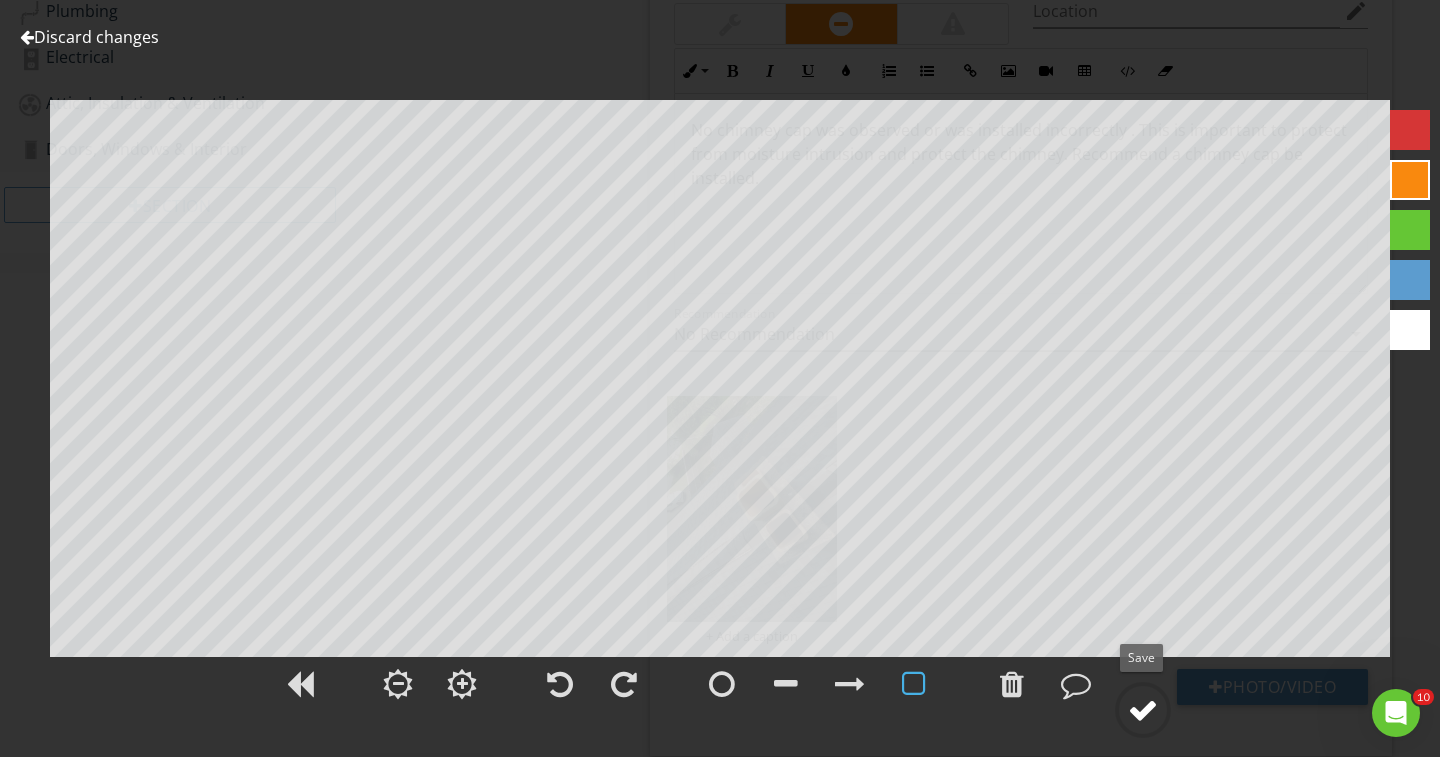 click at bounding box center [1143, 710] 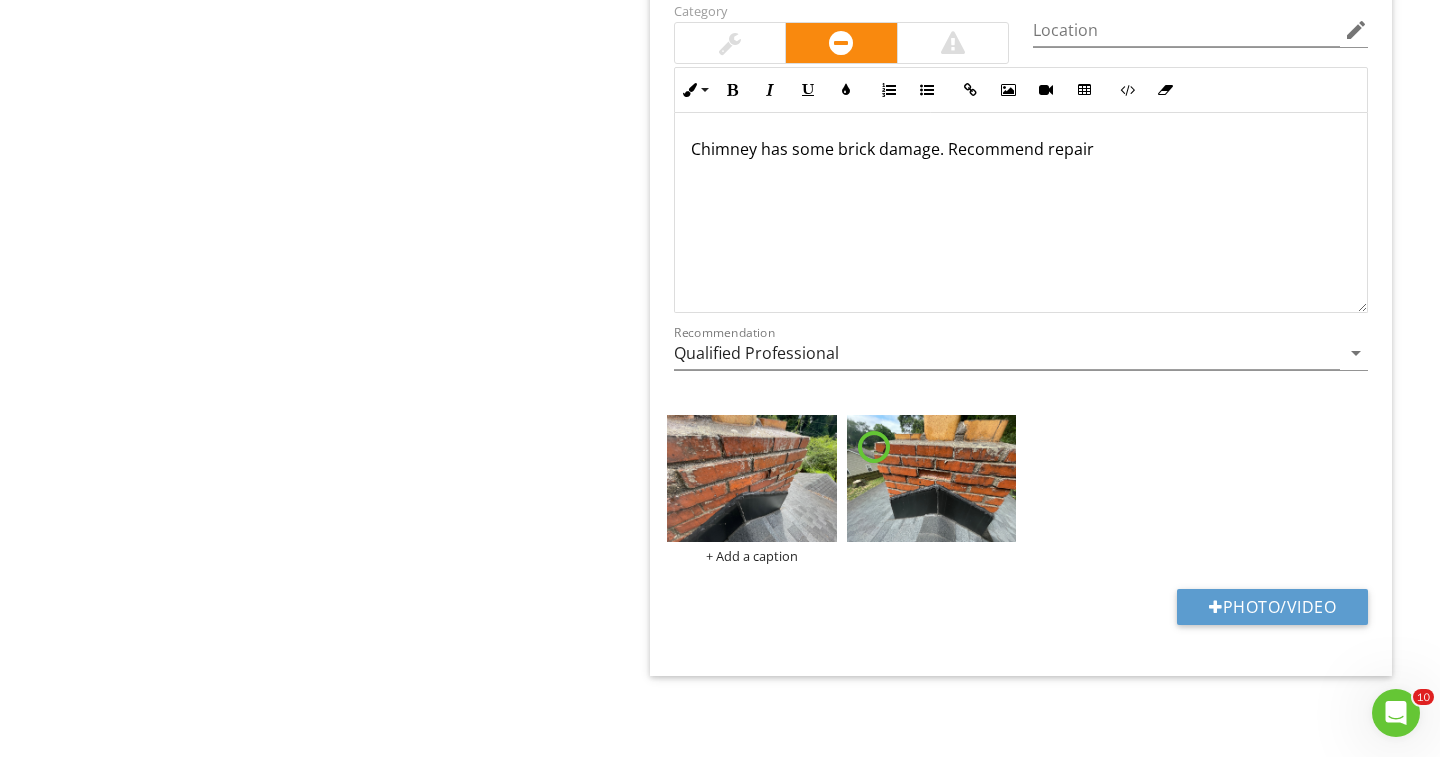 scroll, scrollTop: 3196, scrollLeft: 0, axis: vertical 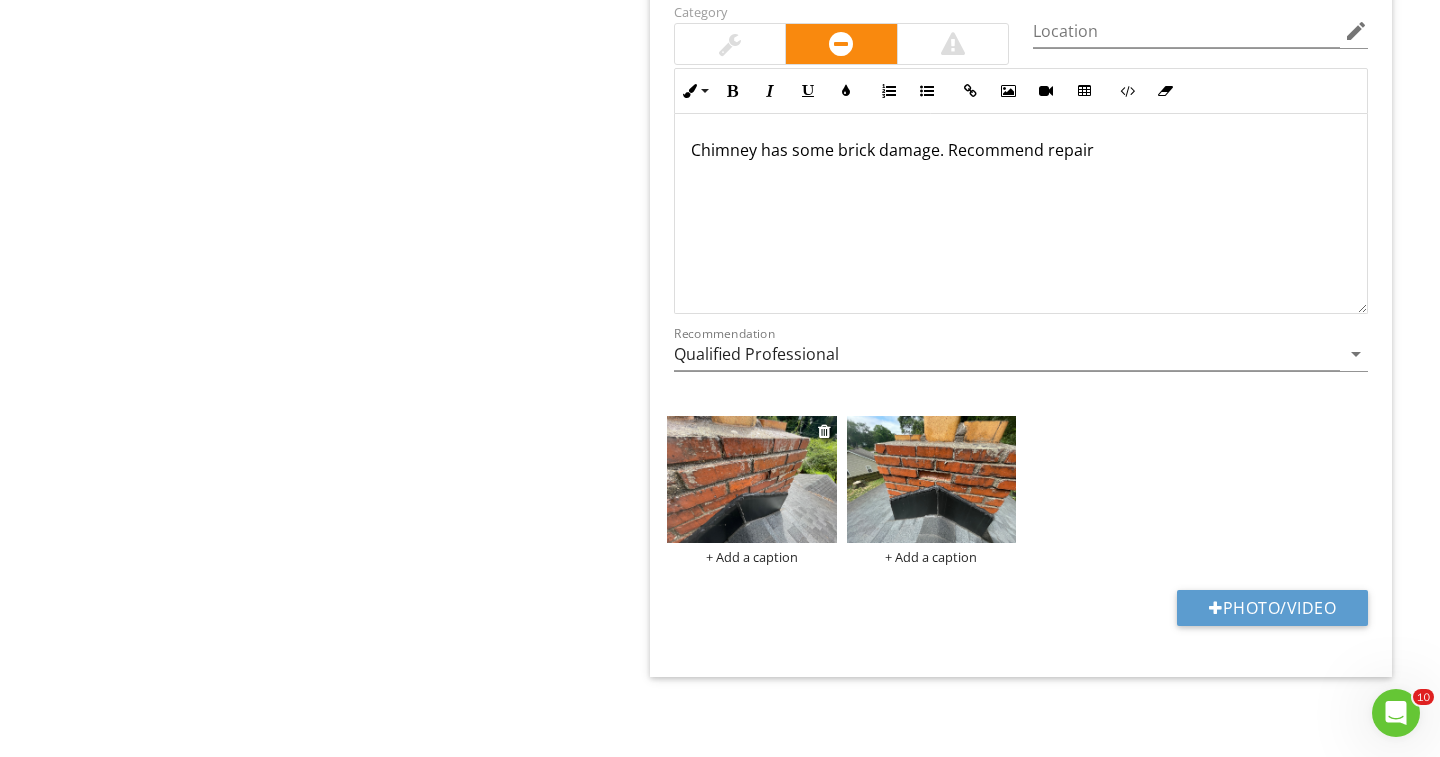 click at bounding box center [752, 479] 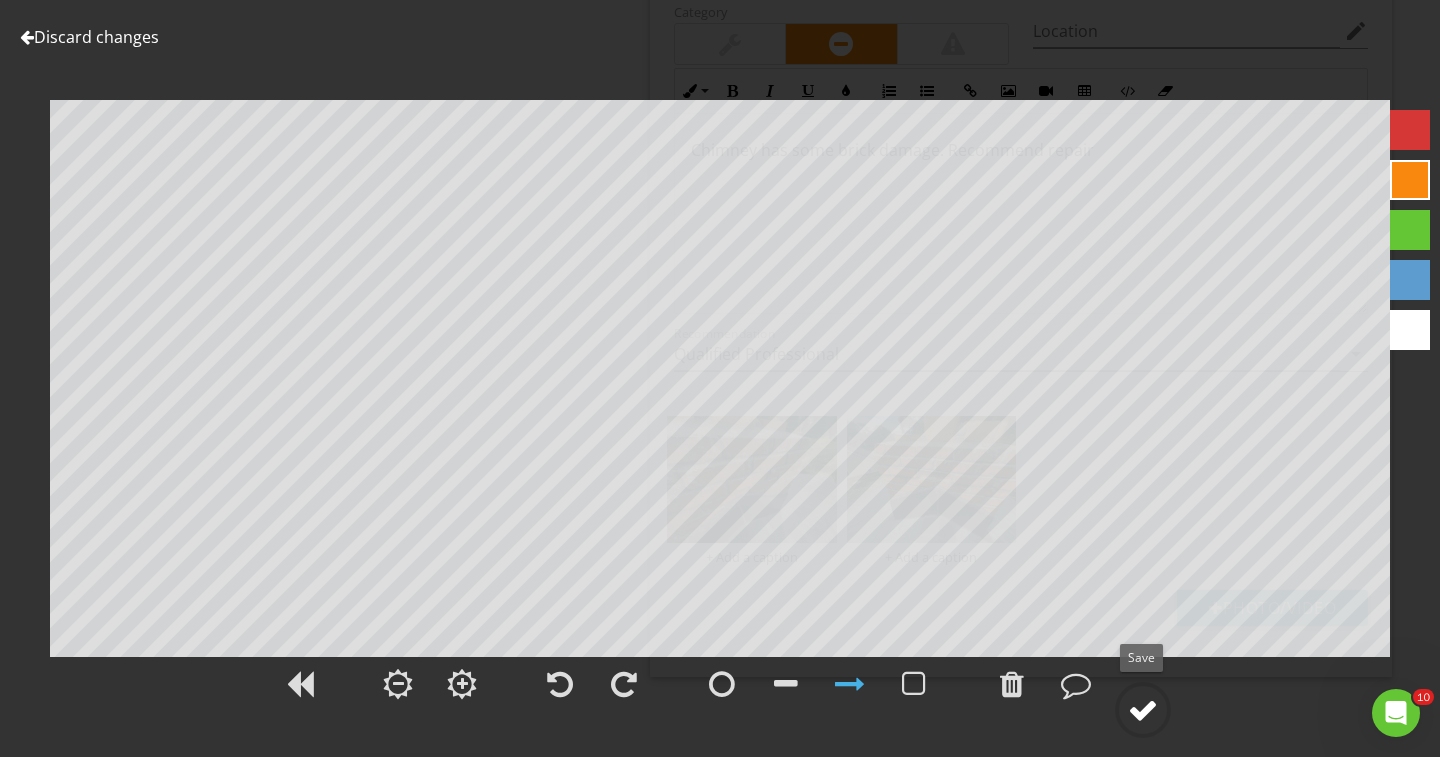 click at bounding box center [1143, 710] 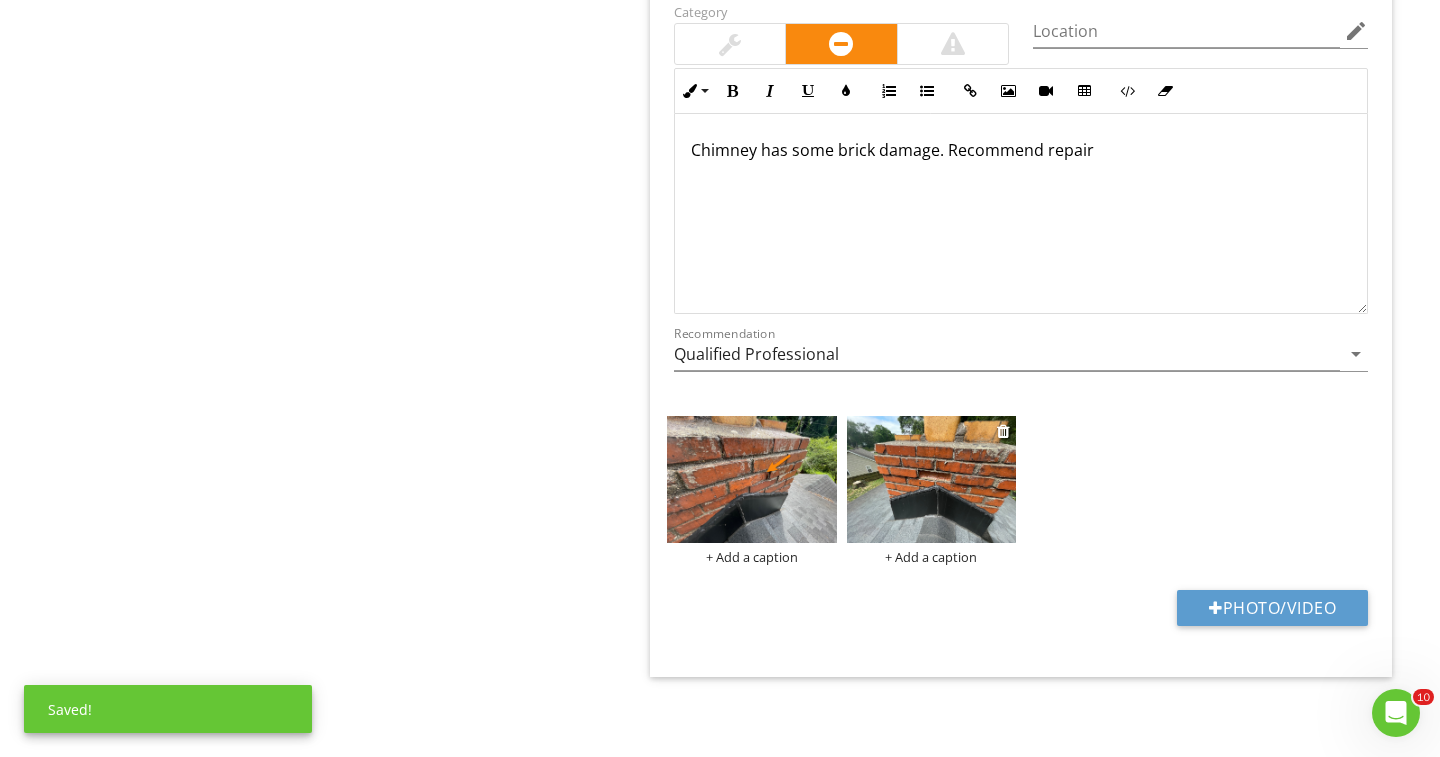 click at bounding box center [932, 479] 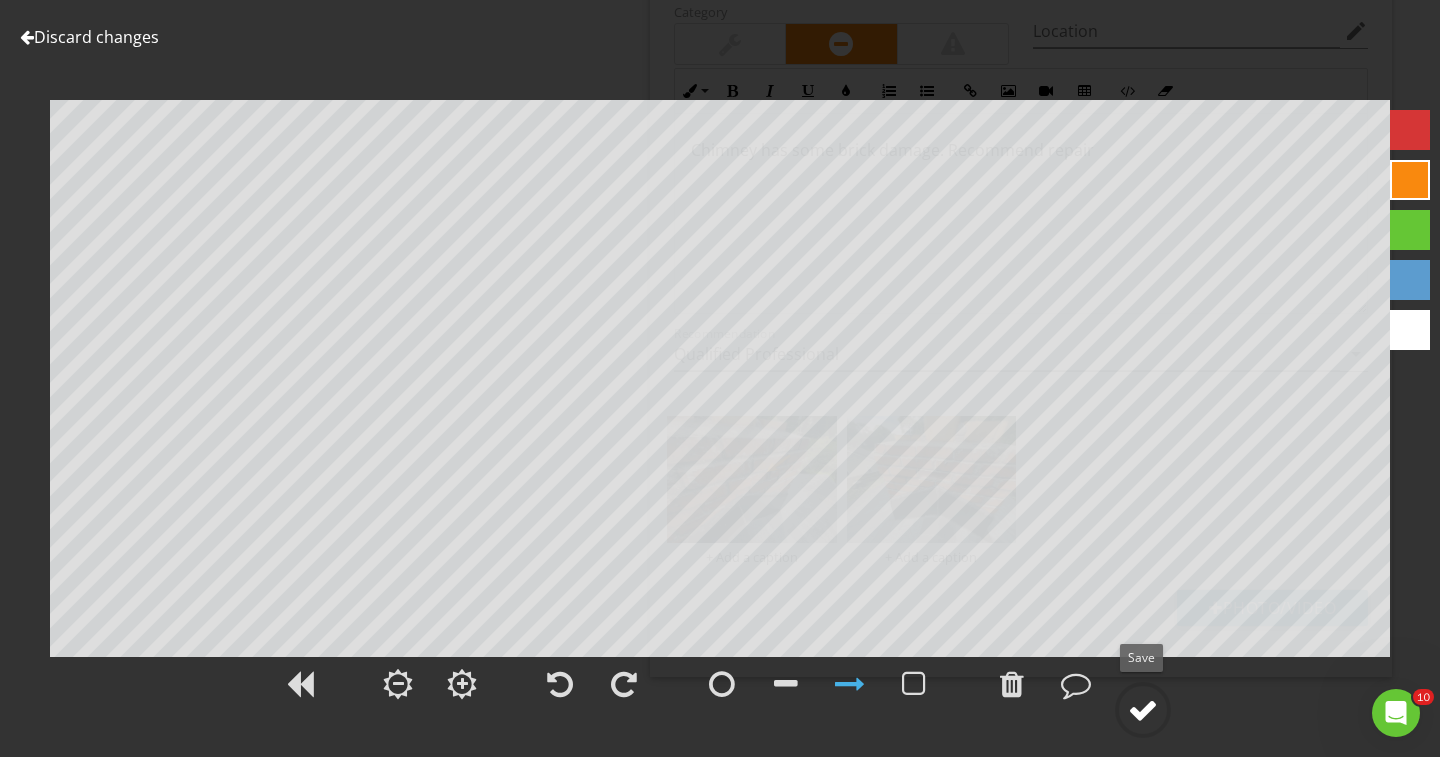 click at bounding box center [1143, 710] 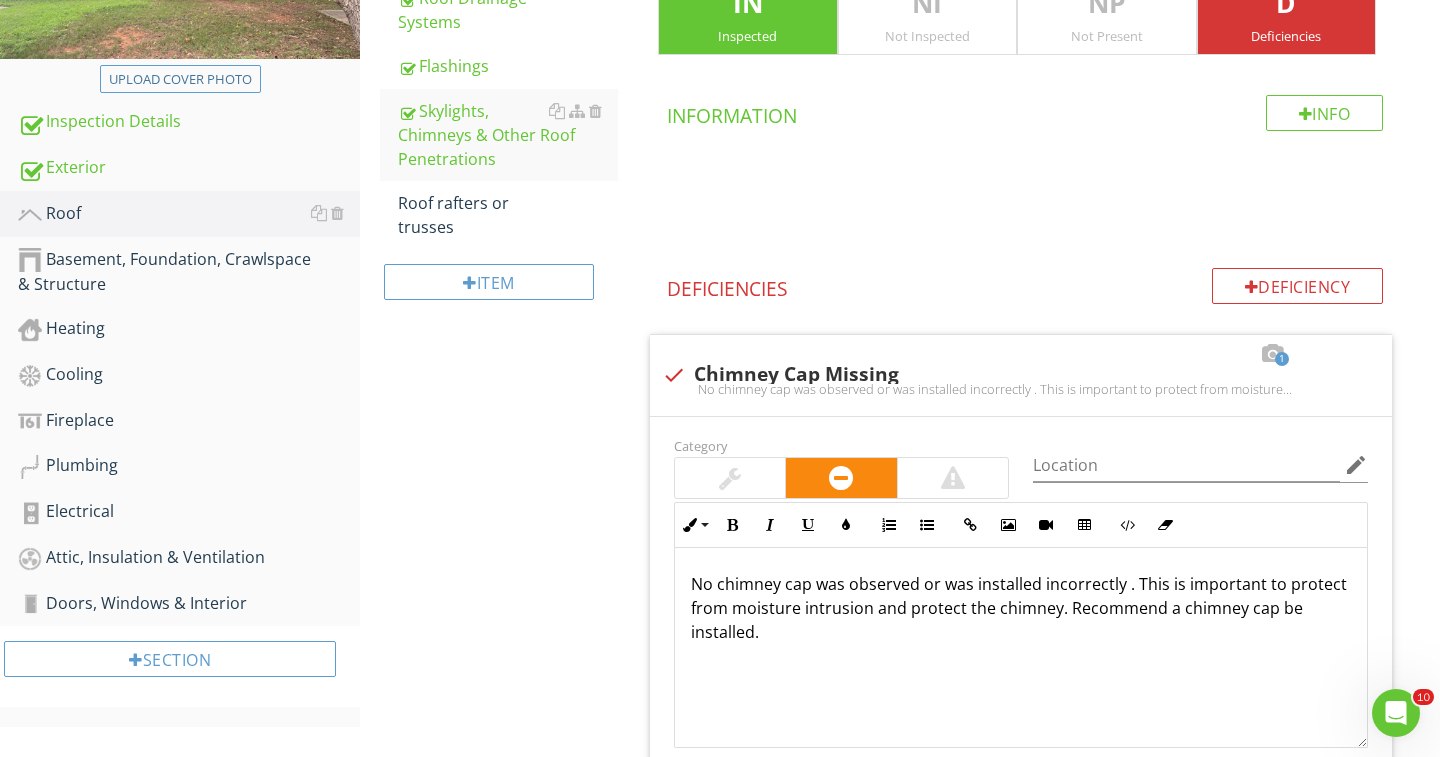 scroll, scrollTop: 341, scrollLeft: 0, axis: vertical 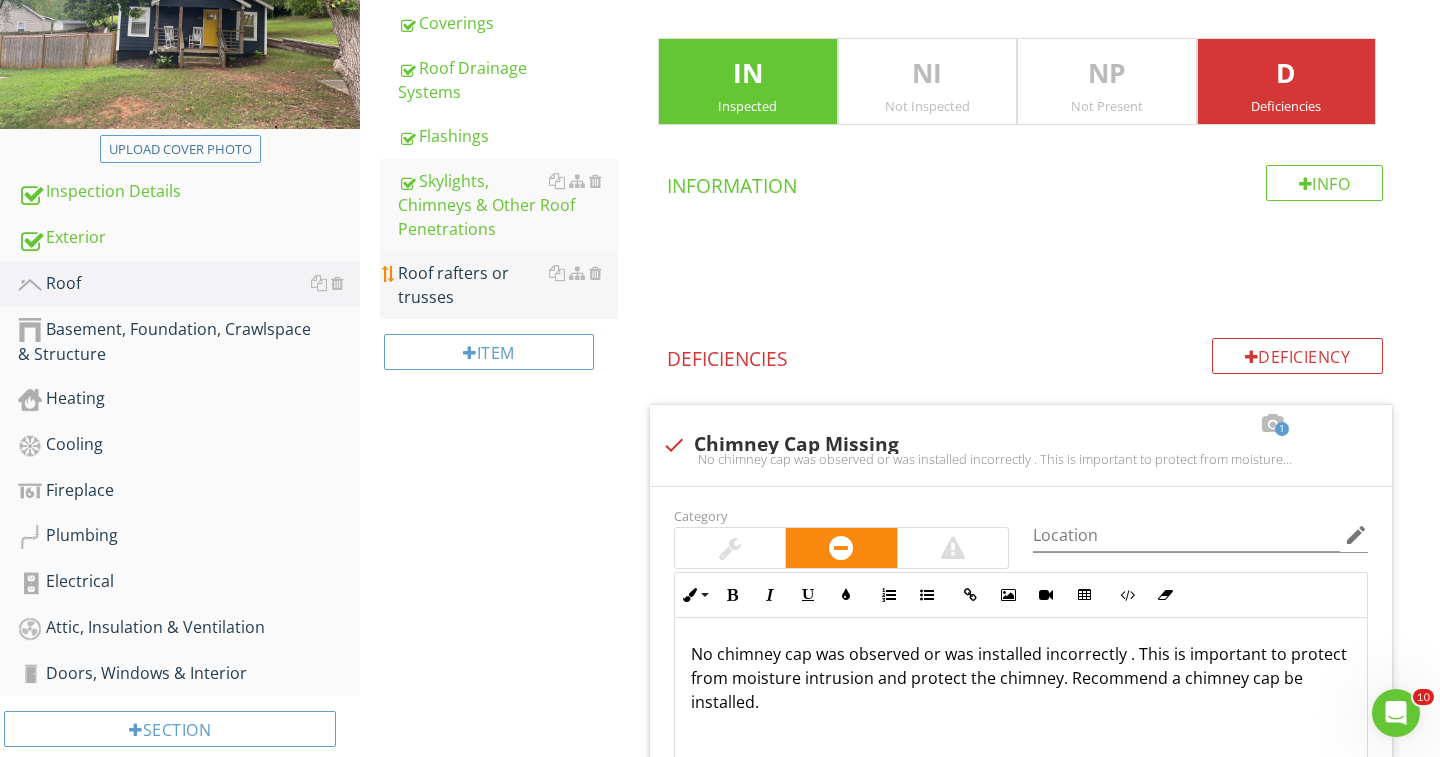 click on "Roof rafters or trusses" at bounding box center (508, 285) 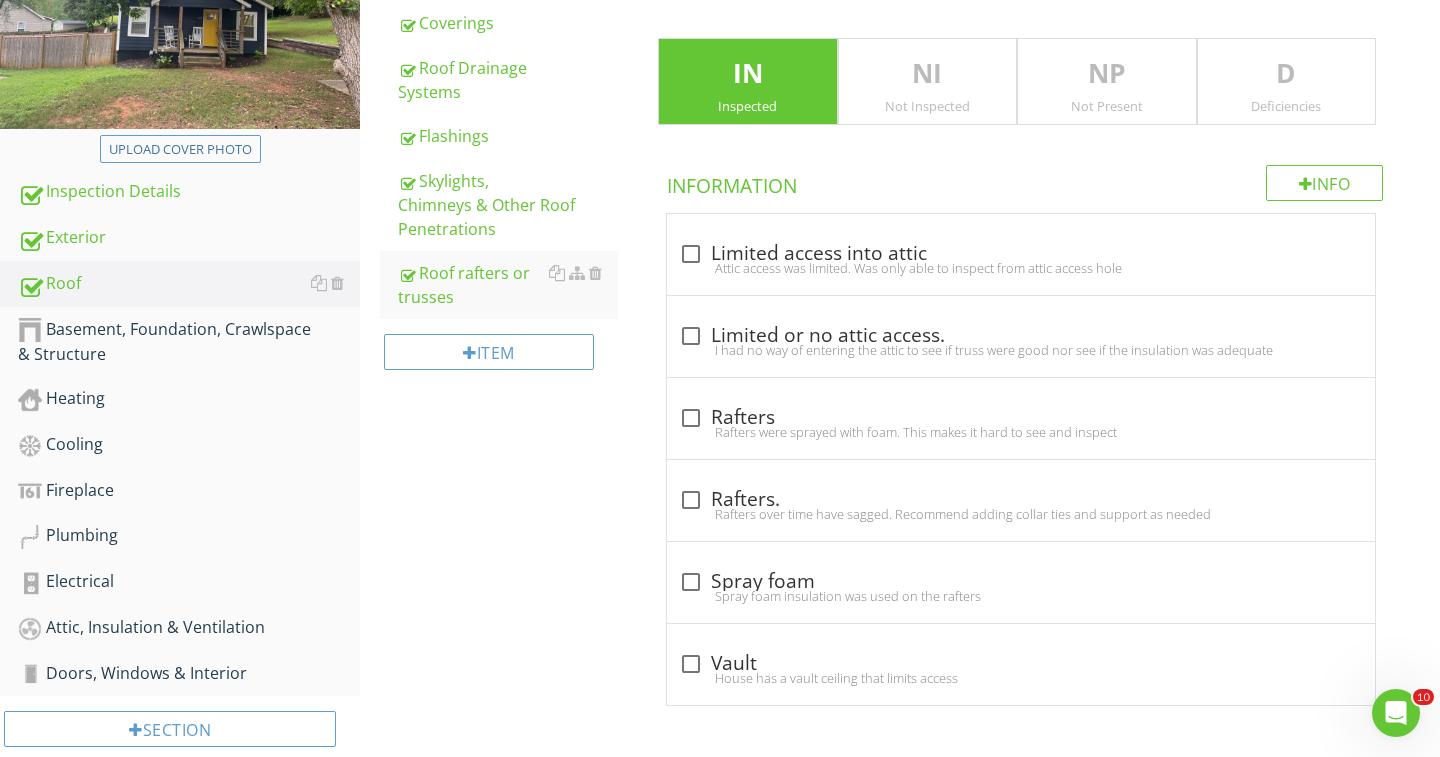 click on "Deficiencies" at bounding box center [1287, 106] 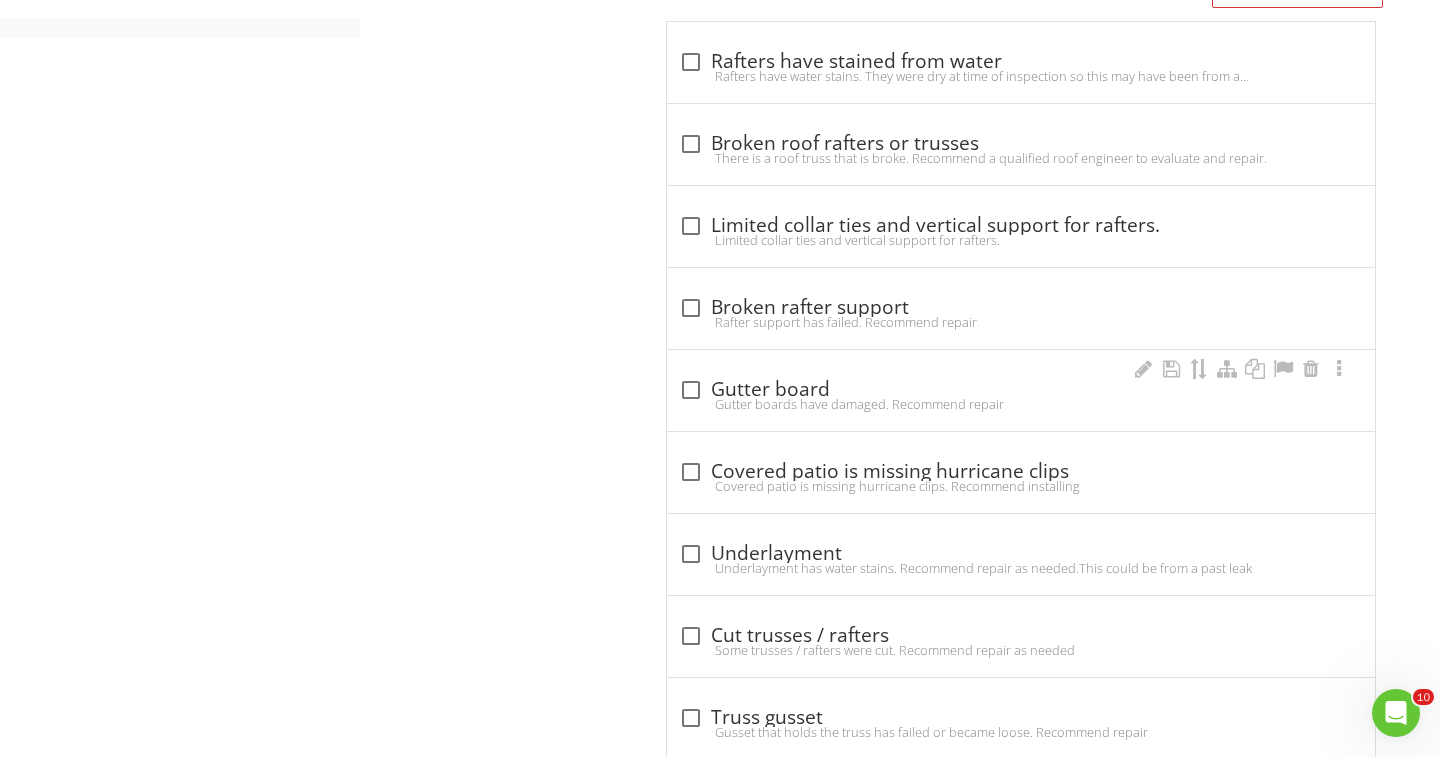 scroll, scrollTop: 1098, scrollLeft: 0, axis: vertical 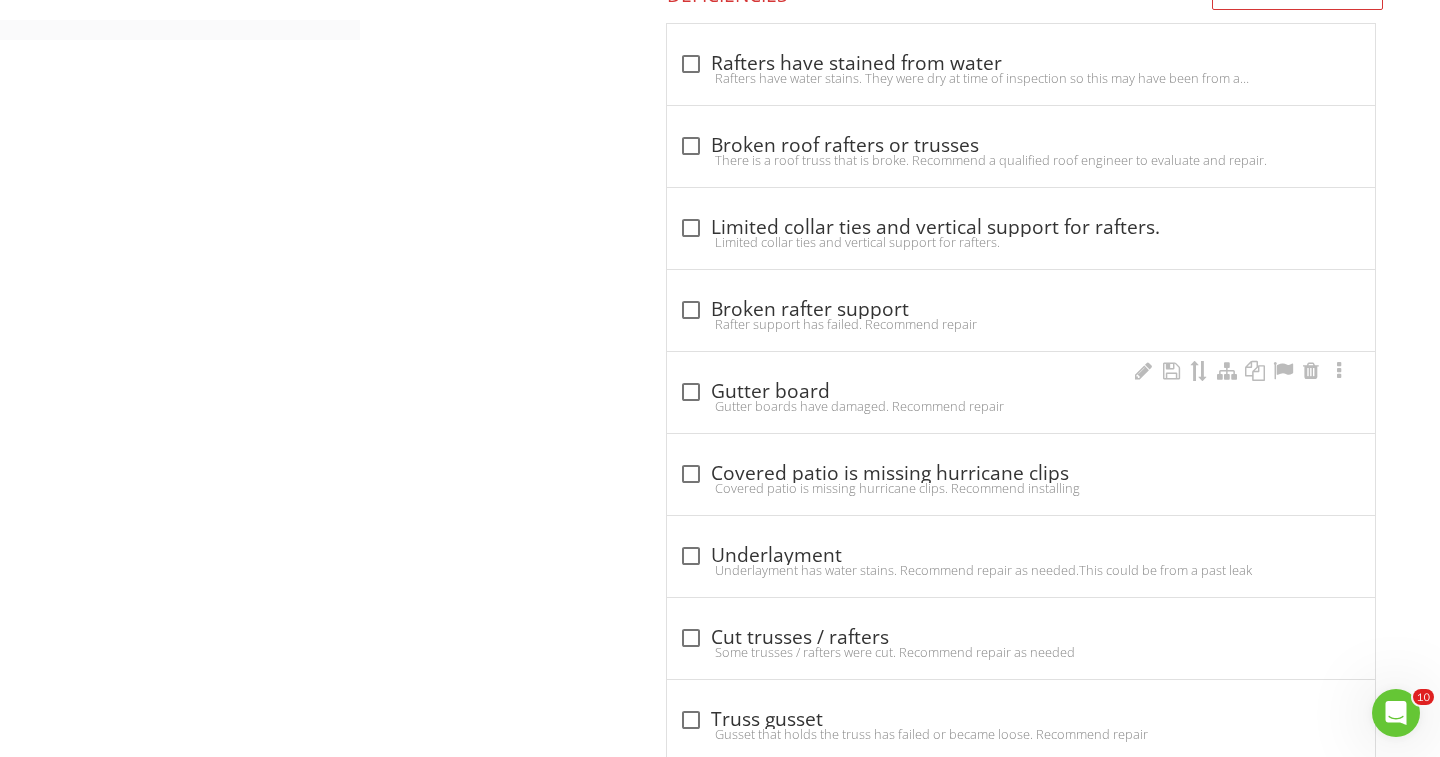 click at bounding box center [691, 392] 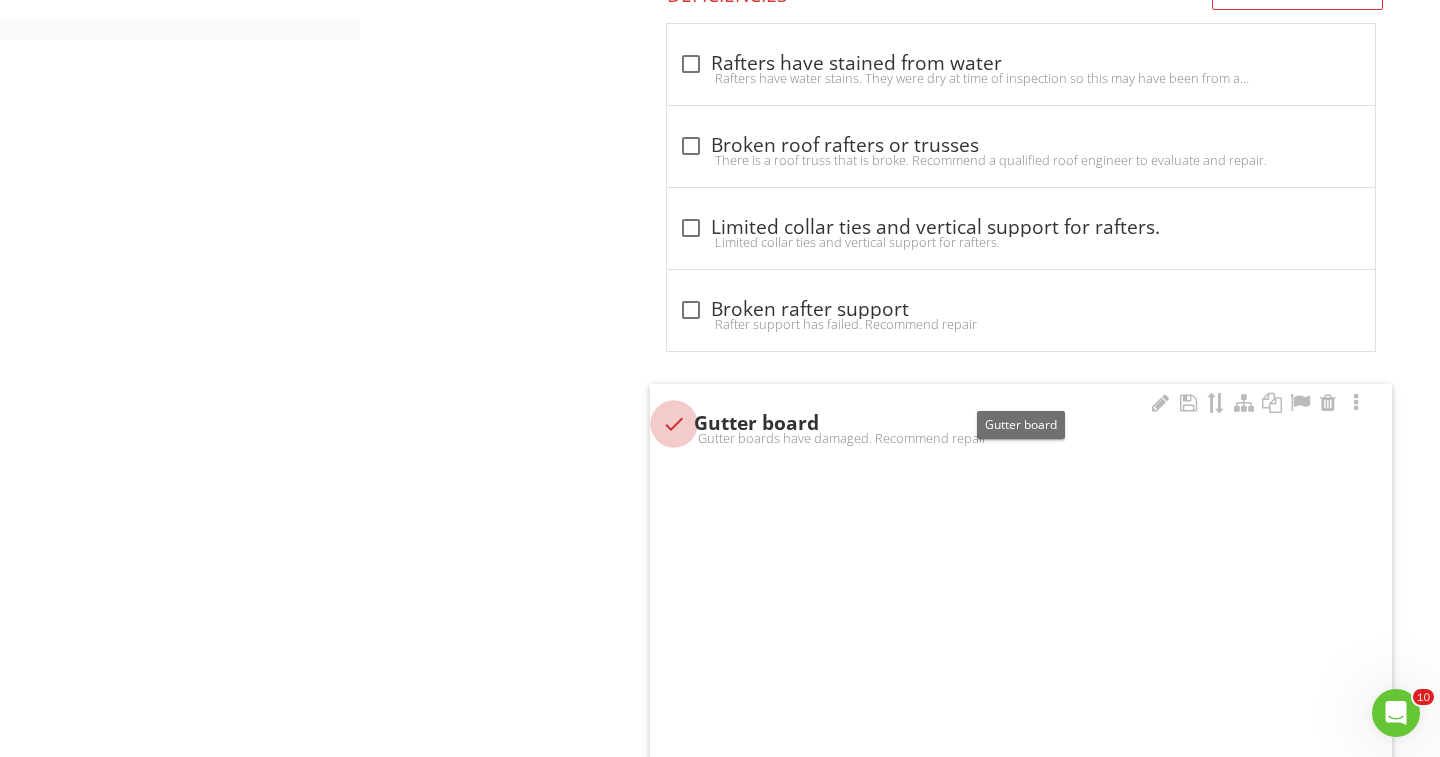 checkbox on "true" 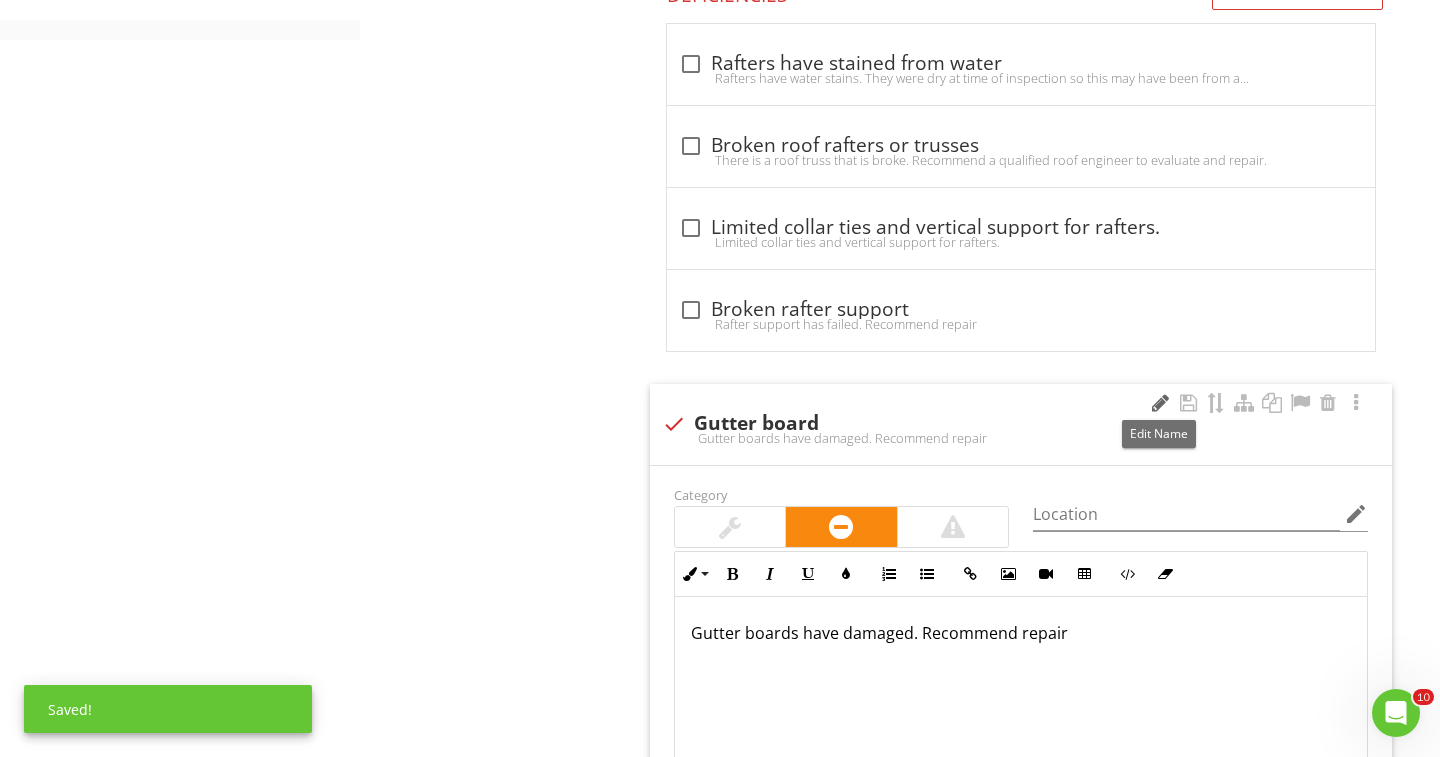 click at bounding box center [1160, 403] 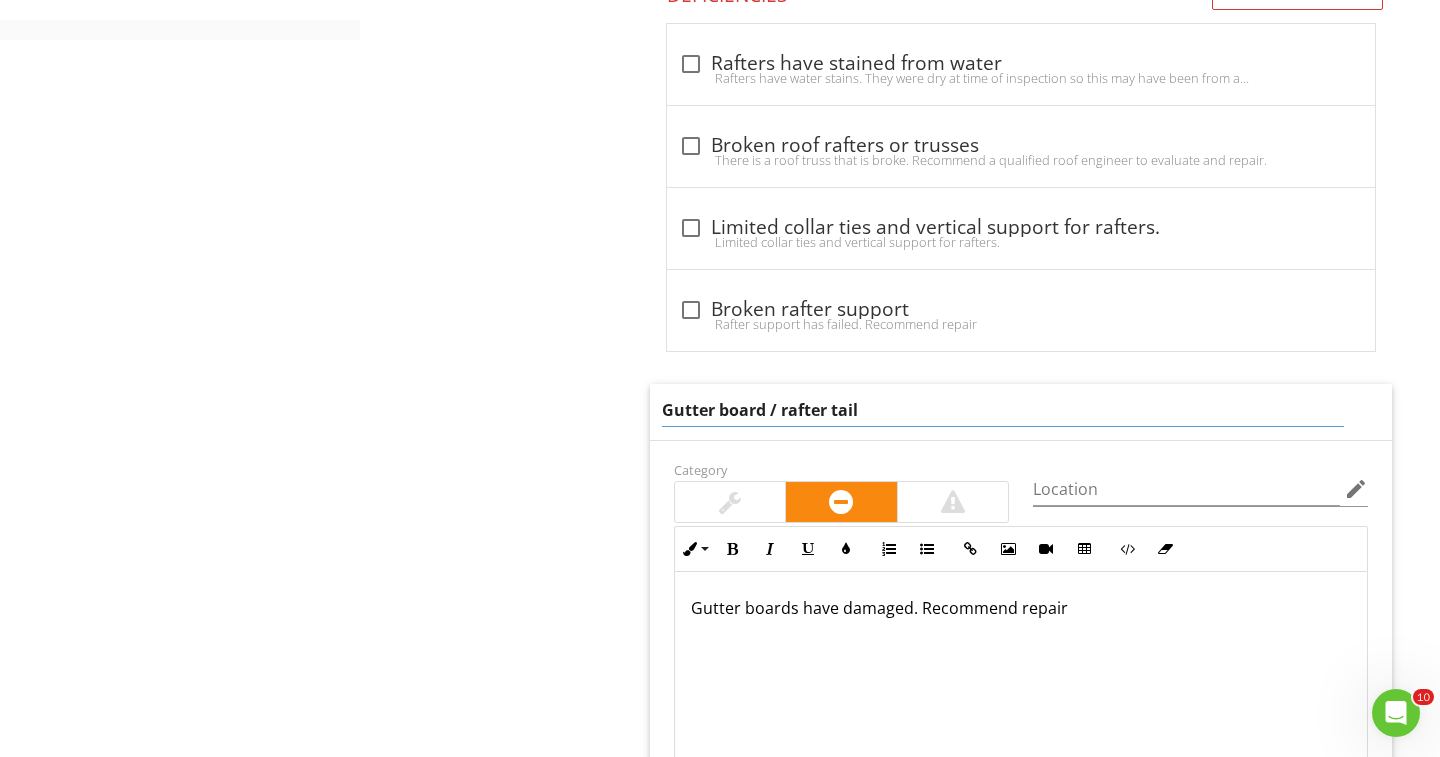 type on "Gutter board / rafter tail" 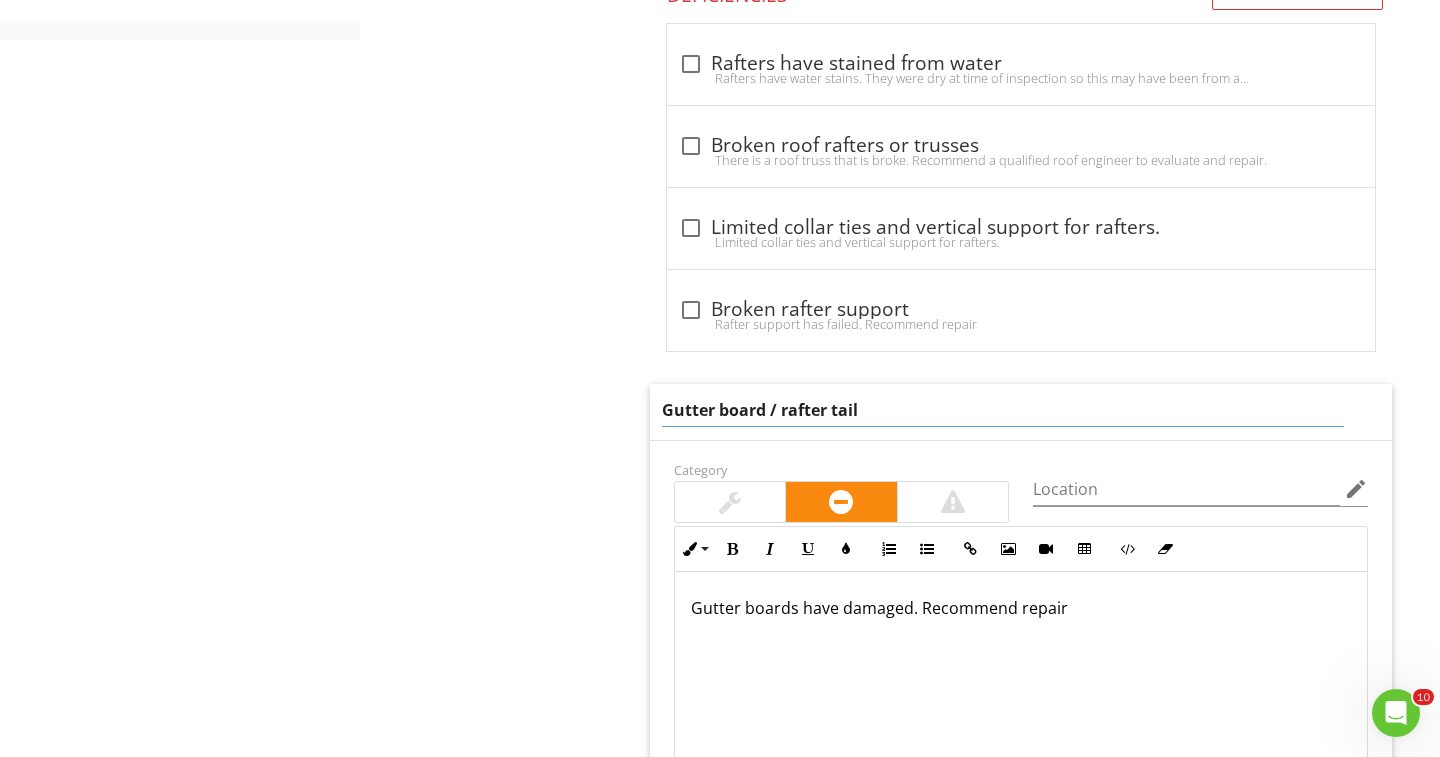 click on "Gutter boards have damaged. Recommend repair" at bounding box center (1021, 672) 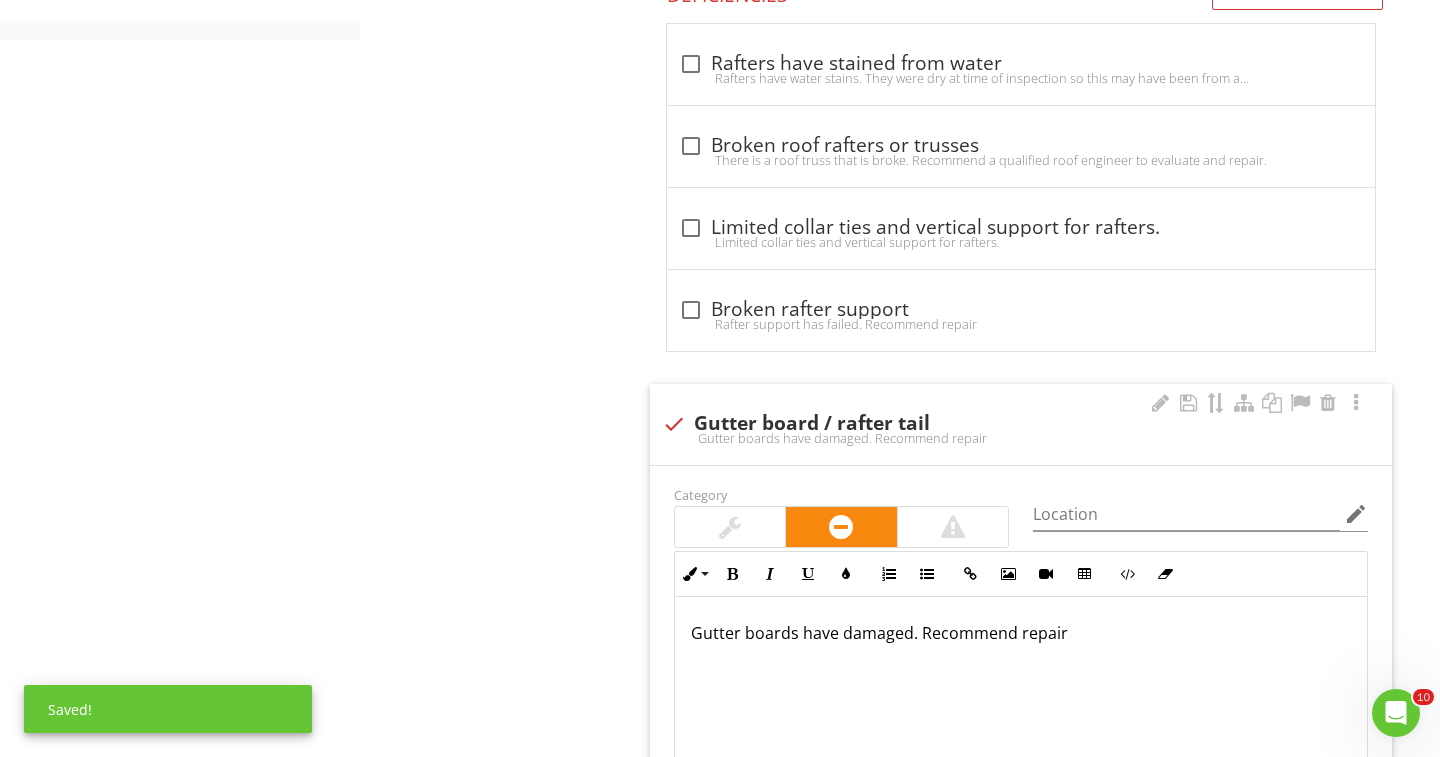 type 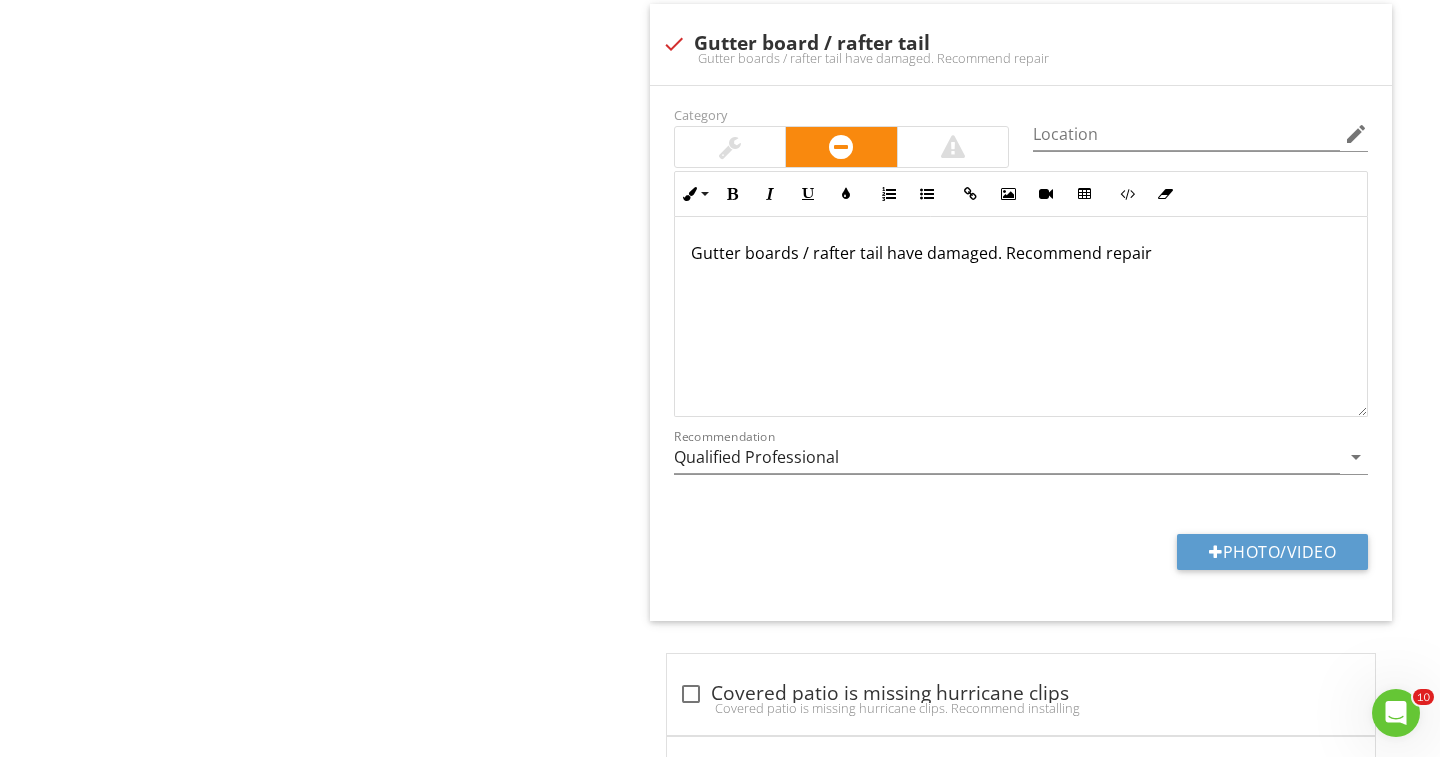 scroll, scrollTop: 1482, scrollLeft: 0, axis: vertical 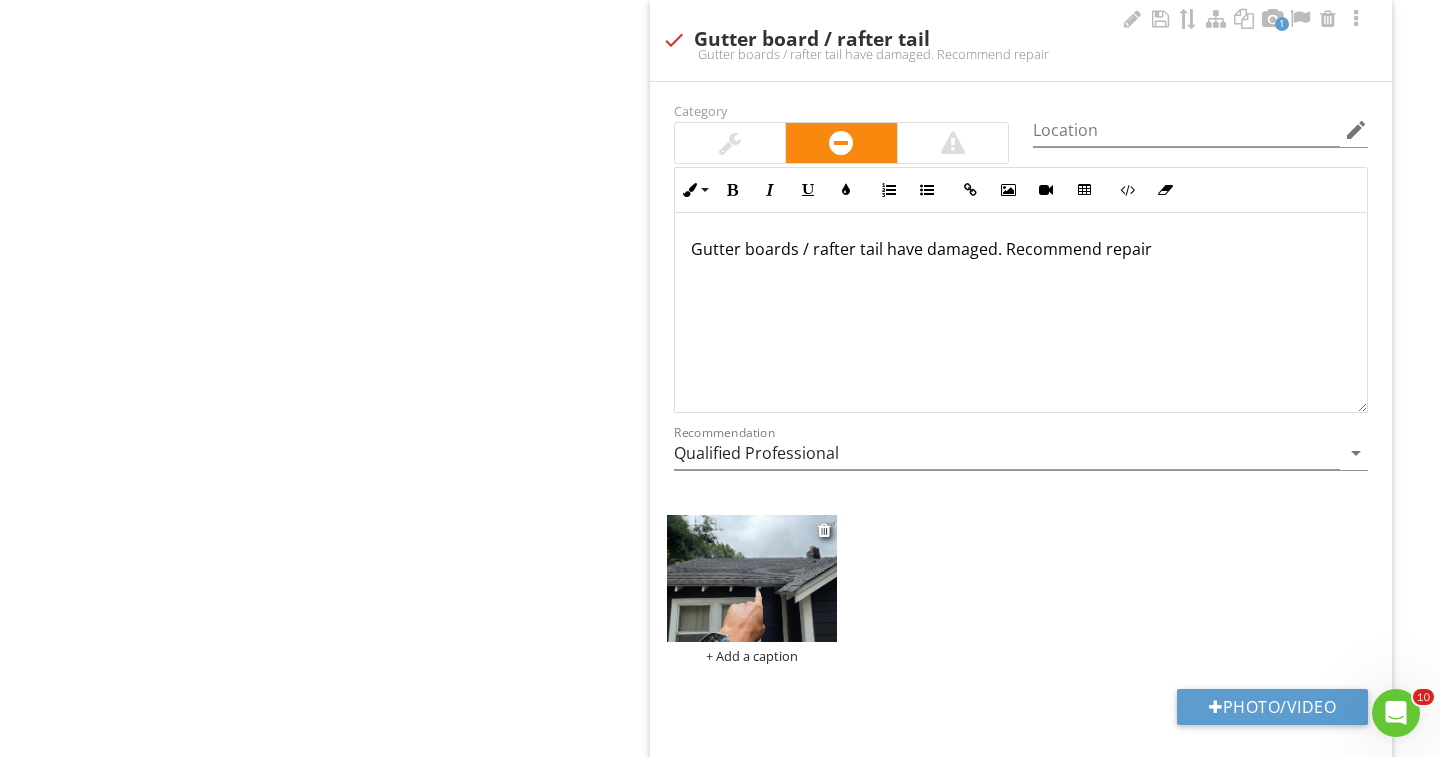 click at bounding box center [752, 578] 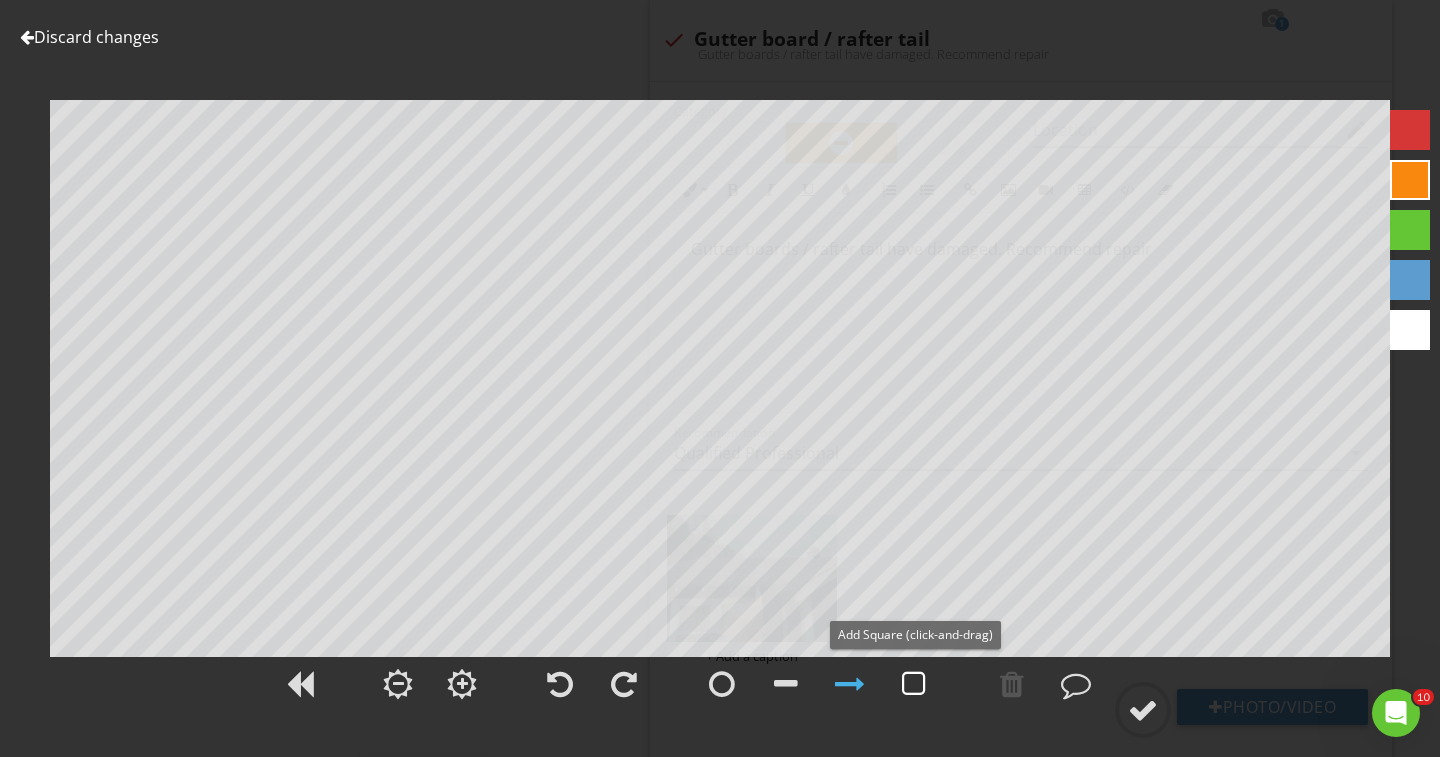 click at bounding box center [914, 684] 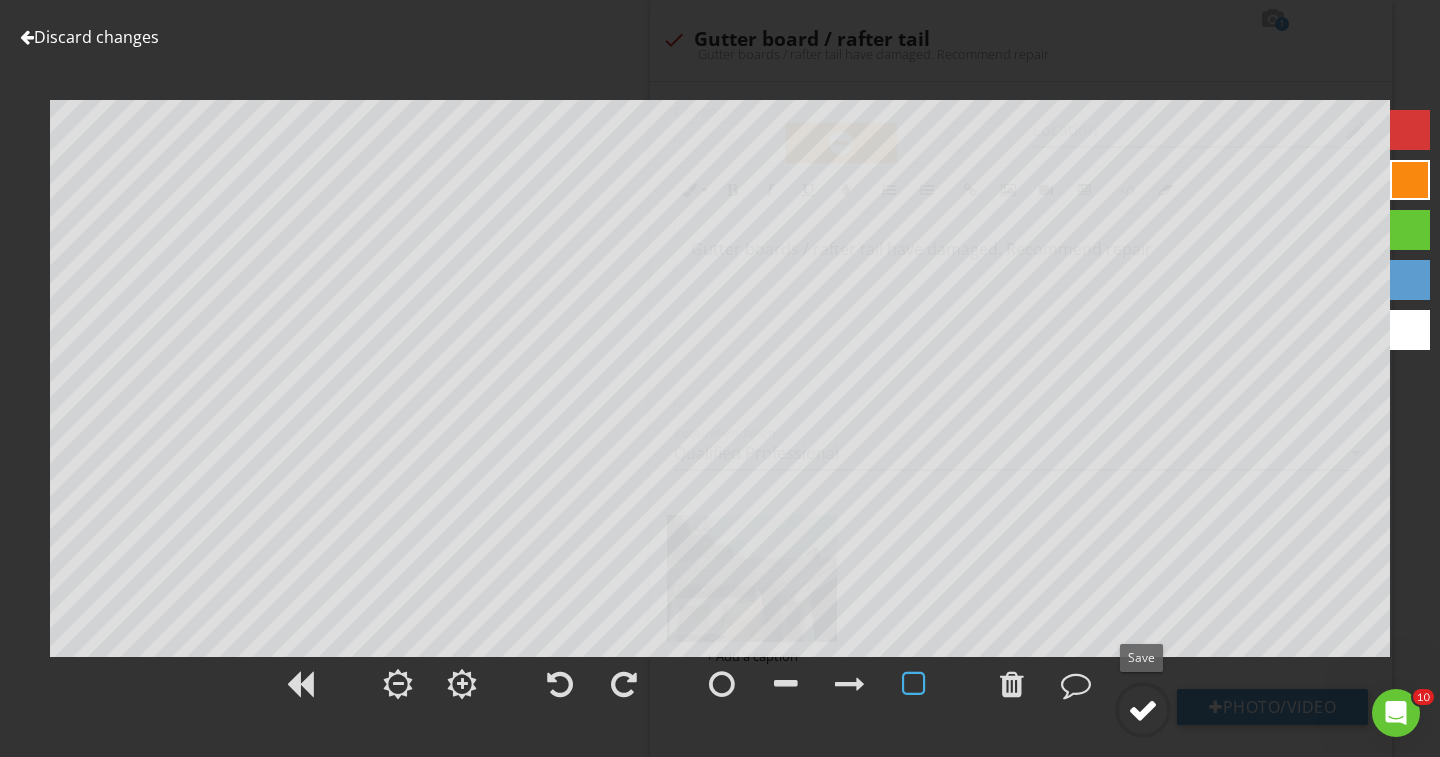click at bounding box center (1143, 710) 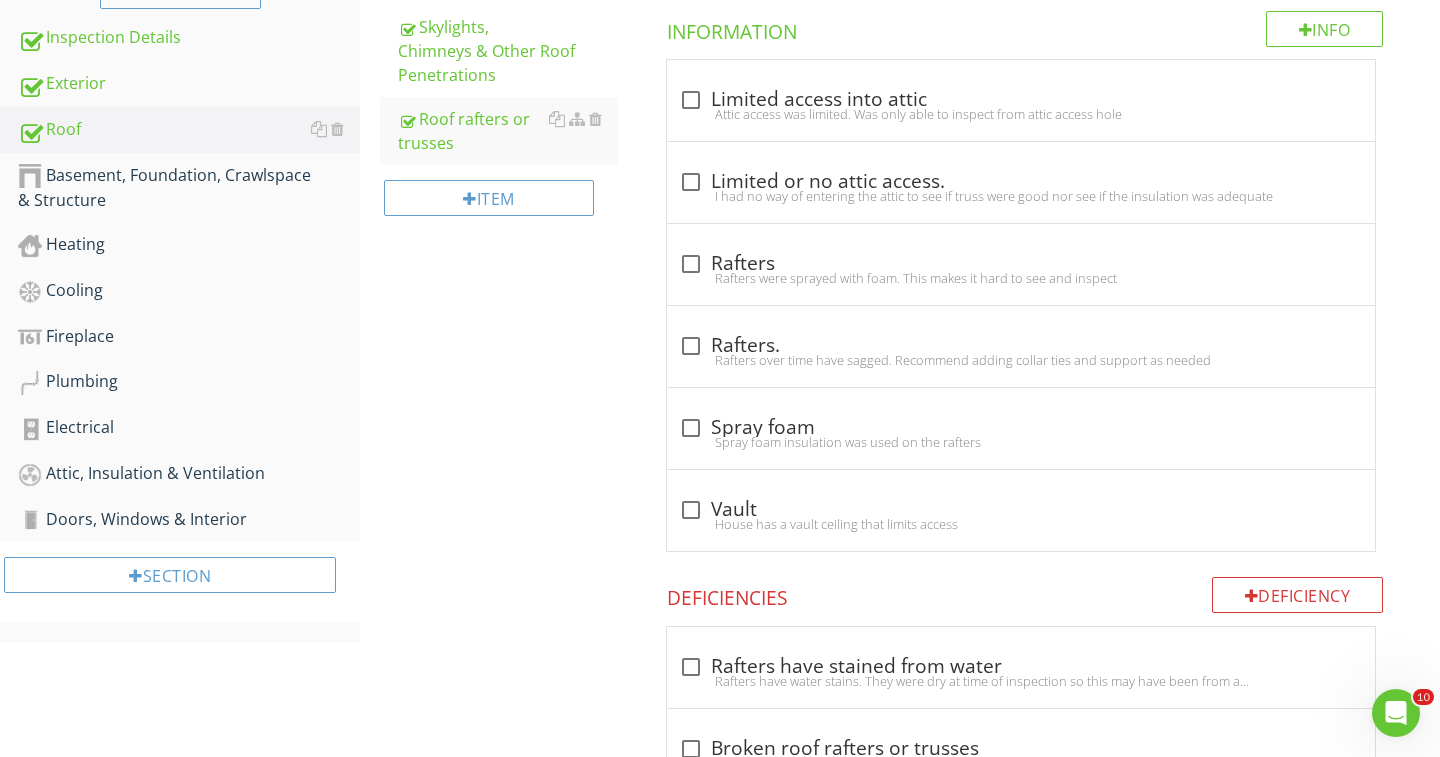 scroll, scrollTop: 476, scrollLeft: 0, axis: vertical 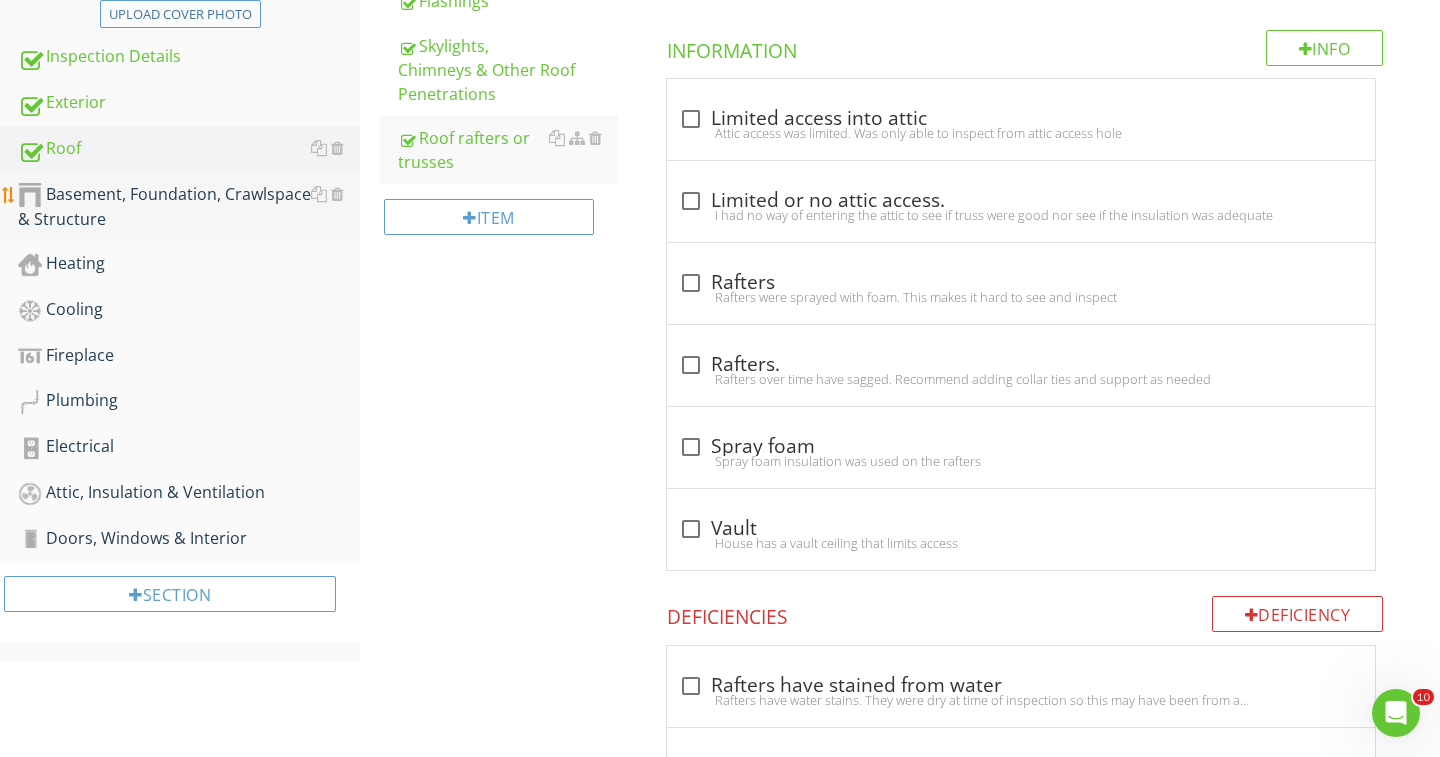 click on "Basement, Foundation, Crawlspace & Structure" at bounding box center (189, 207) 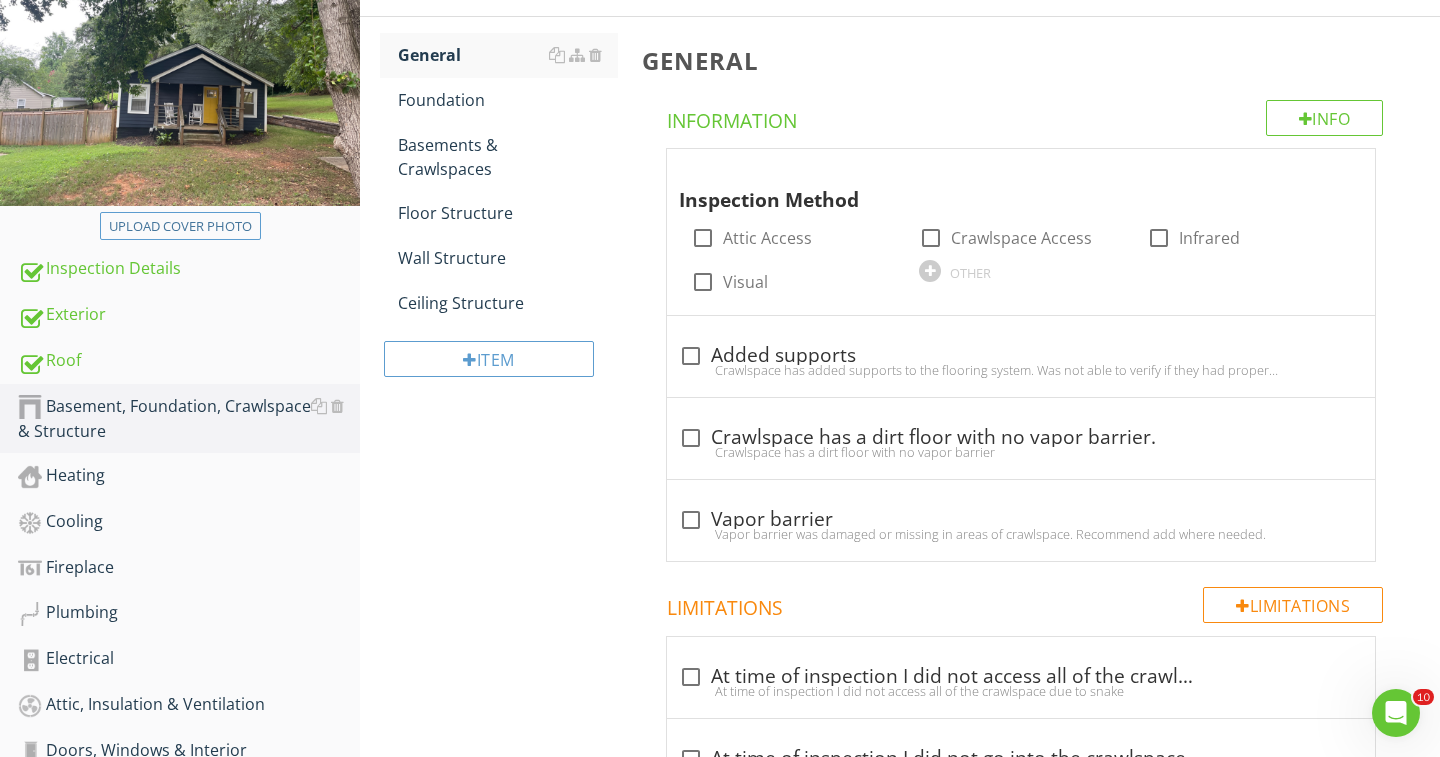 scroll, scrollTop: 230, scrollLeft: 0, axis: vertical 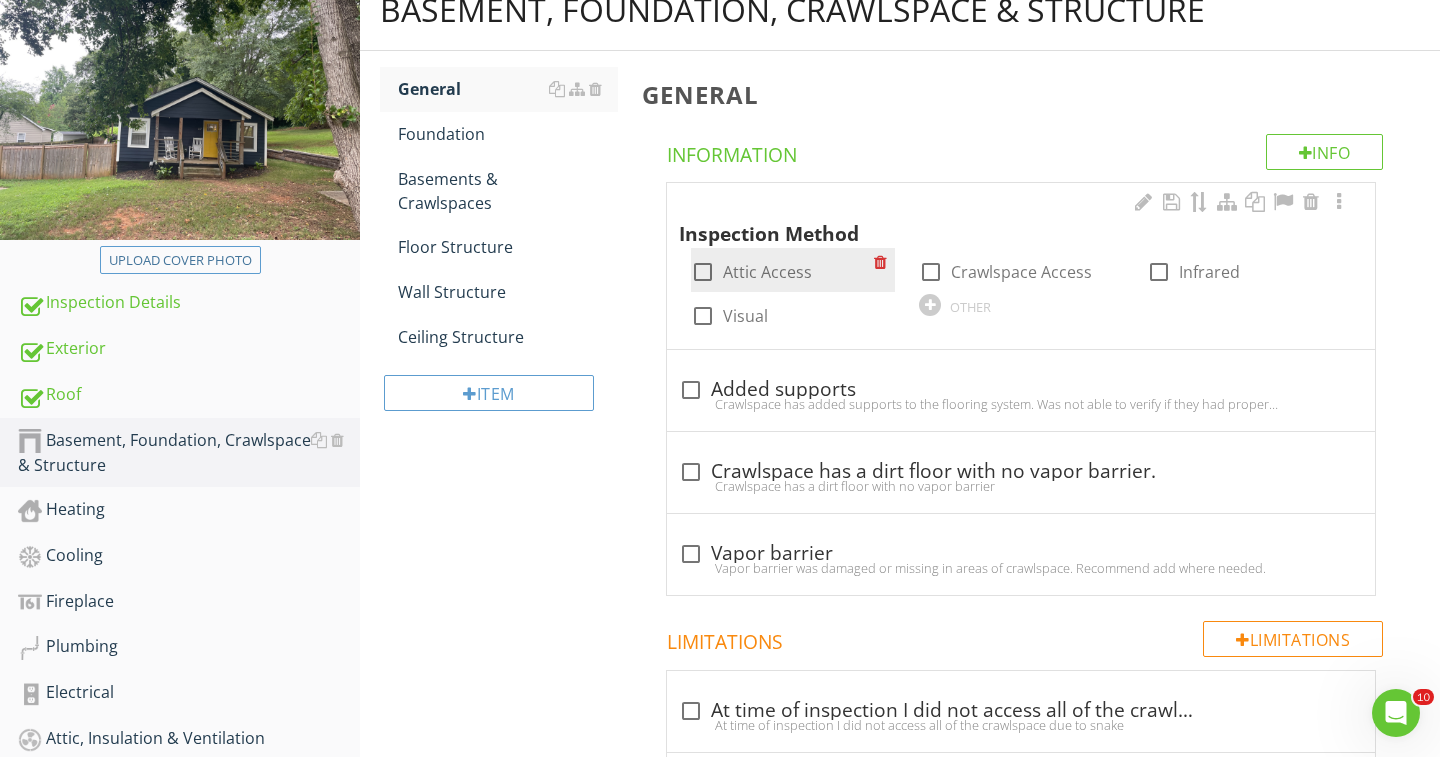 click at bounding box center (703, 272) 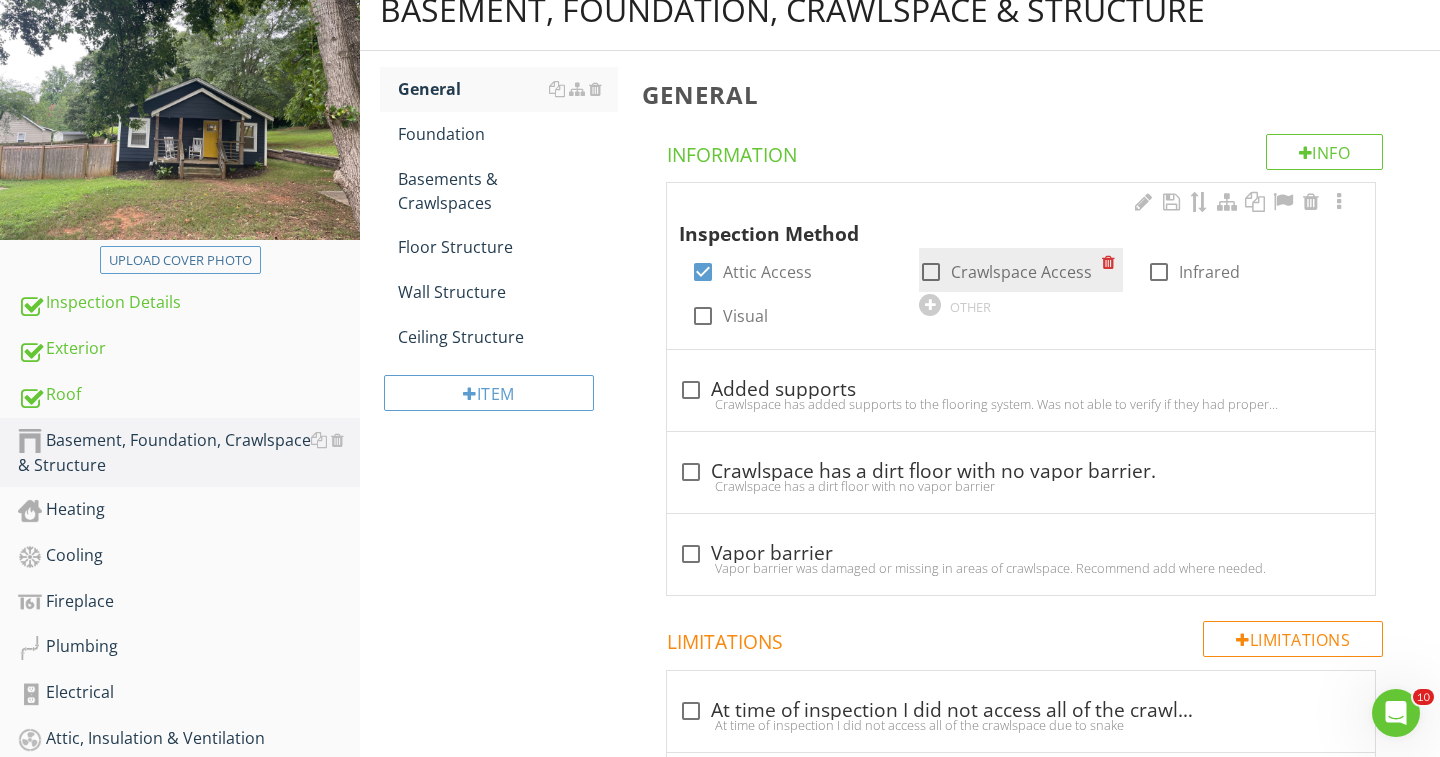 click at bounding box center (931, 272) 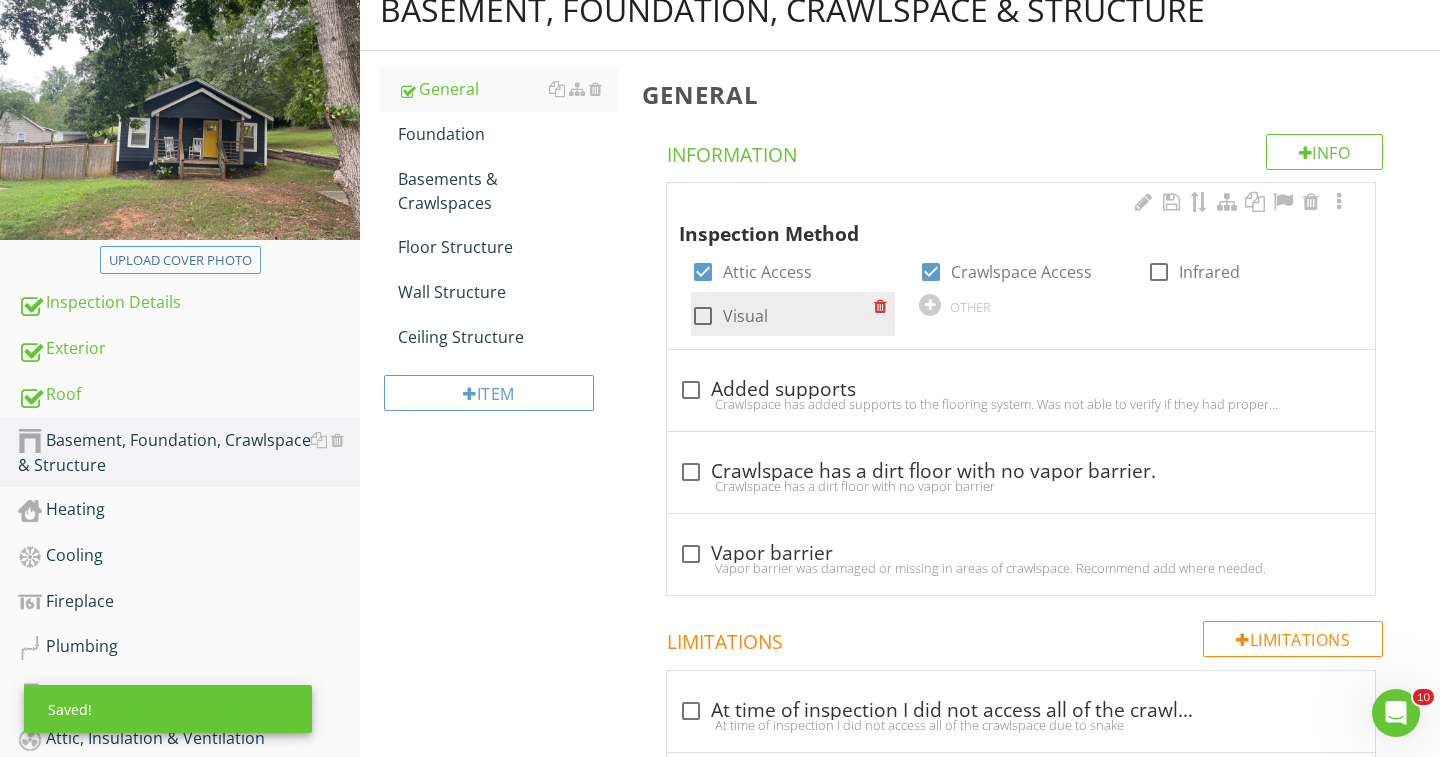 click at bounding box center (703, 316) 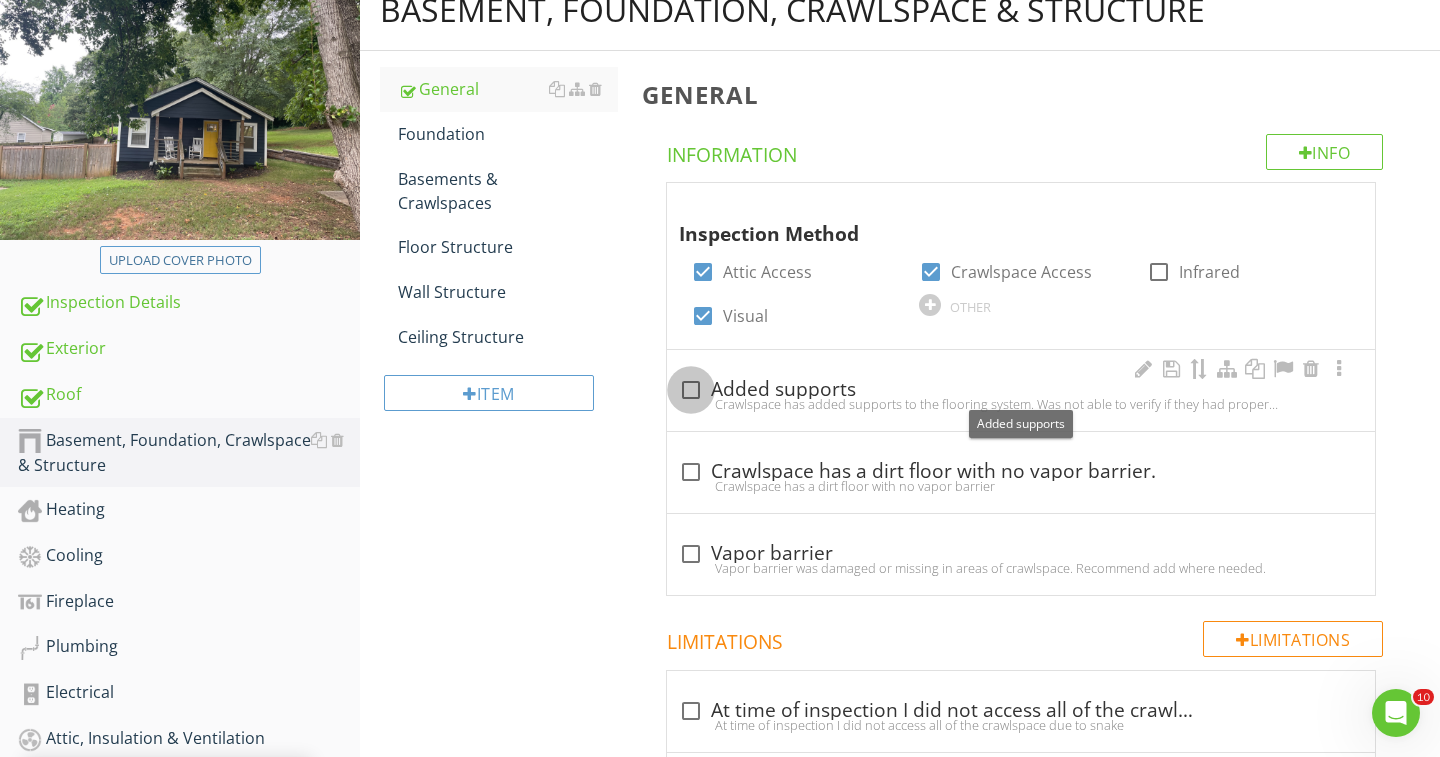 click at bounding box center (691, 390) 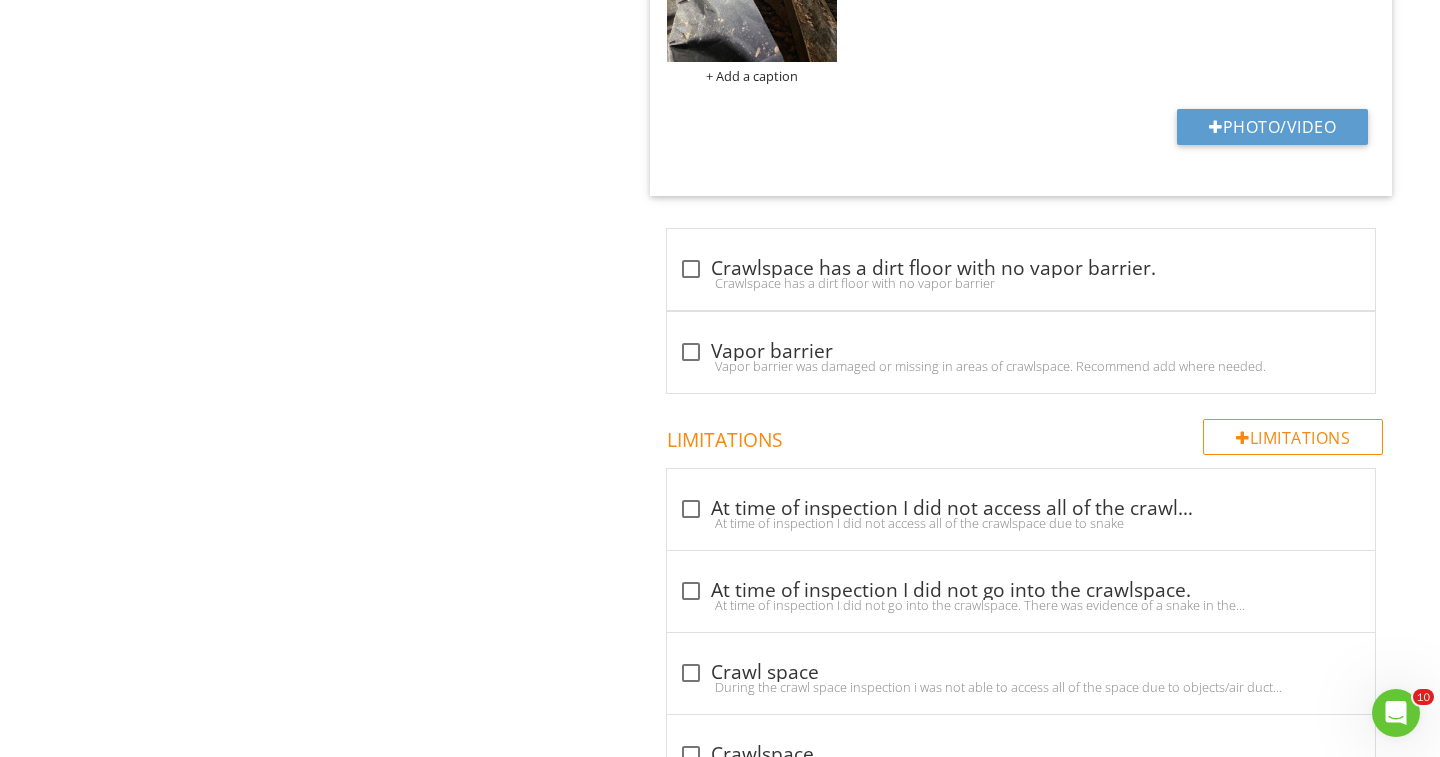 scroll, scrollTop: 1534, scrollLeft: 0, axis: vertical 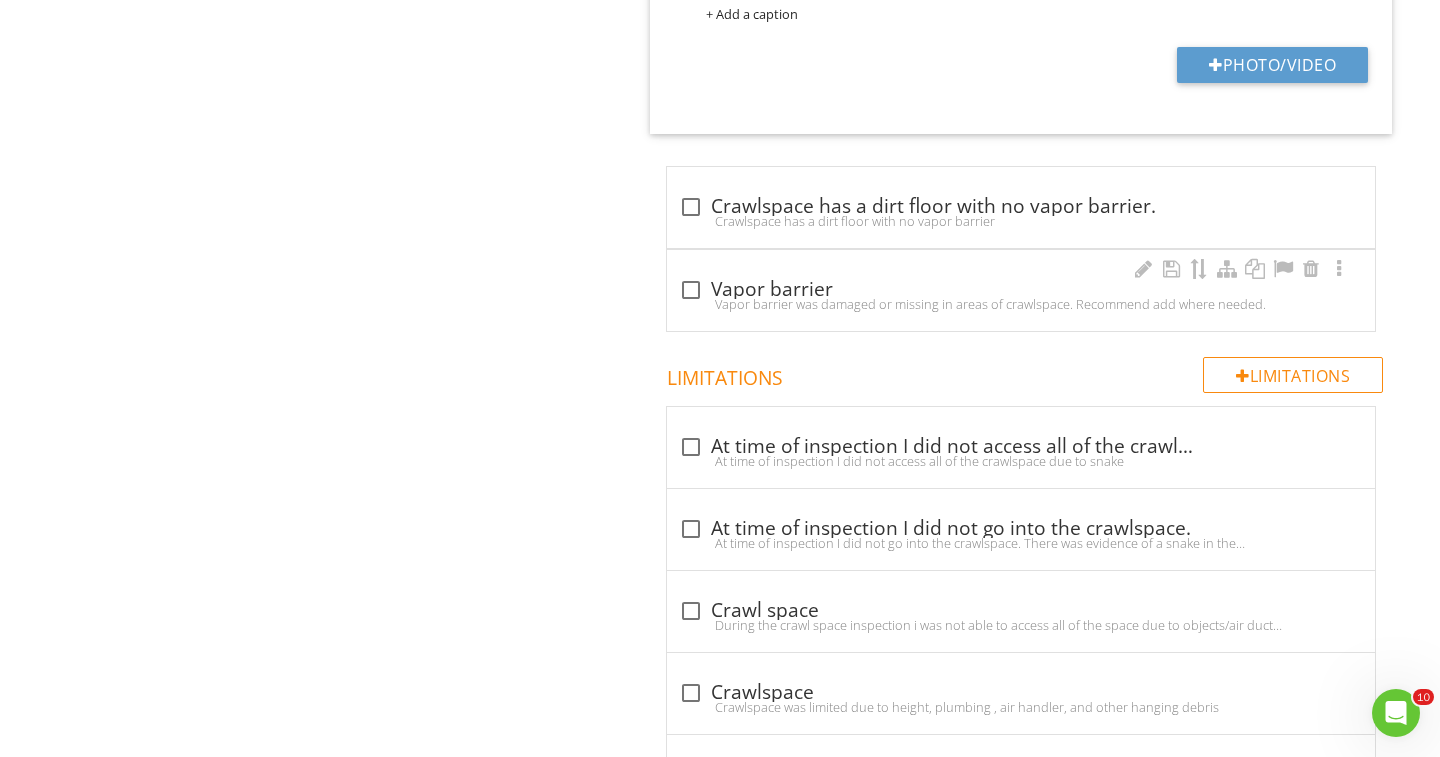 click at bounding box center (691, 290) 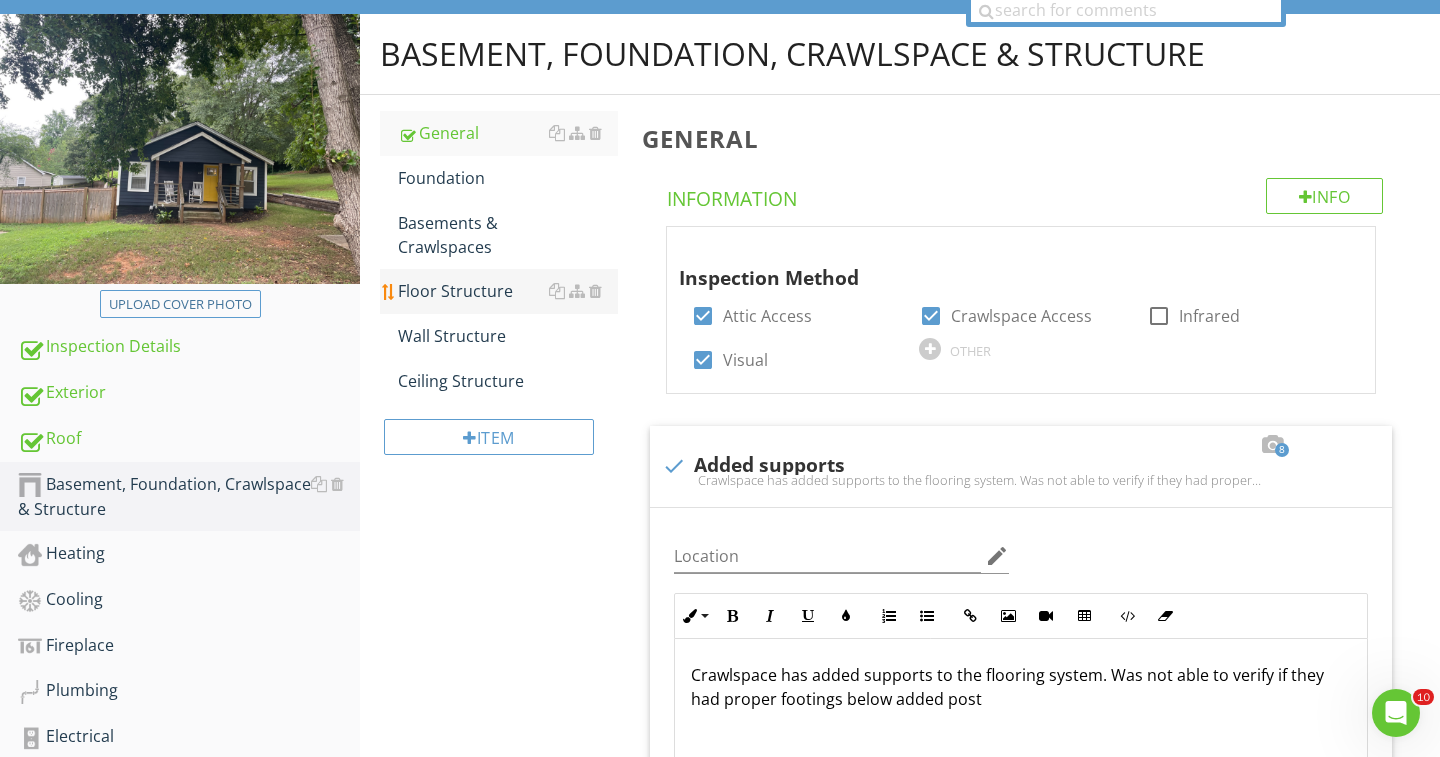 scroll, scrollTop: 151, scrollLeft: 0, axis: vertical 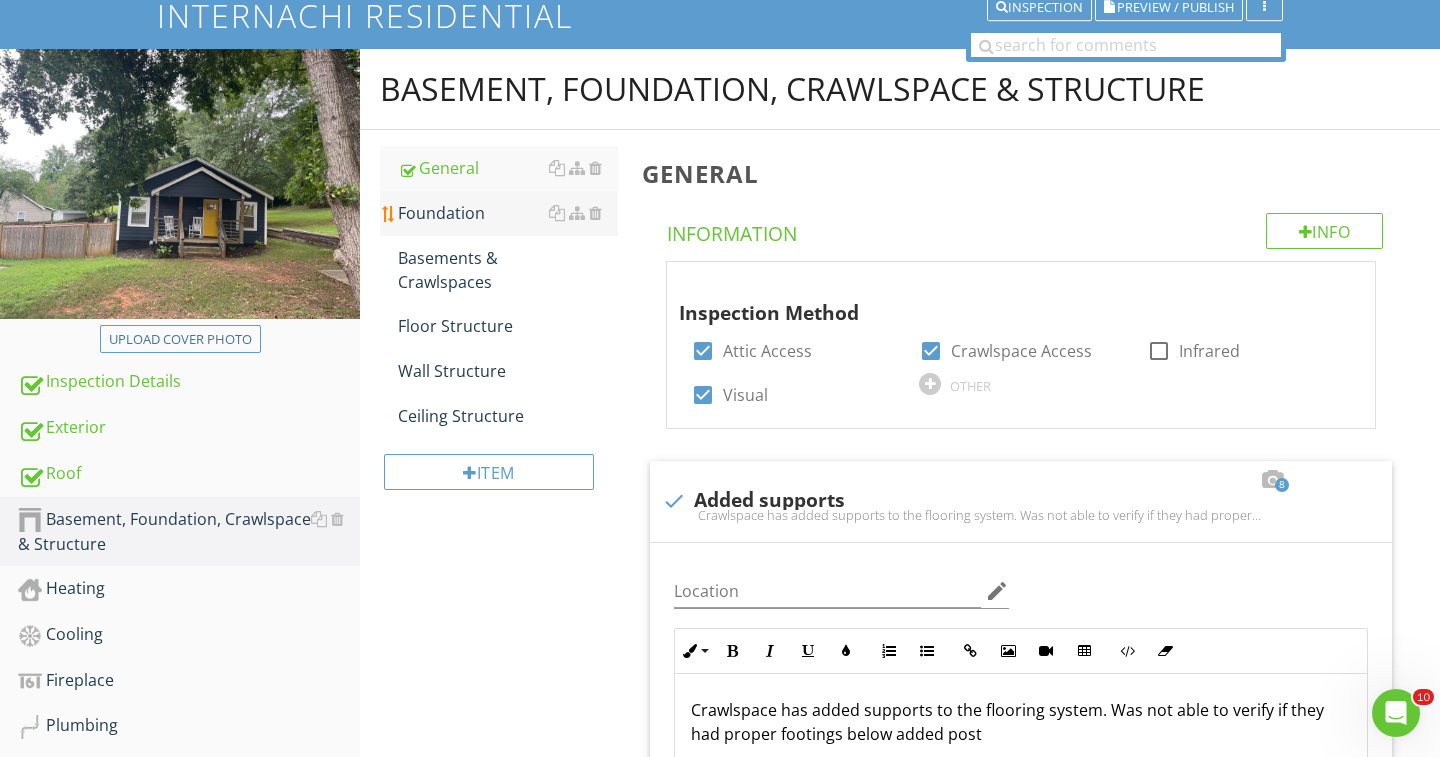 click on "Foundation" at bounding box center [508, 213] 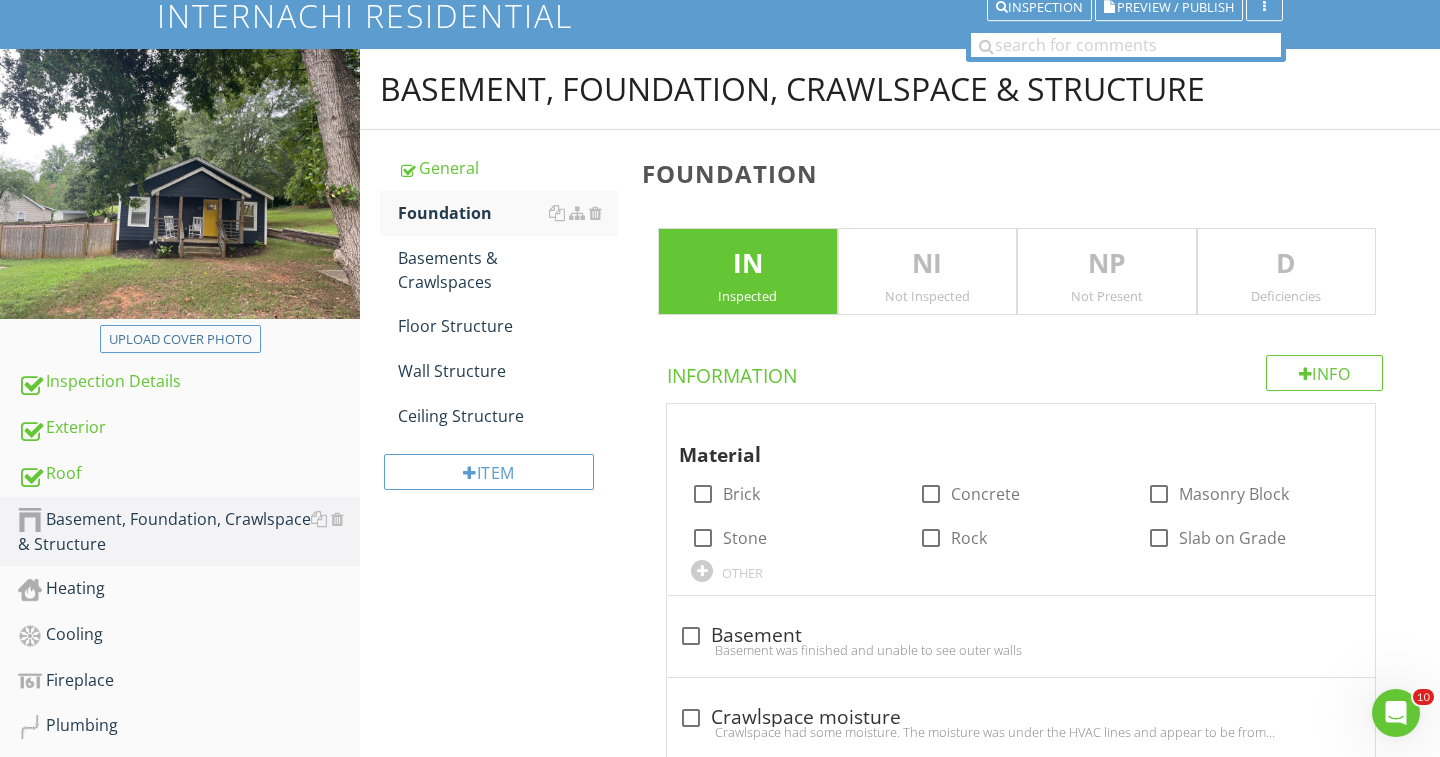 click on "D" at bounding box center [1287, 264] 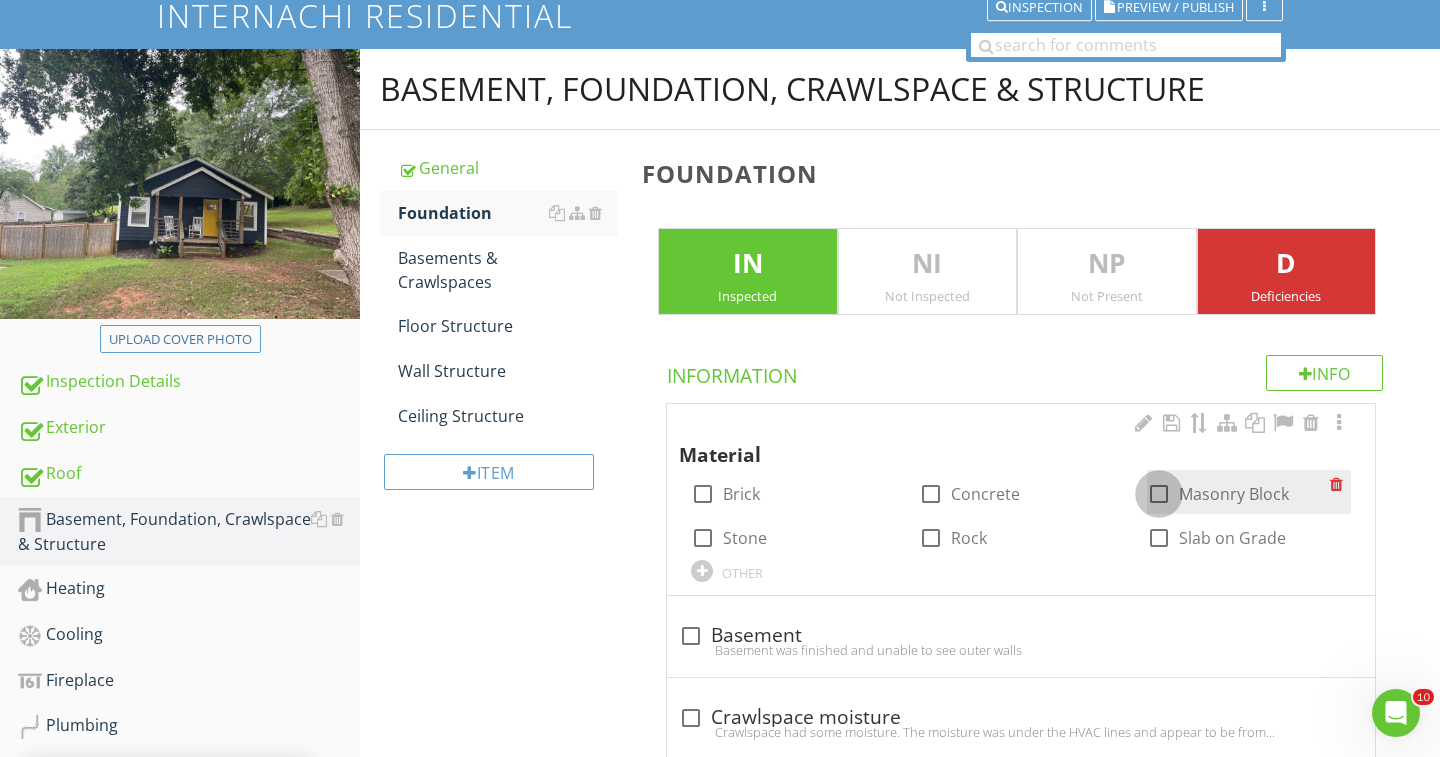 click at bounding box center (1159, 494) 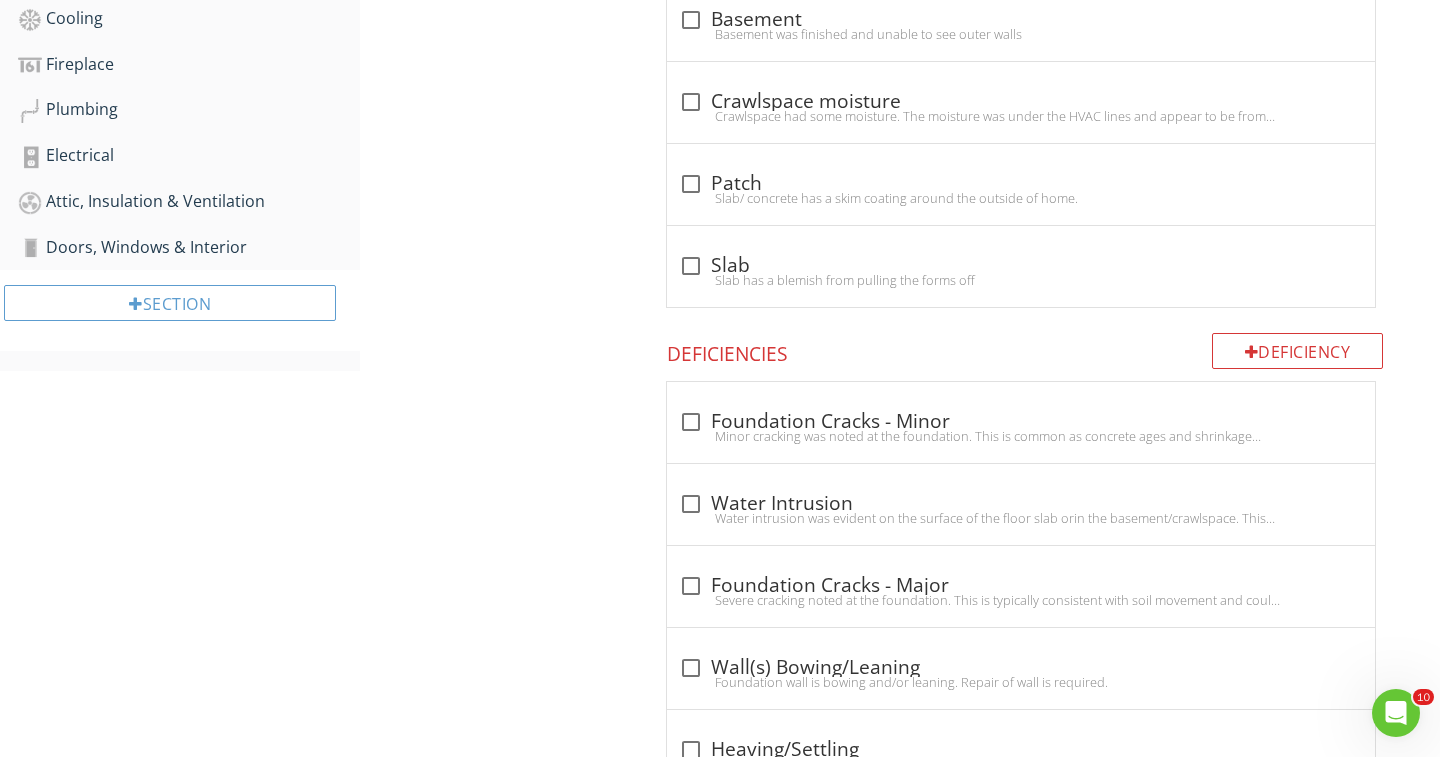 scroll, scrollTop: 776, scrollLeft: 0, axis: vertical 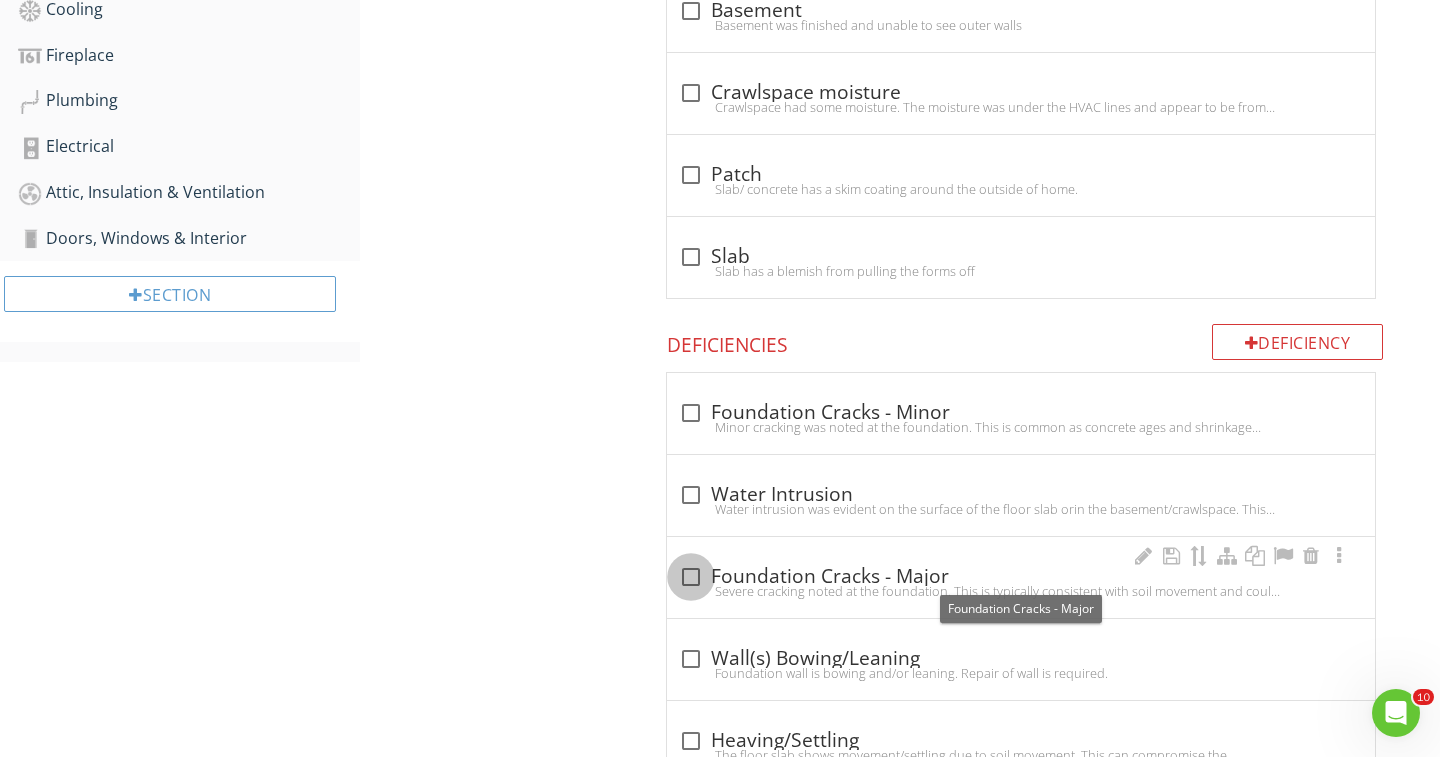 click at bounding box center (691, 577) 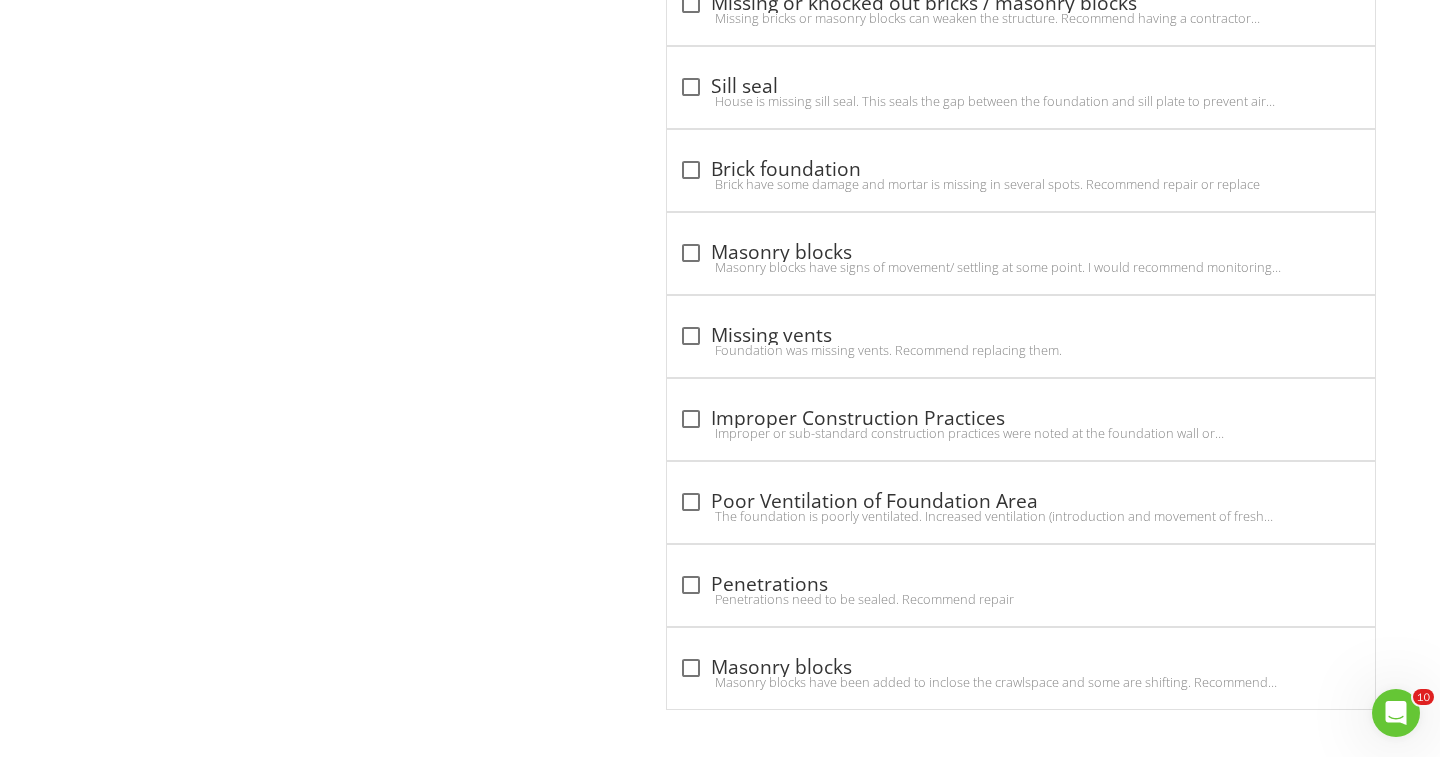 scroll, scrollTop: 2196, scrollLeft: 0, axis: vertical 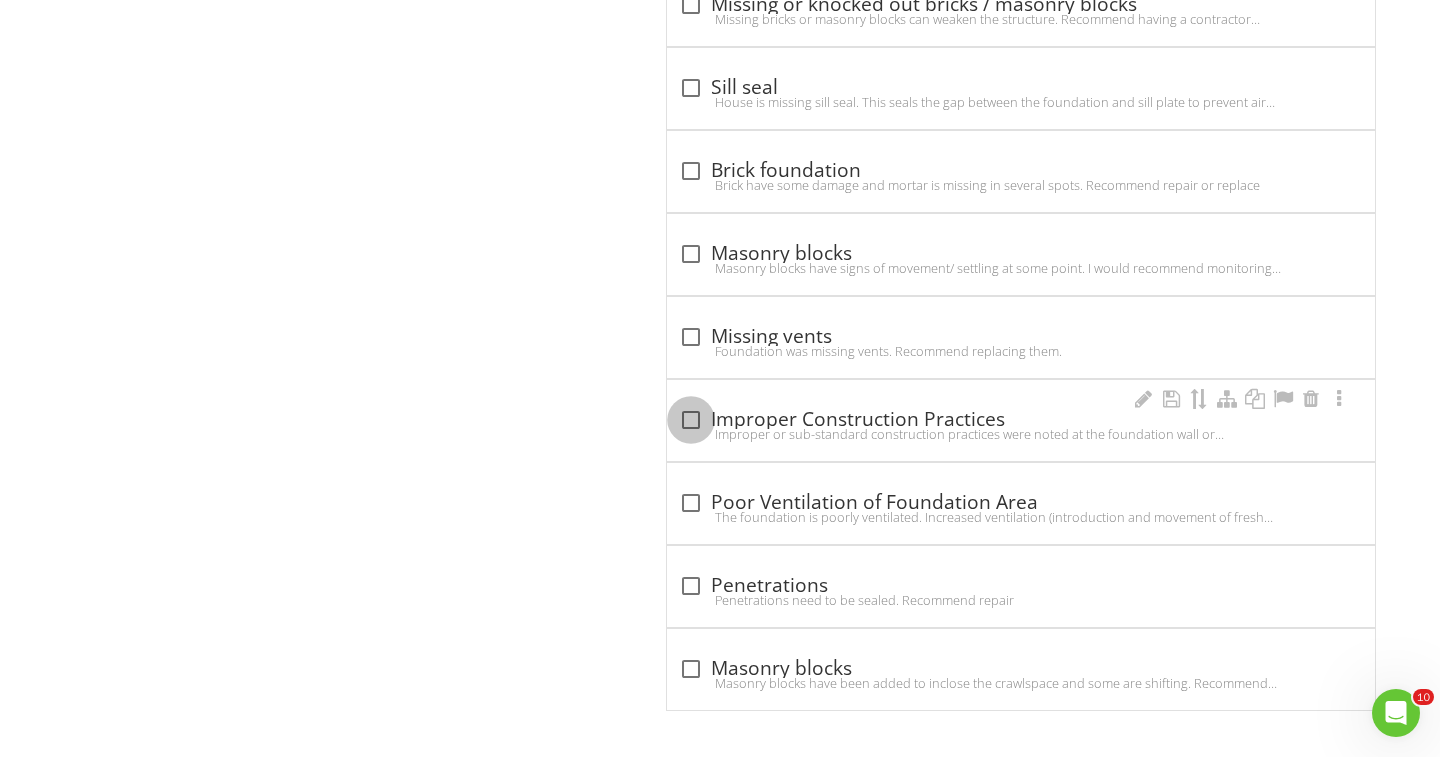 click at bounding box center [691, 420] 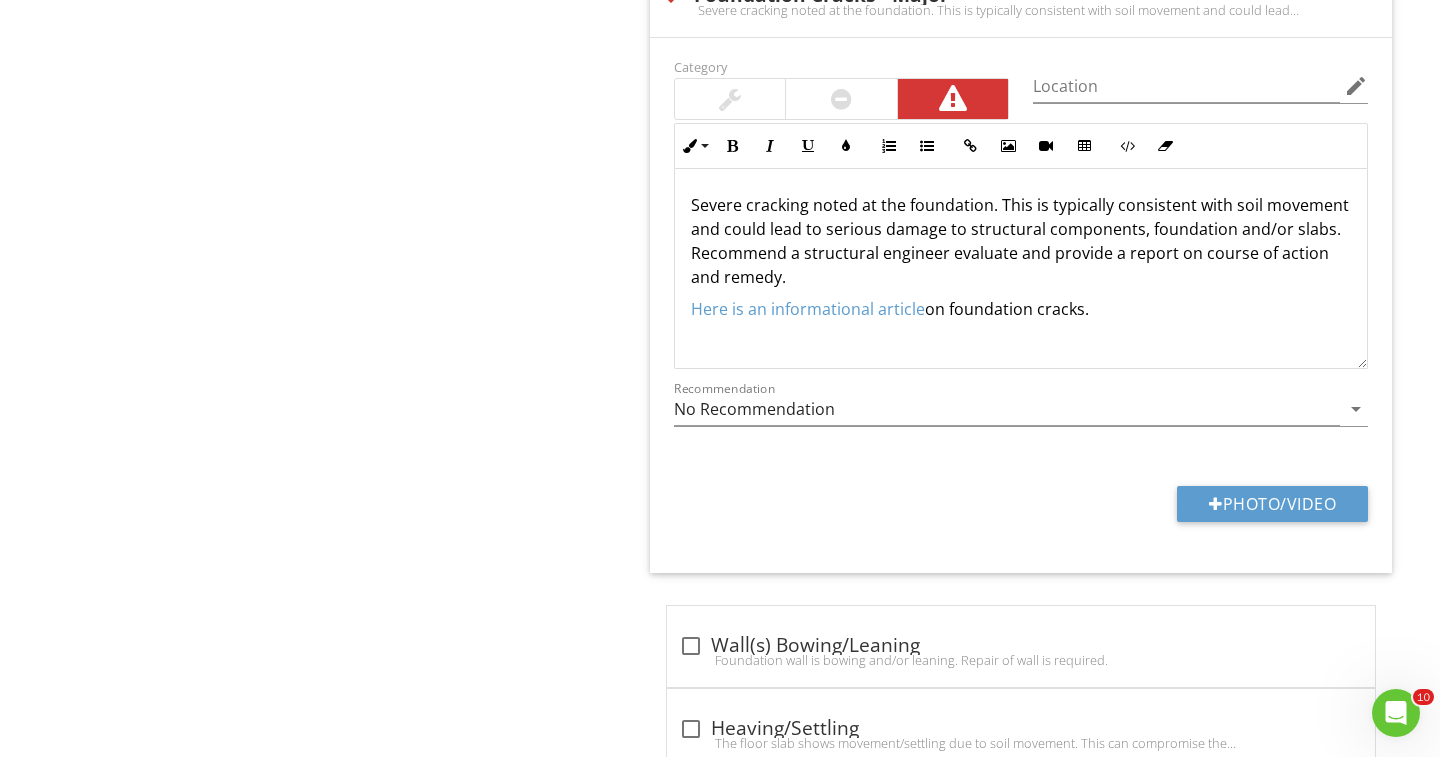 scroll, scrollTop: 1397, scrollLeft: 0, axis: vertical 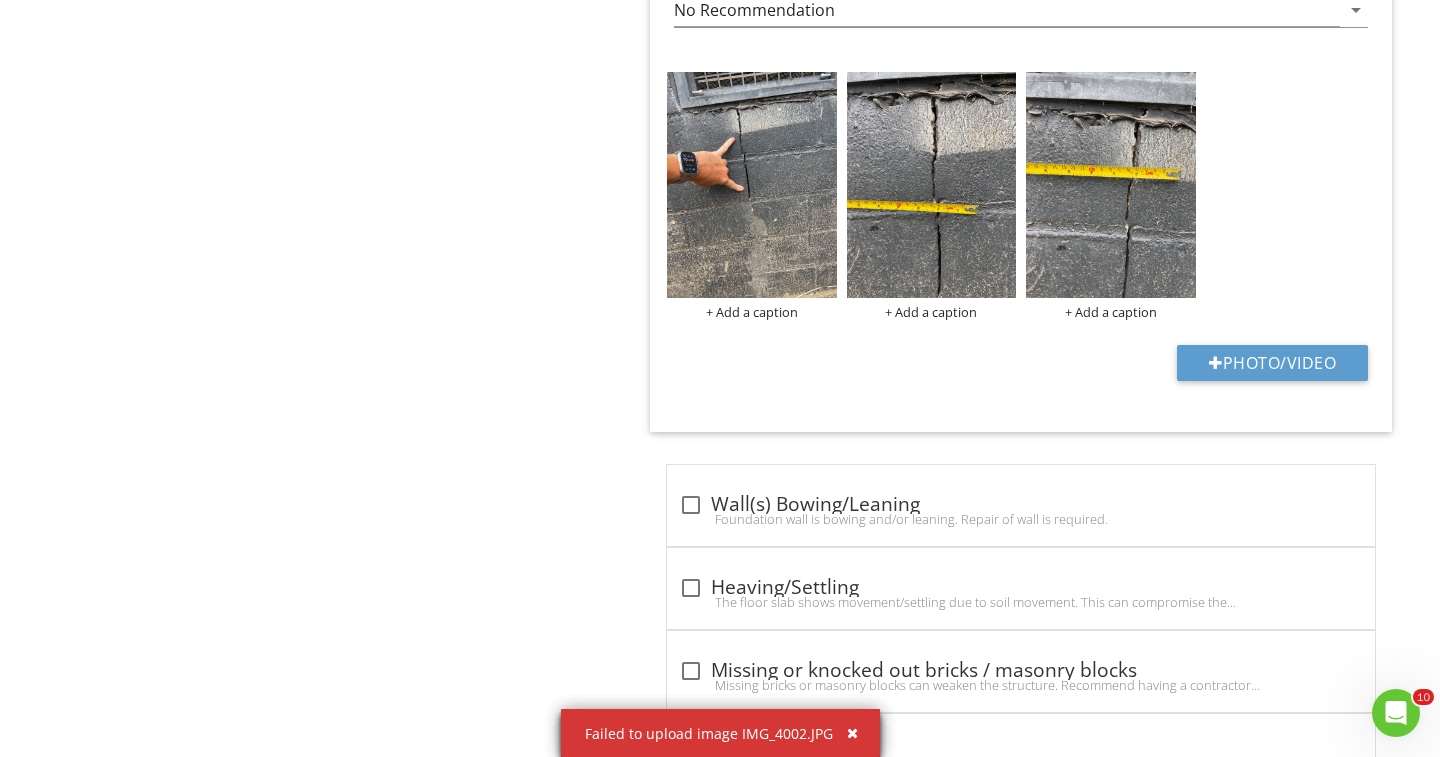 click at bounding box center [852, 733] 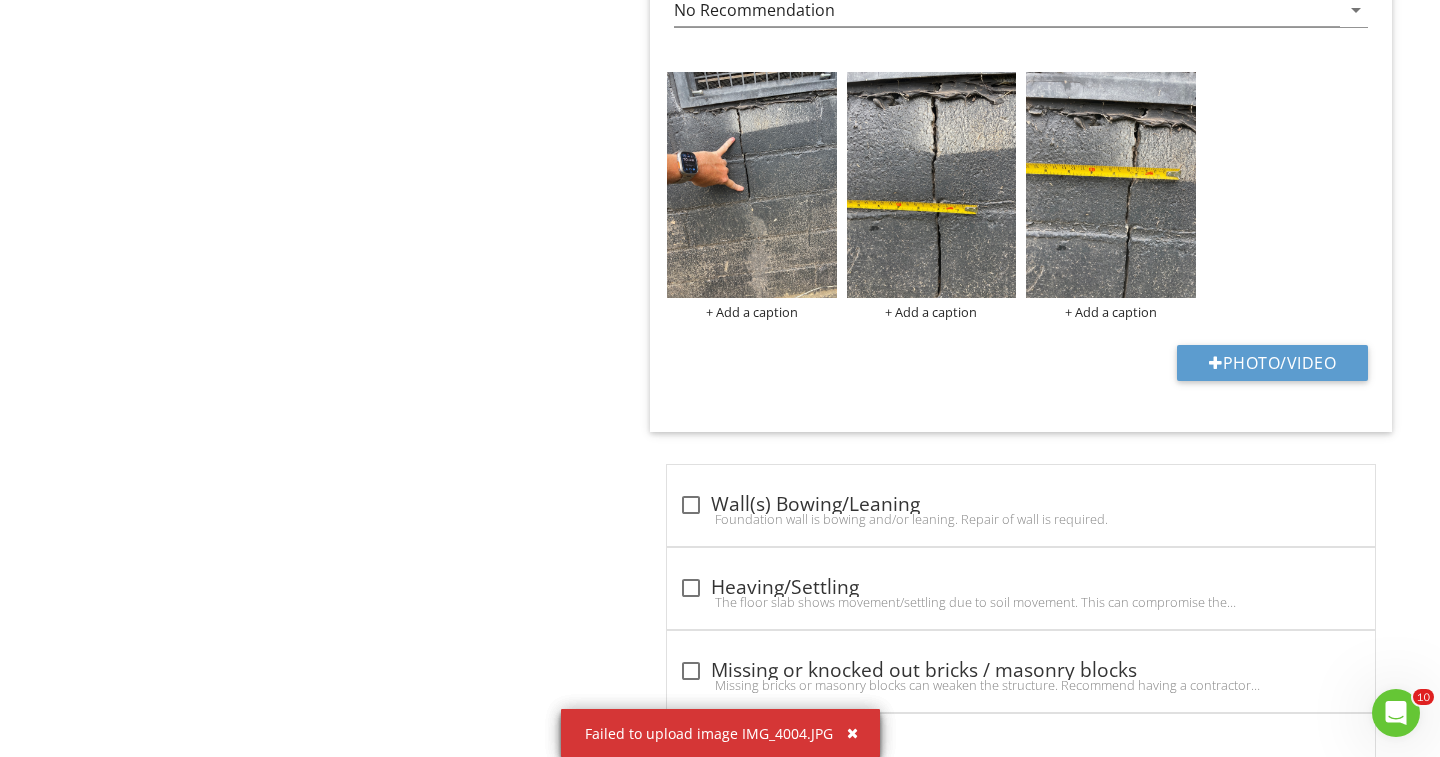 click at bounding box center [852, 733] 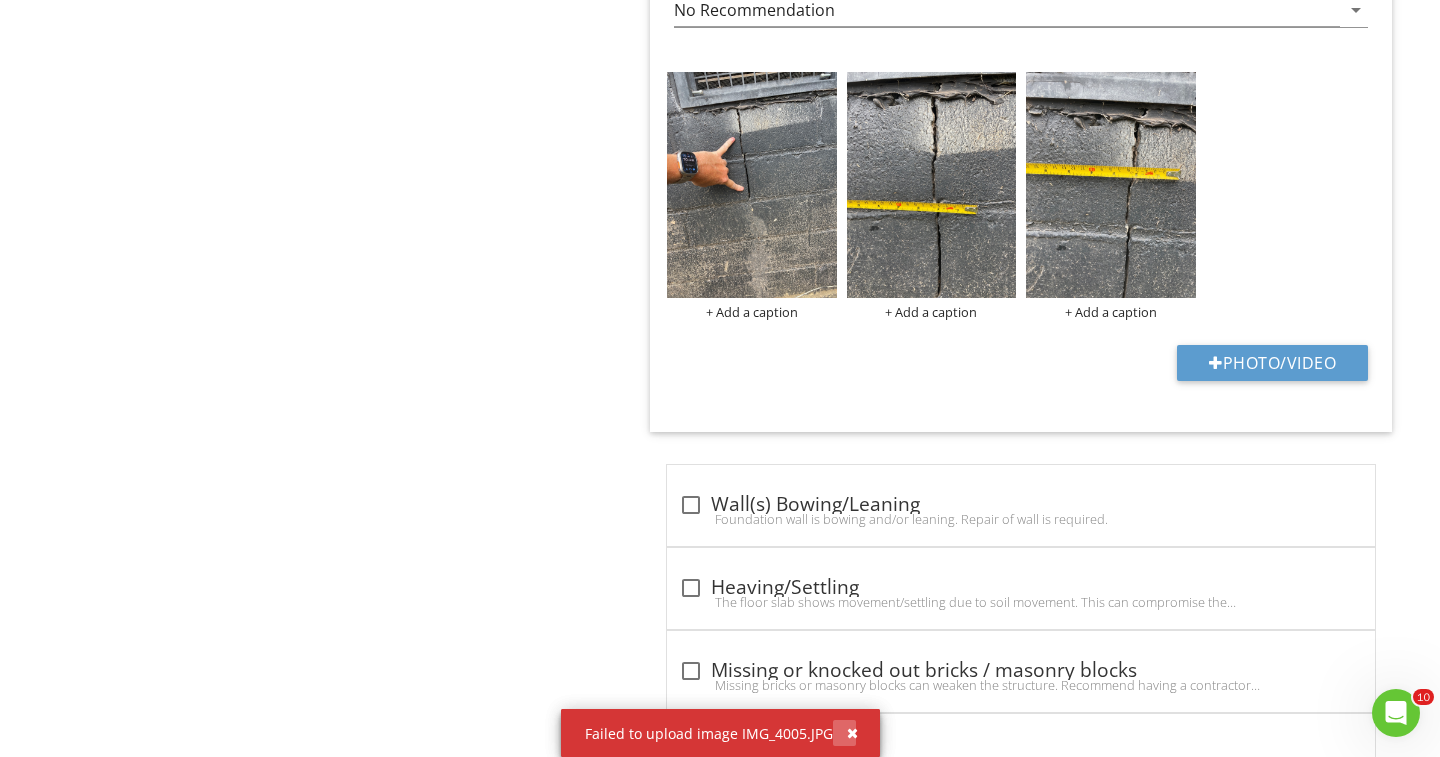 click at bounding box center [852, 733] 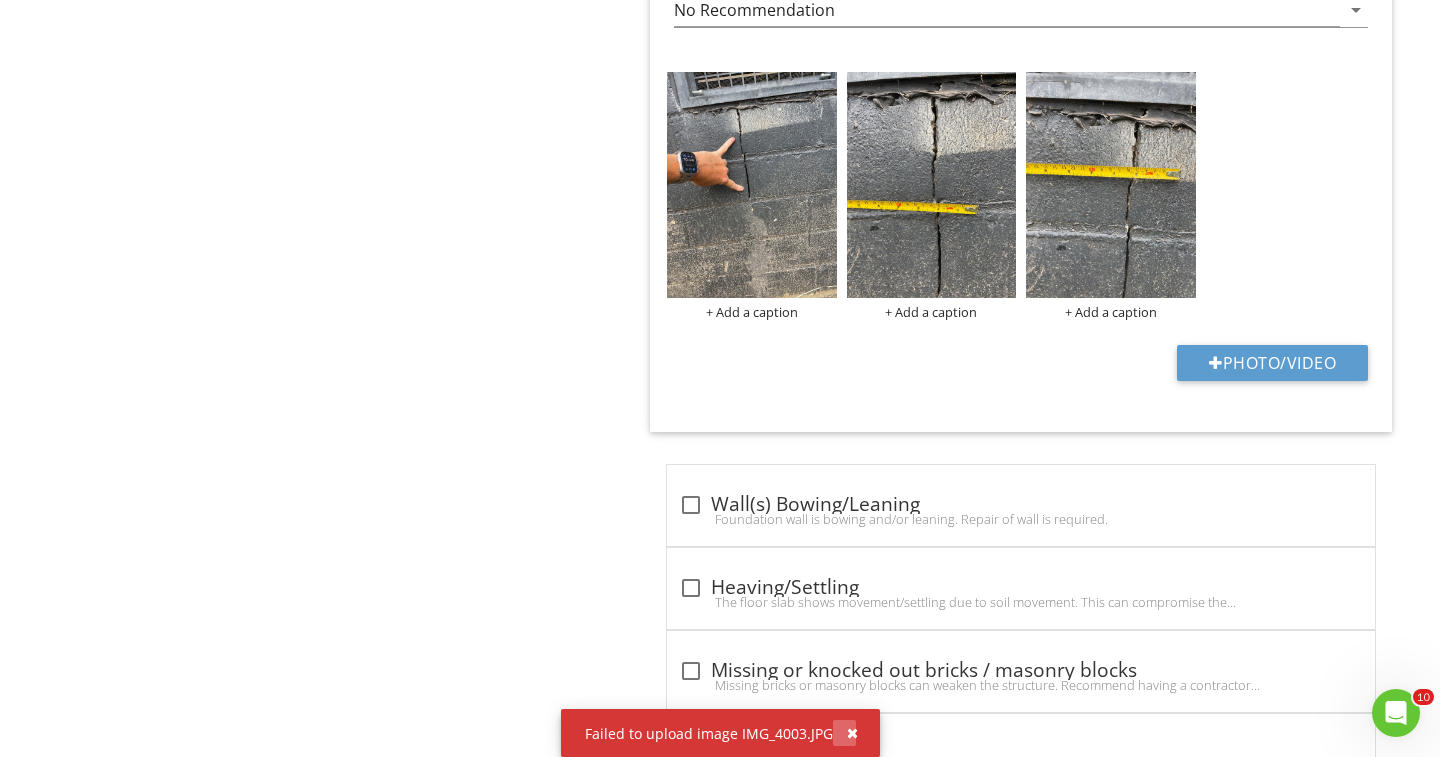 click at bounding box center [852, 733] 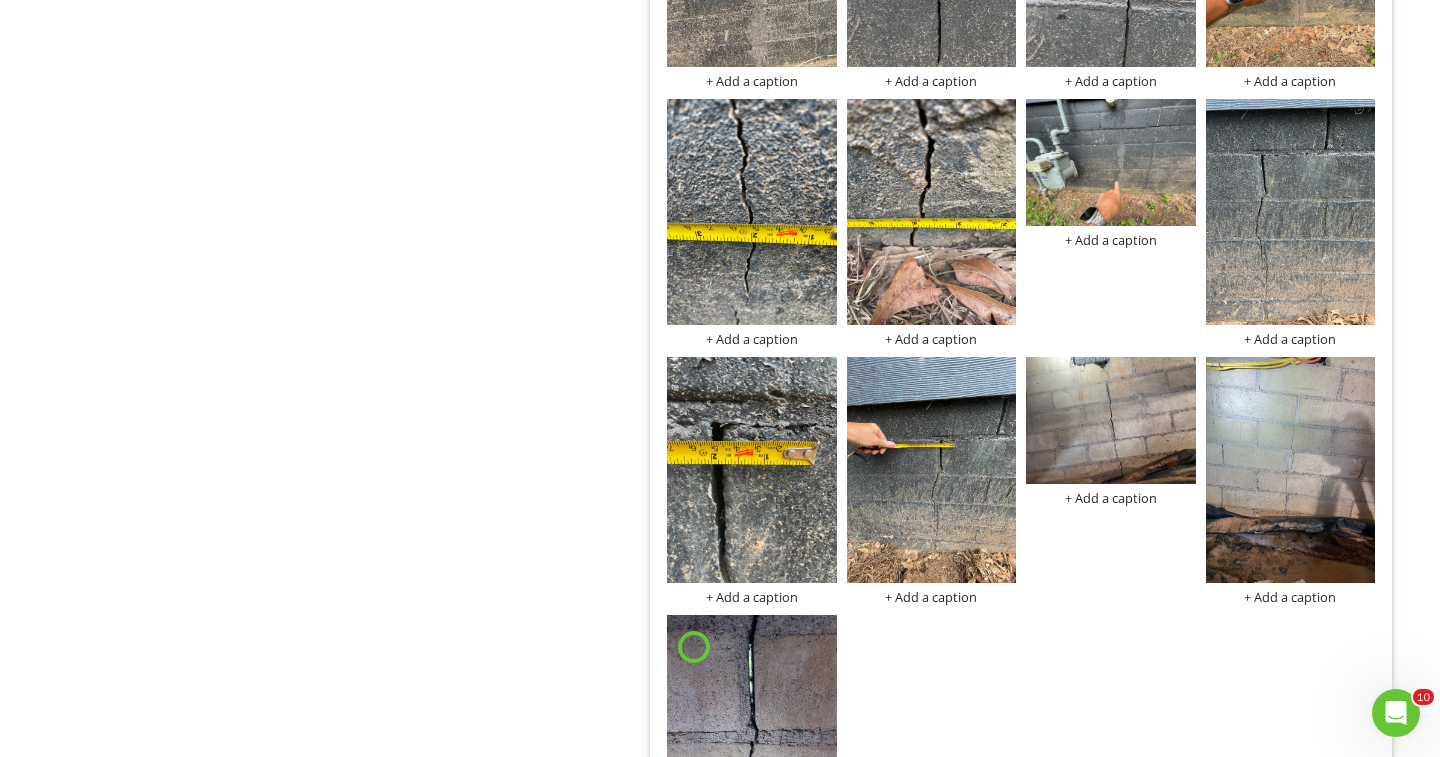 scroll, scrollTop: 2248, scrollLeft: 0, axis: vertical 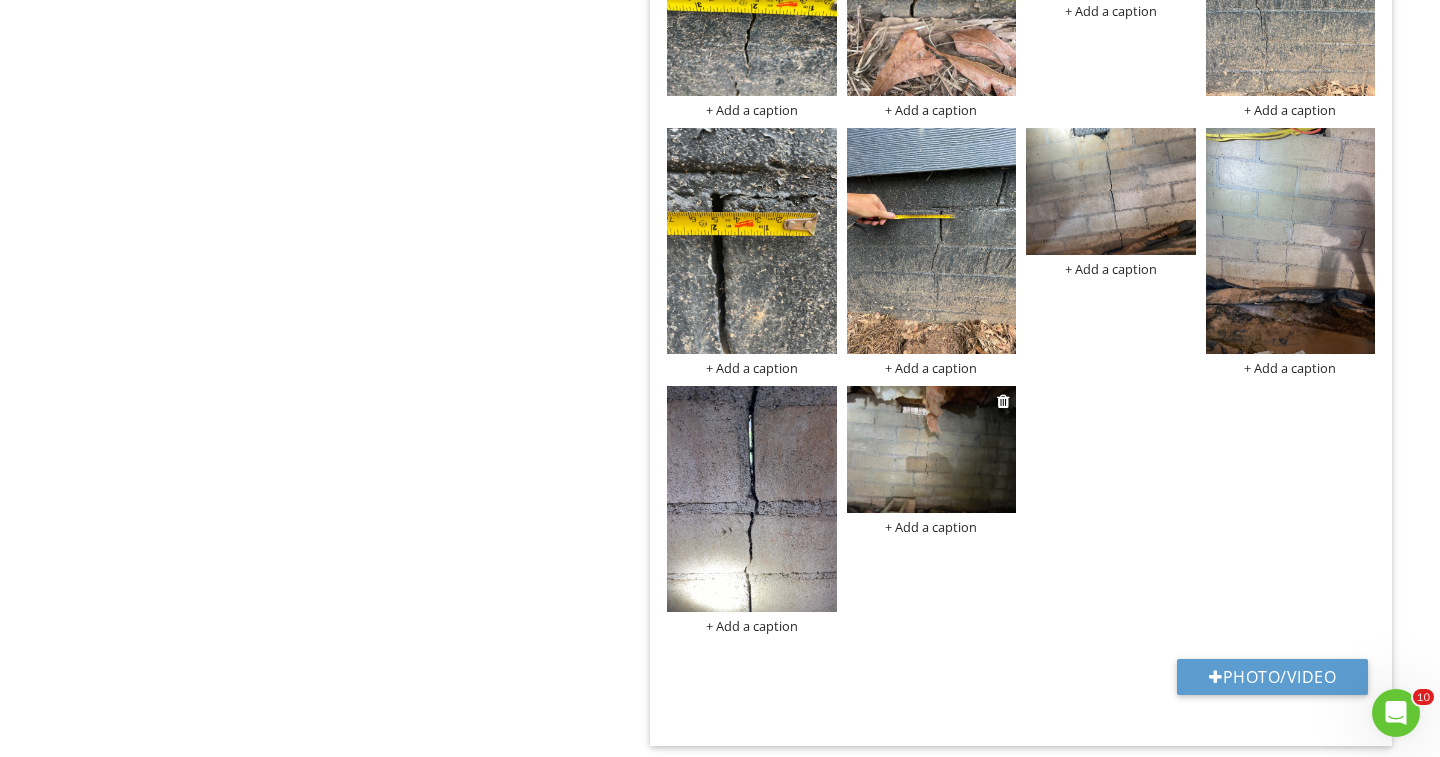 click at bounding box center (932, 449) 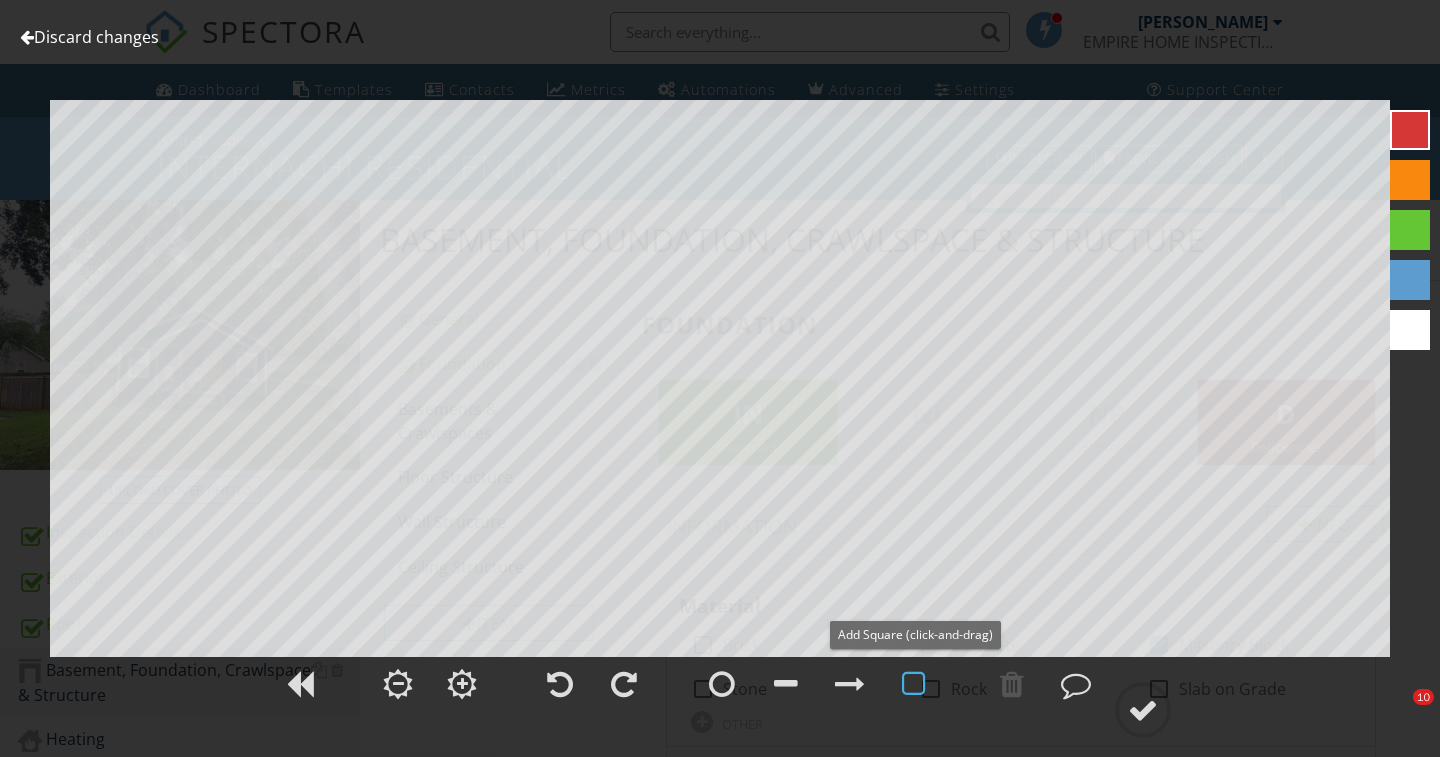 scroll, scrollTop: 2248, scrollLeft: 0, axis: vertical 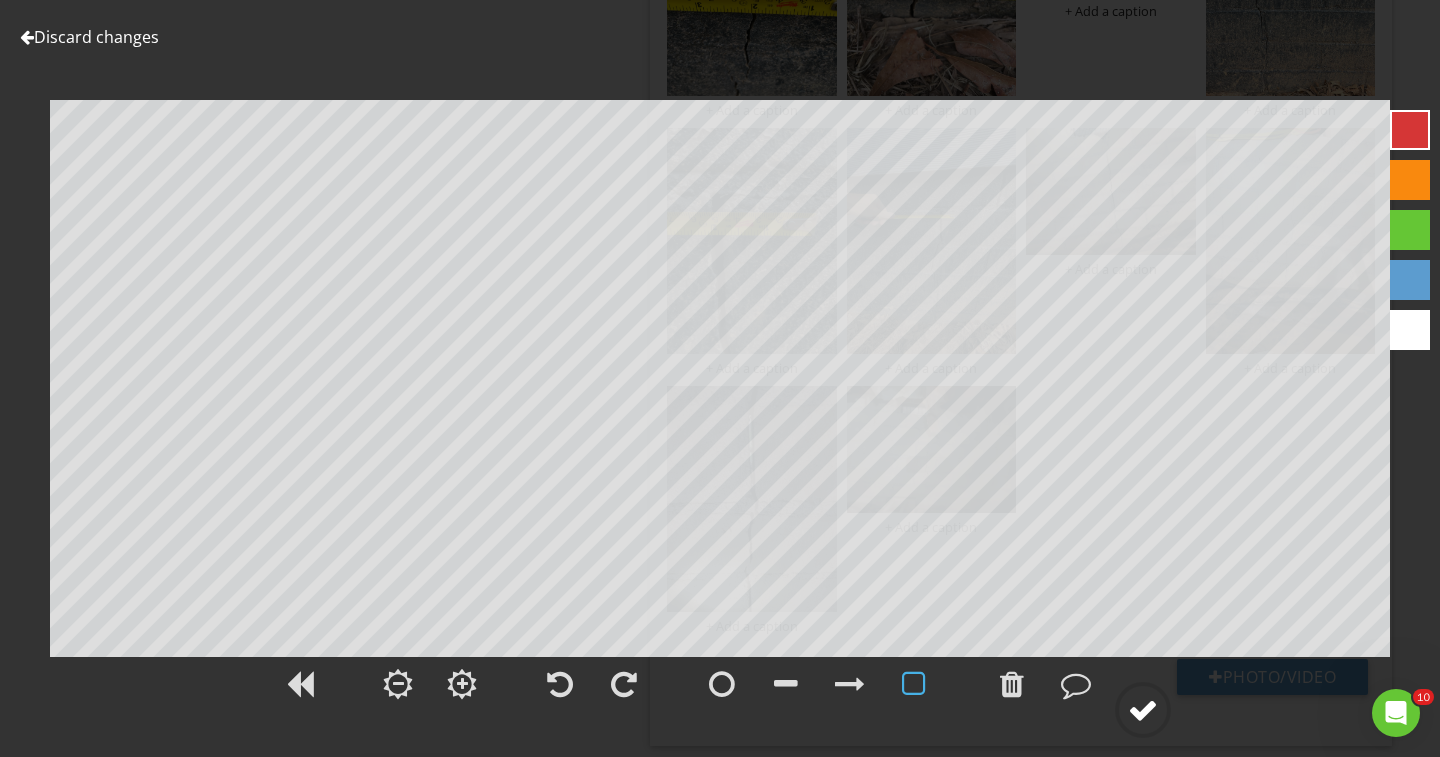 click at bounding box center [1143, 710] 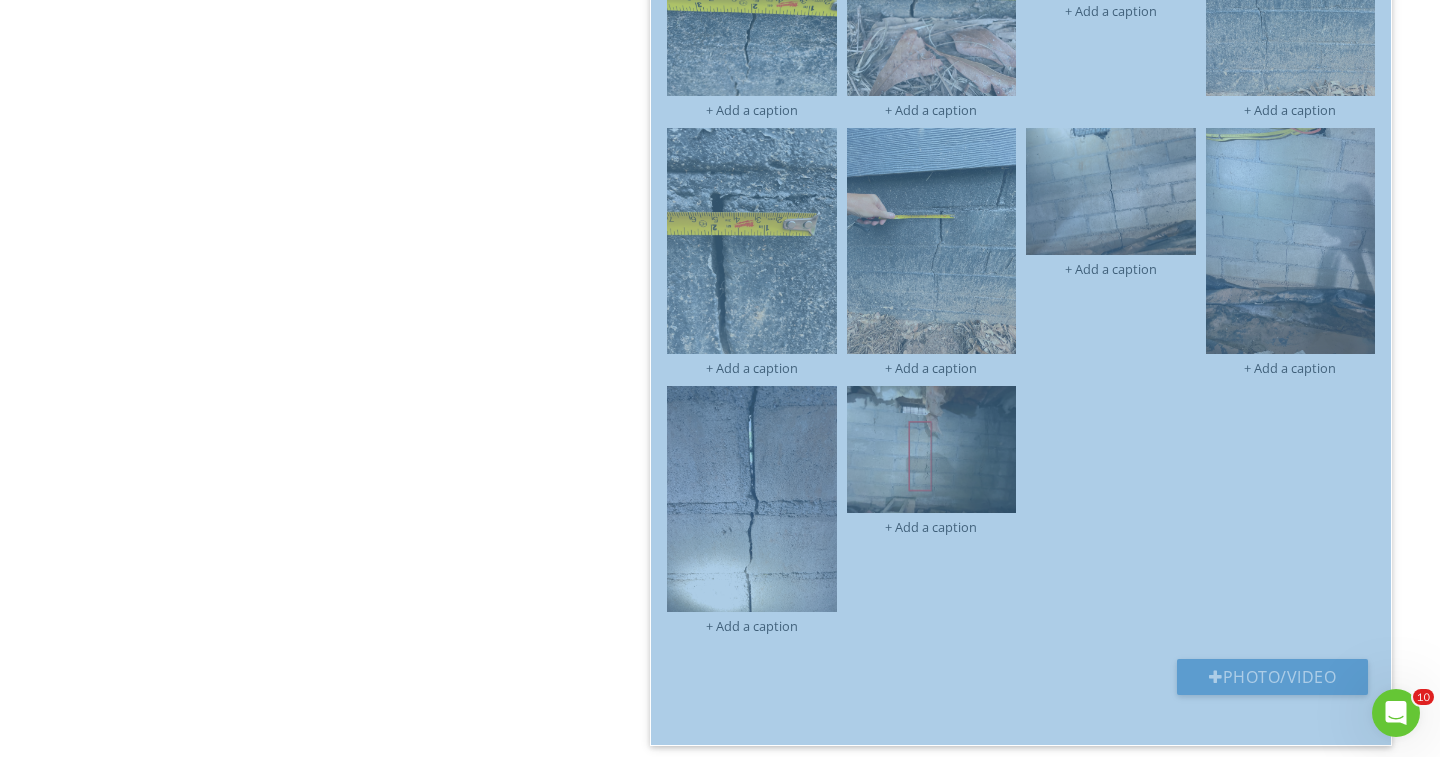 scroll, scrollTop: 2249, scrollLeft: 0, axis: vertical 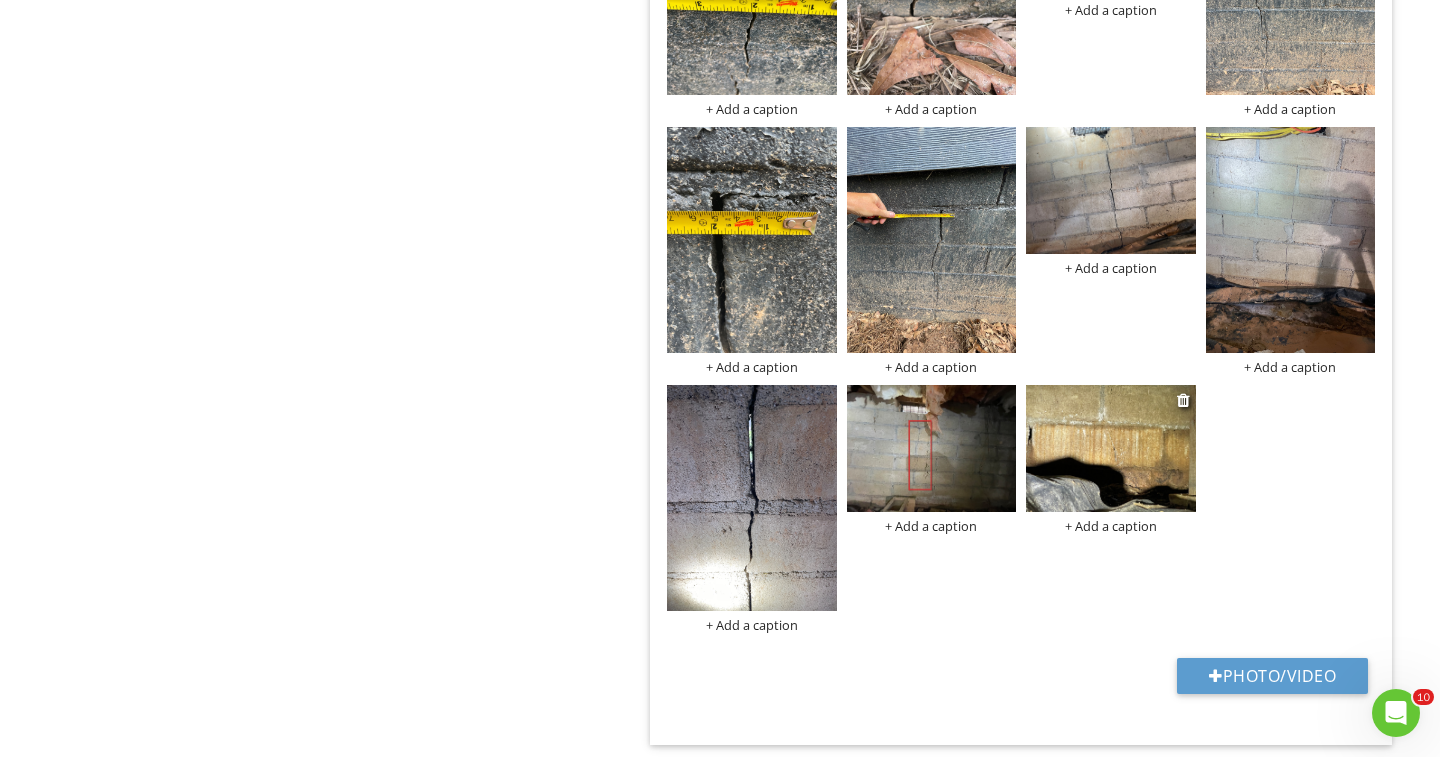 click at bounding box center (1111, 448) 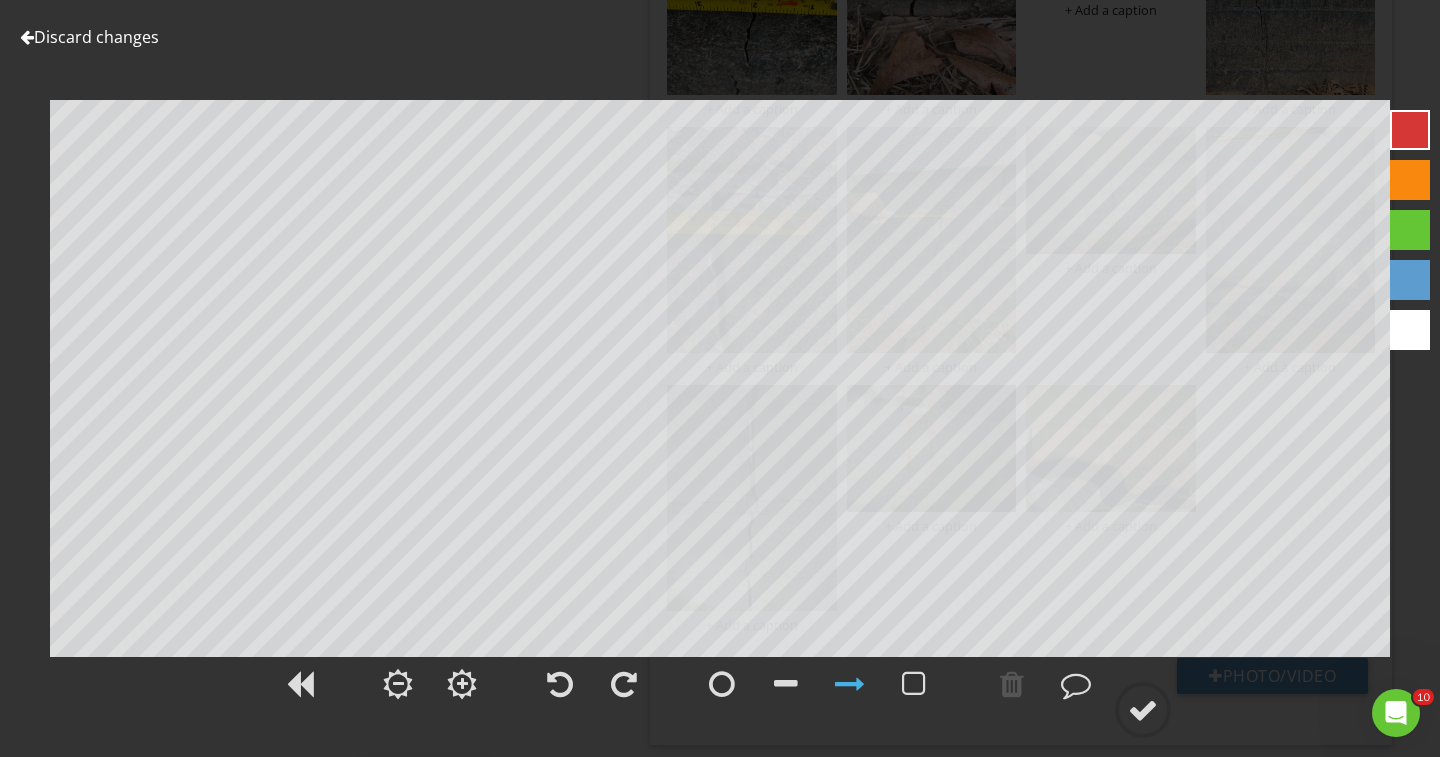 click on "Discard changes" at bounding box center [89, 37] 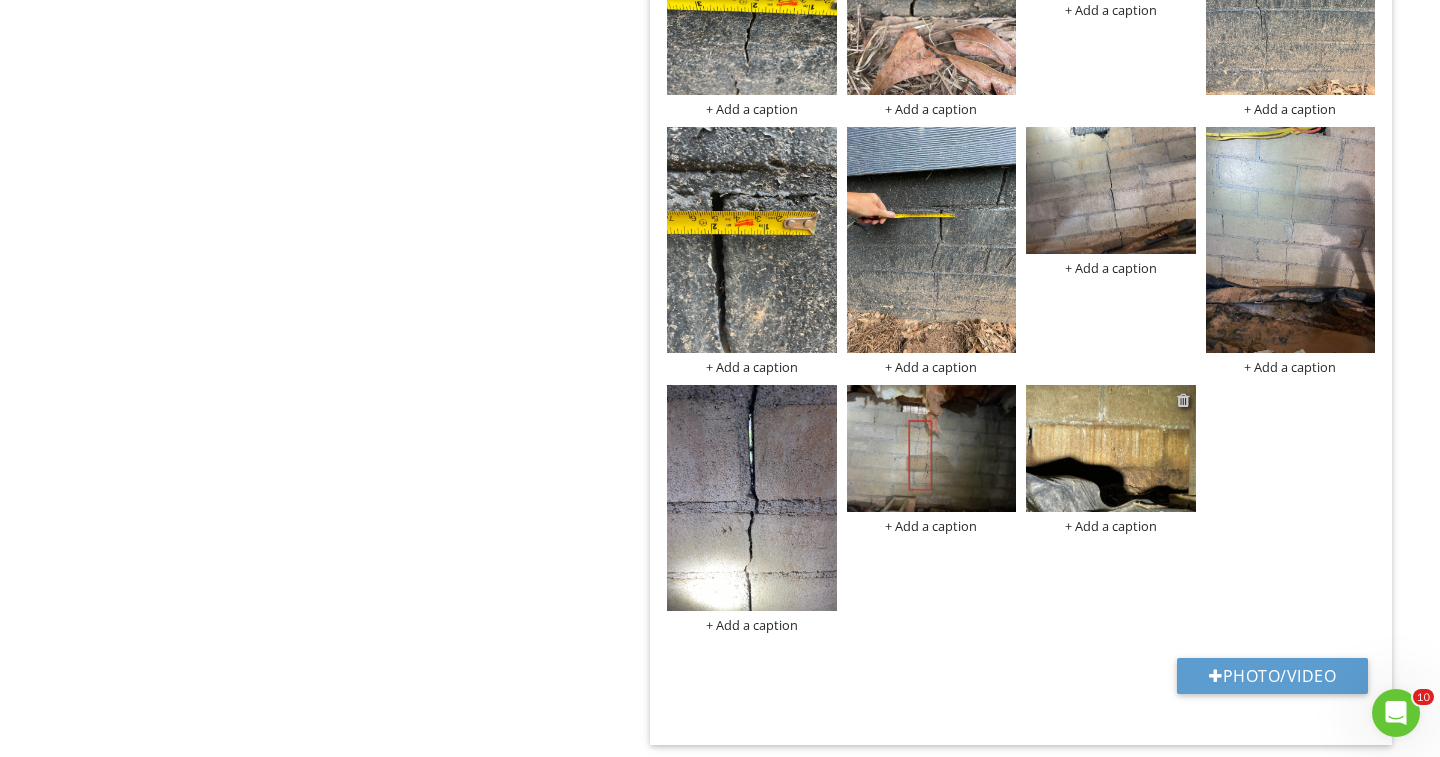 click at bounding box center [1183, 400] 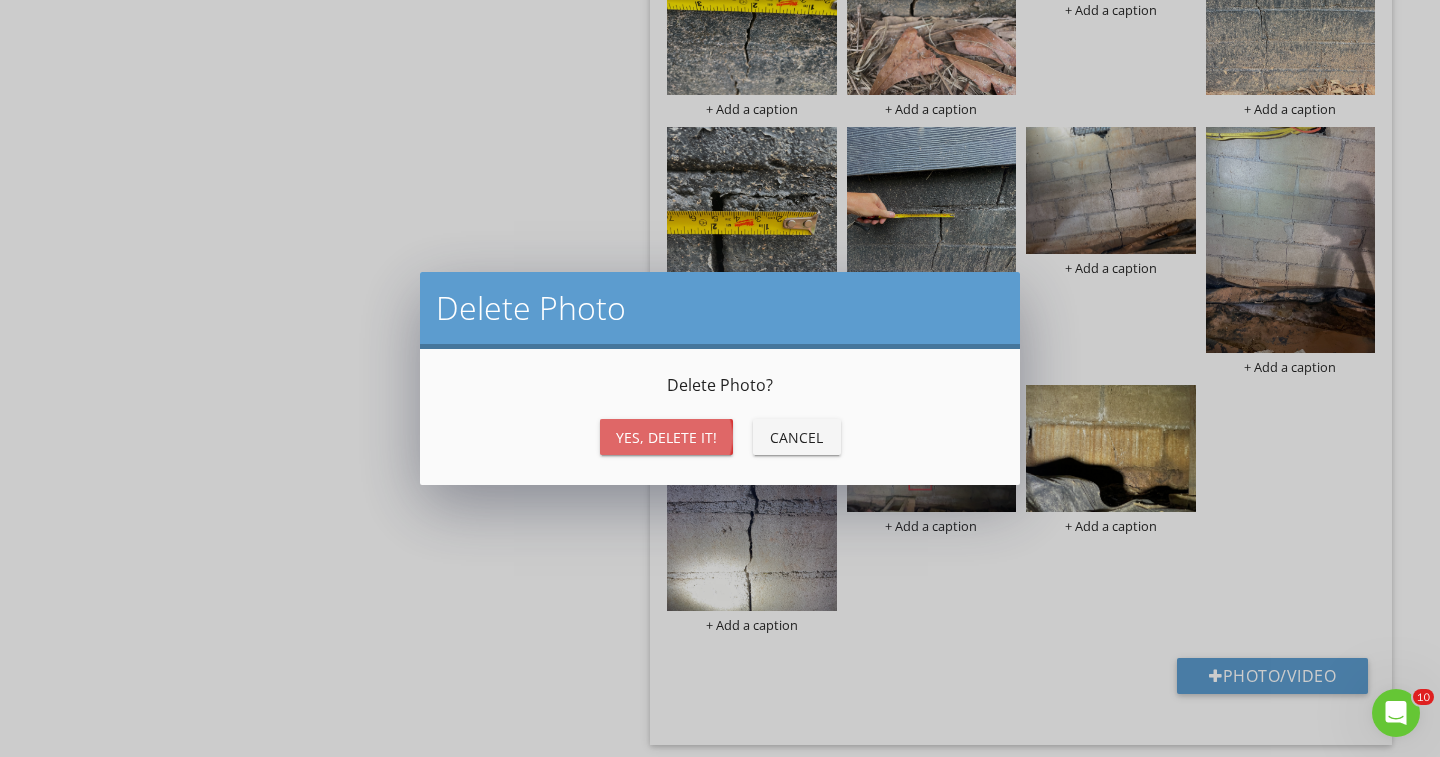 click on "Yes, Delete it!" at bounding box center [666, 437] 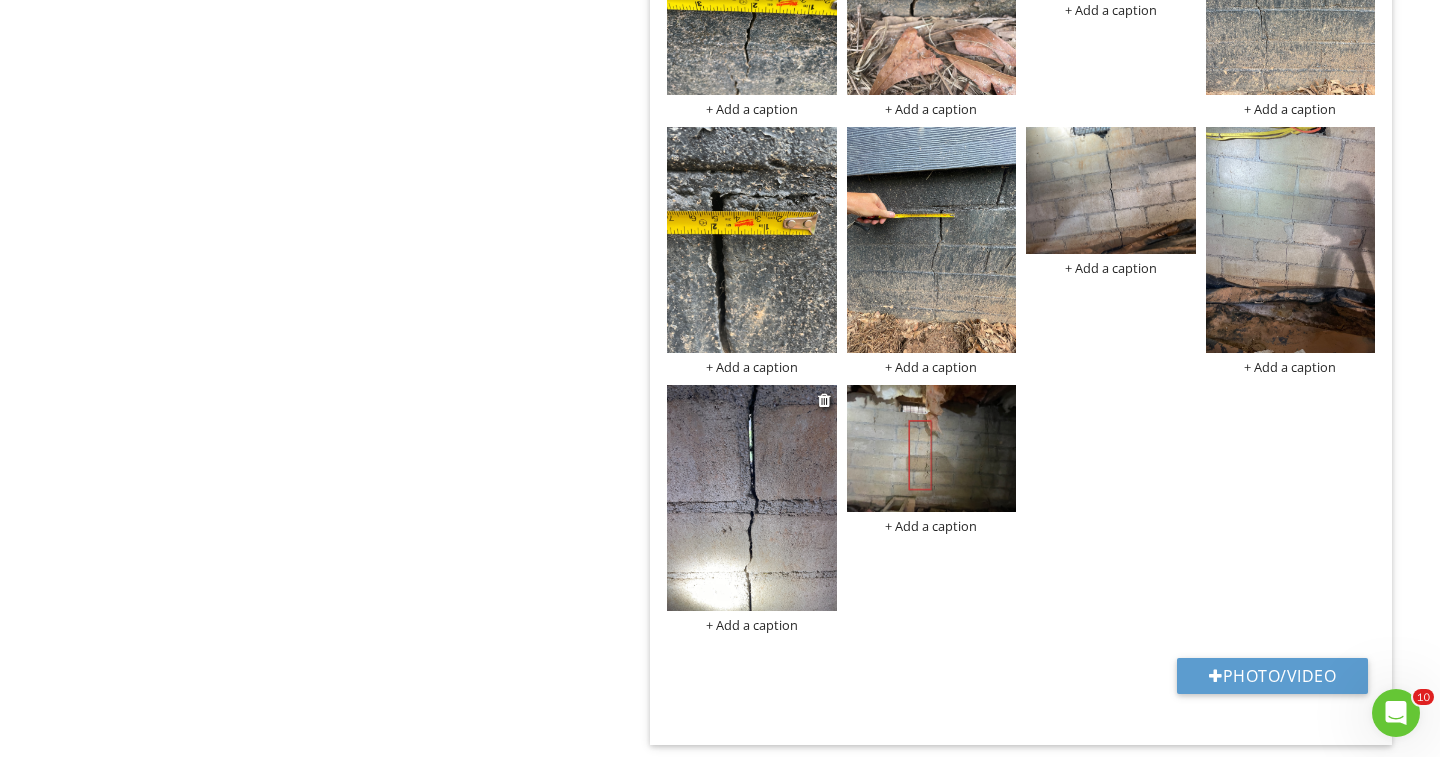 click at bounding box center [752, 498] 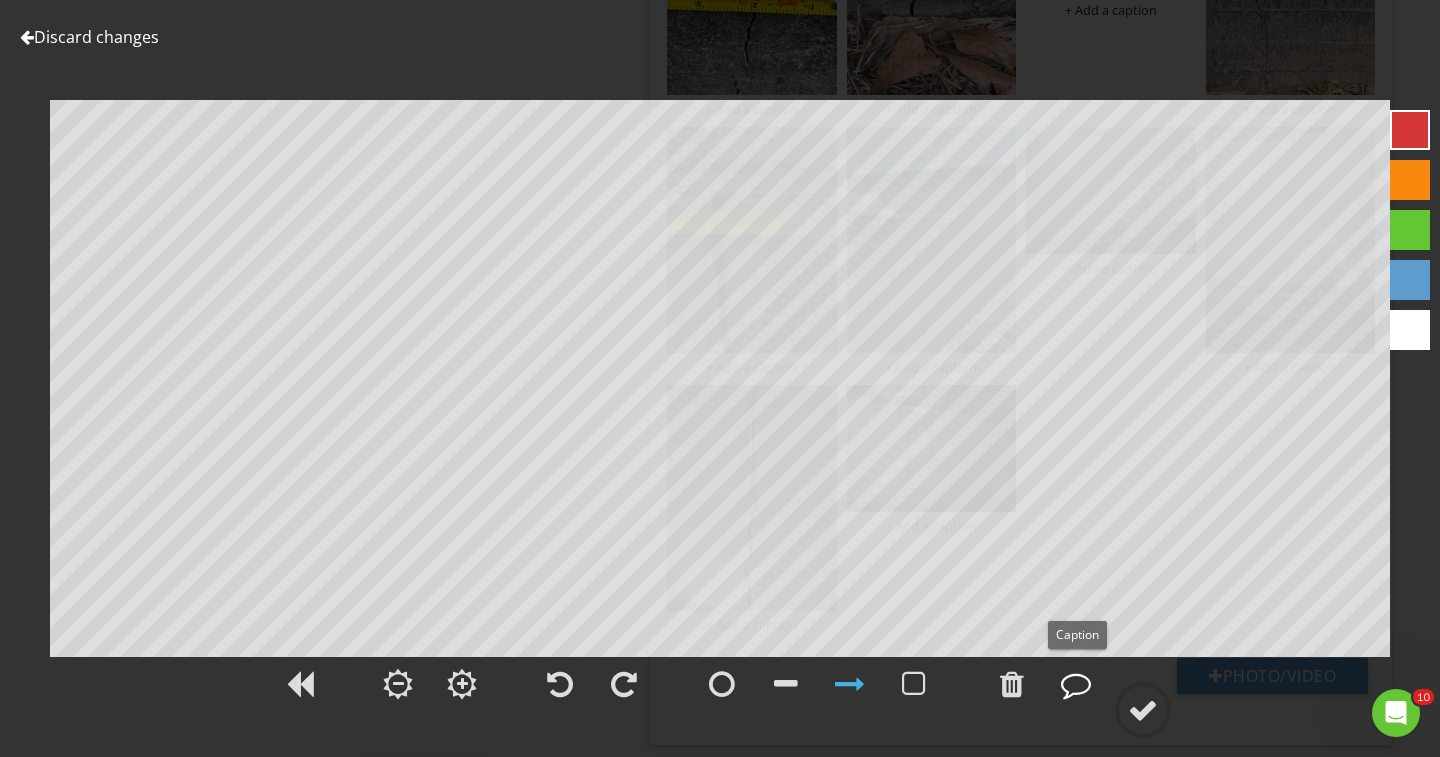 scroll, scrollTop: 2243, scrollLeft: 0, axis: vertical 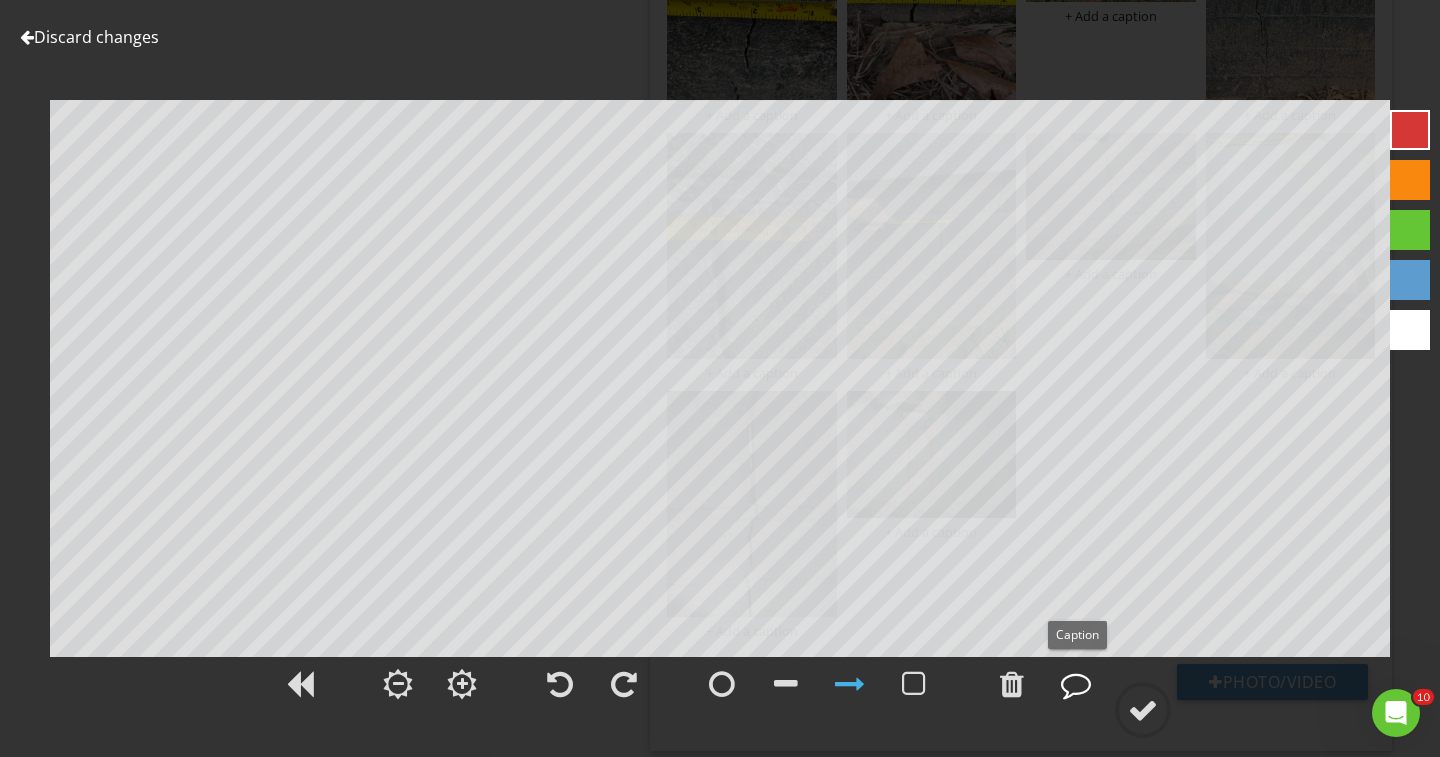 click at bounding box center [1076, 684] 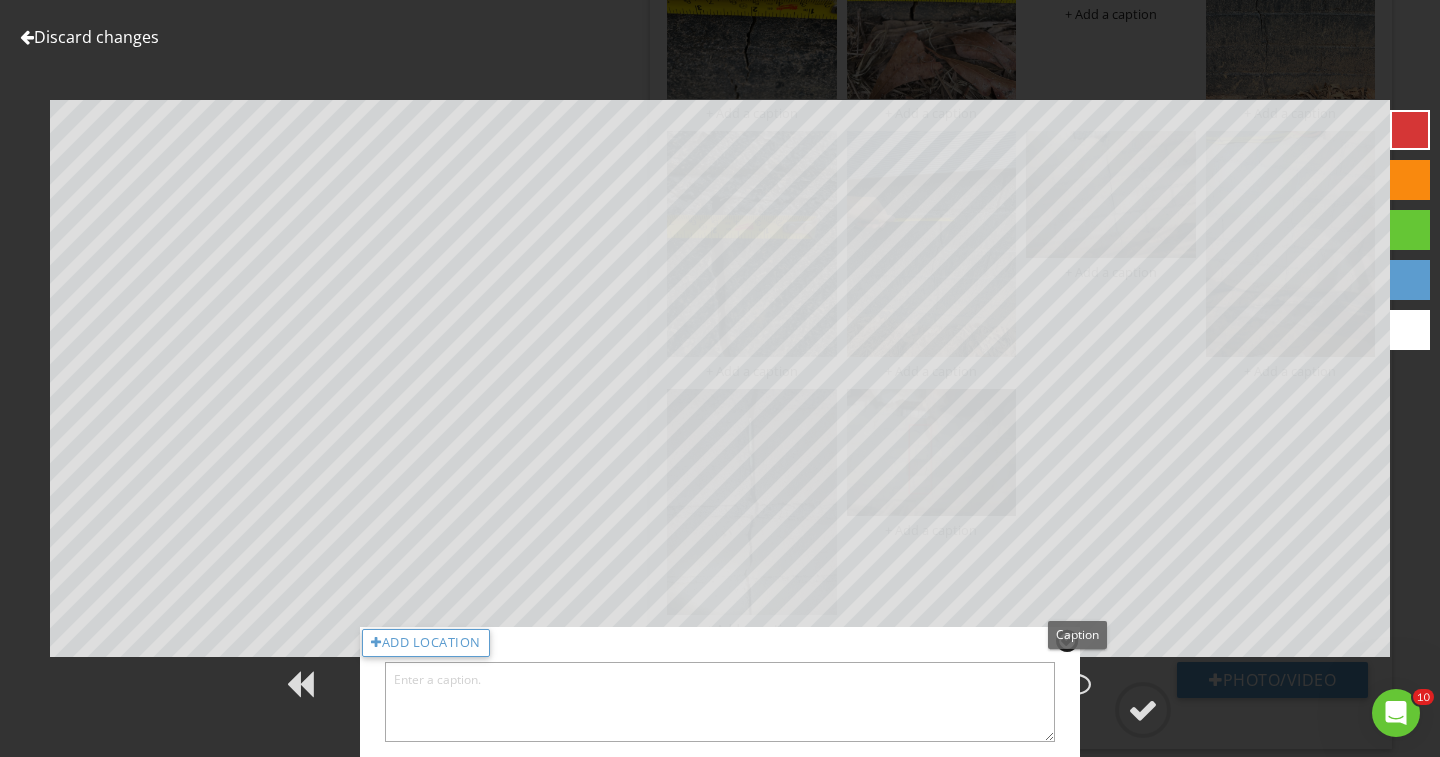 scroll, scrollTop: 2245, scrollLeft: 0, axis: vertical 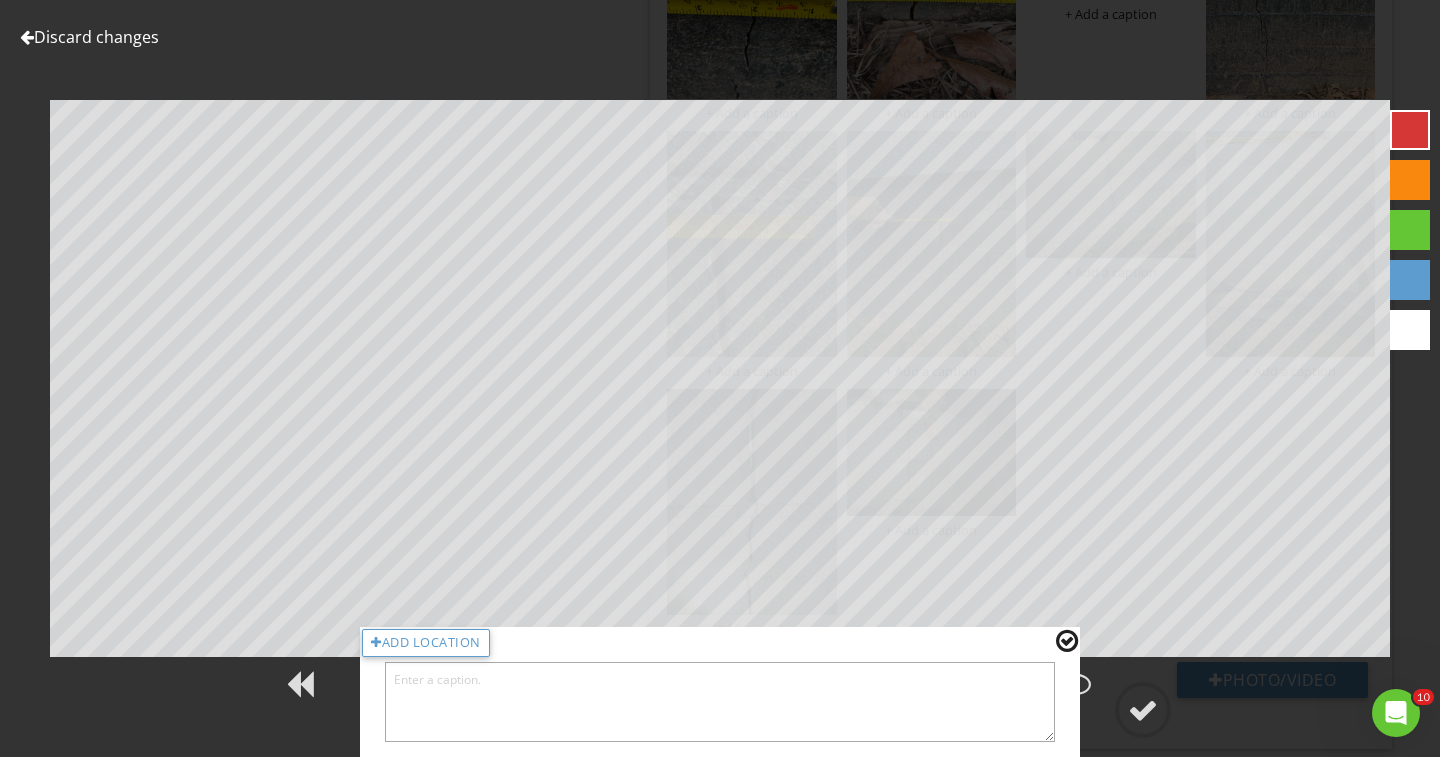 click at bounding box center [720, 702] 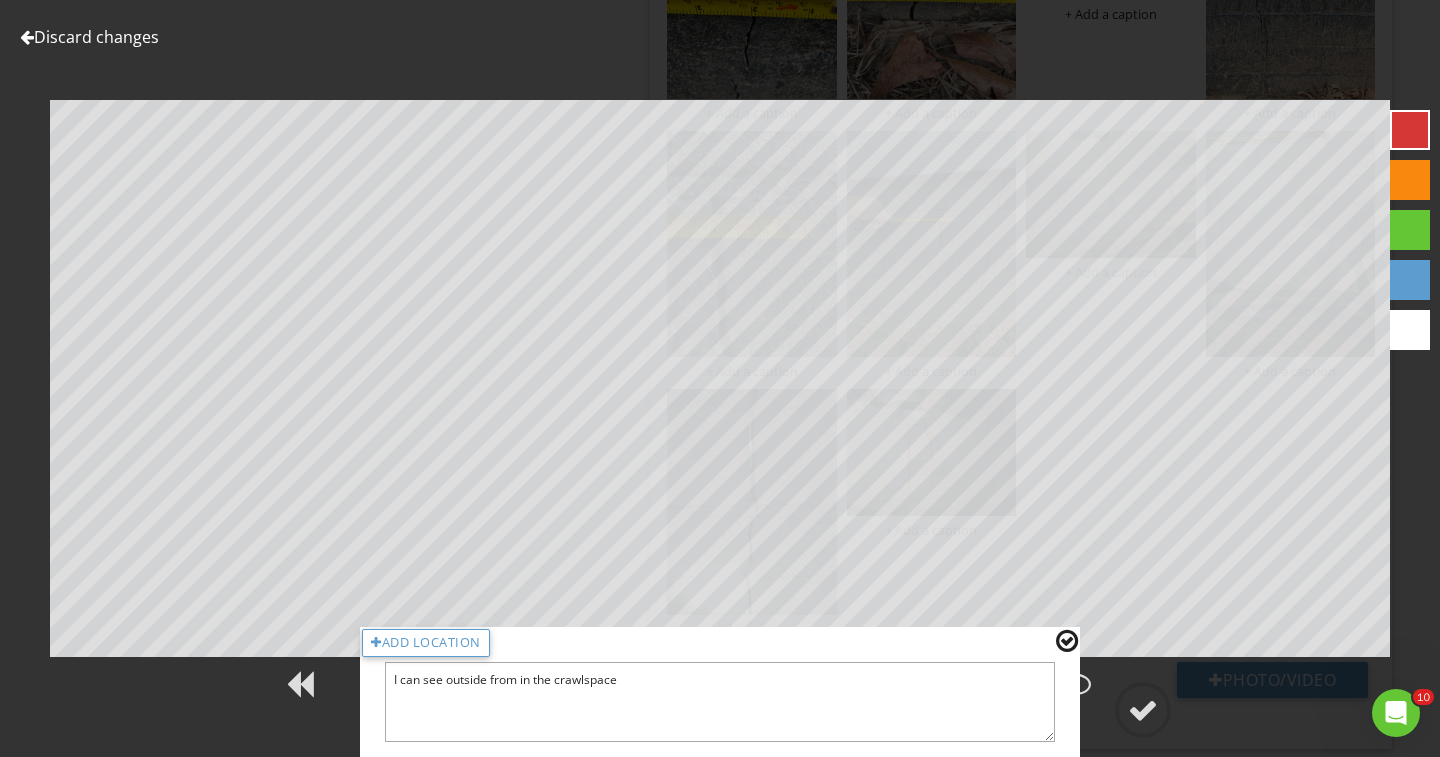 click on "I can see outside from in the crawlspace" at bounding box center [720, 702] 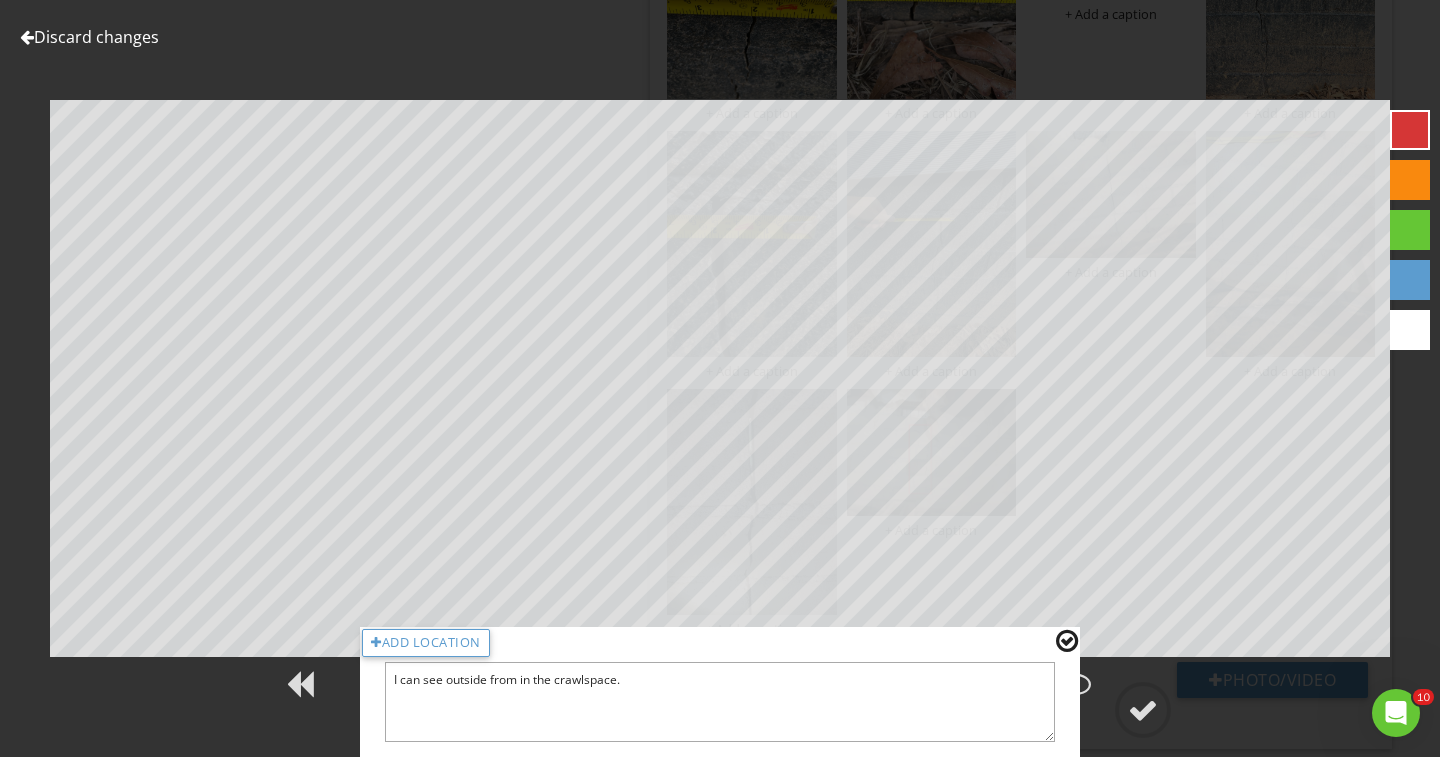type on "I can see outside from in the crawlspace." 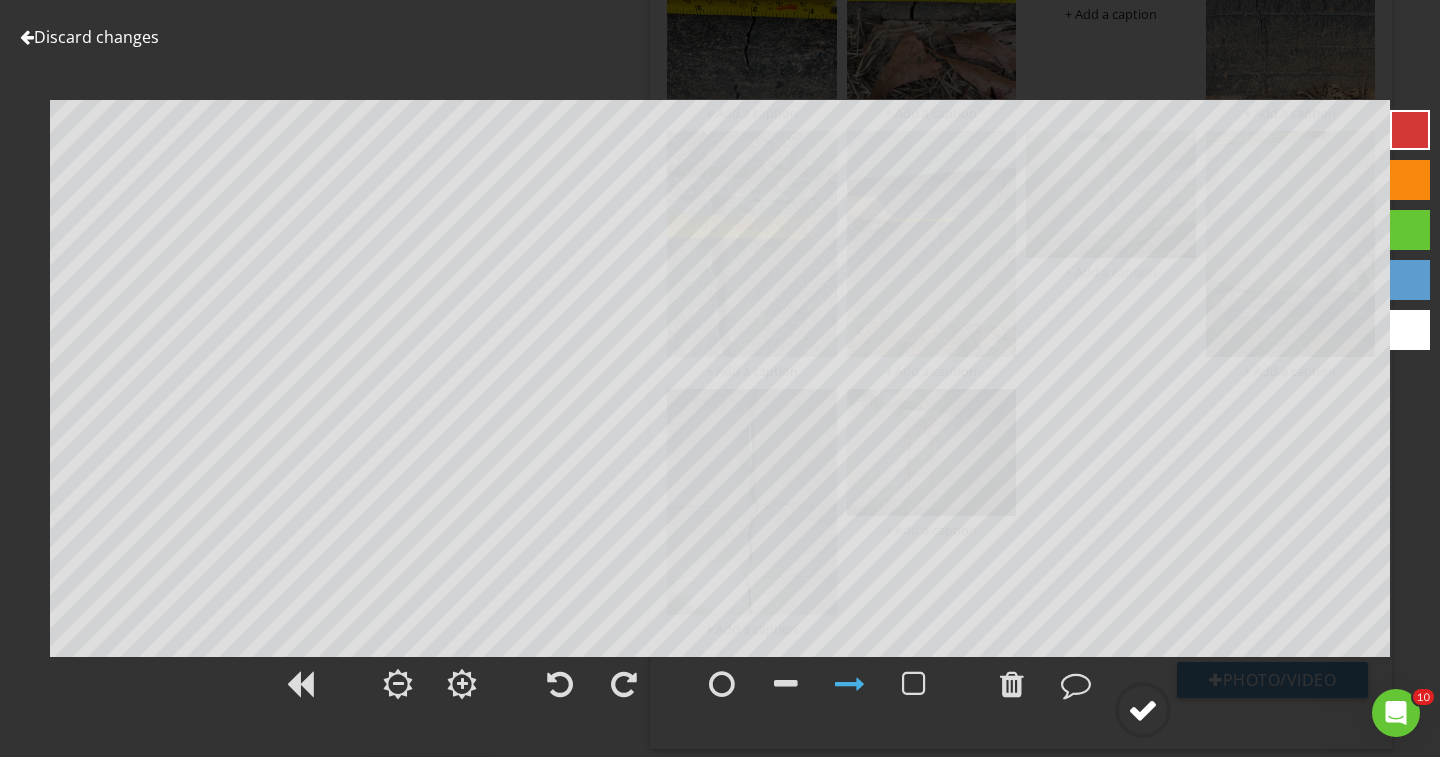 click at bounding box center (1143, 710) 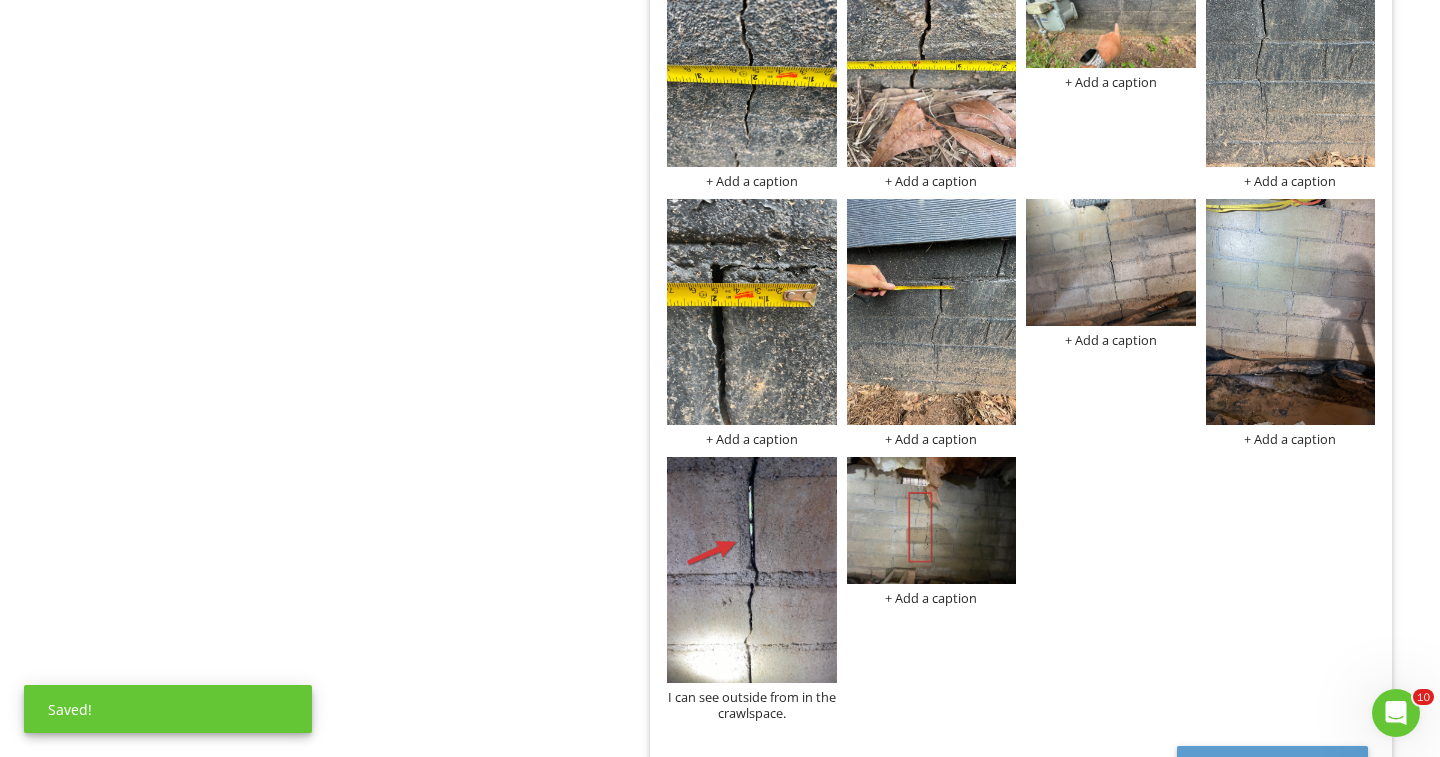 scroll, scrollTop: 2152, scrollLeft: 0, axis: vertical 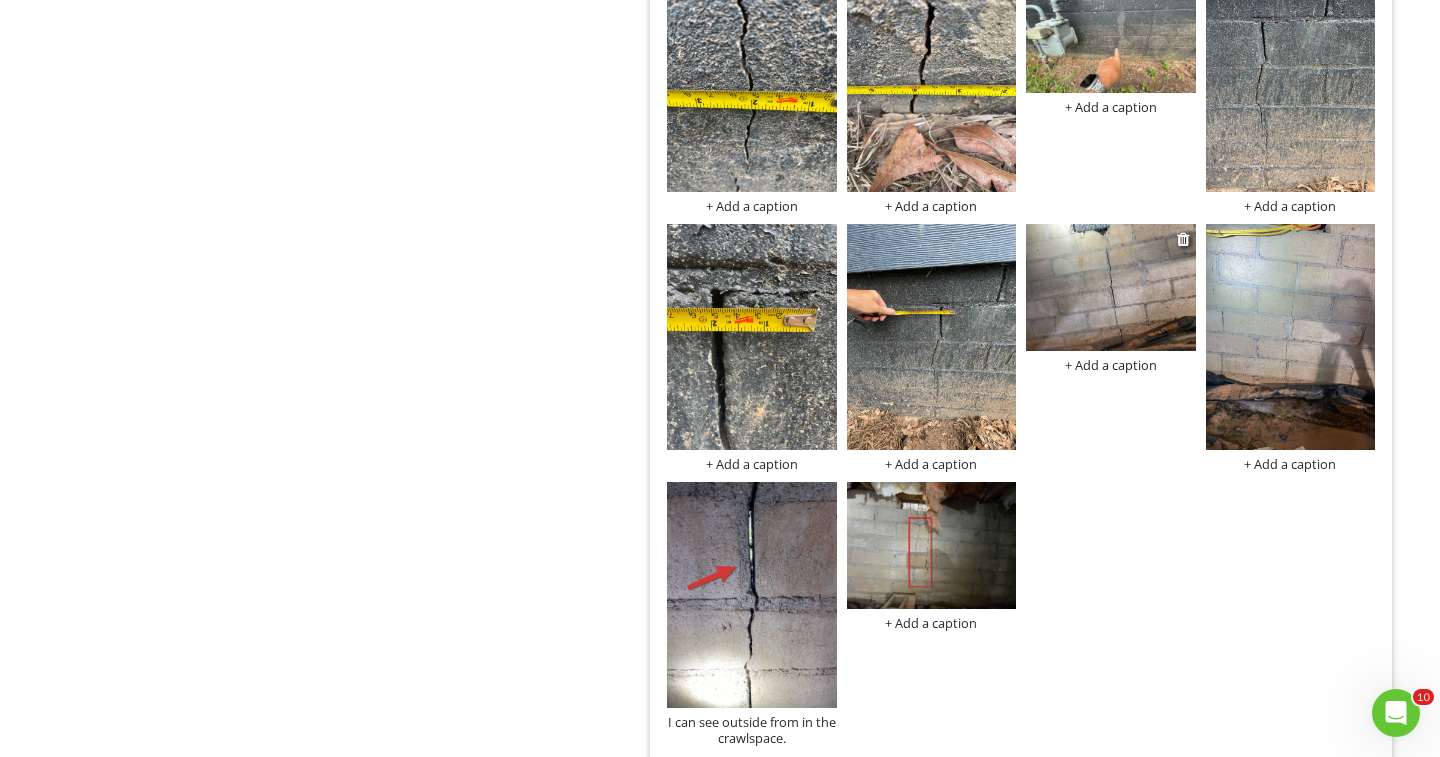 click at bounding box center (1111, 287) 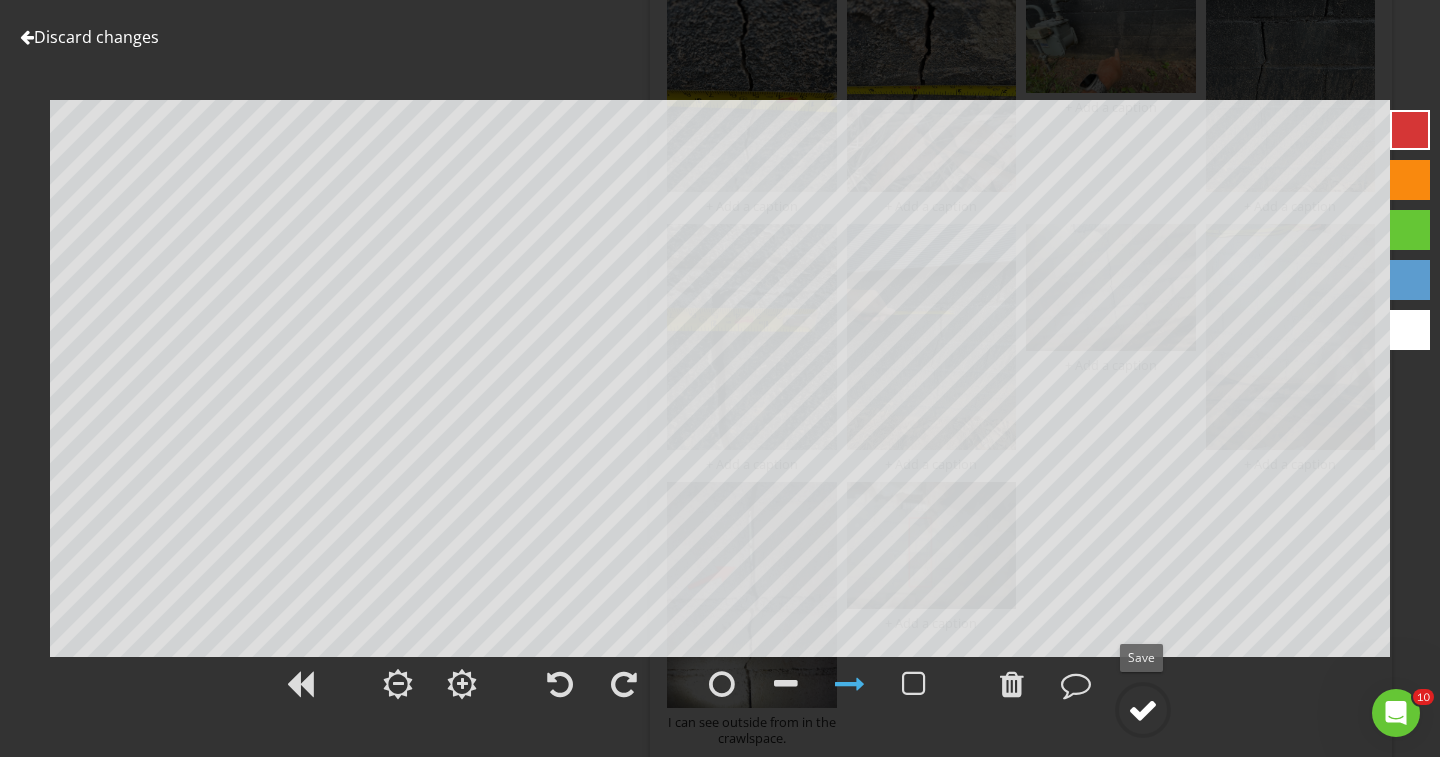 click 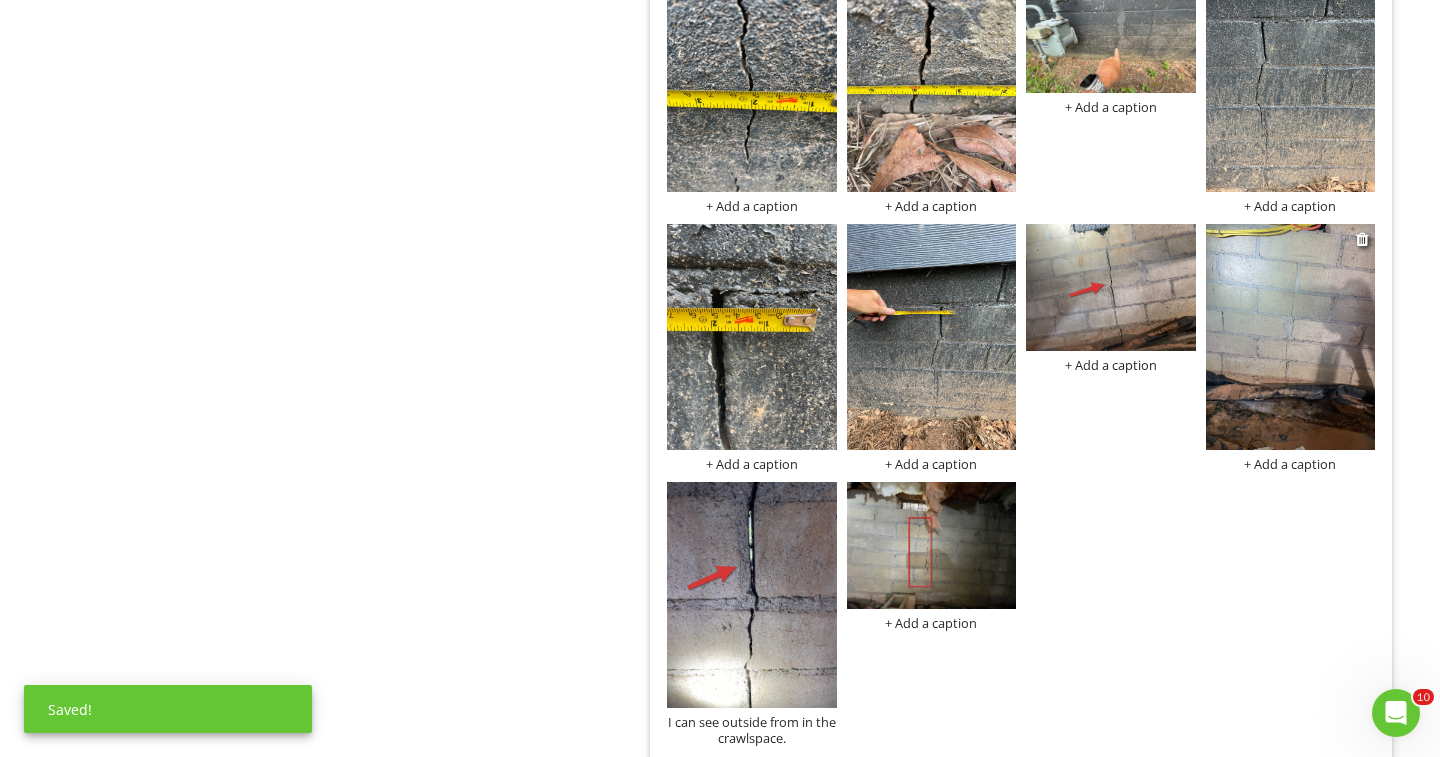 click at bounding box center (1291, 337) 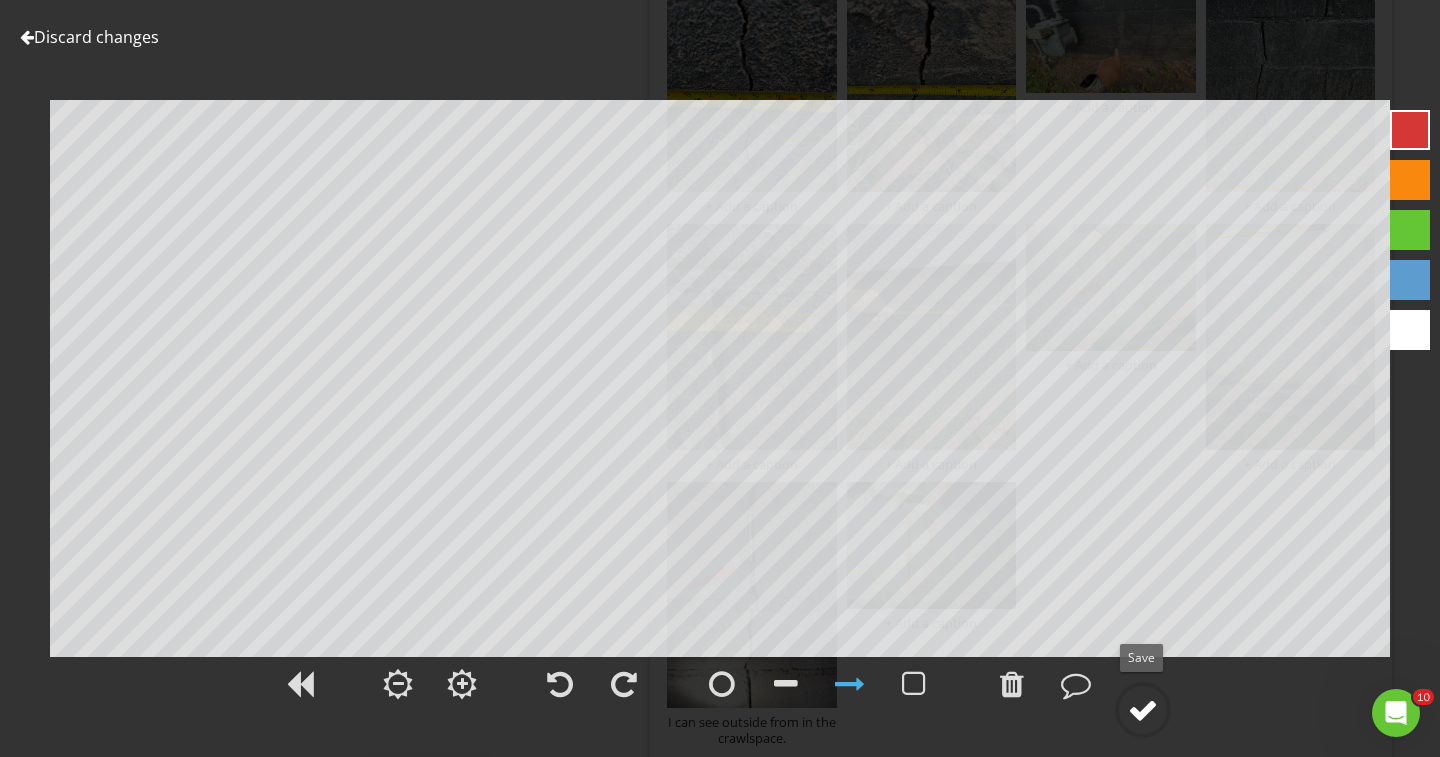 click at bounding box center (1143, 710) 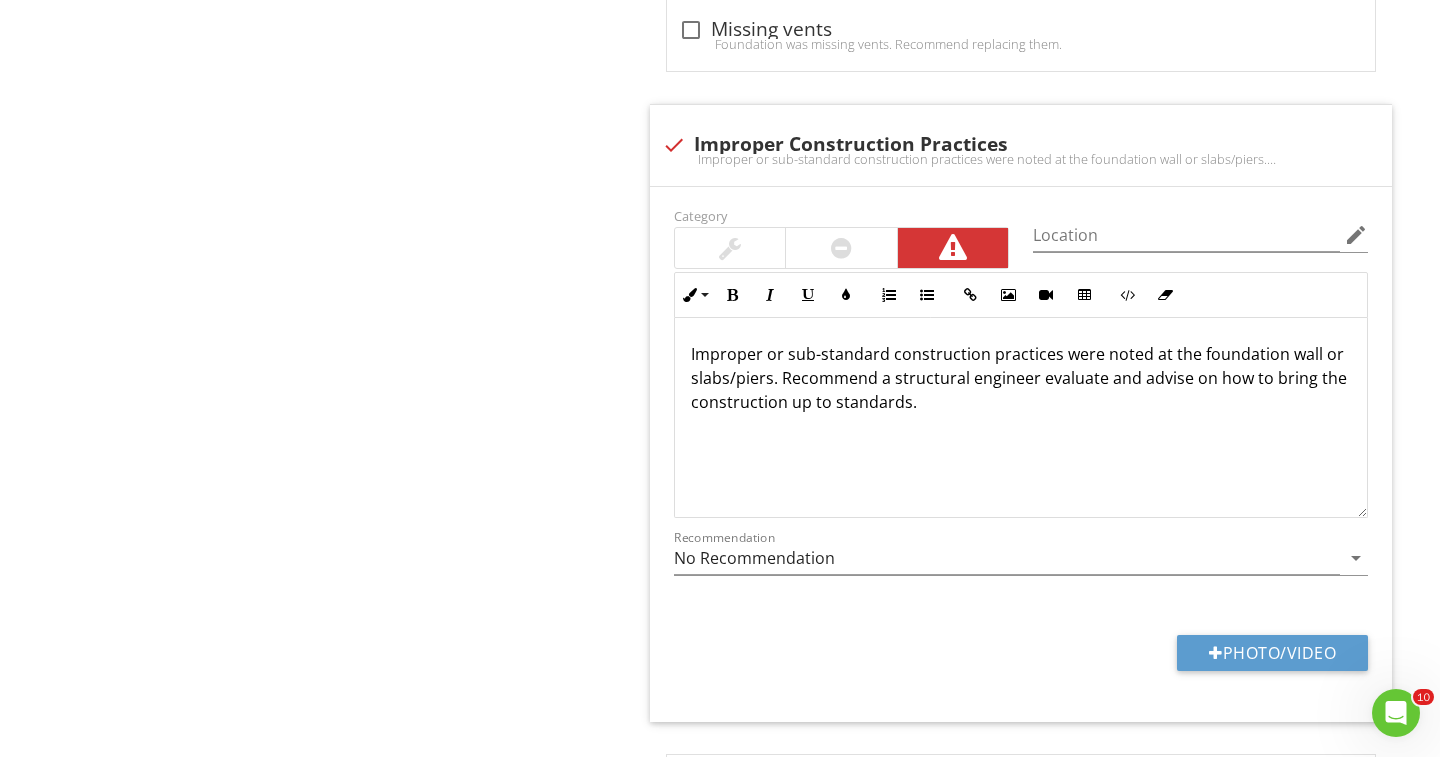 scroll, scrollTop: 3646, scrollLeft: 0, axis: vertical 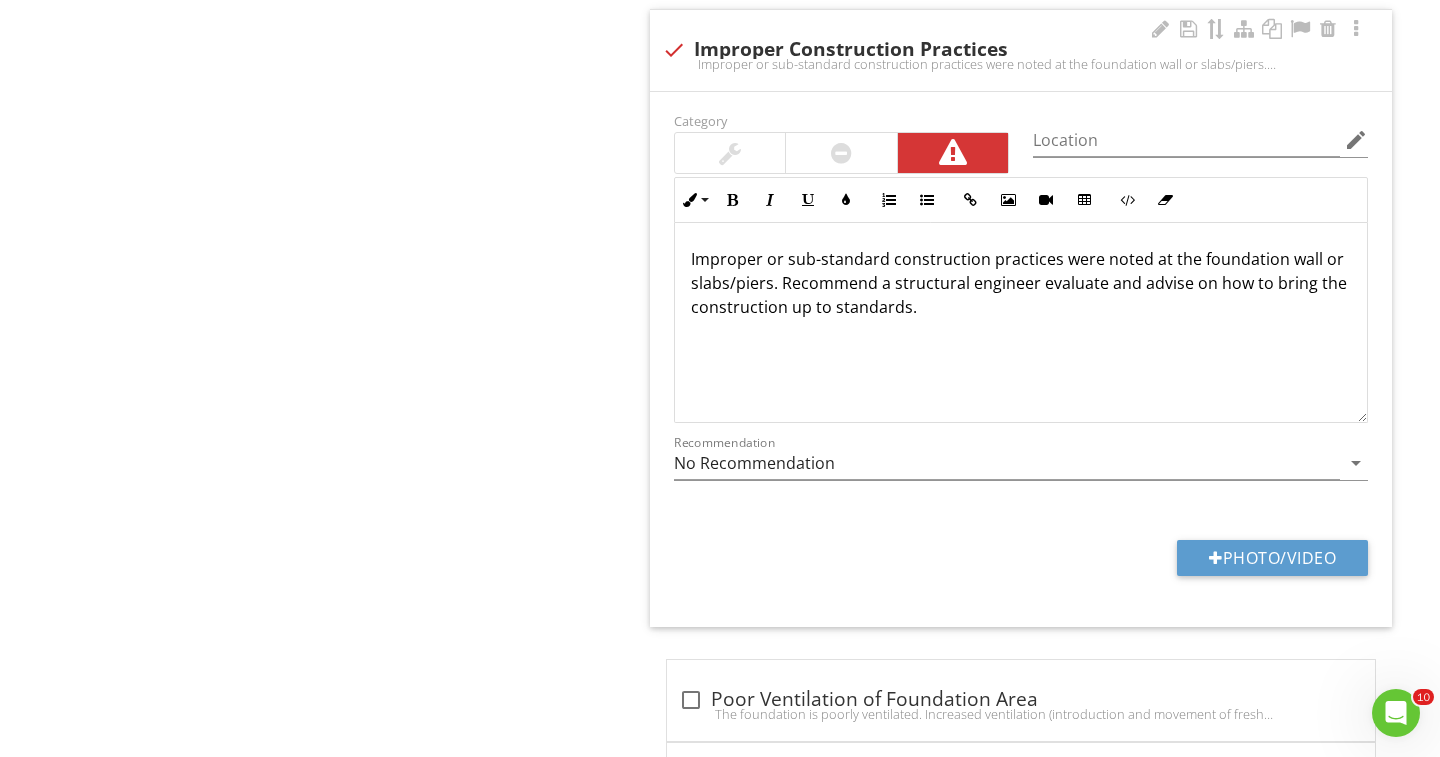 click on "Improper or sub-standard construction practices were noted at the foundation wall or slabs/piers. Recommend a structural engineer evaluate and advise on how to bring the construction up to standards." at bounding box center (1021, 283) 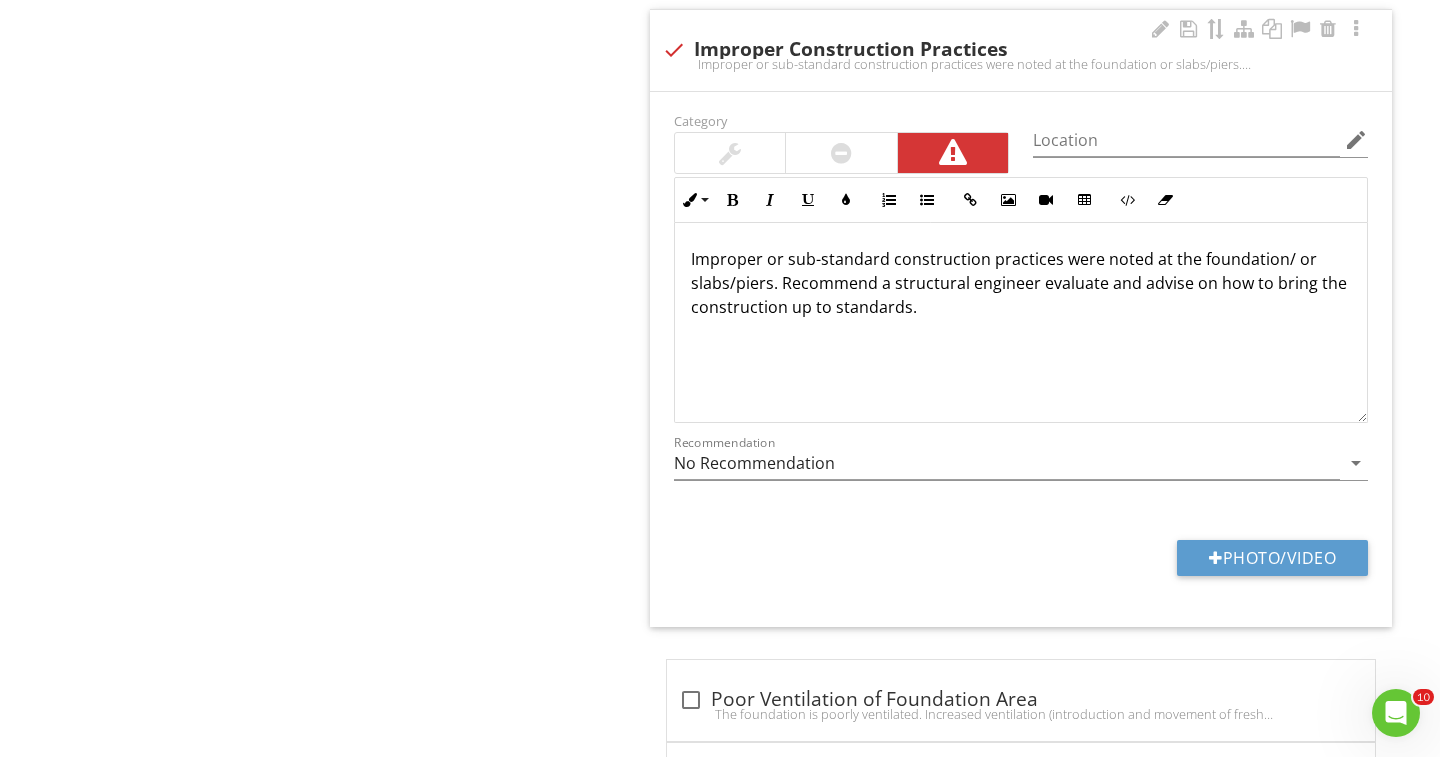 type 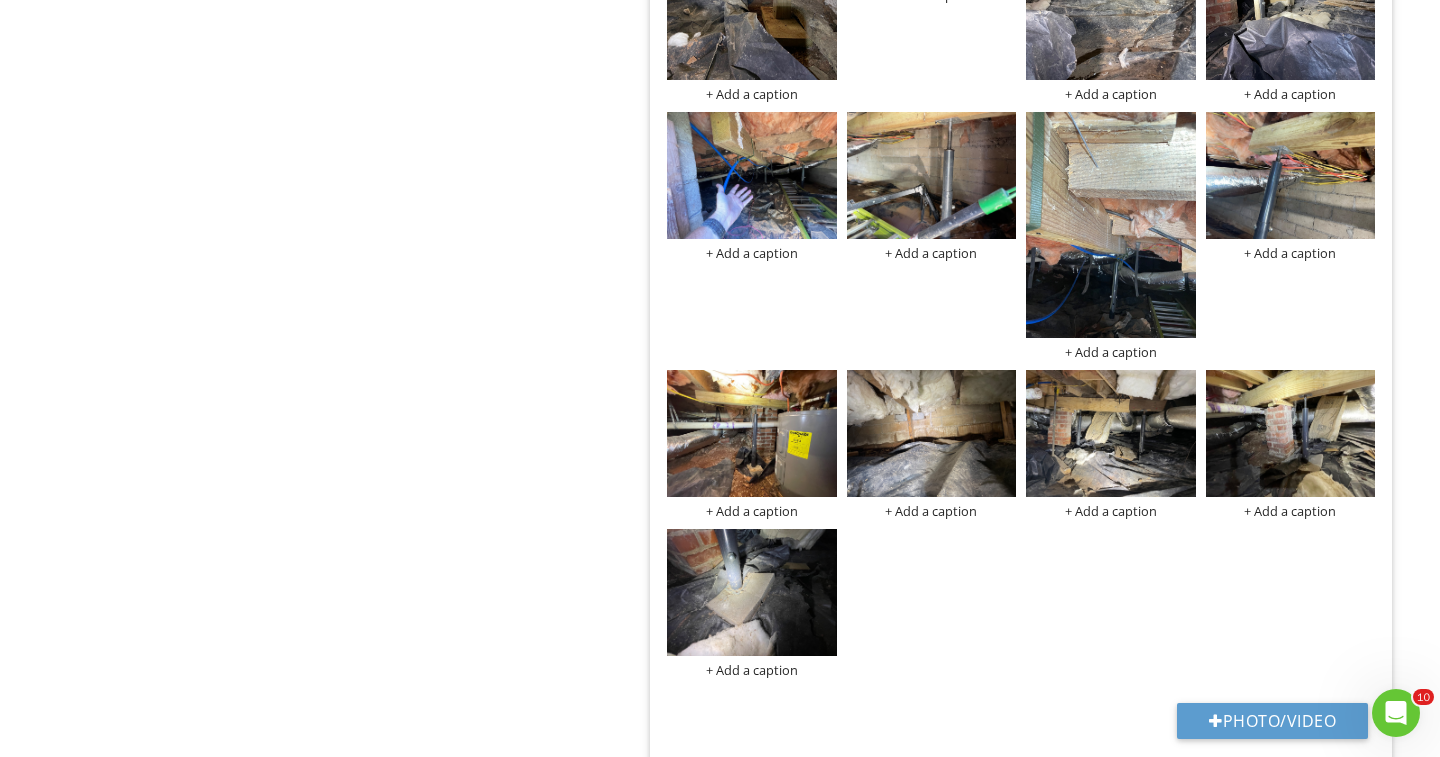 scroll, scrollTop: 4375, scrollLeft: 0, axis: vertical 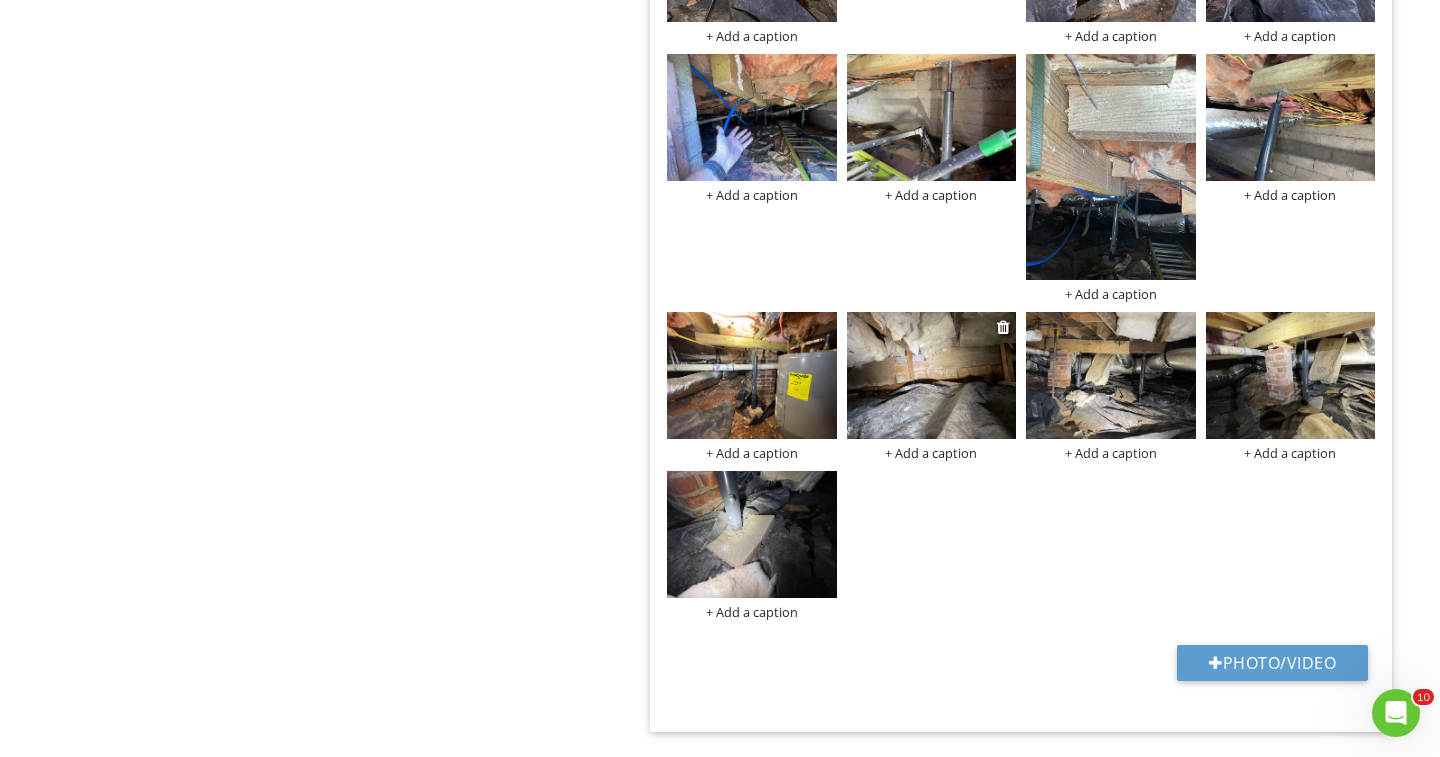 click at bounding box center (932, 375) 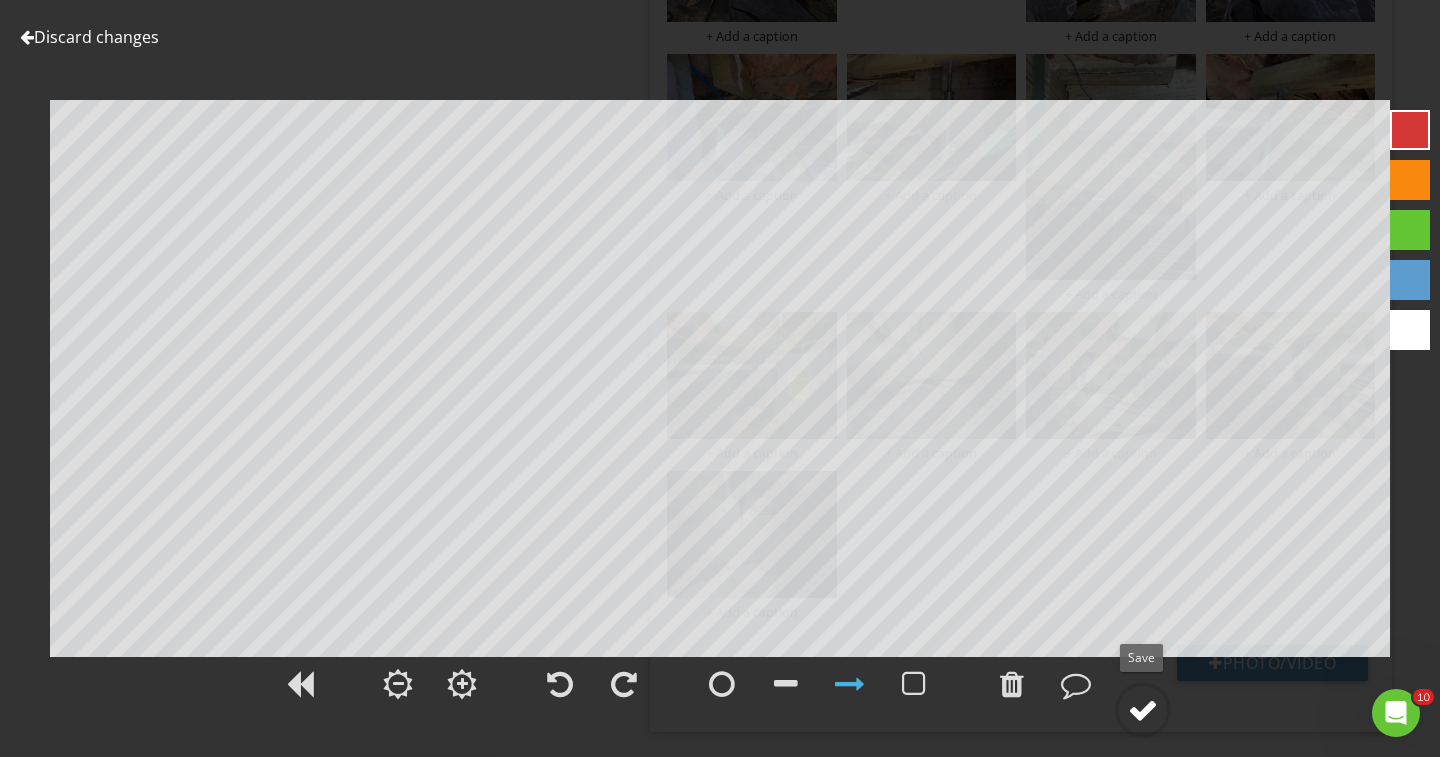 click at bounding box center (1143, 710) 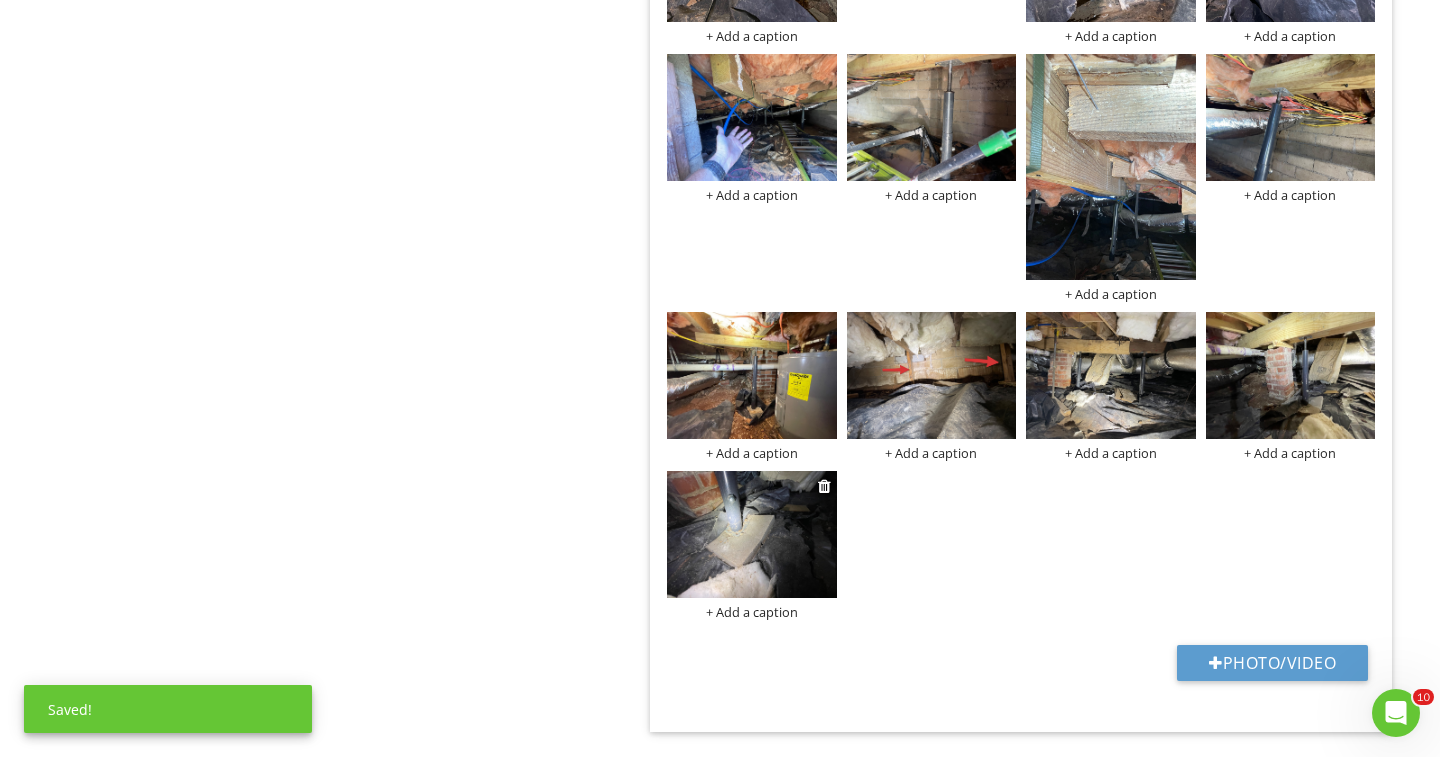 click at bounding box center [752, 534] 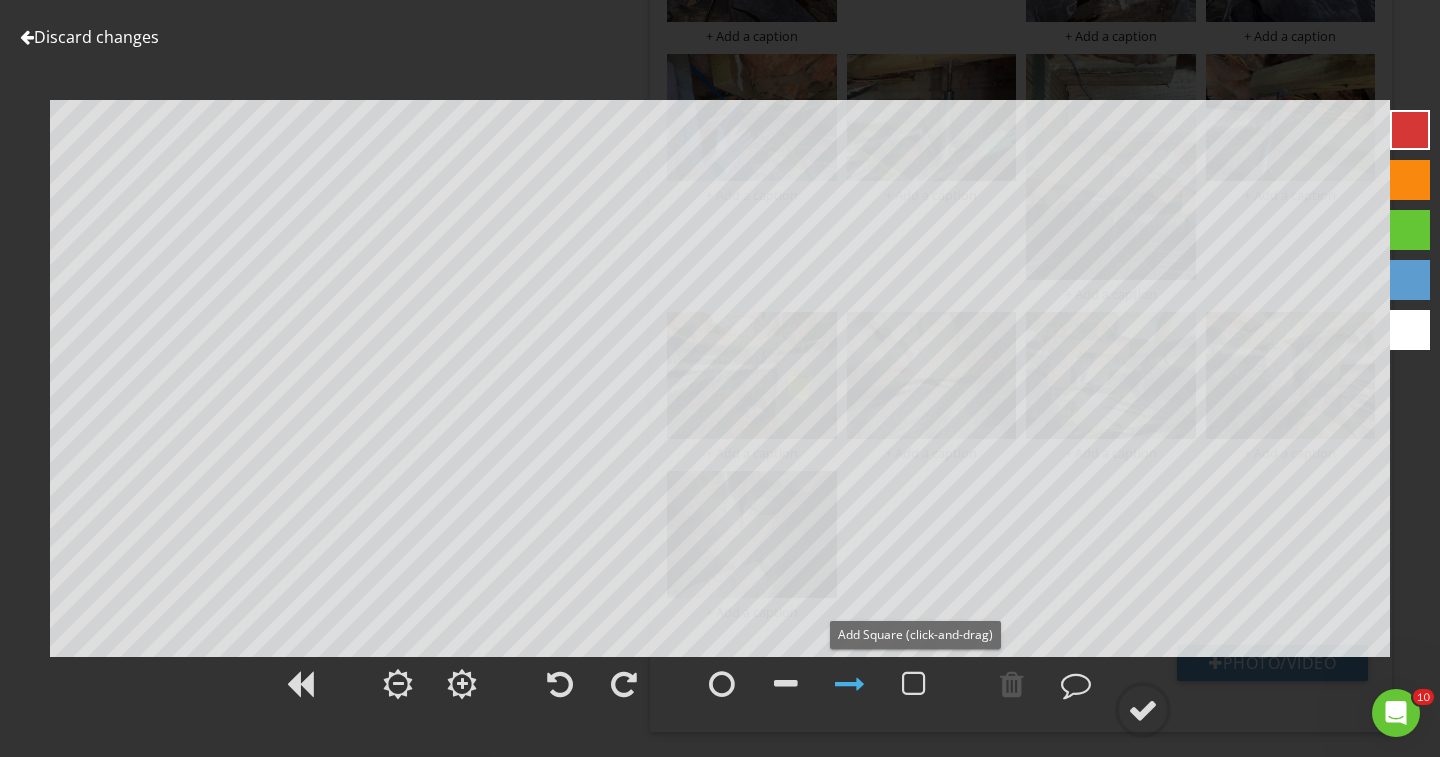 drag, startPoint x: 917, startPoint y: 691, endPoint x: 855, endPoint y: 631, distance: 86.27862 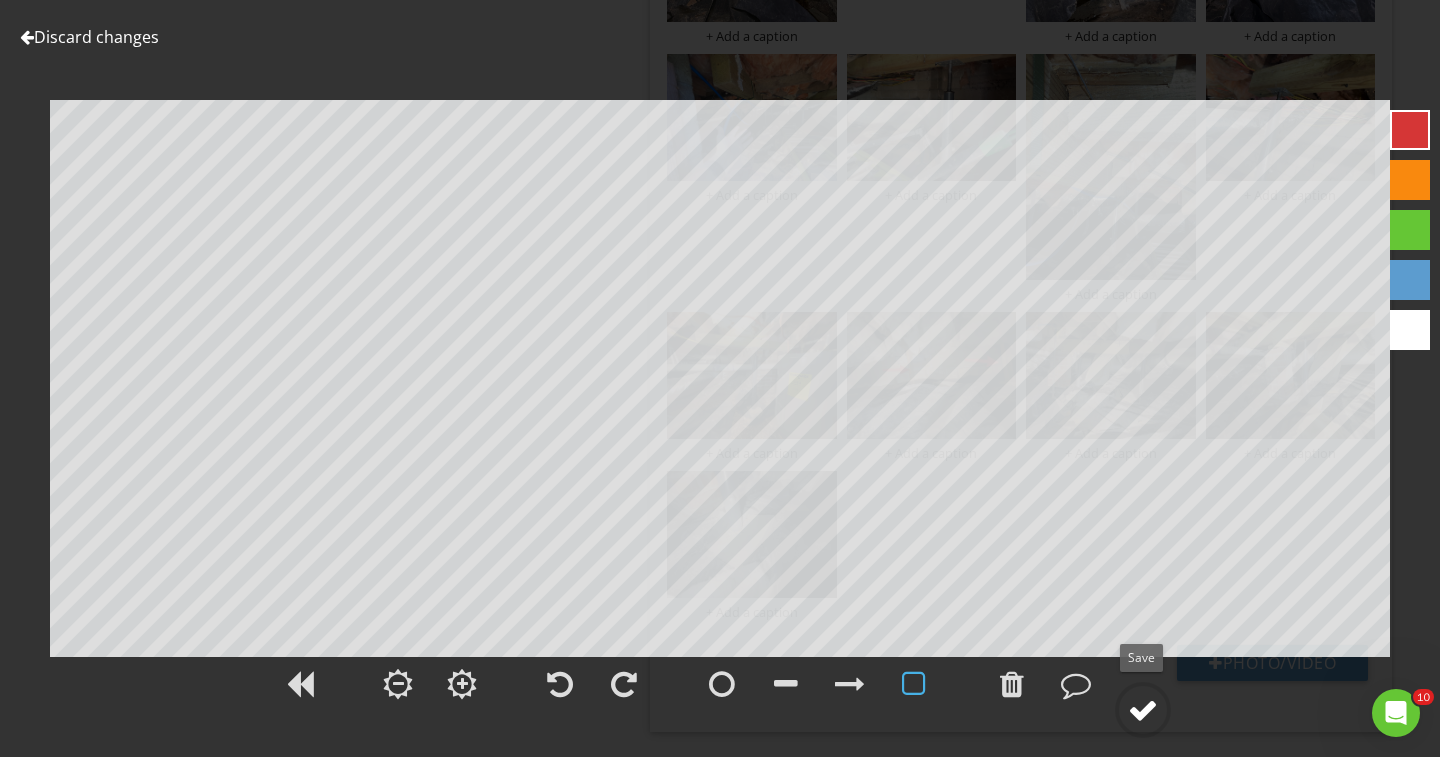 click at bounding box center (1143, 710) 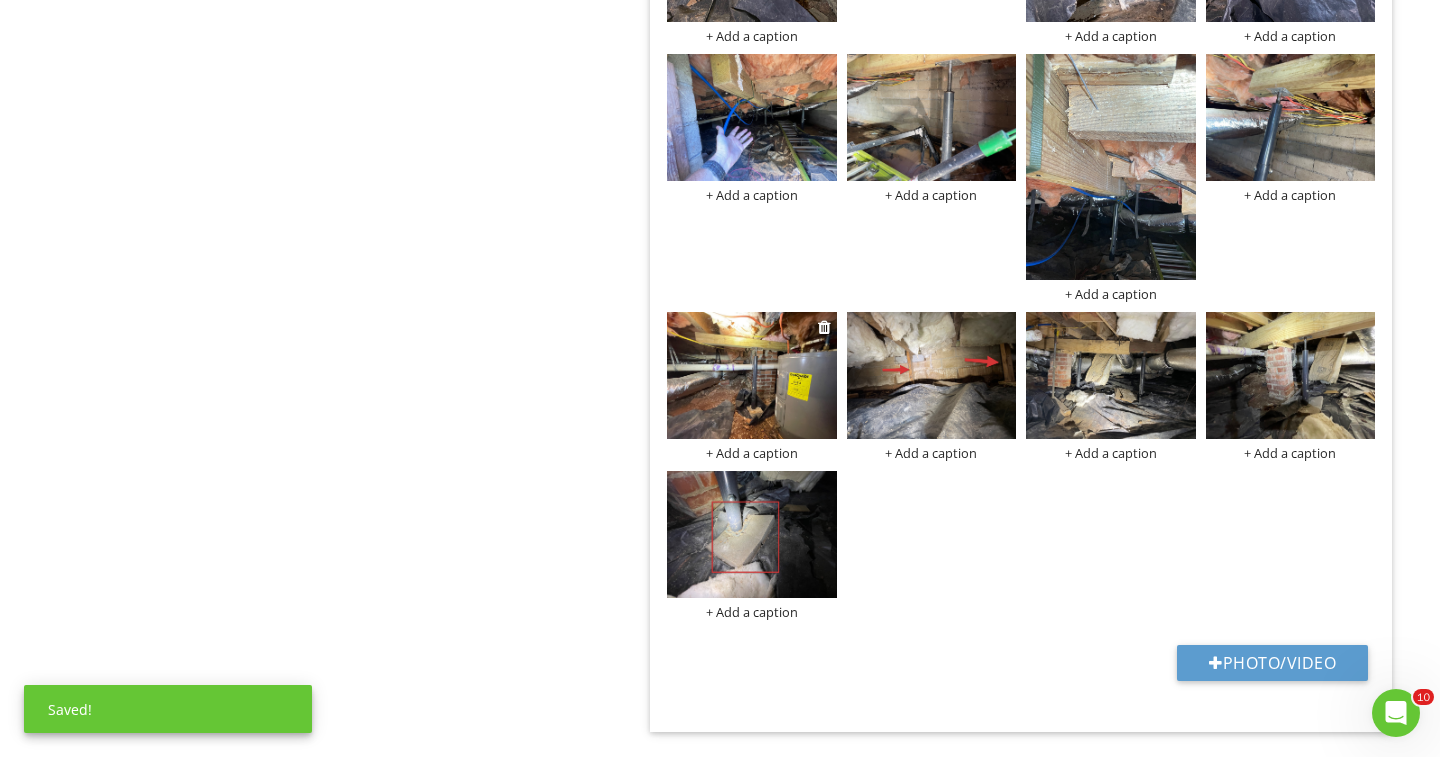 click at bounding box center [752, 375] 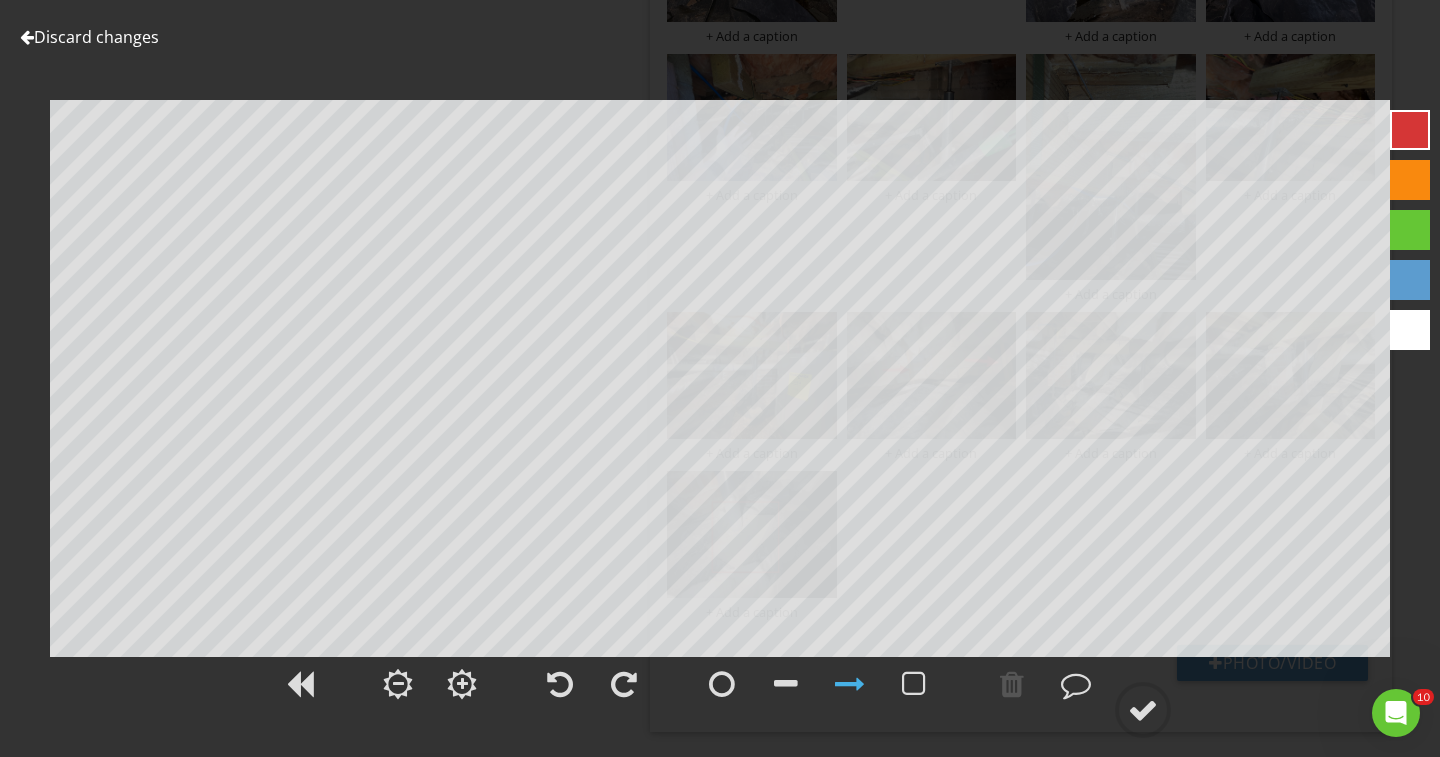 click on "Discard changes" at bounding box center (89, 37) 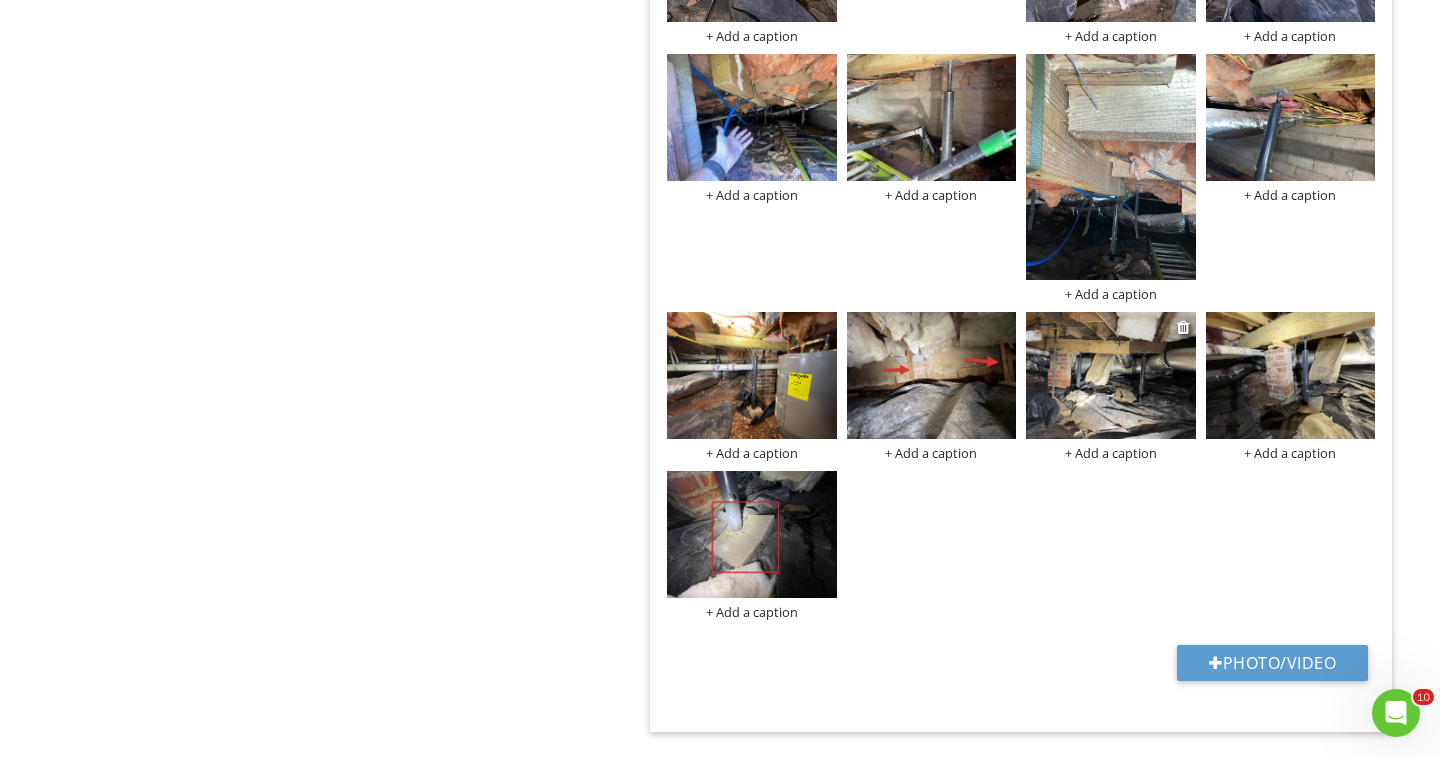 click at bounding box center [1111, 375] 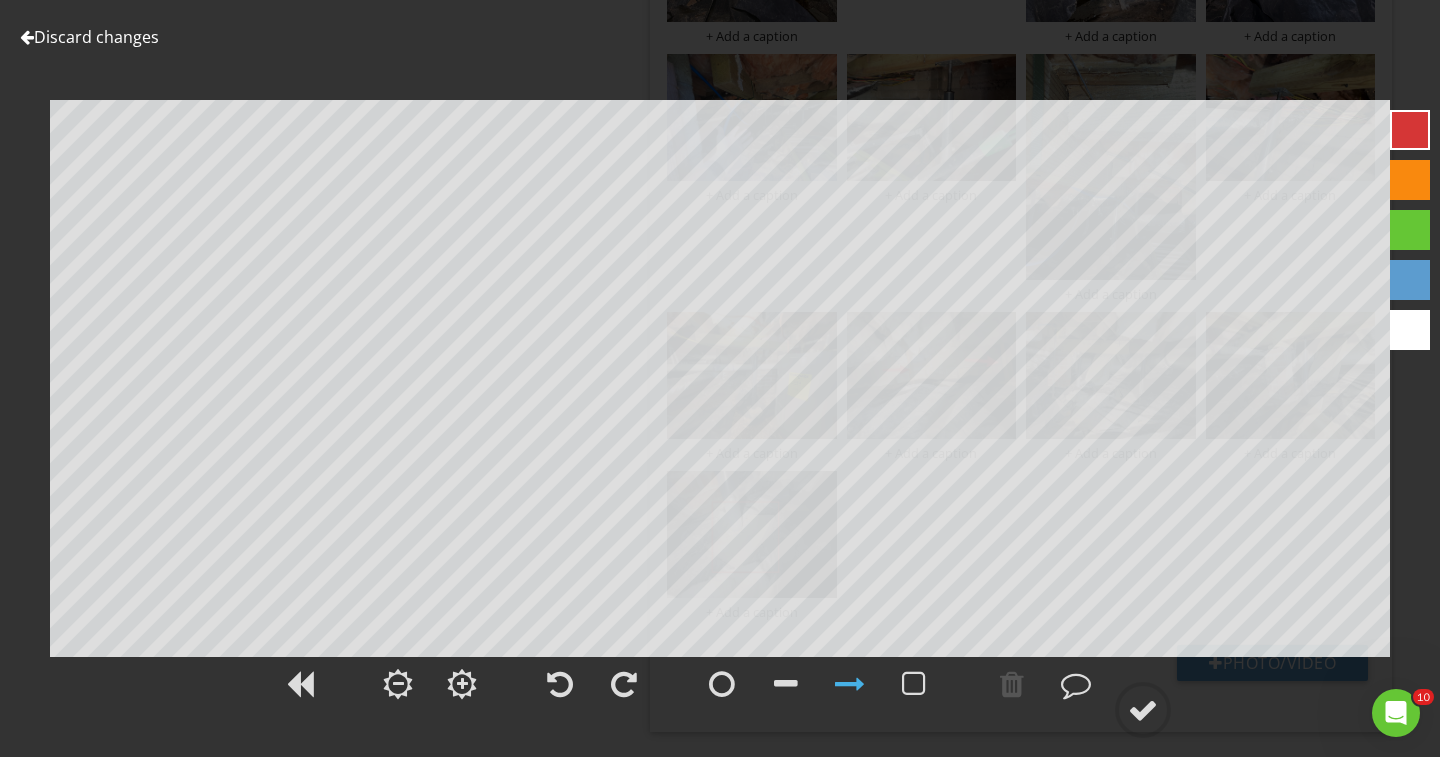 click on "Discard changes" at bounding box center [89, 37] 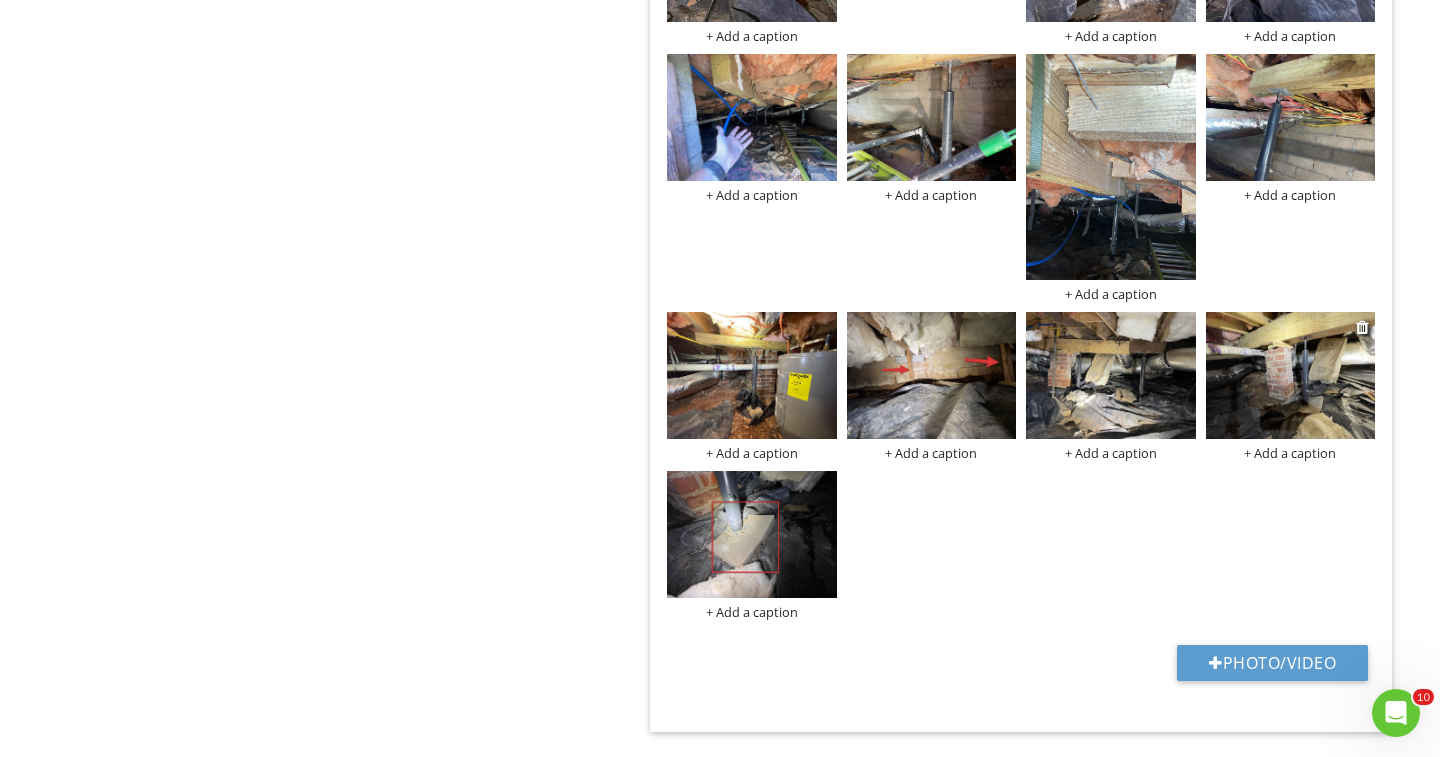 click at bounding box center [1291, 375] 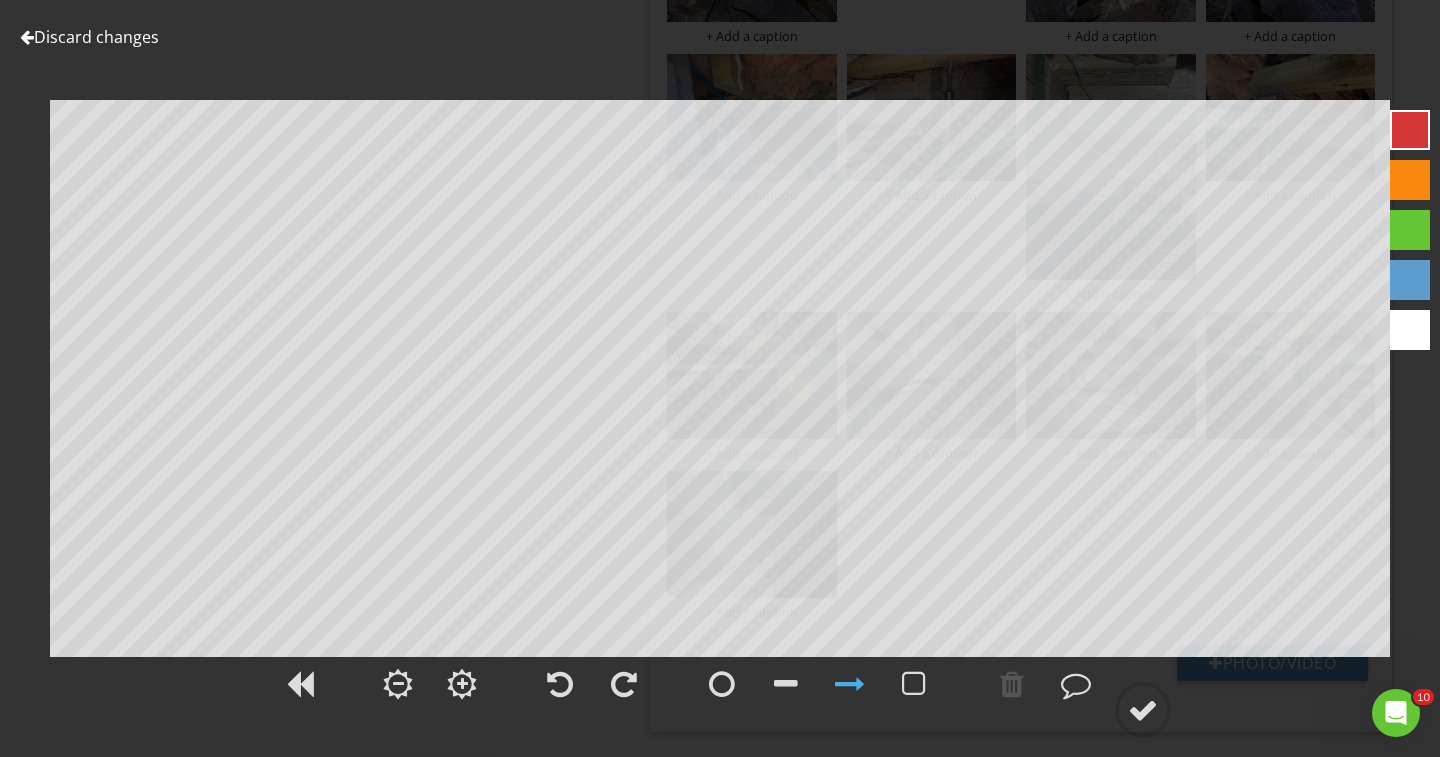 click on "Discard changes" at bounding box center (89, 37) 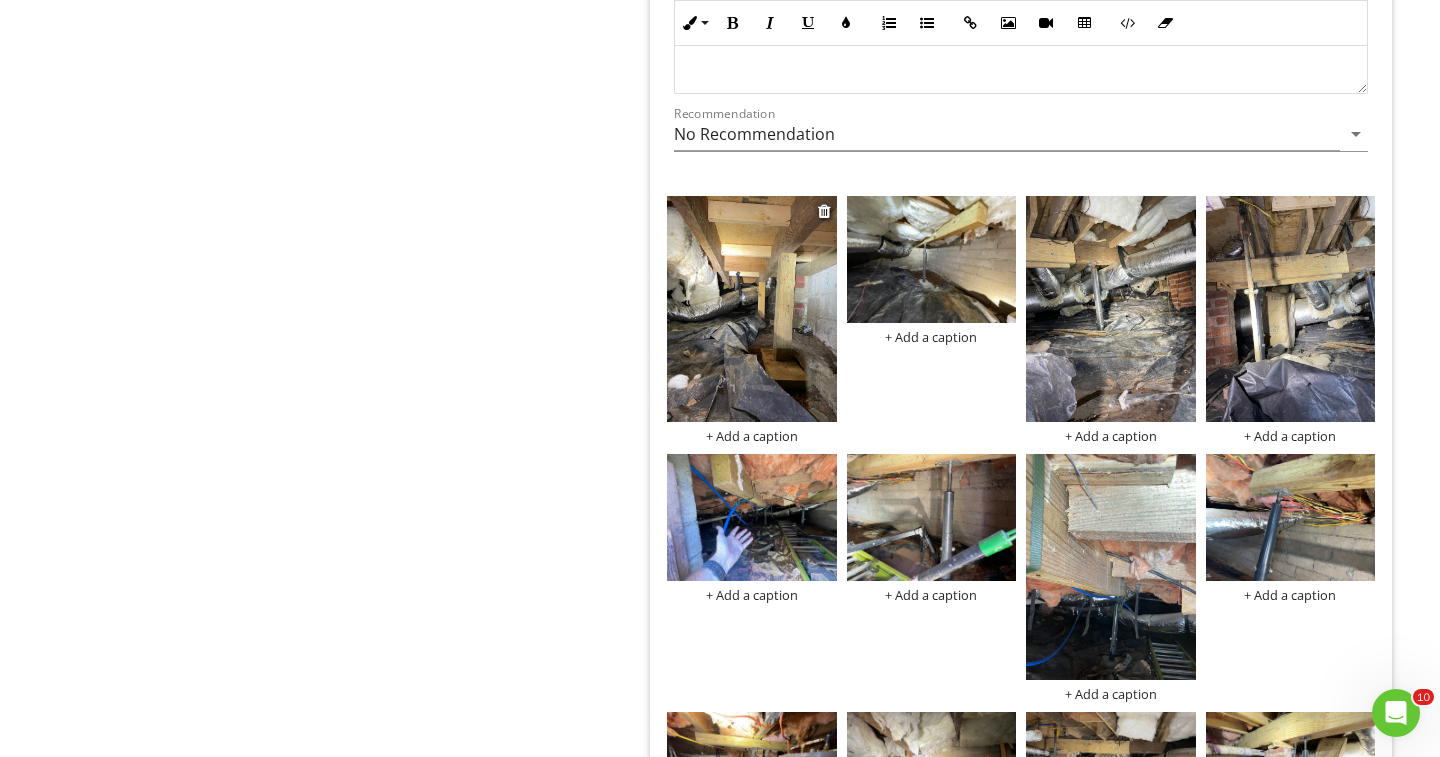 scroll, scrollTop: 3975, scrollLeft: 0, axis: vertical 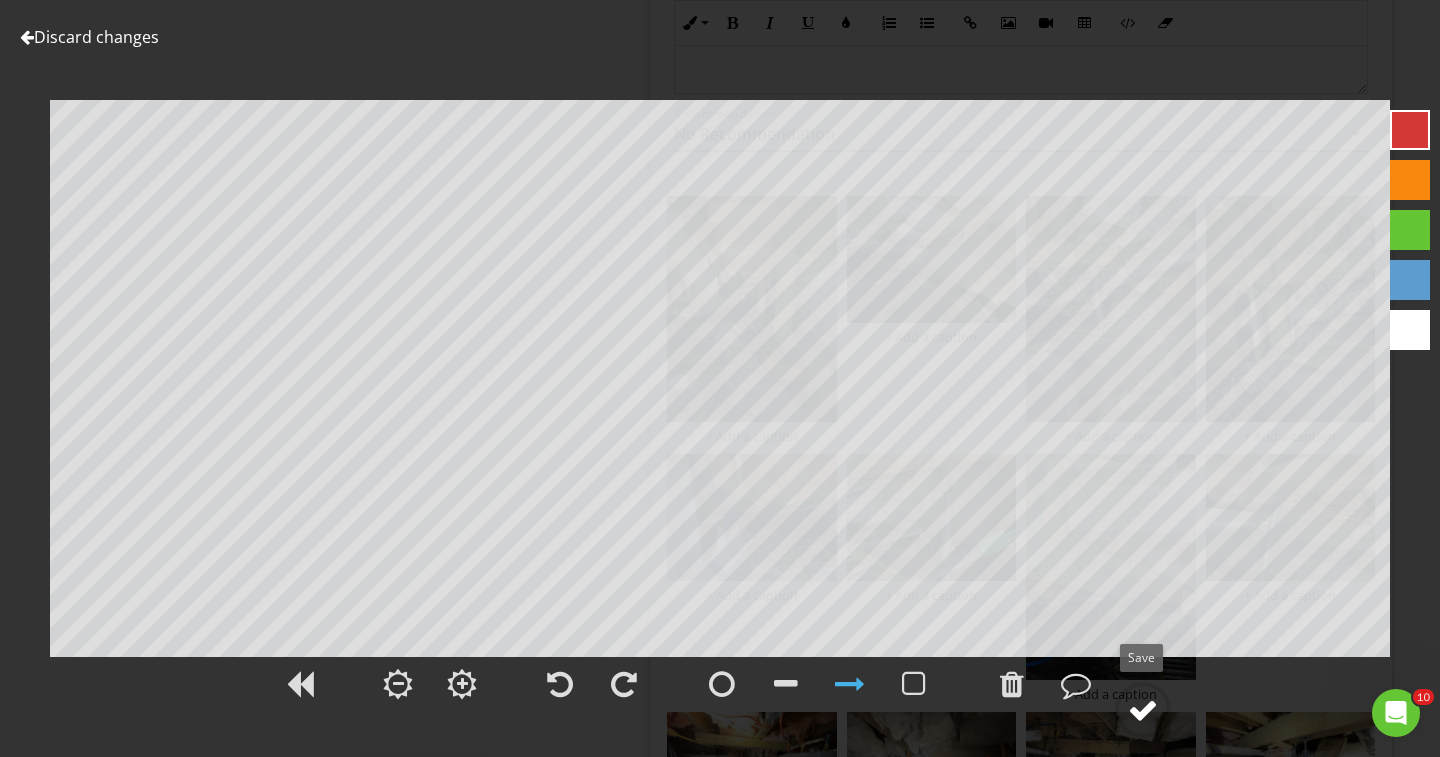 click at bounding box center [1143, 710] 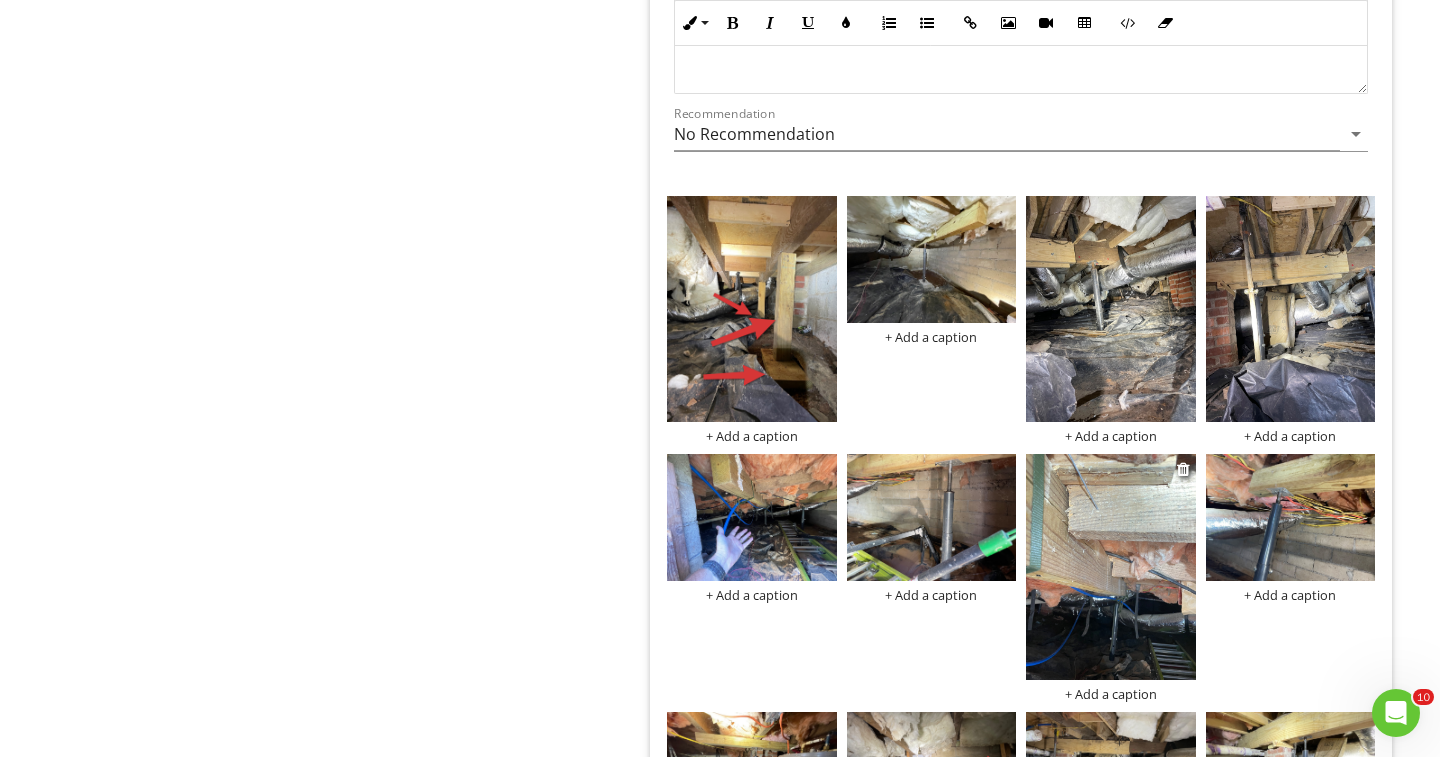 click at bounding box center (1111, 567) 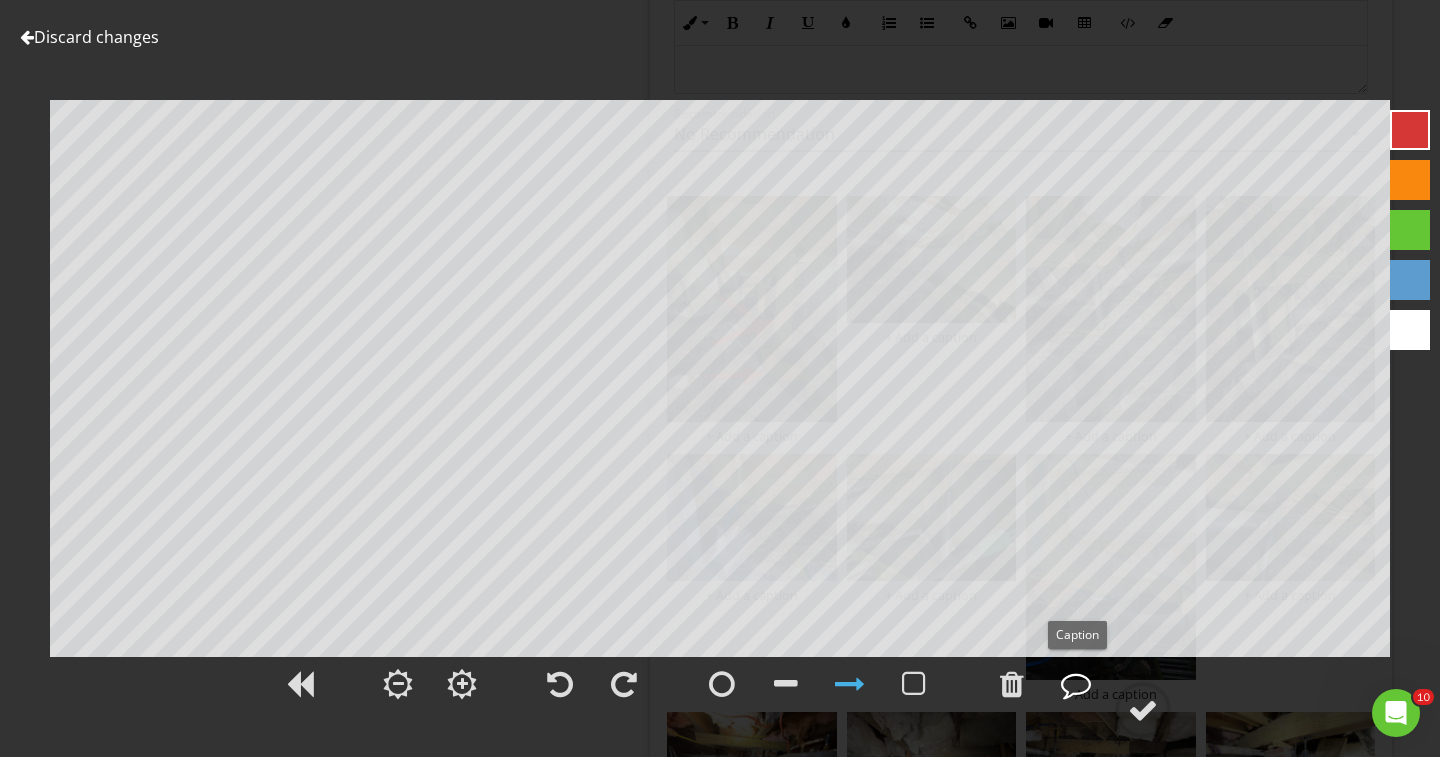 click at bounding box center (1076, 684) 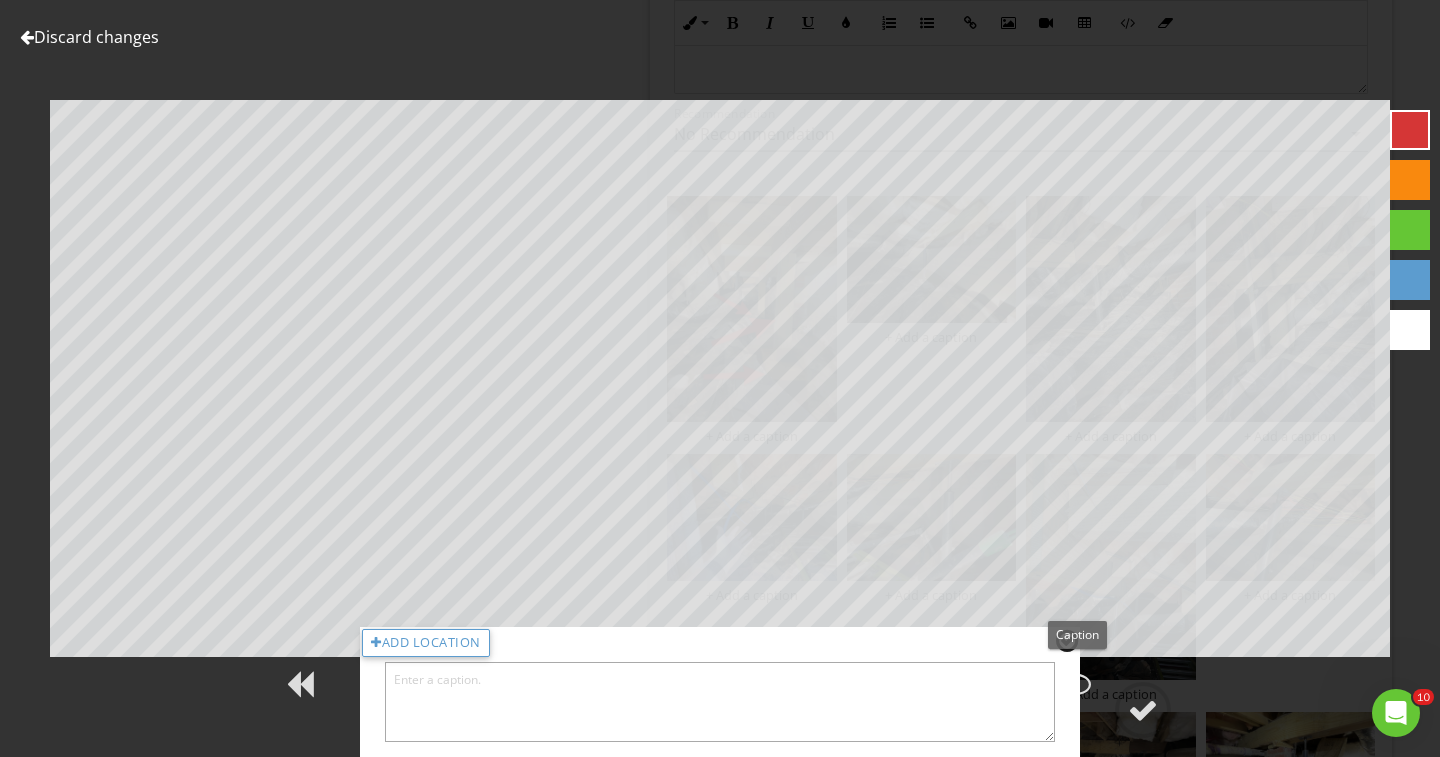 click at bounding box center [720, 702] 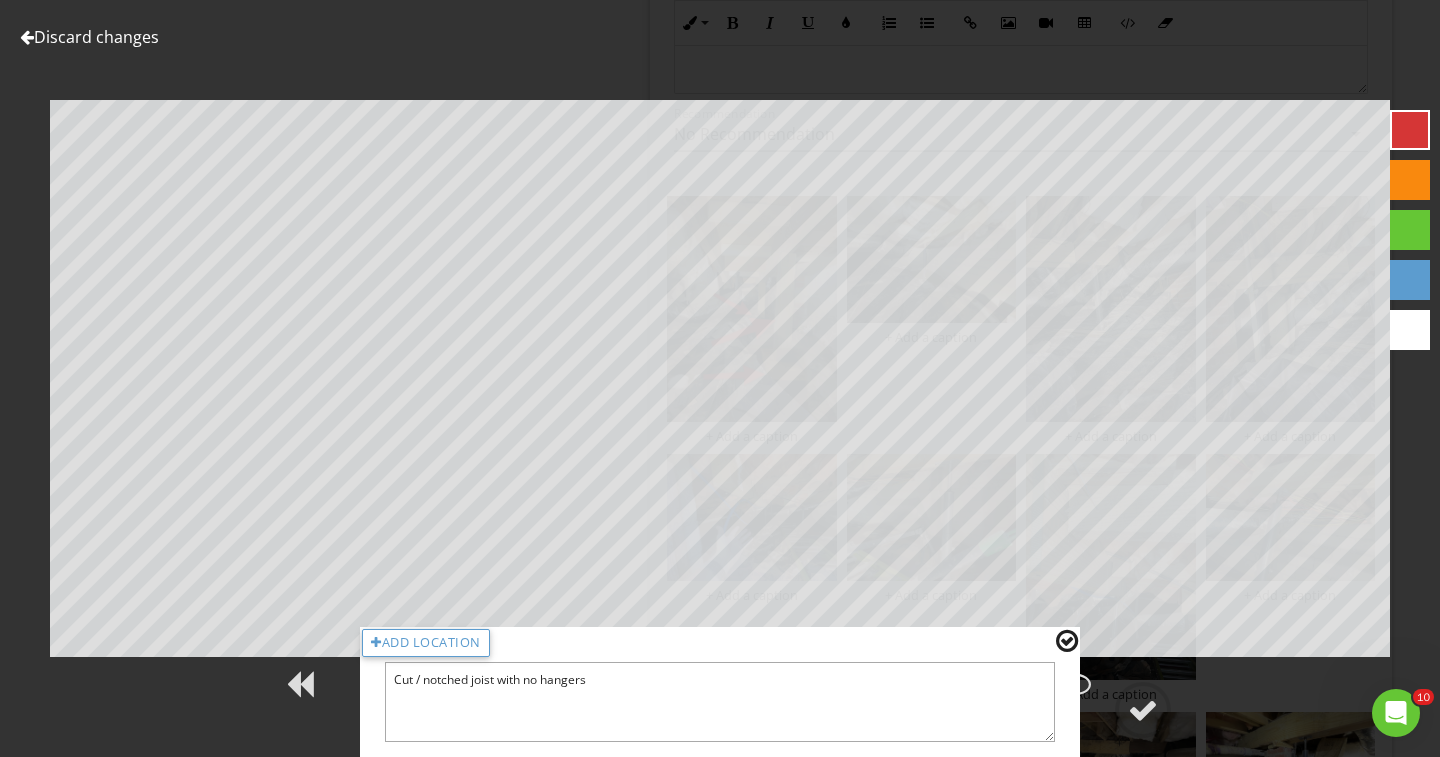 type on "Cut / notched joist with no hangers" 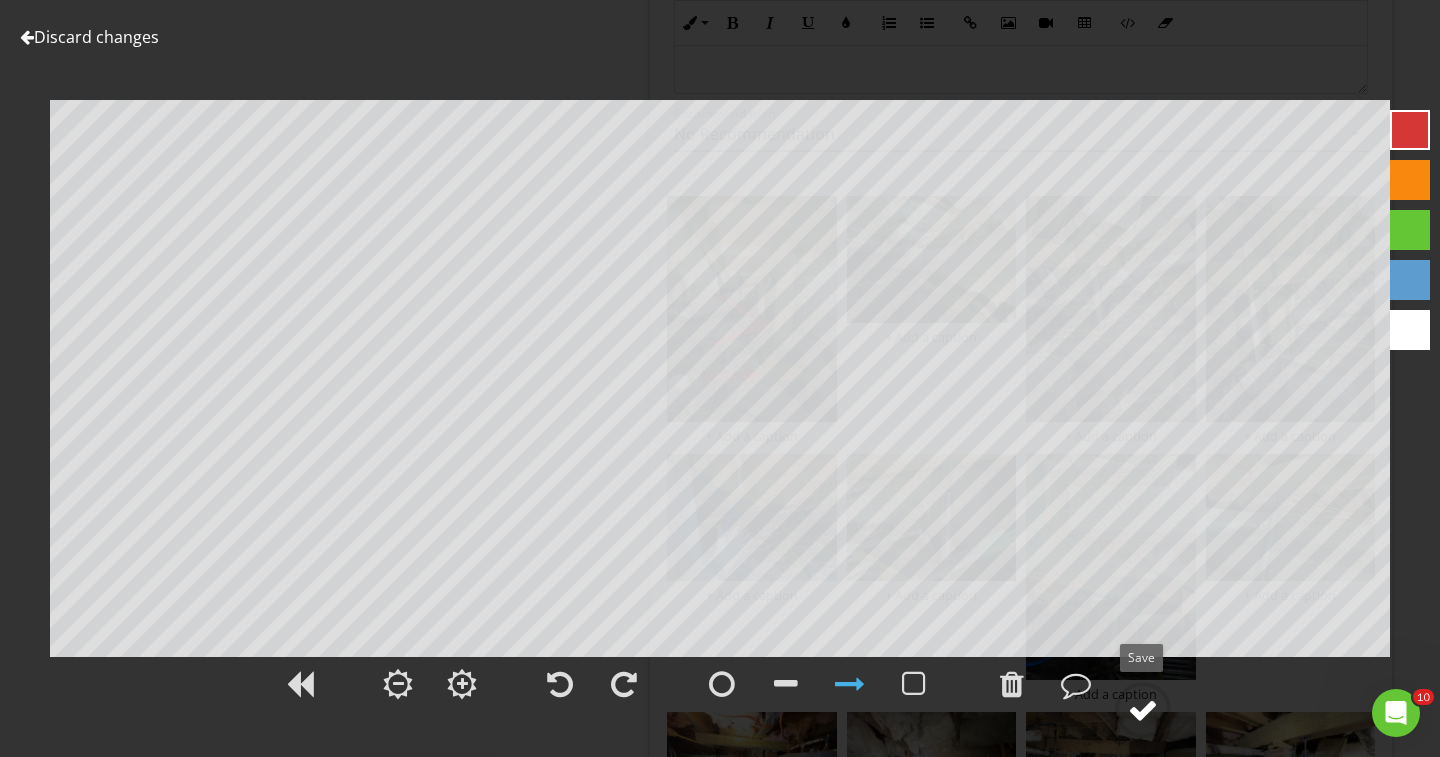click at bounding box center [1143, 710] 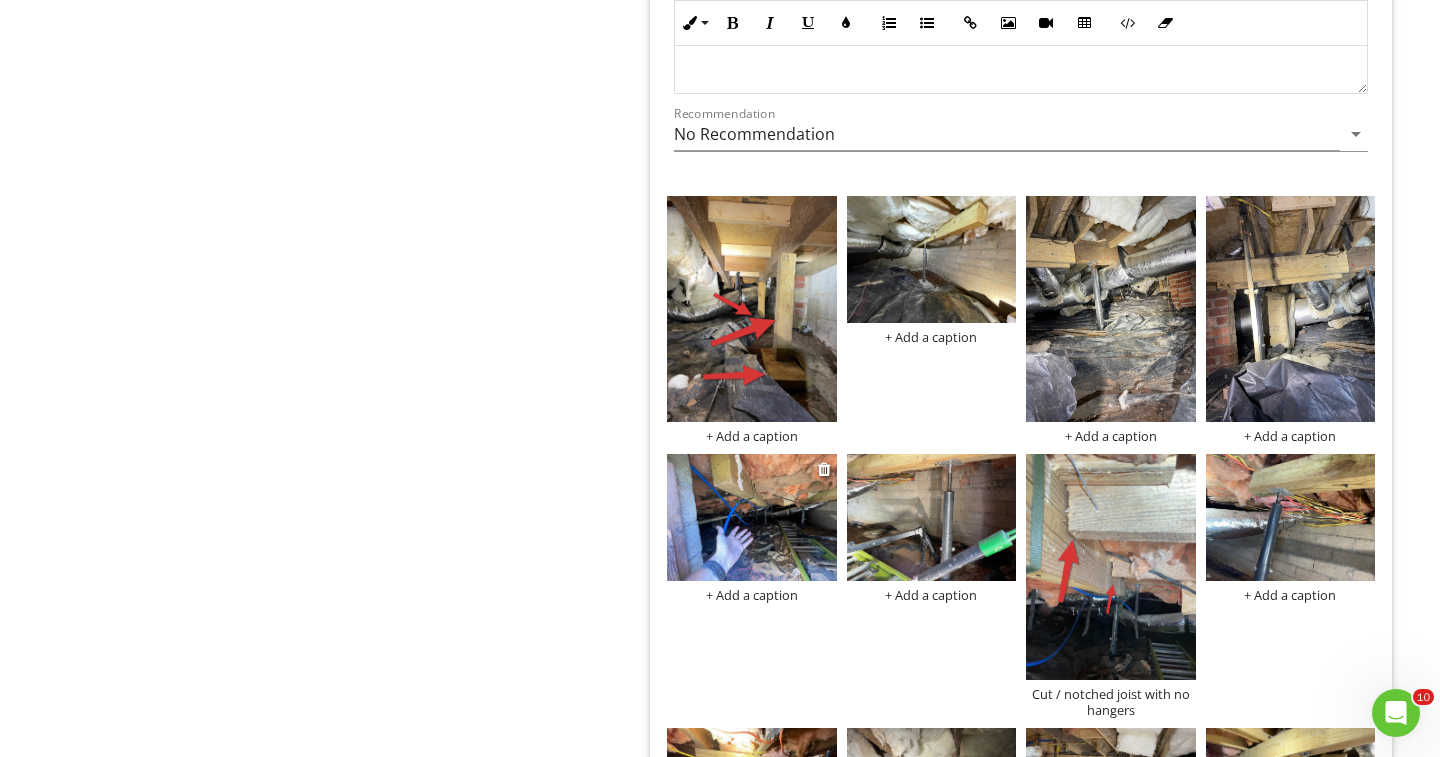 click at bounding box center [752, 517] 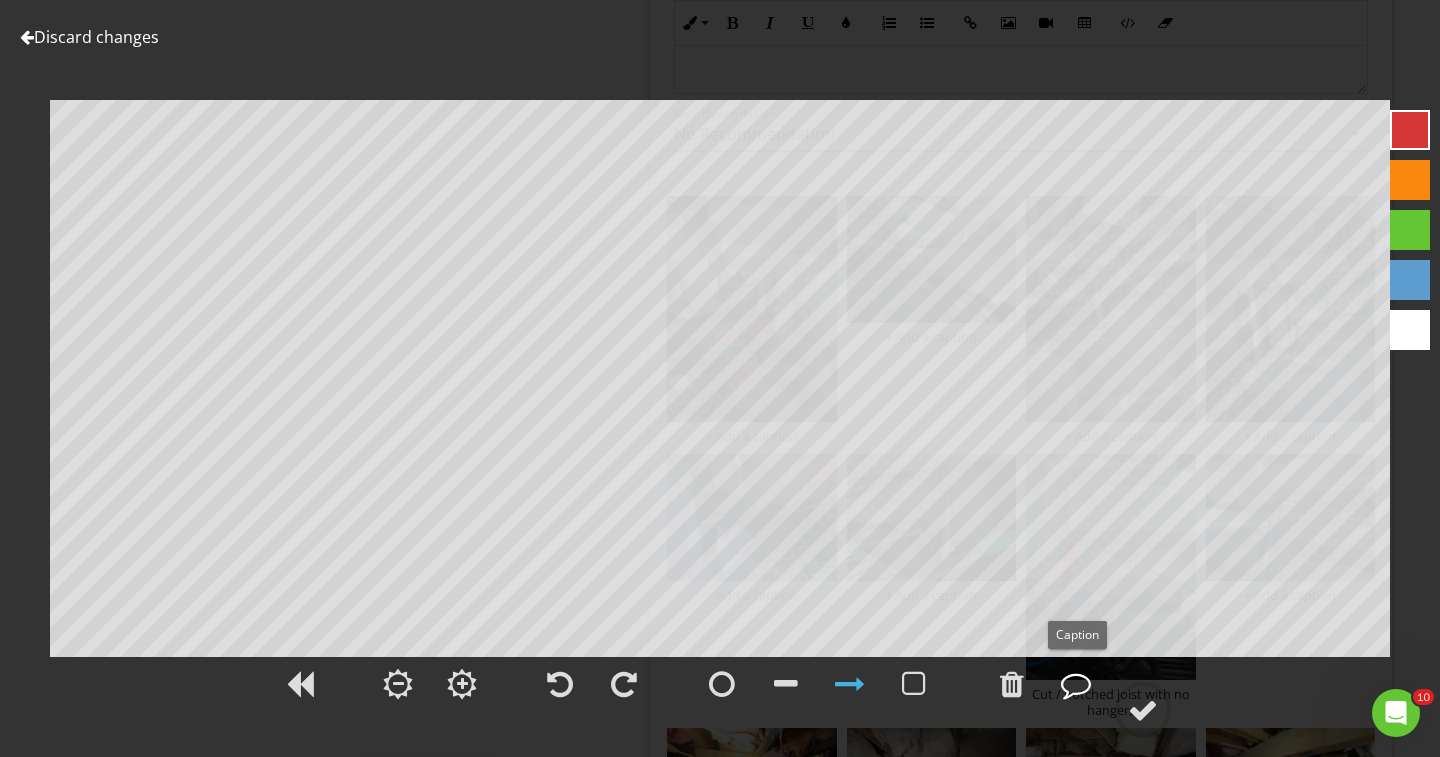click at bounding box center [1076, 684] 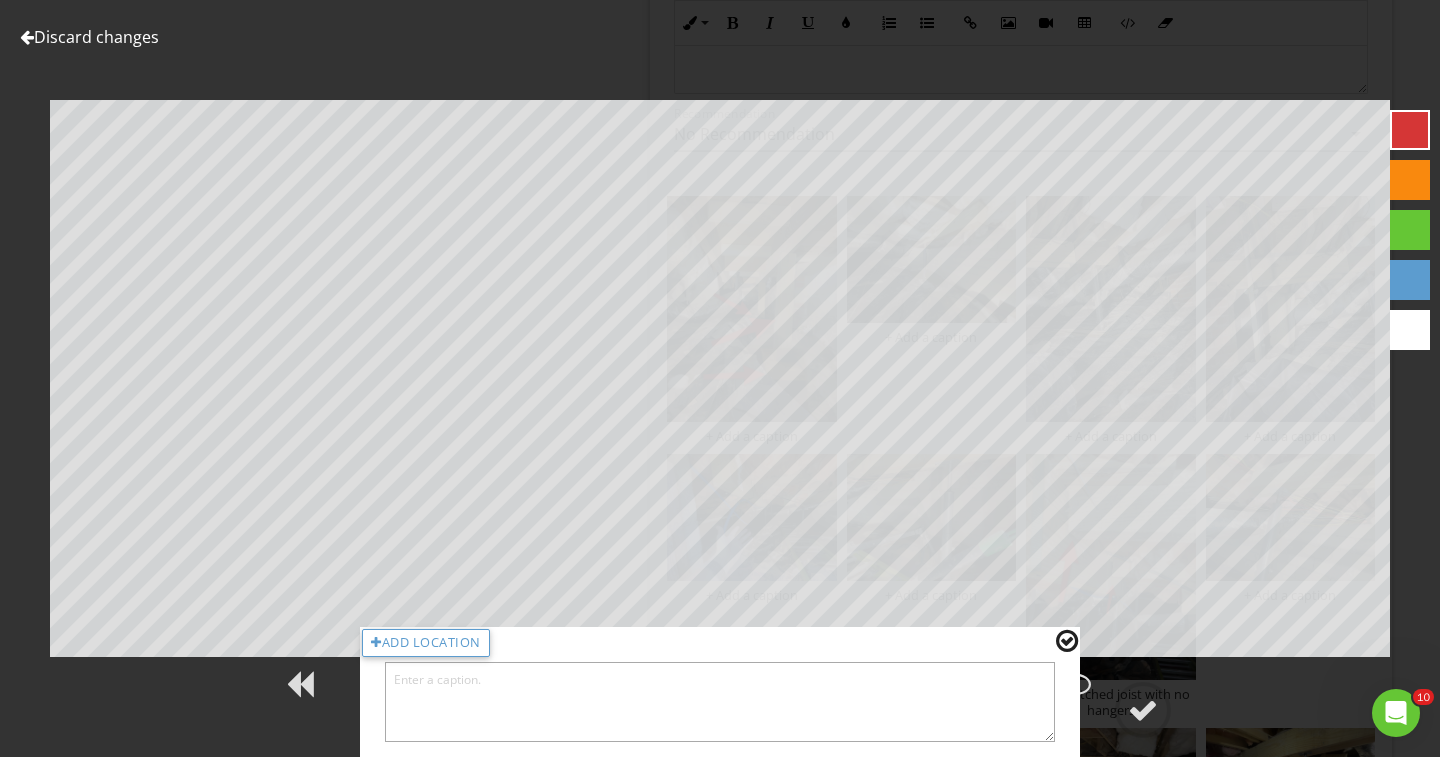 click at bounding box center (720, 702) 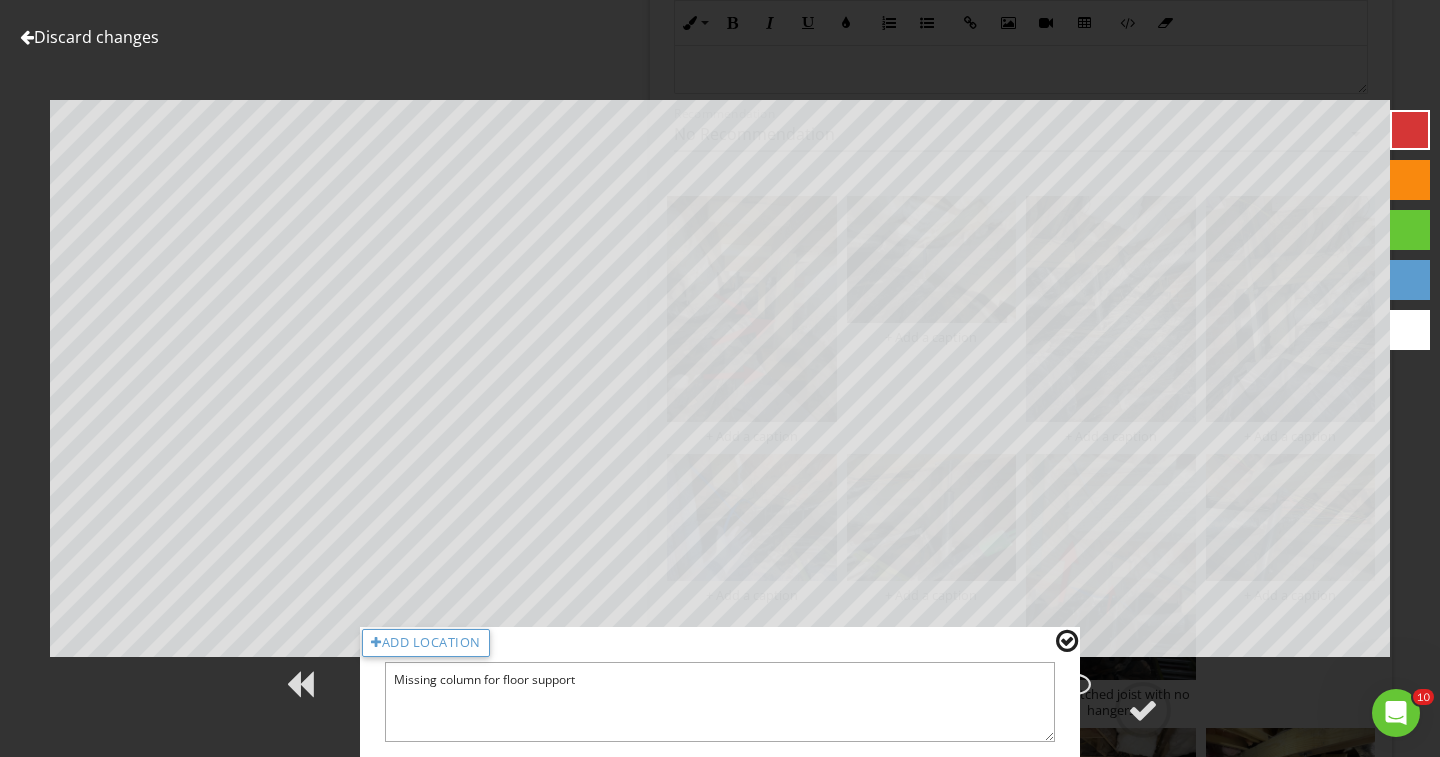 type on "Missing column for floor support" 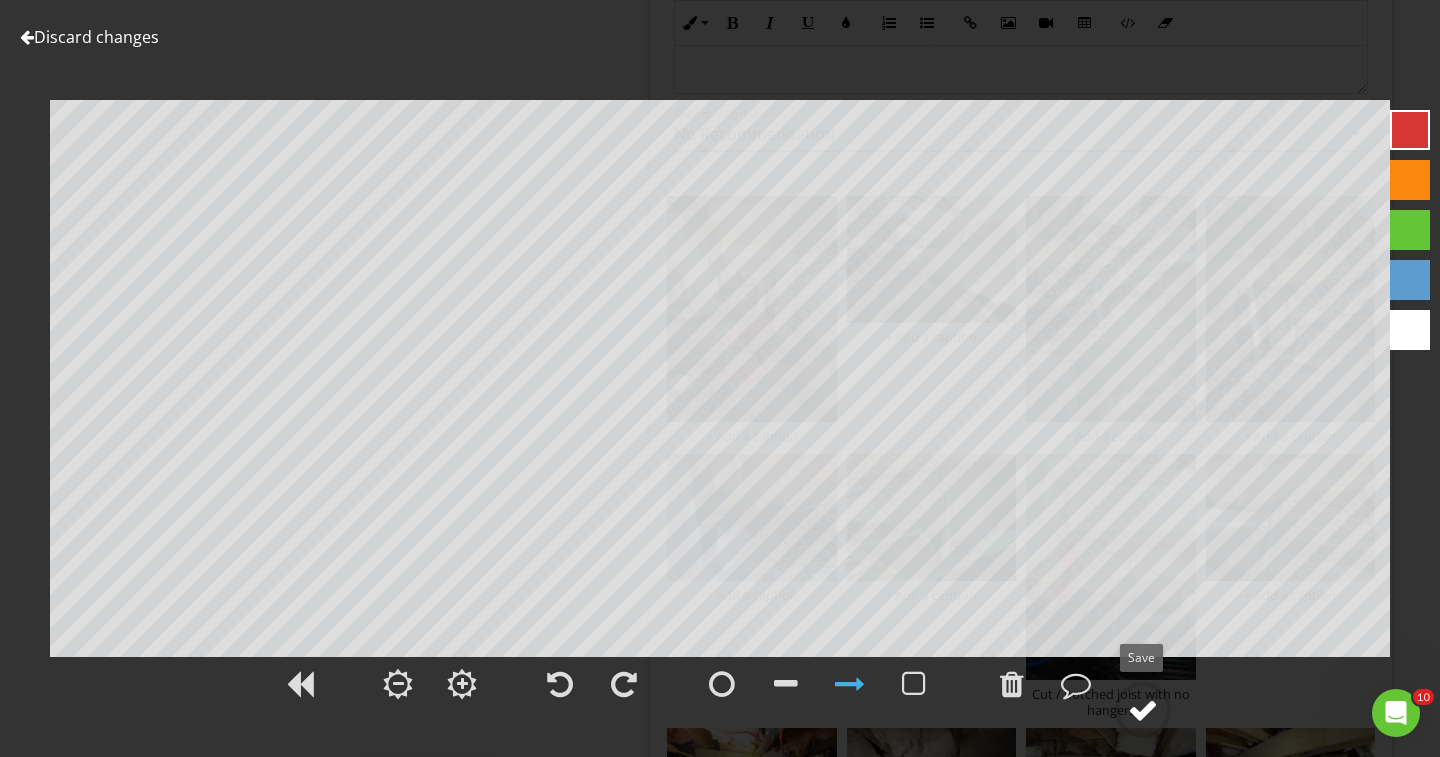 click at bounding box center (1143, 710) 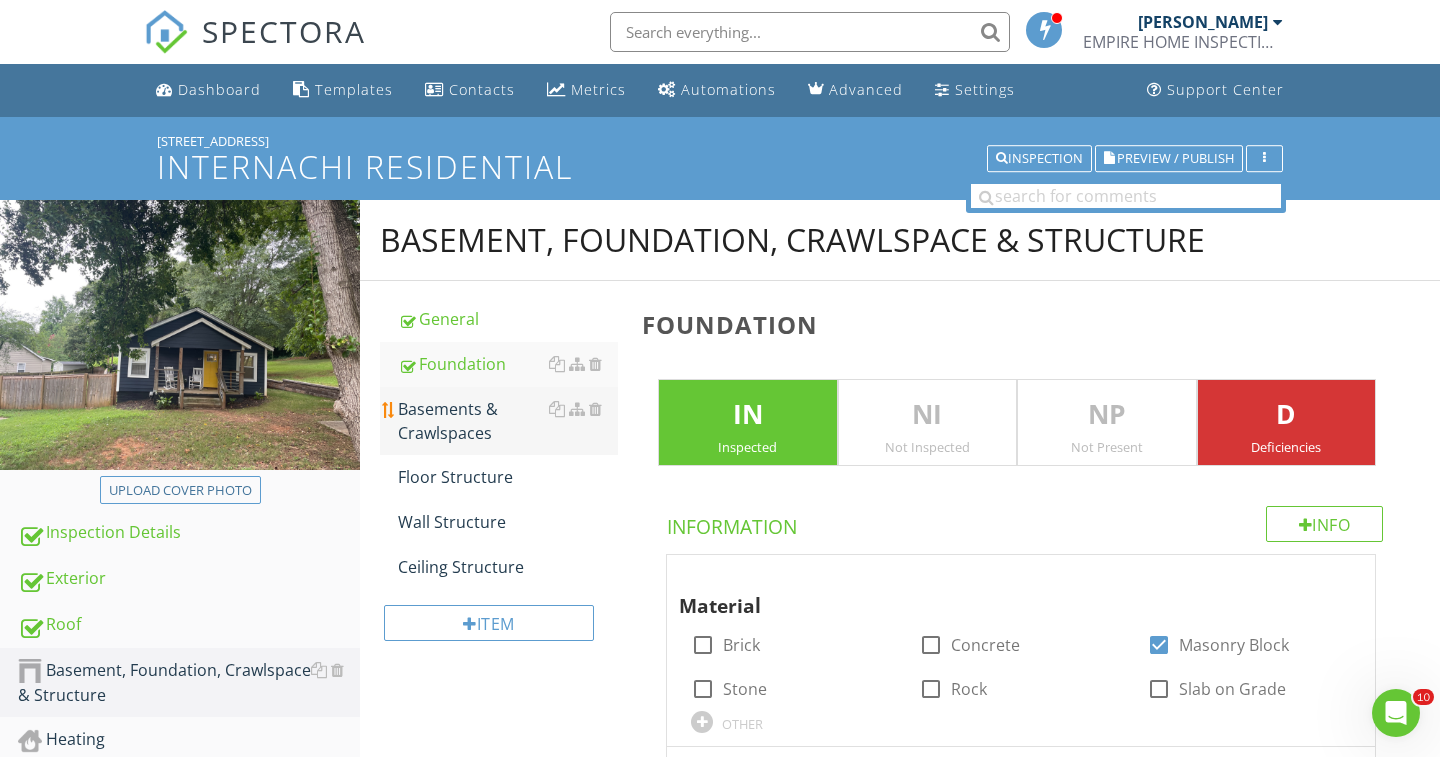scroll, scrollTop: 59, scrollLeft: 0, axis: vertical 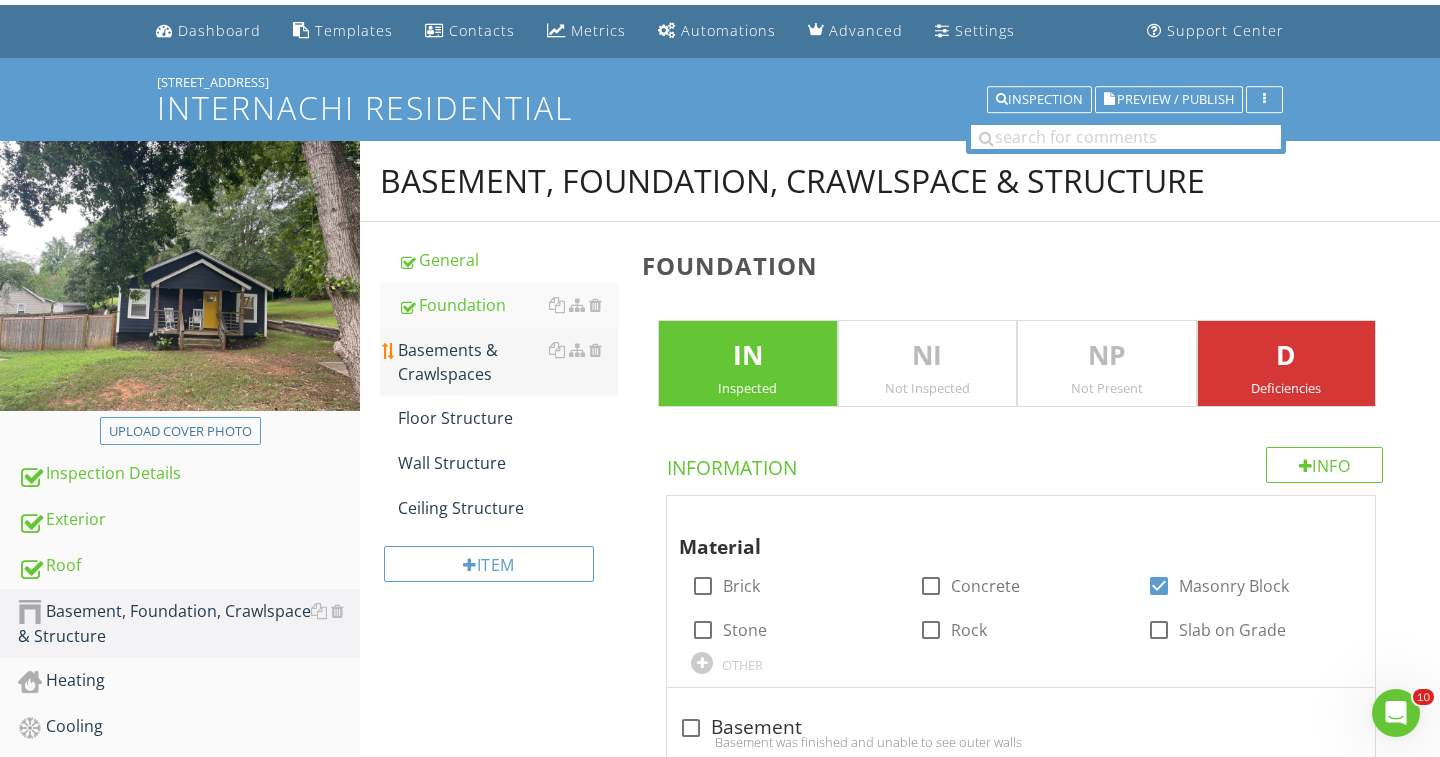click on "Basements & Crawlspaces" at bounding box center (508, 362) 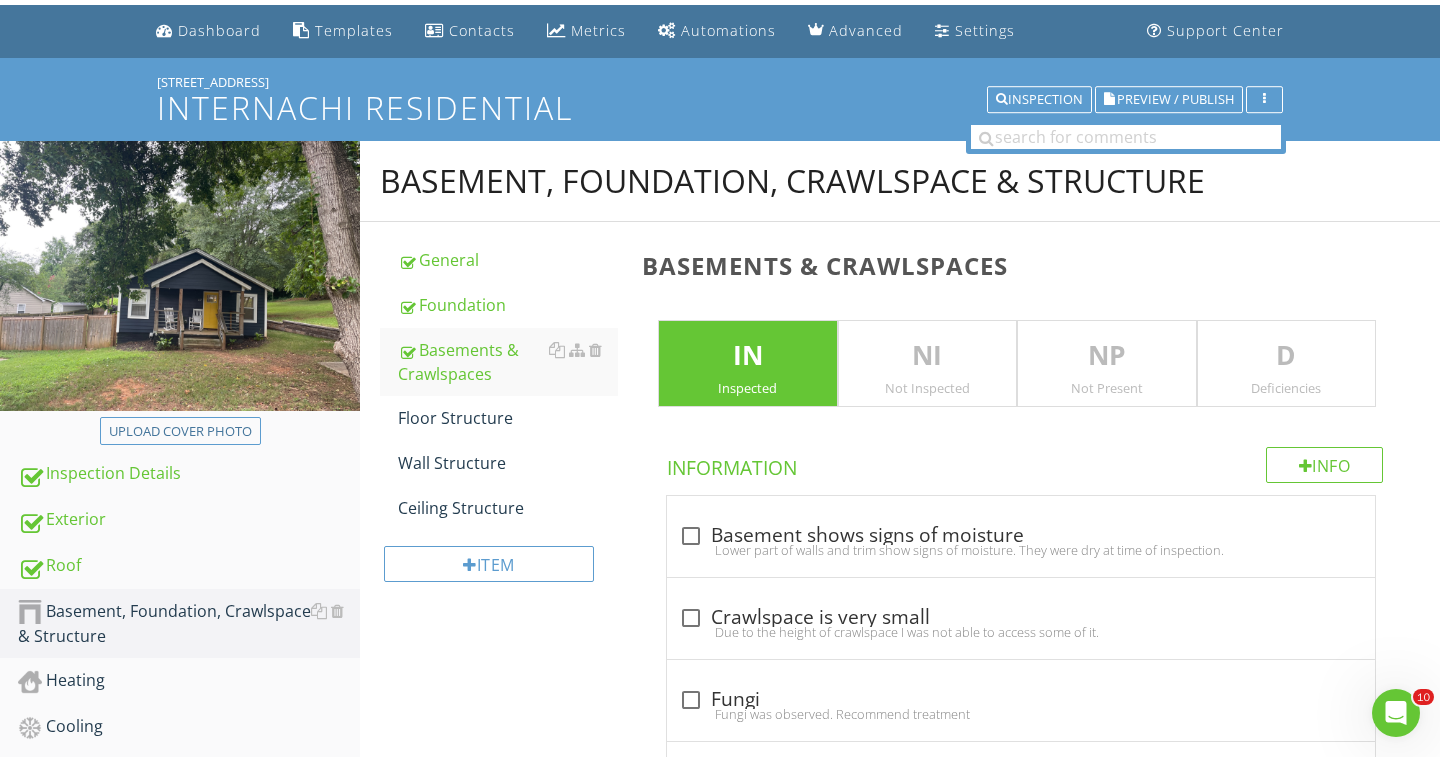 click on "D   Deficiencies" at bounding box center (1287, 364) 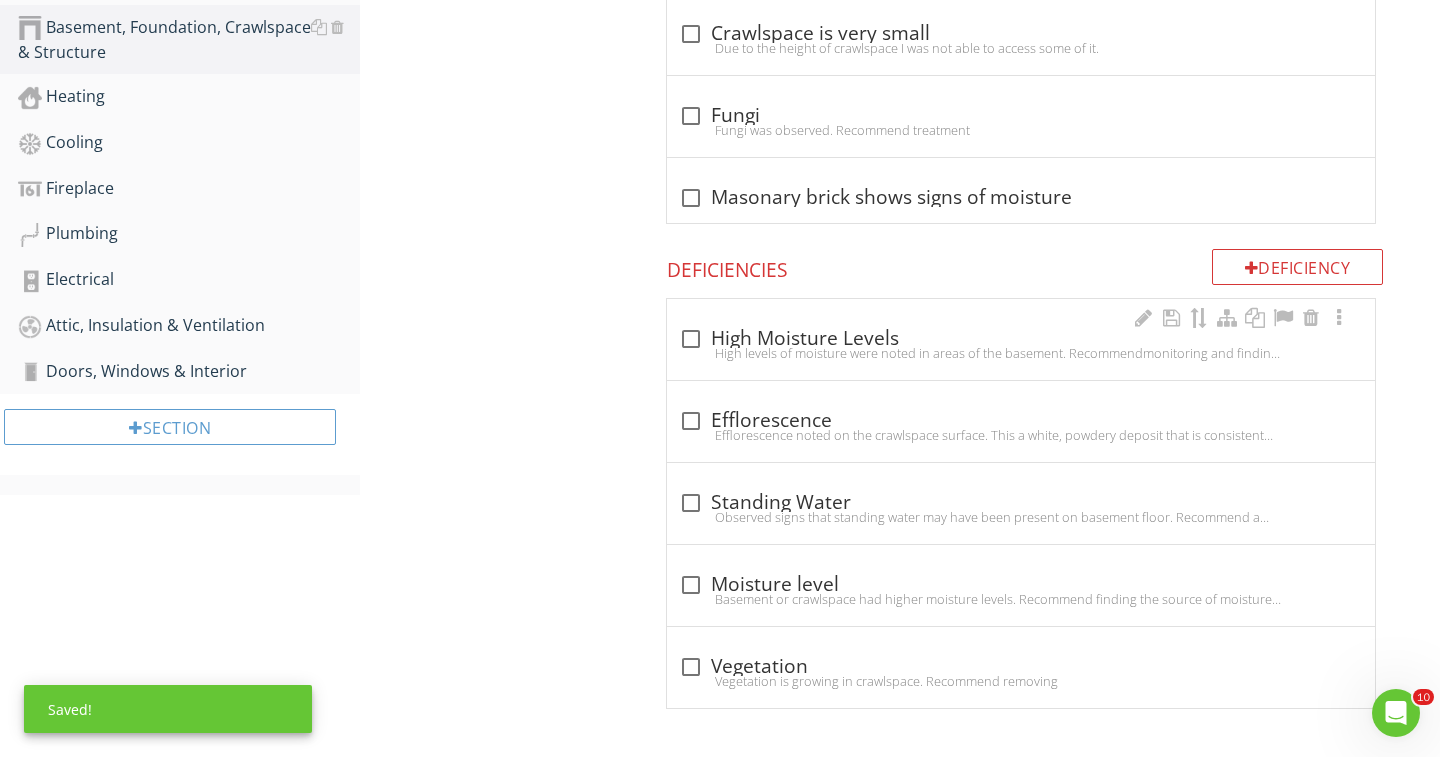 scroll, scrollTop: 642, scrollLeft: 0, axis: vertical 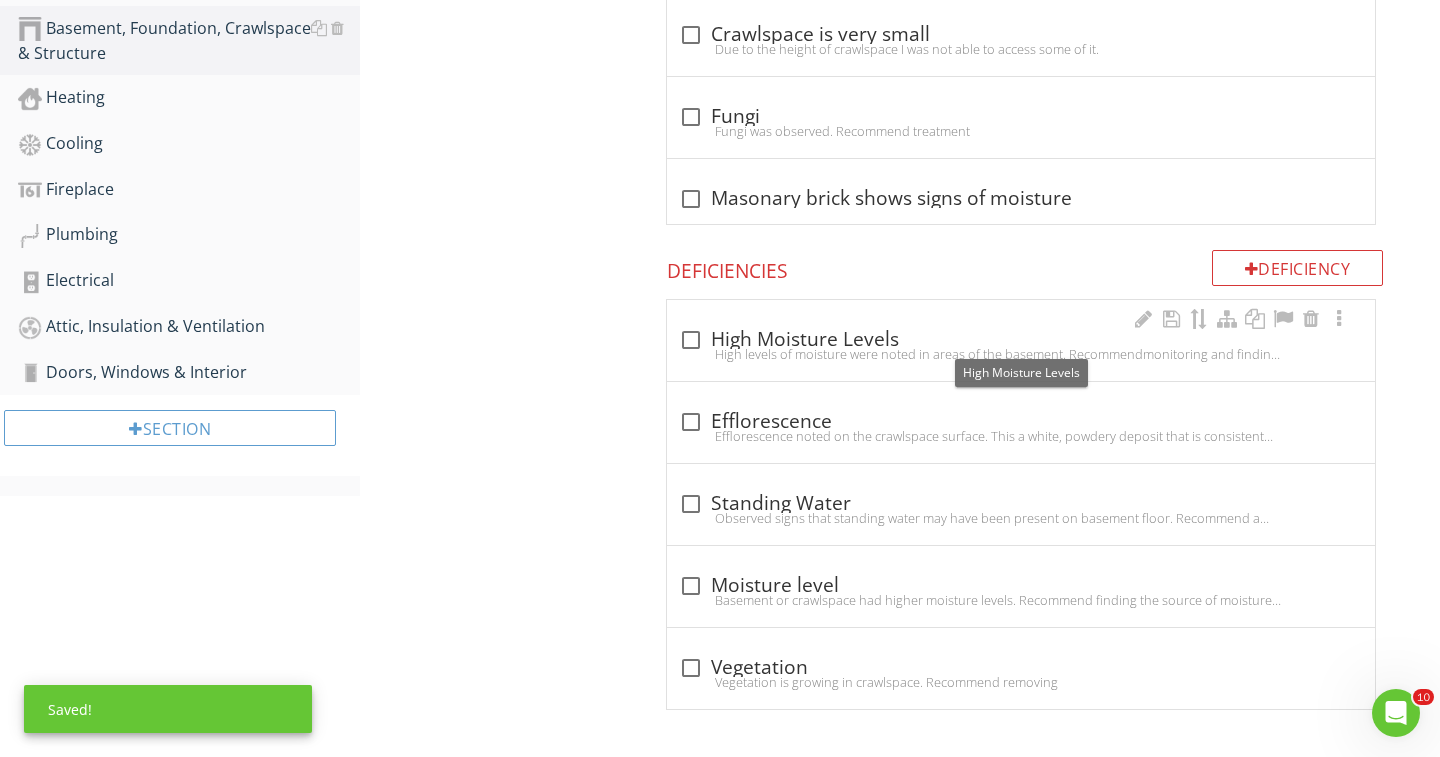 click at bounding box center [691, 340] 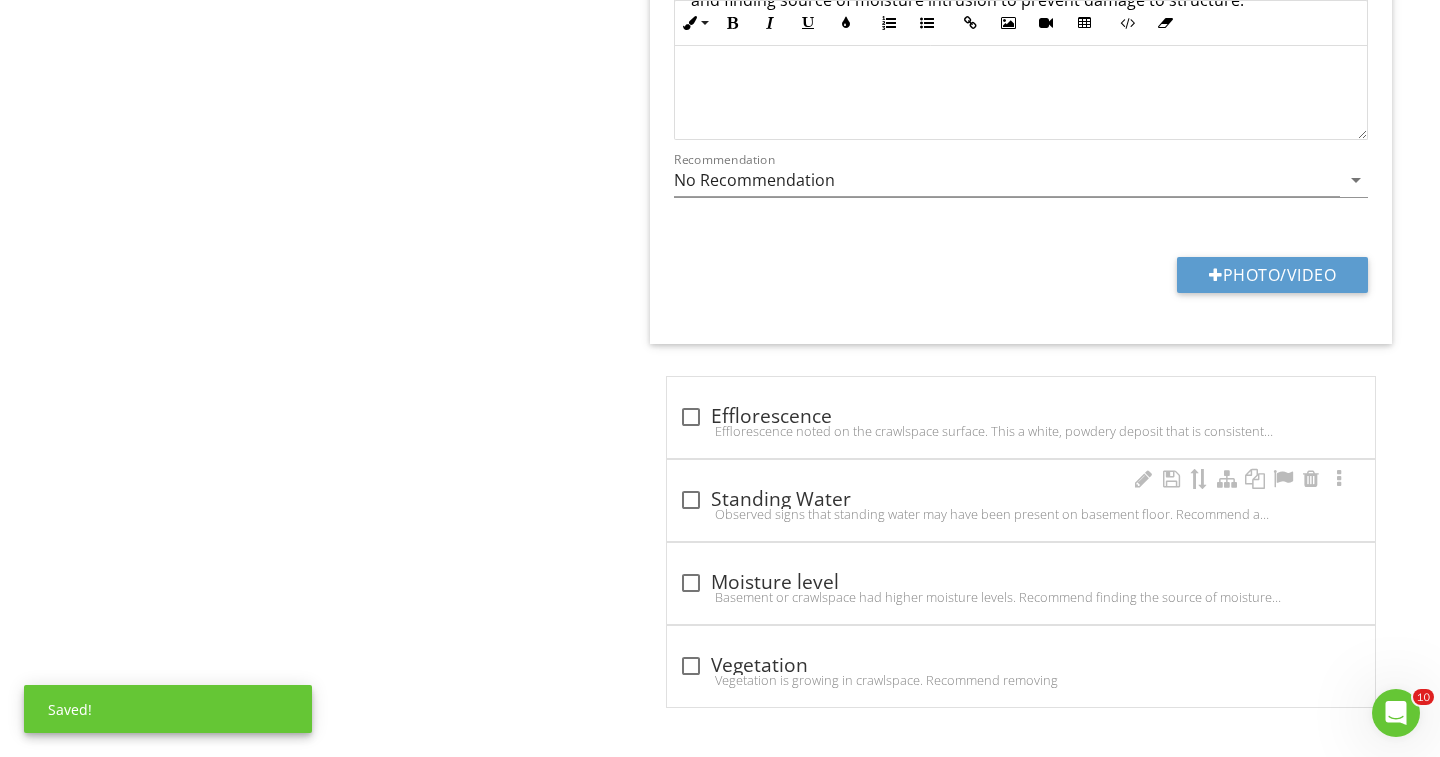 scroll, scrollTop: 1231, scrollLeft: 0, axis: vertical 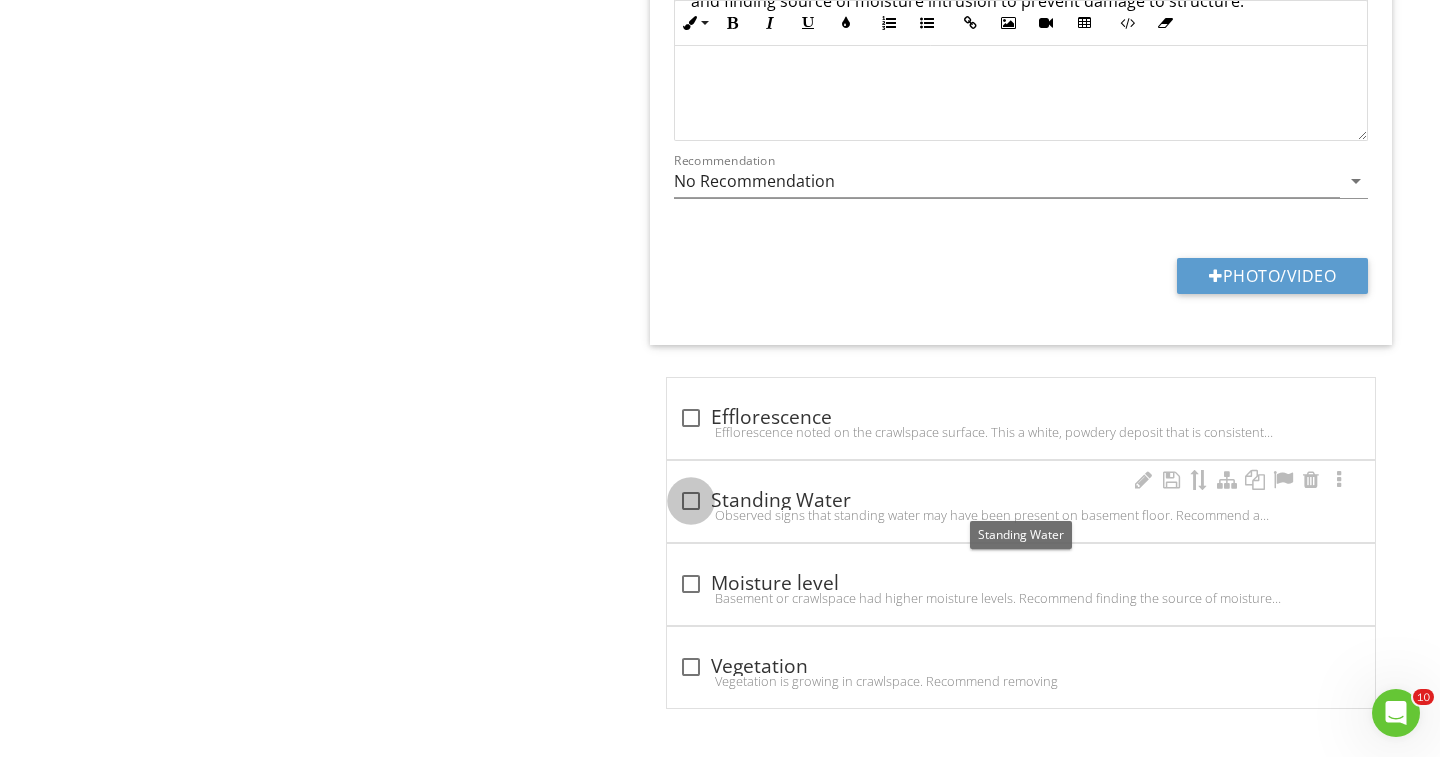 click at bounding box center (691, 501) 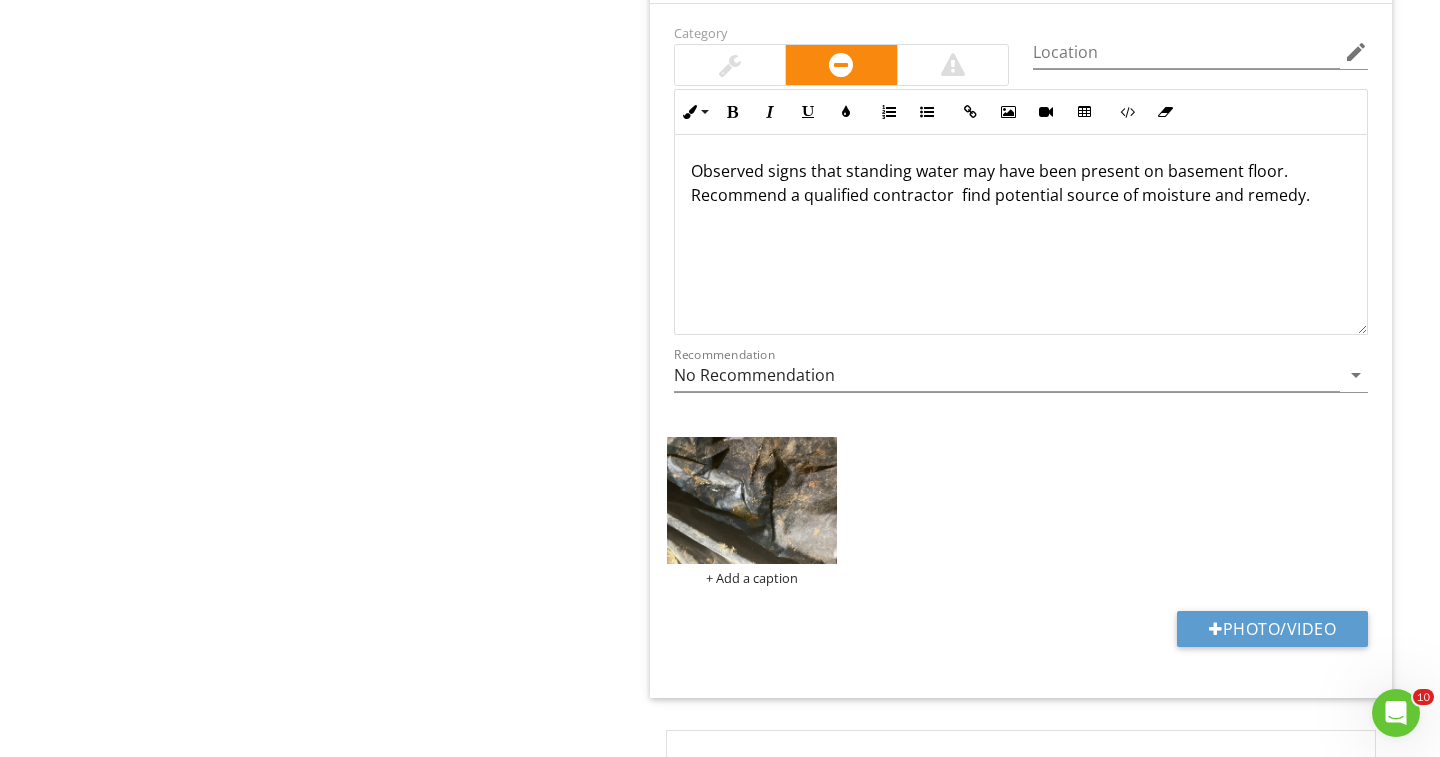 scroll, scrollTop: 2141, scrollLeft: 0, axis: vertical 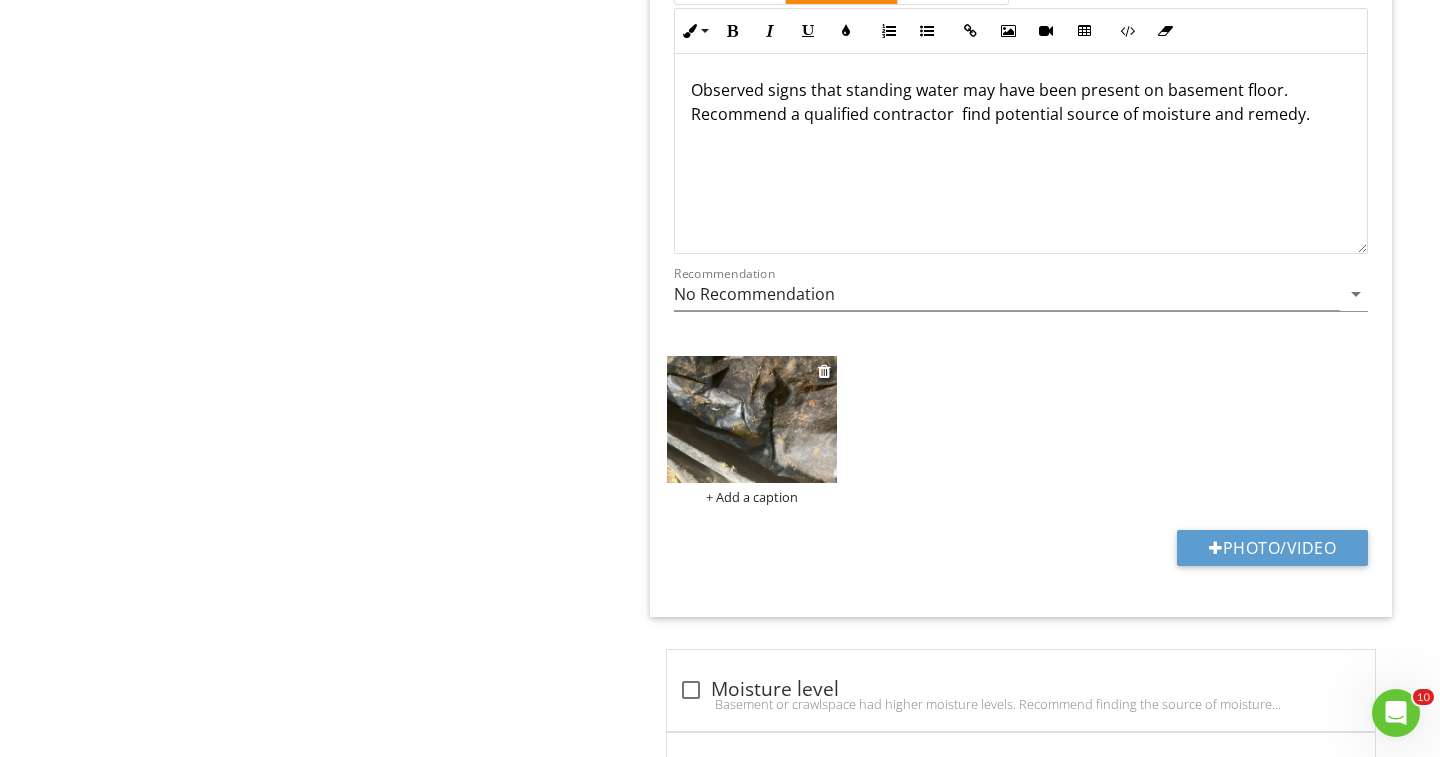 click at bounding box center [752, 419] 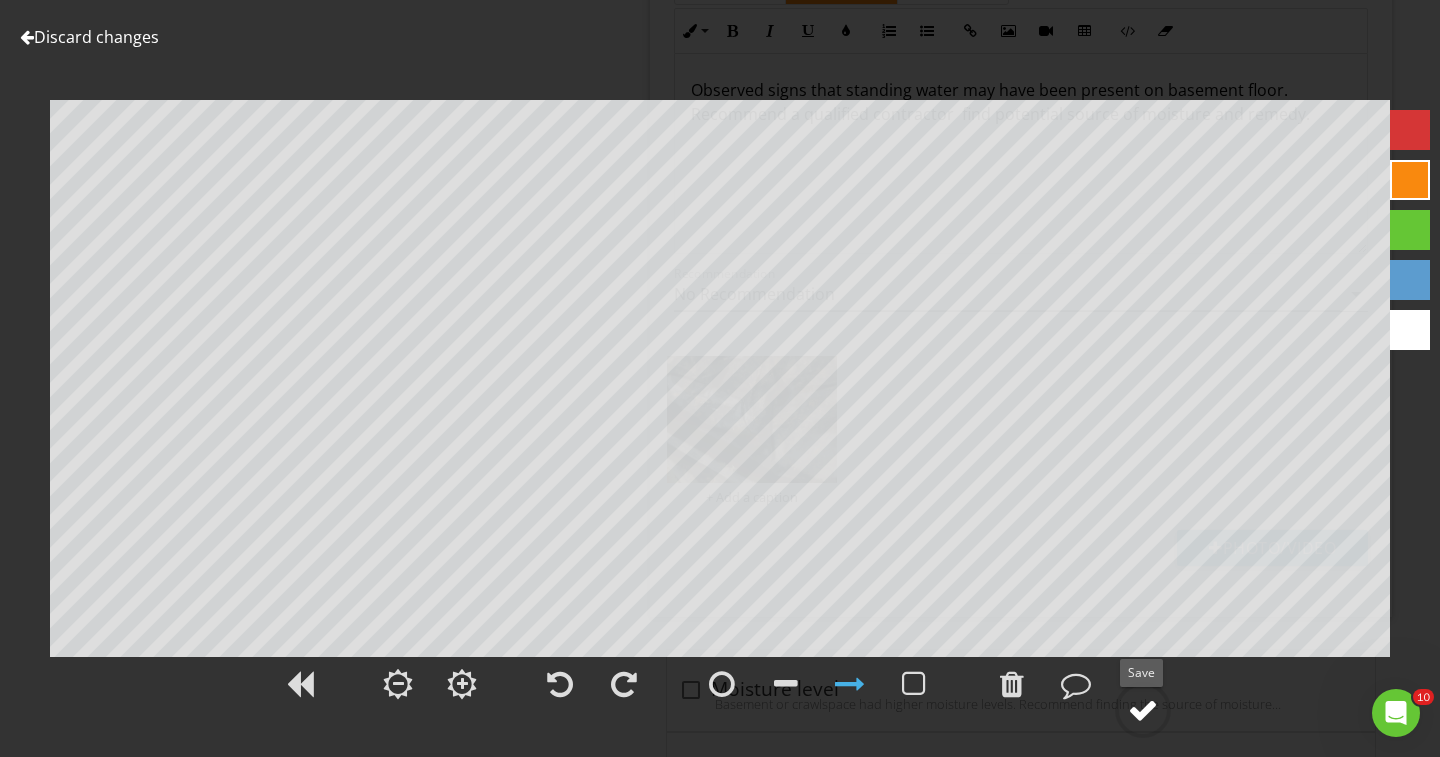 click at bounding box center (1143, 710) 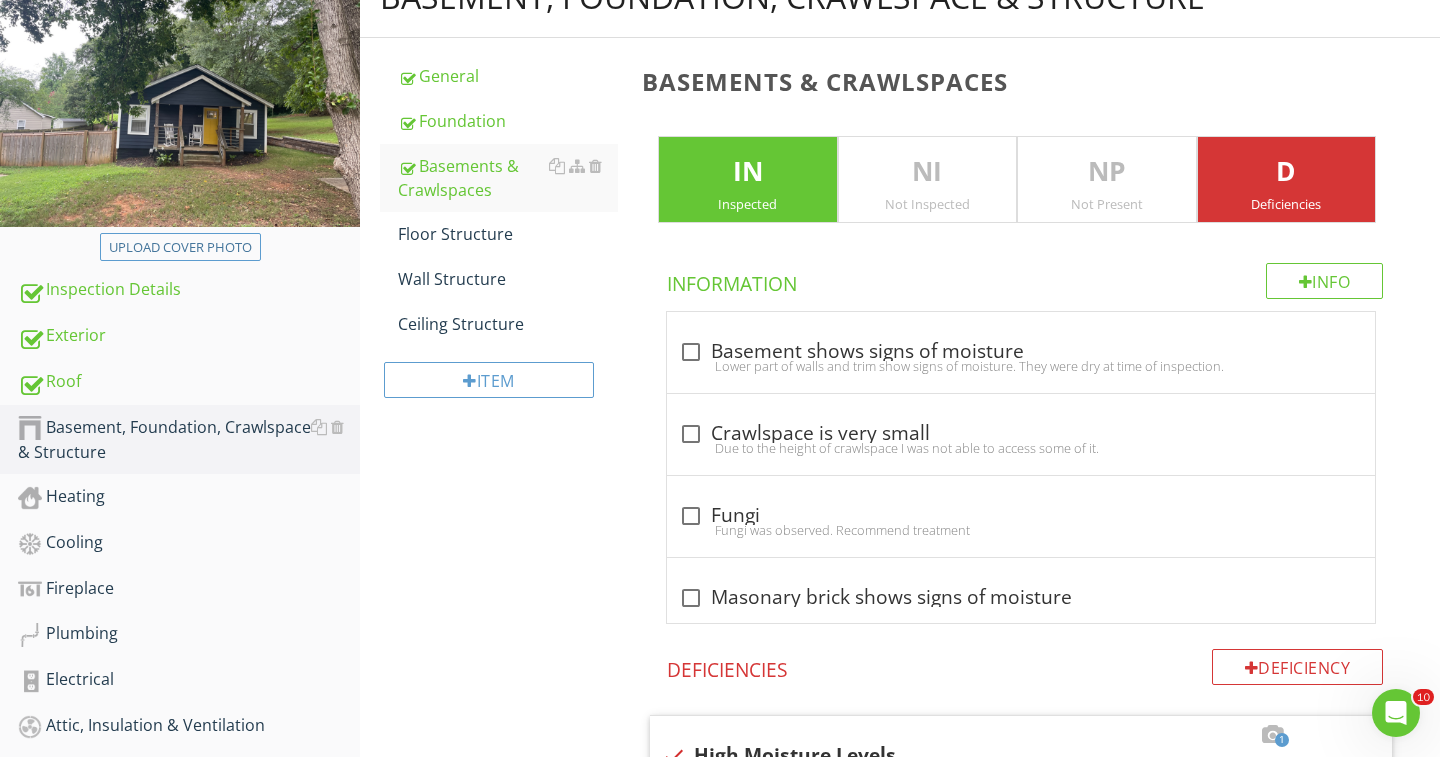 scroll, scrollTop: 214, scrollLeft: 0, axis: vertical 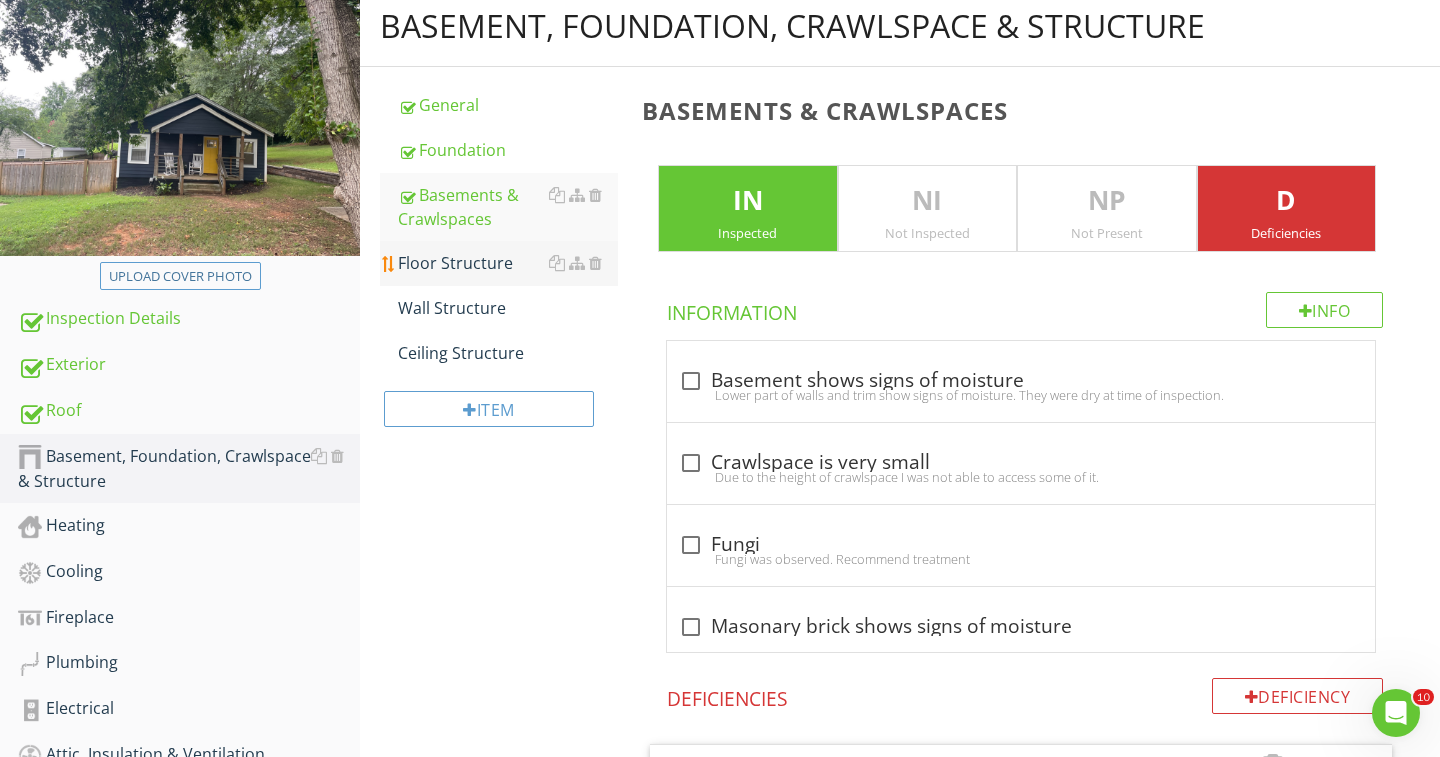 click on "Floor Structure" at bounding box center (508, 263) 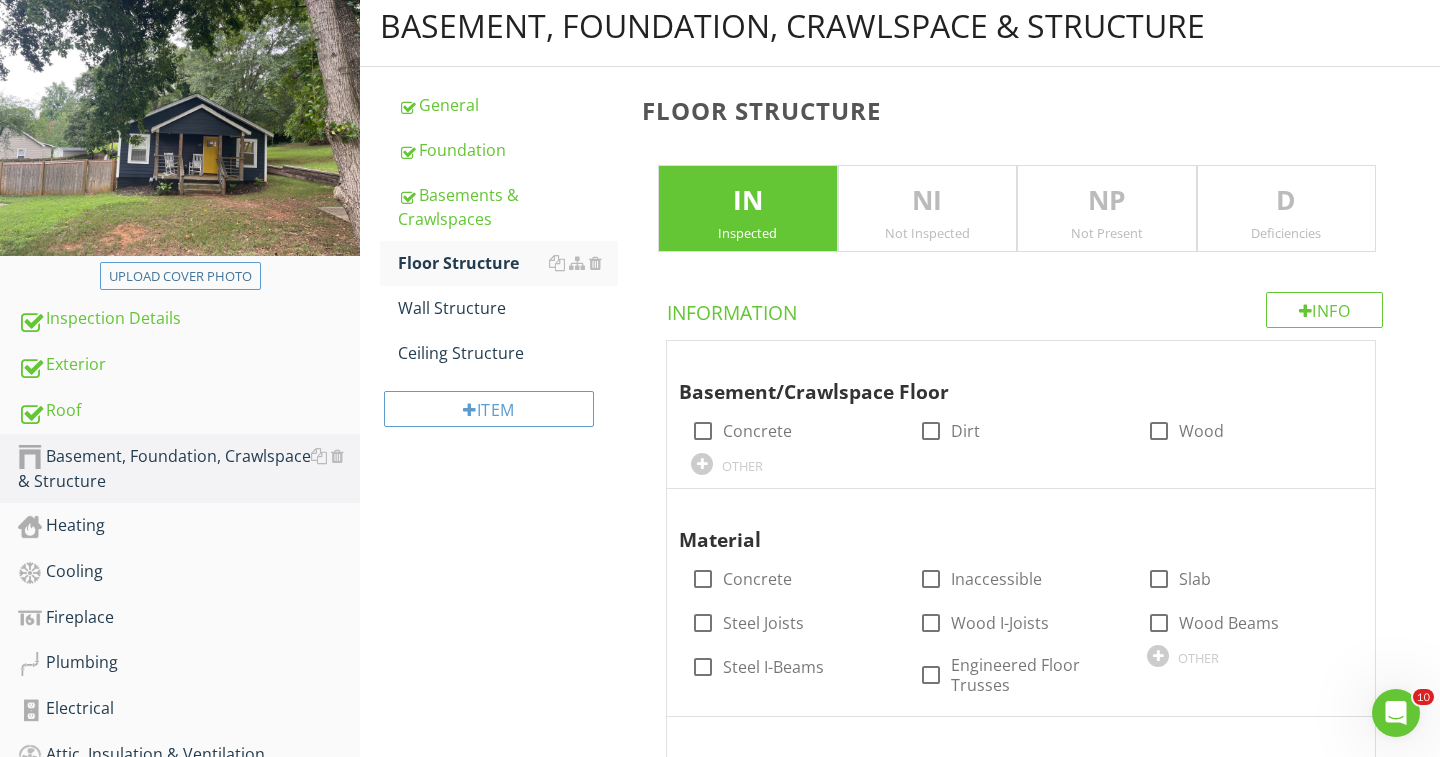click on "D   Deficiencies" at bounding box center (1287, 209) 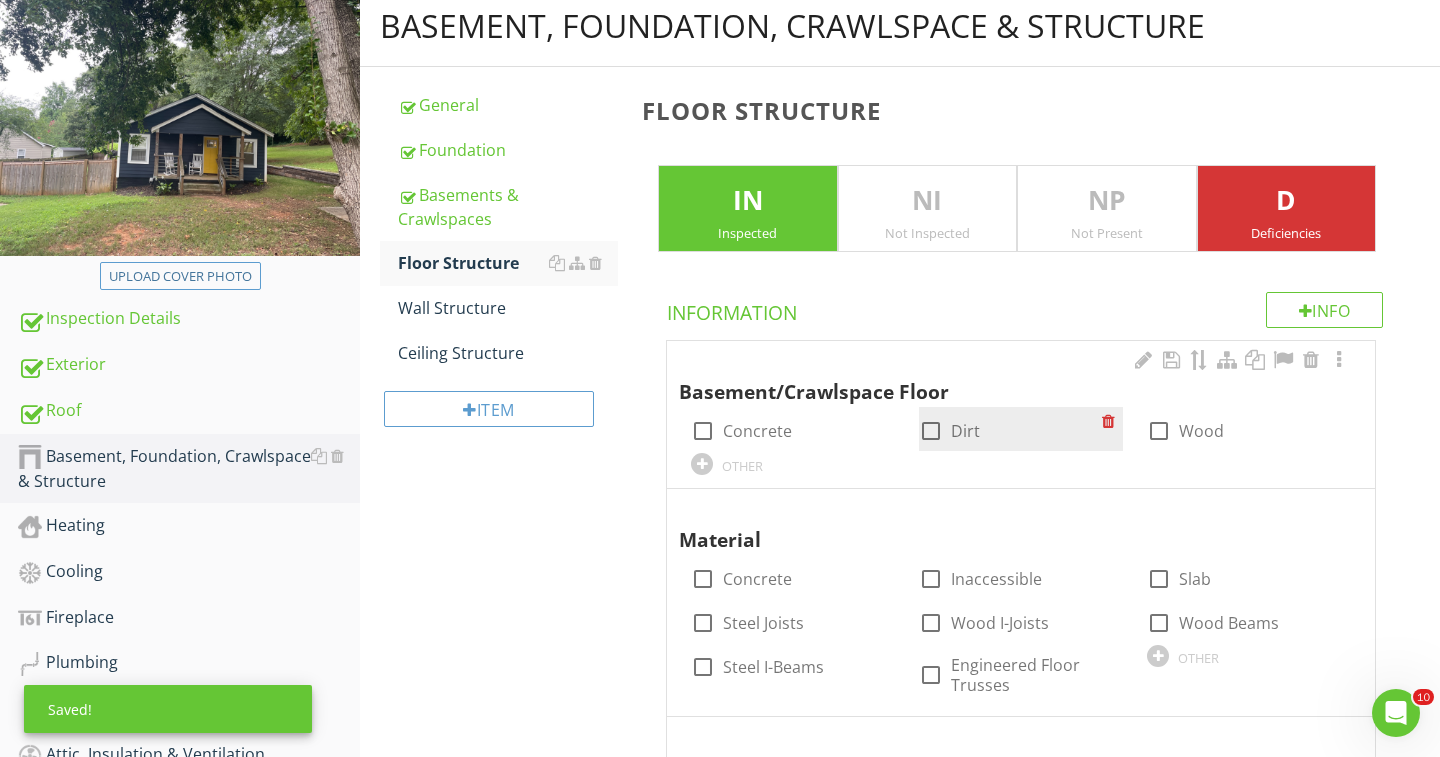 click at bounding box center (931, 431) 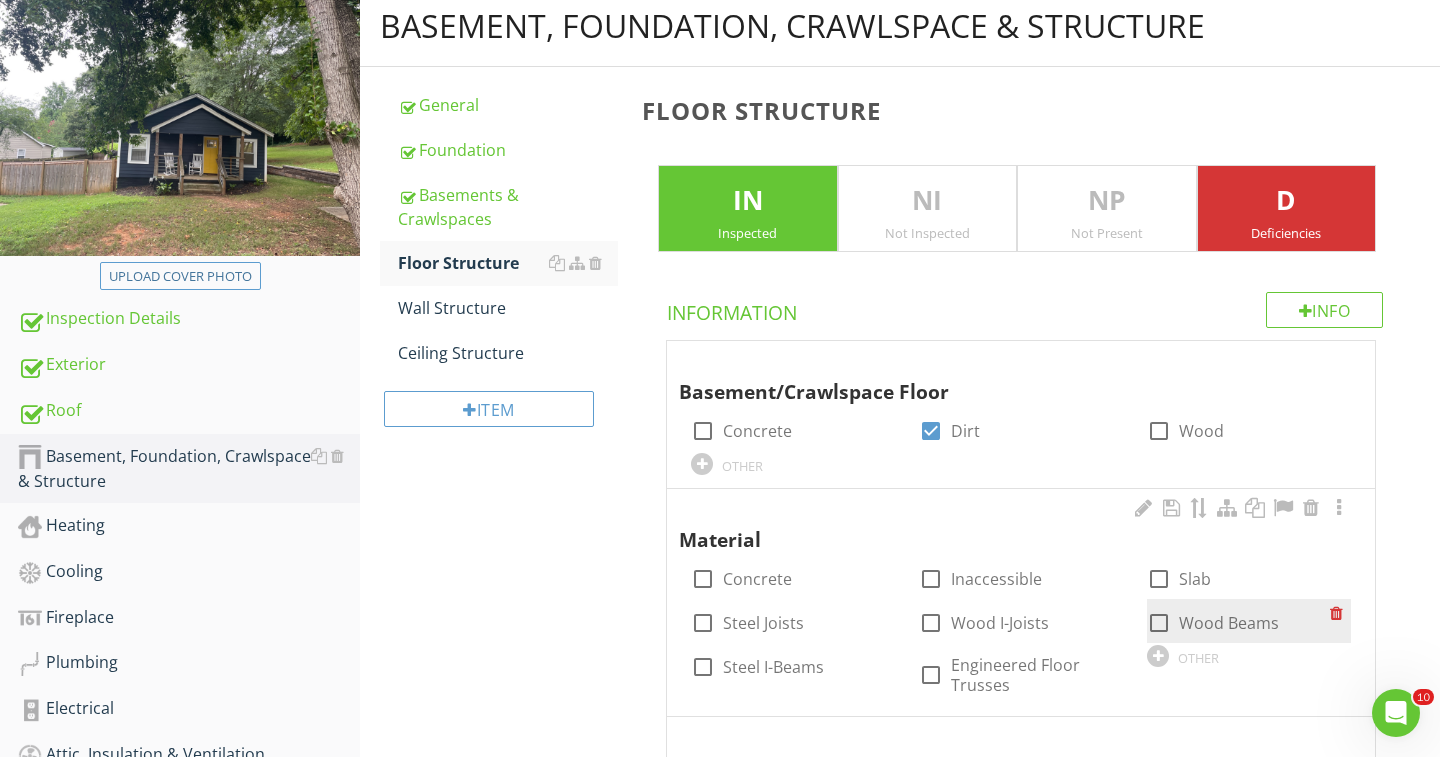 click at bounding box center (1159, 623) 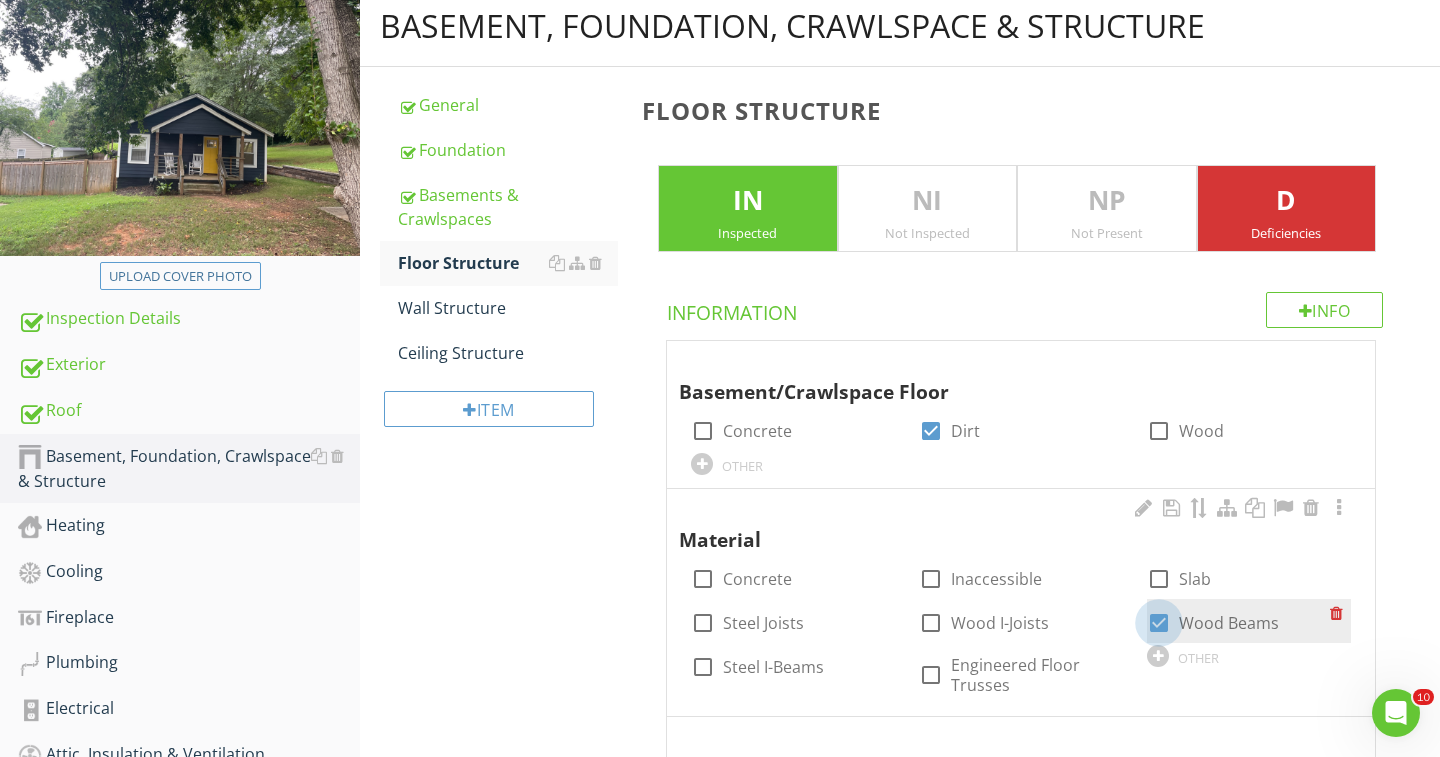 checkbox on "true" 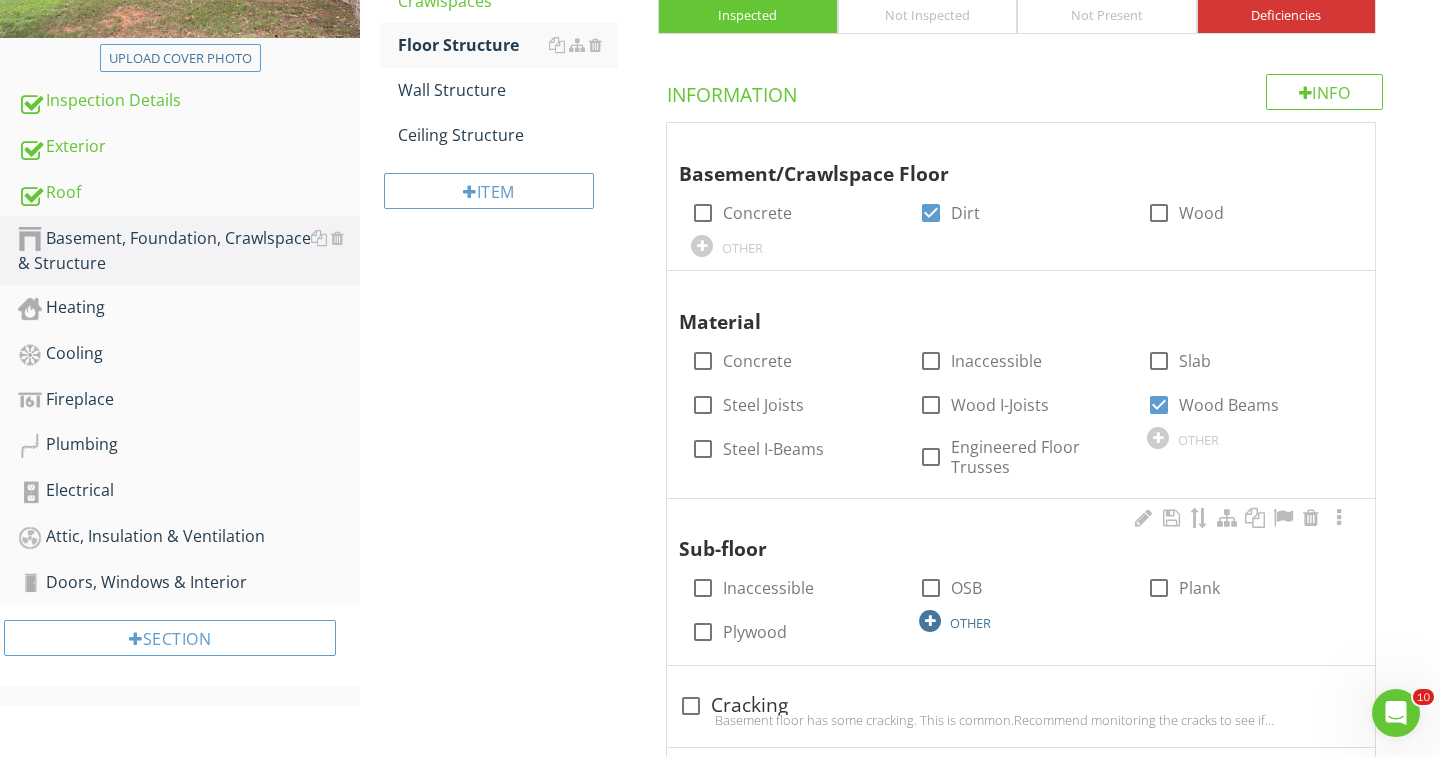 scroll, scrollTop: 470, scrollLeft: 0, axis: vertical 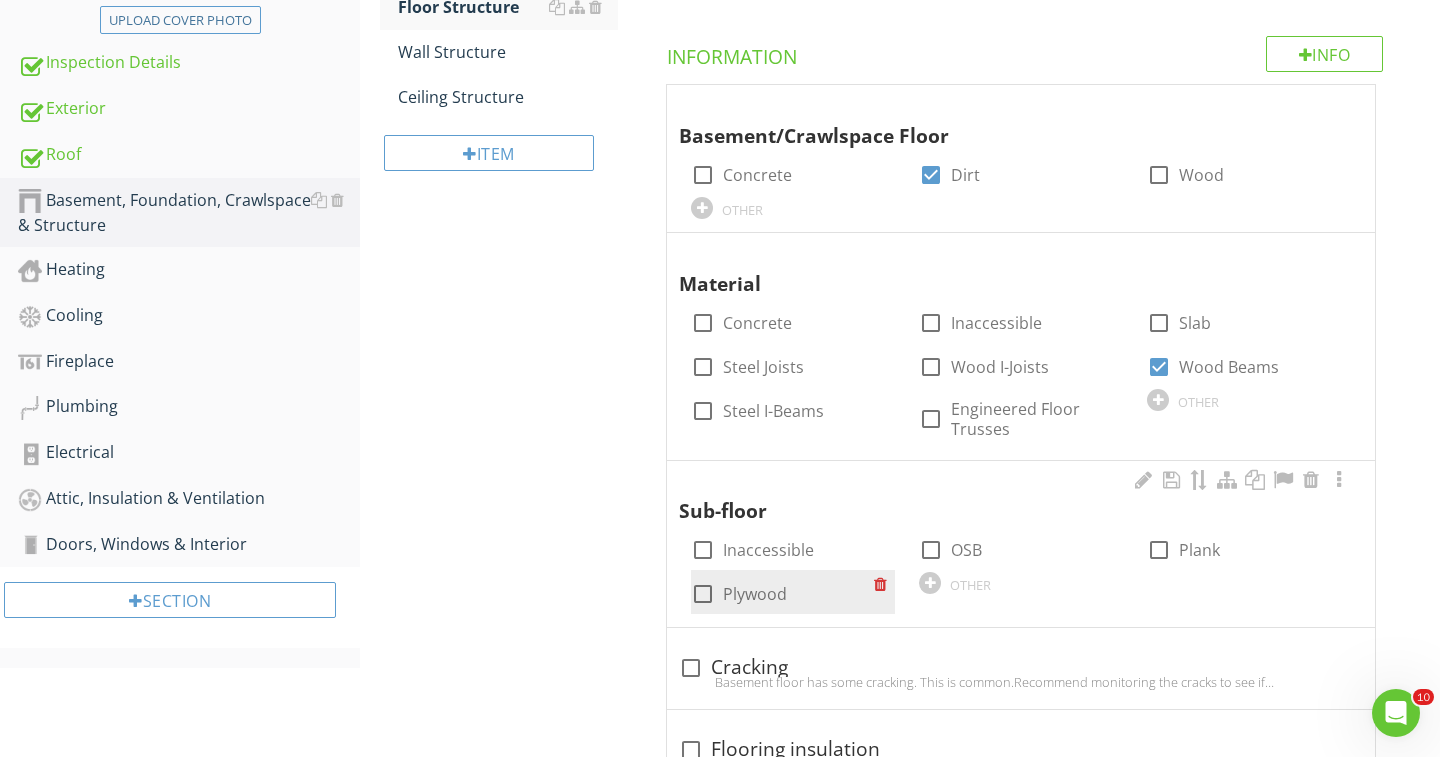 click at bounding box center [703, 594] 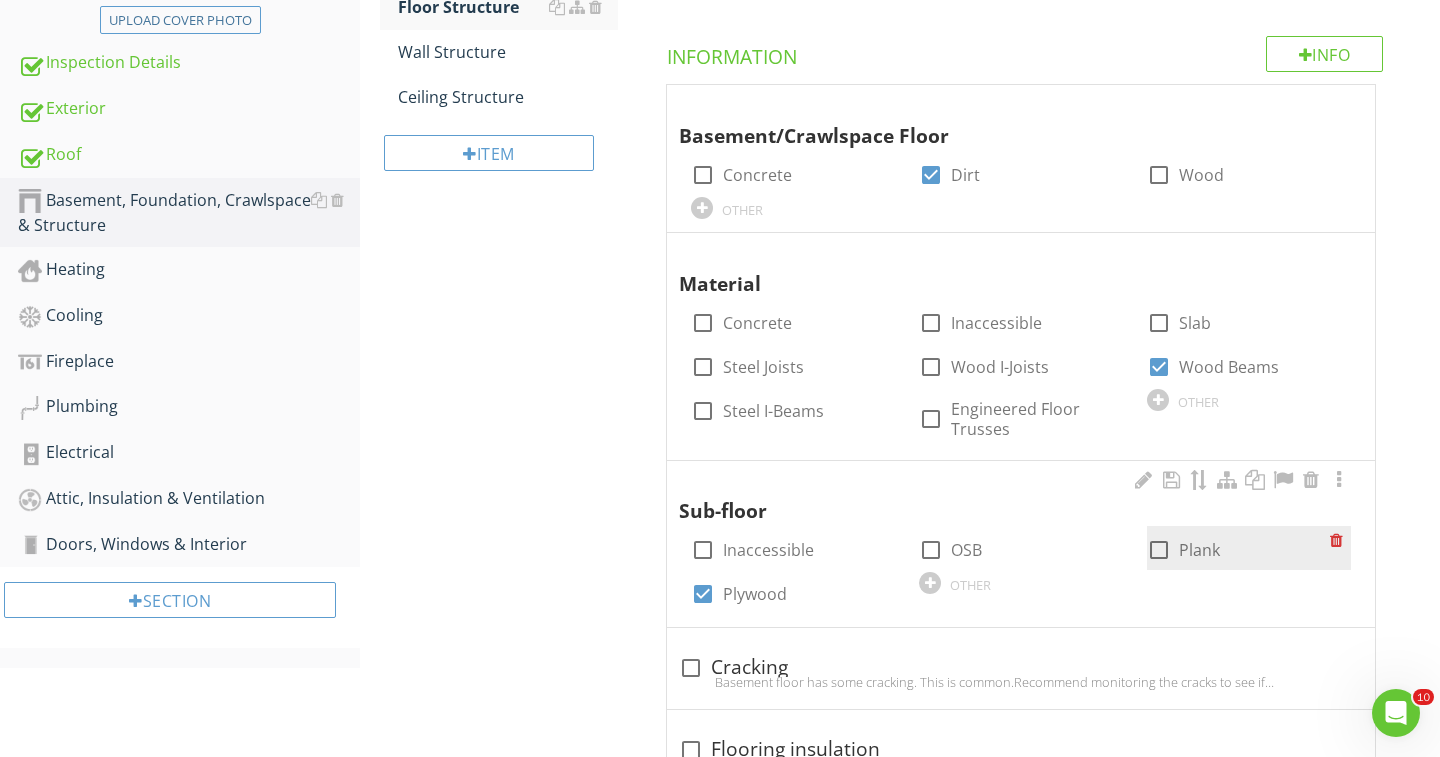 click at bounding box center [1159, 550] 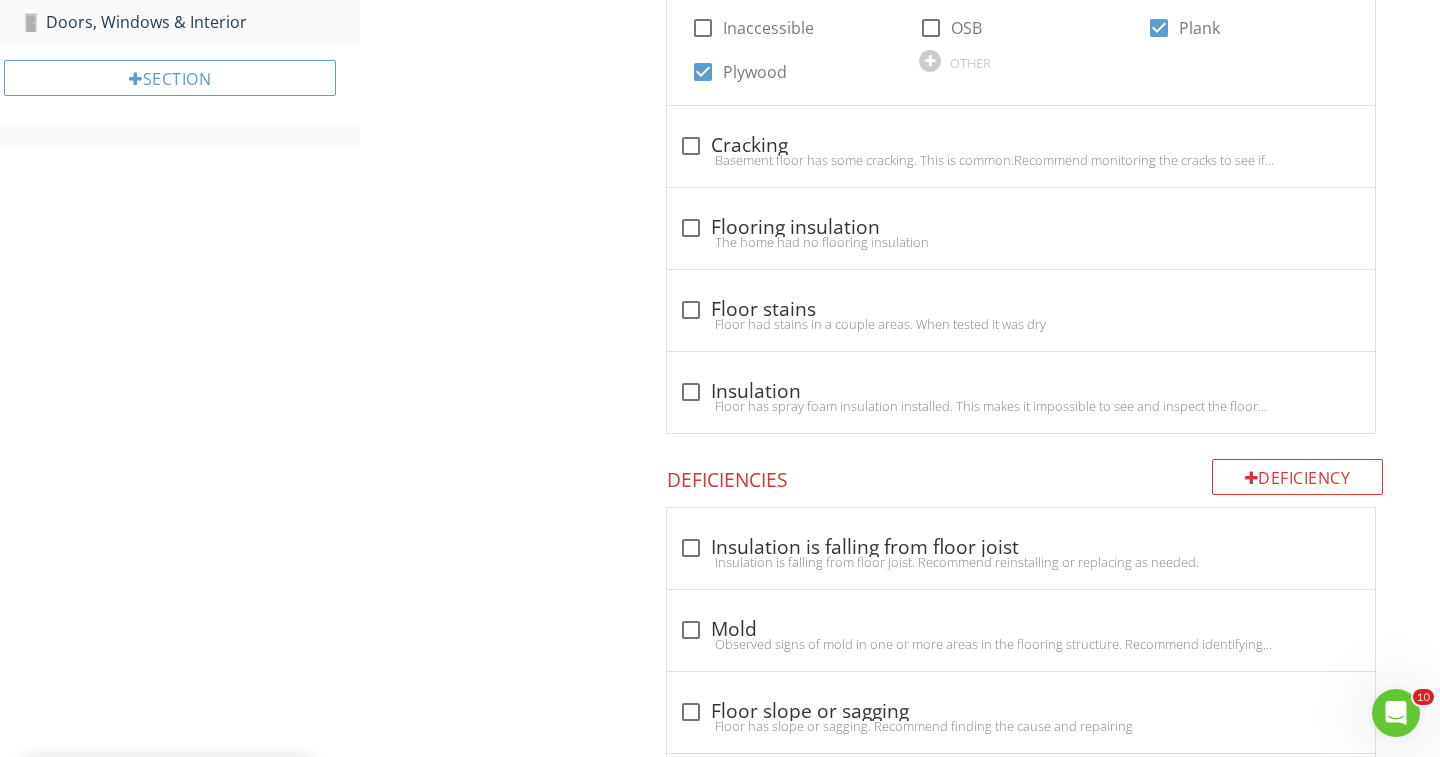 scroll, scrollTop: 996, scrollLeft: 0, axis: vertical 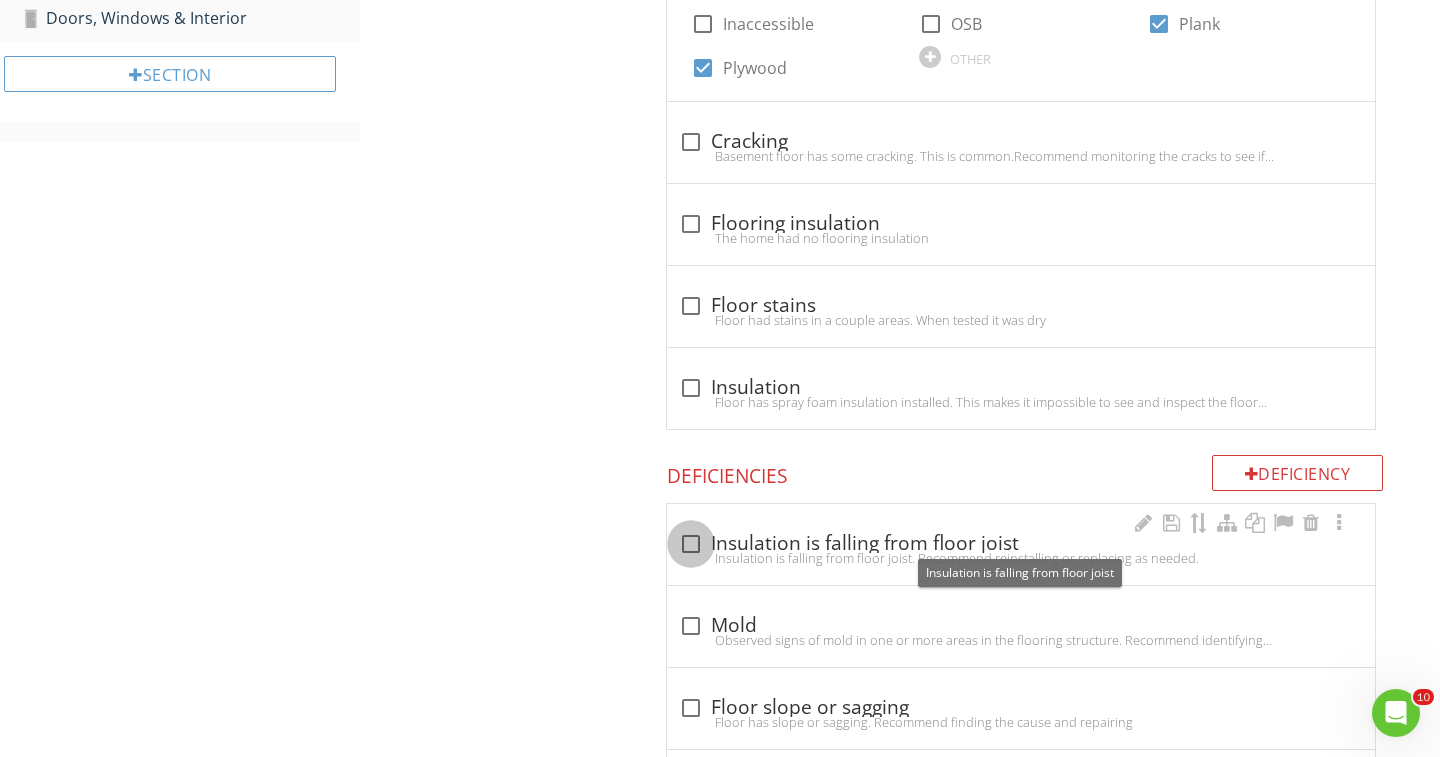 click at bounding box center (691, 544) 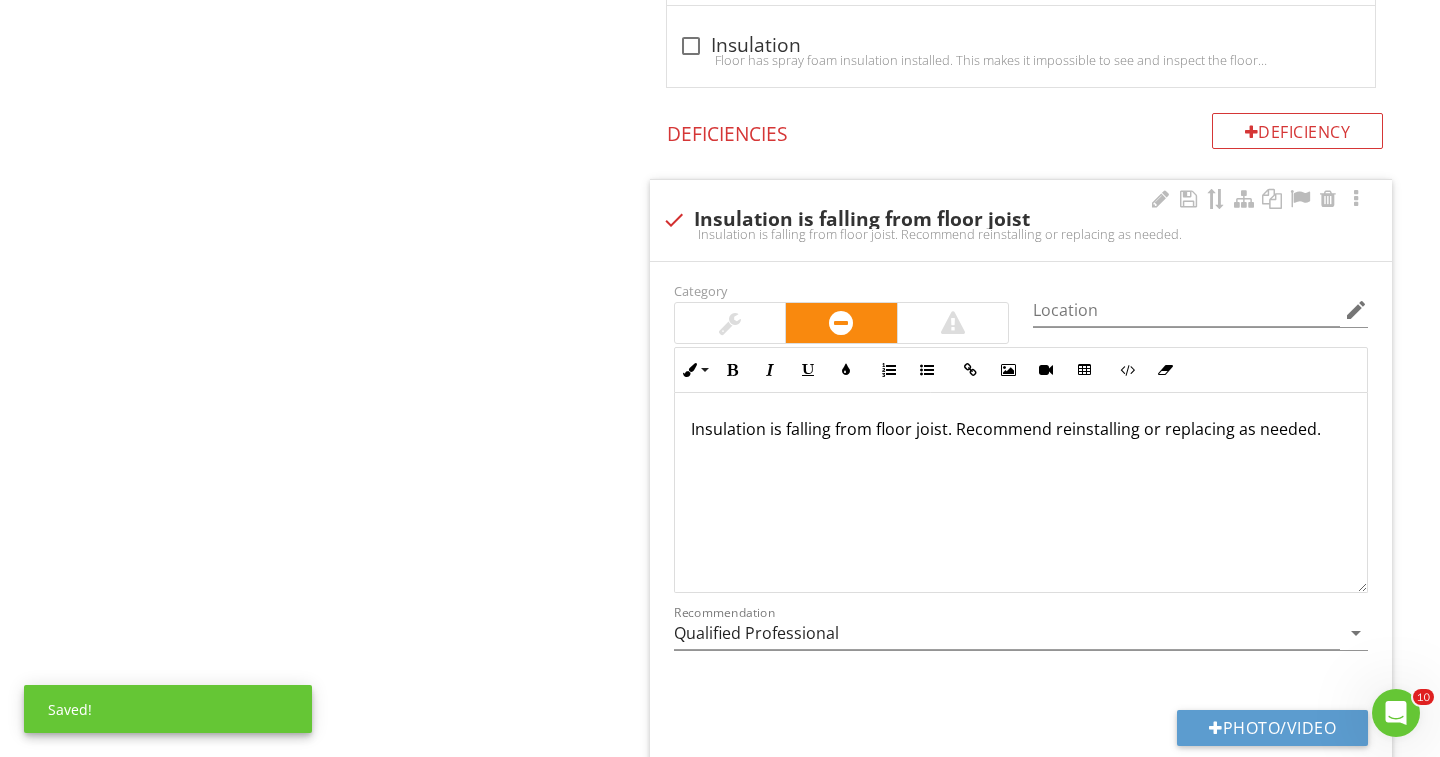 scroll, scrollTop: 1569, scrollLeft: 0, axis: vertical 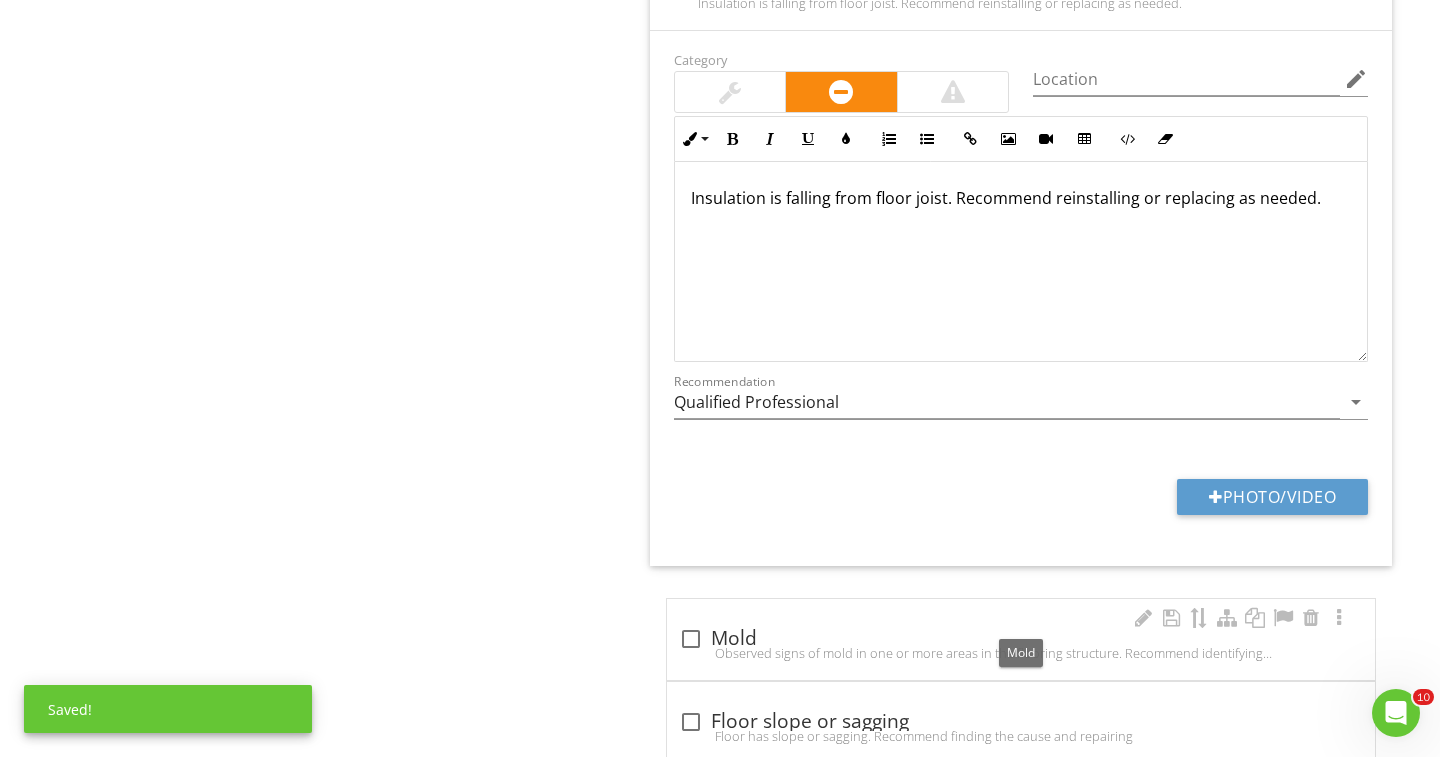 click at bounding box center [691, 639] 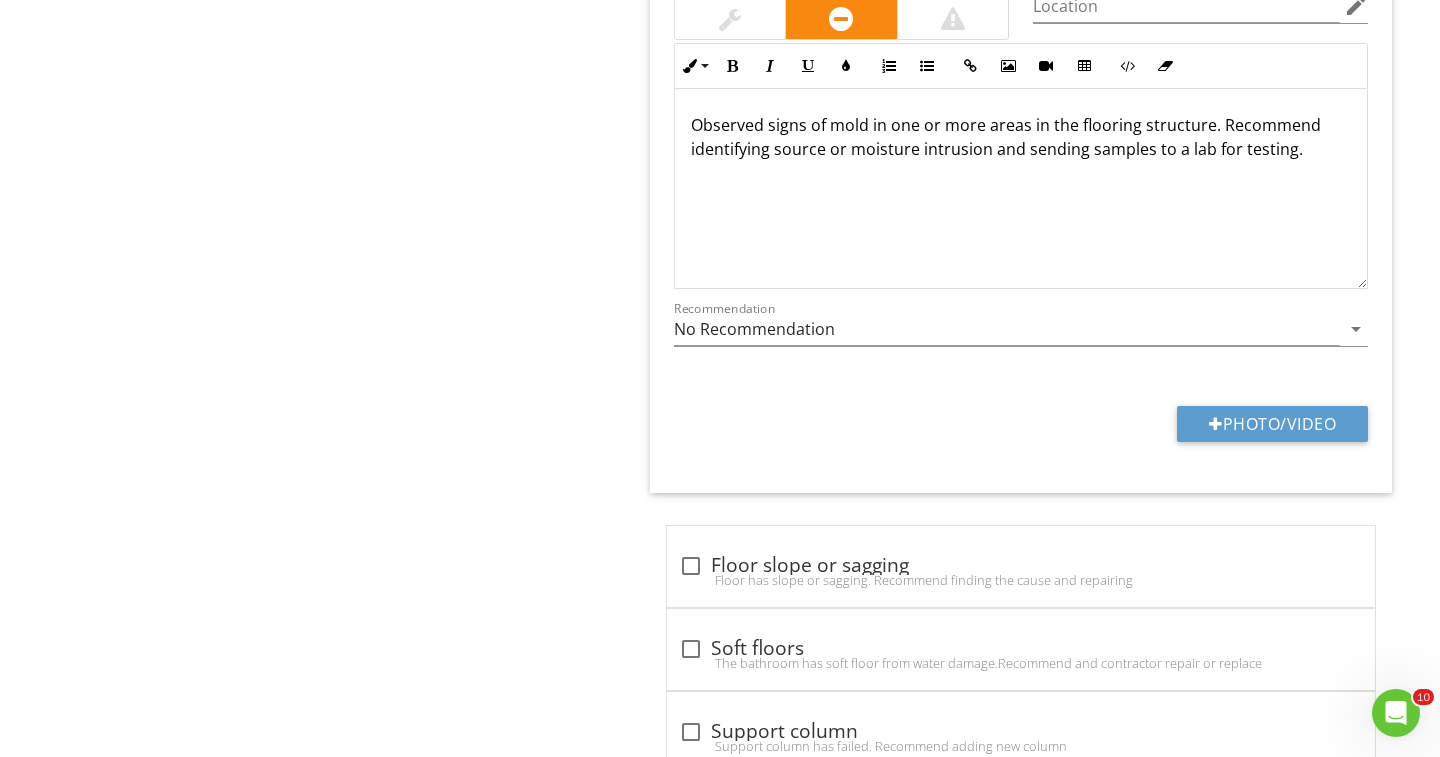 scroll, scrollTop: 2412, scrollLeft: 0, axis: vertical 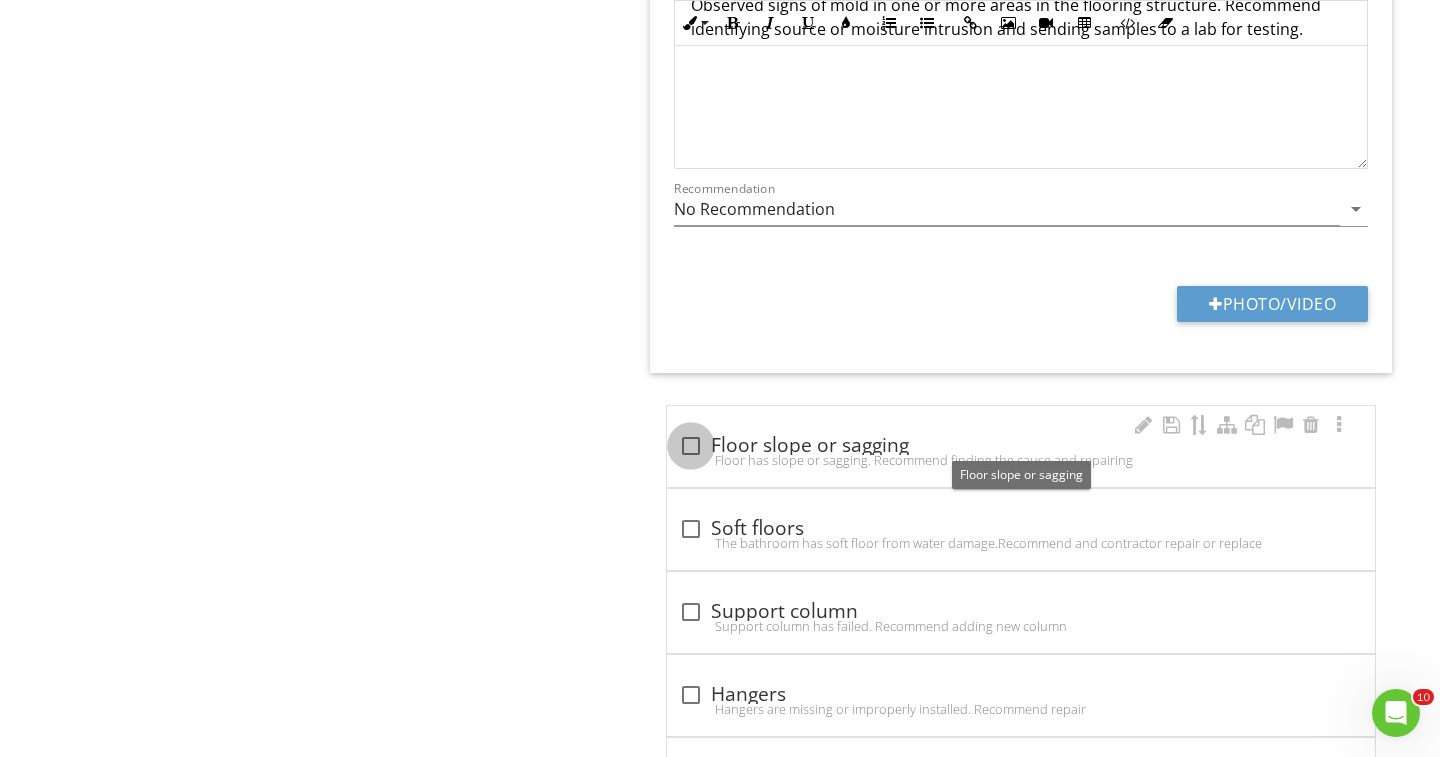 click at bounding box center (691, 446) 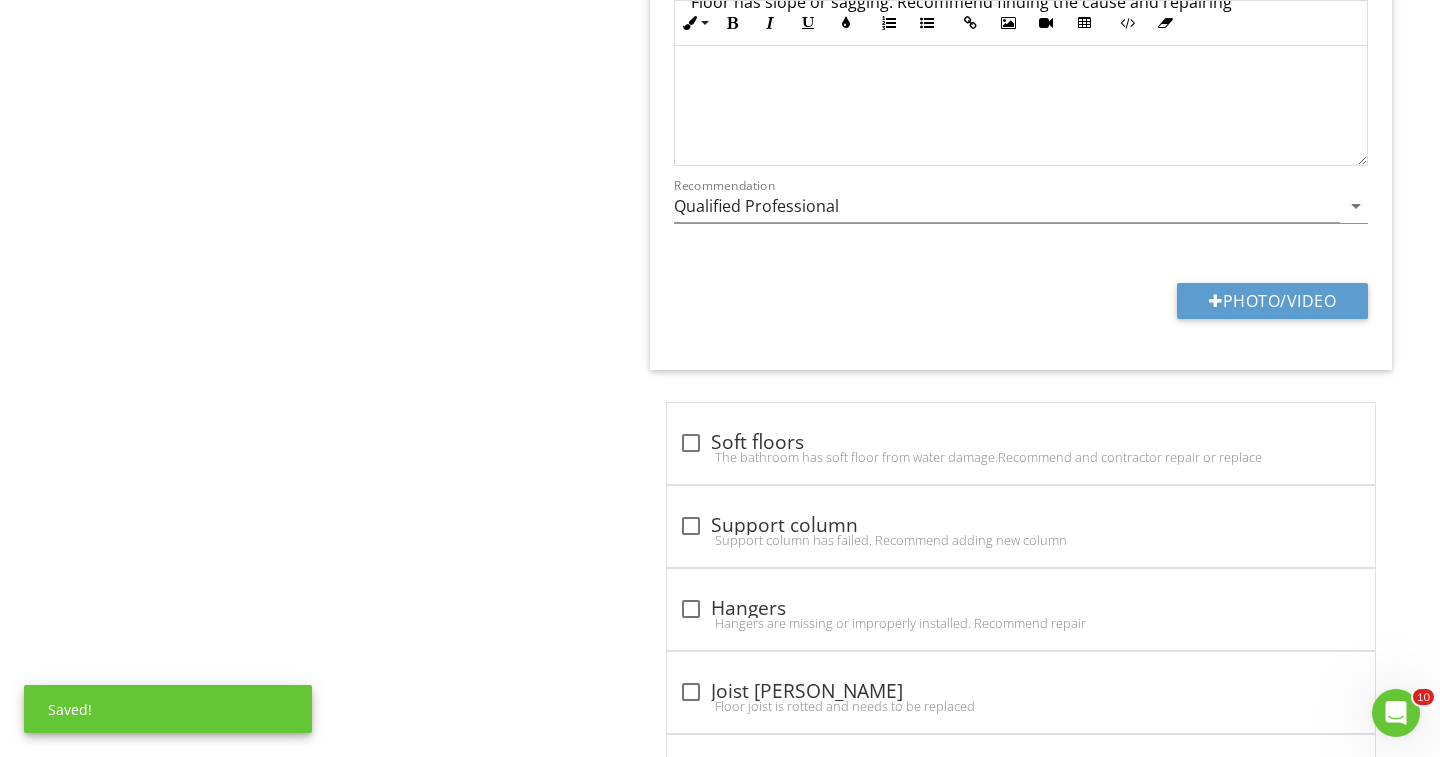 scroll, scrollTop: 3088, scrollLeft: 0, axis: vertical 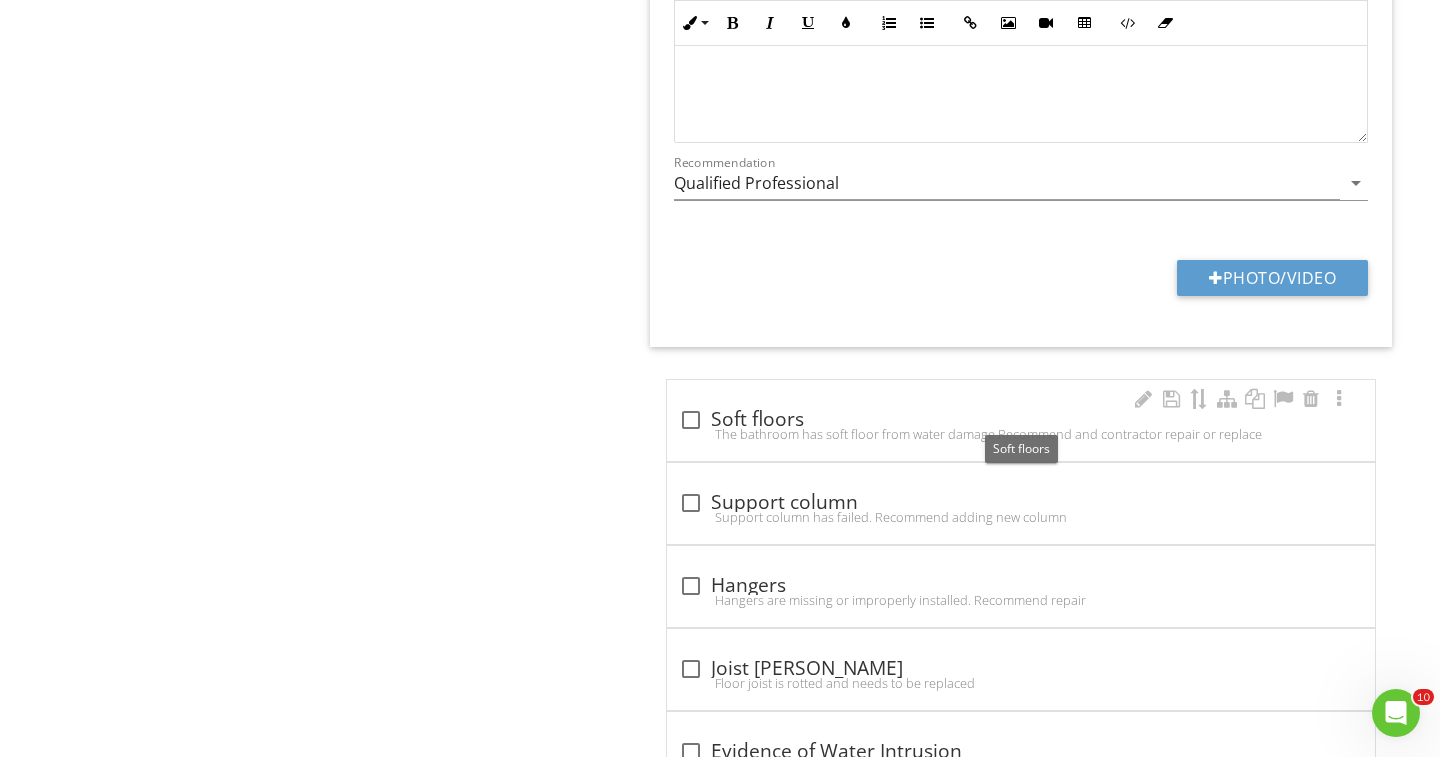 click at bounding box center (691, 420) 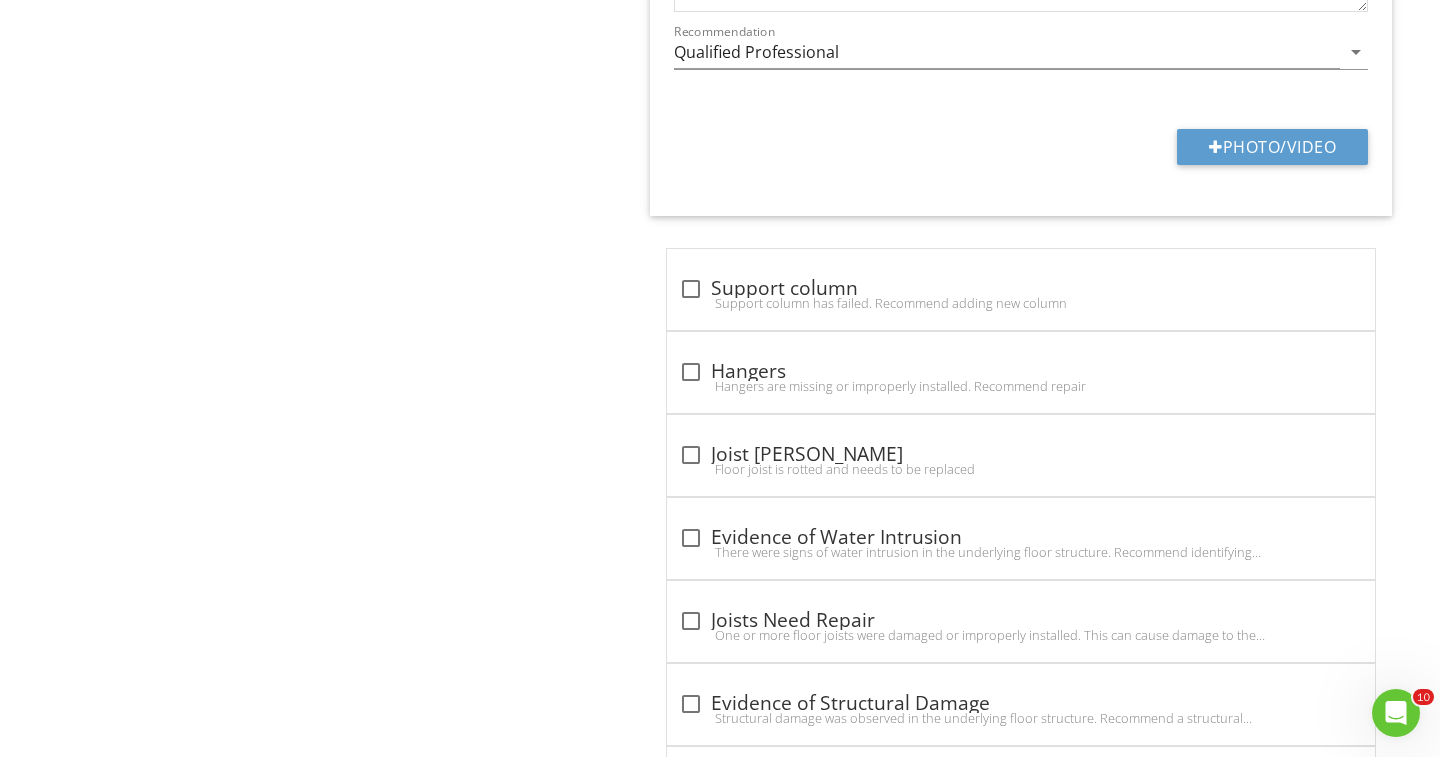 scroll, scrollTop: 3873, scrollLeft: 0, axis: vertical 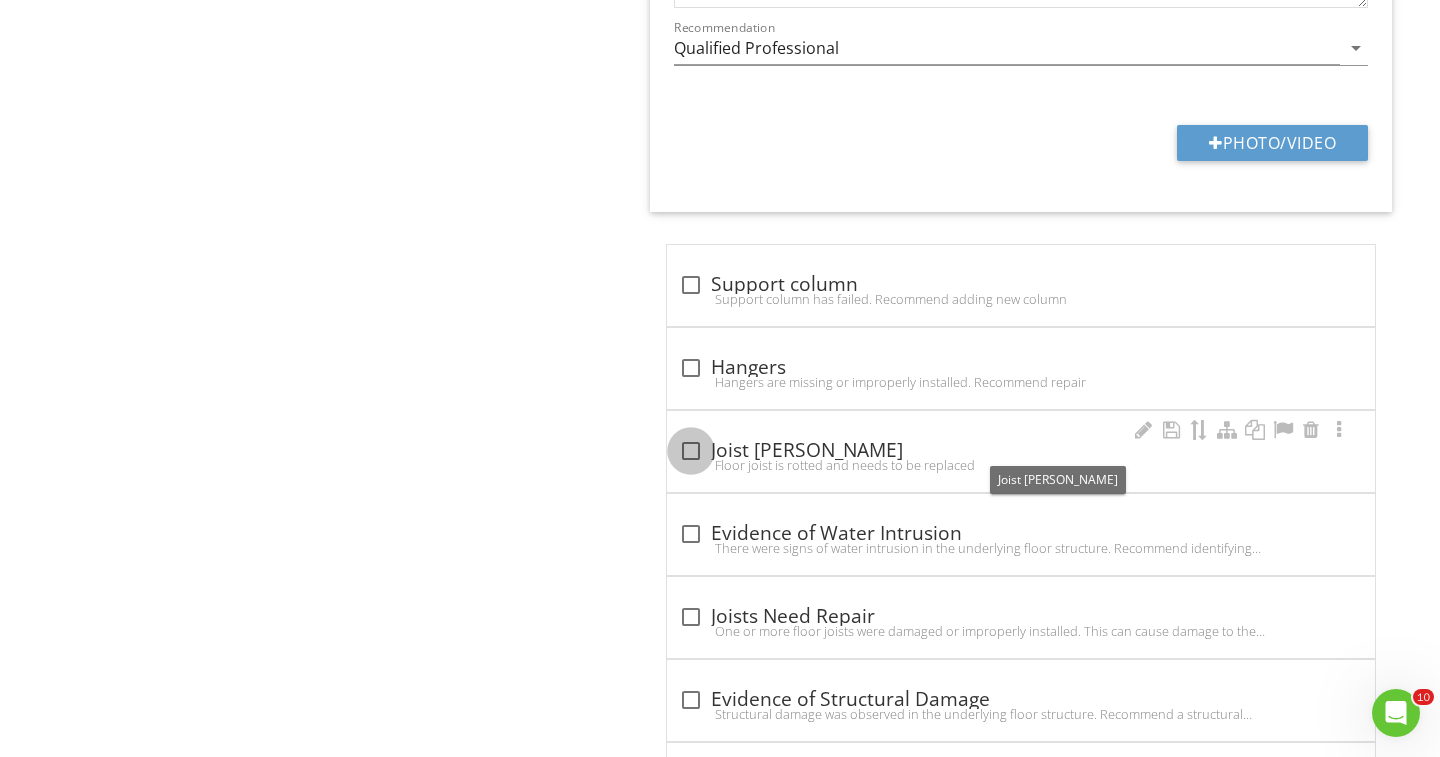 click at bounding box center [691, 451] 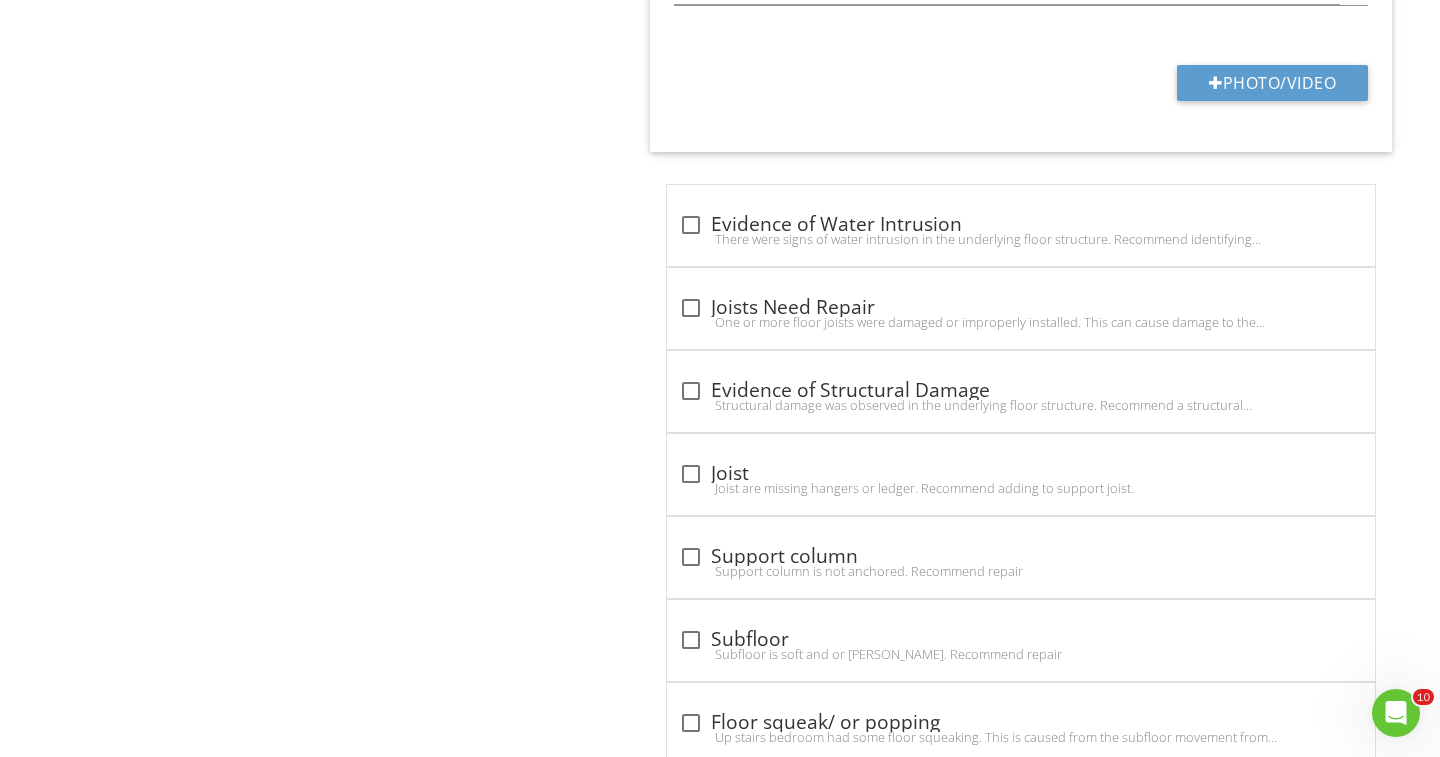 scroll, scrollTop: 4771, scrollLeft: 0, axis: vertical 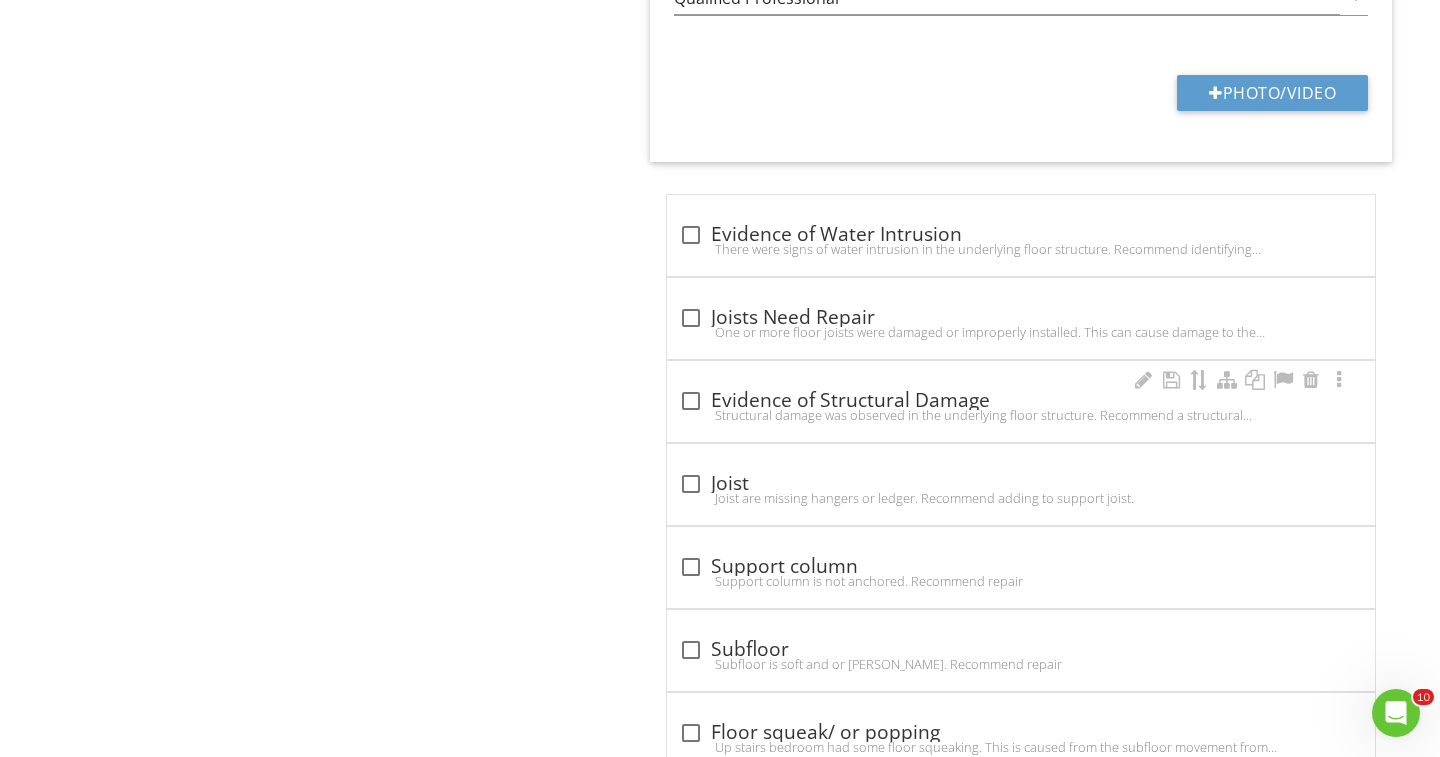 click on "Structural damage was observed in the underlying floor structure. Recommend a structural engineer evaluate." at bounding box center [1021, 415] 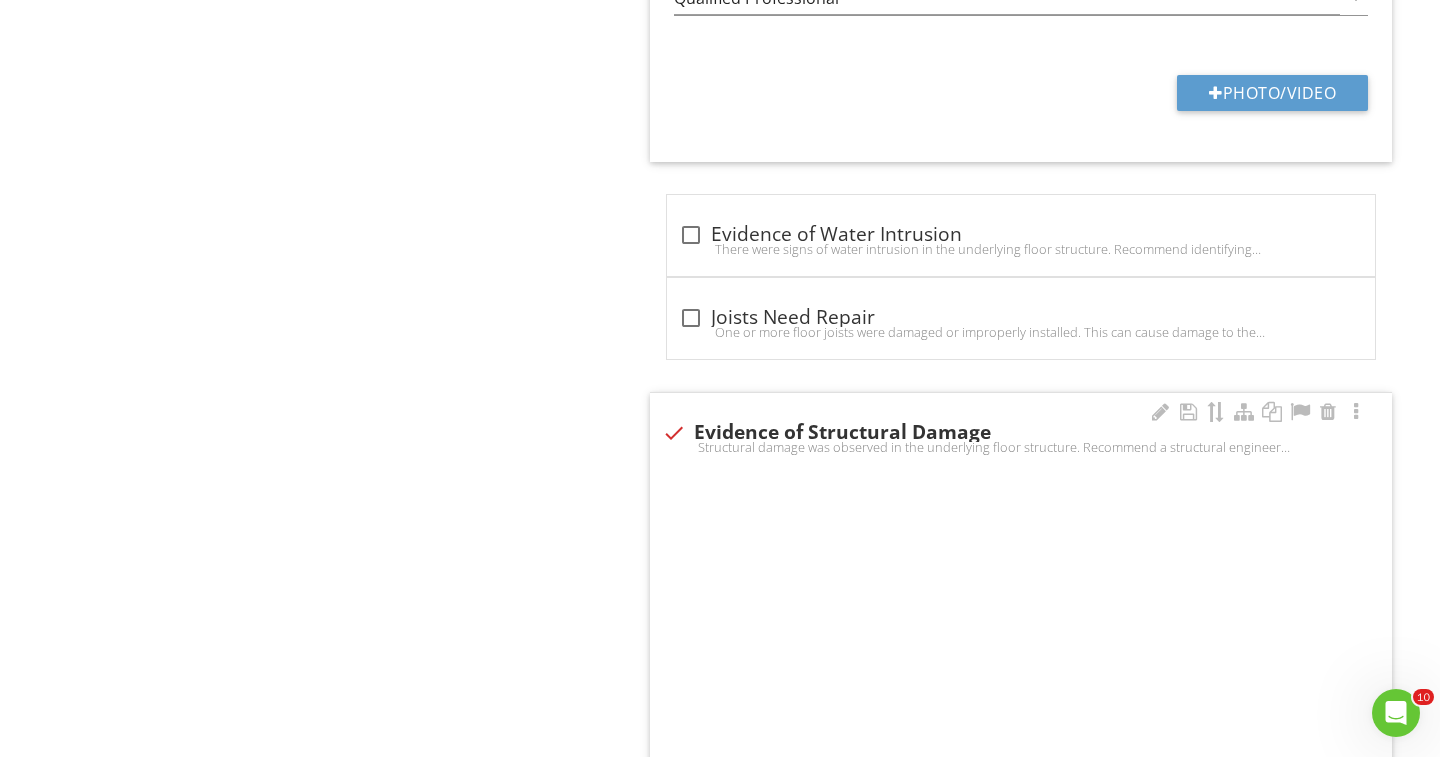 checkbox on "true" 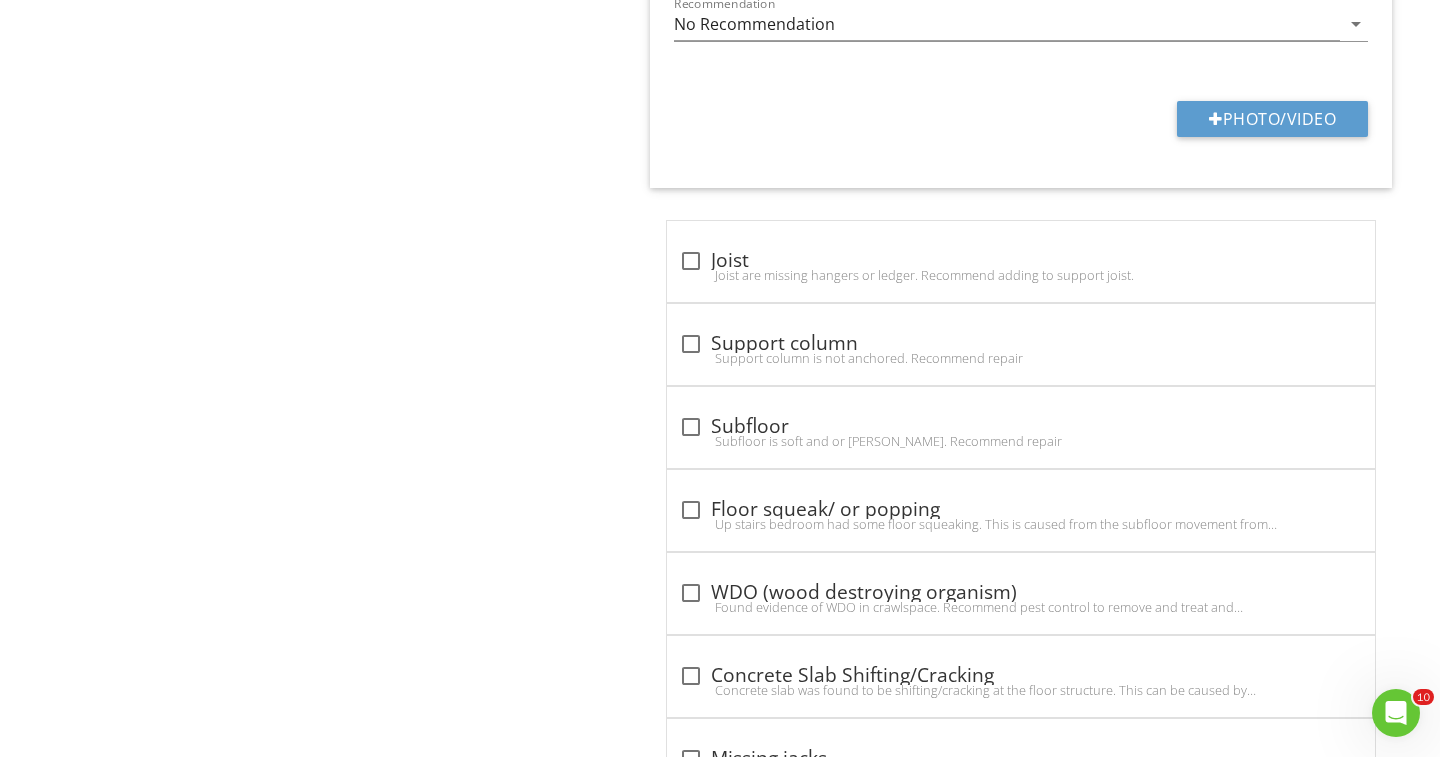 scroll, scrollTop: 5595, scrollLeft: 0, axis: vertical 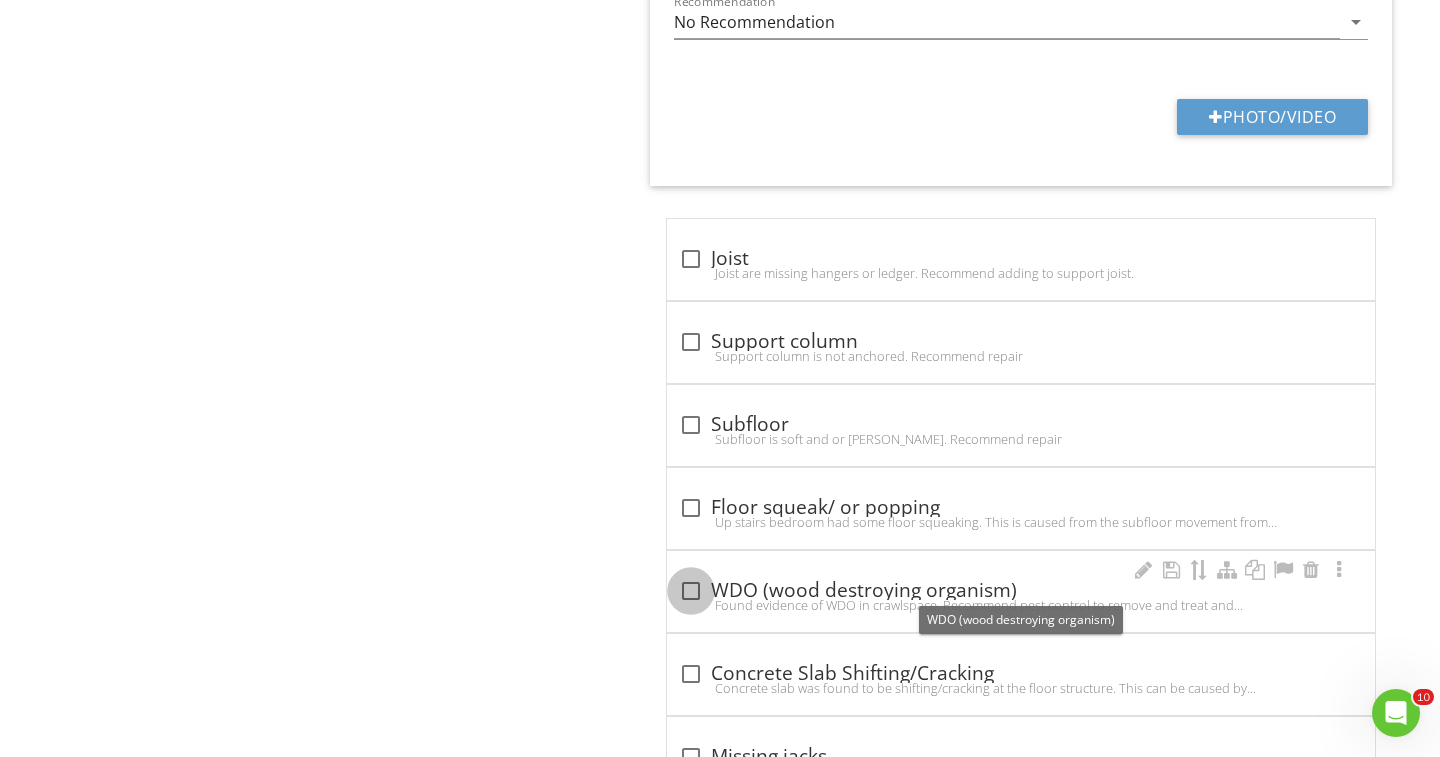 click at bounding box center (691, 591) 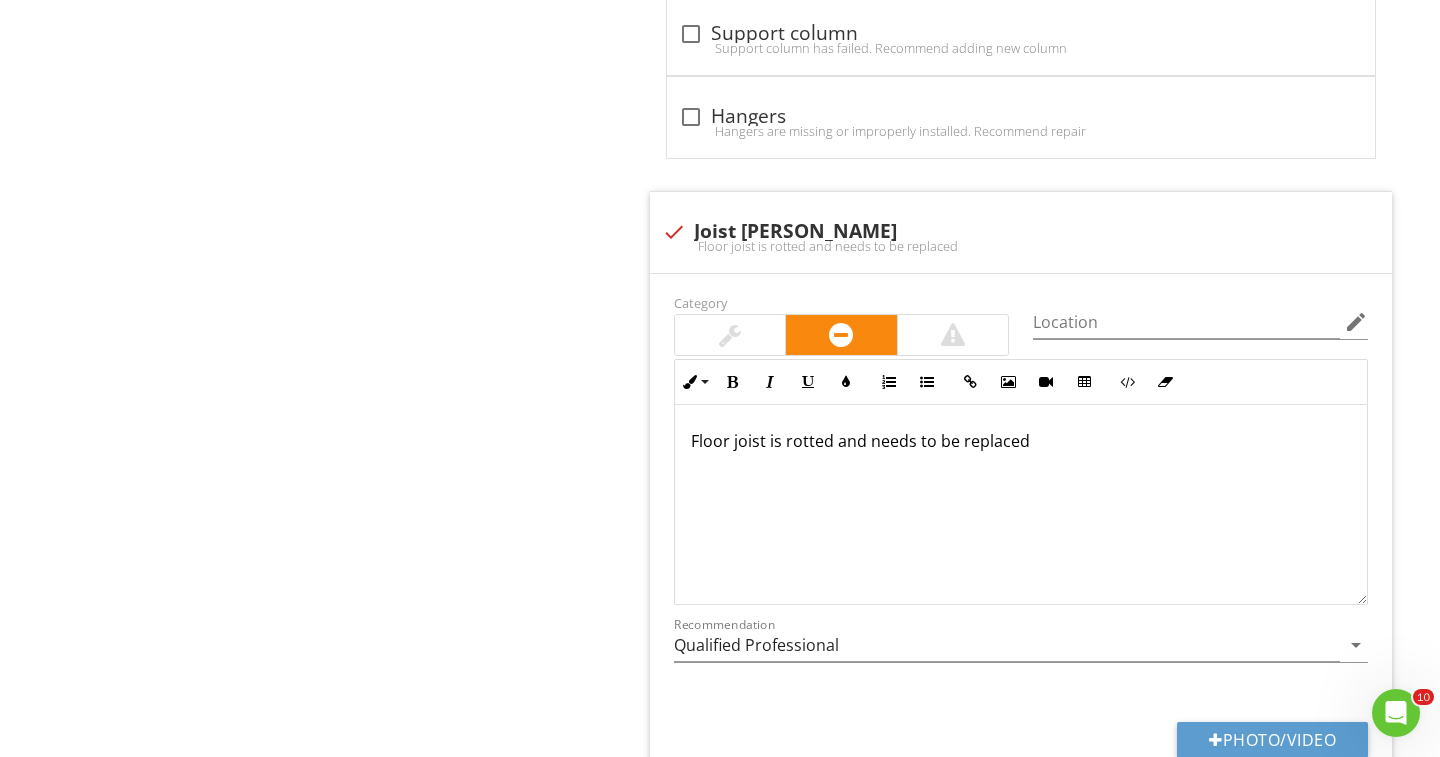 scroll, scrollTop: 4123, scrollLeft: 0, axis: vertical 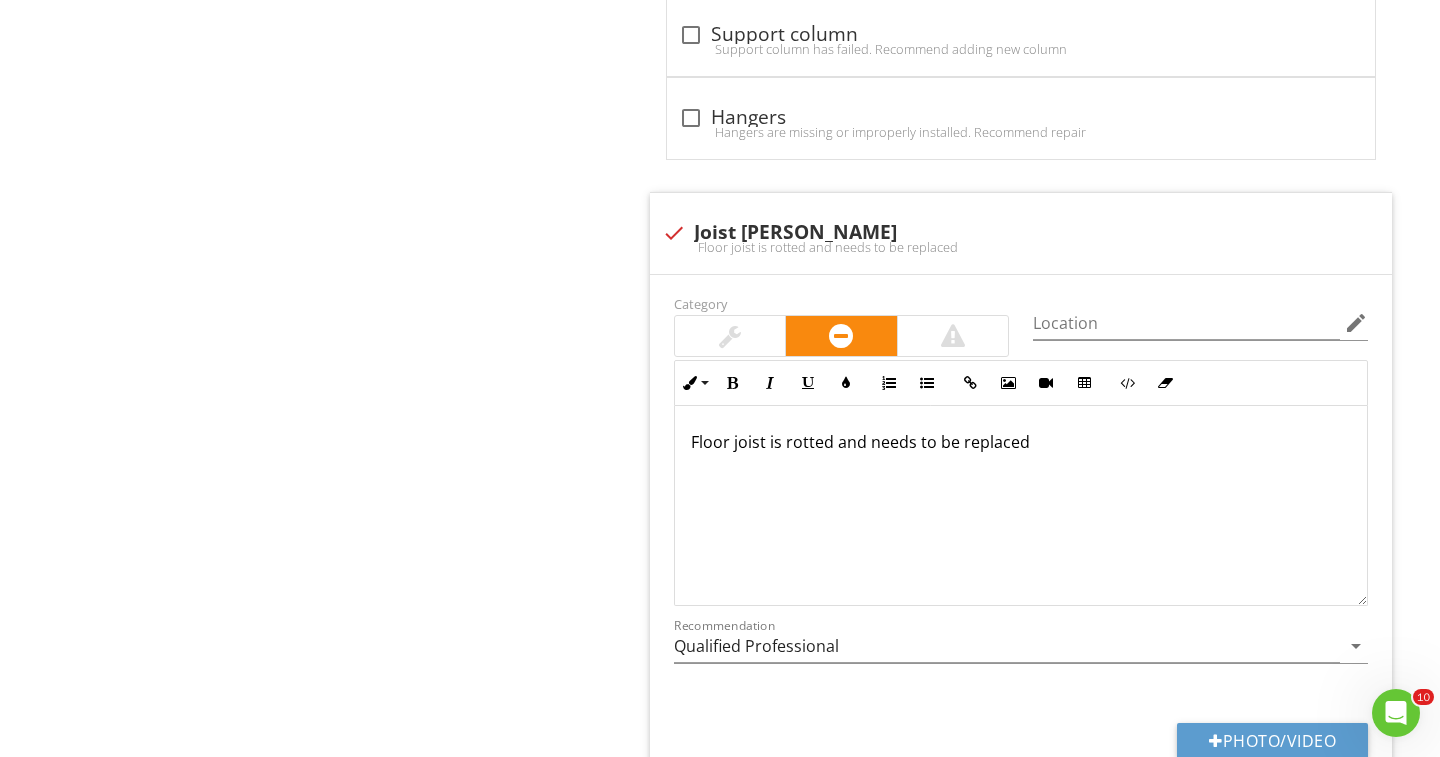 drag, startPoint x: 676, startPoint y: 220, endPoint x: 632, endPoint y: 223, distance: 44.102154 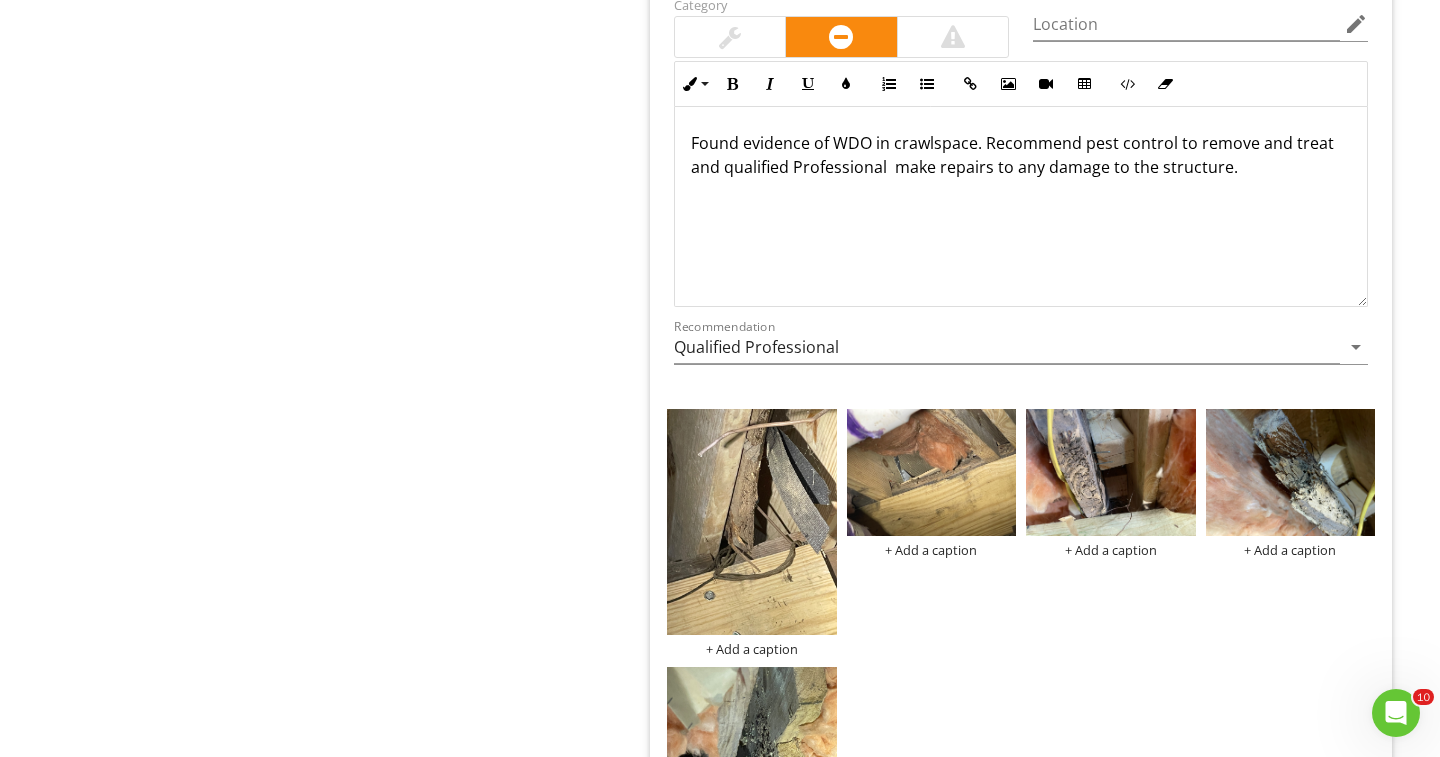scroll, scrollTop: 5716, scrollLeft: 0, axis: vertical 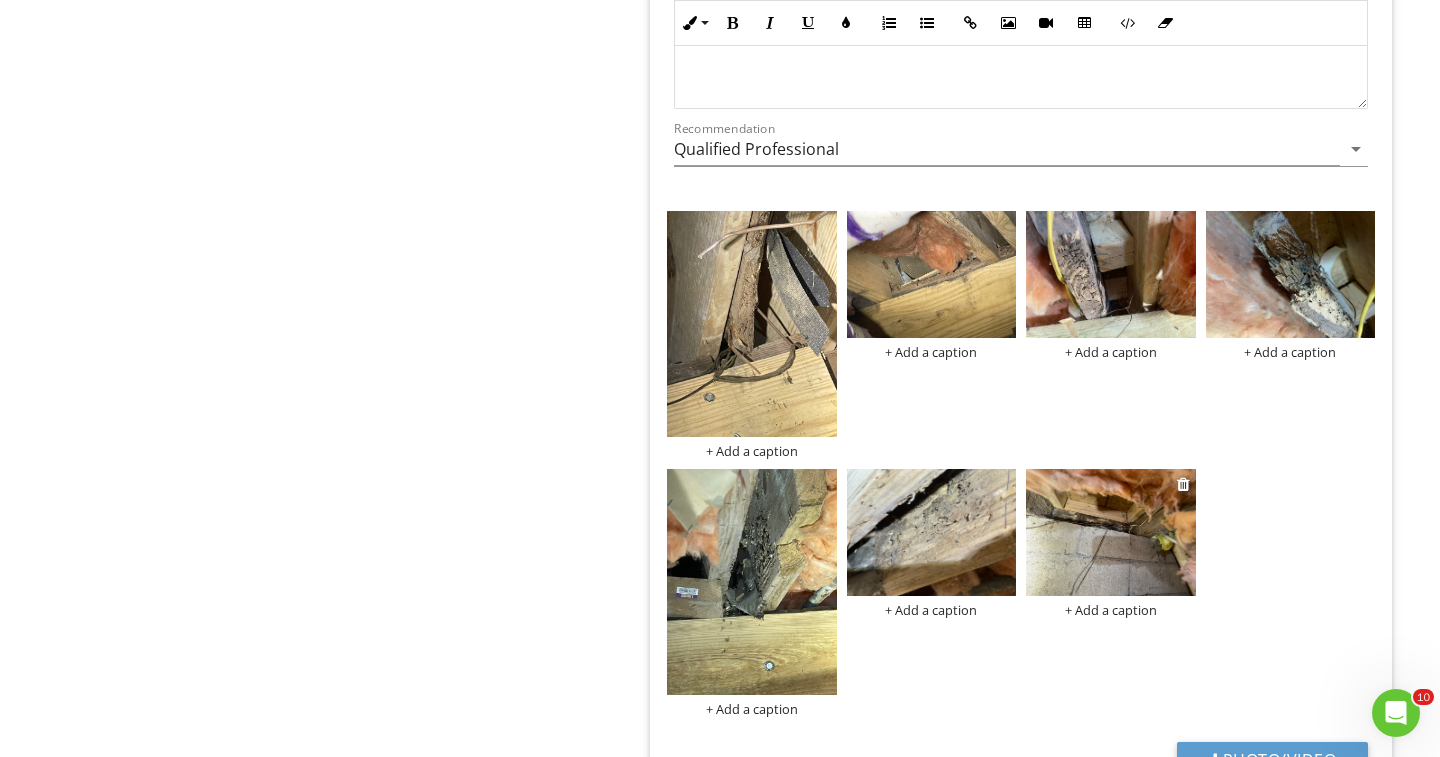 click at bounding box center [1111, 532] 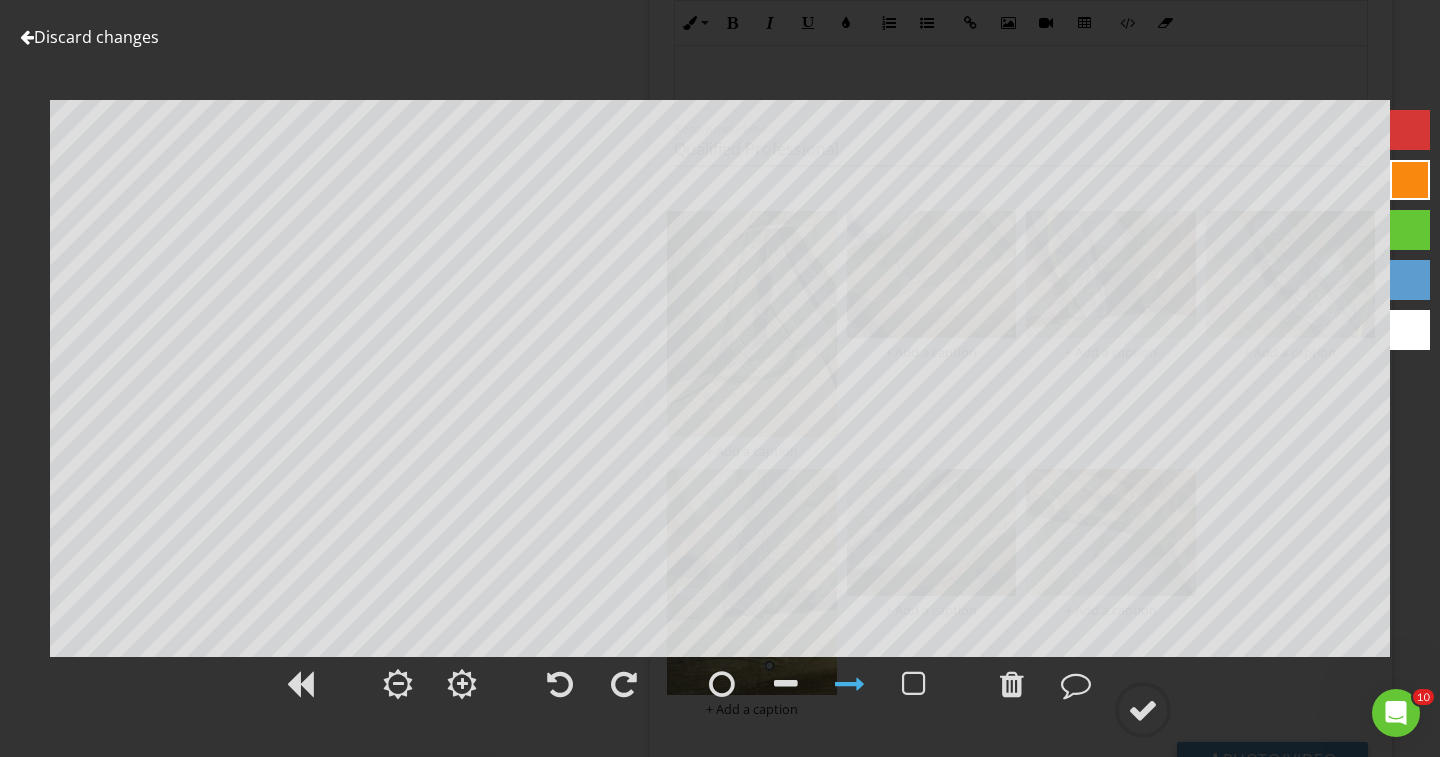scroll, scrollTop: 5892, scrollLeft: 0, axis: vertical 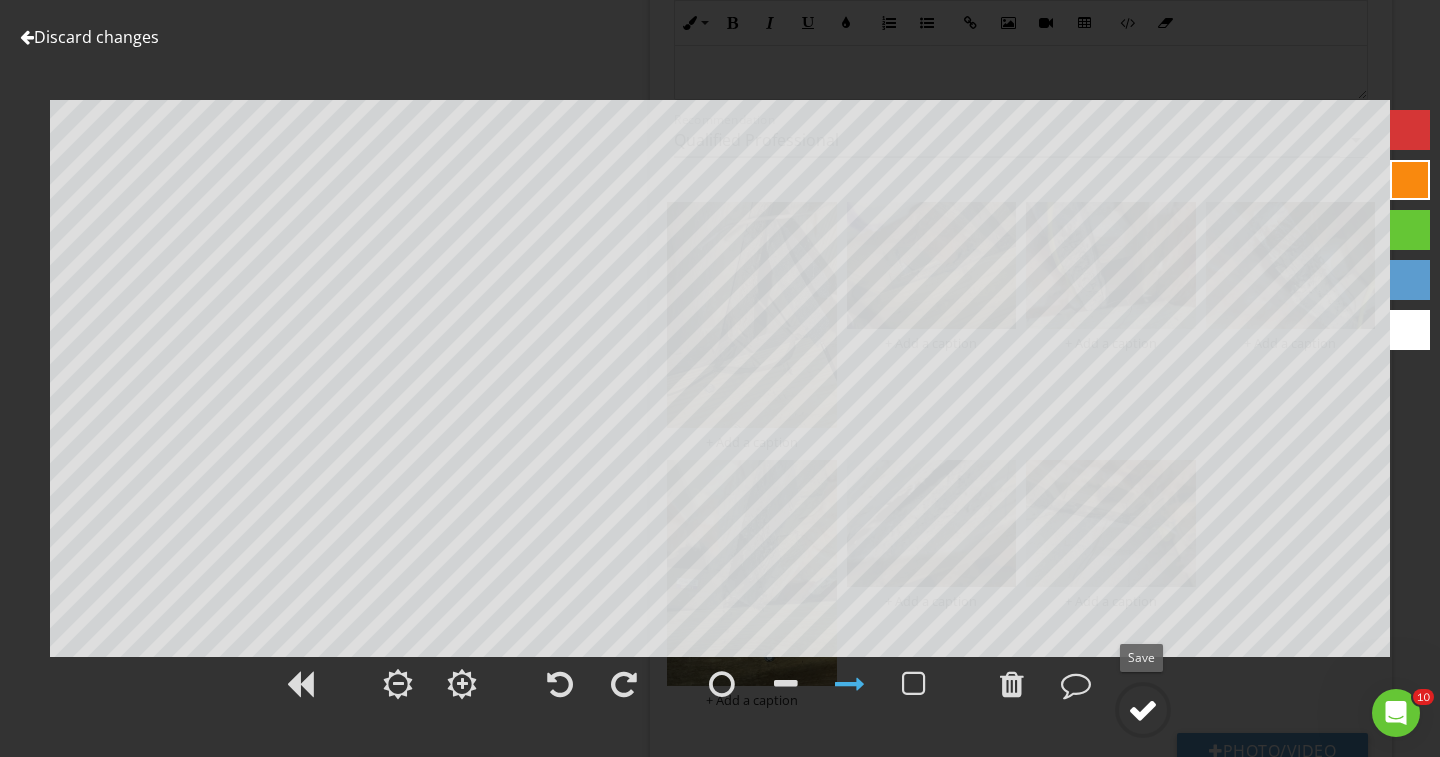 click at bounding box center (1143, 710) 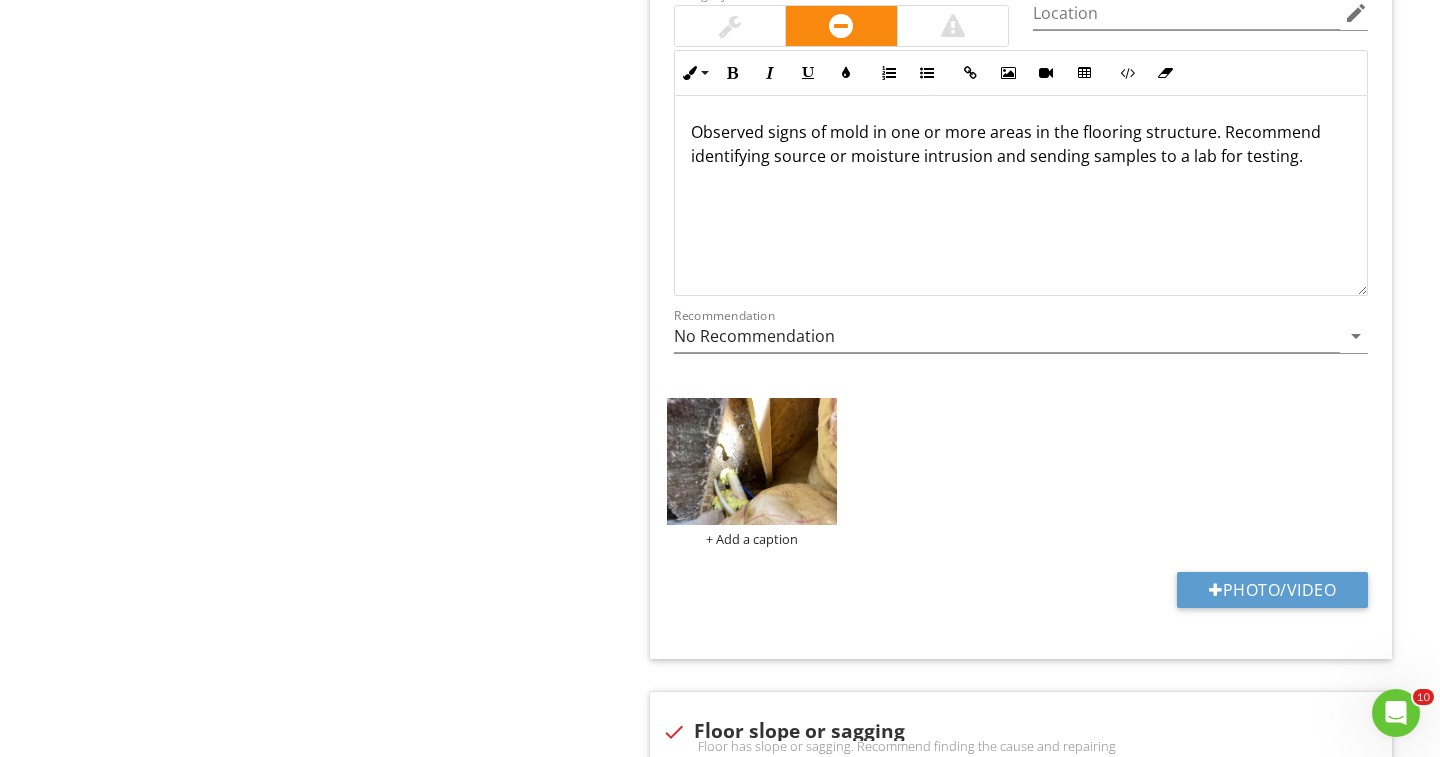 scroll, scrollTop: 2329, scrollLeft: 0, axis: vertical 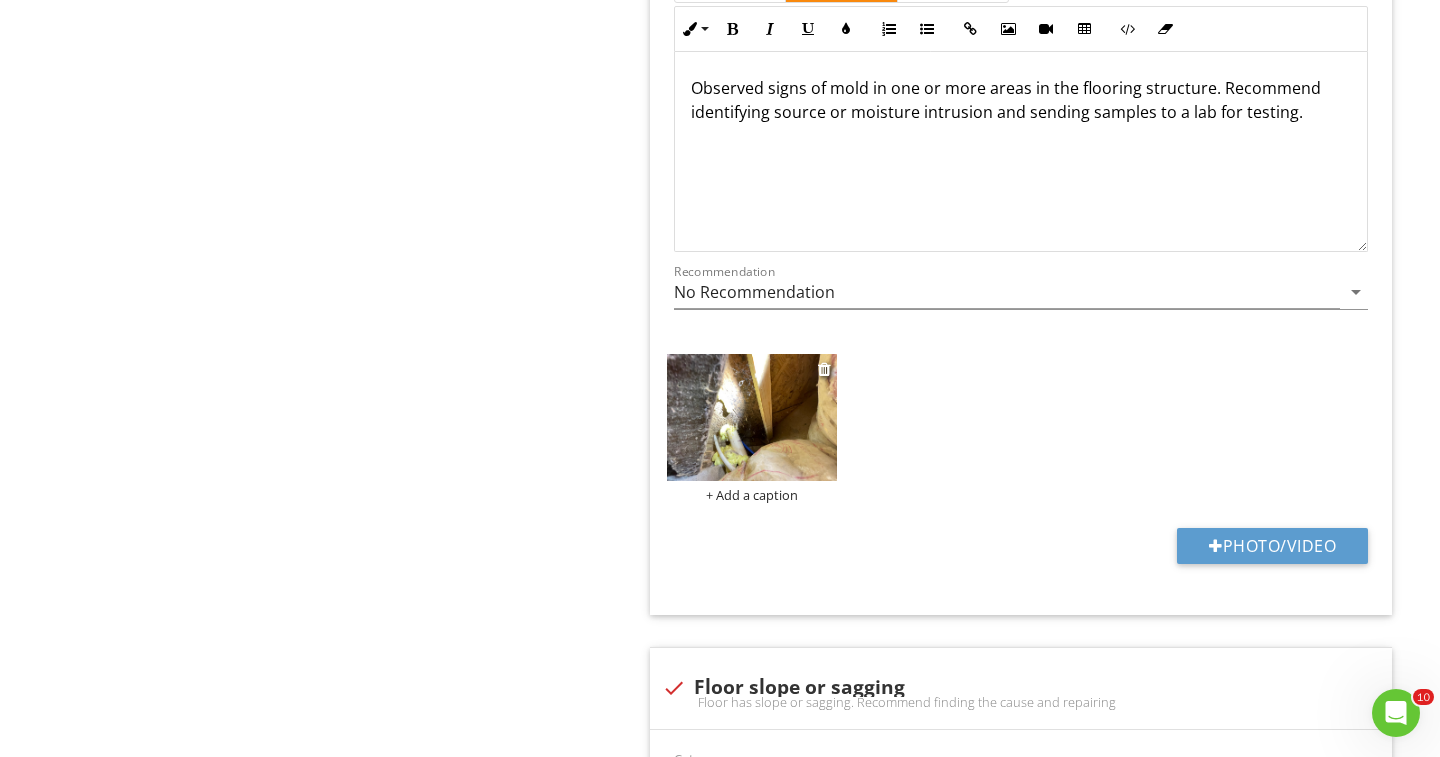 click at bounding box center [752, 417] 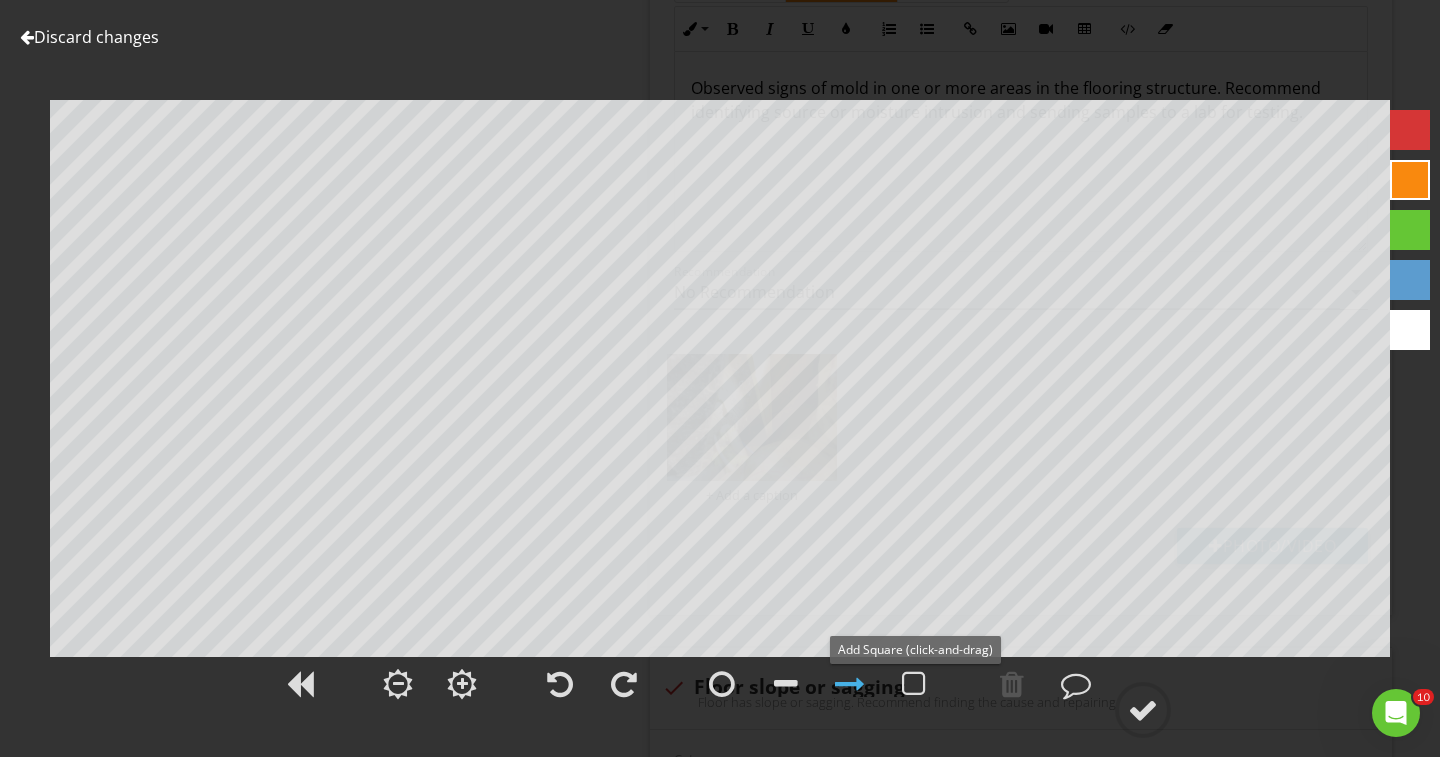 drag, startPoint x: 916, startPoint y: 690, endPoint x: 850, endPoint y: 623, distance: 94.04786 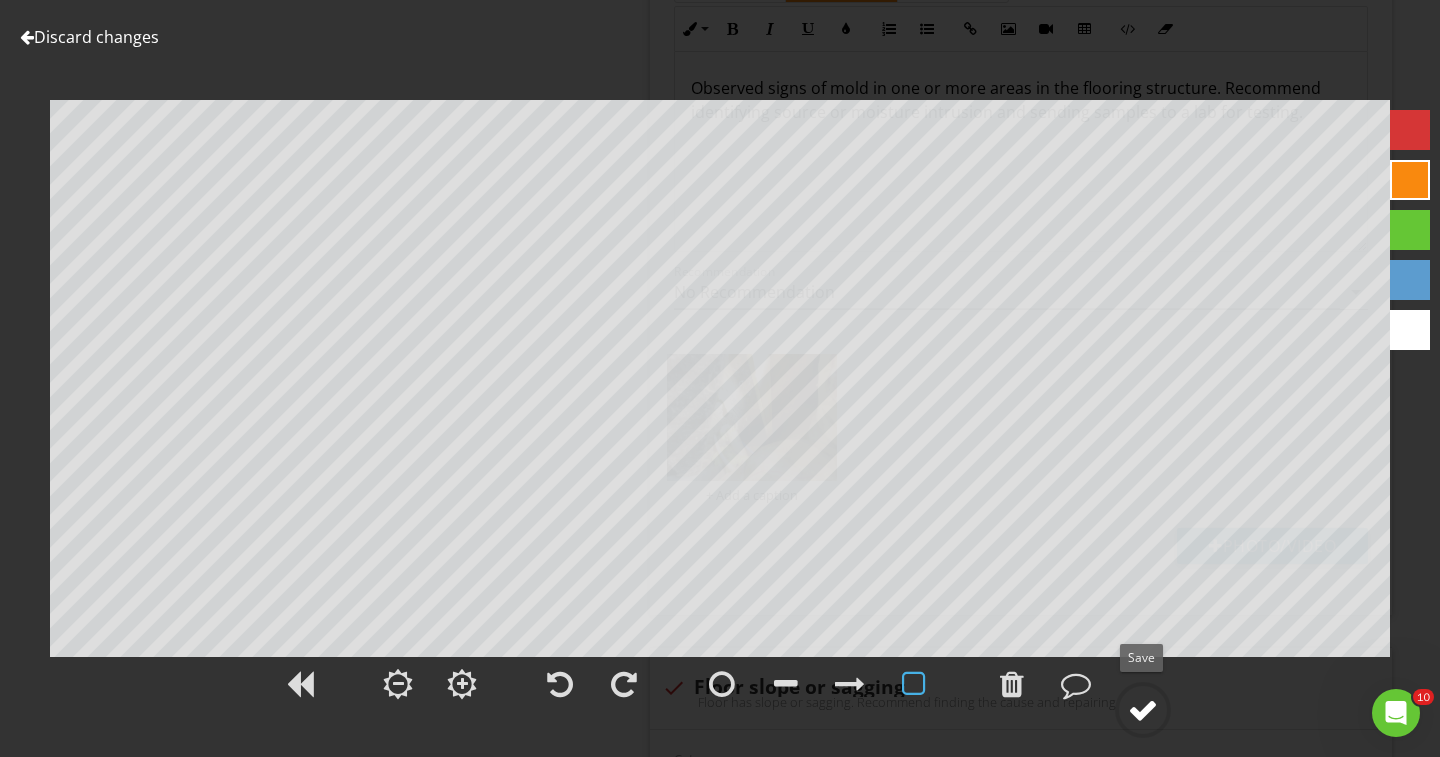 click at bounding box center (1143, 710) 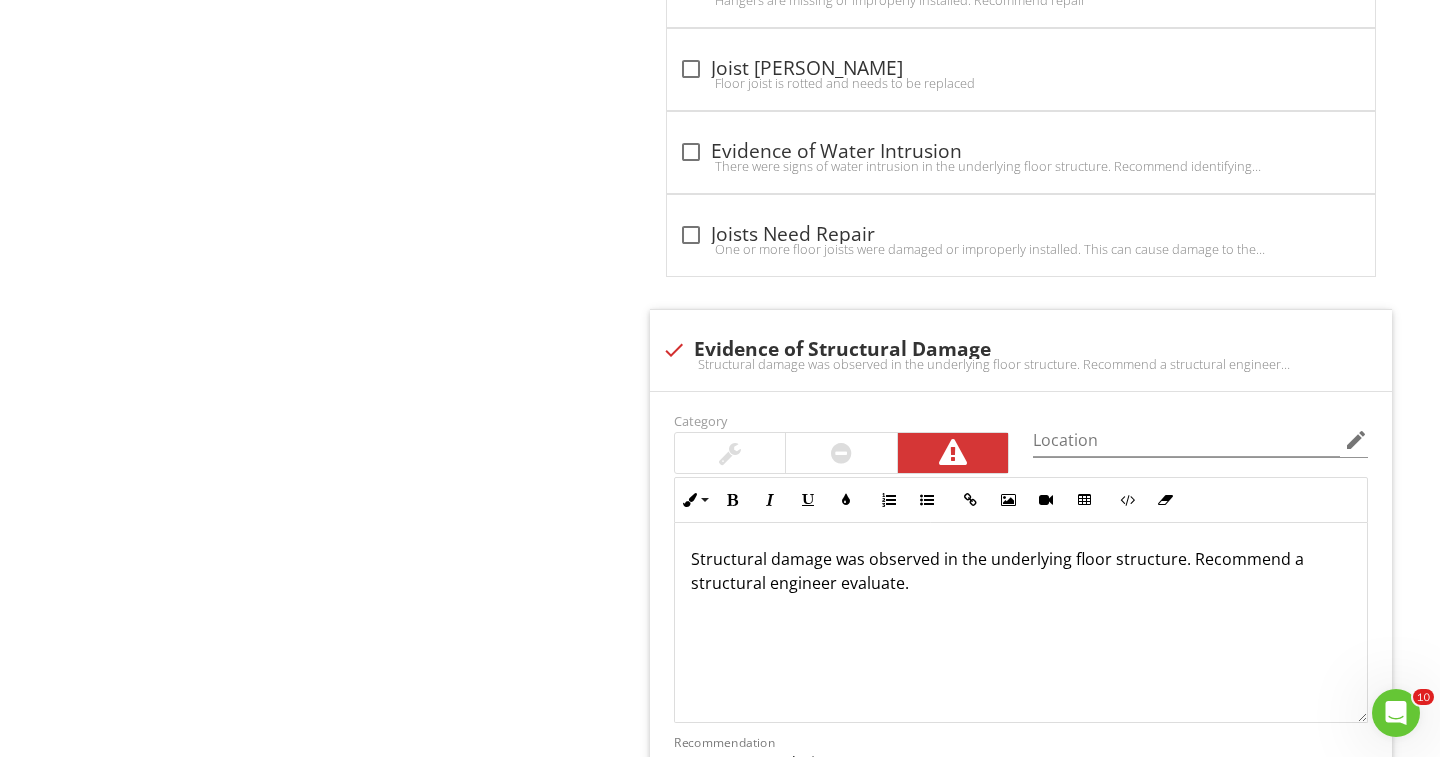 scroll, scrollTop: 4672, scrollLeft: 0, axis: vertical 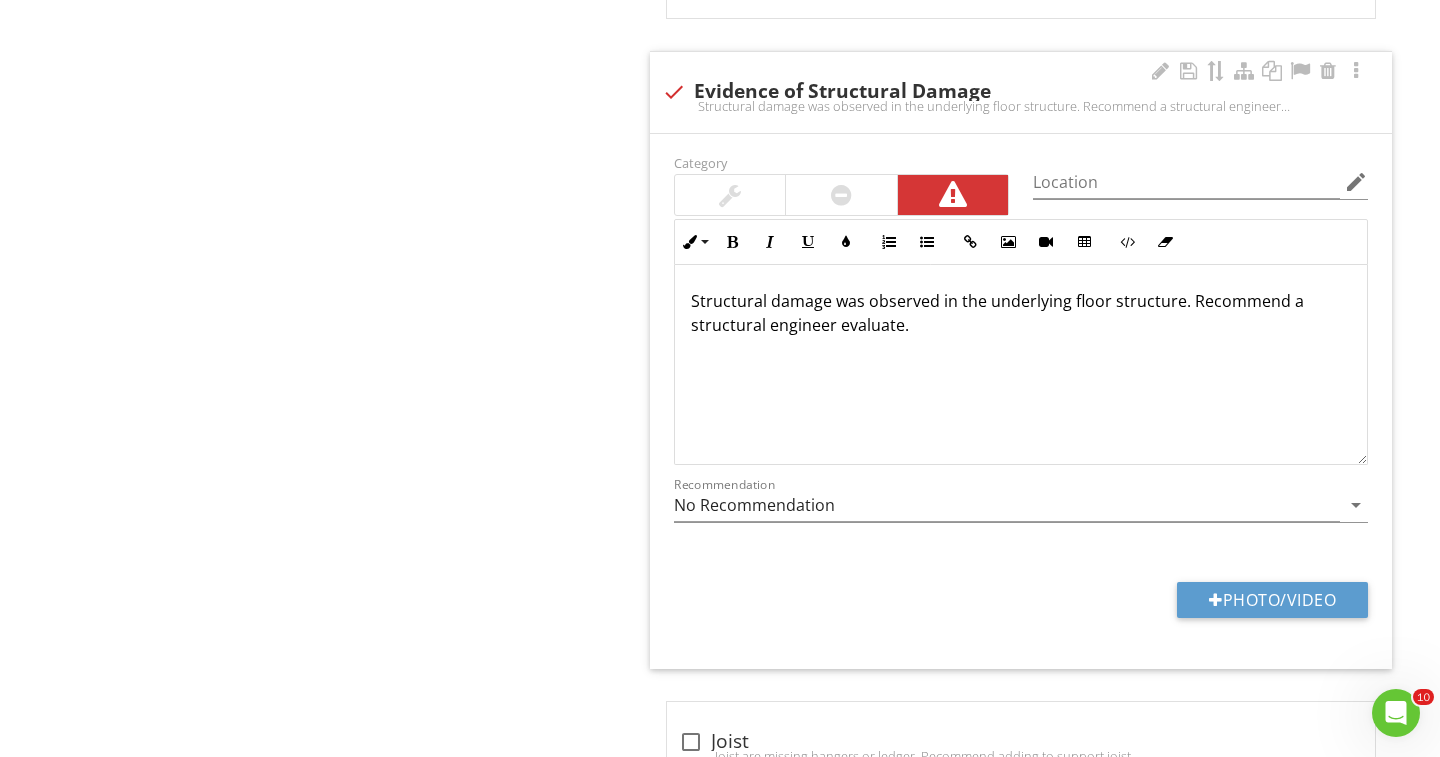 click at bounding box center (674, 92) 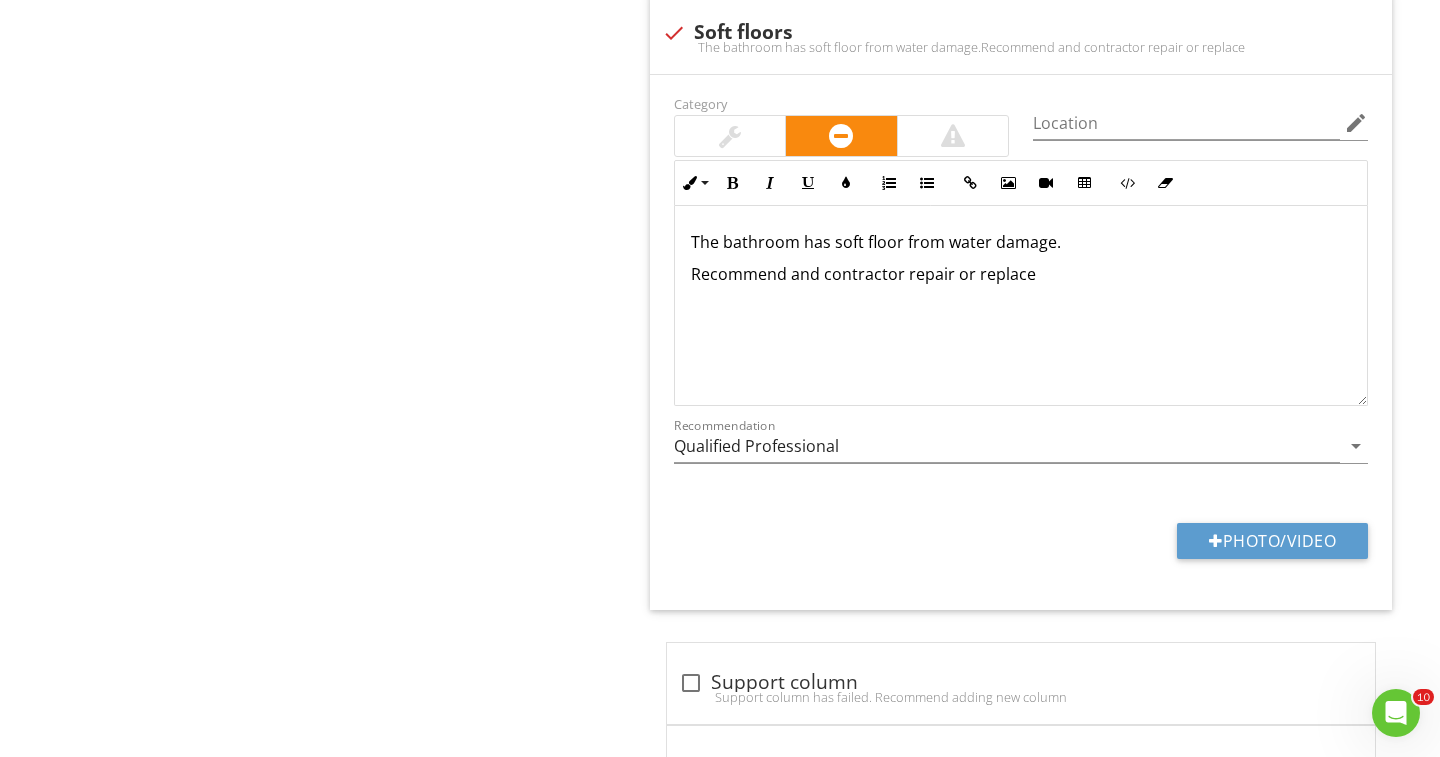 scroll, scrollTop: 3638, scrollLeft: 0, axis: vertical 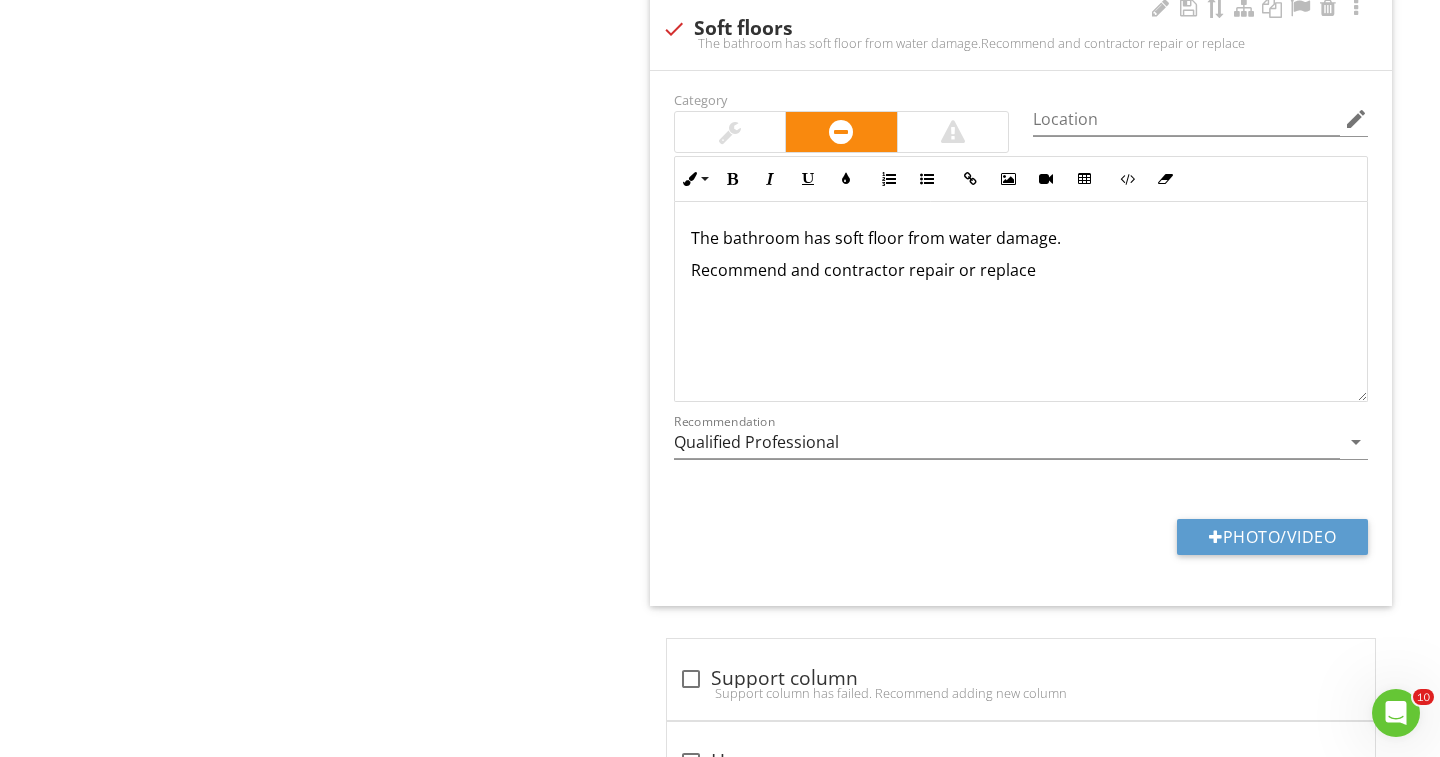 click on "The bathroom has soft floor from water damage." at bounding box center (1021, 238) 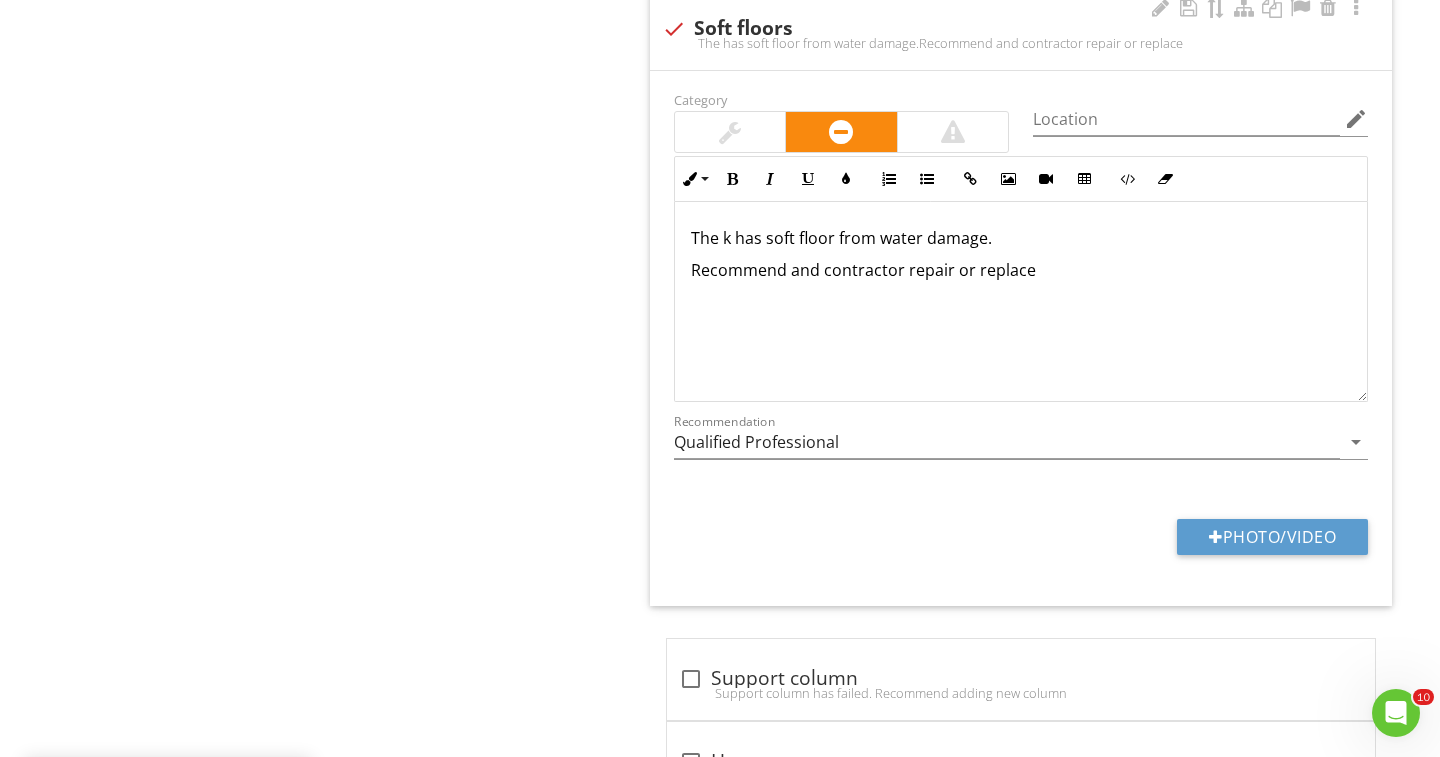 type 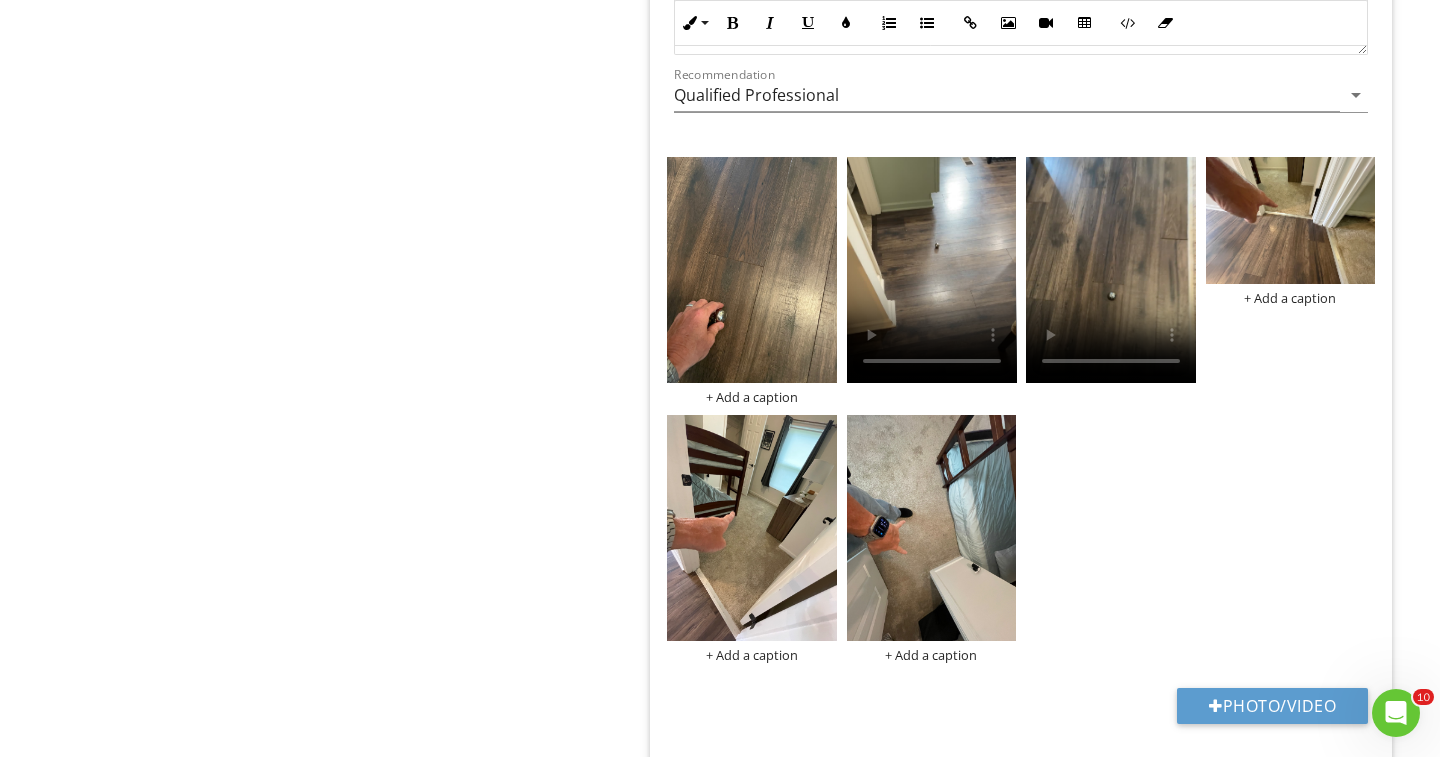 scroll, scrollTop: 3327, scrollLeft: 0, axis: vertical 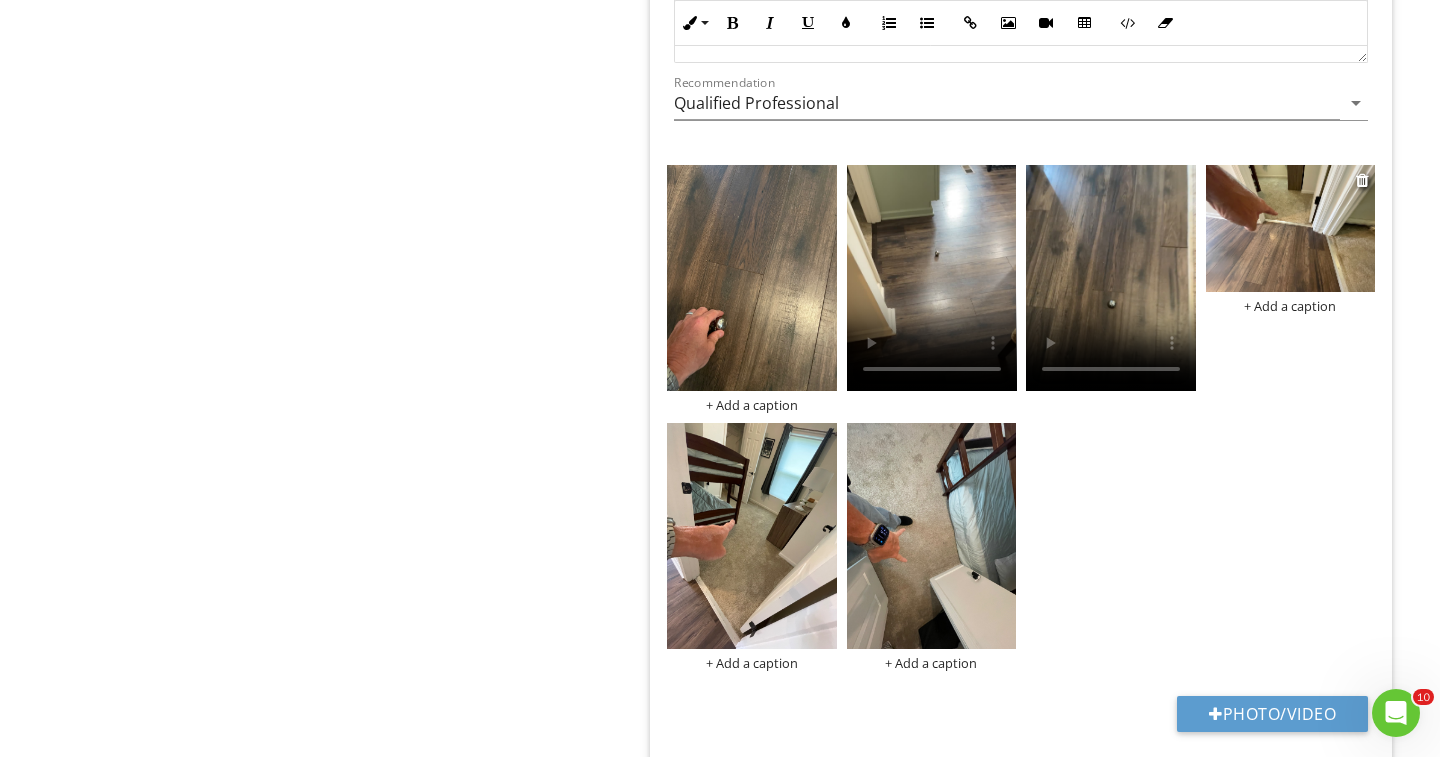 click at bounding box center (1291, 228) 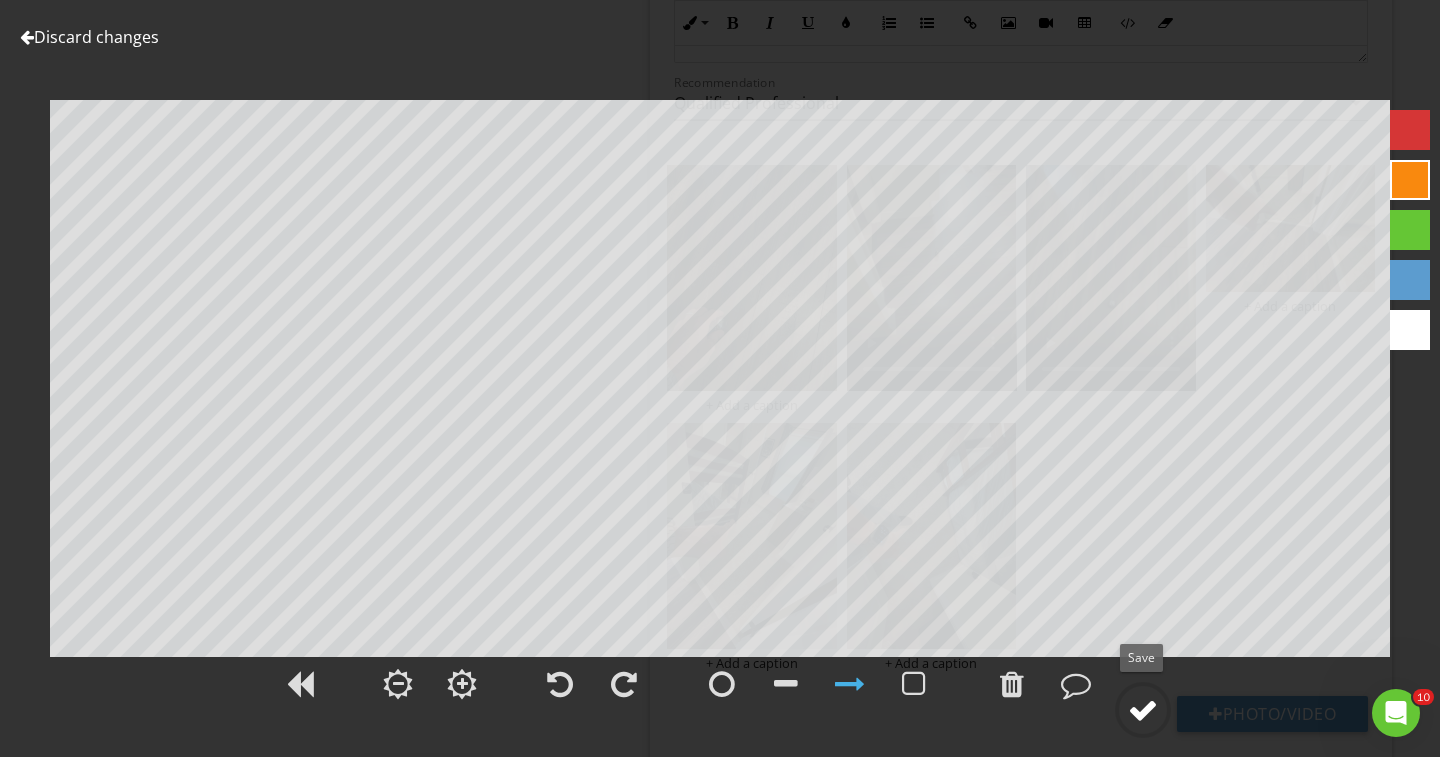 click at bounding box center (1143, 710) 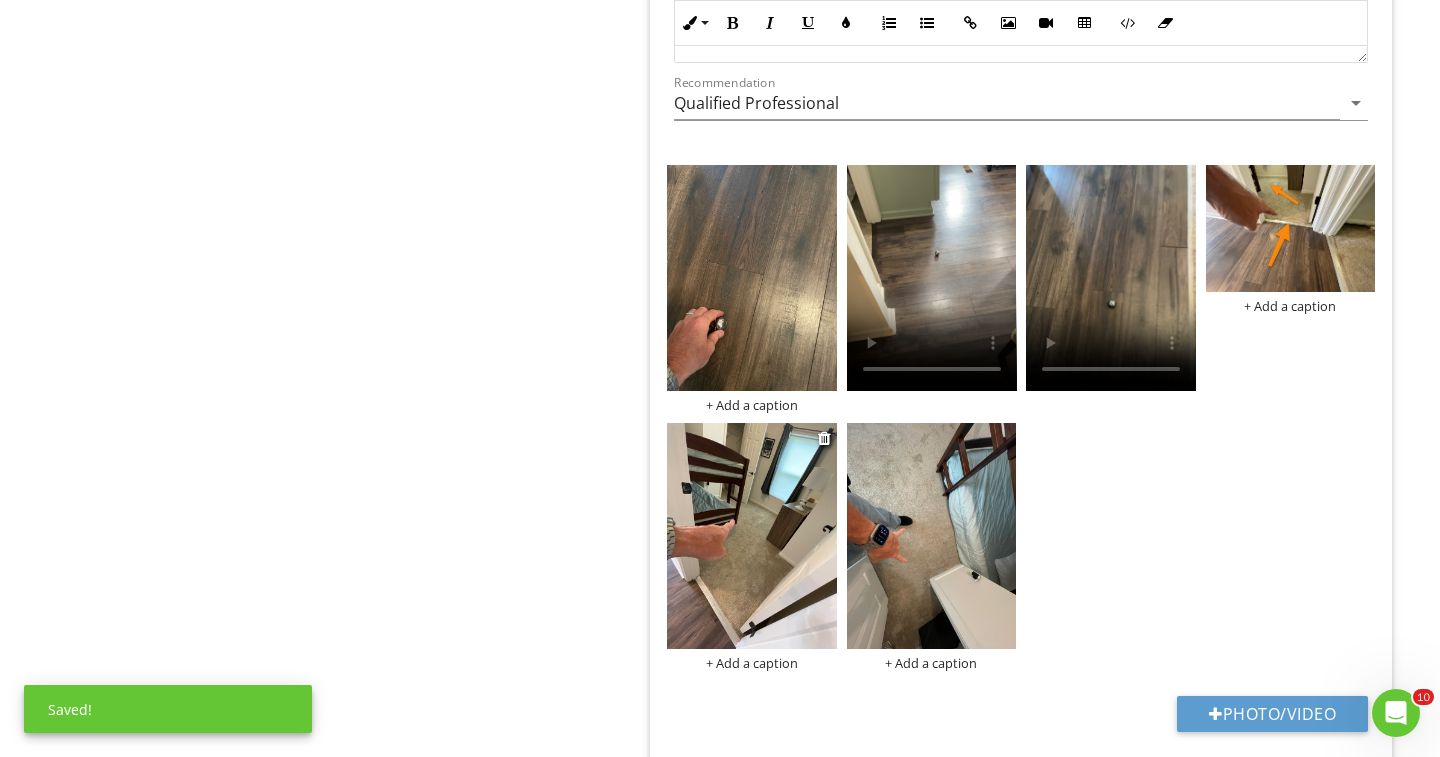 click at bounding box center (752, 536) 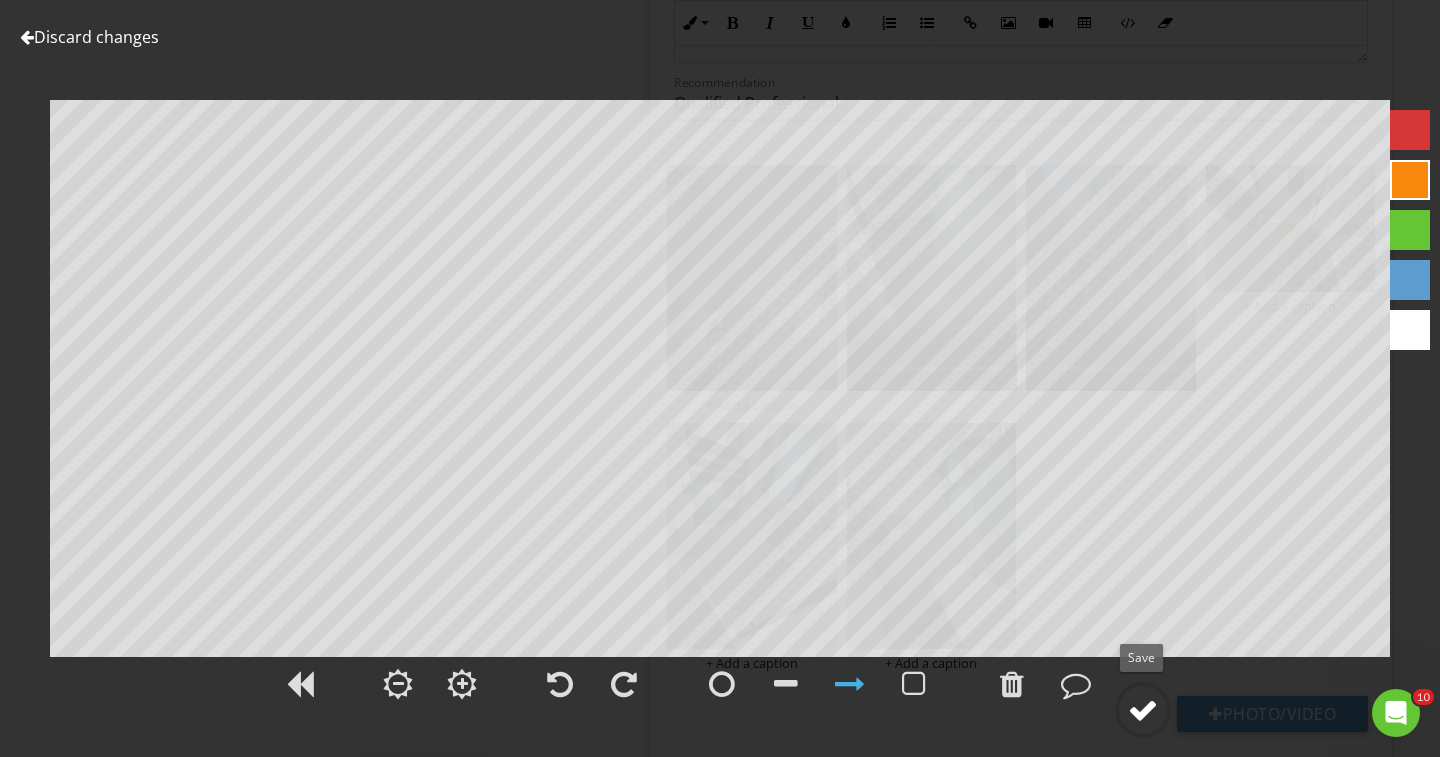click at bounding box center [1143, 710] 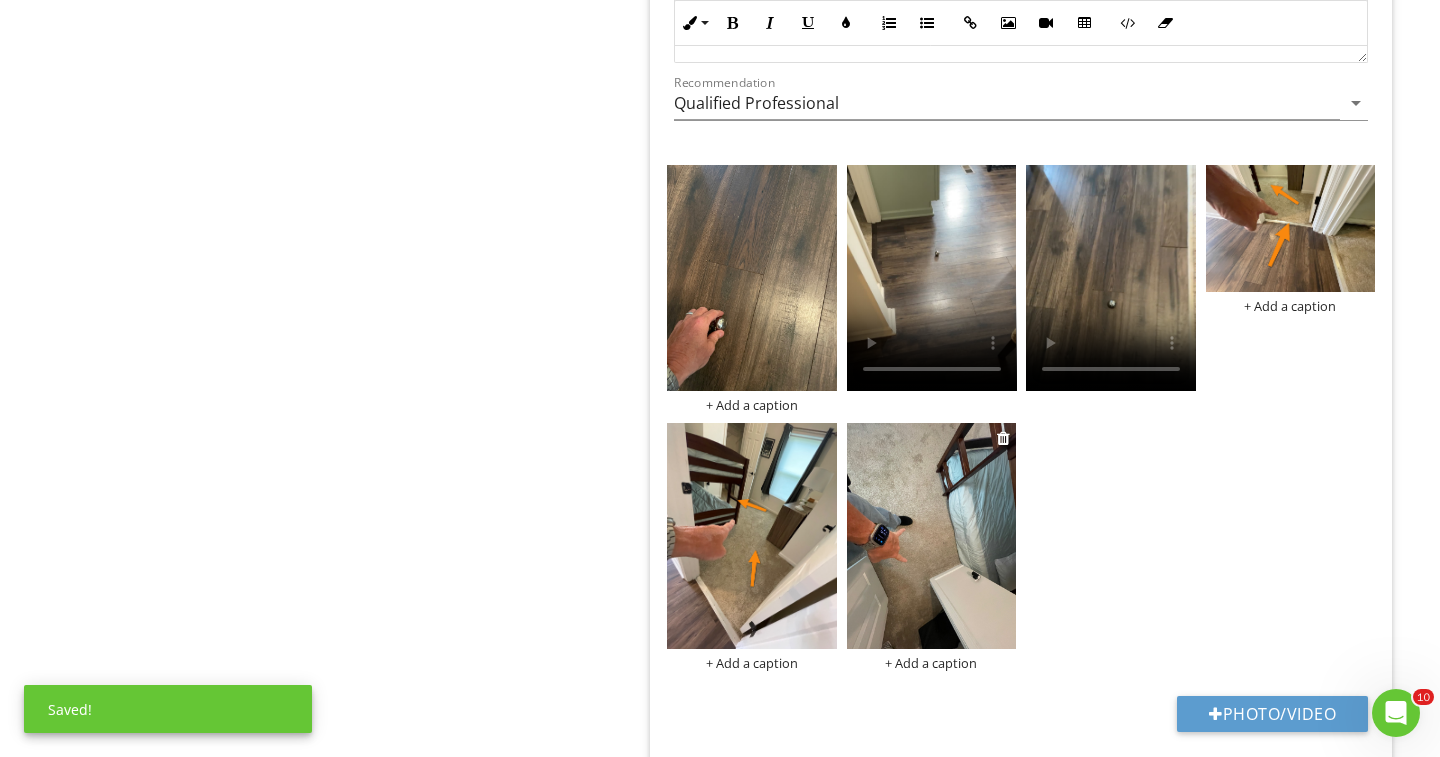 click at bounding box center [932, 536] 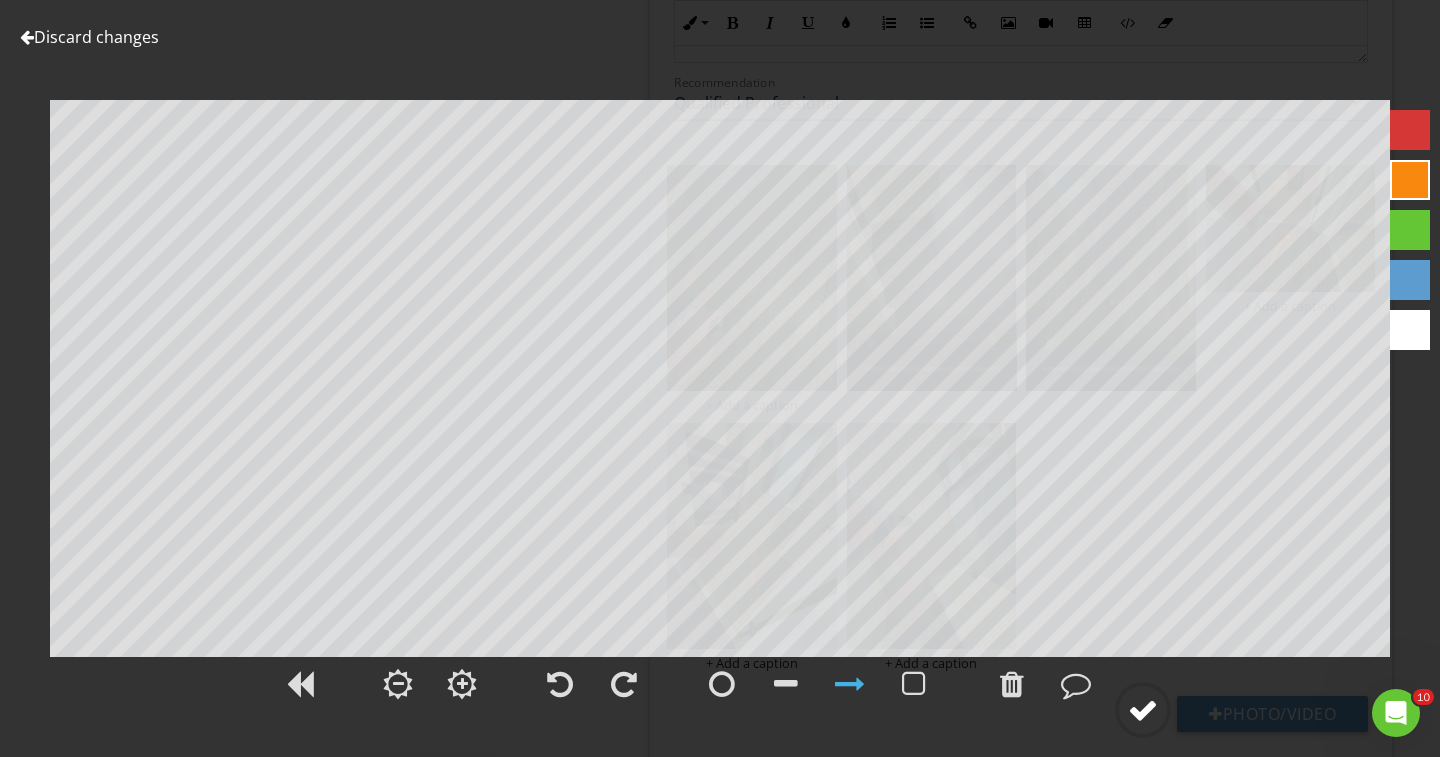 click at bounding box center (1143, 710) 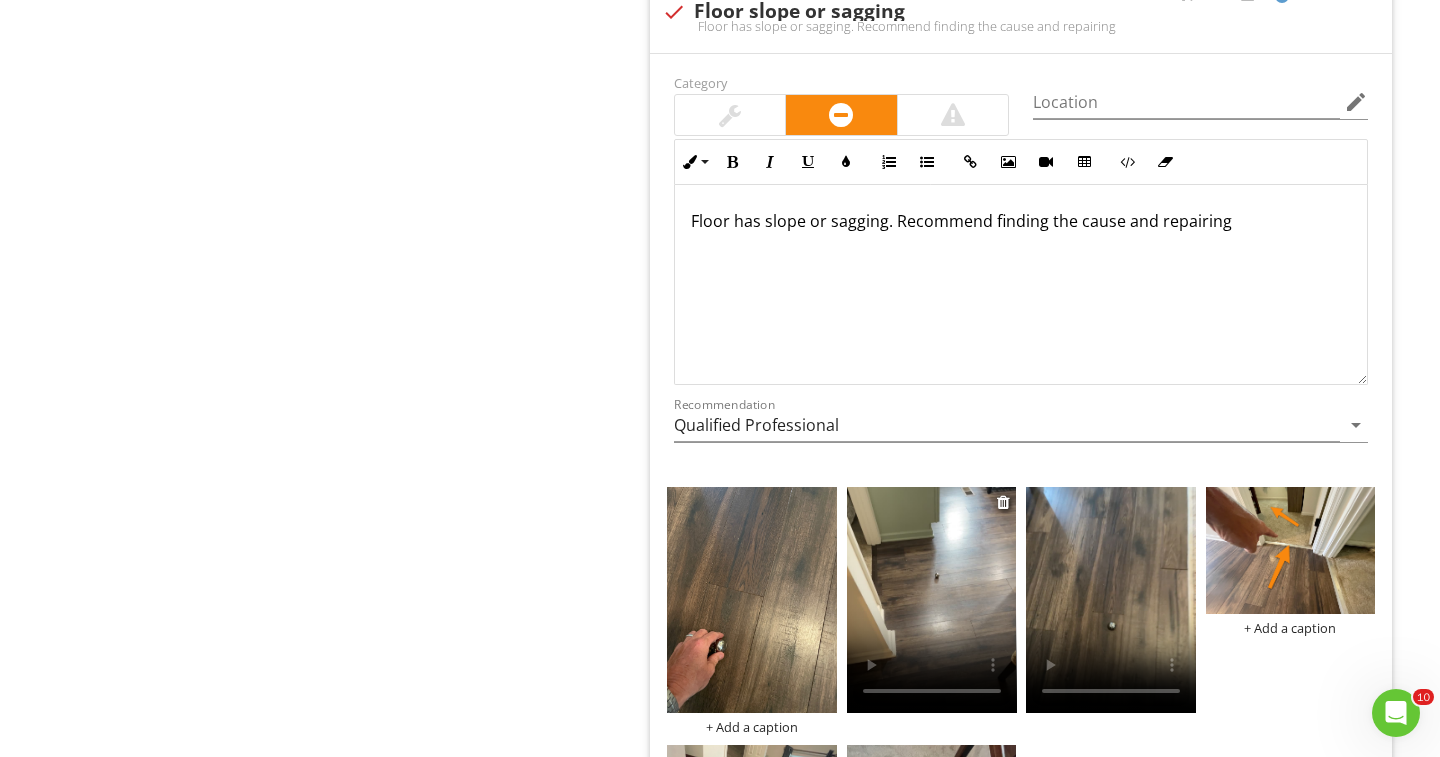 scroll, scrollTop: 2983, scrollLeft: 0, axis: vertical 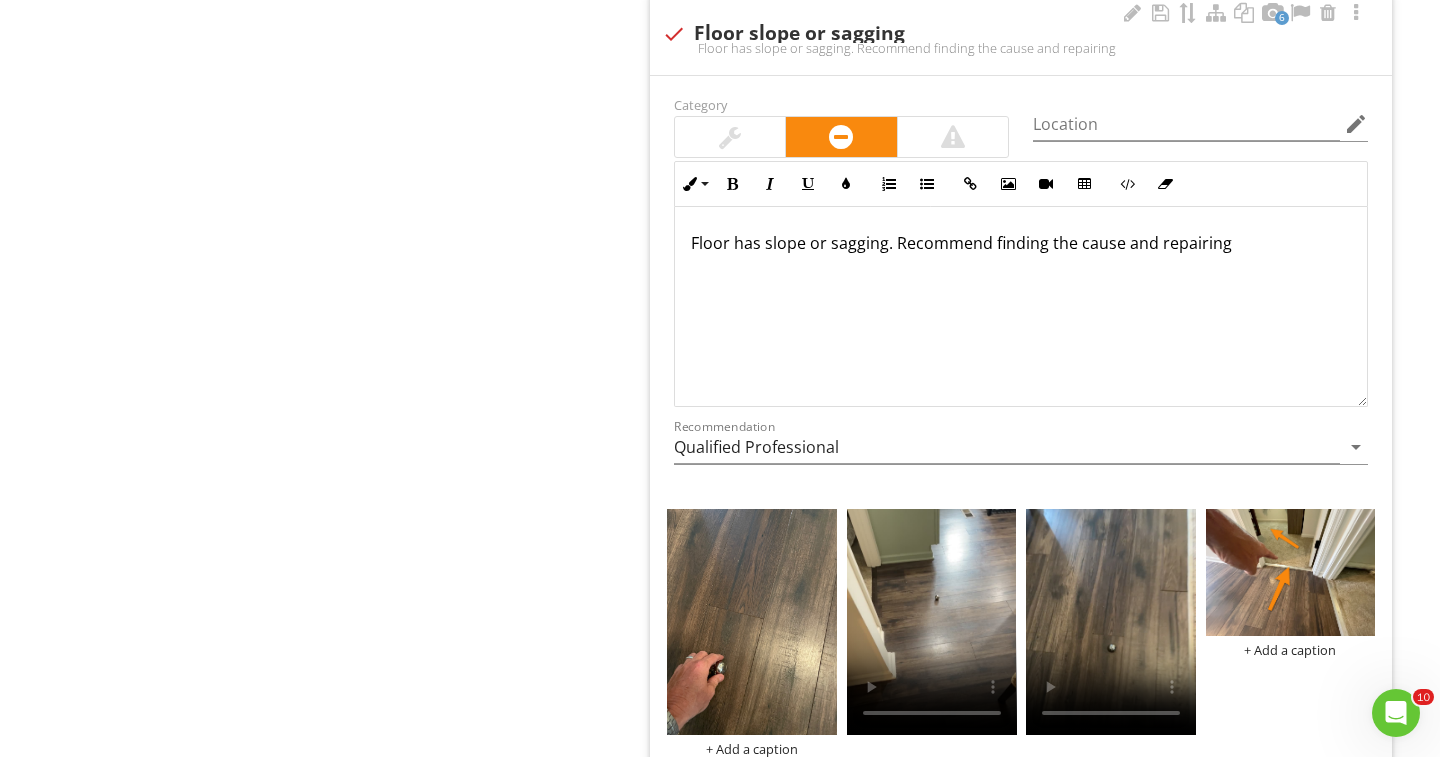 click on "Floor has slope or sagging. Recommend finding the cause and repairing" at bounding box center (1021, 243) 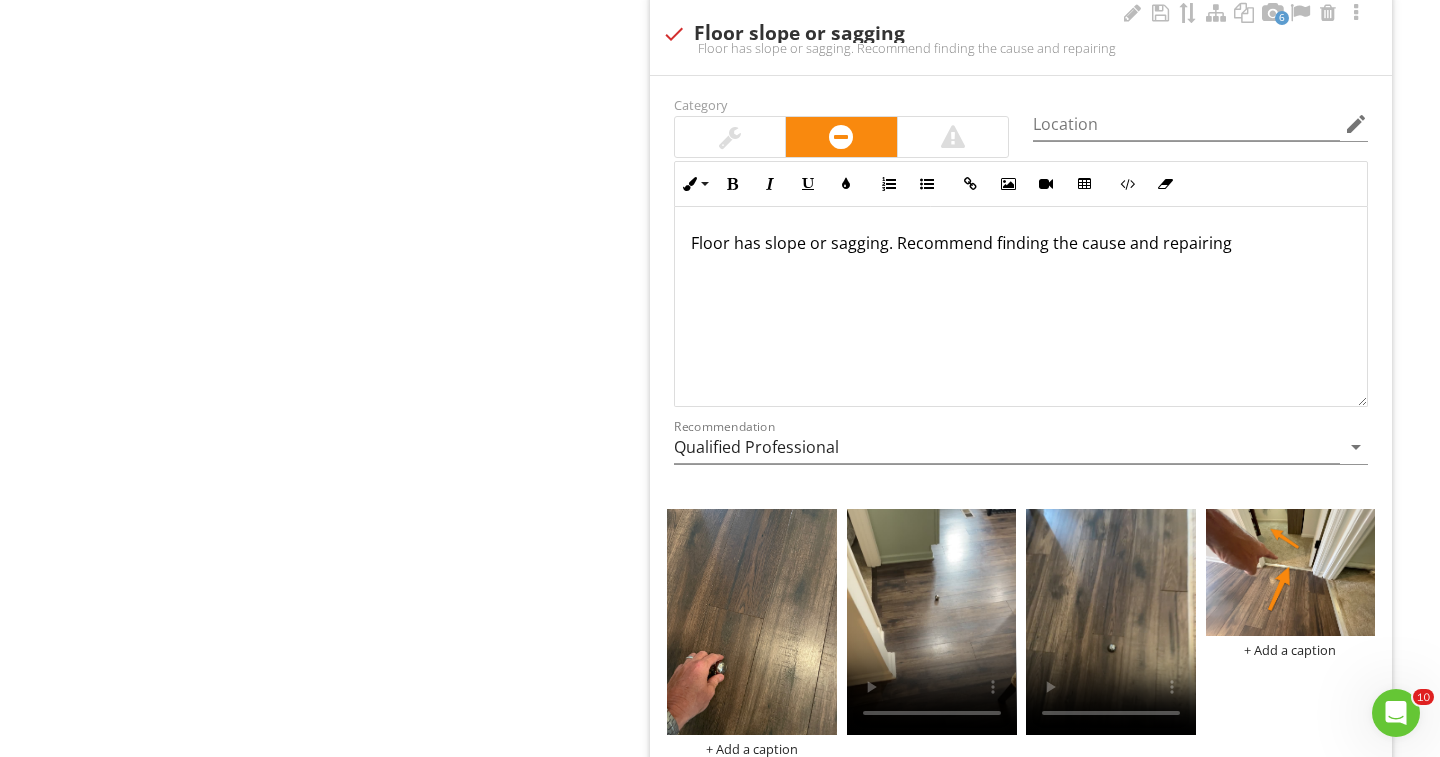 type 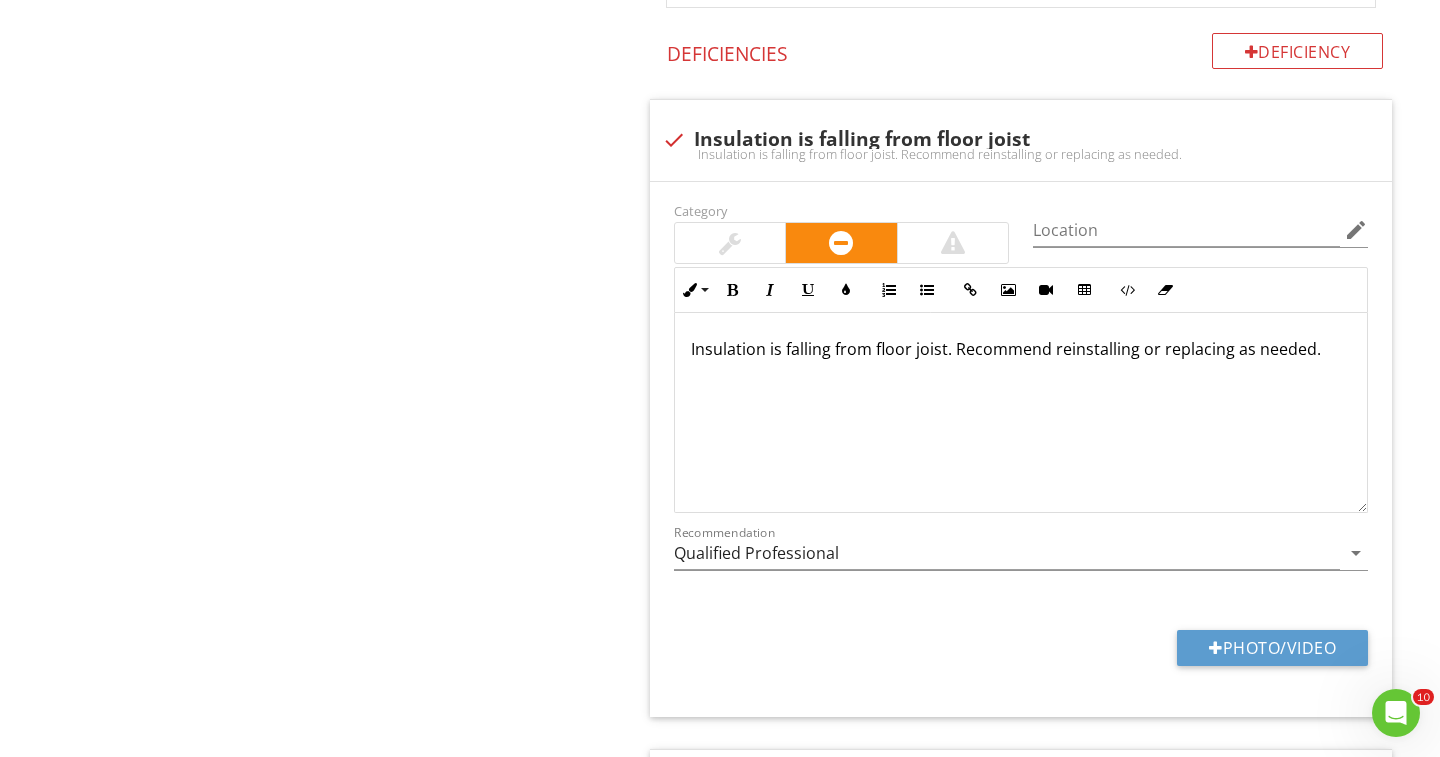 scroll, scrollTop: 1421, scrollLeft: 0, axis: vertical 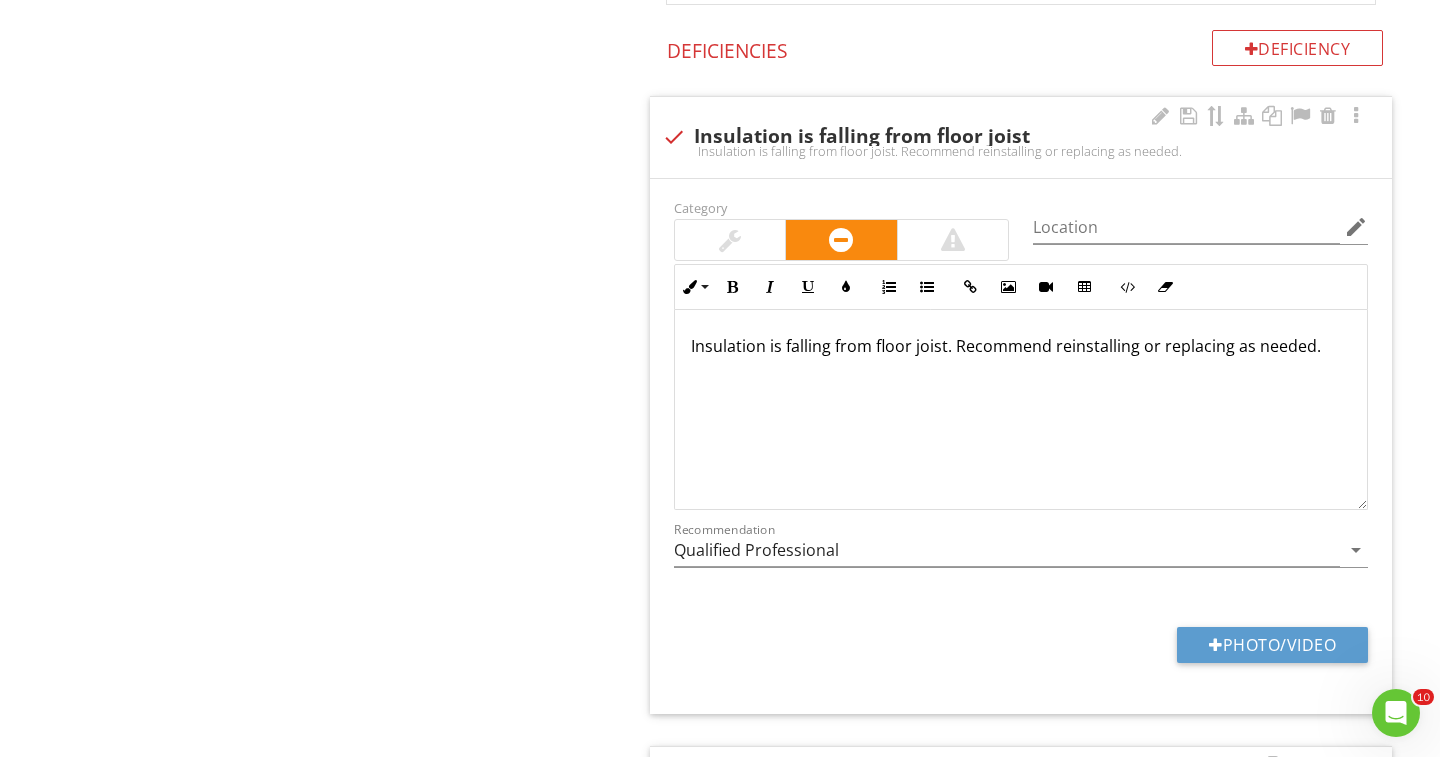 click on "Insulation is falling from floor joist. Recommend reinstalling or replacing as needed." at bounding box center (1021, 346) 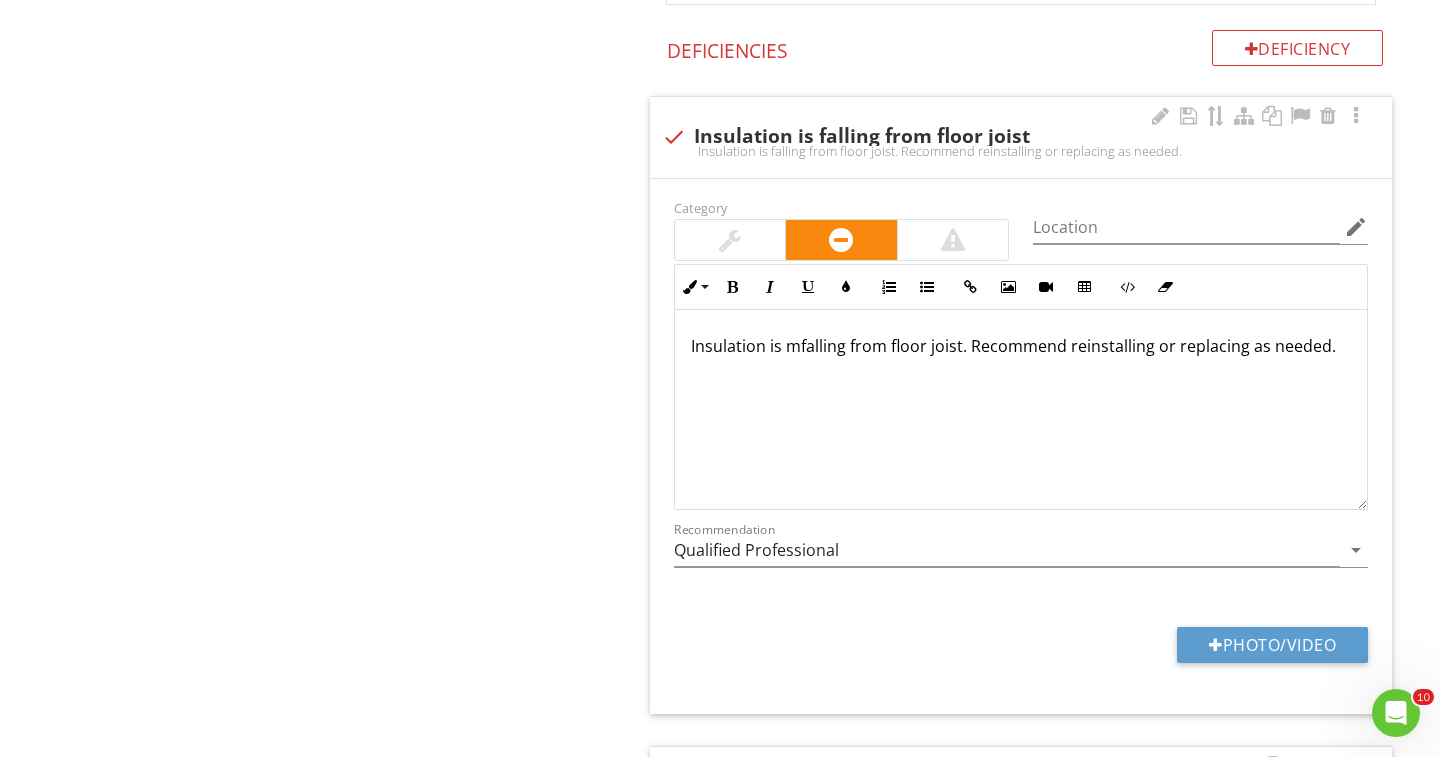 type 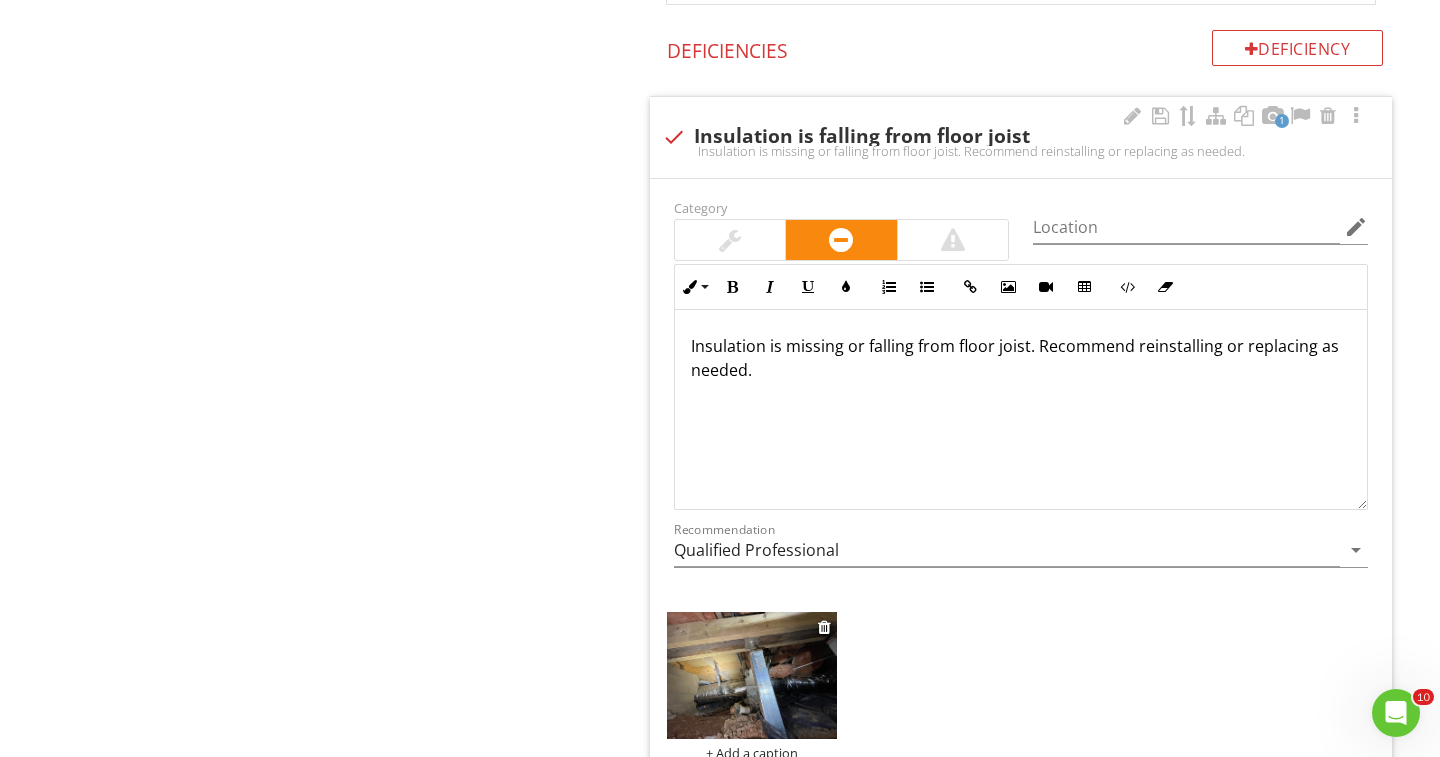 click at bounding box center (752, 675) 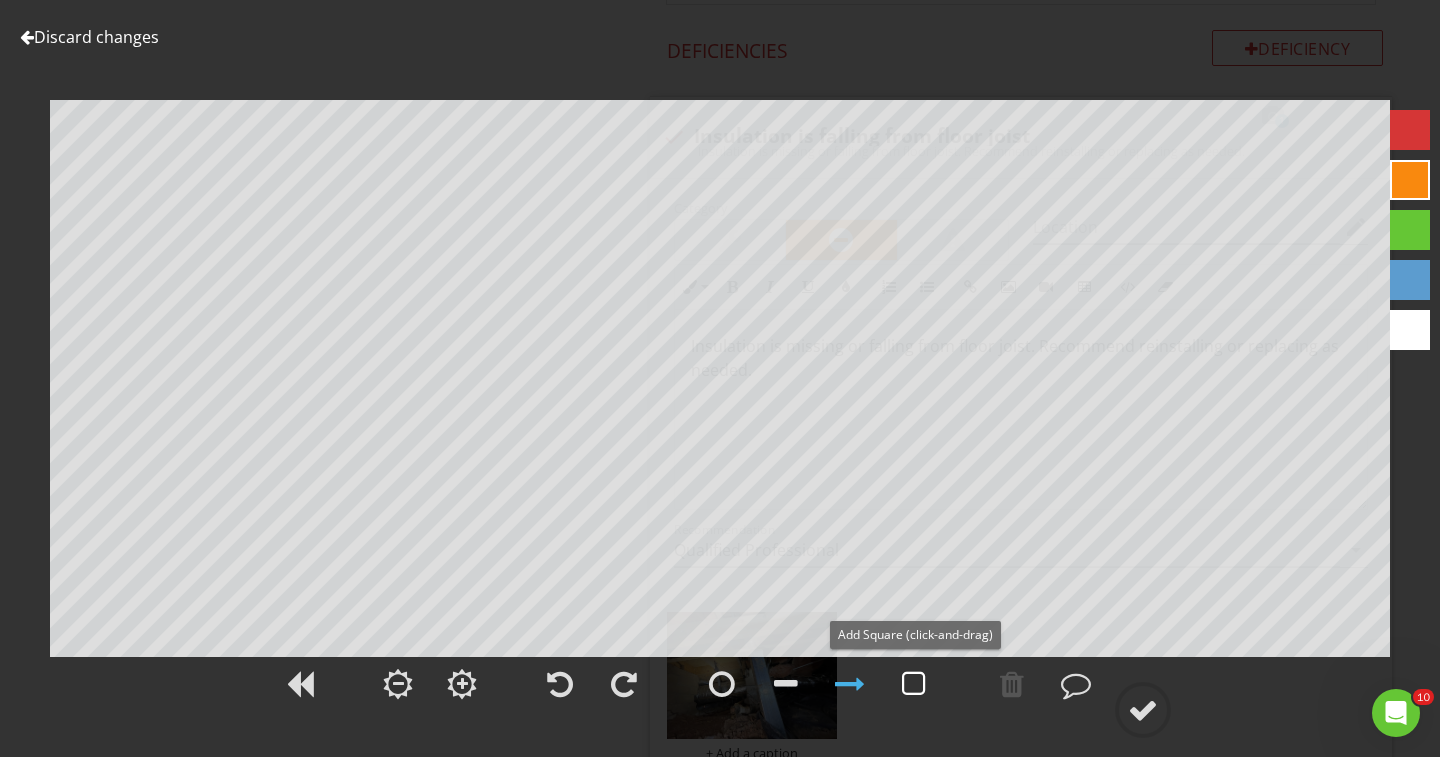click at bounding box center (914, 684) 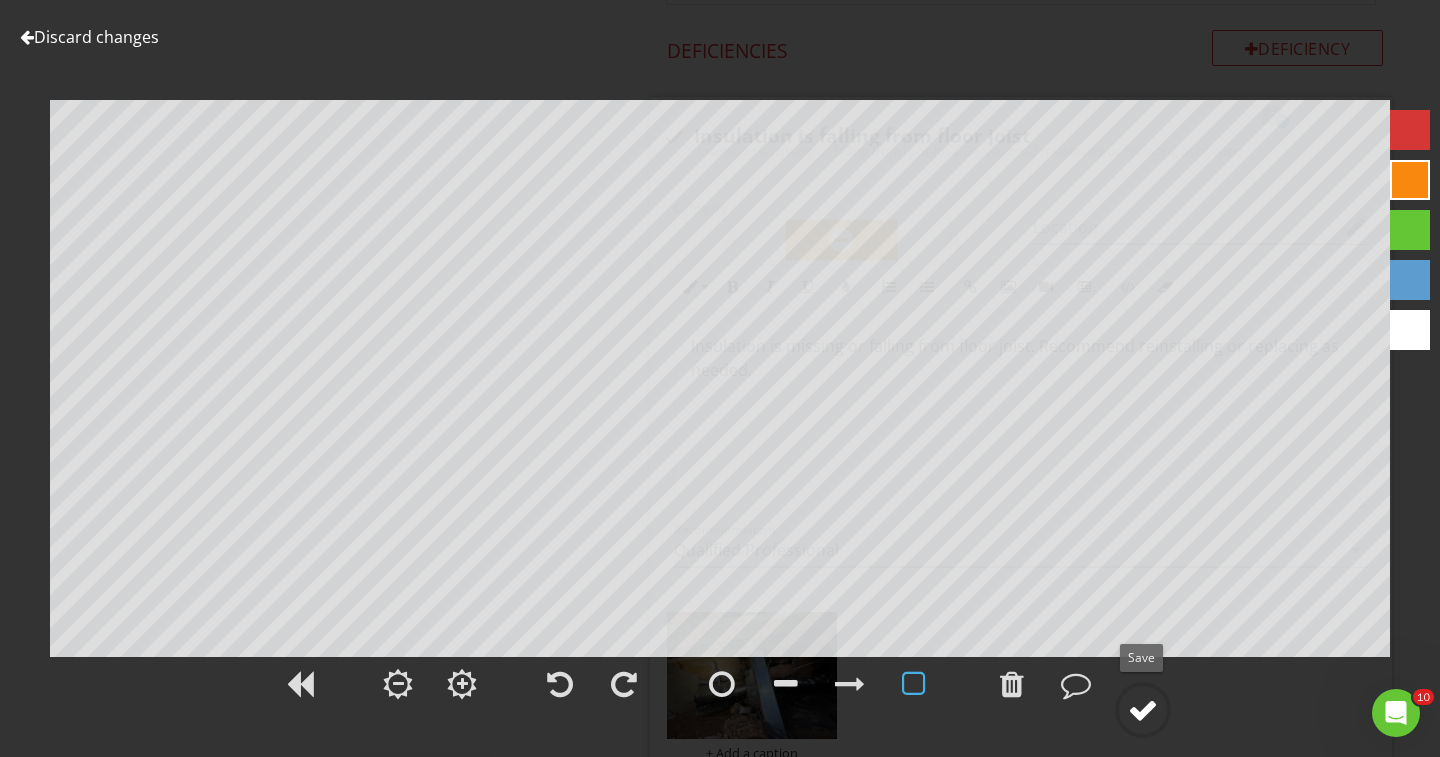click at bounding box center [1143, 710] 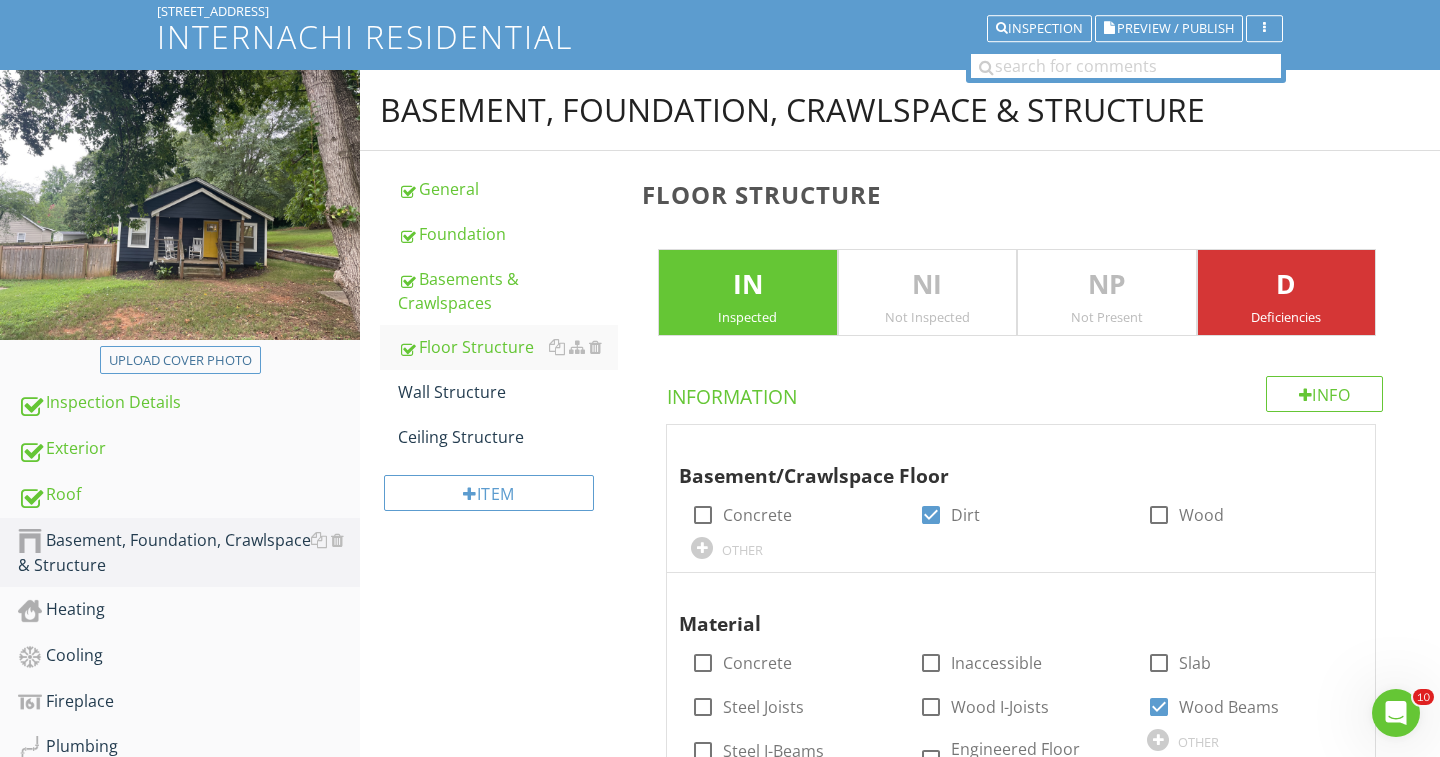 scroll, scrollTop: 195, scrollLeft: 0, axis: vertical 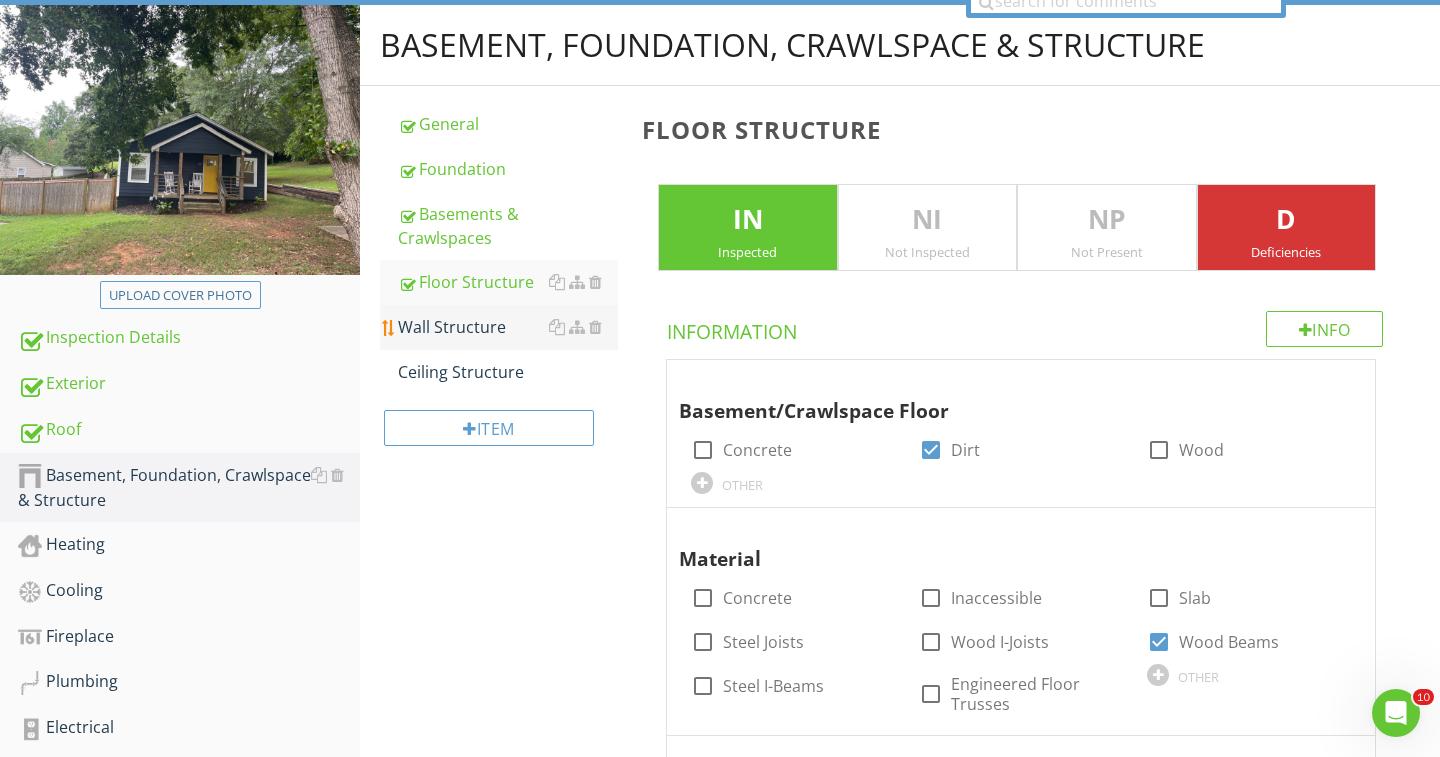click on "Wall Structure" at bounding box center (508, 327) 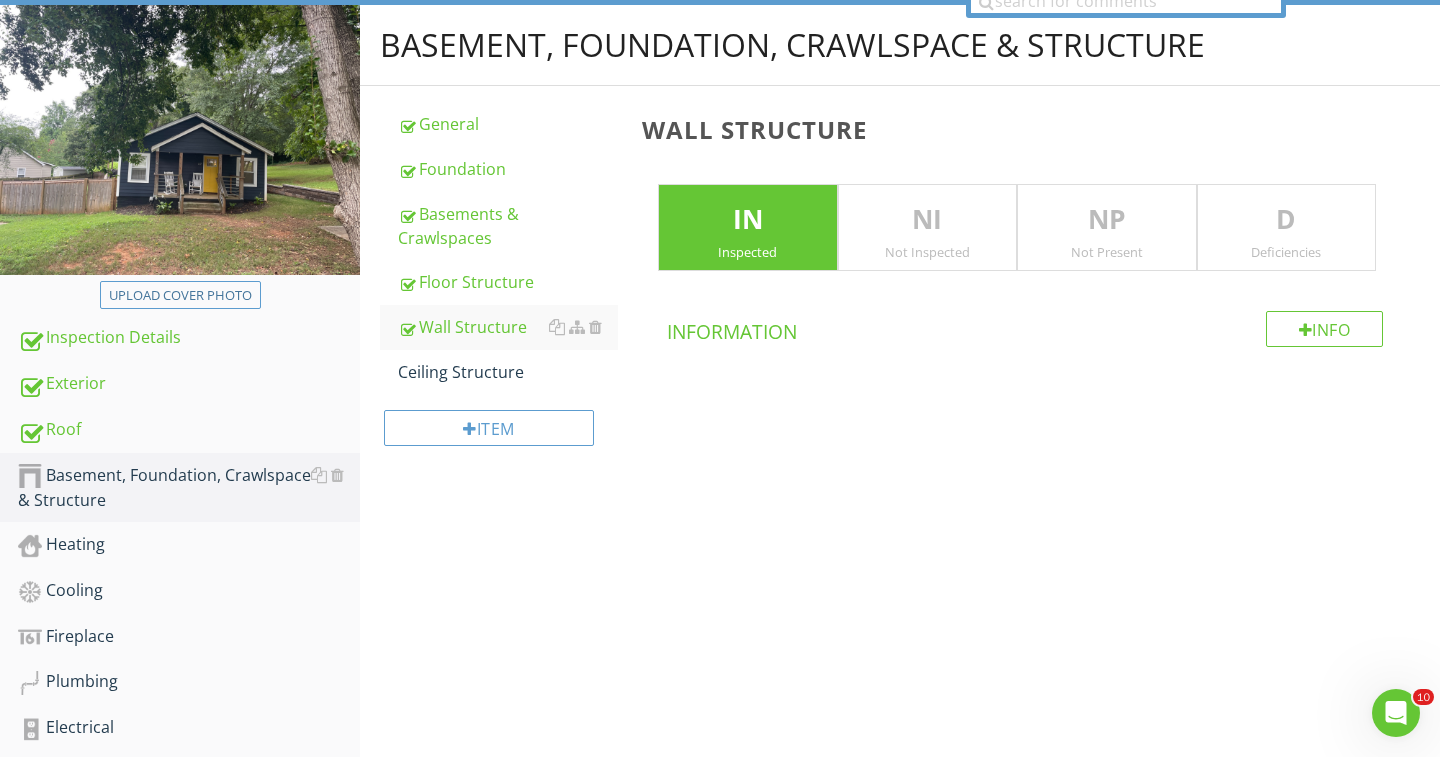 click on "Deficiencies" at bounding box center [1287, 252] 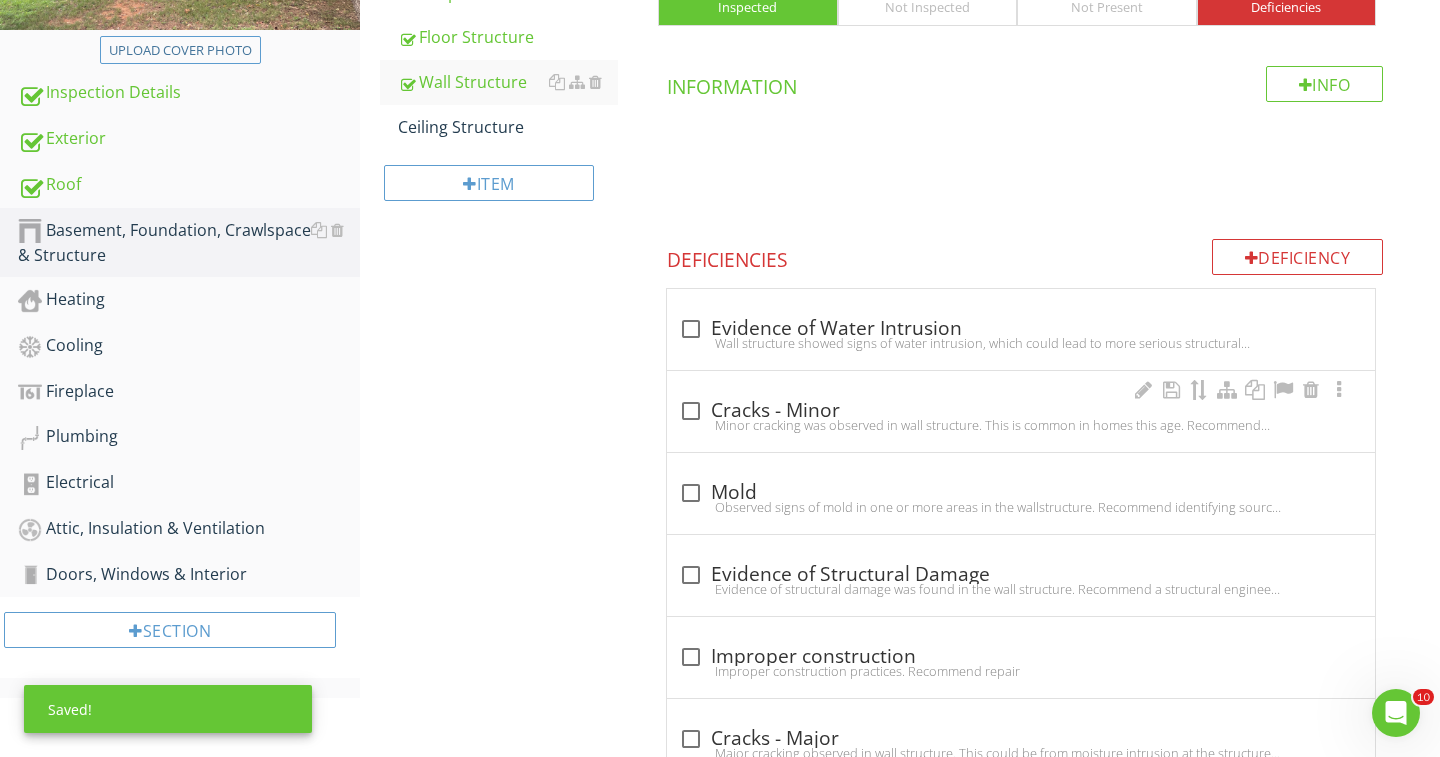 scroll, scrollTop: 448, scrollLeft: 0, axis: vertical 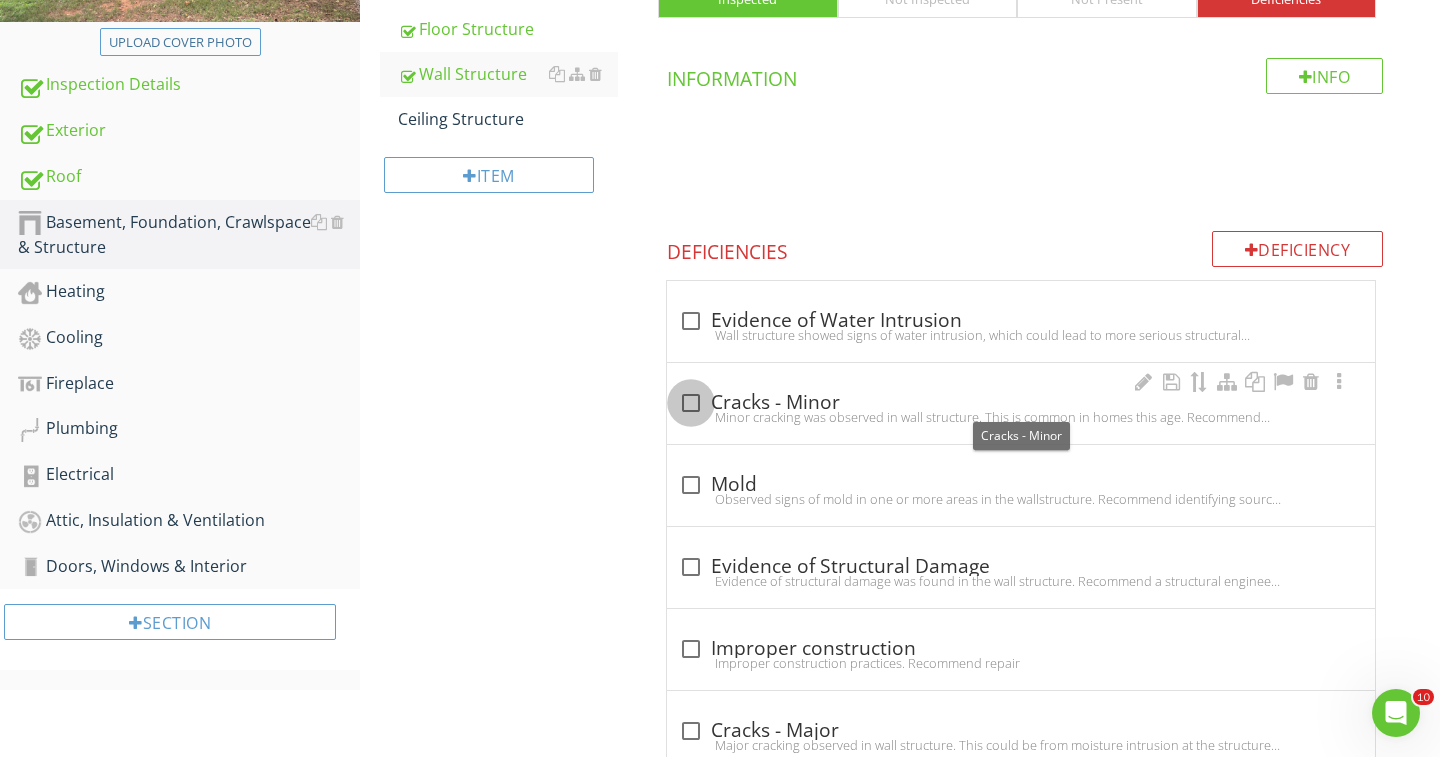 click at bounding box center (691, 403) 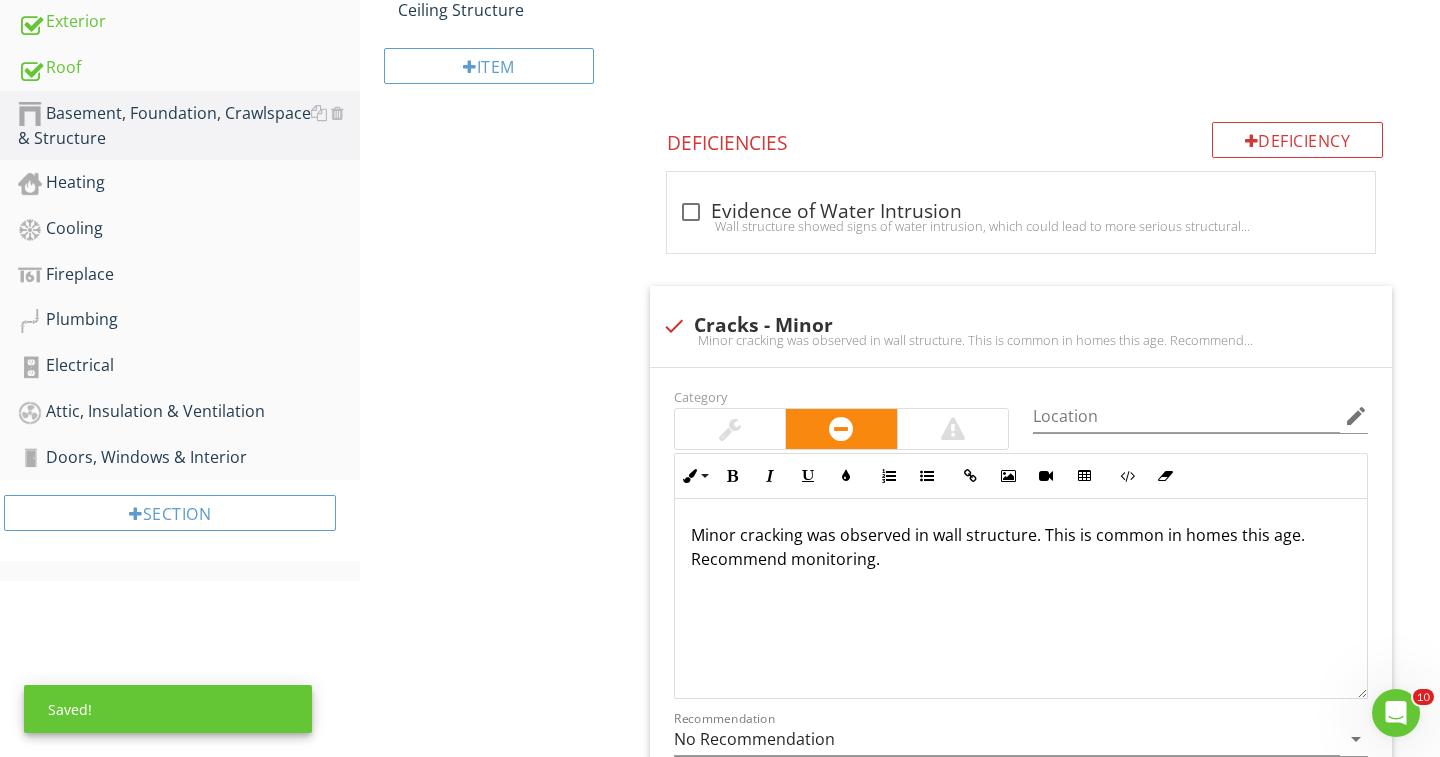 scroll, scrollTop: 562, scrollLeft: 0, axis: vertical 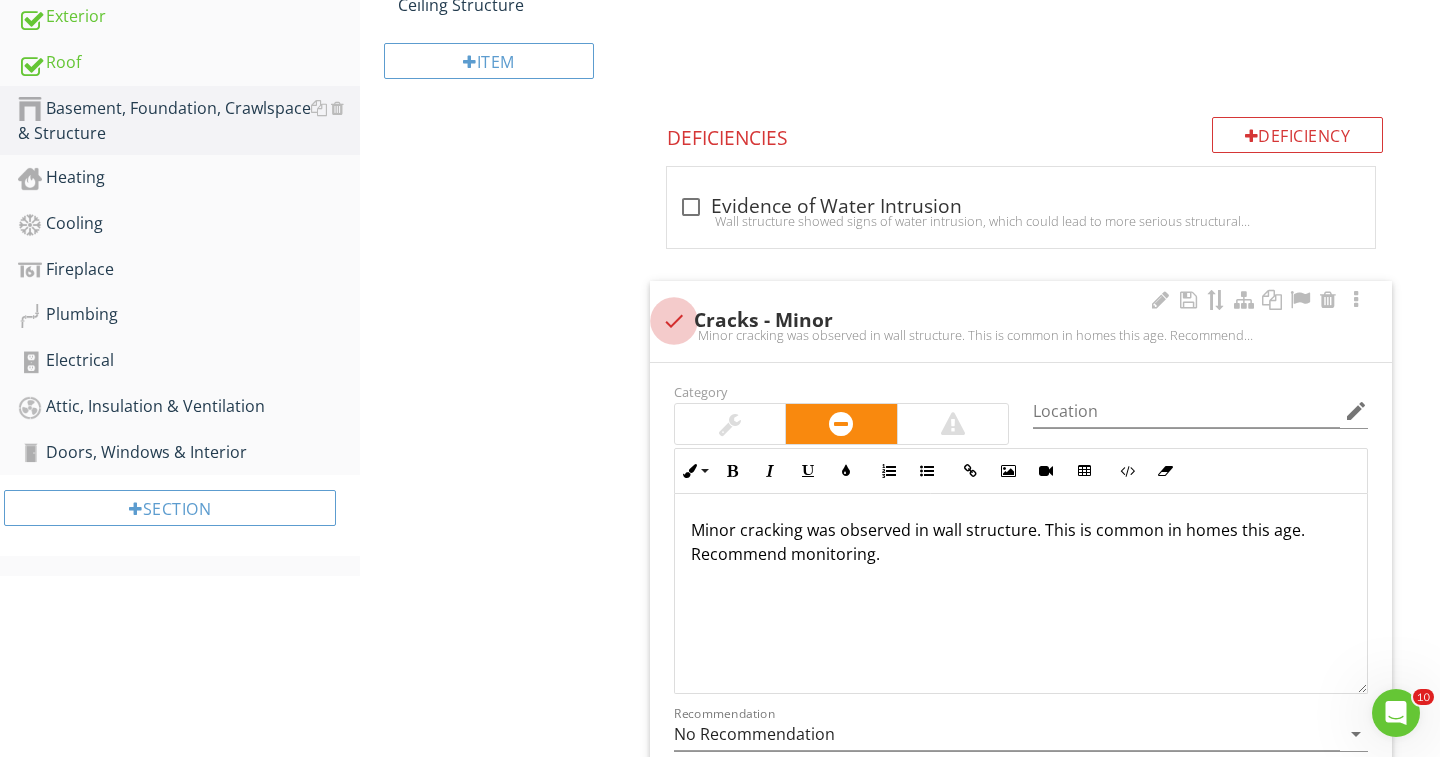 click at bounding box center (674, 321) 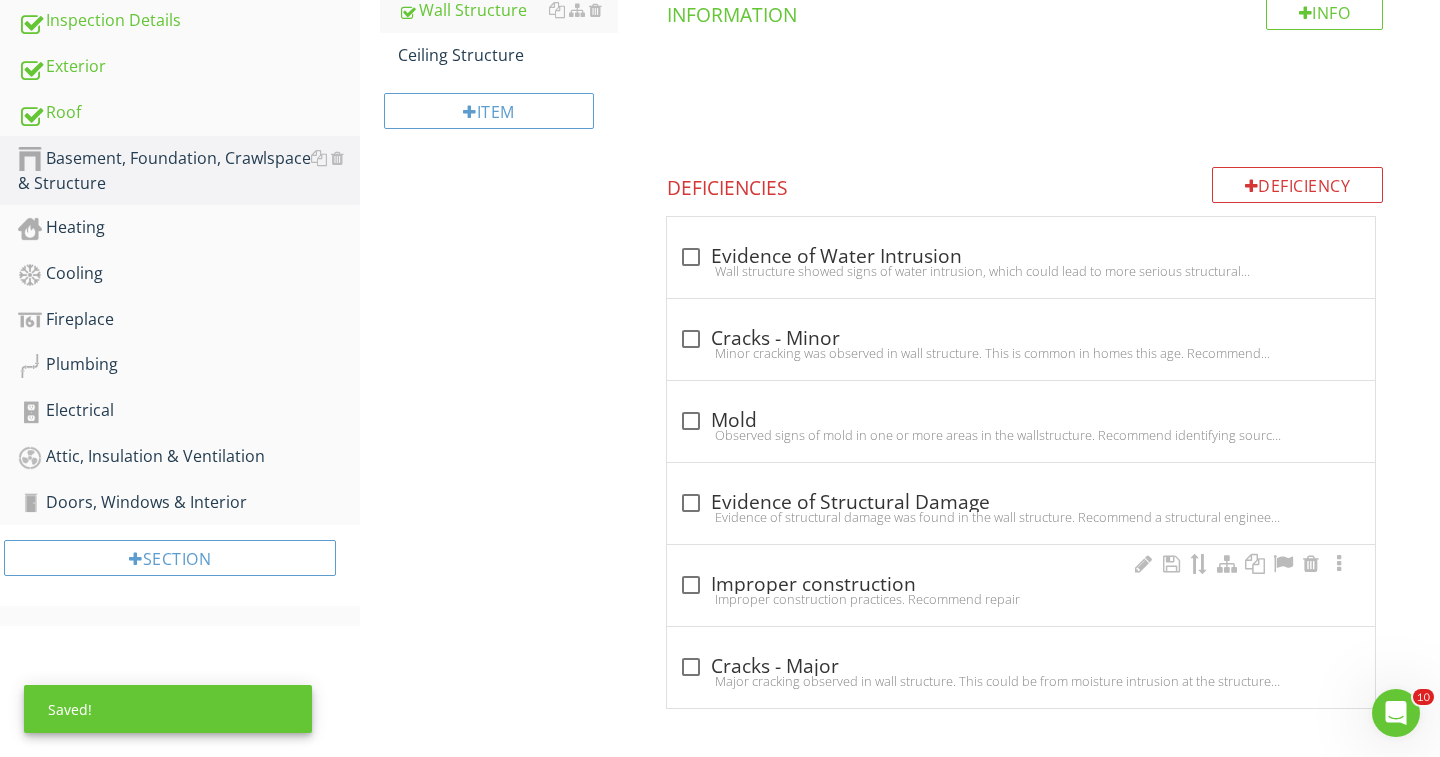 scroll, scrollTop: 511, scrollLeft: 0, axis: vertical 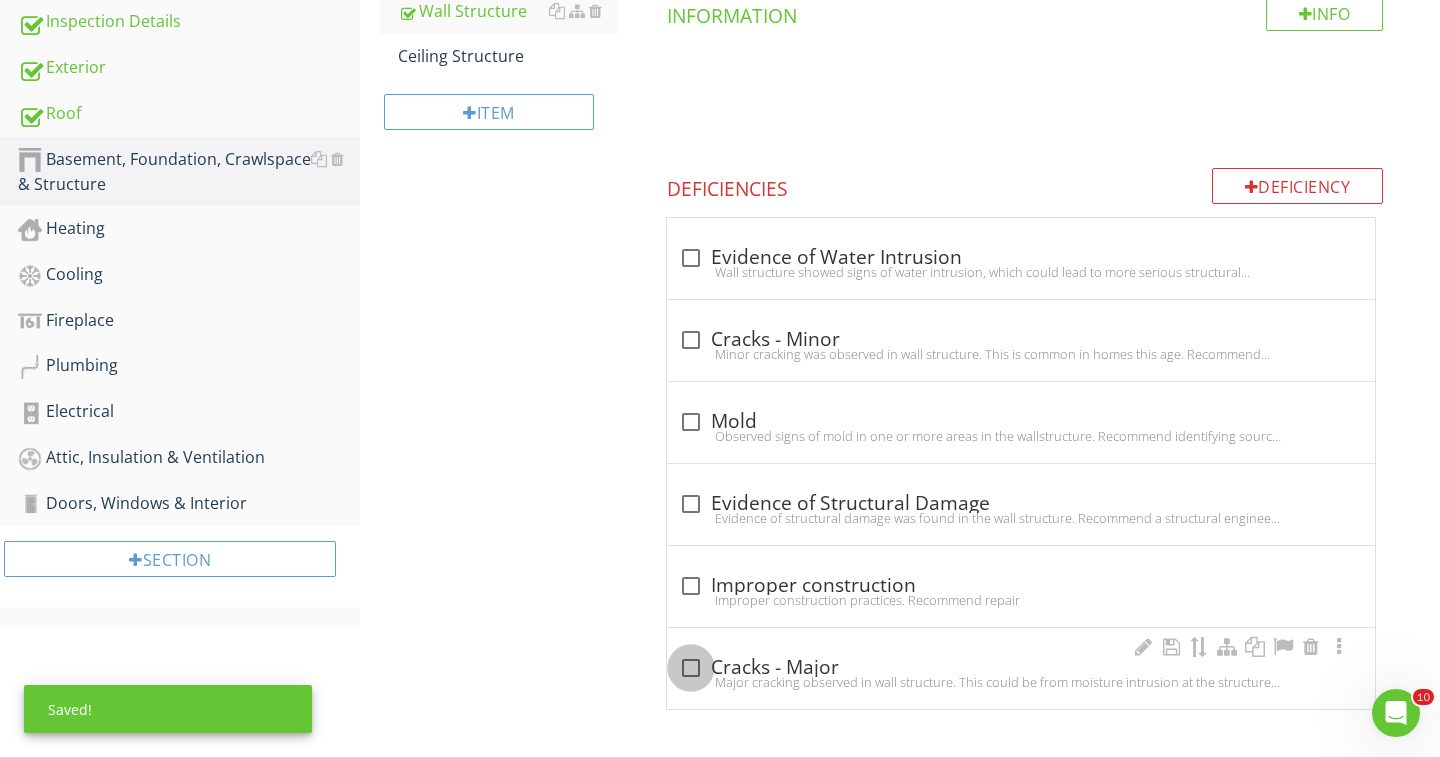 click at bounding box center [691, 668] 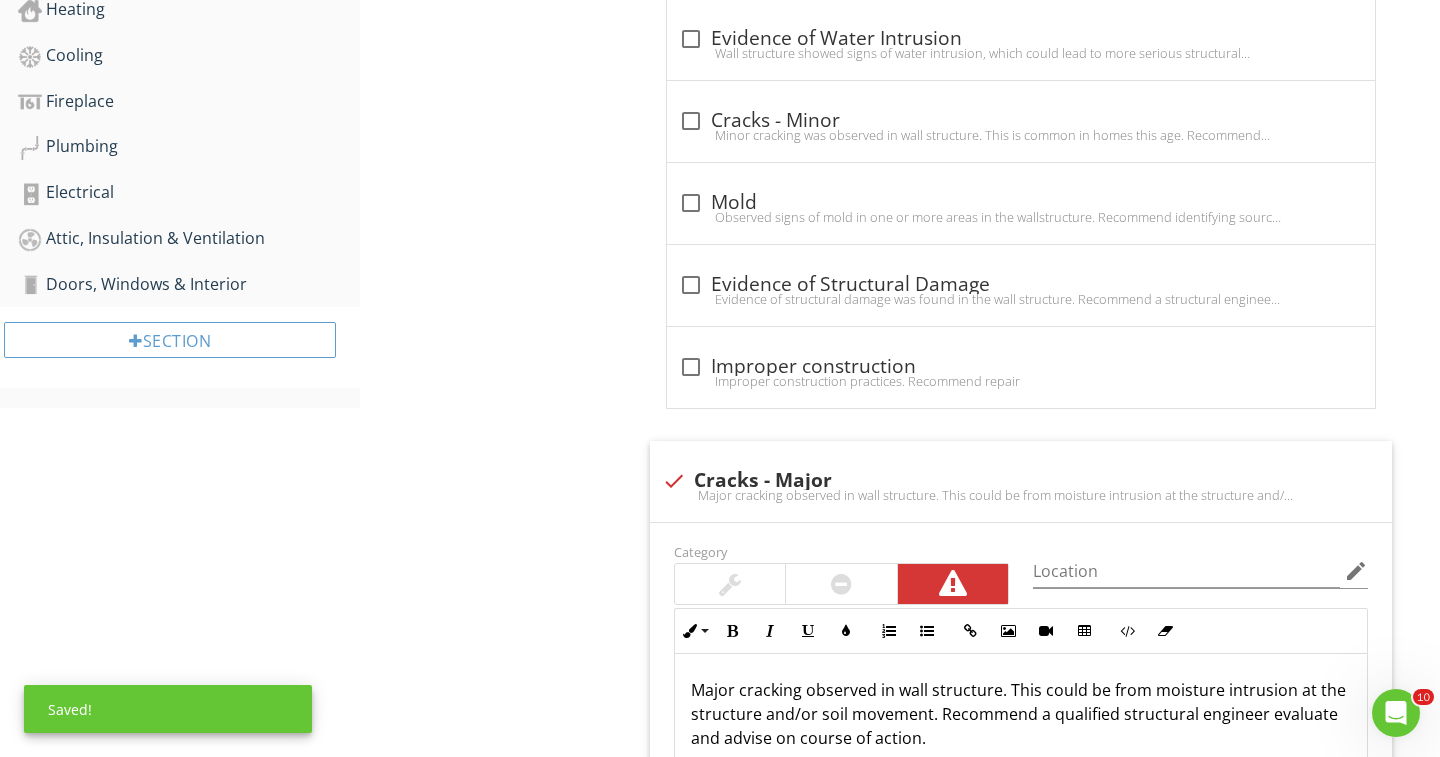 scroll, scrollTop: 778, scrollLeft: 0, axis: vertical 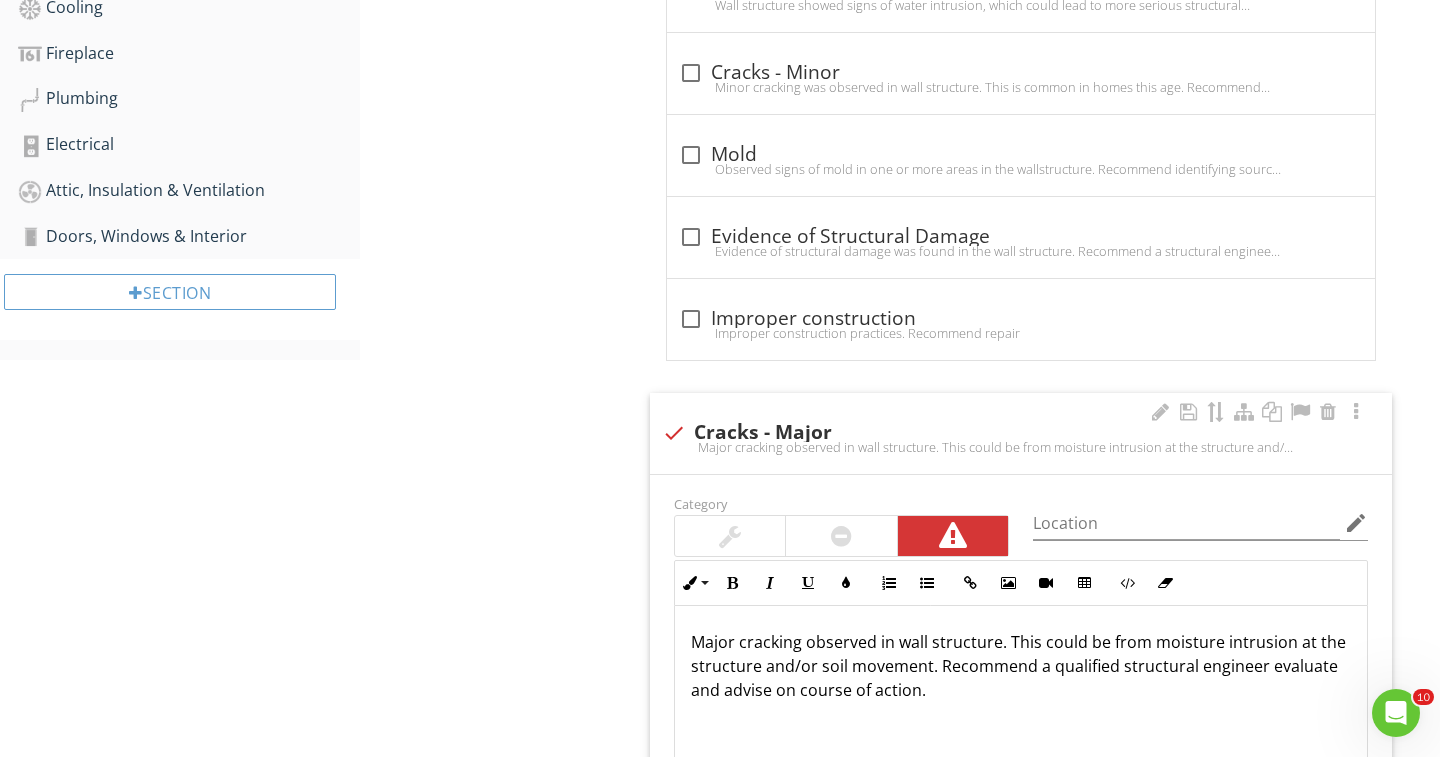 click at bounding box center (674, 433) 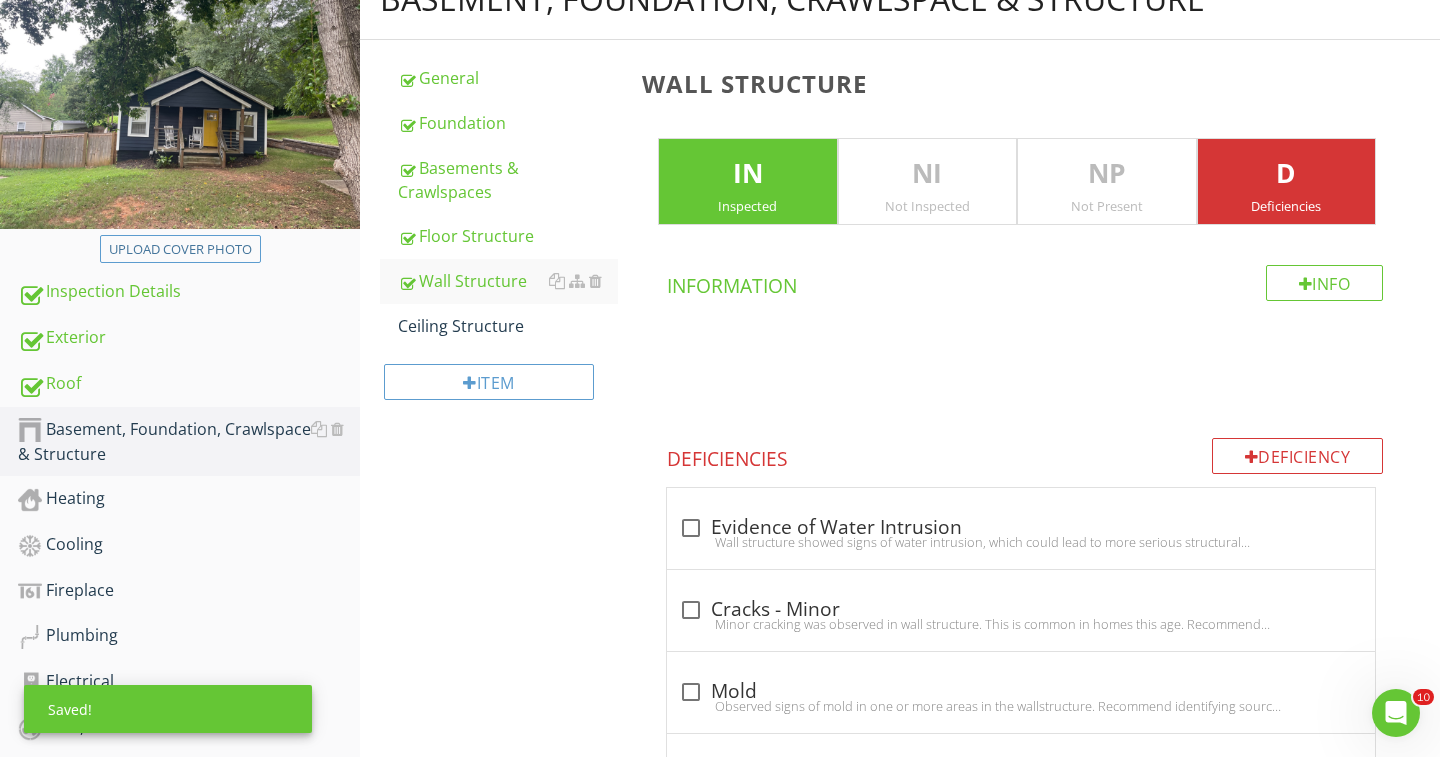scroll, scrollTop: 185, scrollLeft: 0, axis: vertical 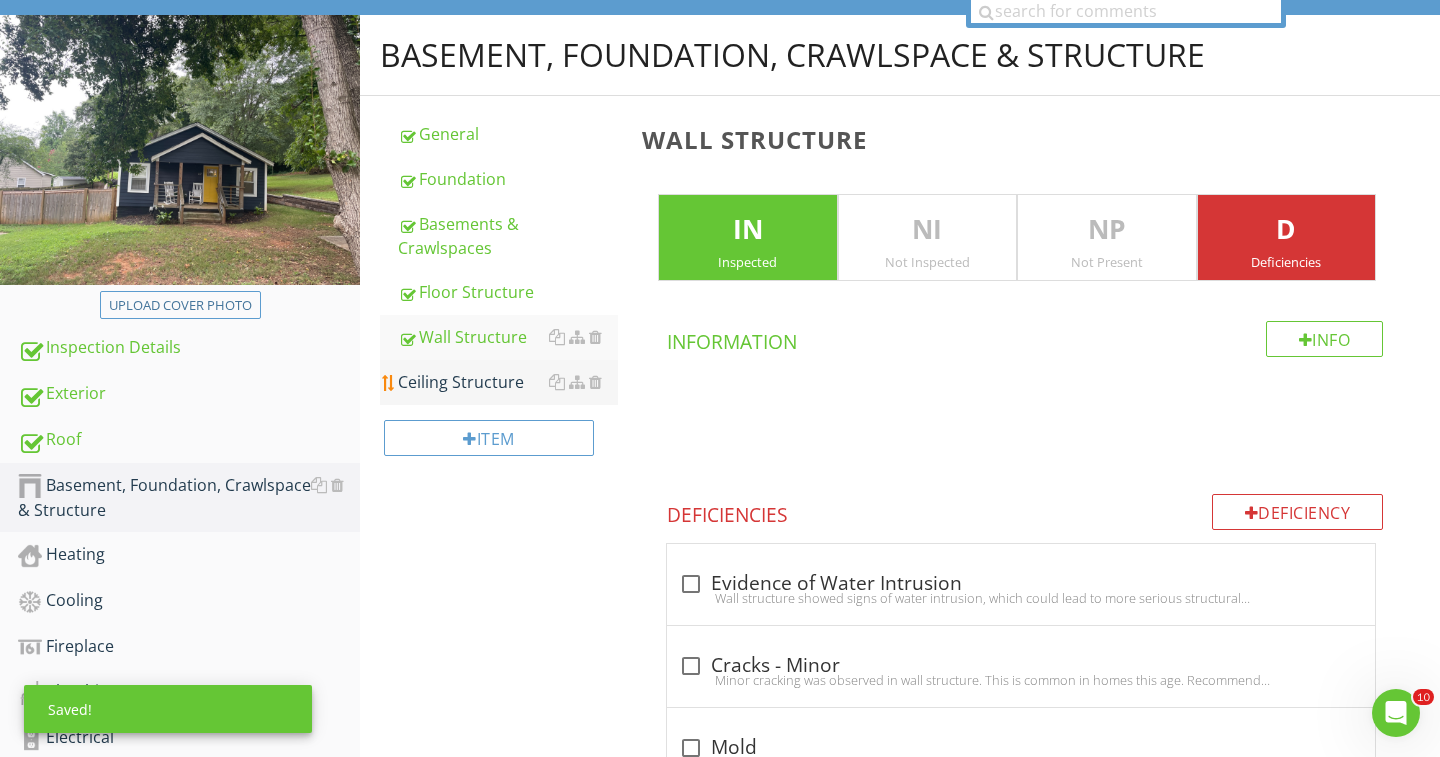 click on "Ceiling Structure" at bounding box center [508, 382] 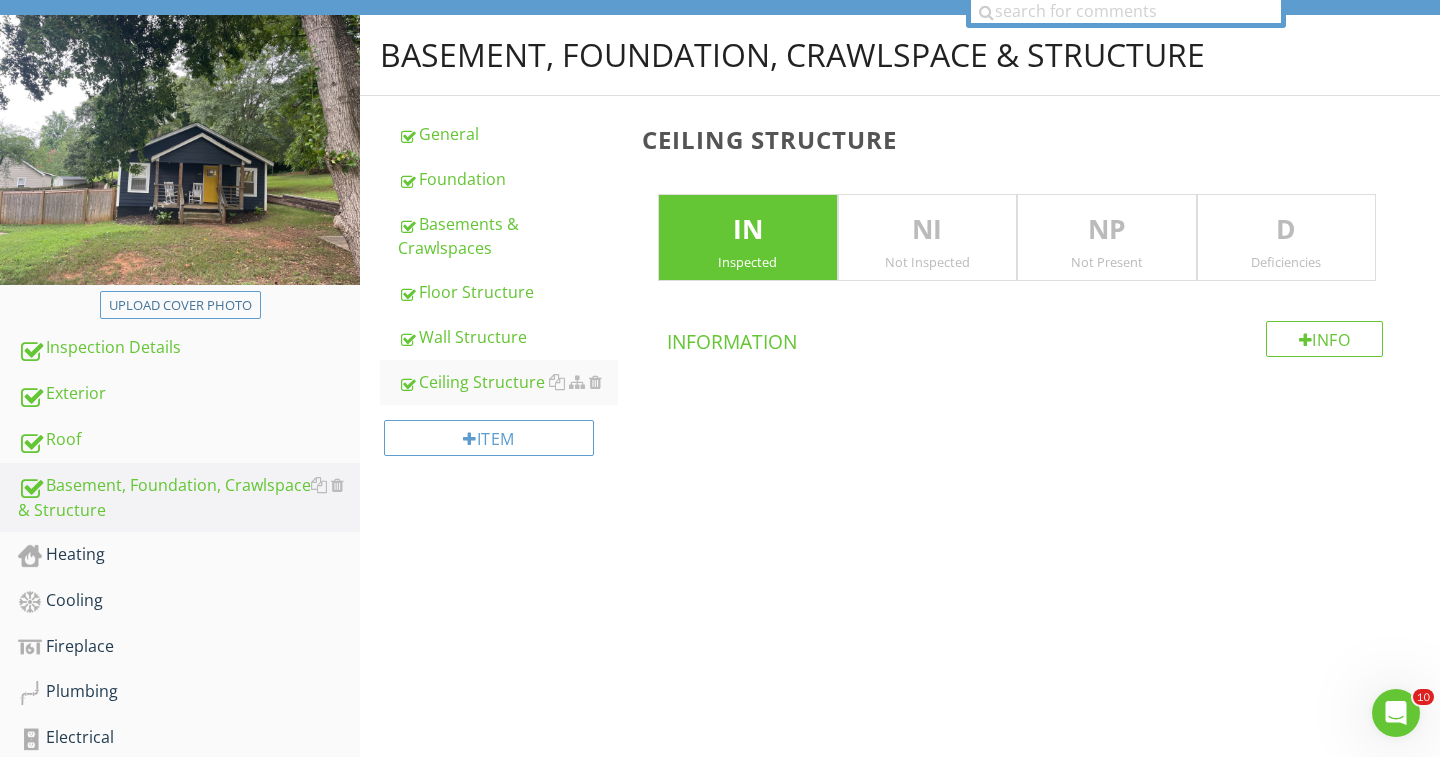 click on "D" at bounding box center [1287, 230] 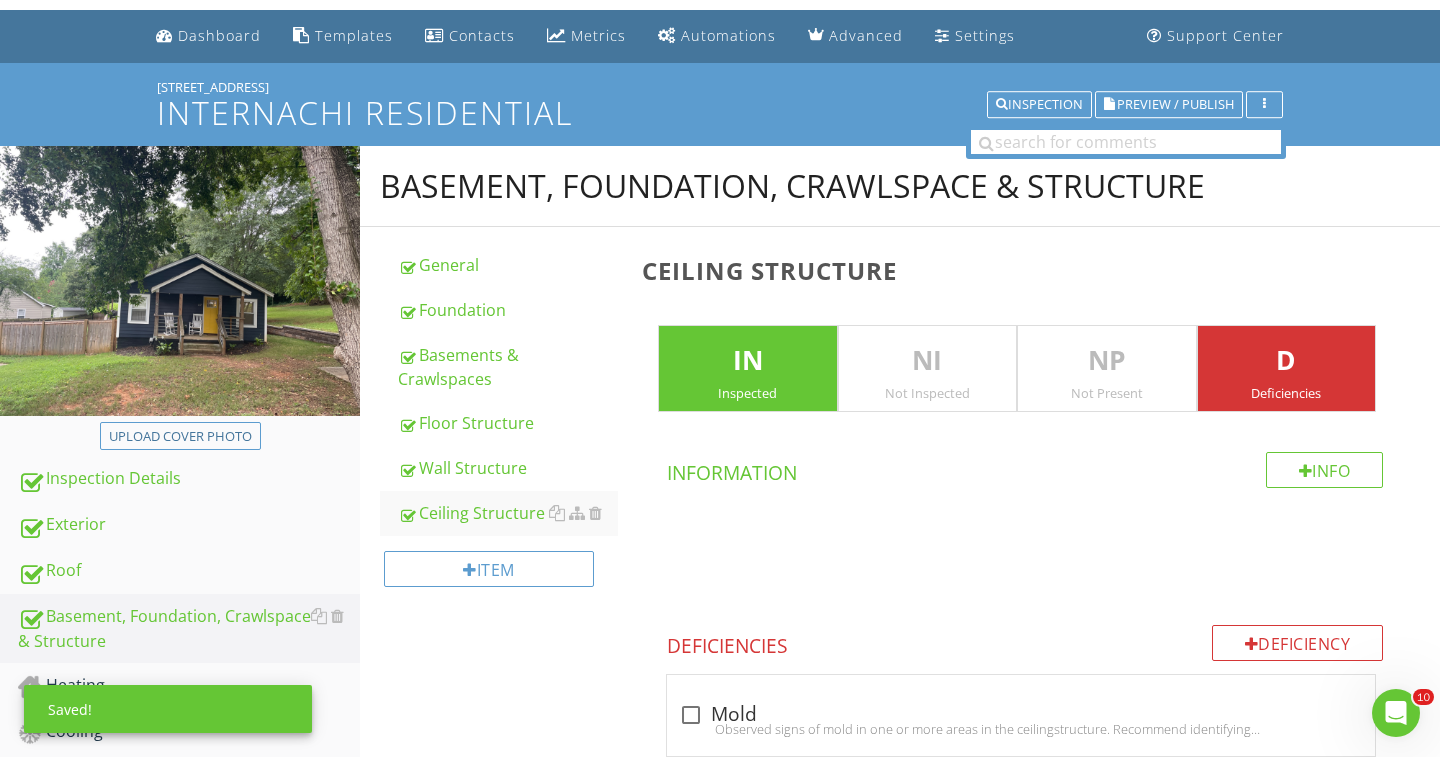 click on "Deficiencies" at bounding box center [1287, 393] 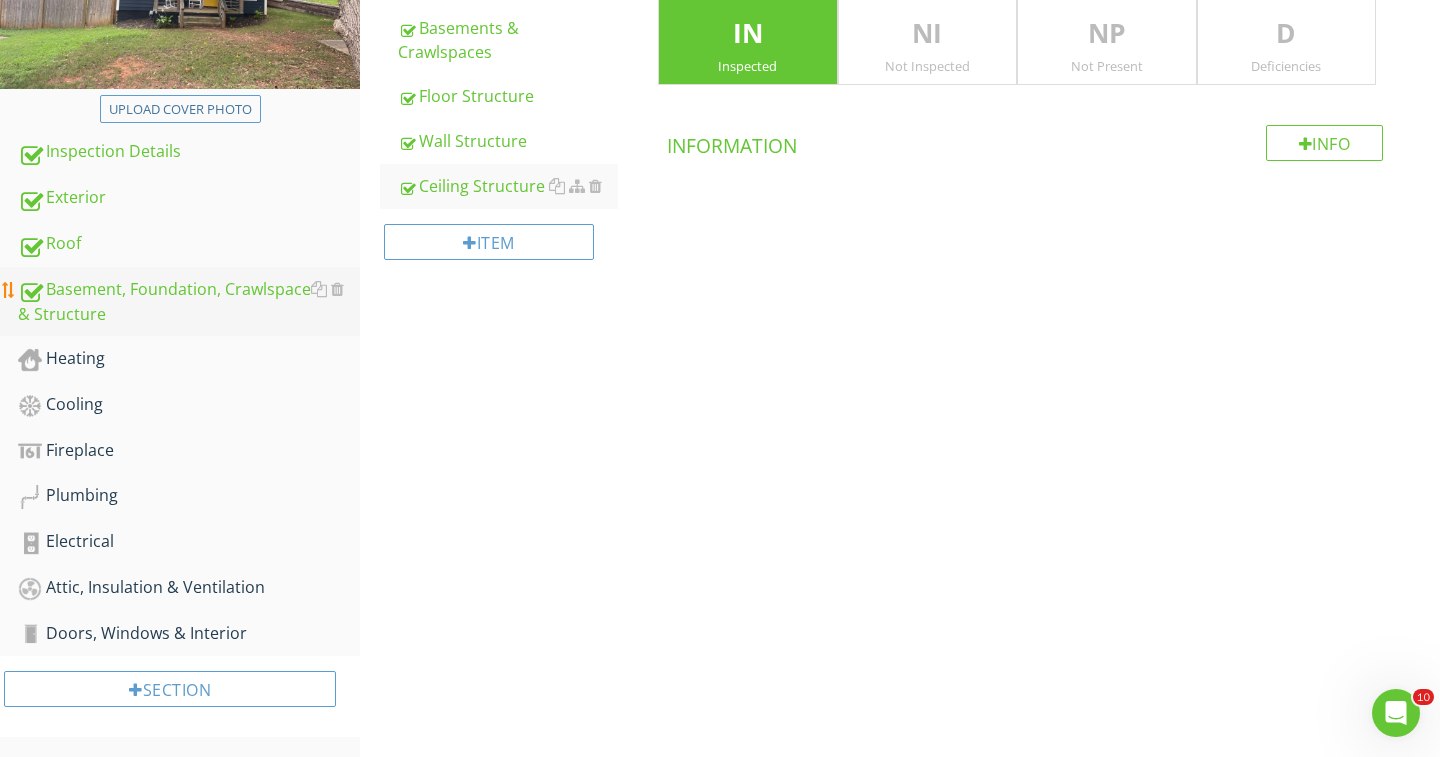 scroll, scrollTop: 381, scrollLeft: 0, axis: vertical 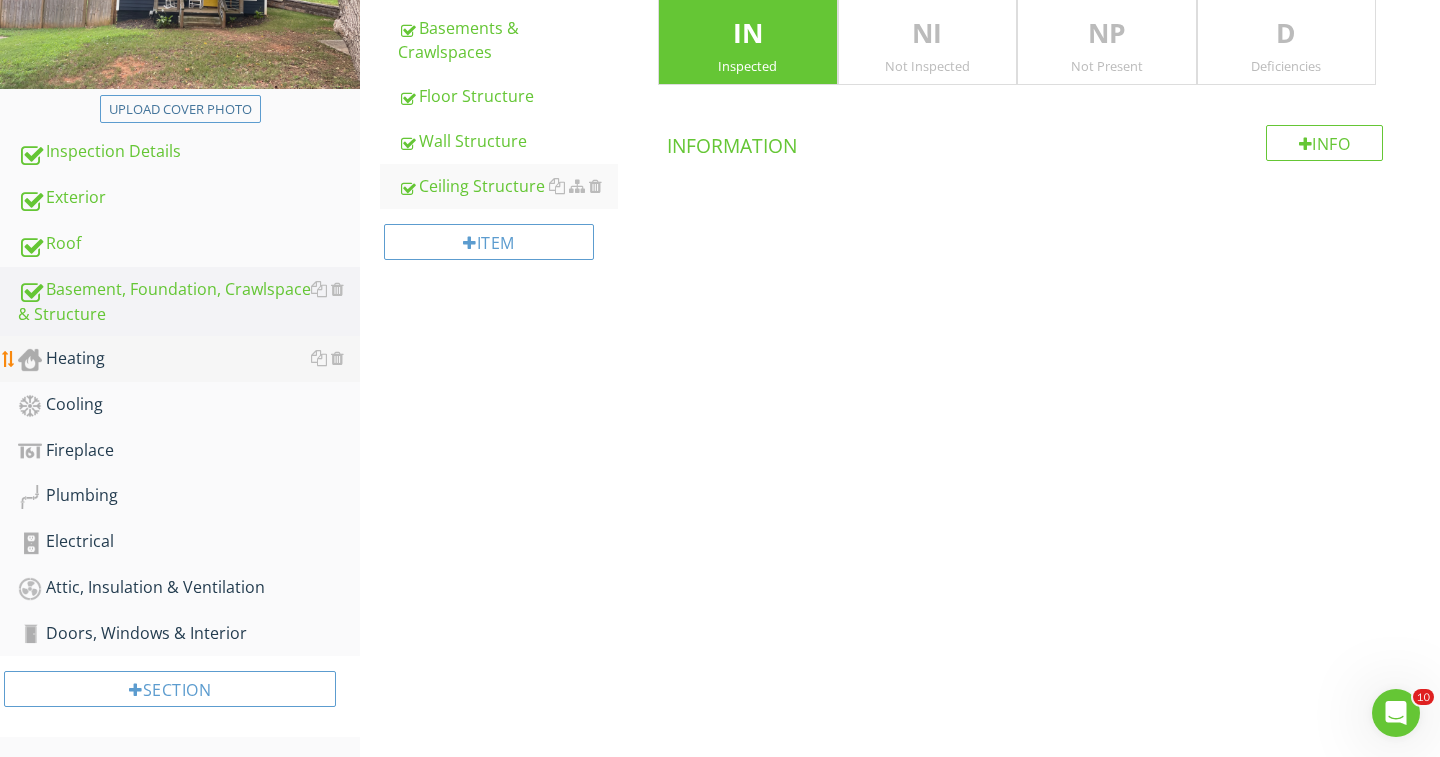 click on "Heating" at bounding box center (189, 359) 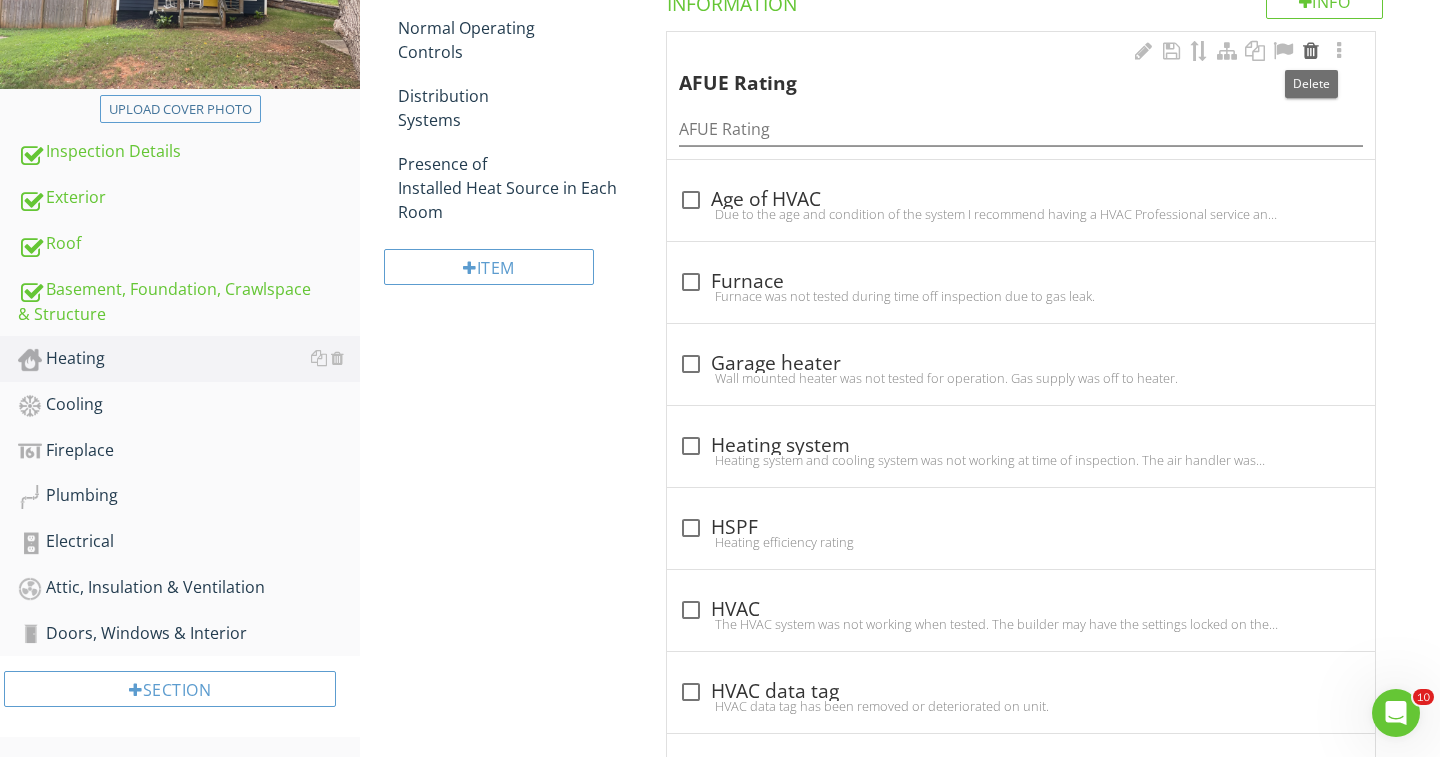 click at bounding box center (1311, 51) 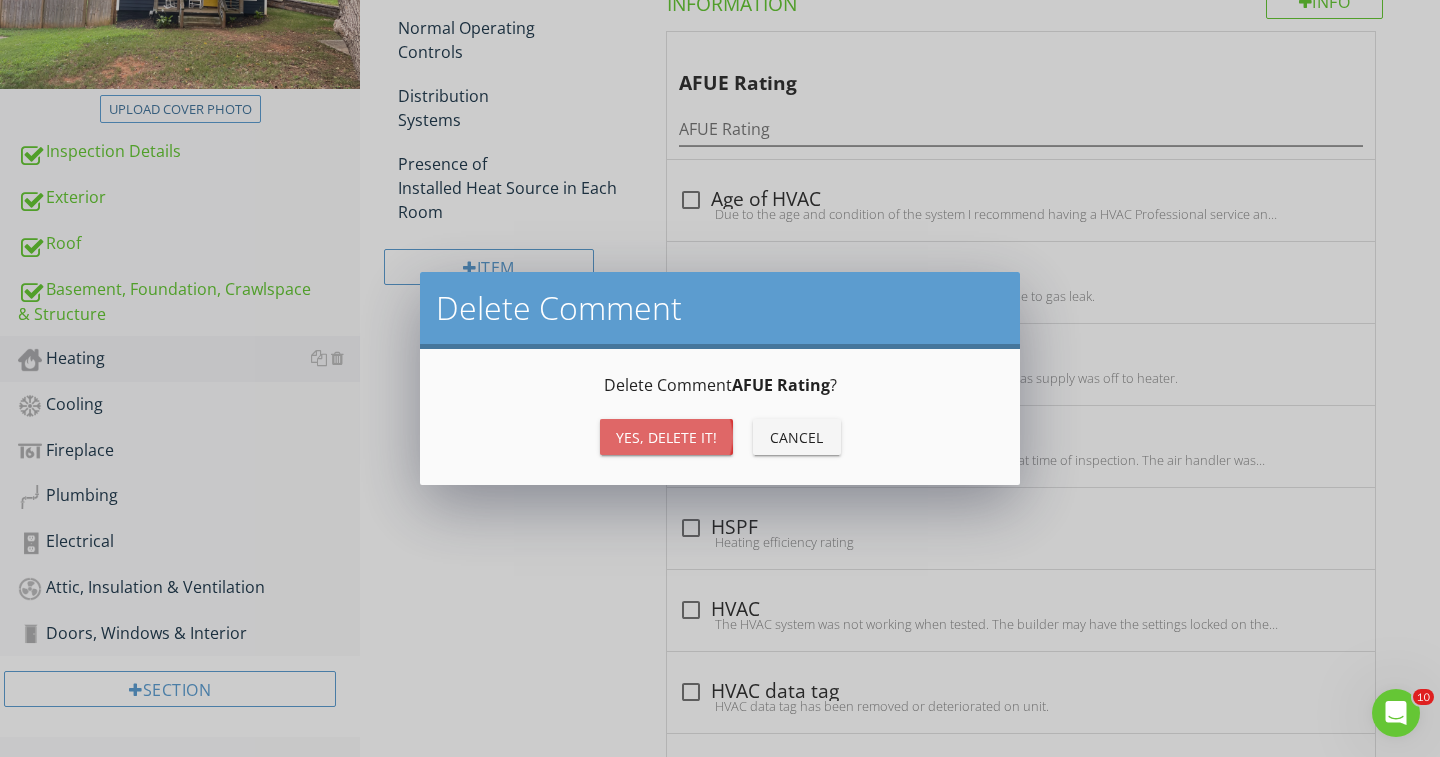 click on "Yes, Delete it!" at bounding box center [666, 437] 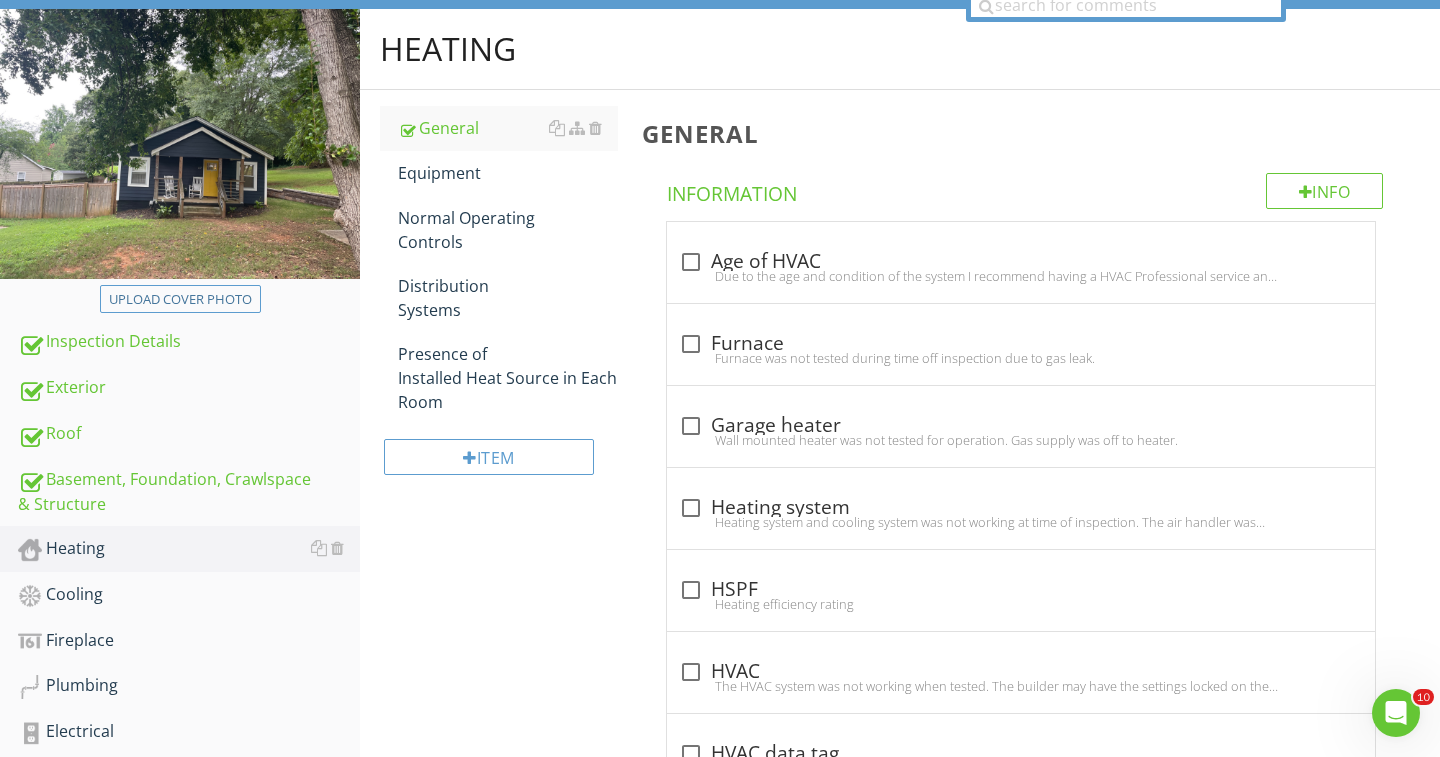 scroll, scrollTop: 90, scrollLeft: 0, axis: vertical 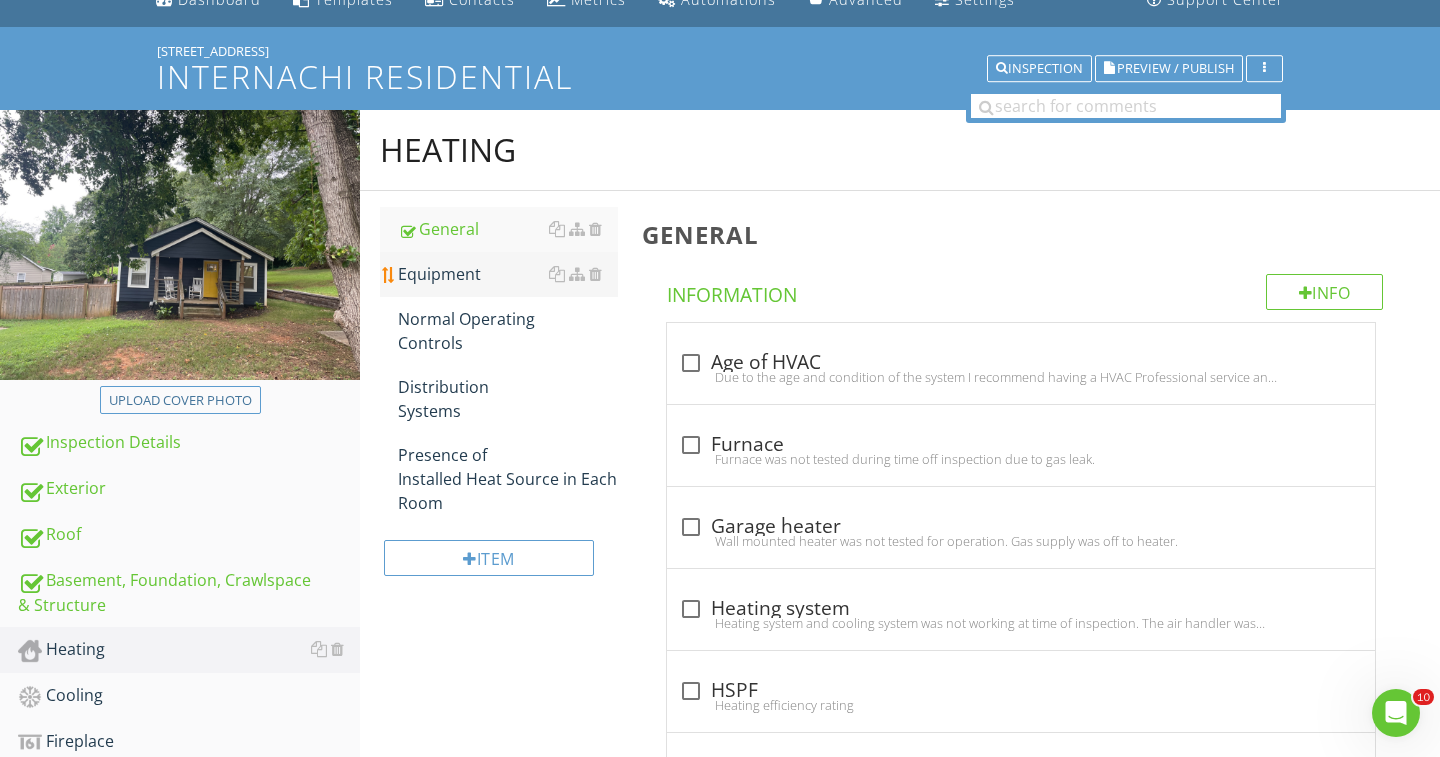 click on "Equipment" at bounding box center [508, 274] 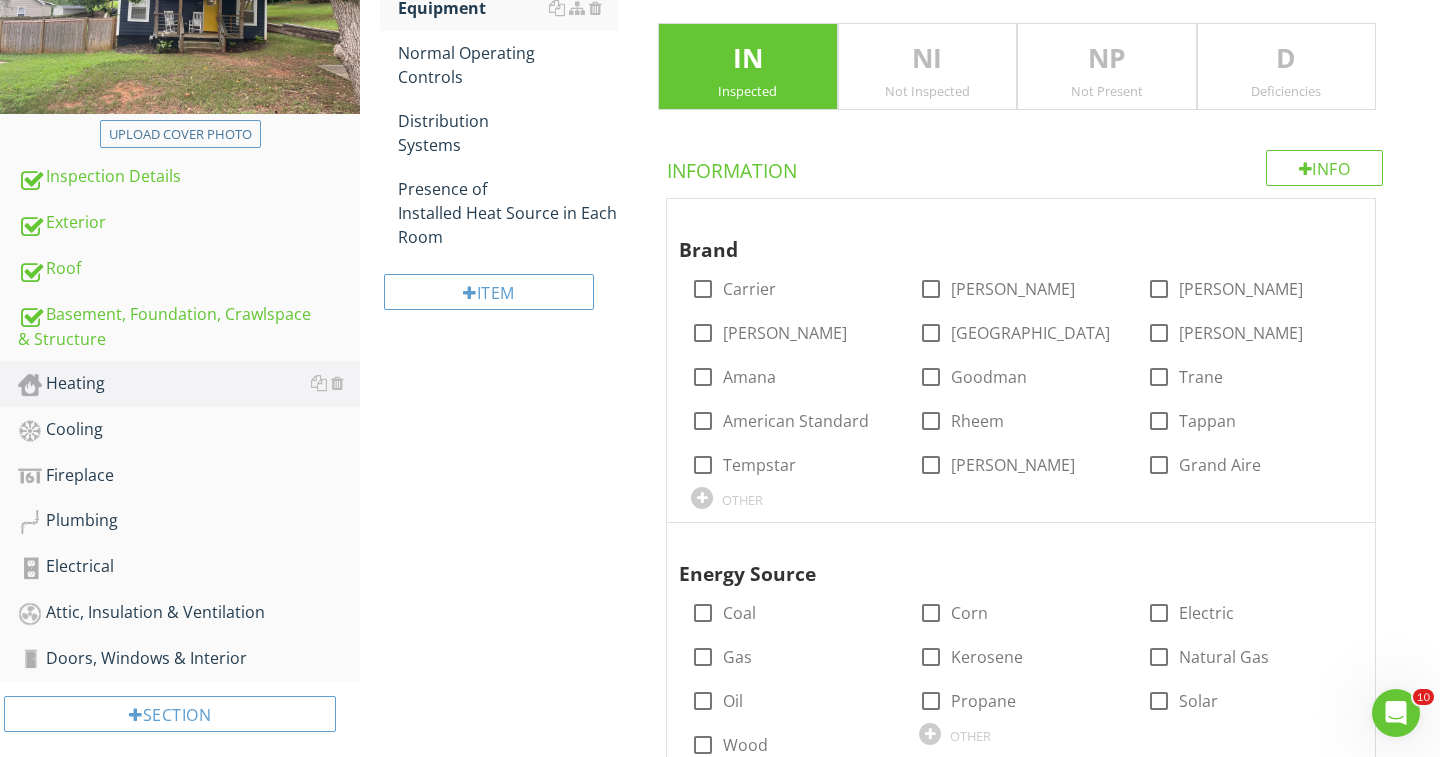 scroll, scrollTop: 411, scrollLeft: 0, axis: vertical 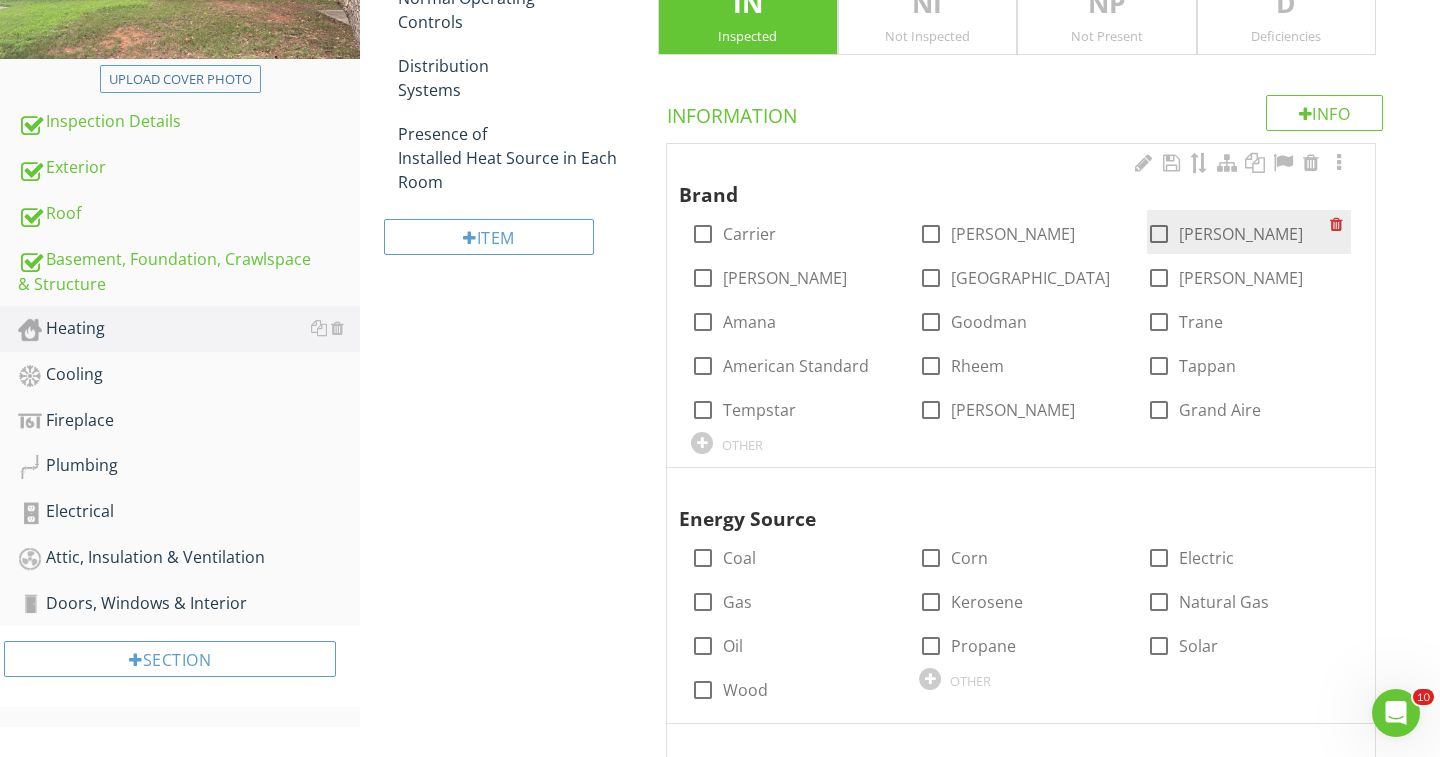 click at bounding box center [1159, 234] 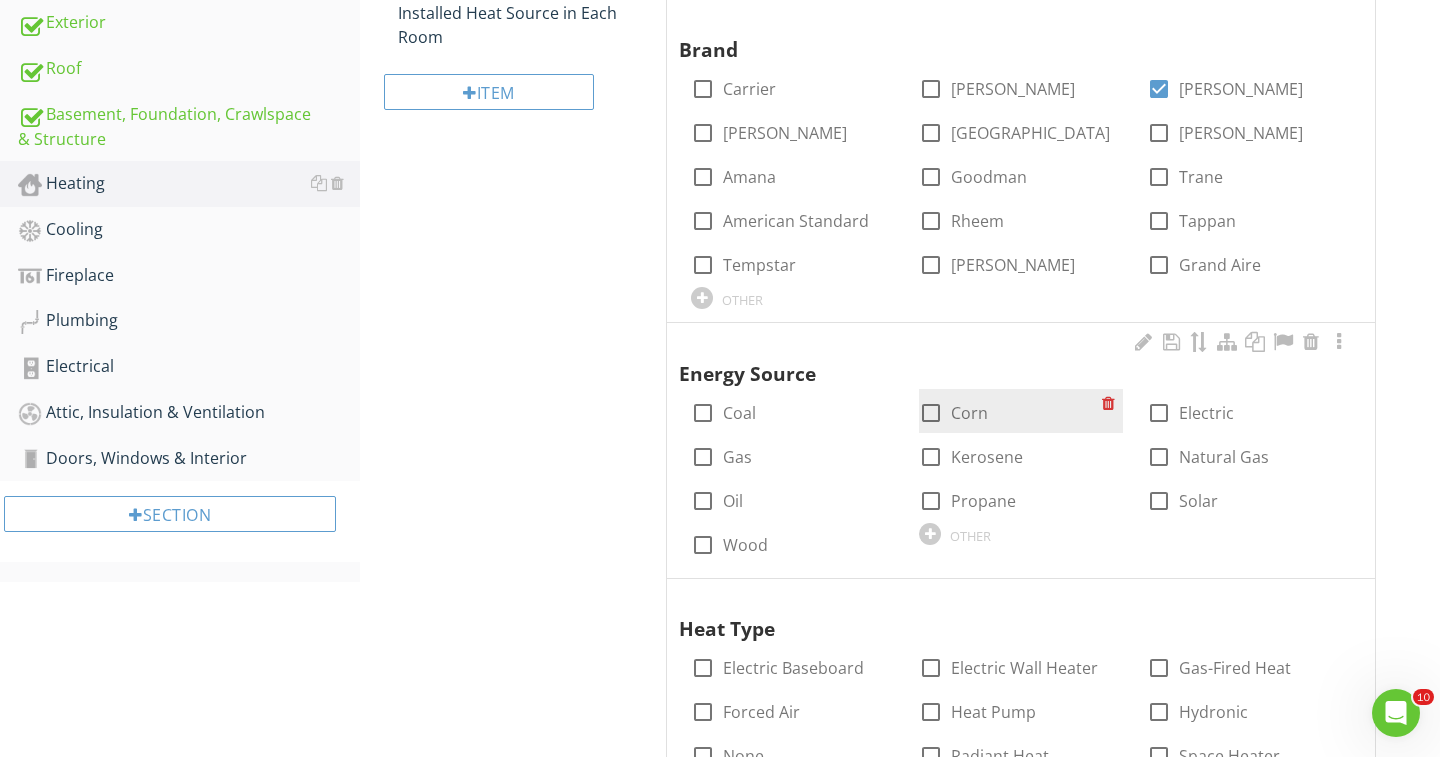 scroll, scrollTop: 569, scrollLeft: 0, axis: vertical 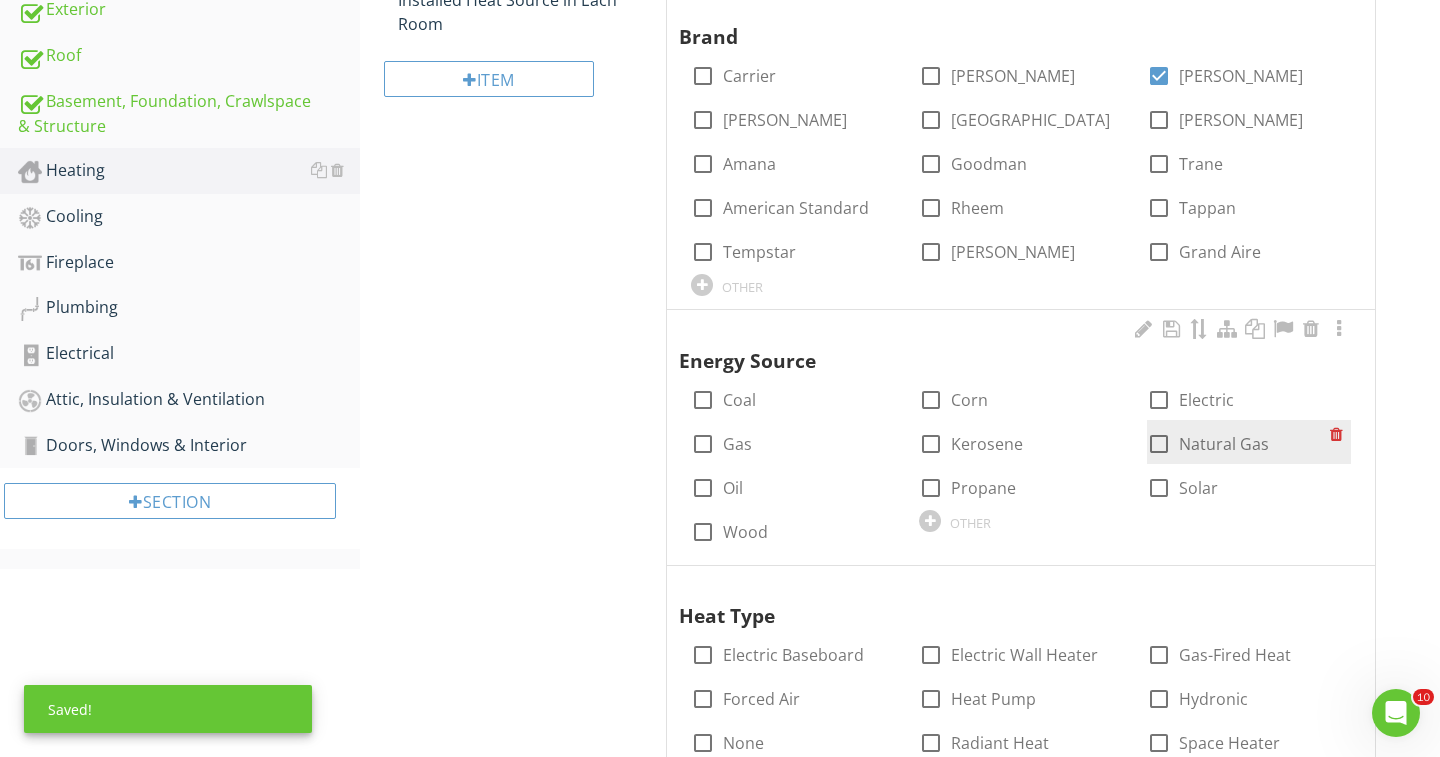 click at bounding box center (1159, 444) 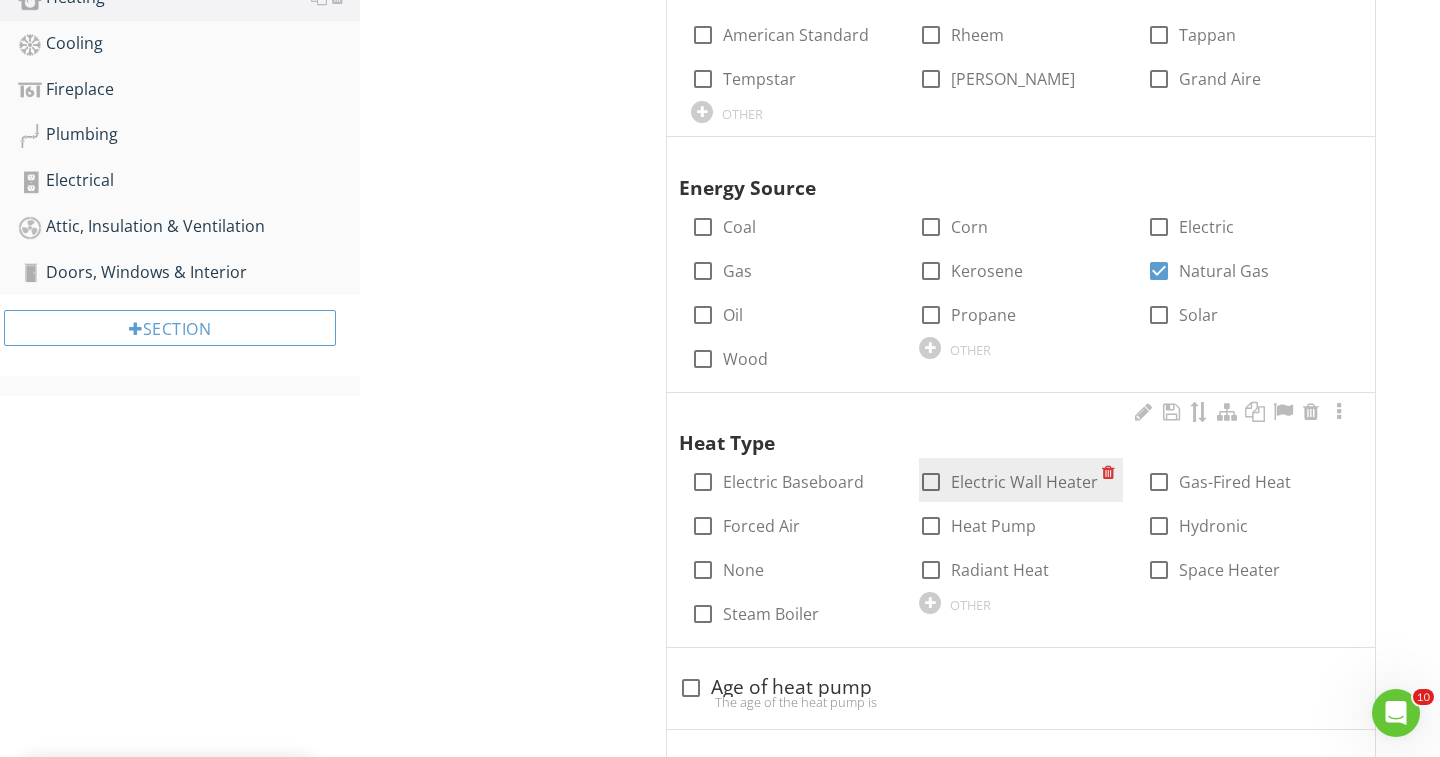 scroll, scrollTop: 796, scrollLeft: 0, axis: vertical 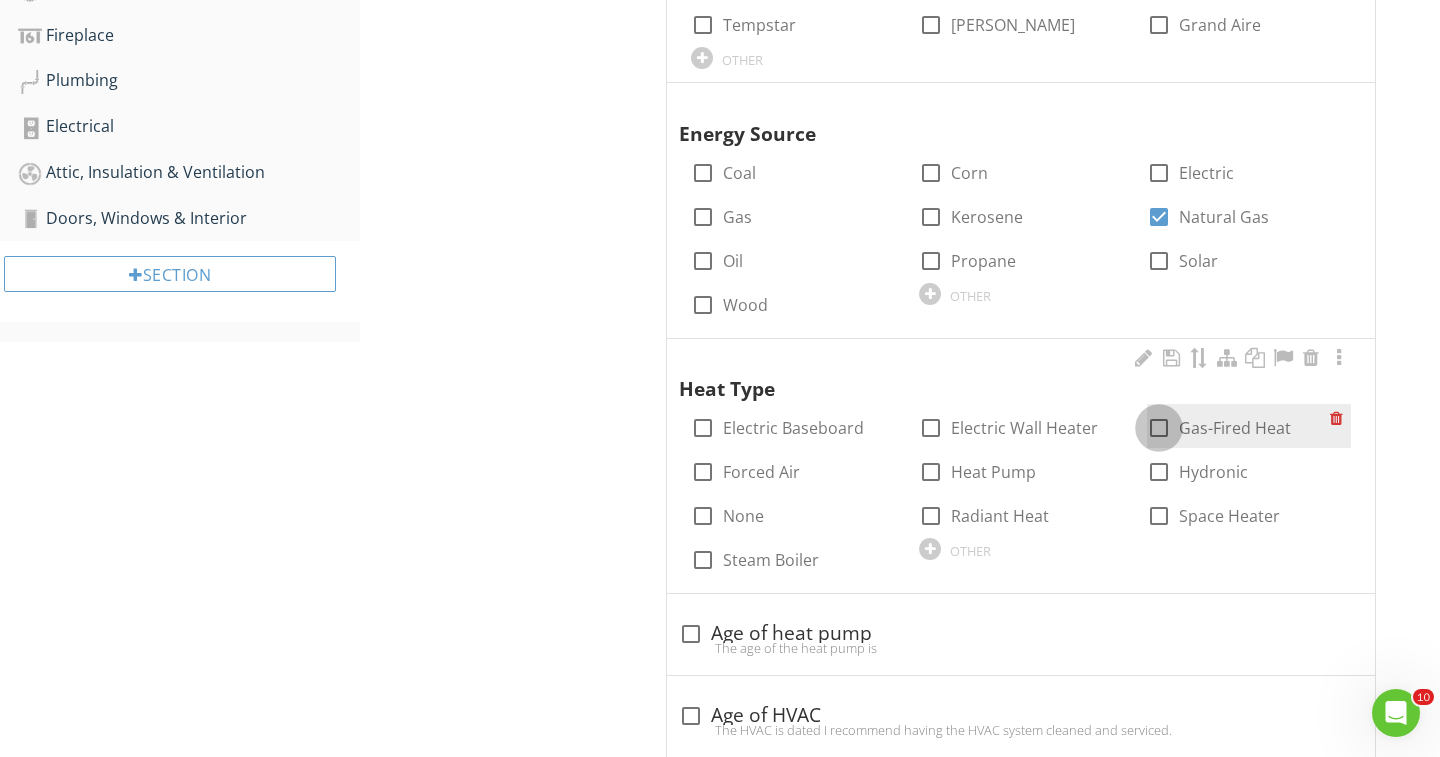click at bounding box center (1159, 428) 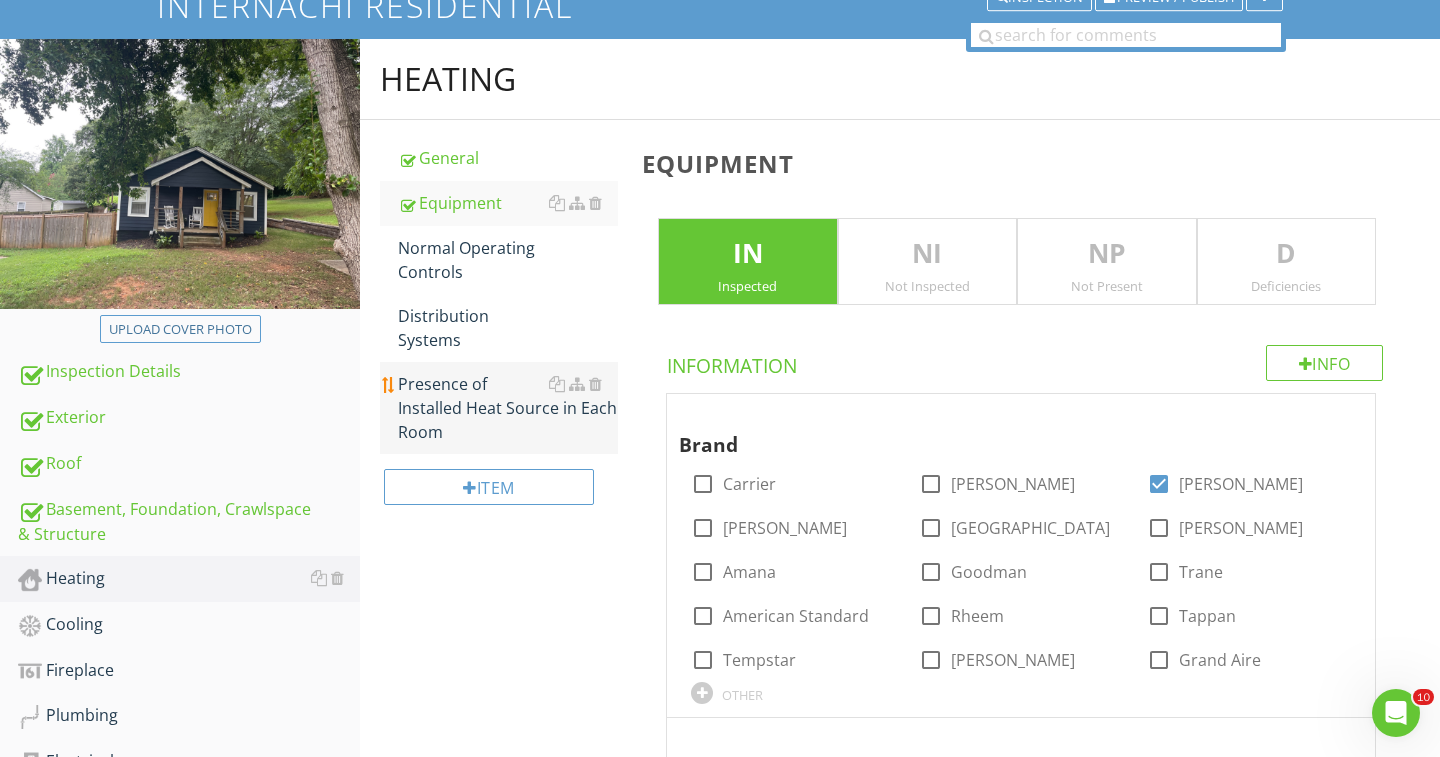 scroll, scrollTop: 87, scrollLeft: 0, axis: vertical 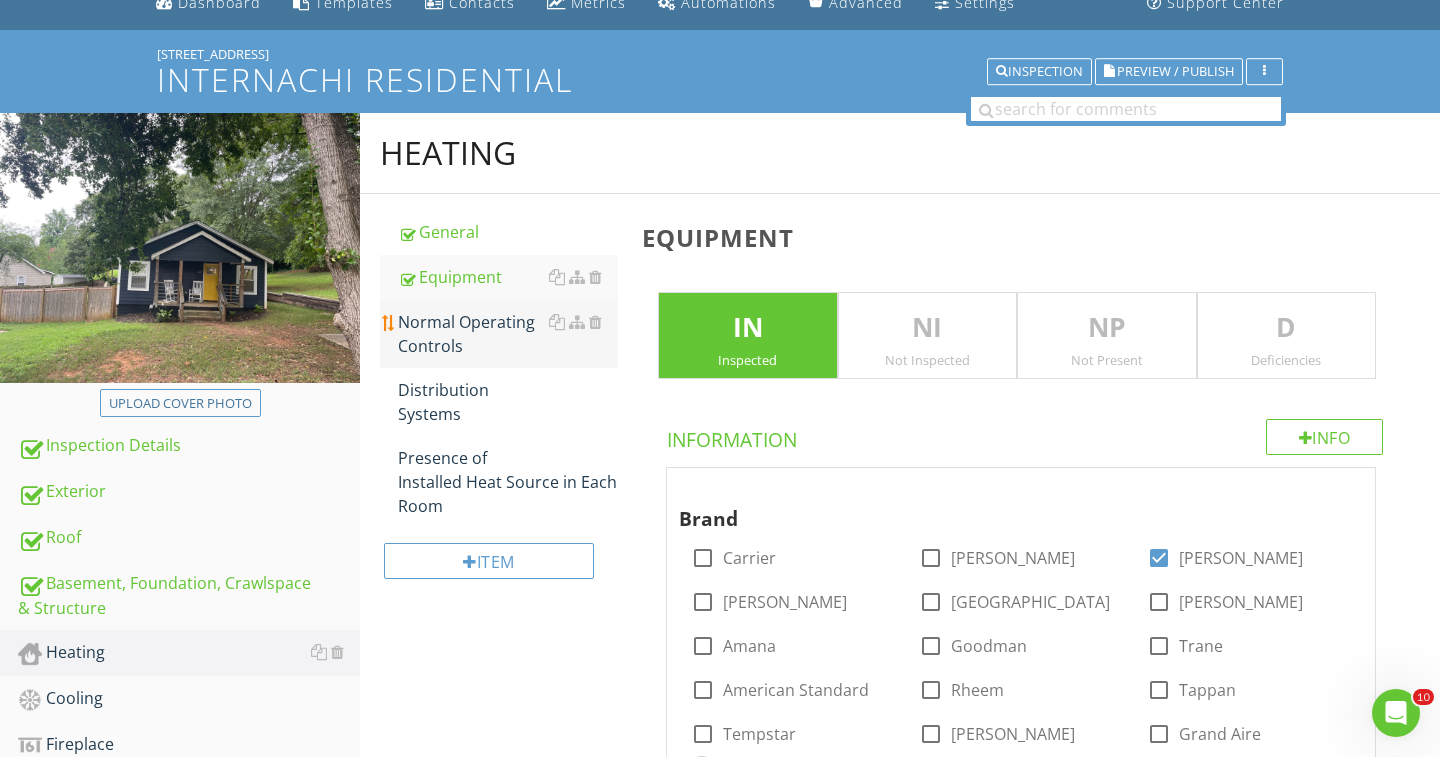 click on "Normal Operating Controls" at bounding box center (508, 334) 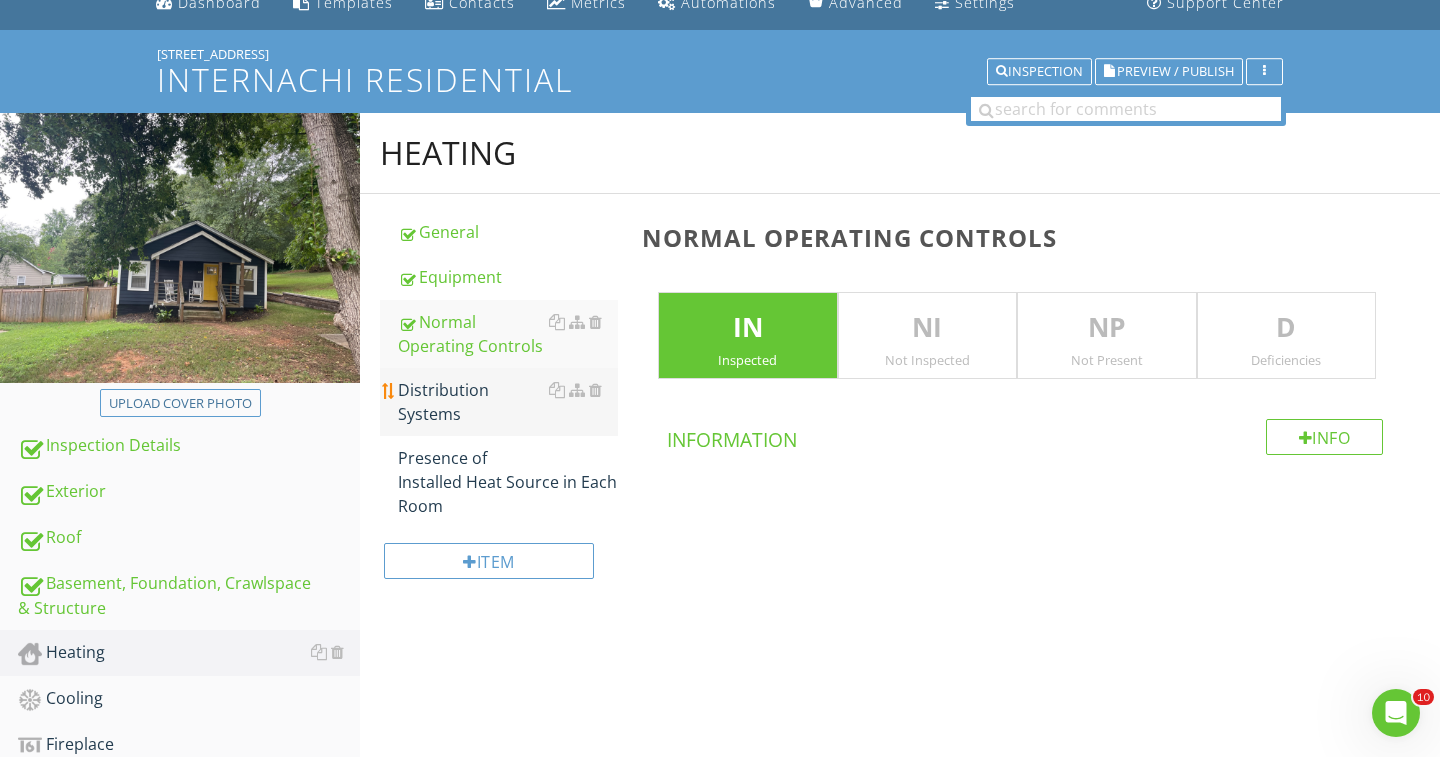 click on "Distribution Systems" at bounding box center (508, 402) 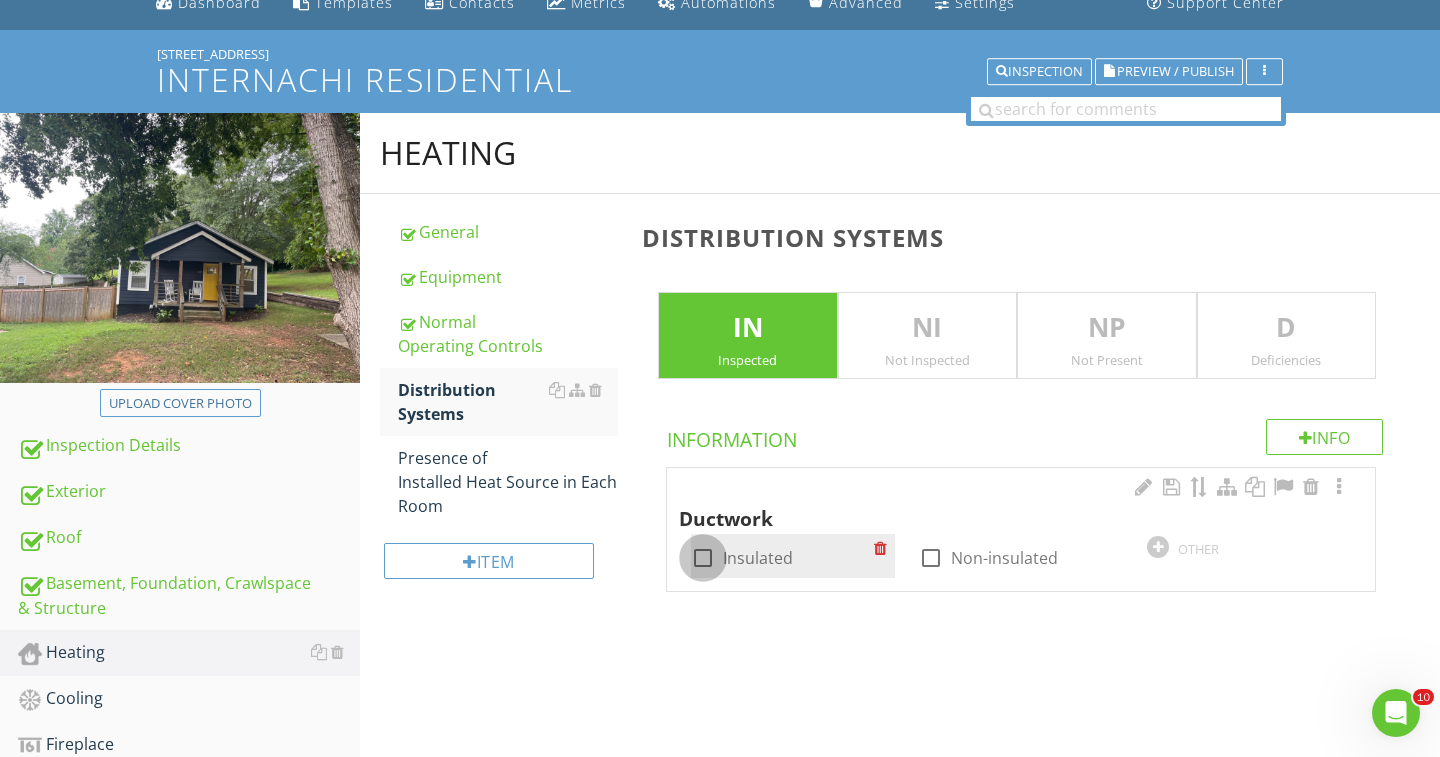 click at bounding box center (703, 558) 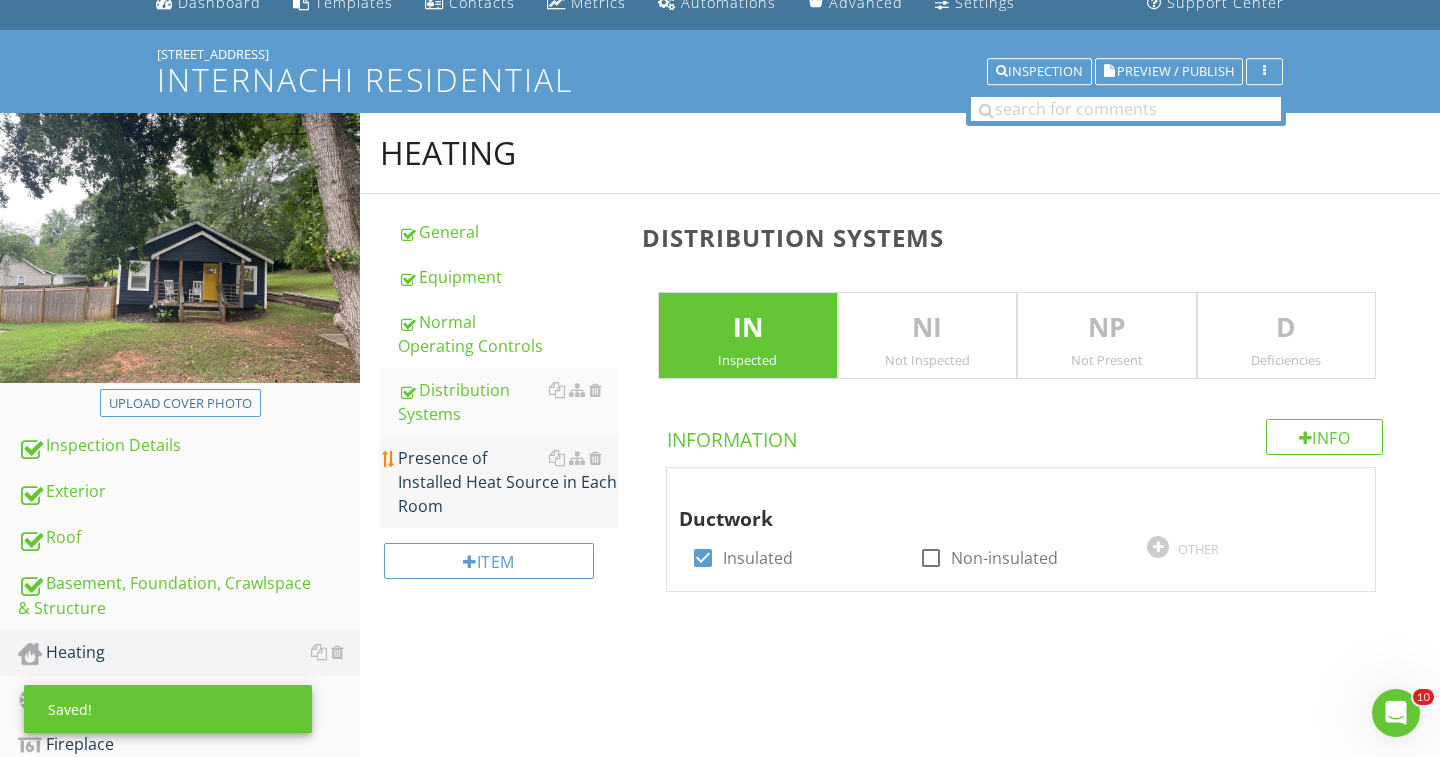 click on "Presence of Installed Heat Source in Each Room" at bounding box center (508, 482) 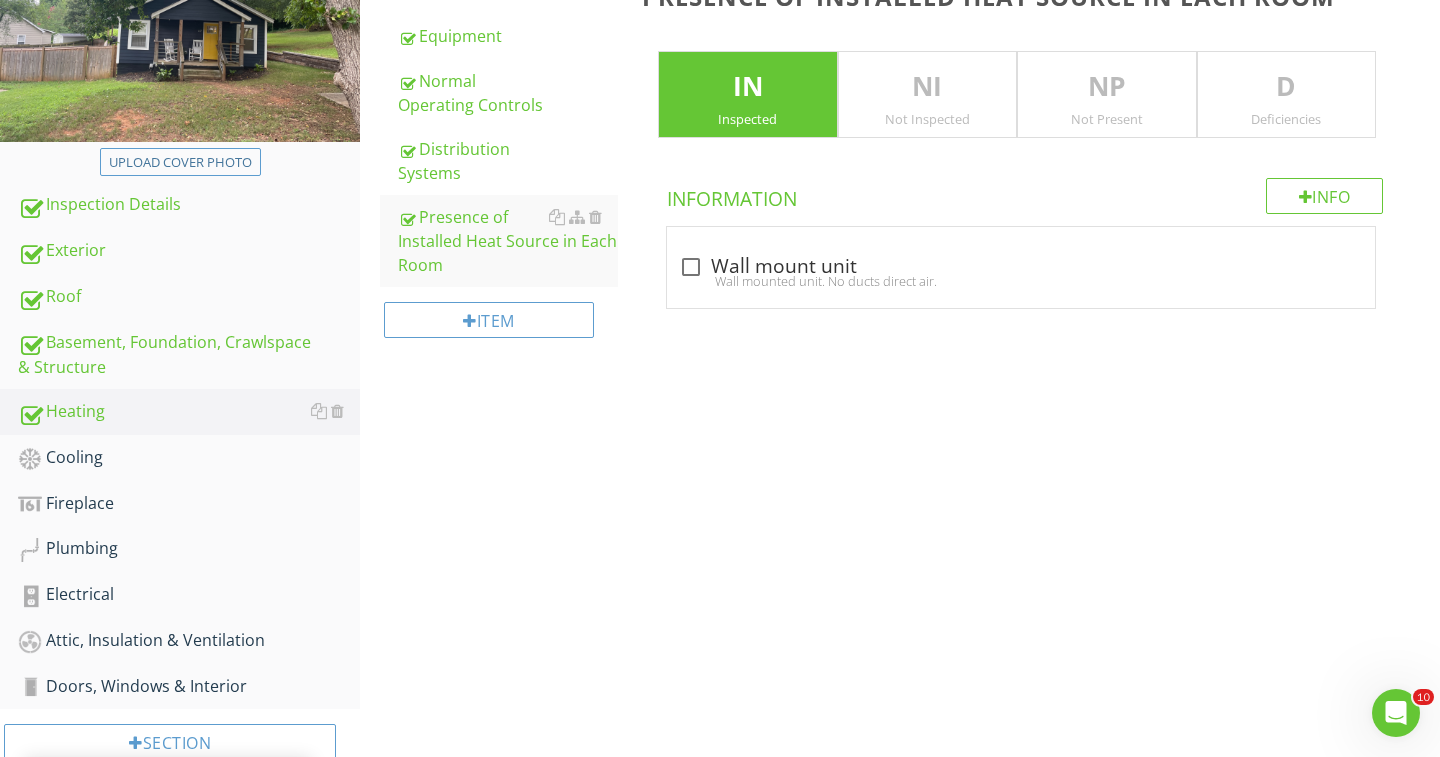 scroll, scrollTop: 342, scrollLeft: 0, axis: vertical 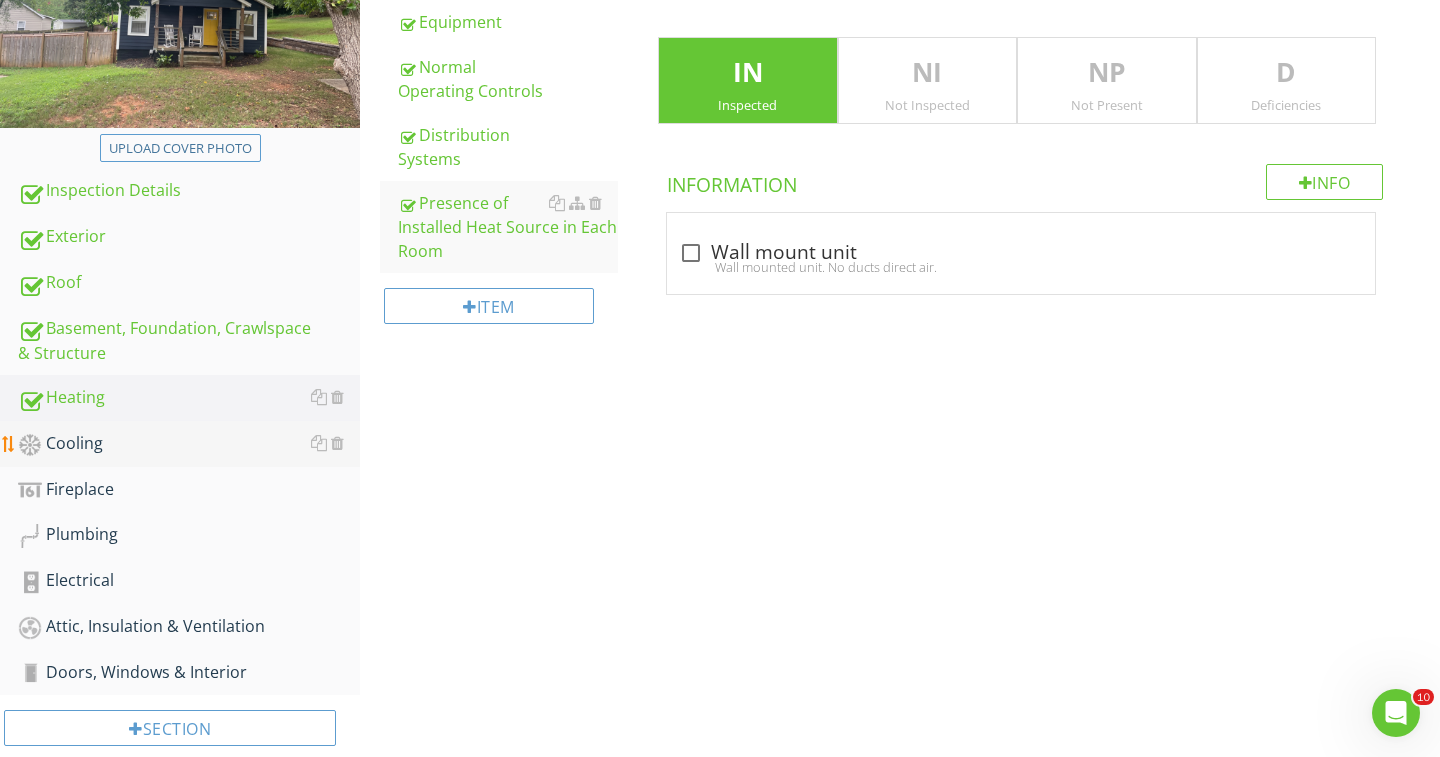 click on "Cooling" at bounding box center [189, 444] 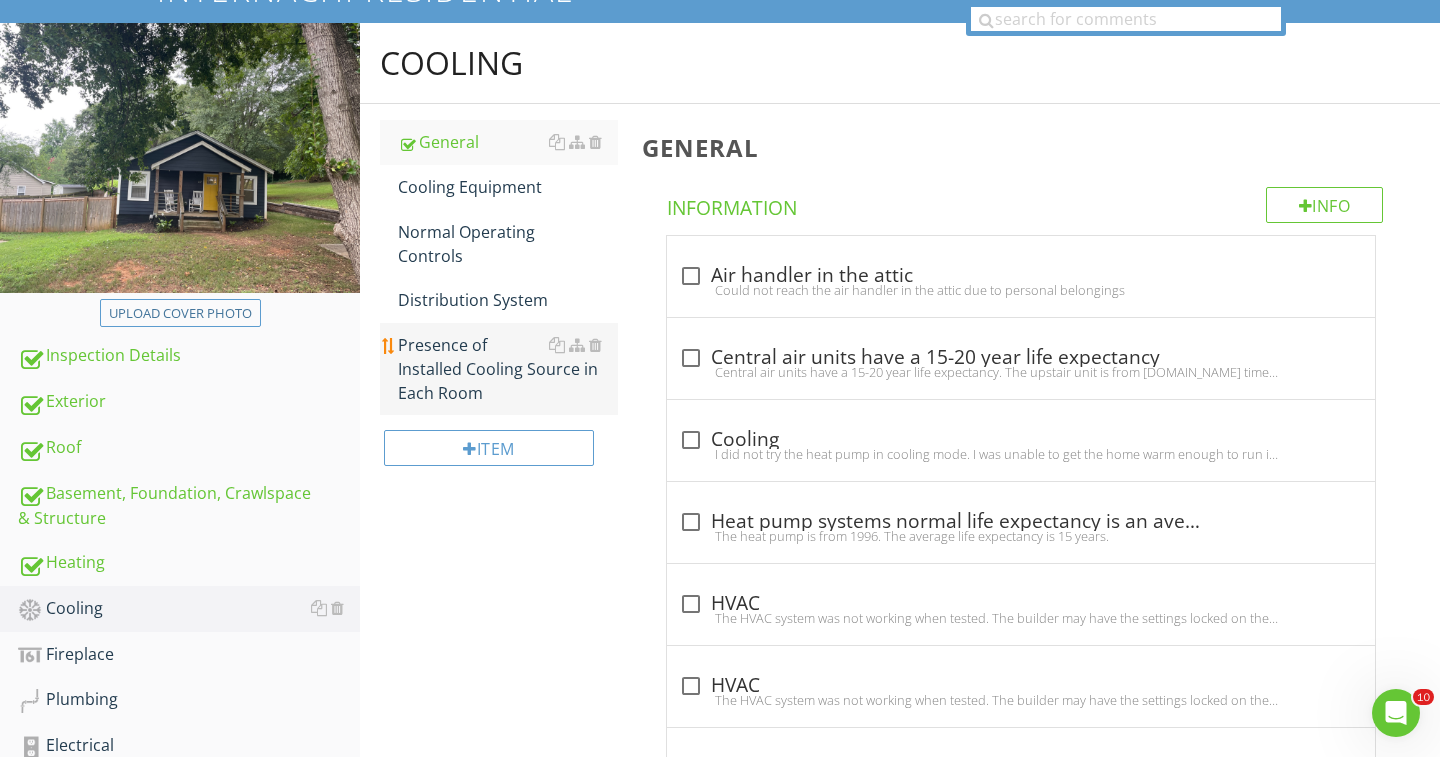 scroll, scrollTop: 134, scrollLeft: 0, axis: vertical 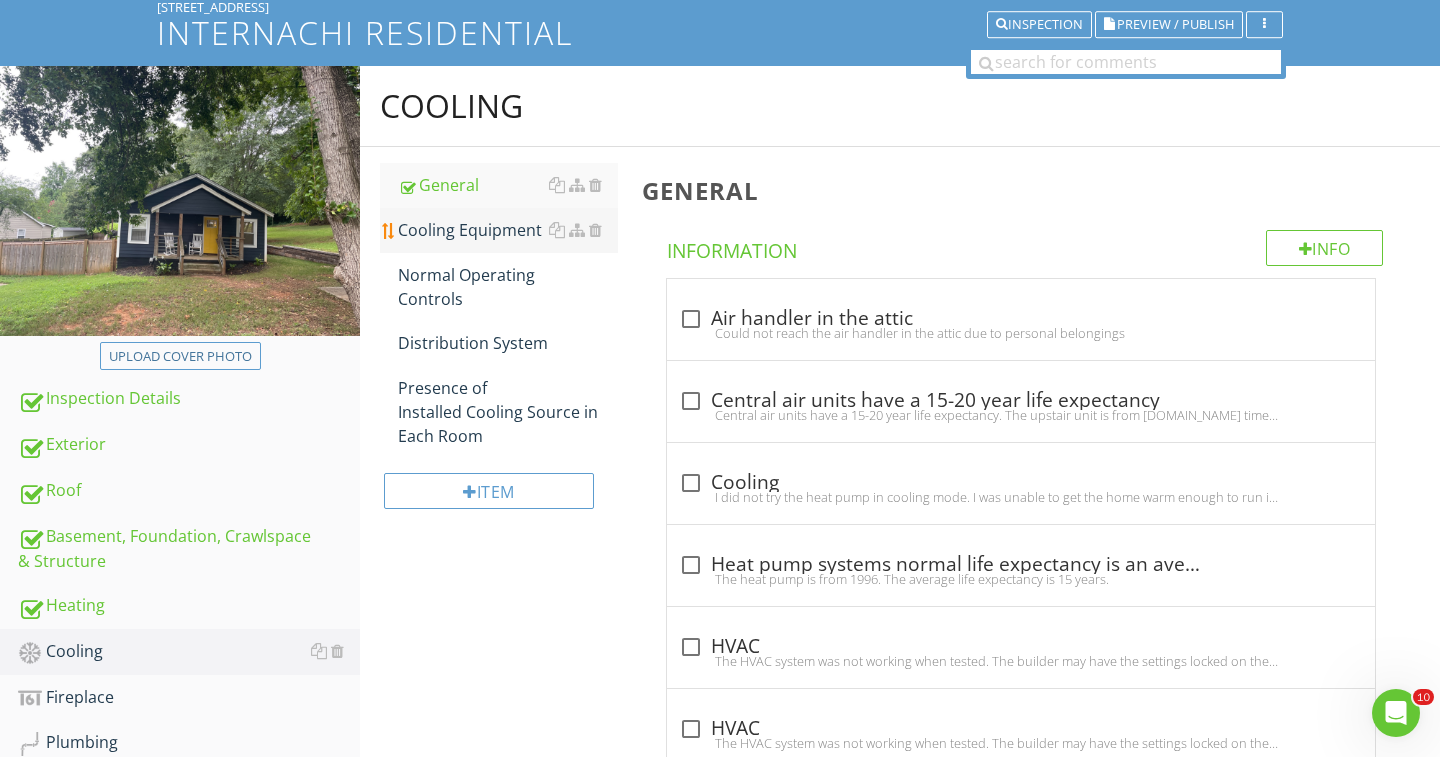 click on "Cooling Equipment" at bounding box center (508, 230) 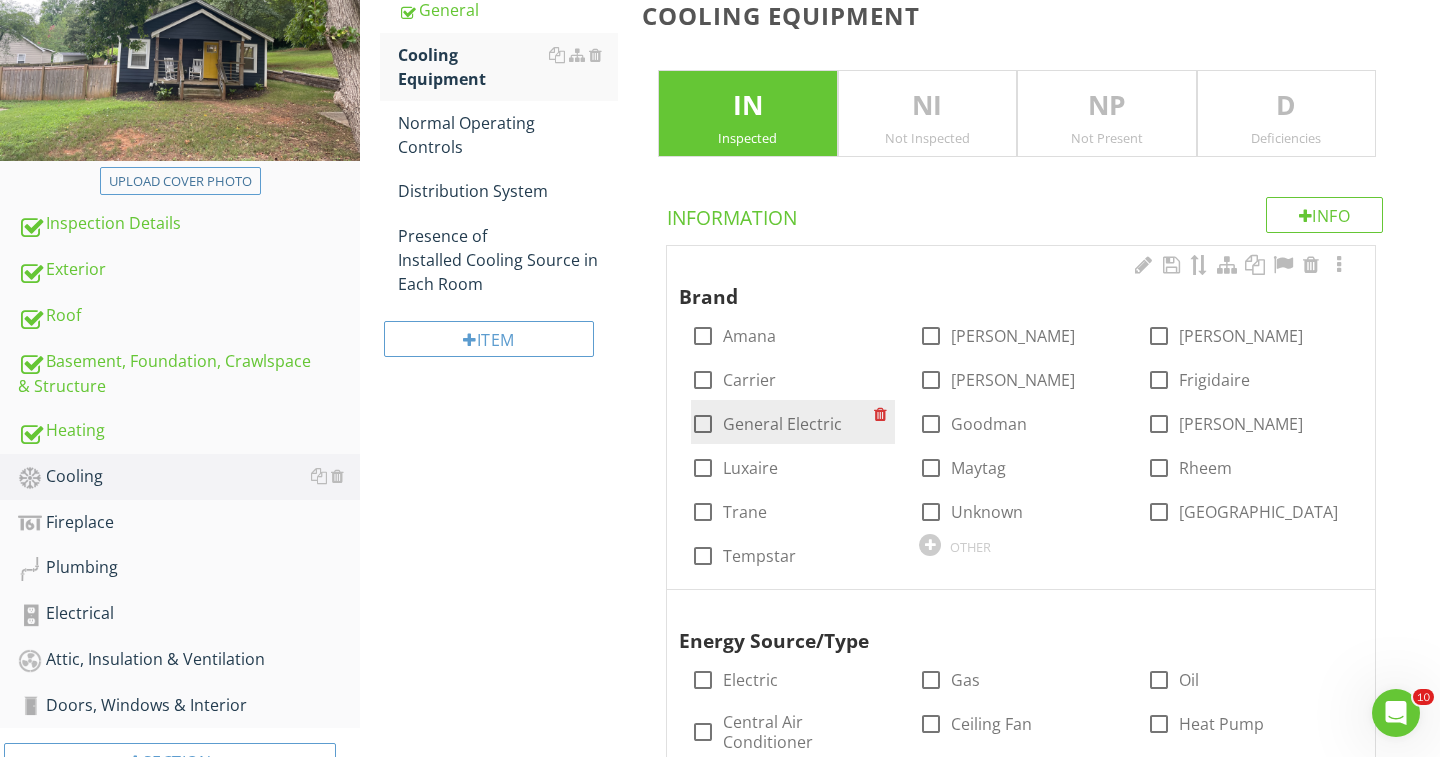 scroll, scrollTop: 316, scrollLeft: 0, axis: vertical 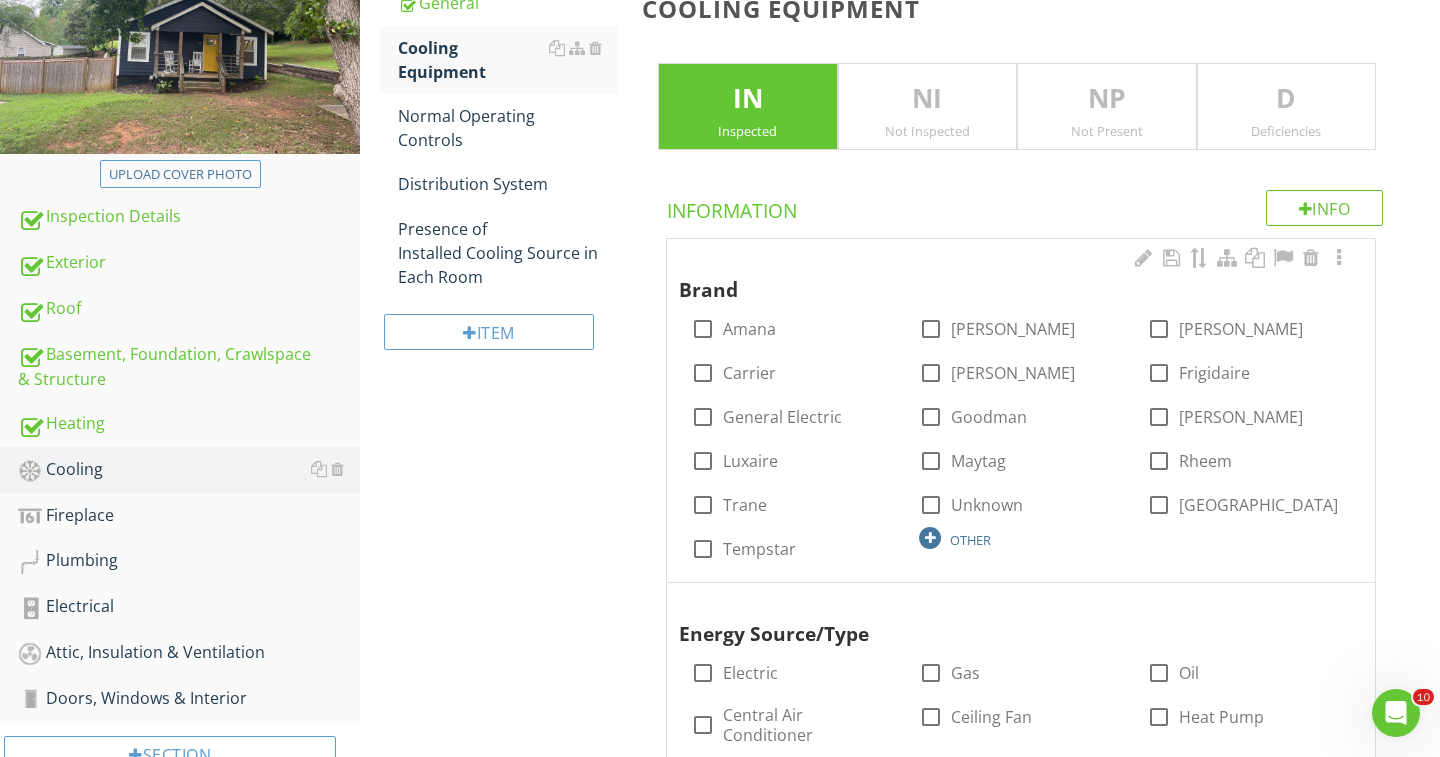 click on "OTHER" at bounding box center [1021, 537] 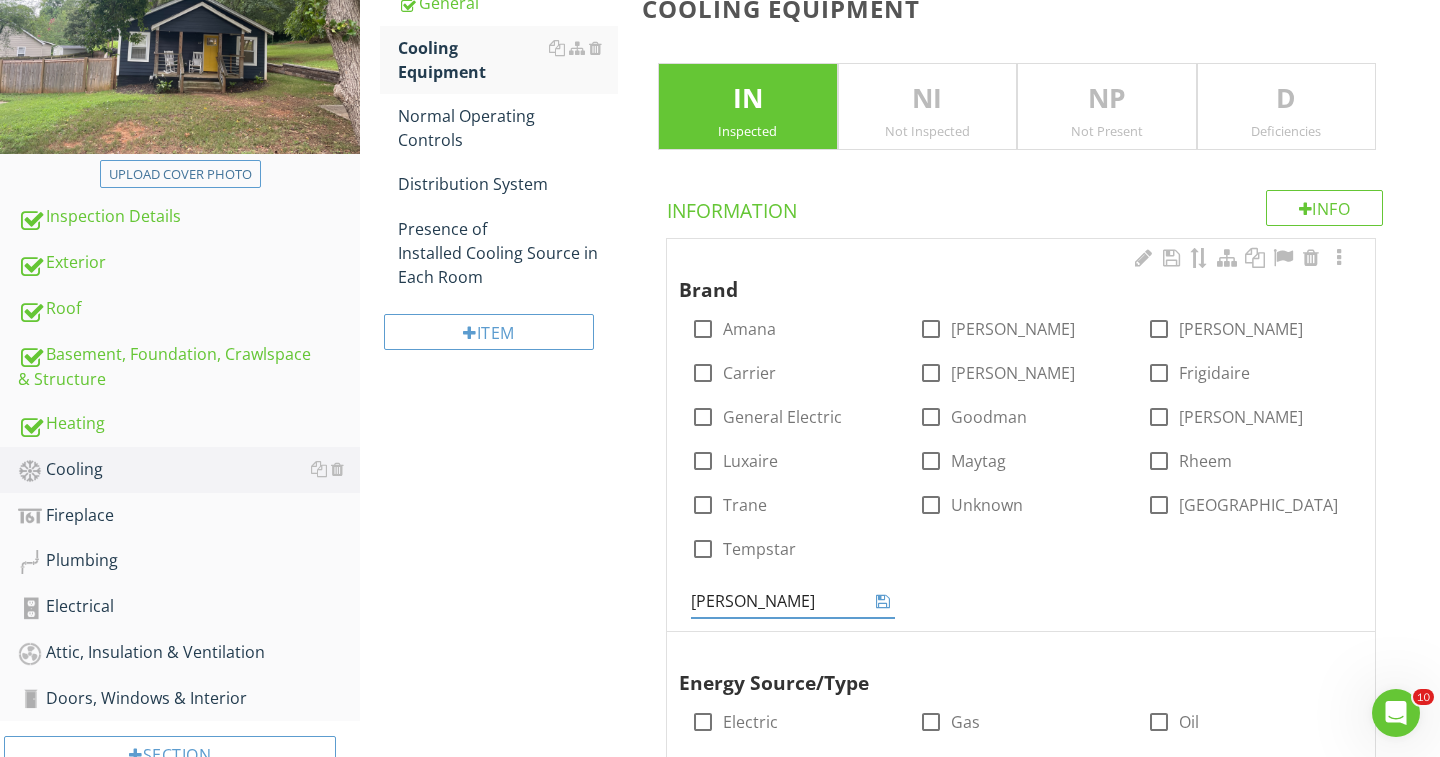type on "Payne" 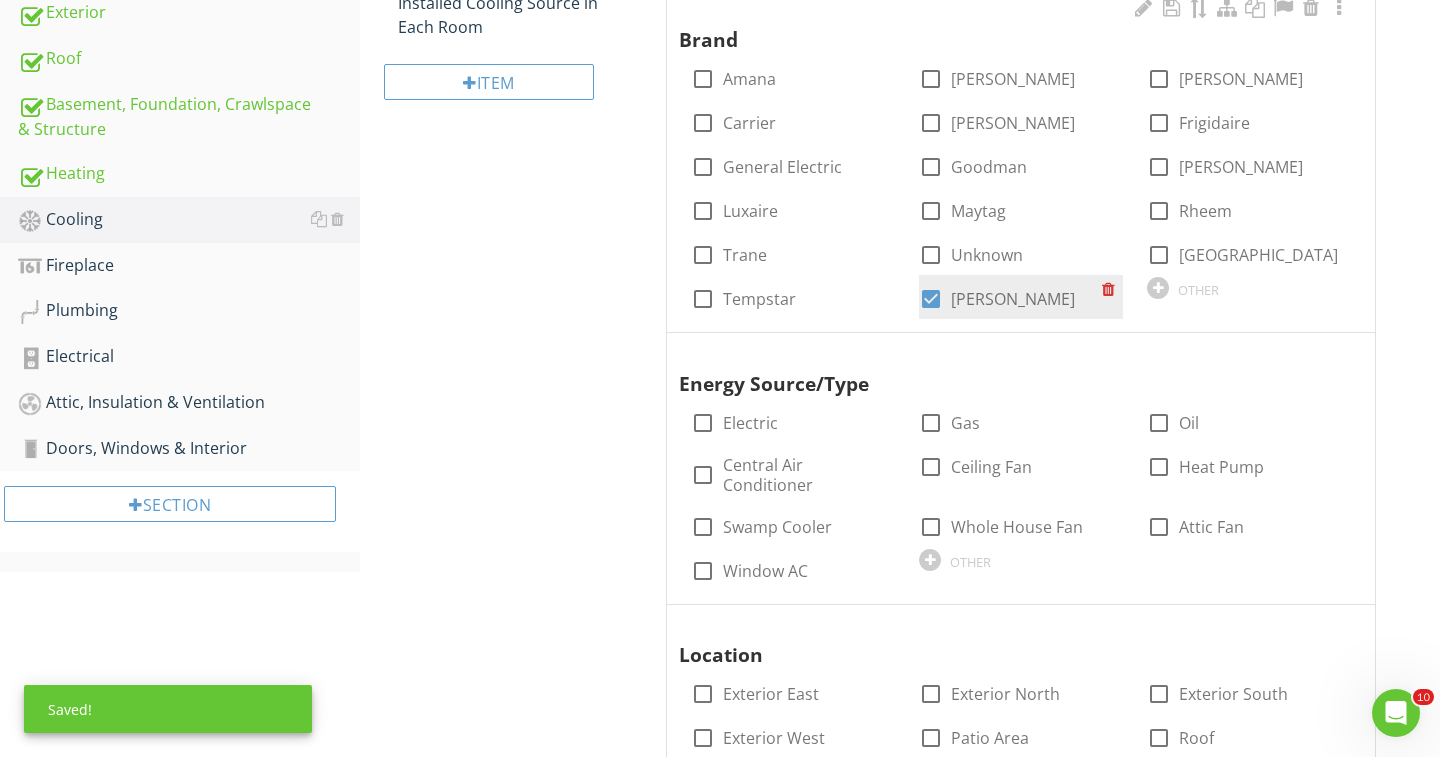 scroll, scrollTop: 590, scrollLeft: 0, axis: vertical 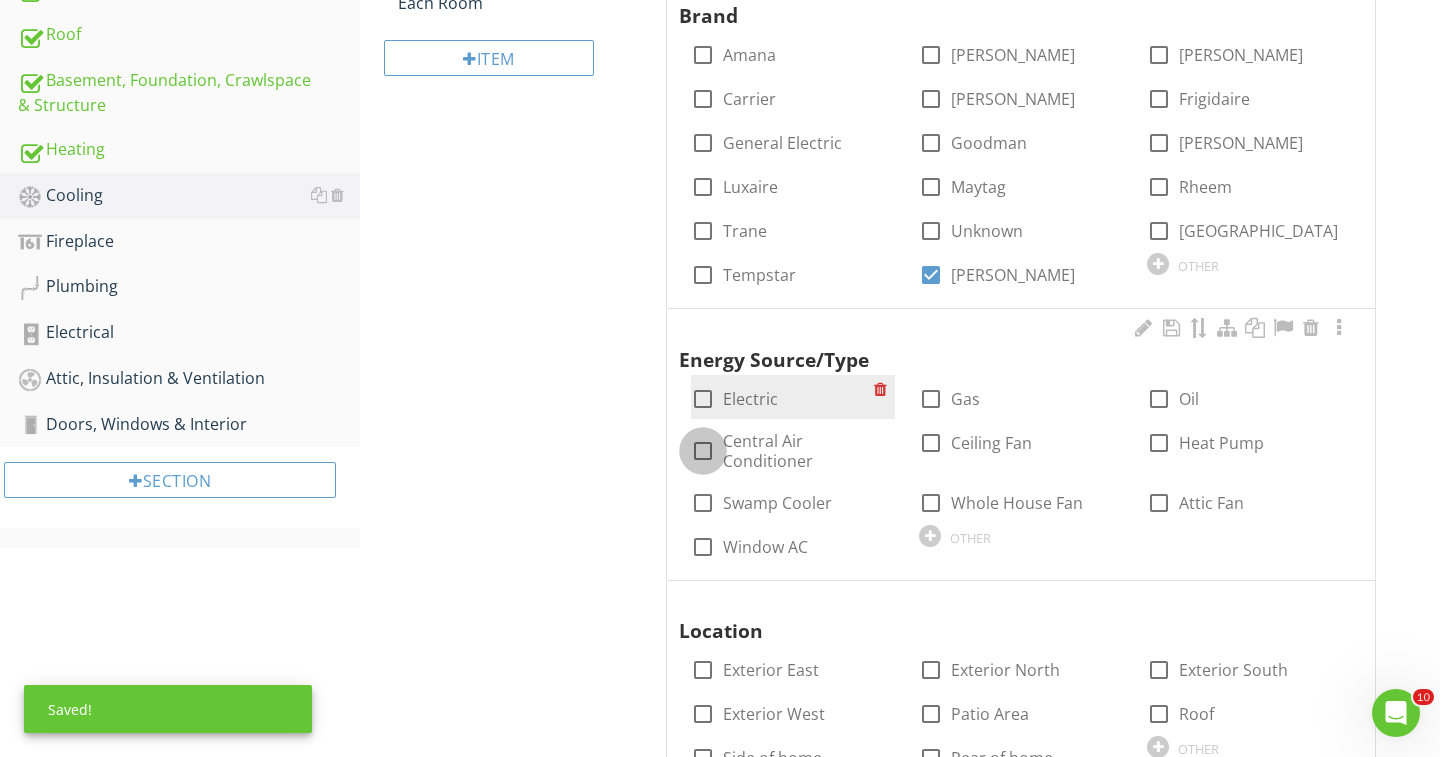 drag, startPoint x: 710, startPoint y: 444, endPoint x: 710, endPoint y: 409, distance: 35 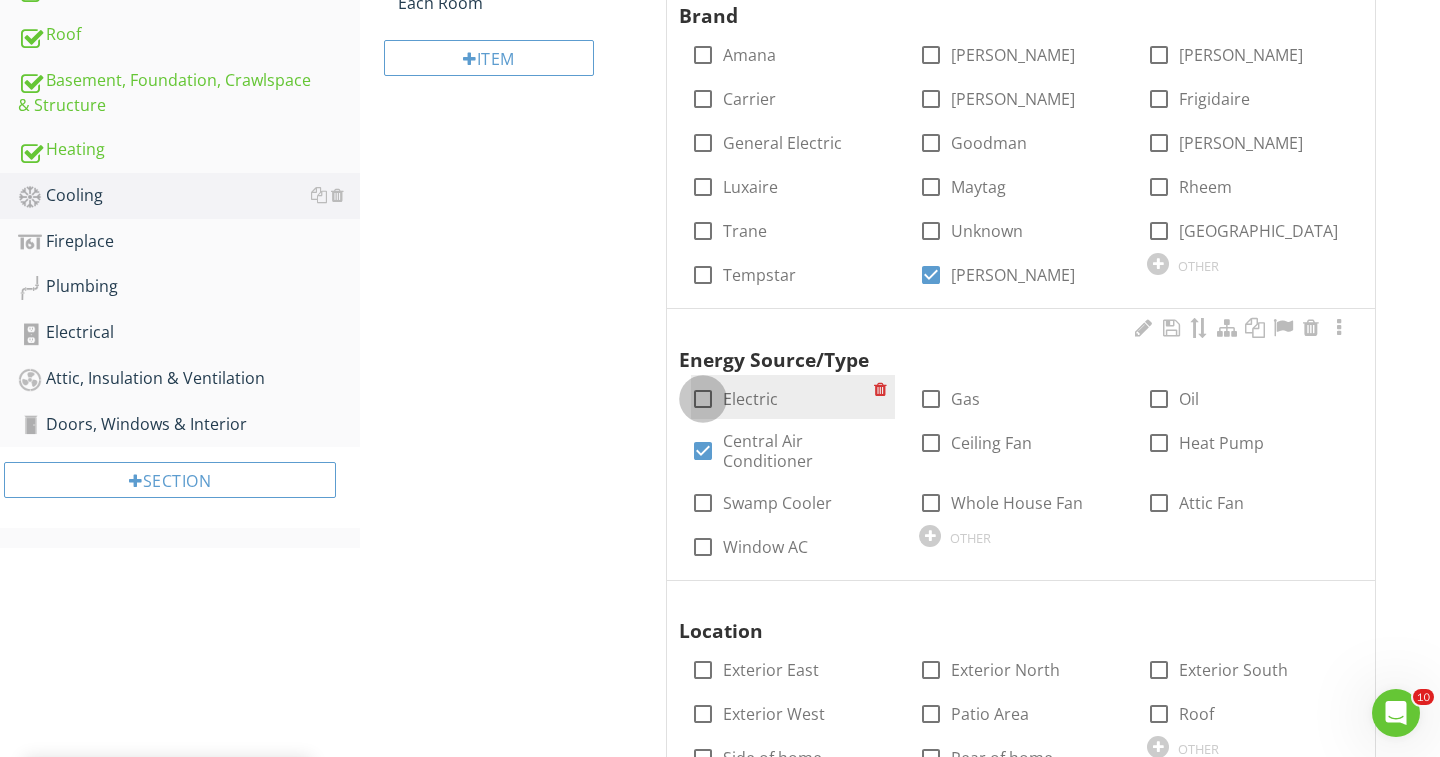 click at bounding box center (703, 399) 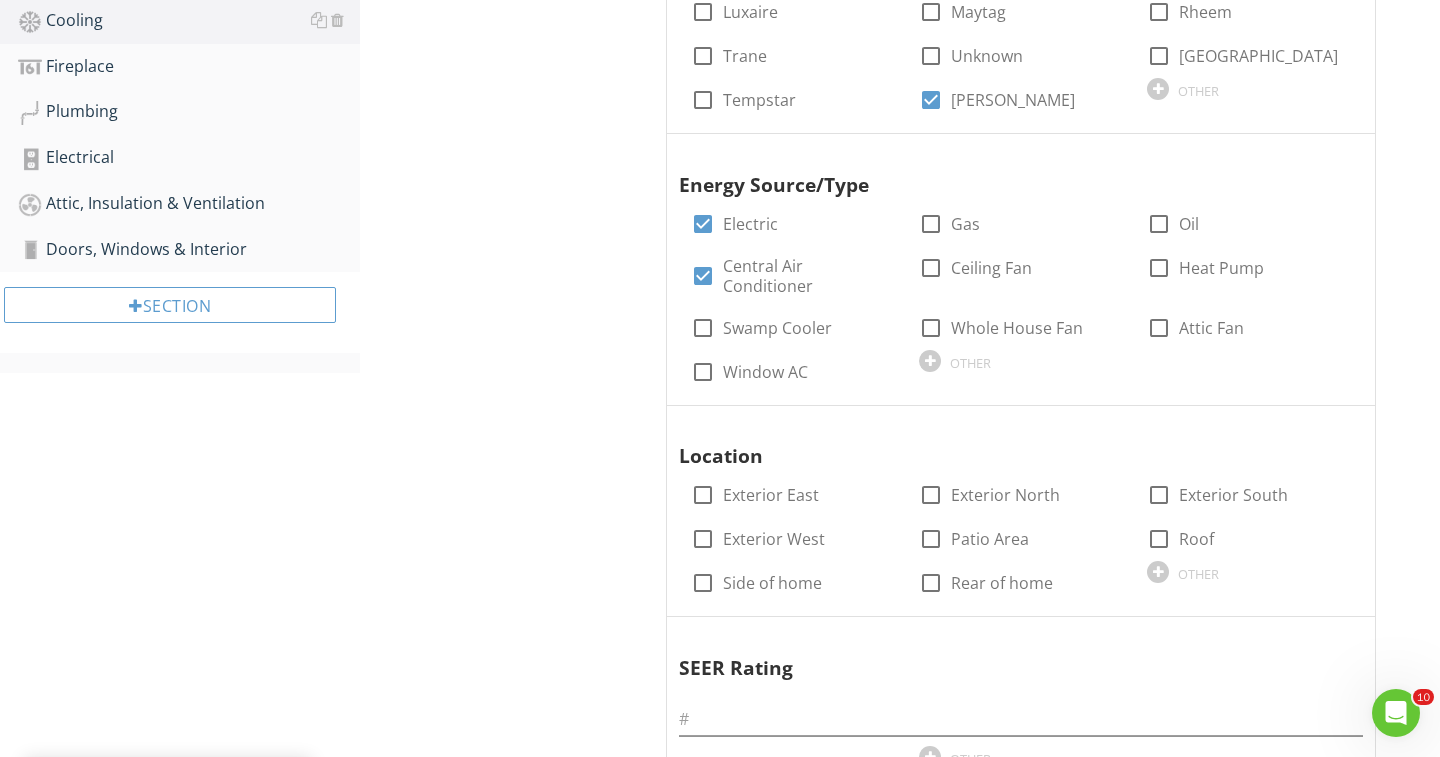 scroll, scrollTop: 773, scrollLeft: 0, axis: vertical 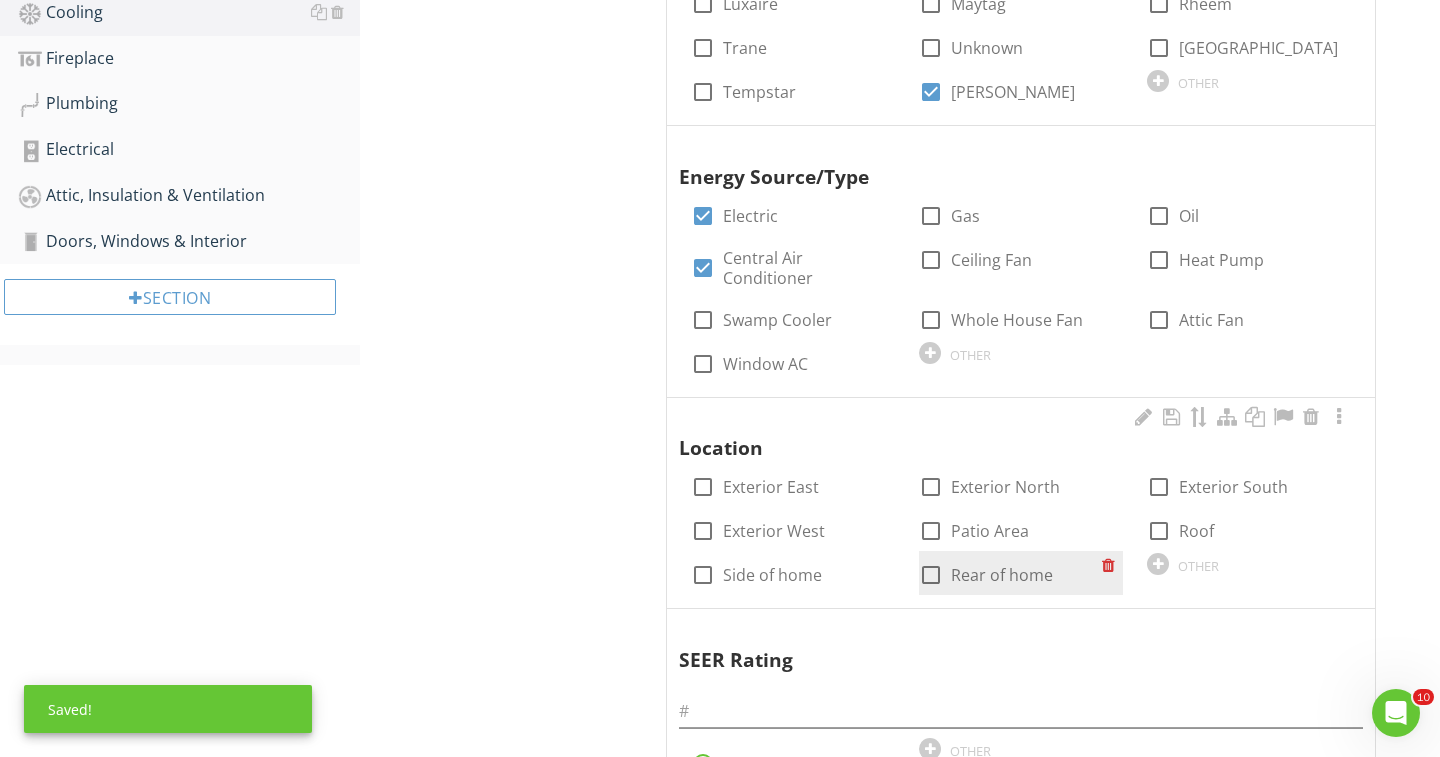 click at bounding box center [931, 575] 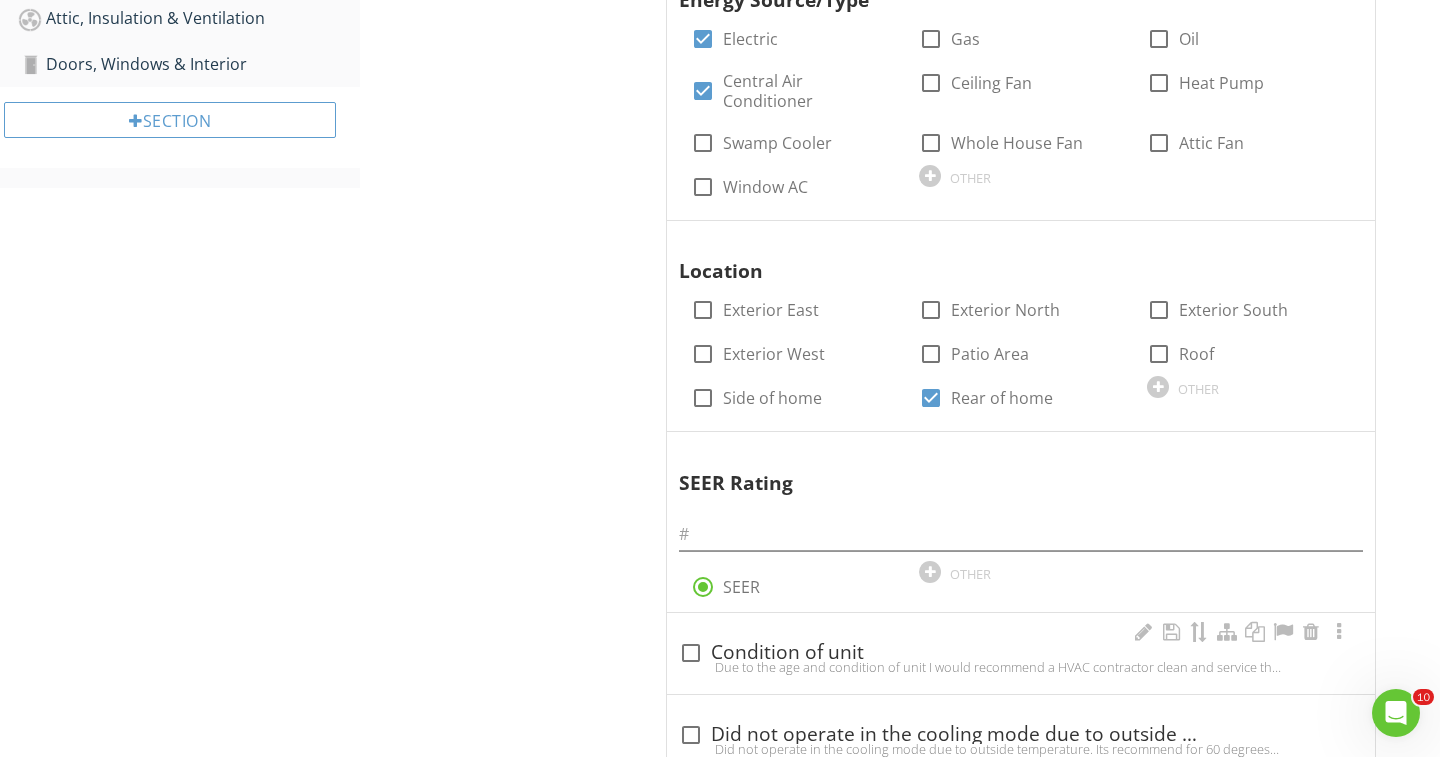 scroll, scrollTop: 1023, scrollLeft: 0, axis: vertical 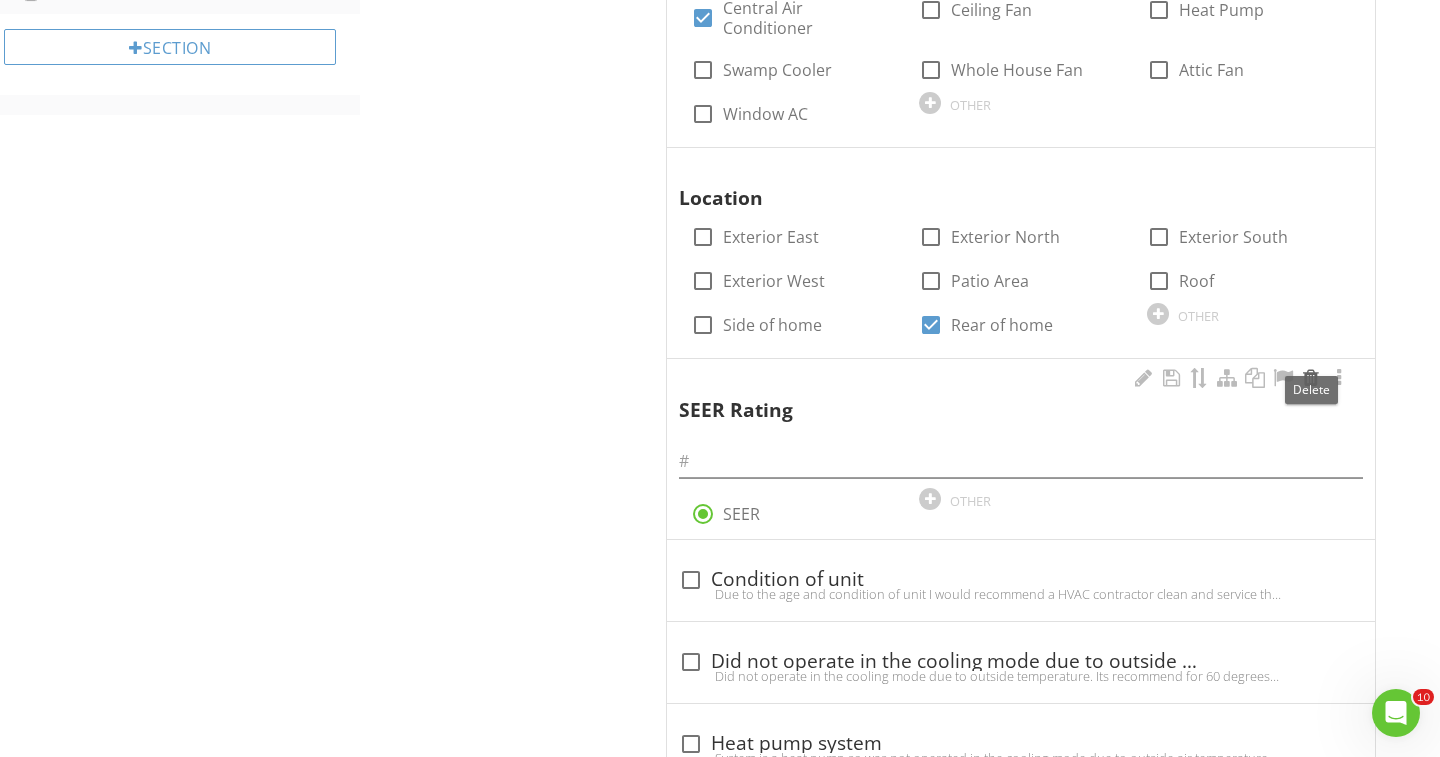 click at bounding box center [1311, 378] 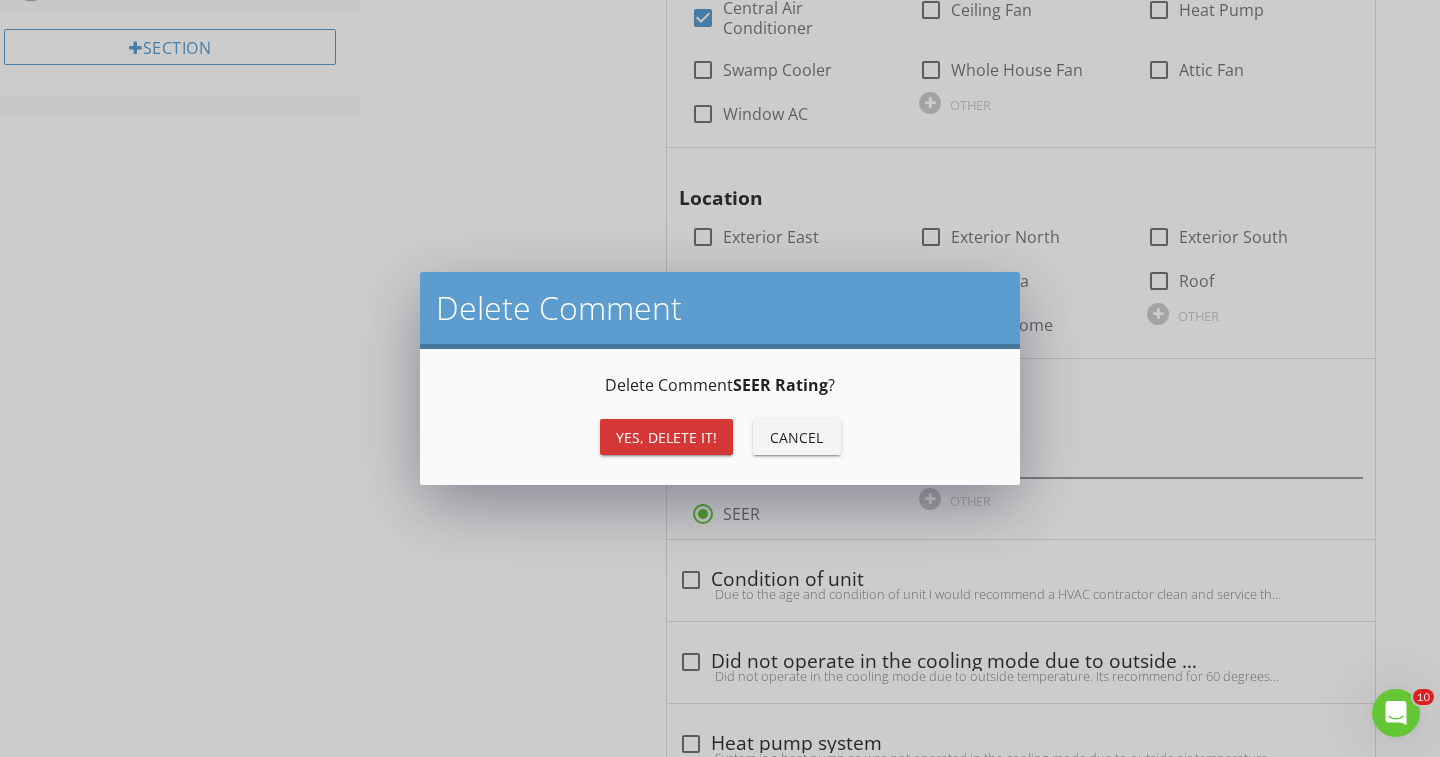 click on "Yes, Delete it!" at bounding box center (666, 437) 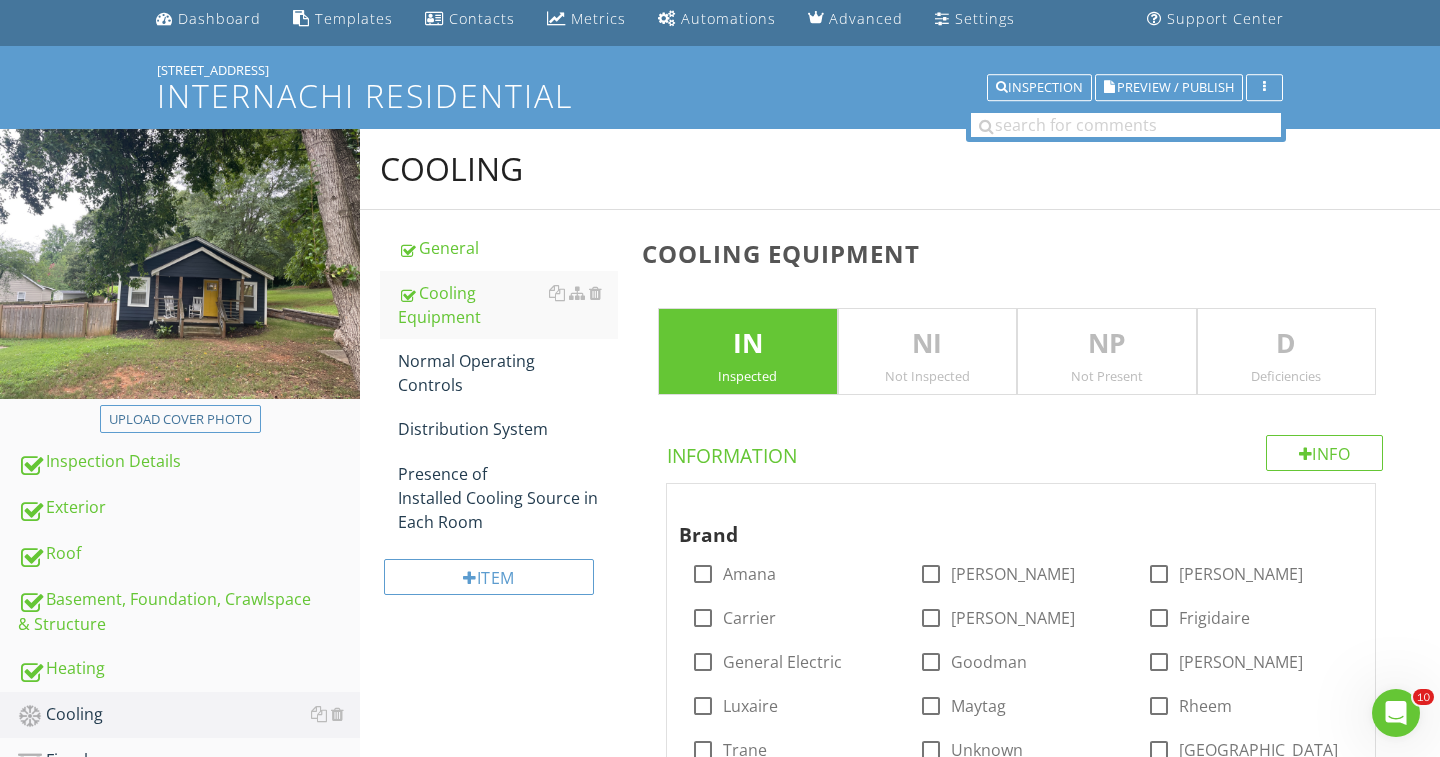 scroll, scrollTop: 52, scrollLeft: 0, axis: vertical 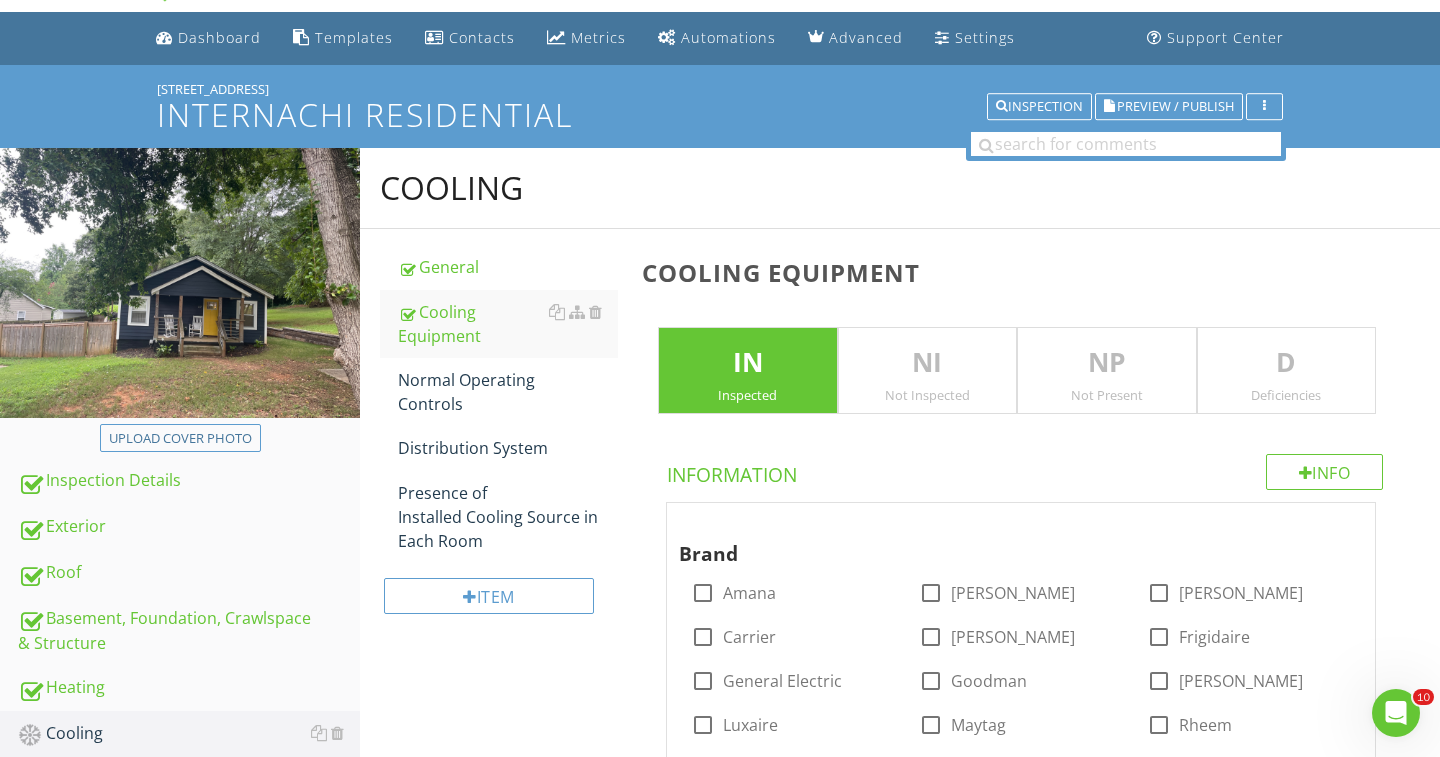 click on "Deficiencies" at bounding box center (1287, 395) 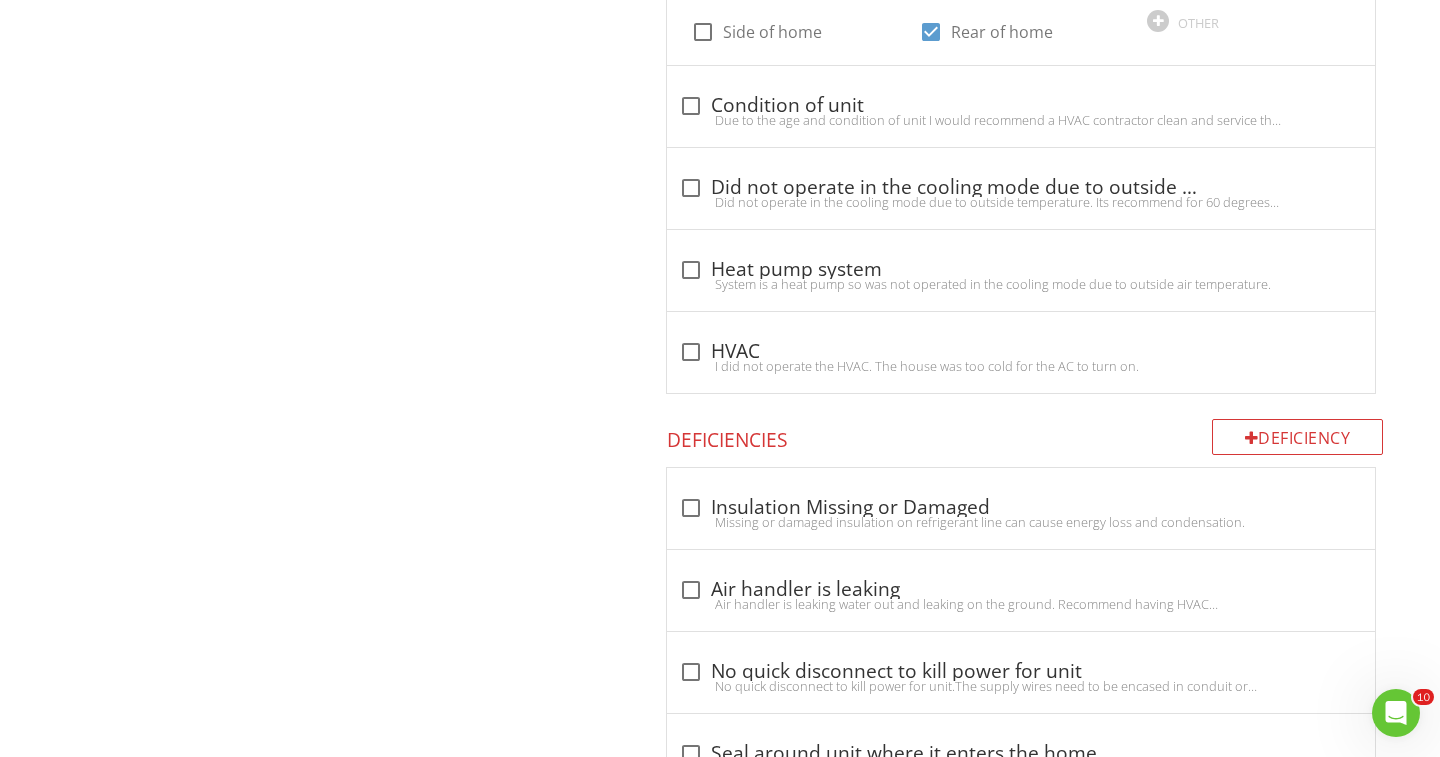 scroll, scrollTop: 1223, scrollLeft: 0, axis: vertical 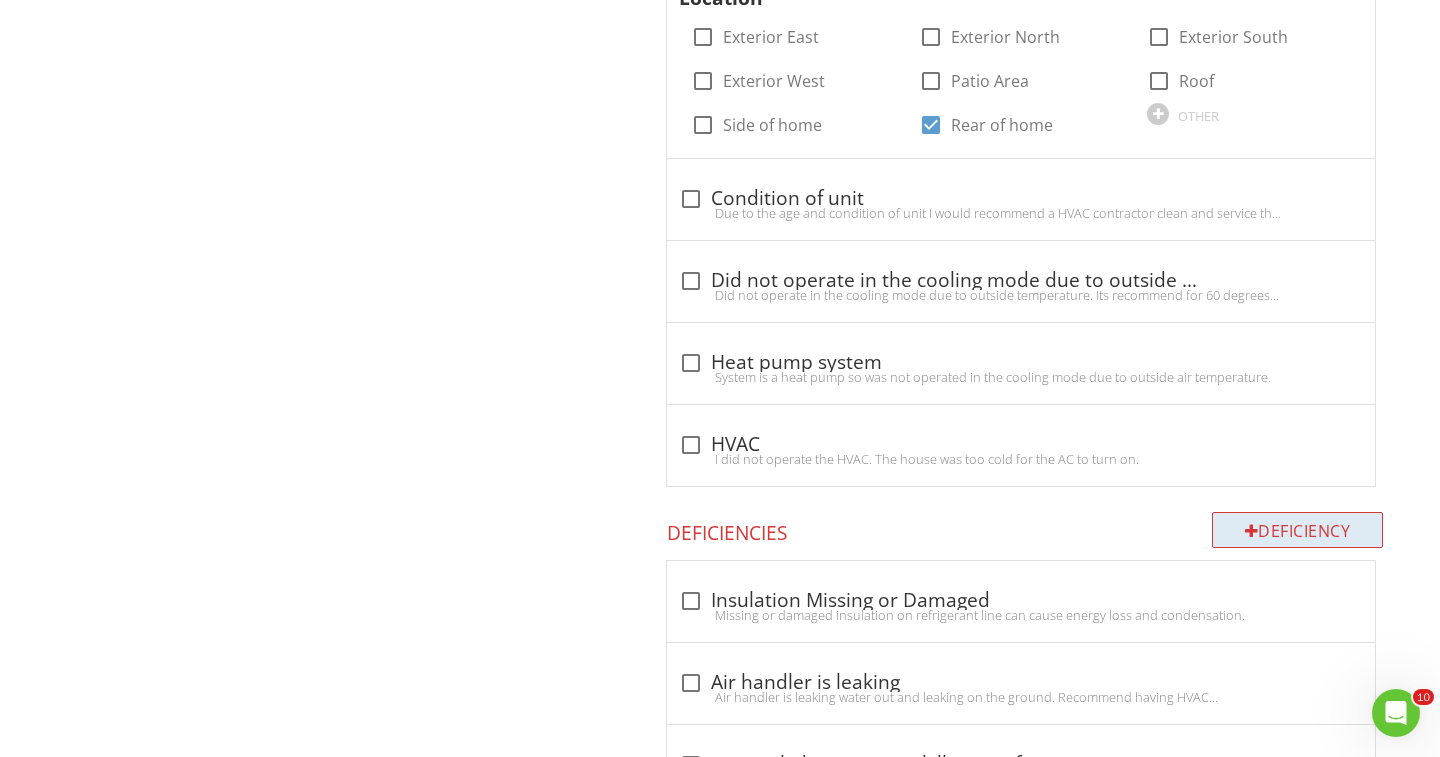 click on "Deficiency" at bounding box center (1298, 530) 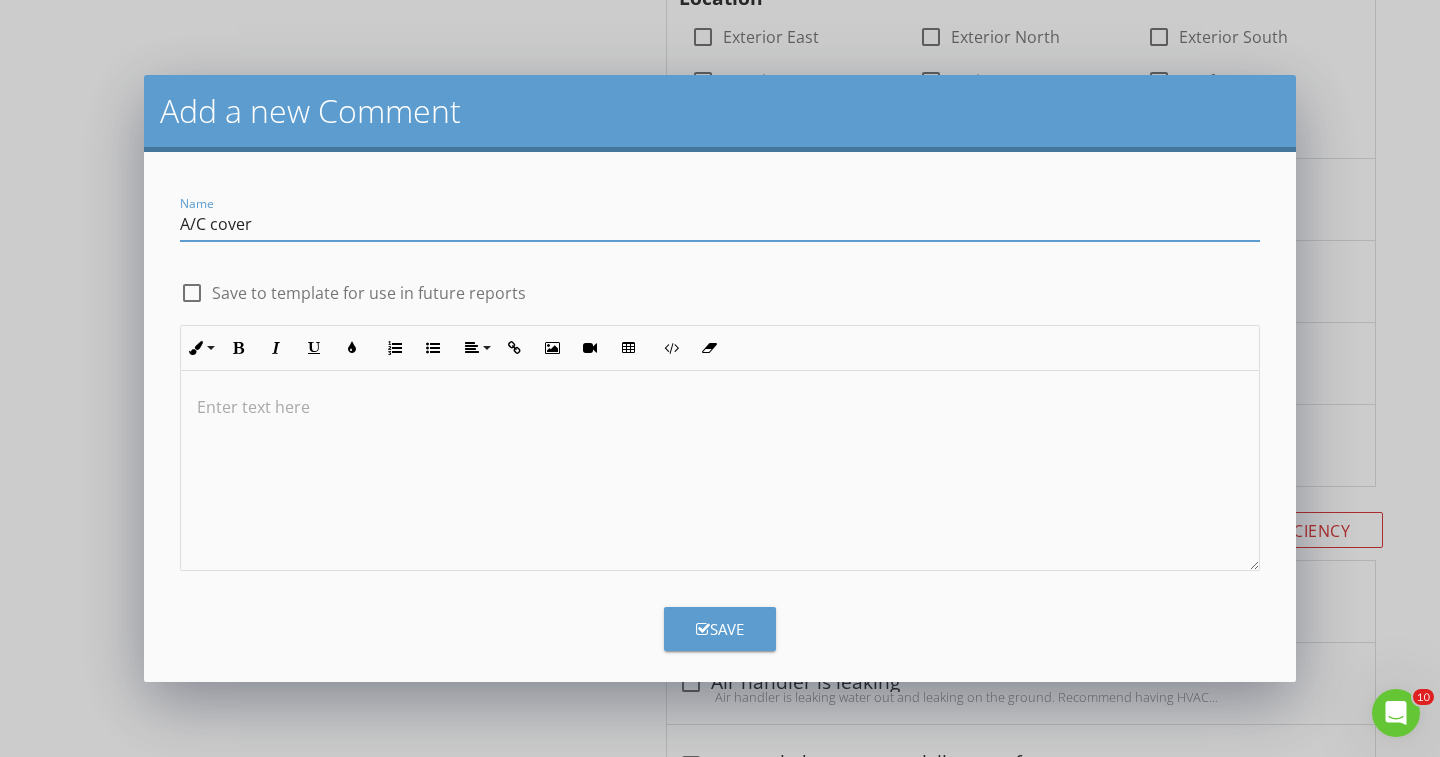 type on "A/C cover" 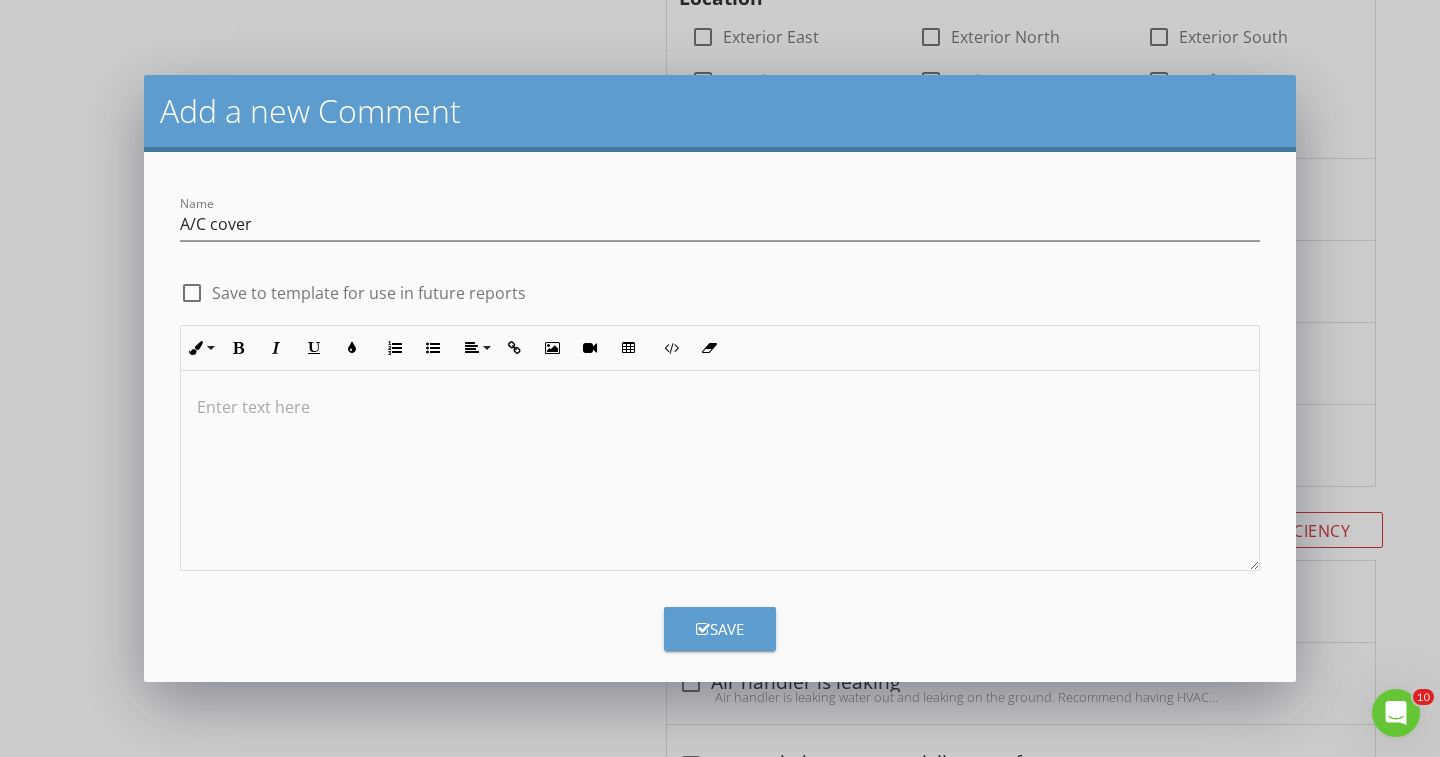 type 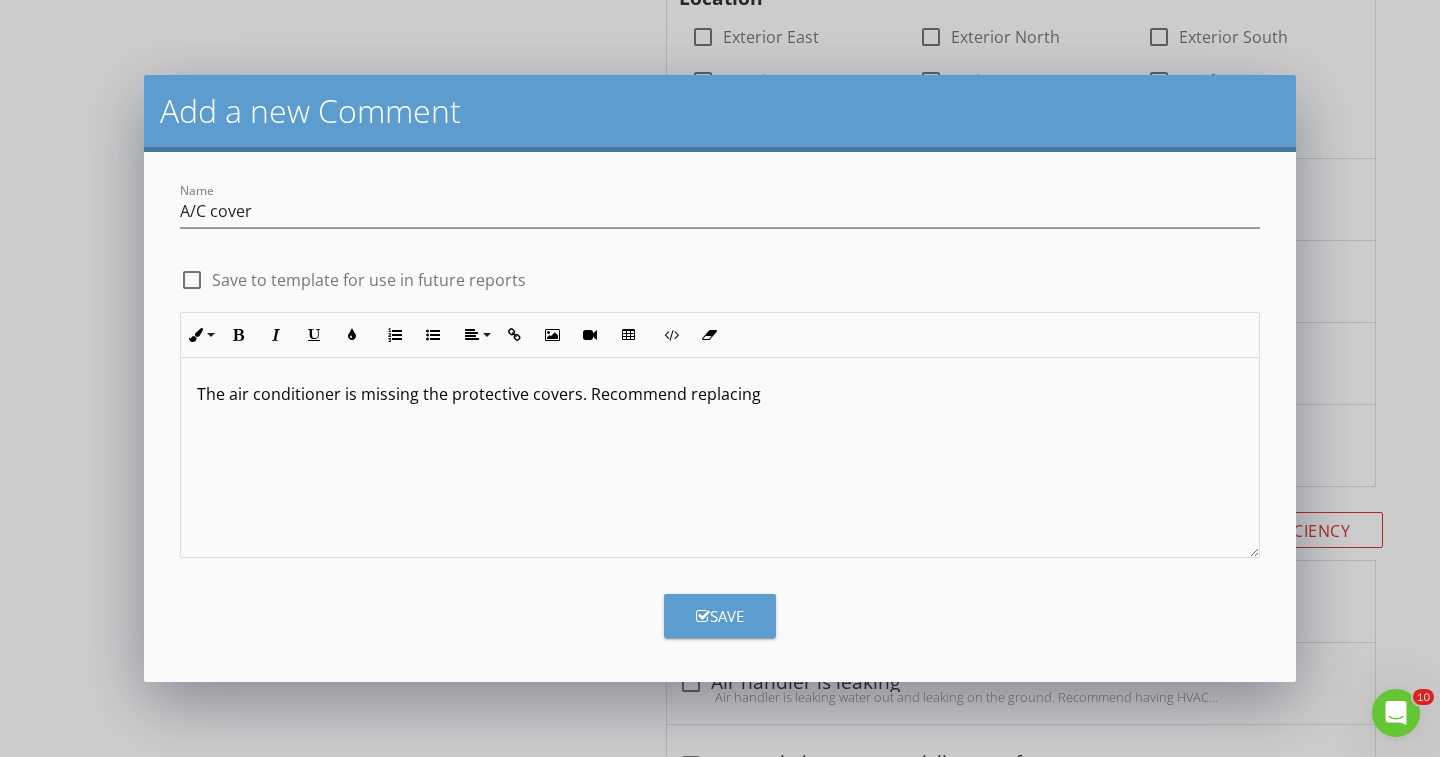 scroll, scrollTop: 13, scrollLeft: 0, axis: vertical 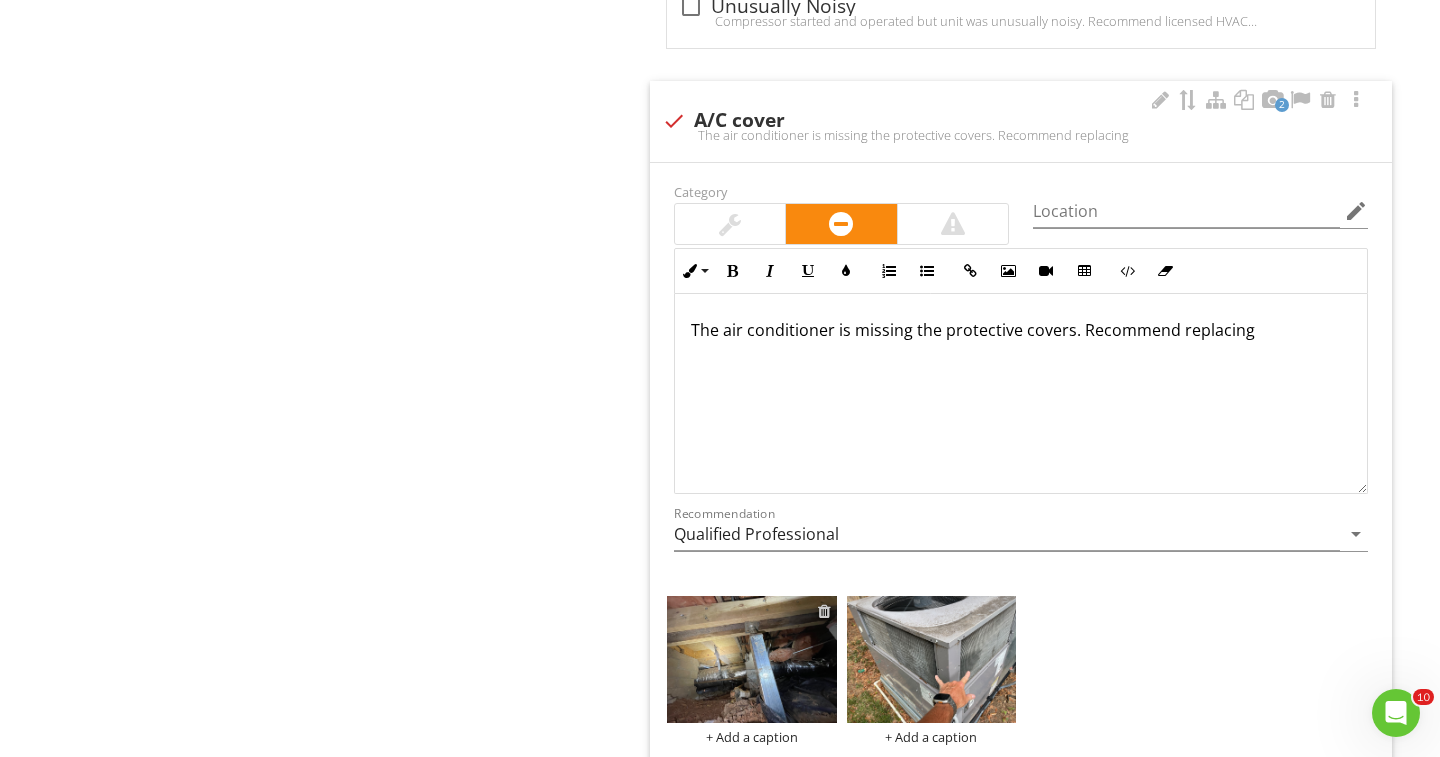 click at bounding box center (824, 611) 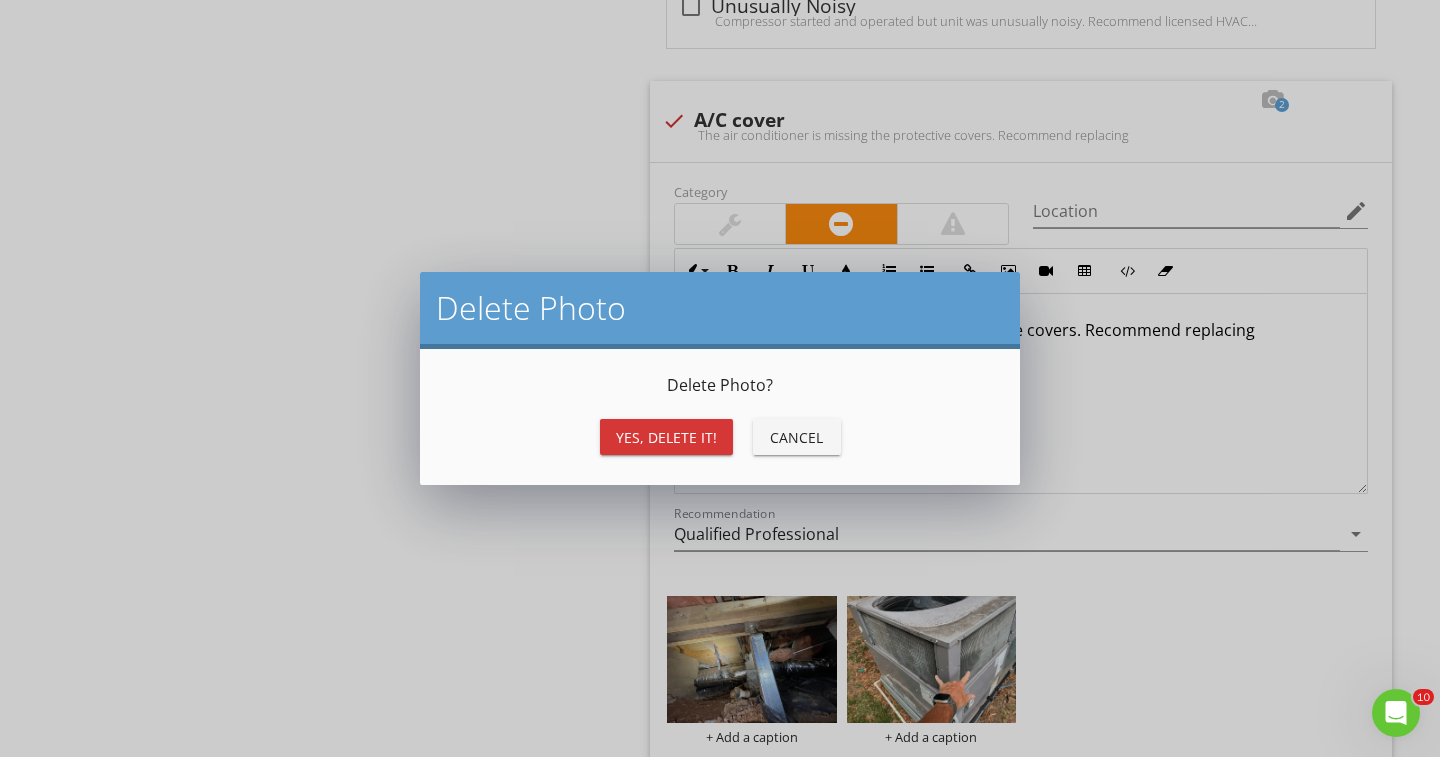 drag, startPoint x: 650, startPoint y: 437, endPoint x: 607, endPoint y: 382, distance: 69.81404 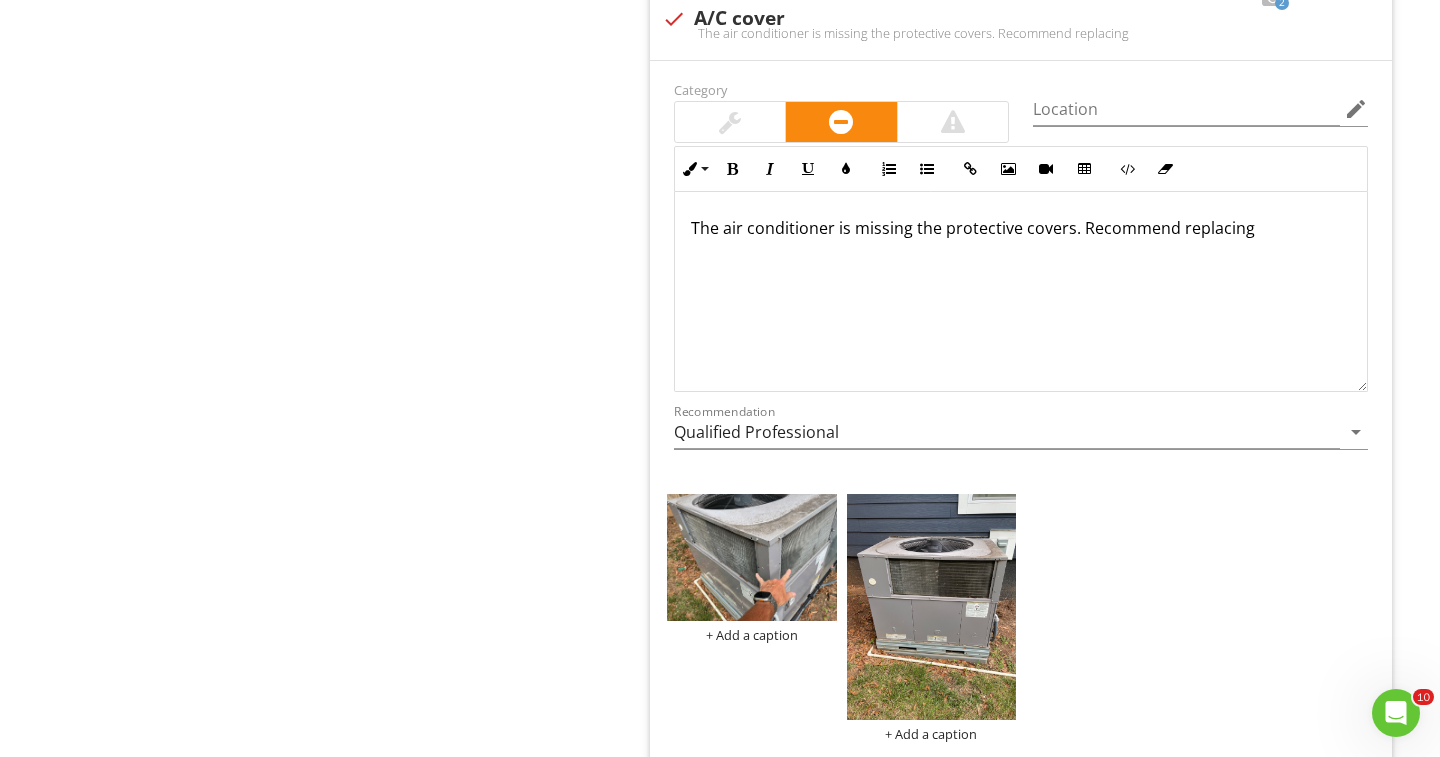 scroll, scrollTop: 3766, scrollLeft: 0, axis: vertical 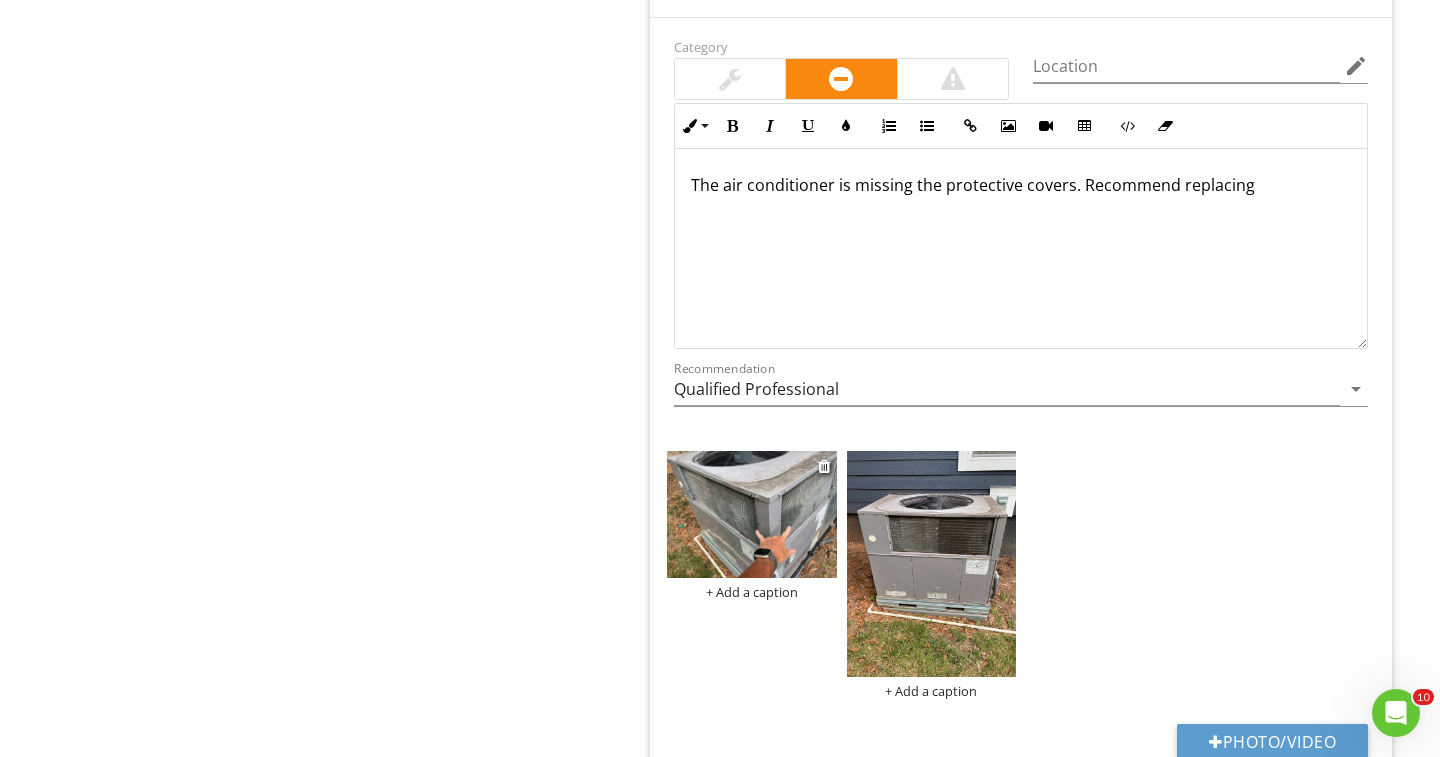 click at bounding box center (752, 514) 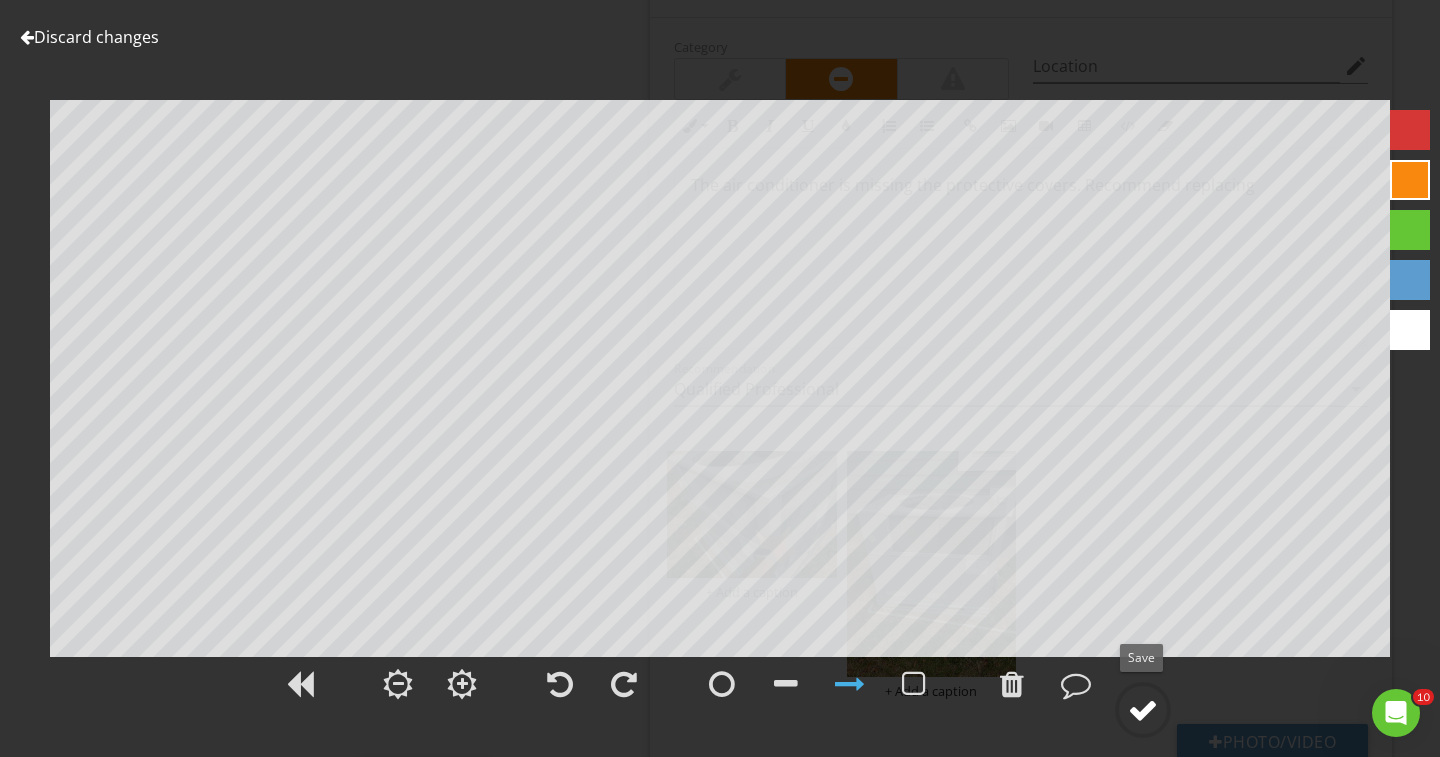 click at bounding box center [1143, 710] 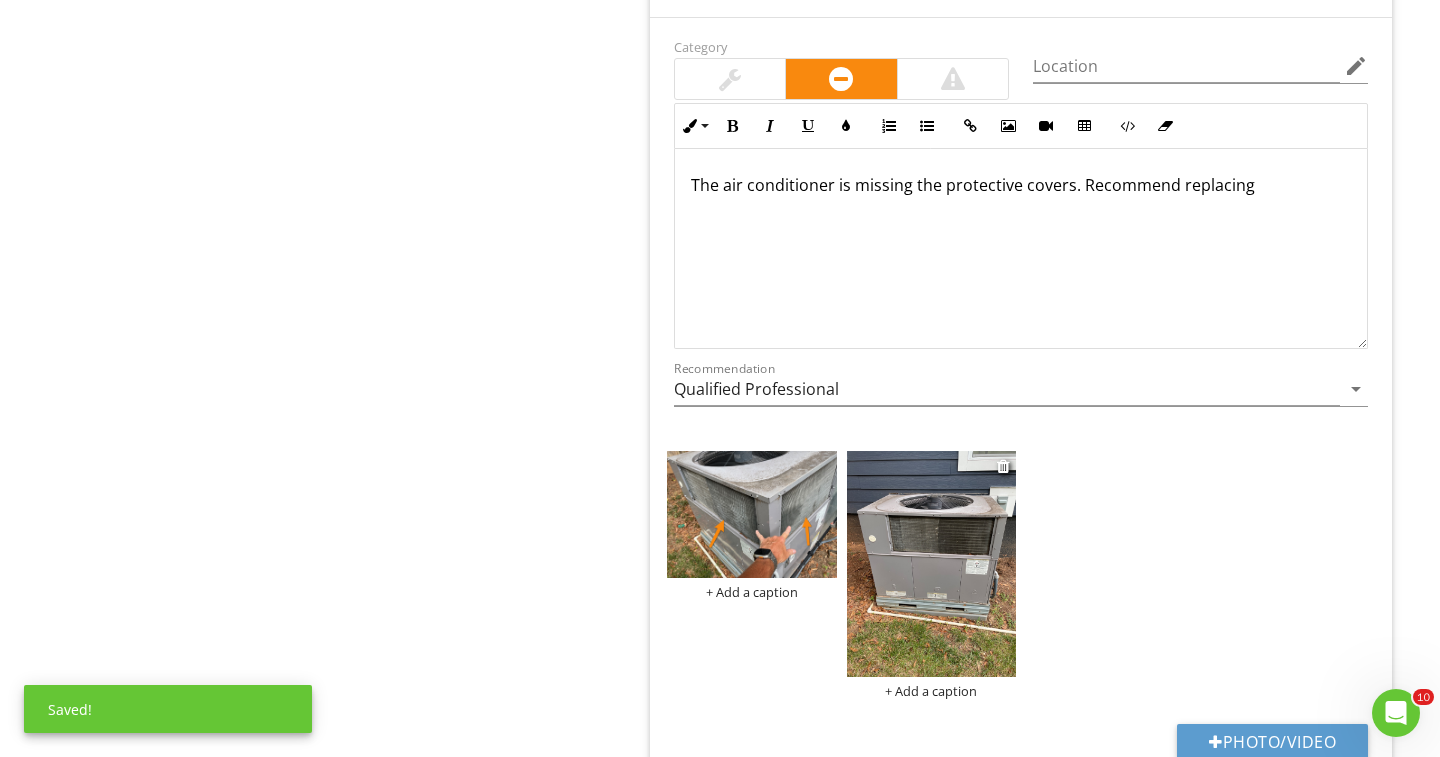 click at bounding box center (932, 564) 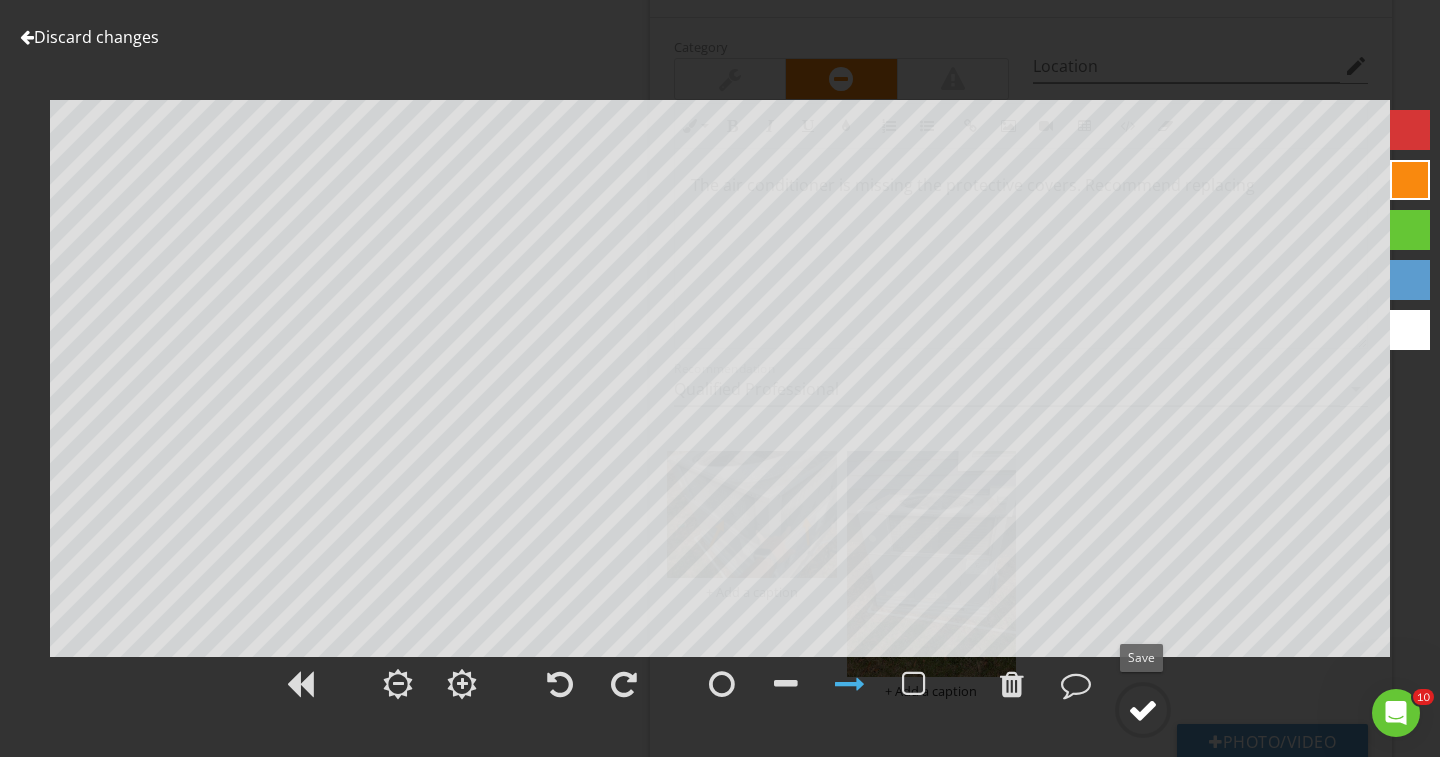 click at bounding box center [1143, 710] 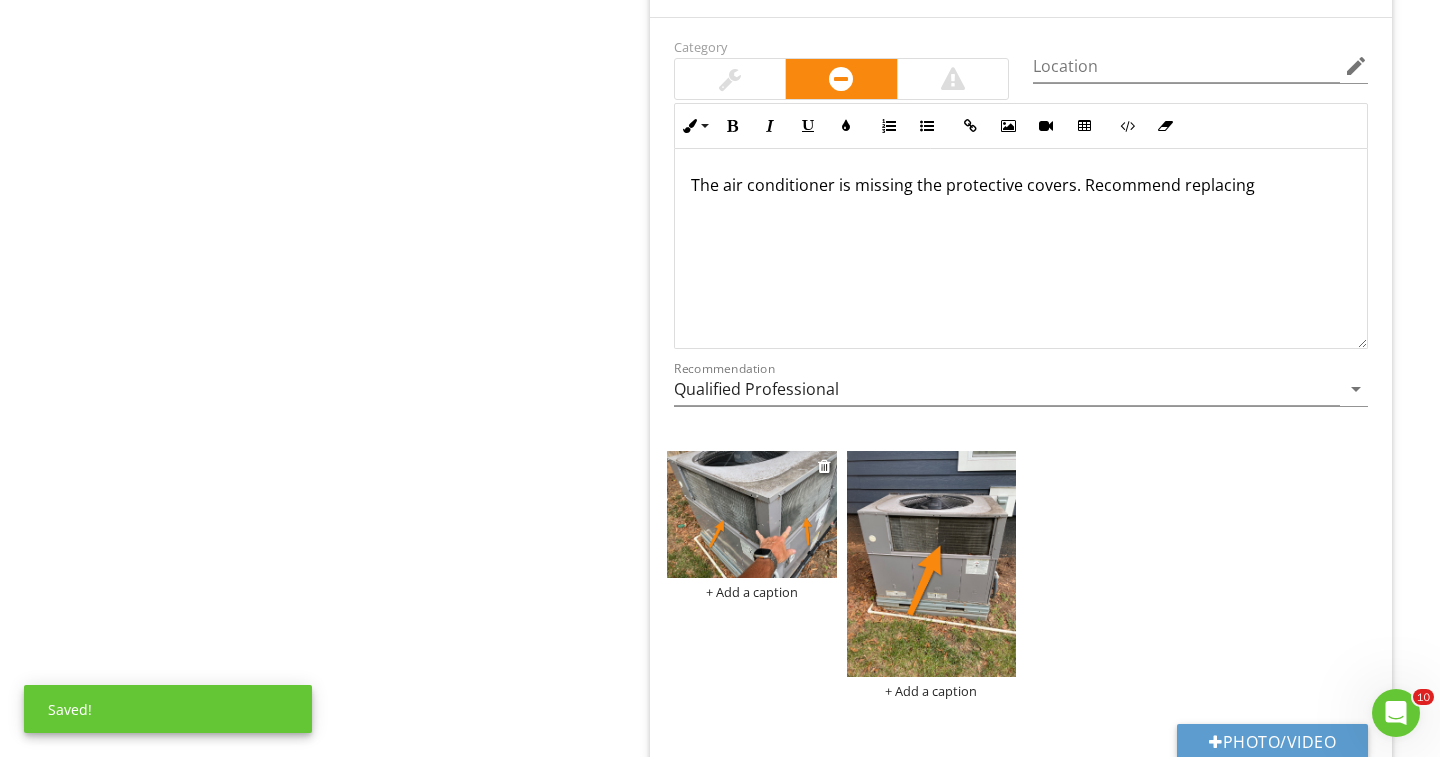click on "+ Add a caption" at bounding box center [752, 592] 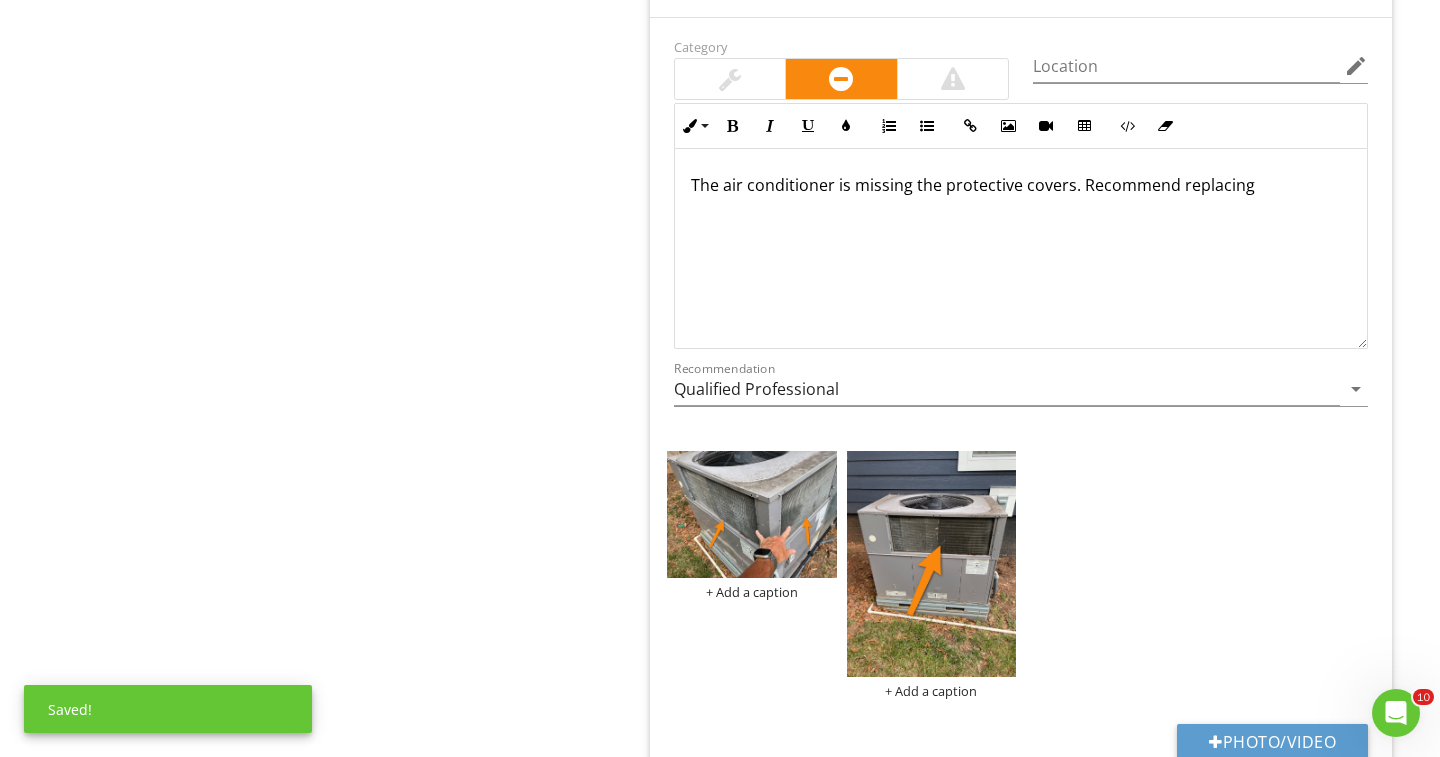 scroll, scrollTop: 0, scrollLeft: 0, axis: both 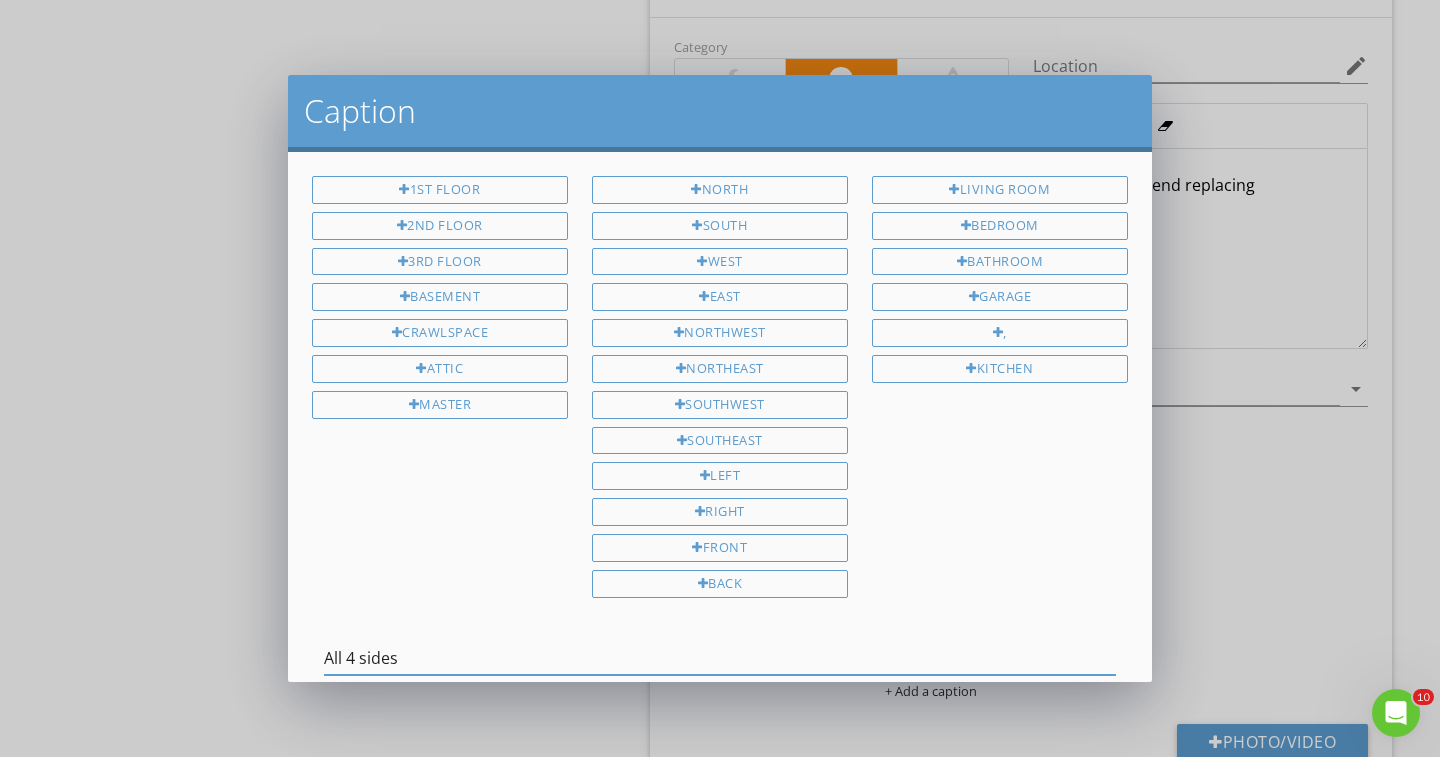 type on "All 4 sides" 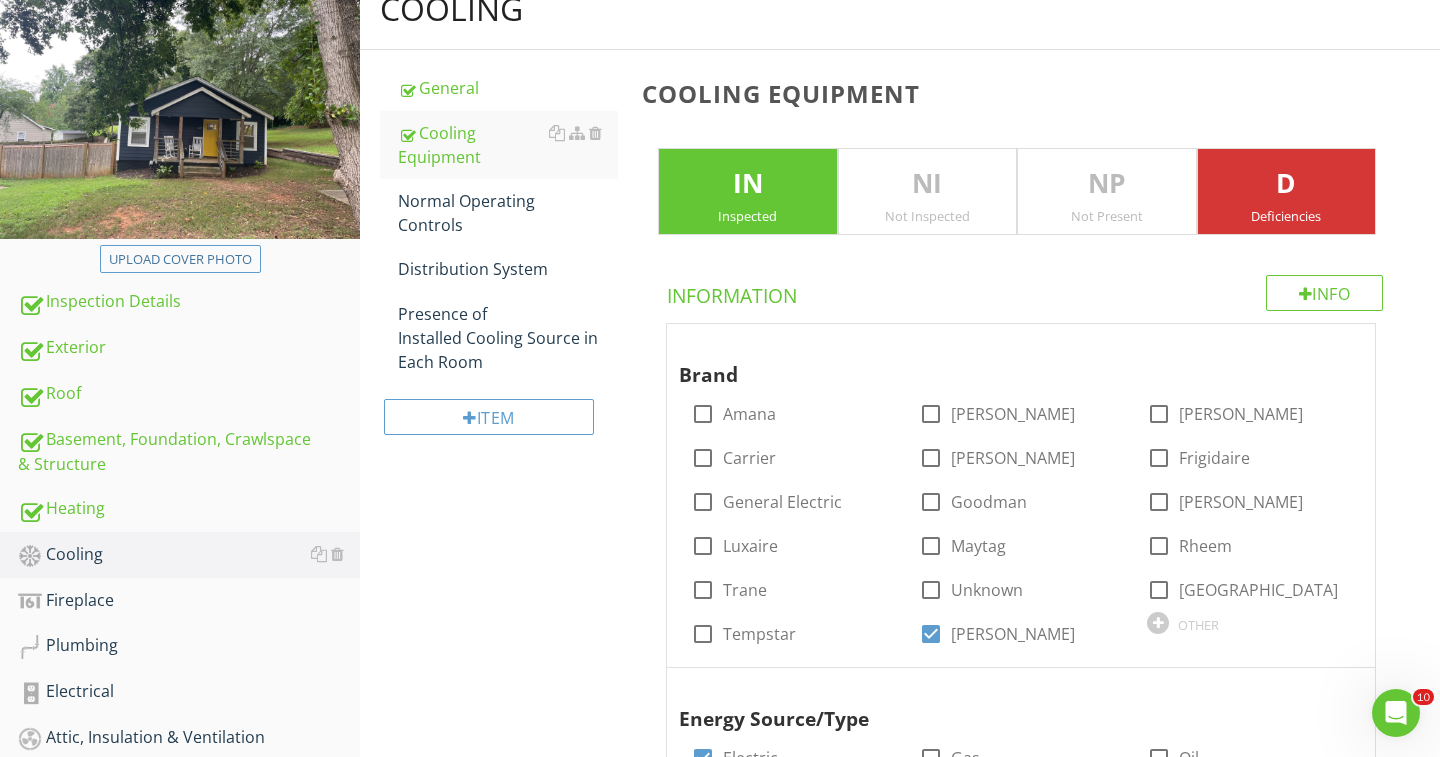 scroll, scrollTop: 231, scrollLeft: 0, axis: vertical 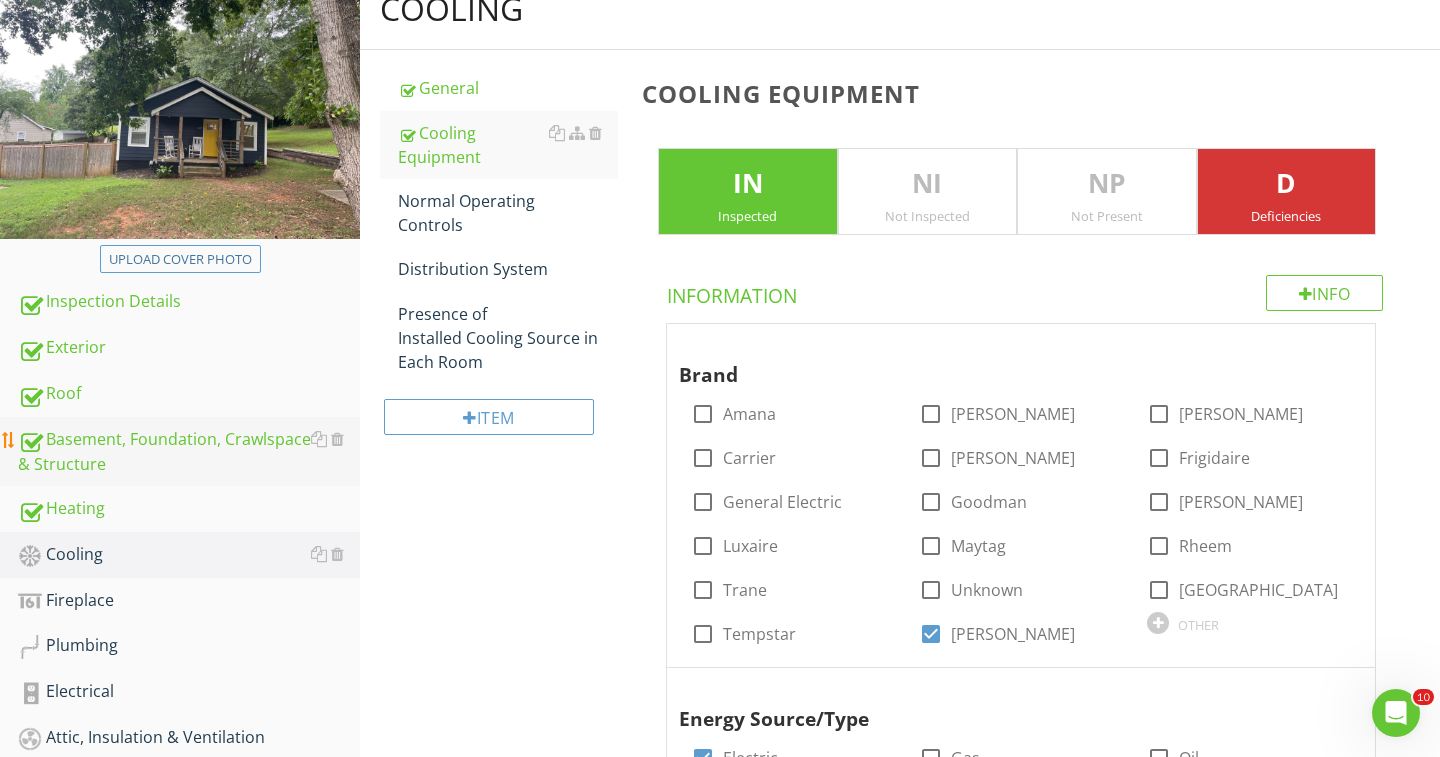 click on "Basement, Foundation, Crawlspace & Structure" at bounding box center (189, 452) 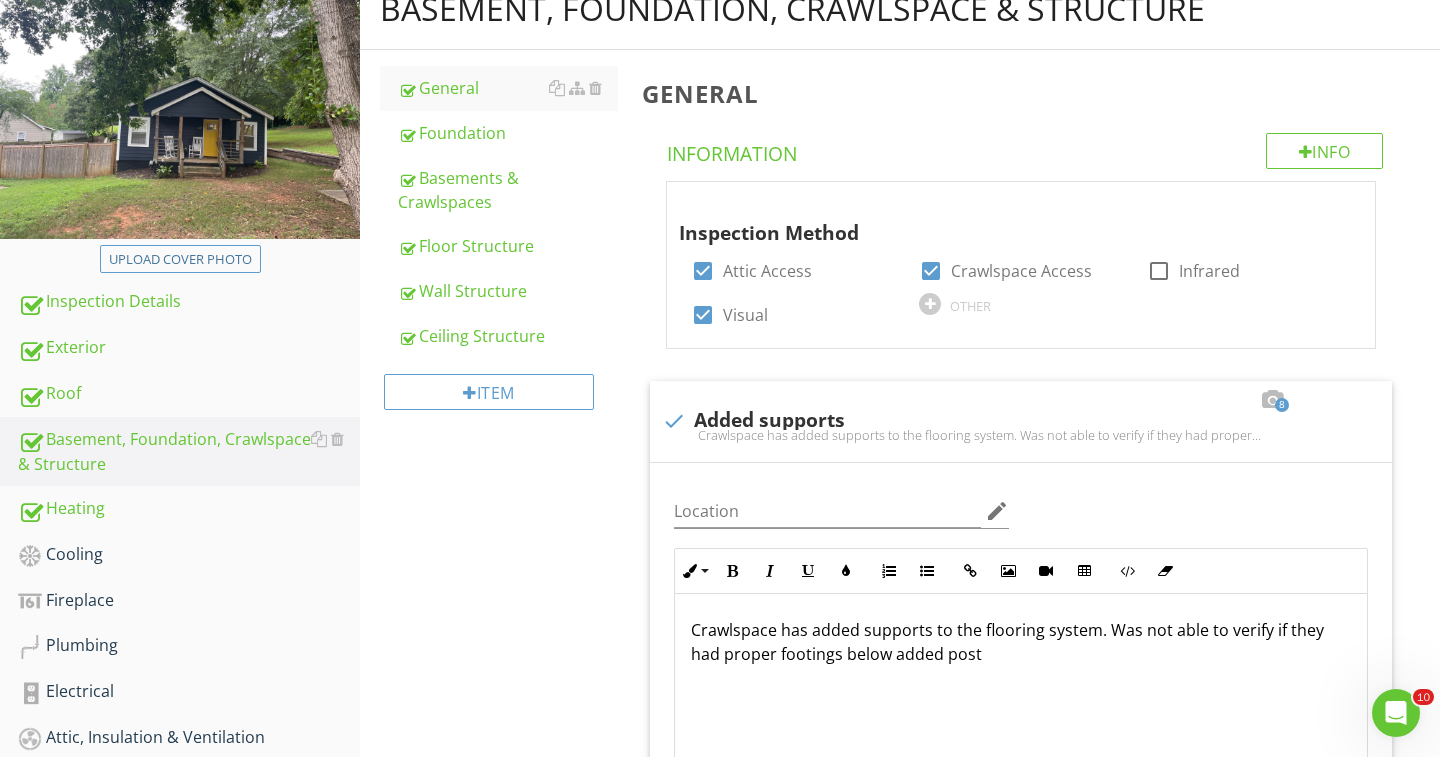 scroll, scrollTop: 237, scrollLeft: 0, axis: vertical 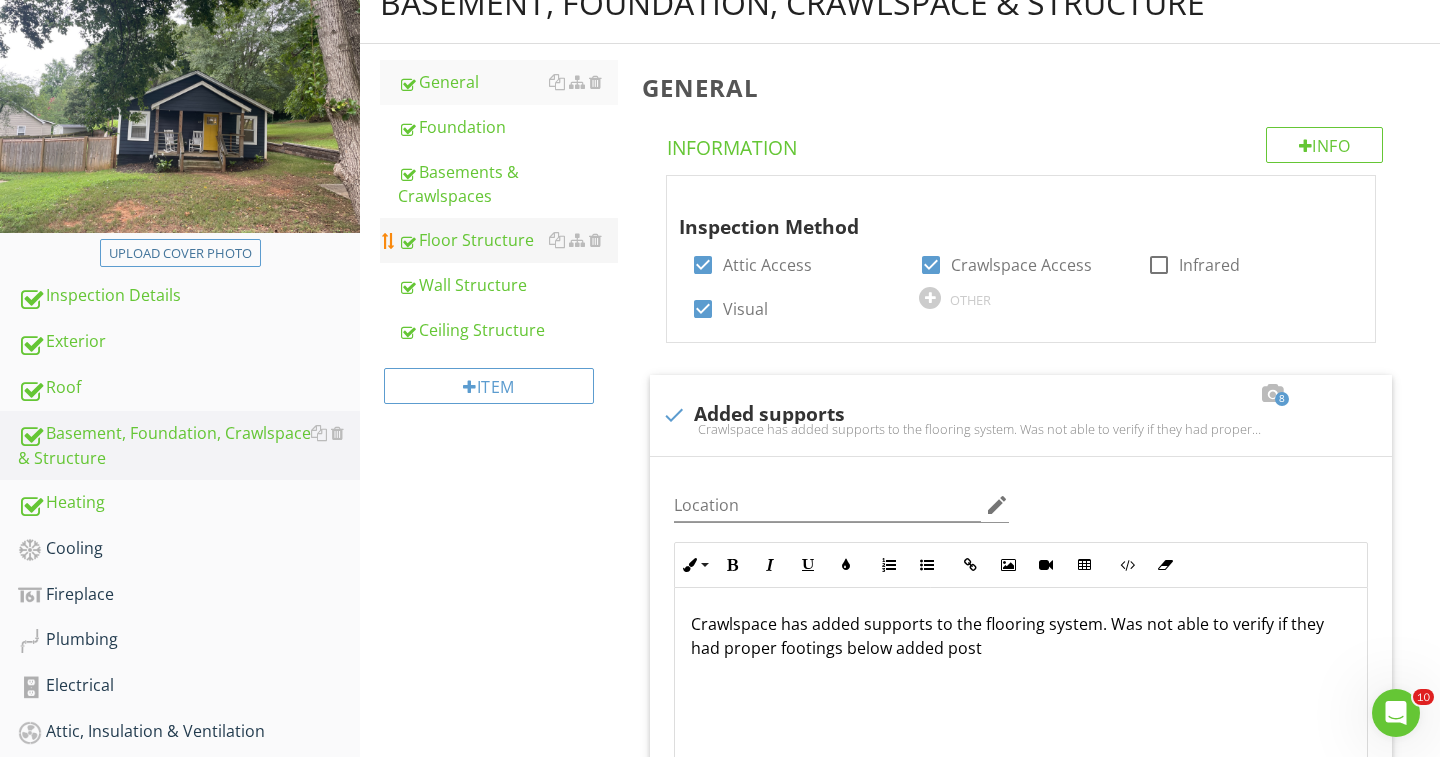 click on "Floor Structure" at bounding box center (508, 240) 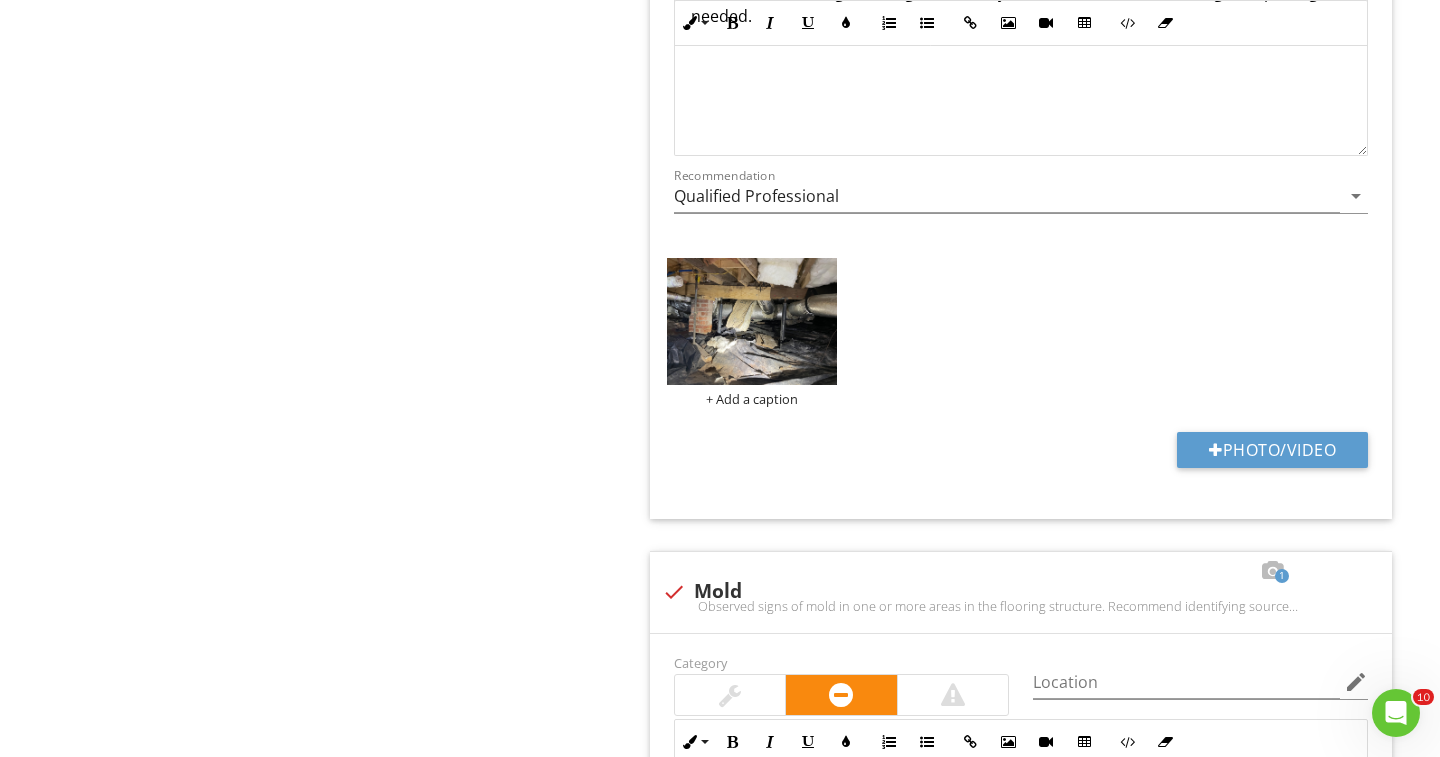 scroll, scrollTop: 1707, scrollLeft: 0, axis: vertical 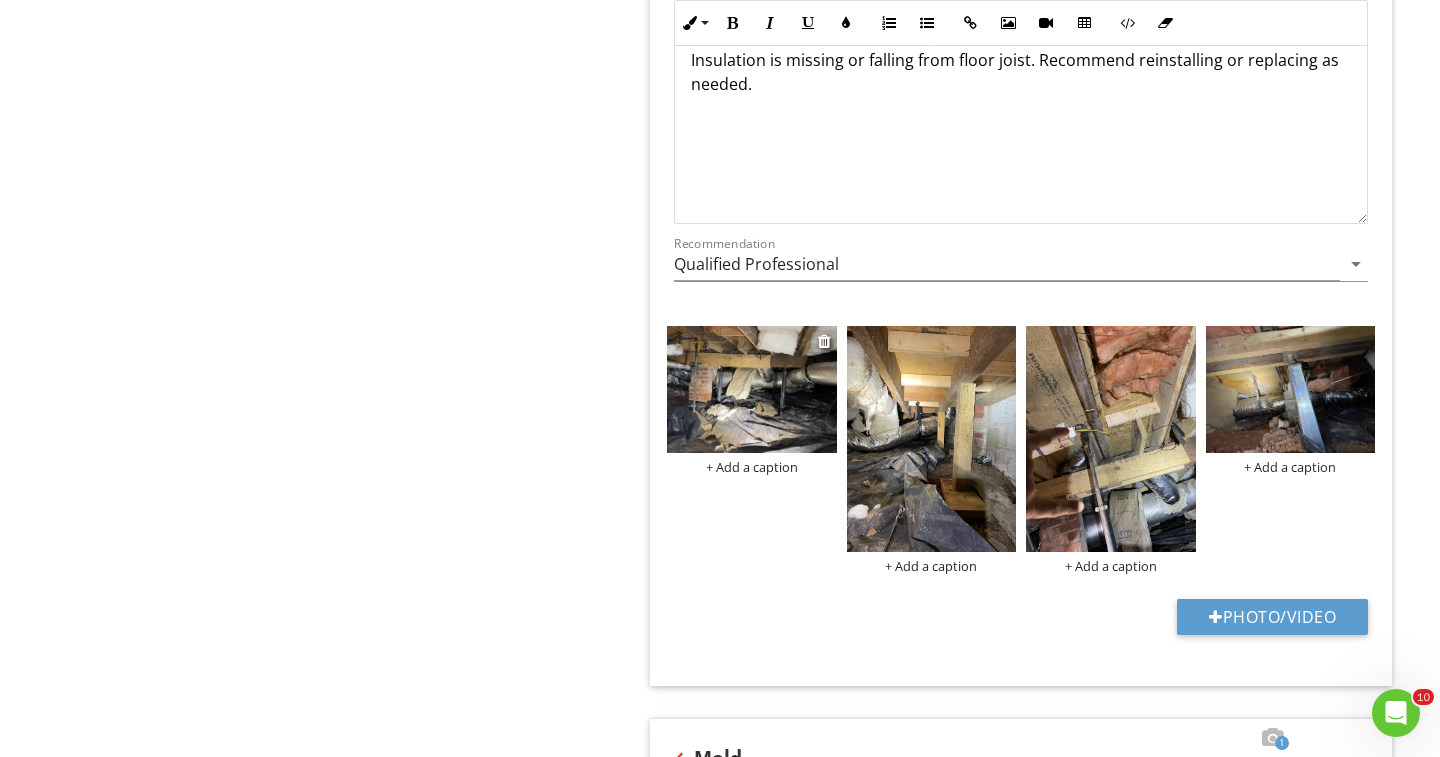 click at bounding box center [752, 389] 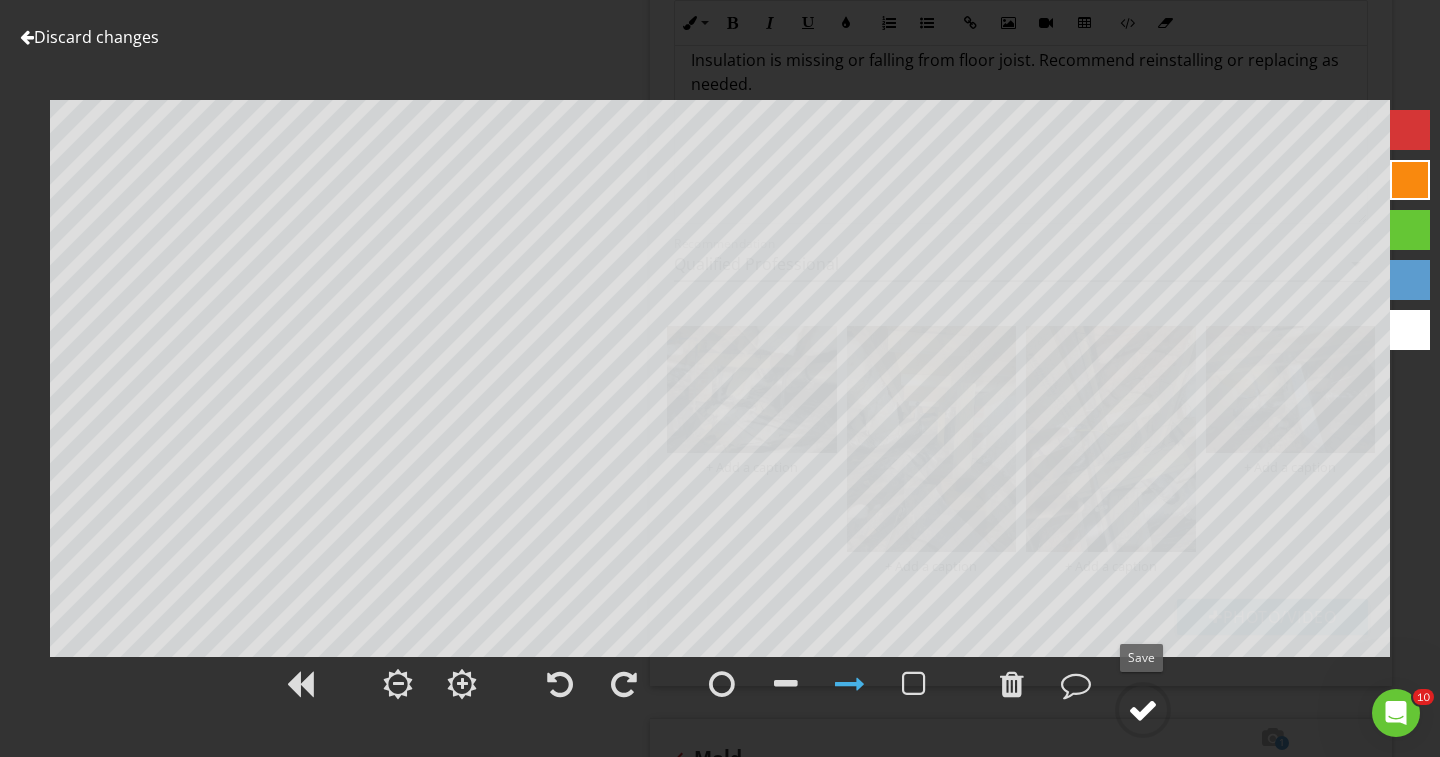 click at bounding box center [1143, 710] 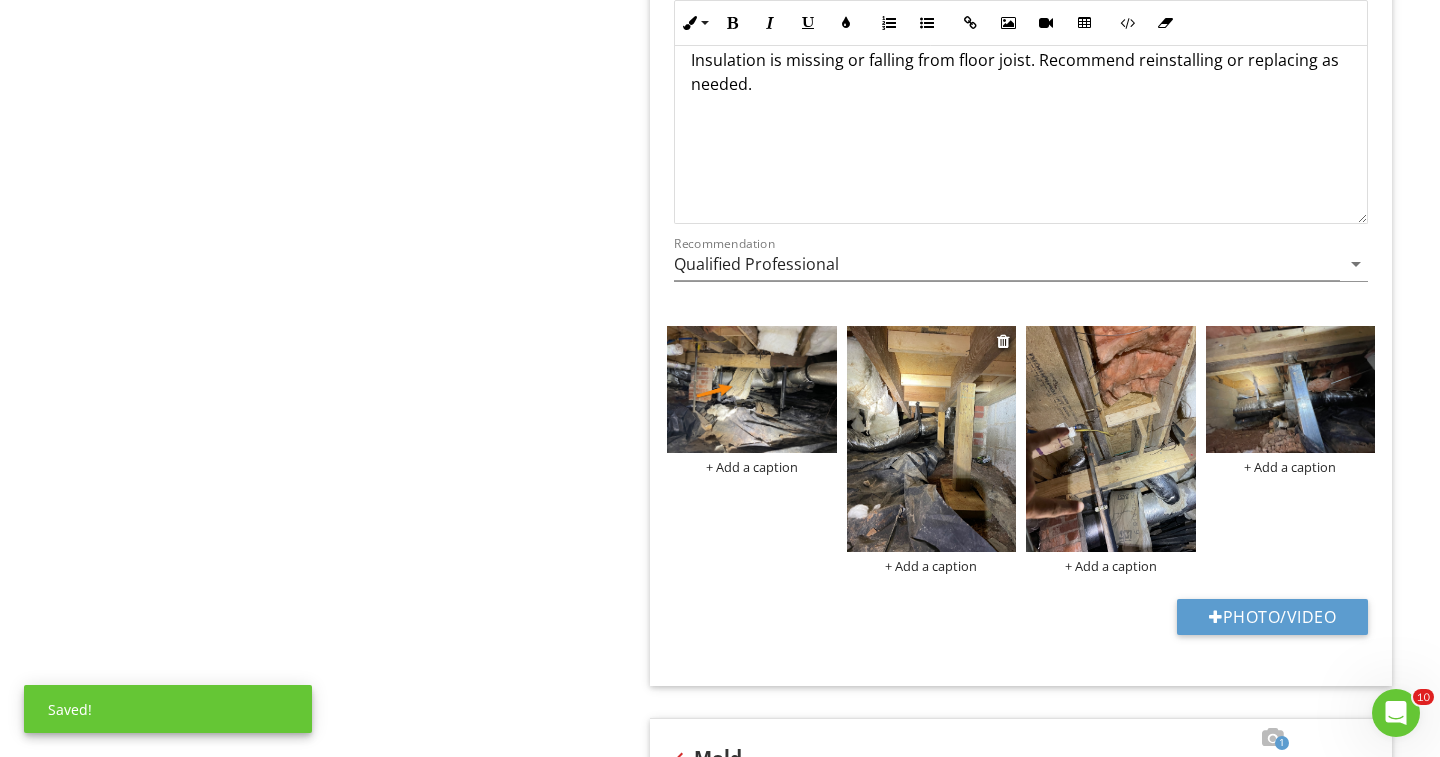 click at bounding box center (932, 439) 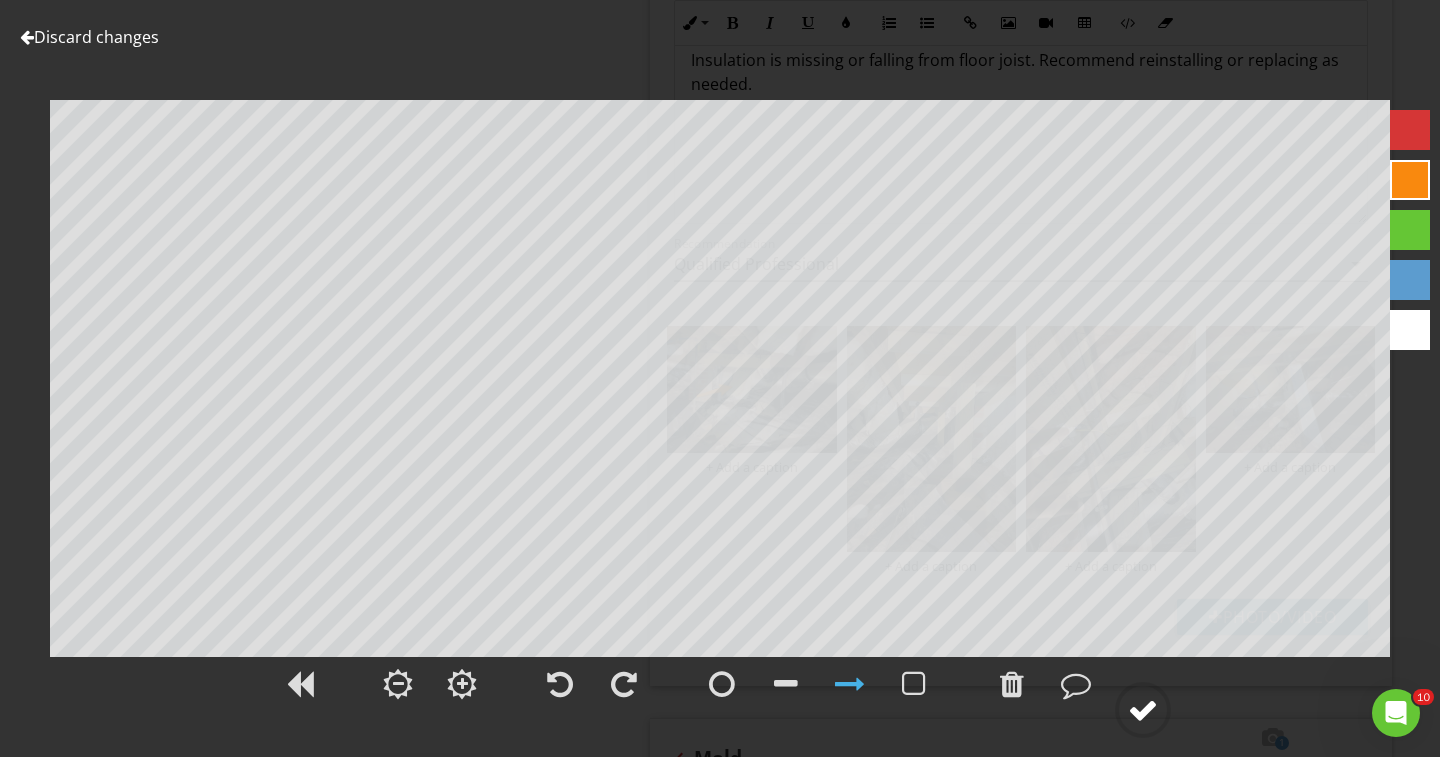 click at bounding box center [1143, 710] 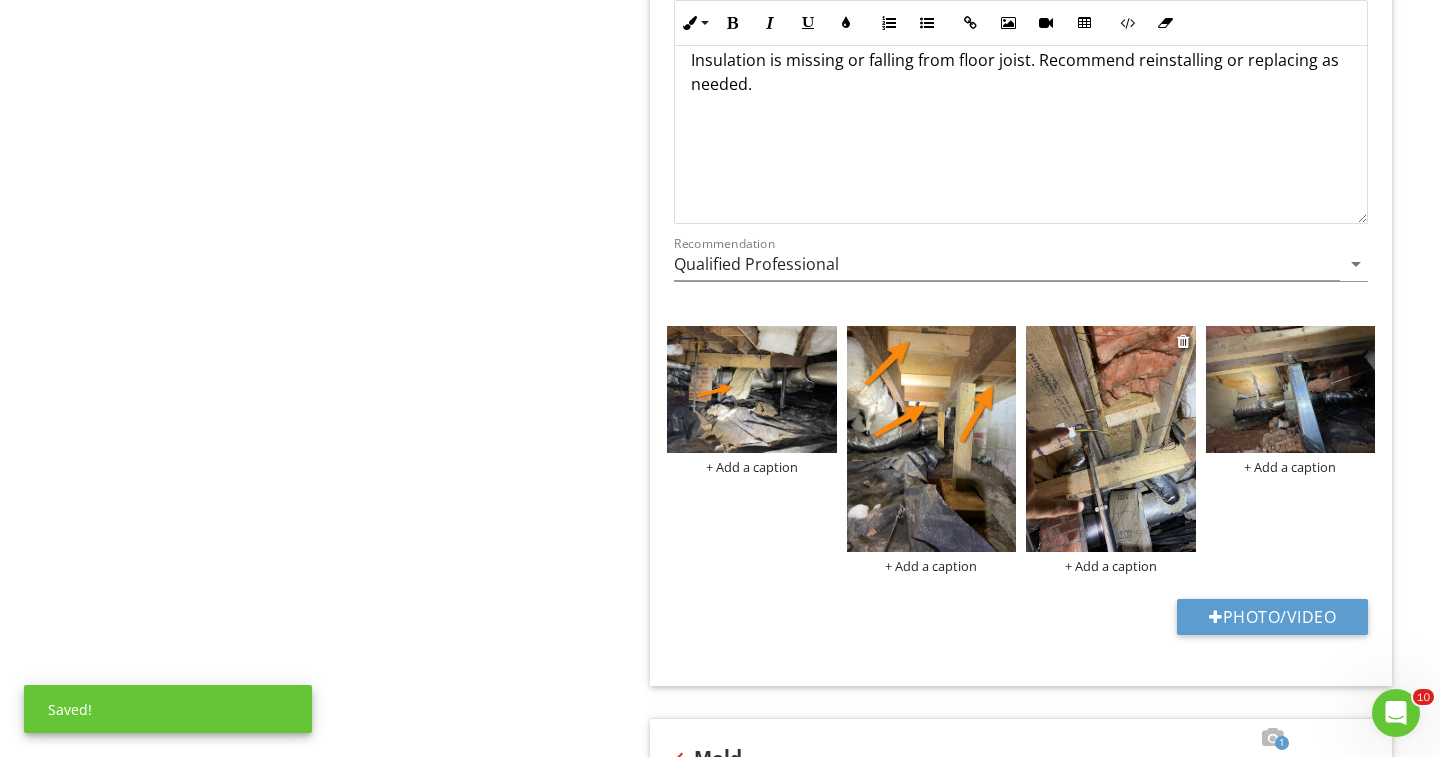 click at bounding box center (1111, 439) 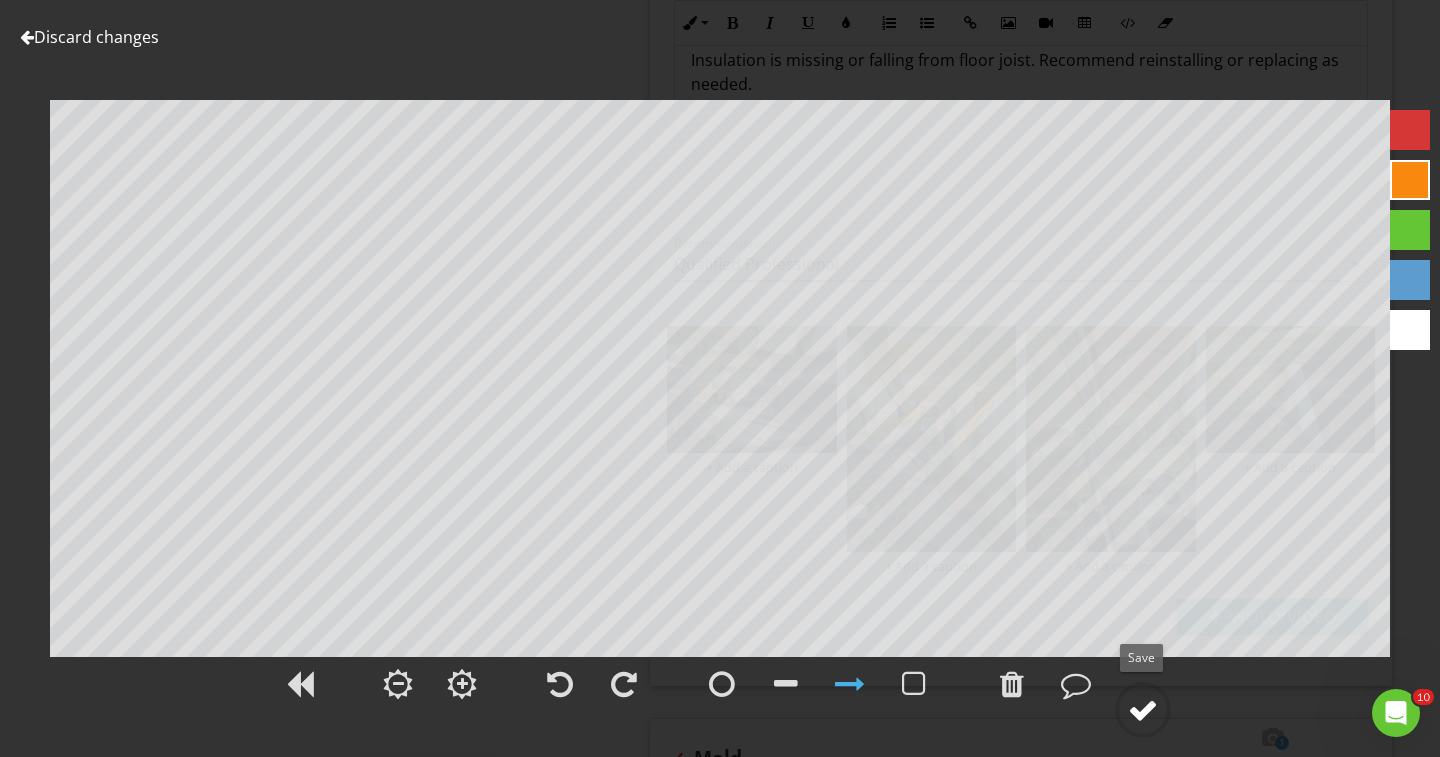 click at bounding box center [1143, 710] 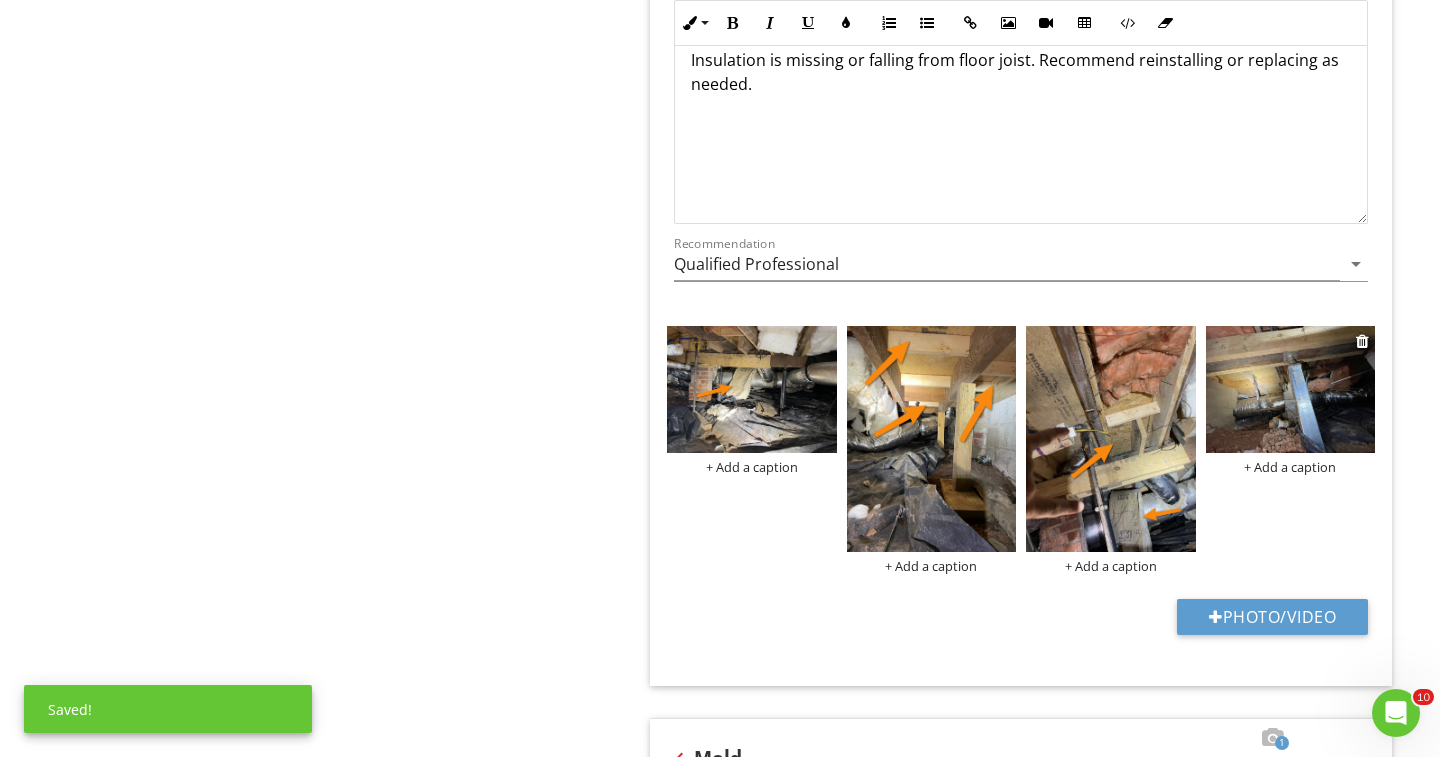 click at bounding box center (1291, 389) 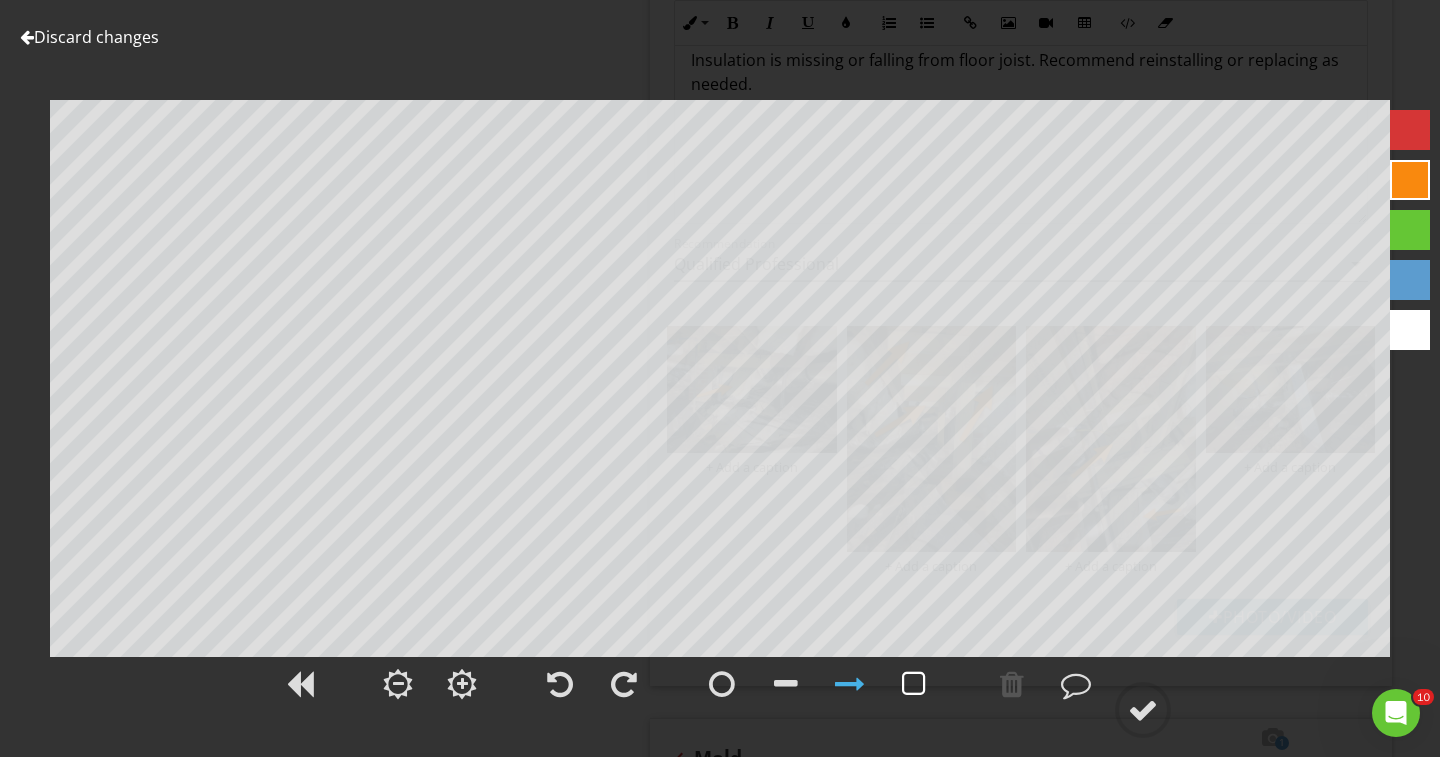 click at bounding box center (914, 684) 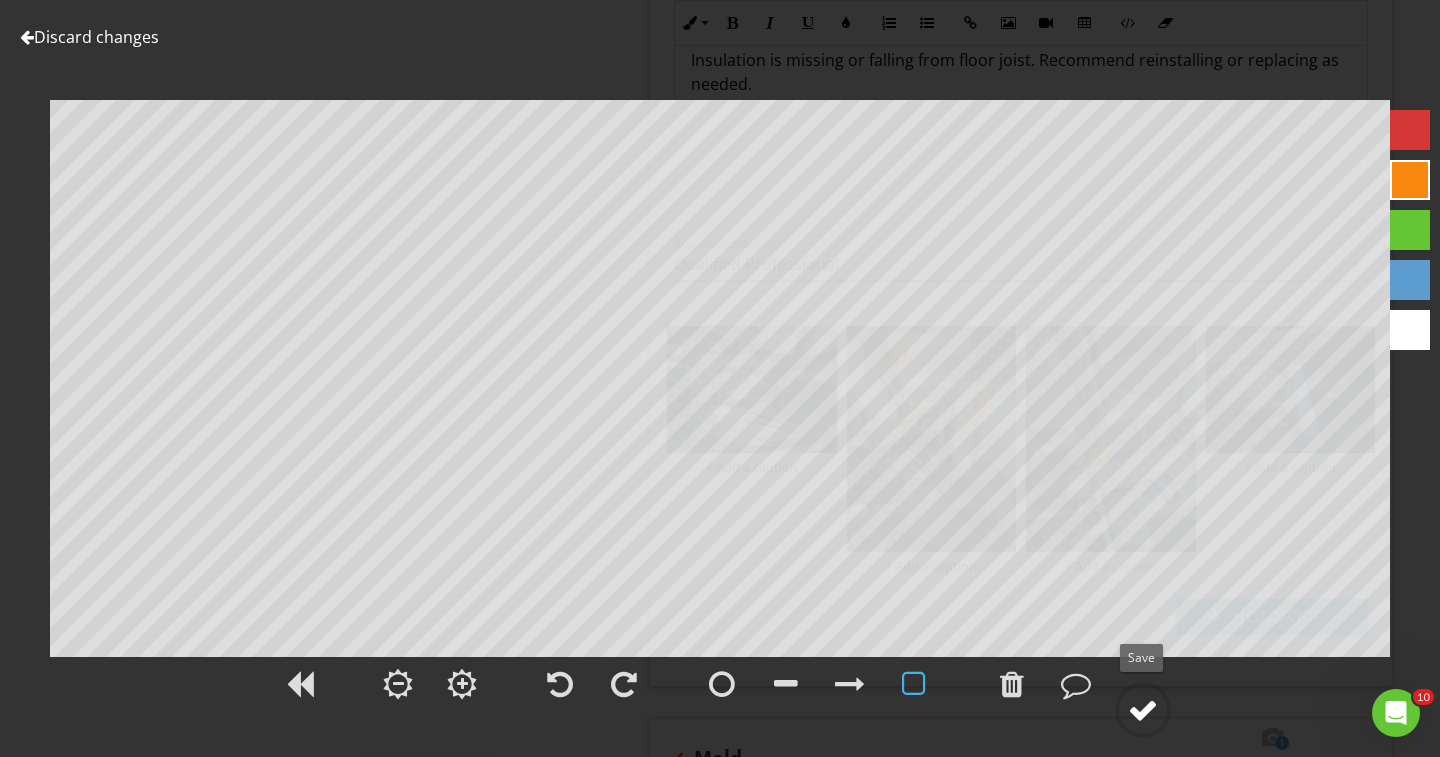 click at bounding box center [1143, 710] 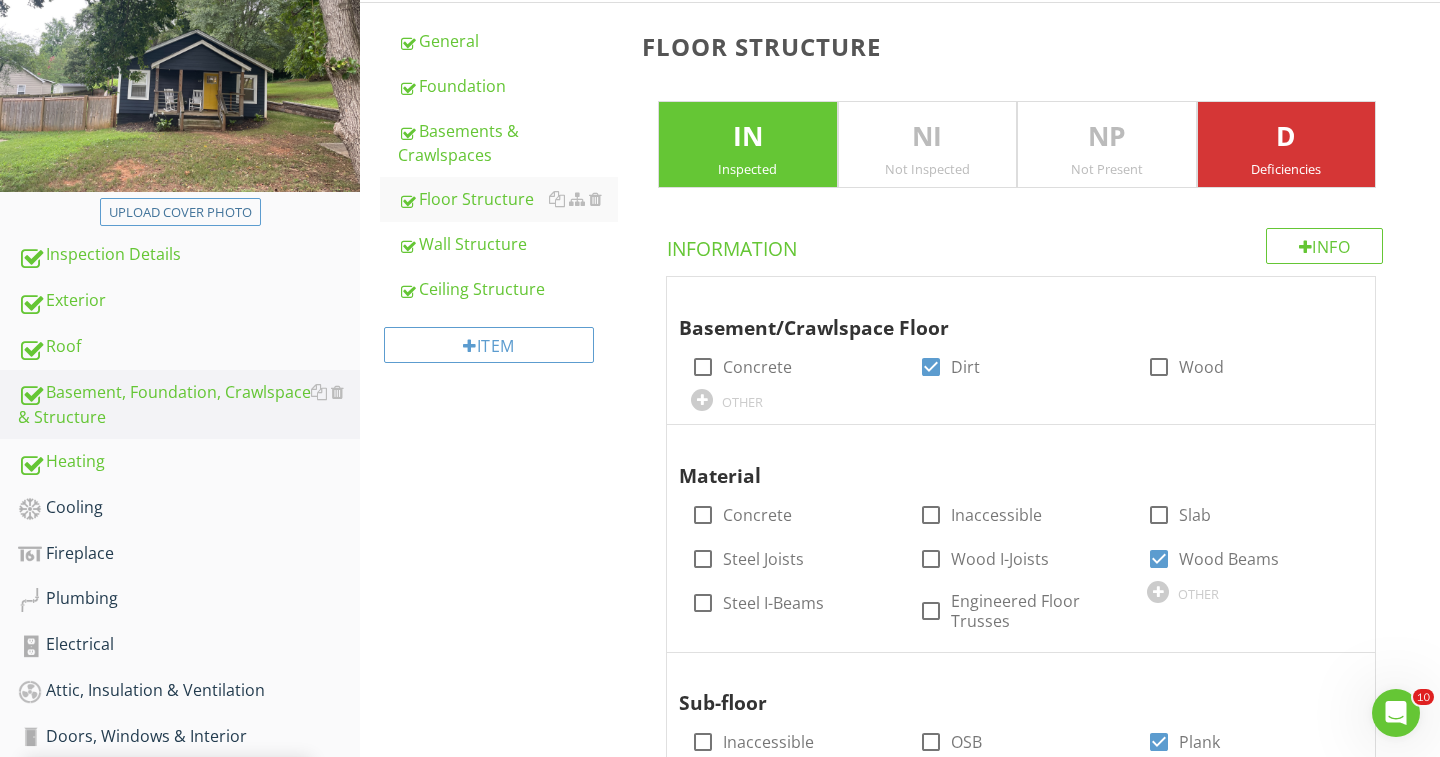 scroll, scrollTop: 268, scrollLeft: 0, axis: vertical 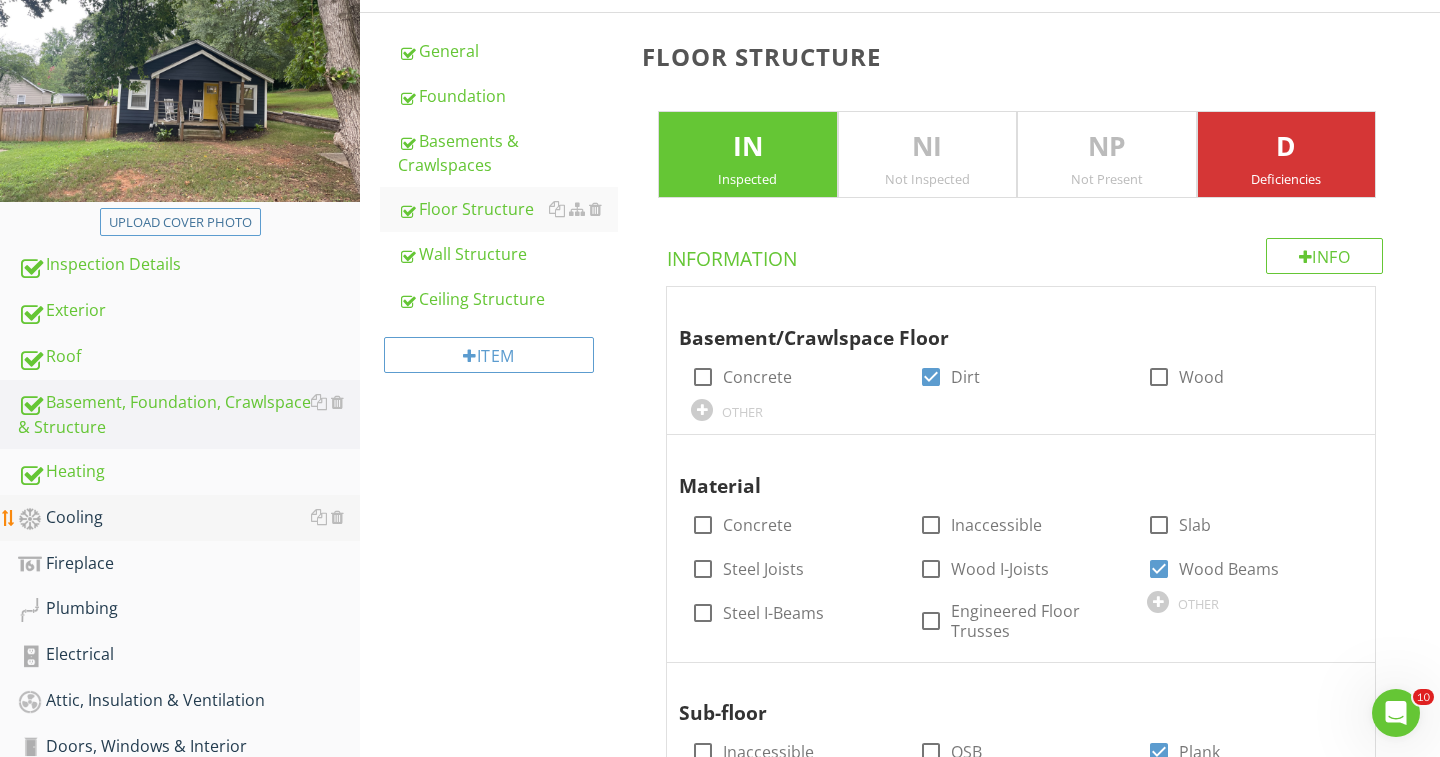 click on "Cooling" at bounding box center (189, 518) 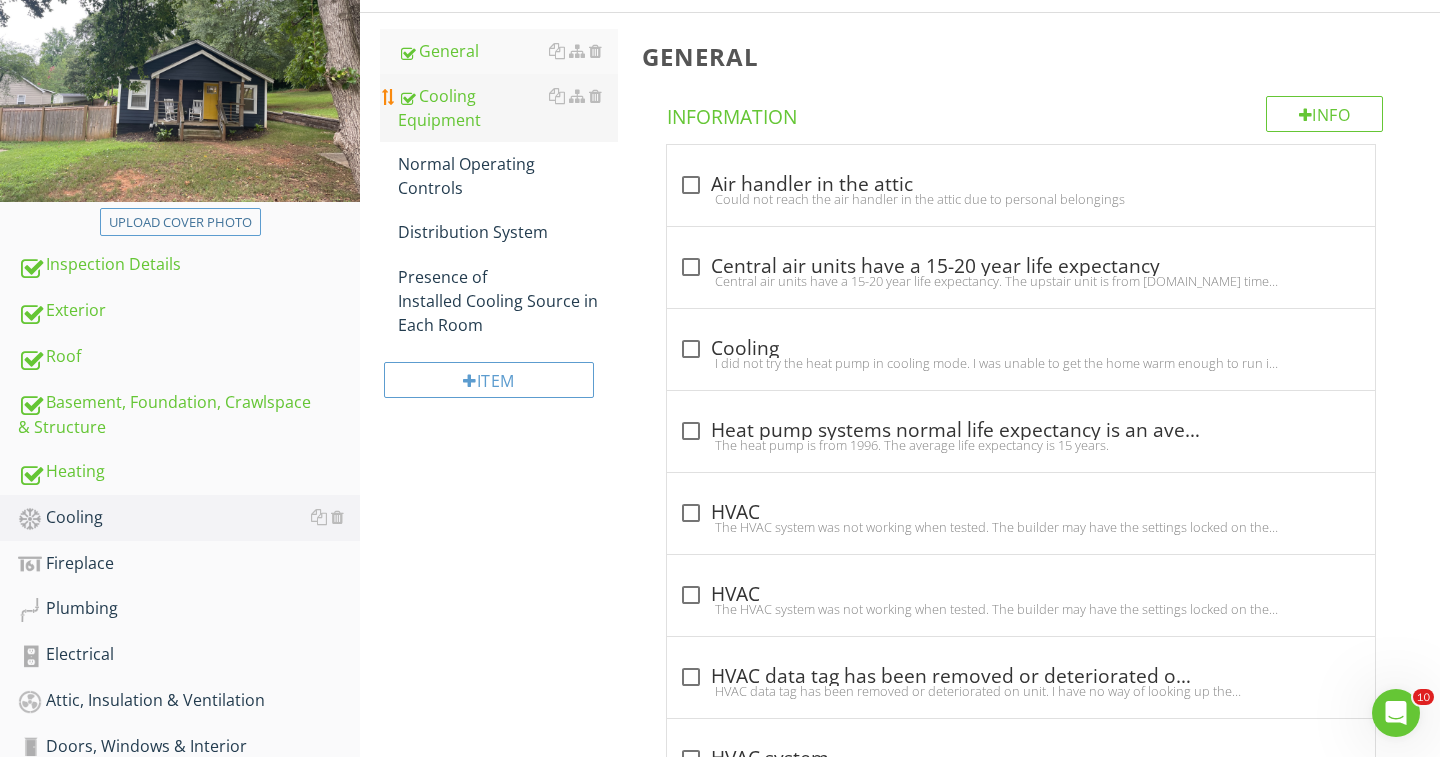 click on "Cooling Equipment" at bounding box center (508, 108) 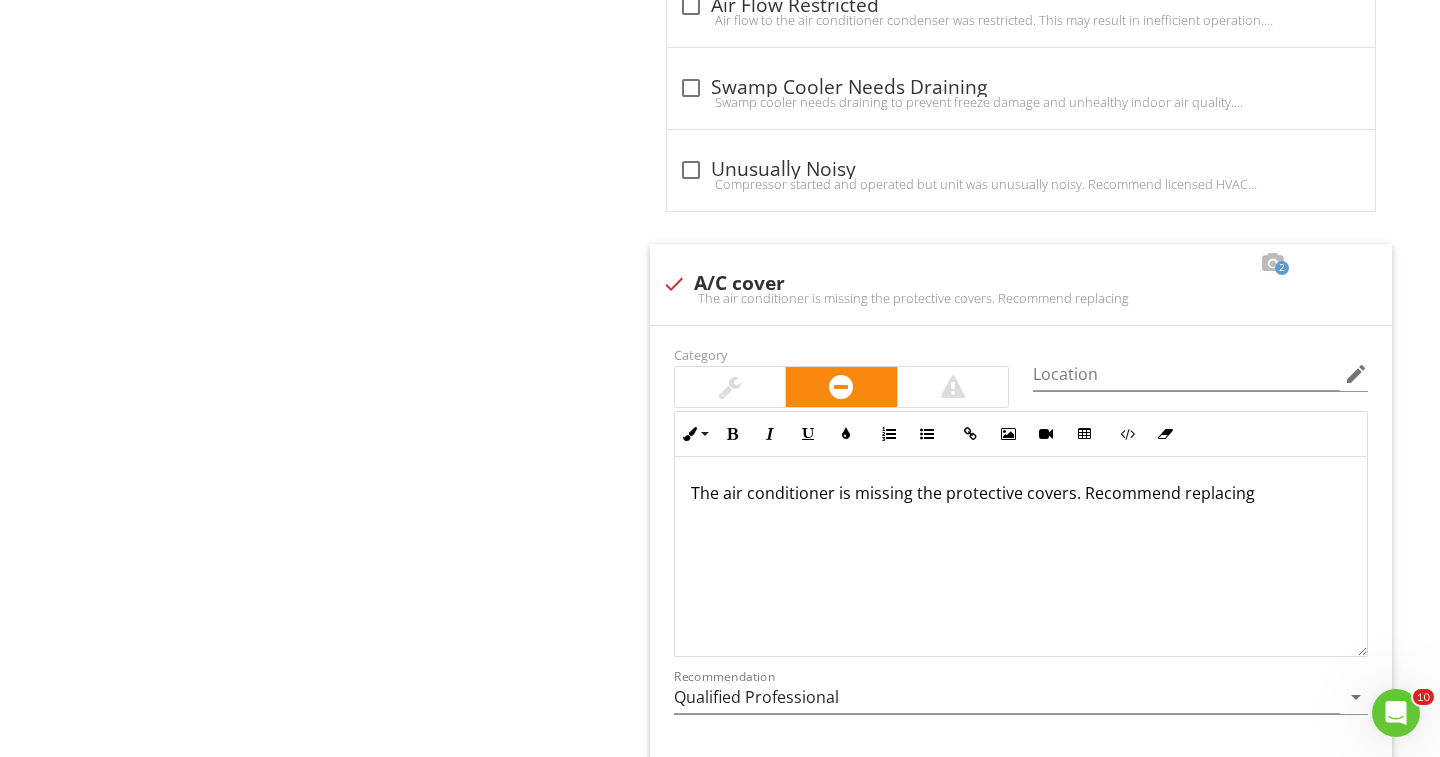 scroll, scrollTop: 3626, scrollLeft: 0, axis: vertical 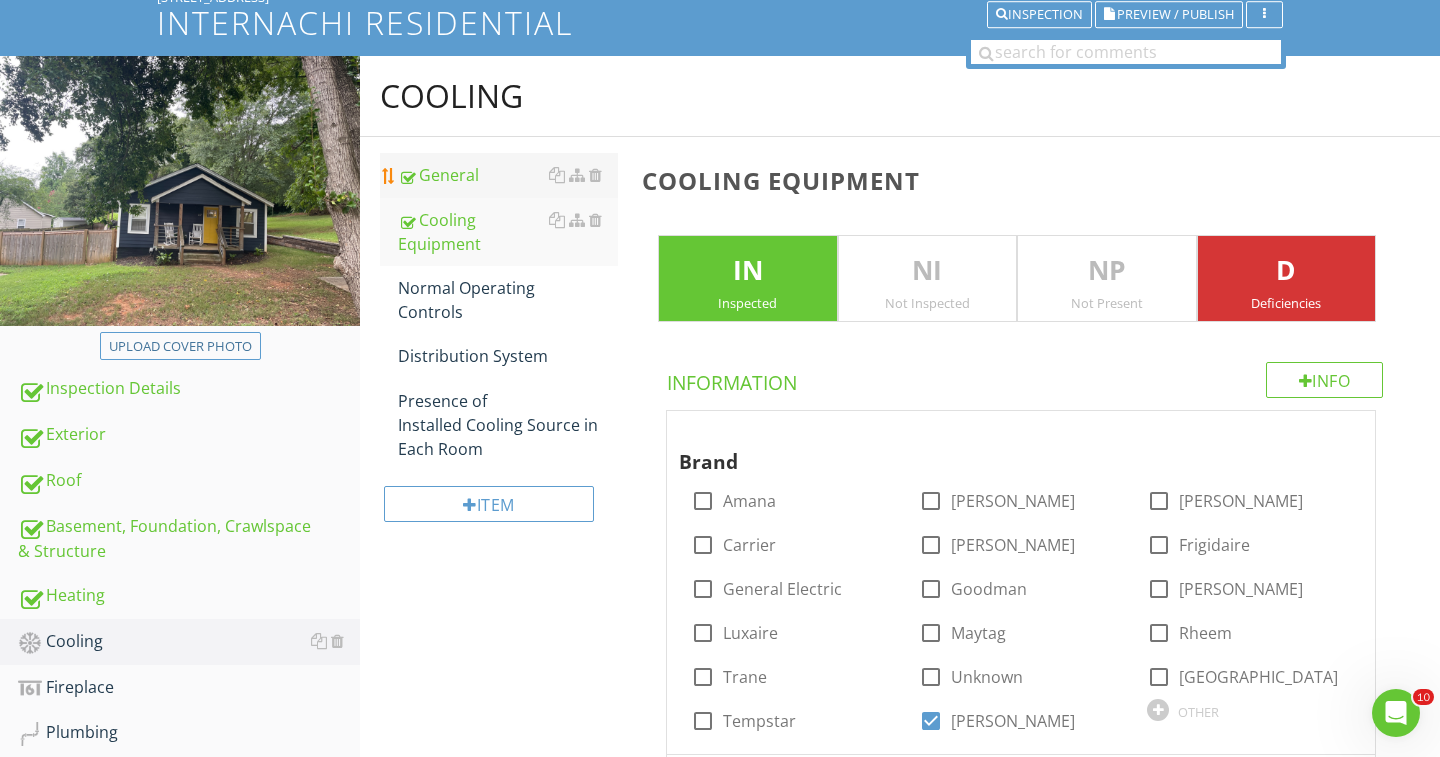 click on "General" at bounding box center (508, 175) 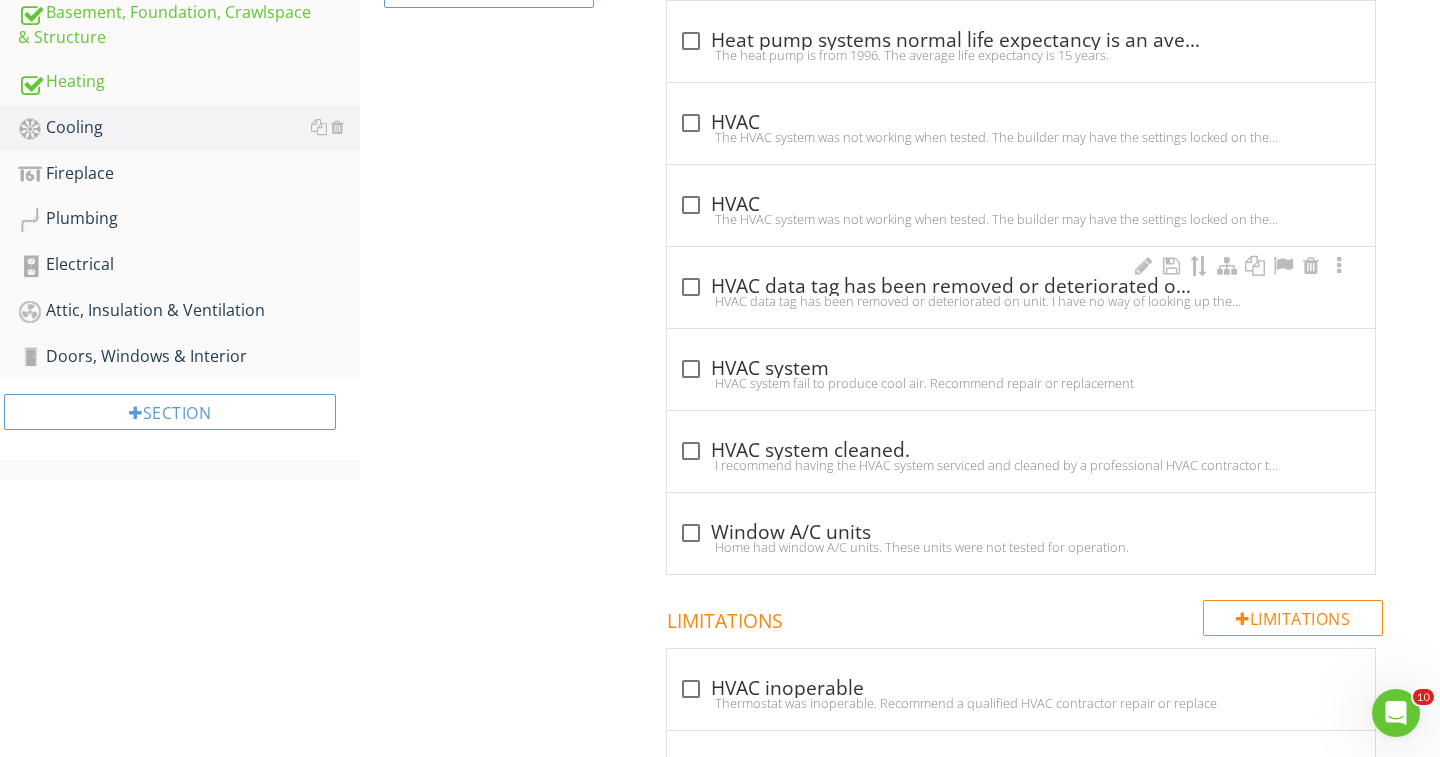 scroll, scrollTop: 661, scrollLeft: 0, axis: vertical 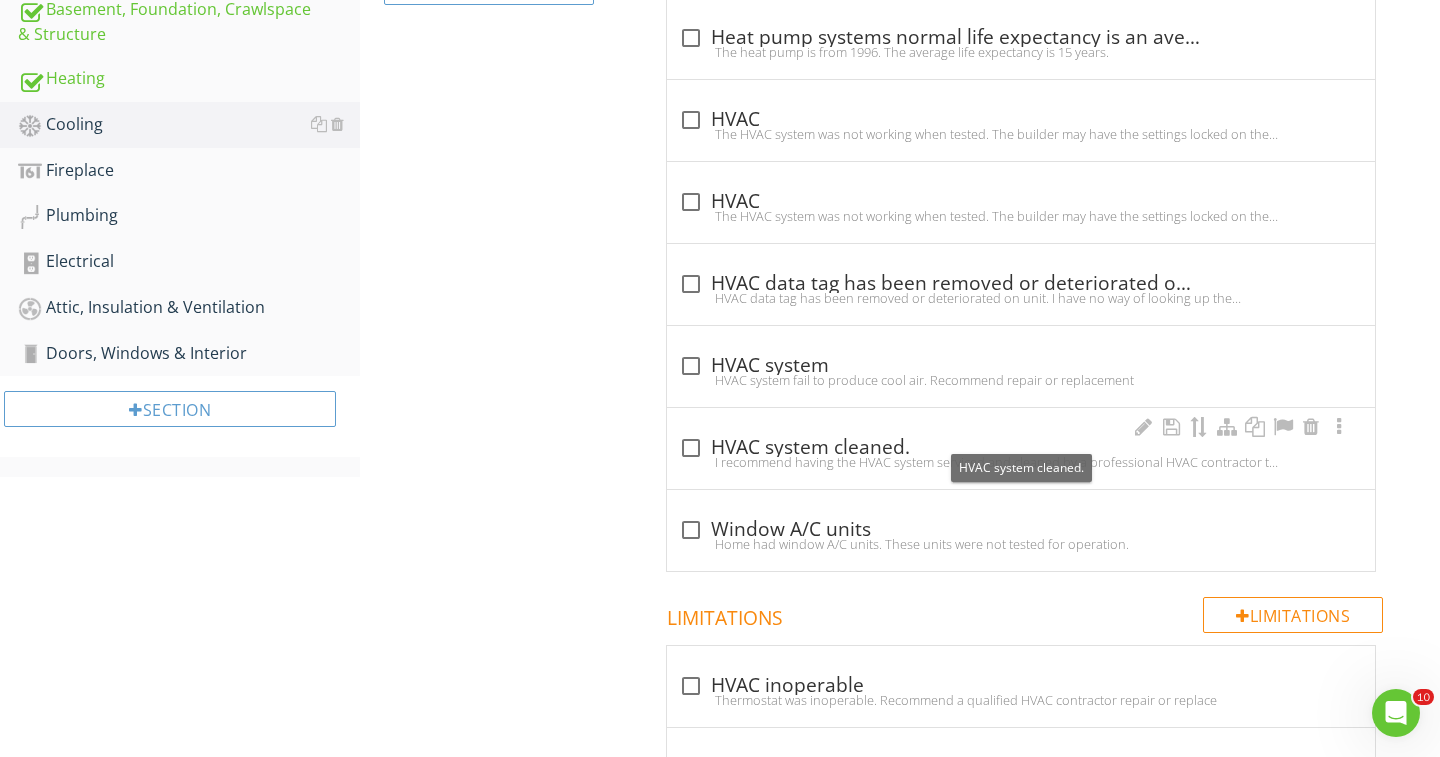 click at bounding box center (691, 448) 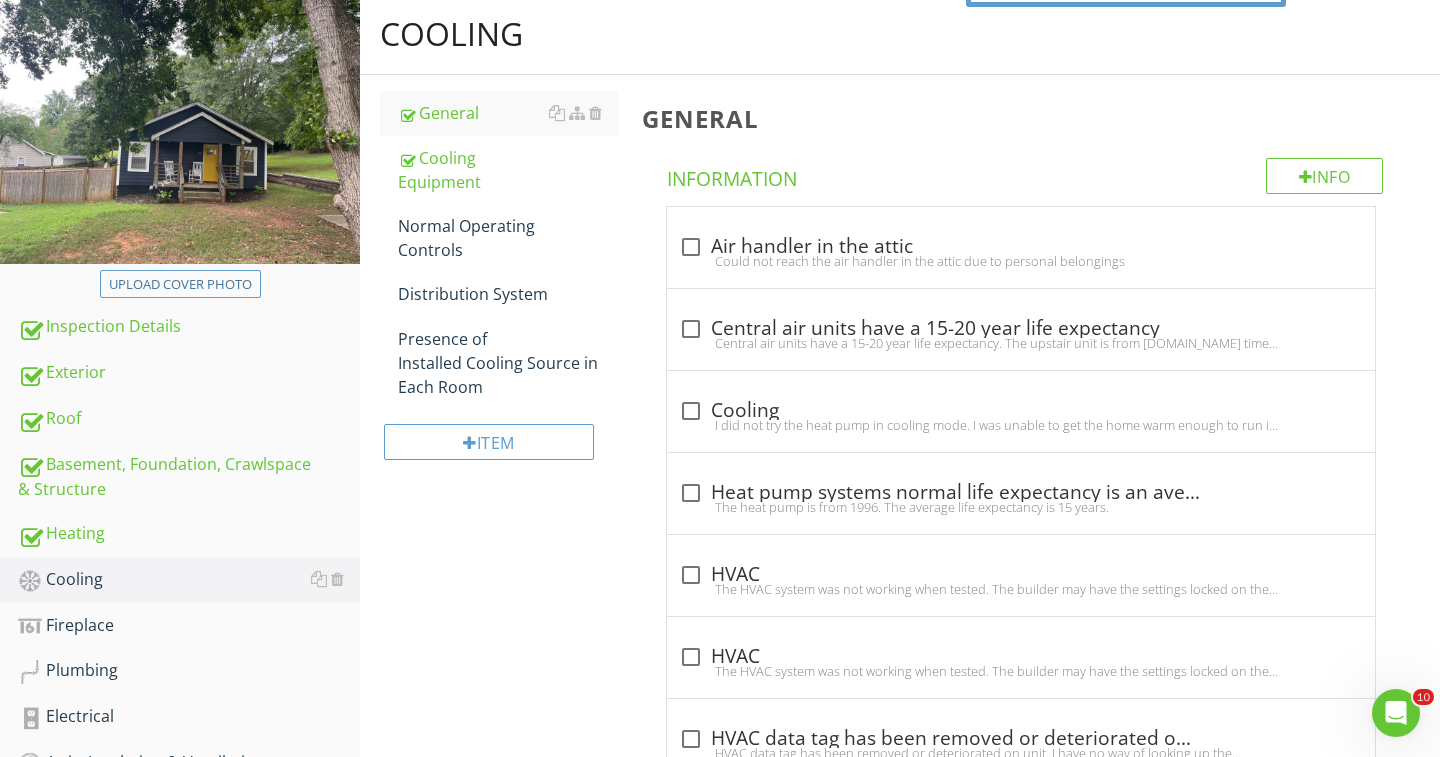 scroll, scrollTop: 150, scrollLeft: 0, axis: vertical 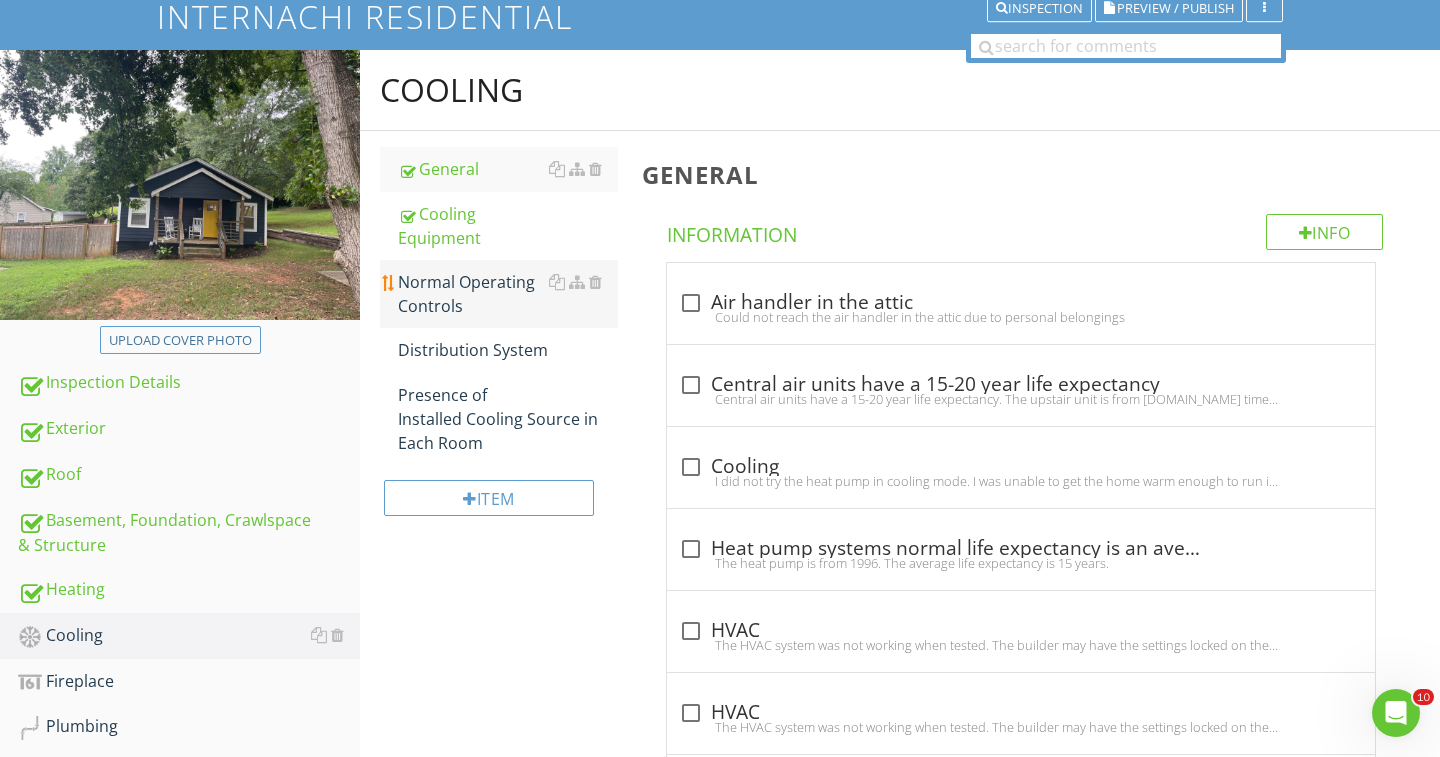 click on "Normal Operating Controls" at bounding box center [508, 294] 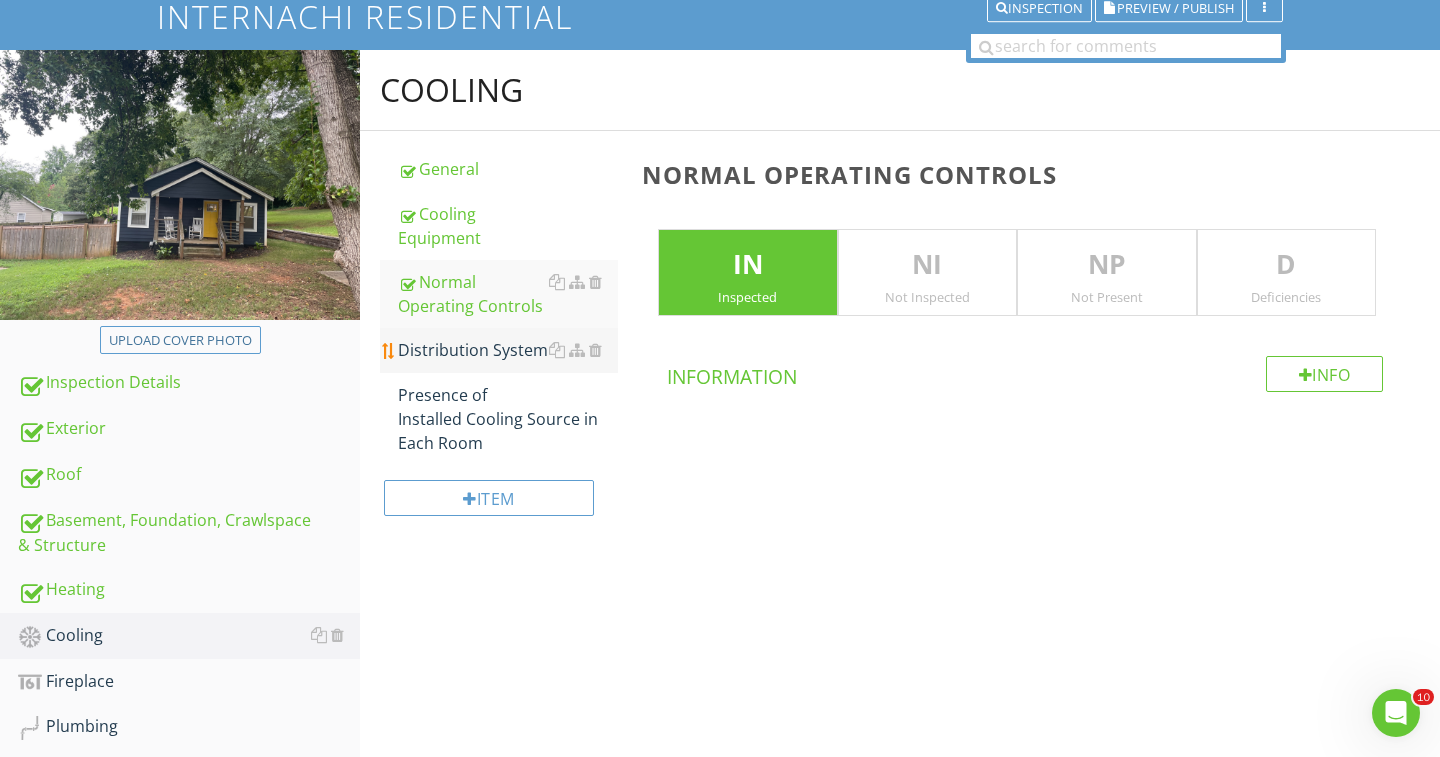 click on "Distribution System" at bounding box center [508, 350] 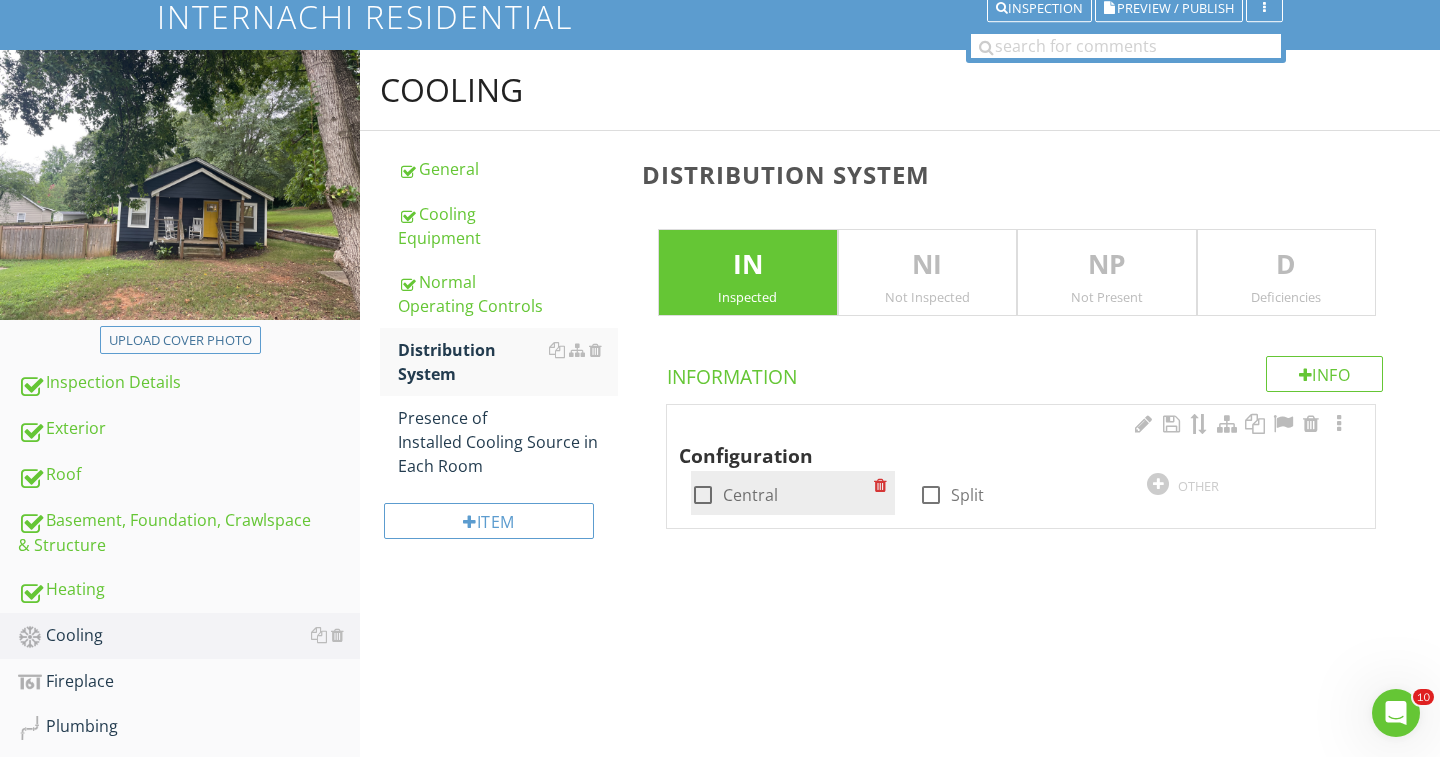 click at bounding box center [703, 495] 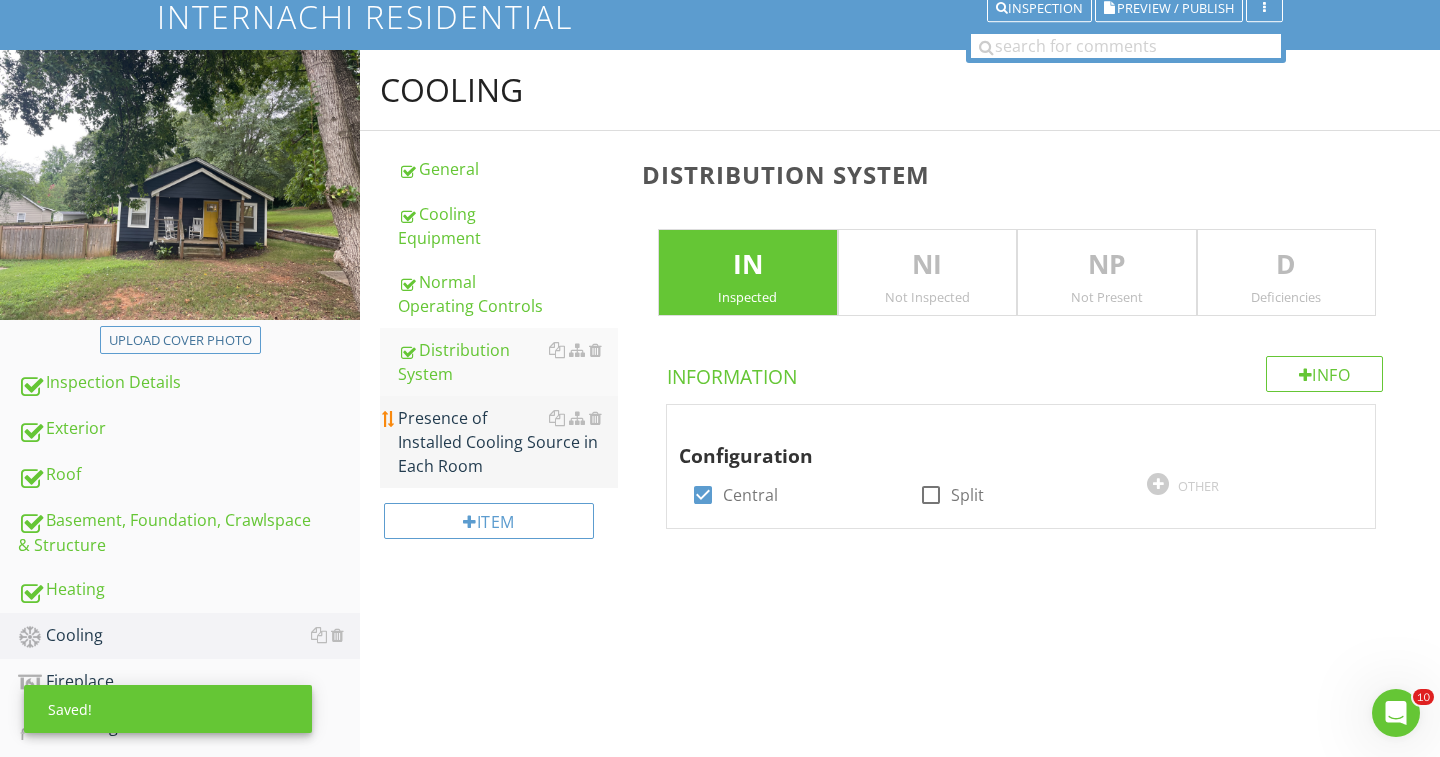 click on "Presence of Installed Cooling Source in Each Room" at bounding box center [508, 442] 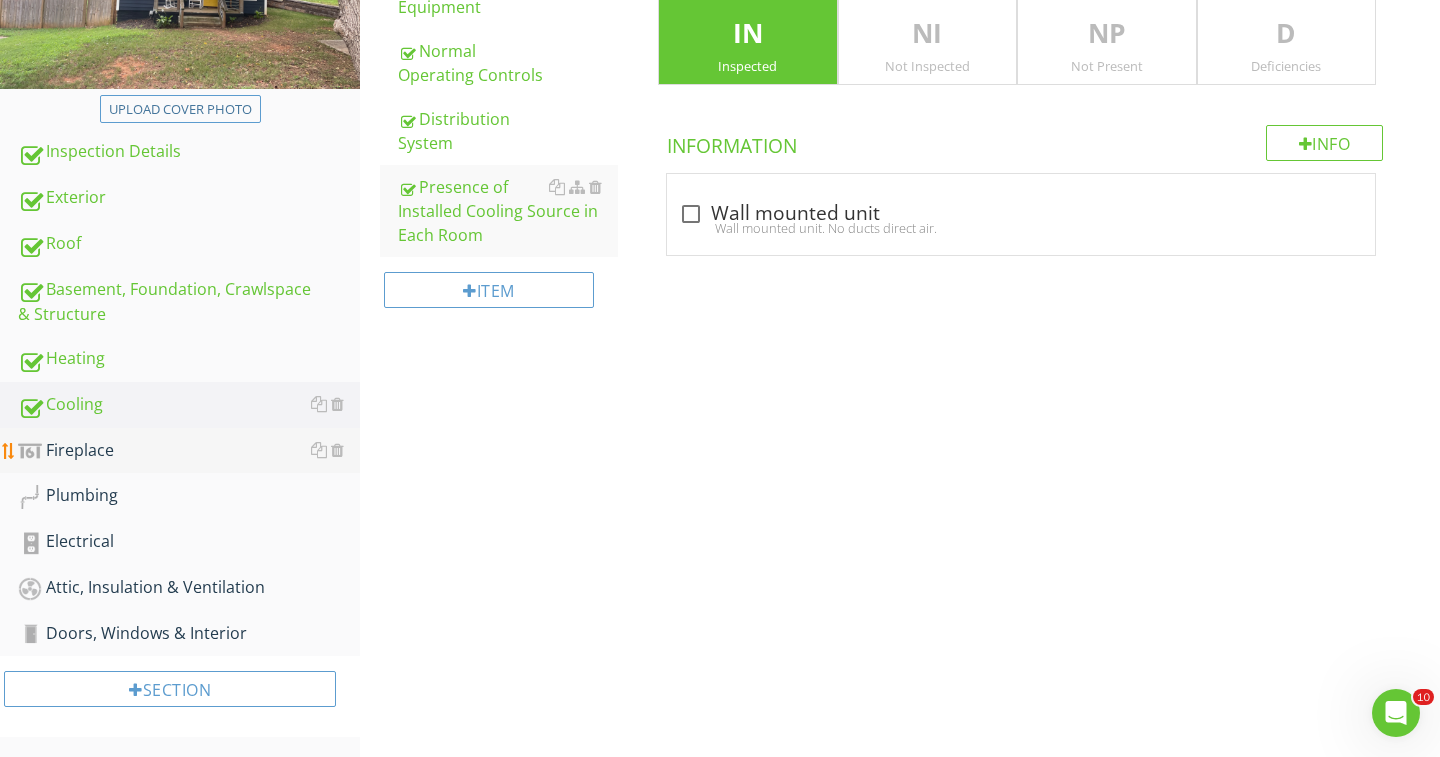 scroll, scrollTop: 381, scrollLeft: 0, axis: vertical 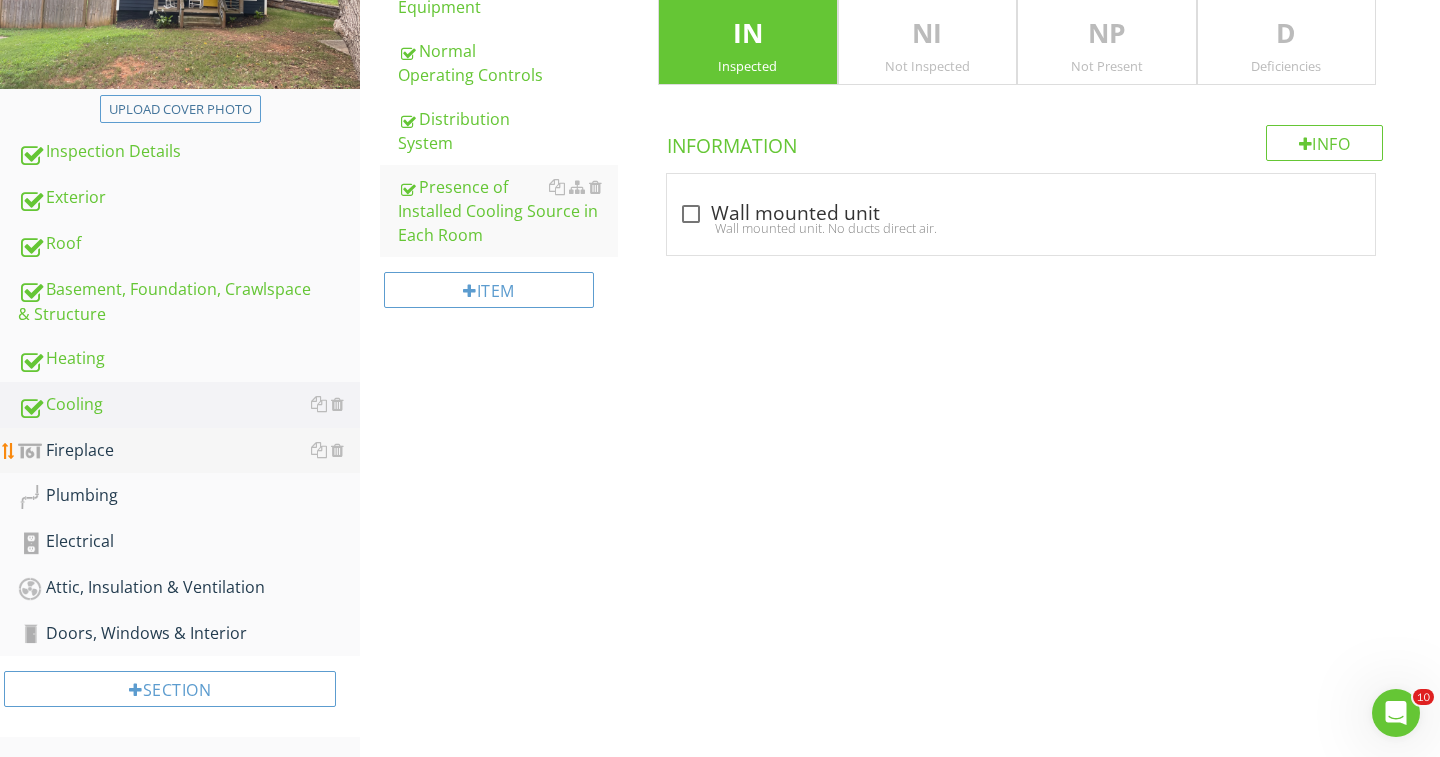 click on "Fireplace" at bounding box center (189, 451) 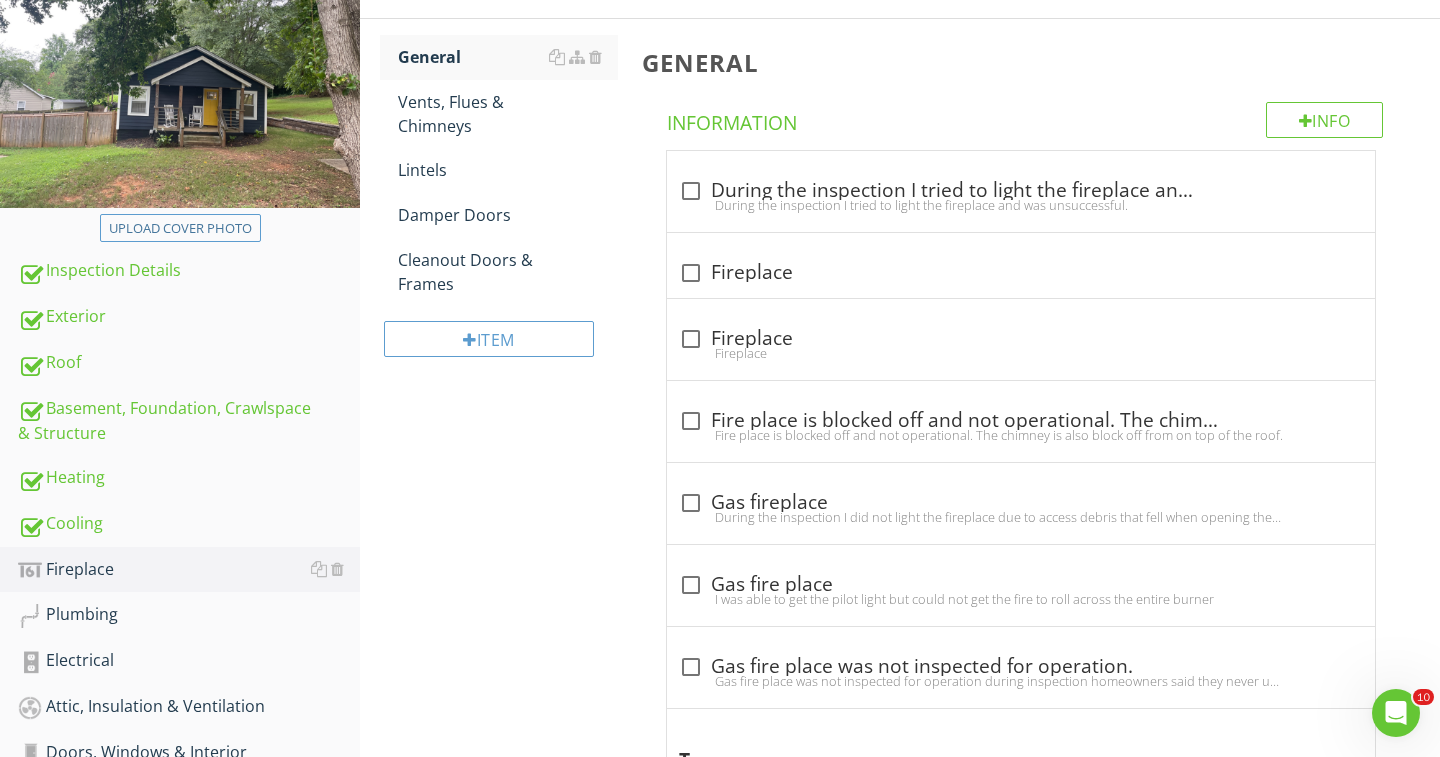 scroll, scrollTop: 271, scrollLeft: 0, axis: vertical 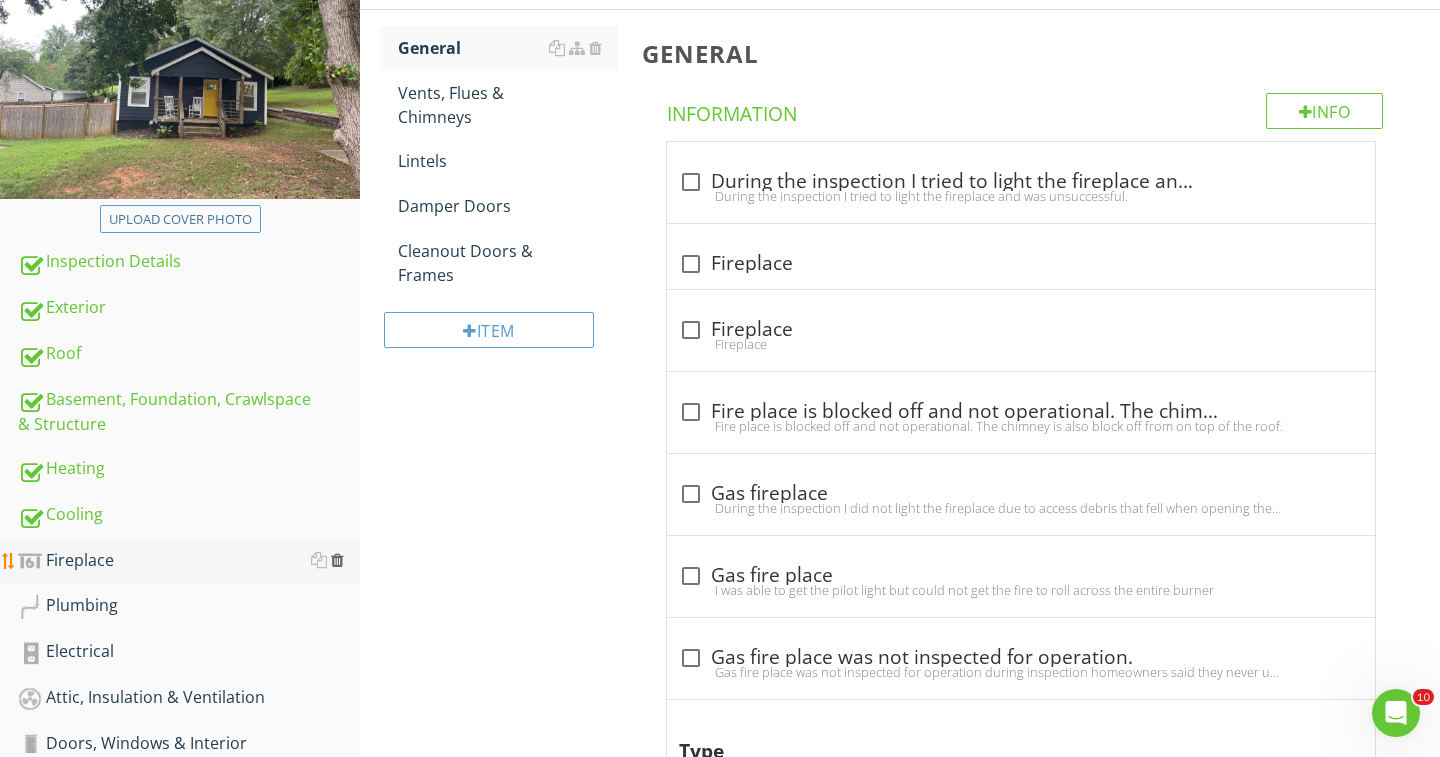 click at bounding box center [337, 560] 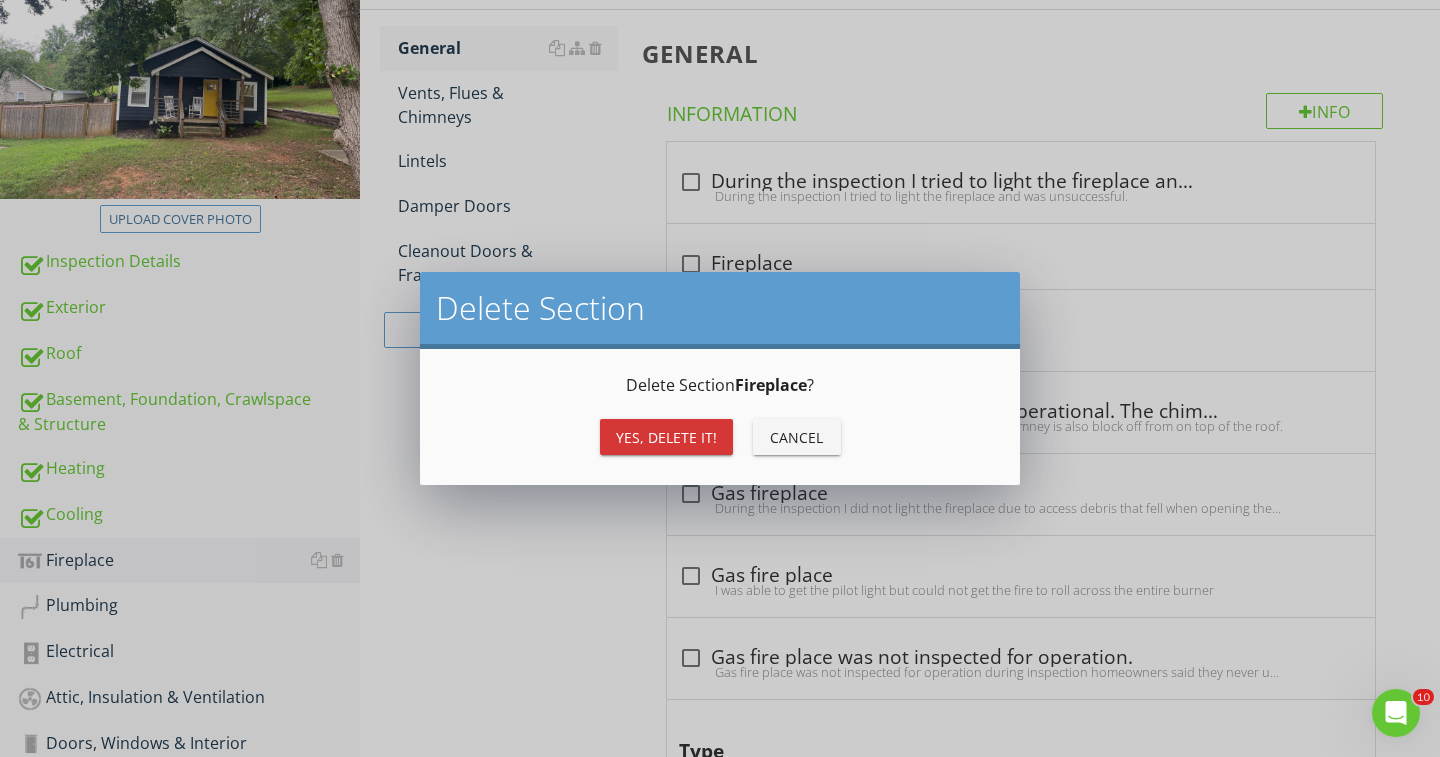 click on "Yes, Delete it!" at bounding box center (666, 437) 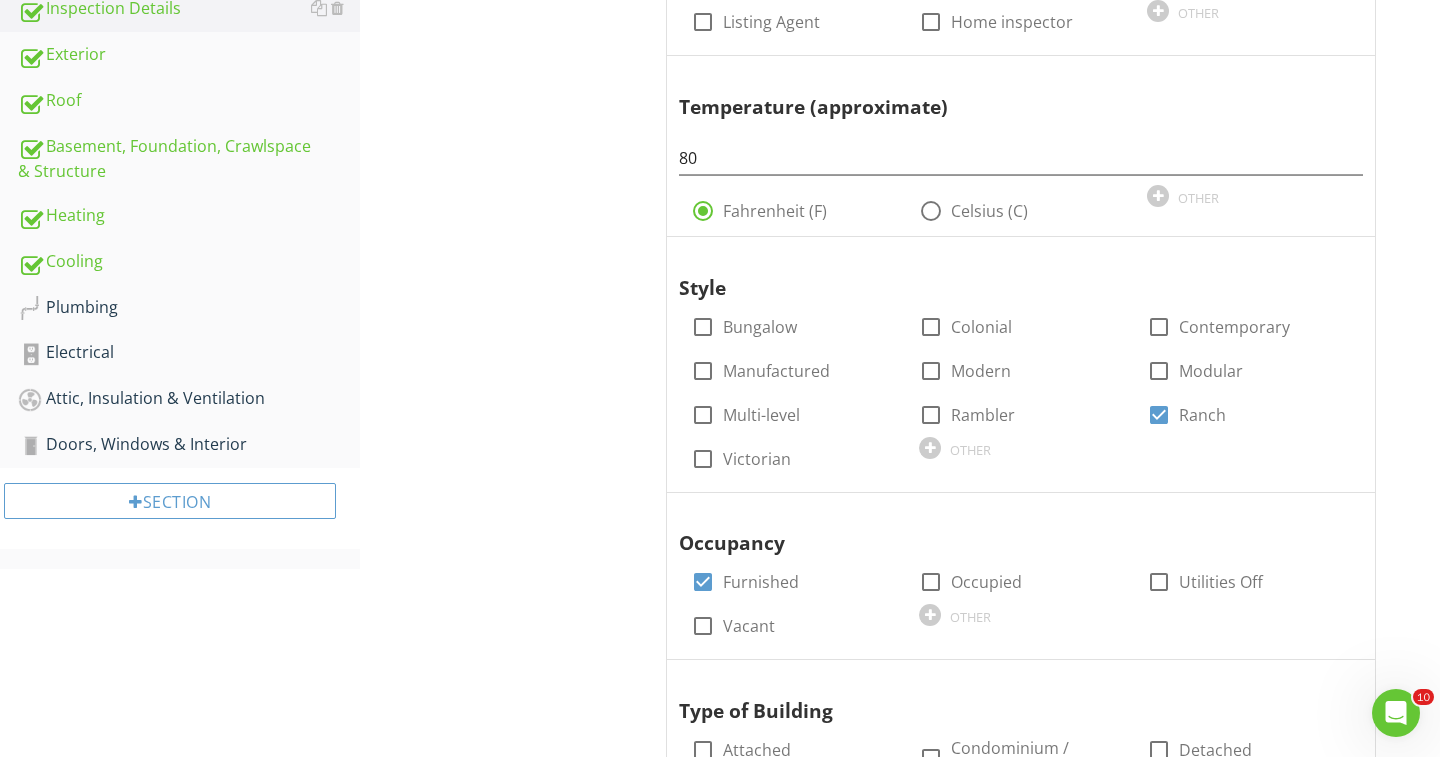 scroll, scrollTop: 534, scrollLeft: 0, axis: vertical 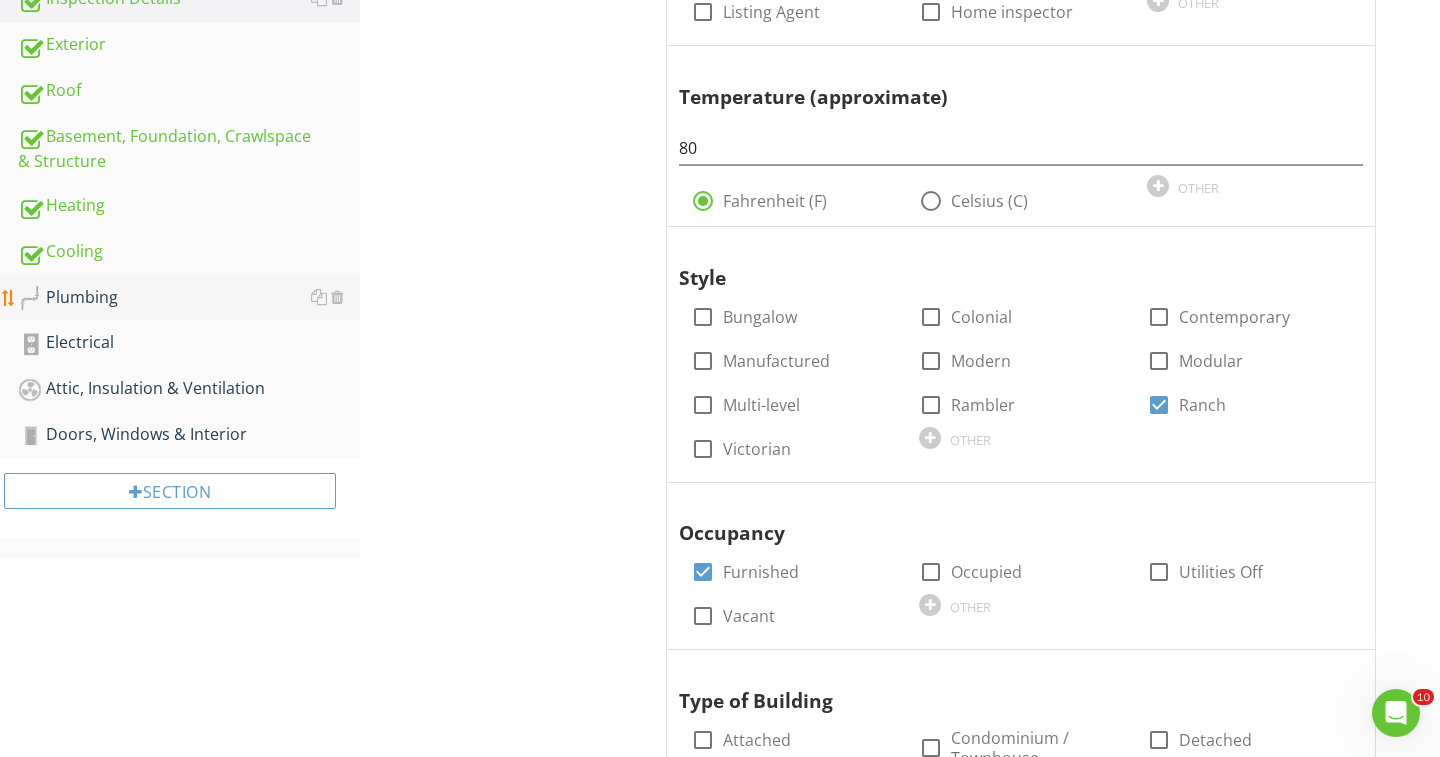 click on "Plumbing" at bounding box center (189, 298) 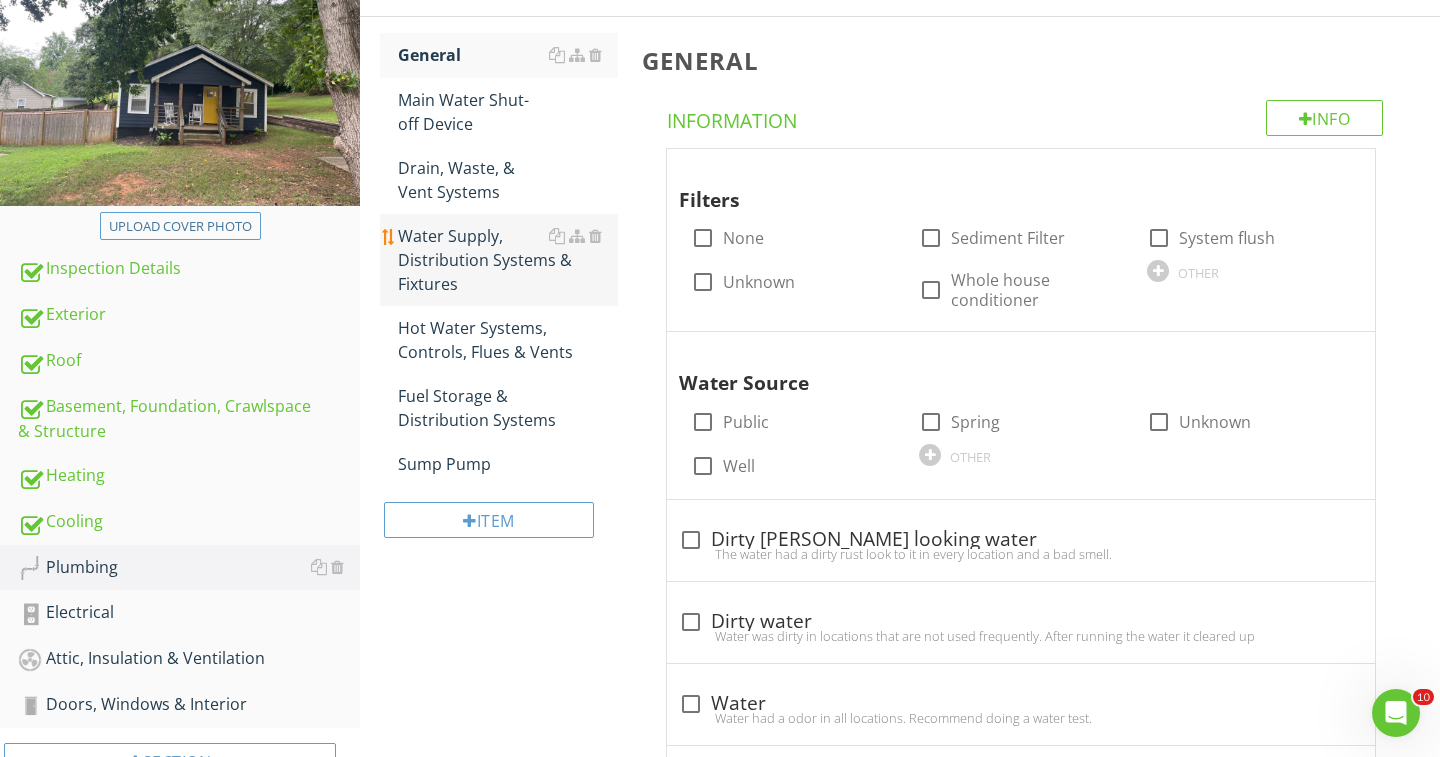 scroll, scrollTop: 187, scrollLeft: 0, axis: vertical 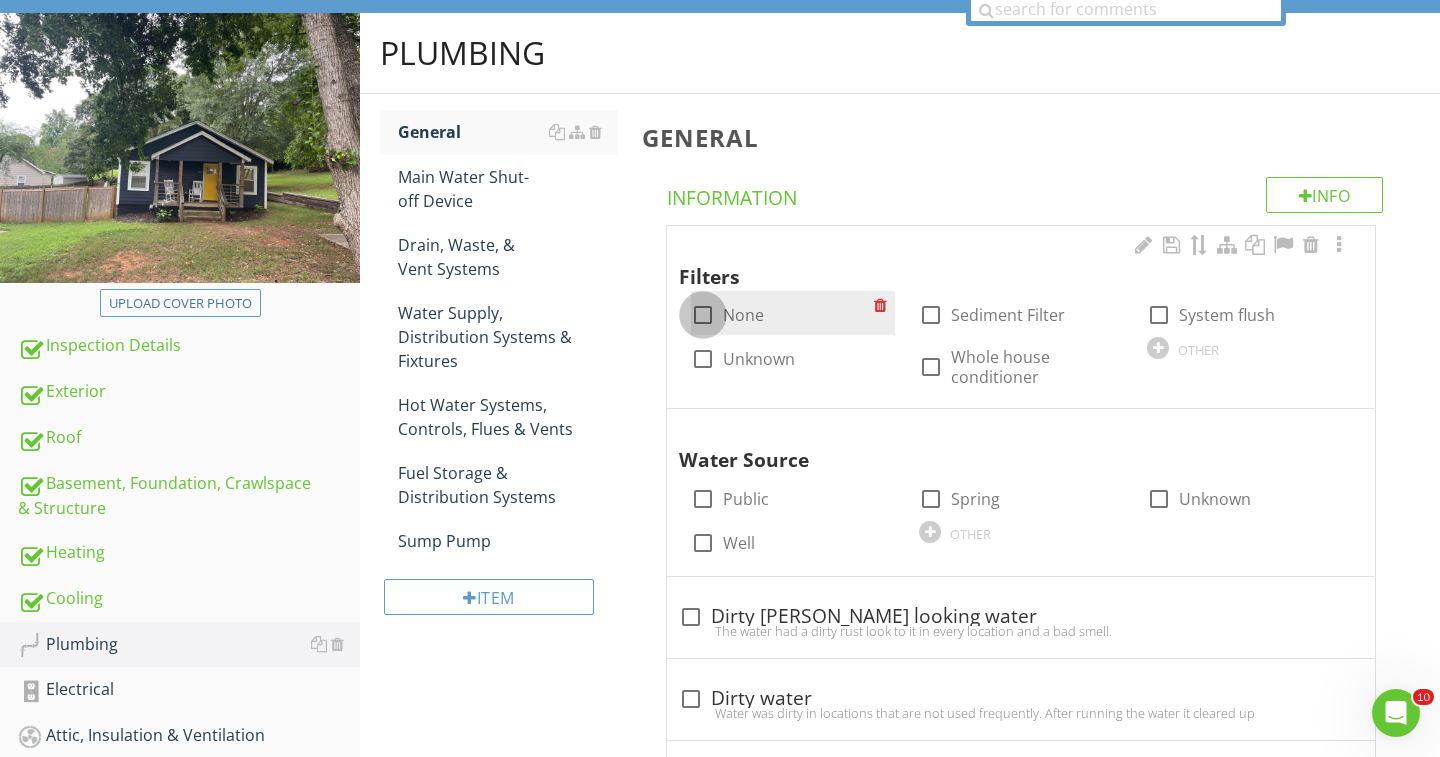 click at bounding box center [703, 315] 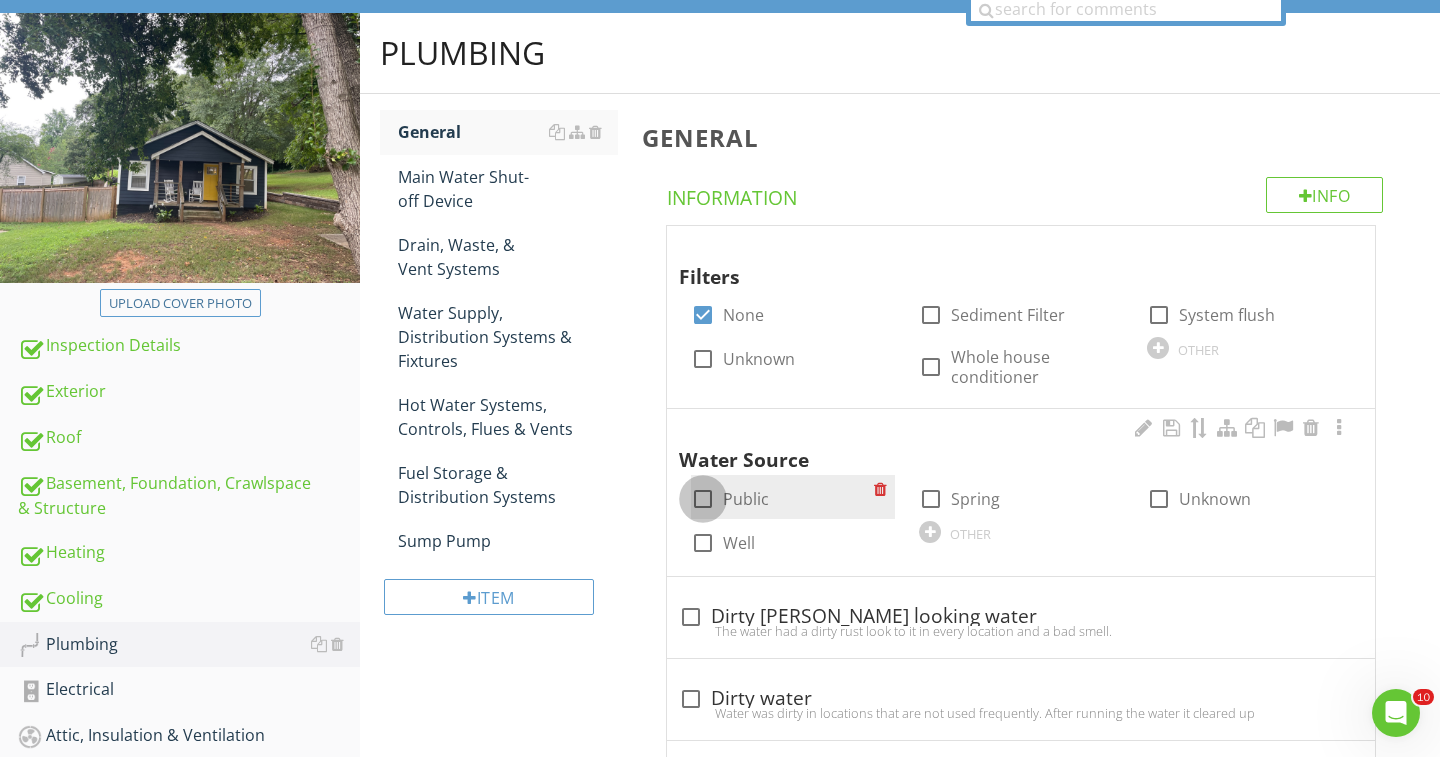 click at bounding box center [703, 499] 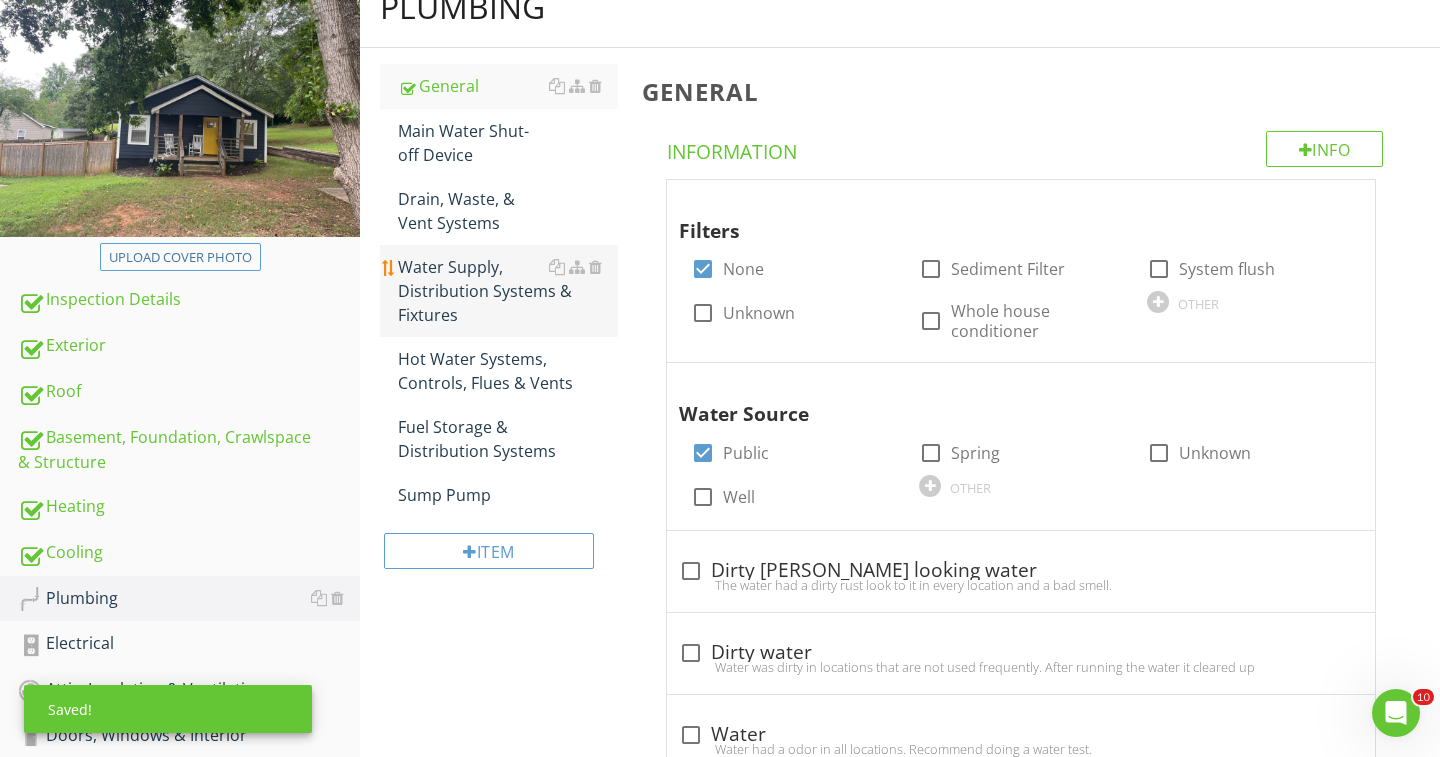 scroll, scrollTop: 216, scrollLeft: 0, axis: vertical 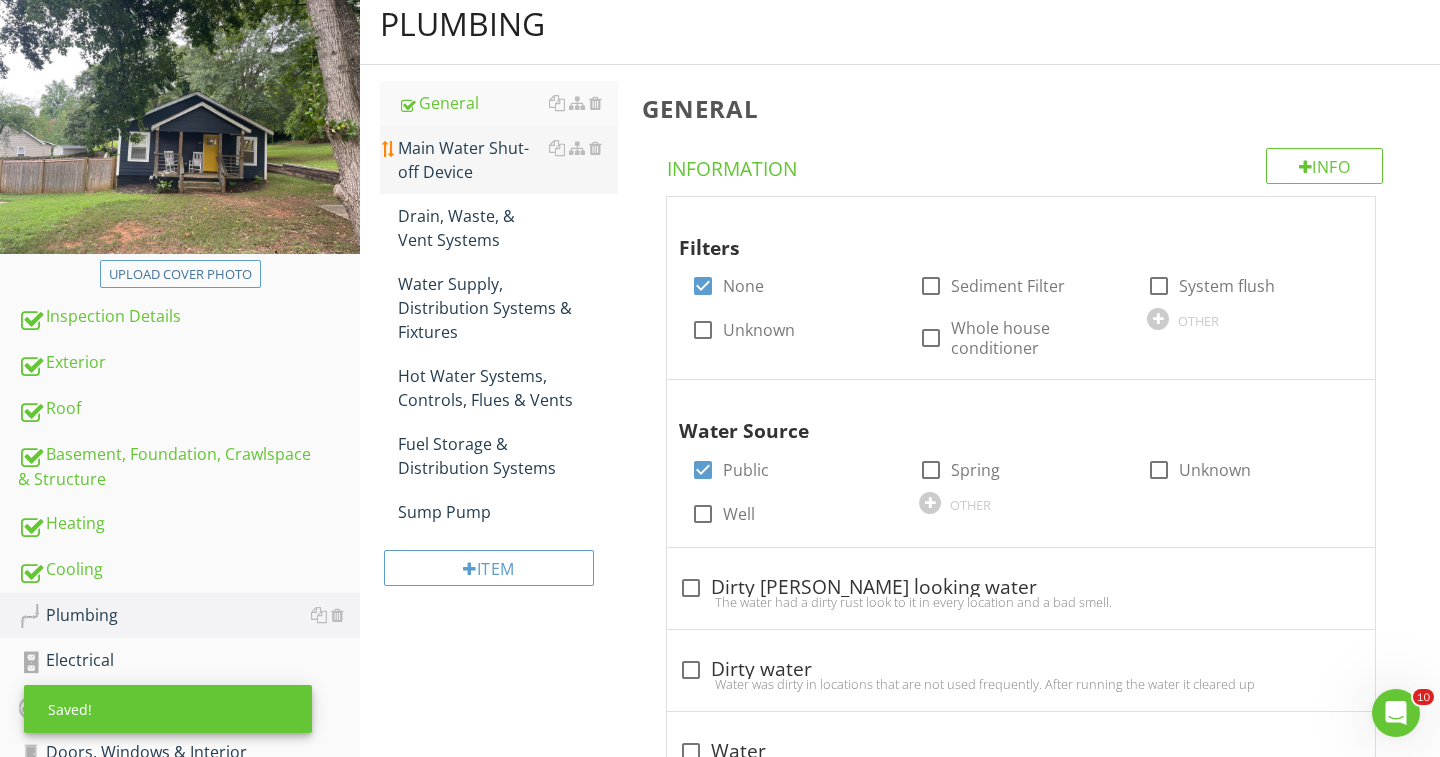 click on "Main Water Shut-off Device" at bounding box center (508, 160) 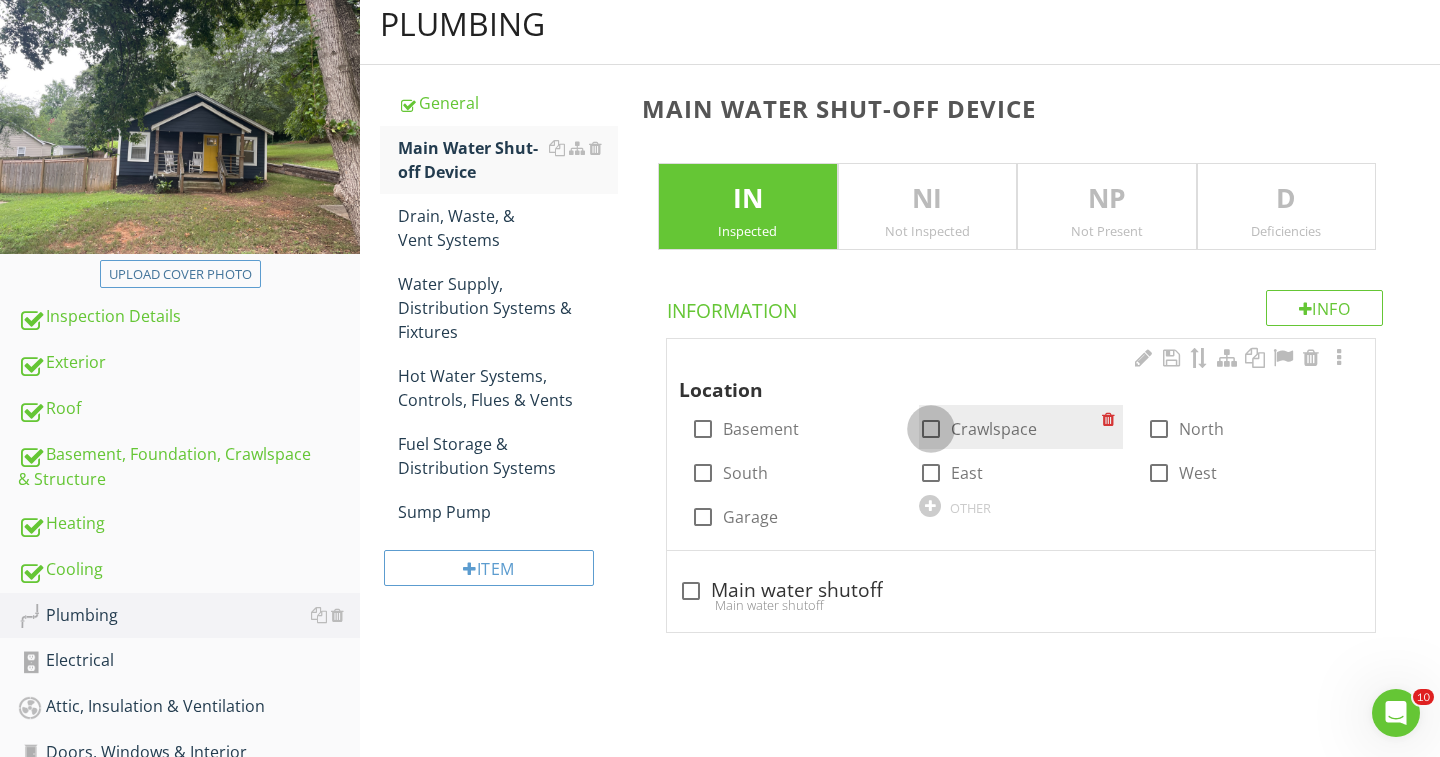 click at bounding box center (931, 429) 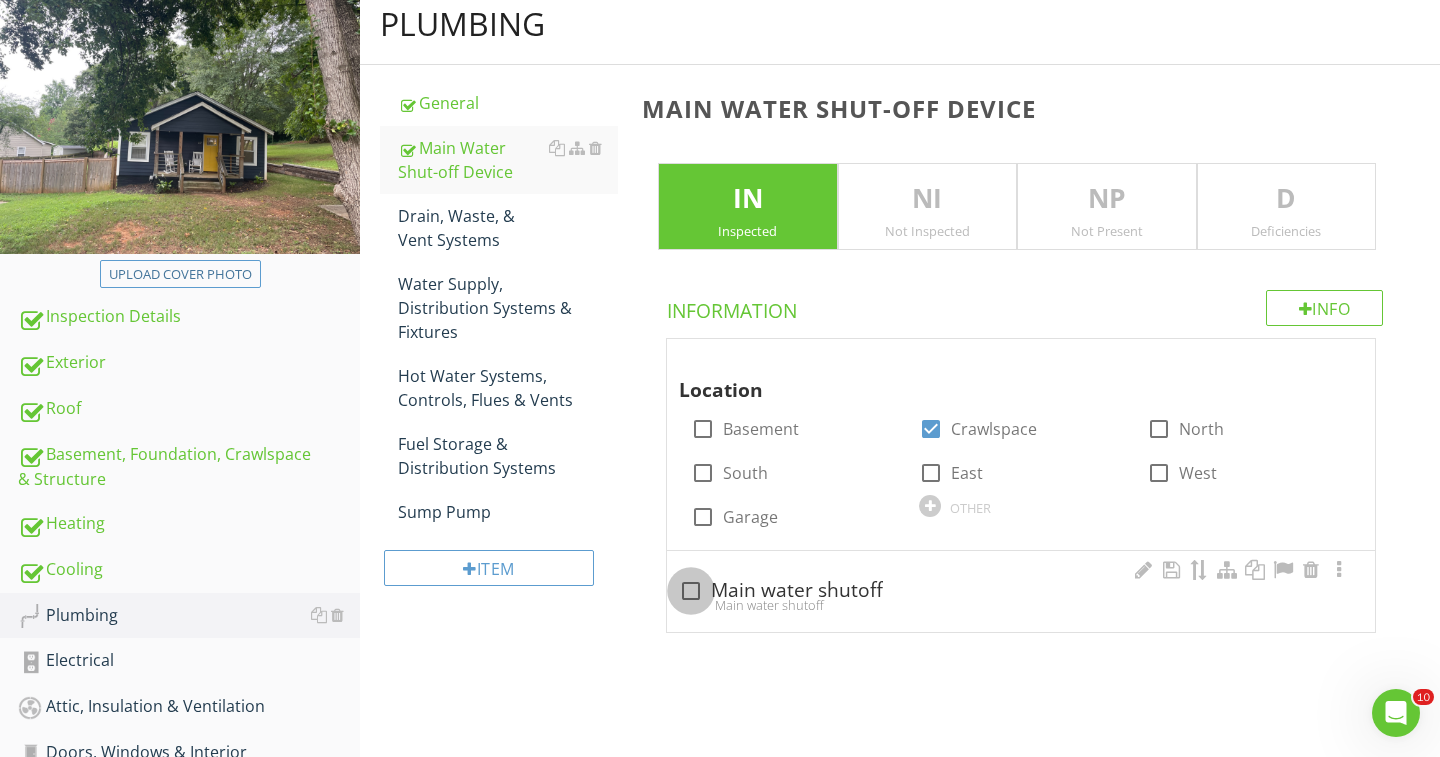 click at bounding box center (691, 591) 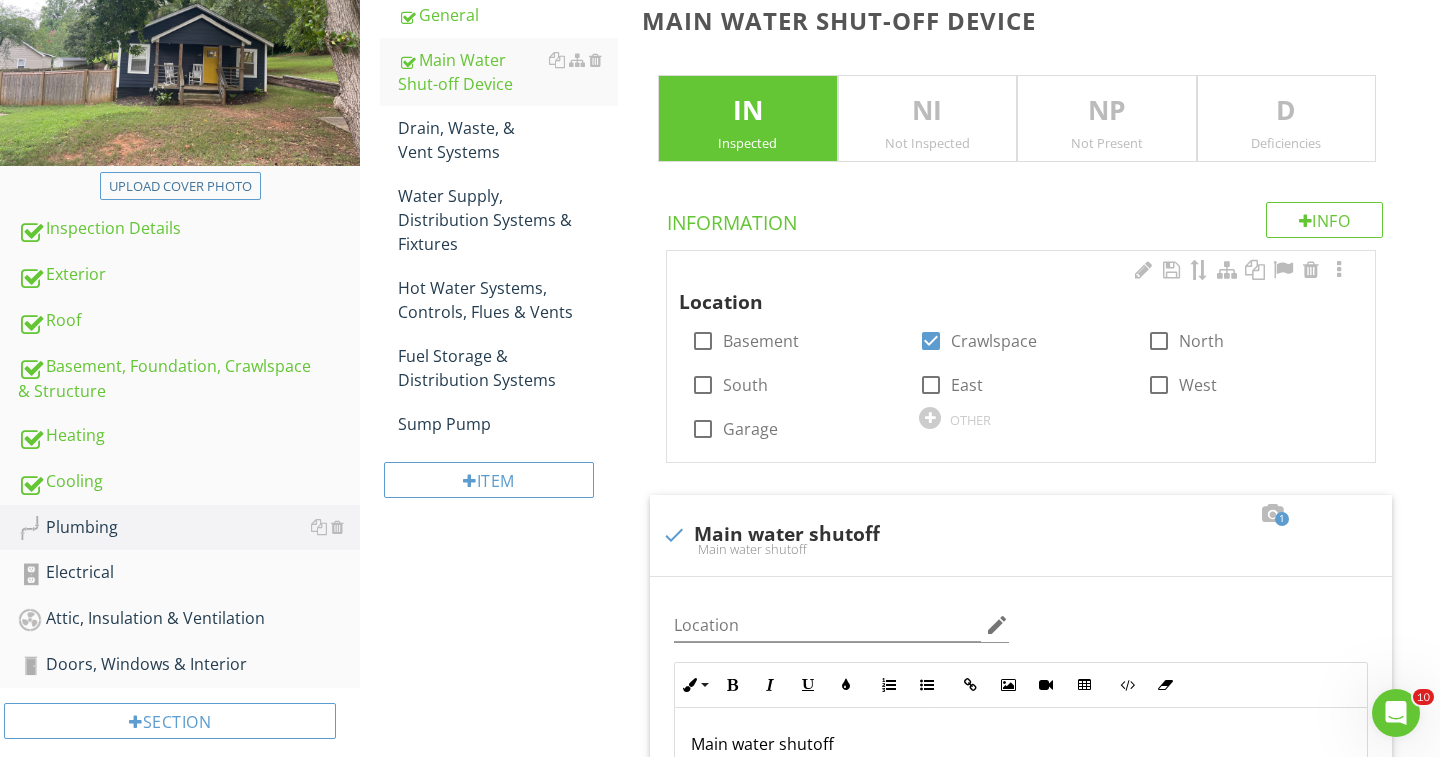 scroll, scrollTop: 255, scrollLeft: 0, axis: vertical 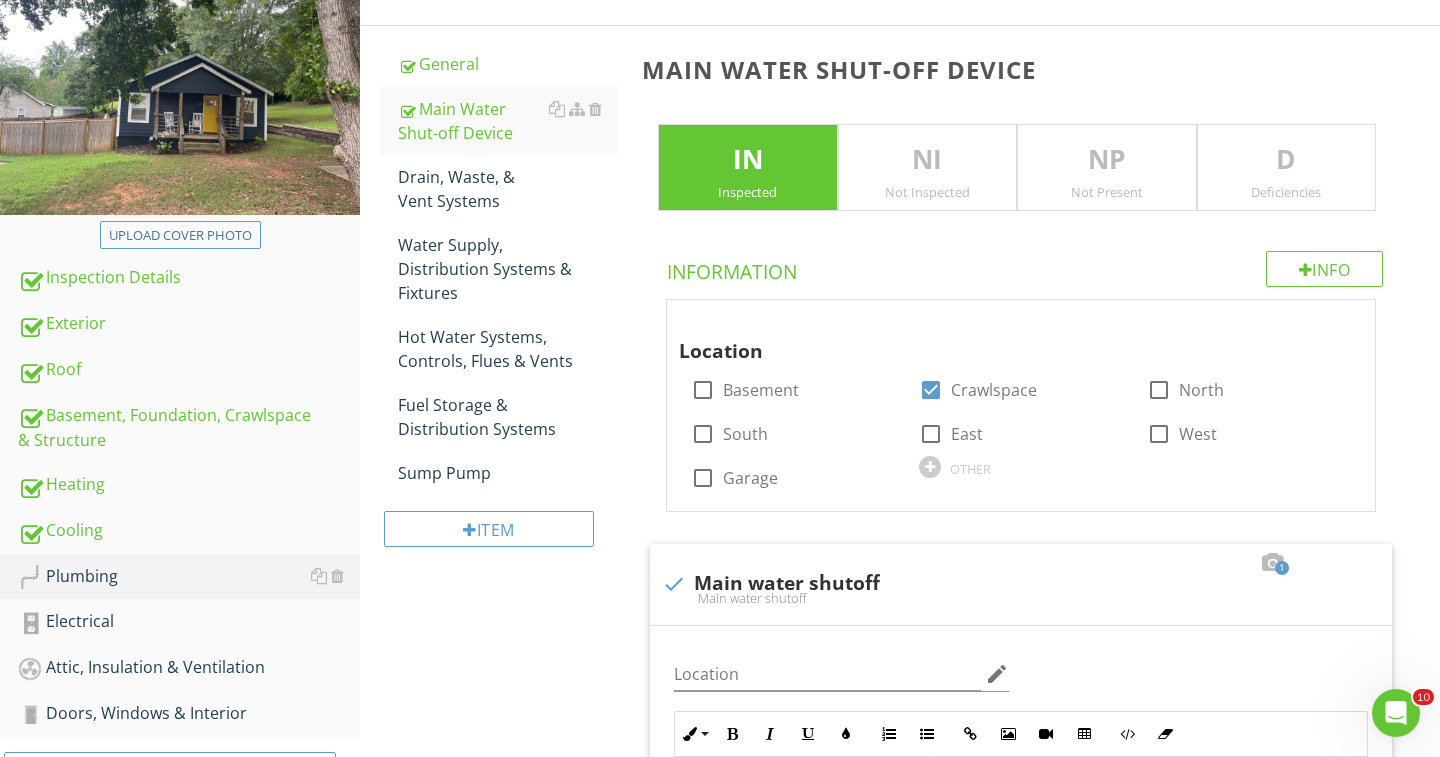 click on "D   Deficiencies" at bounding box center (1287, 168) 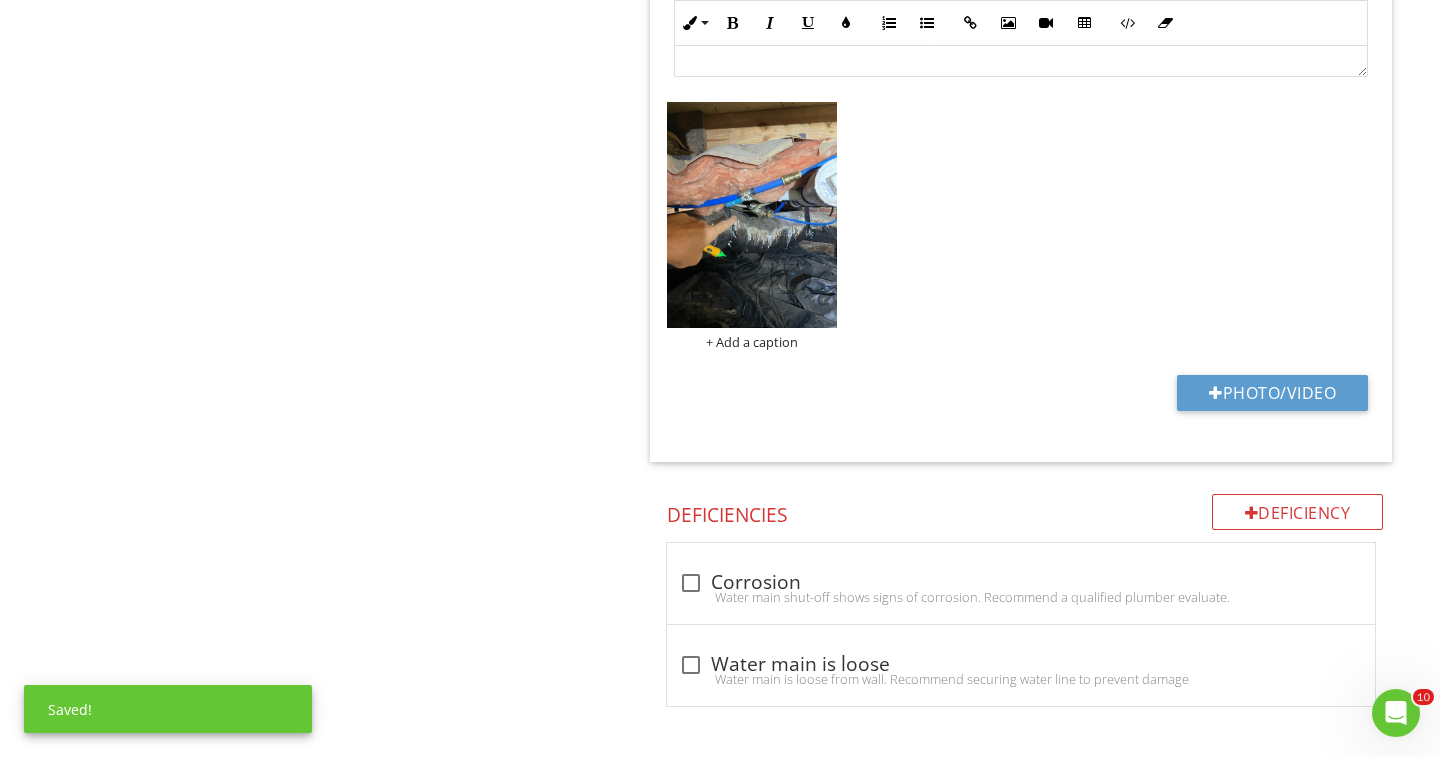 scroll, scrollTop: 1131, scrollLeft: 0, axis: vertical 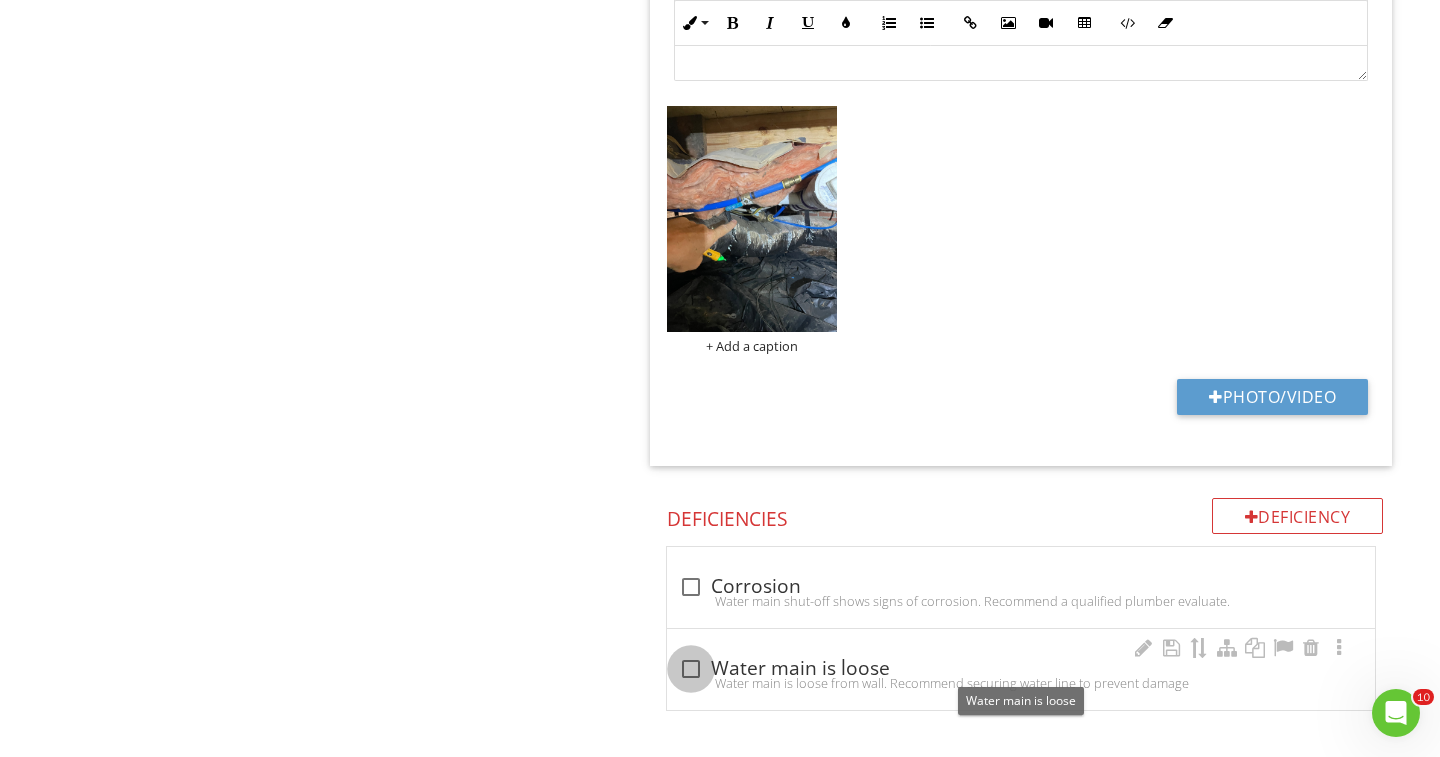 click at bounding box center (691, 669) 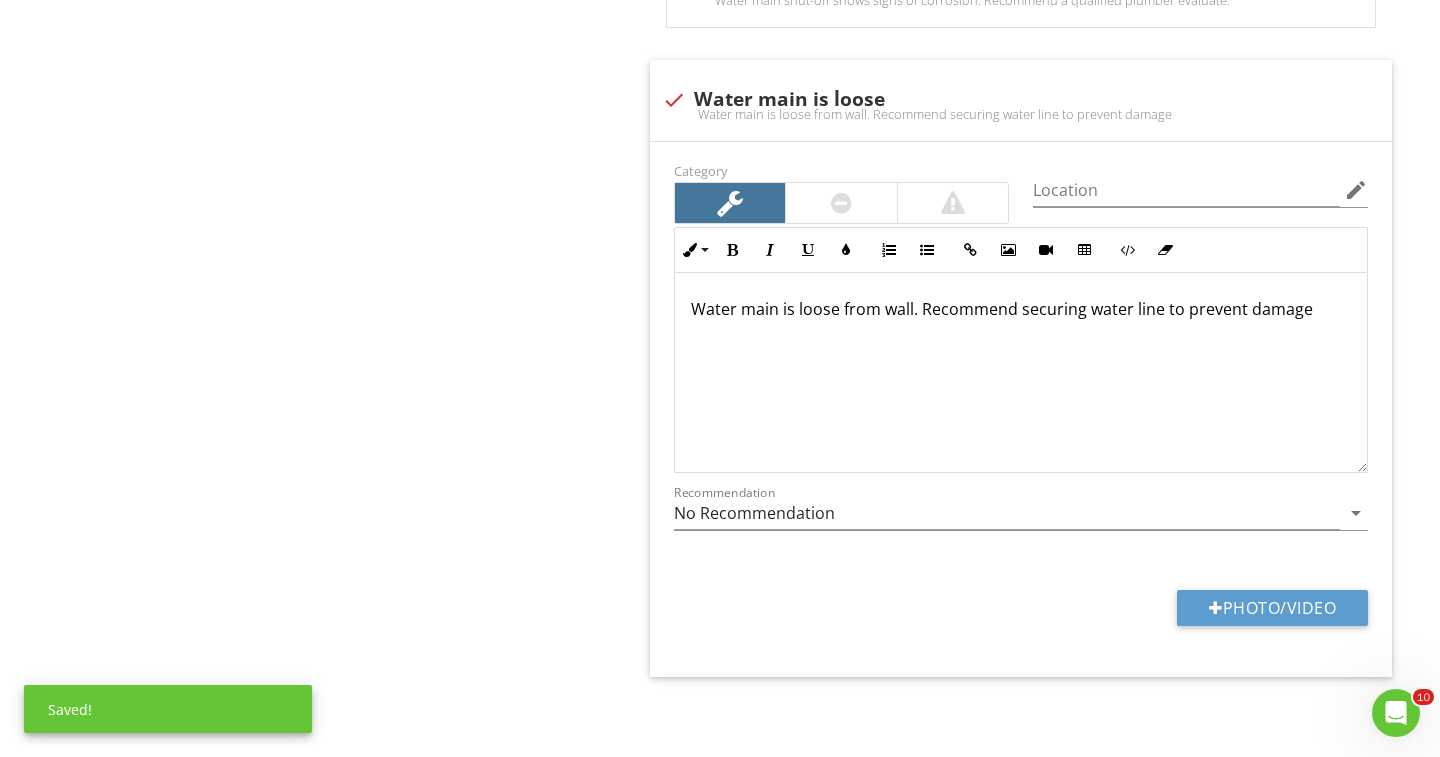 scroll, scrollTop: 1730, scrollLeft: 0, axis: vertical 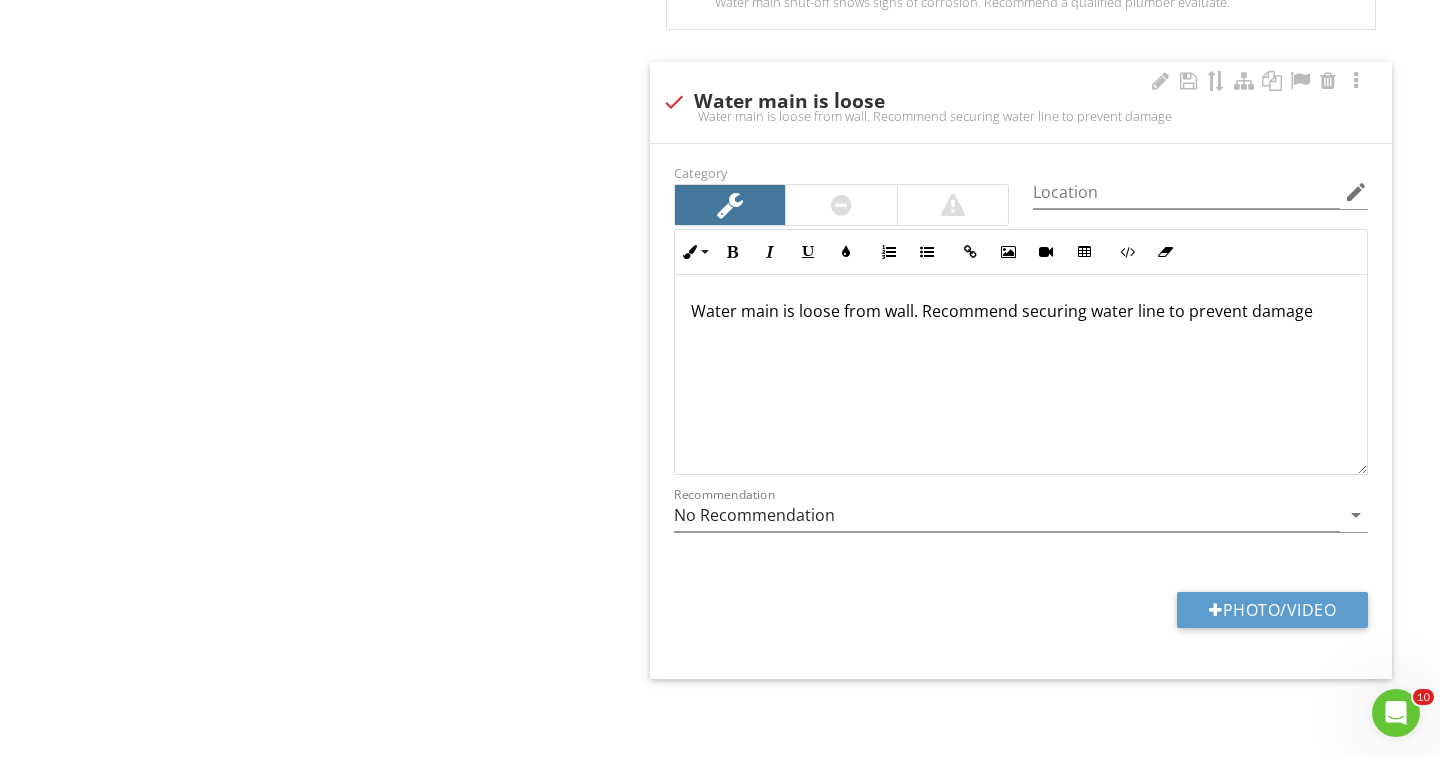click on "Water main is loose from wall. Recommend securing water line to prevent damage" at bounding box center (1021, 311) 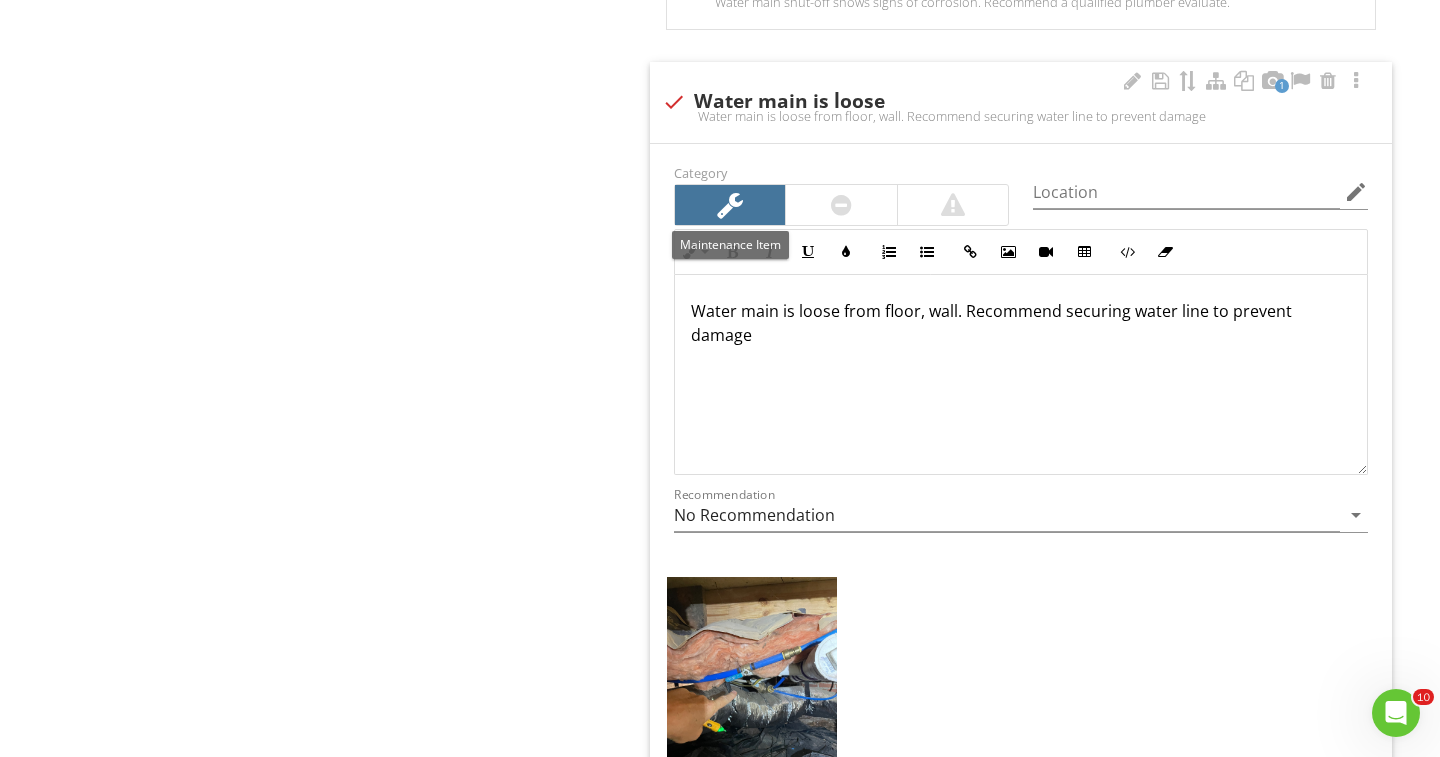 click at bounding box center (841, 205) 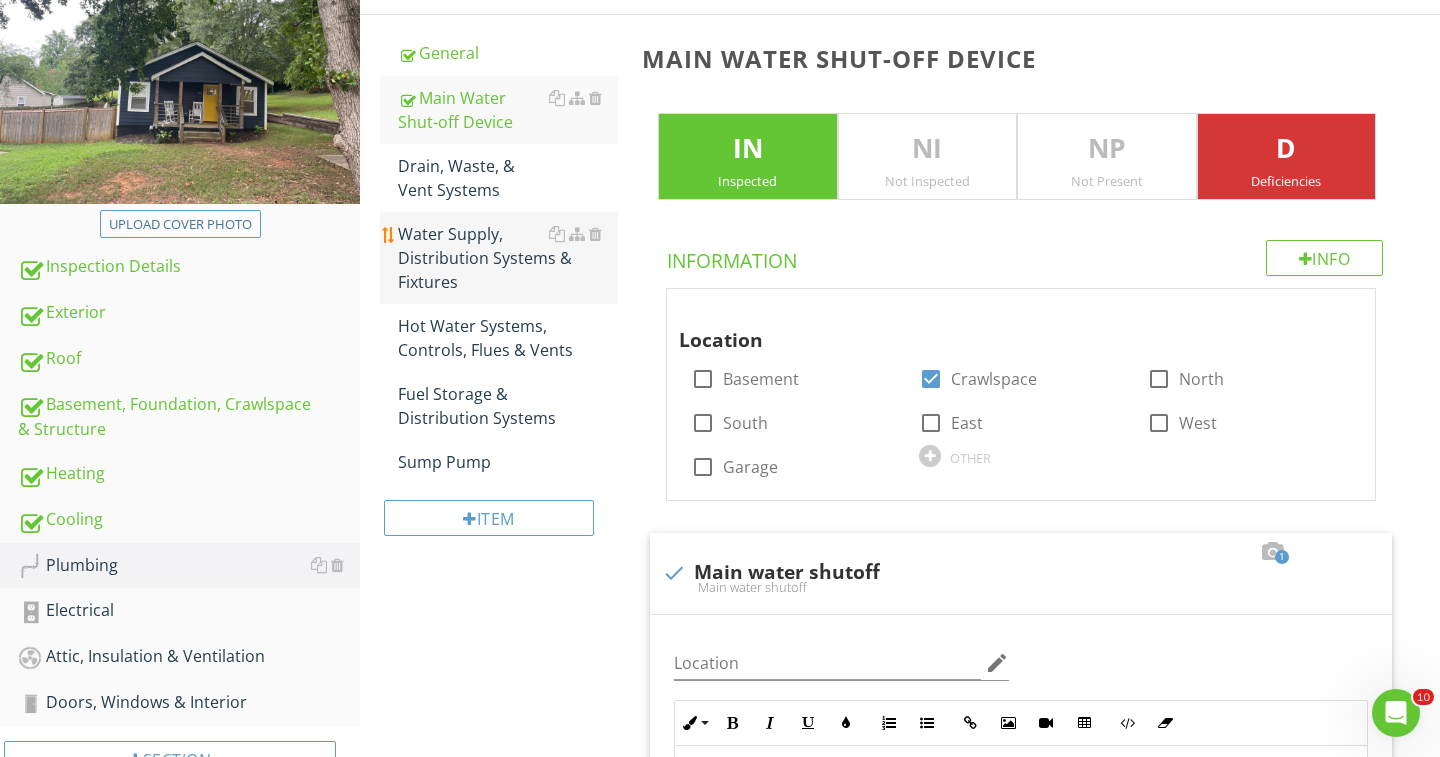 scroll, scrollTop: 251, scrollLeft: 0, axis: vertical 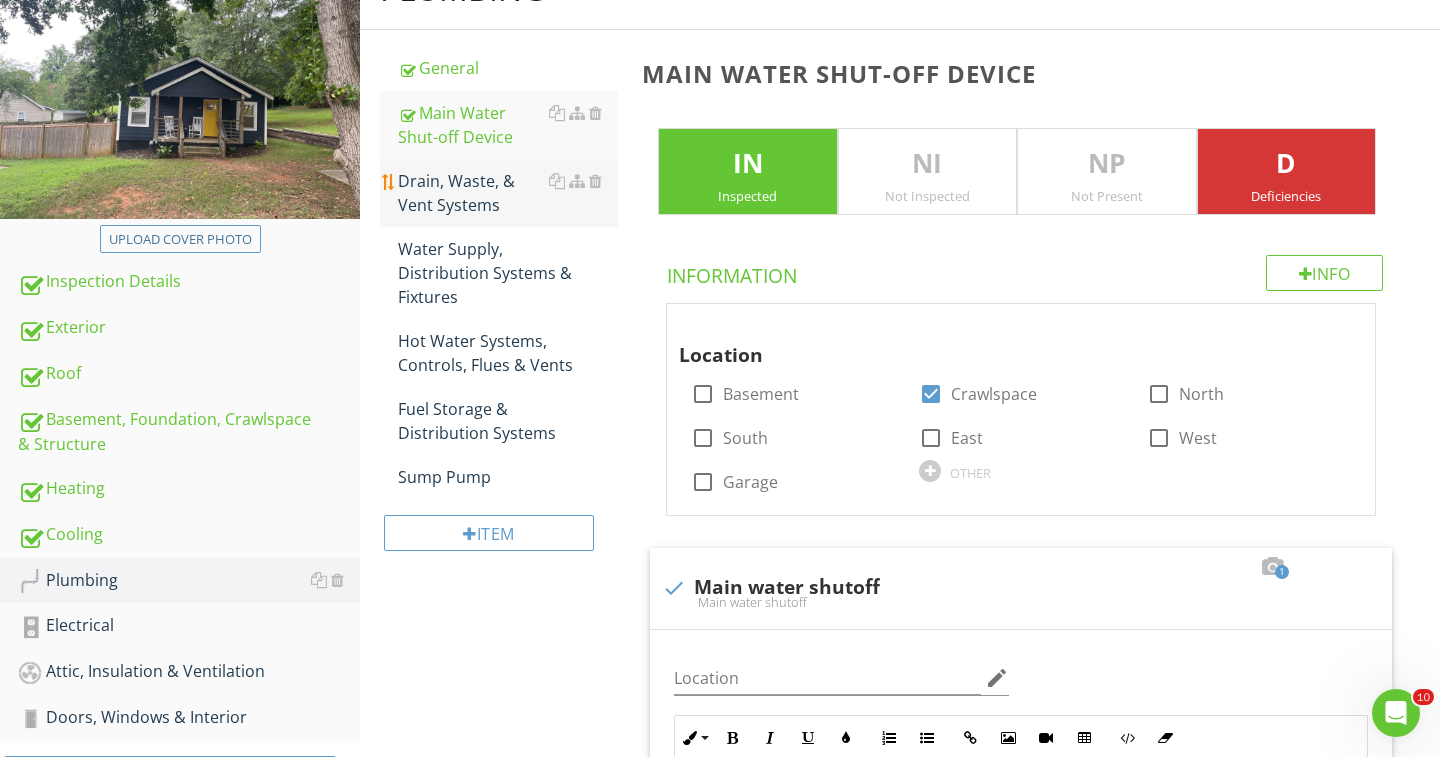 click on "Drain, Waste, & Vent Systems" at bounding box center [508, 193] 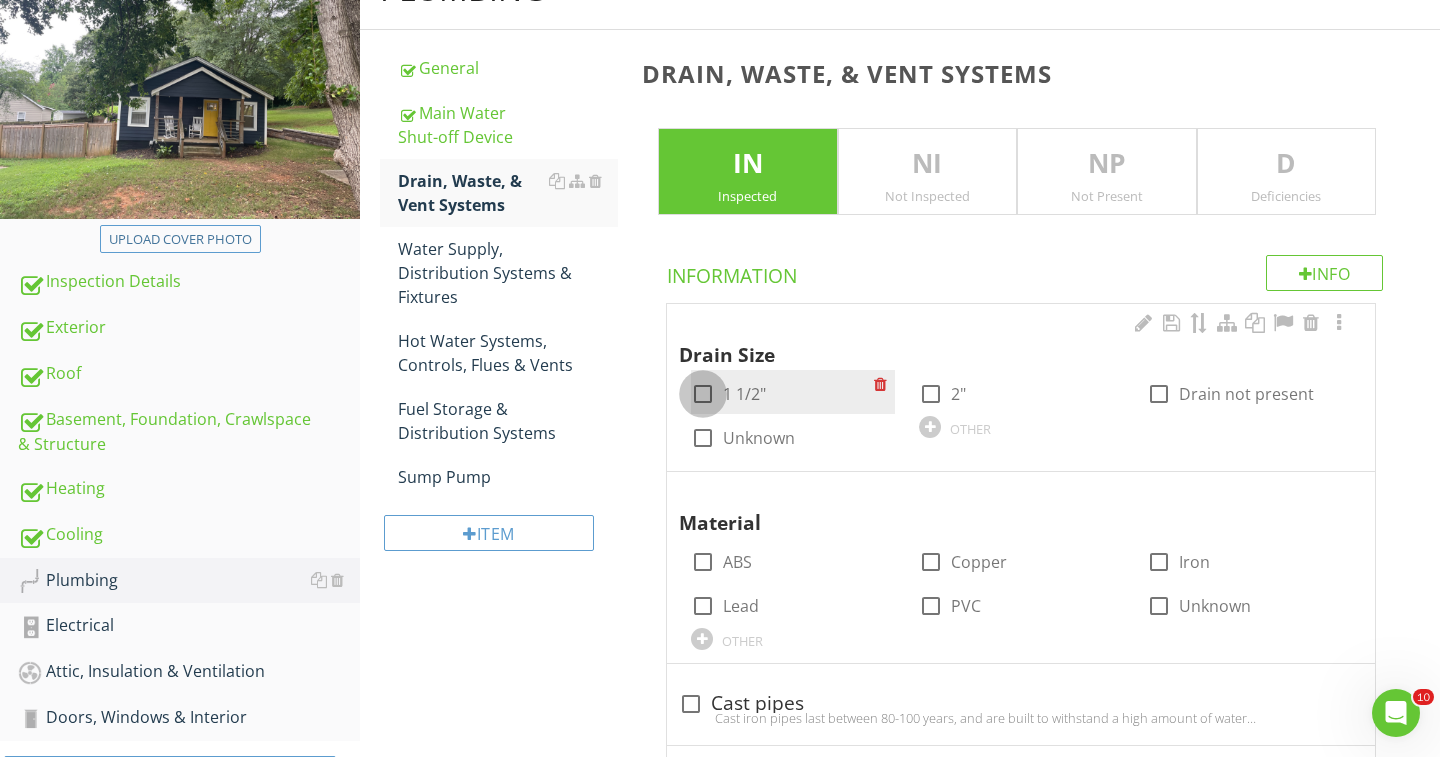 drag, startPoint x: 709, startPoint y: 391, endPoint x: 813, endPoint y: 386, distance: 104.120125 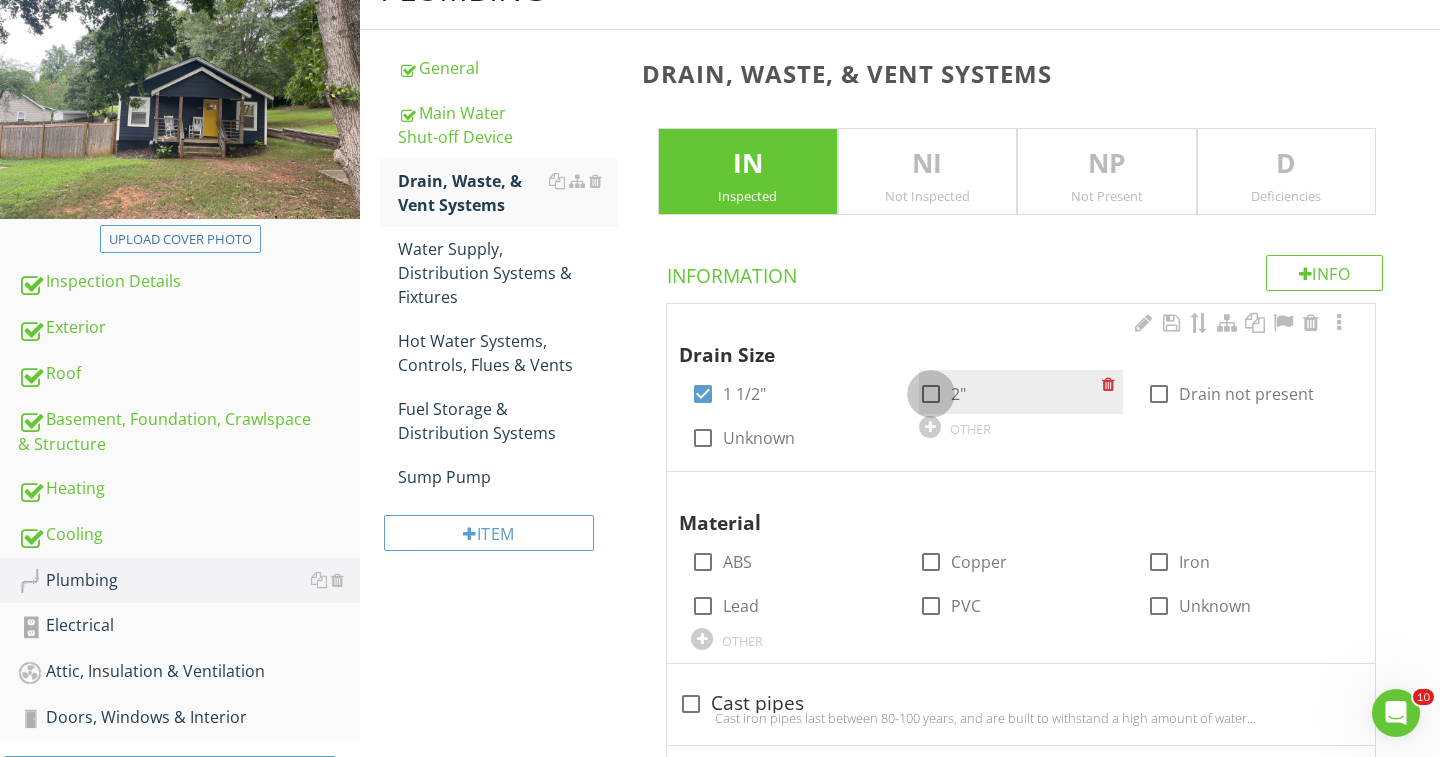 click at bounding box center (931, 394) 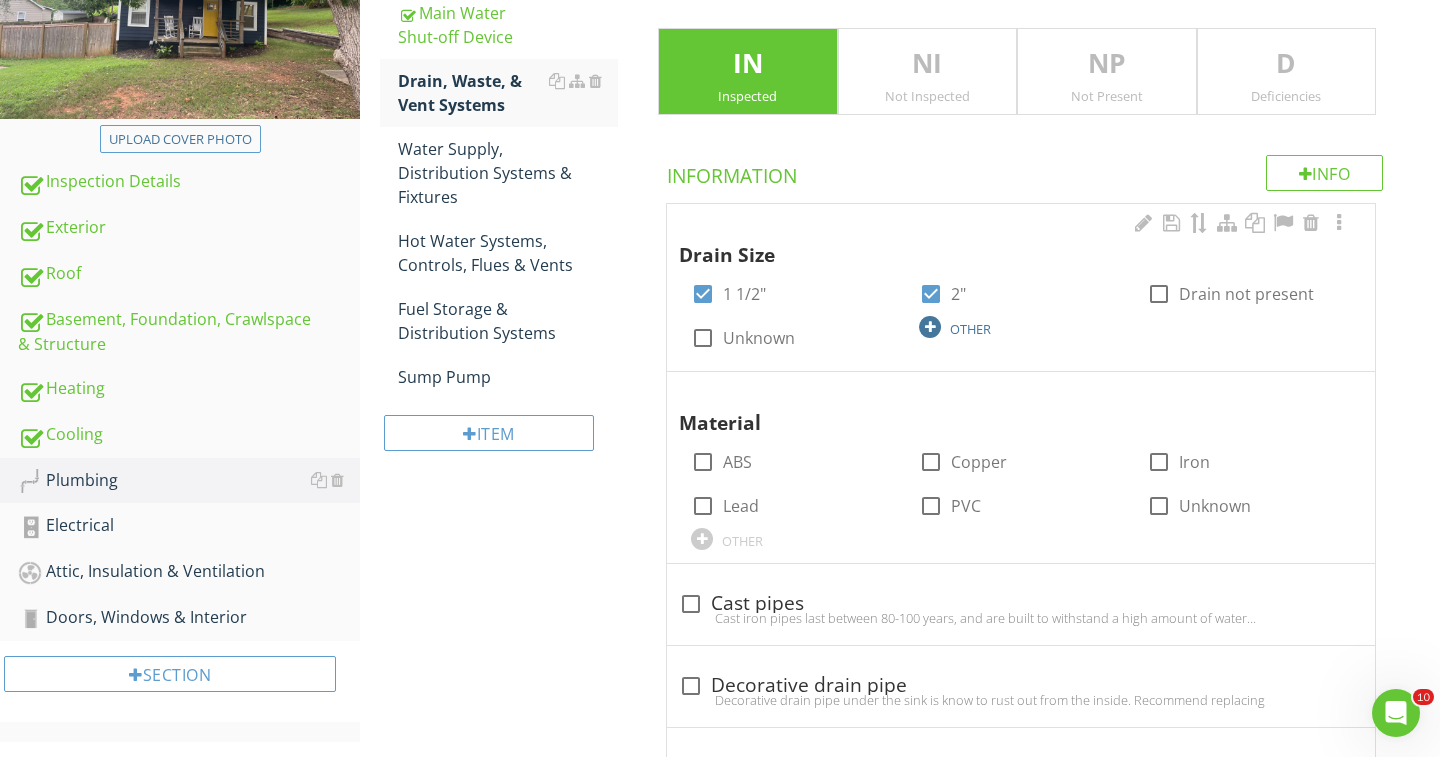 scroll, scrollTop: 373, scrollLeft: 0, axis: vertical 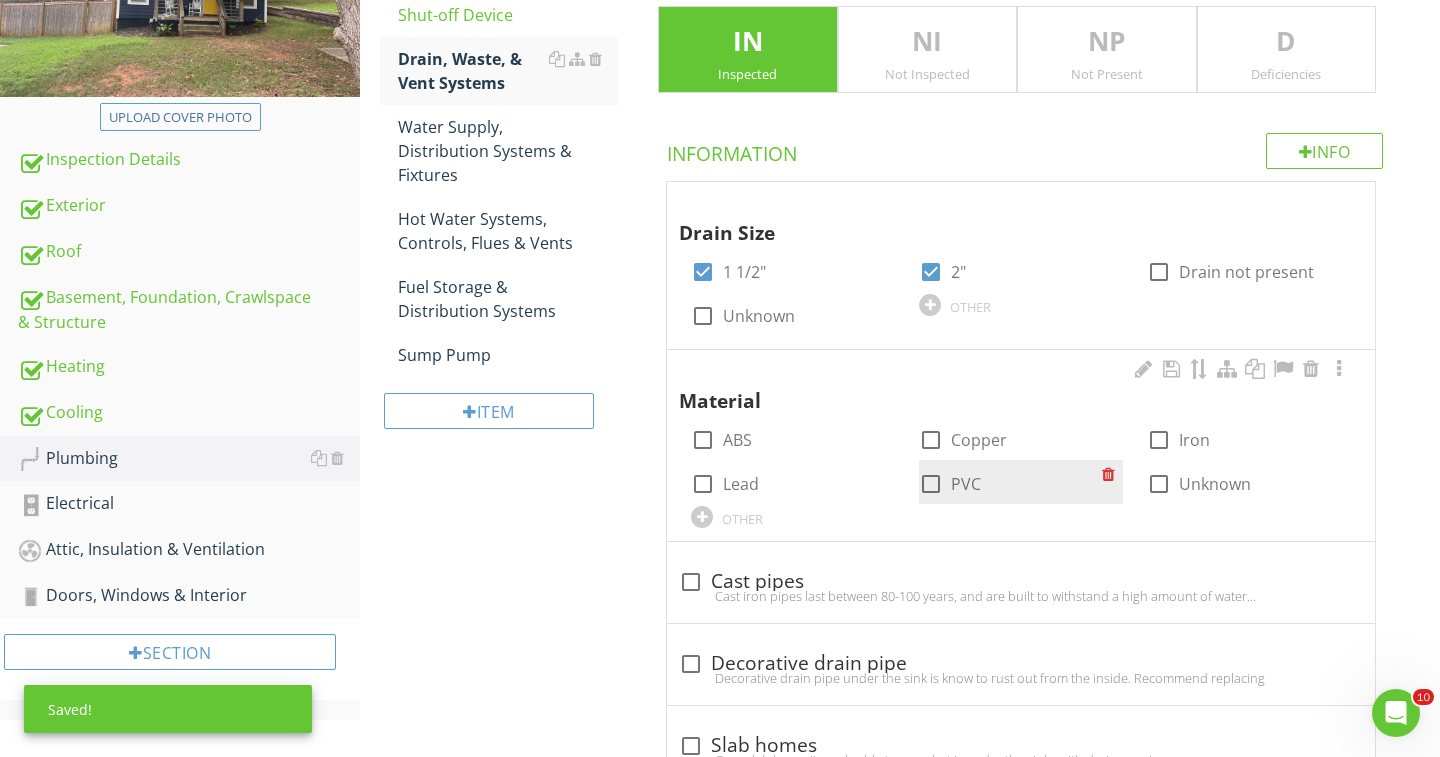 click at bounding box center (931, 484) 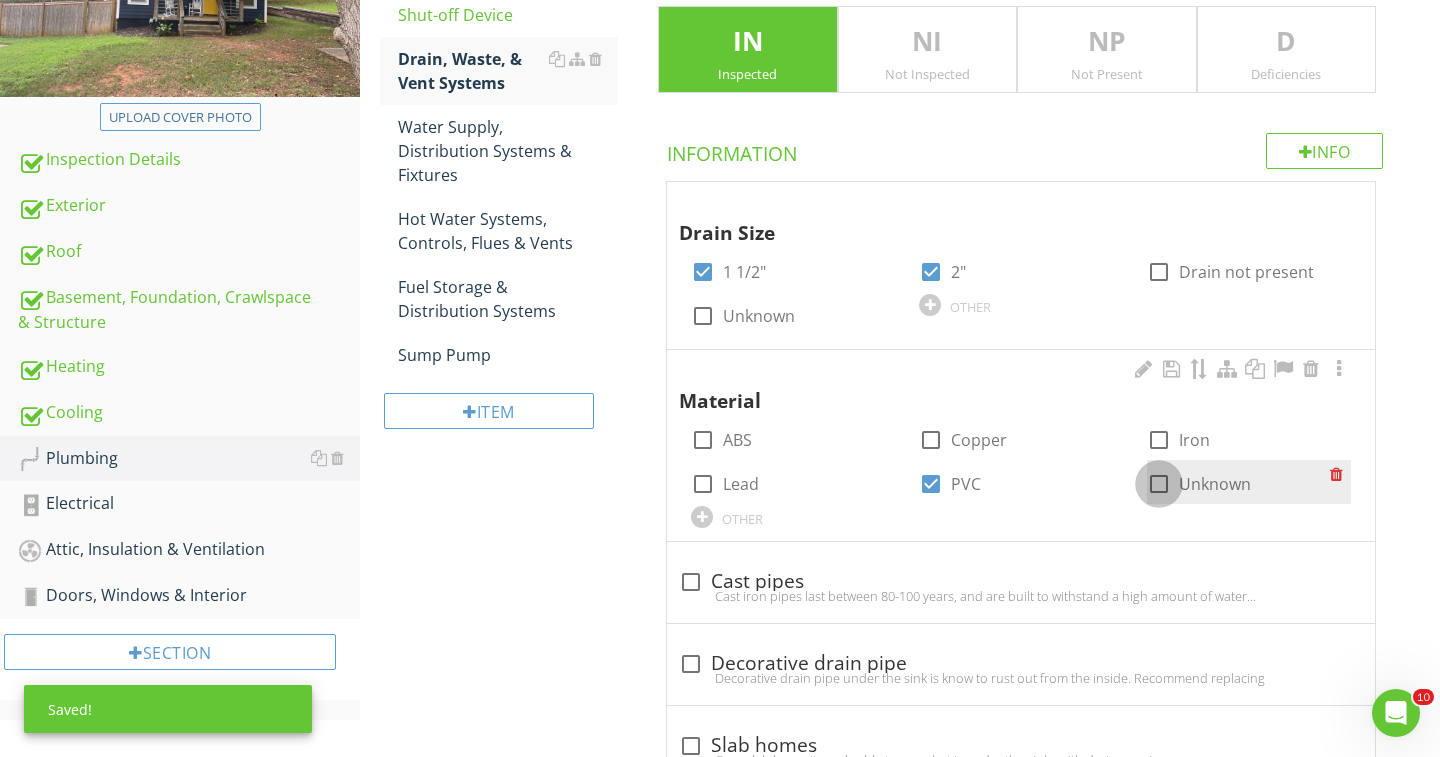 click at bounding box center [1159, 484] 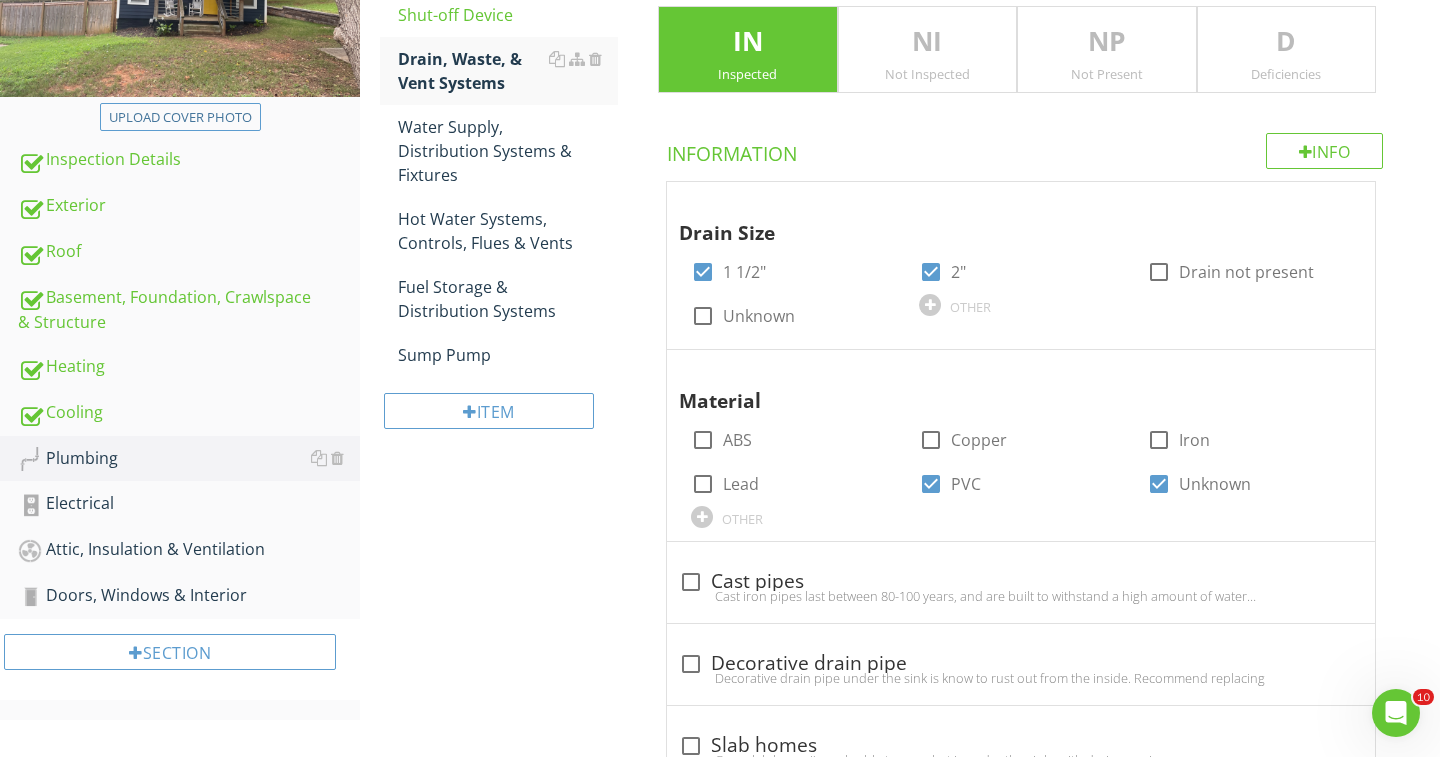 click on "Deficiencies" at bounding box center [1287, 74] 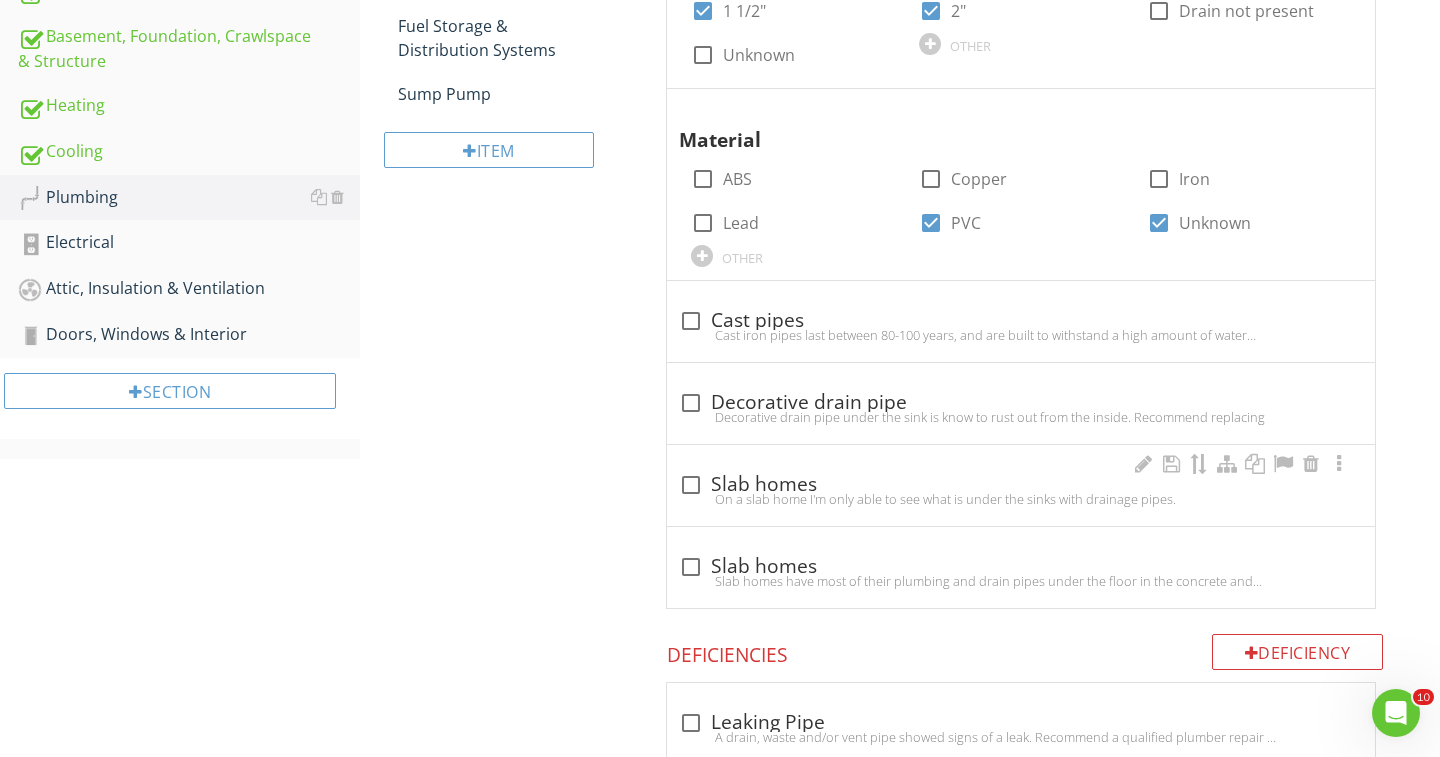 scroll, scrollTop: 679, scrollLeft: 0, axis: vertical 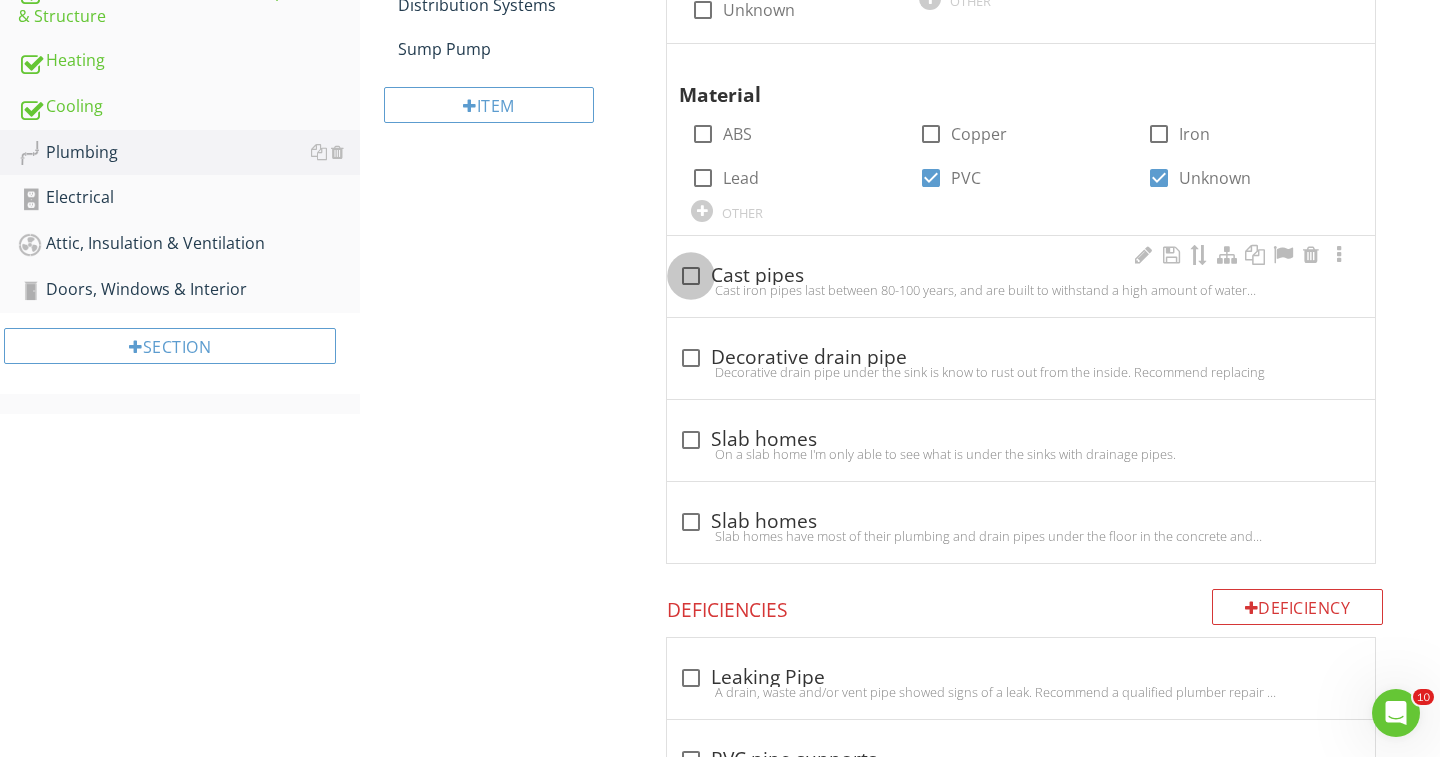 click at bounding box center (691, 276) 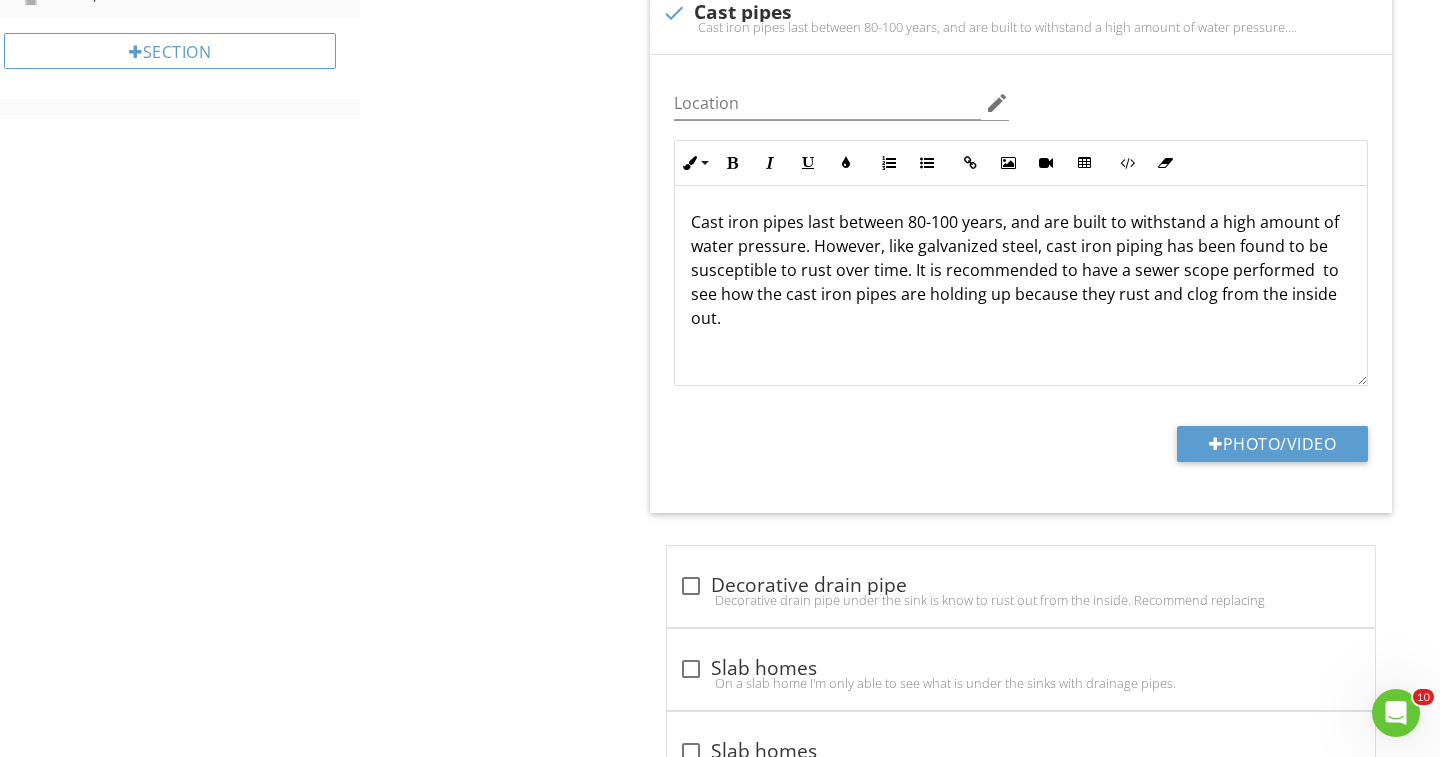 scroll, scrollTop: 986, scrollLeft: 0, axis: vertical 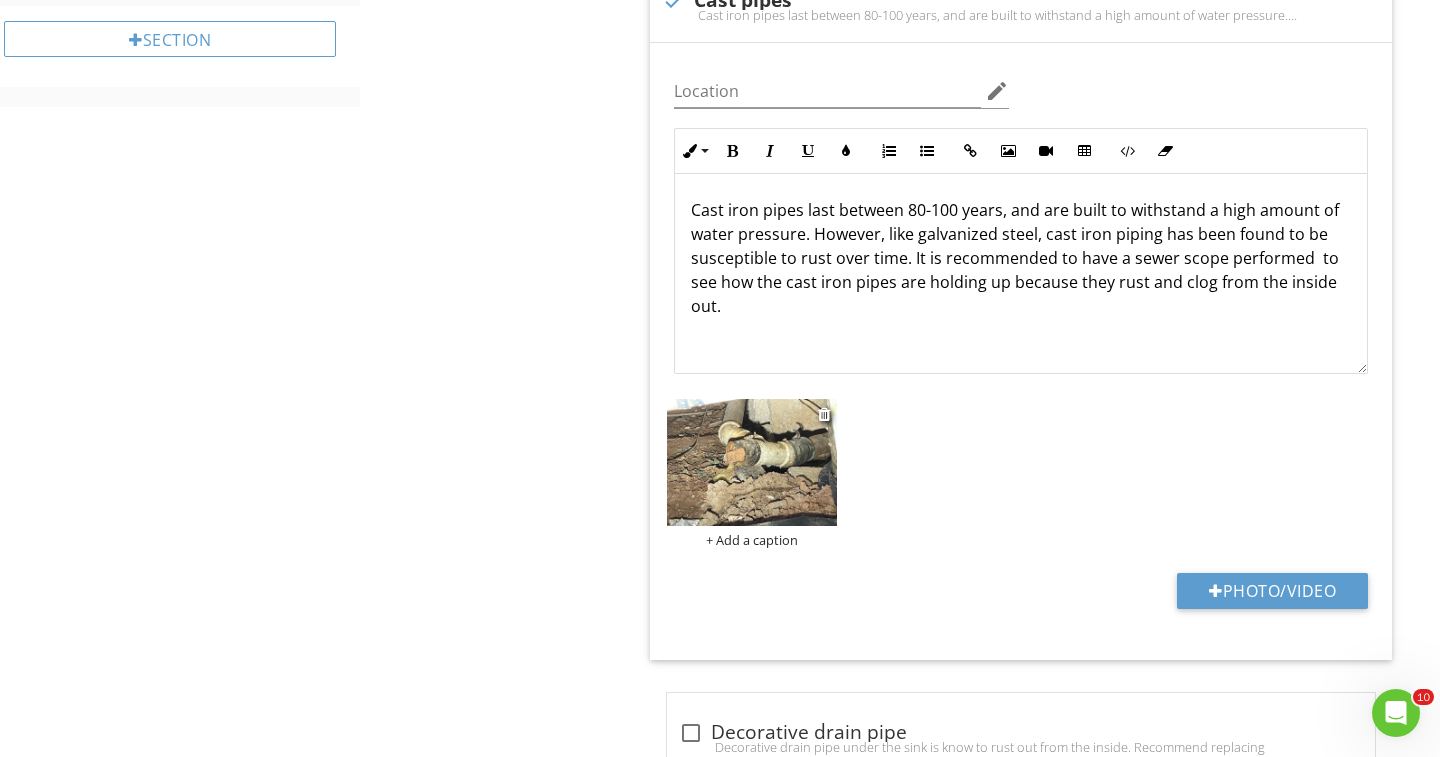 click at bounding box center (752, 462) 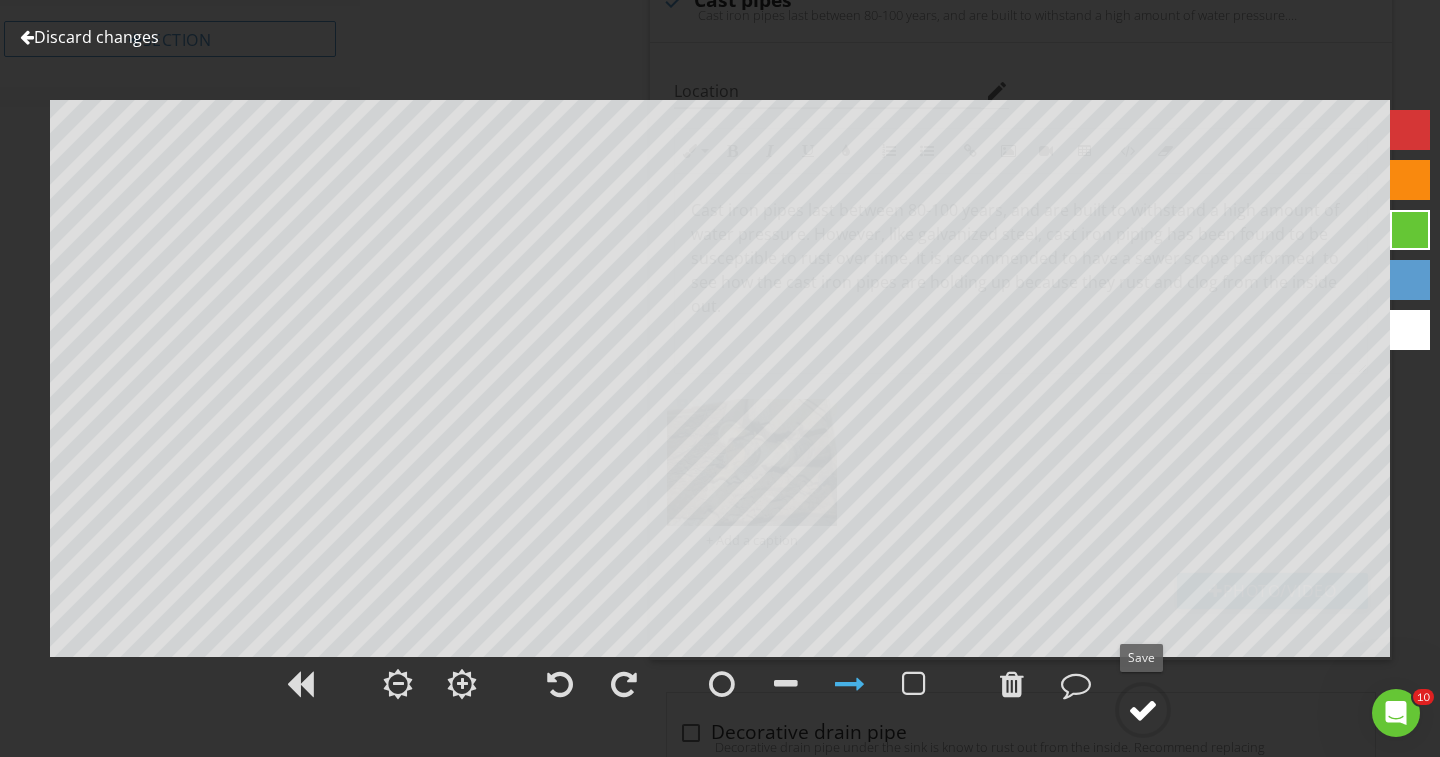 click at bounding box center (1143, 710) 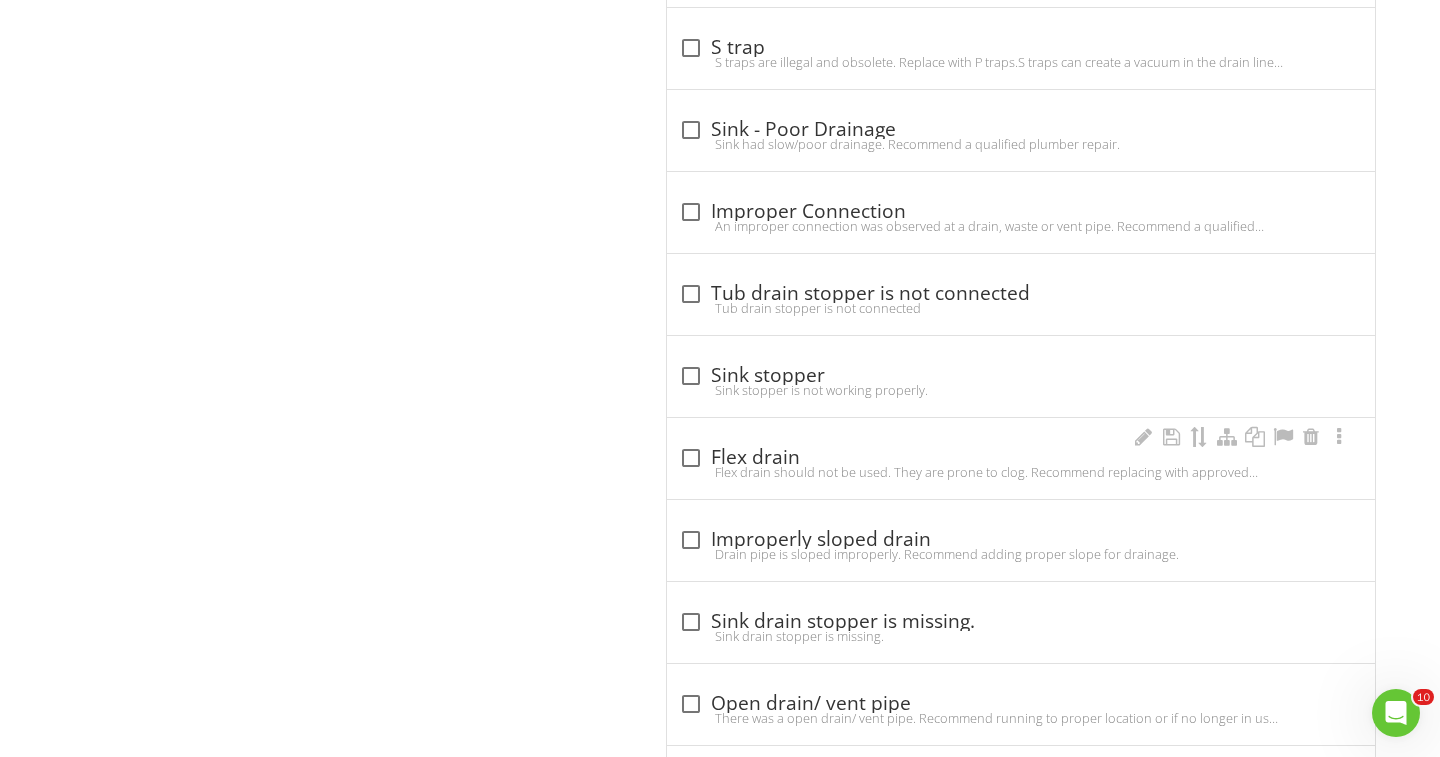 scroll, scrollTop: 2161, scrollLeft: 0, axis: vertical 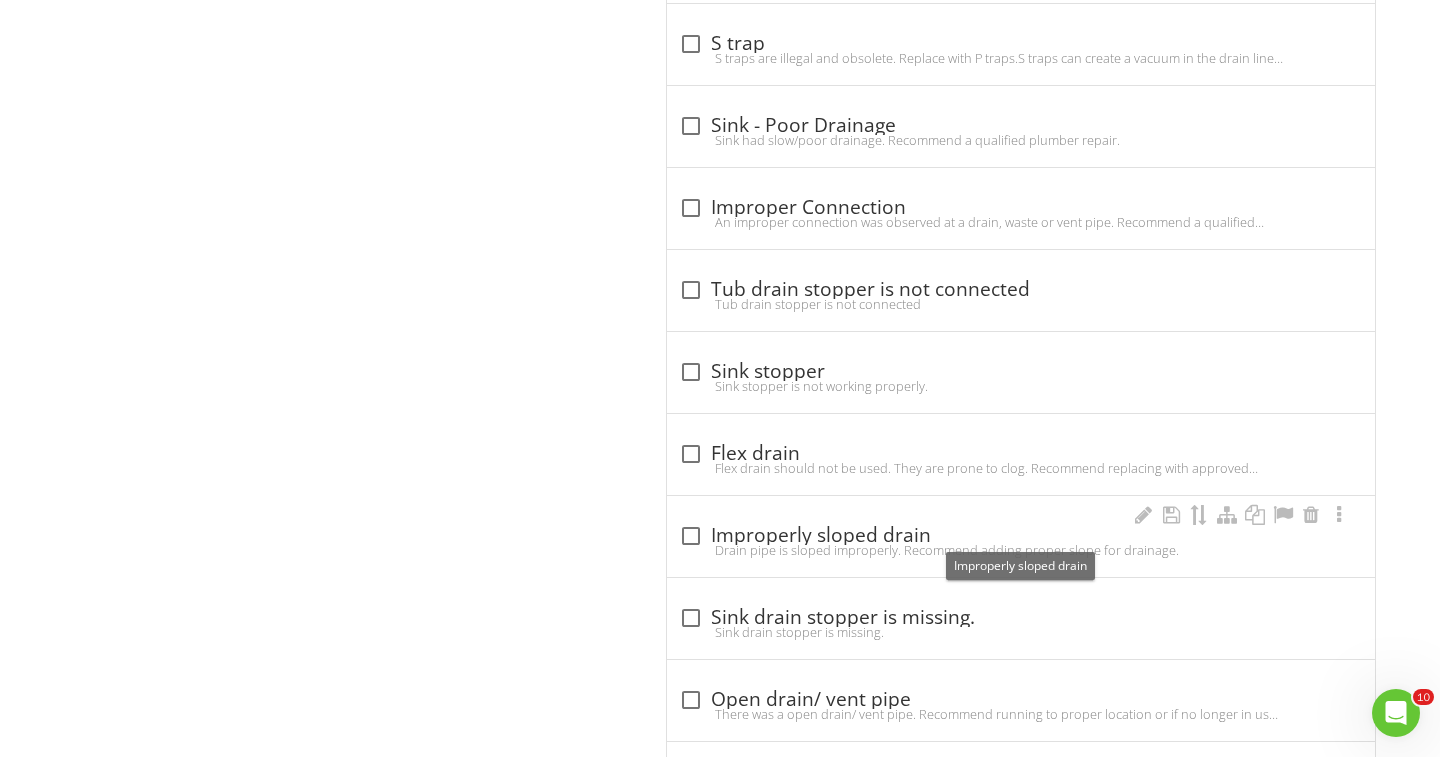 click at bounding box center [691, 536] 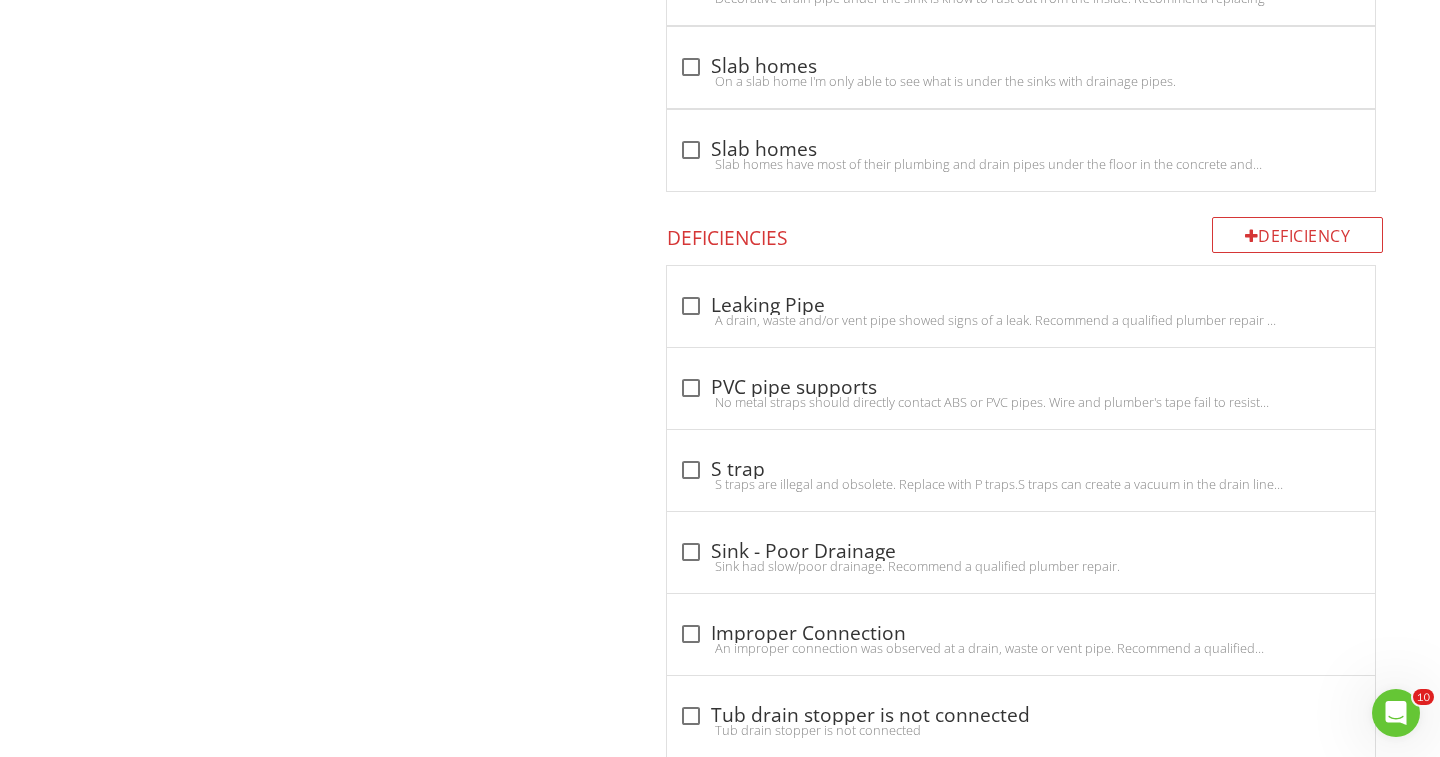 scroll, scrollTop: 1731, scrollLeft: 0, axis: vertical 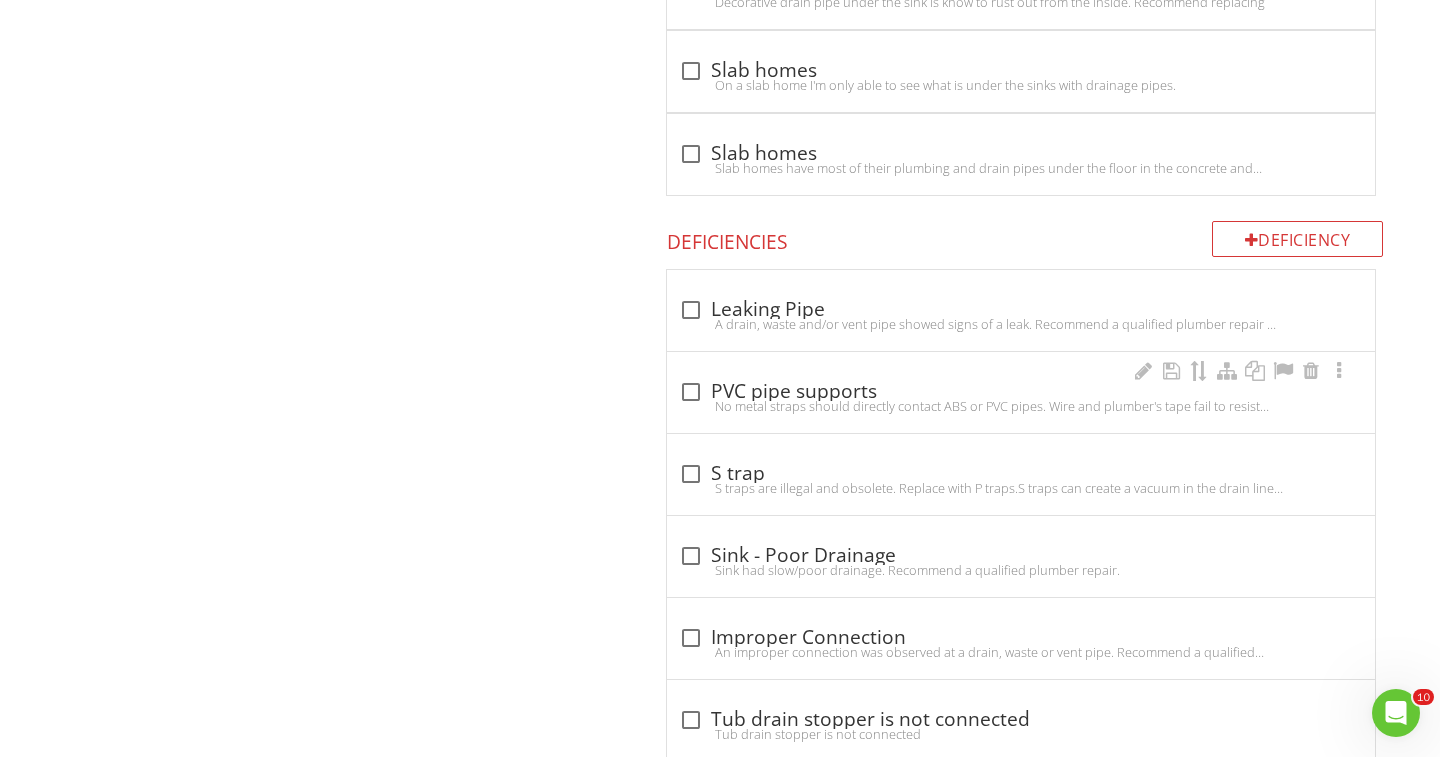 click at bounding box center [691, 392] 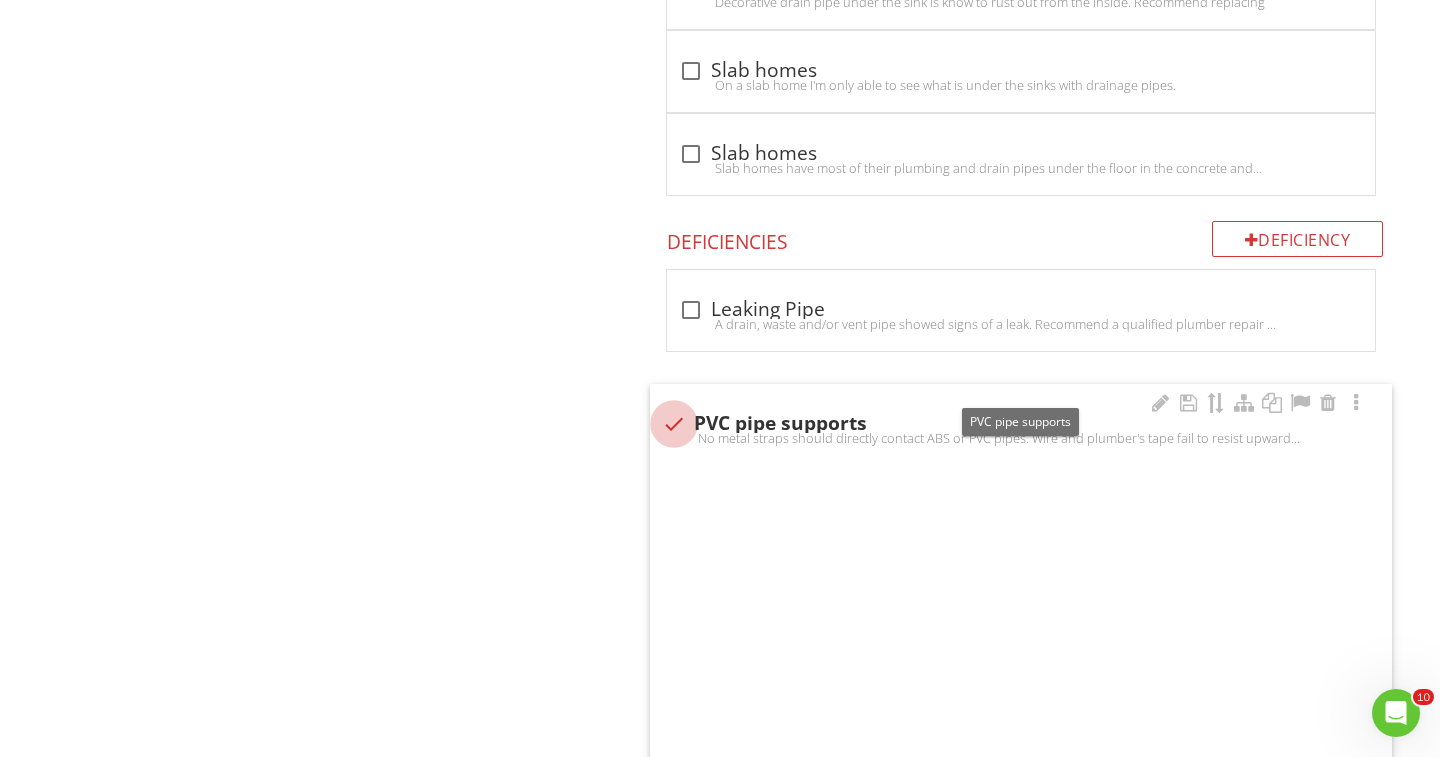 checkbox on "true" 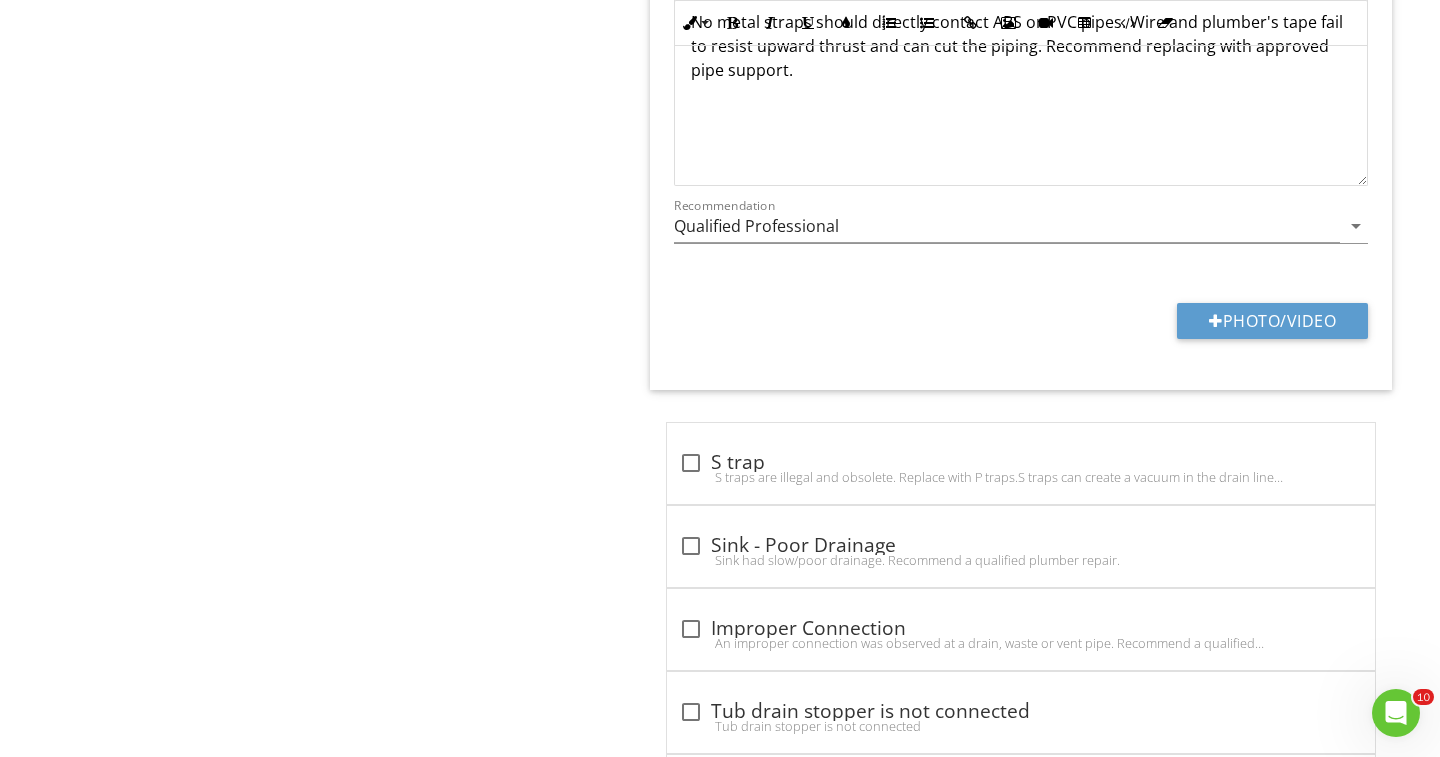 scroll, scrollTop: 2486, scrollLeft: 0, axis: vertical 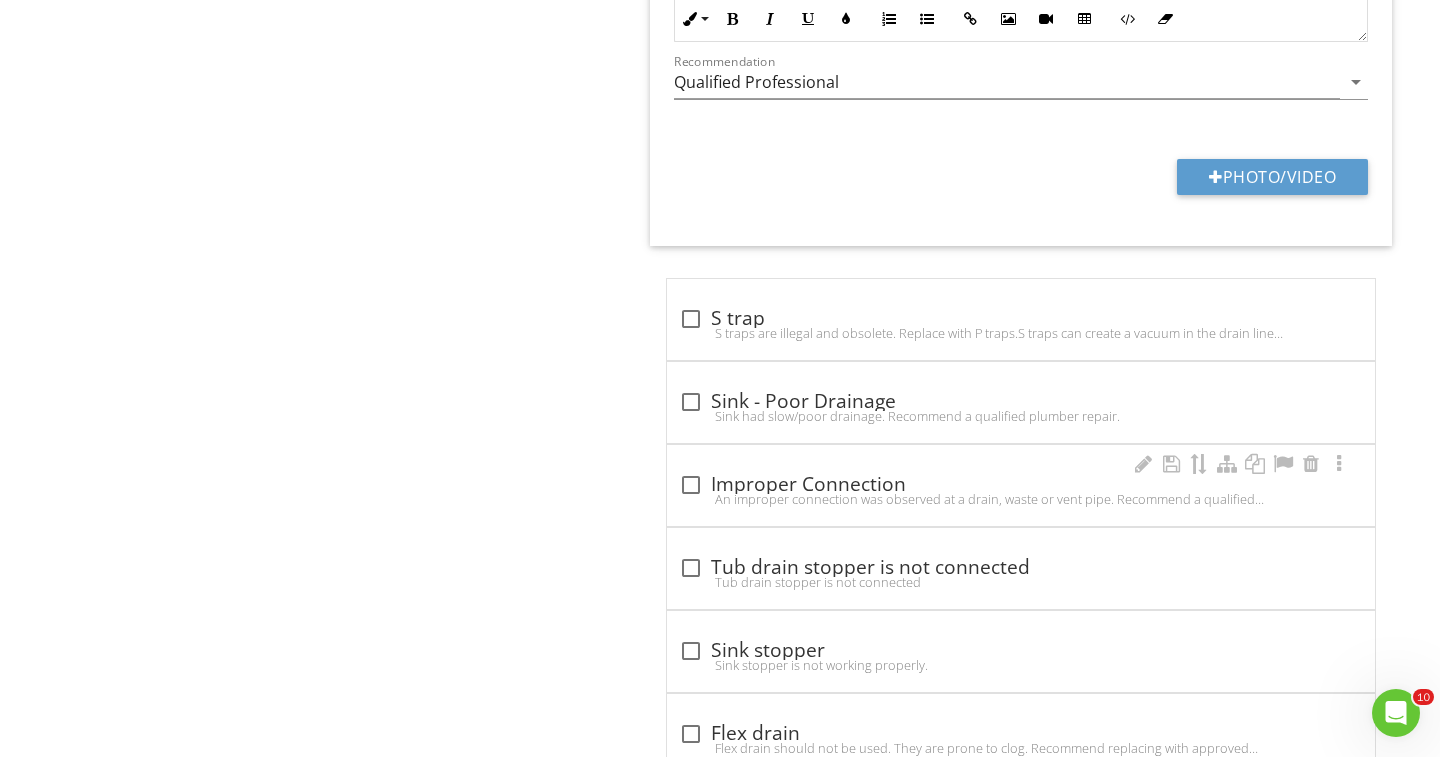 click at bounding box center [691, 485] 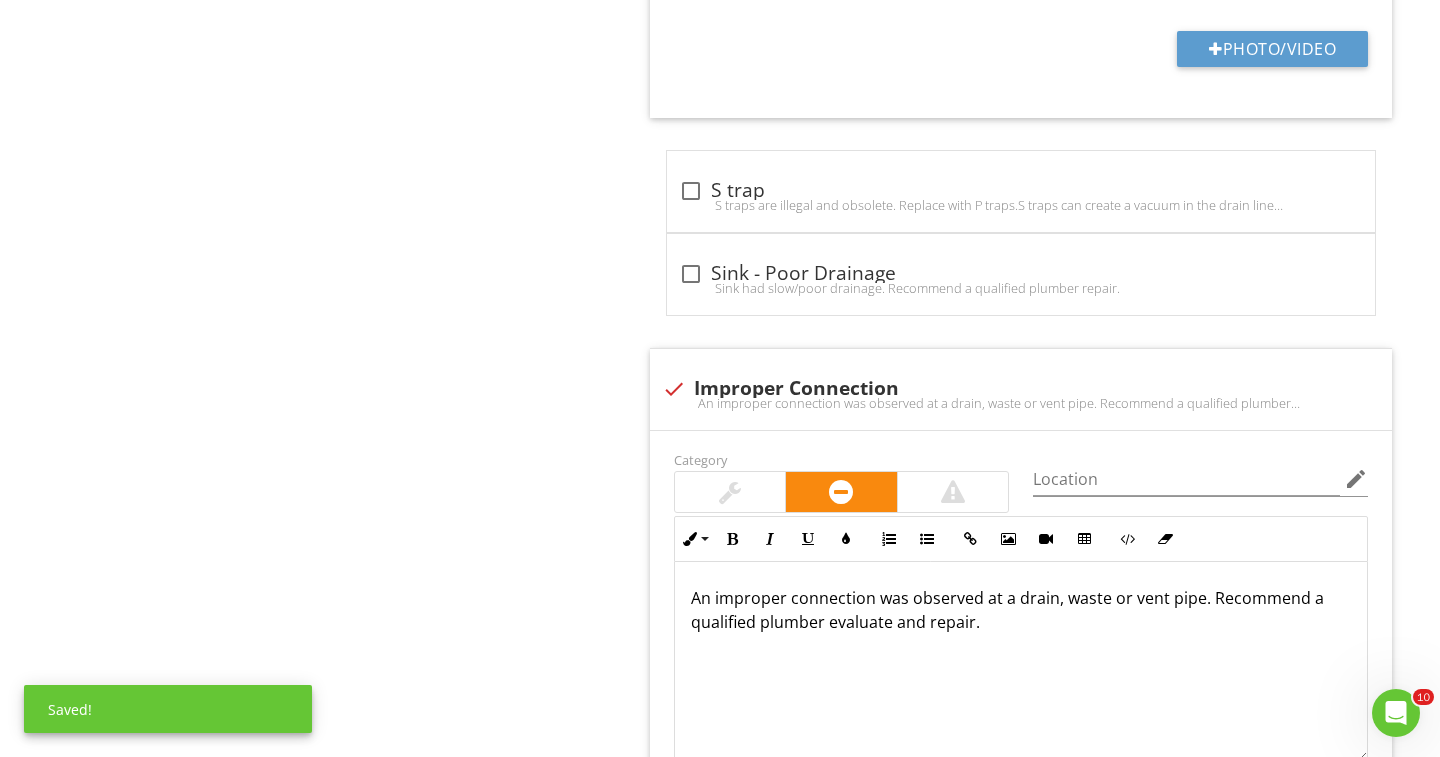 scroll, scrollTop: 2618, scrollLeft: 0, axis: vertical 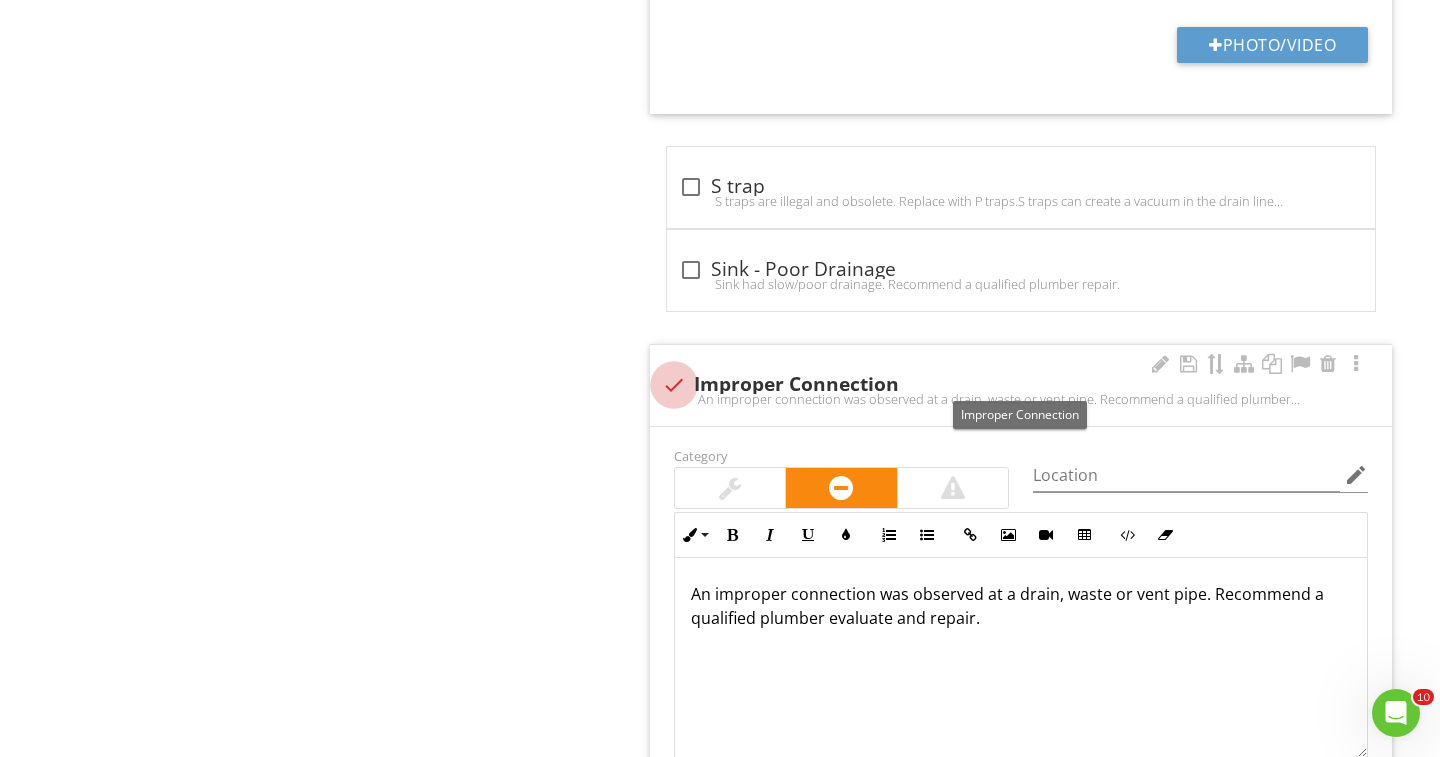 click at bounding box center [674, 385] 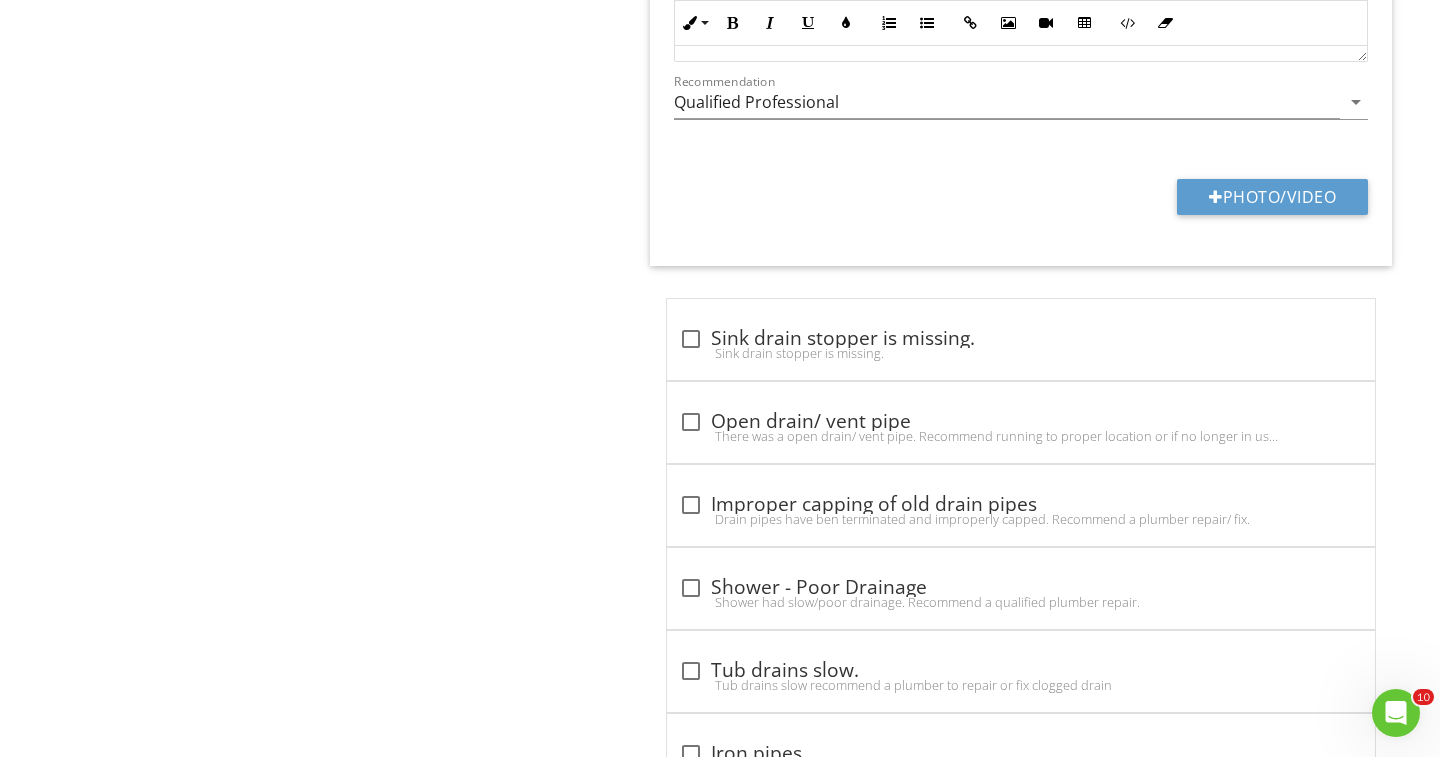 scroll, scrollTop: 3657, scrollLeft: 0, axis: vertical 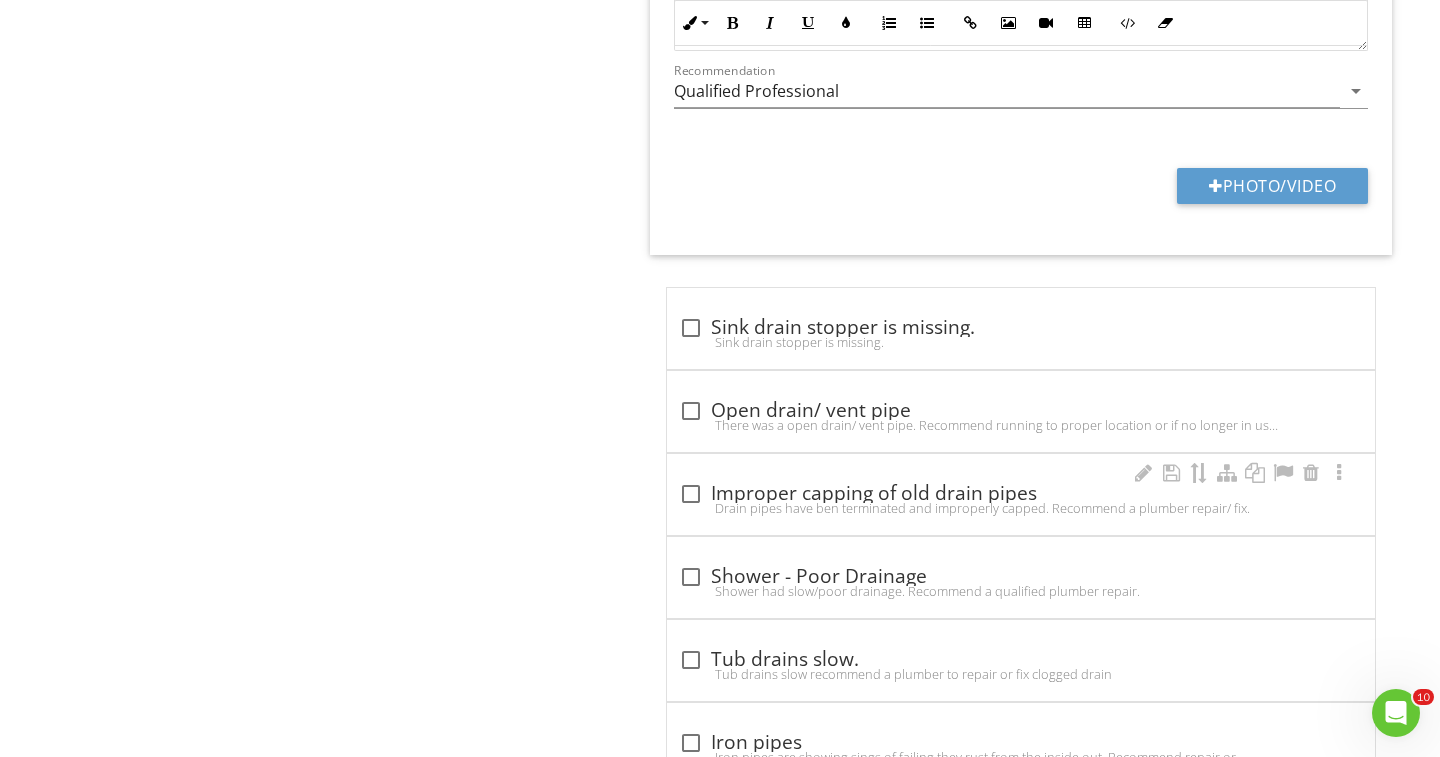 click at bounding box center (691, 494) 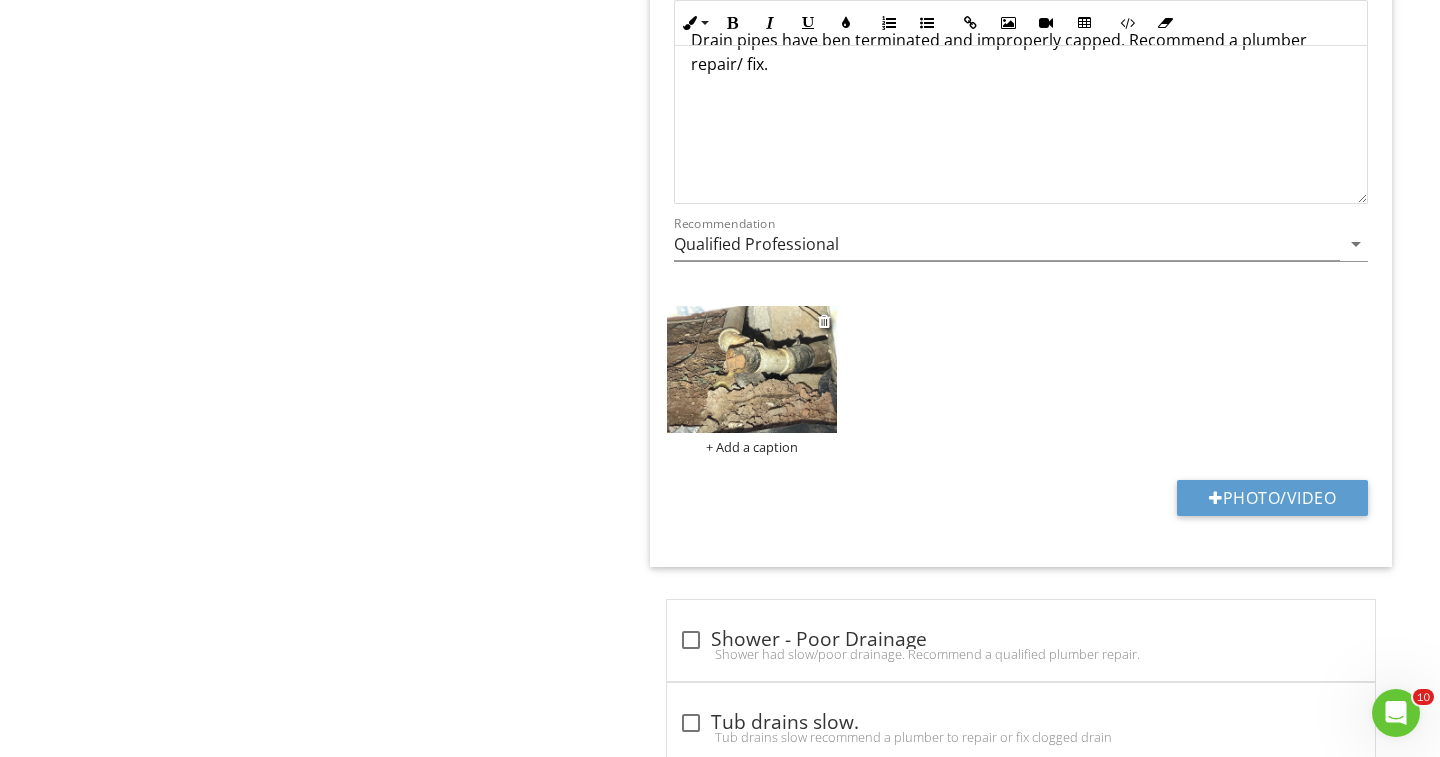 scroll, scrollTop: 4353, scrollLeft: 0, axis: vertical 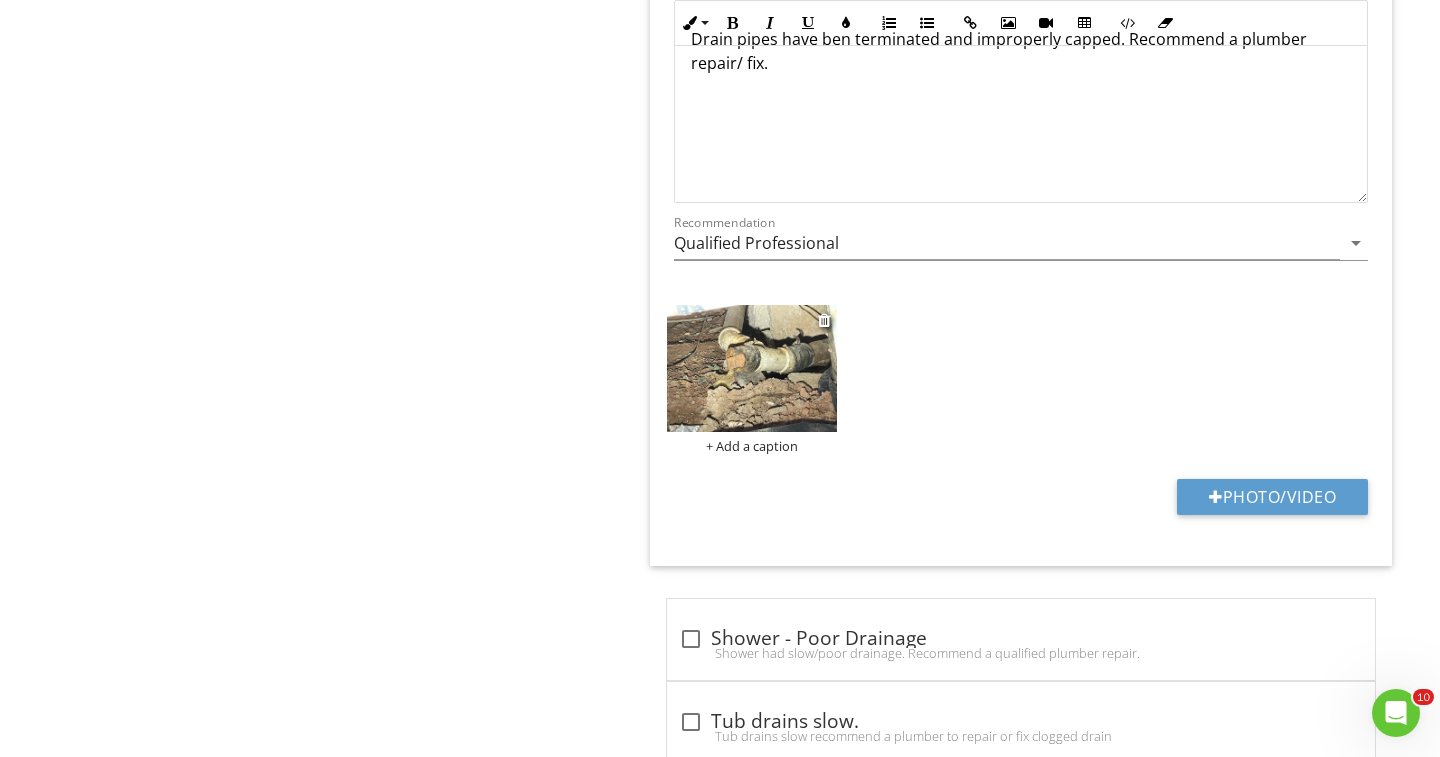 click at bounding box center (752, 368) 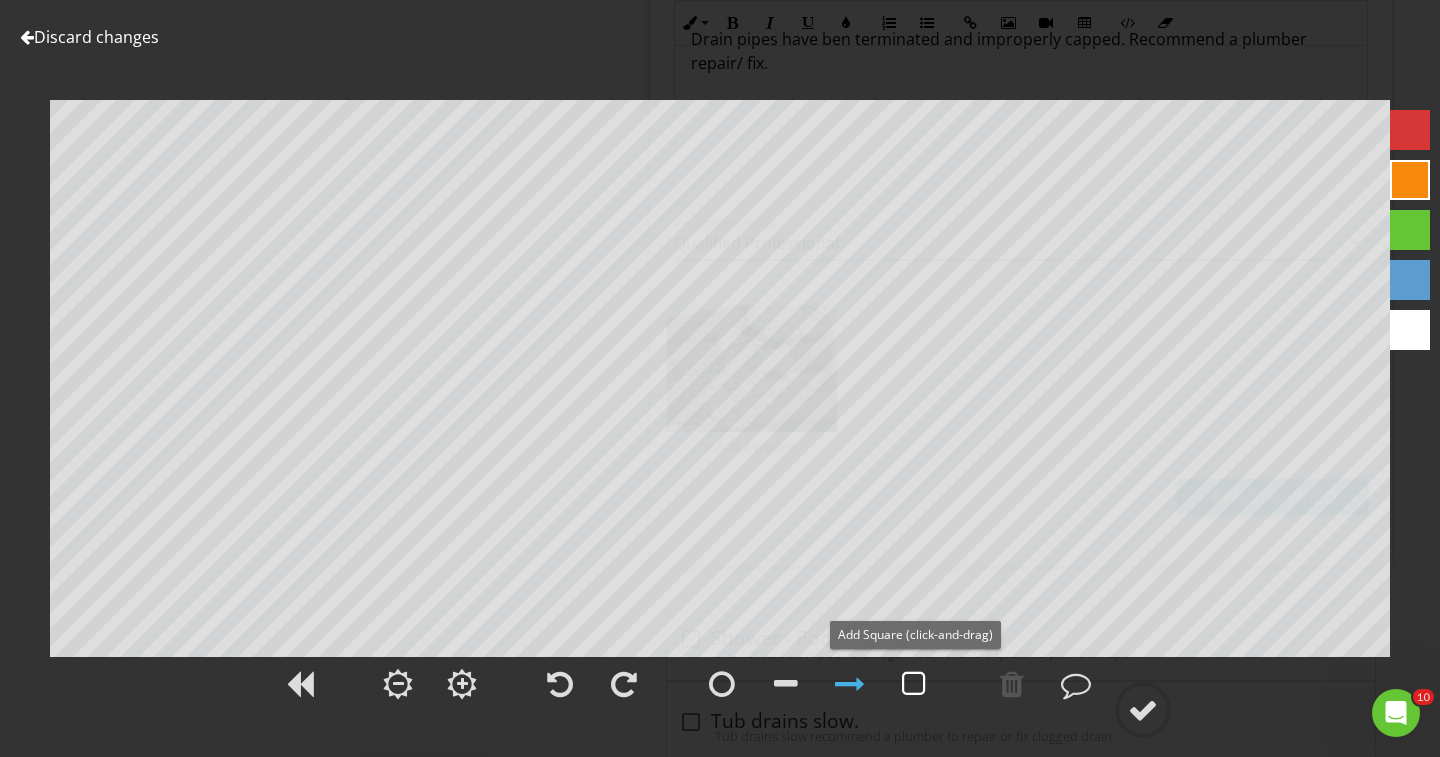 click at bounding box center [914, 684] 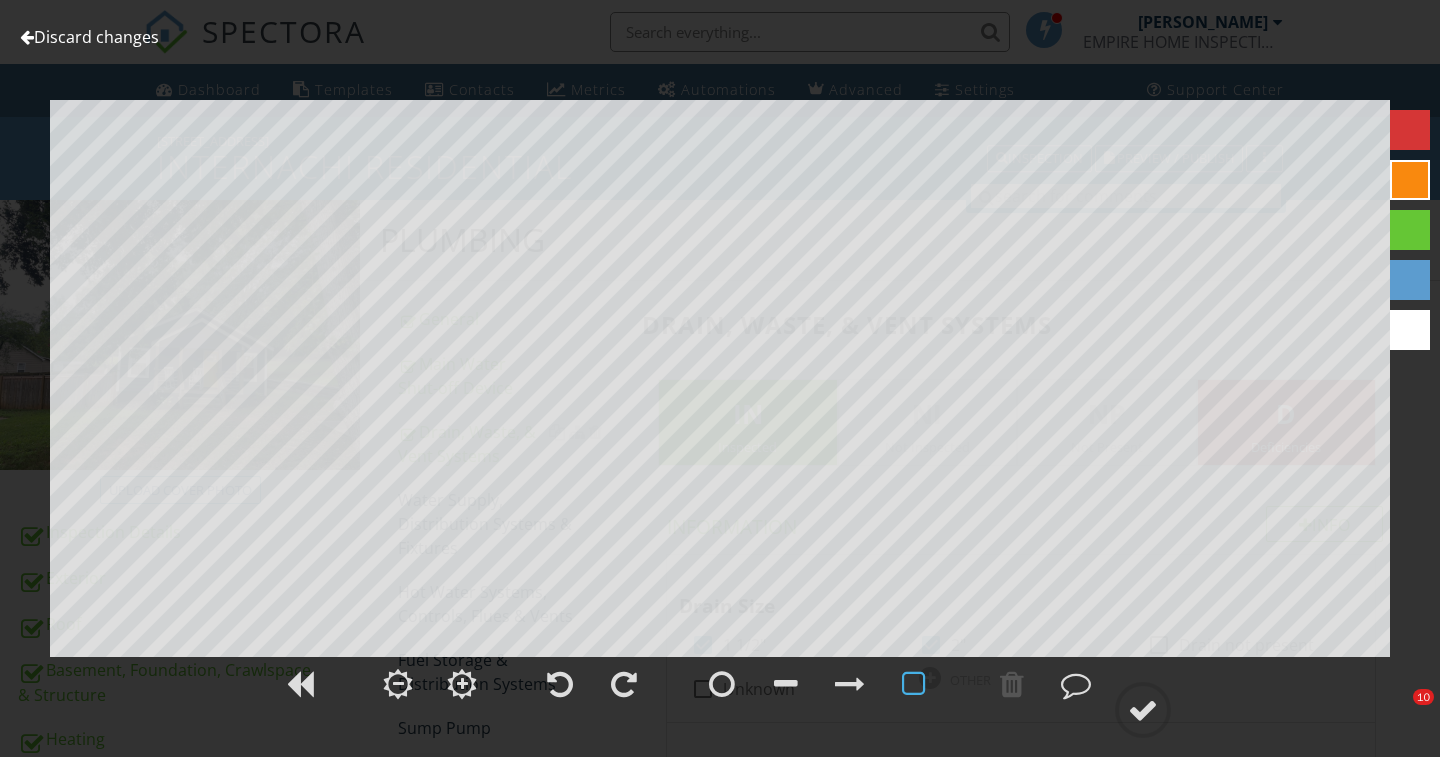 scroll, scrollTop: 4353, scrollLeft: 0, axis: vertical 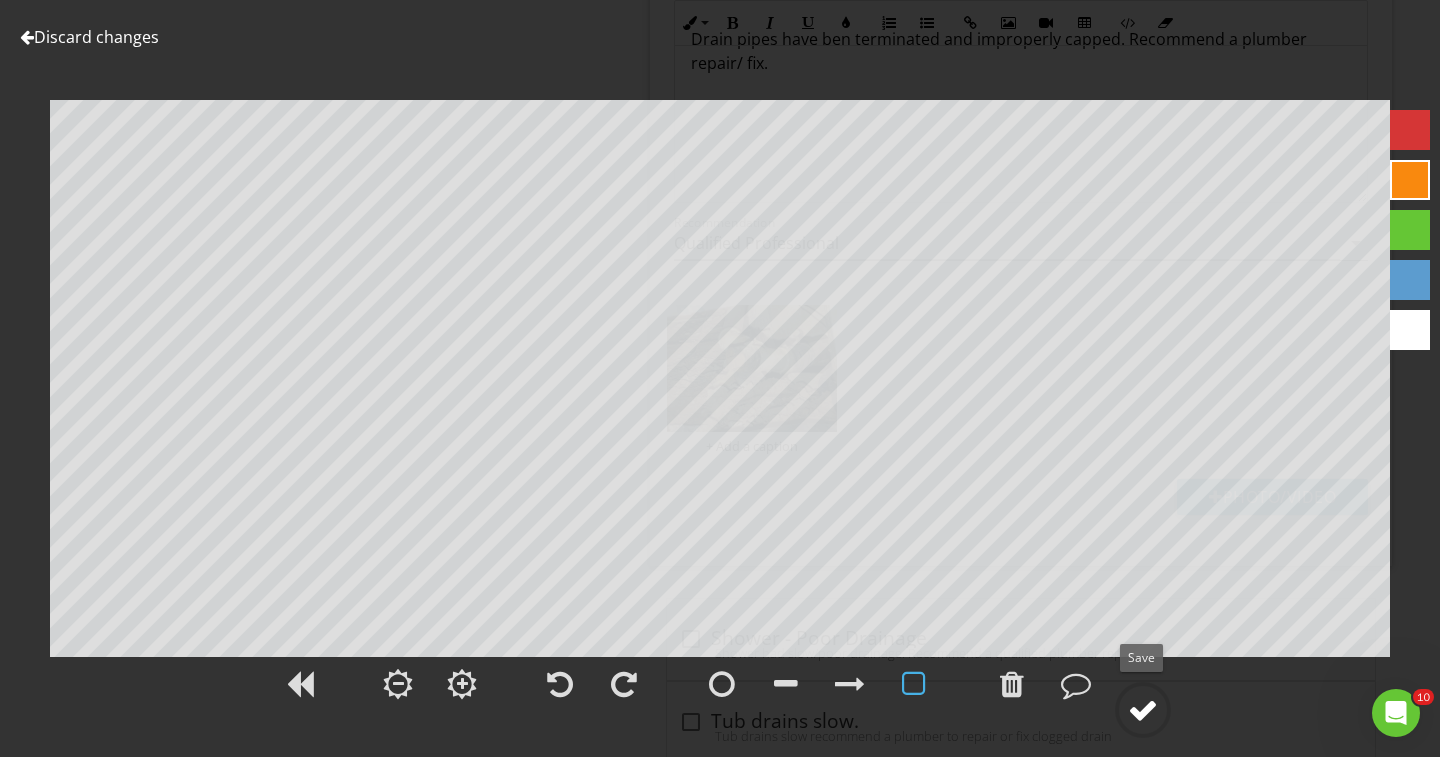 click 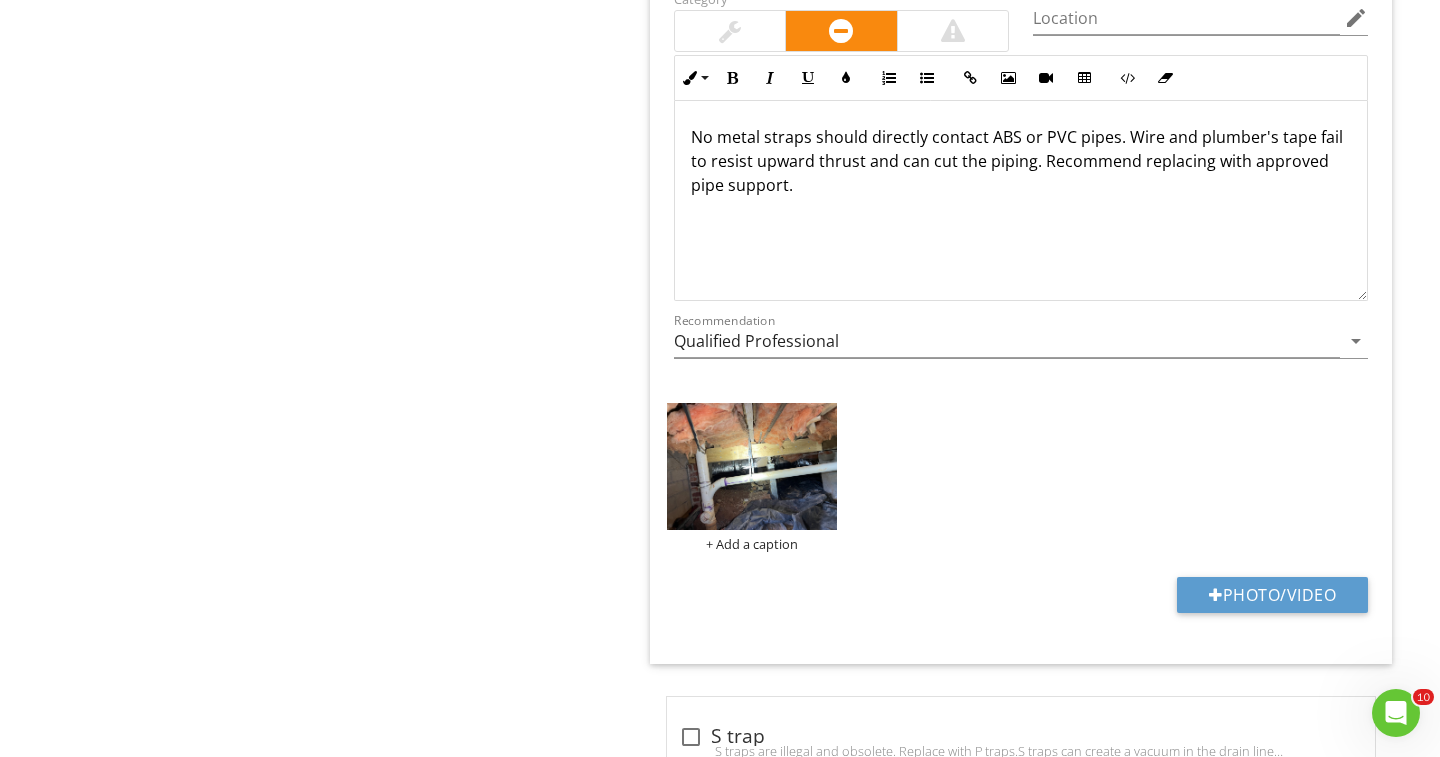 scroll, scrollTop: 2268, scrollLeft: 0, axis: vertical 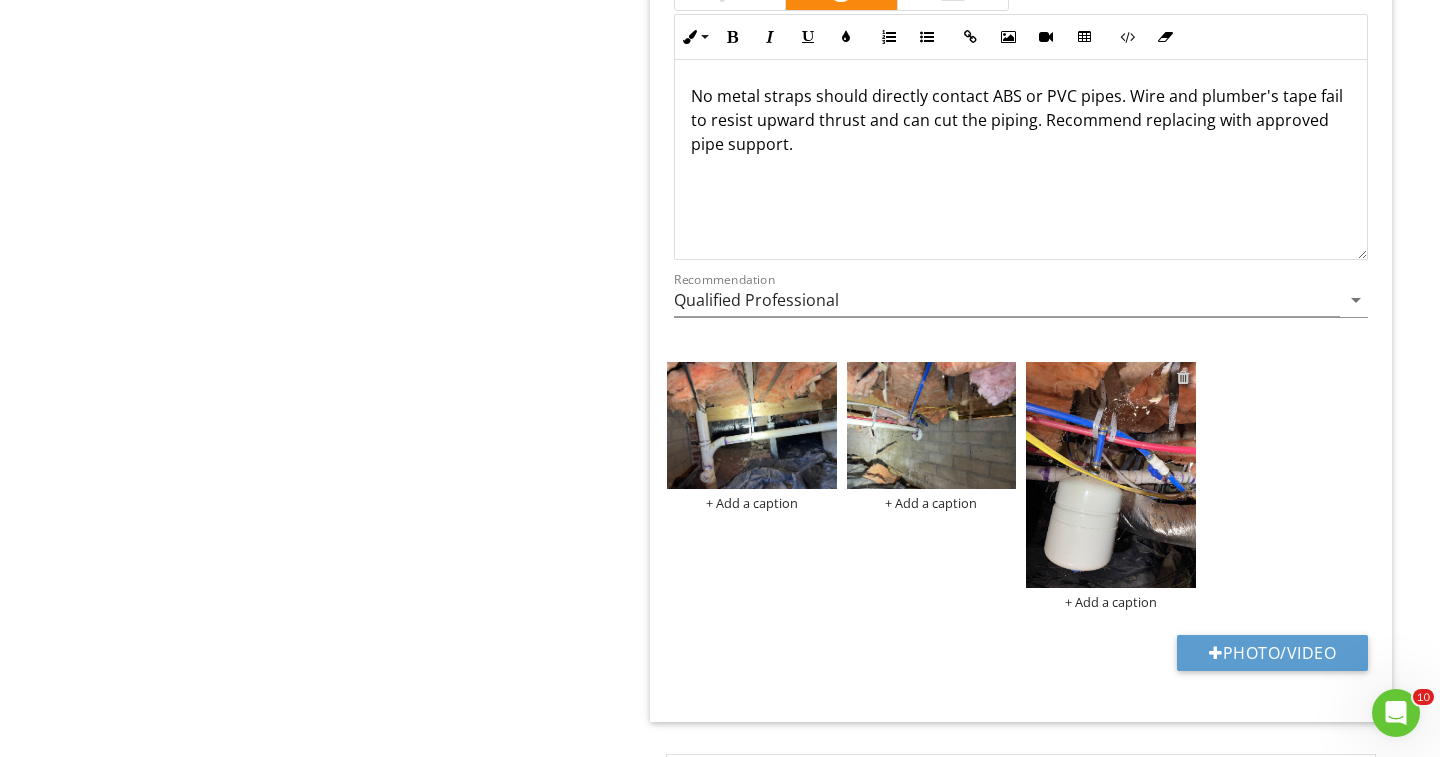 click at bounding box center [1183, 377] 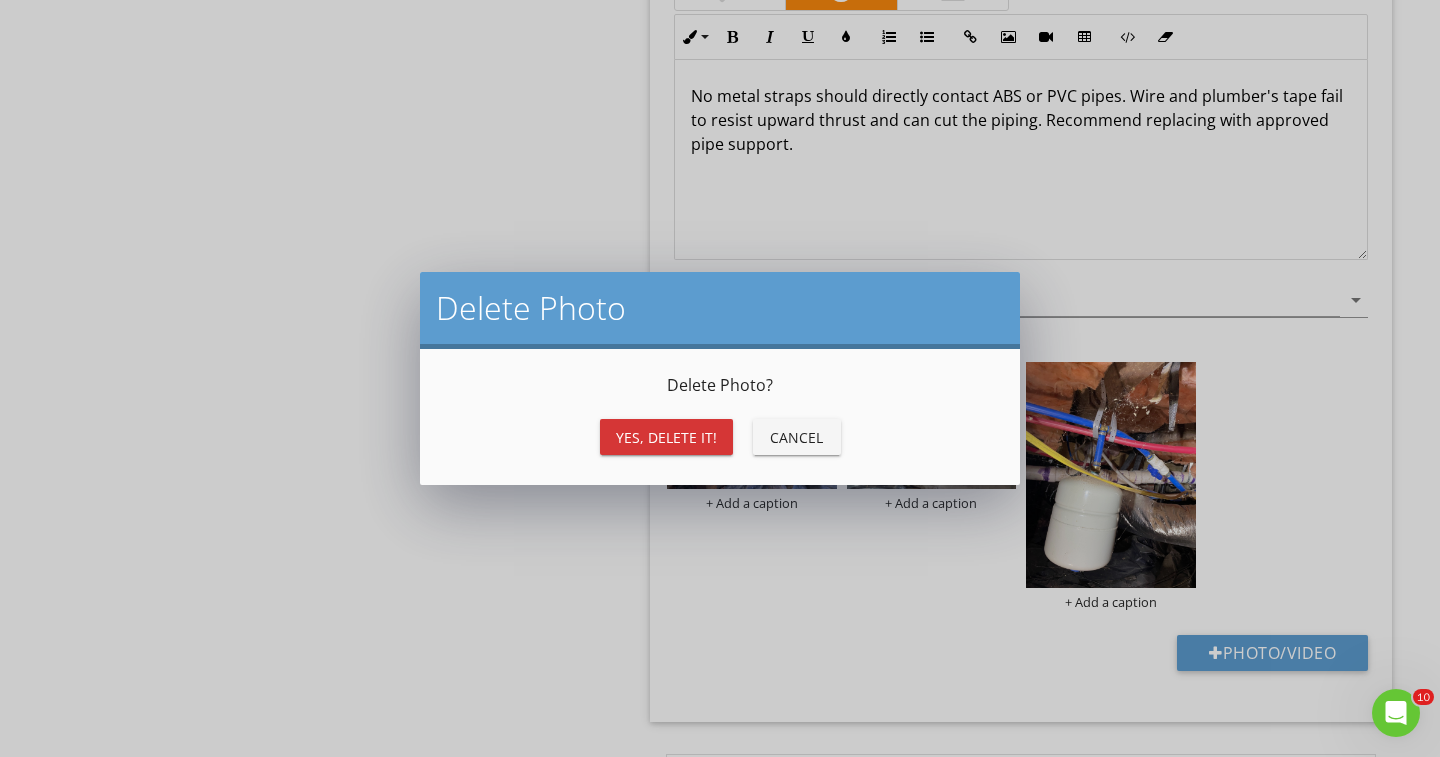 click on "Yes, Delete it!" at bounding box center [666, 437] 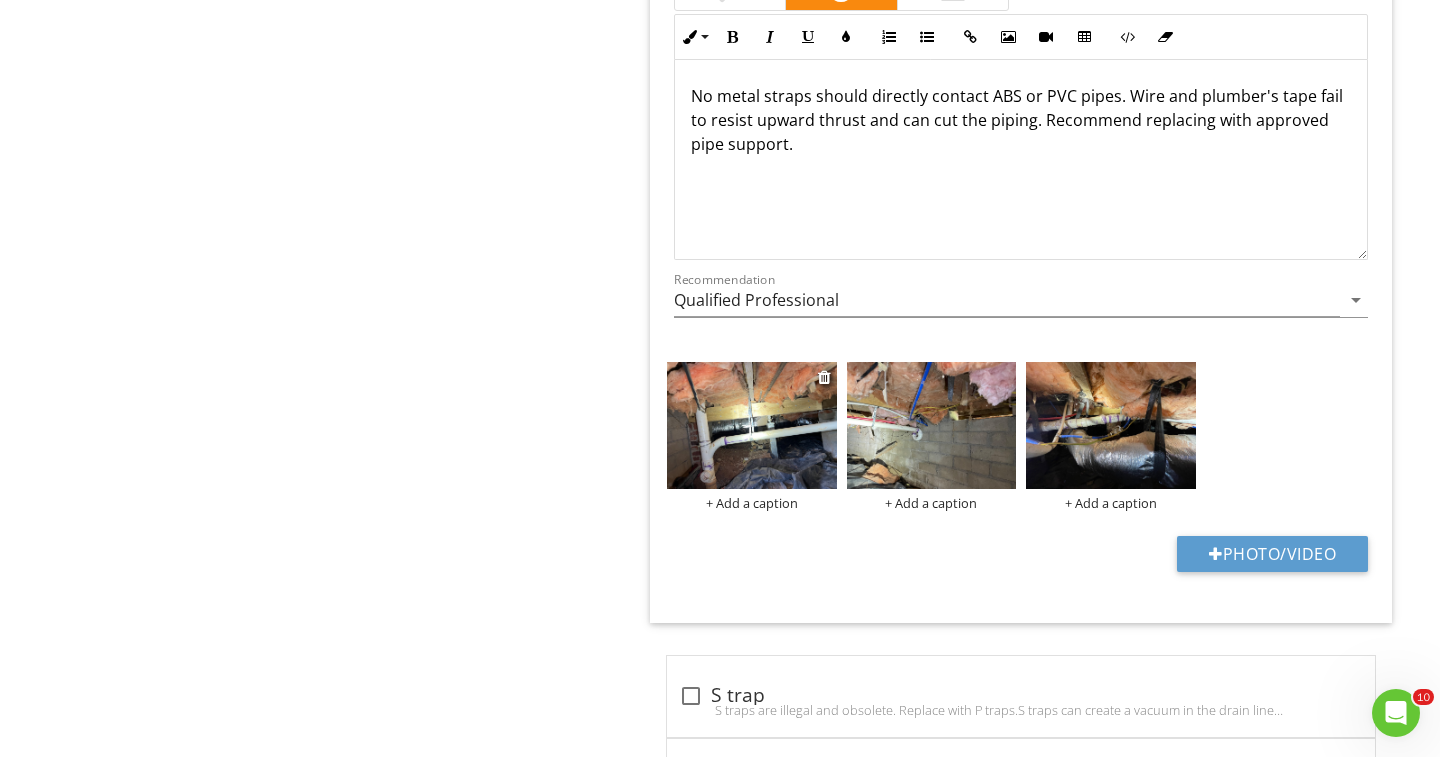 click at bounding box center (752, 425) 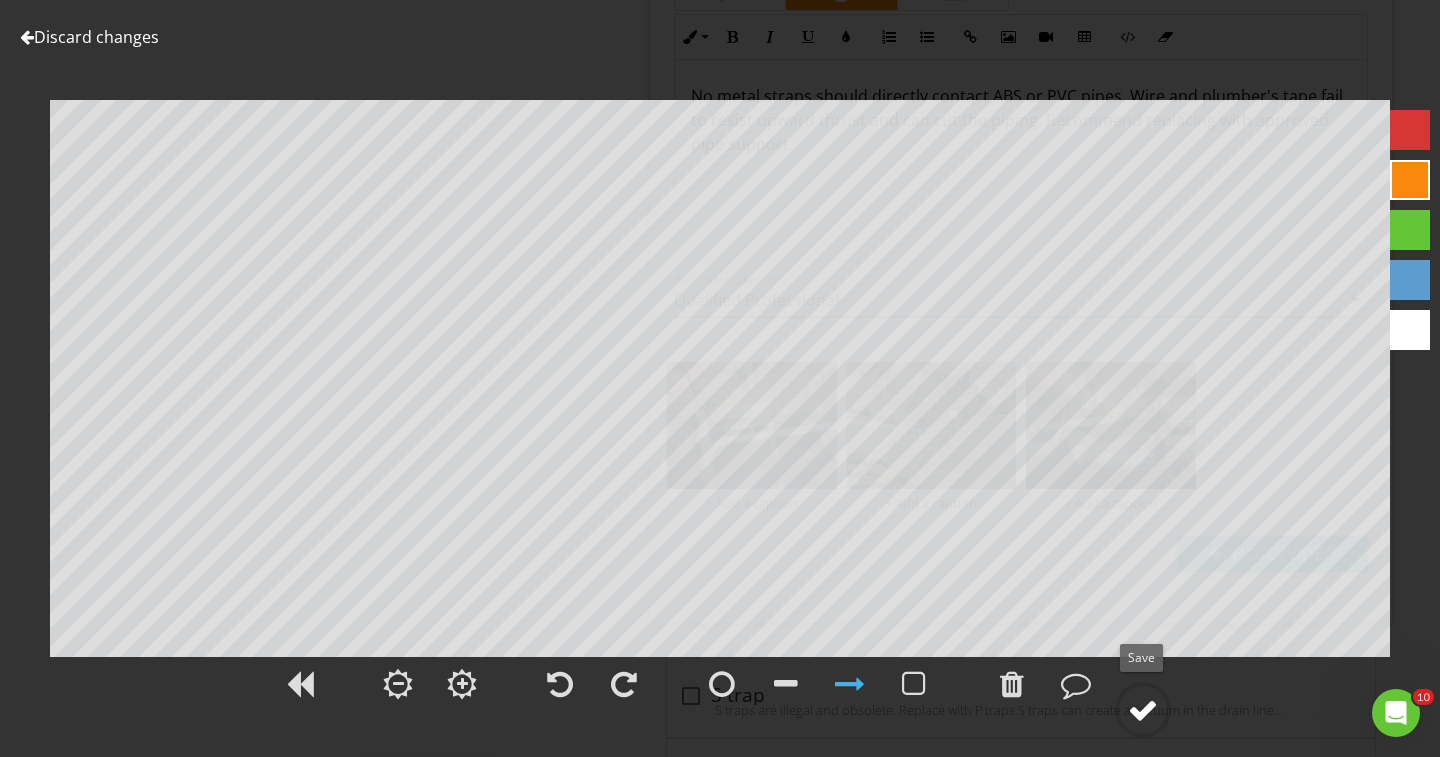 click at bounding box center (1143, 710) 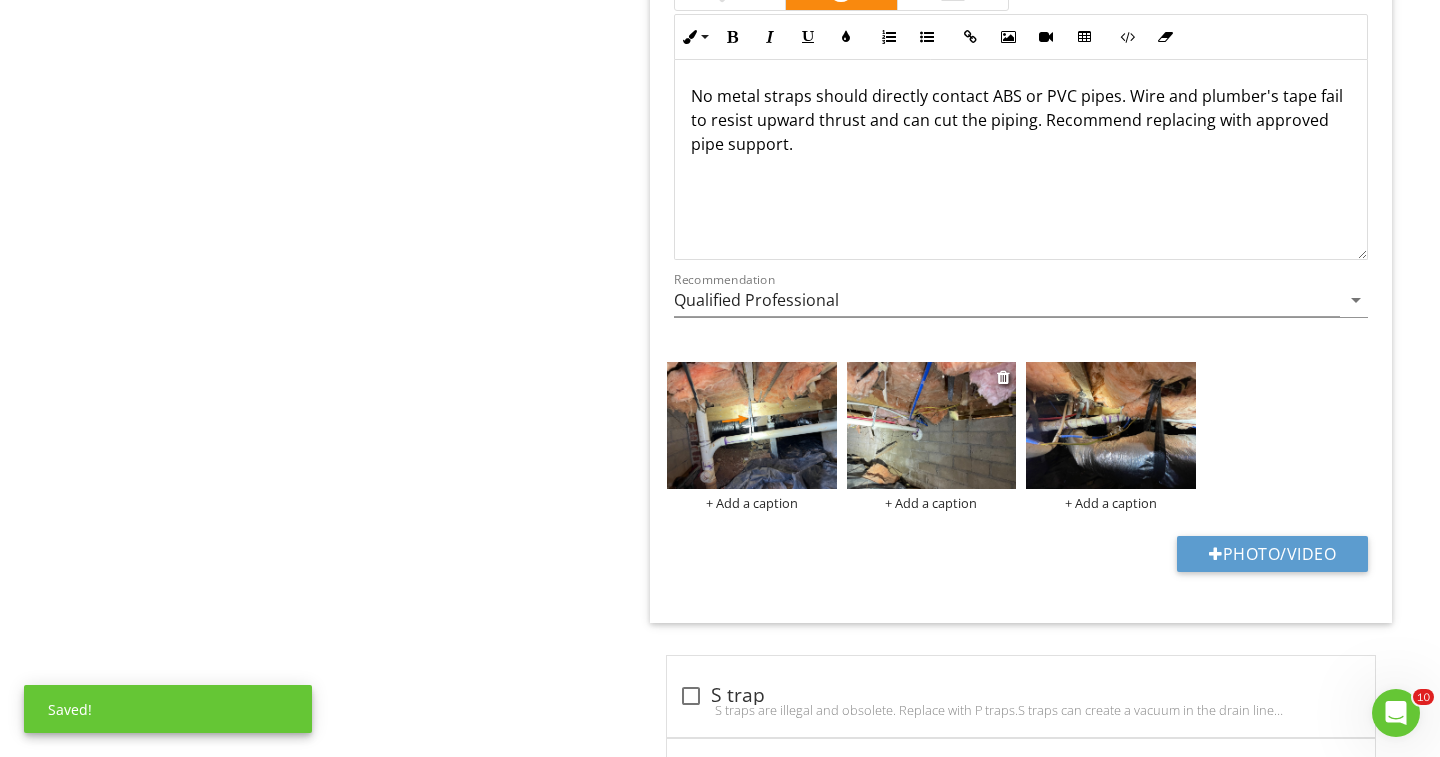 click at bounding box center [932, 425] 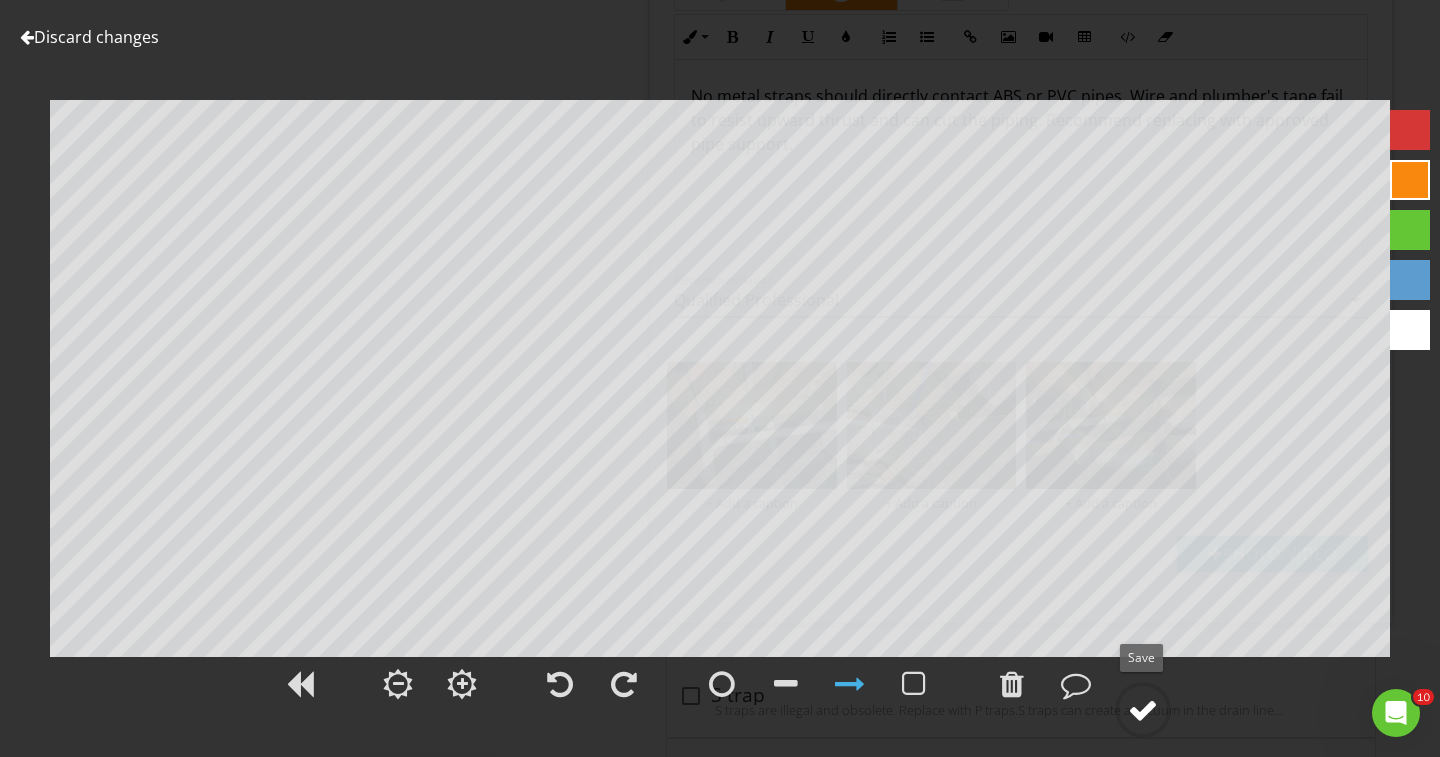 click at bounding box center [1143, 710] 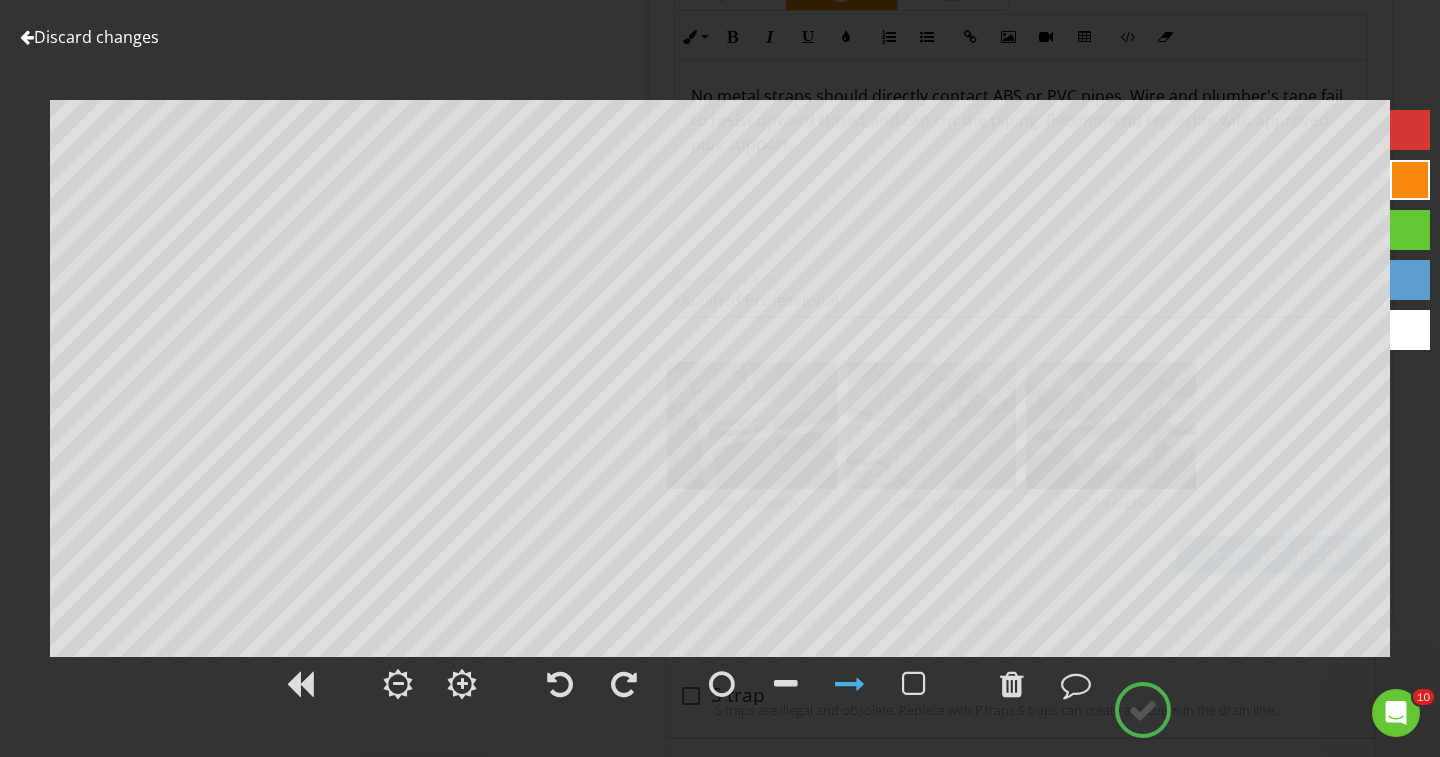 scroll, scrollTop: 2269, scrollLeft: 0, axis: vertical 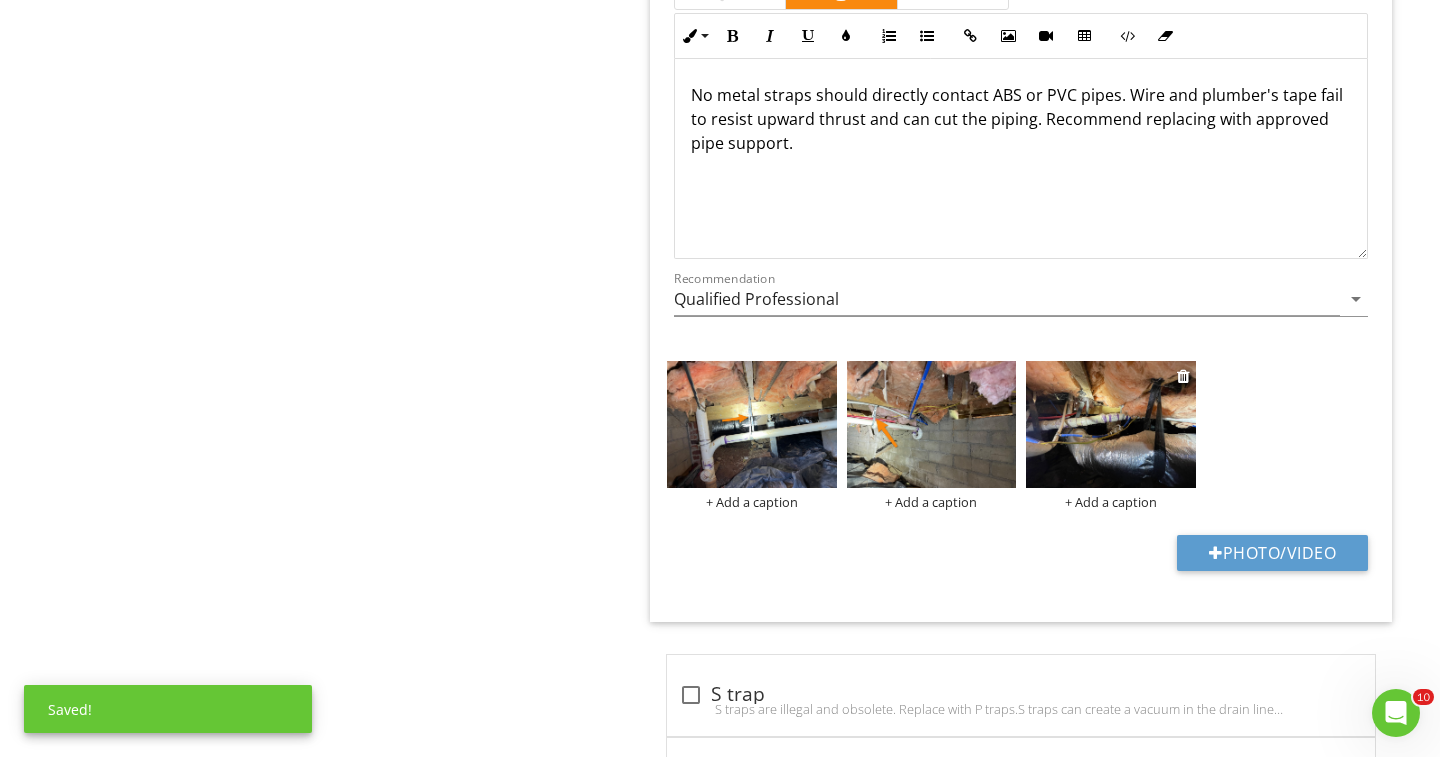 click at bounding box center (1111, 424) 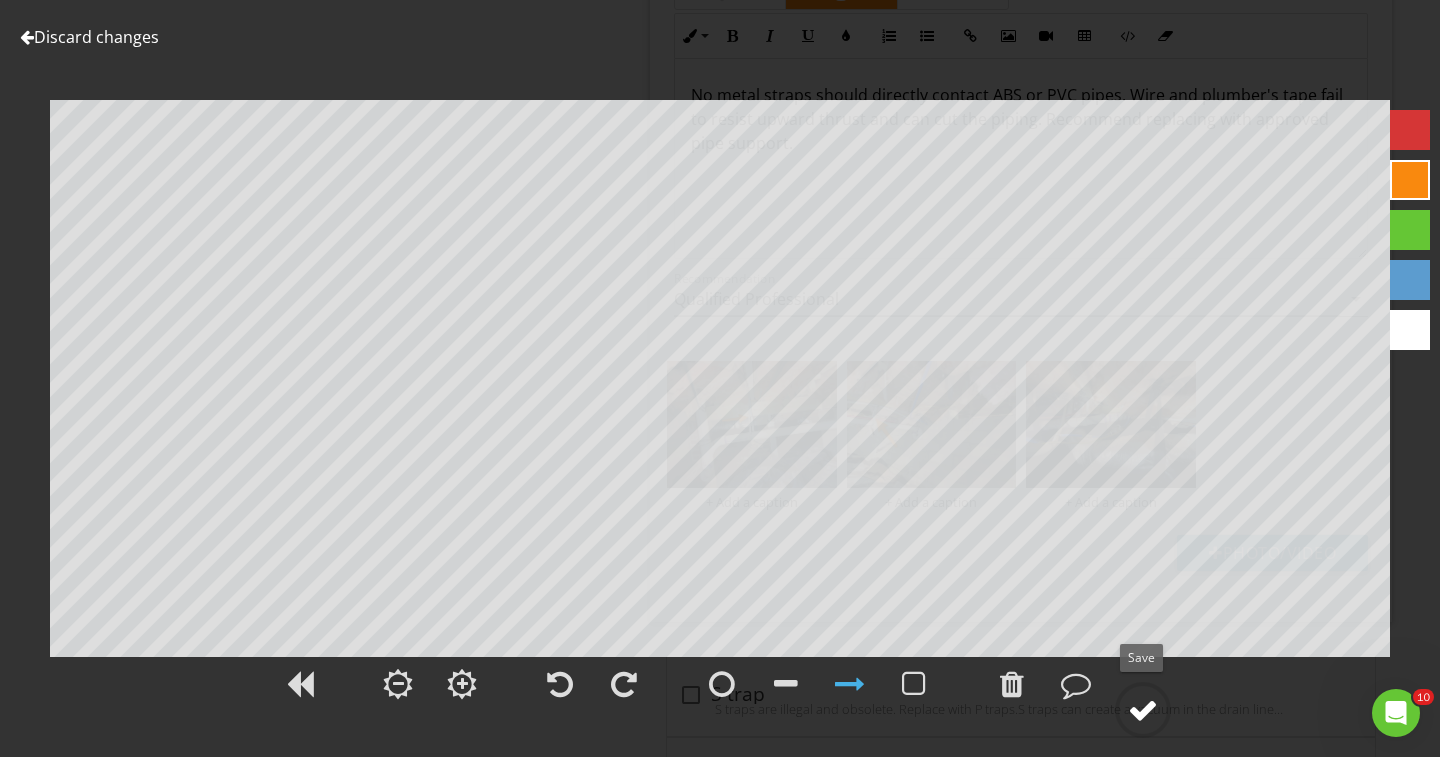 click at bounding box center (1143, 710) 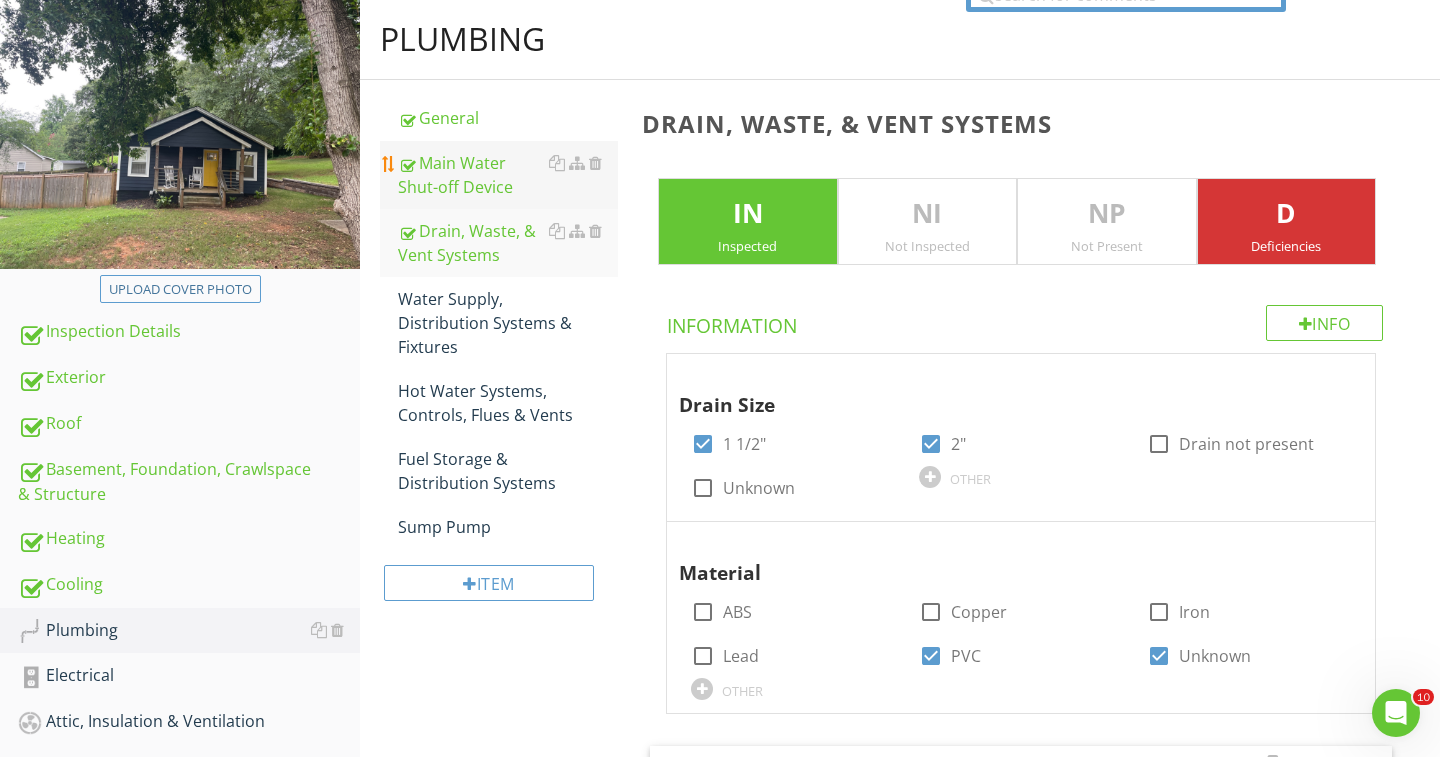 scroll, scrollTop: 199, scrollLeft: 0, axis: vertical 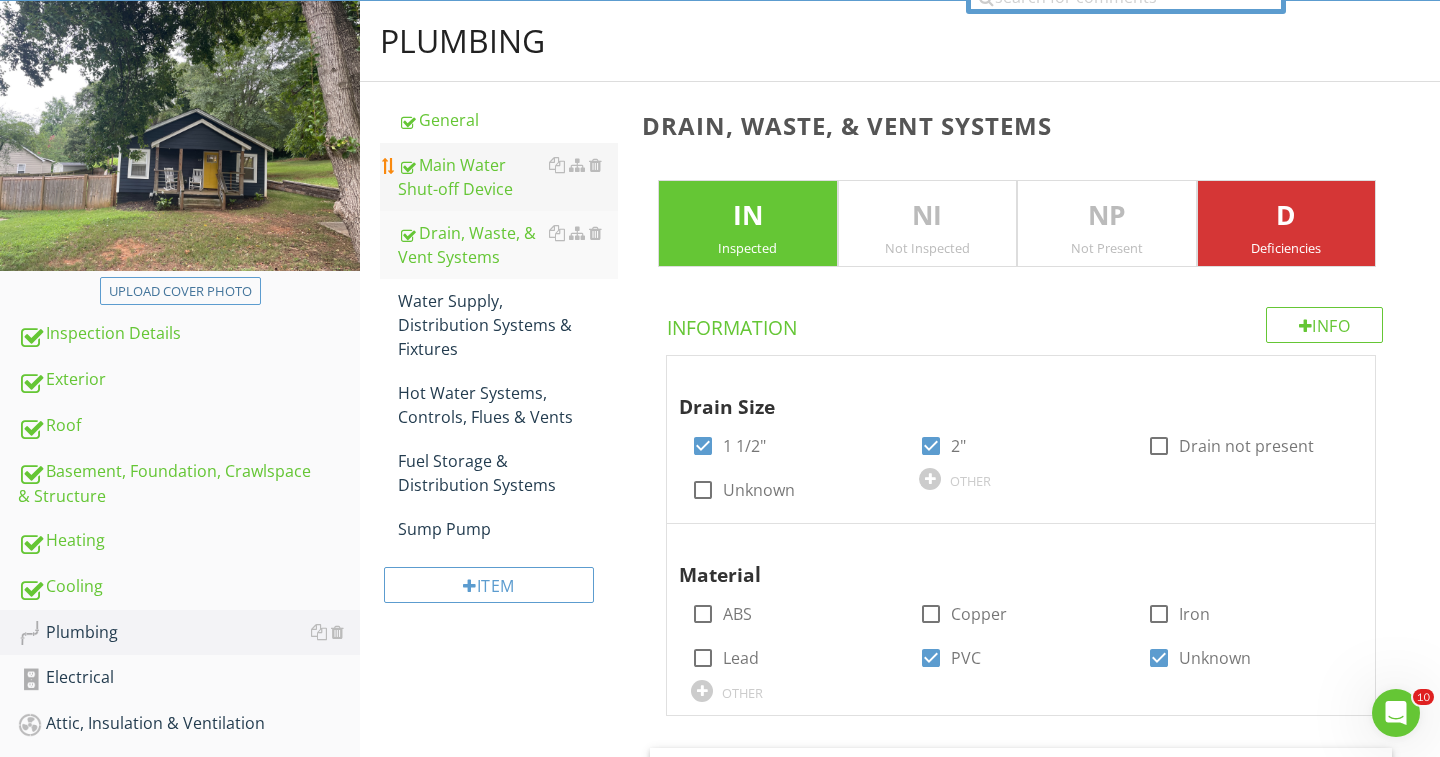 click on "Main Water Shut-off Device" at bounding box center (508, 177) 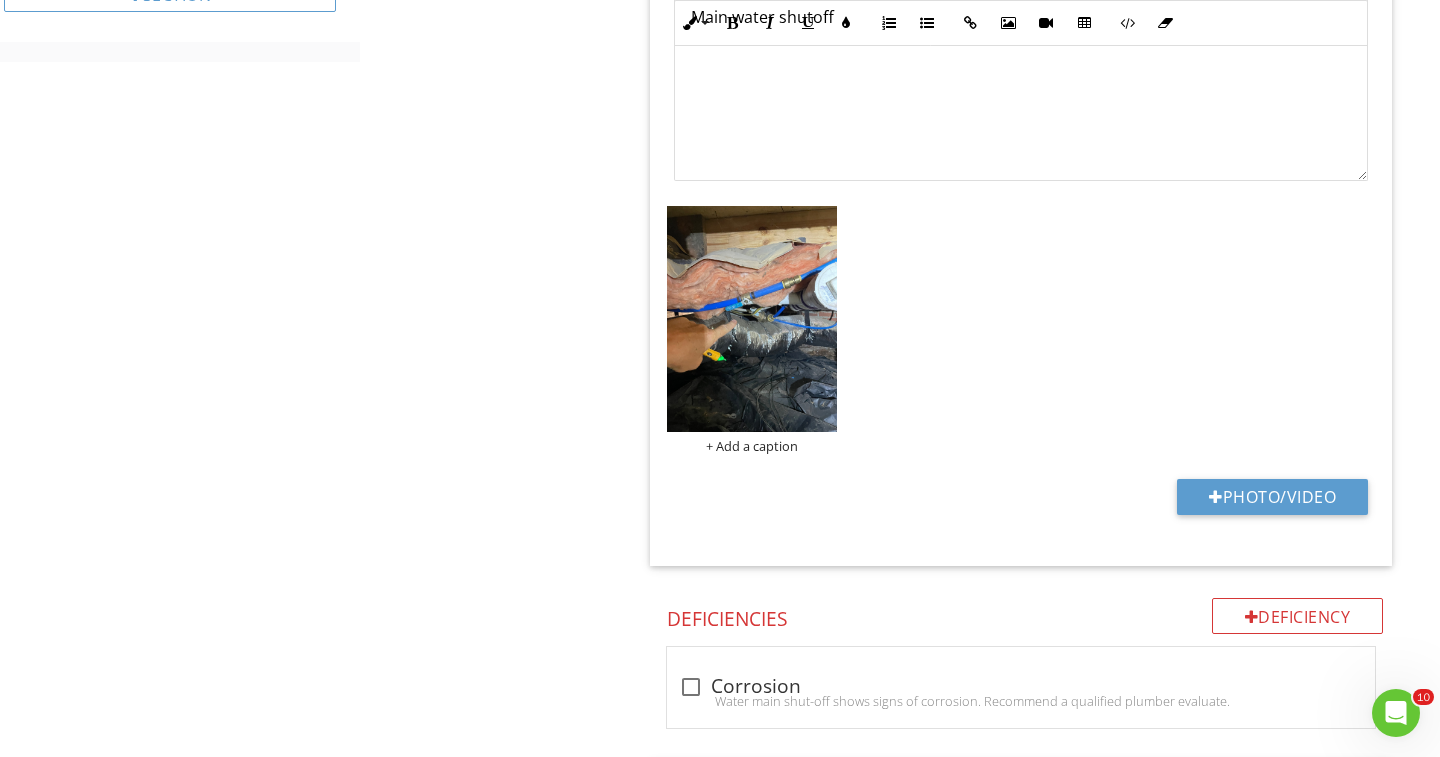 scroll, scrollTop: 1030, scrollLeft: 0, axis: vertical 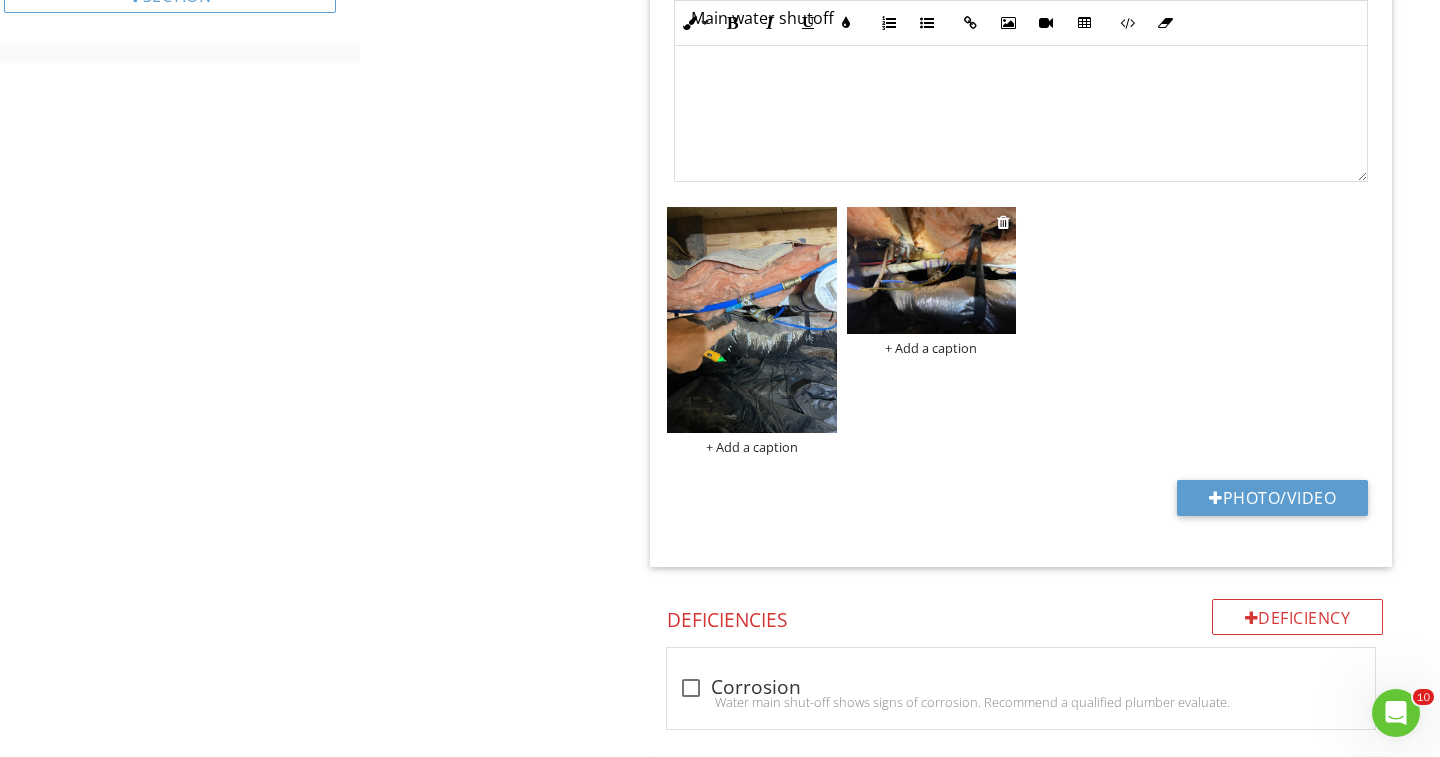 click at bounding box center (932, 270) 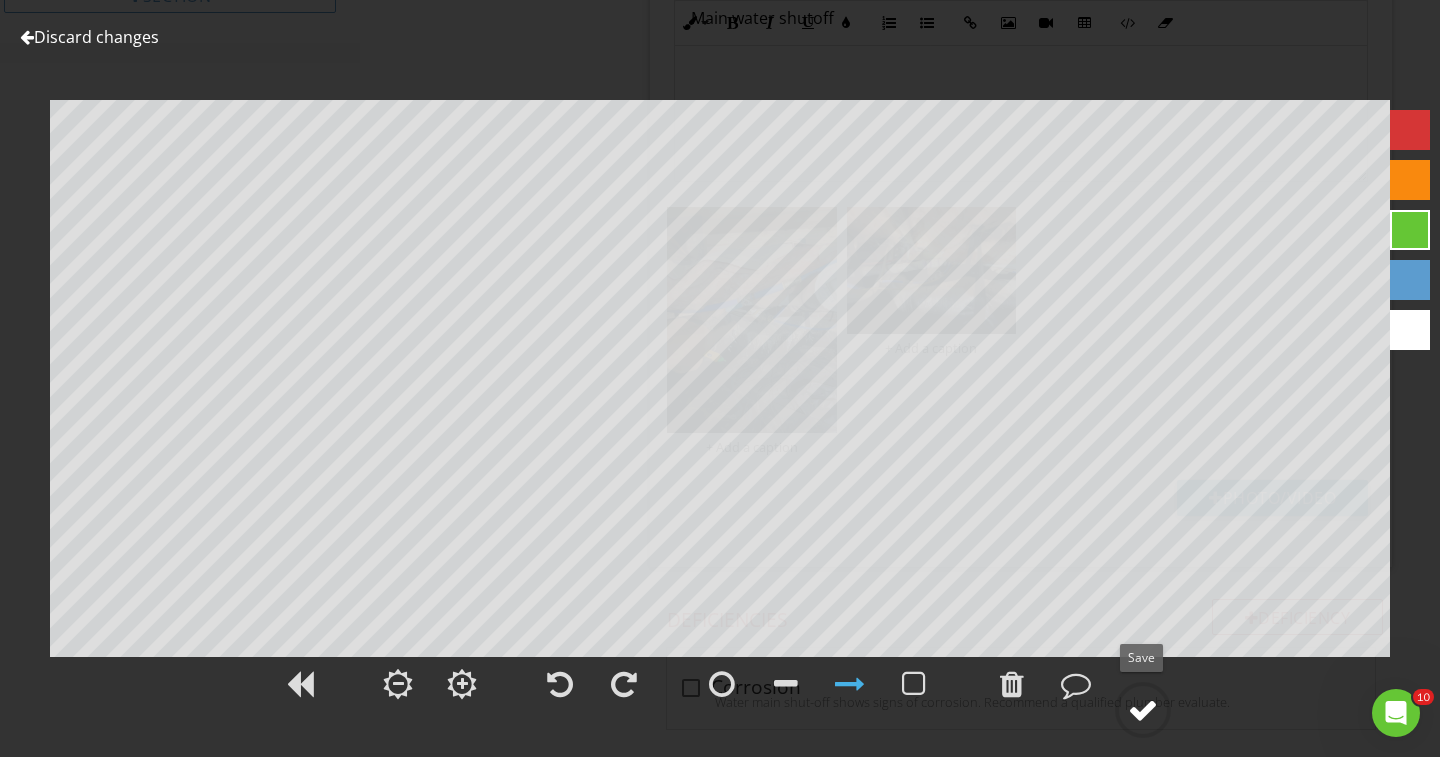 click at bounding box center (1143, 710) 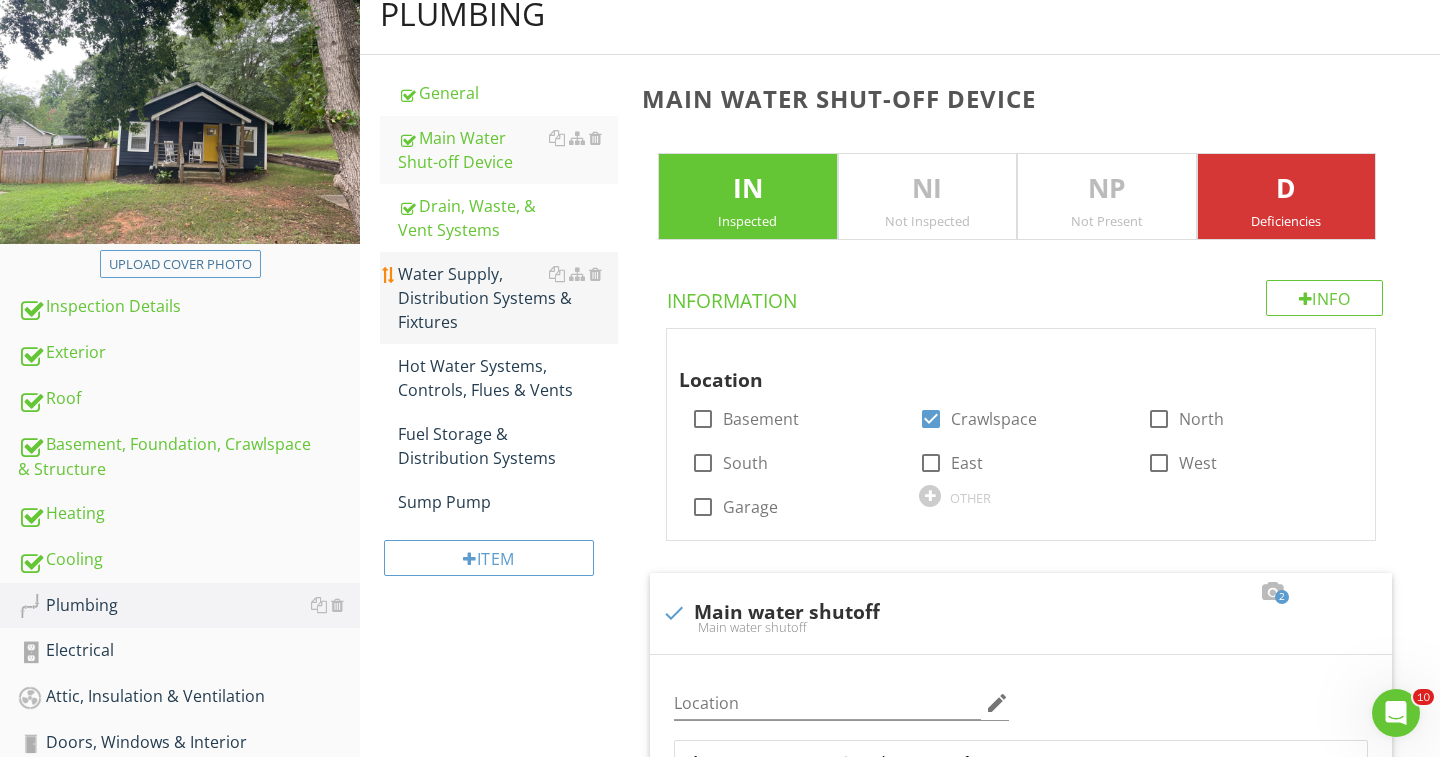 scroll, scrollTop: 176, scrollLeft: 0, axis: vertical 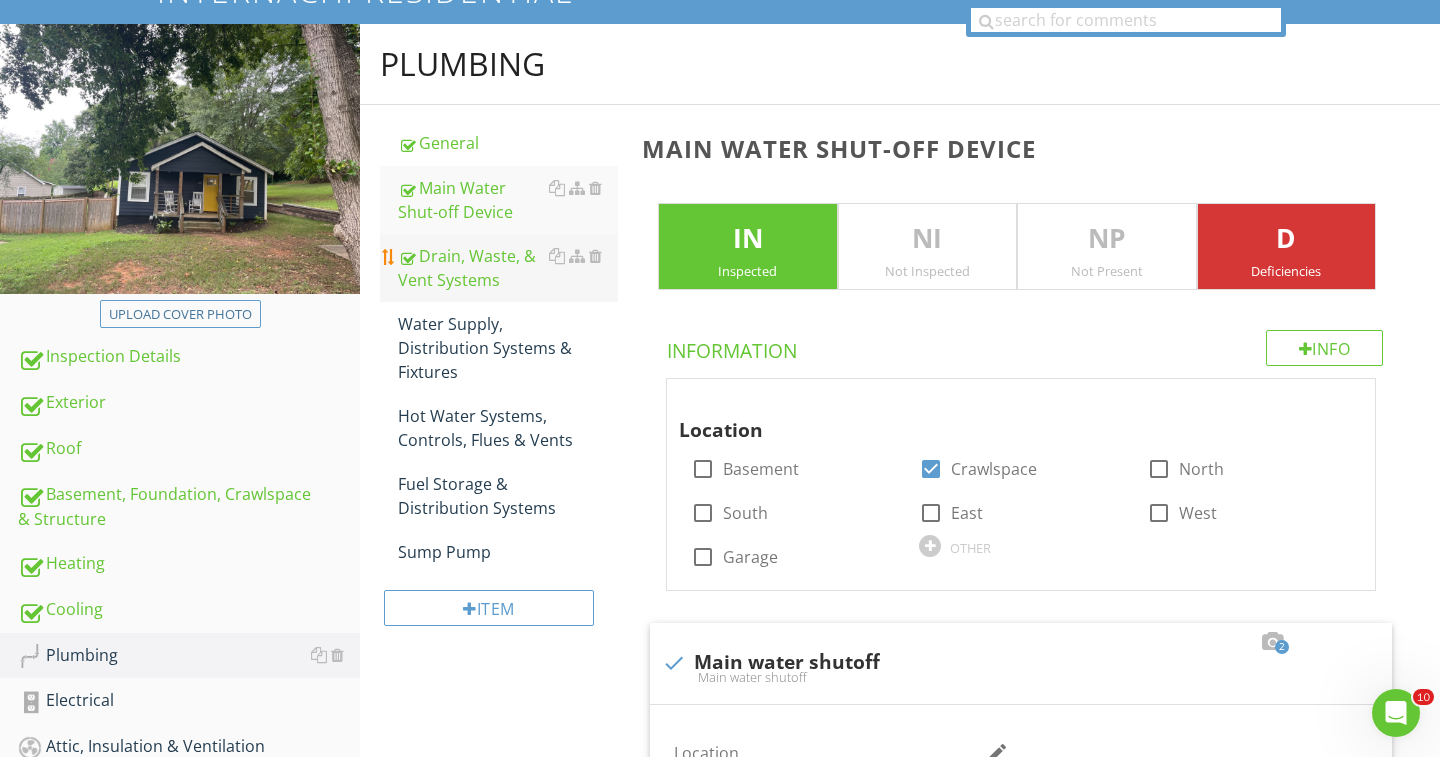 click on "Drain, Waste, & Vent Systems" at bounding box center (508, 268) 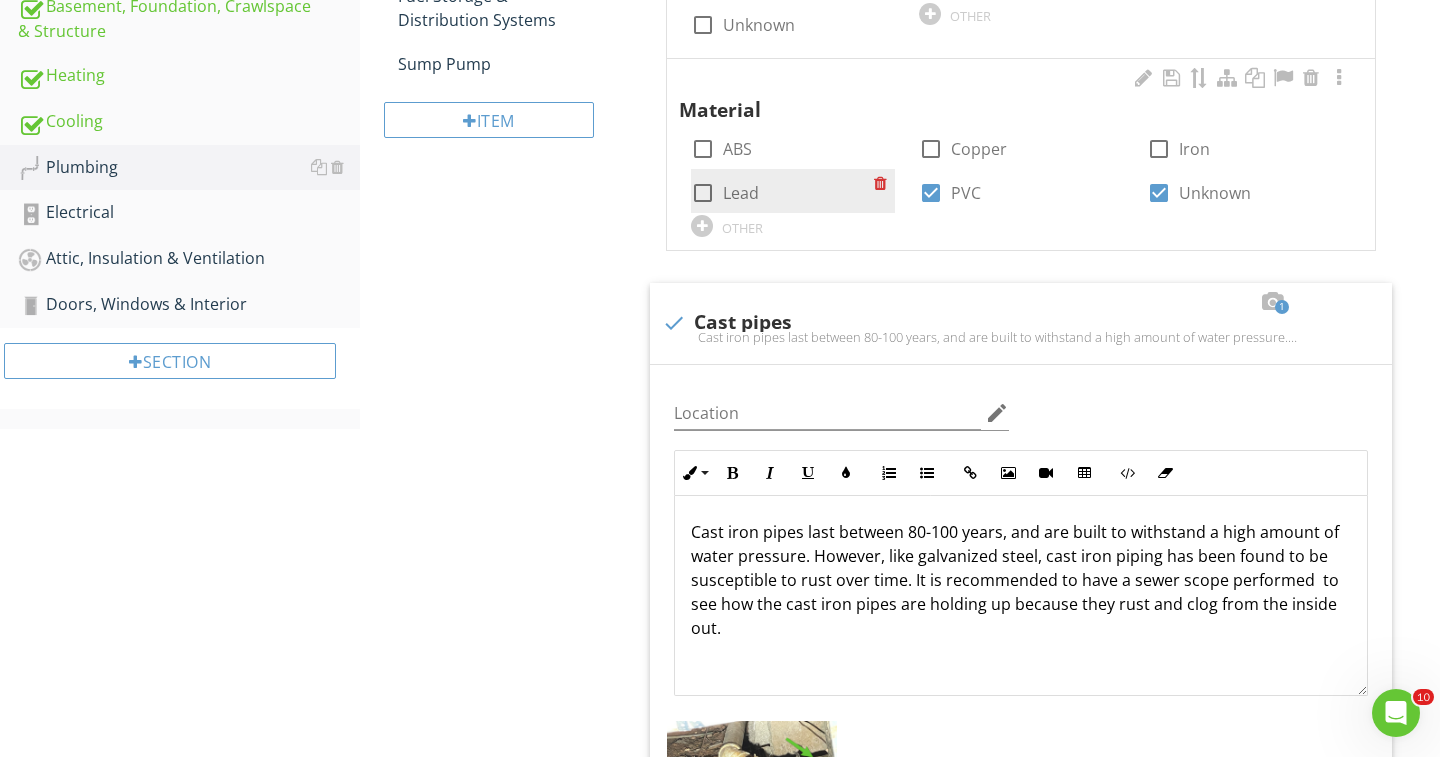 scroll, scrollTop: 795, scrollLeft: 0, axis: vertical 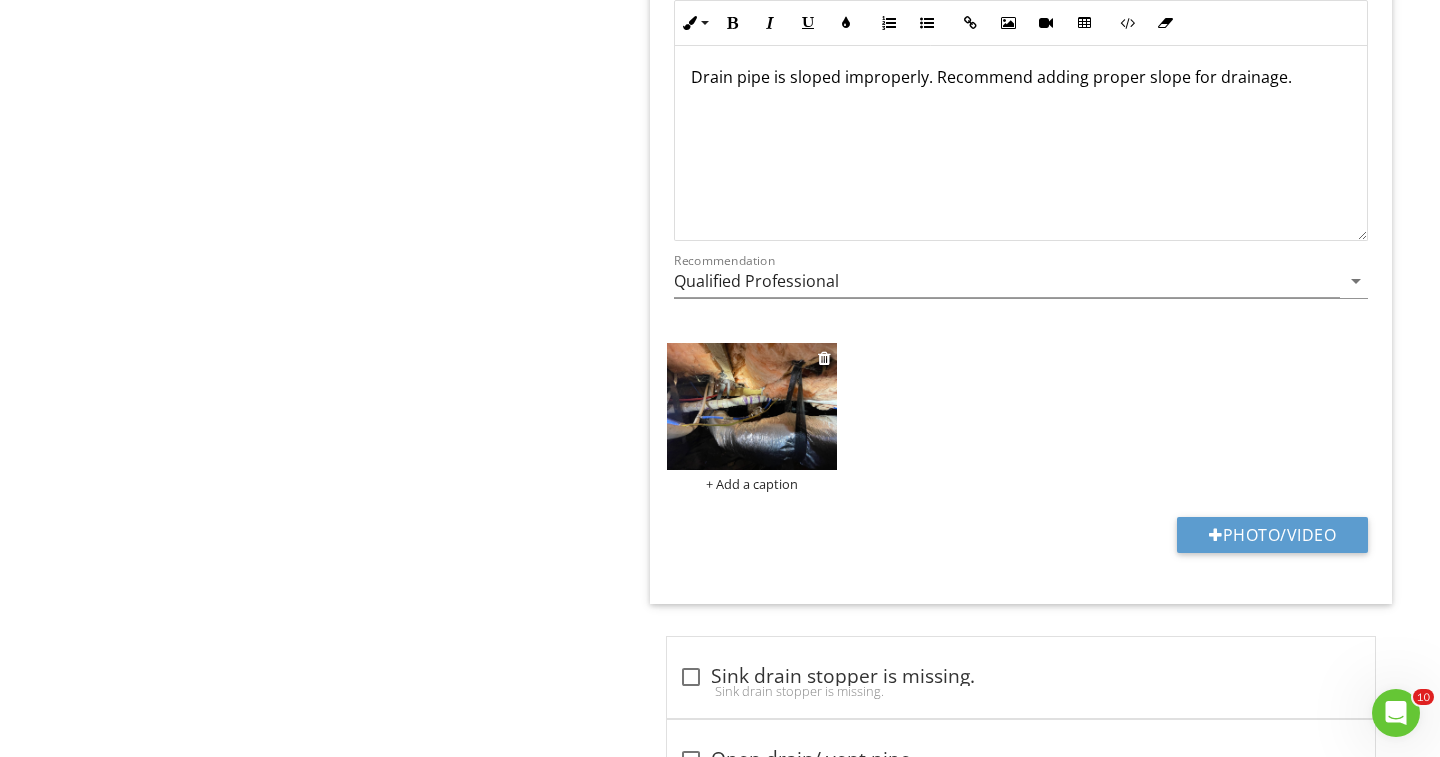click at bounding box center (752, 406) 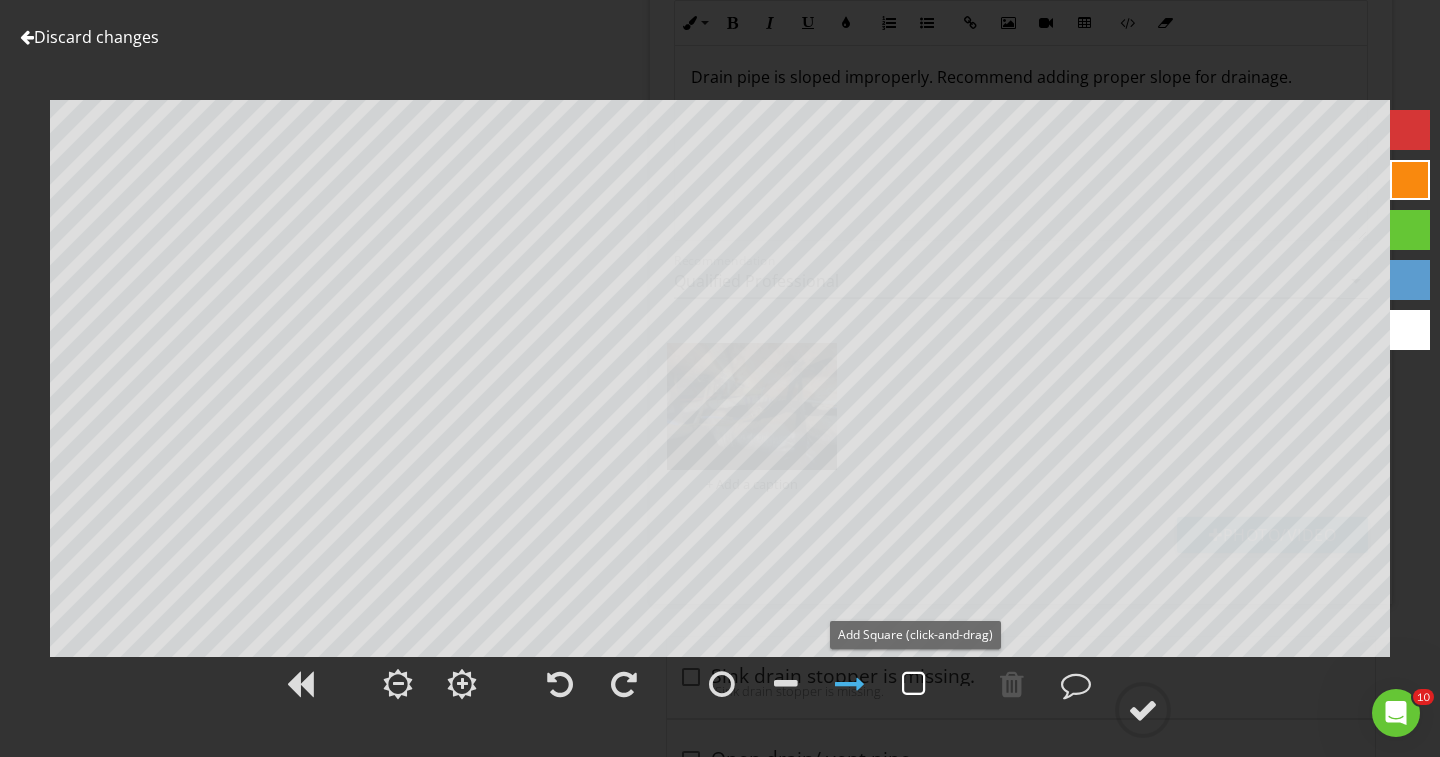click at bounding box center [914, 684] 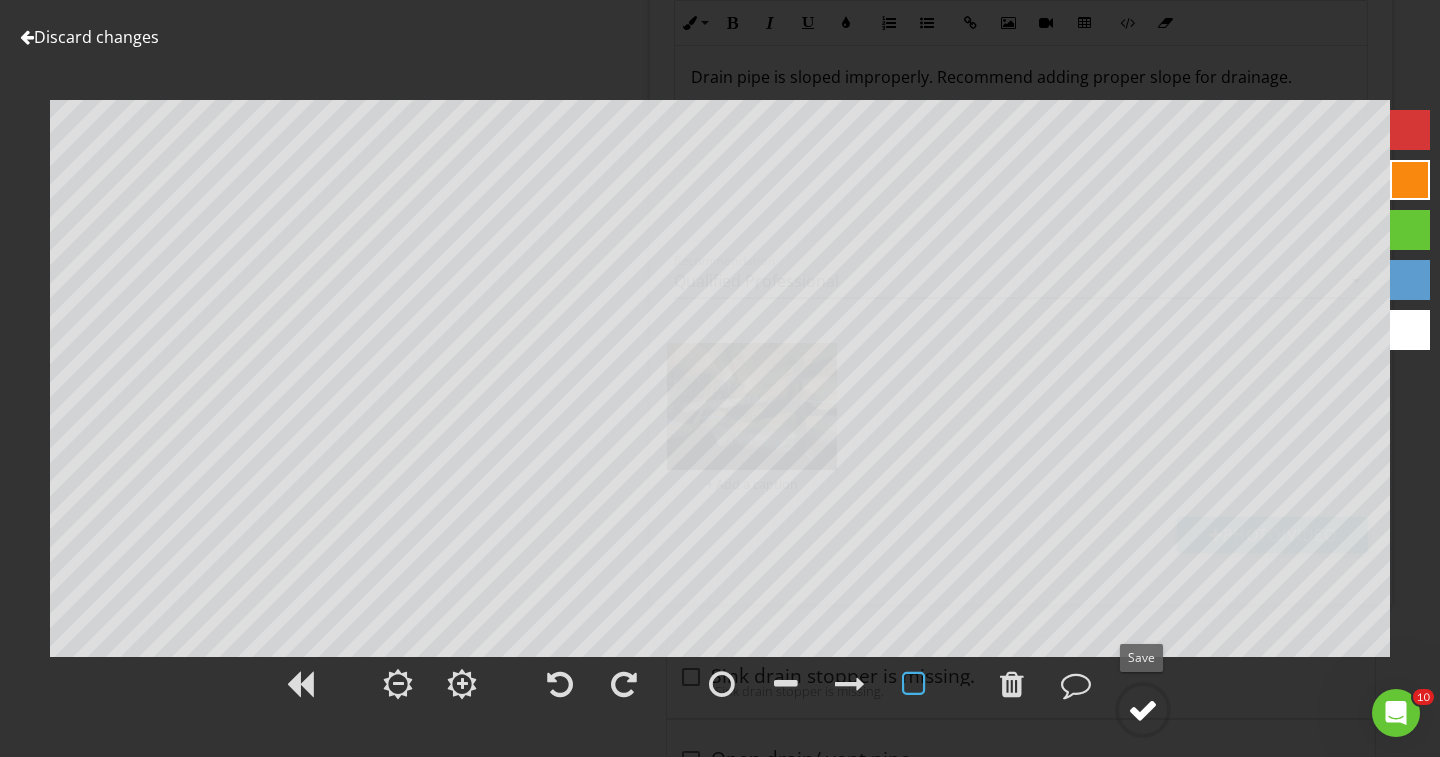 click 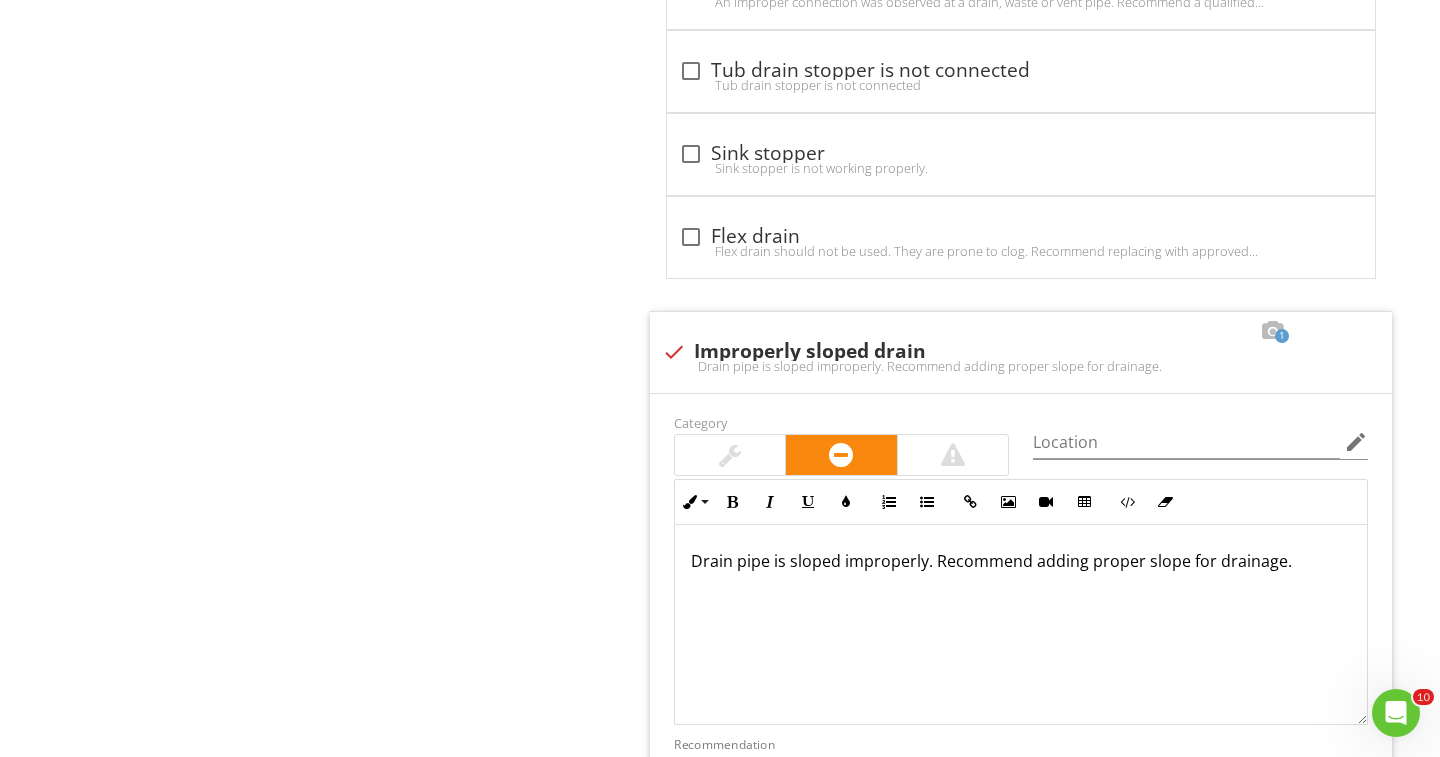 scroll, scrollTop: 3140, scrollLeft: 0, axis: vertical 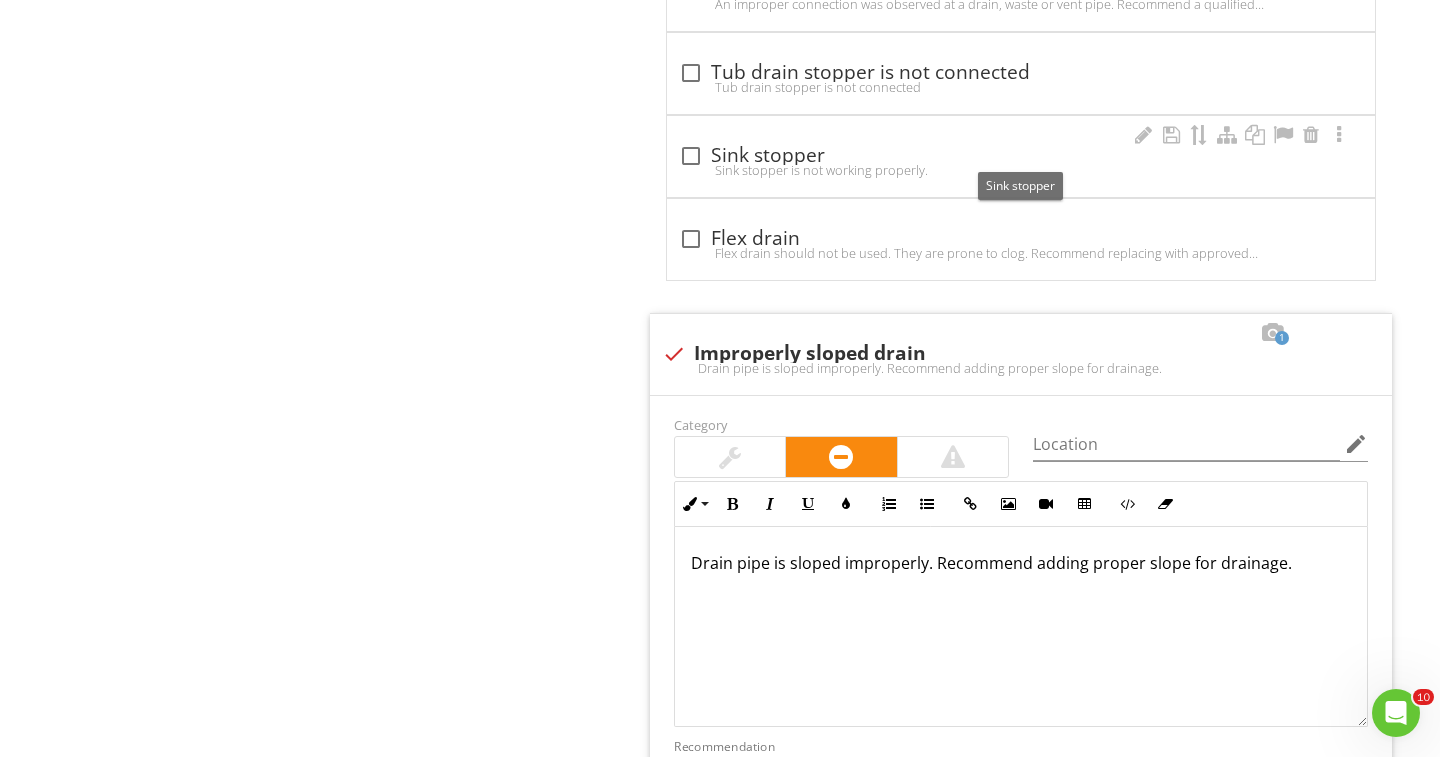 click at bounding box center (691, 156) 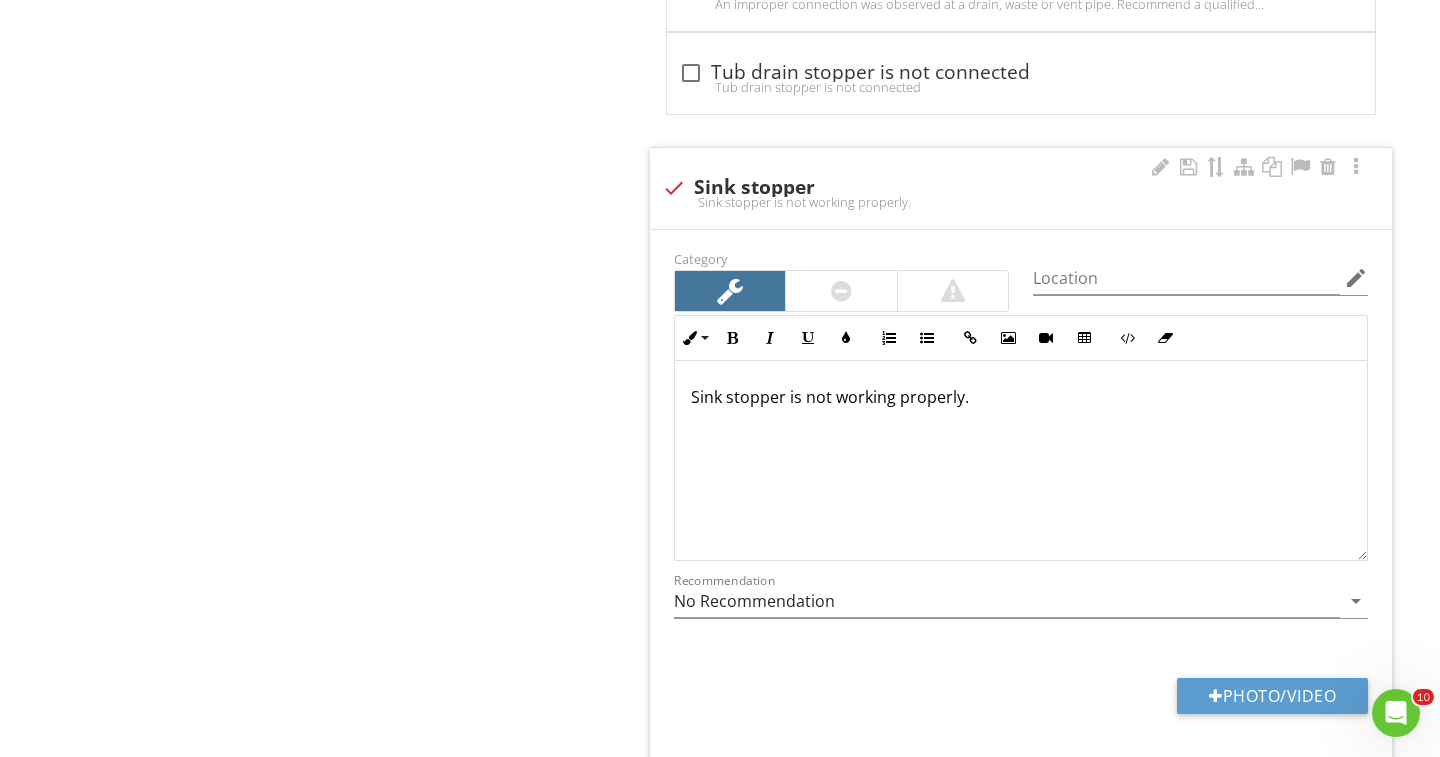click on "Sink stopper is not working properly." at bounding box center [1021, 397] 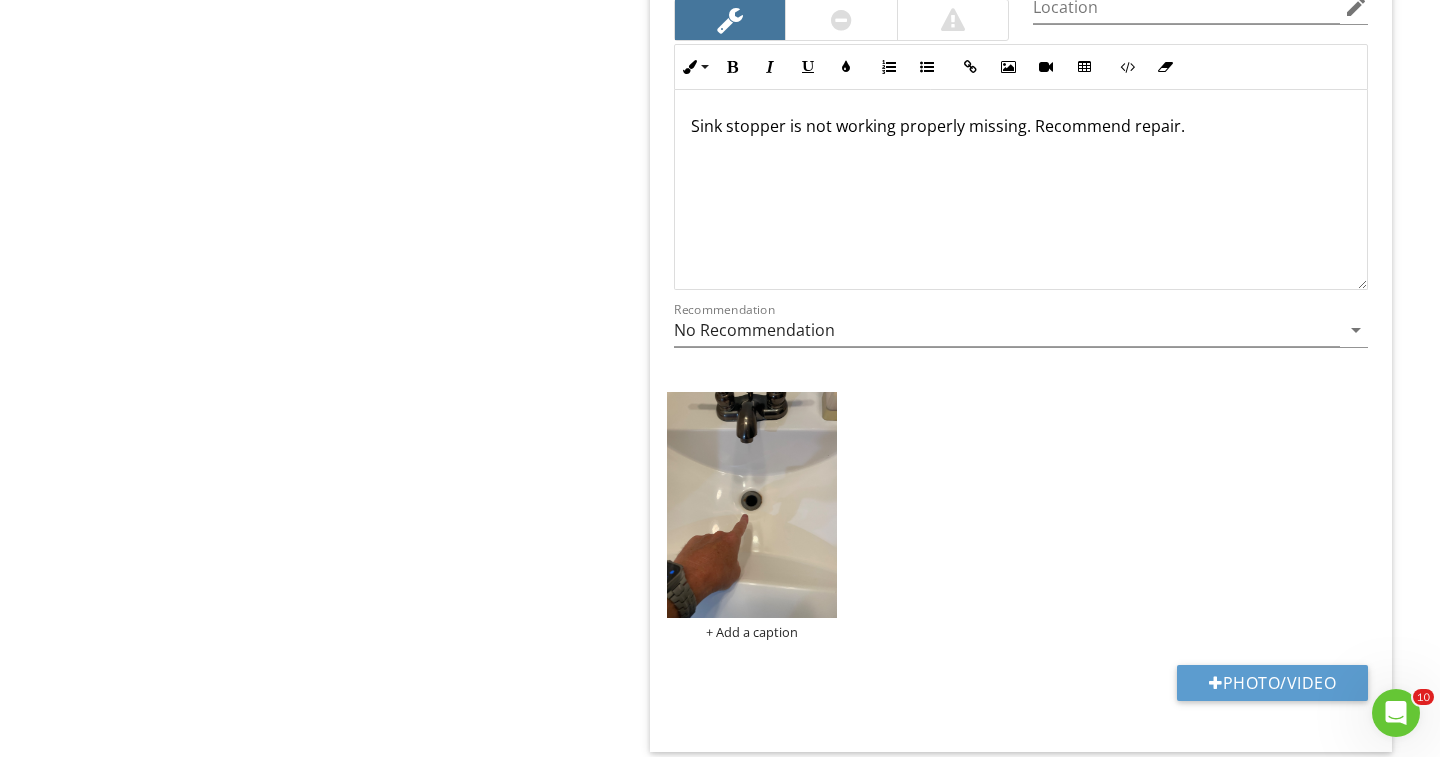 scroll, scrollTop: 3411, scrollLeft: 0, axis: vertical 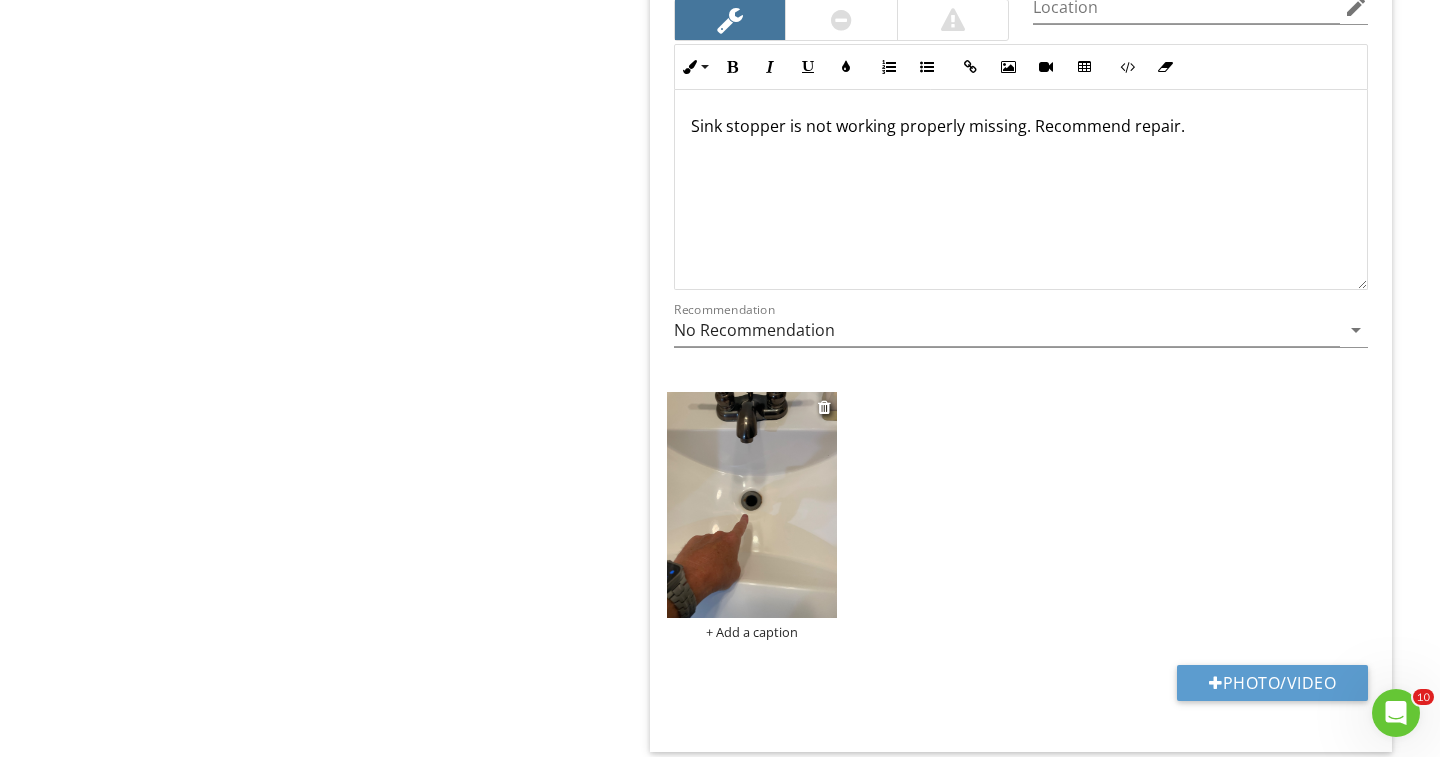 click on "+ Add a caption" at bounding box center [752, 632] 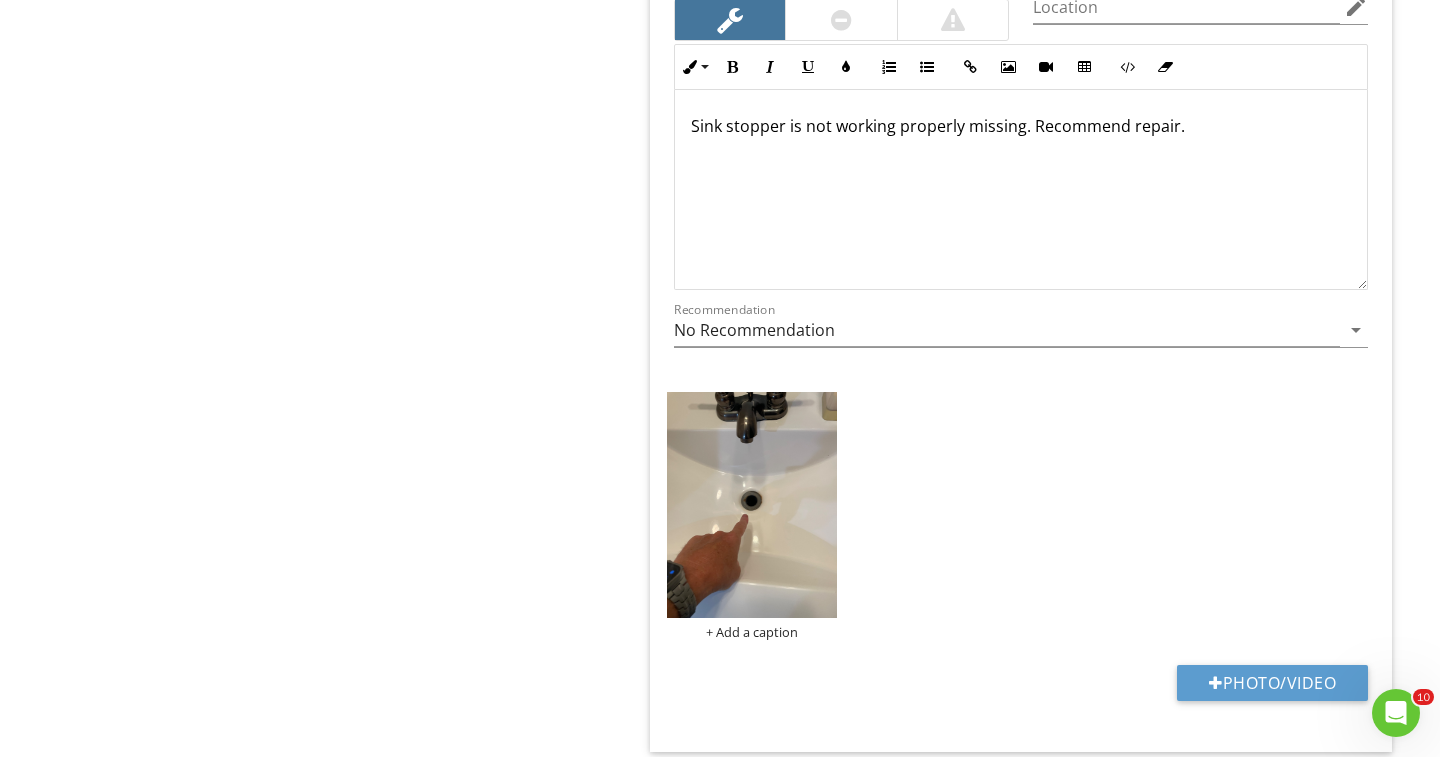 scroll, scrollTop: 0, scrollLeft: 0, axis: both 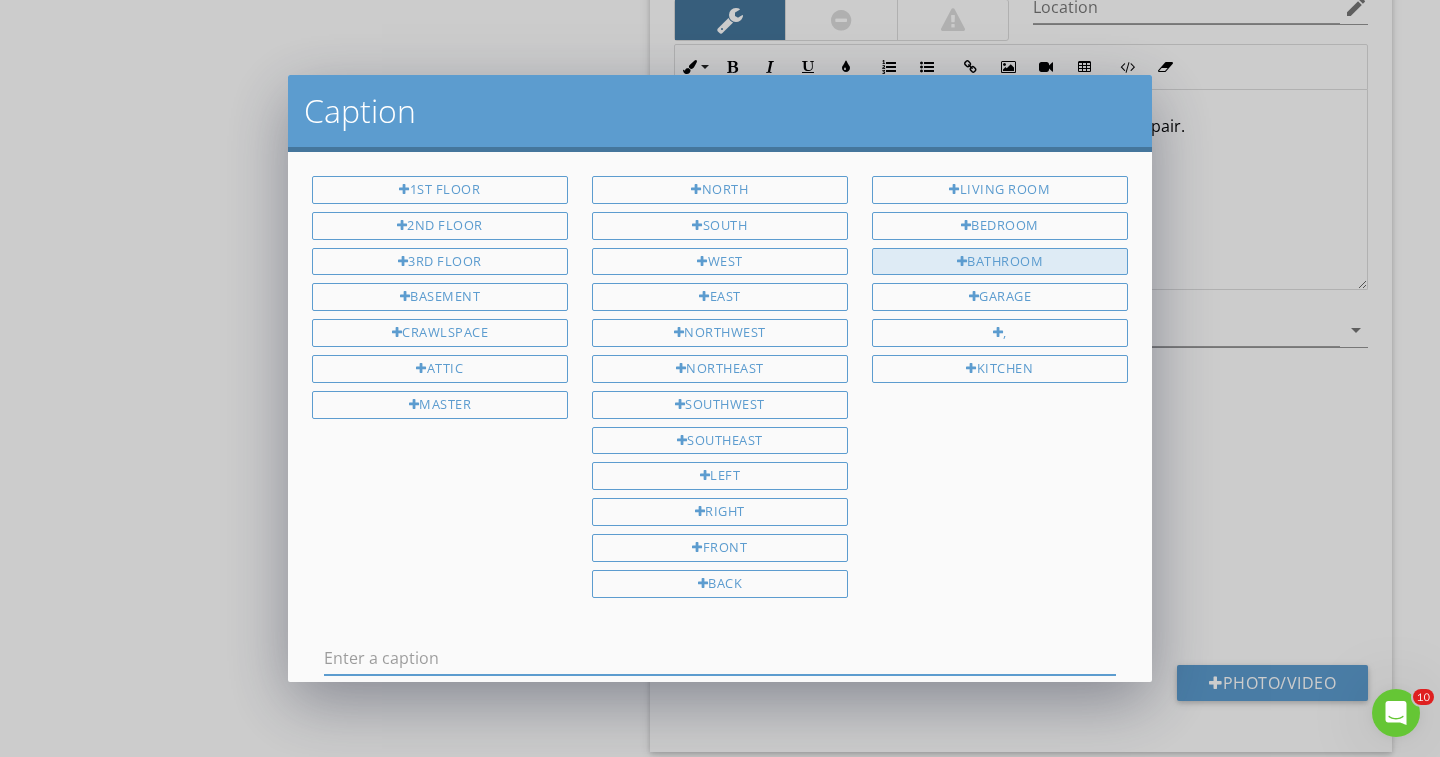click on "Bathroom" at bounding box center [1000, 262] 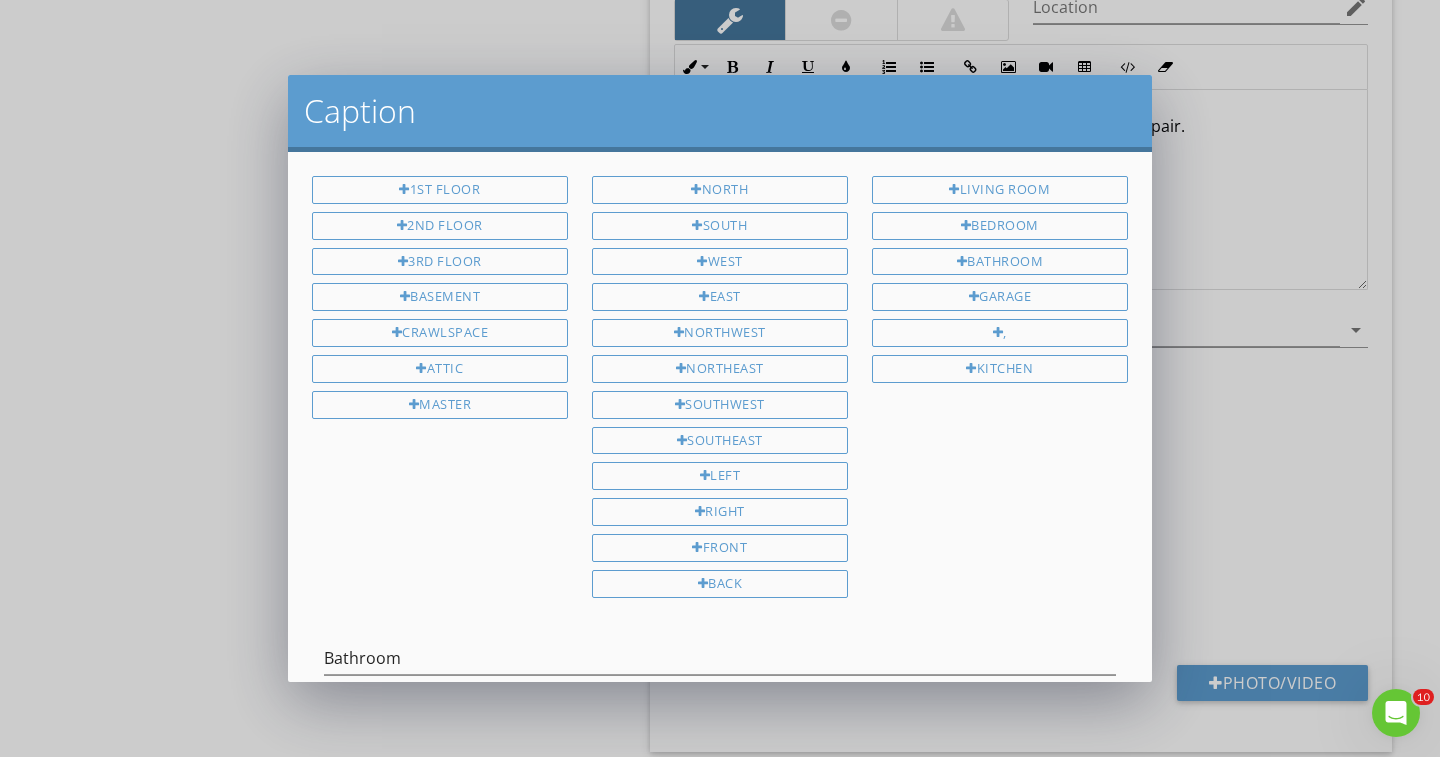 scroll, scrollTop: 115, scrollLeft: 0, axis: vertical 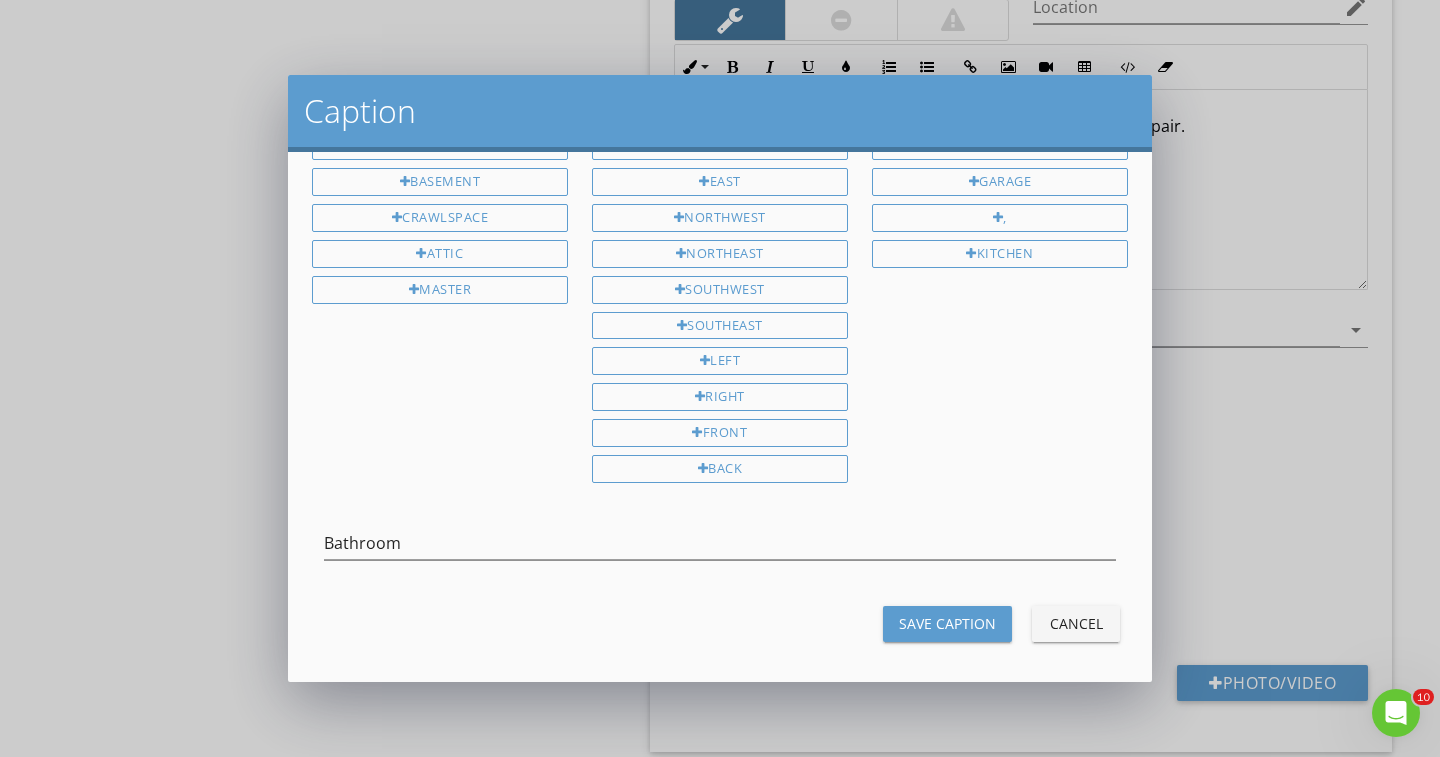 click on "Save Caption" at bounding box center [947, 623] 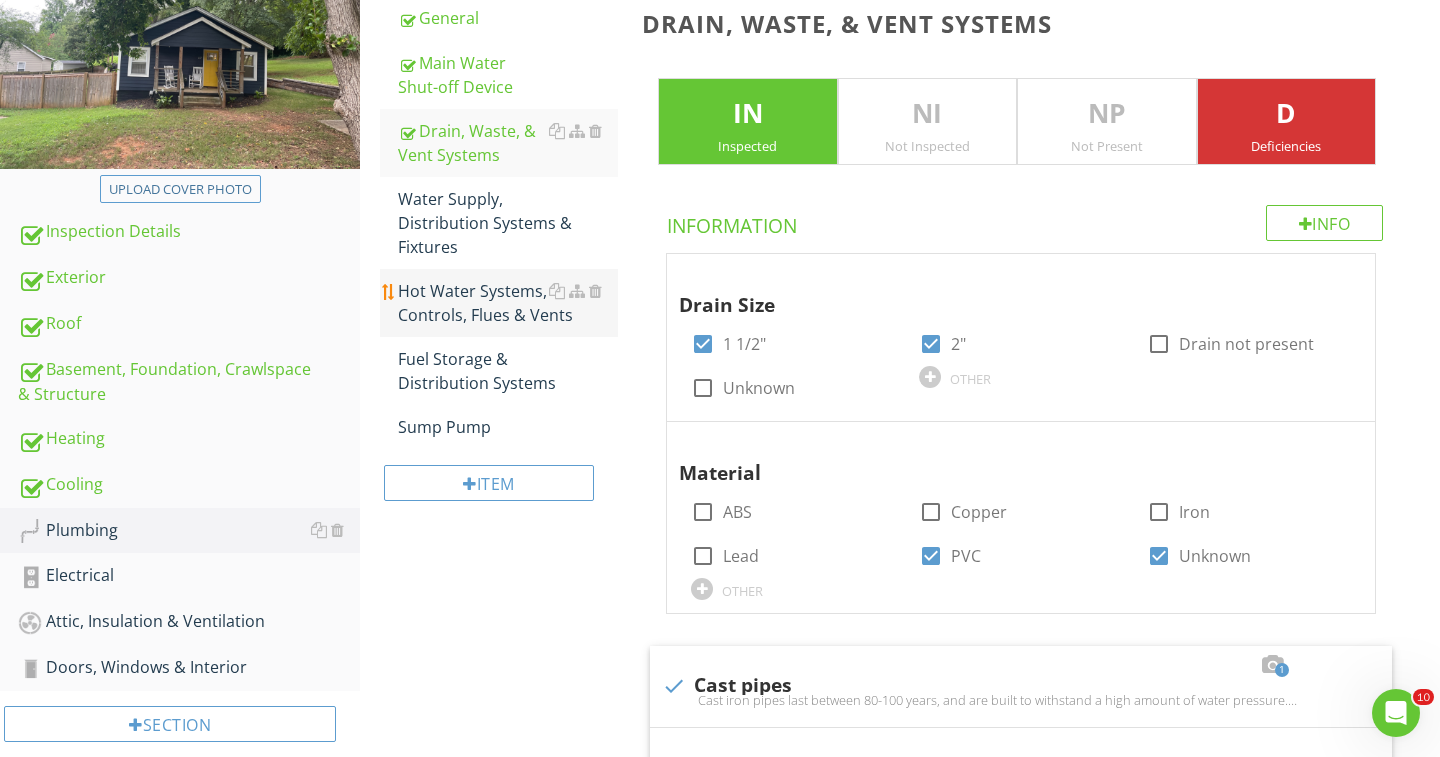 scroll, scrollTop: 324, scrollLeft: 0, axis: vertical 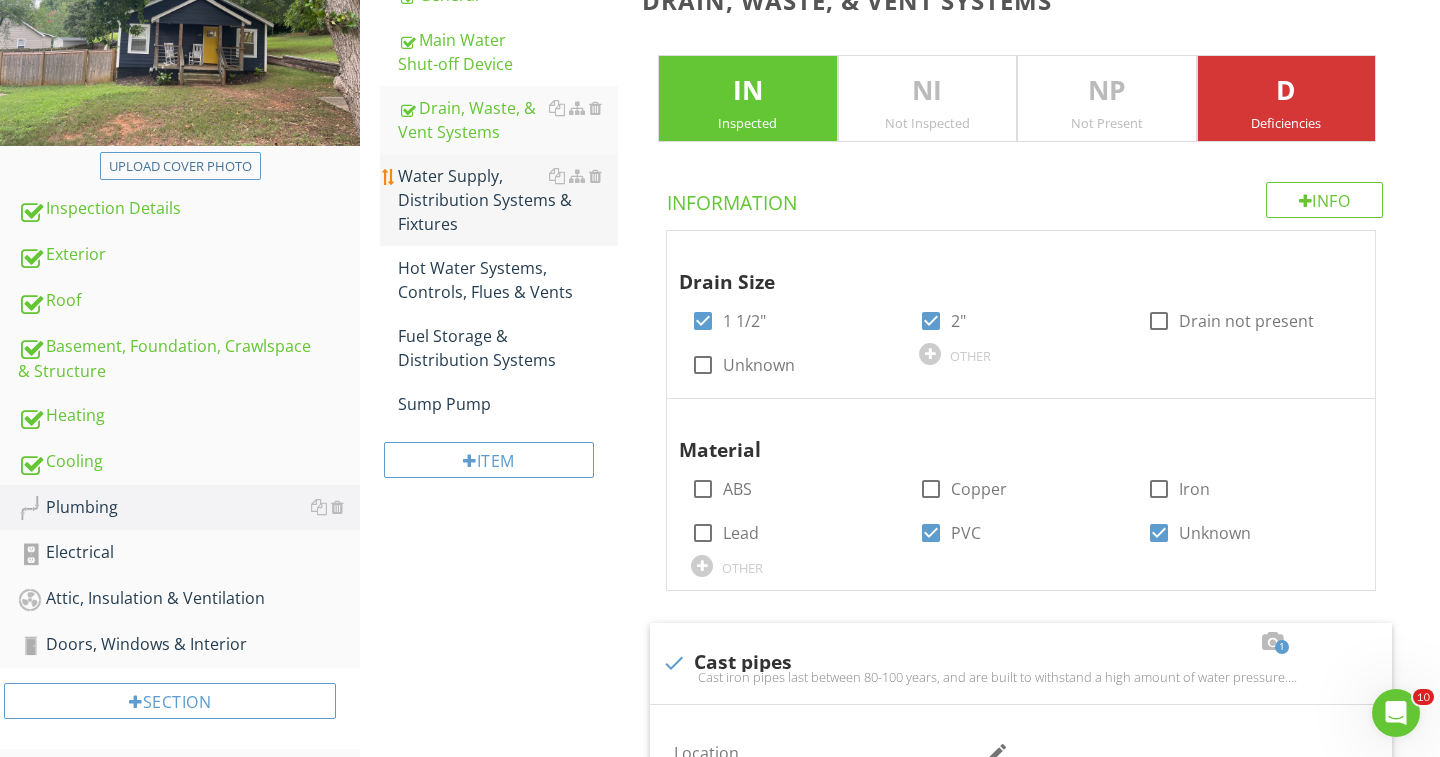 click on "Water Supply, Distribution Systems & Fixtures" at bounding box center [508, 200] 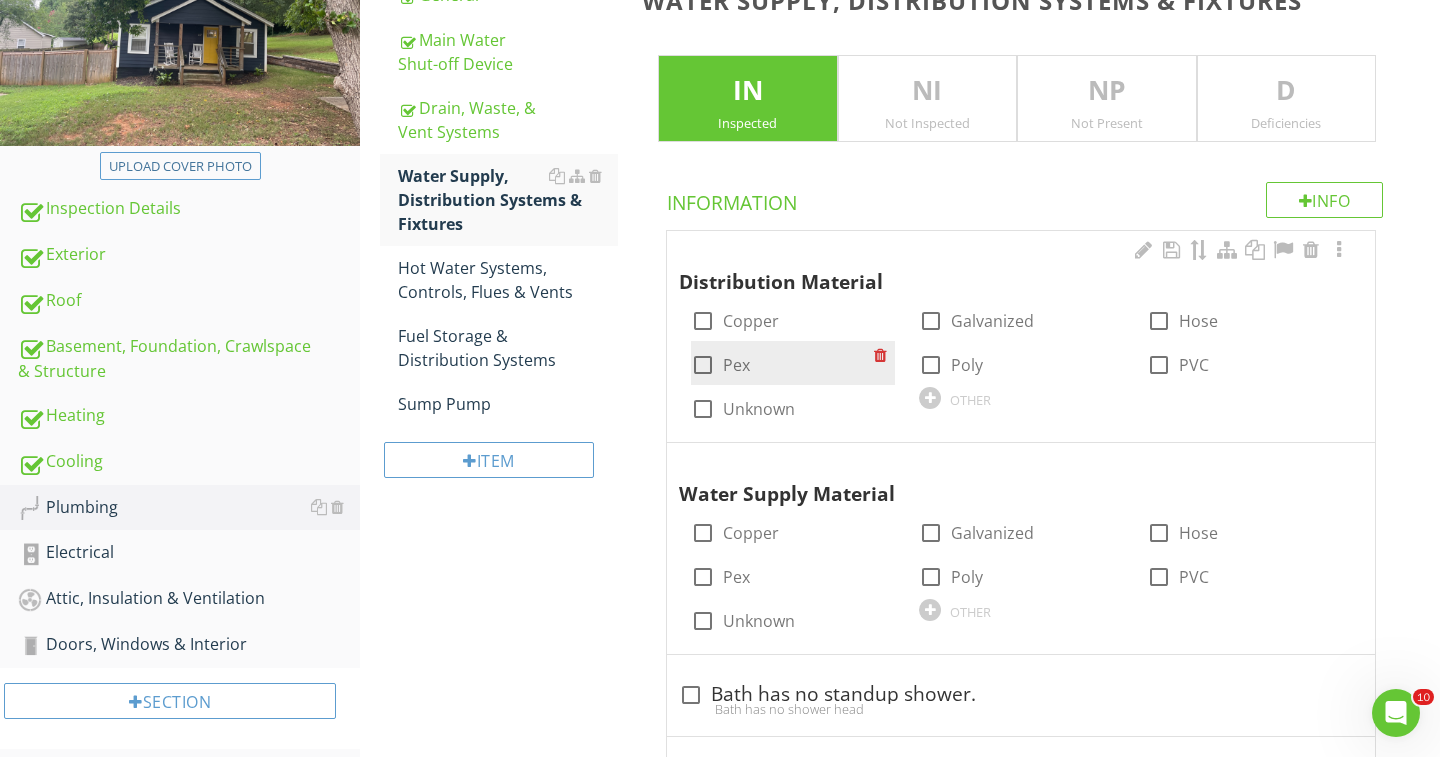 click at bounding box center (703, 365) 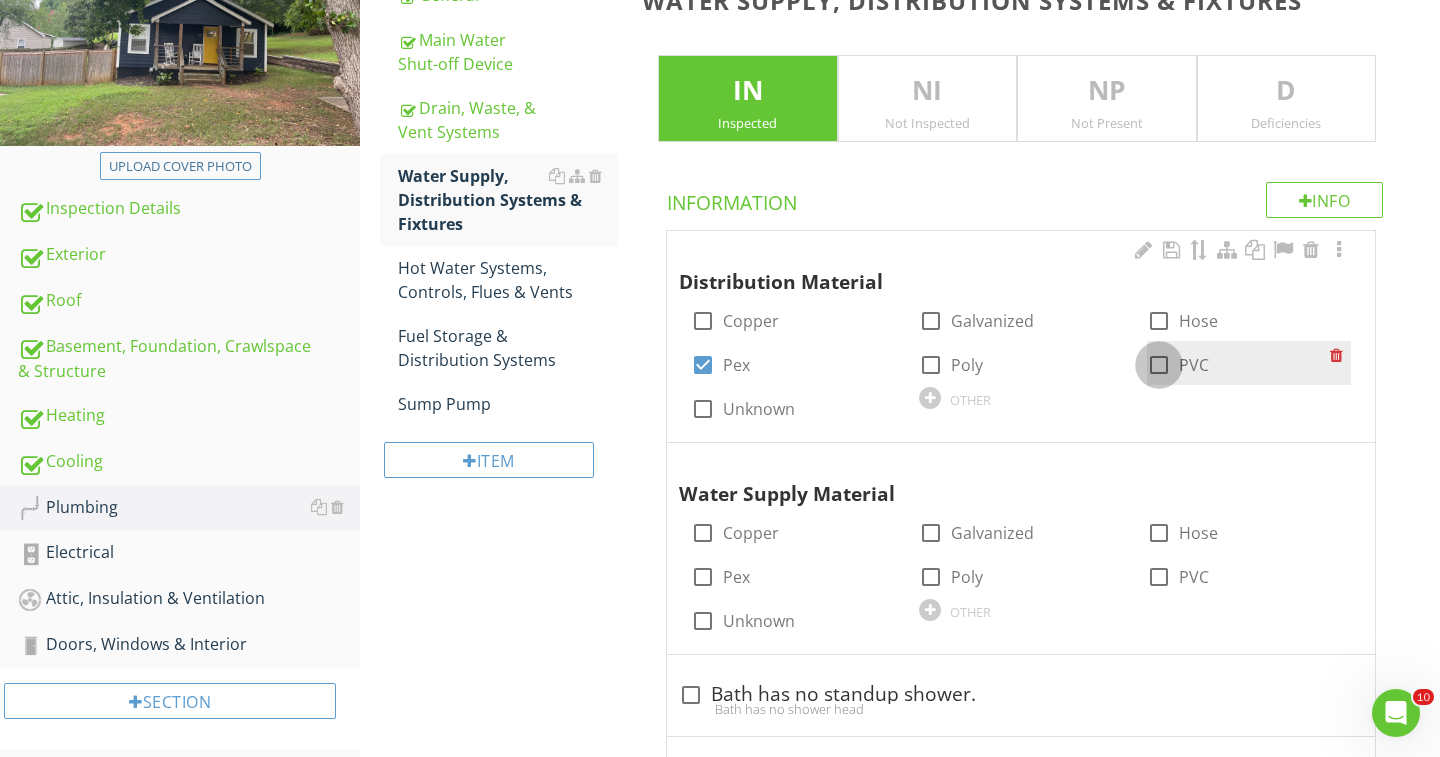 click at bounding box center (1159, 365) 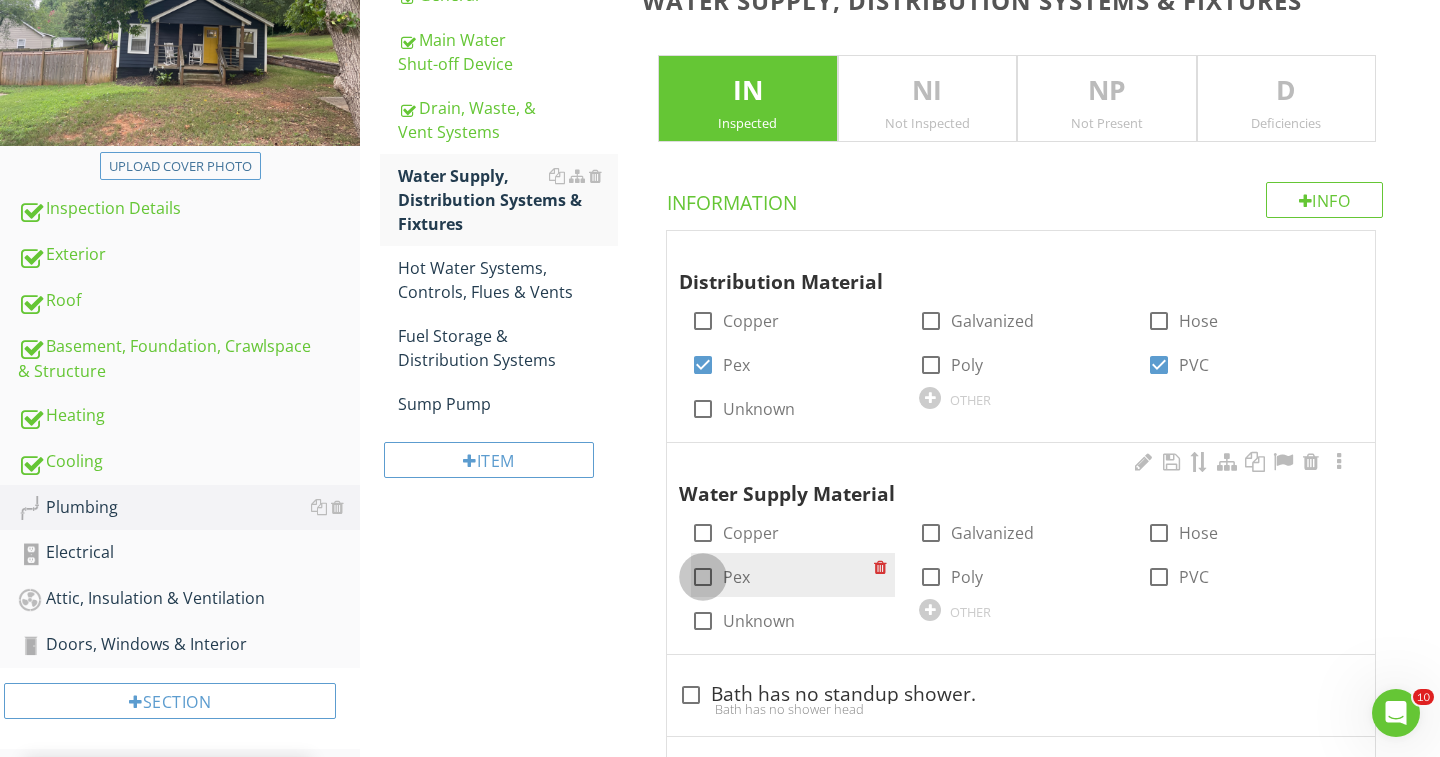 click at bounding box center (703, 577) 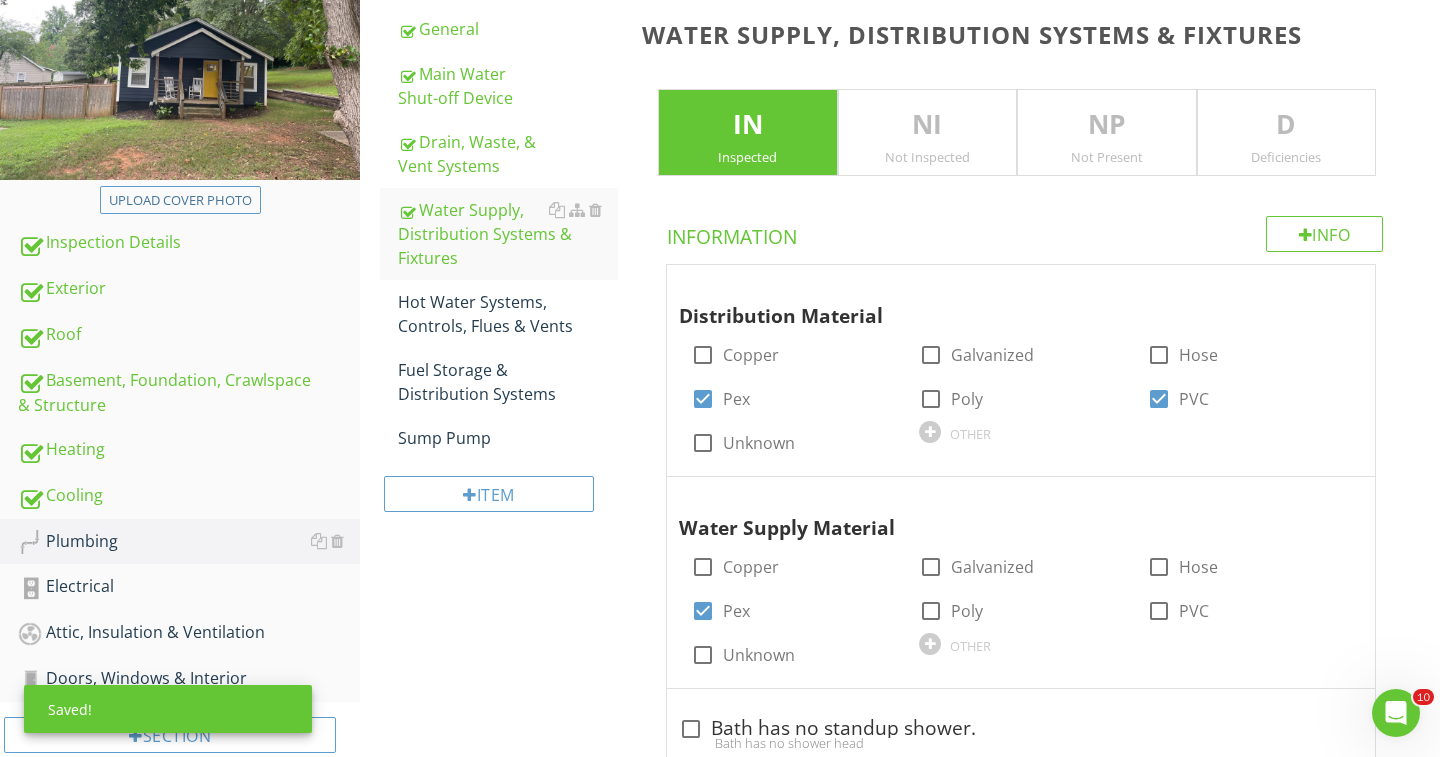 scroll, scrollTop: 147, scrollLeft: 0, axis: vertical 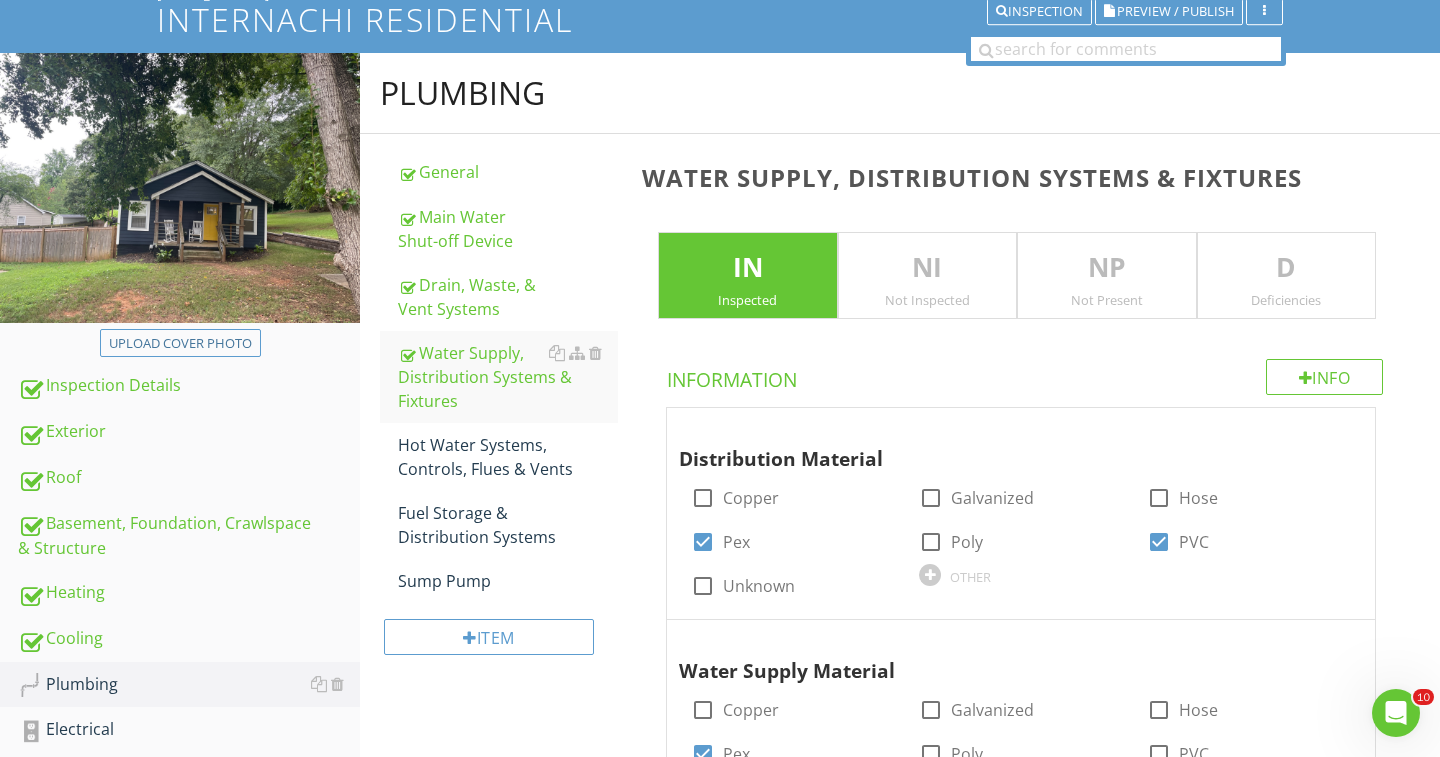 click on "D" at bounding box center (1287, 268) 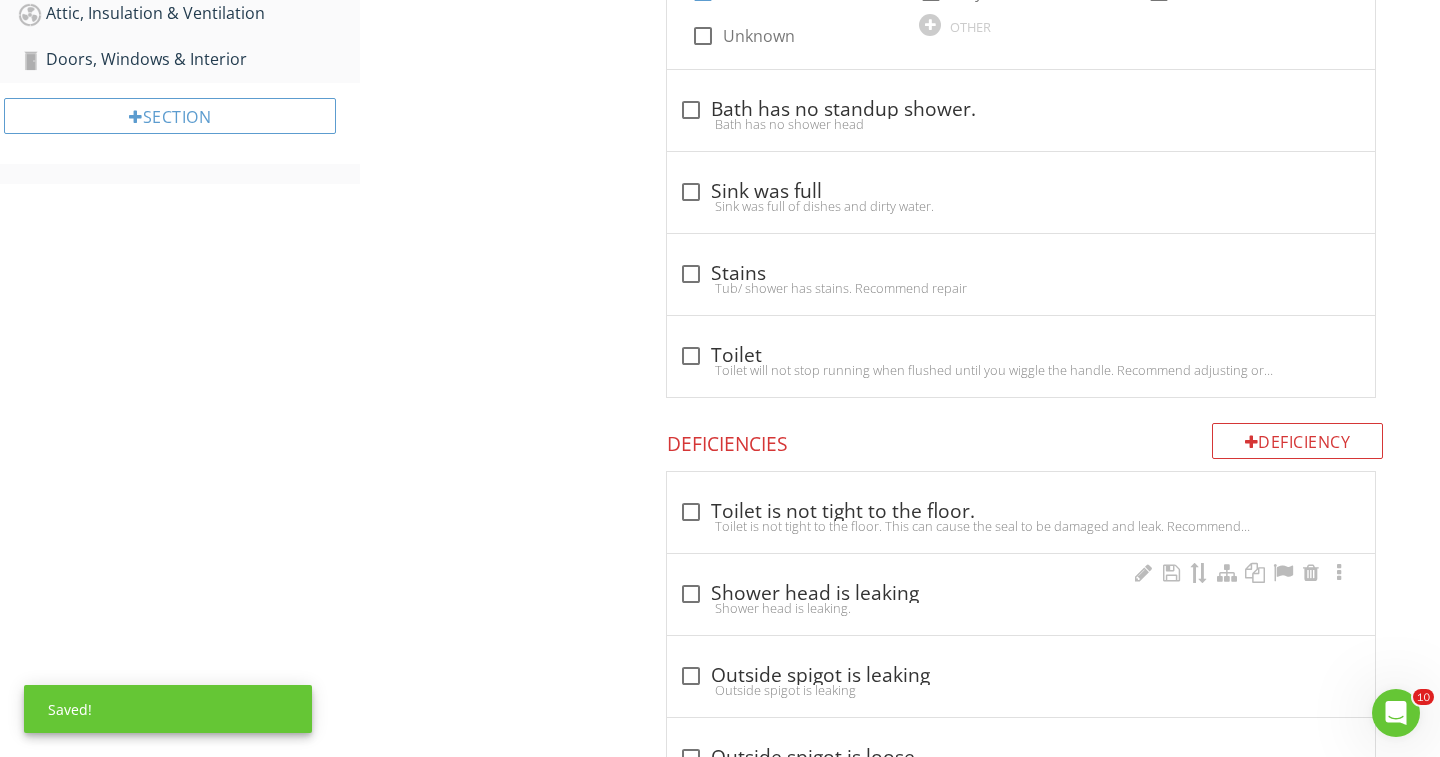 scroll, scrollTop: 1029, scrollLeft: 0, axis: vertical 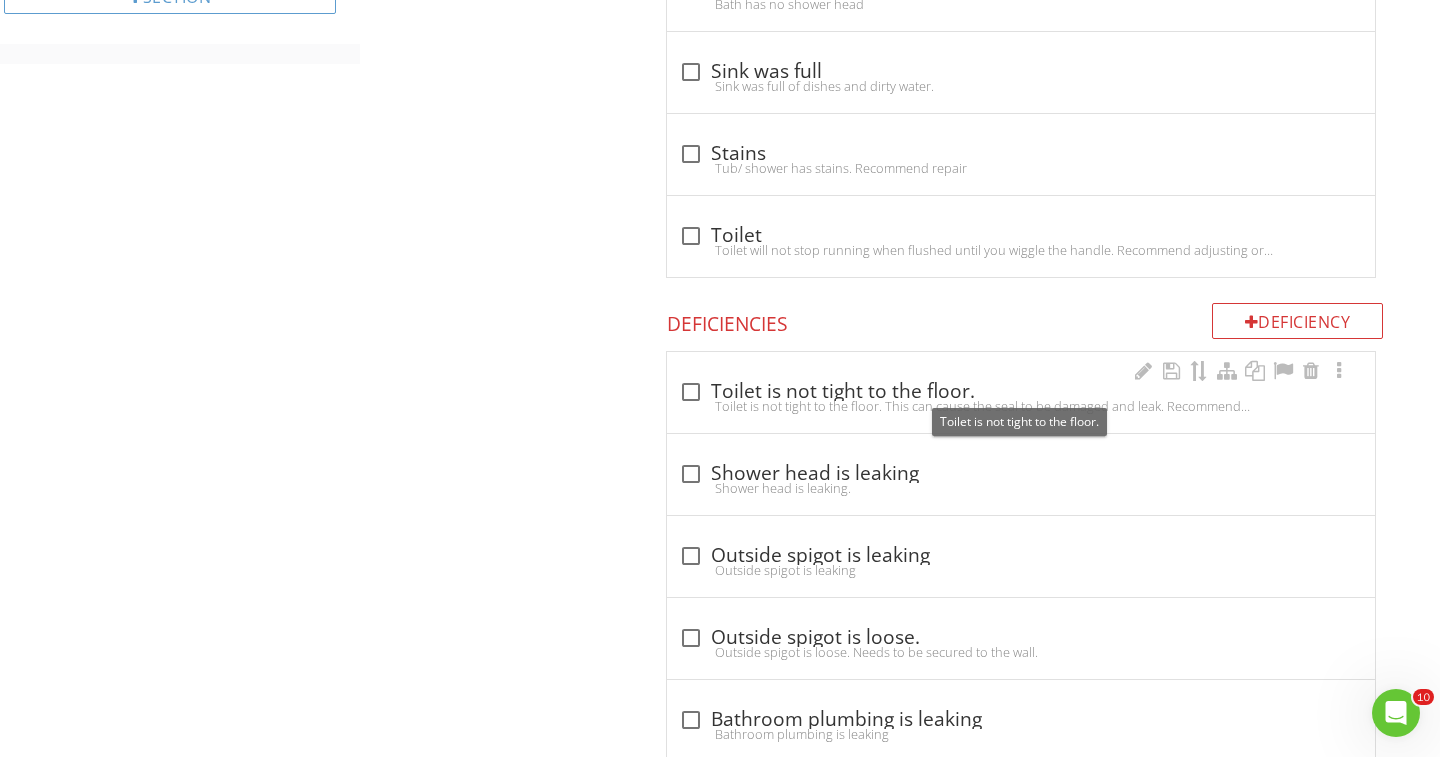 click at bounding box center [691, 392] 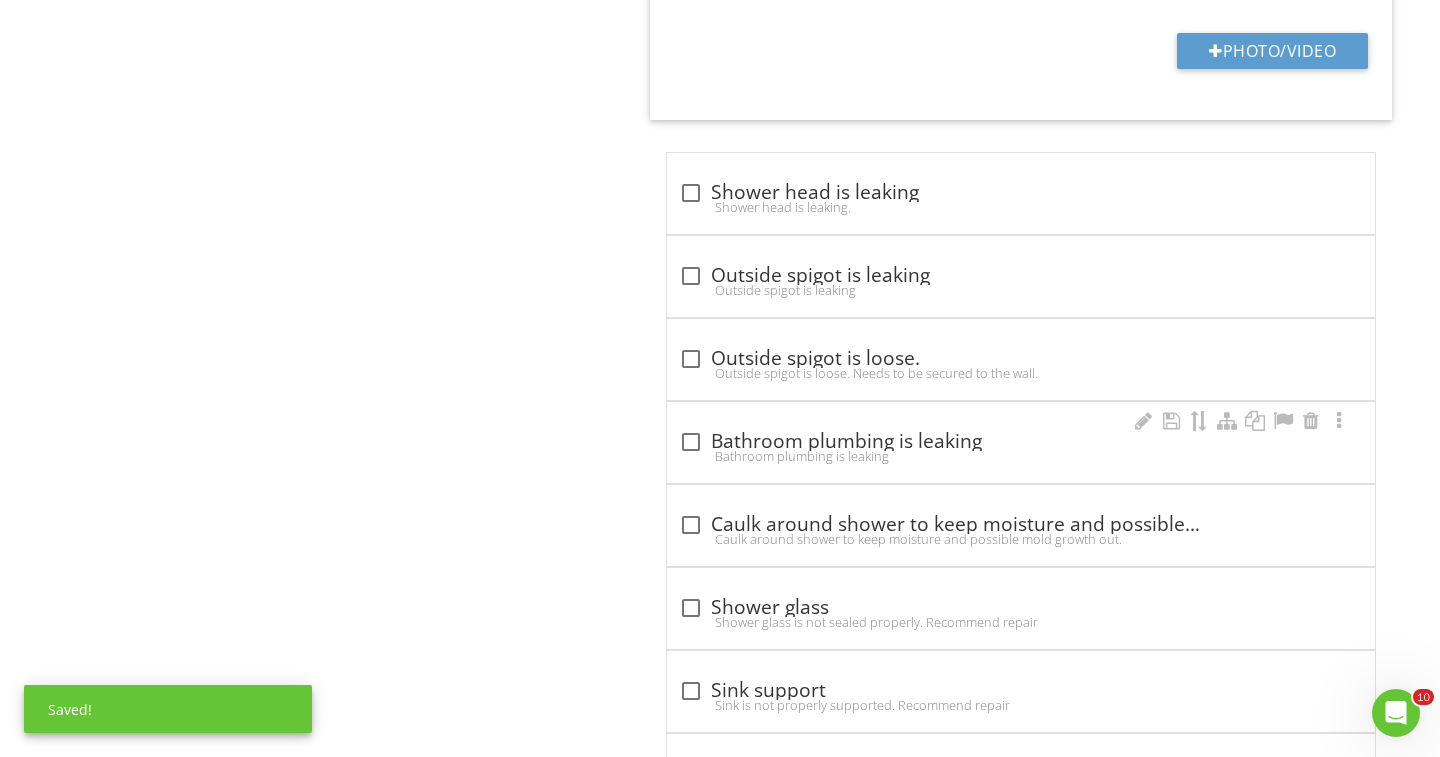 scroll, scrollTop: 1896, scrollLeft: 0, axis: vertical 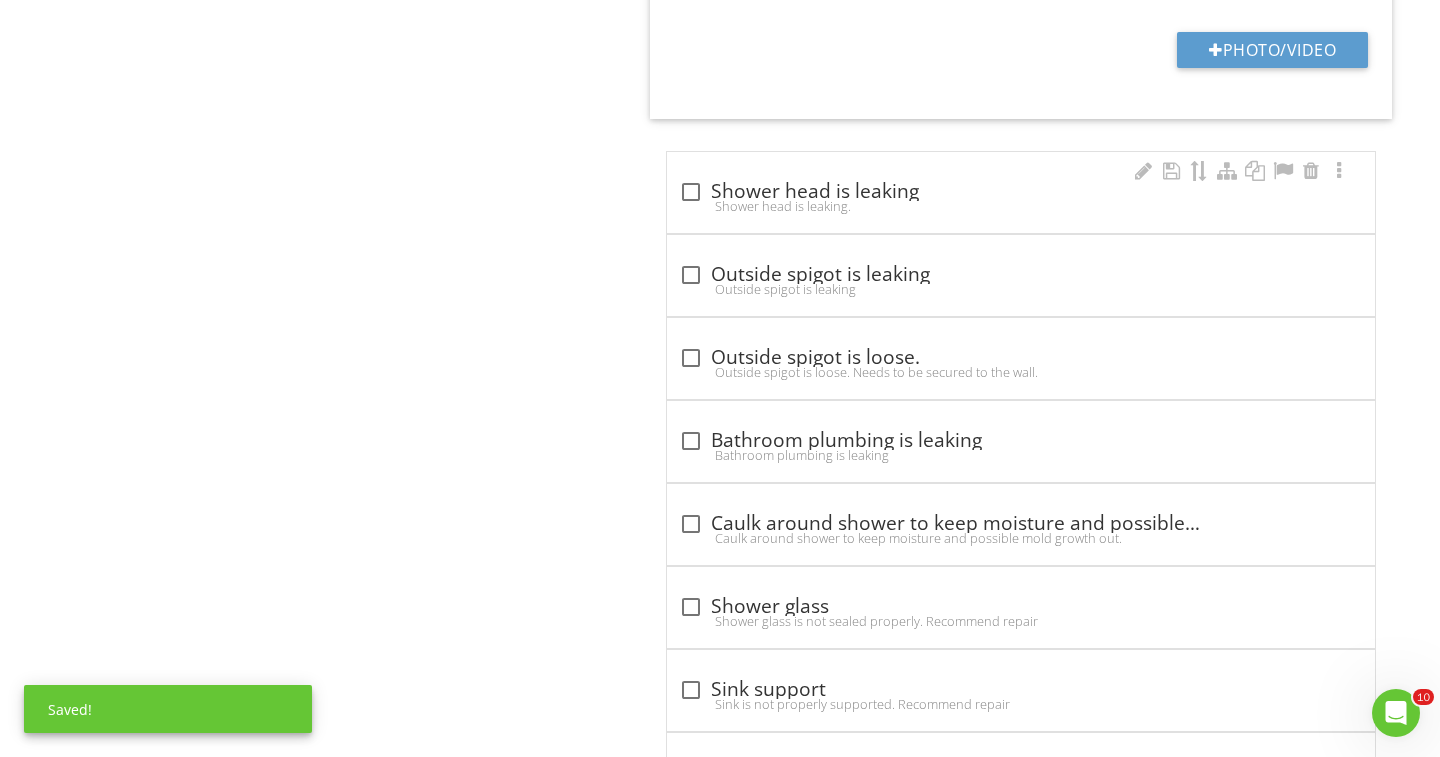 click at bounding box center [691, 192] 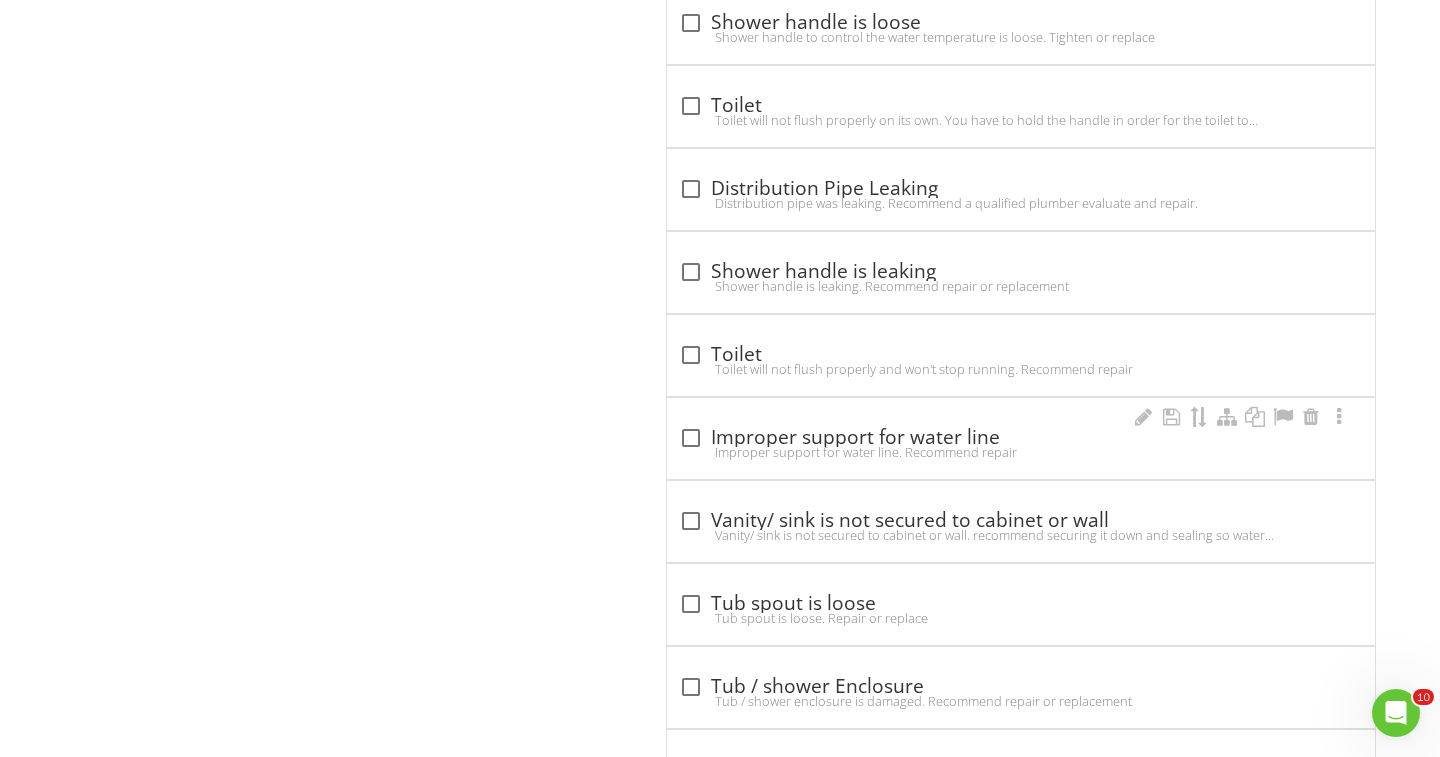 scroll, scrollTop: 4875, scrollLeft: 0, axis: vertical 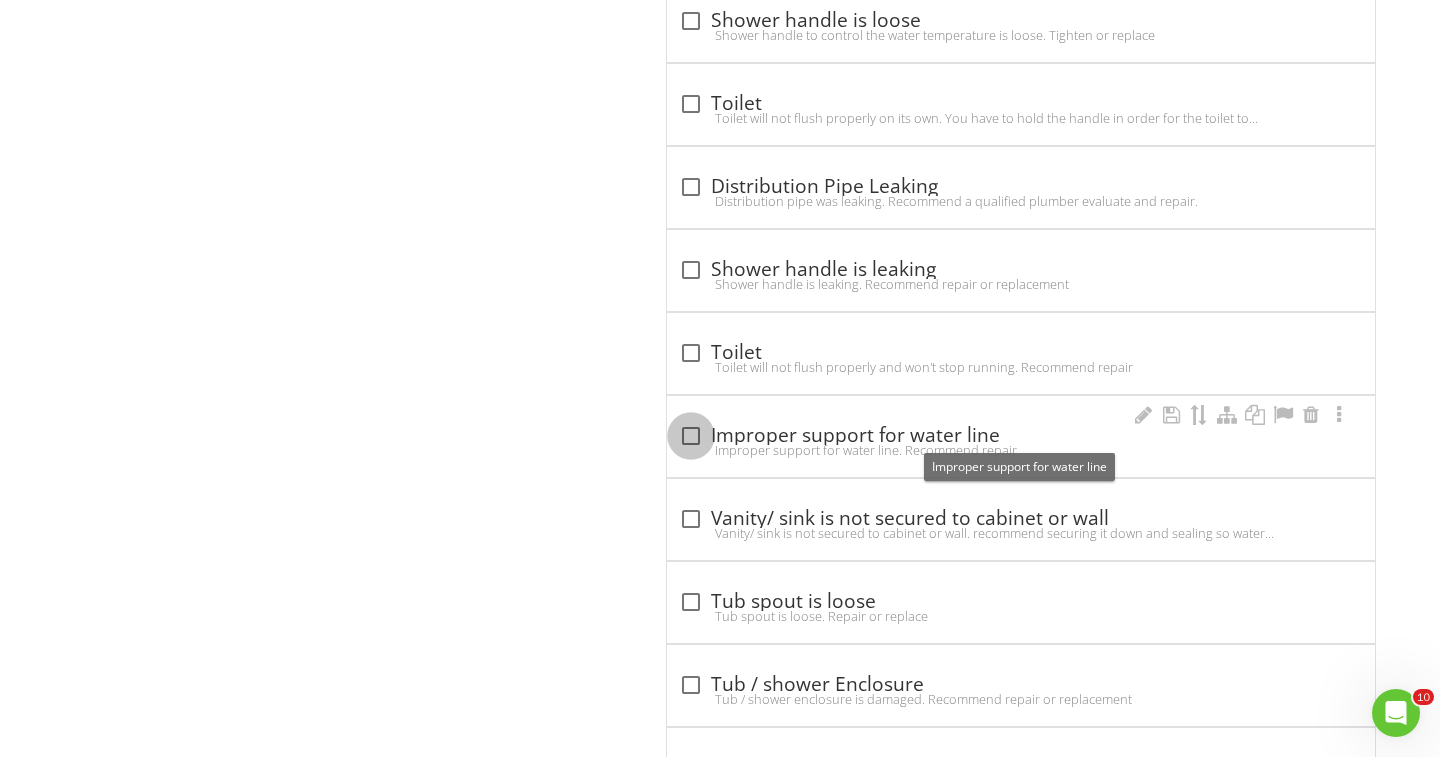 click at bounding box center [691, 436] 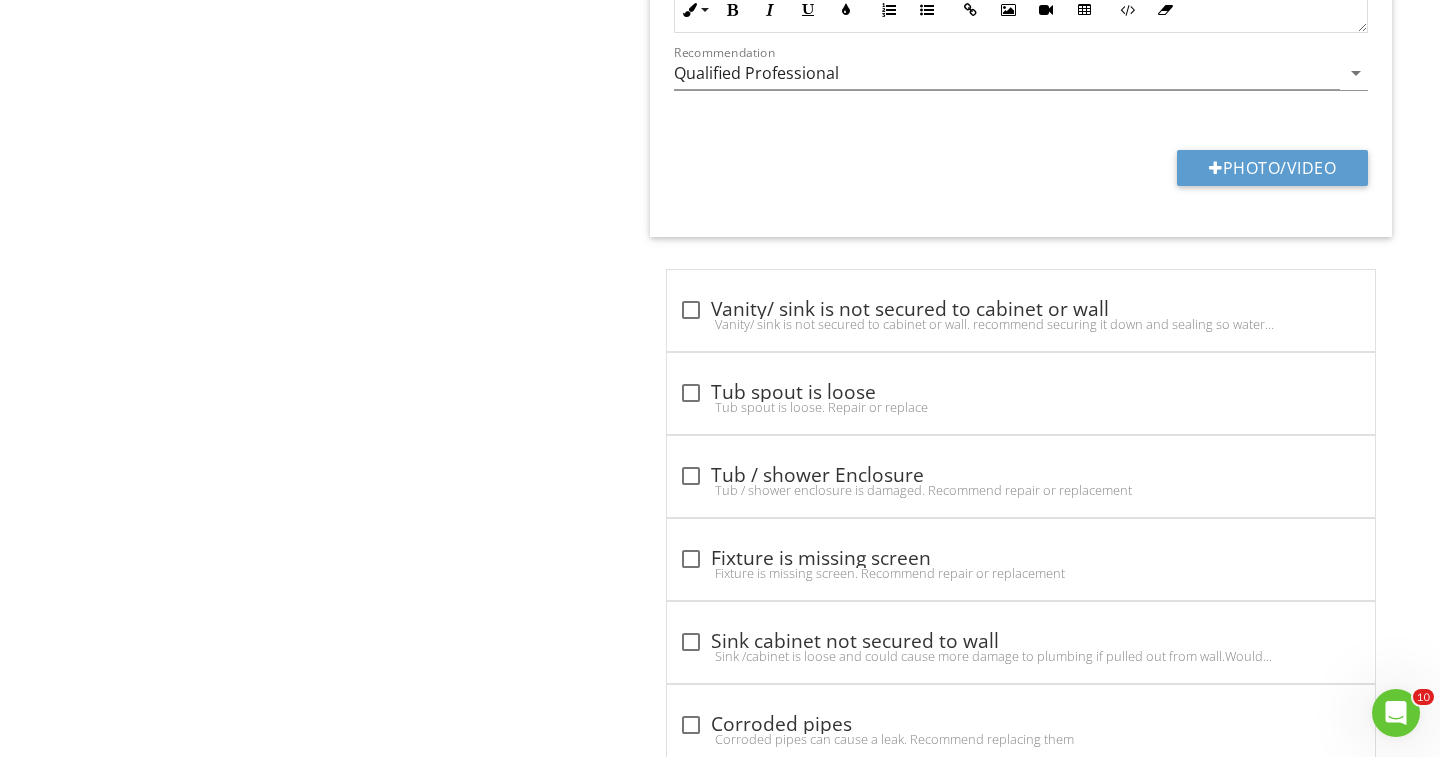 scroll, scrollTop: 5686, scrollLeft: 0, axis: vertical 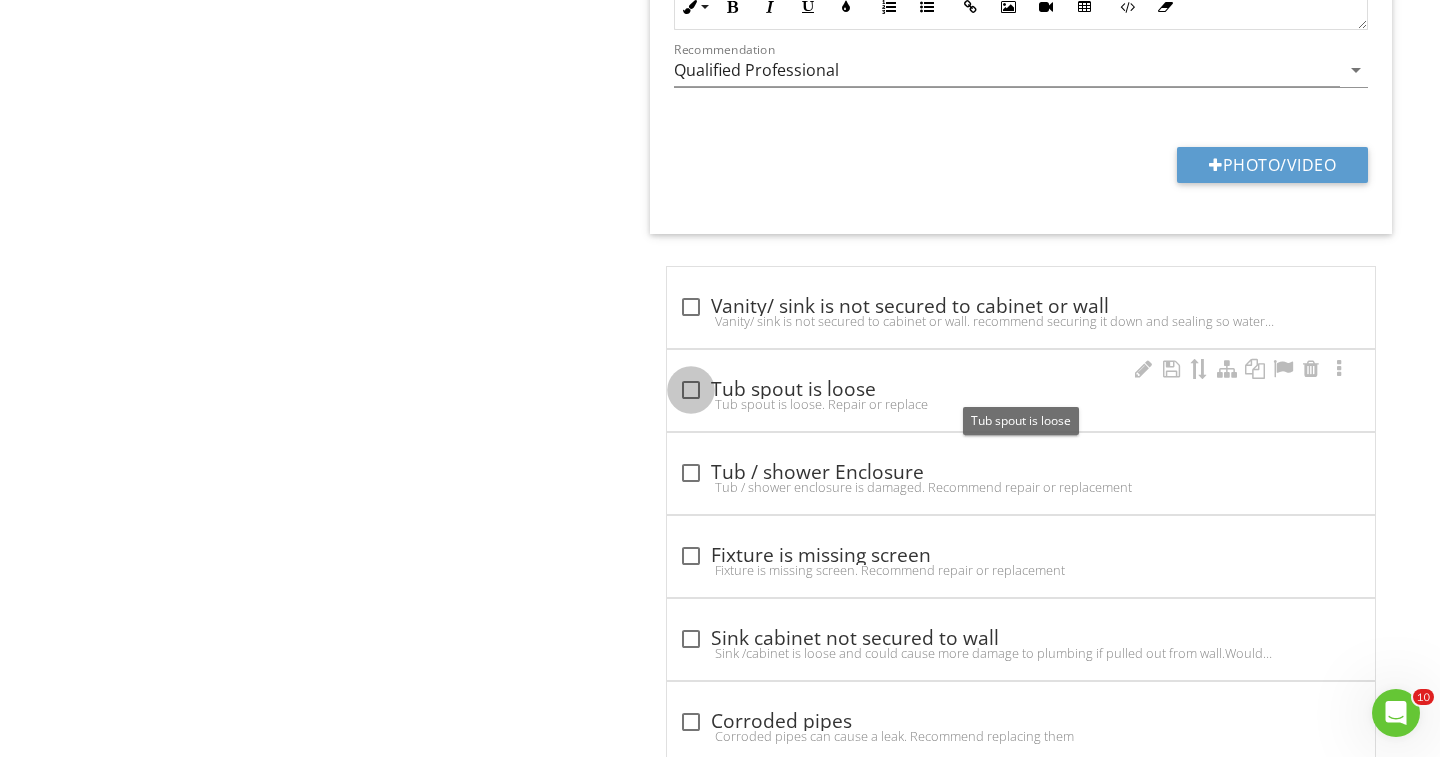click at bounding box center [691, 390] 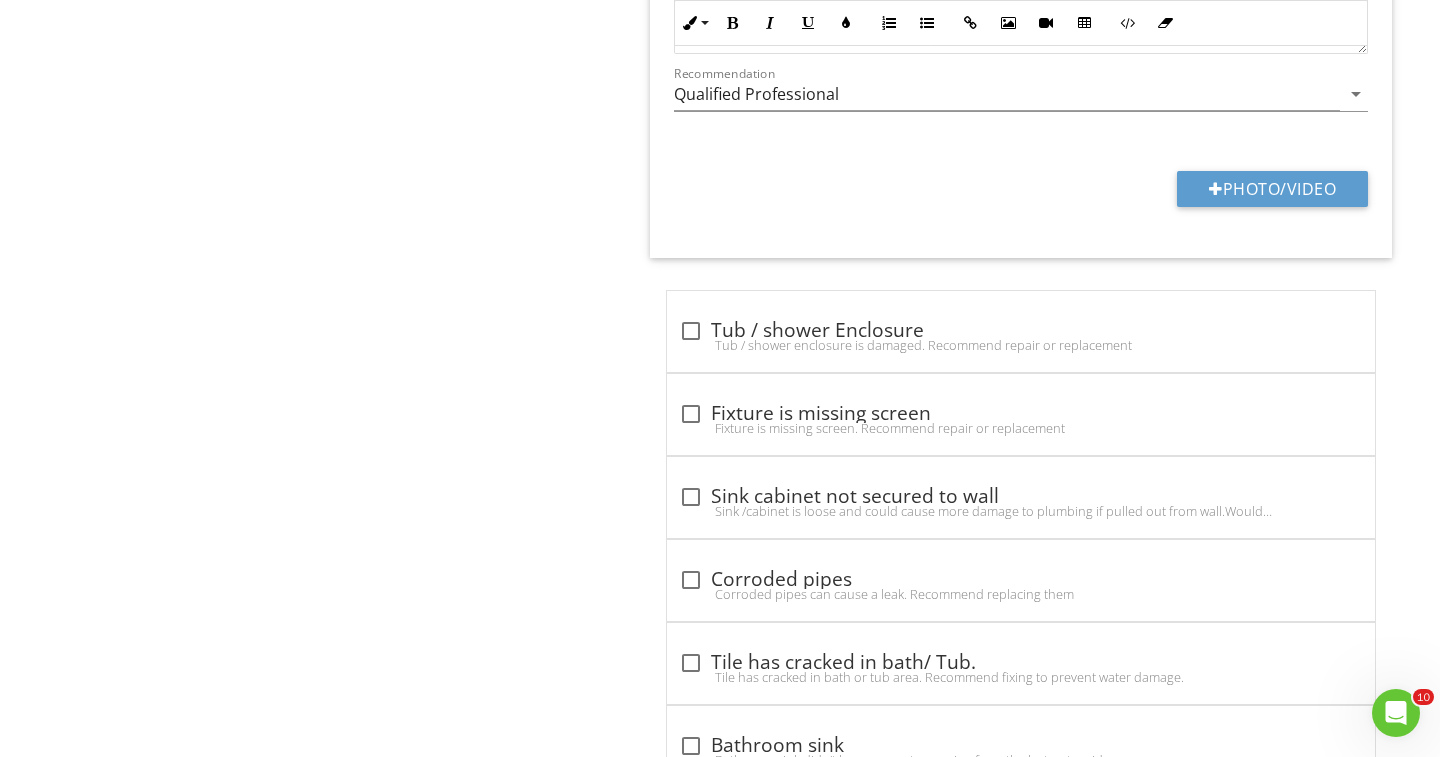 scroll, scrollTop: 6439, scrollLeft: 0, axis: vertical 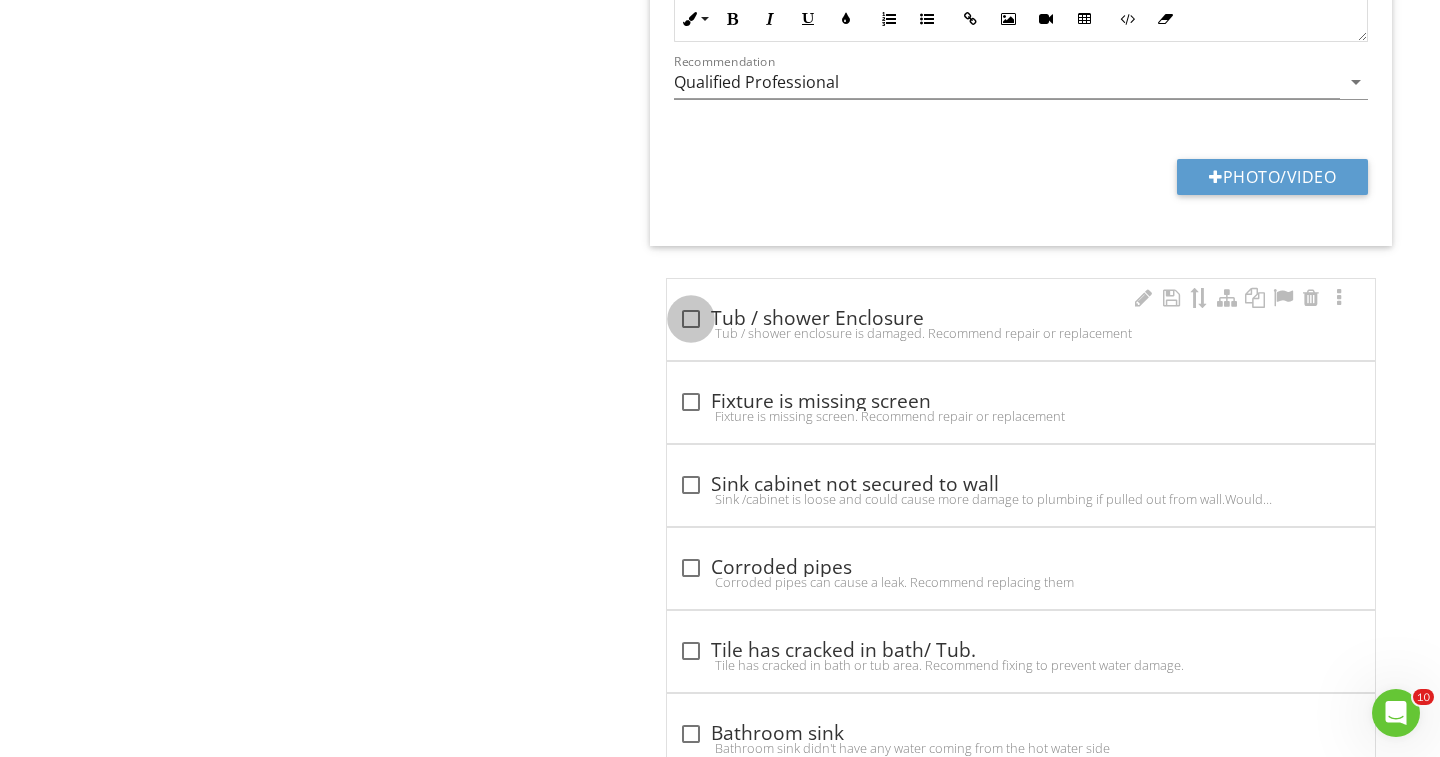 click at bounding box center [691, 319] 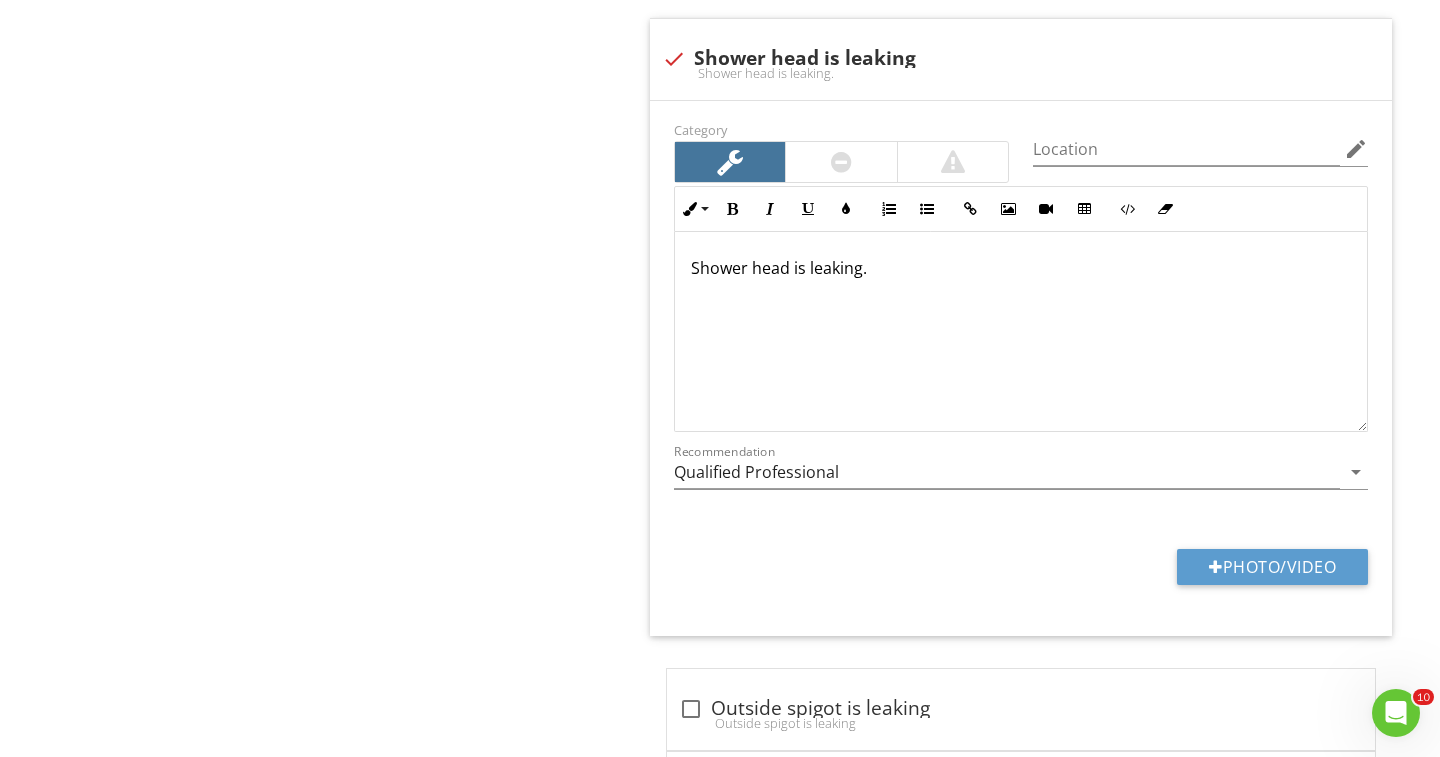 scroll, scrollTop: 1953, scrollLeft: 0, axis: vertical 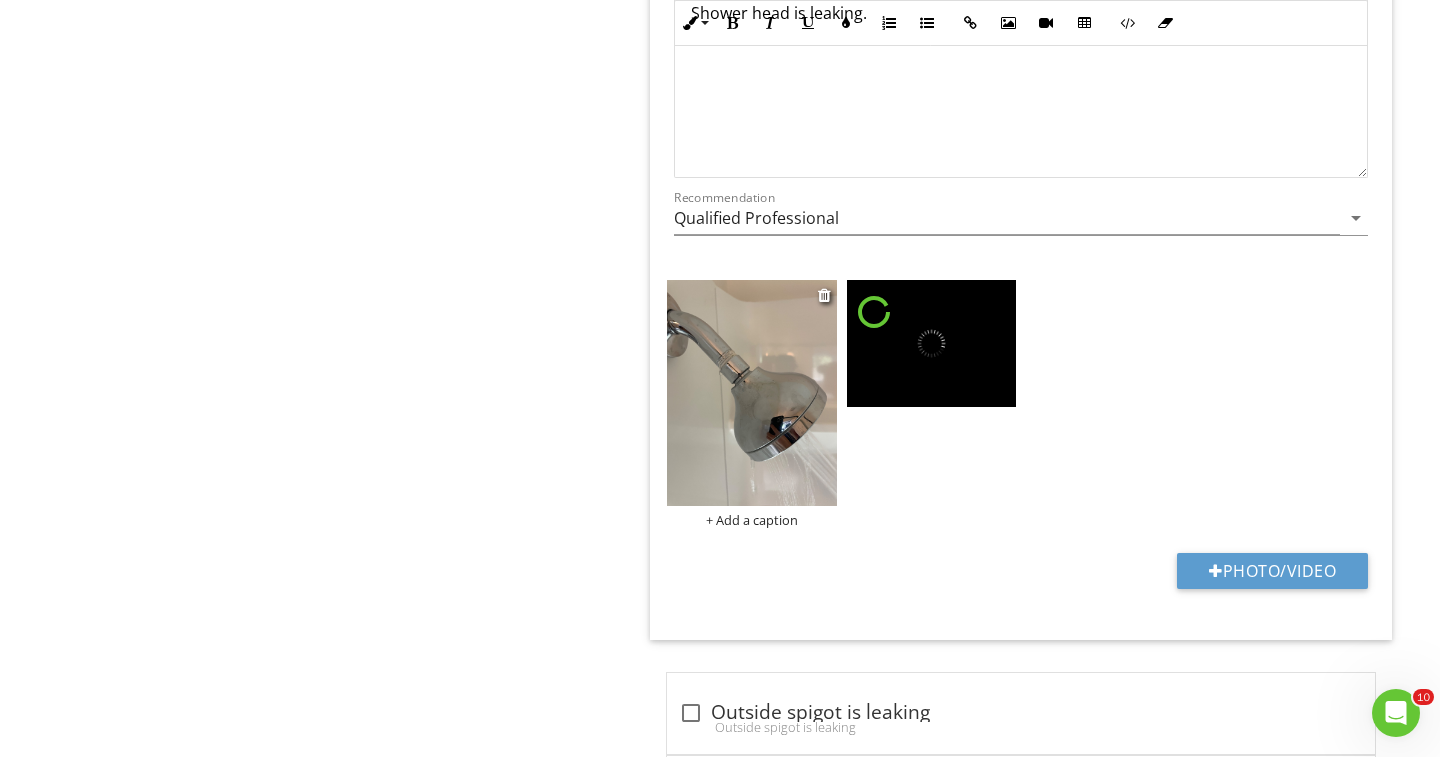 click at bounding box center (752, 393) 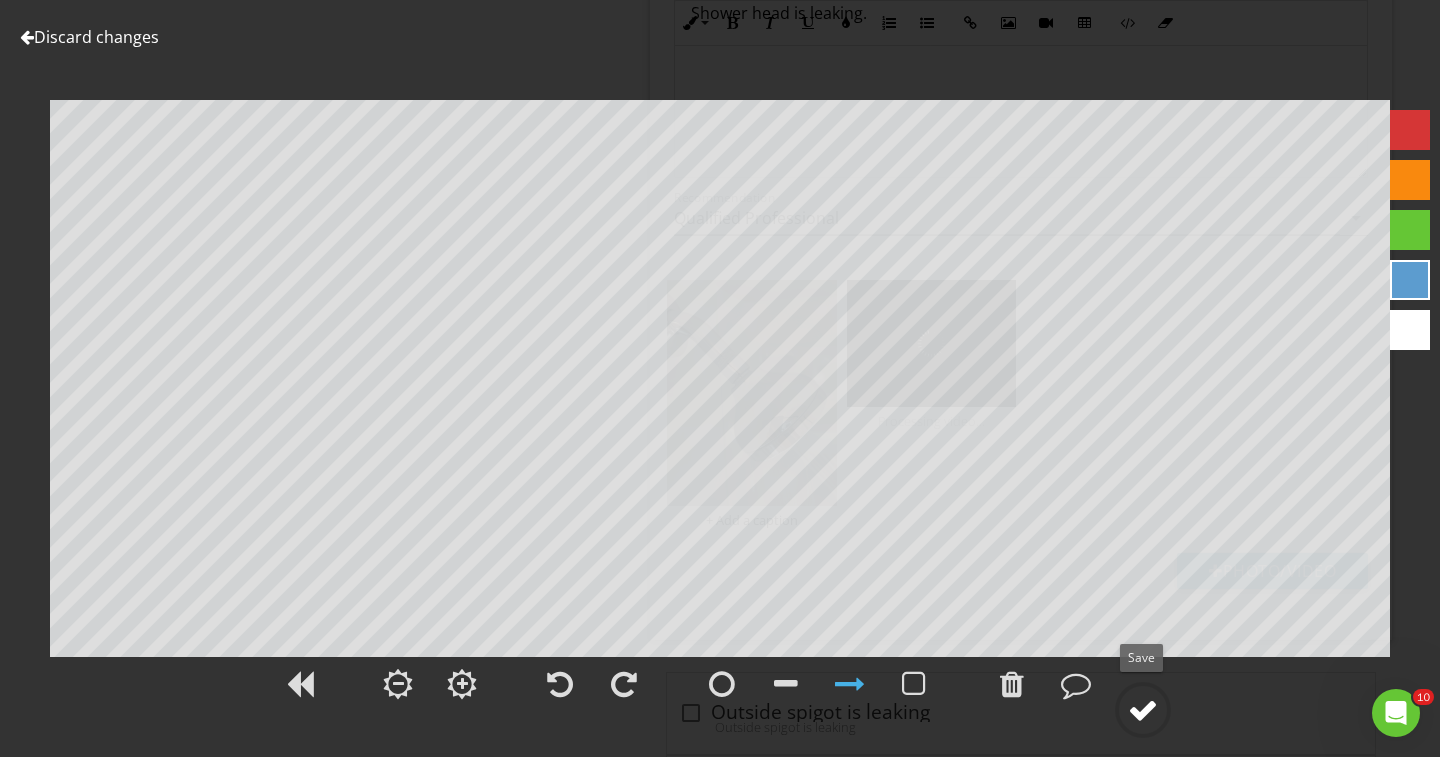 click at bounding box center (1143, 710) 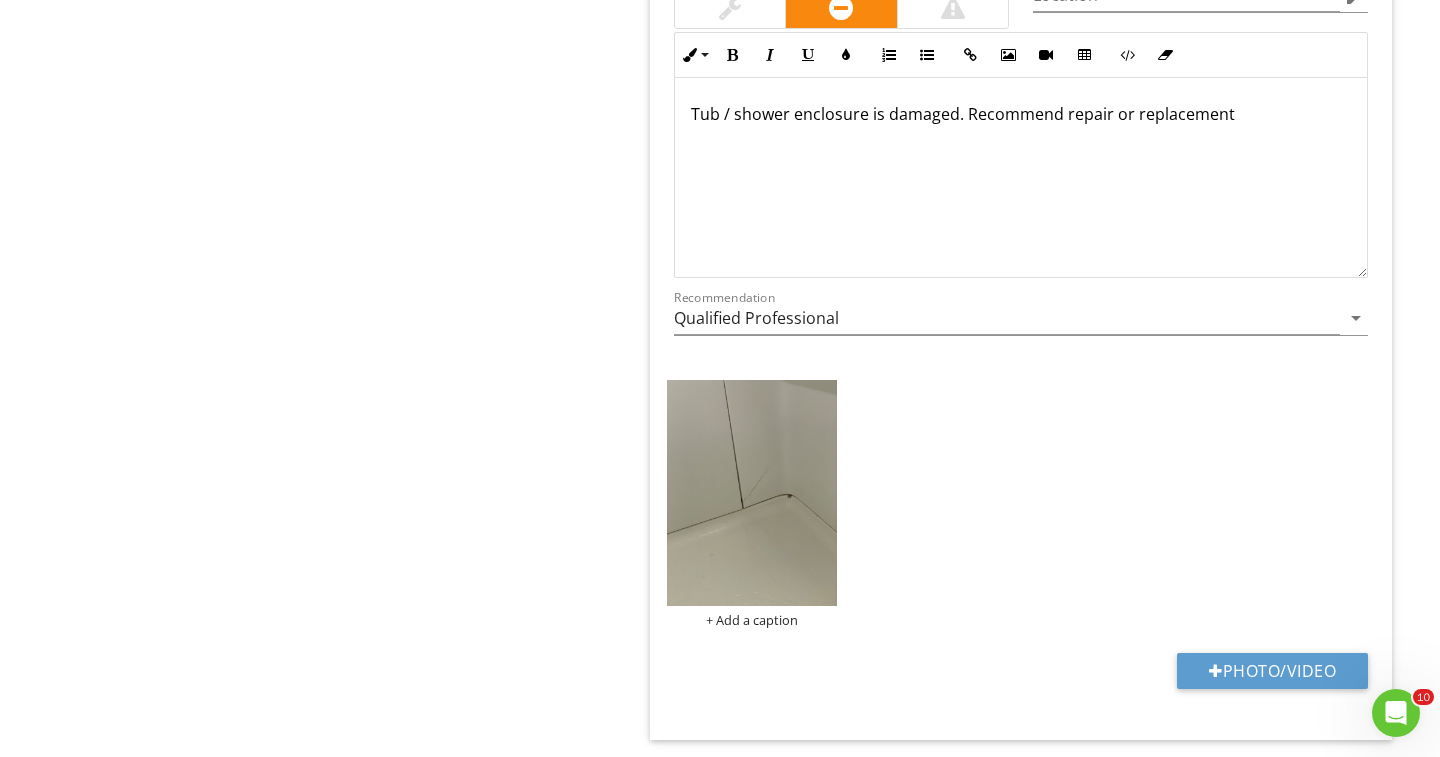 scroll, scrollTop: 7381, scrollLeft: 0, axis: vertical 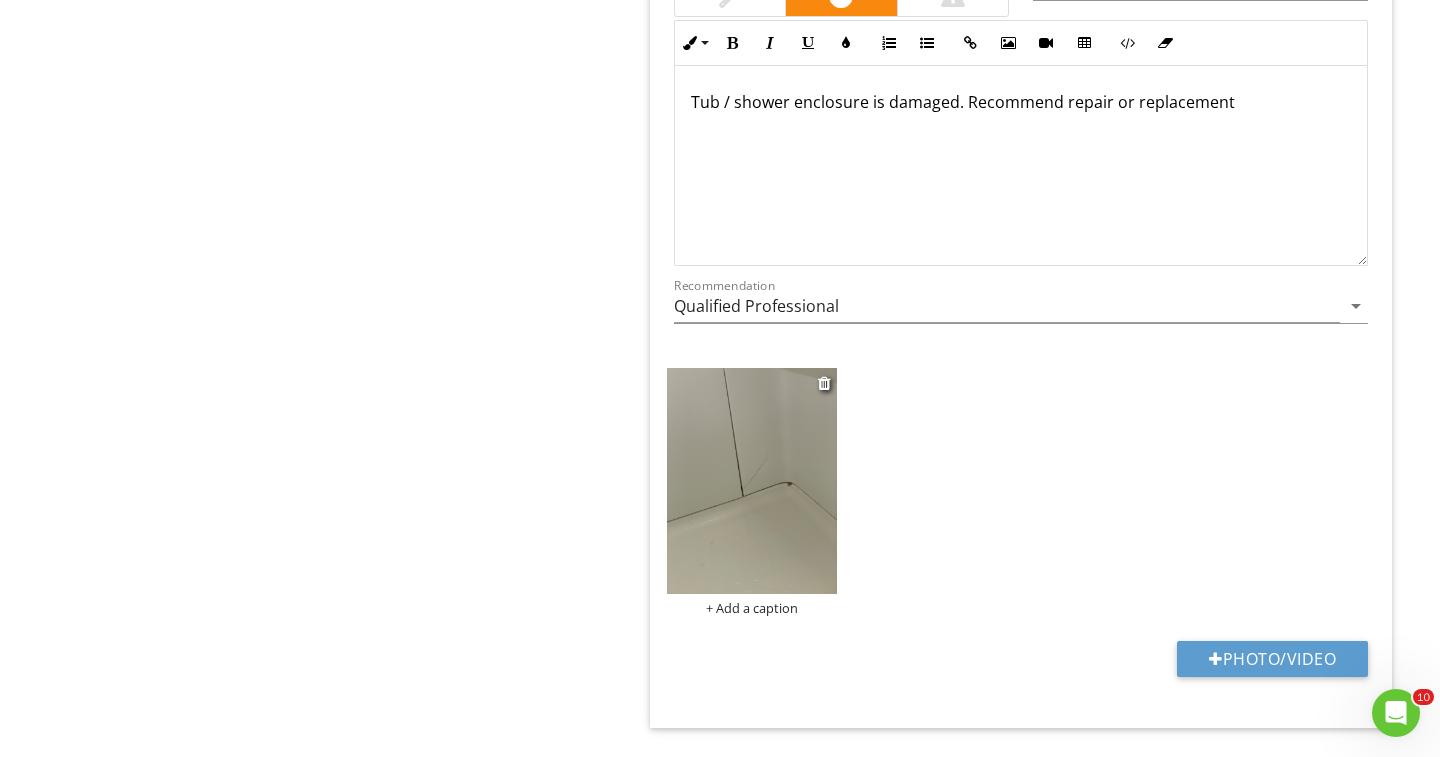 click at bounding box center (752, 481) 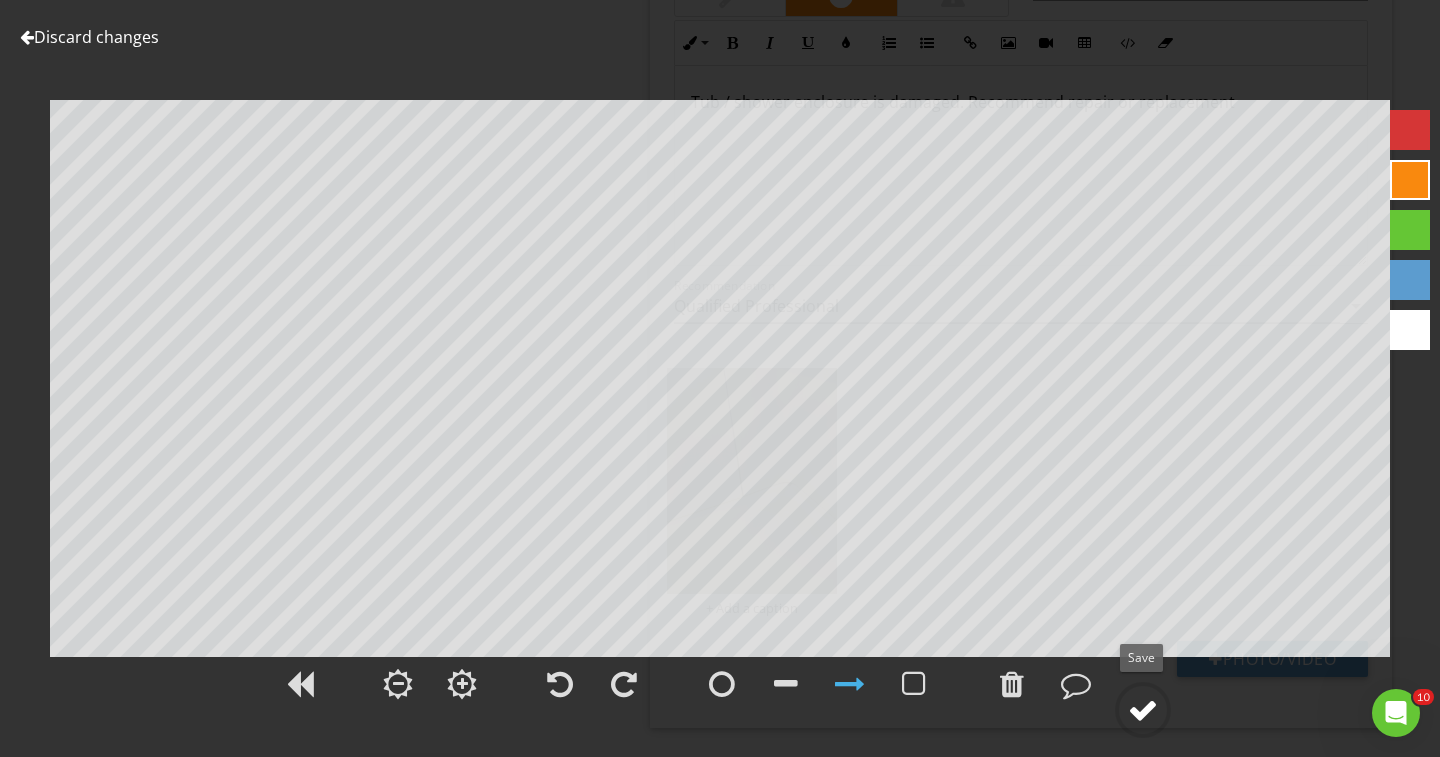click at bounding box center (1143, 710) 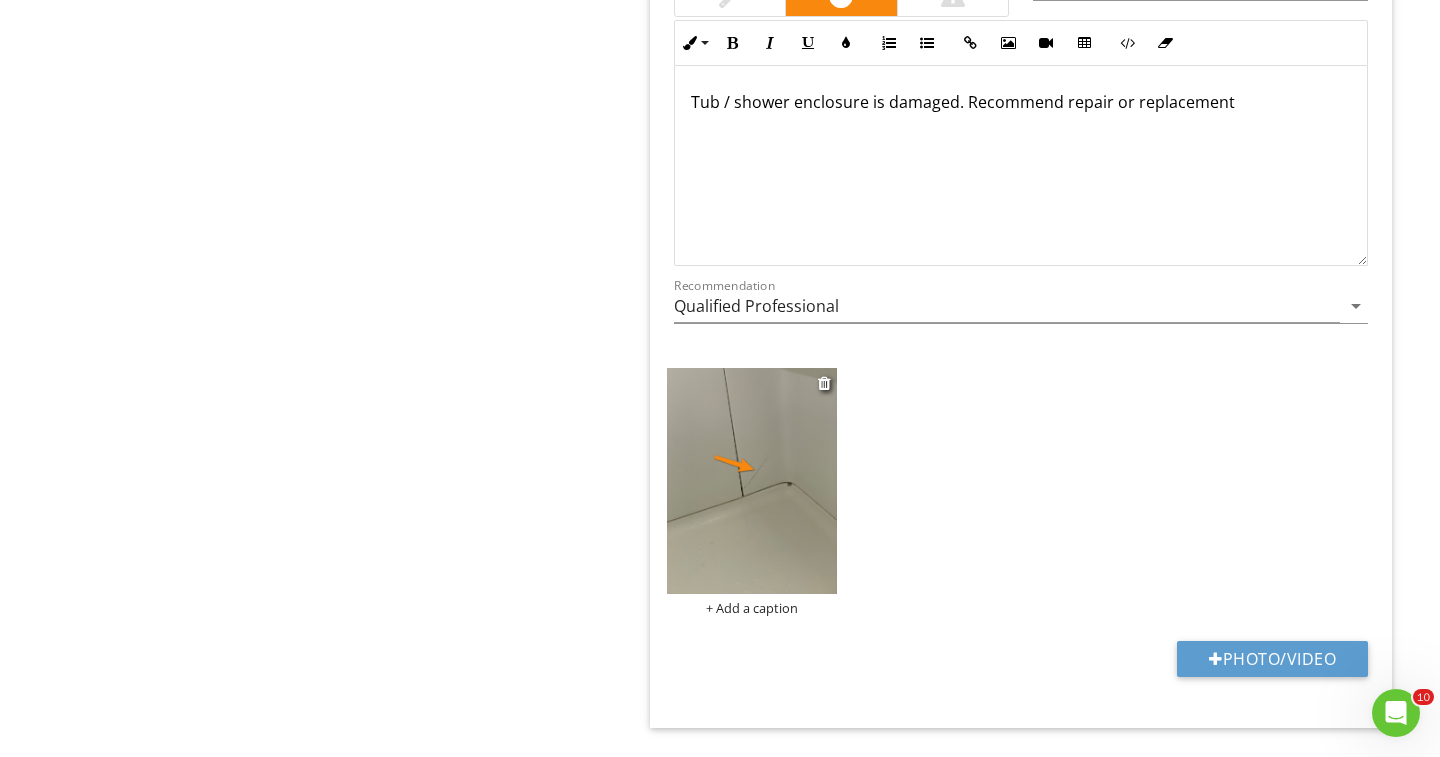 click on "+ Add a caption" at bounding box center (752, 608) 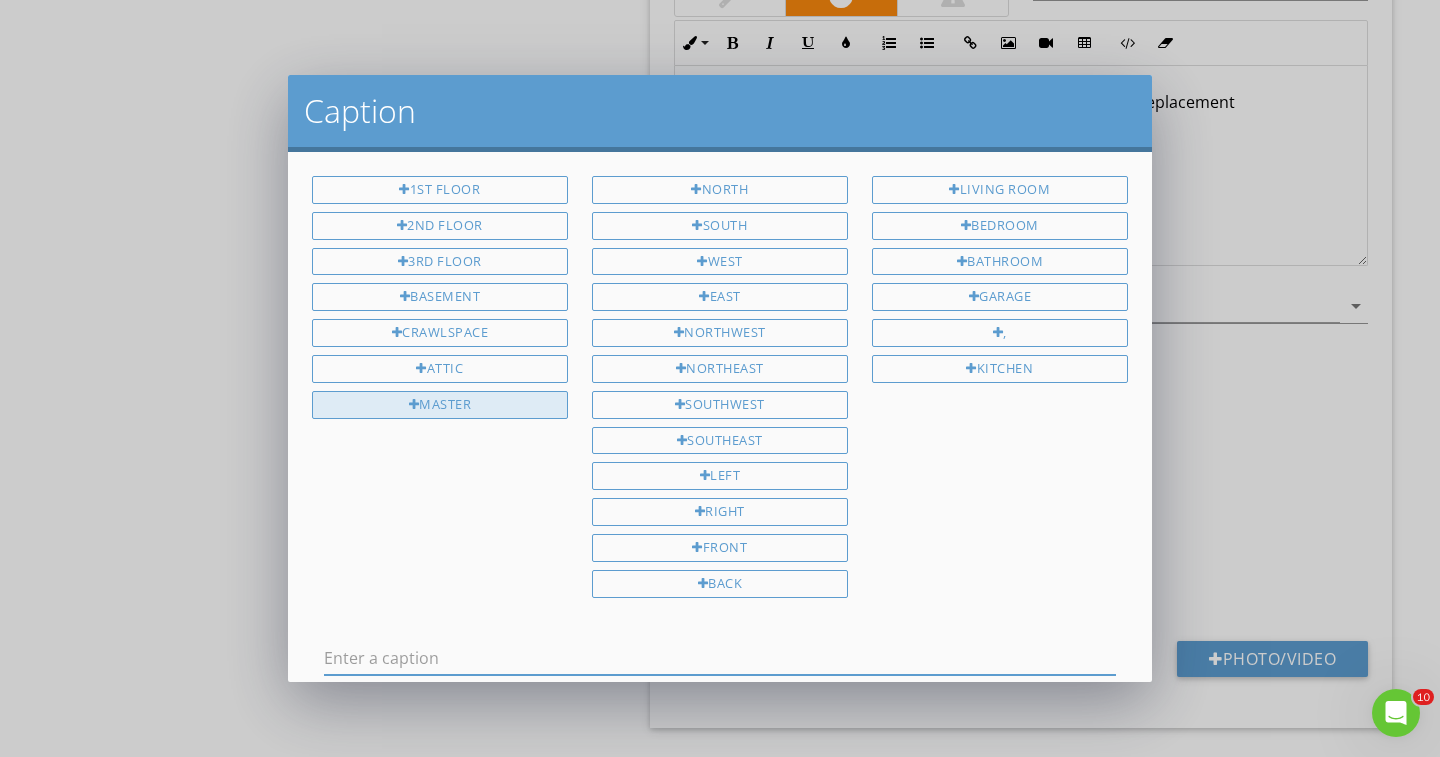 click on "Master" at bounding box center [440, 405] 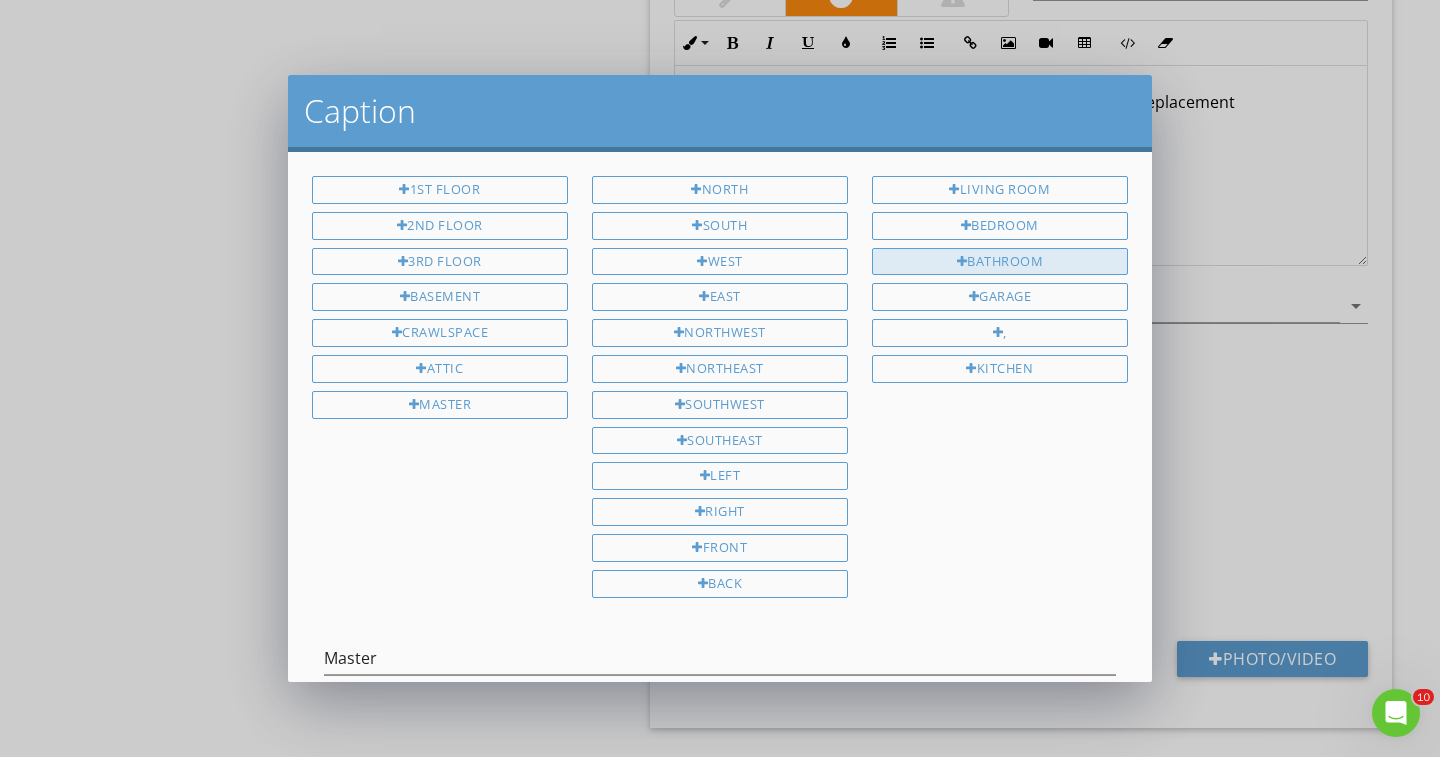 click at bounding box center (962, 262) 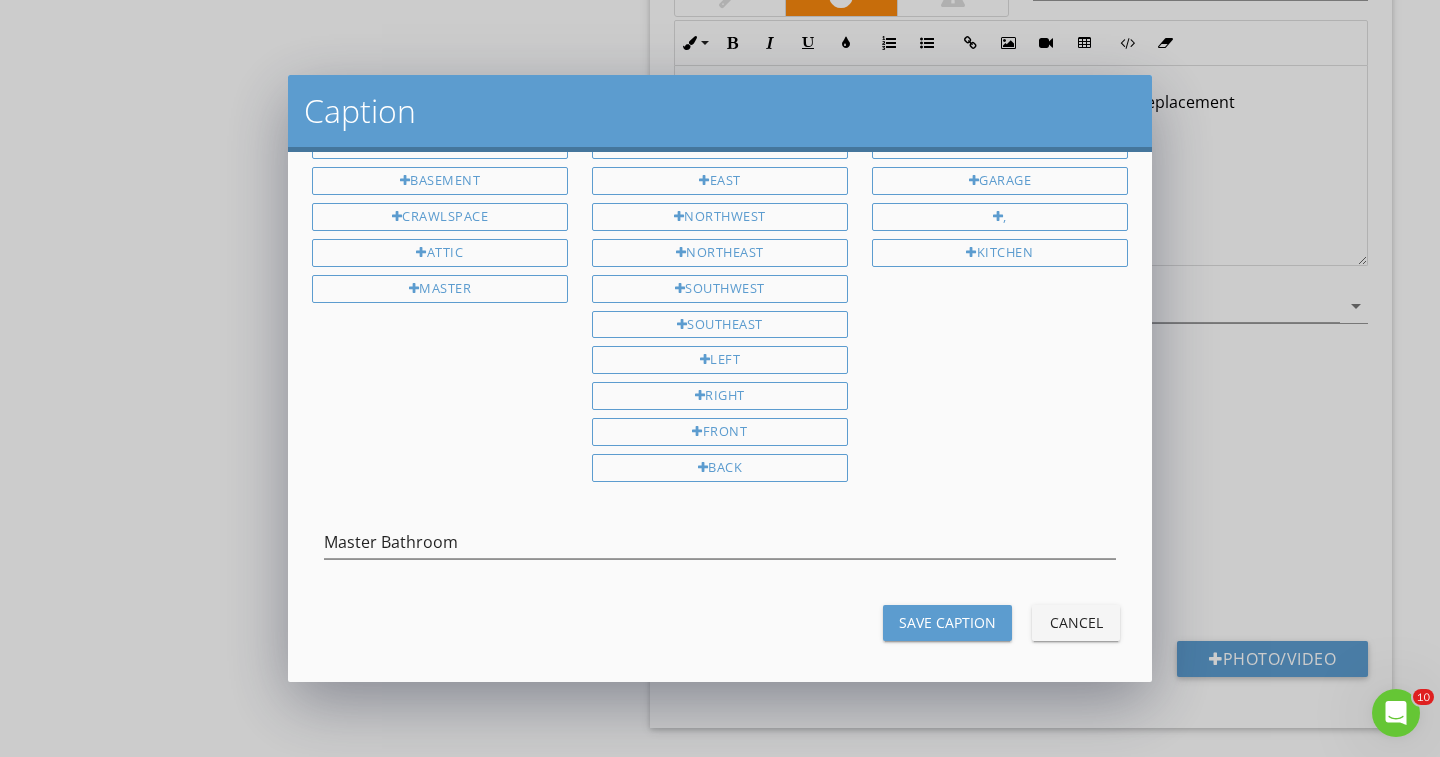 click on "Save Caption" at bounding box center [947, 622] 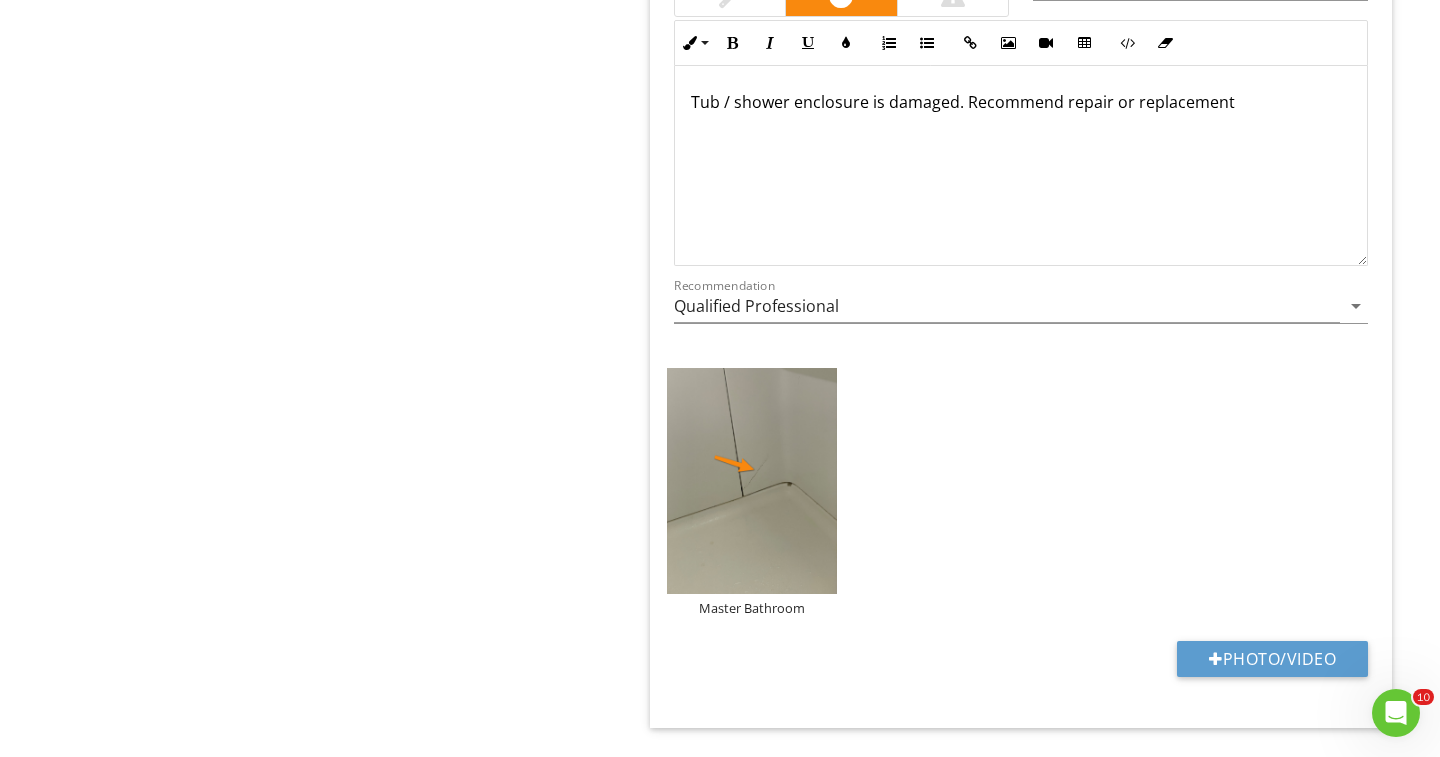 scroll, scrollTop: 115, scrollLeft: 0, axis: vertical 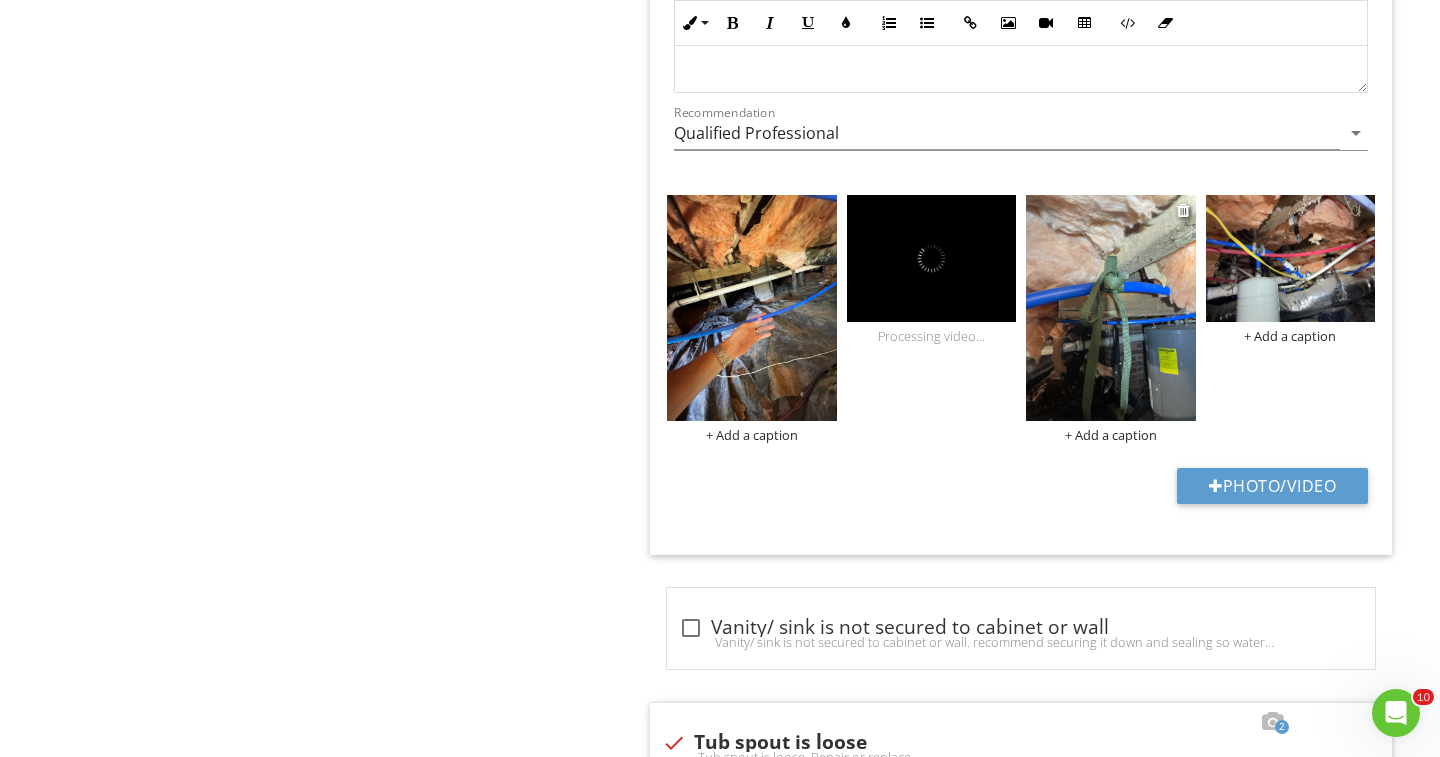 click at bounding box center (1111, 308) 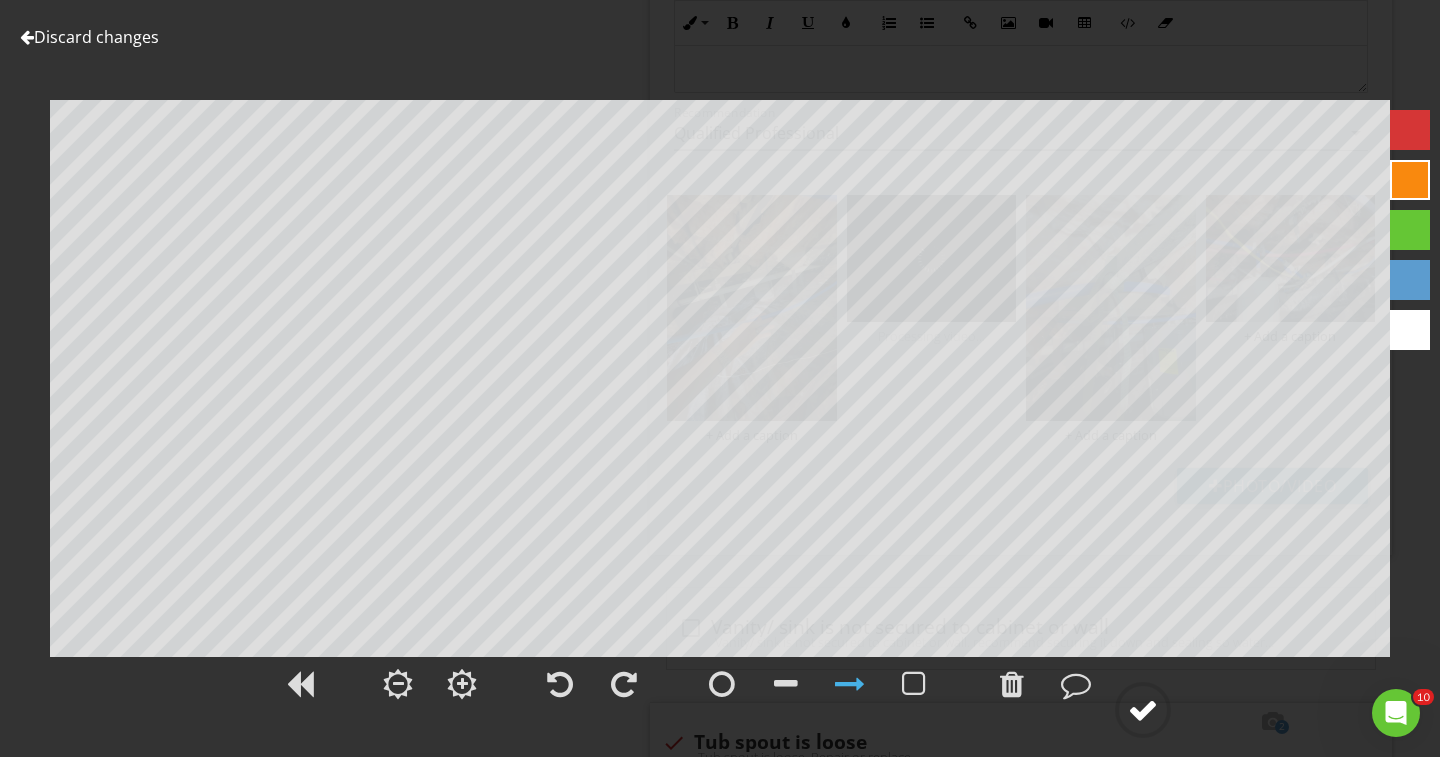 click at bounding box center (1143, 710) 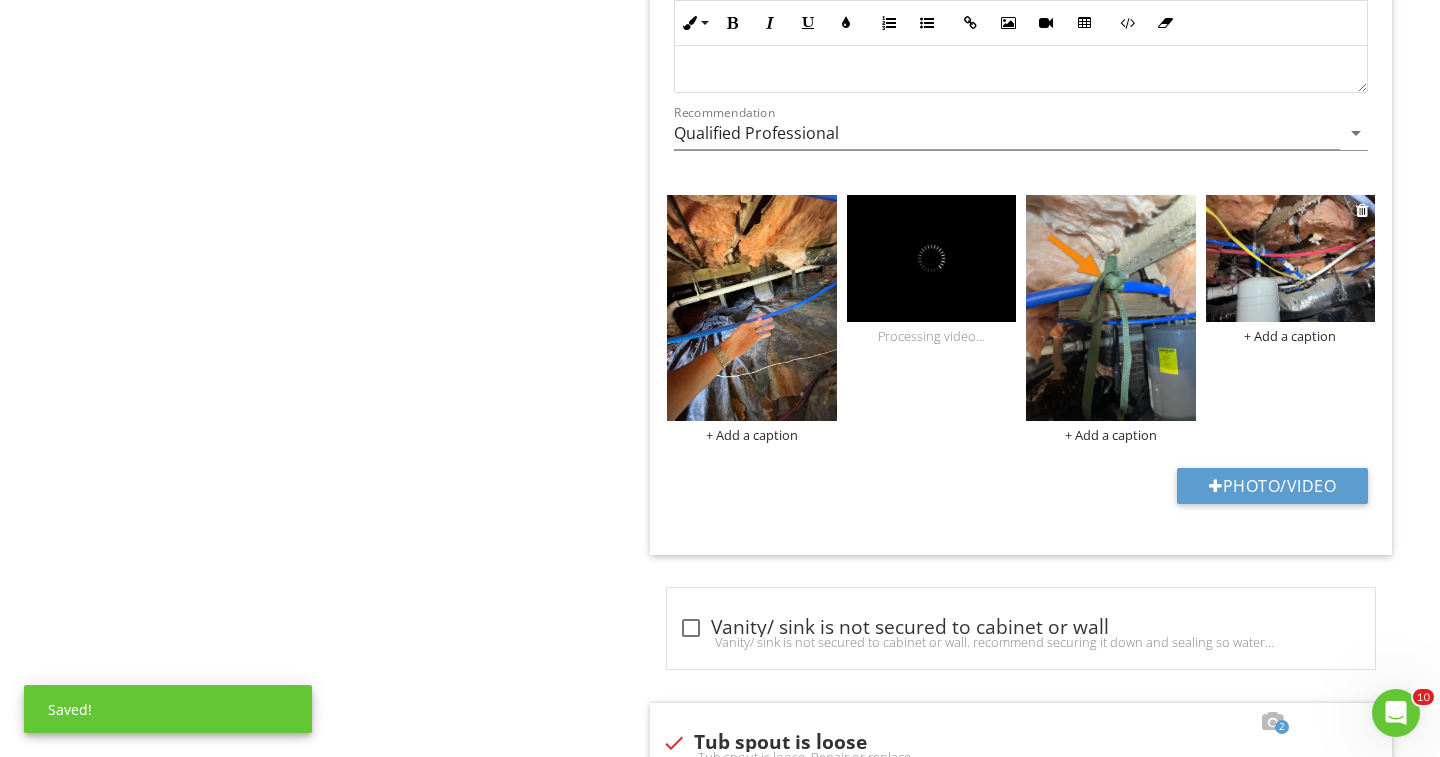 click at bounding box center [1291, 258] 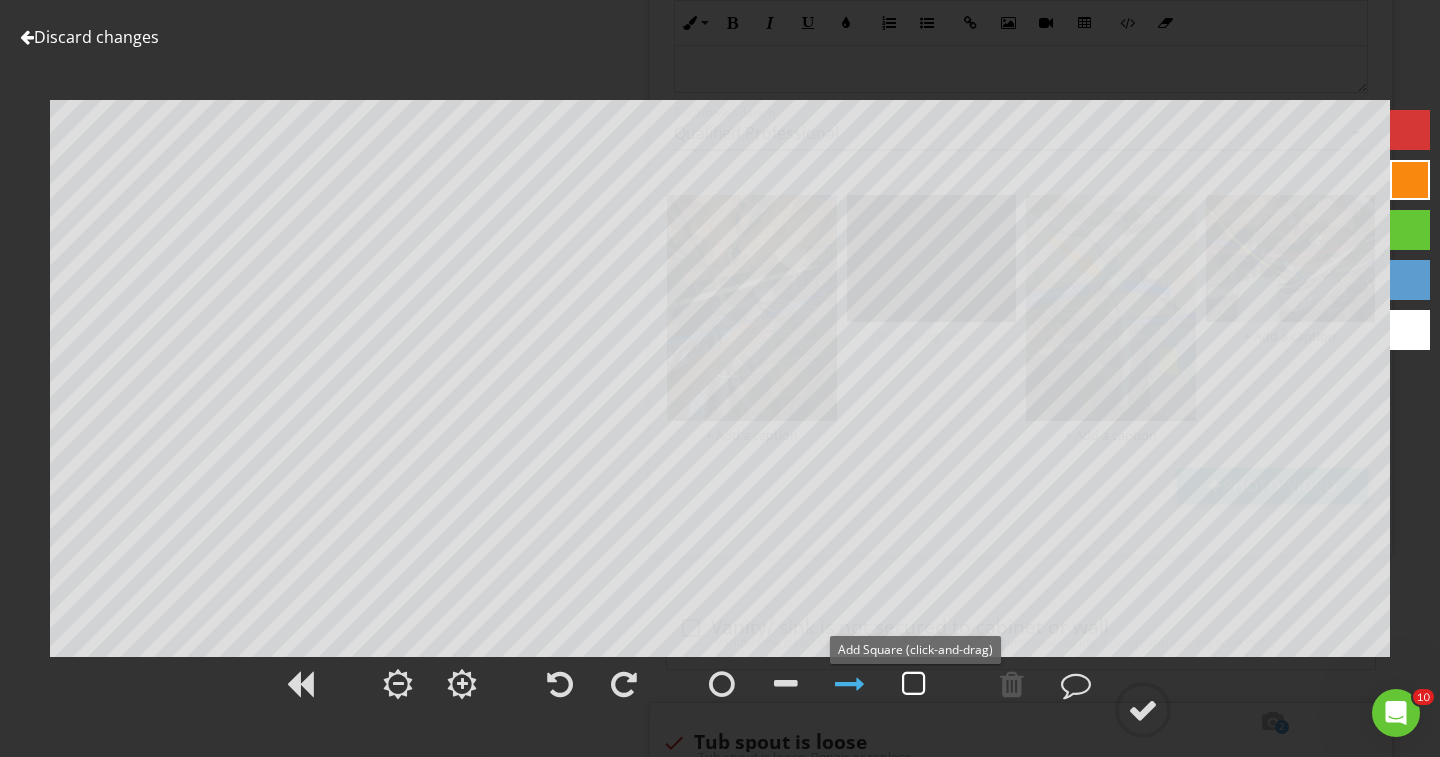 click at bounding box center (914, 684) 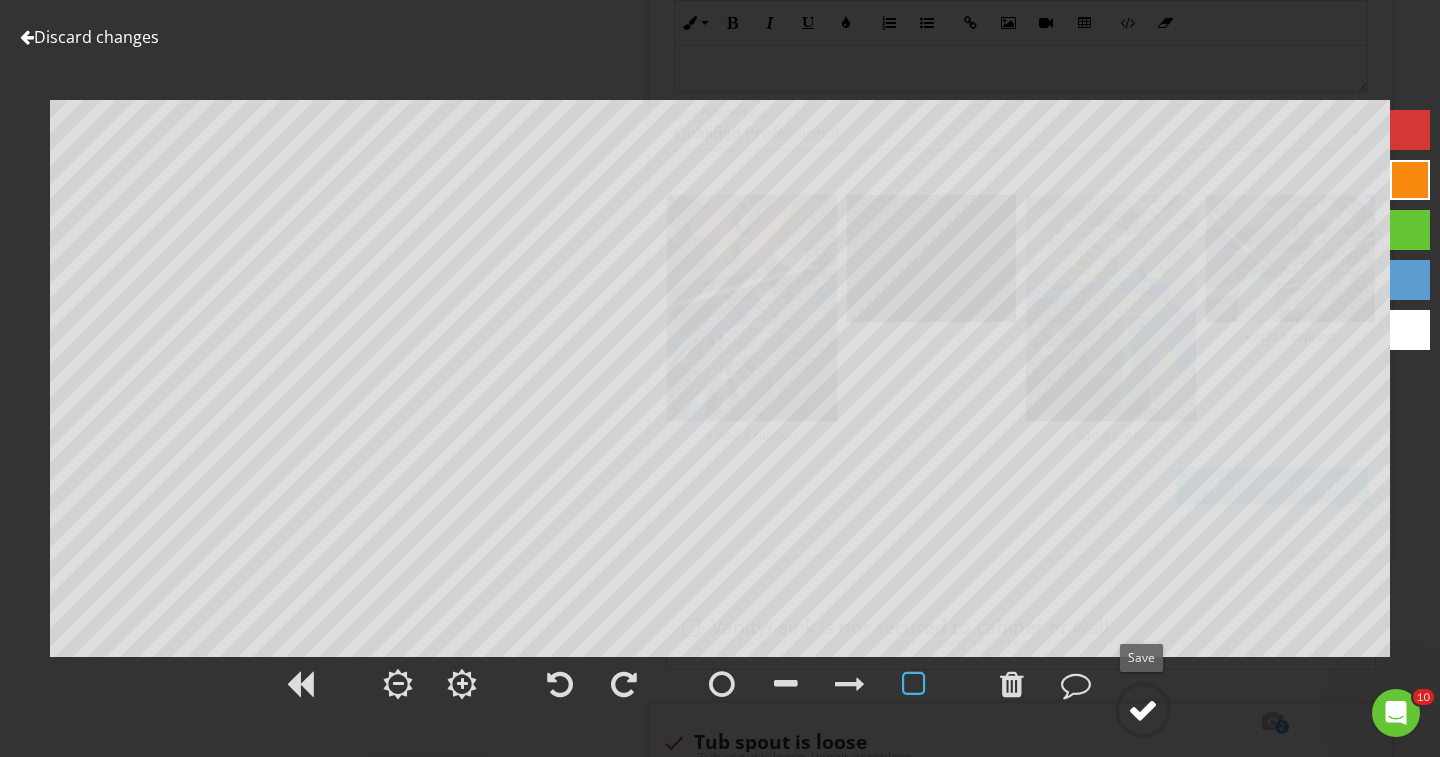 click at bounding box center [1143, 710] 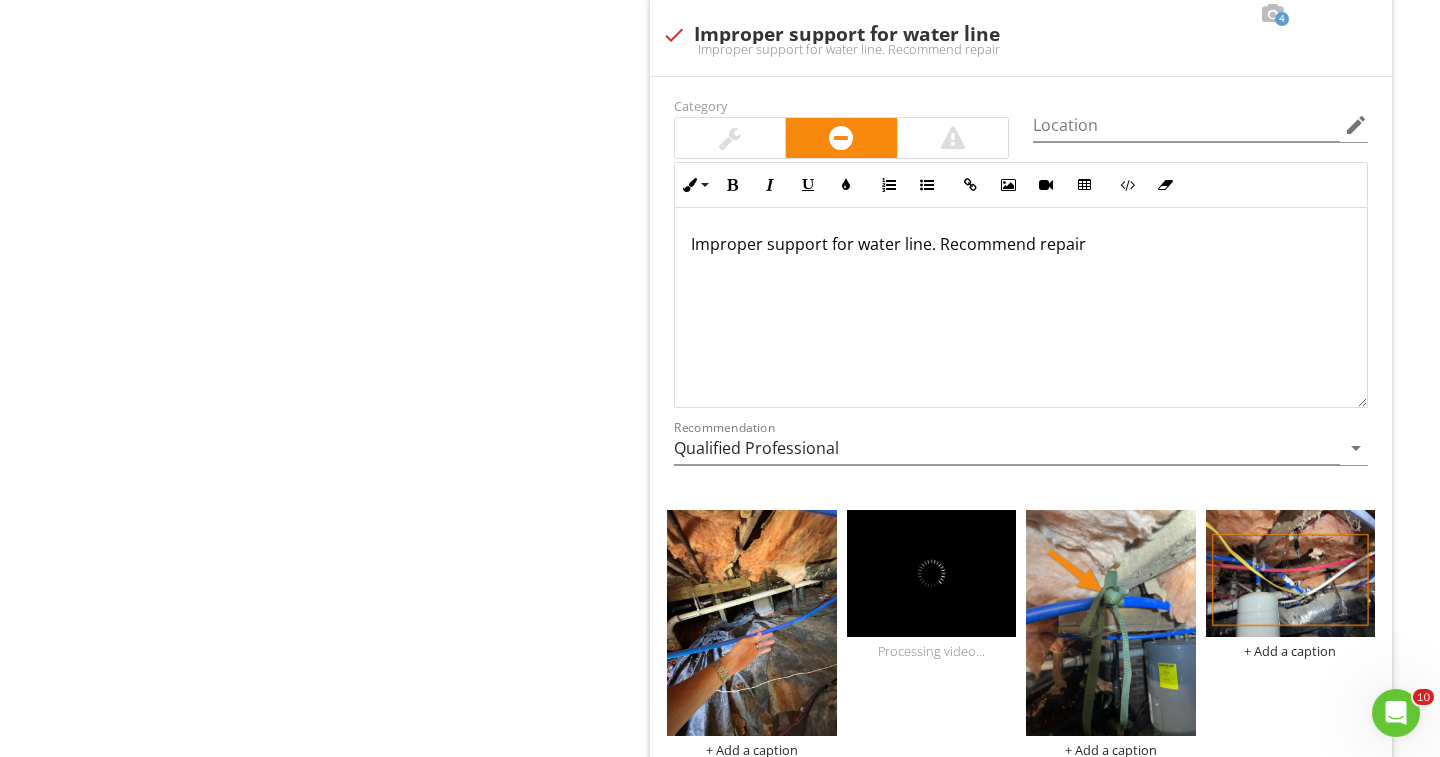 scroll, scrollTop: 5529, scrollLeft: 0, axis: vertical 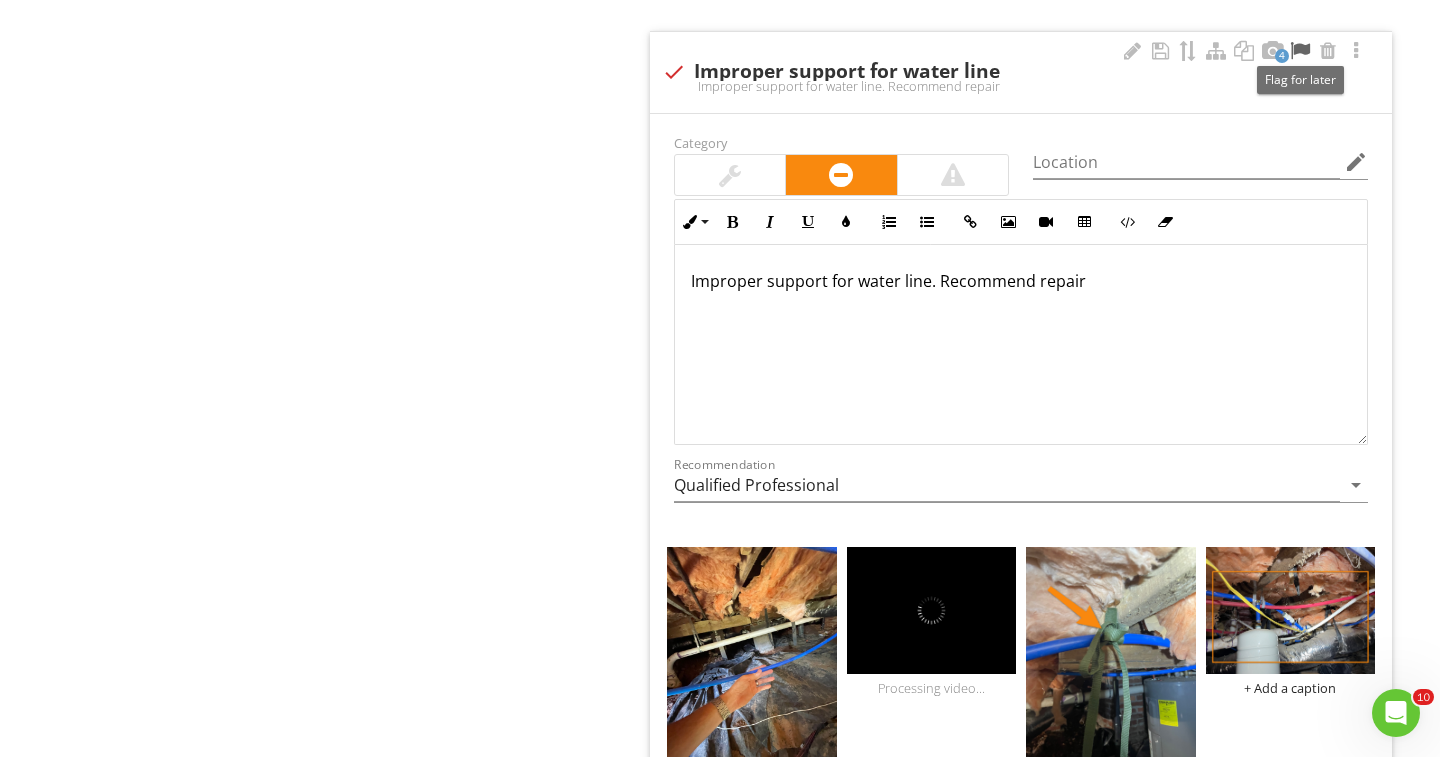 click at bounding box center (1300, 51) 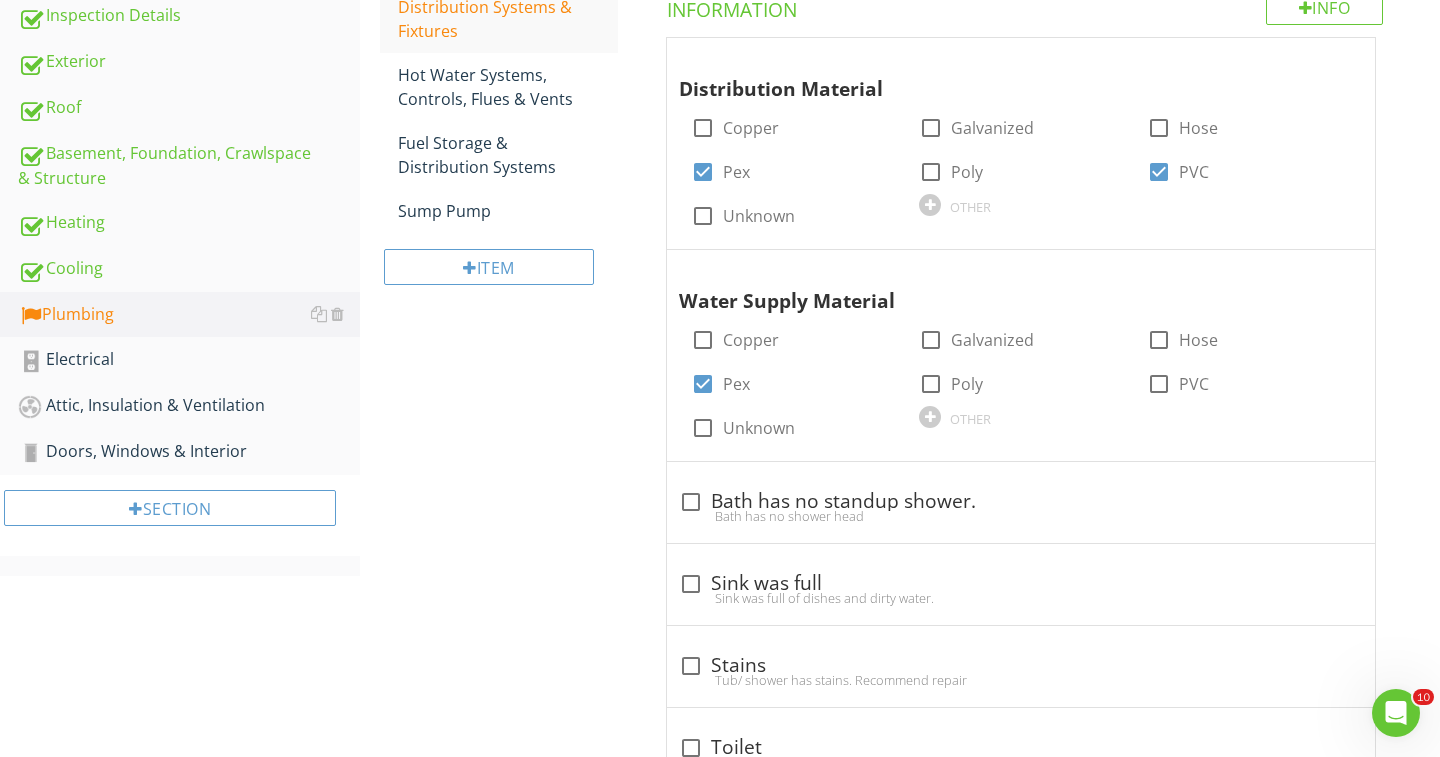 scroll, scrollTop: 494, scrollLeft: 0, axis: vertical 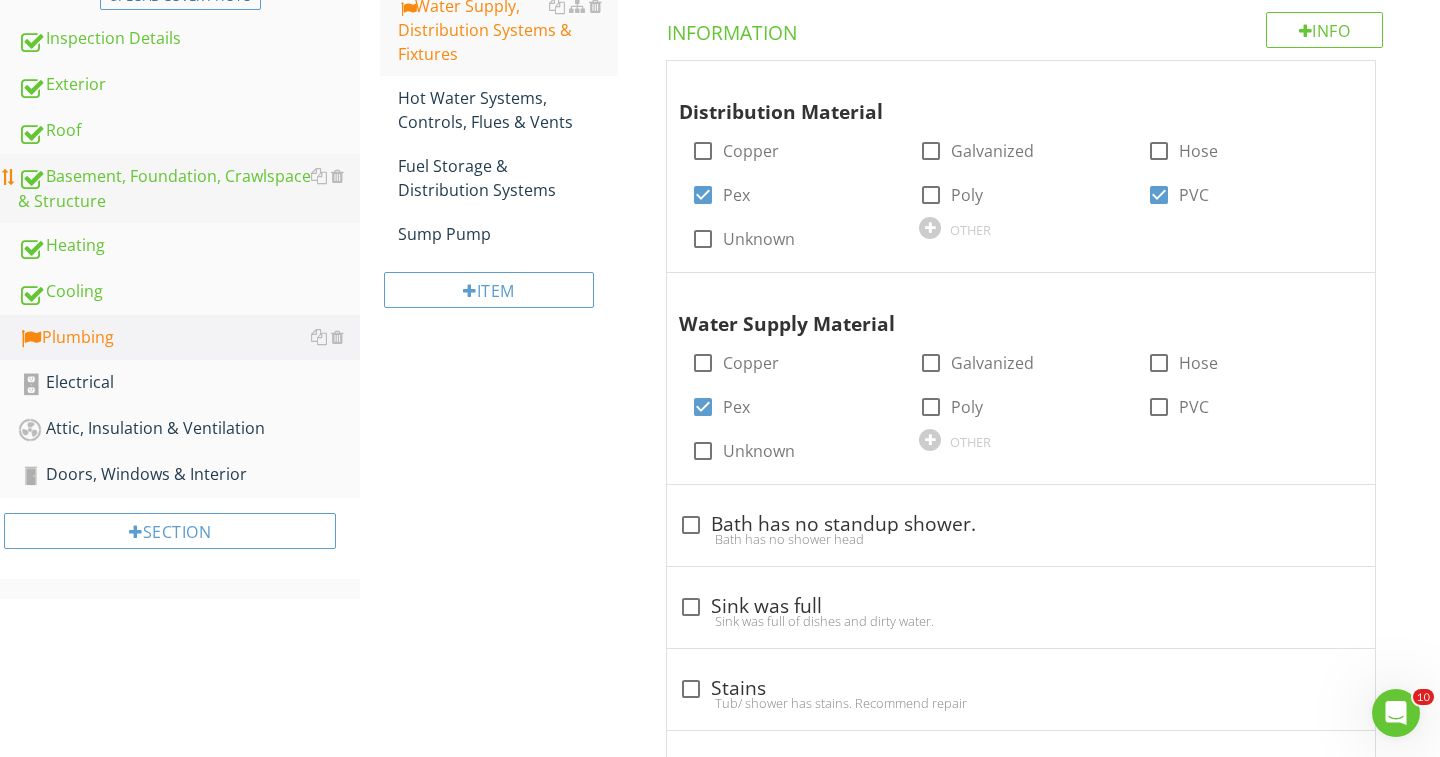 click on "Basement, Foundation, Crawlspace & Structure" at bounding box center [189, 189] 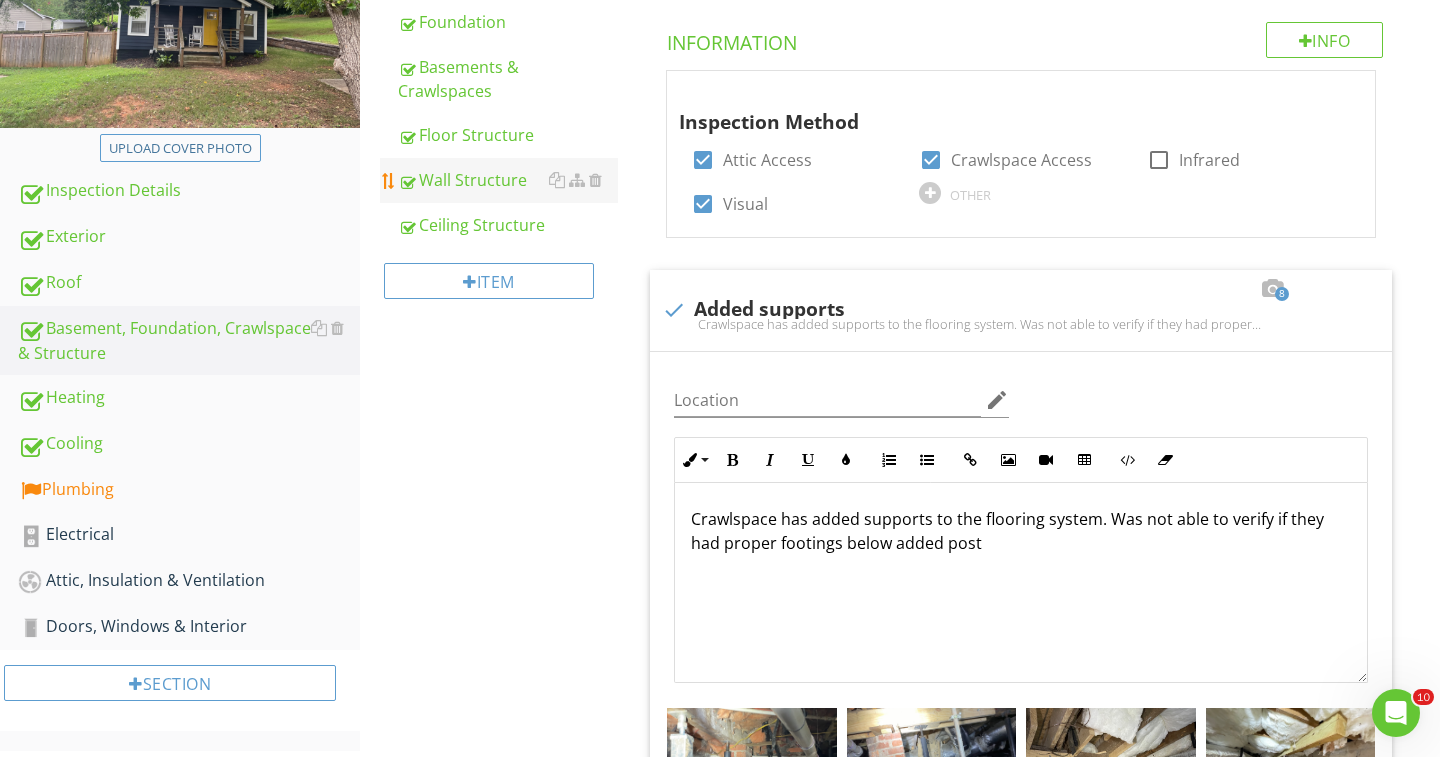 scroll, scrollTop: 333, scrollLeft: 0, axis: vertical 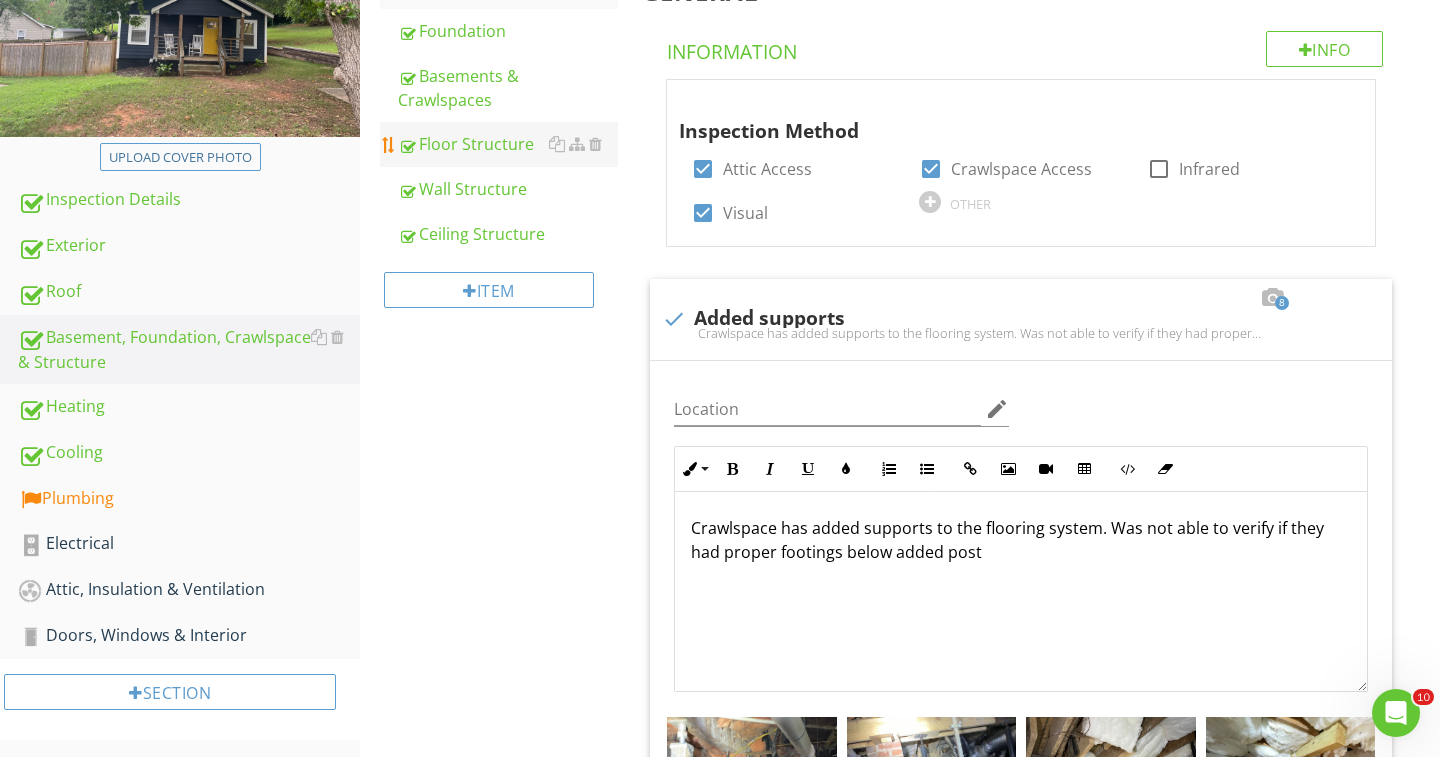click on "Floor Structure" at bounding box center (508, 144) 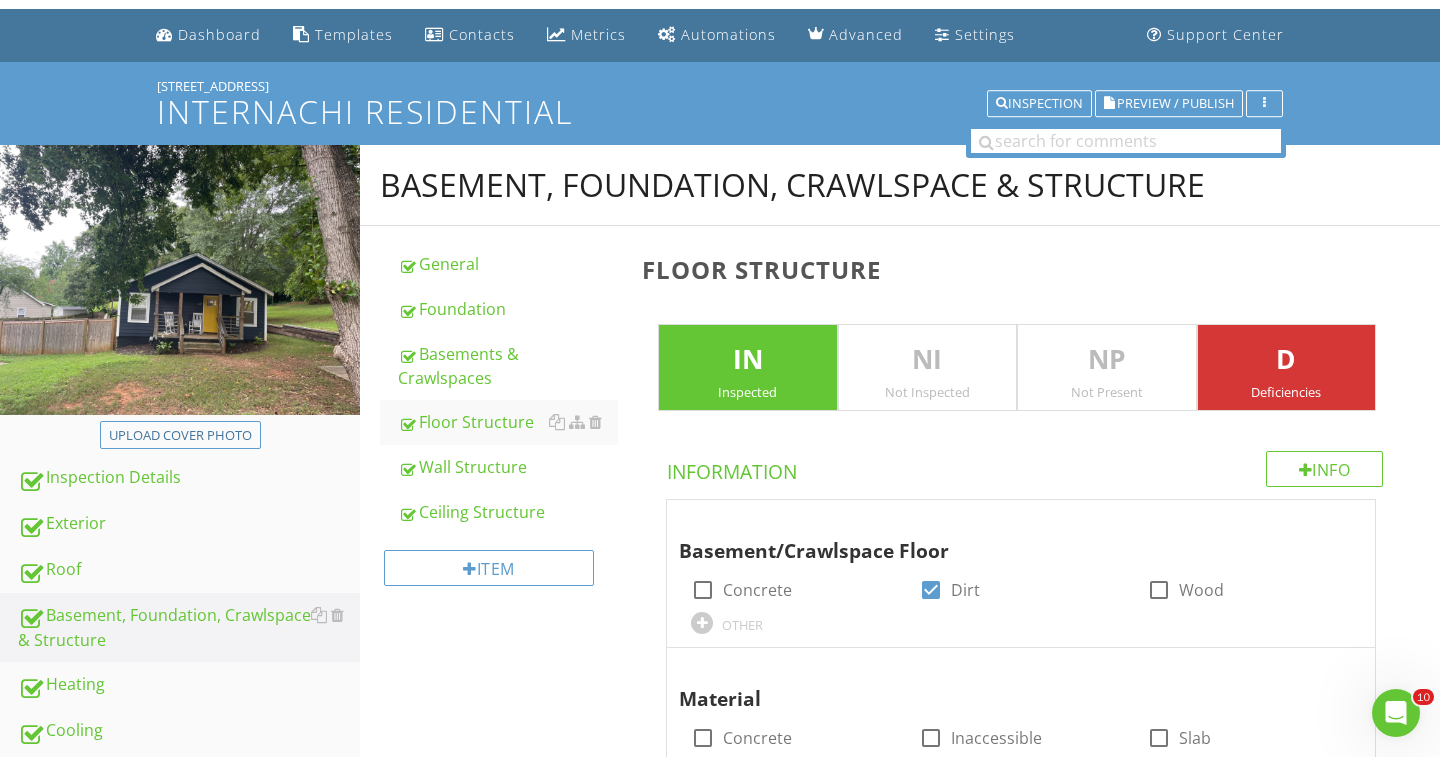 scroll, scrollTop: 79, scrollLeft: 0, axis: vertical 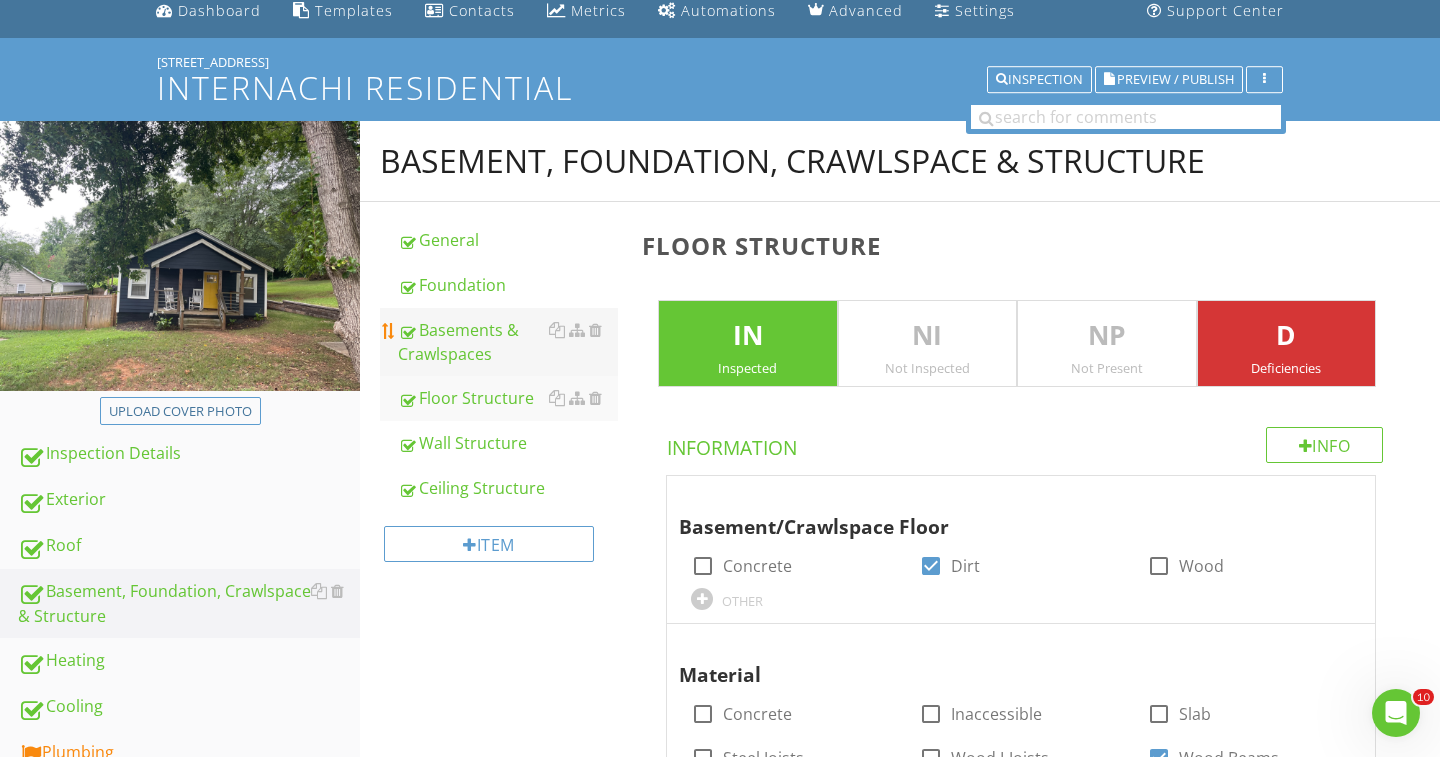 click on "Basements & Crawlspaces" at bounding box center [508, 342] 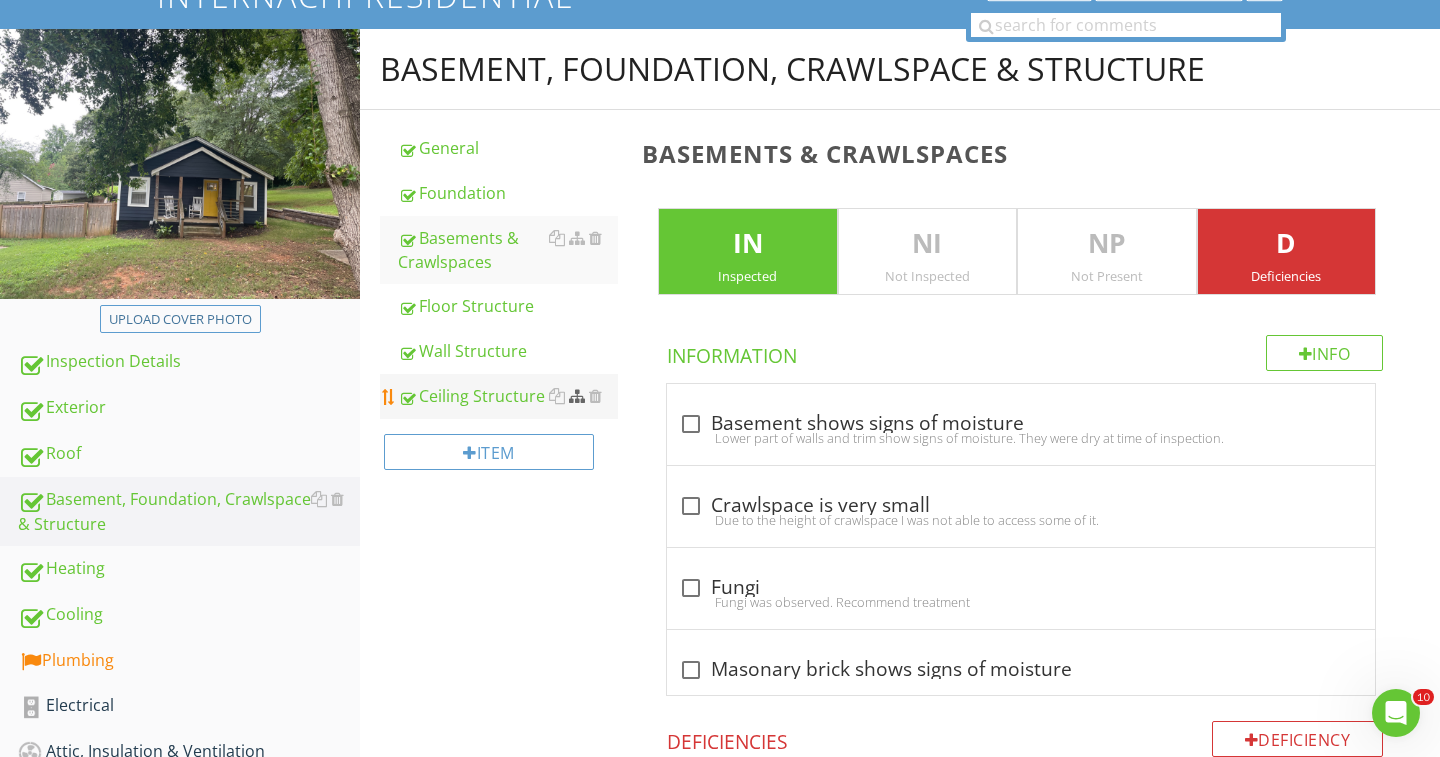 scroll, scrollTop: 145, scrollLeft: 0, axis: vertical 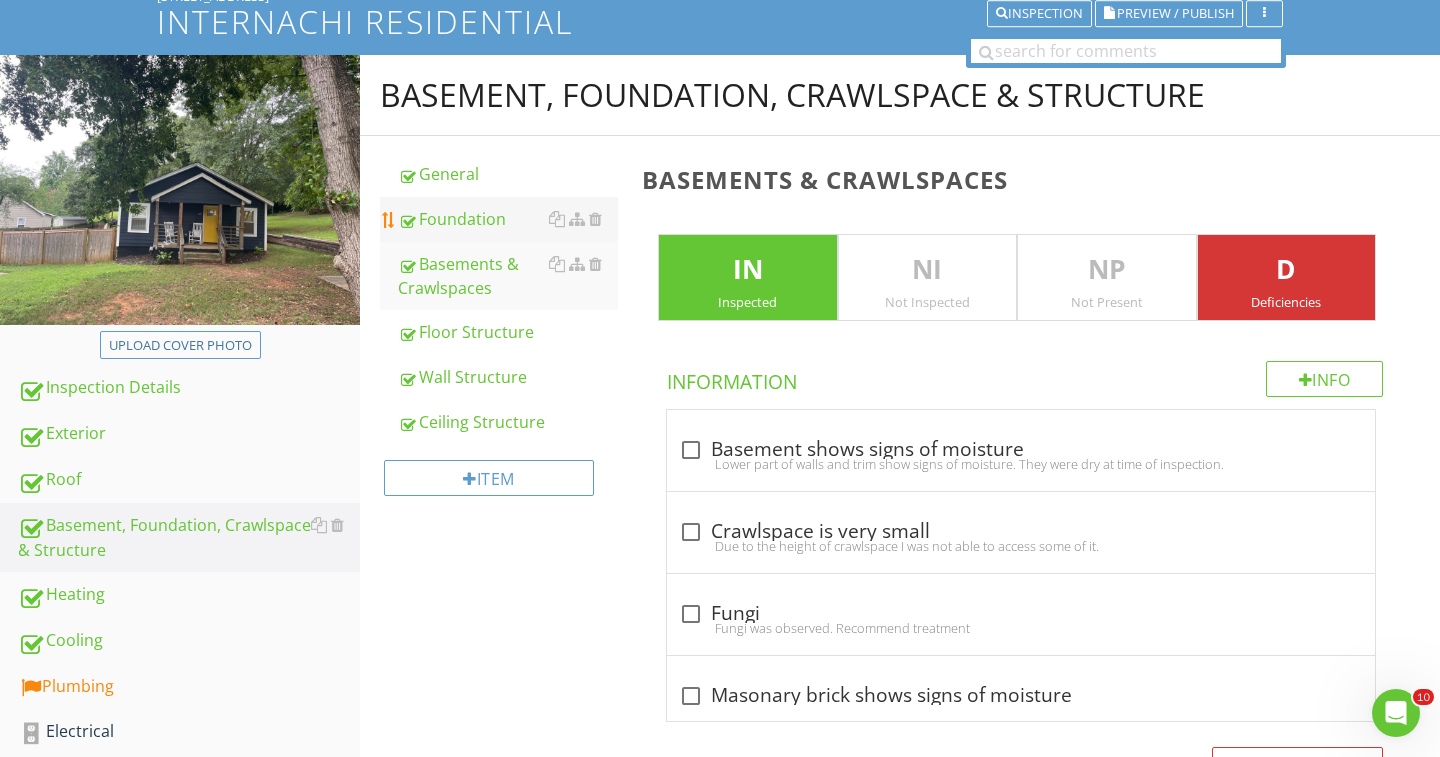 click on "Foundation" at bounding box center (508, 219) 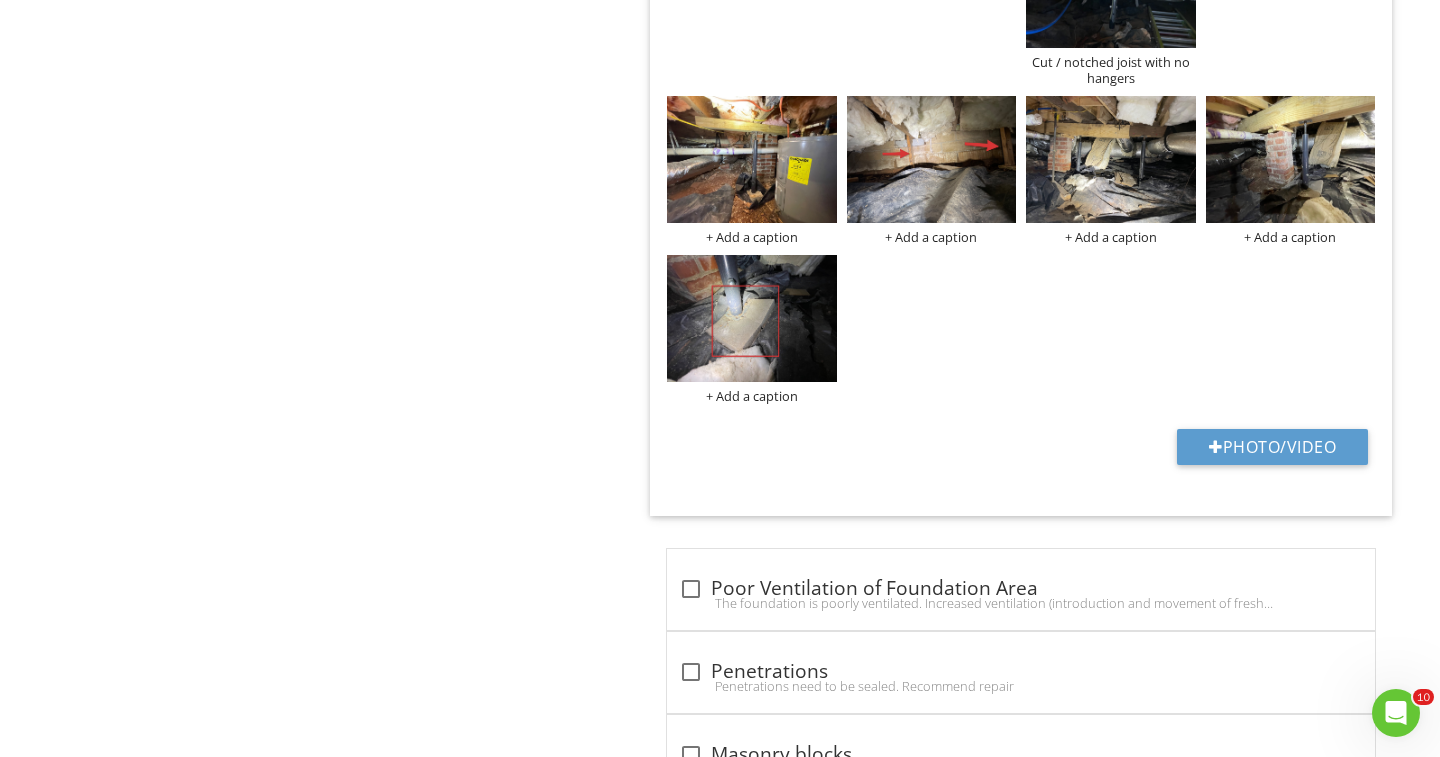 scroll, scrollTop: 4603, scrollLeft: 0, axis: vertical 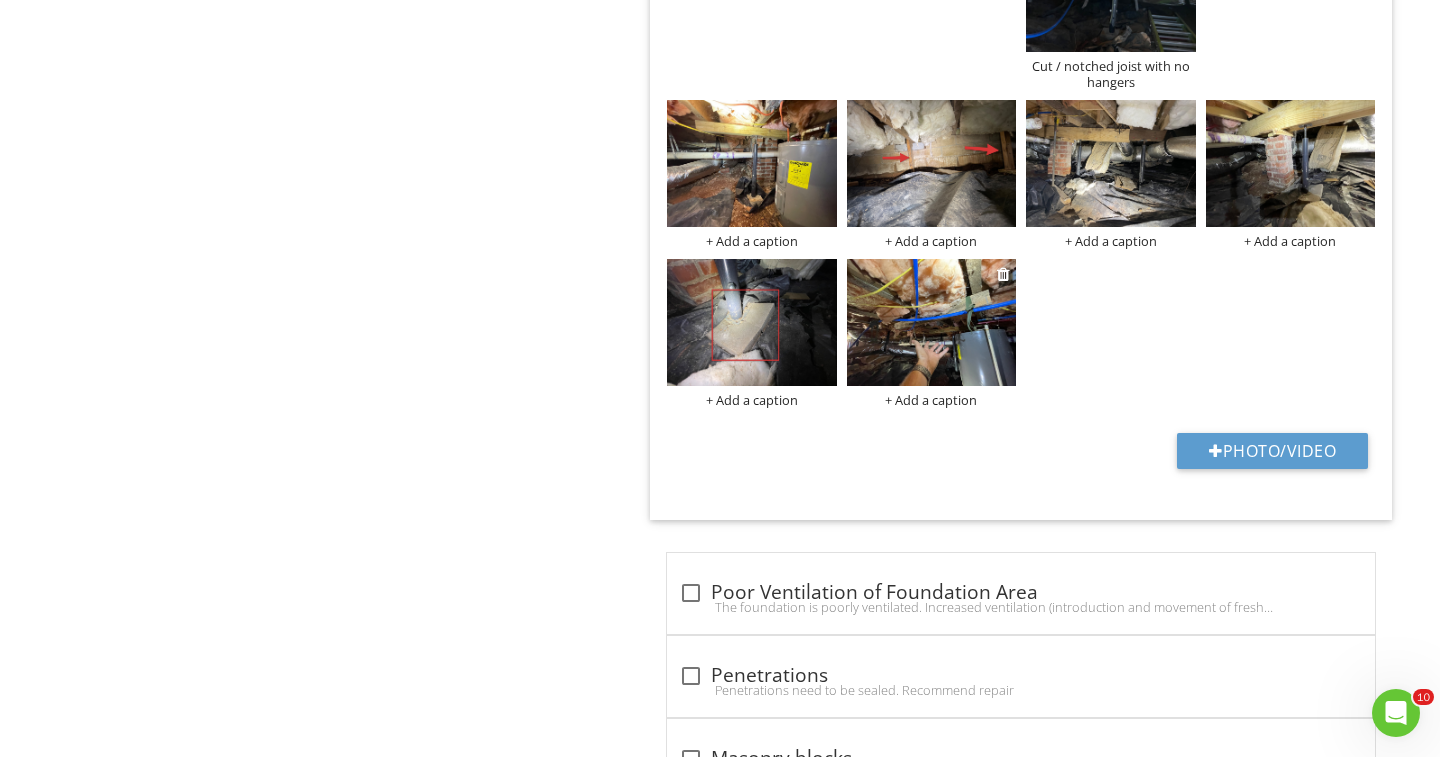 click at bounding box center (932, 322) 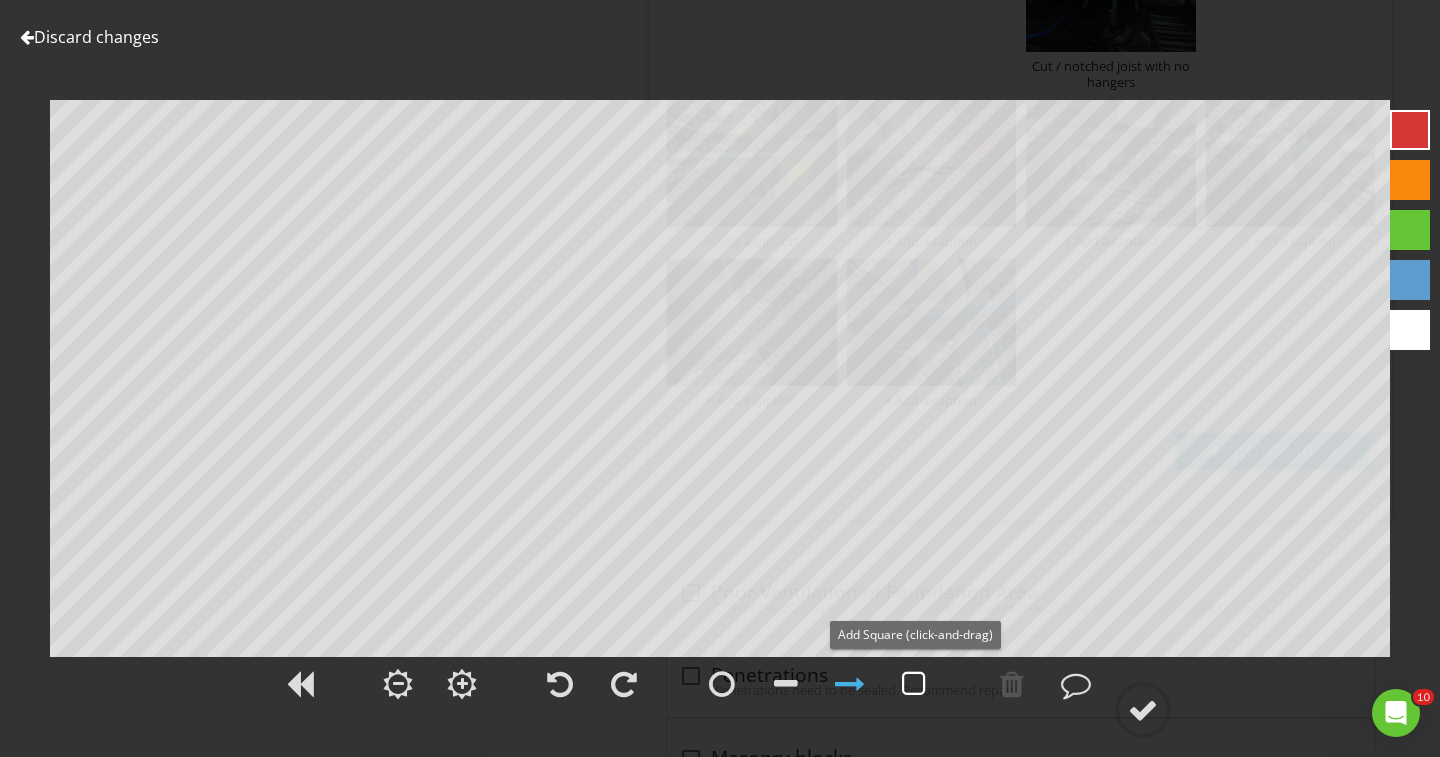 click at bounding box center [914, 684] 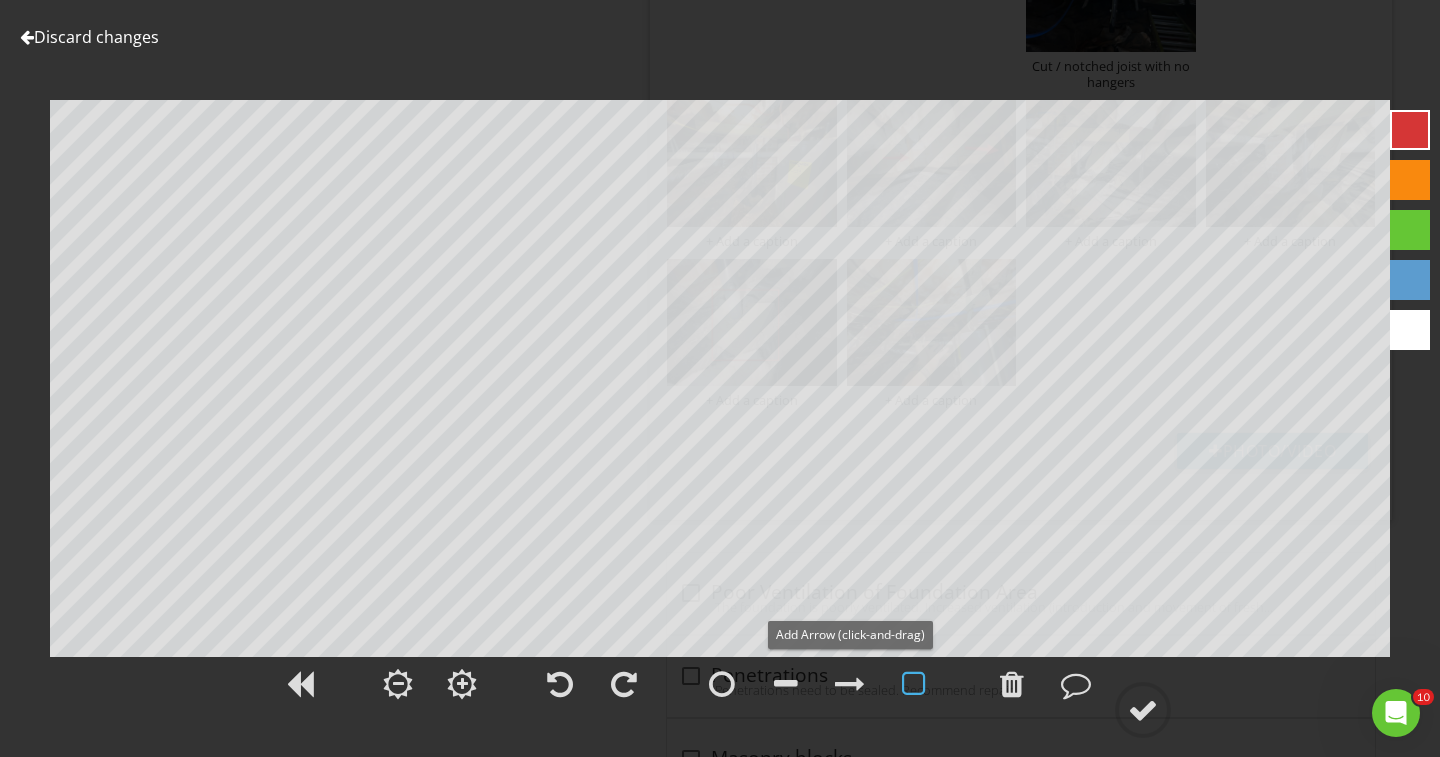 drag, startPoint x: 842, startPoint y: 687, endPoint x: 830, endPoint y: 633, distance: 55.31727 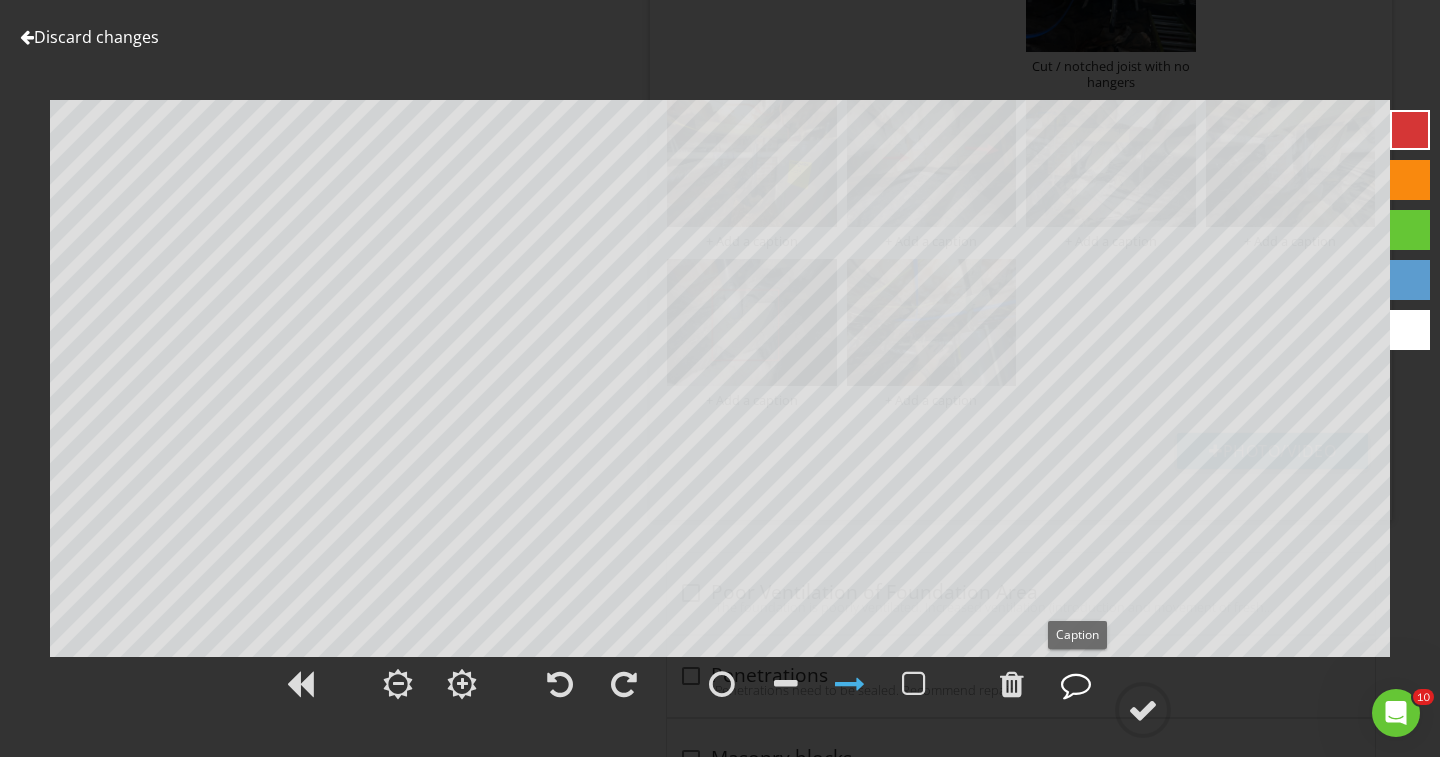 click at bounding box center (1076, 684) 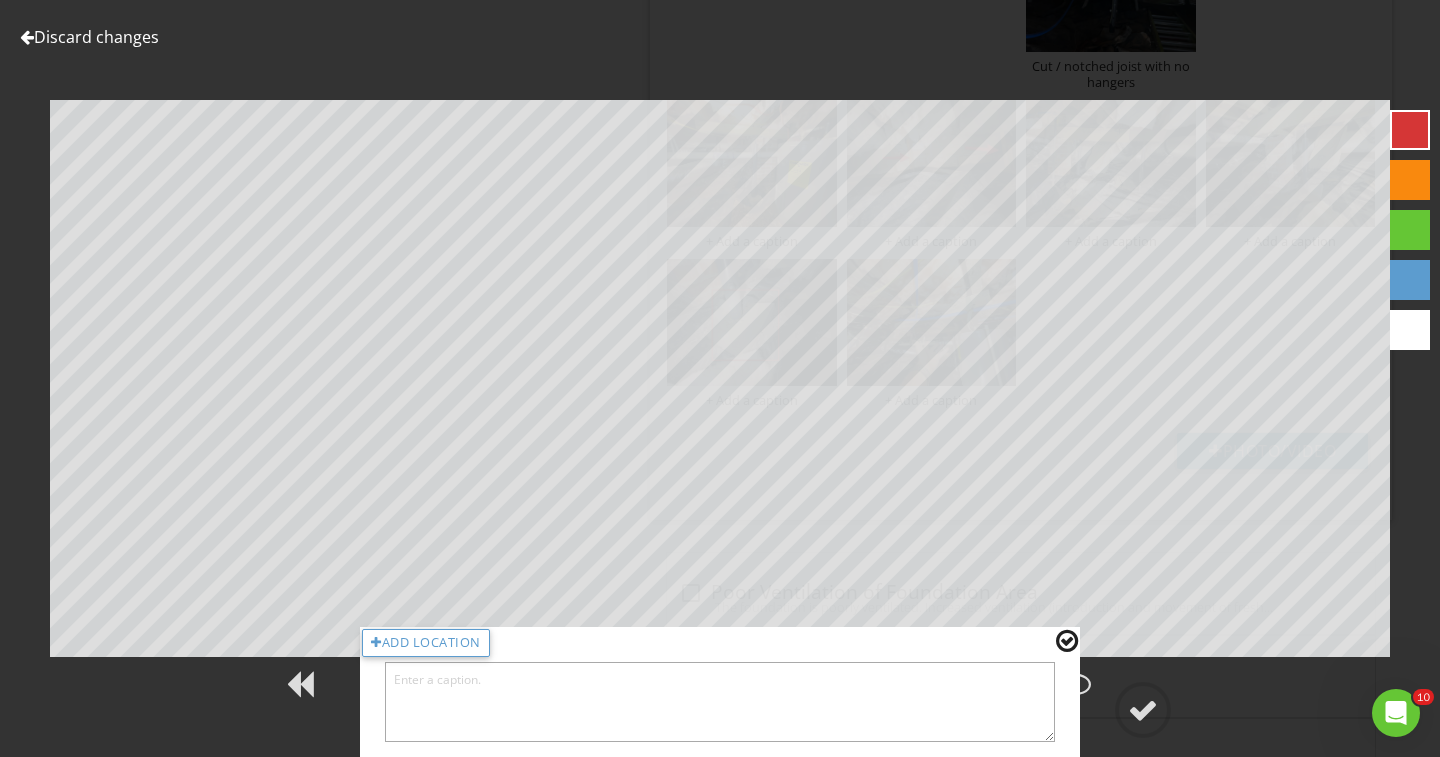 click at bounding box center [720, 702] 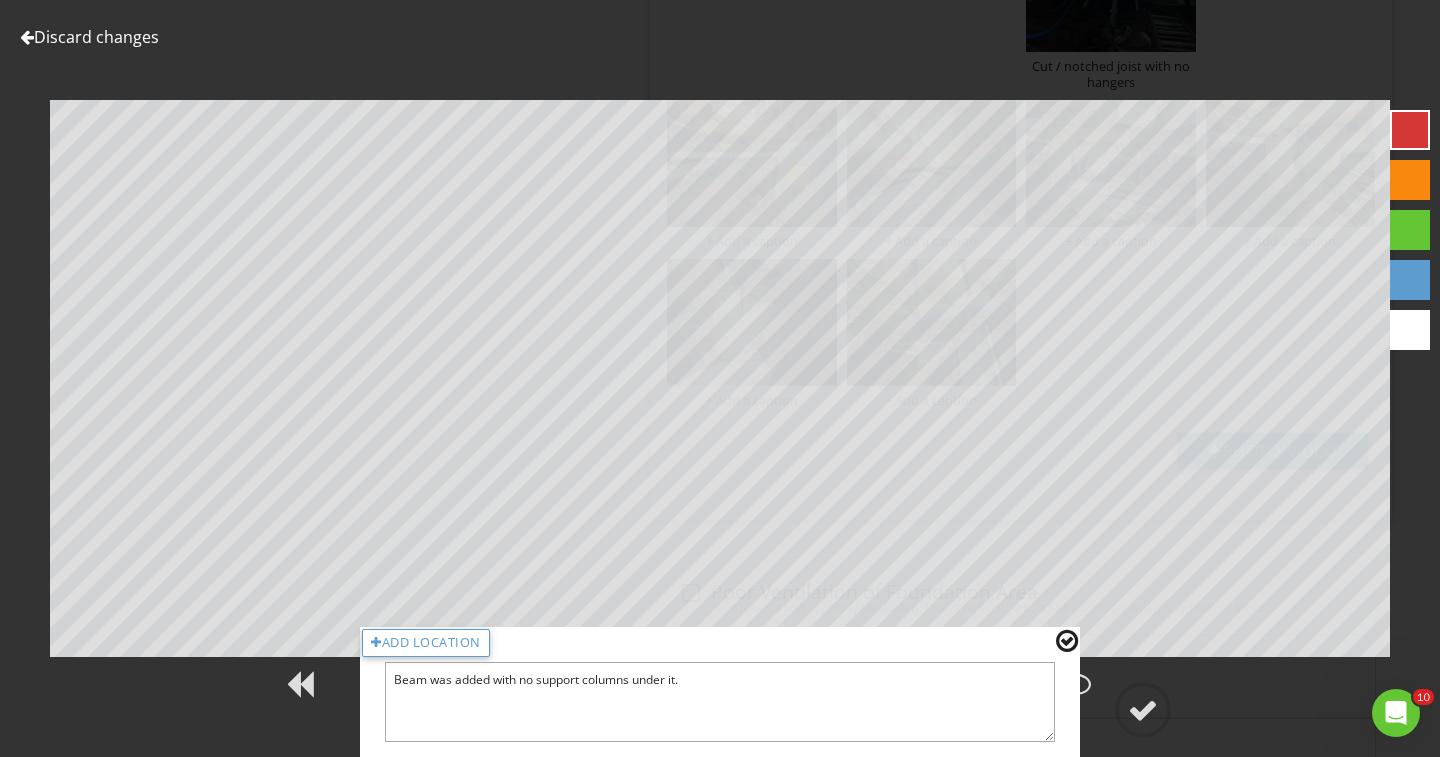 type on "Beam was added with no support columns under it." 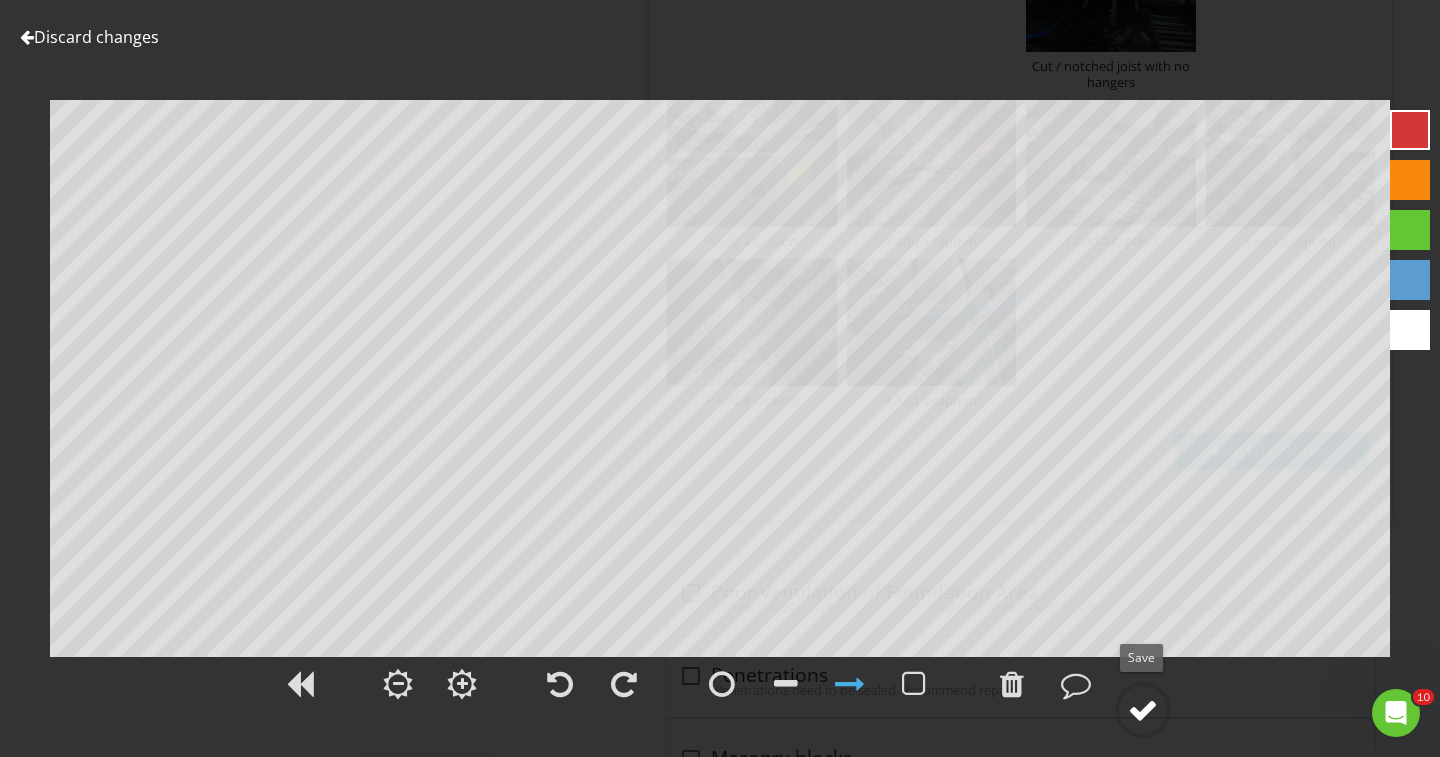 click at bounding box center (1143, 710) 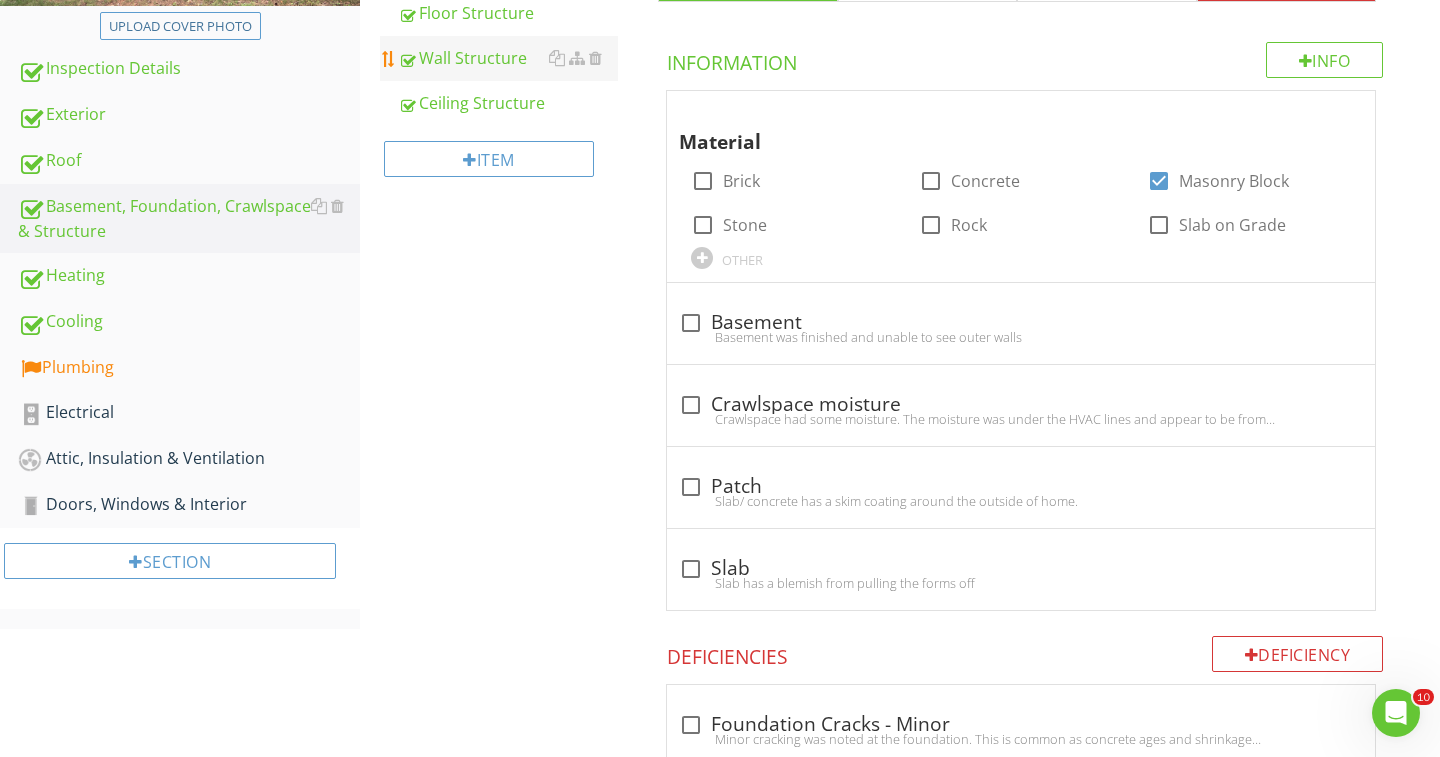 scroll, scrollTop: 476, scrollLeft: 0, axis: vertical 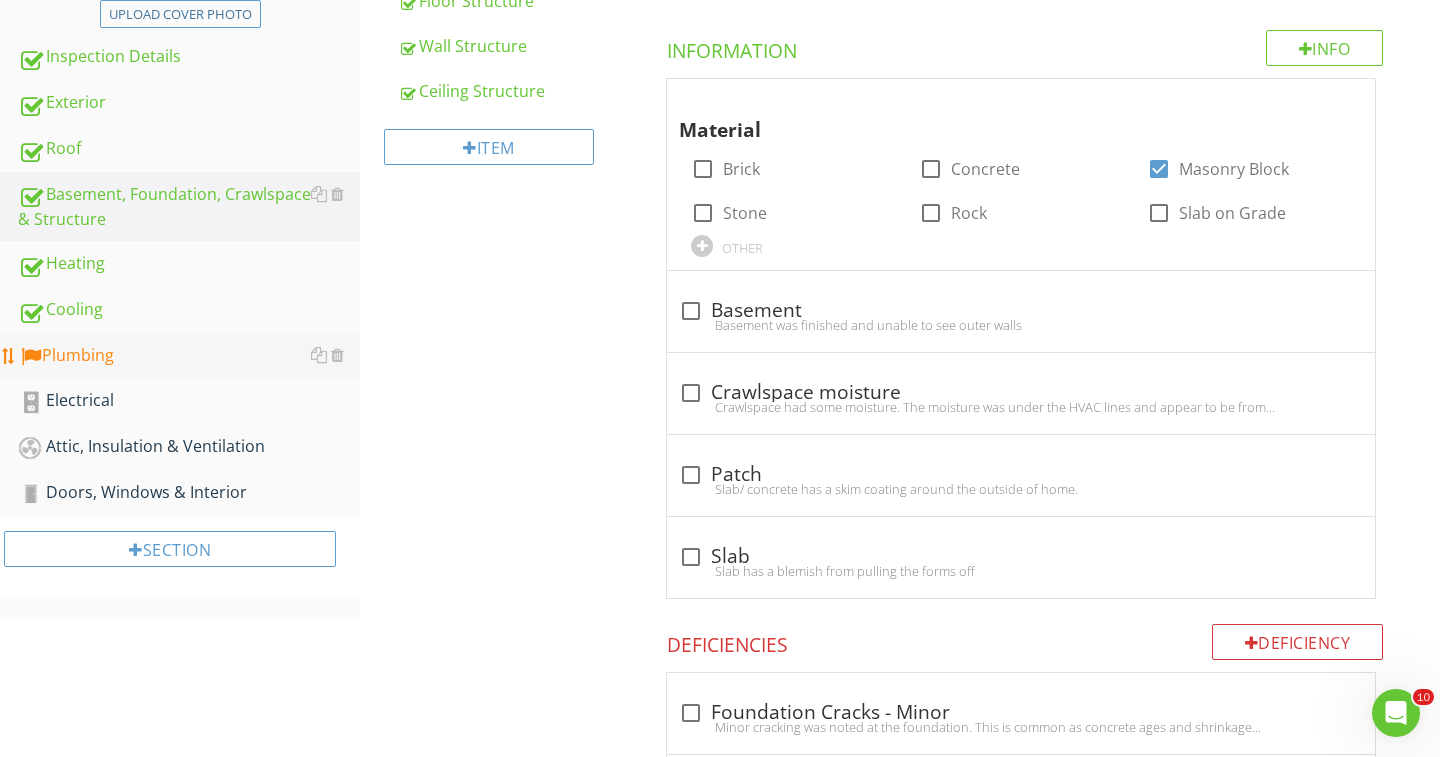 click on "Plumbing" at bounding box center [189, 356] 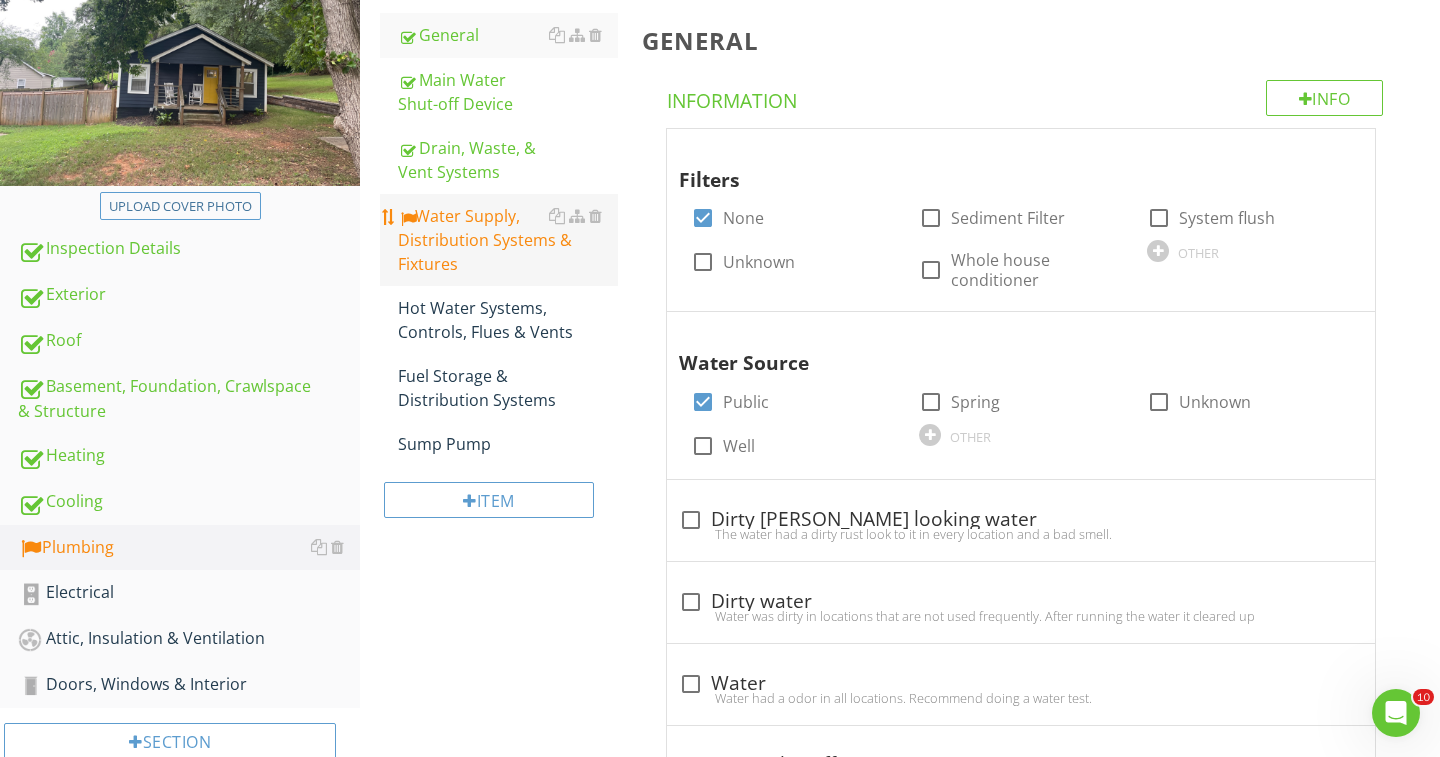 scroll, scrollTop: 251, scrollLeft: 0, axis: vertical 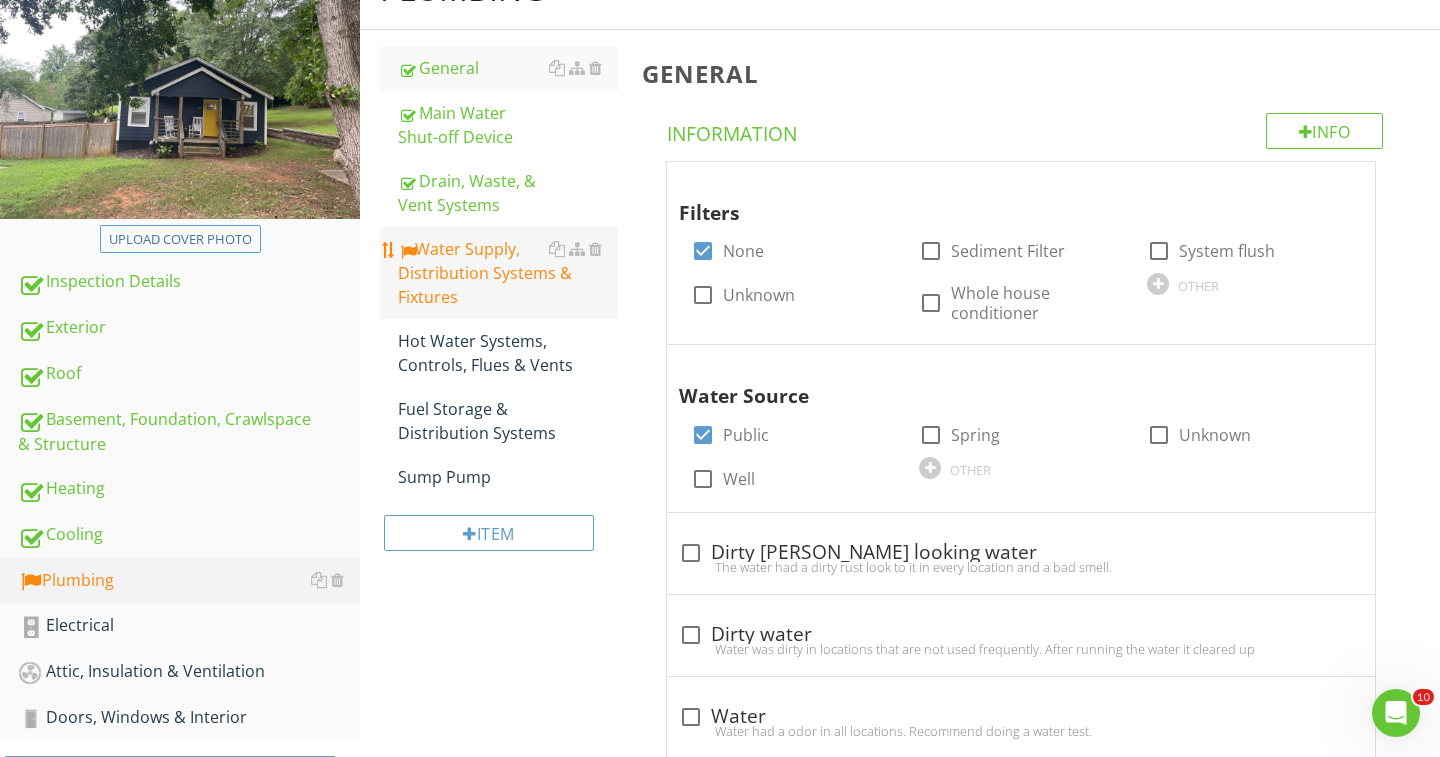click on "Water Supply, Distribution Systems & Fixtures" at bounding box center [508, 273] 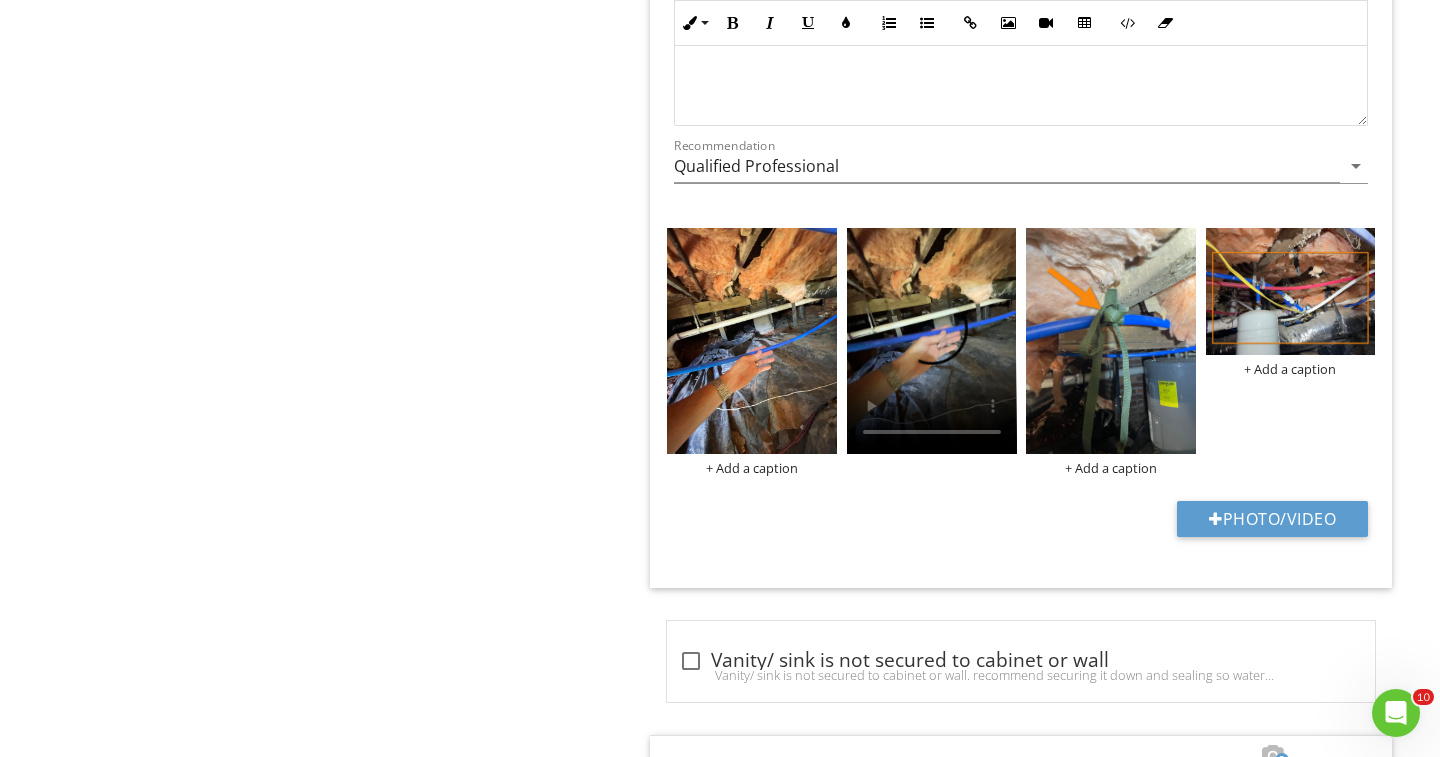 scroll, scrollTop: 6100, scrollLeft: 0, axis: vertical 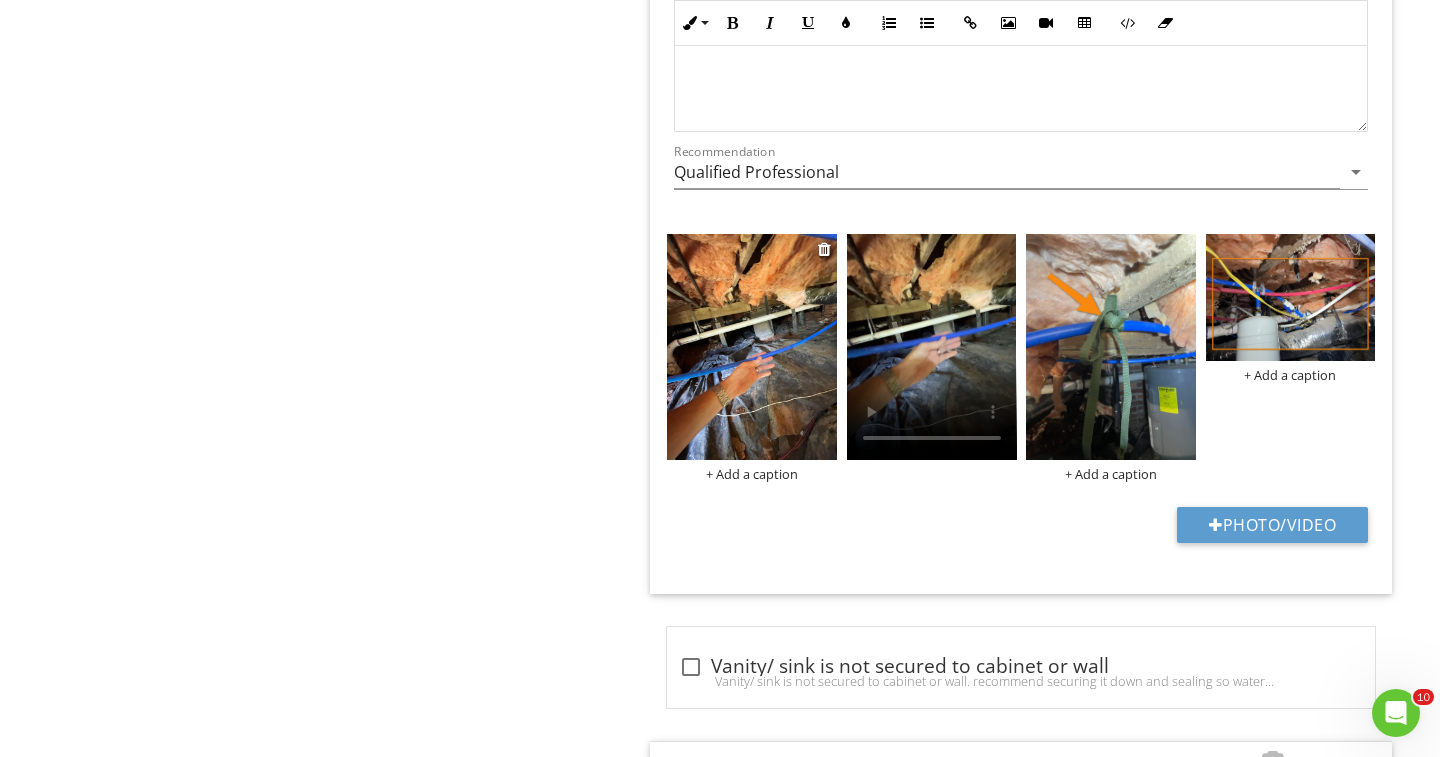 click on "+ Add a caption" at bounding box center [752, 474] 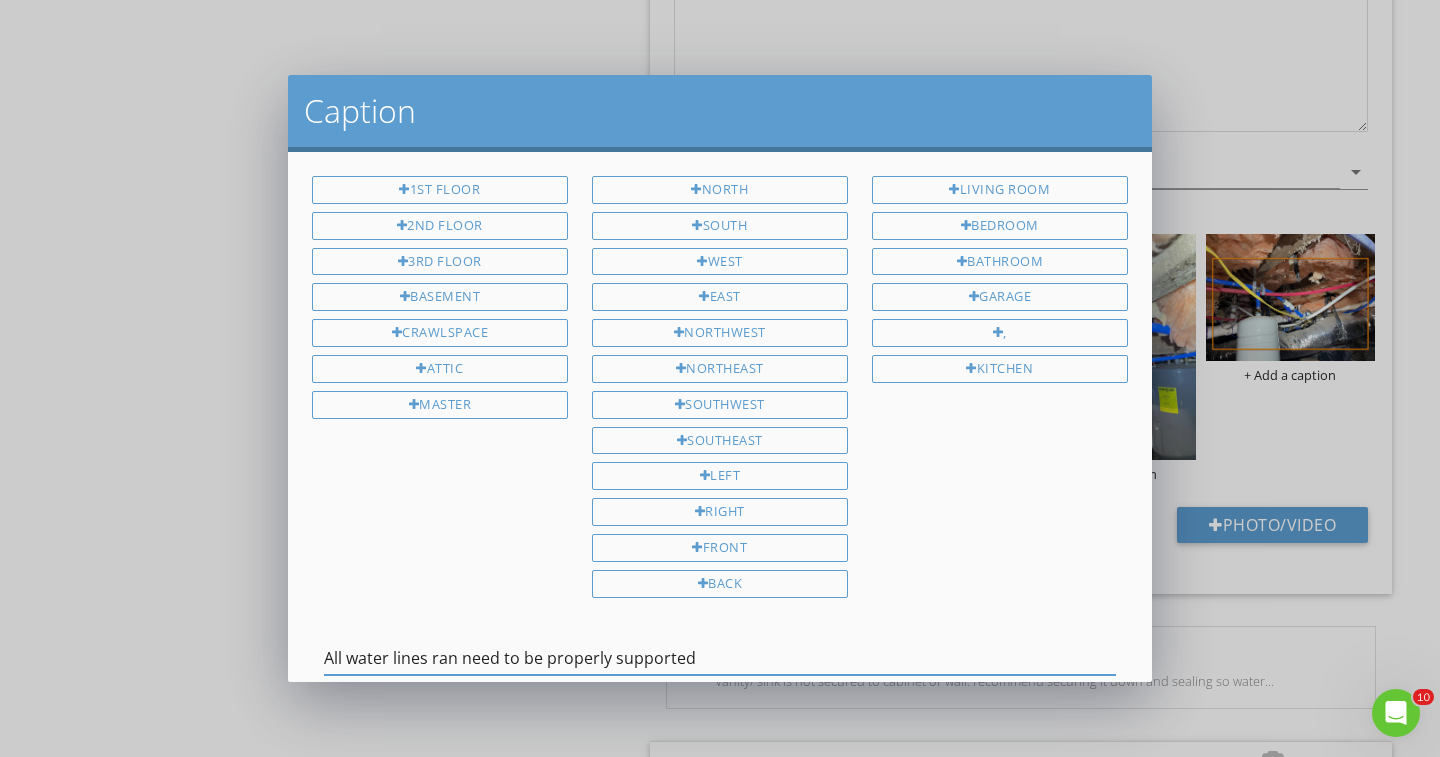 type on "All water lines ran need to be properly supported" 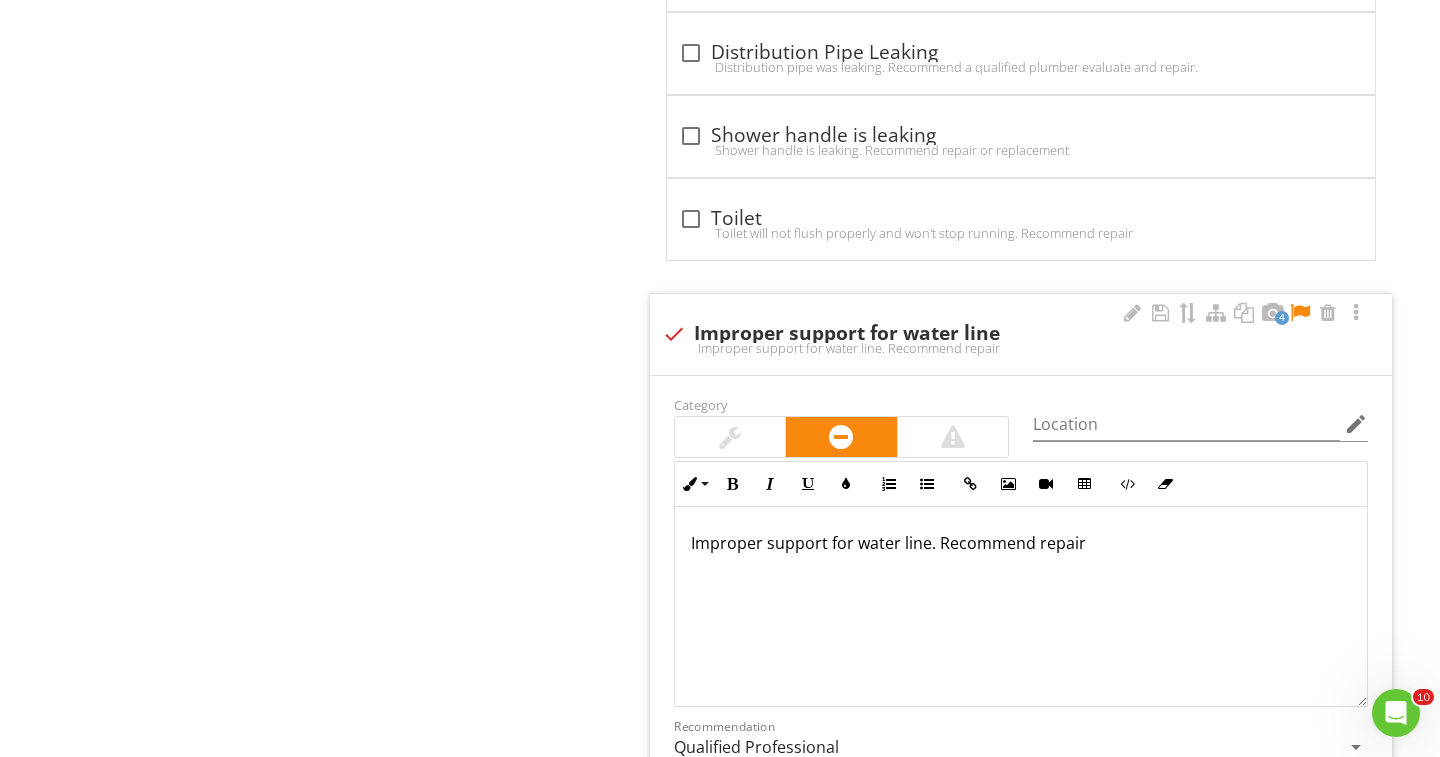 scroll, scrollTop: 5618, scrollLeft: 0, axis: vertical 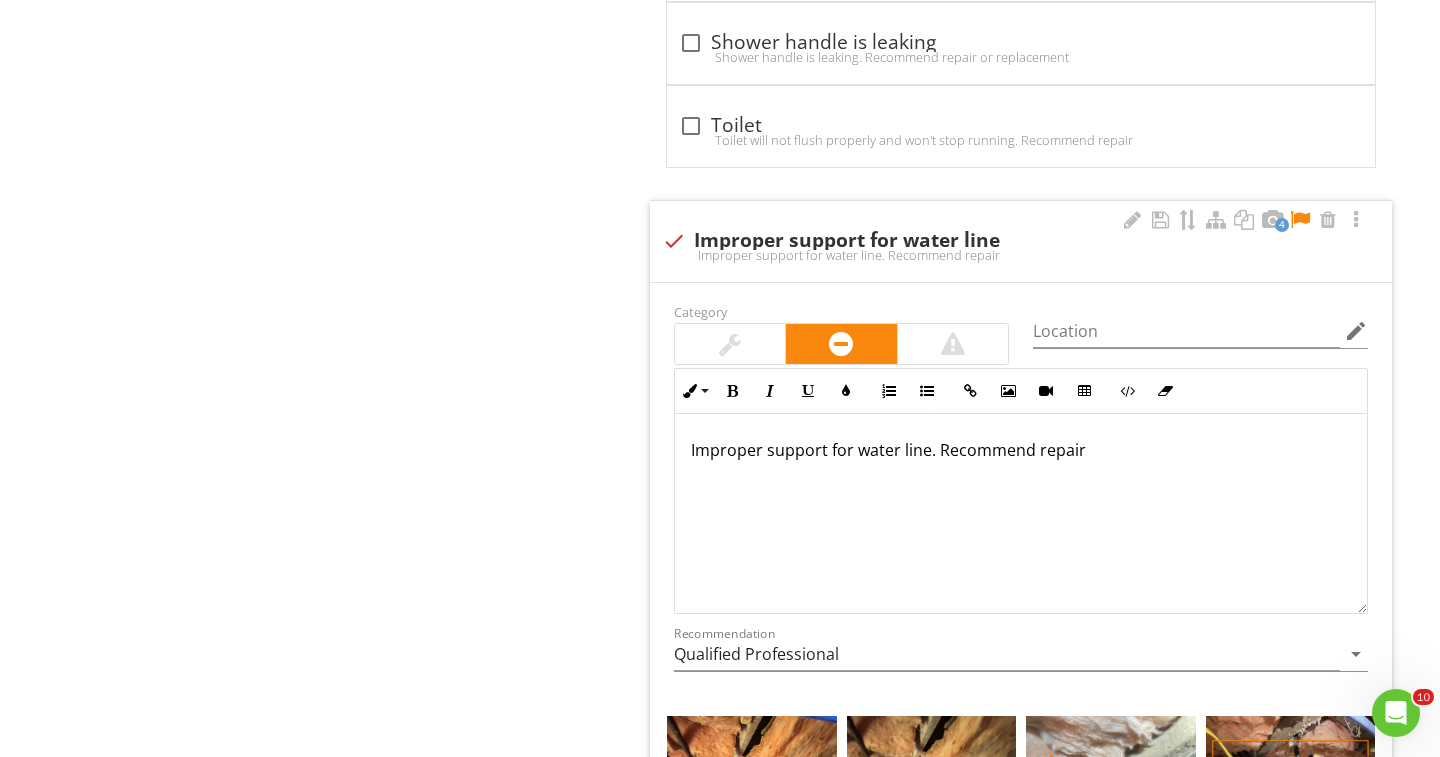 click at bounding box center [1300, 220] 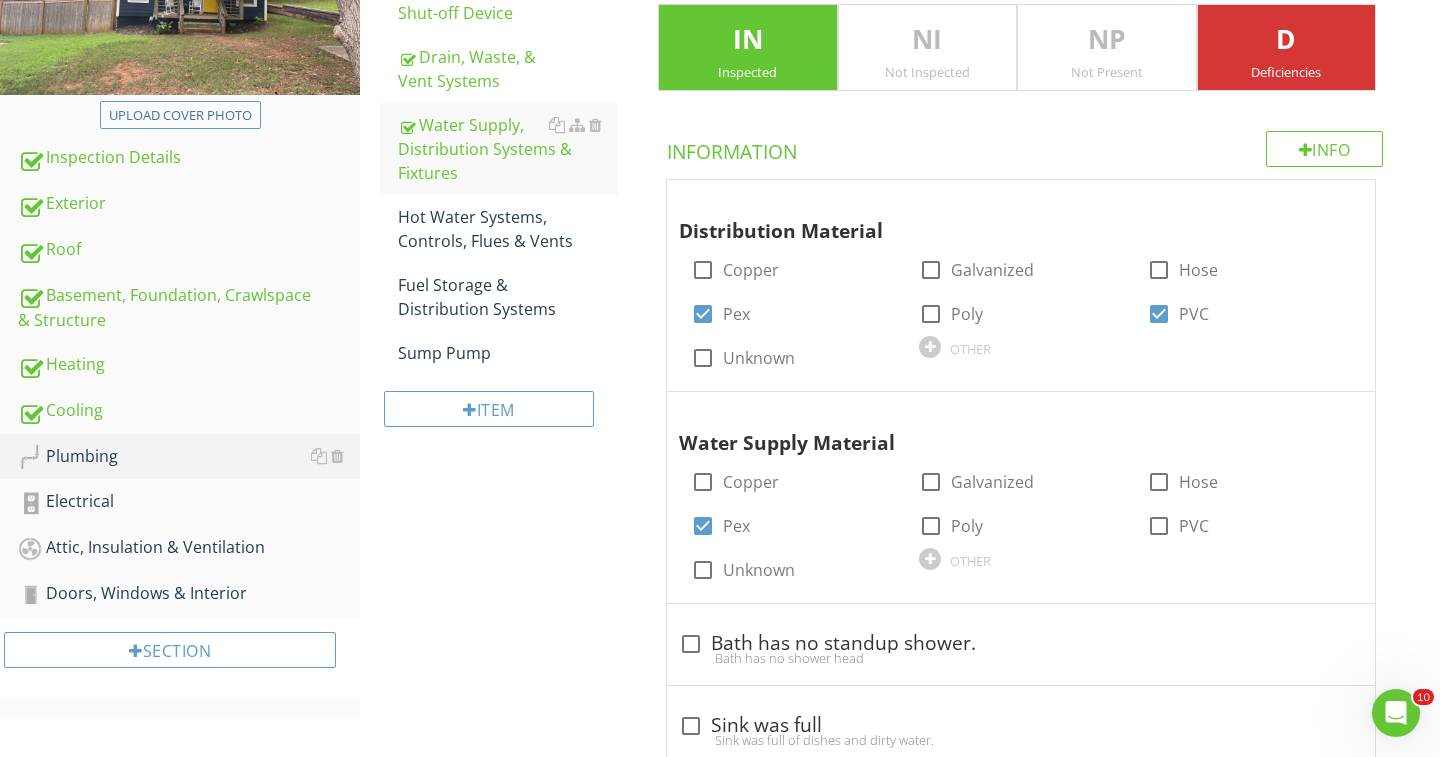 scroll, scrollTop: 369, scrollLeft: 0, axis: vertical 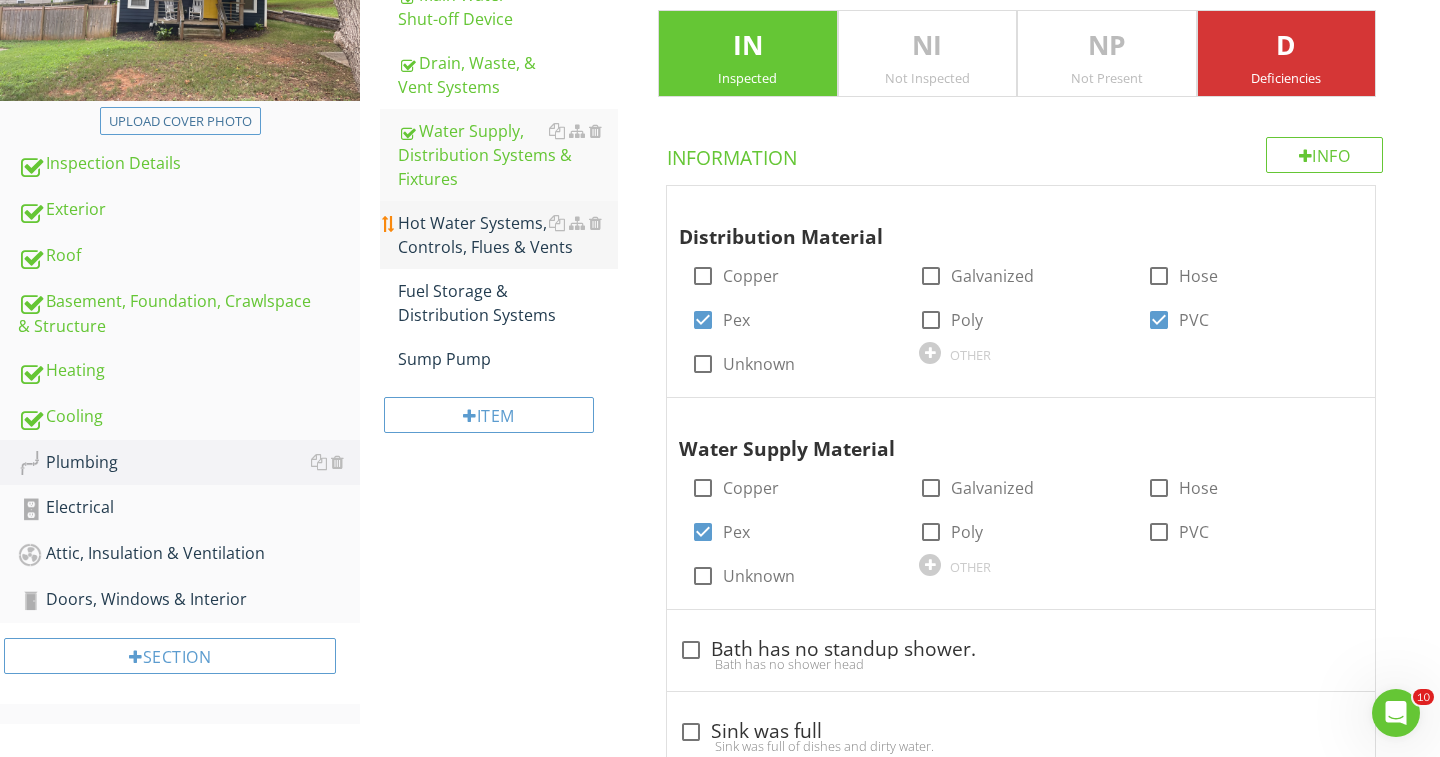 click on "Hot Water Systems, Controls, Flues & Vents" at bounding box center (508, 235) 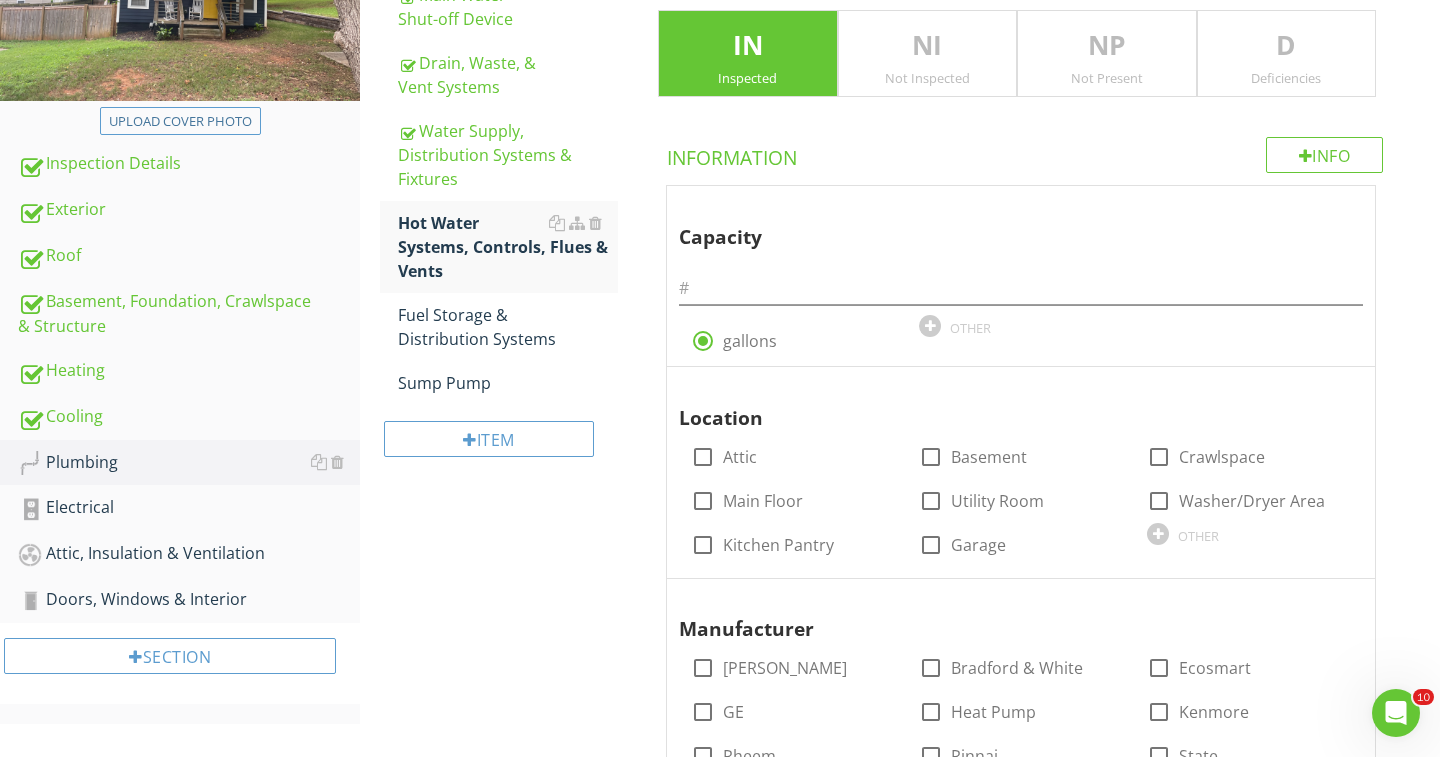 click on "Deficiencies" at bounding box center (1287, 78) 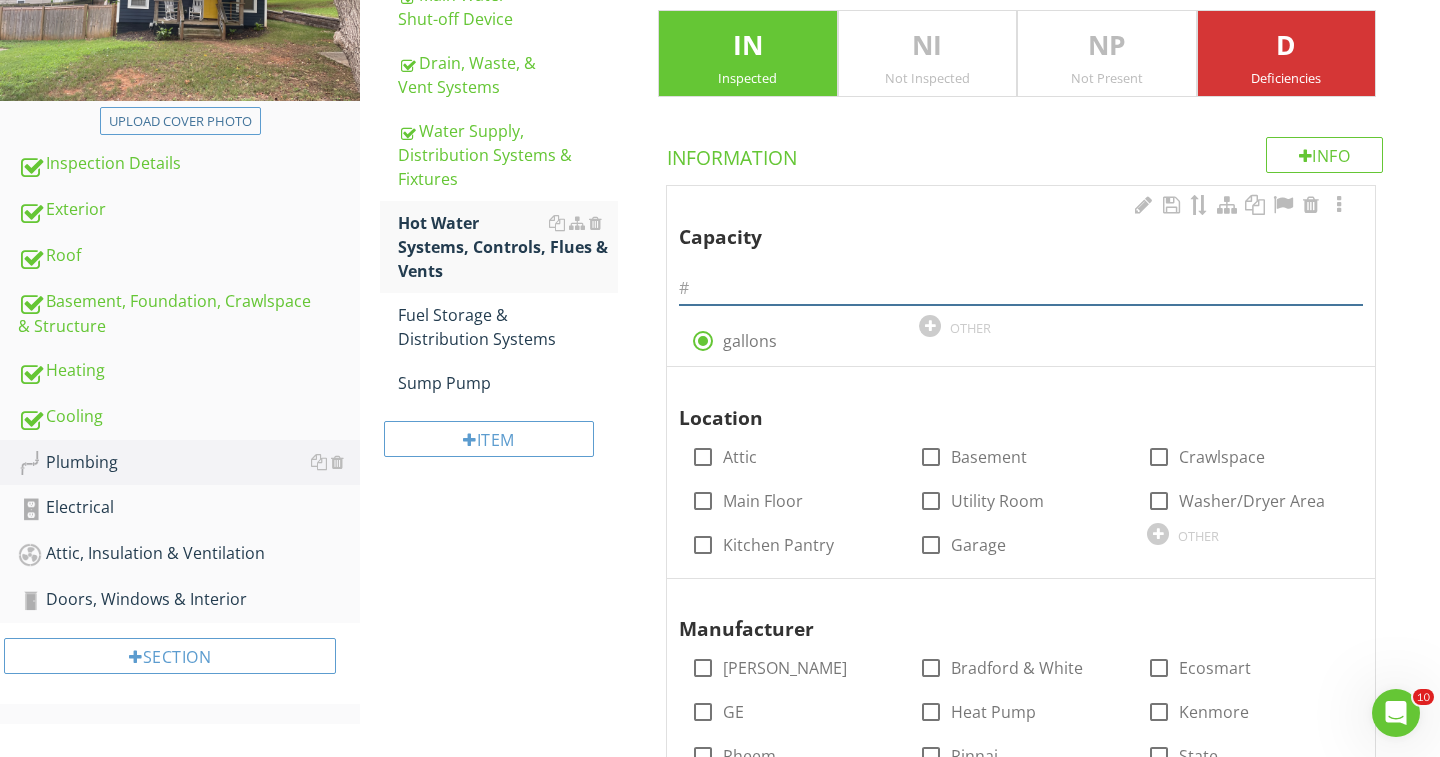 click at bounding box center (1021, 288) 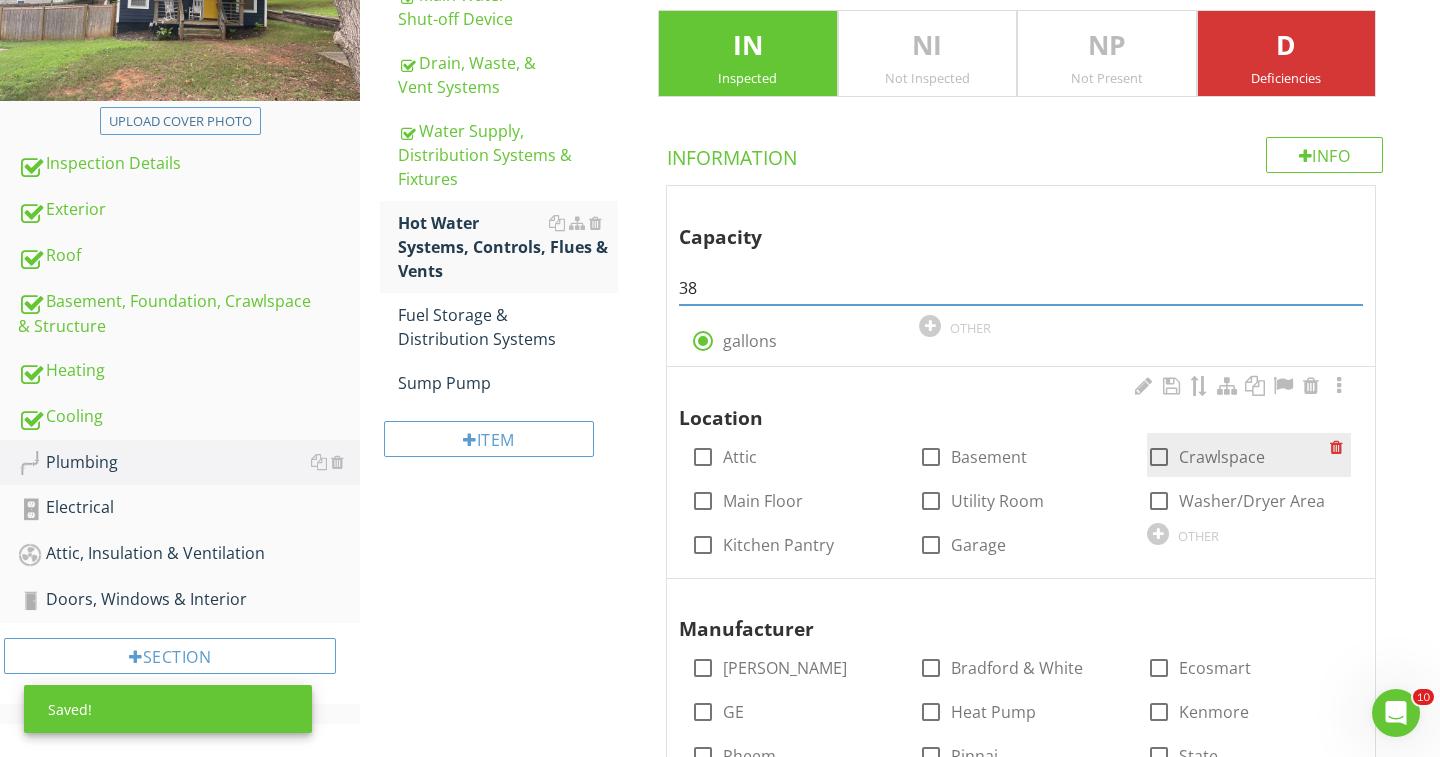 type on "38" 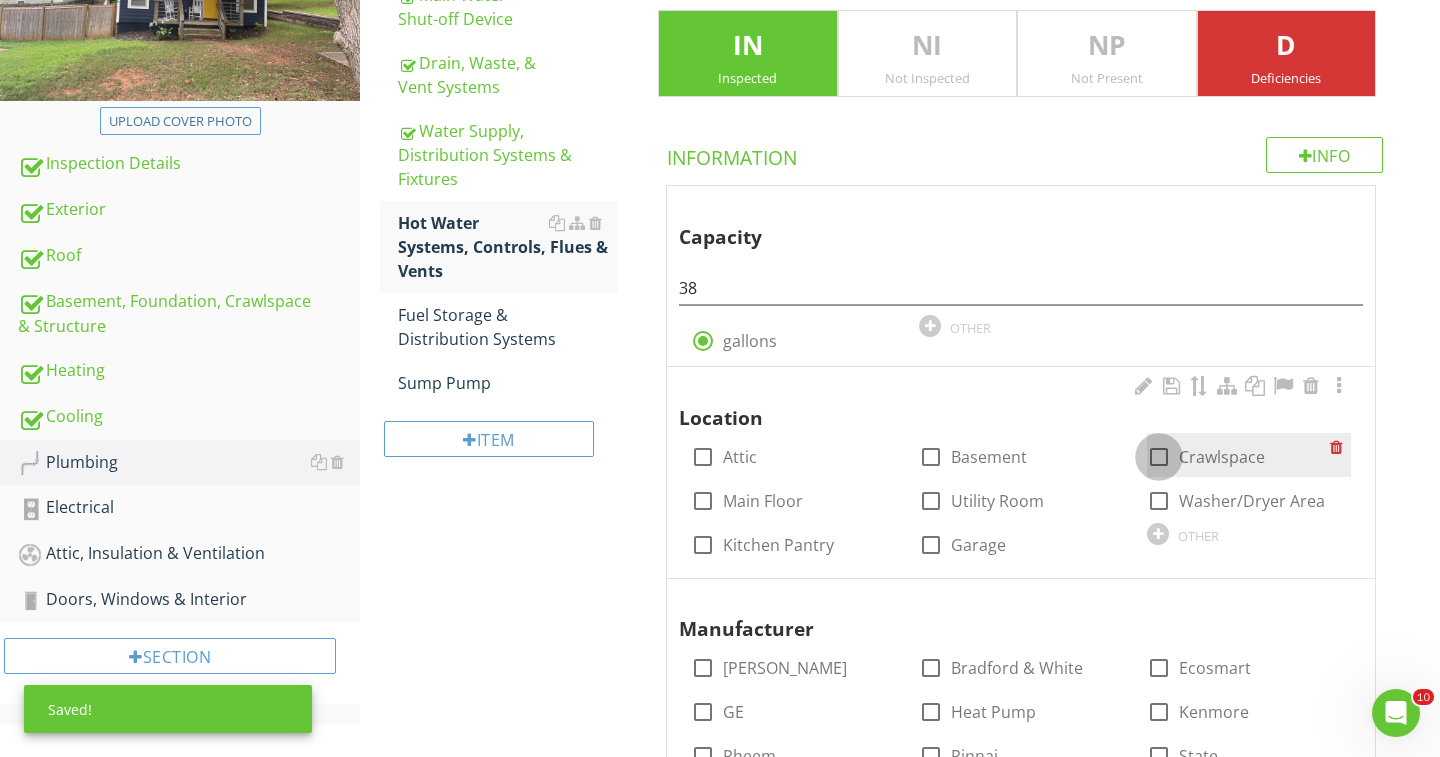 click at bounding box center [1159, 457] 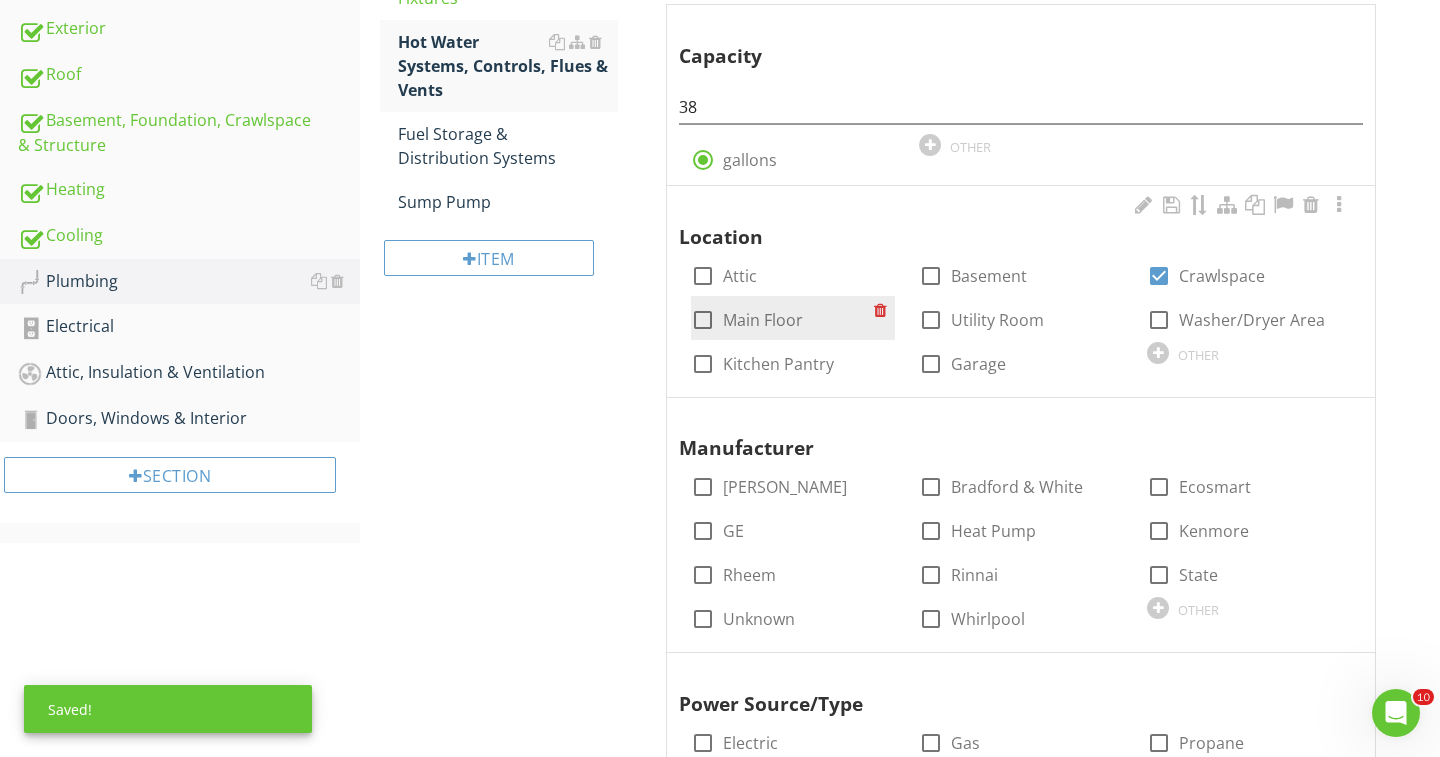 scroll, scrollTop: 581, scrollLeft: 0, axis: vertical 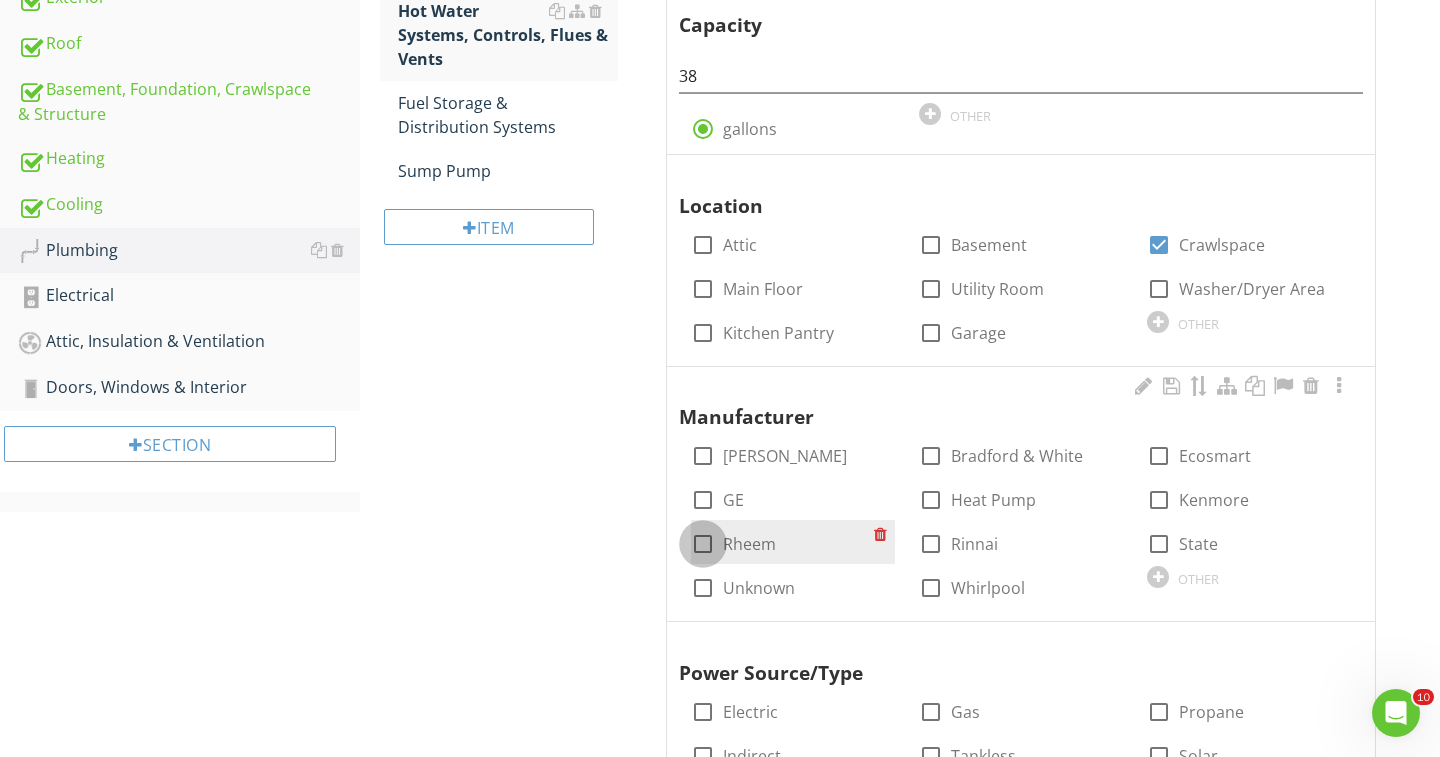 click at bounding box center [703, 544] 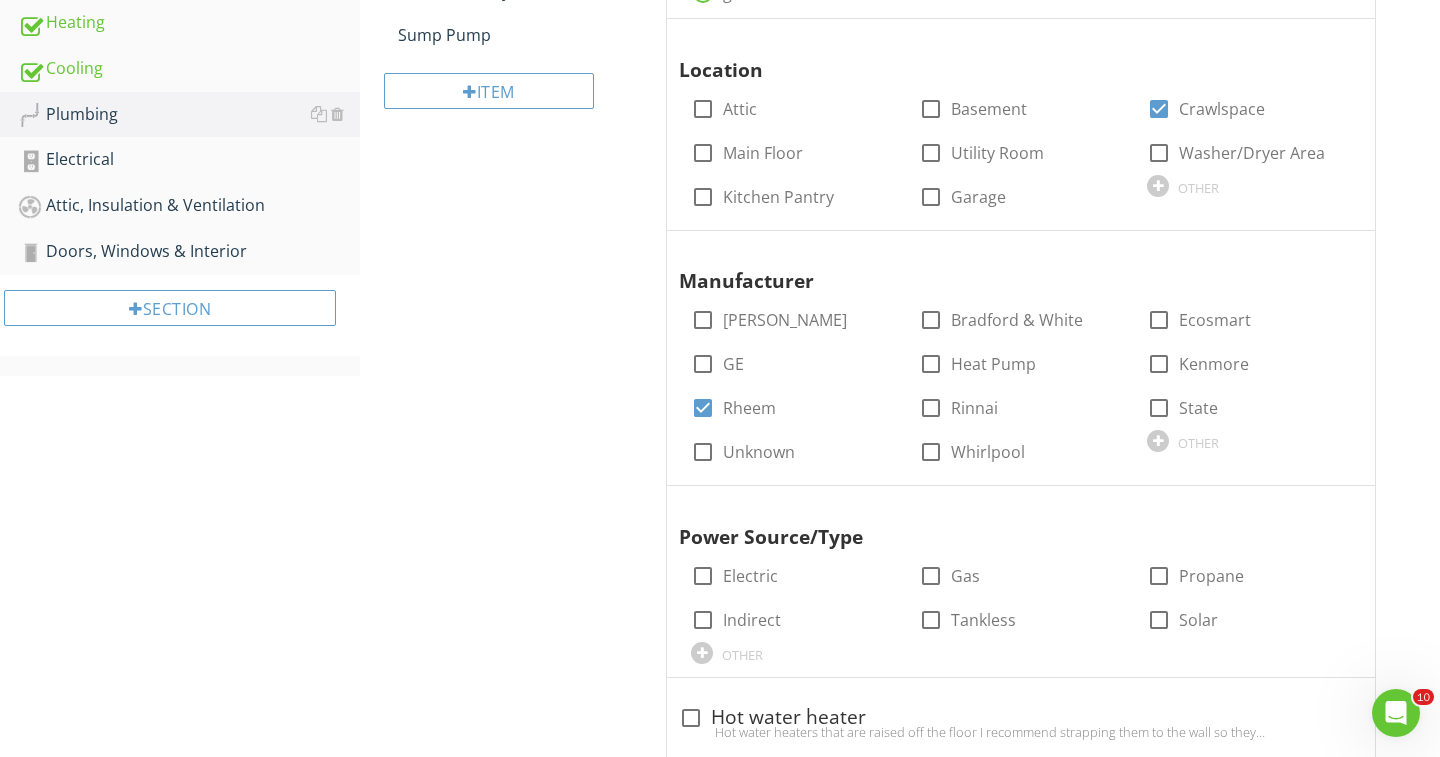 scroll, scrollTop: 726, scrollLeft: 0, axis: vertical 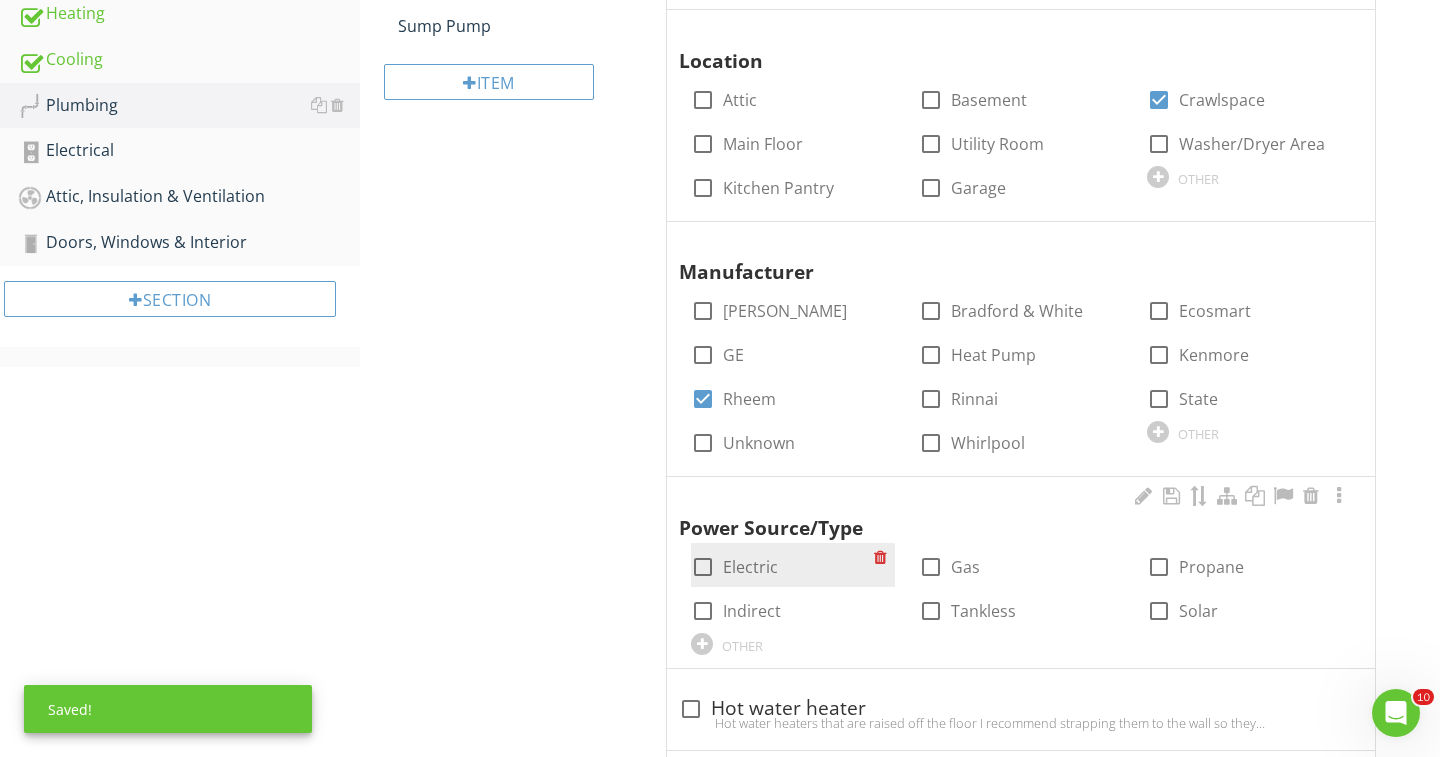 click at bounding box center [703, 567] 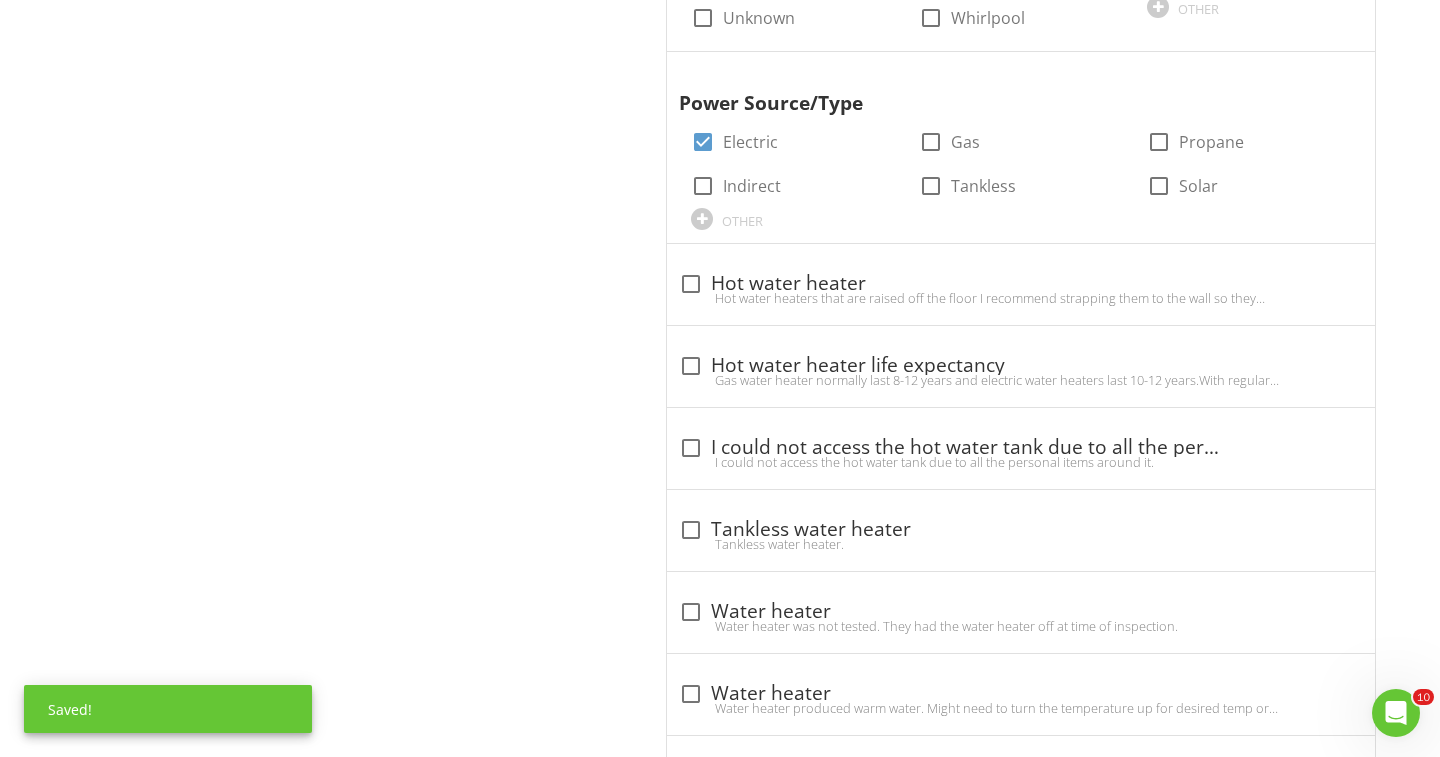 scroll, scrollTop: 1166, scrollLeft: 0, axis: vertical 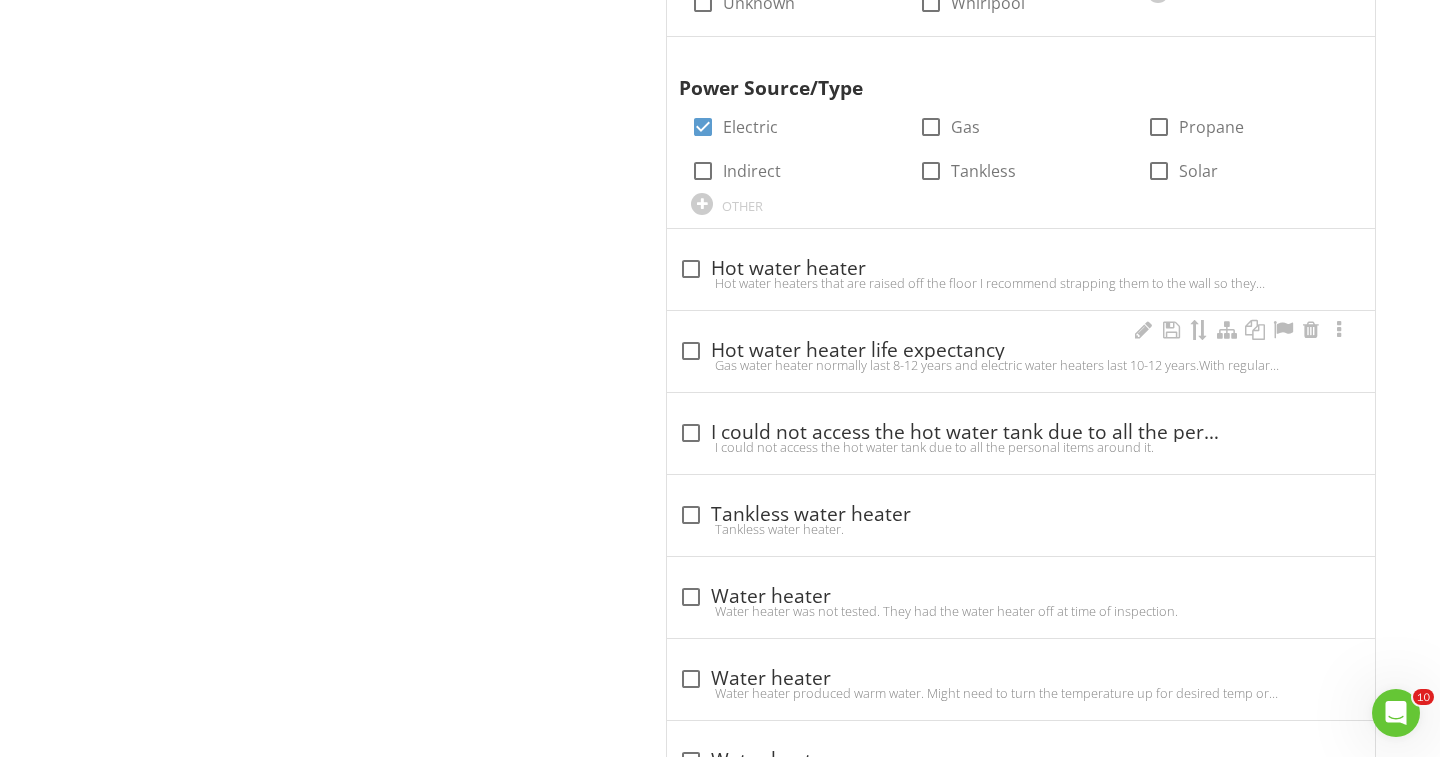 click at bounding box center (691, 351) 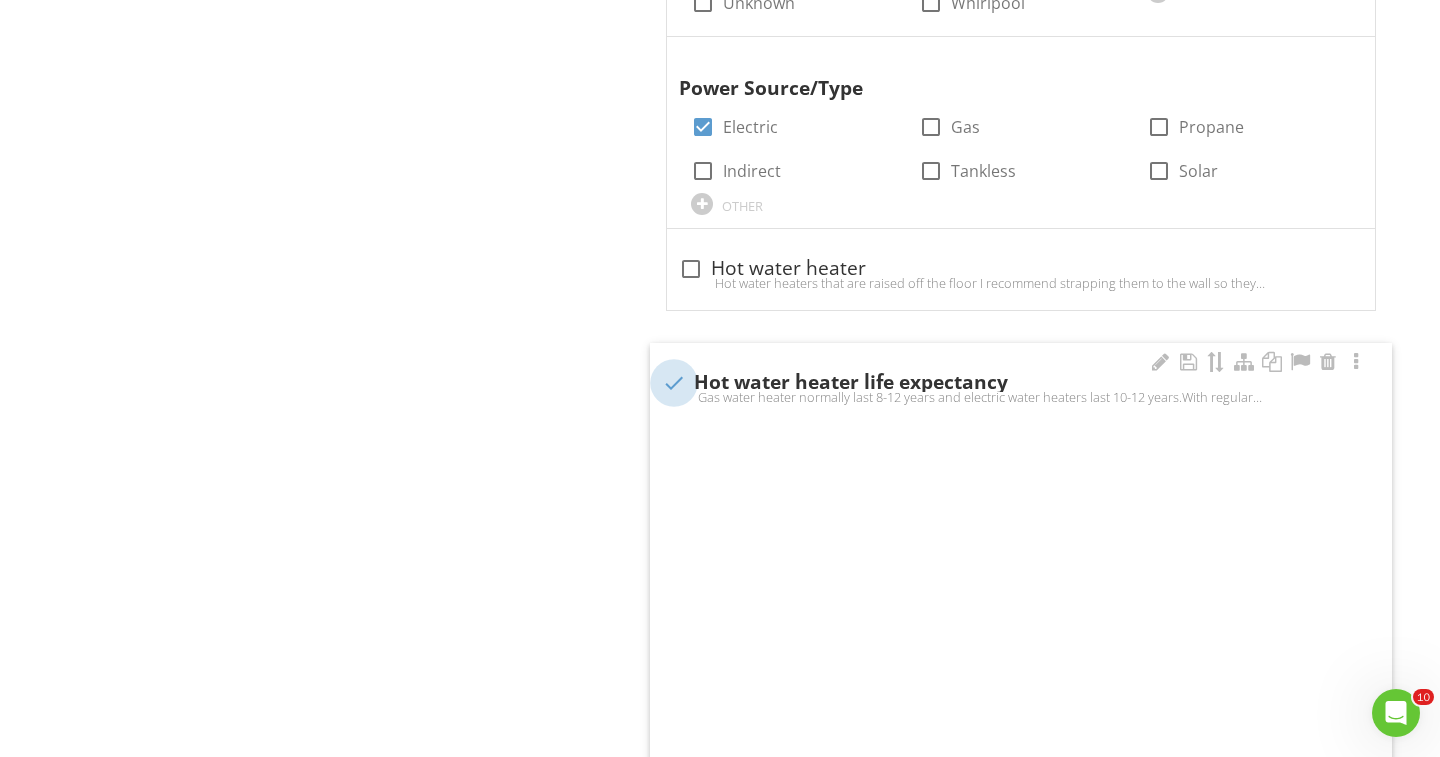checkbox on "true" 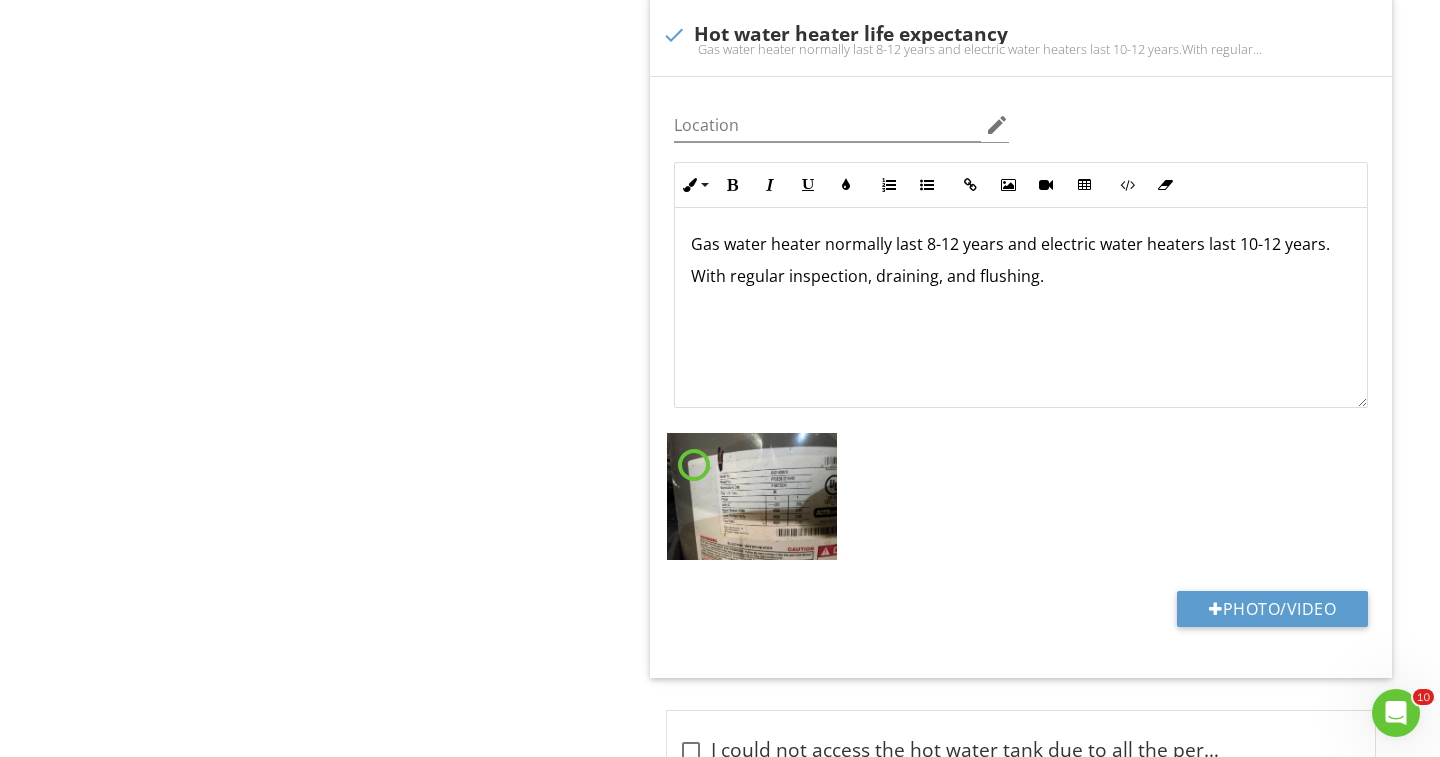 scroll, scrollTop: 1596, scrollLeft: 0, axis: vertical 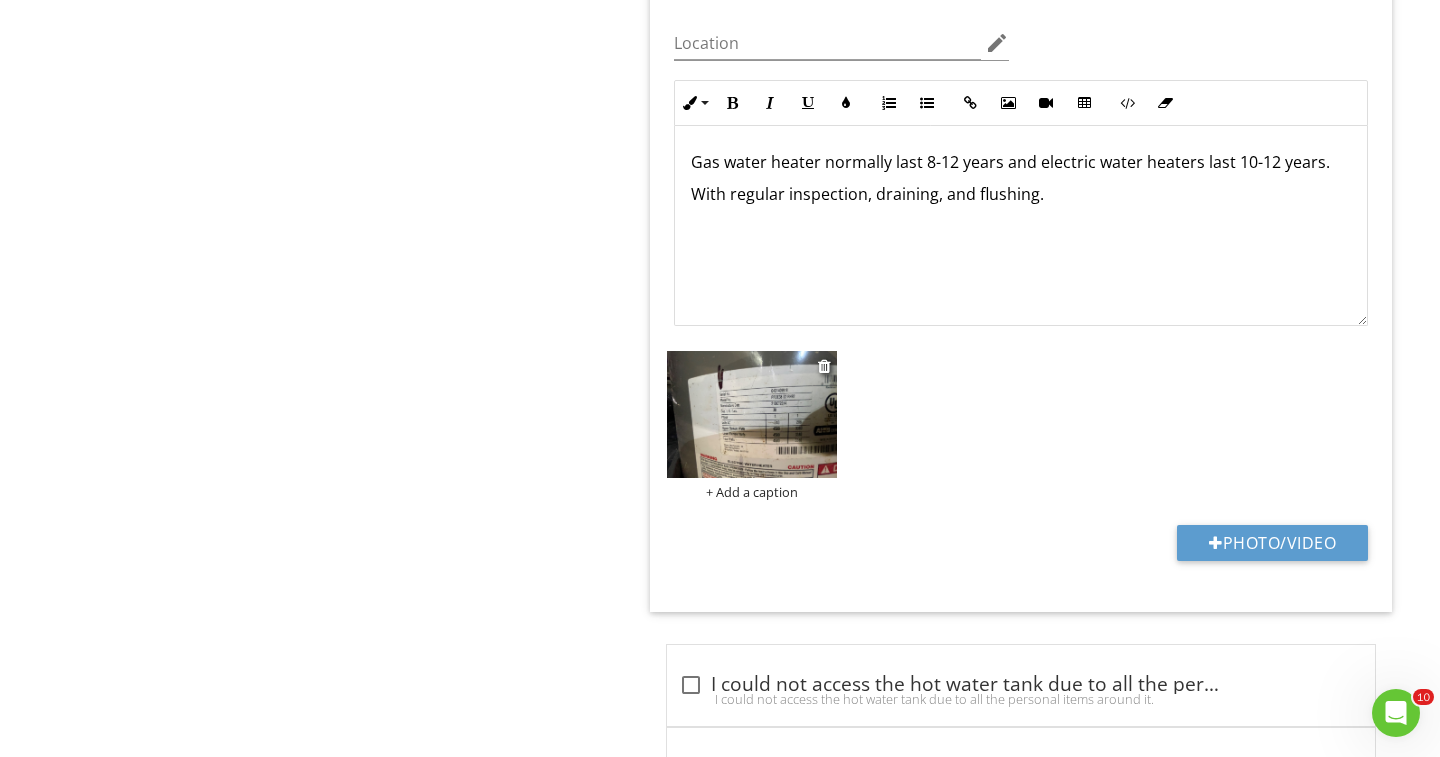 click at bounding box center (752, 414) 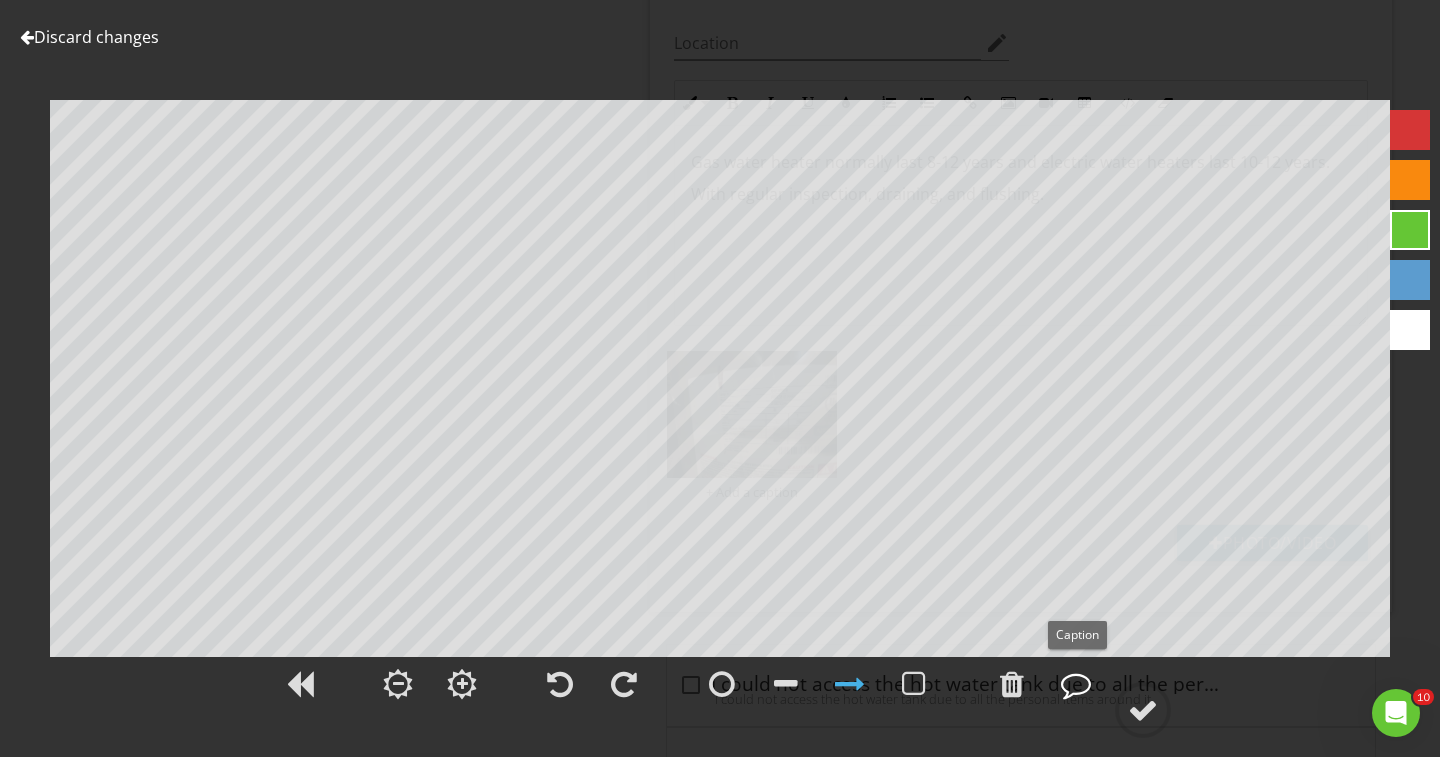 drag, startPoint x: 1084, startPoint y: 678, endPoint x: 1064, endPoint y: 678, distance: 20 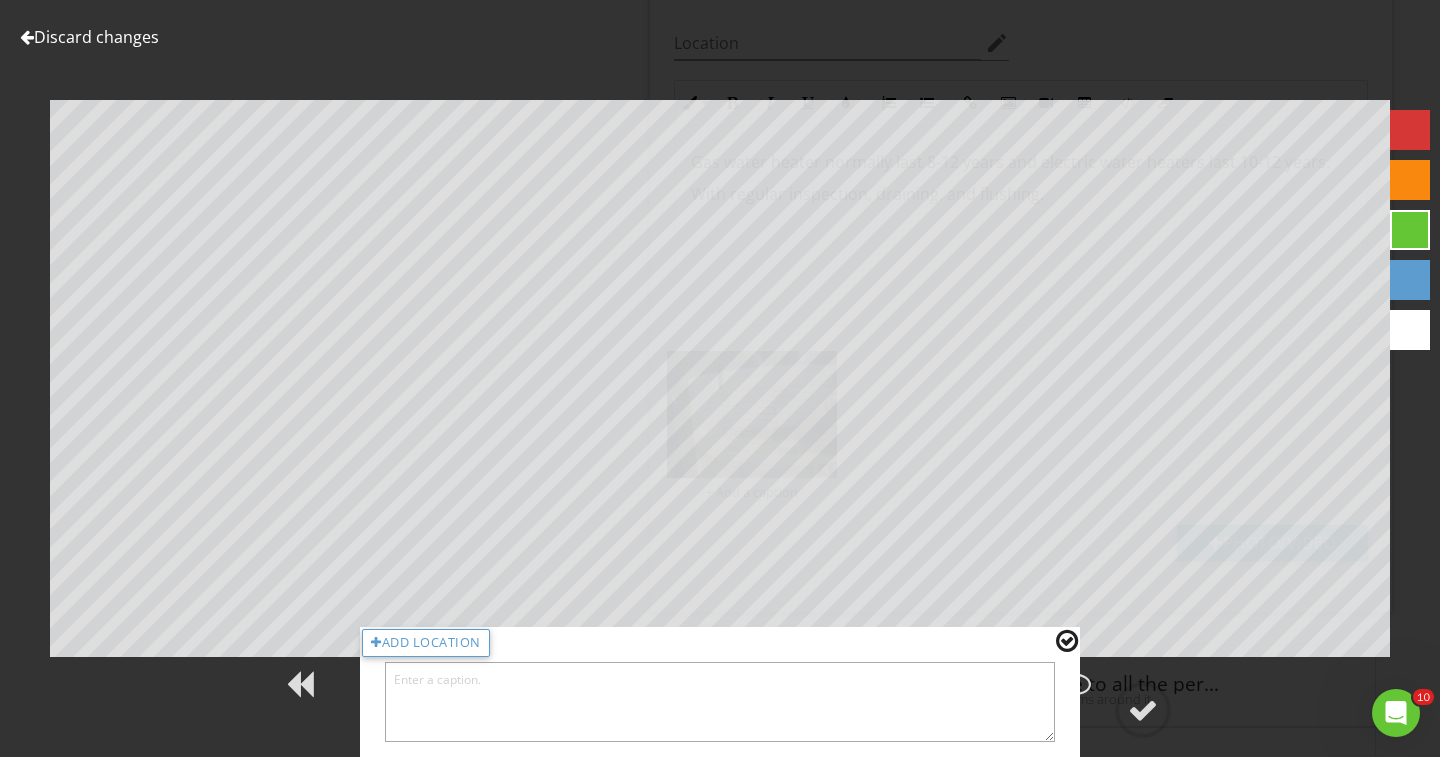 click at bounding box center (720, 702) 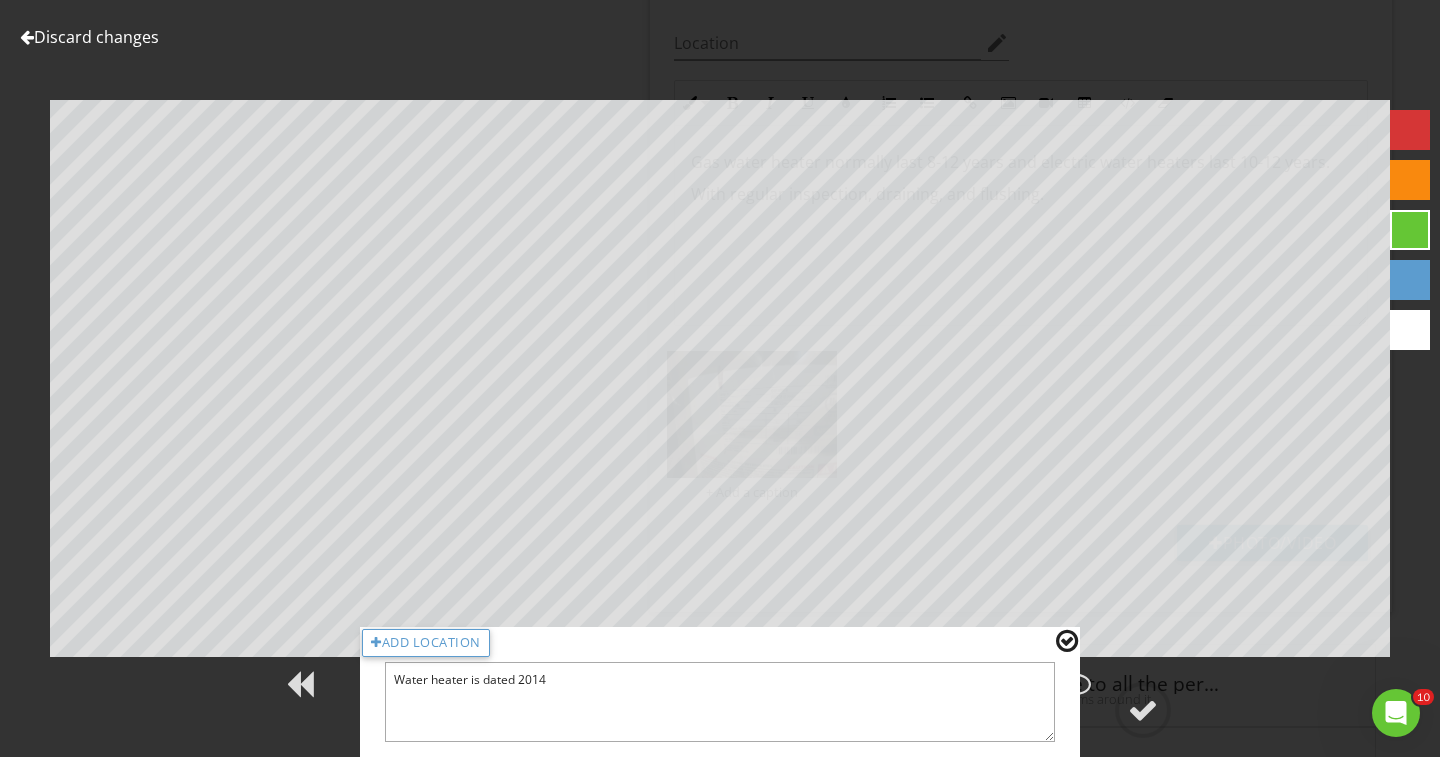 scroll, scrollTop: 1590, scrollLeft: 0, axis: vertical 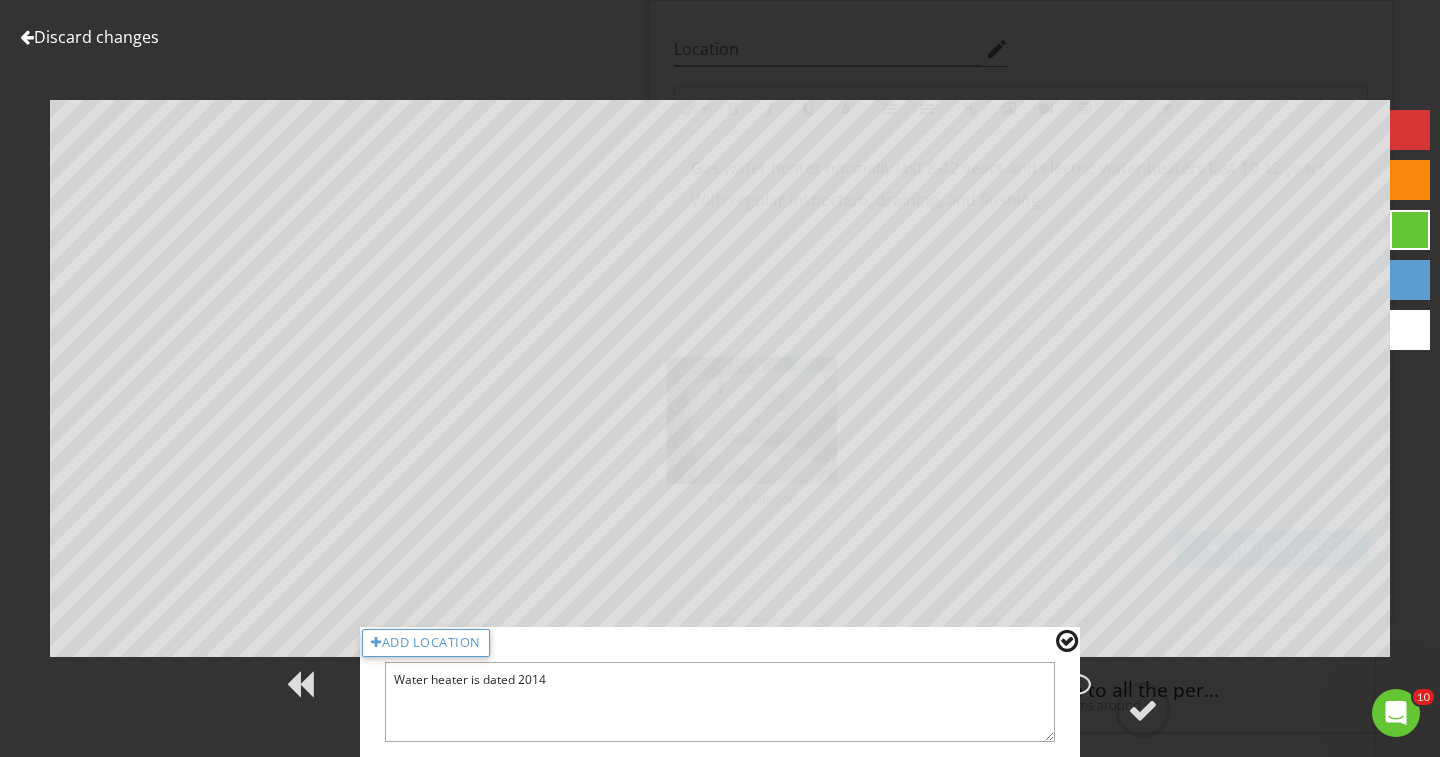 type on "Water heater is dated 2014" 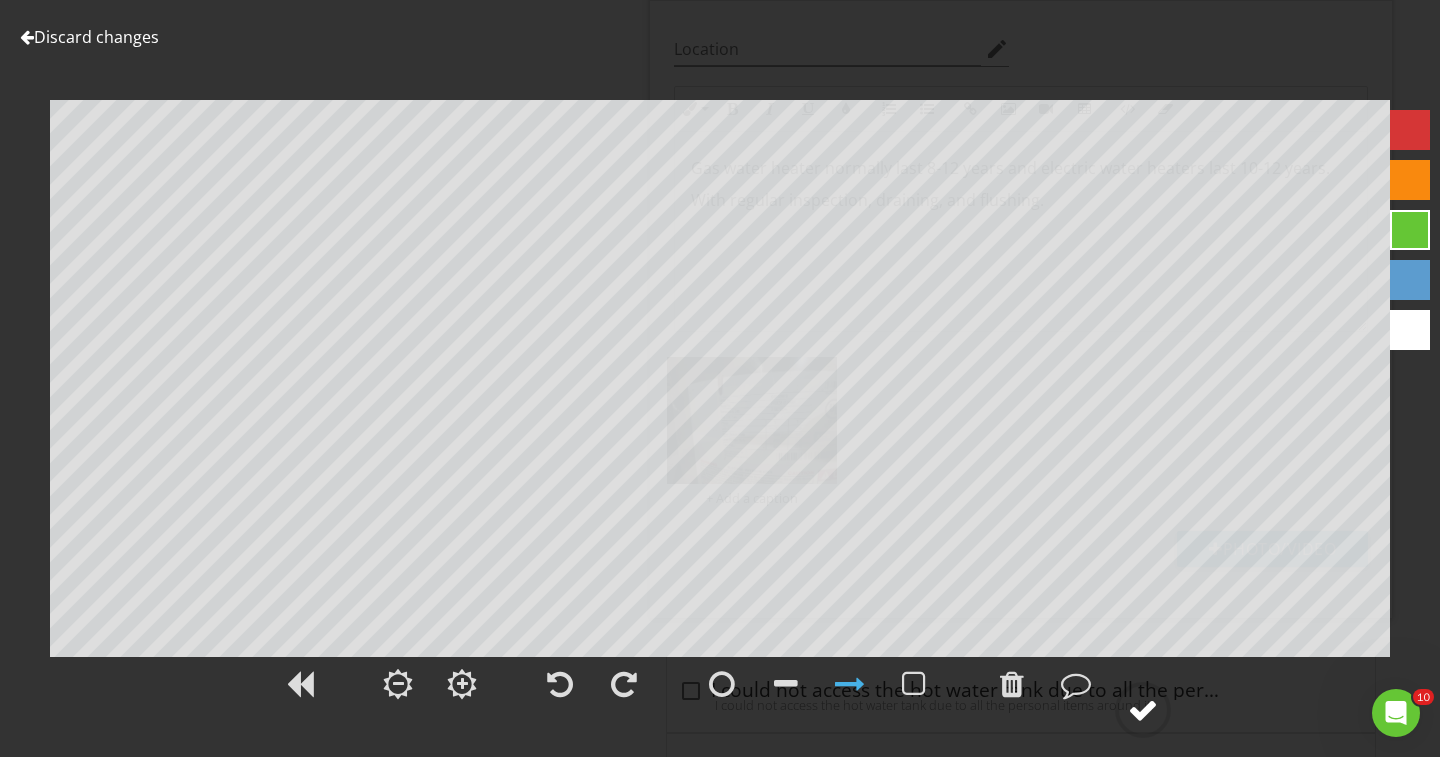 click at bounding box center (1143, 710) 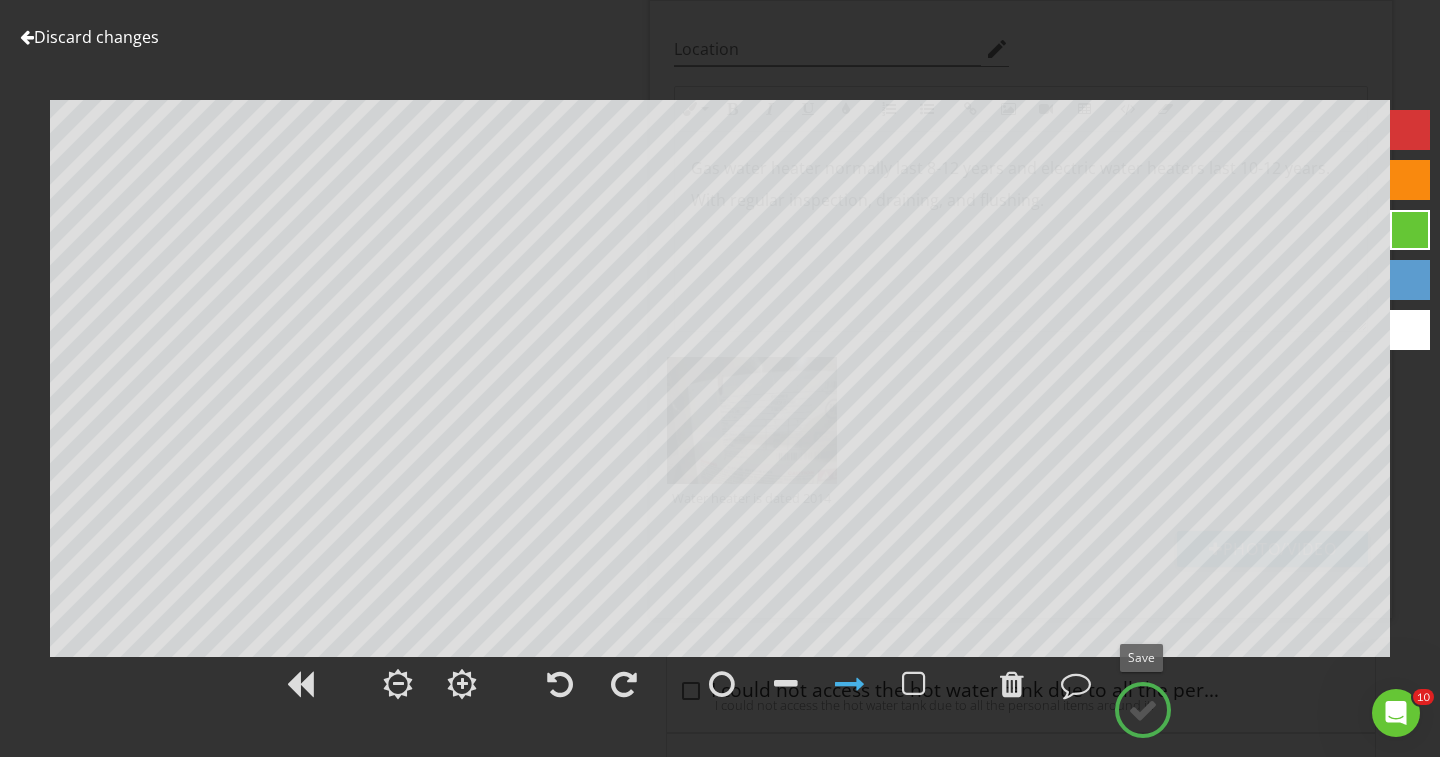click 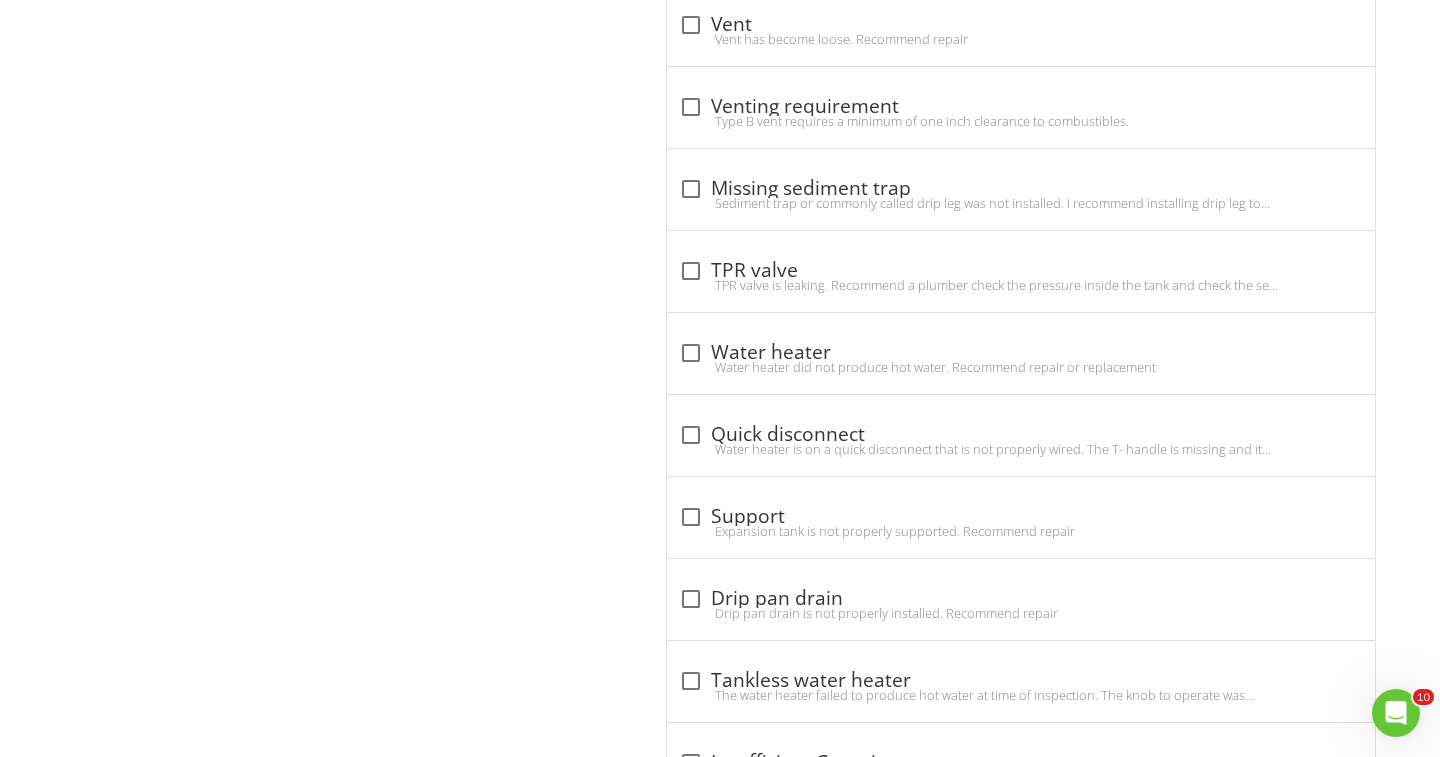 scroll, scrollTop: 4225, scrollLeft: 0, axis: vertical 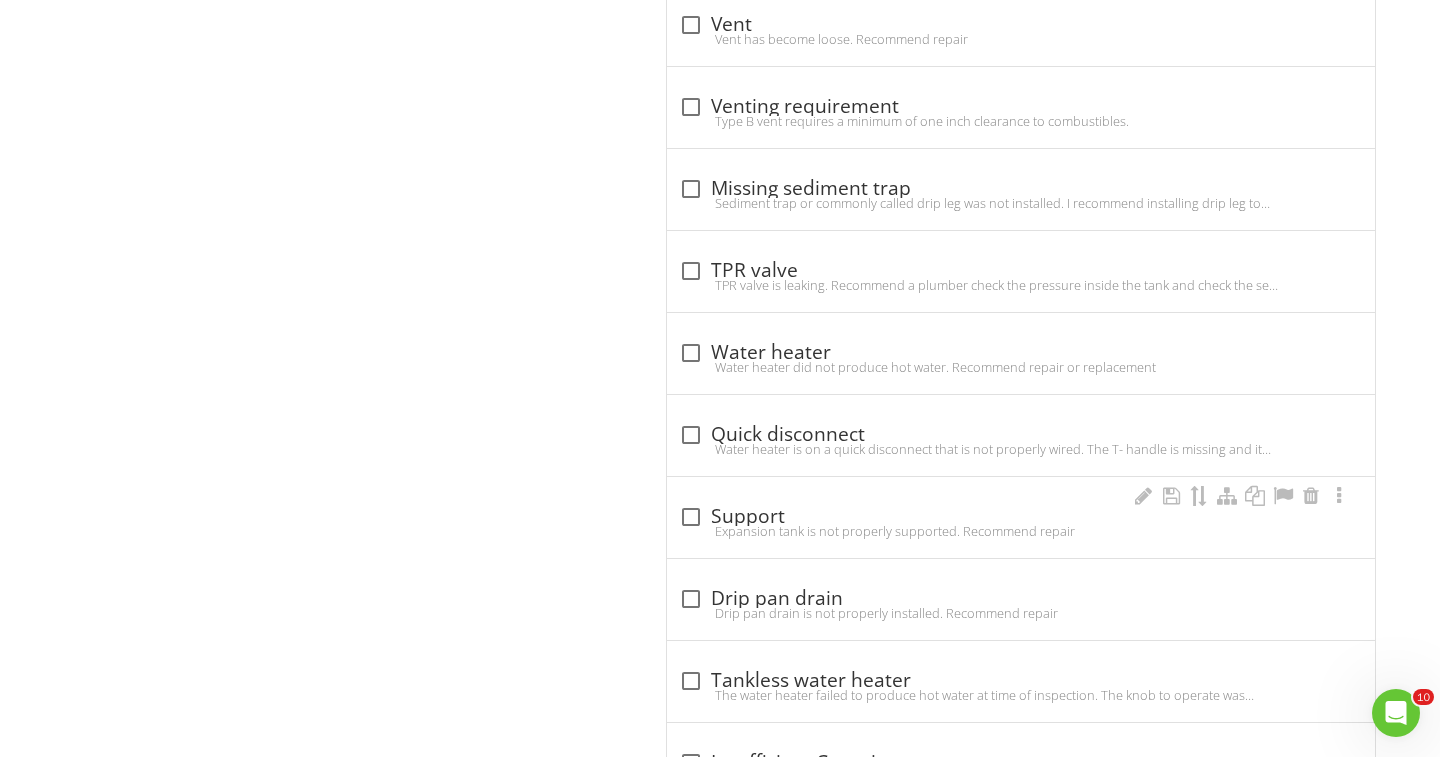 click at bounding box center [691, 517] 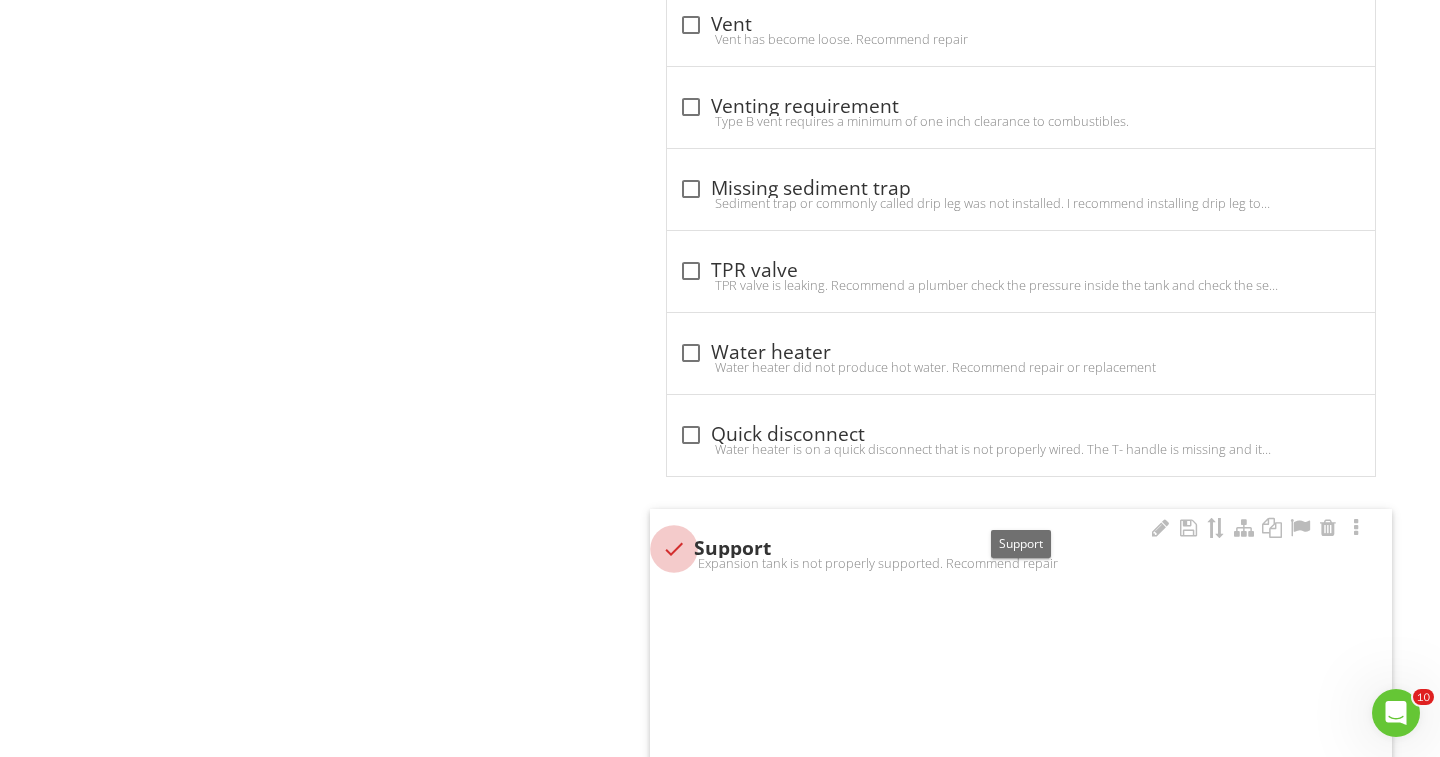 checkbox on "true" 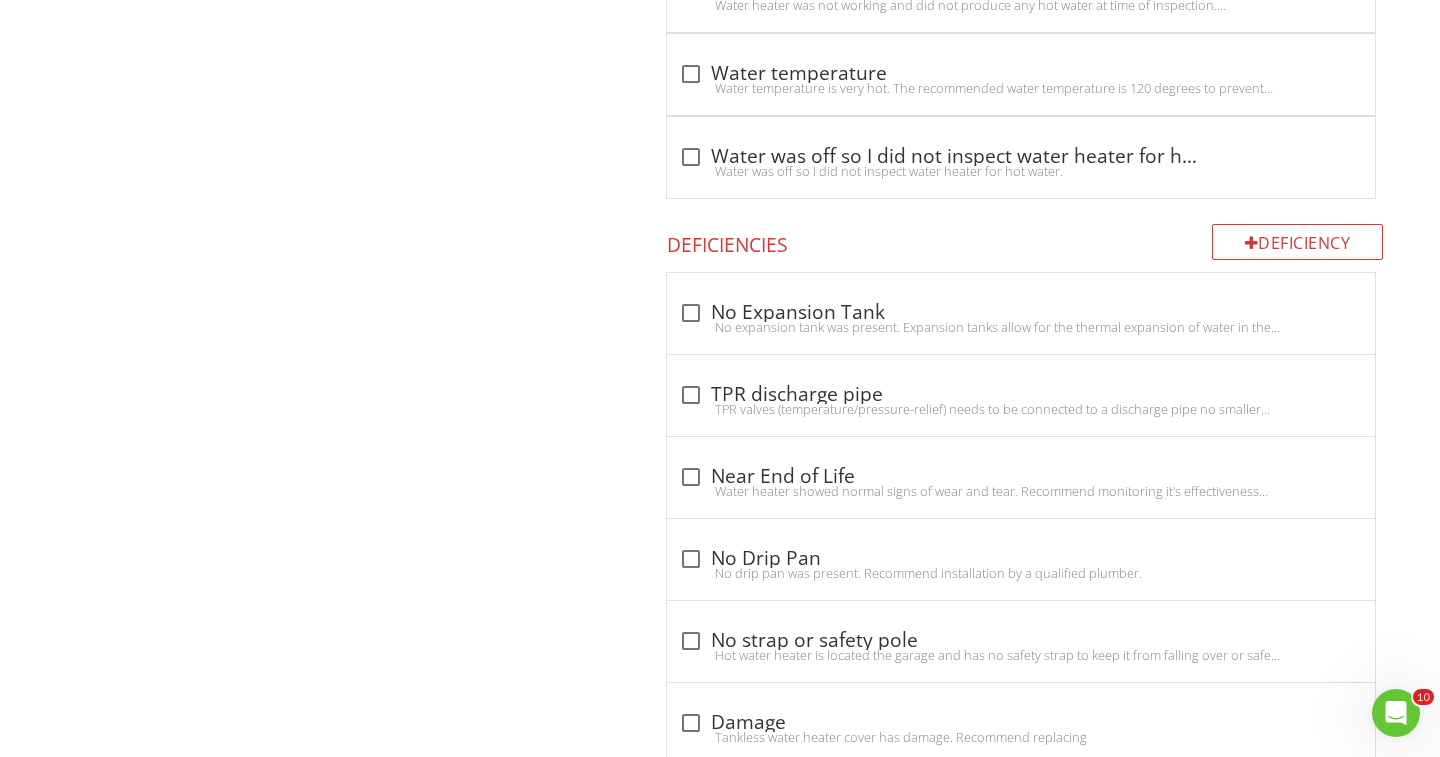 scroll, scrollTop: 2878, scrollLeft: 0, axis: vertical 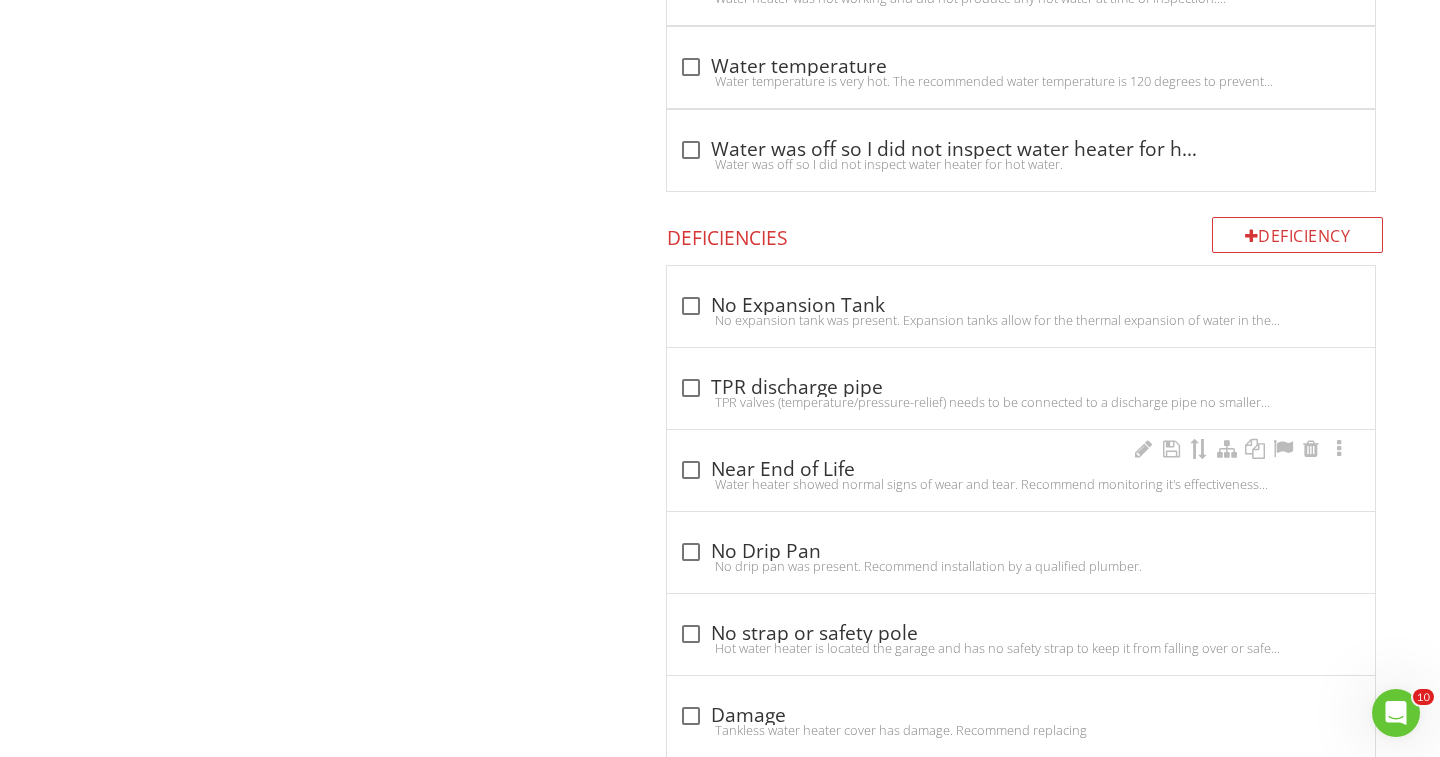 click at bounding box center [691, 470] 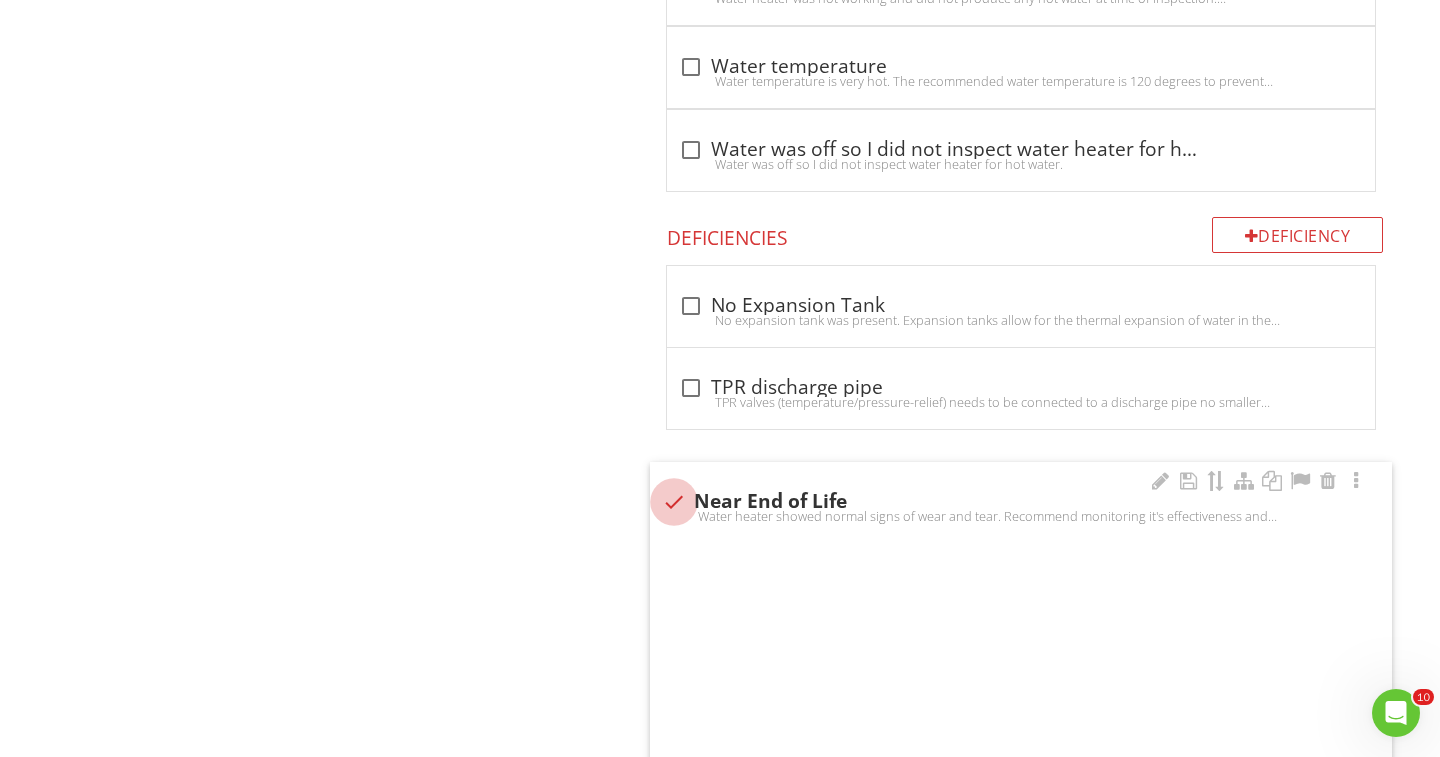 checkbox on "true" 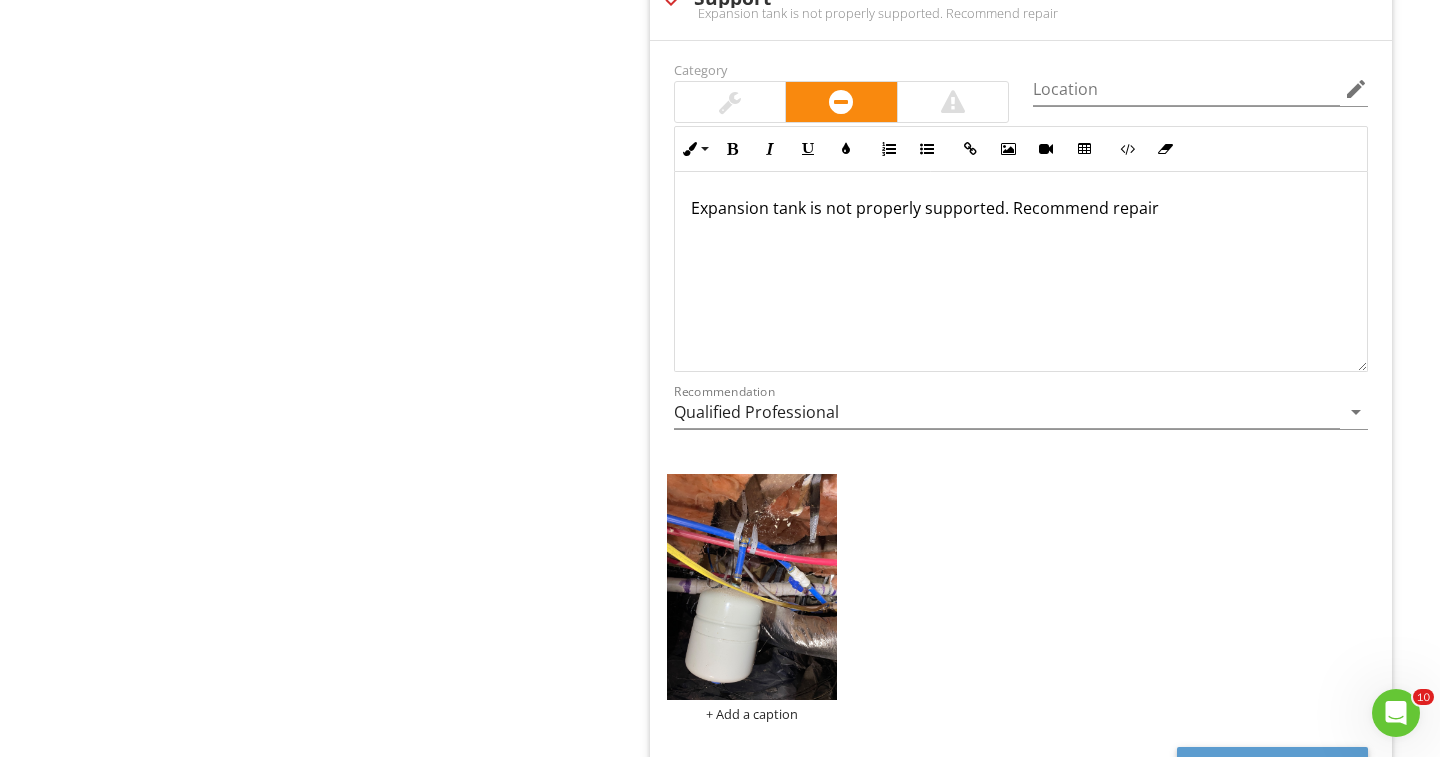 scroll, scrollTop: 5540, scrollLeft: 0, axis: vertical 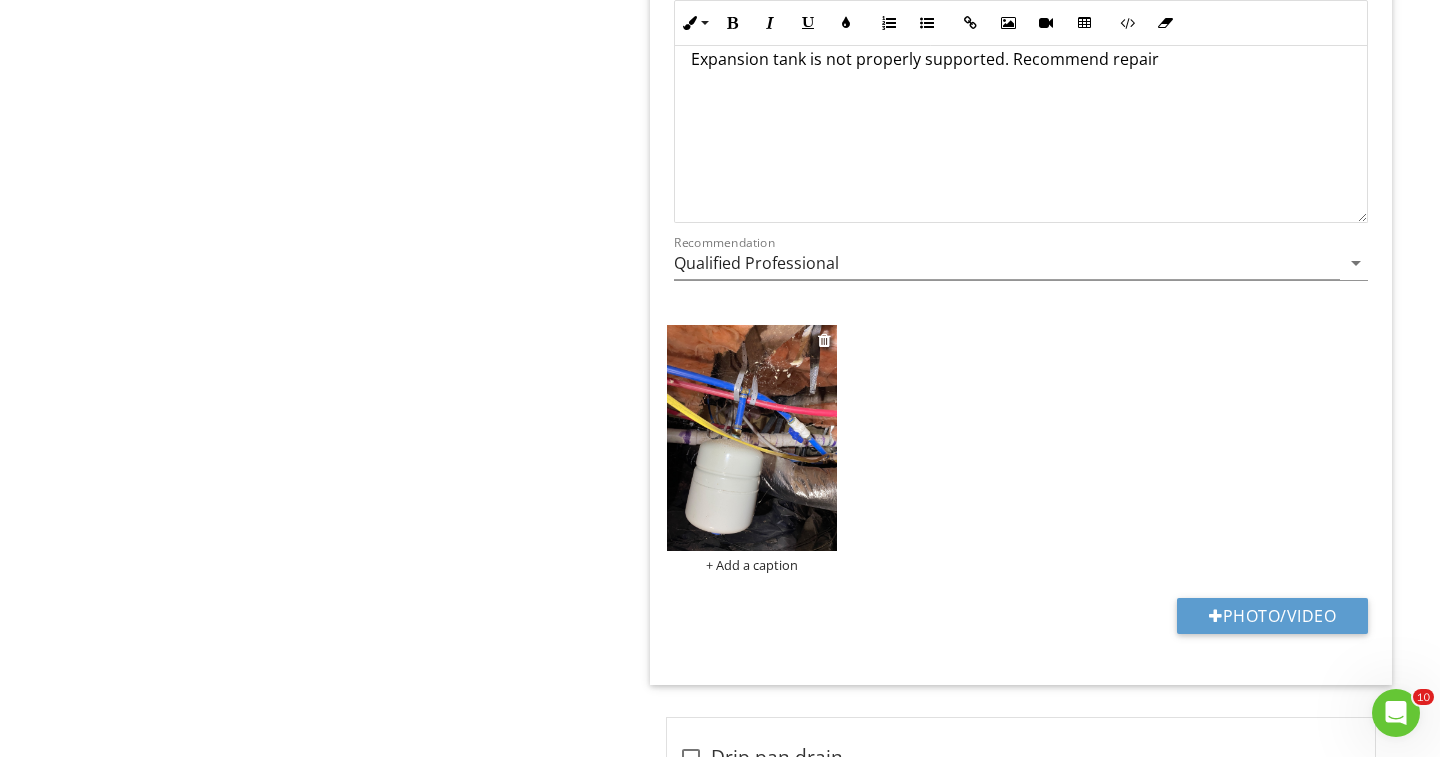 click at bounding box center [752, 438] 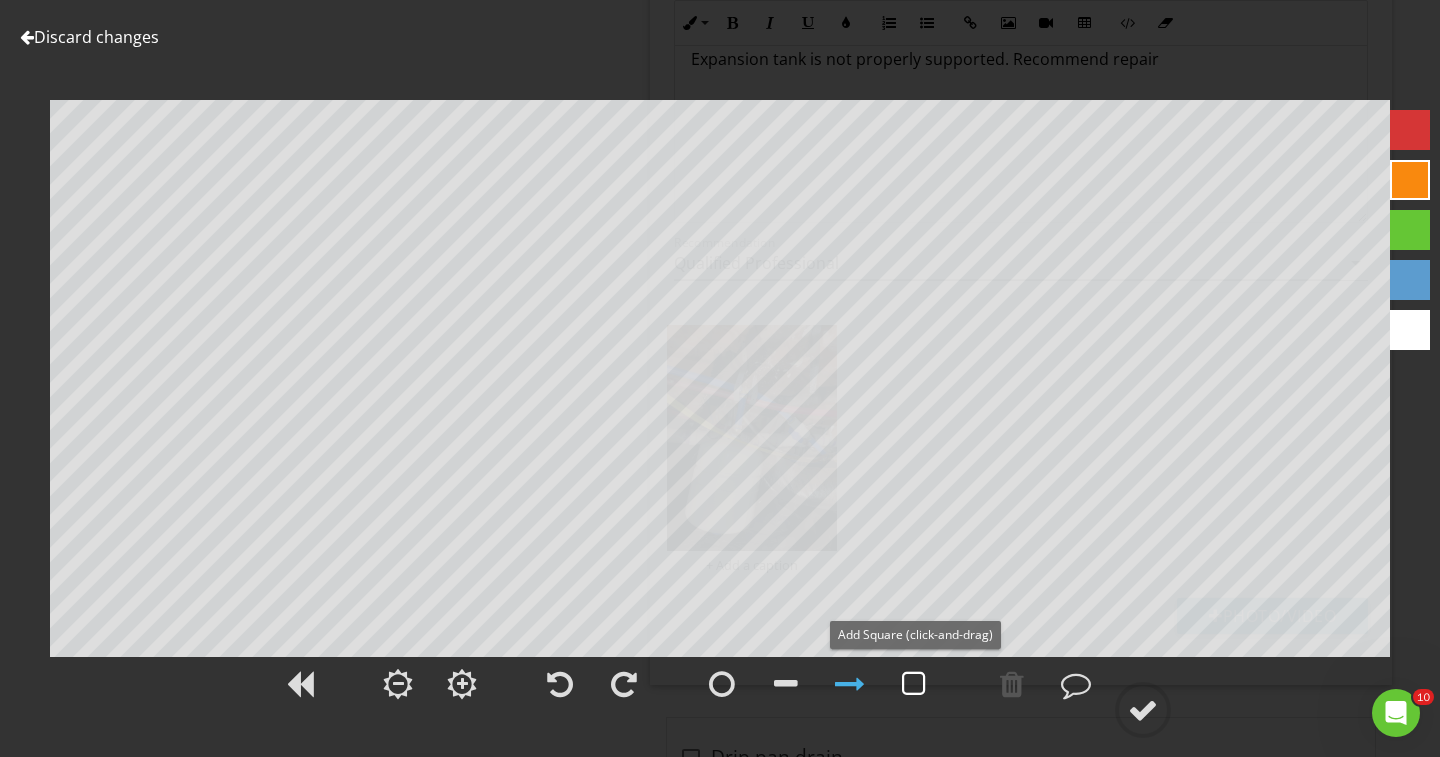 click at bounding box center [914, 684] 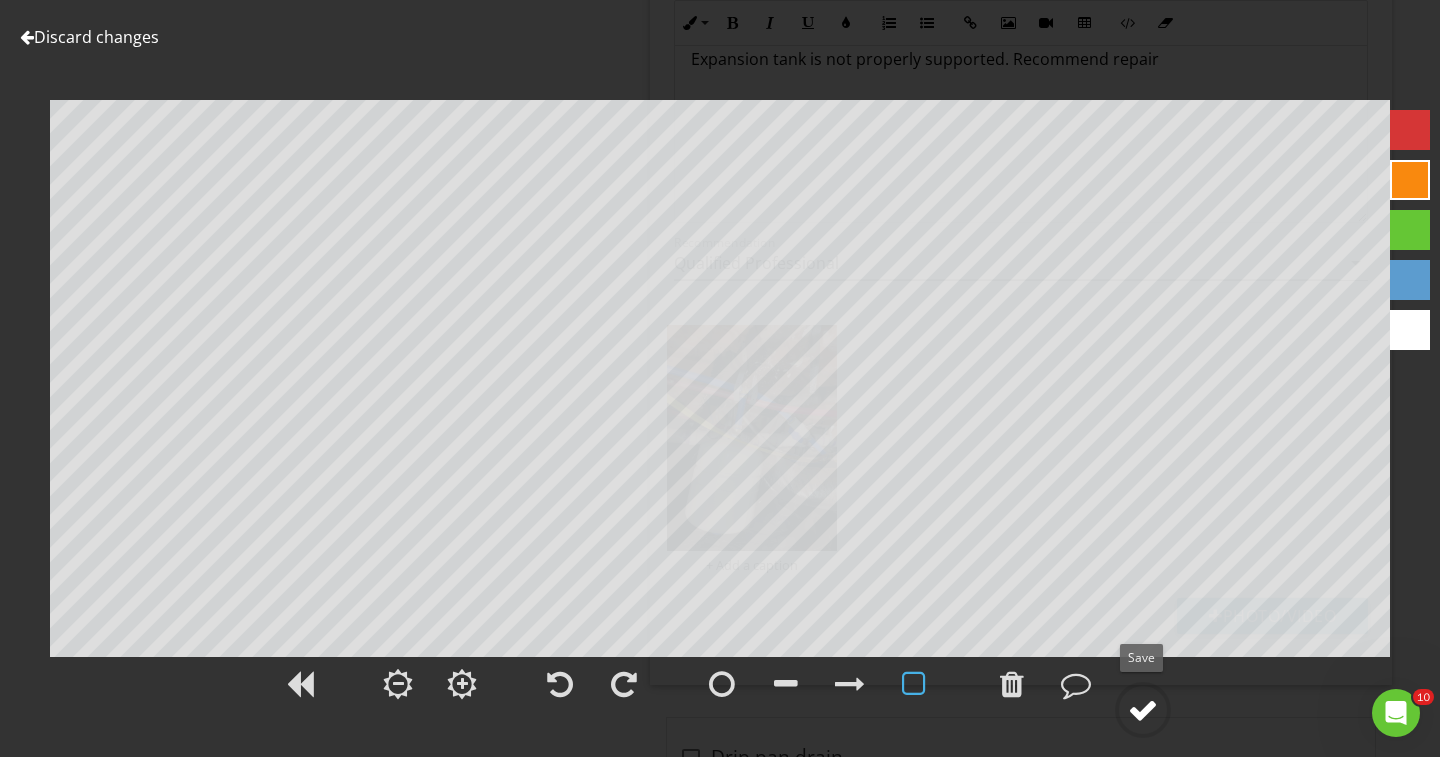 click 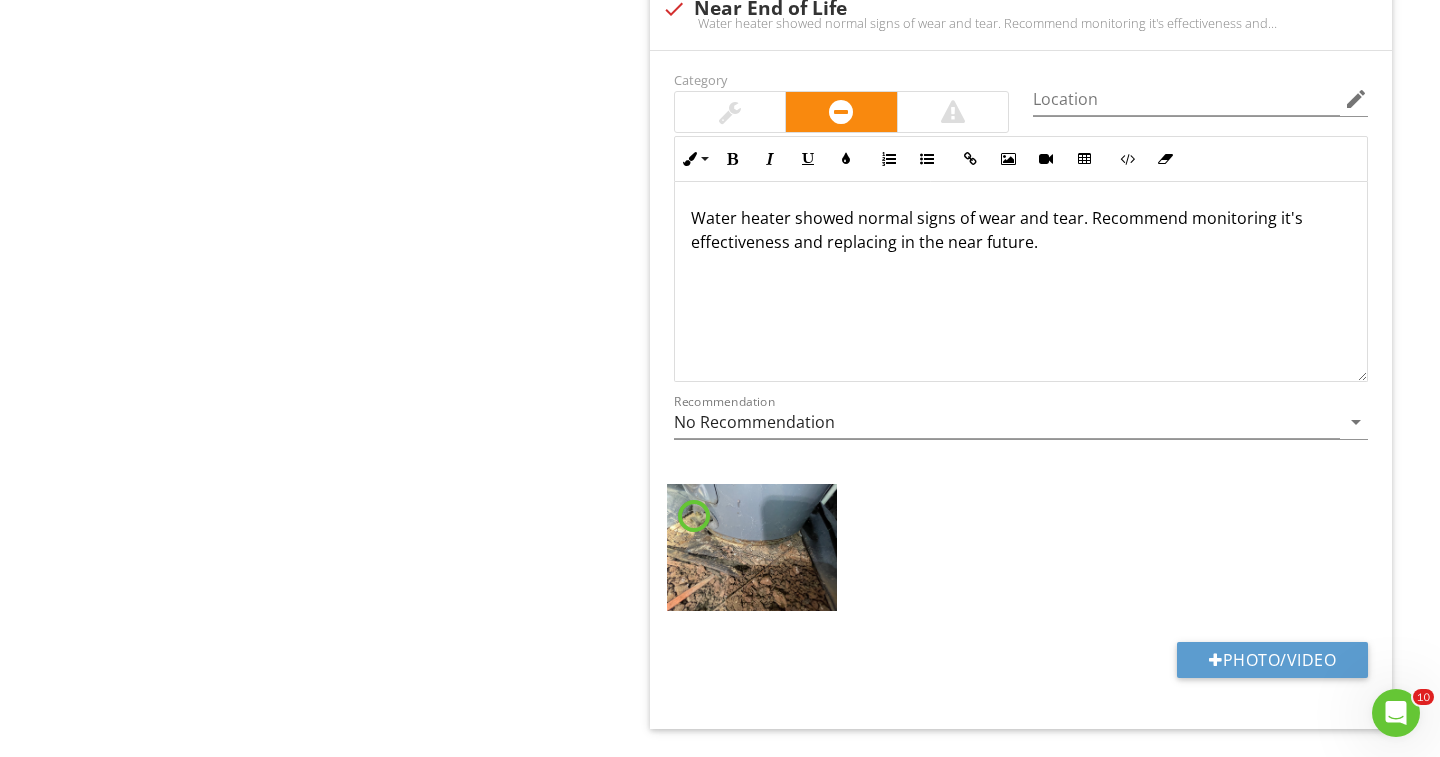 scroll, scrollTop: 3374, scrollLeft: 0, axis: vertical 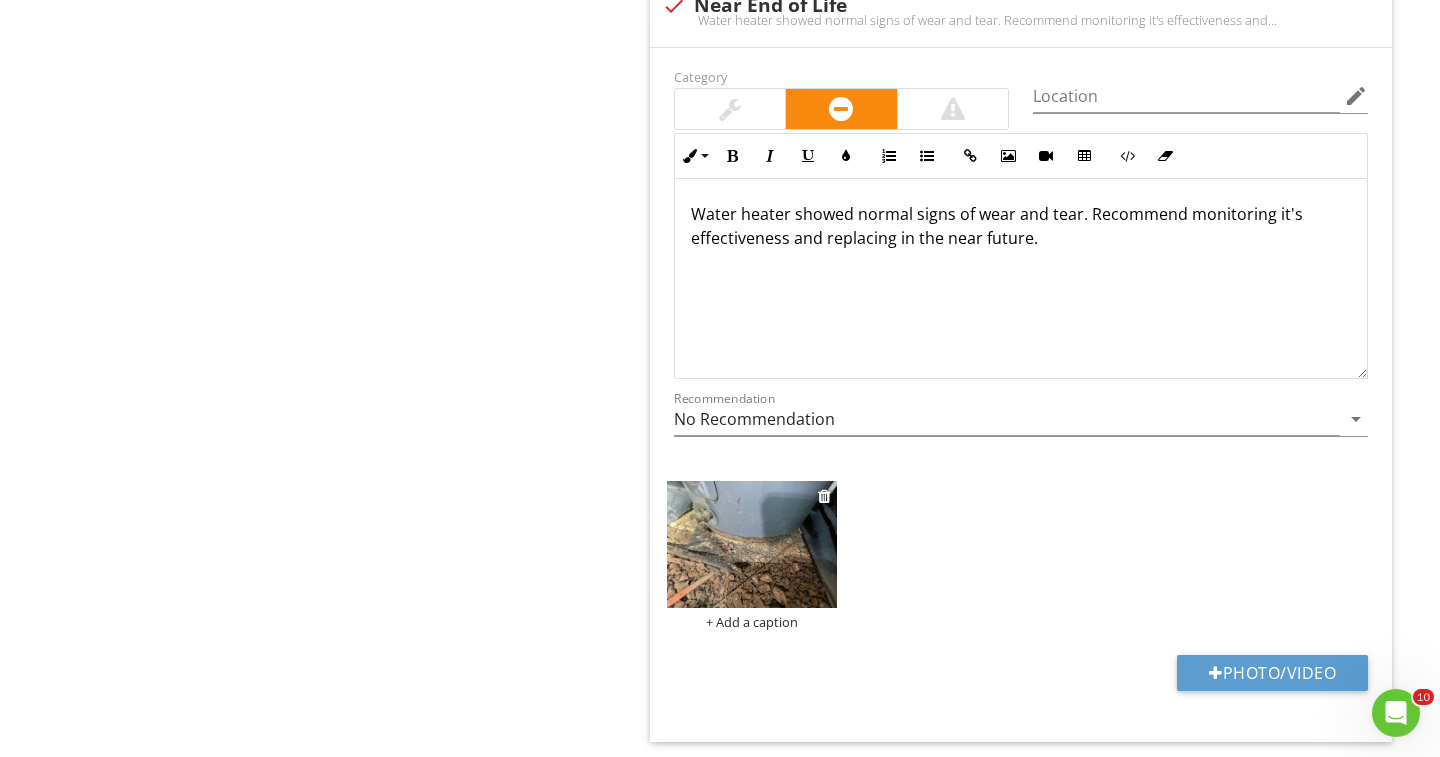 click at bounding box center (752, 544) 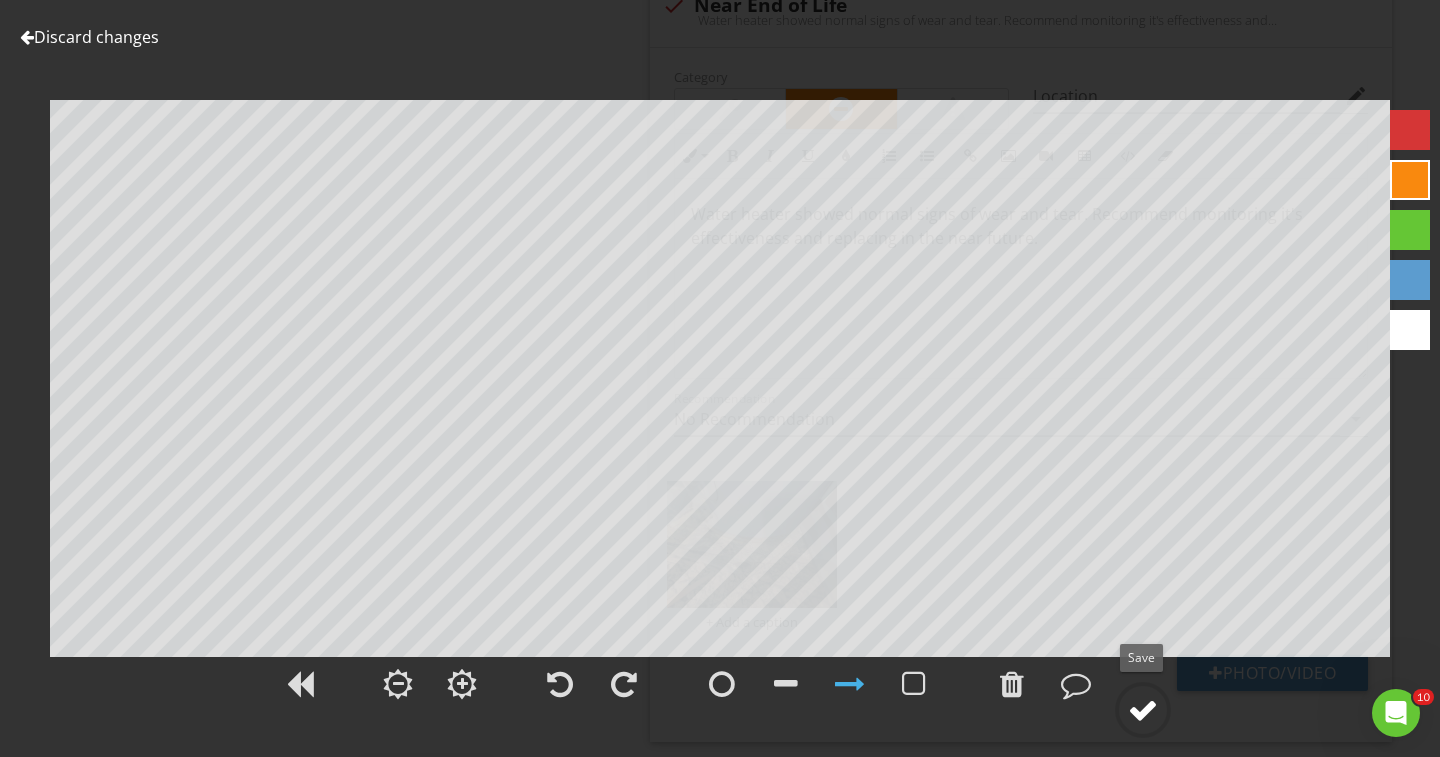 click at bounding box center [1143, 710] 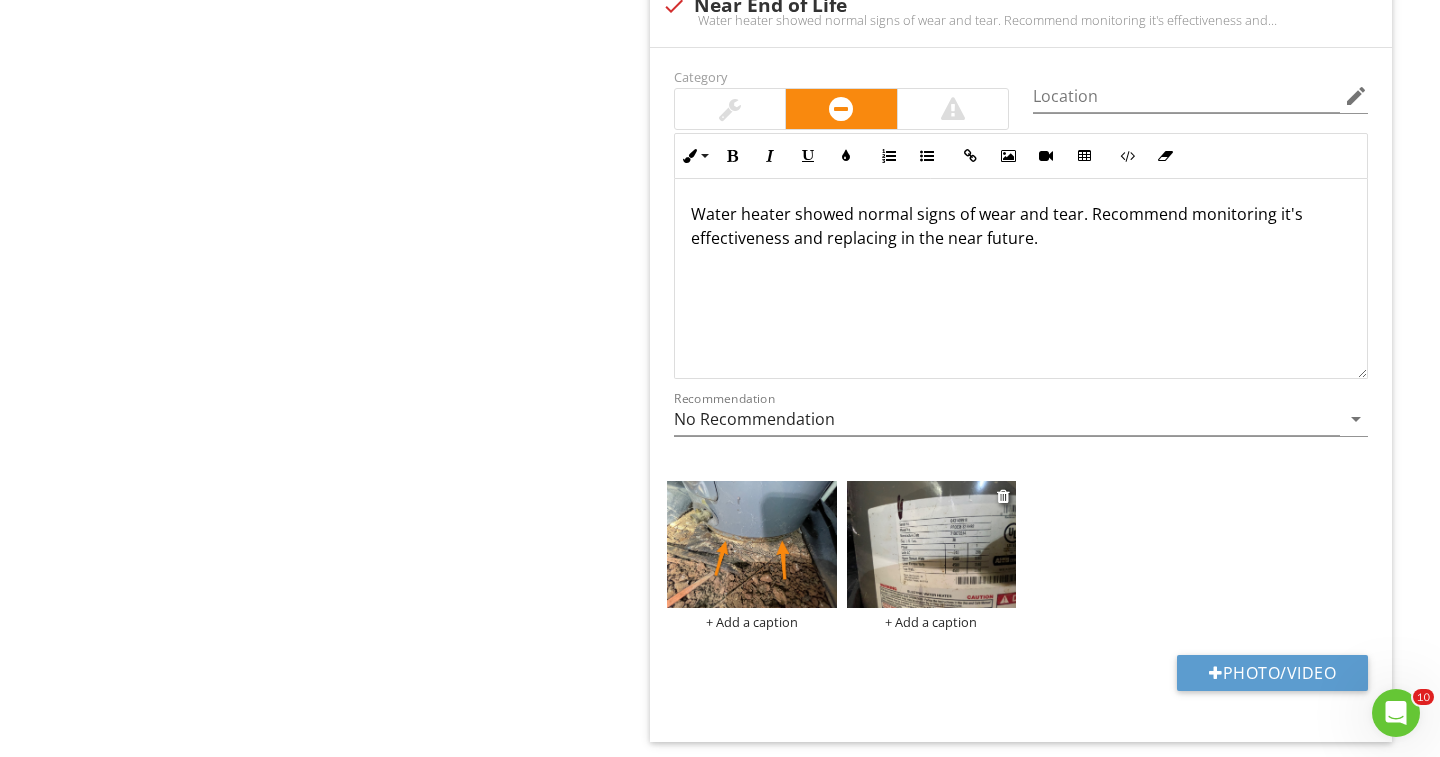 click at bounding box center [932, 544] 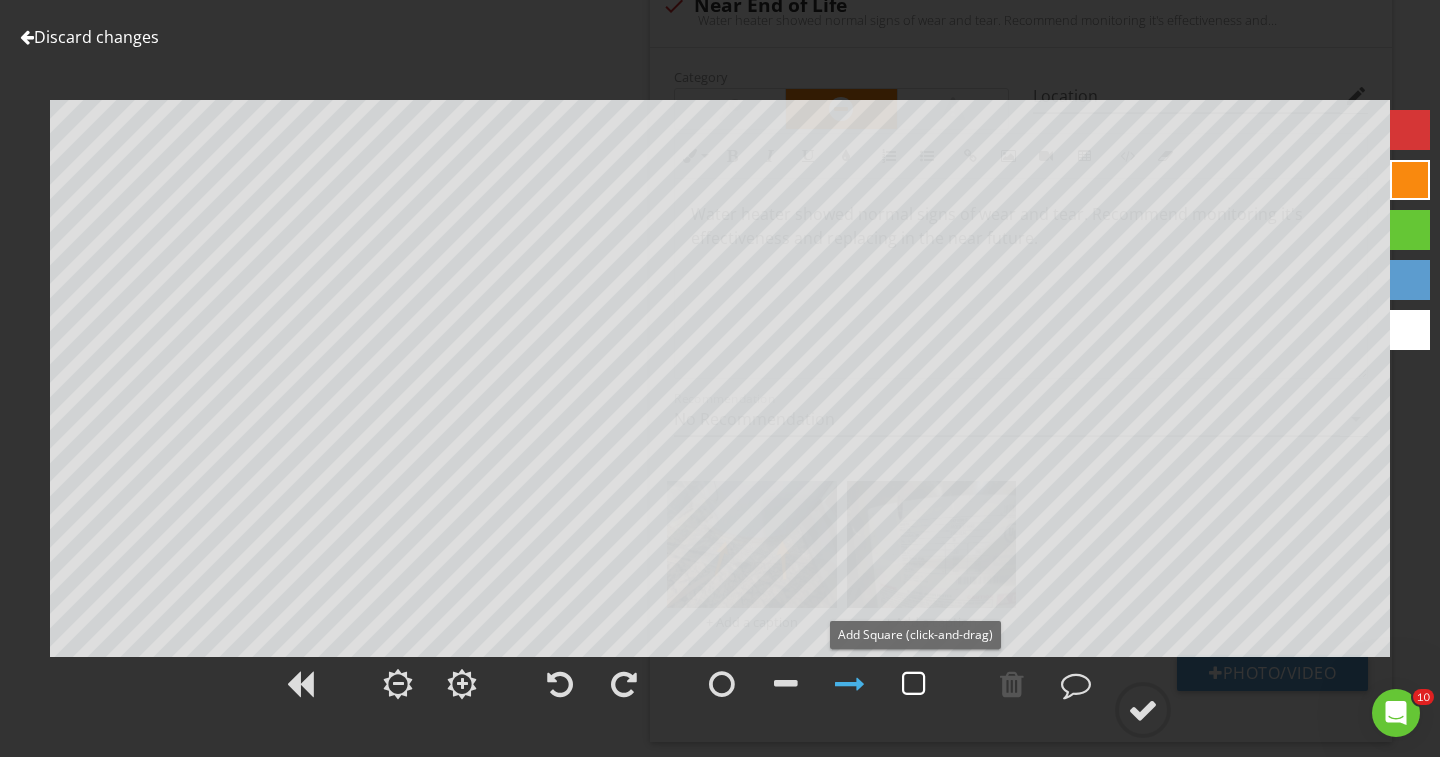 click at bounding box center [914, 684] 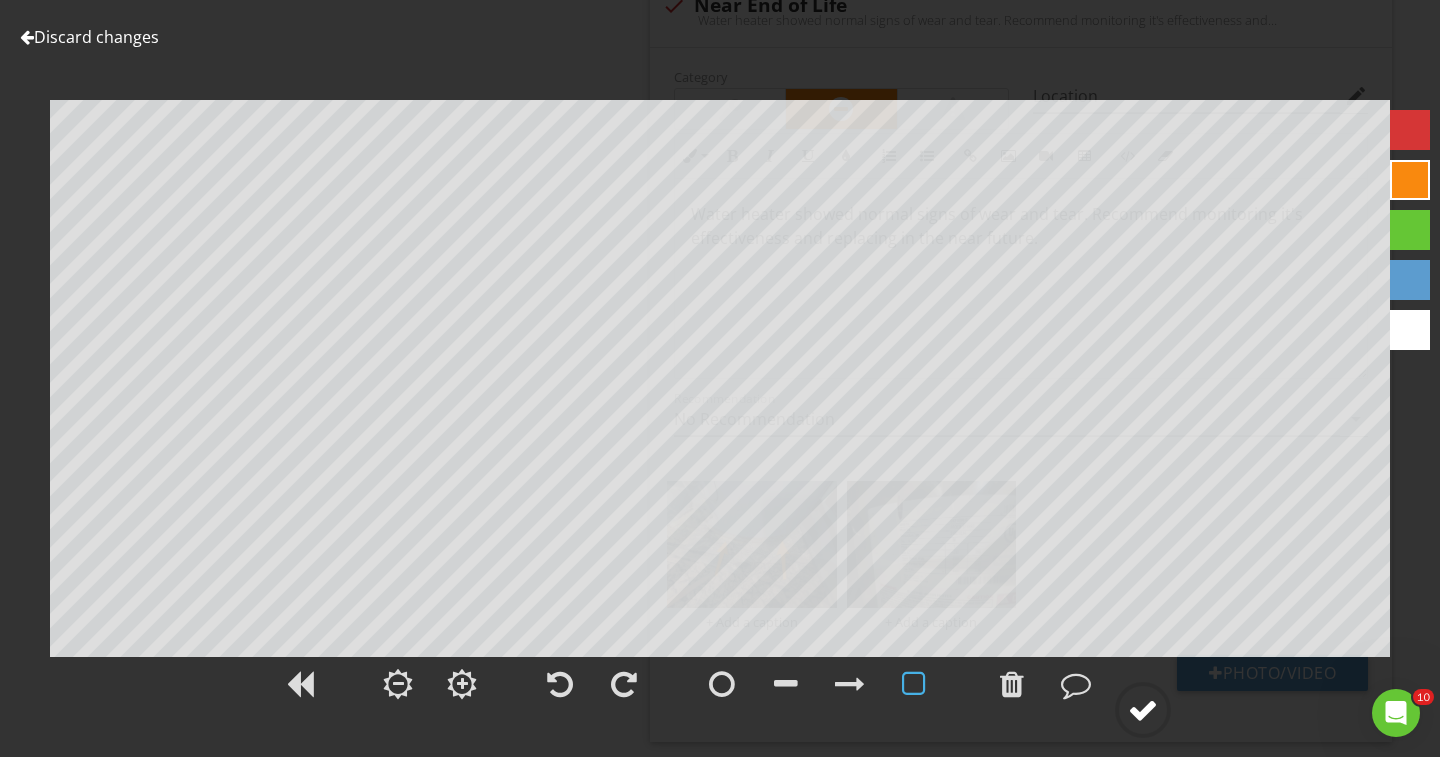 click at bounding box center (1143, 710) 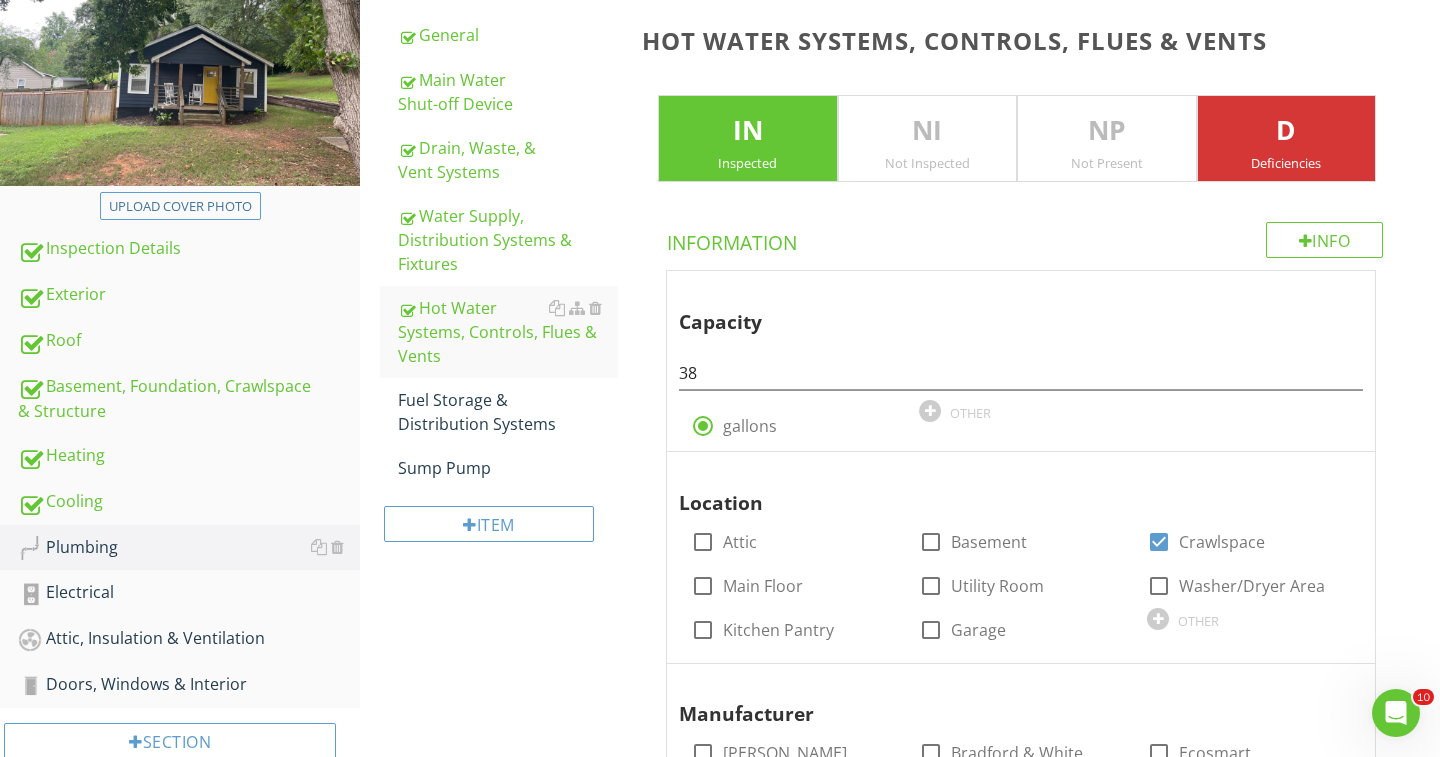 scroll, scrollTop: 283, scrollLeft: 0, axis: vertical 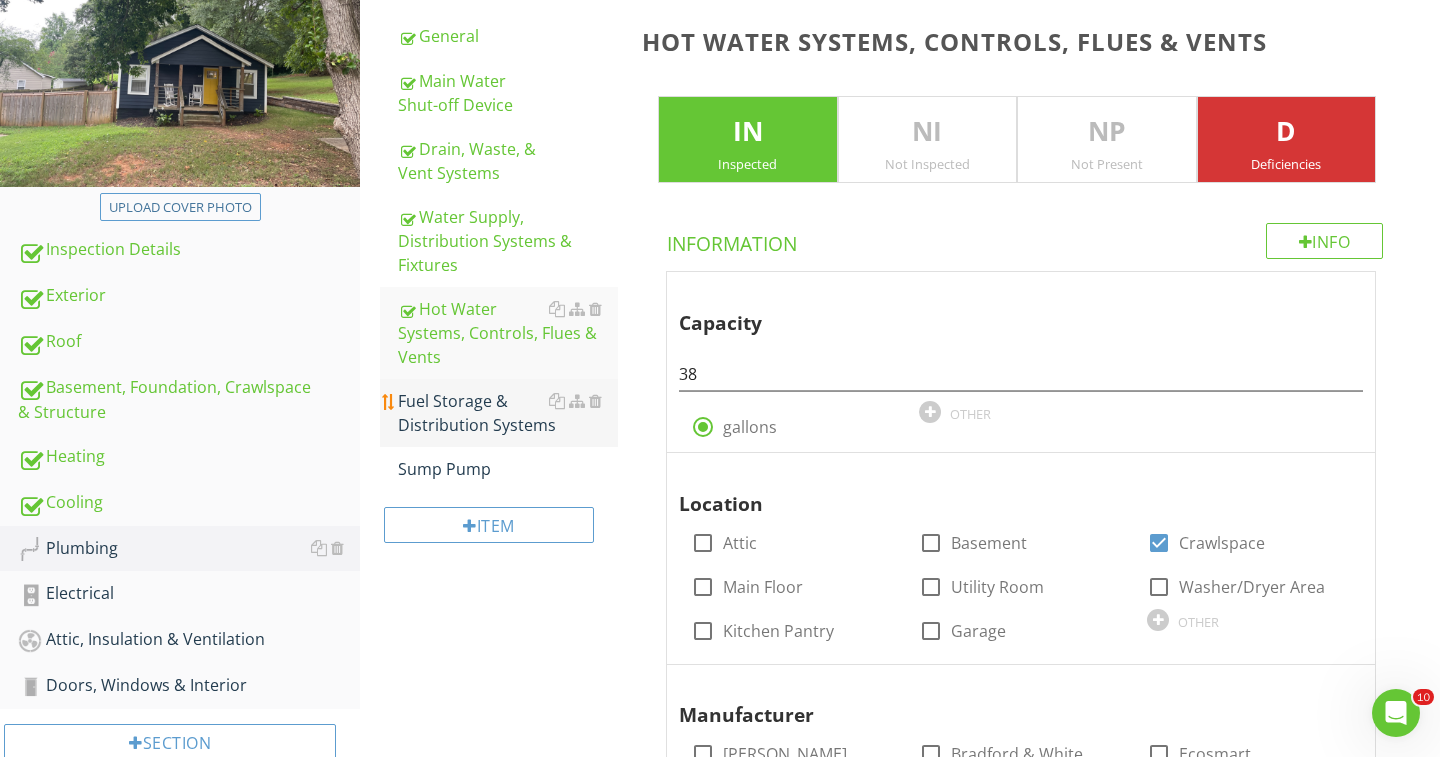 click on "Fuel Storage & Distribution Systems" at bounding box center [508, 413] 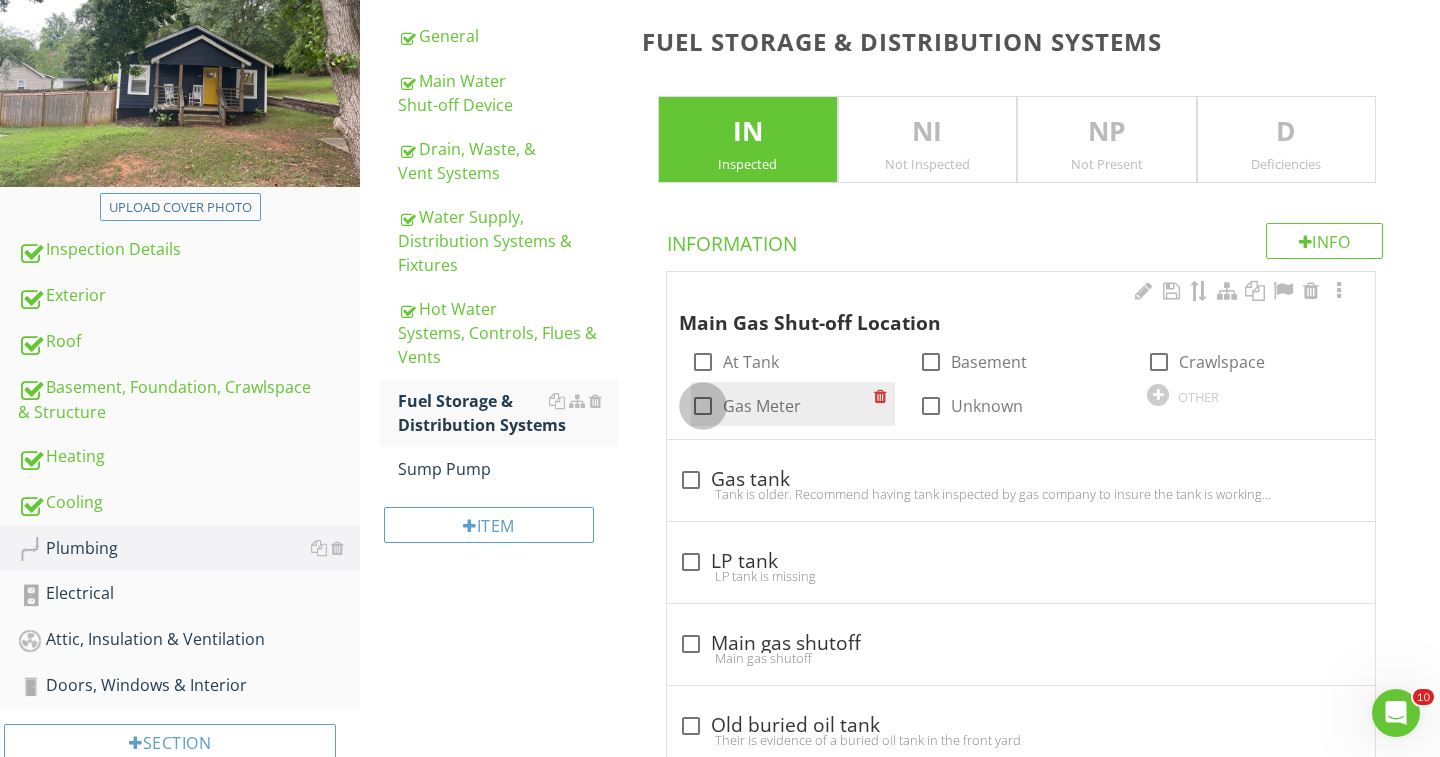 click at bounding box center [703, 406] 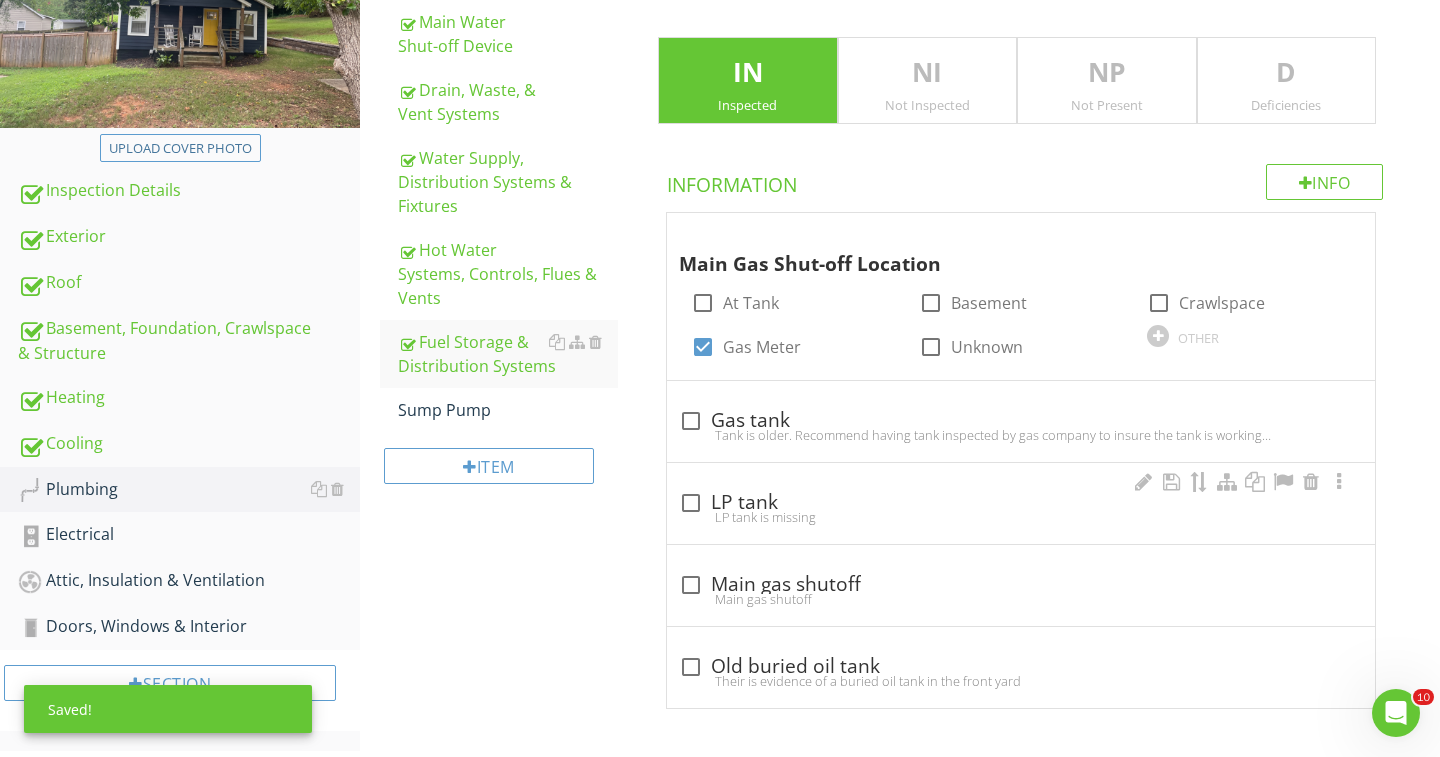 scroll, scrollTop: 341, scrollLeft: 0, axis: vertical 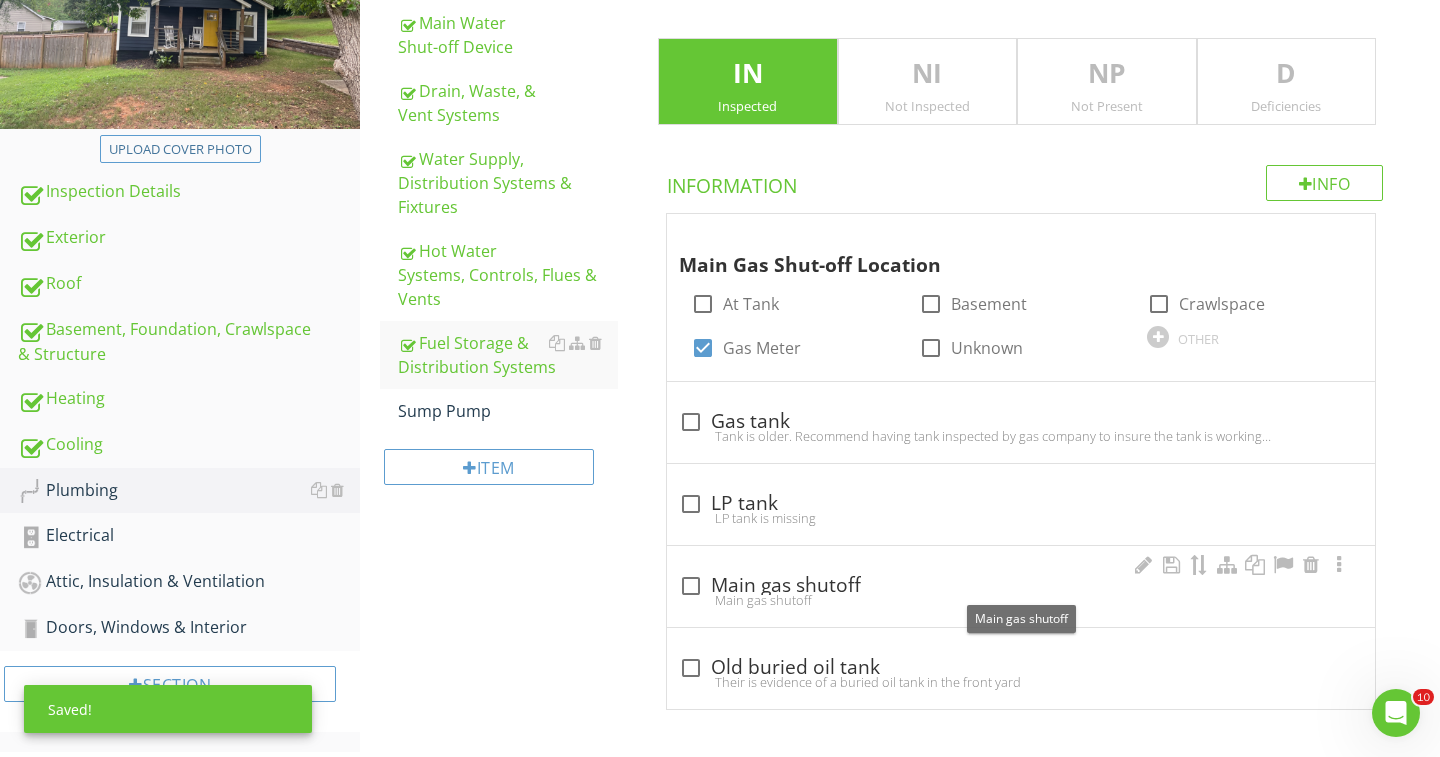 click at bounding box center (691, 586) 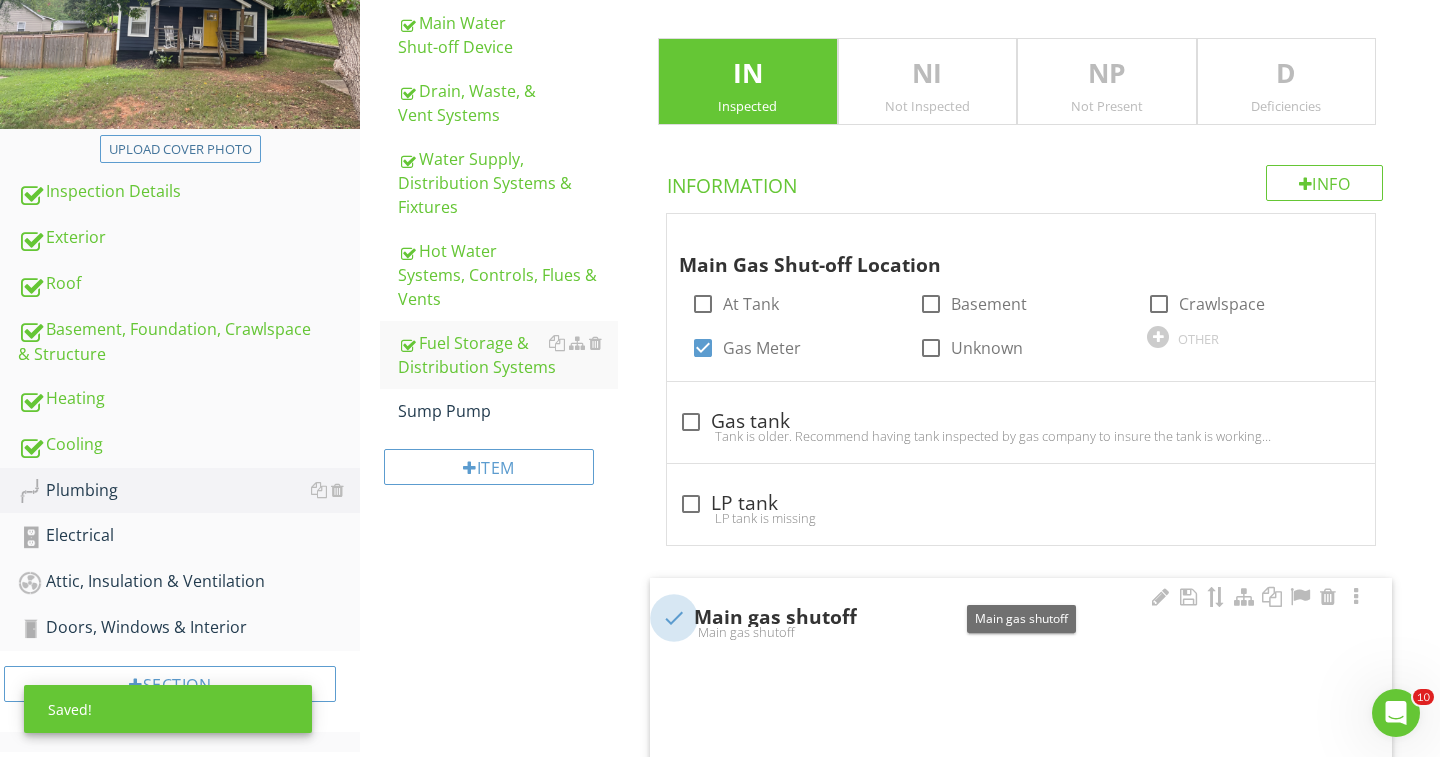 checkbox on "true" 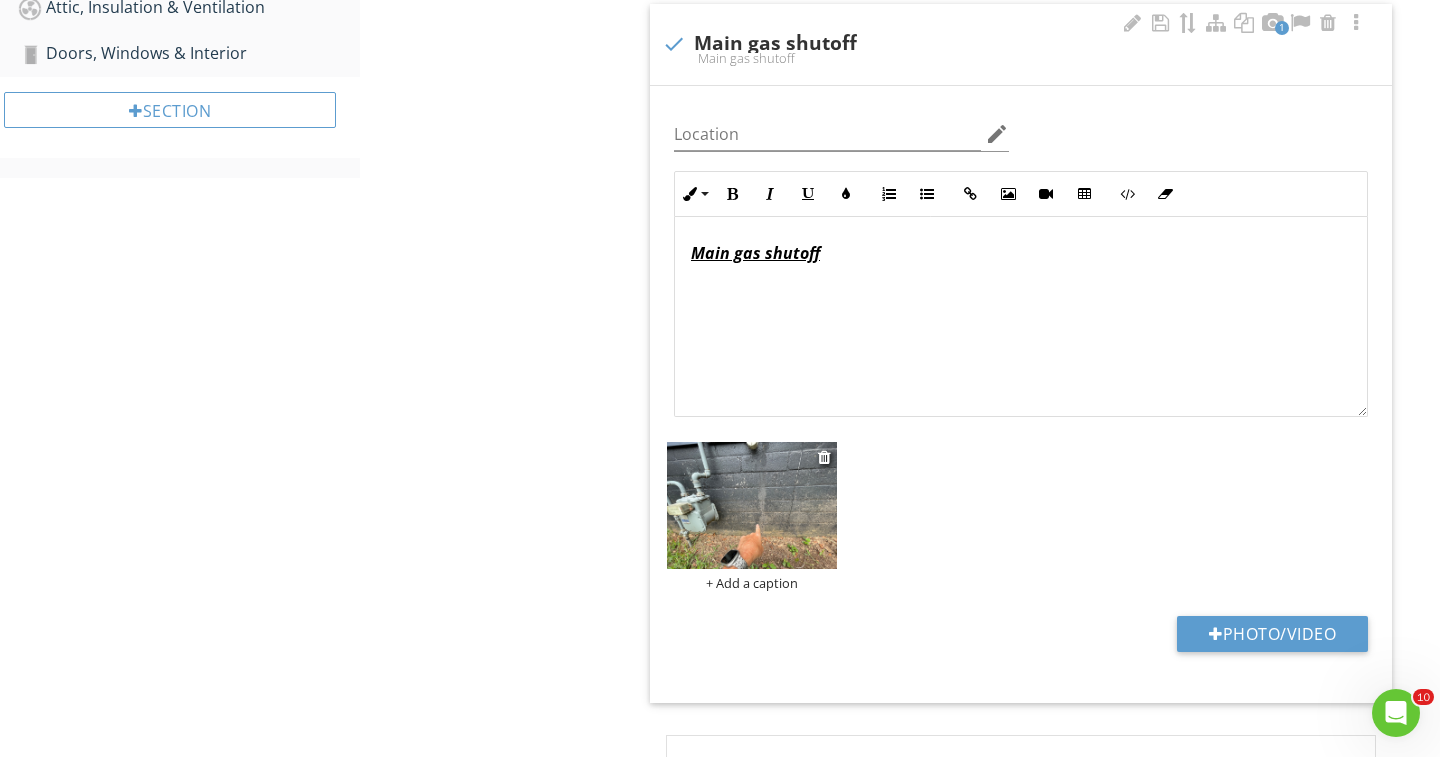 scroll, scrollTop: 914, scrollLeft: 0, axis: vertical 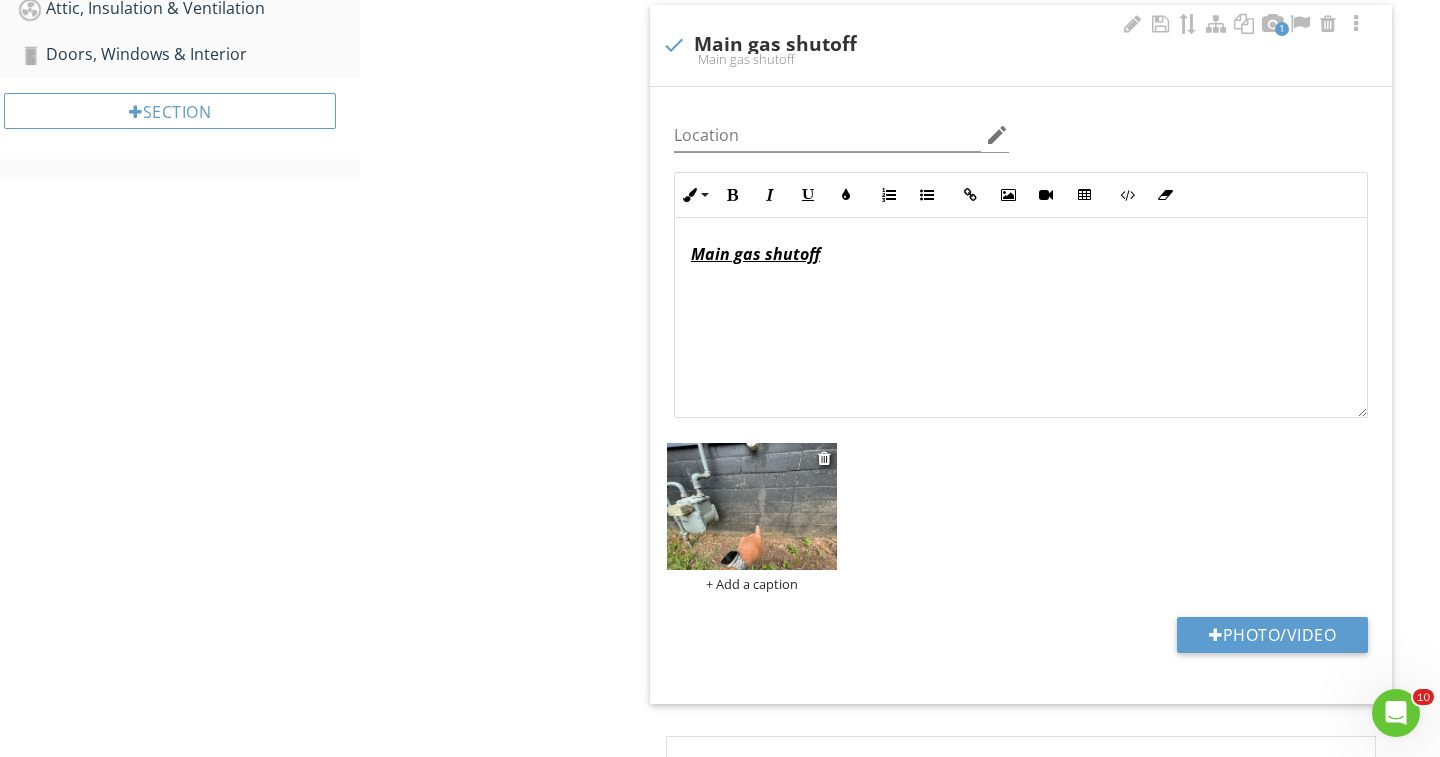 click at bounding box center [752, 506] 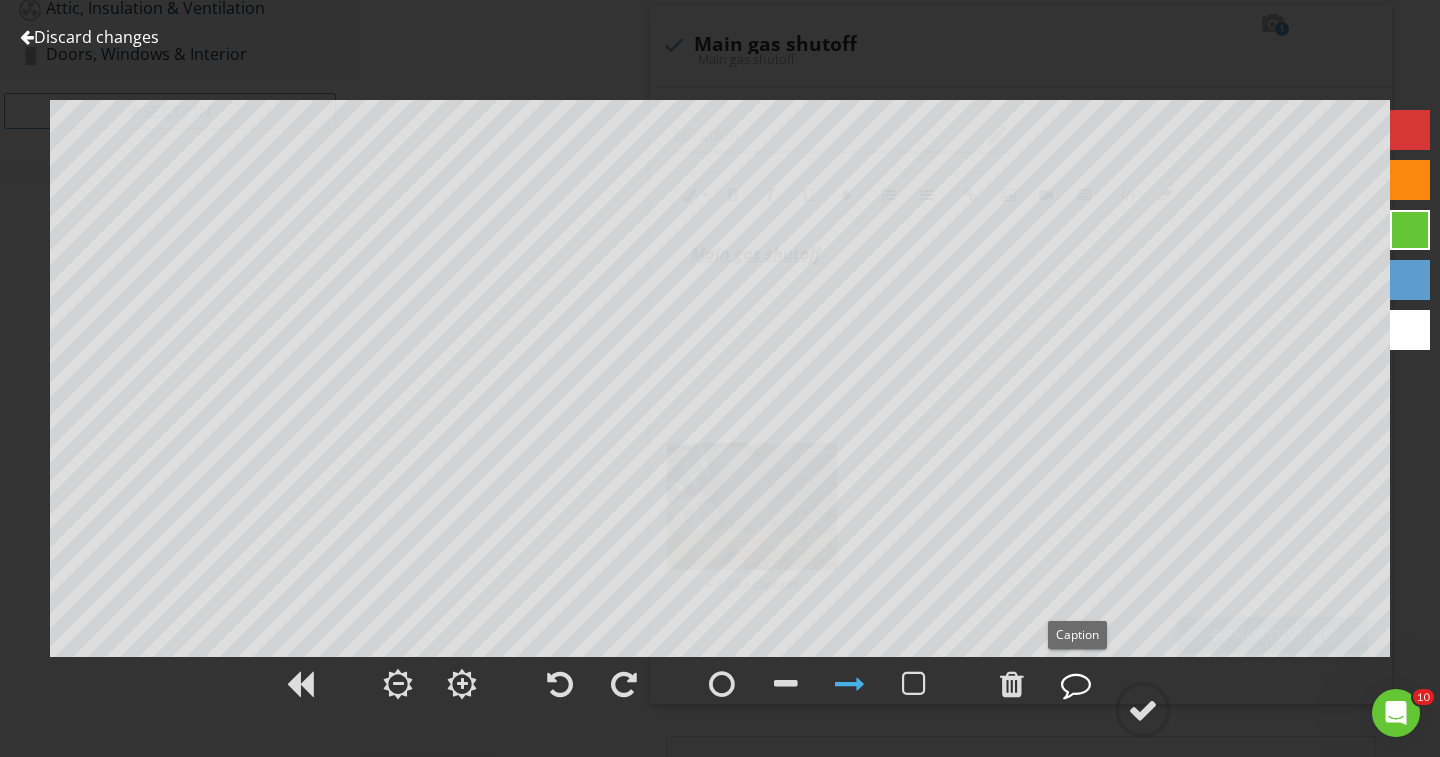 click at bounding box center (1076, 684) 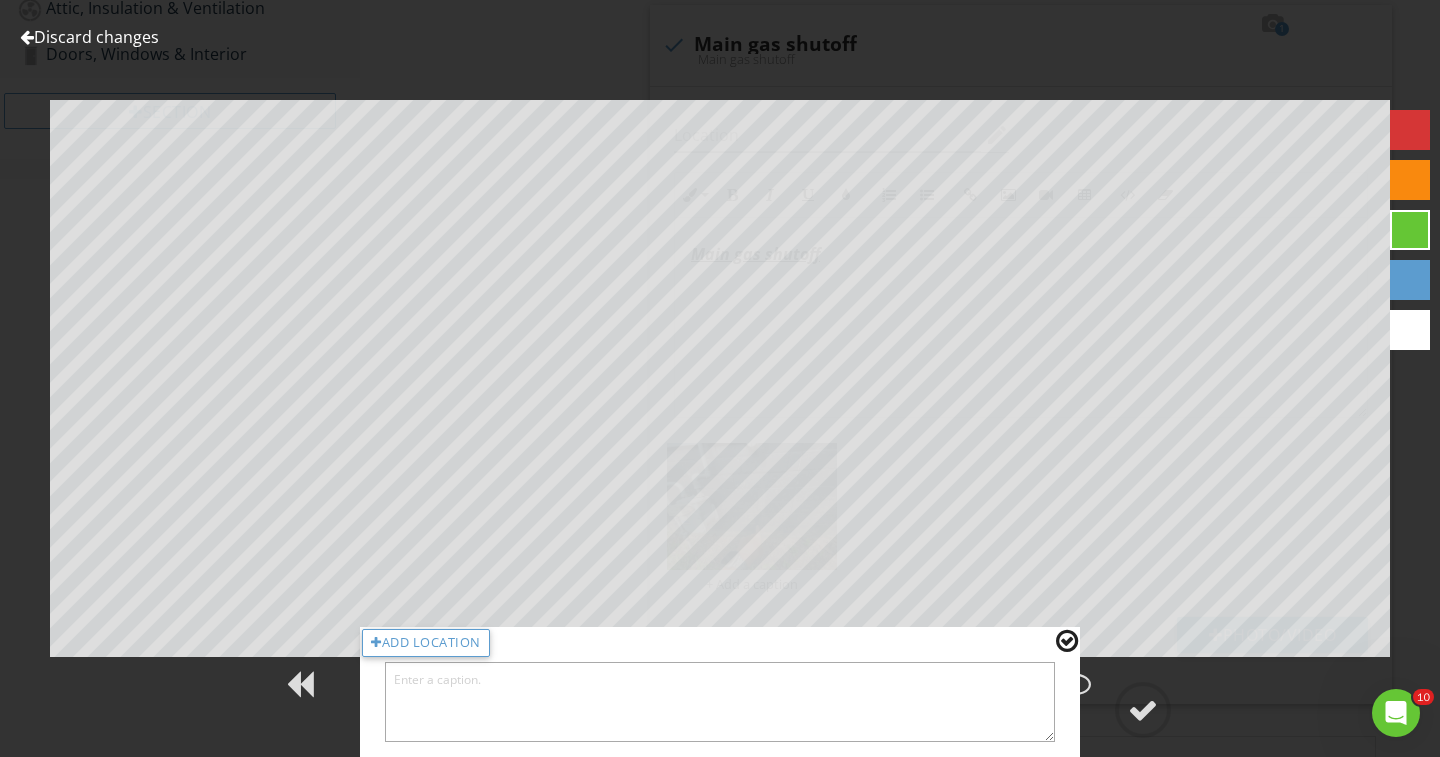 click at bounding box center [720, 702] 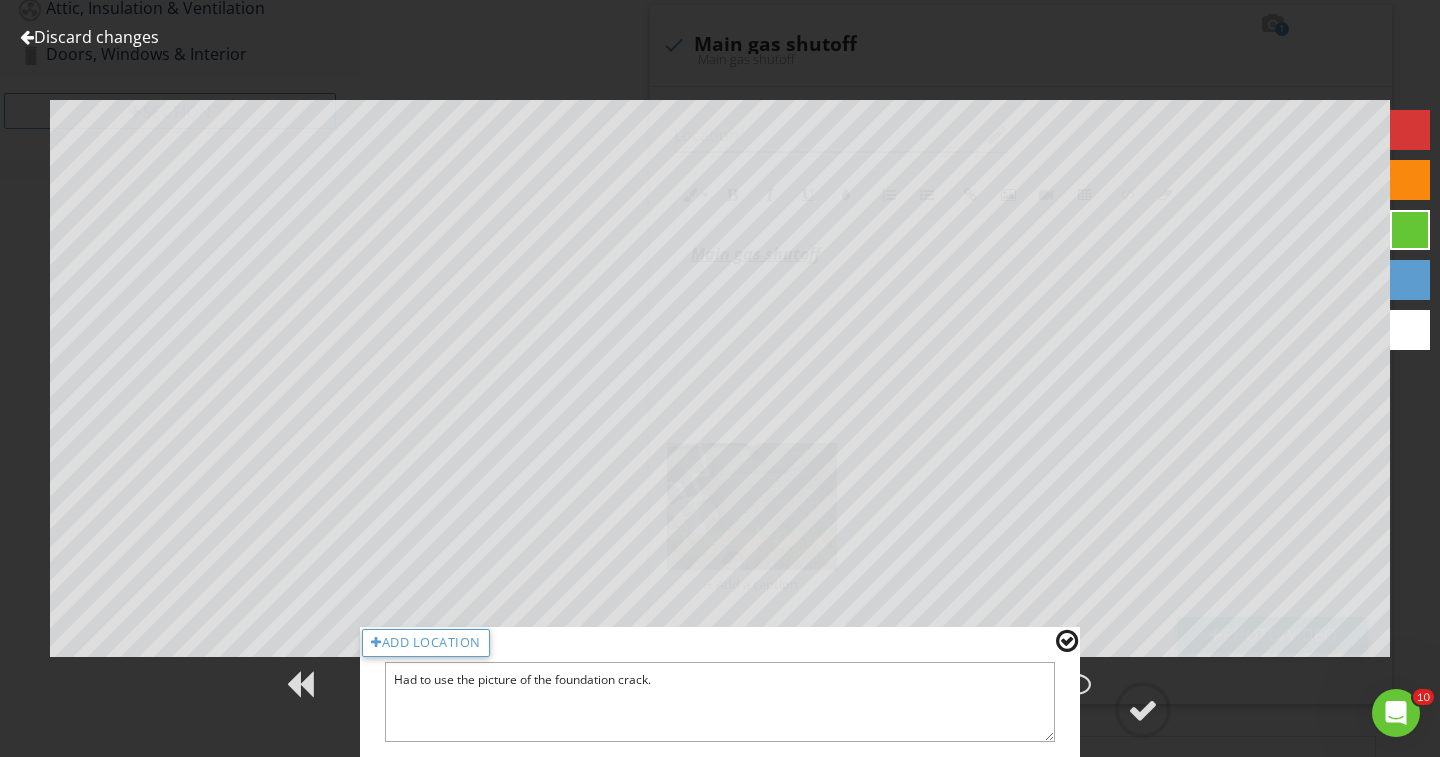 type on "Had to use the picture of the foundation crack." 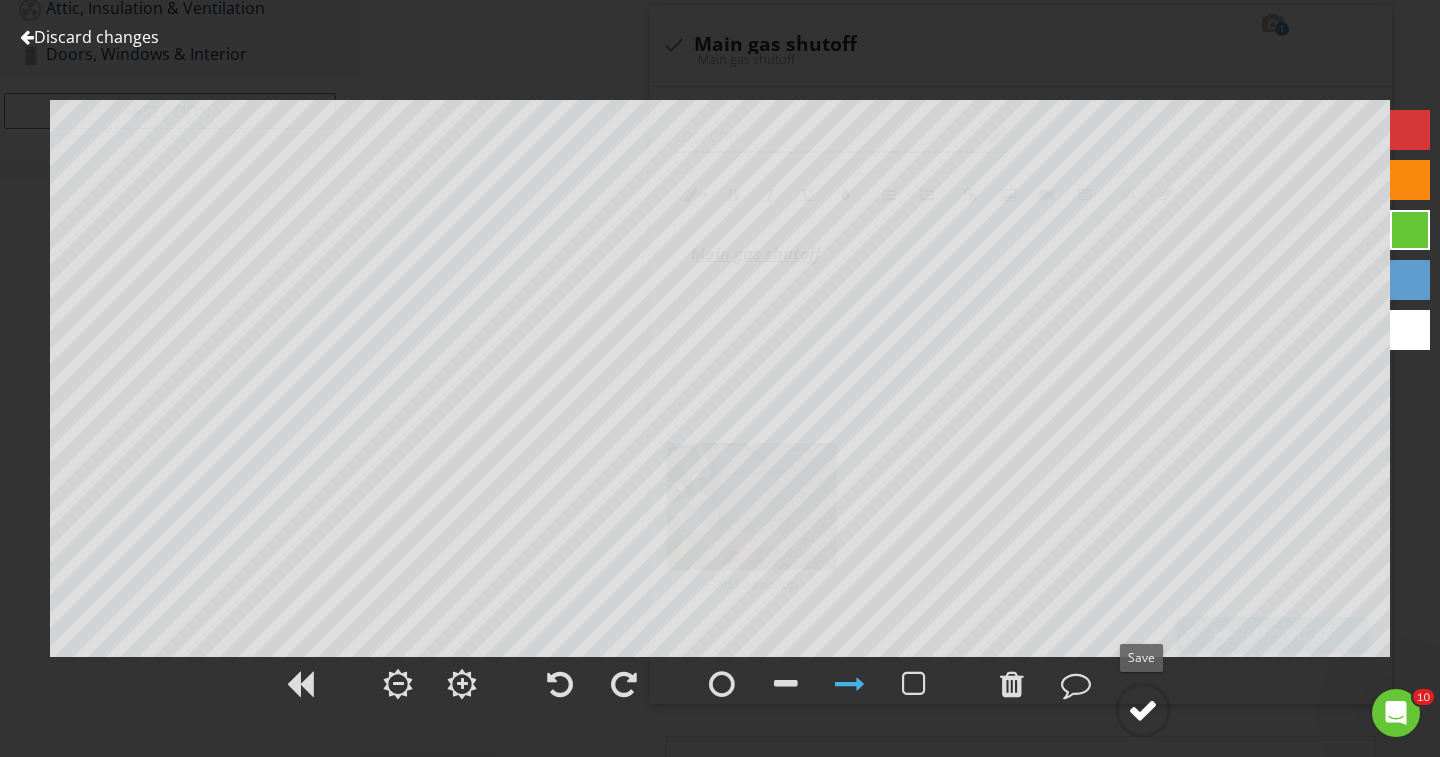 click at bounding box center [1143, 710] 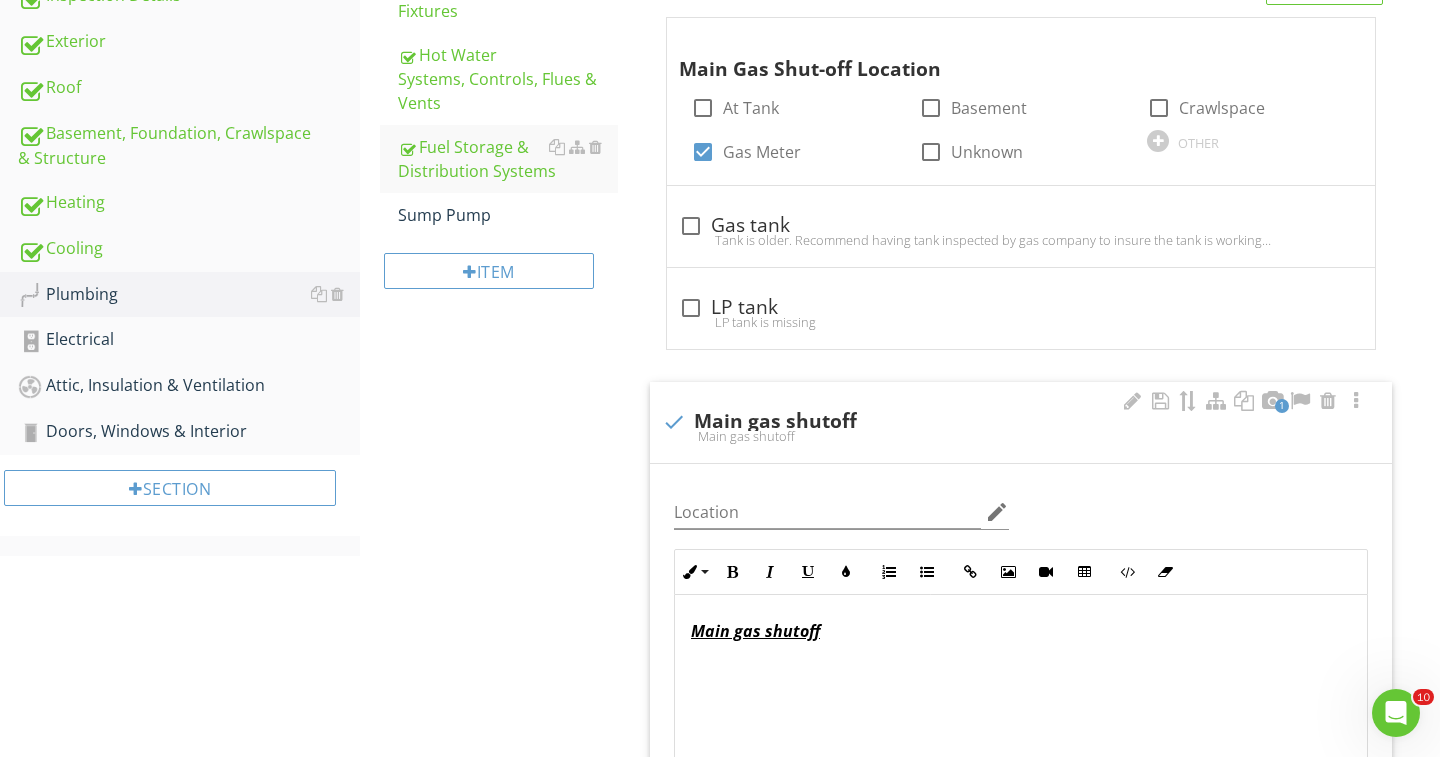 scroll, scrollTop: 528, scrollLeft: 0, axis: vertical 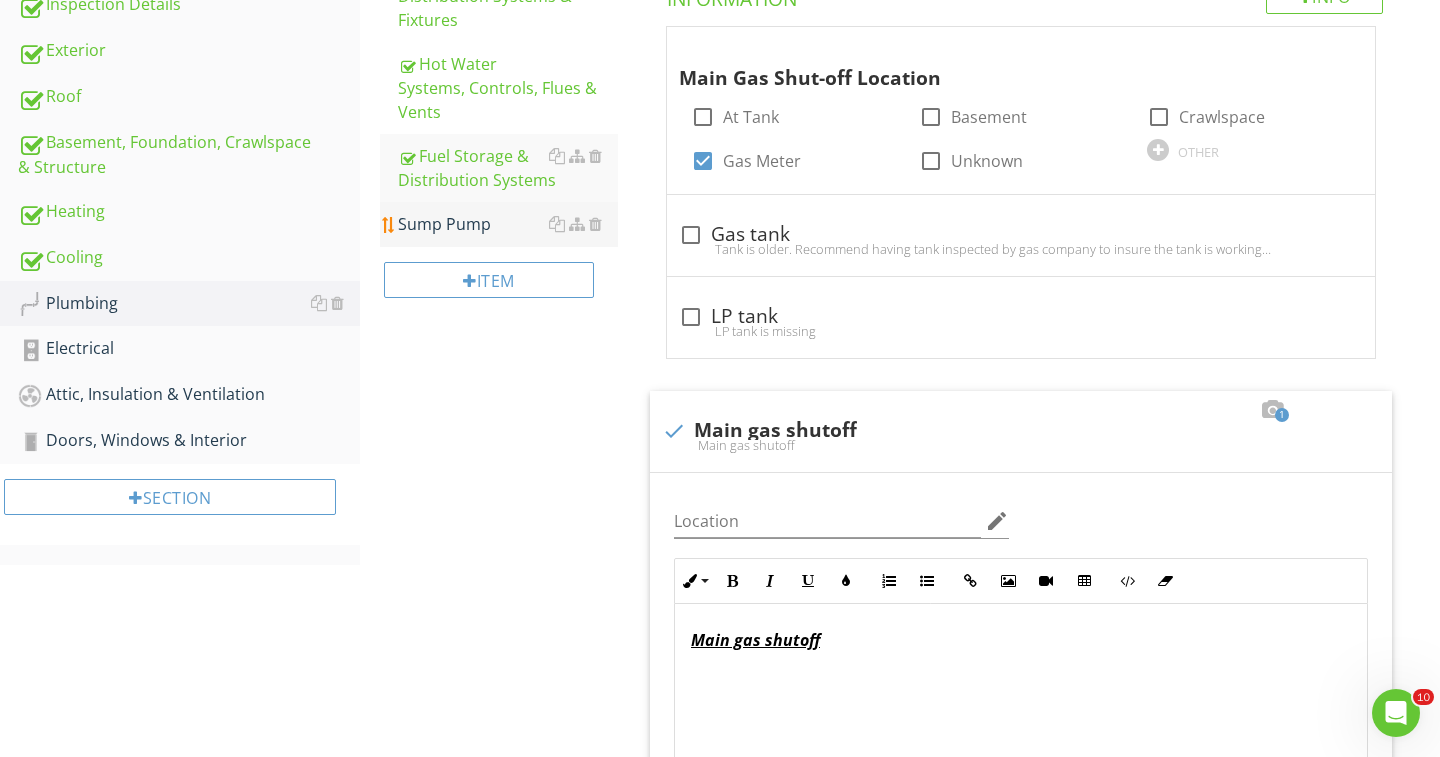 click on "Sump Pump" at bounding box center (508, 224) 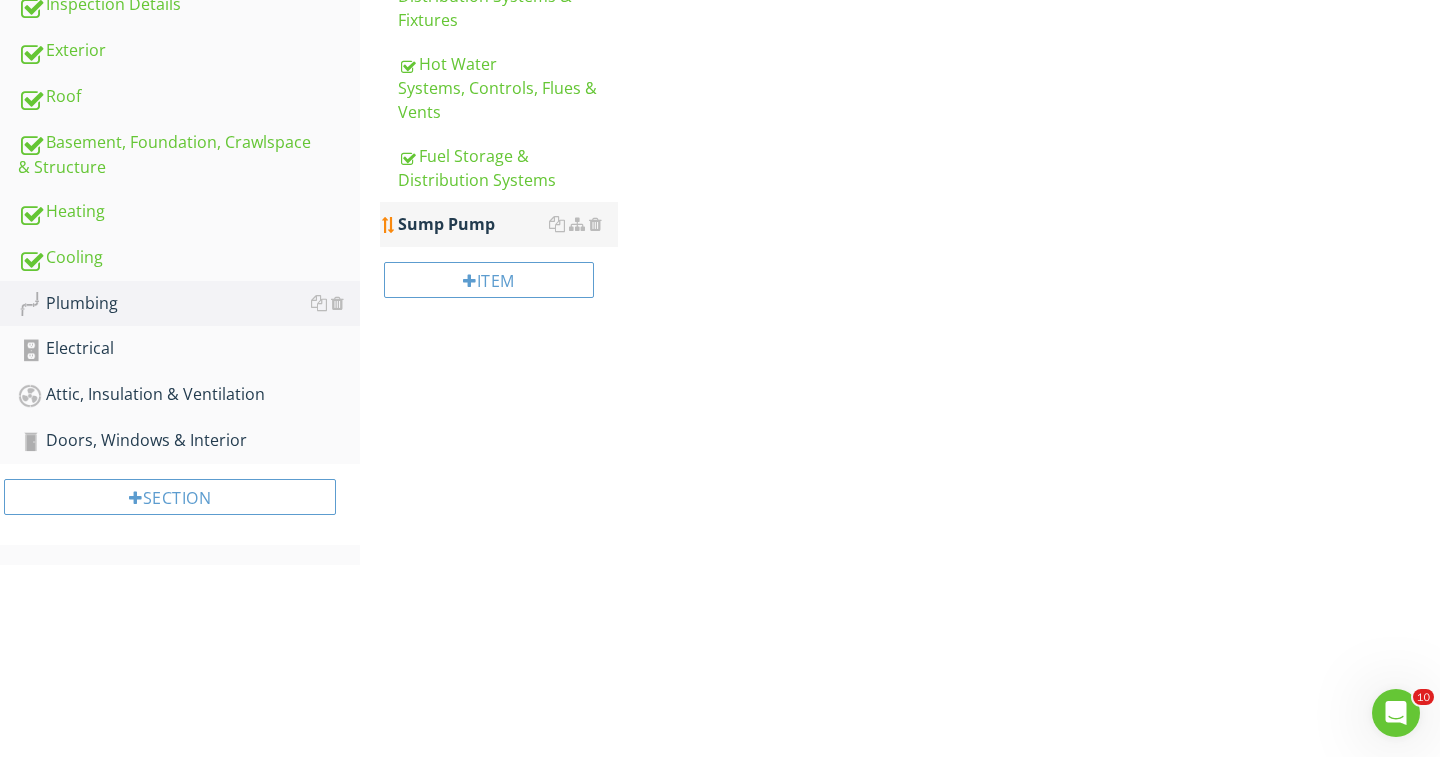 scroll, scrollTop: 335, scrollLeft: 0, axis: vertical 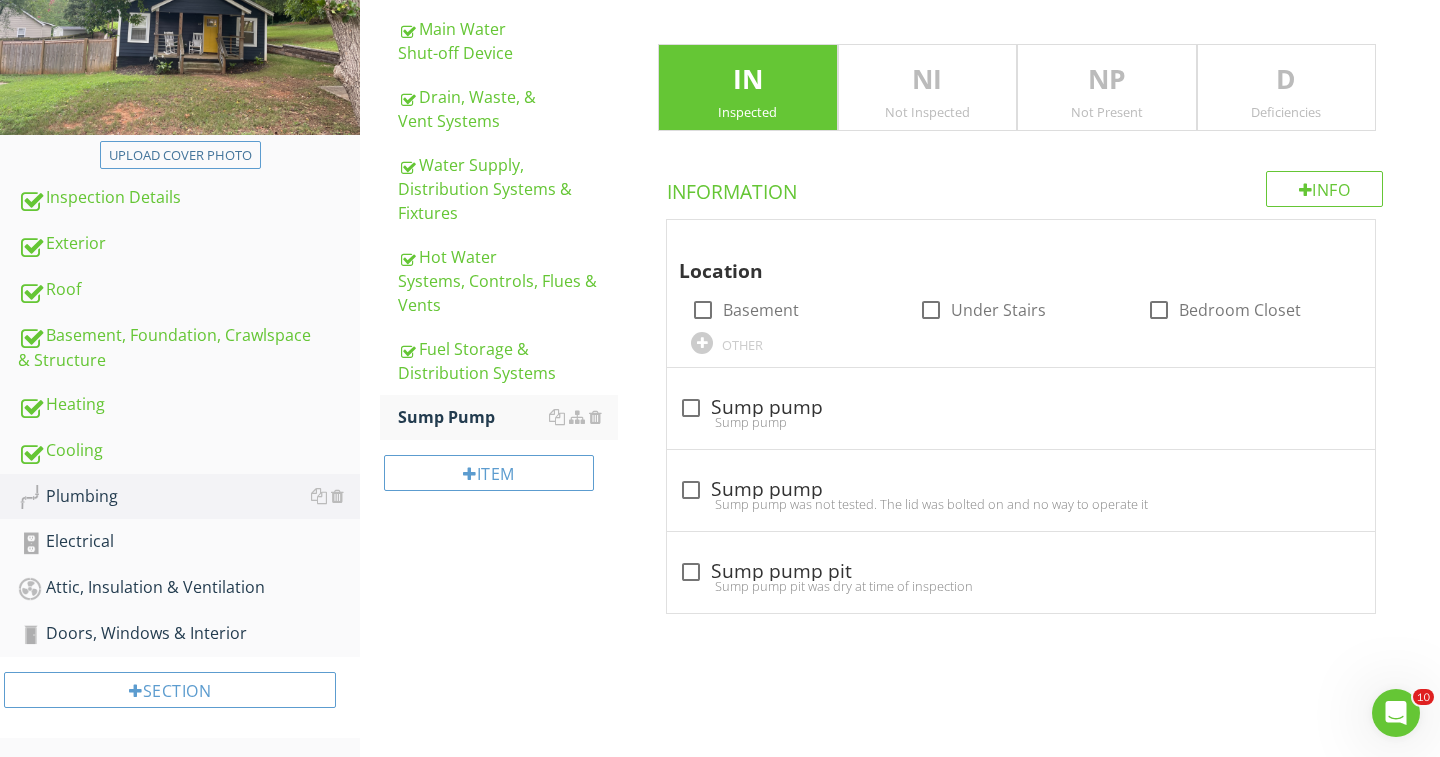 click on "Not Present" at bounding box center (1107, 112) 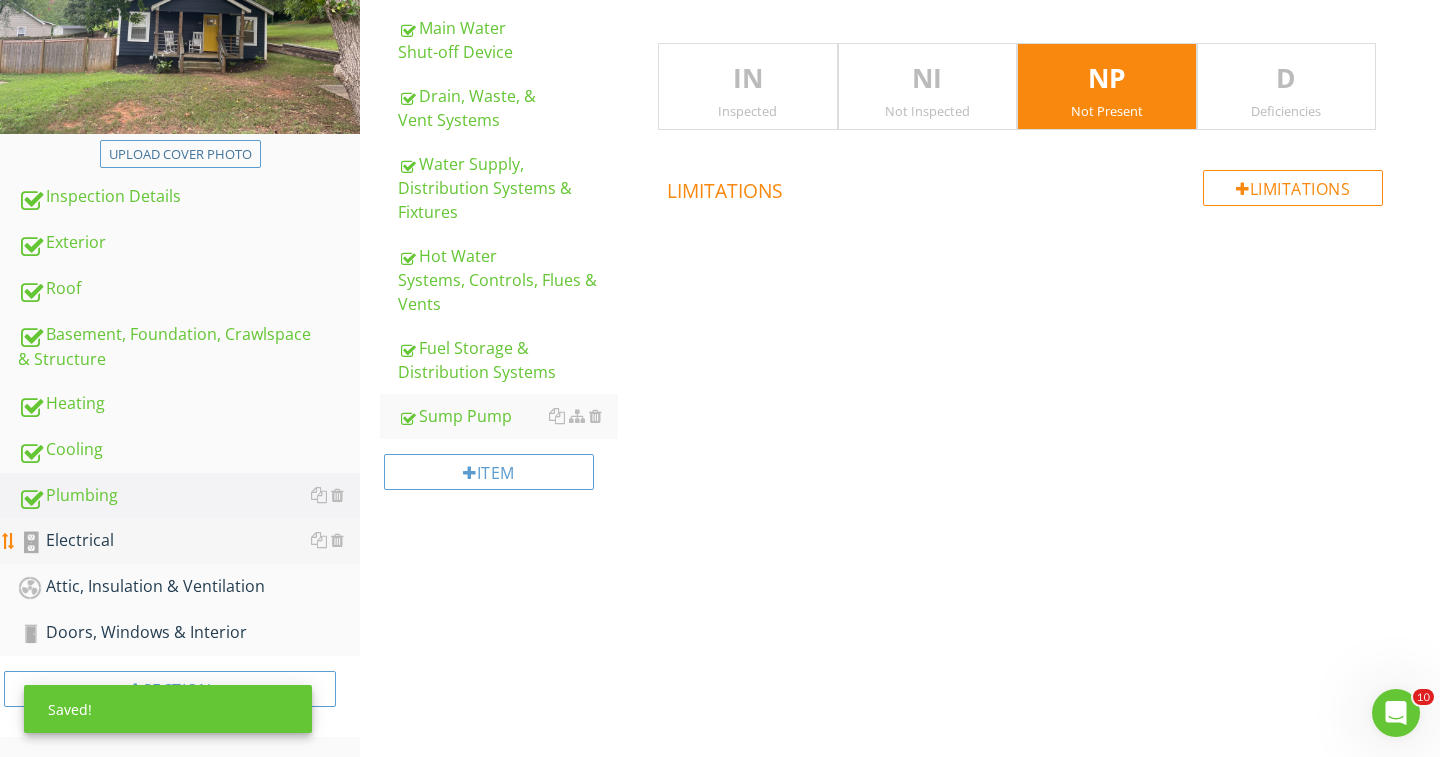 scroll, scrollTop: 335, scrollLeft: 0, axis: vertical 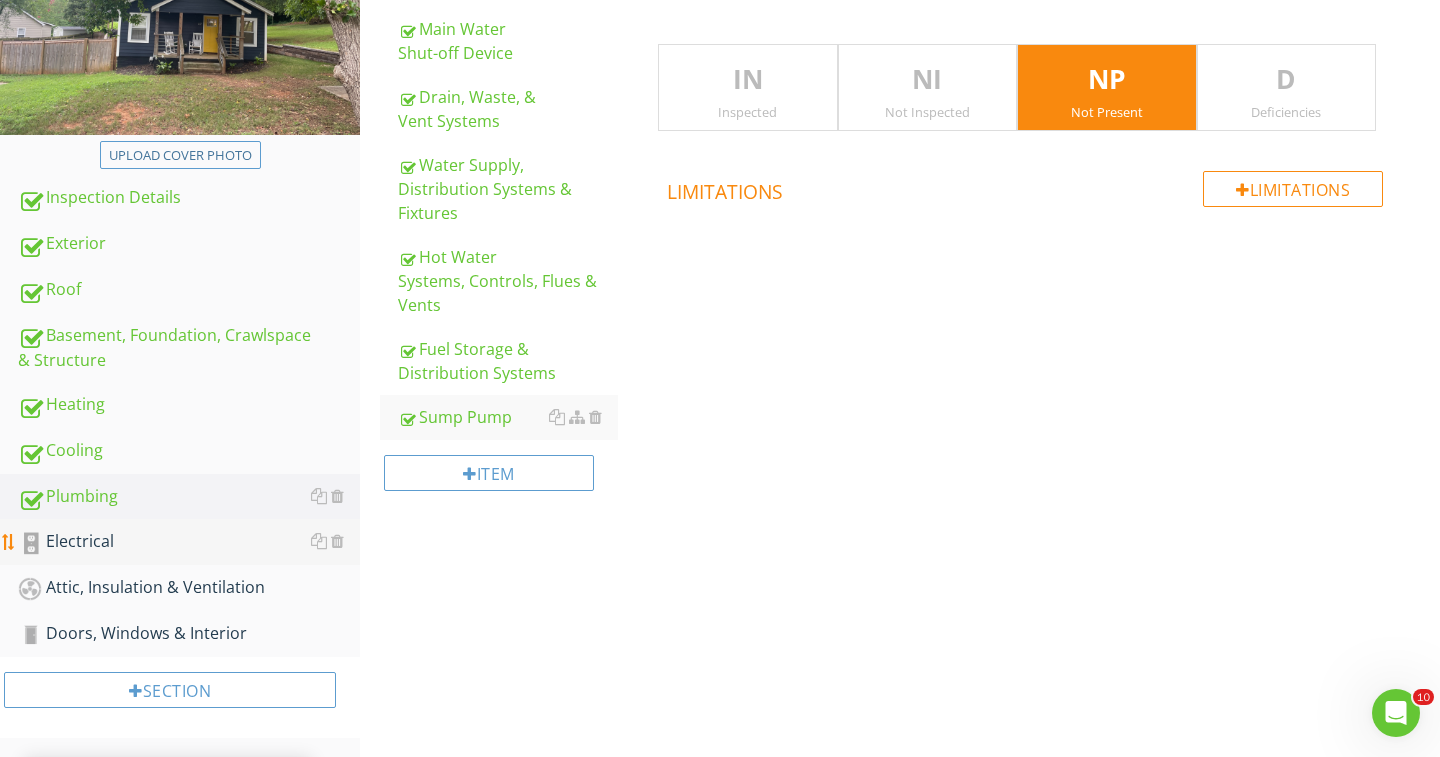 click on "Electrical" at bounding box center [189, 542] 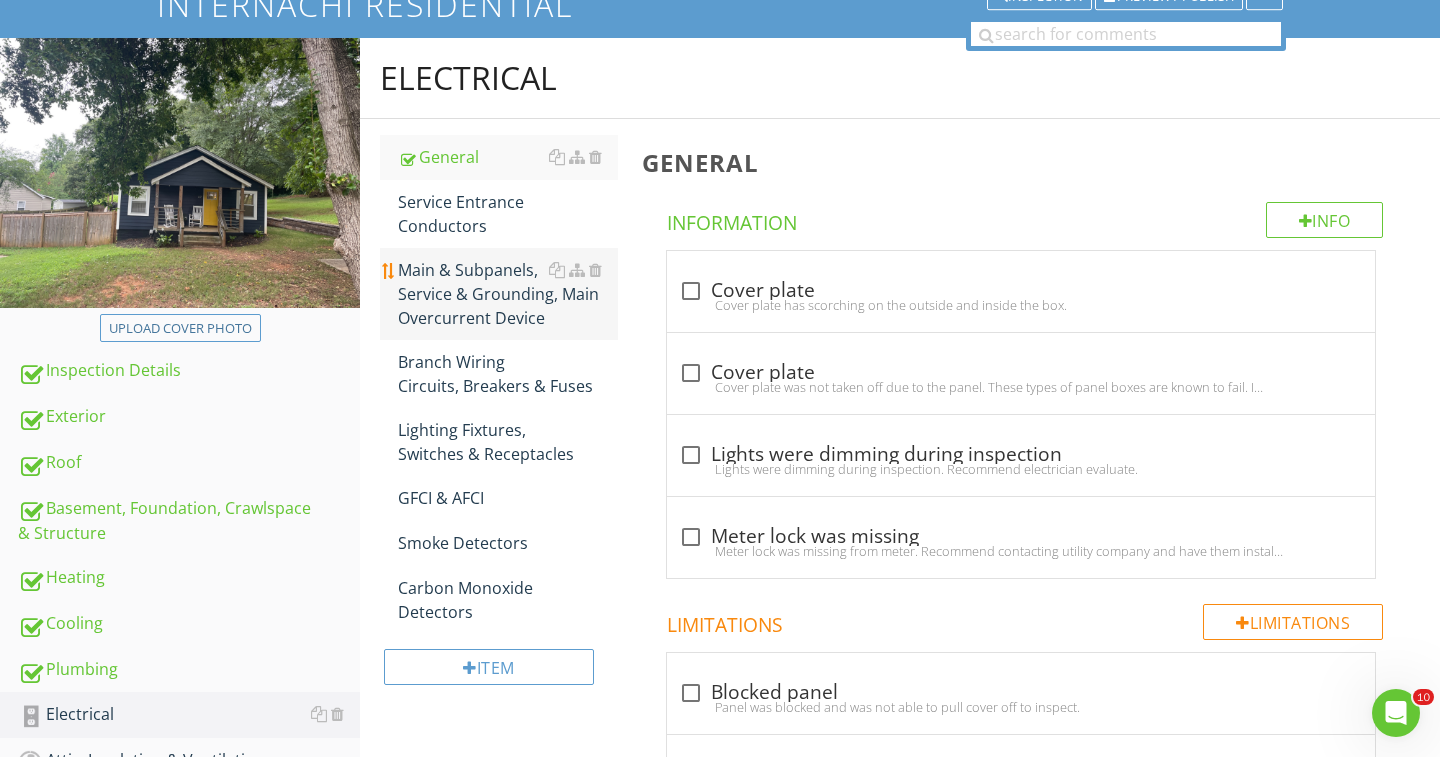 scroll, scrollTop: 154, scrollLeft: 0, axis: vertical 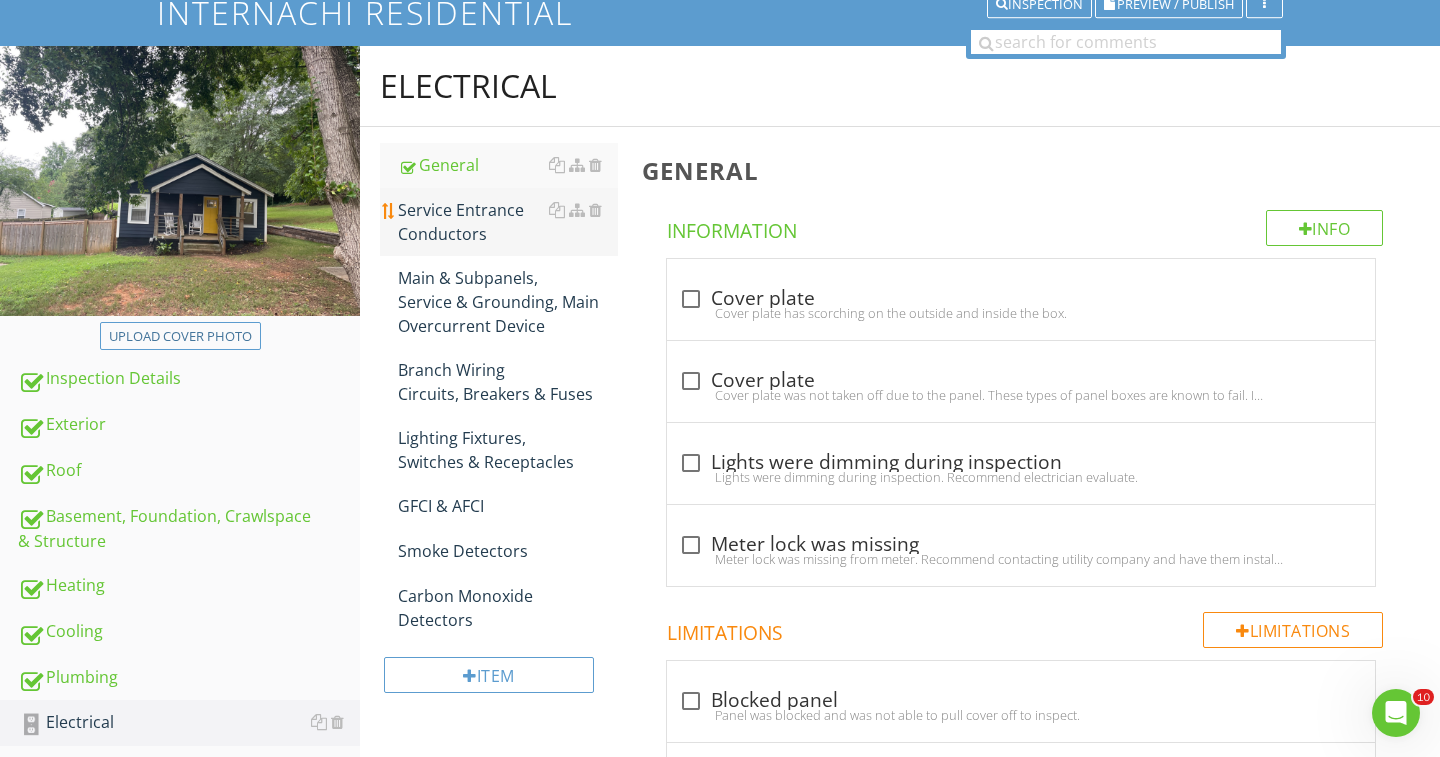 click on "Service Entrance Conductors" at bounding box center (508, 222) 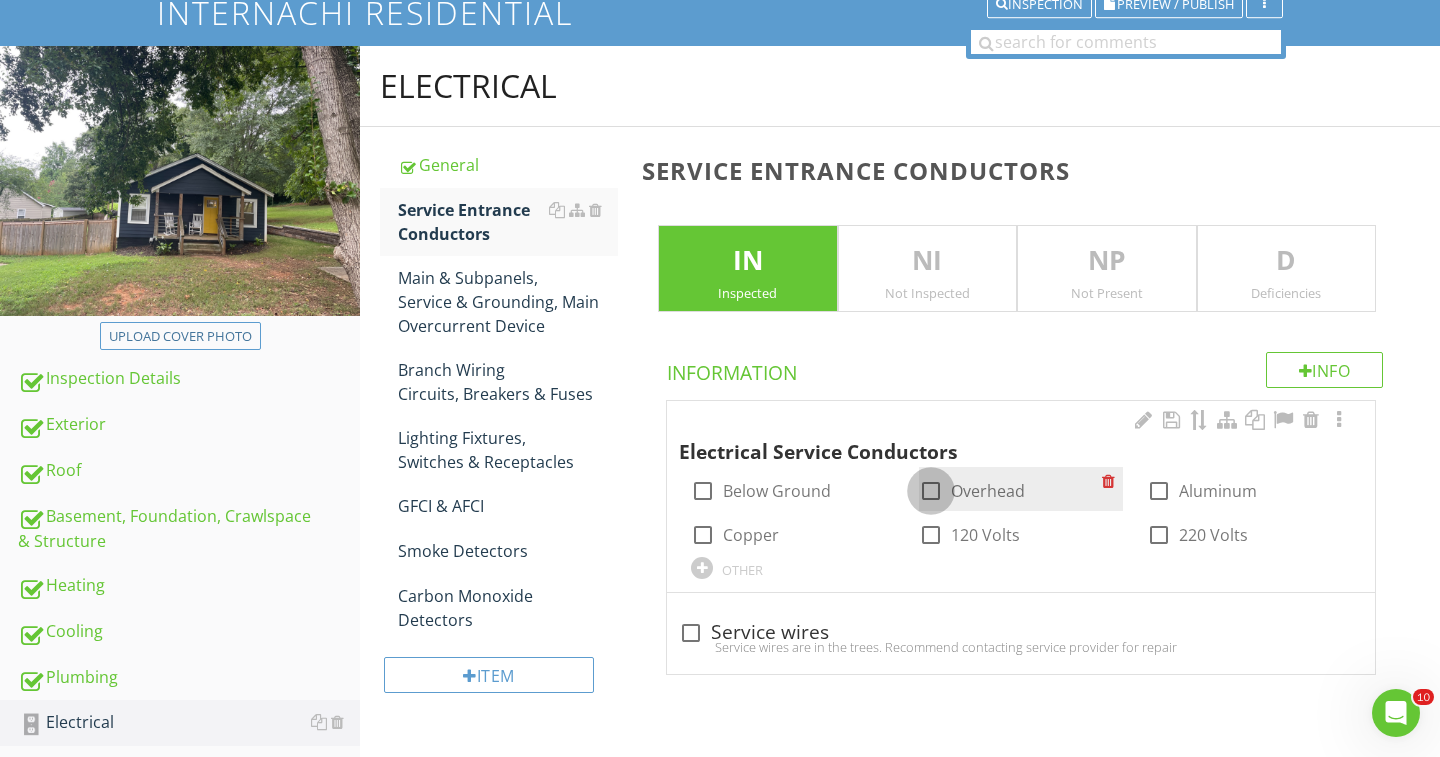 click at bounding box center (931, 491) 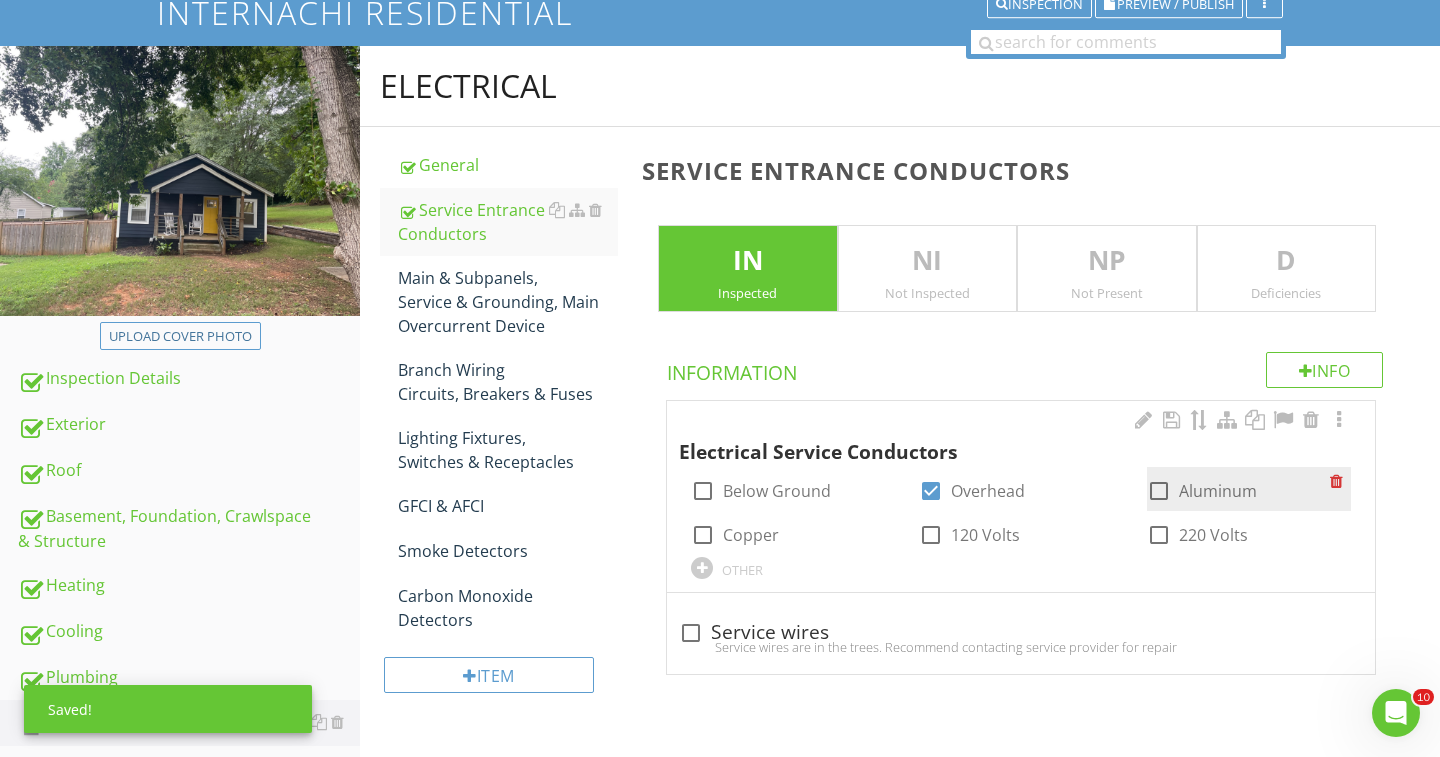 click at bounding box center [1159, 491] 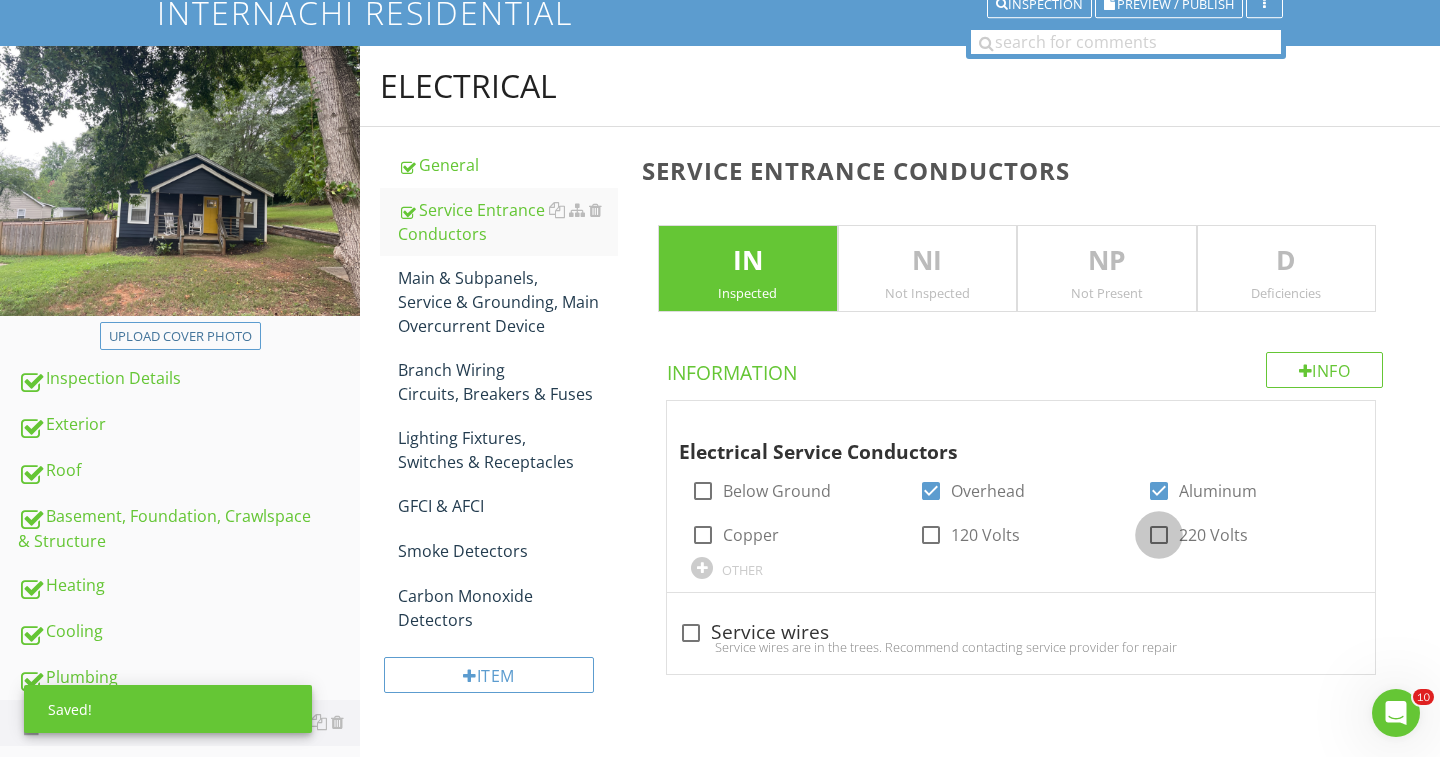 drag, startPoint x: 1157, startPoint y: 527, endPoint x: 1190, endPoint y: 364, distance: 166.30695 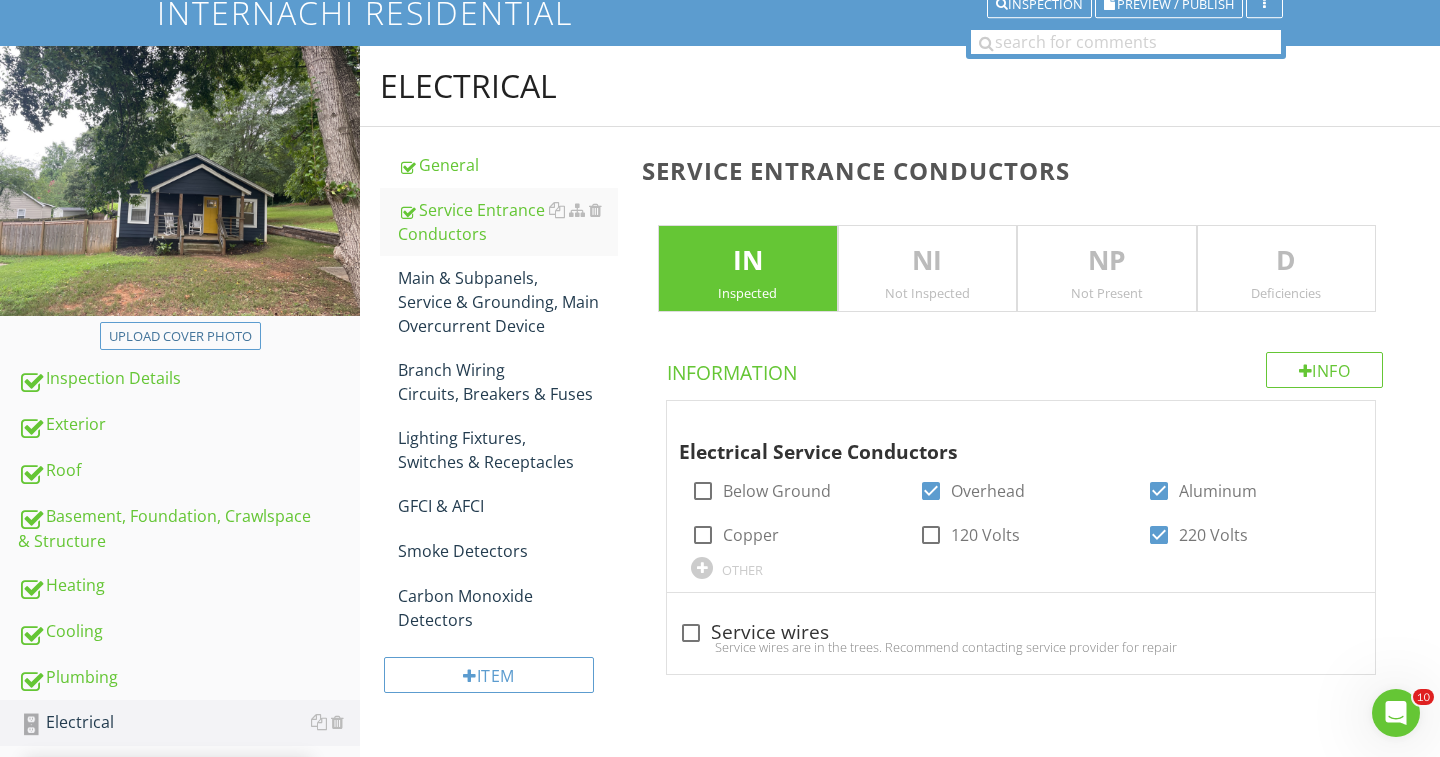 click on "Deficiencies" at bounding box center [1287, 293] 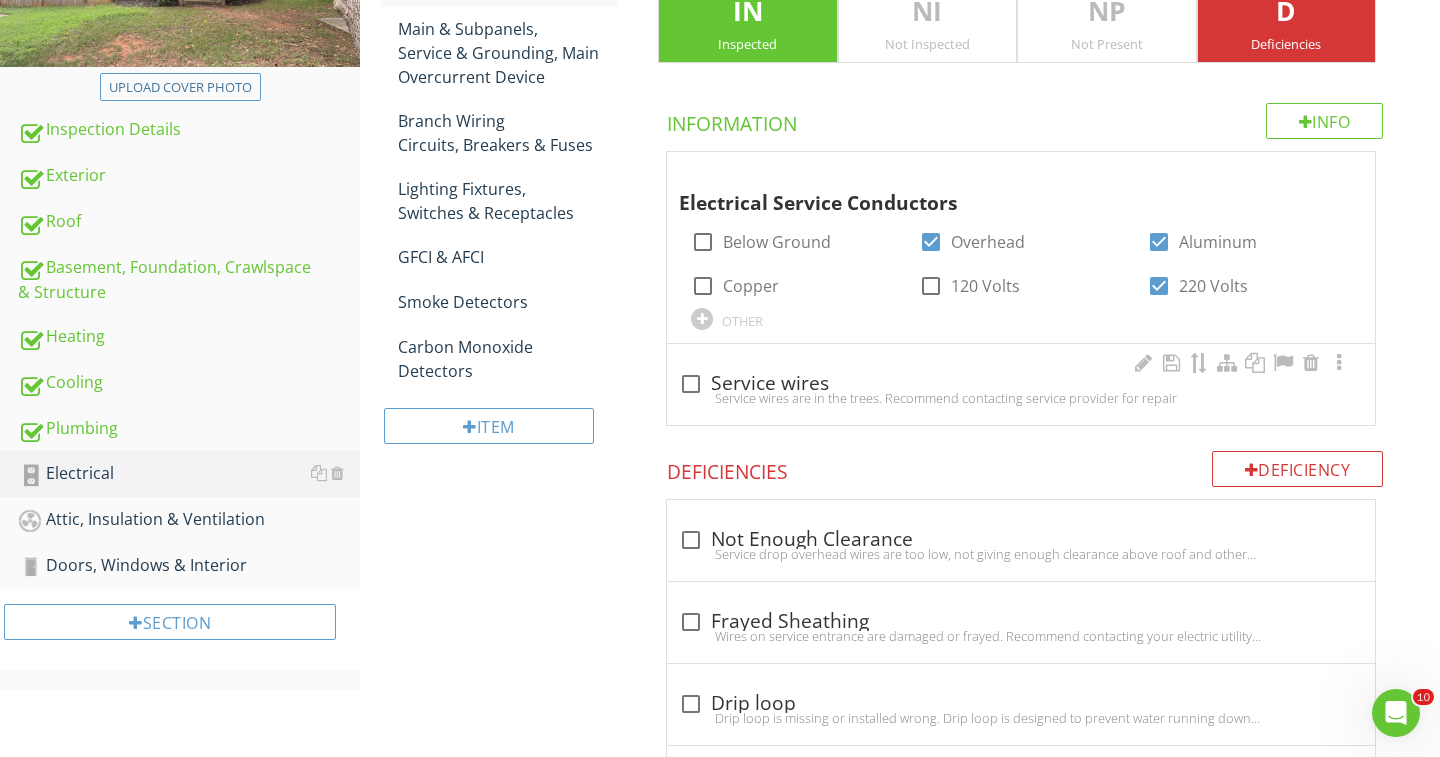 scroll, scrollTop: 374, scrollLeft: 0, axis: vertical 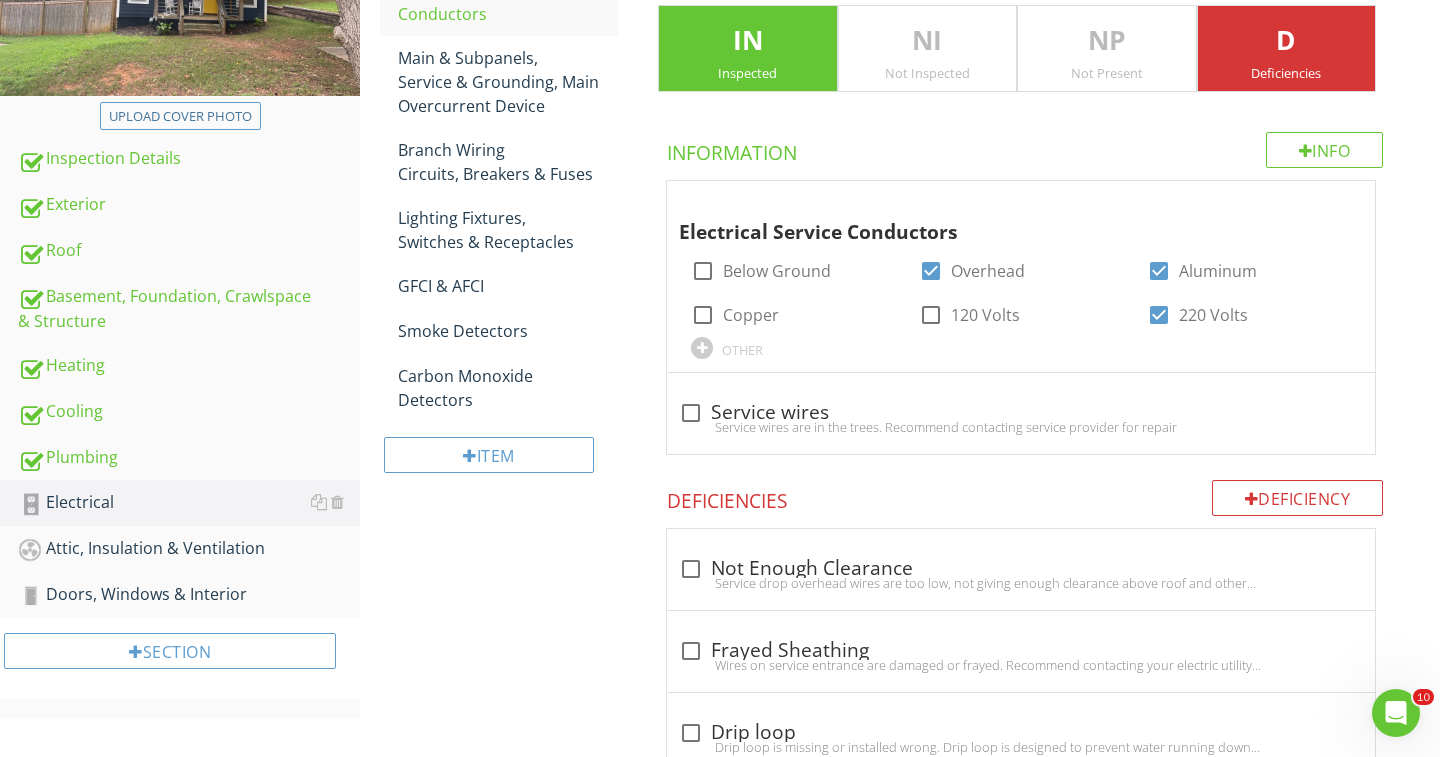 click on "Deficiencies" at bounding box center (1287, 73) 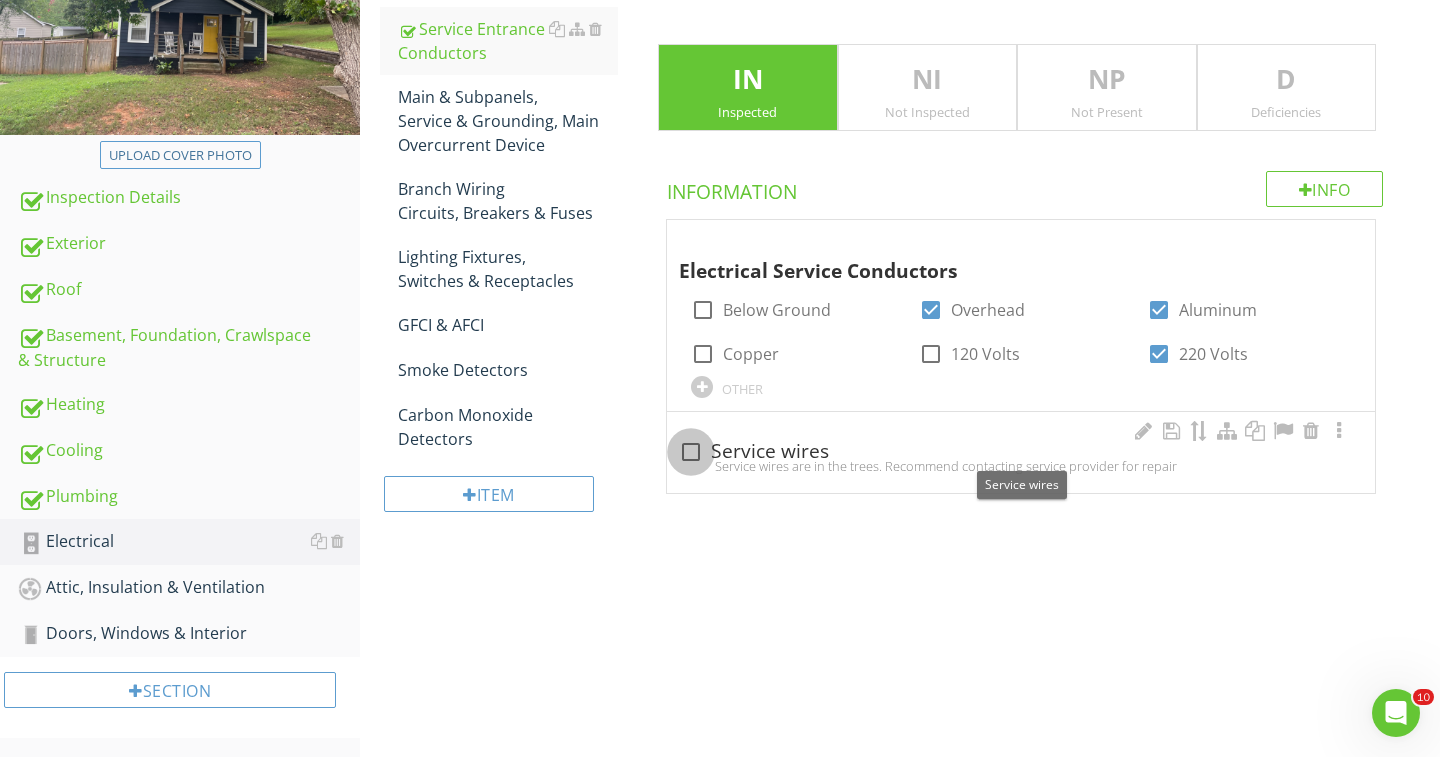 click at bounding box center [691, 452] 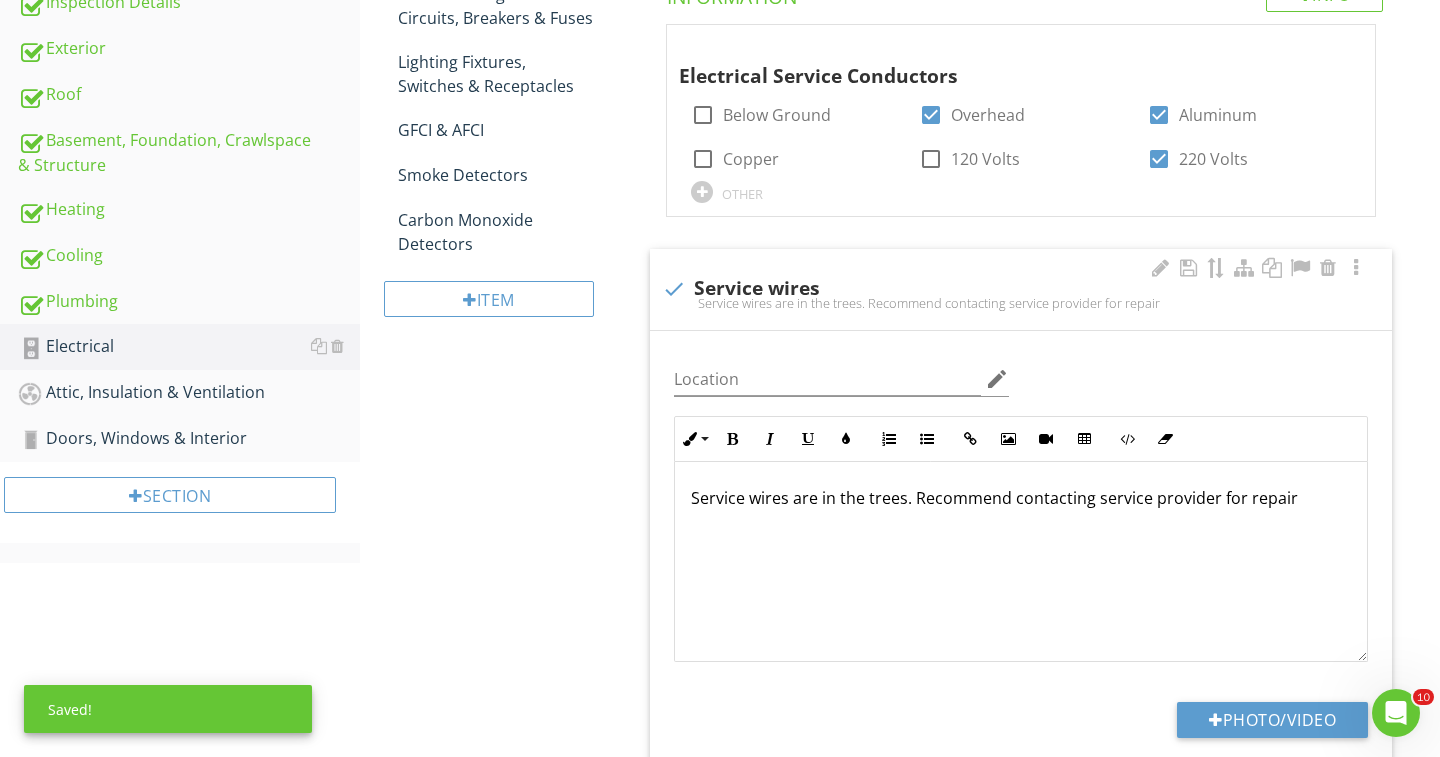 scroll, scrollTop: 534, scrollLeft: 0, axis: vertical 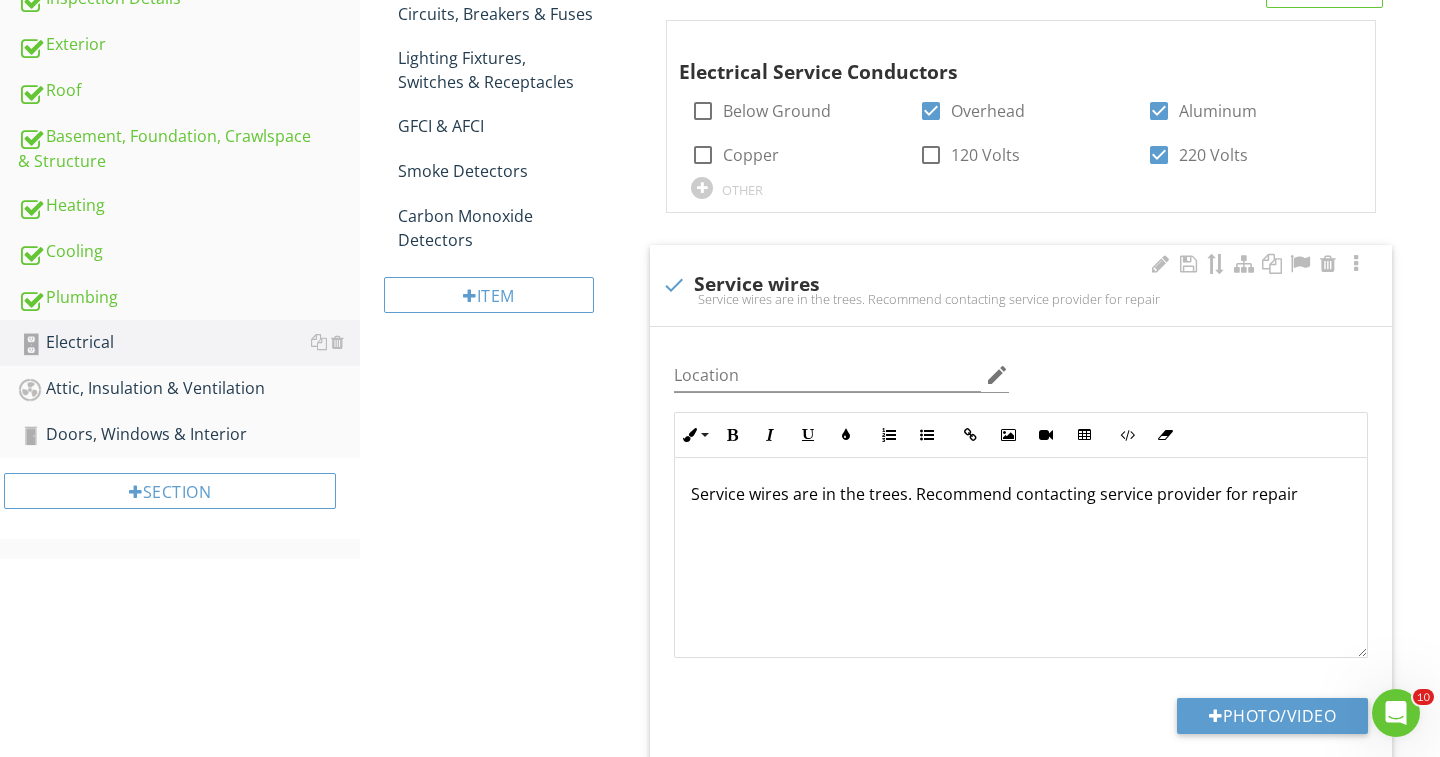click on "Service wires are in the trees. Recommend contacting service provider for repair" at bounding box center [1021, 494] 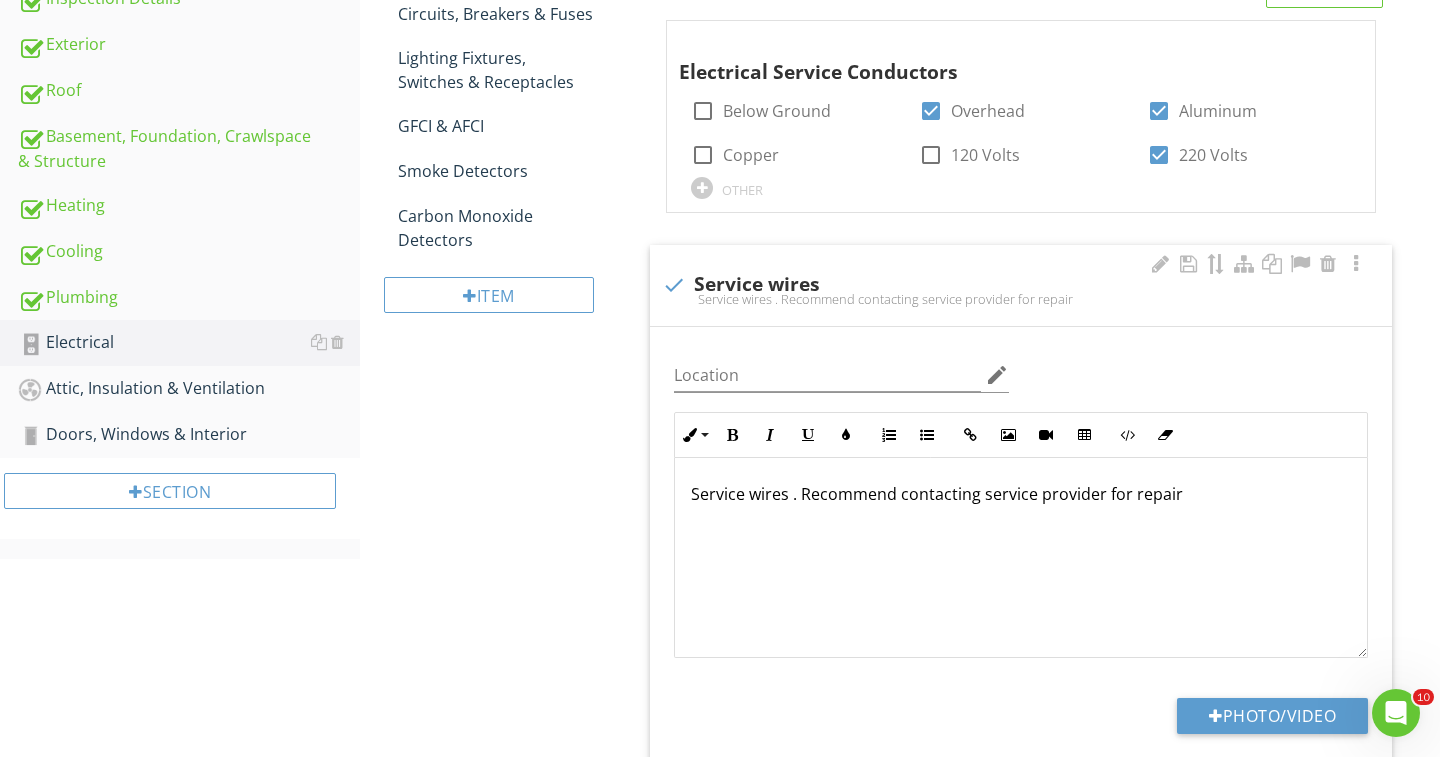 type 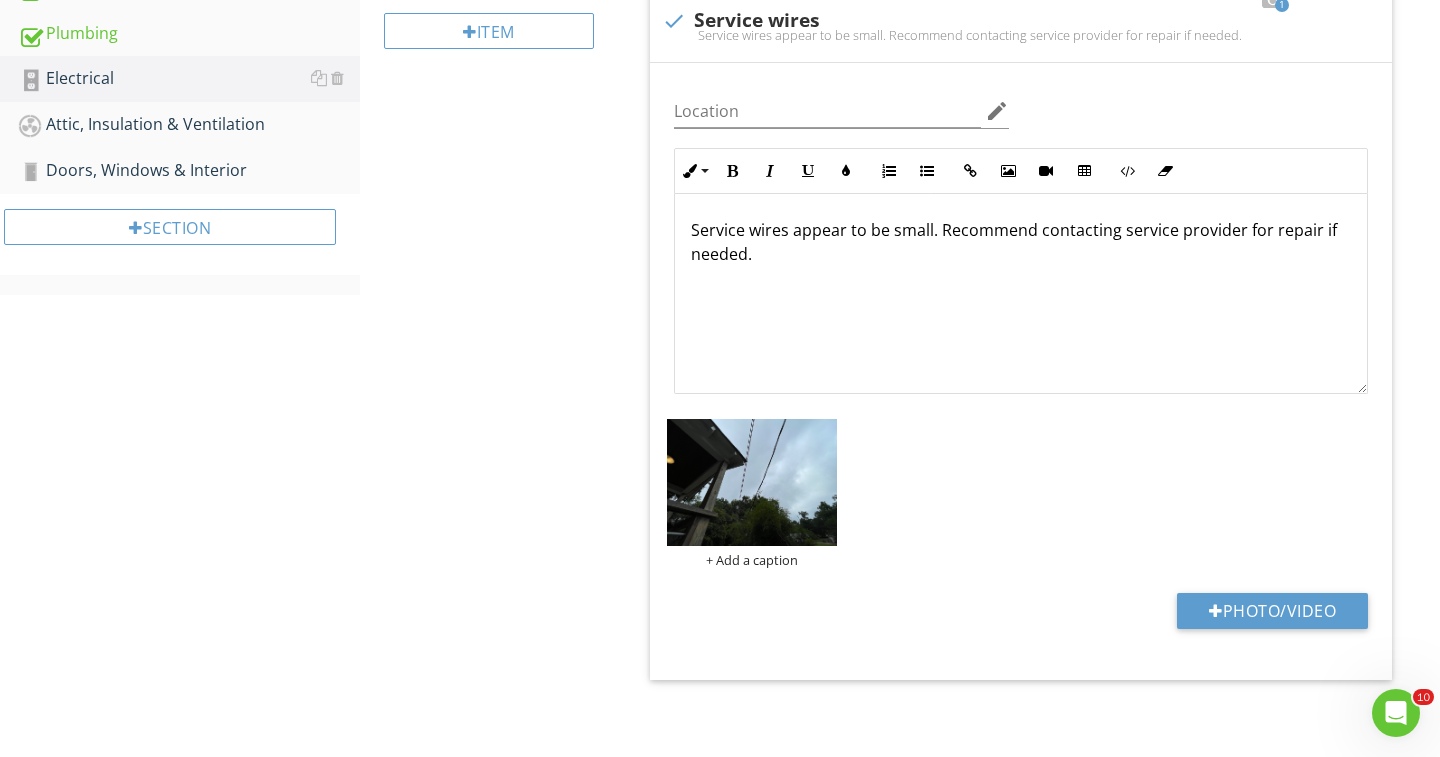 scroll, scrollTop: 800, scrollLeft: 0, axis: vertical 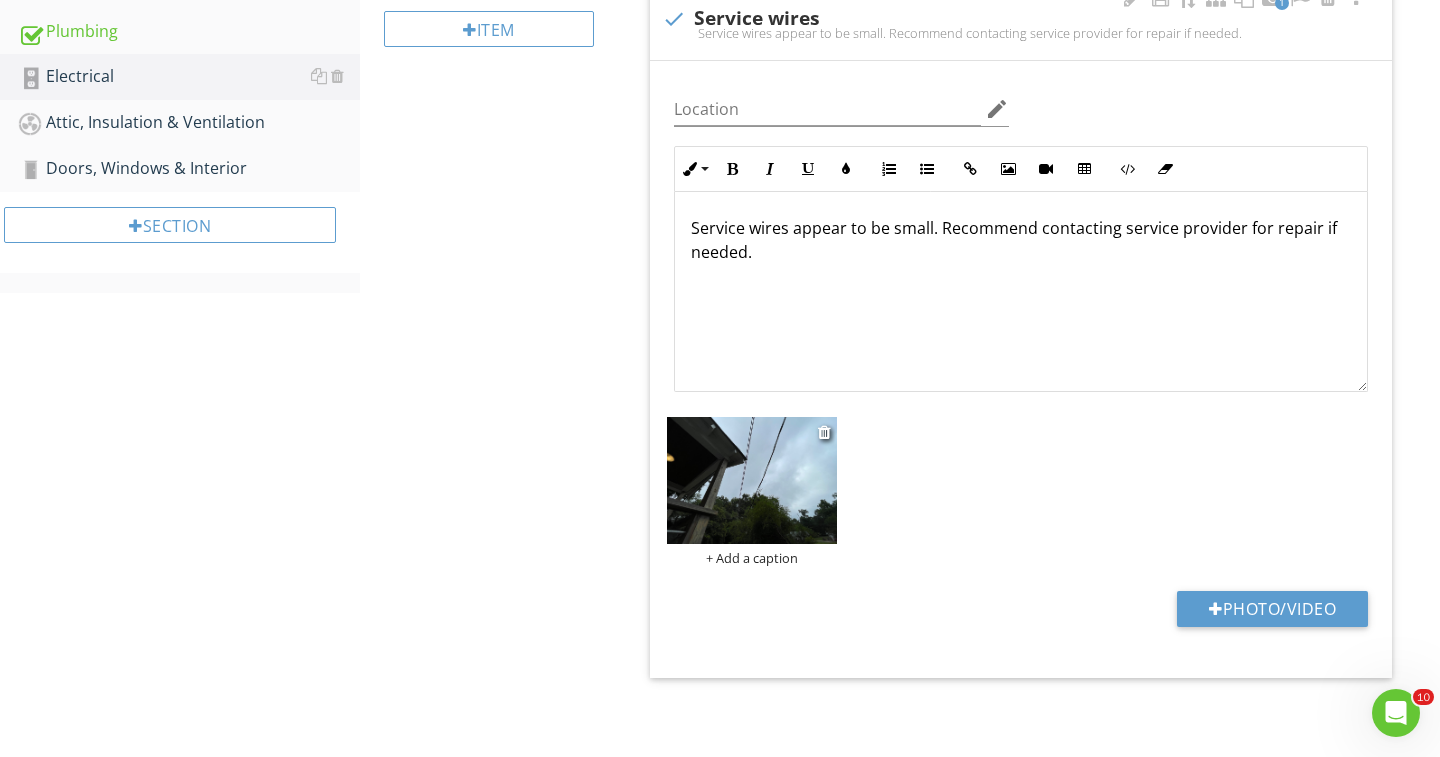 click at bounding box center [752, 480] 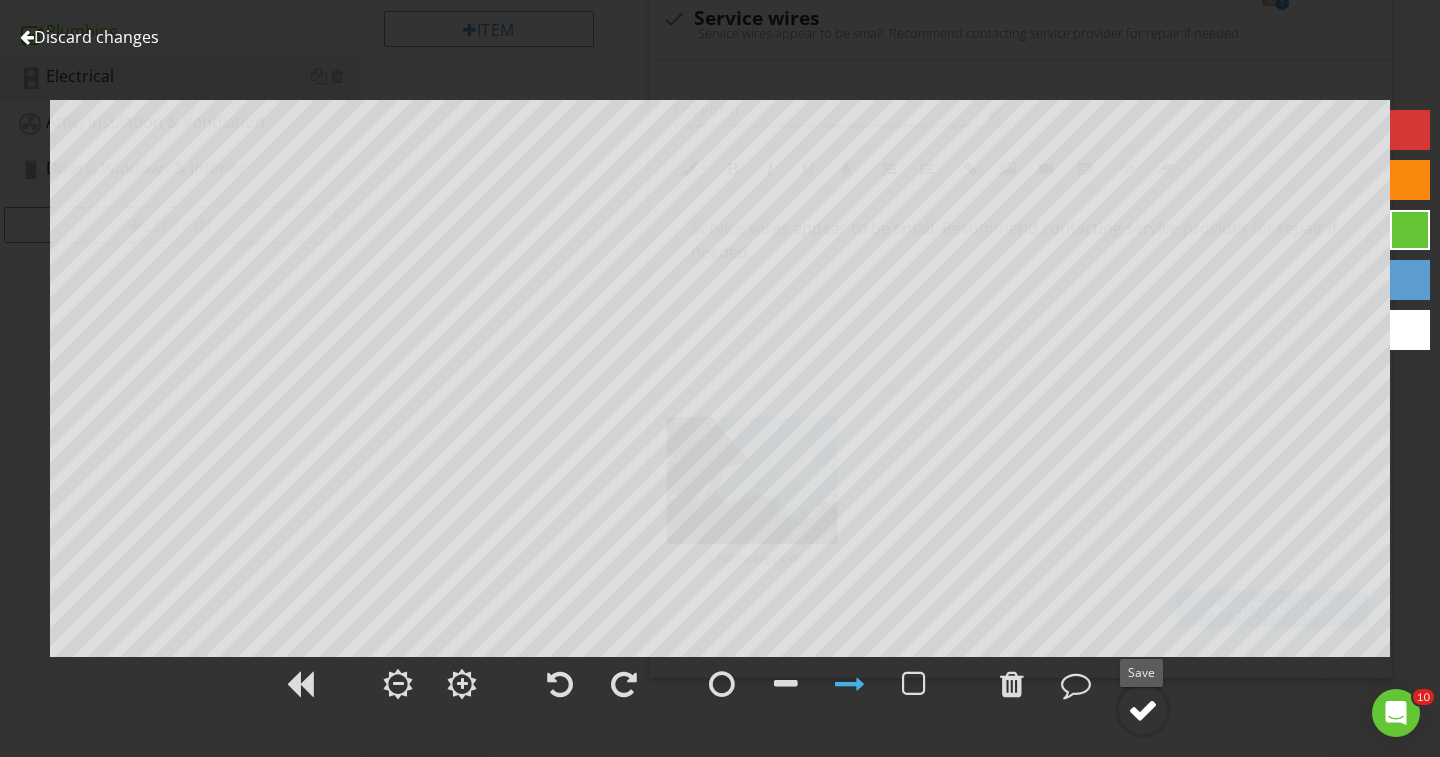 click at bounding box center [1143, 710] 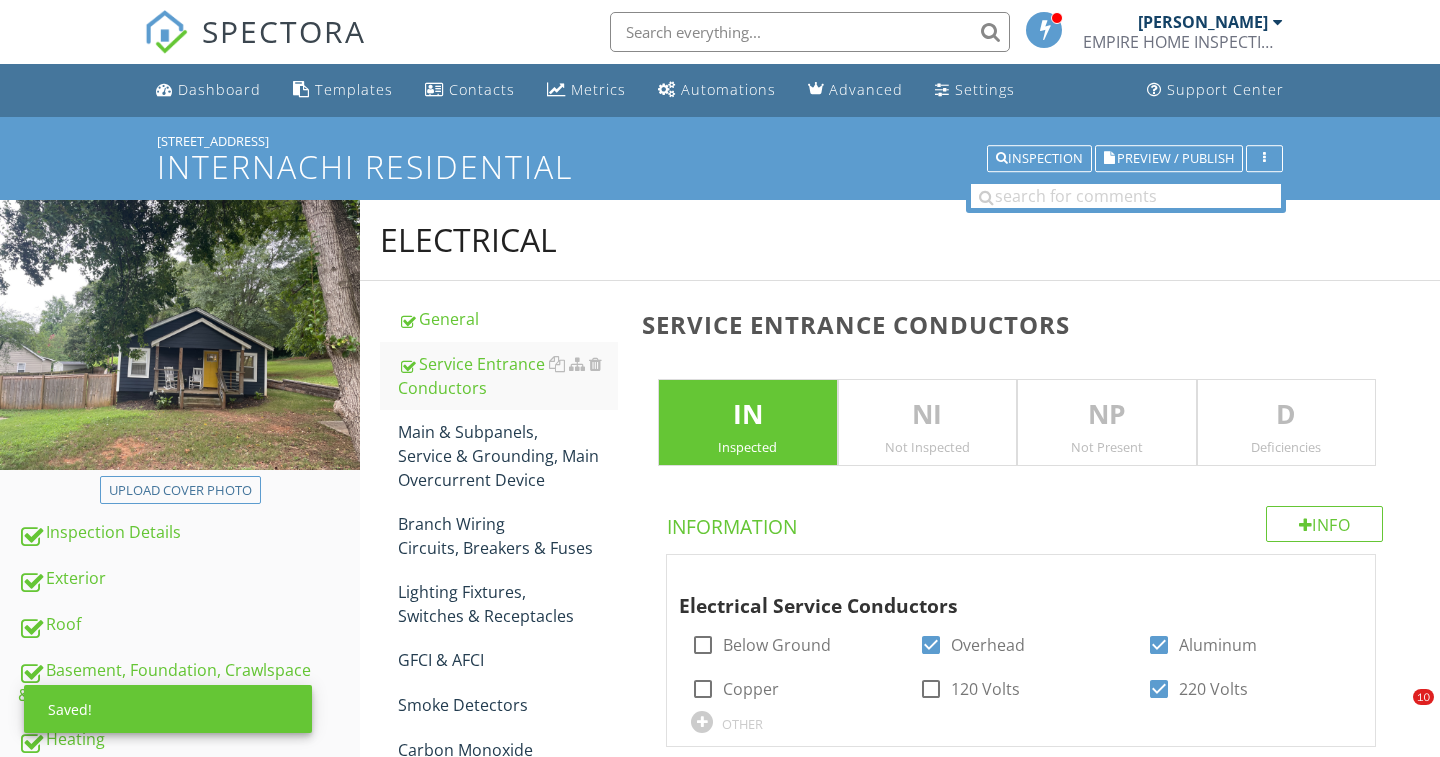 scroll, scrollTop: 800, scrollLeft: 0, axis: vertical 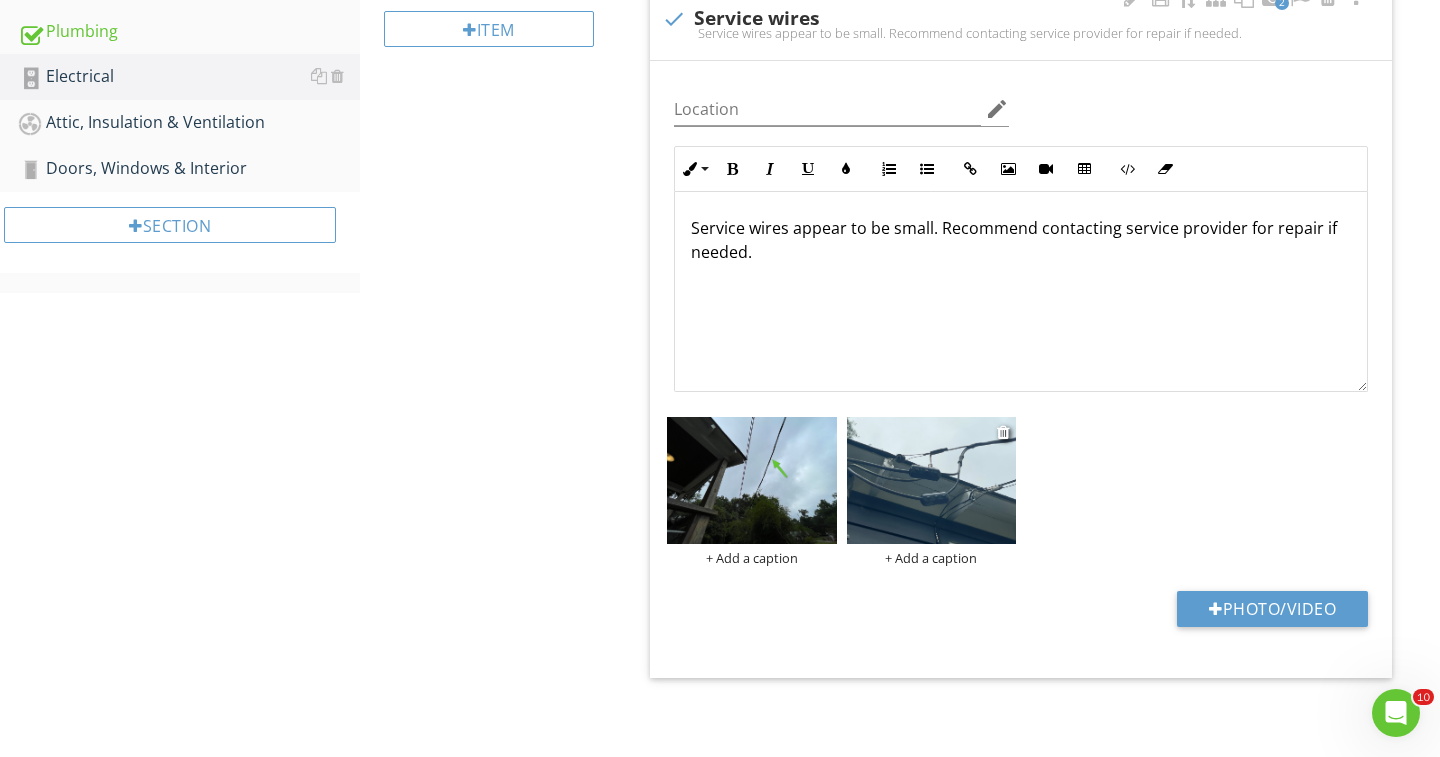 click at bounding box center [932, 480] 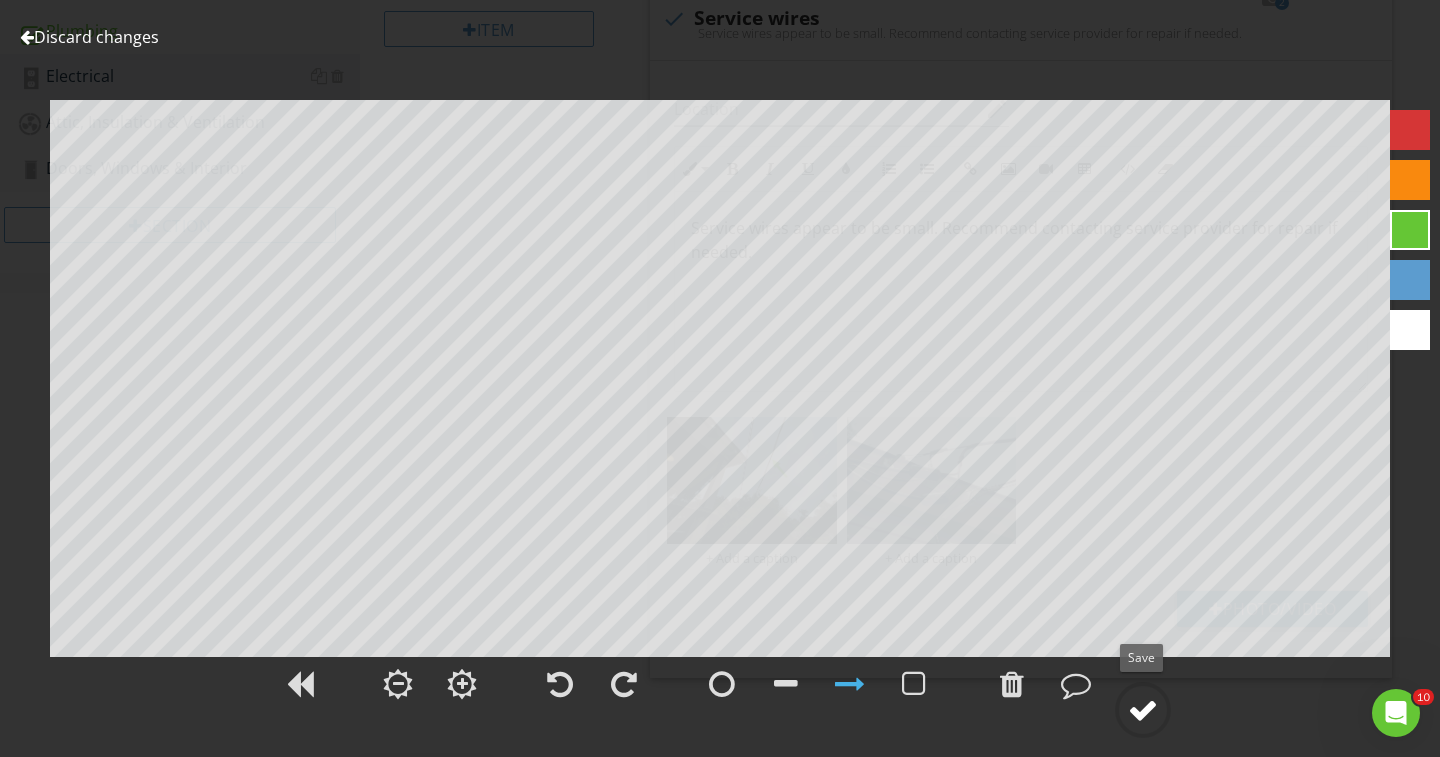 click at bounding box center [1143, 710] 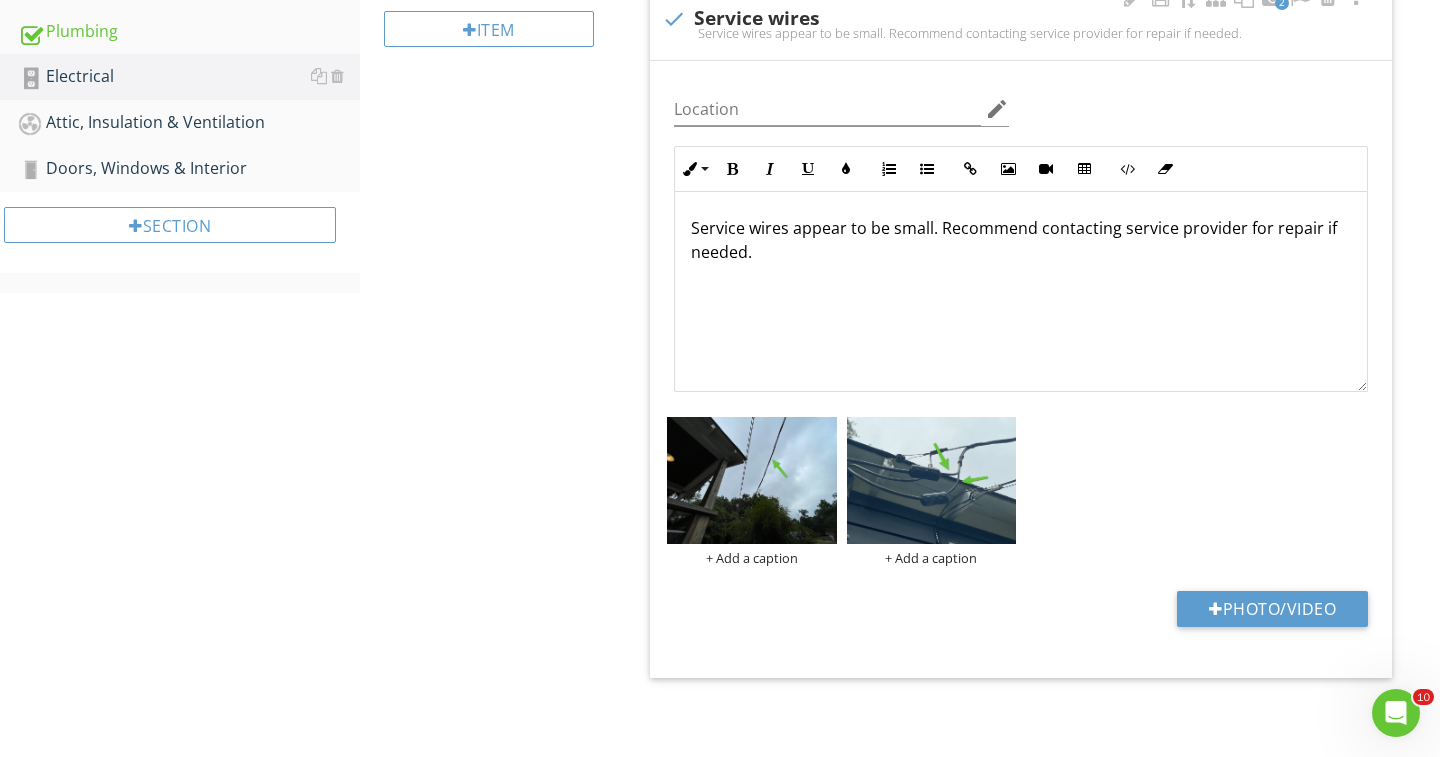 scroll, scrollTop: 1, scrollLeft: 0, axis: vertical 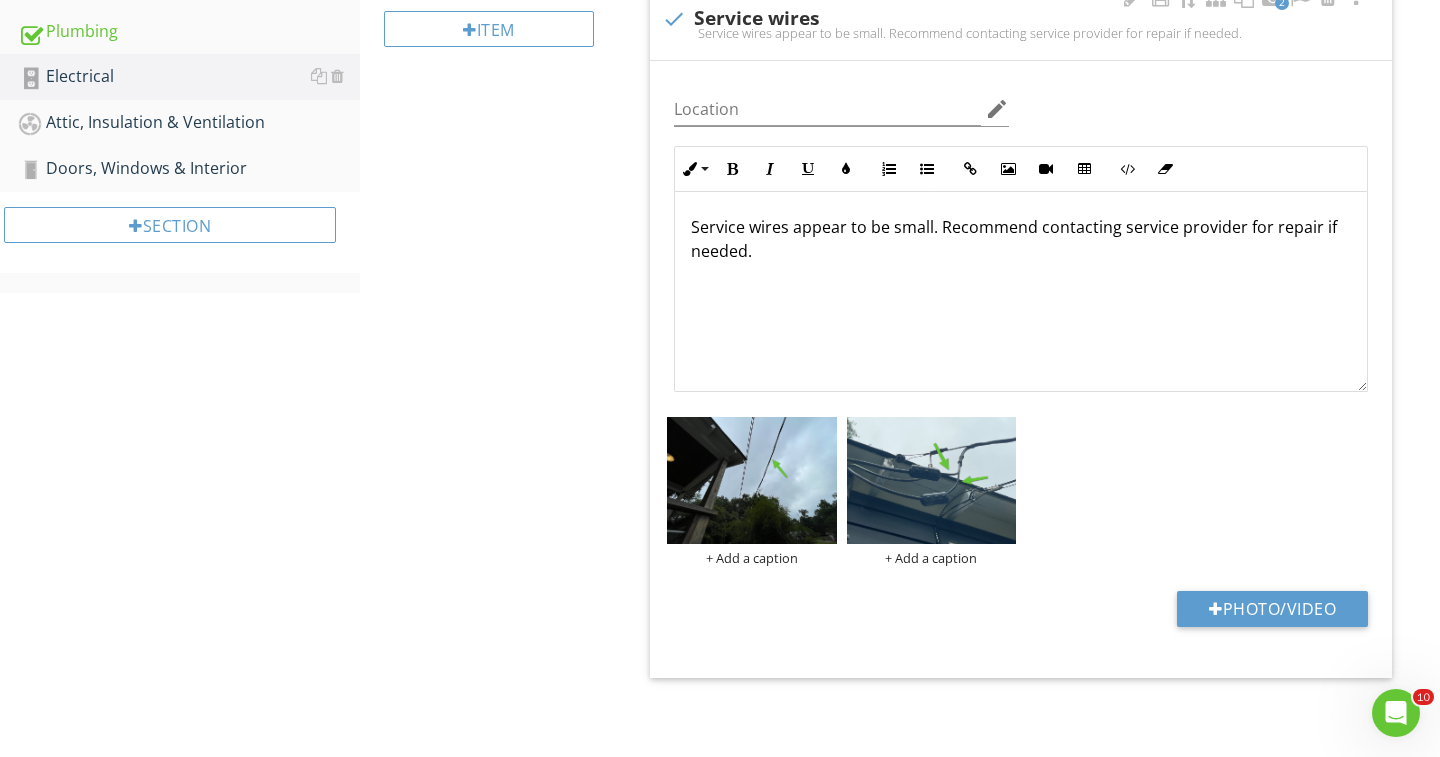 click on "Service wires appear to be small. Recommend contacting service provider for repair if needed." at bounding box center [1021, 239] 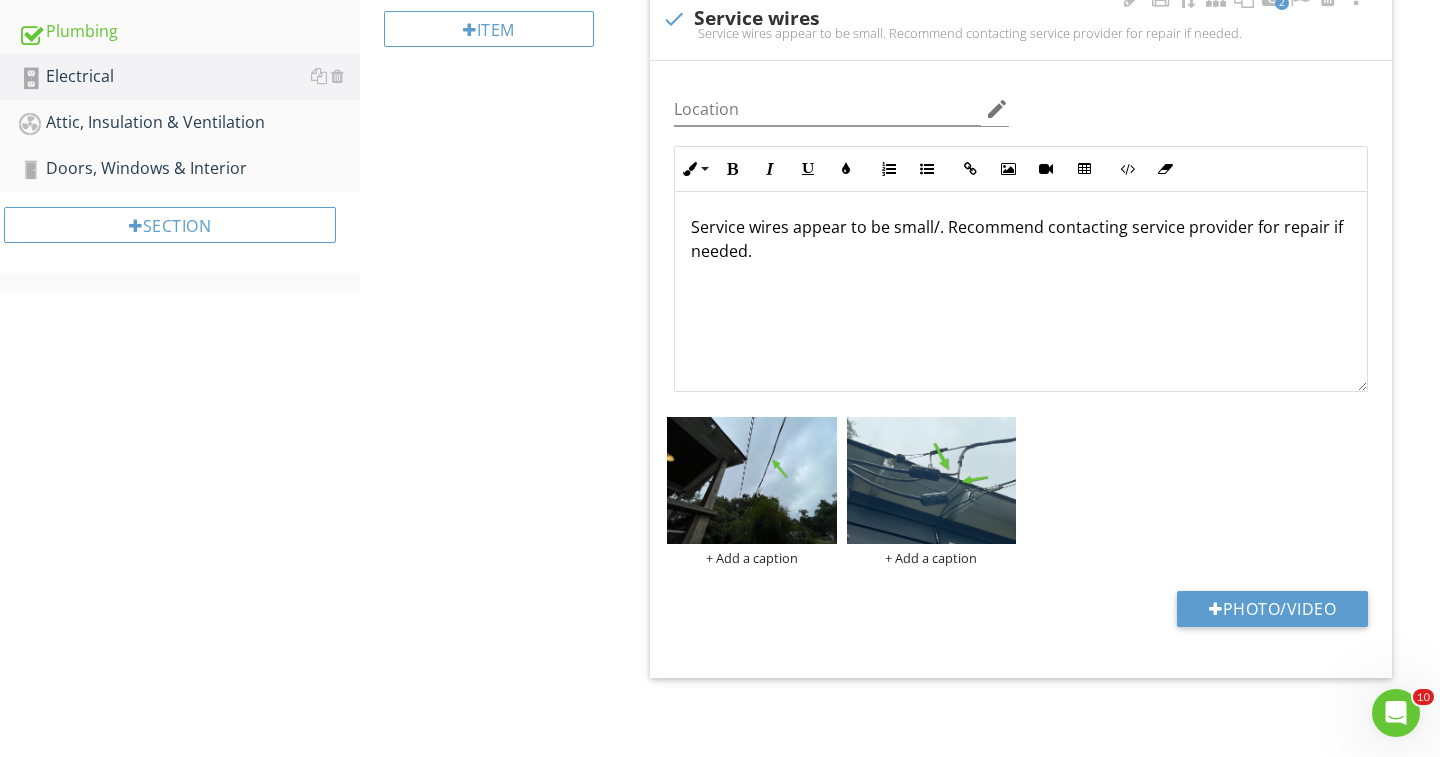 type 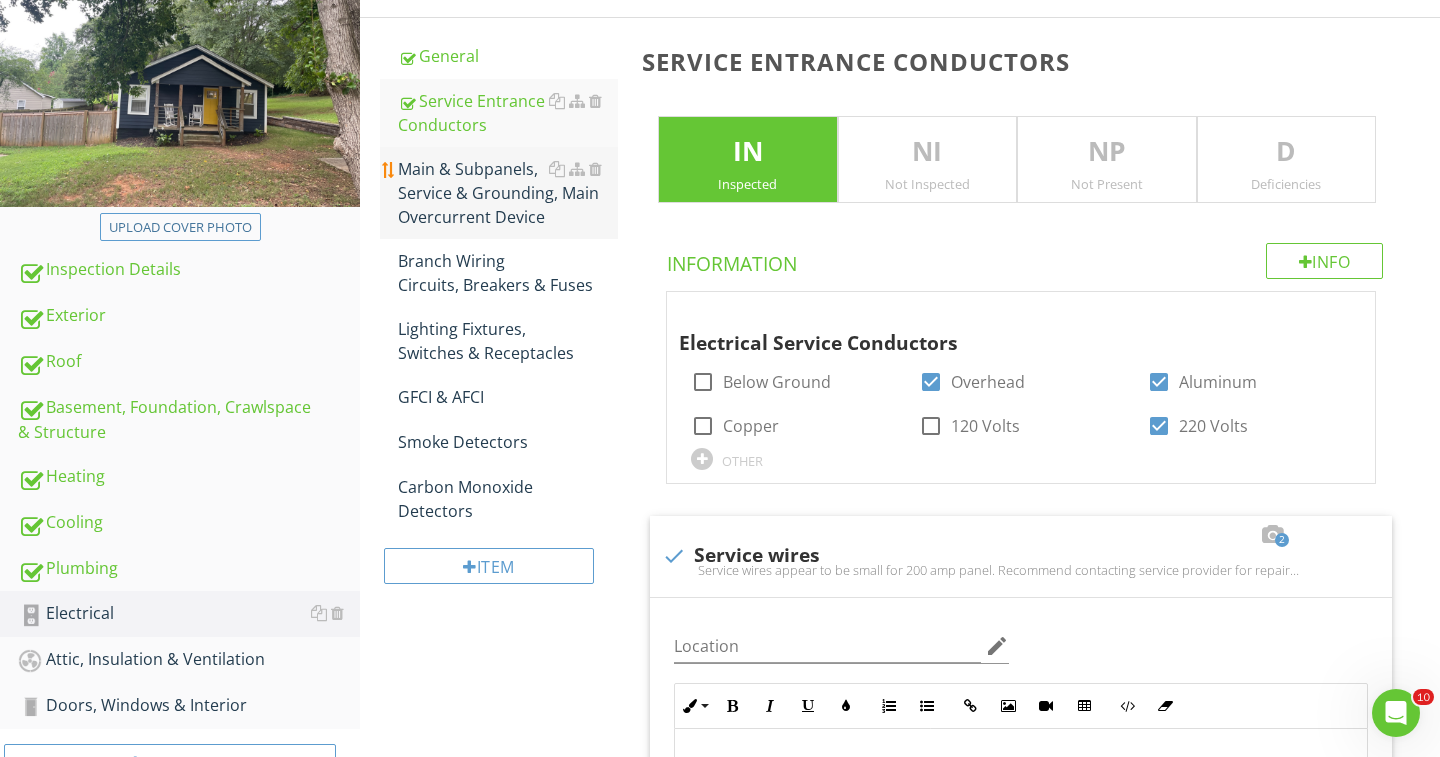 scroll, scrollTop: 252, scrollLeft: 0, axis: vertical 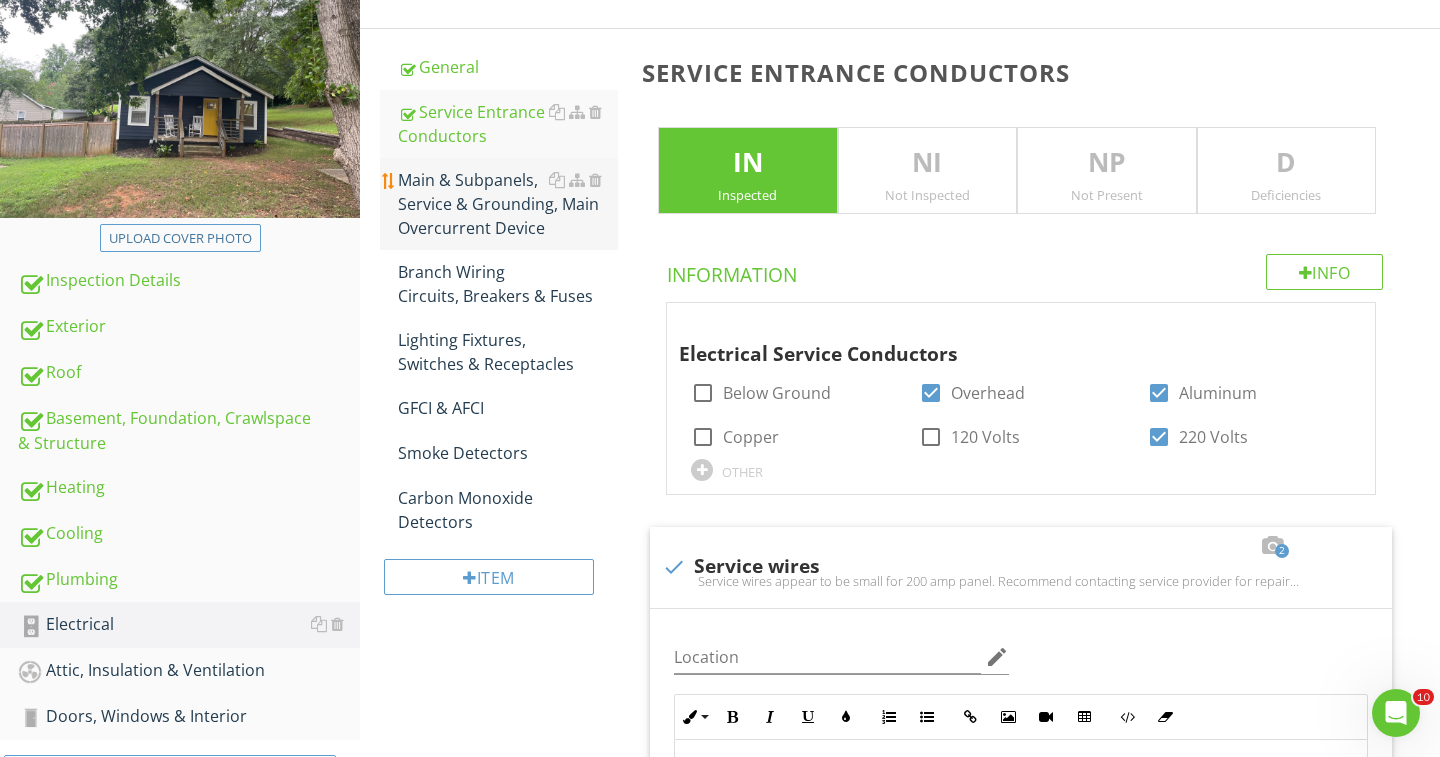 click on "Main & Subpanels, Service & Grounding, Main Overcurrent Device" at bounding box center (508, 204) 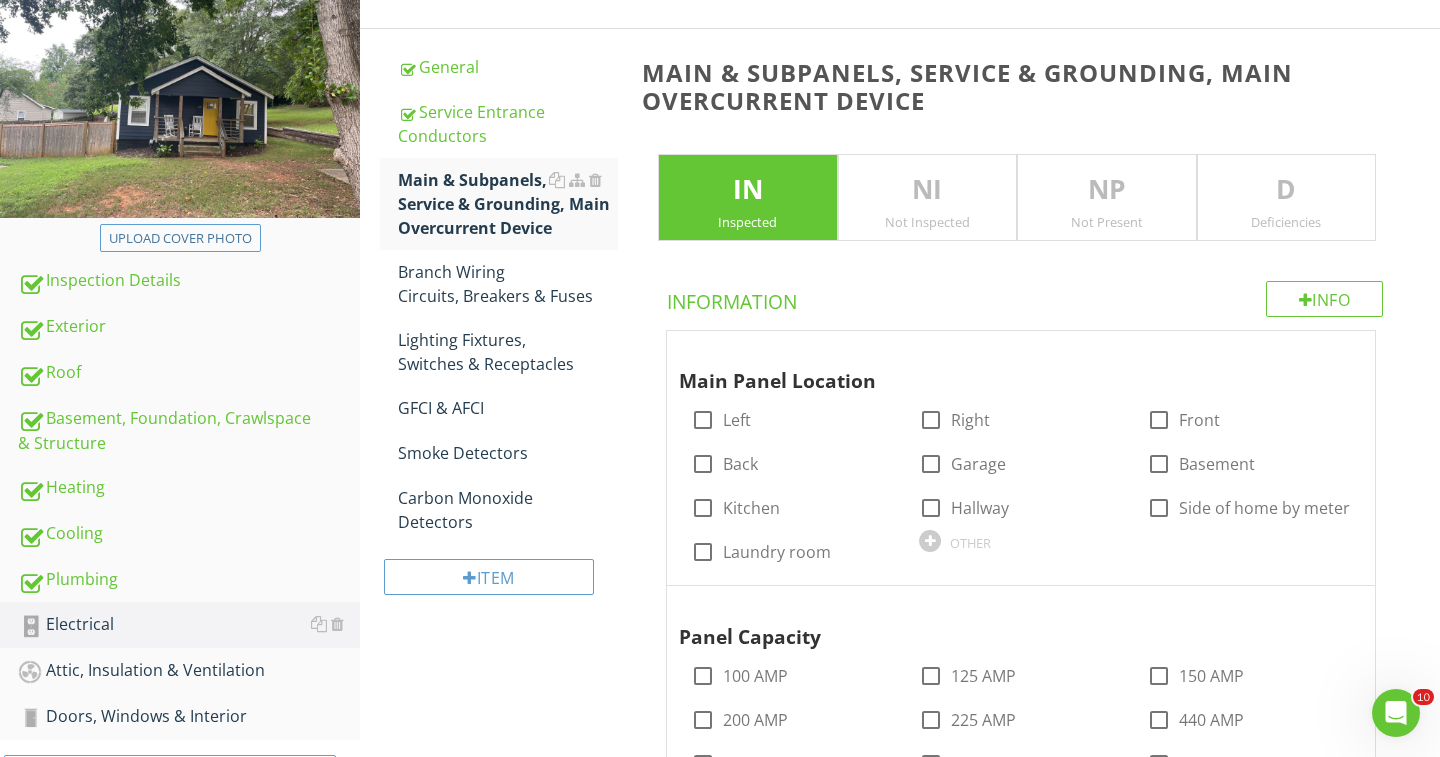 scroll, scrollTop: 251, scrollLeft: 0, axis: vertical 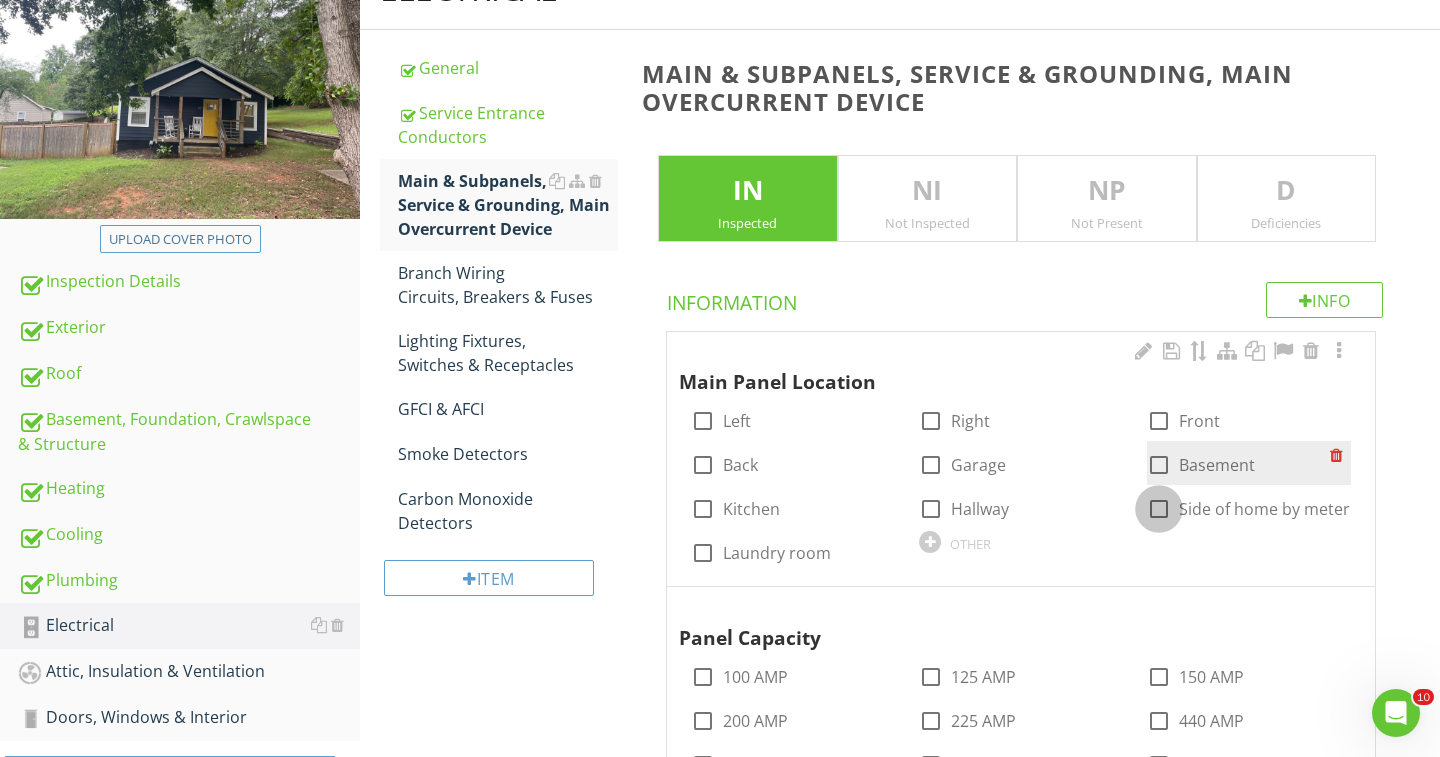 drag, startPoint x: 1159, startPoint y: 510, endPoint x: 1162, endPoint y: 478, distance: 32.140316 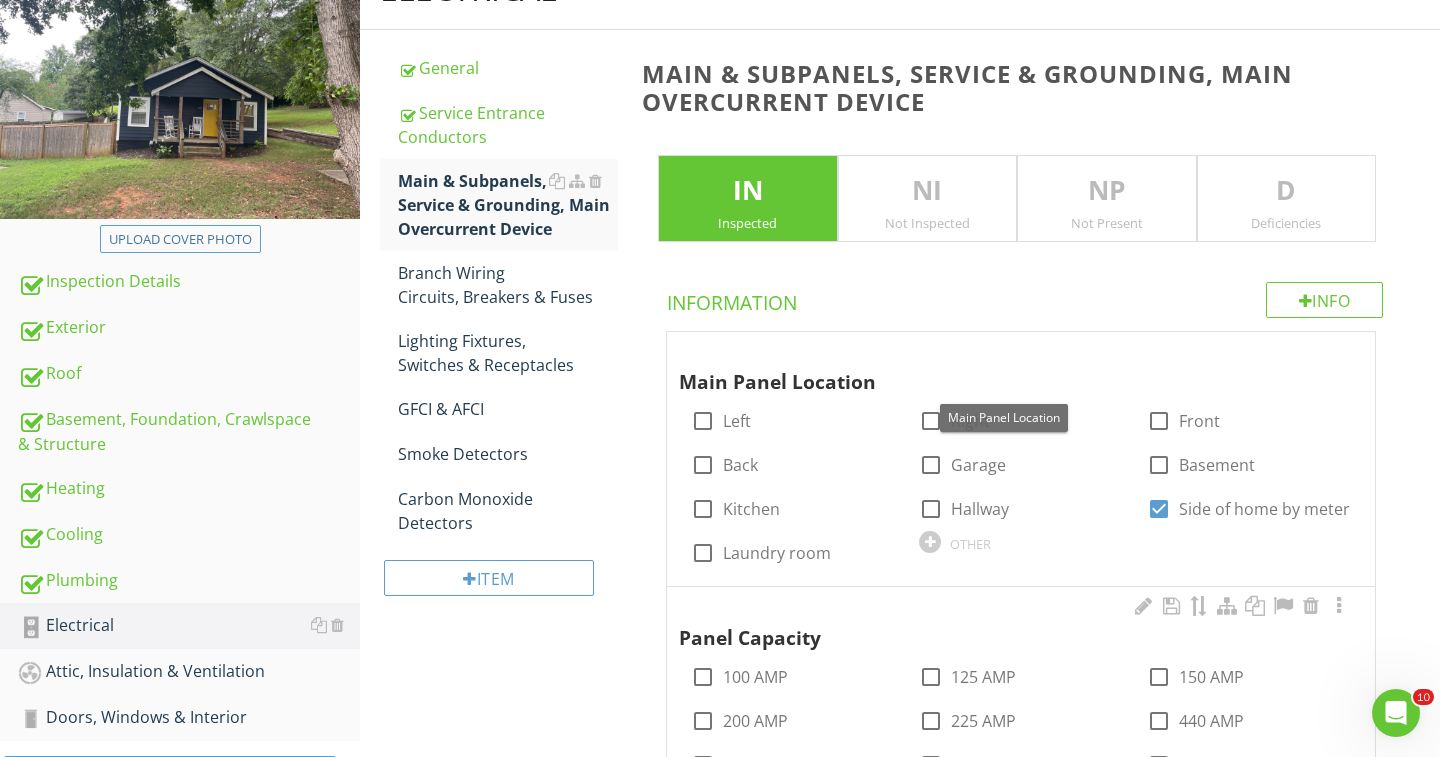 scroll, scrollTop: 526, scrollLeft: 0, axis: vertical 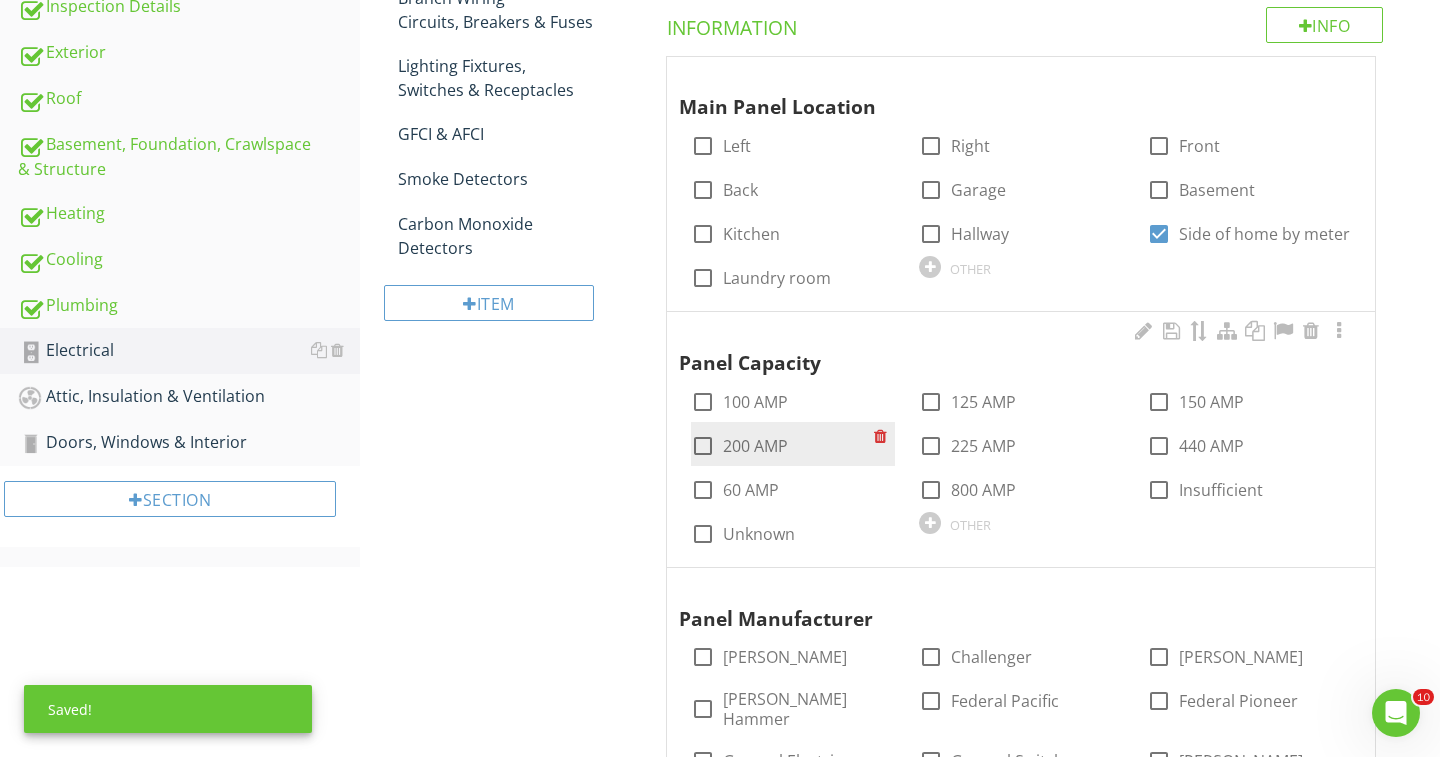 click at bounding box center (703, 446) 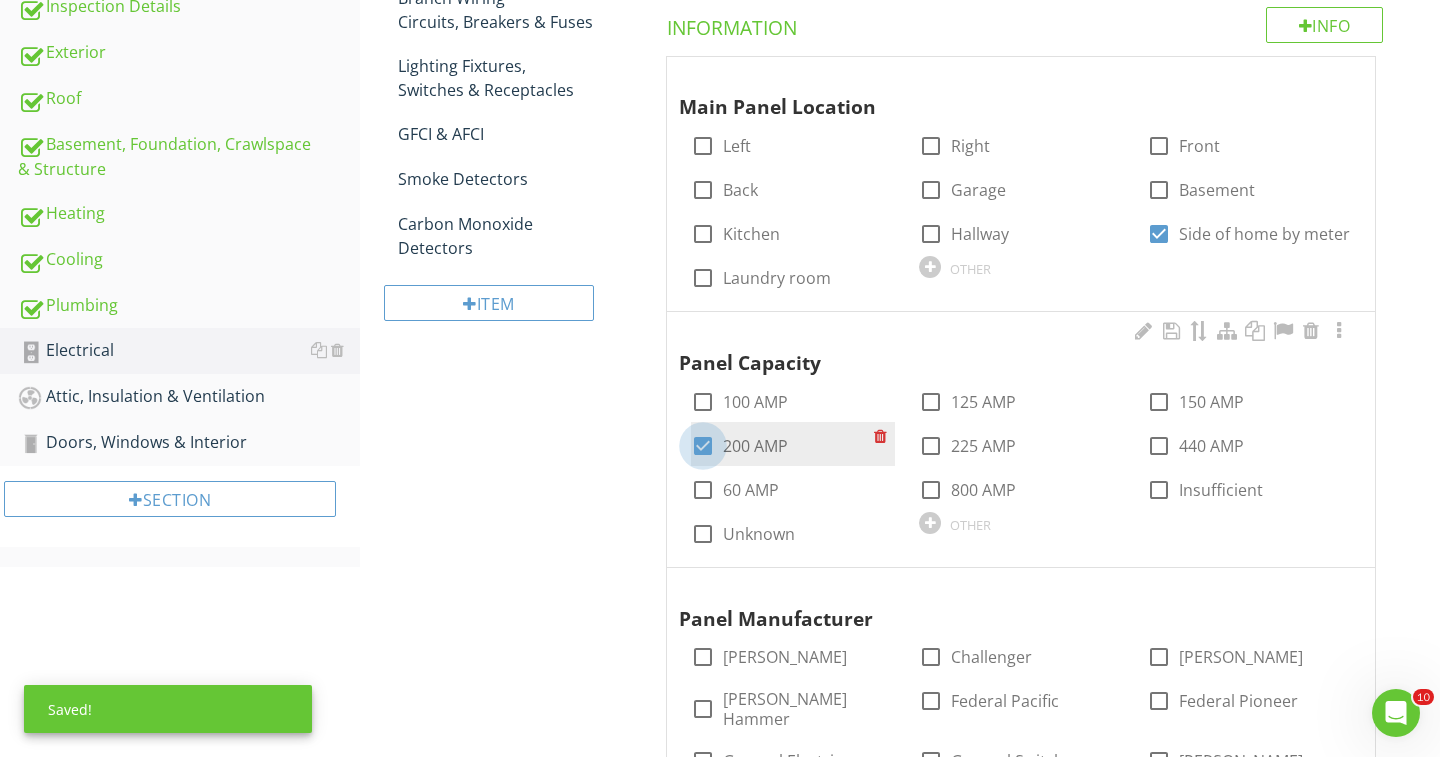 checkbox on "true" 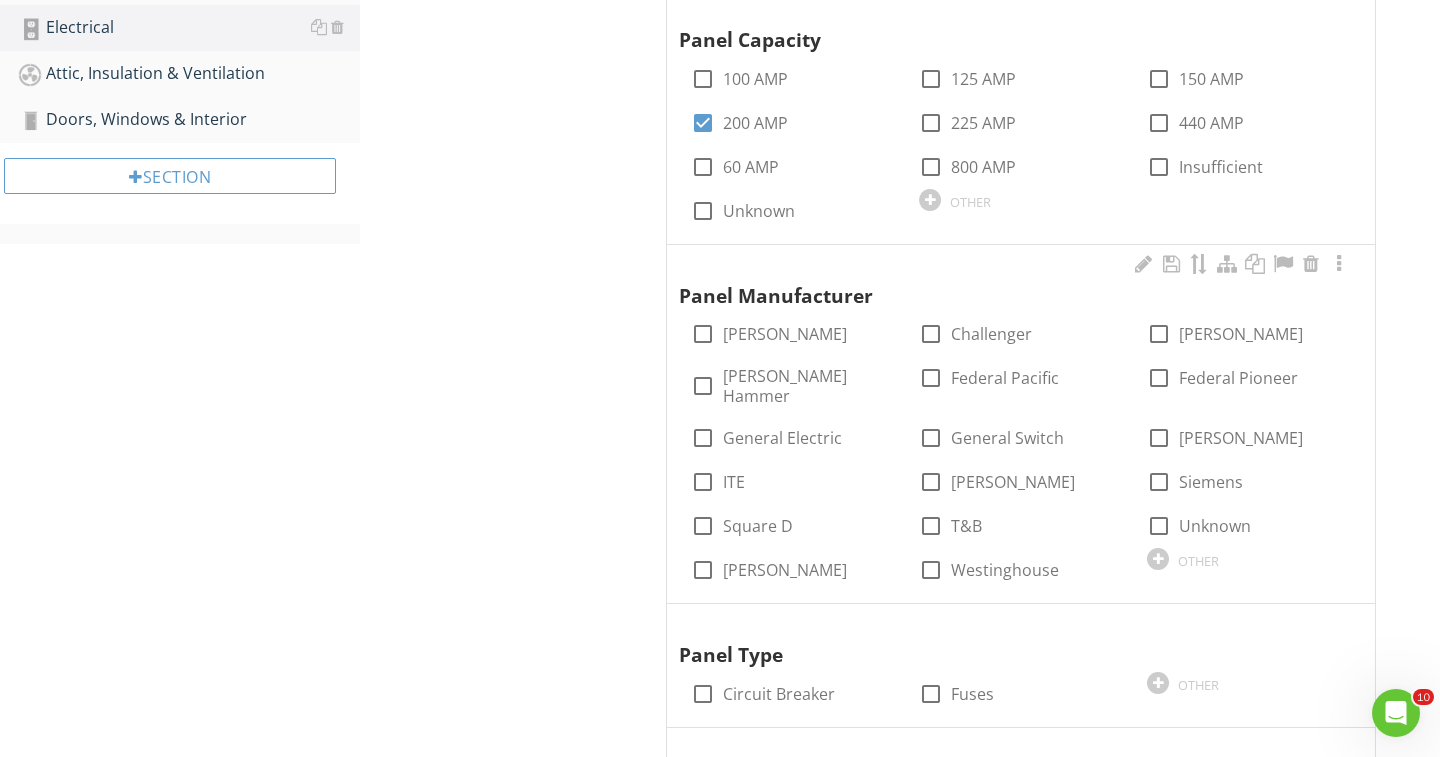 scroll, scrollTop: 850, scrollLeft: 0, axis: vertical 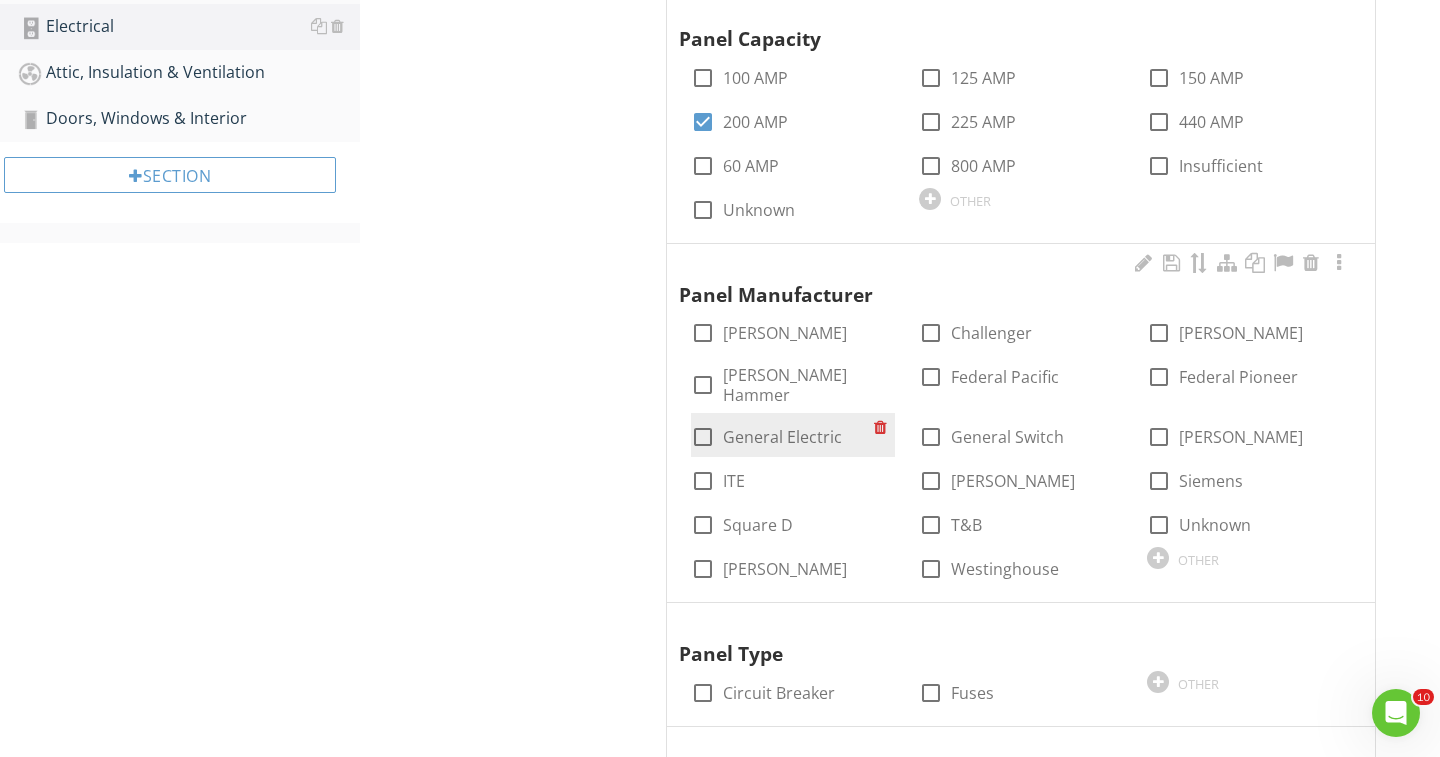 click at bounding box center (703, 437) 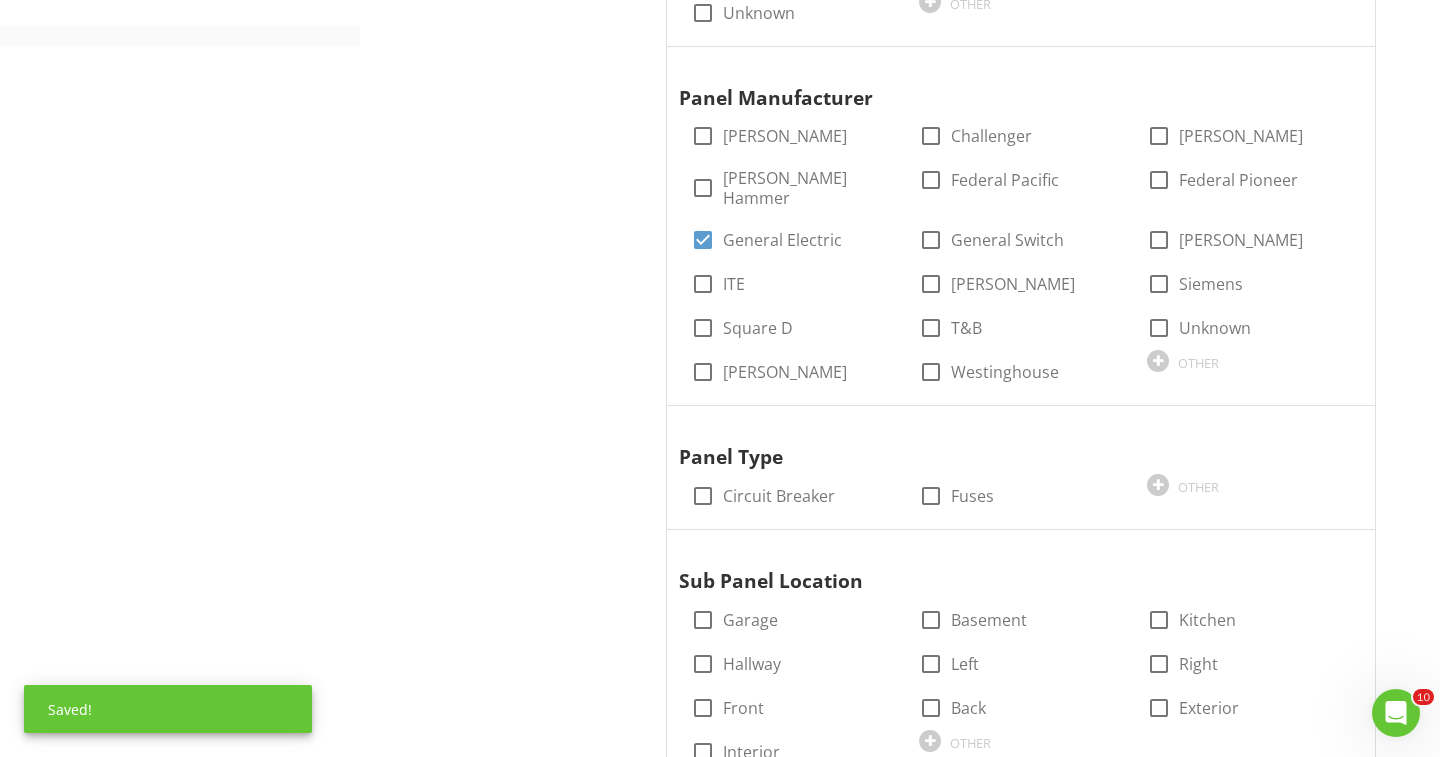 scroll, scrollTop: 1081, scrollLeft: 0, axis: vertical 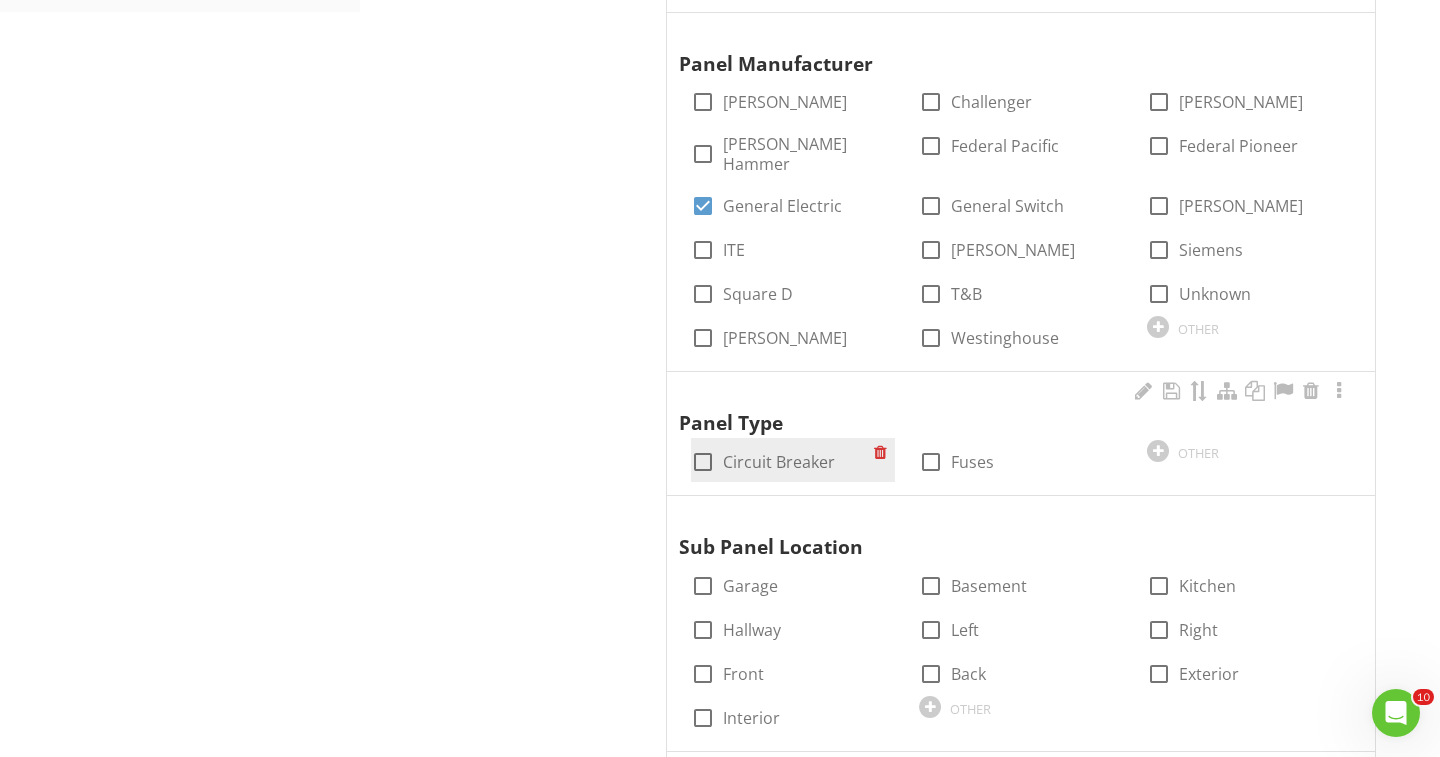 click at bounding box center (703, 462) 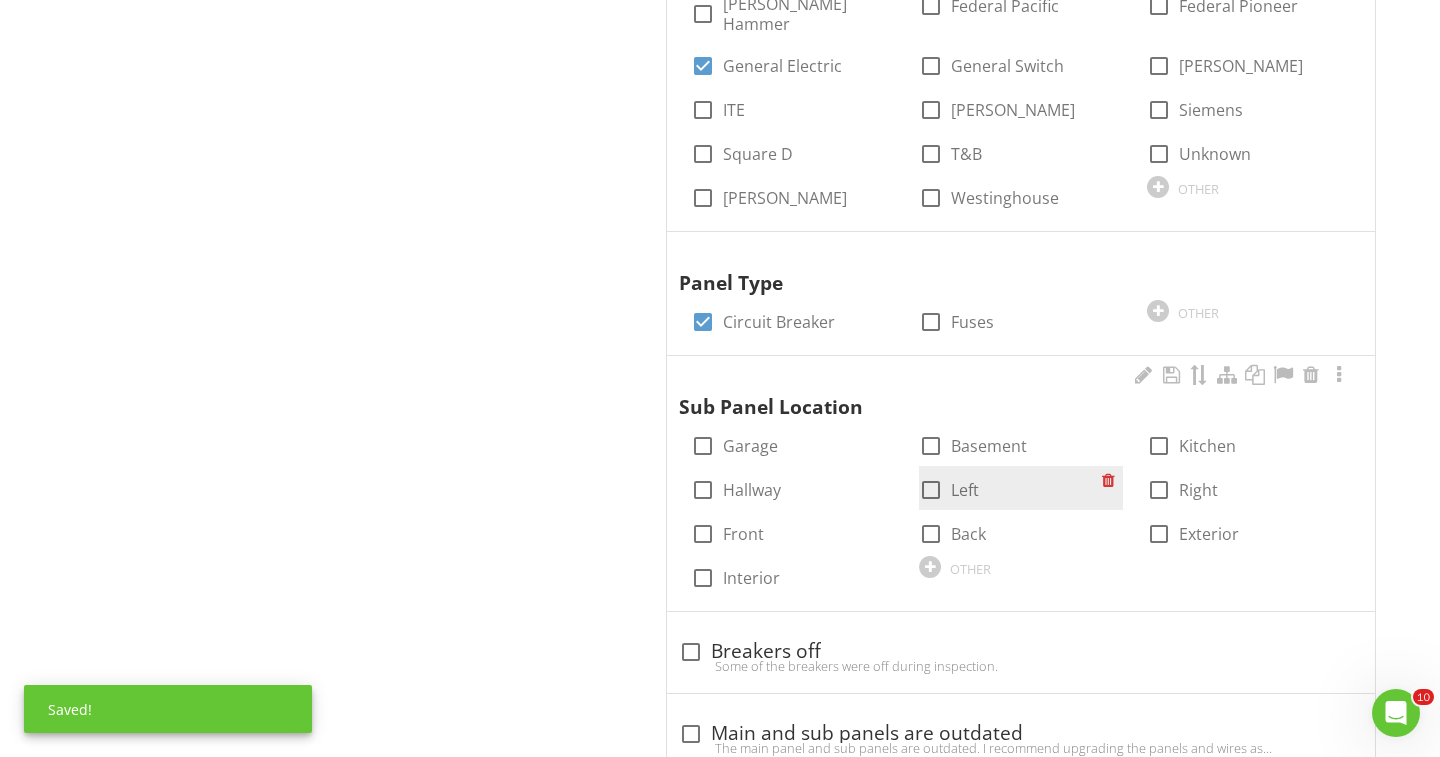 scroll, scrollTop: 1242, scrollLeft: 0, axis: vertical 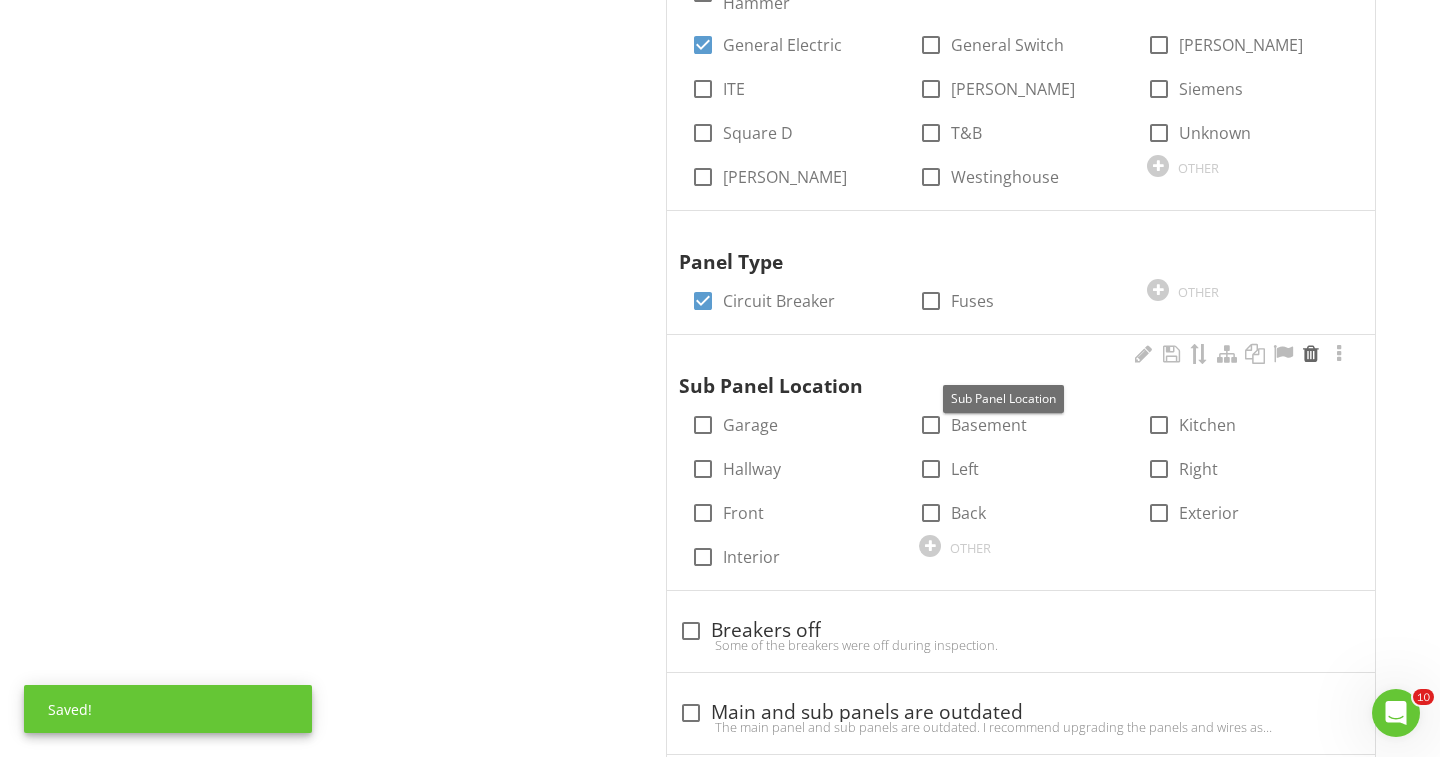 click at bounding box center (1311, 354) 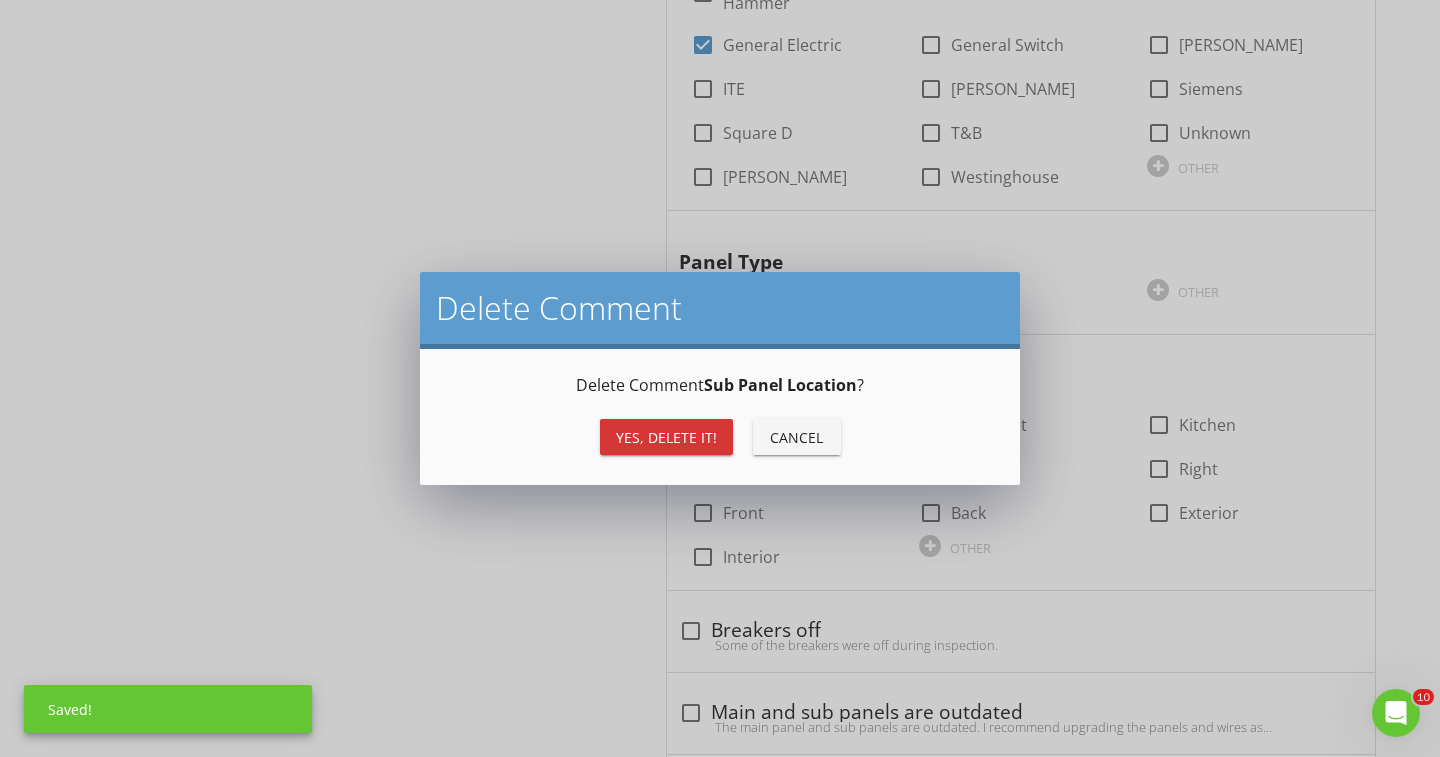 click on "Yes, Delete it!" at bounding box center (666, 437) 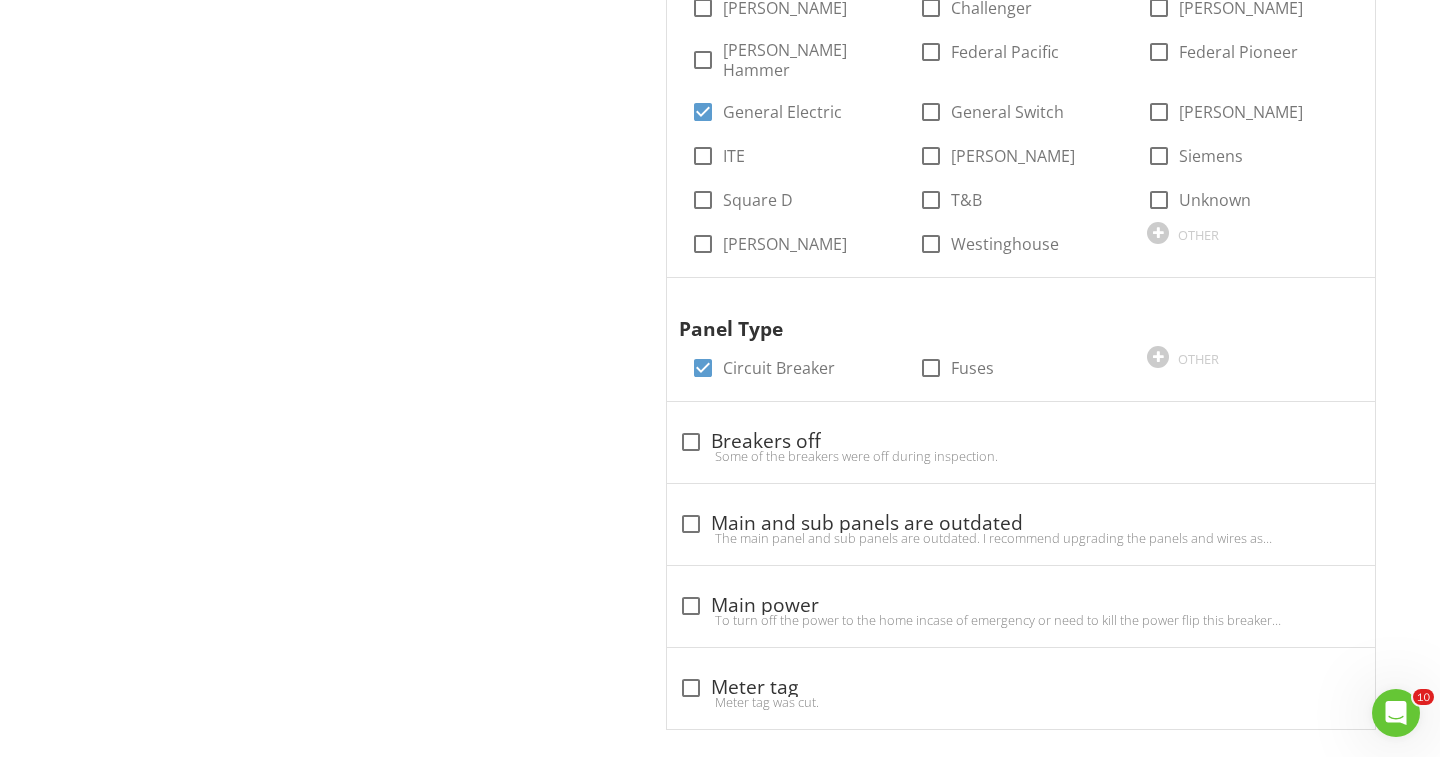 scroll, scrollTop: 1174, scrollLeft: 0, axis: vertical 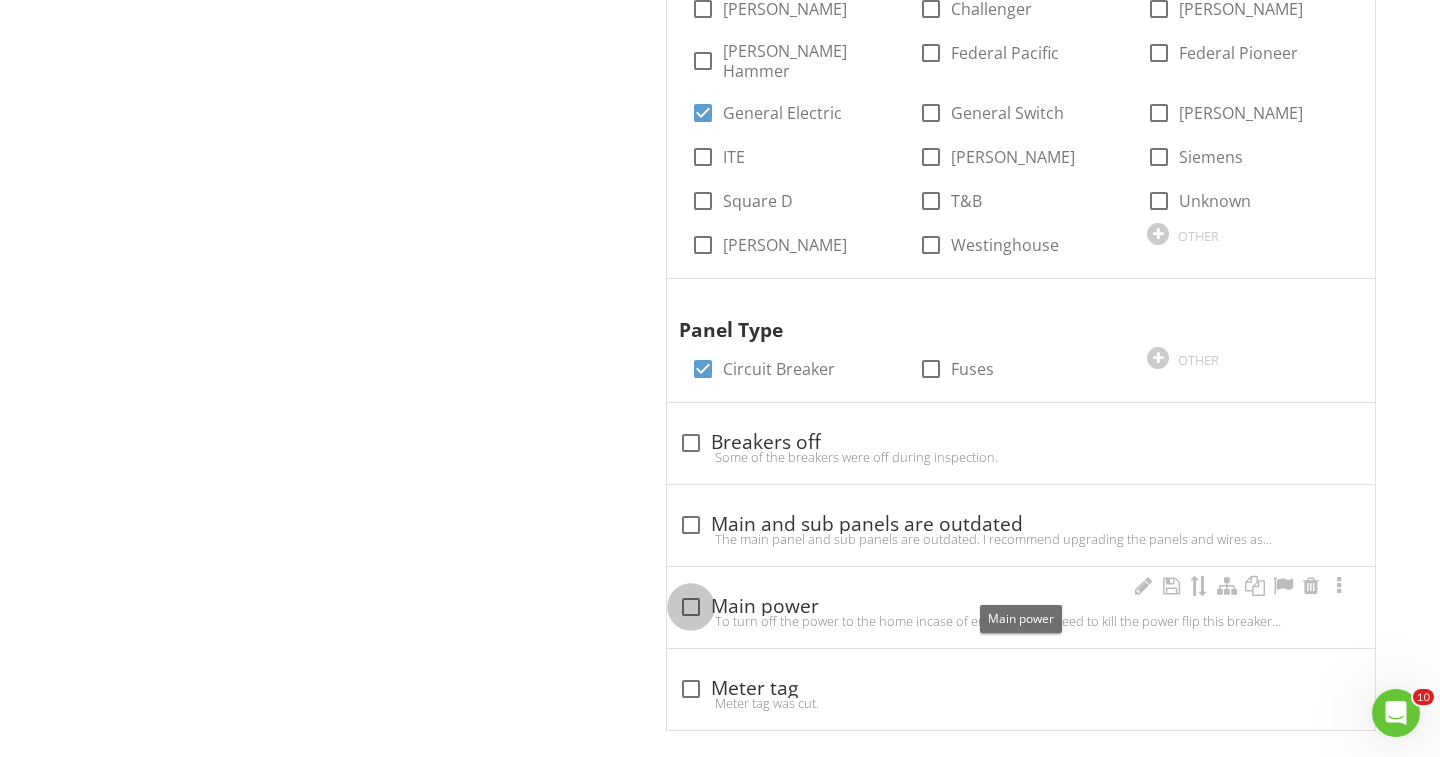 click at bounding box center [691, 607] 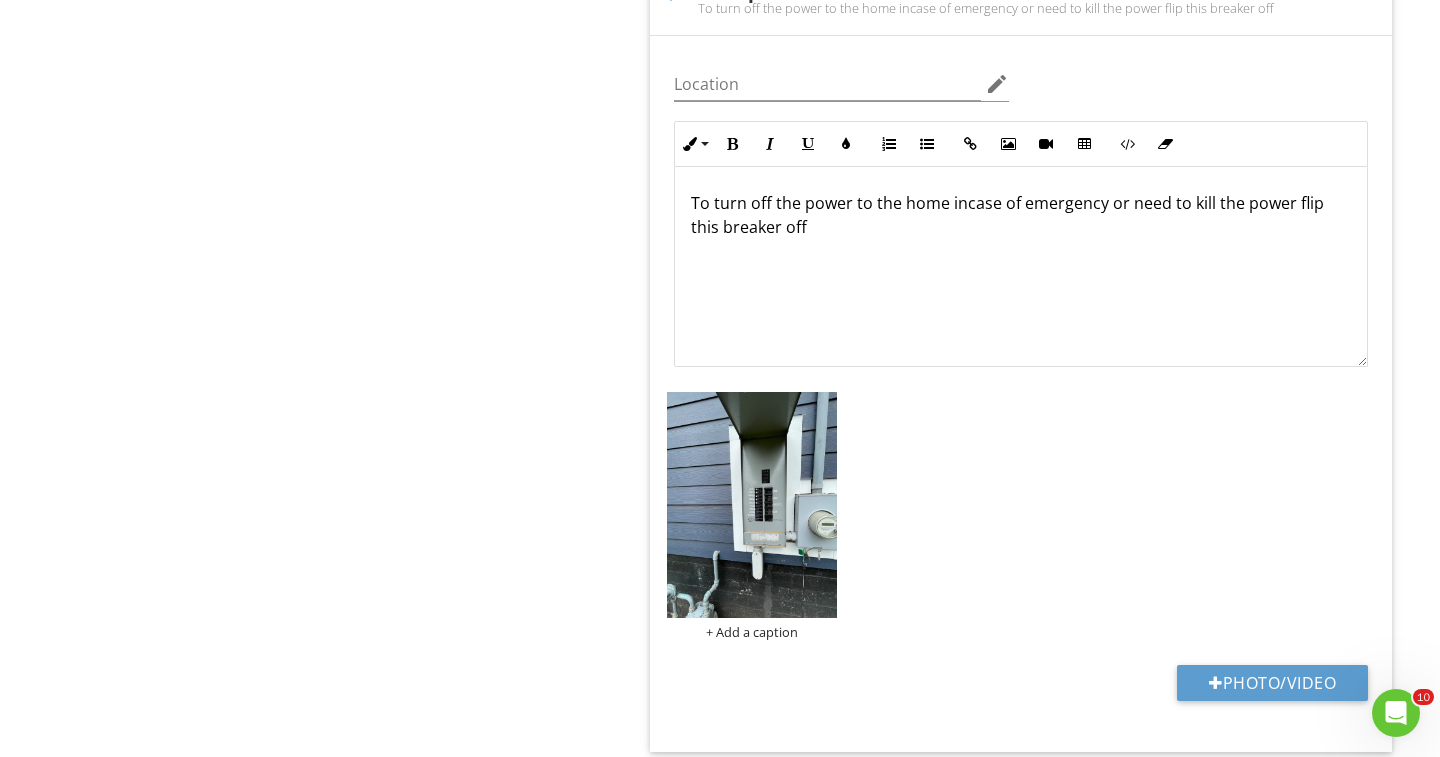 scroll, scrollTop: 1747, scrollLeft: 0, axis: vertical 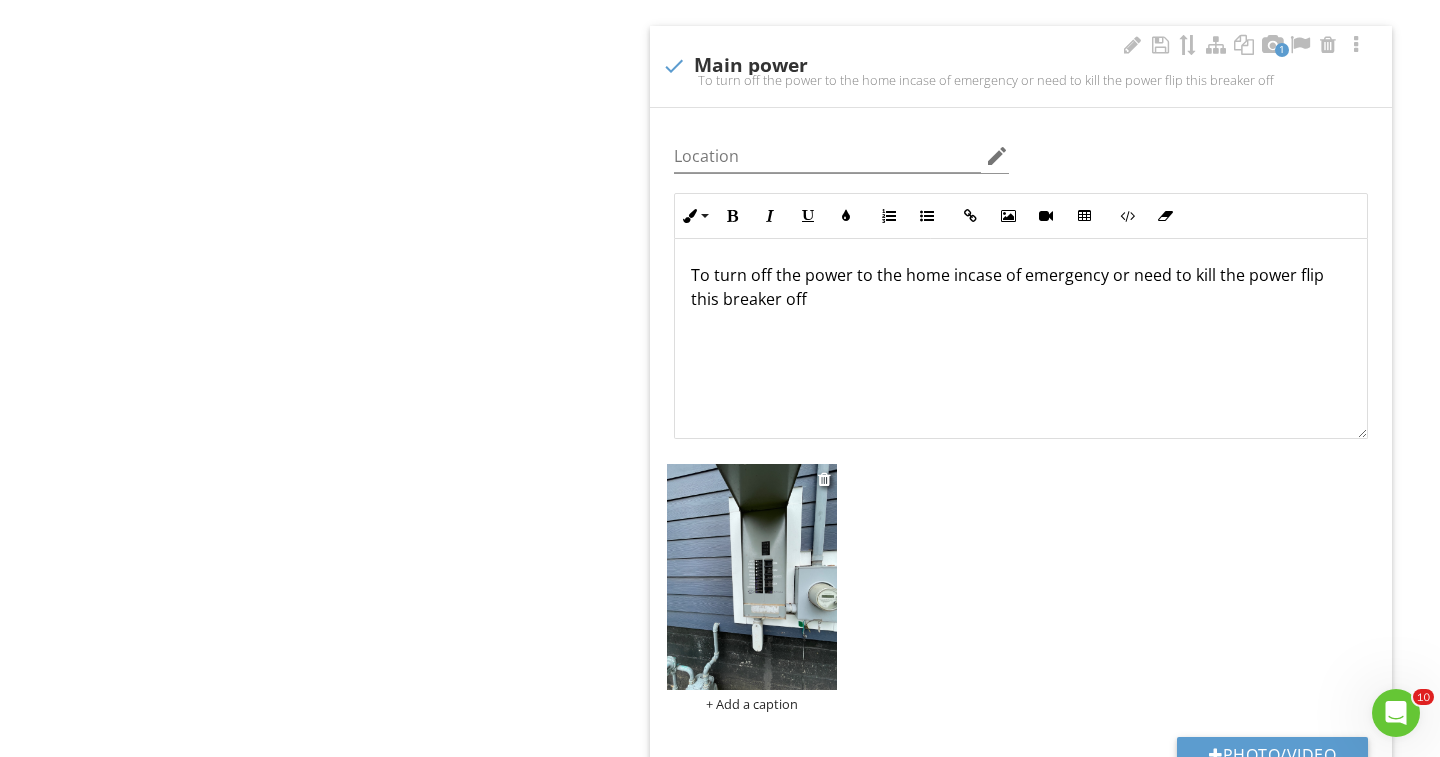 click at bounding box center (752, 577) 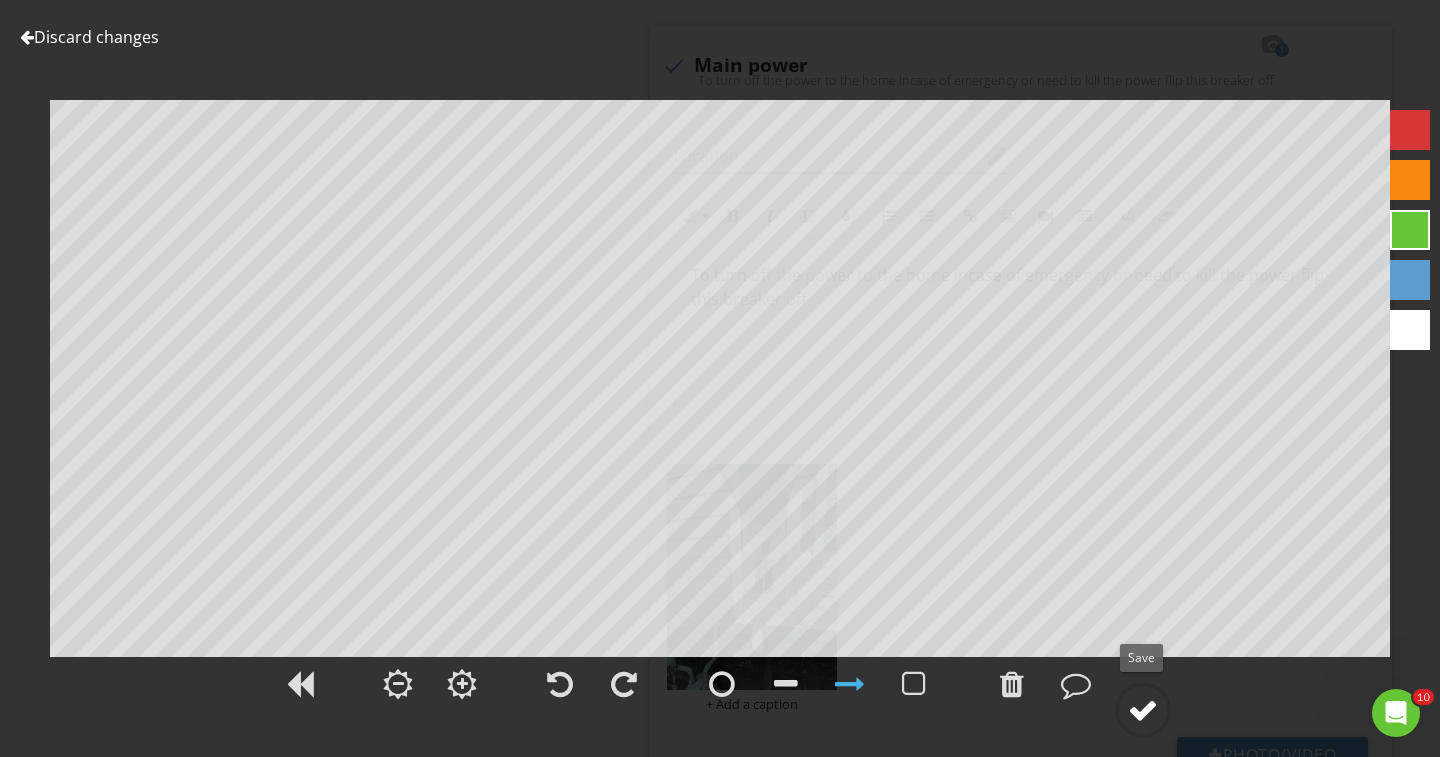 click at bounding box center (1143, 710) 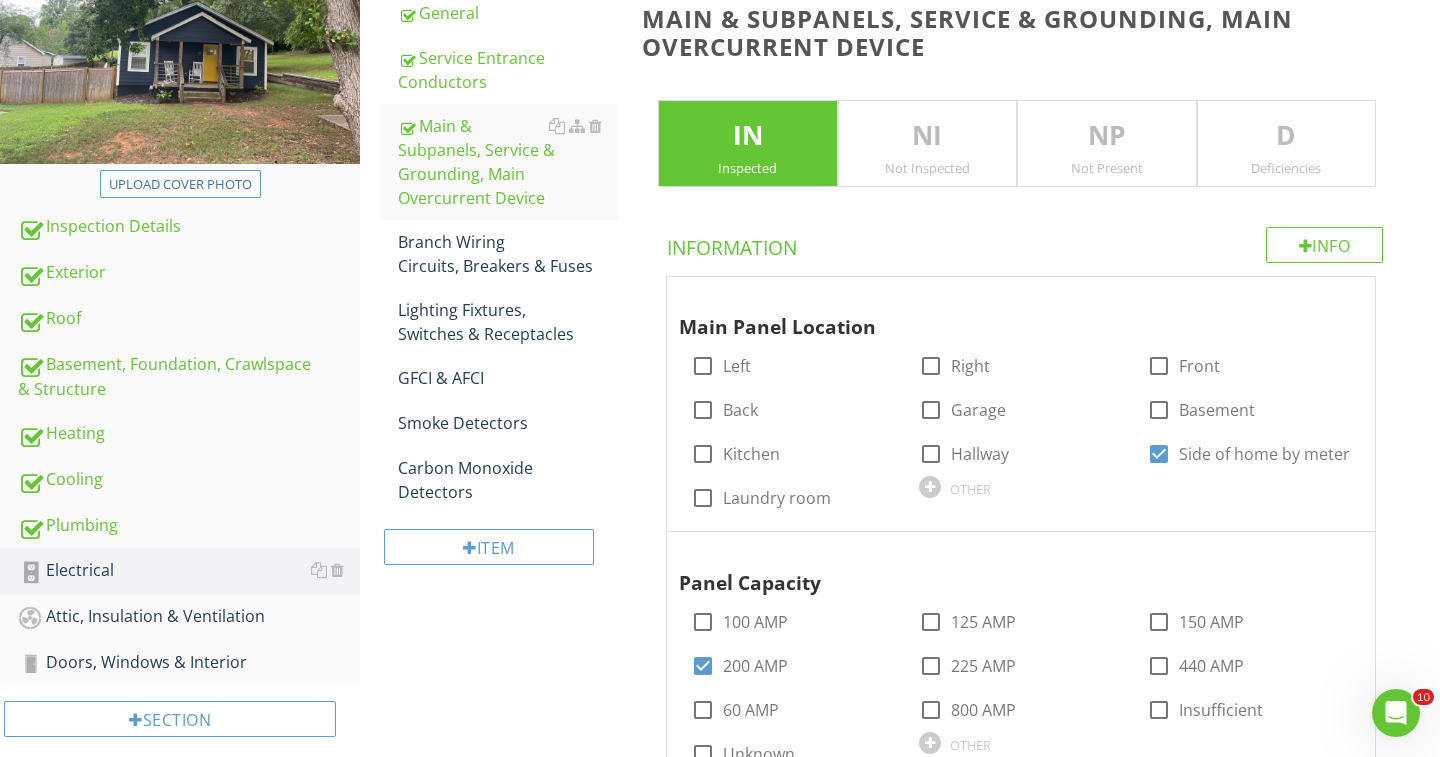 scroll, scrollTop: 275, scrollLeft: 0, axis: vertical 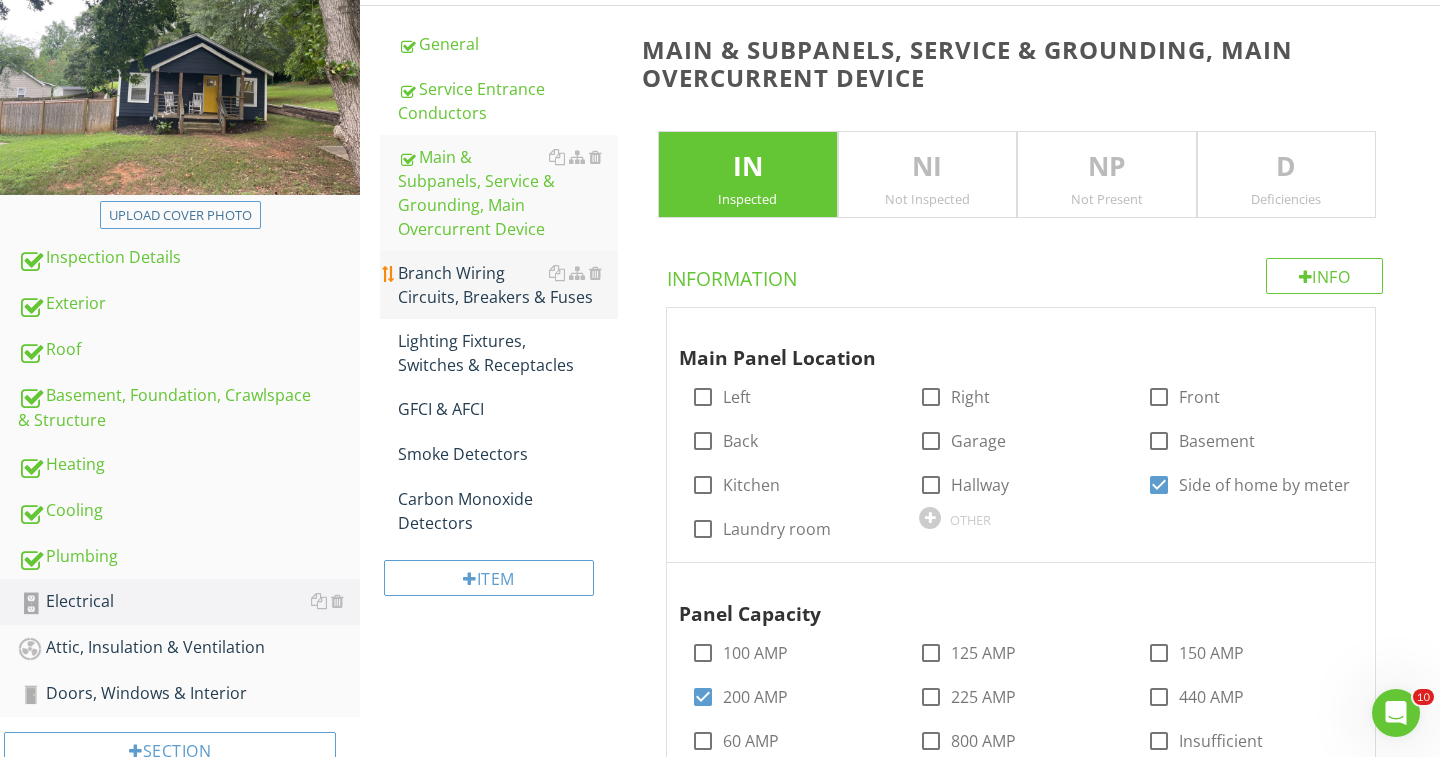 click on "Branch Wiring Circuits, Breakers & Fuses" at bounding box center (508, 285) 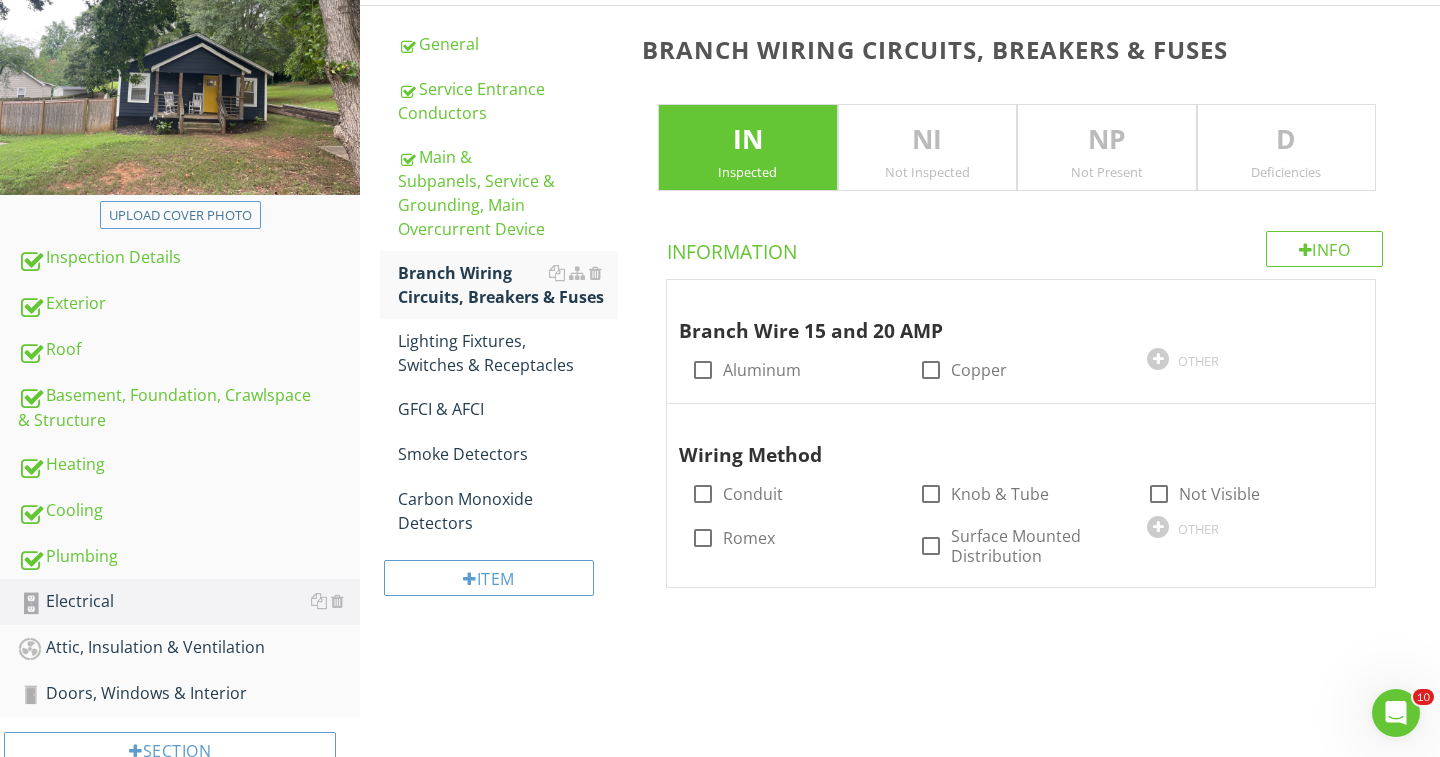 click on "Deficiencies" at bounding box center [1287, 172] 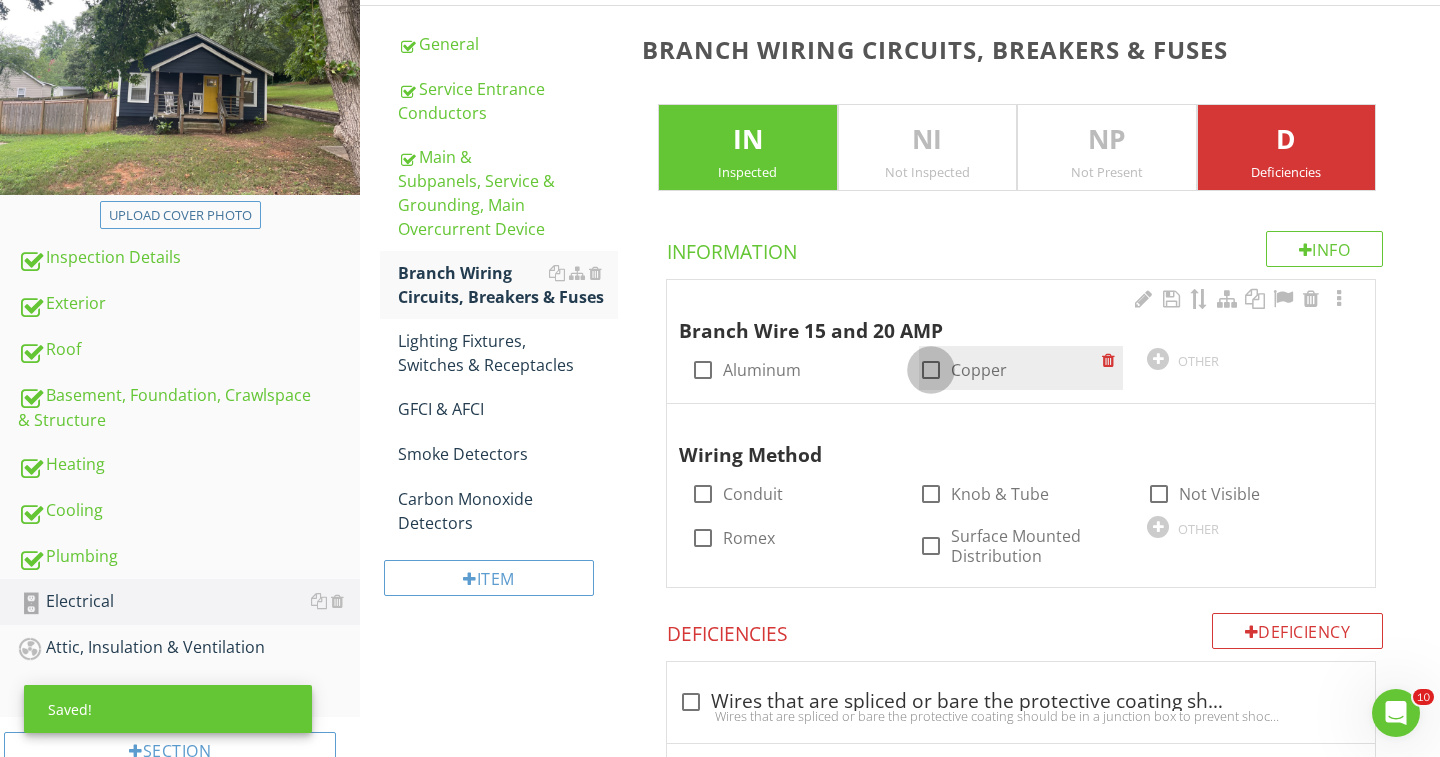 click at bounding box center [931, 370] 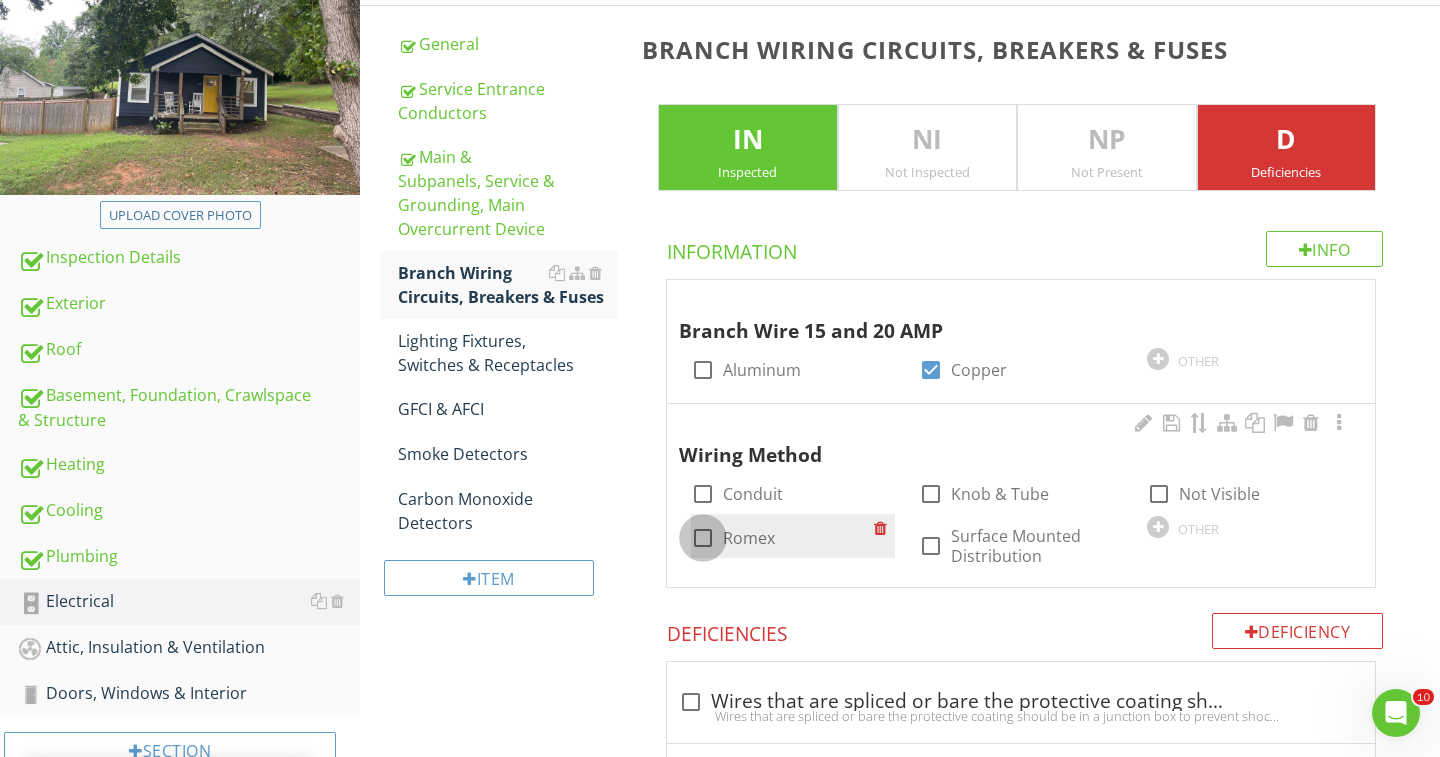 drag, startPoint x: 700, startPoint y: 529, endPoint x: 713, endPoint y: 523, distance: 14.3178215 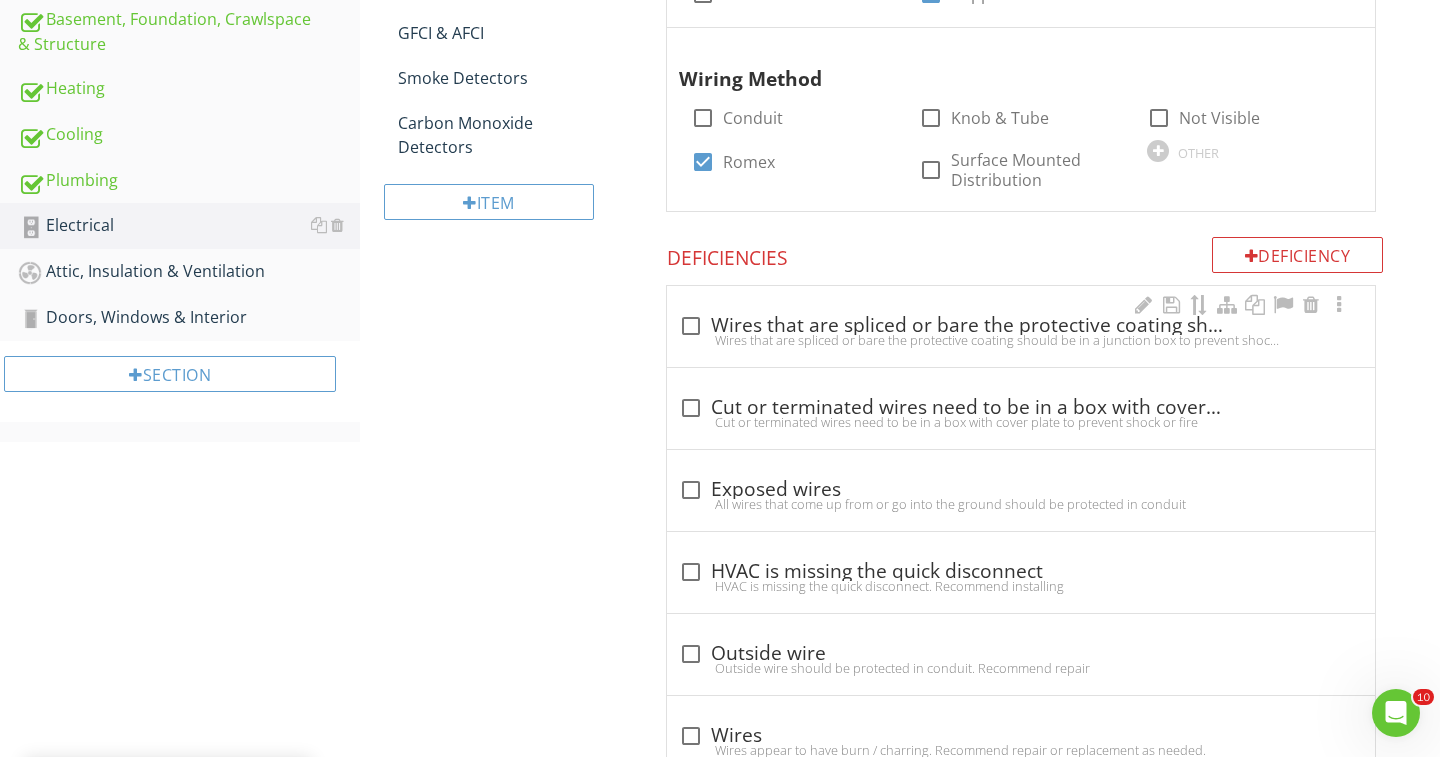 scroll, scrollTop: 668, scrollLeft: 0, axis: vertical 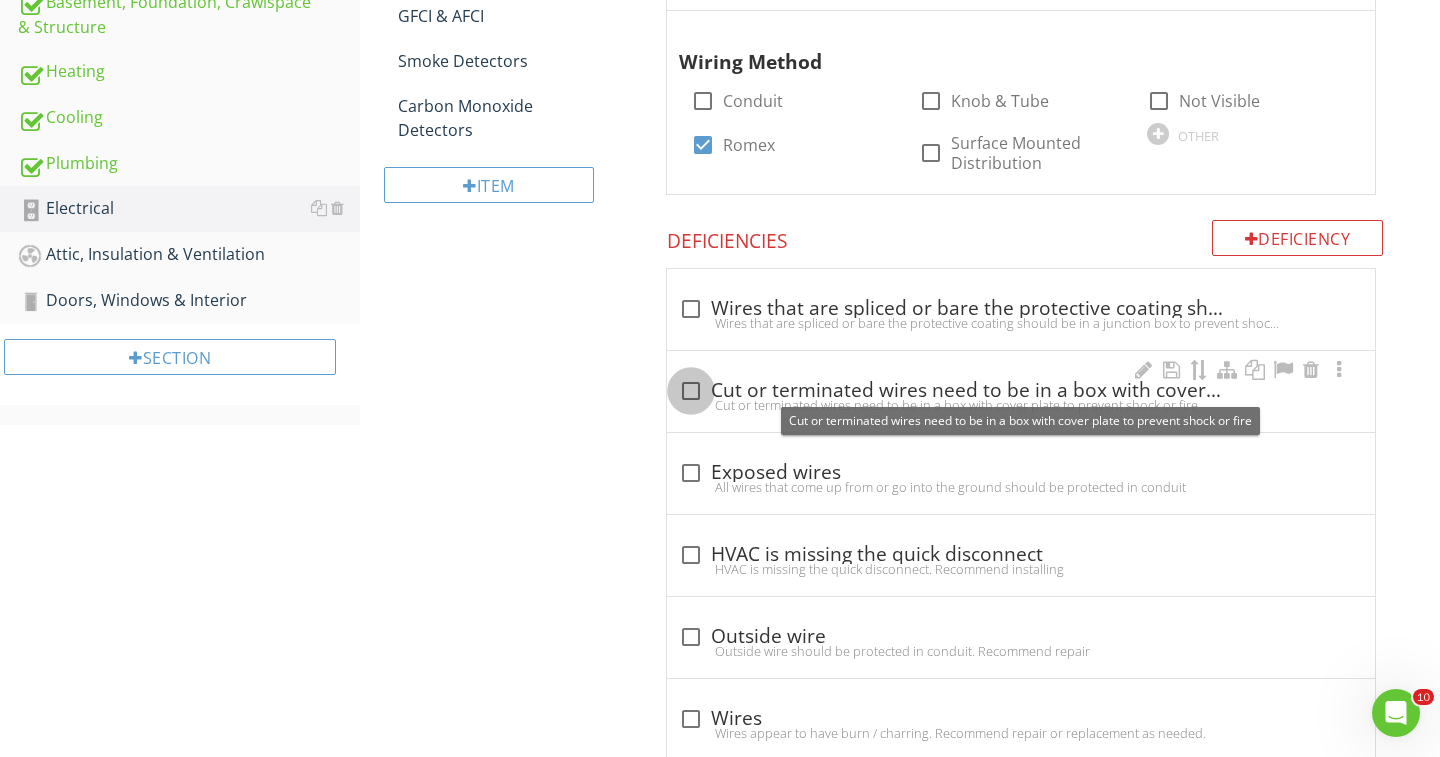 click at bounding box center [691, 391] 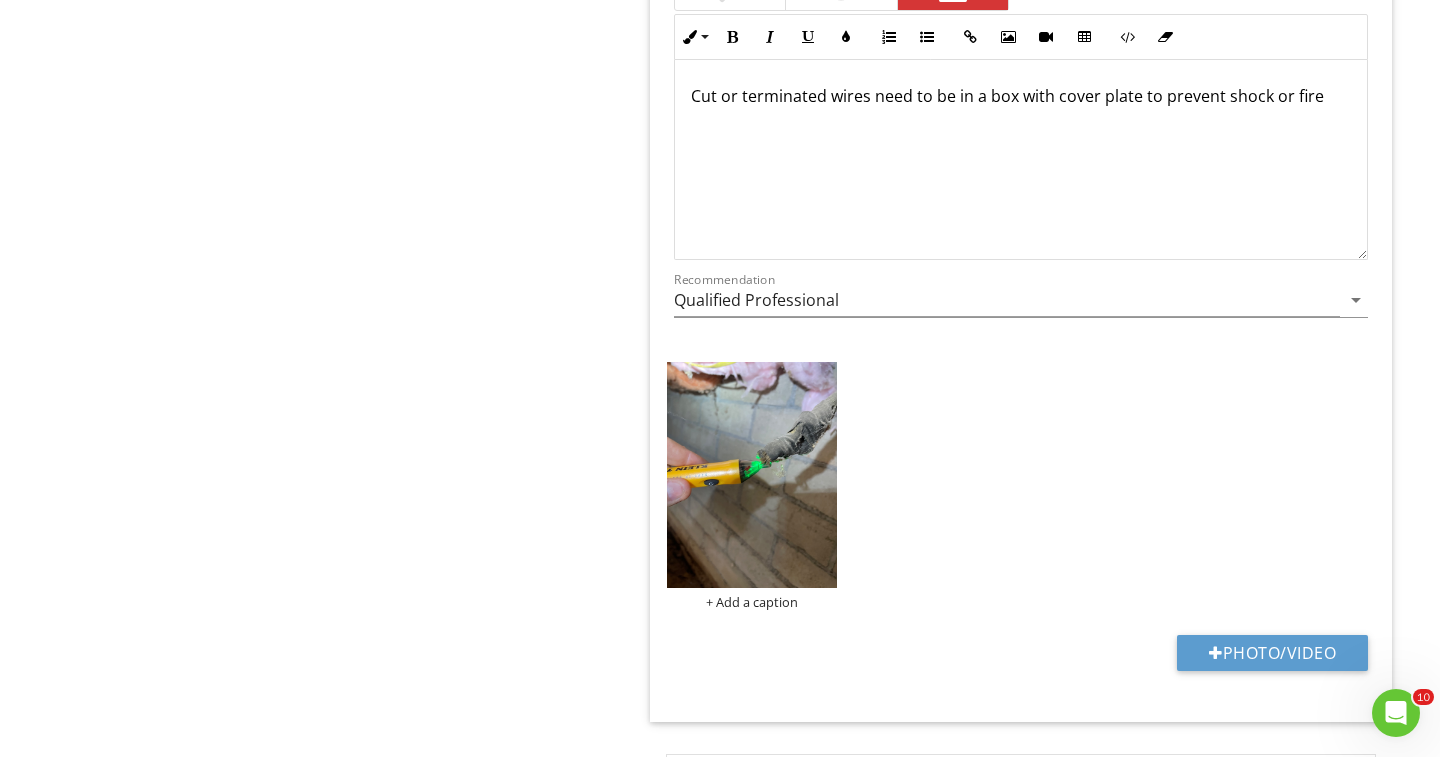 scroll, scrollTop: 1200, scrollLeft: 0, axis: vertical 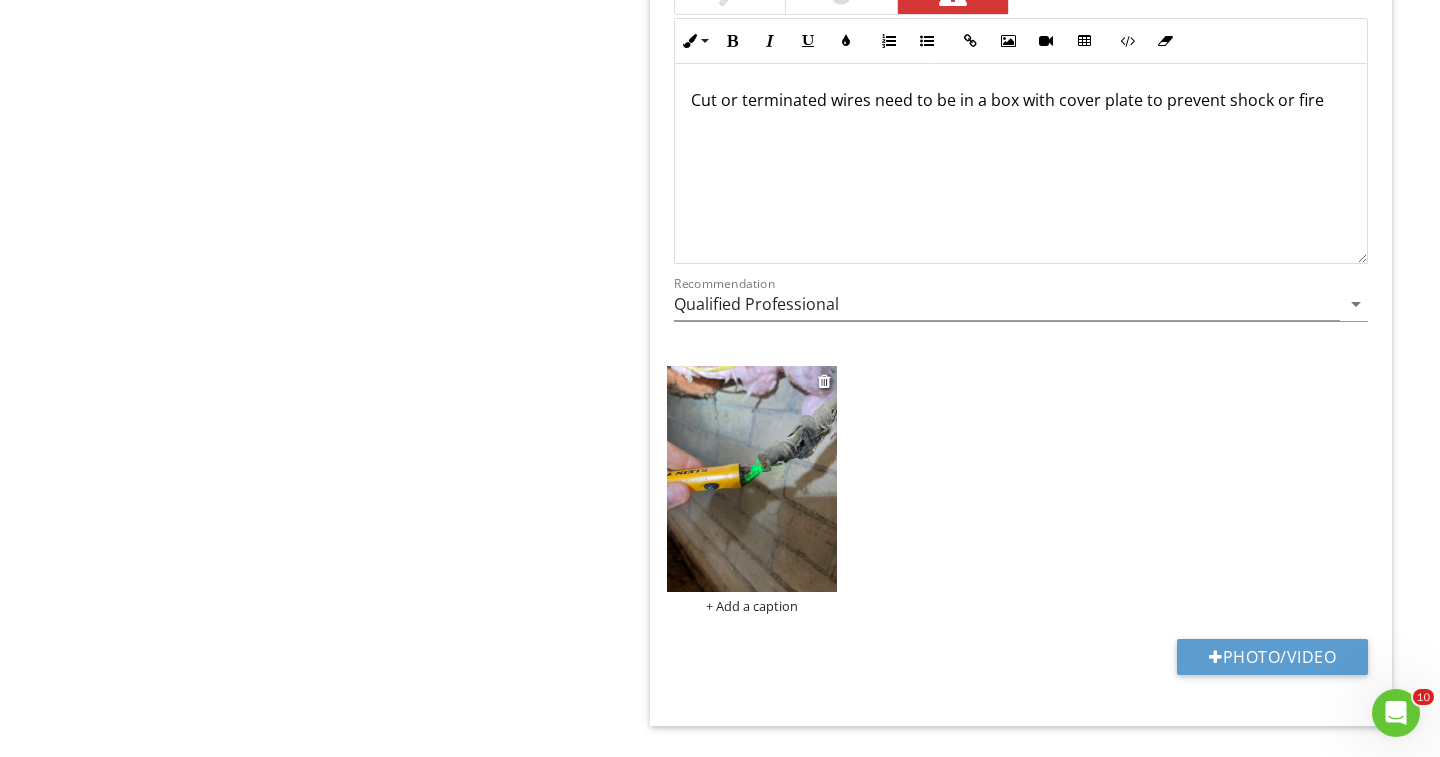 click on "+ Add a caption" at bounding box center (752, 606) 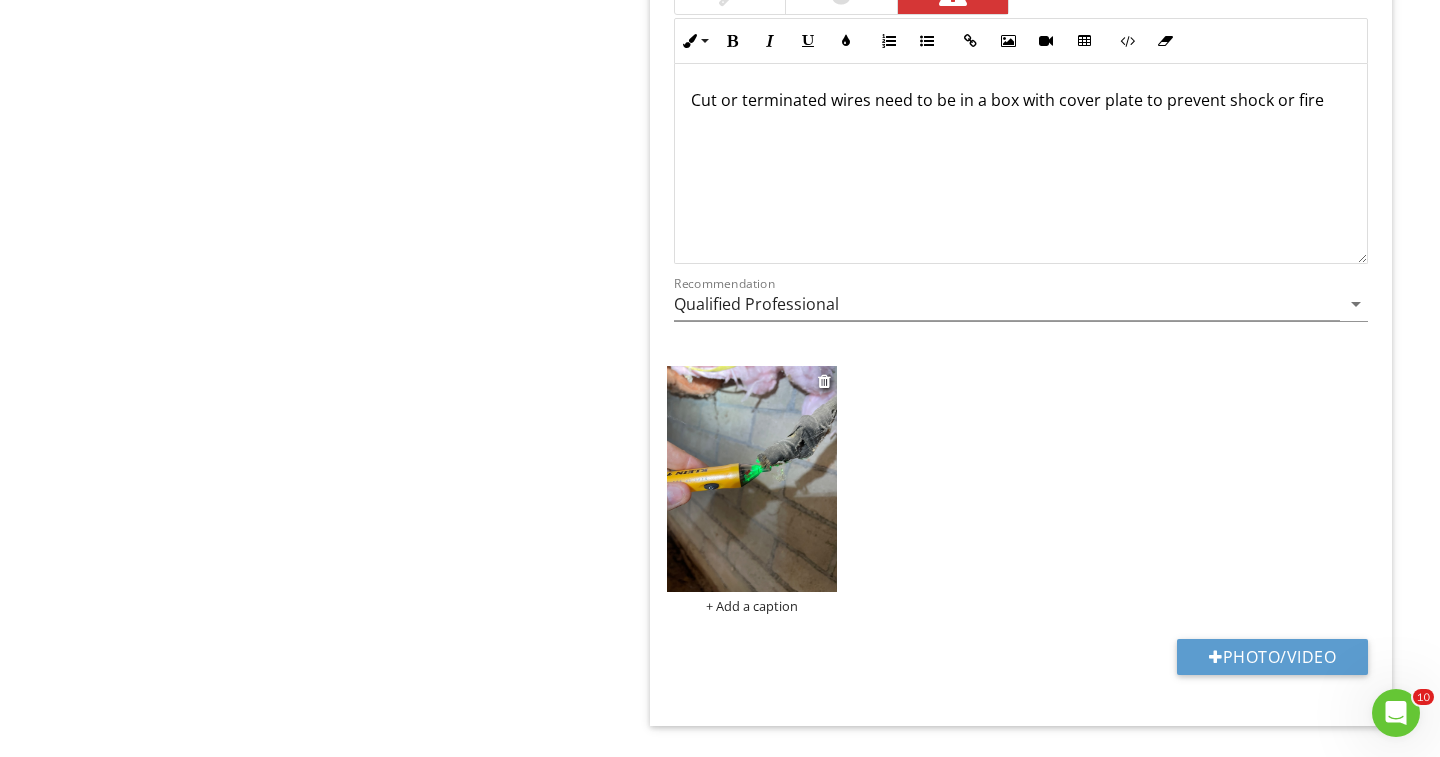scroll, scrollTop: 0, scrollLeft: 0, axis: both 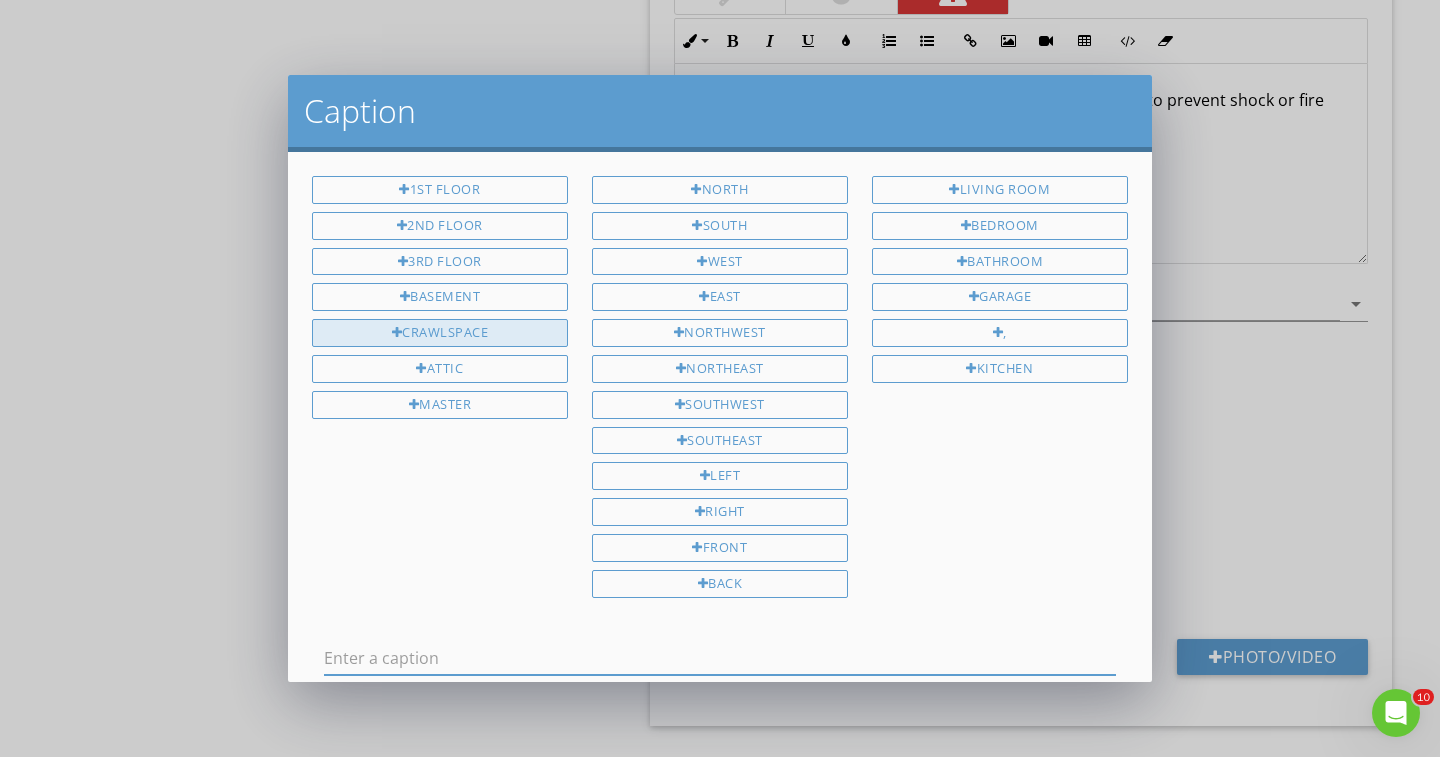 click on "Crawlspace" at bounding box center (440, 333) 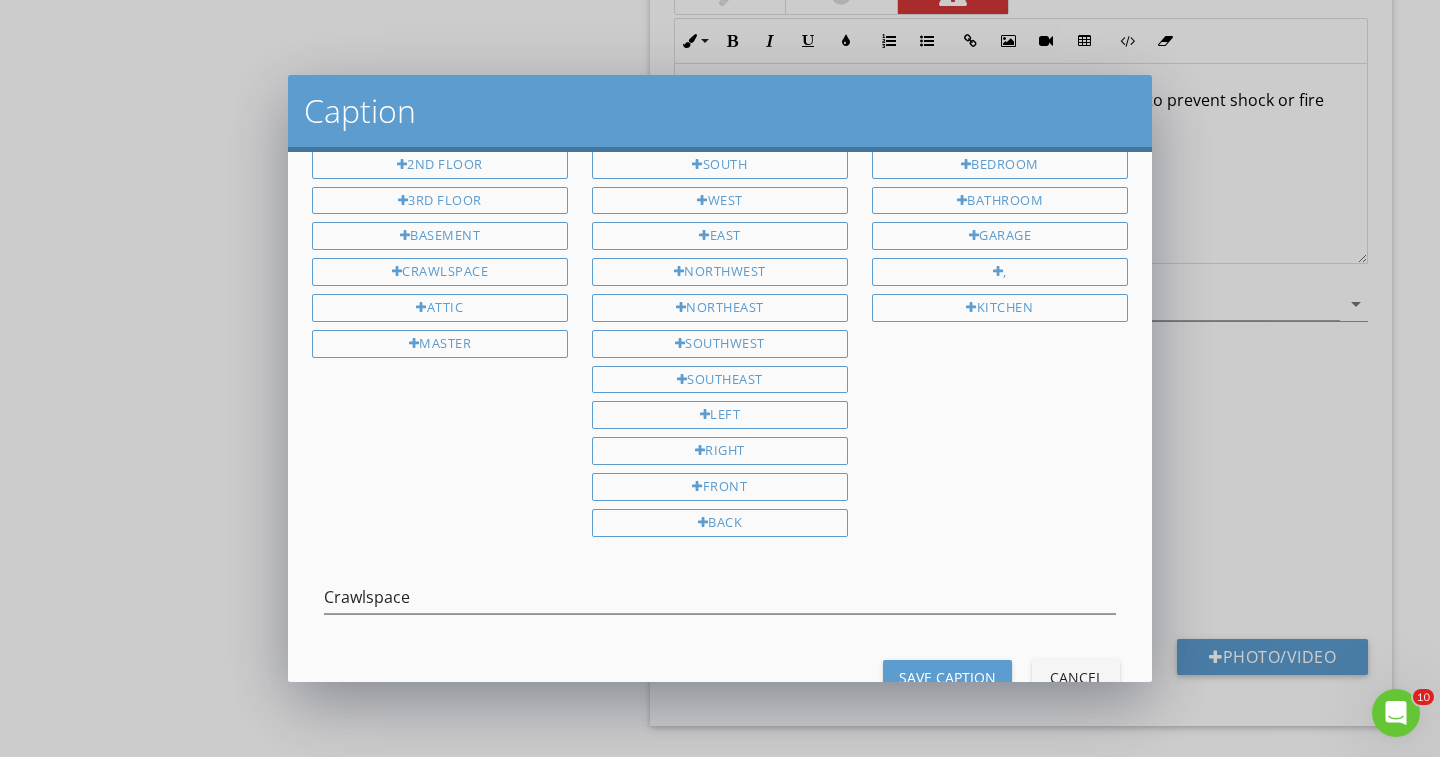 scroll, scrollTop: 108, scrollLeft: 0, axis: vertical 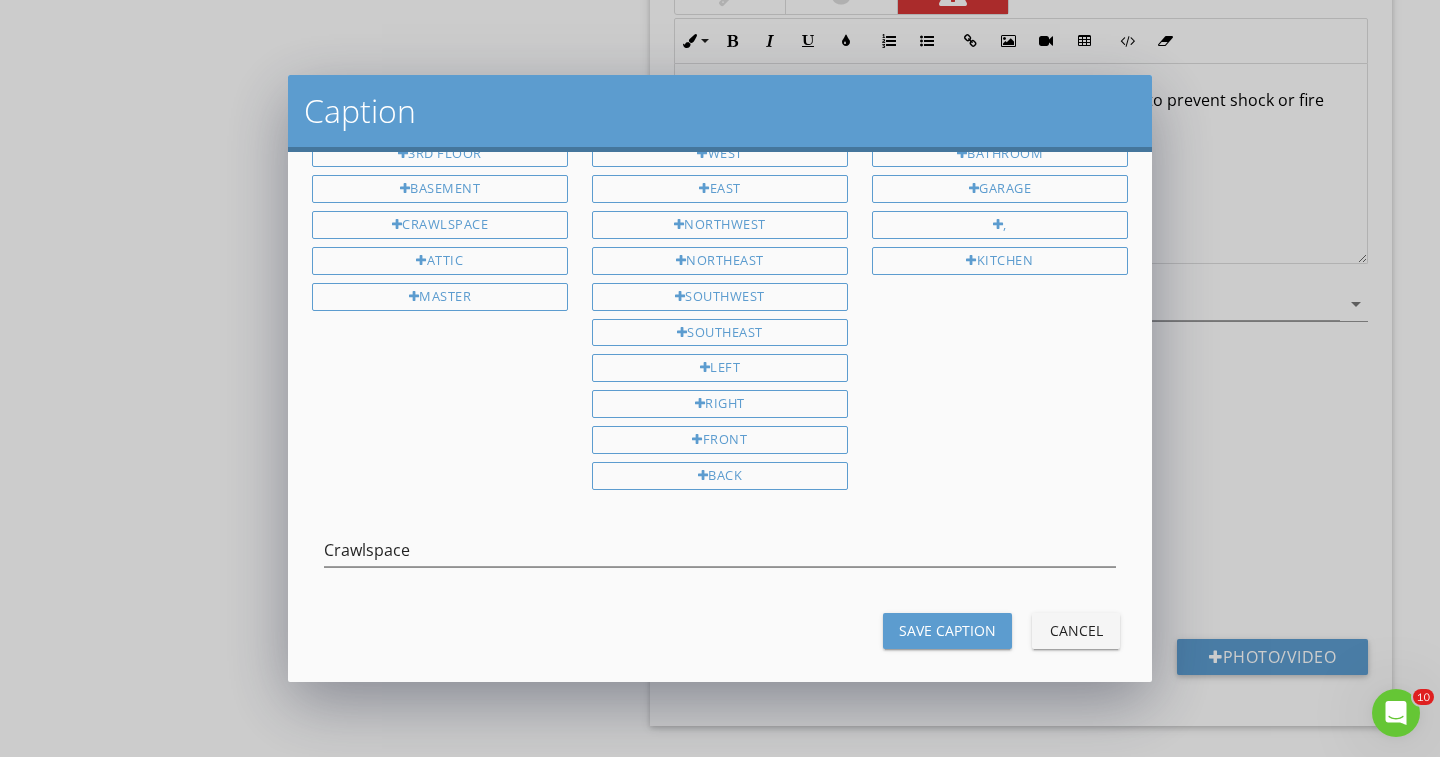 click on "Save Caption" at bounding box center (947, 630) 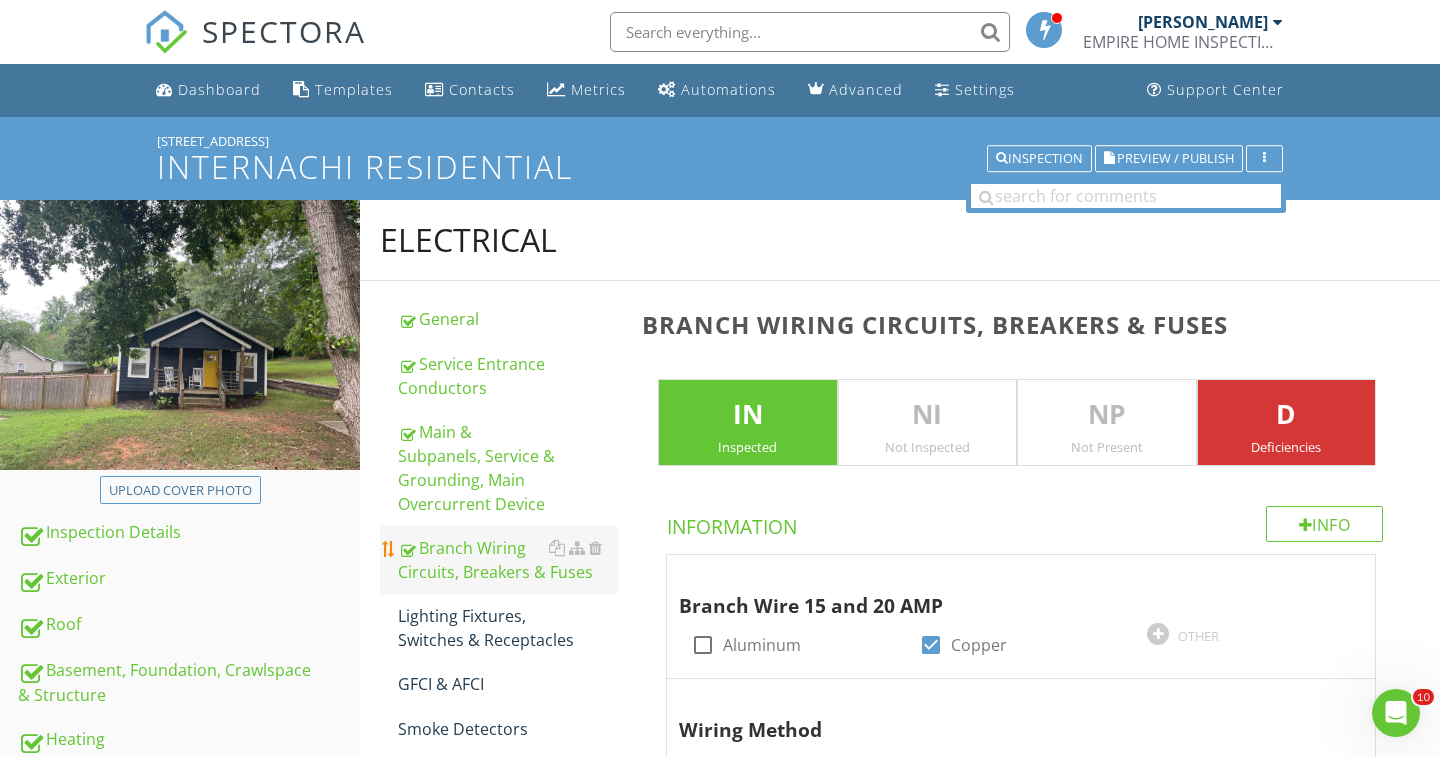 scroll, scrollTop: 0, scrollLeft: 0, axis: both 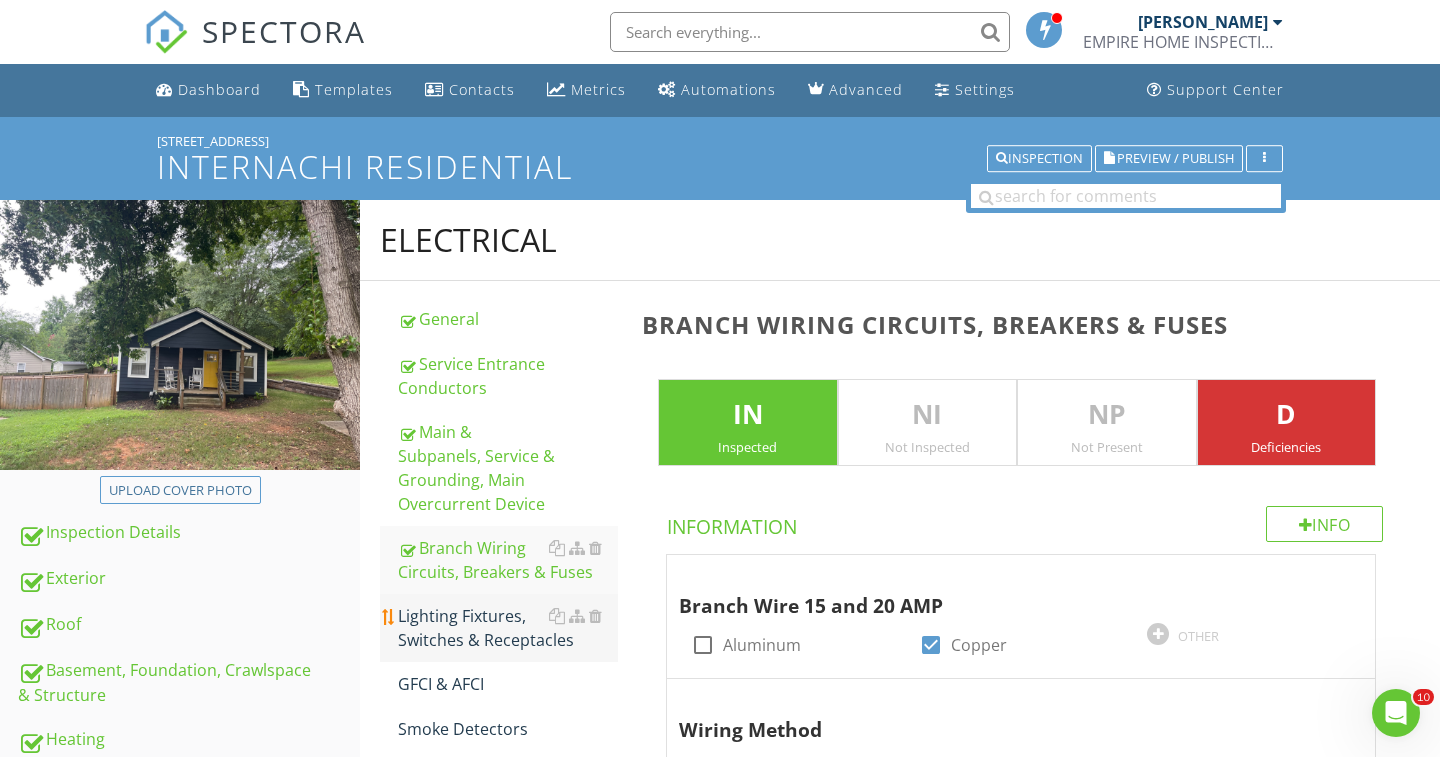 click on "Lighting Fixtures, Switches & Receptacles" at bounding box center [508, 628] 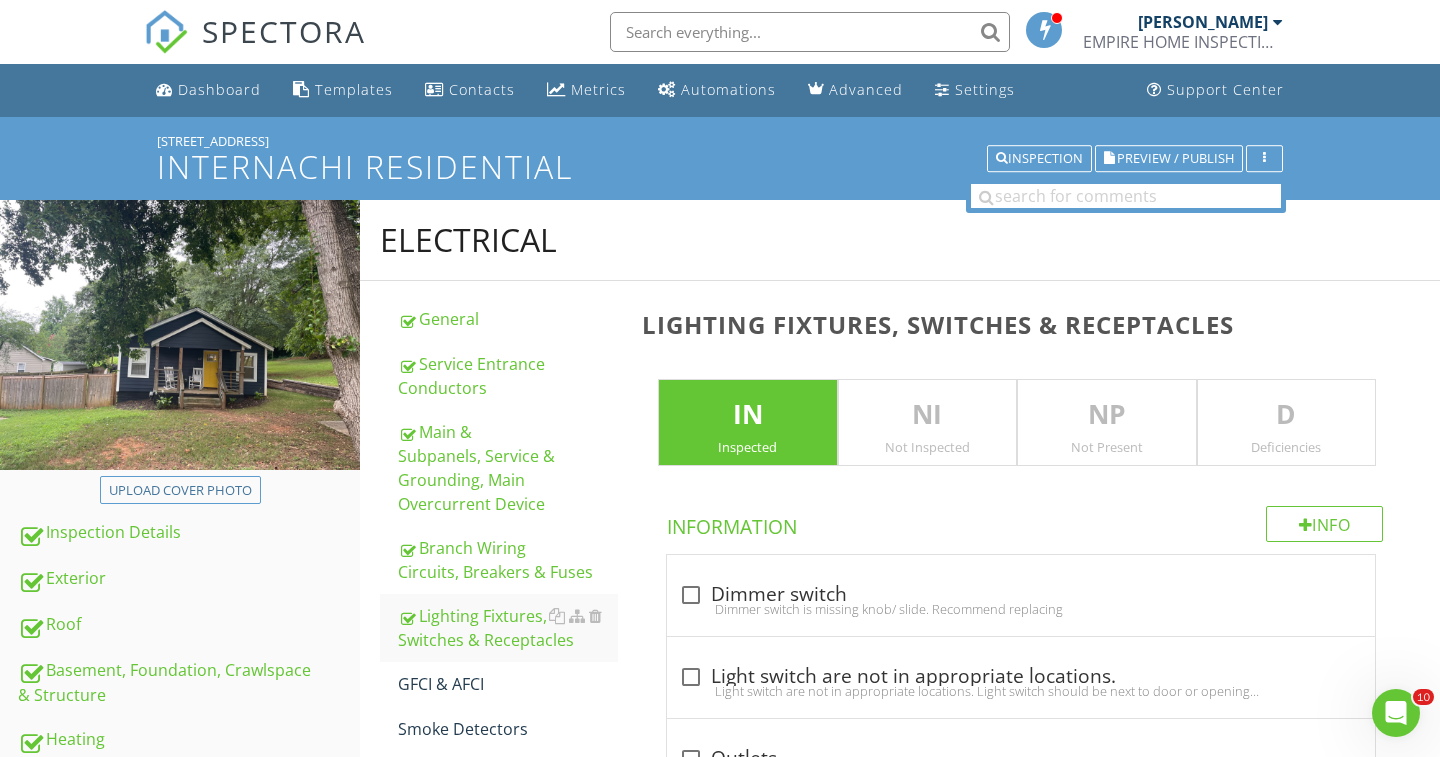 click on "D" at bounding box center (1287, 415) 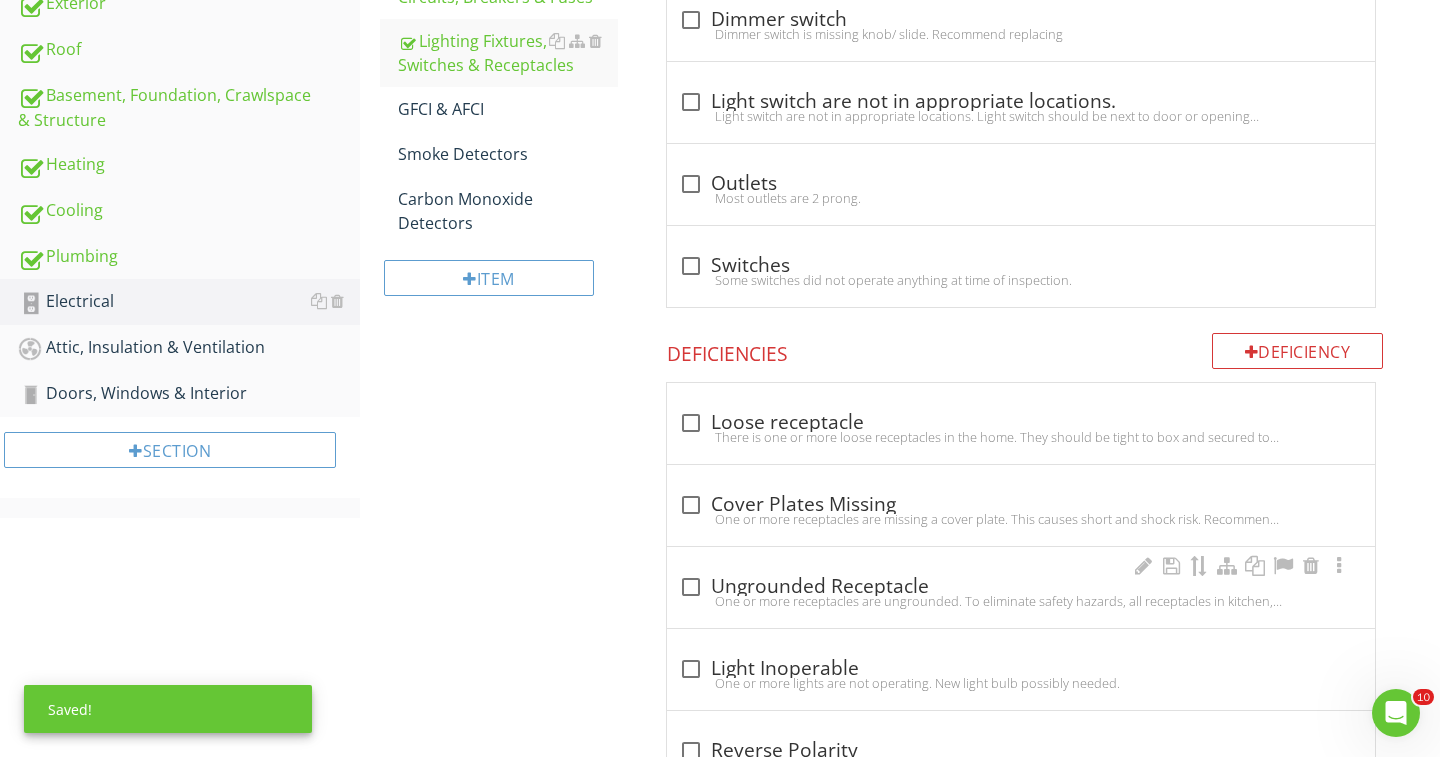scroll, scrollTop: 656, scrollLeft: 0, axis: vertical 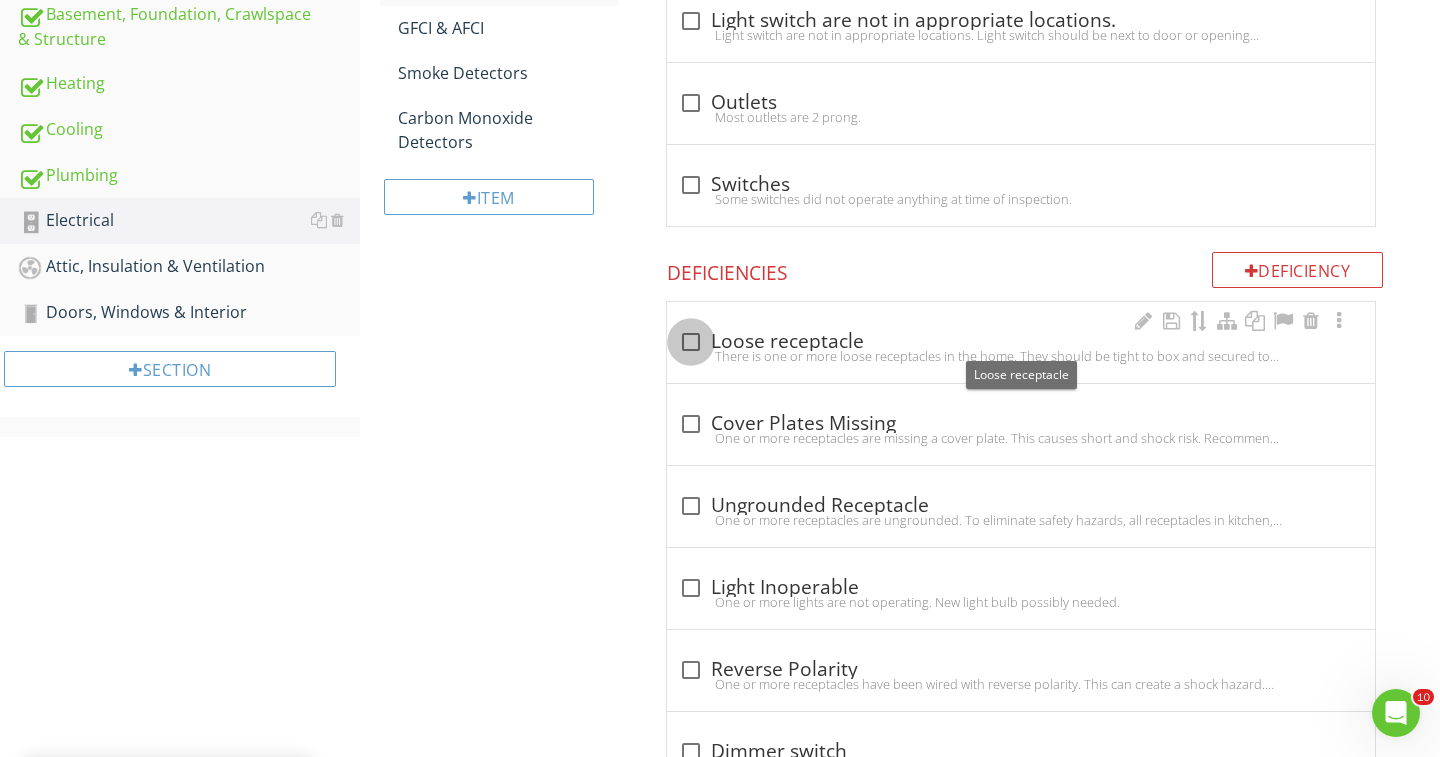 click at bounding box center [691, 342] 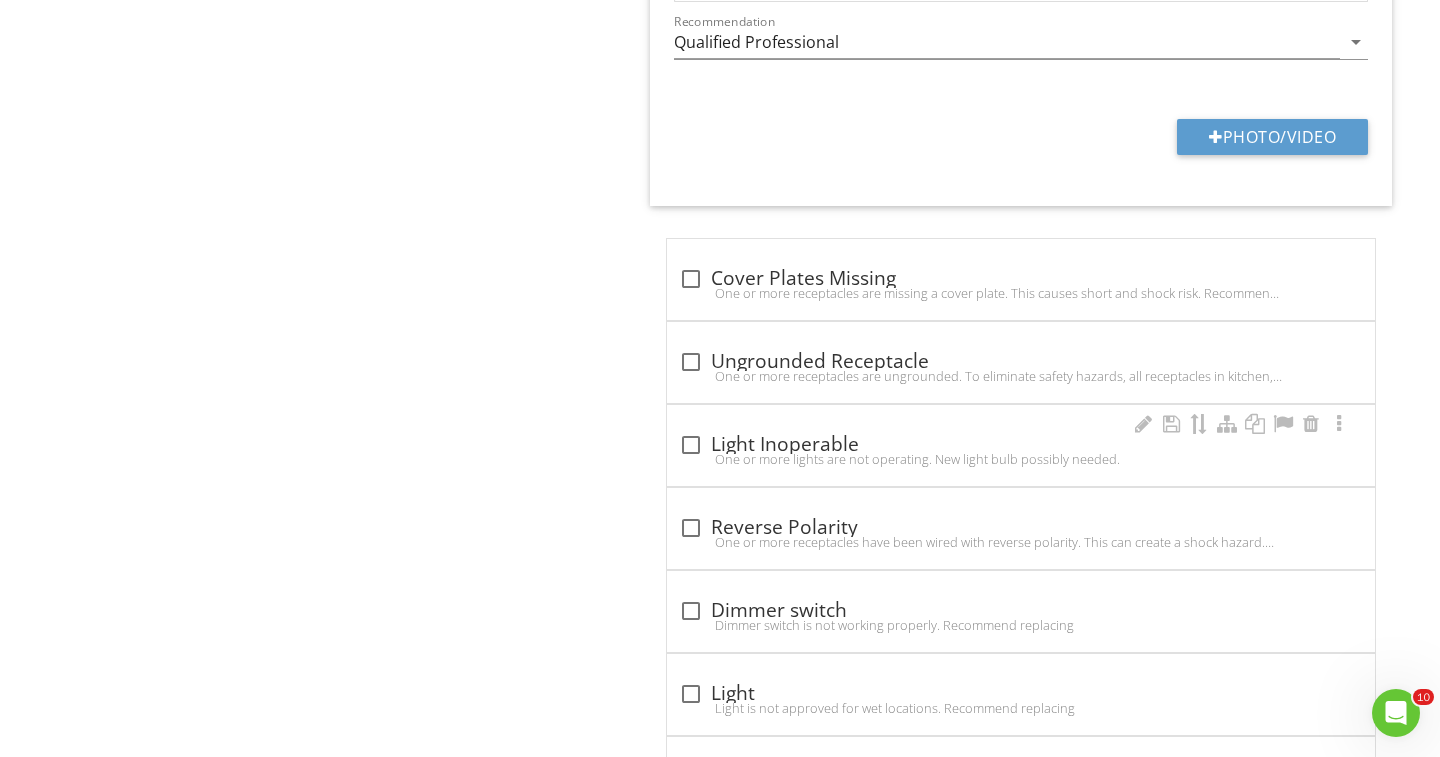 scroll, scrollTop: 1391, scrollLeft: 0, axis: vertical 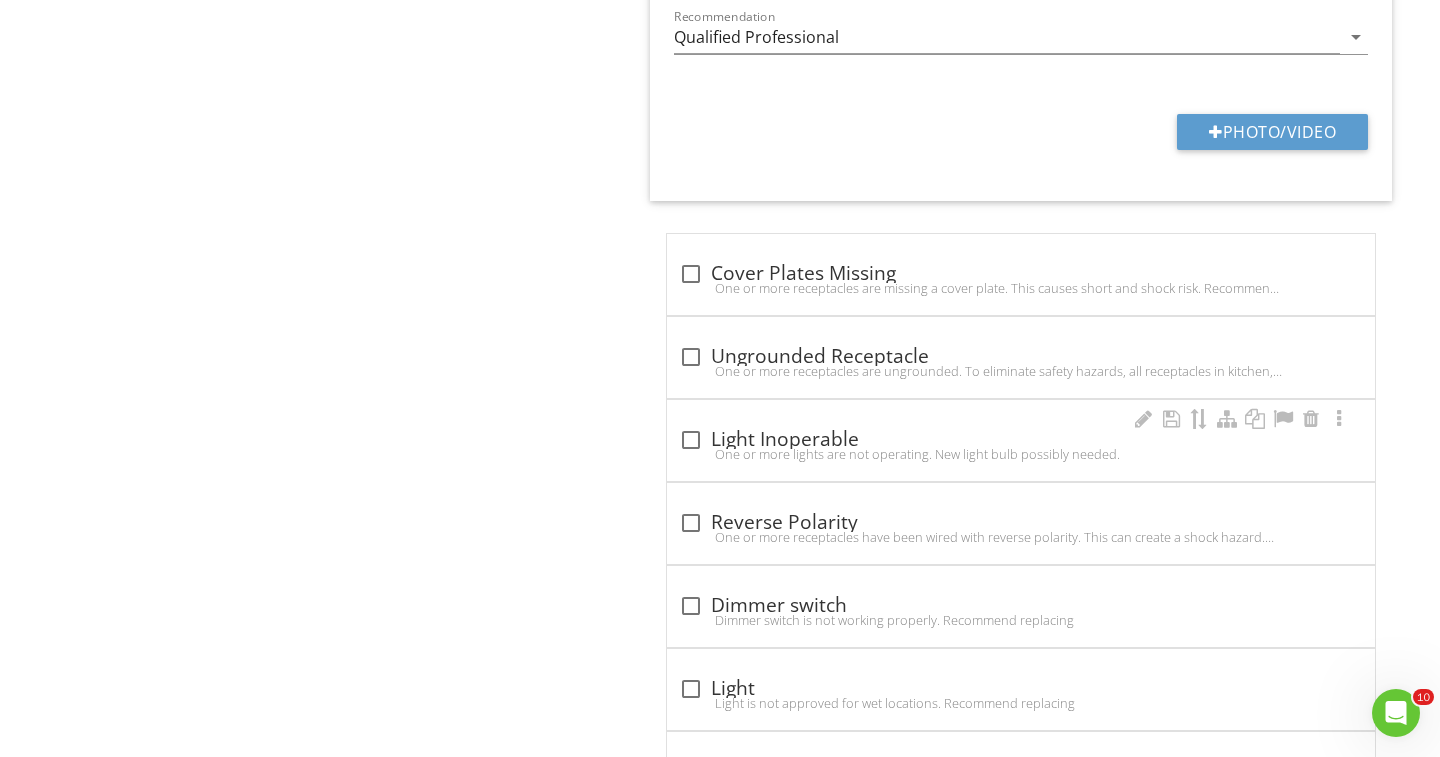 click at bounding box center [691, 440] 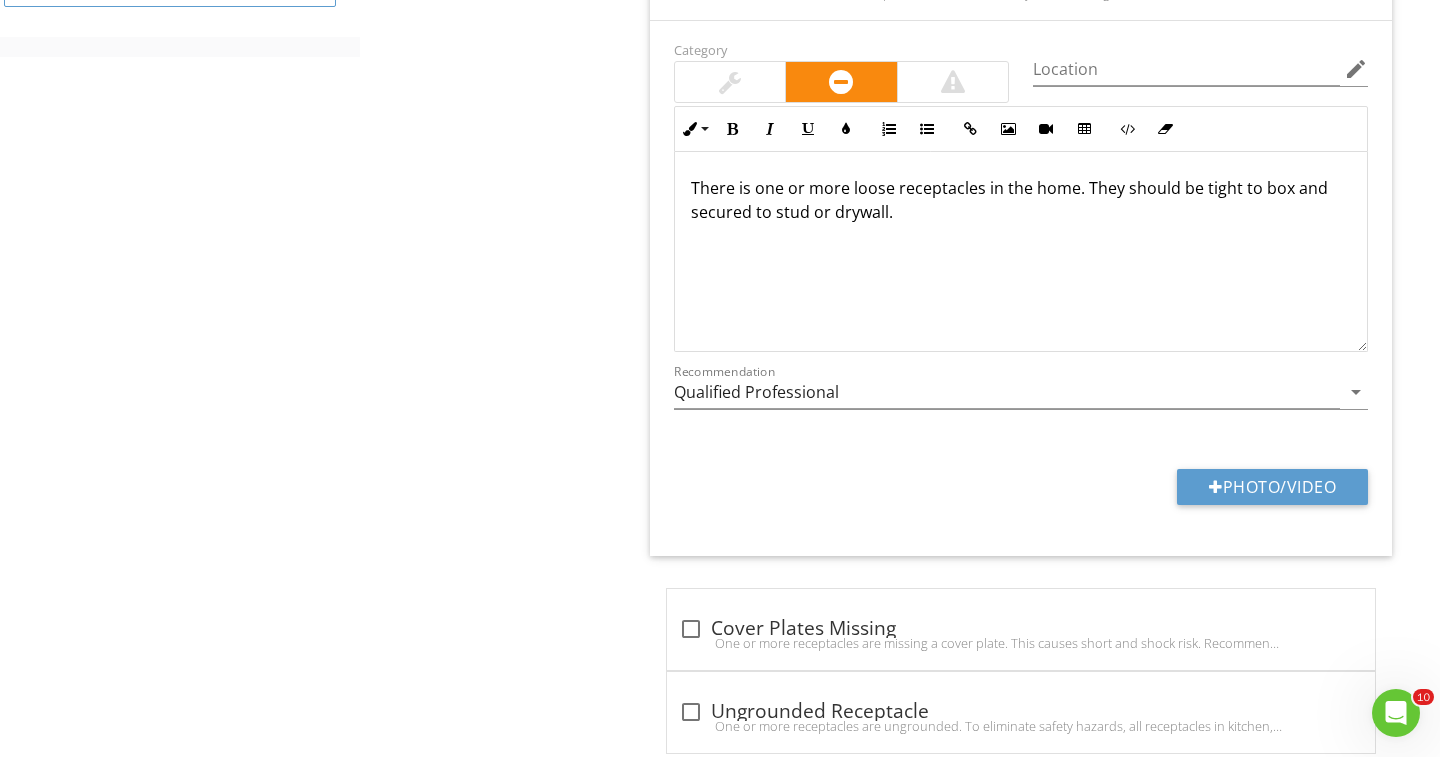 scroll, scrollTop: 1041, scrollLeft: 0, axis: vertical 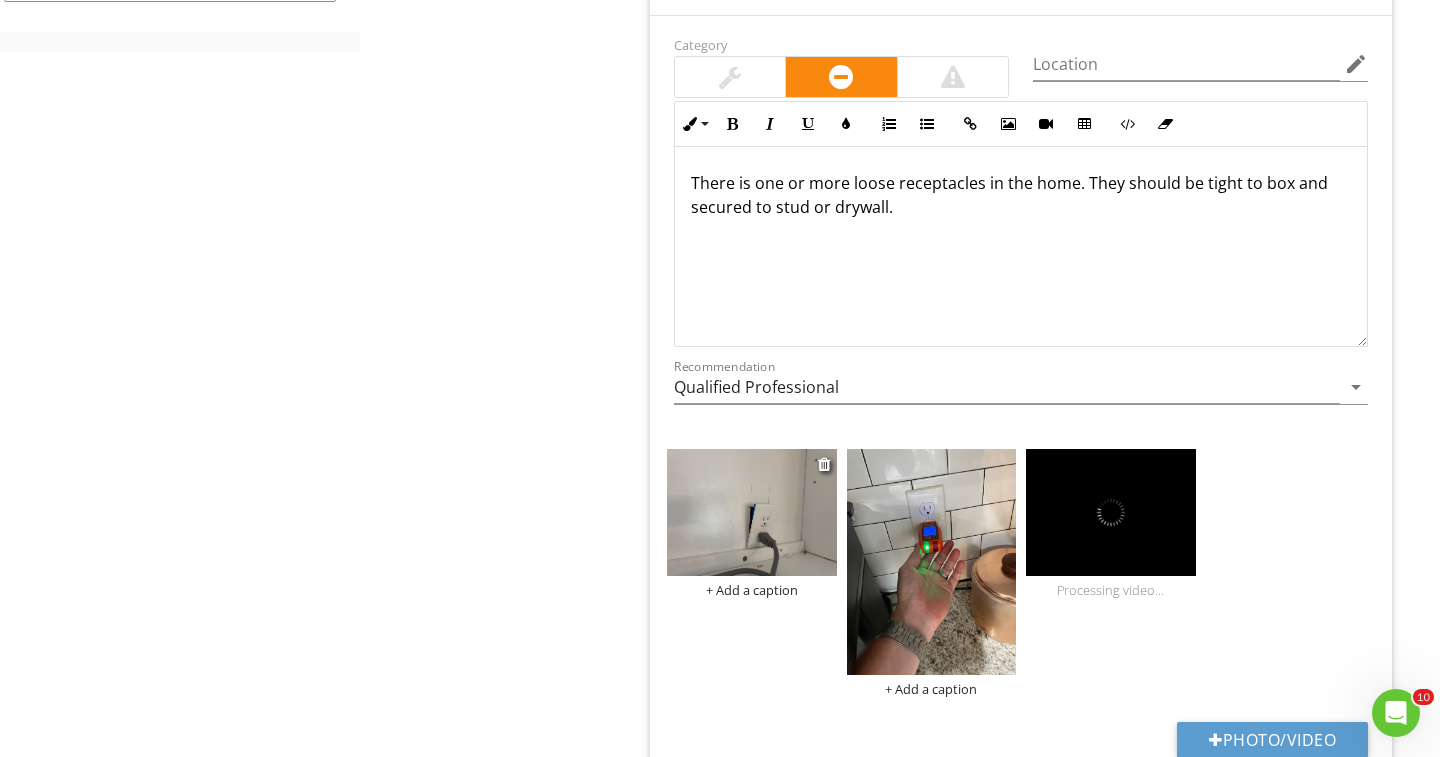 click on "+ Add a caption" at bounding box center (752, 590) 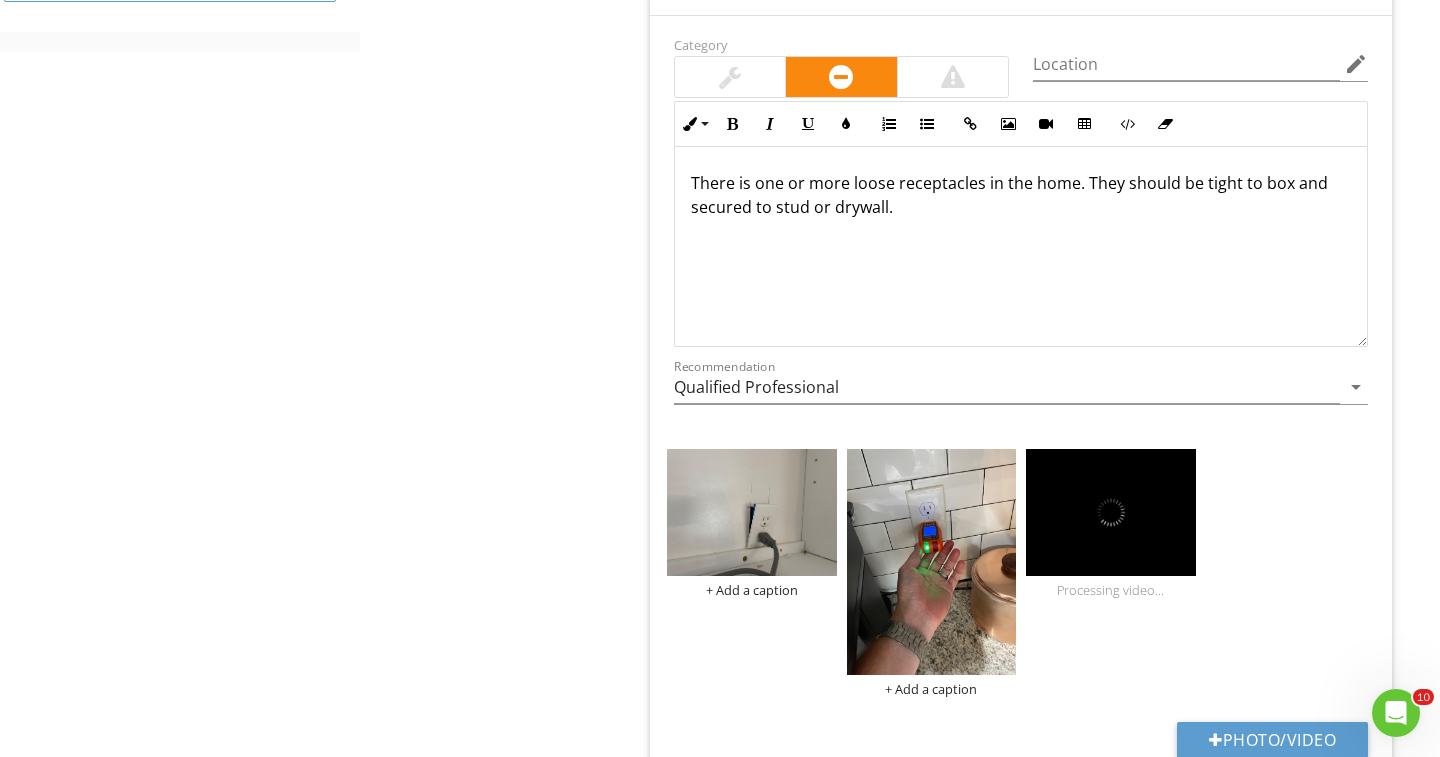 scroll, scrollTop: 0, scrollLeft: 0, axis: both 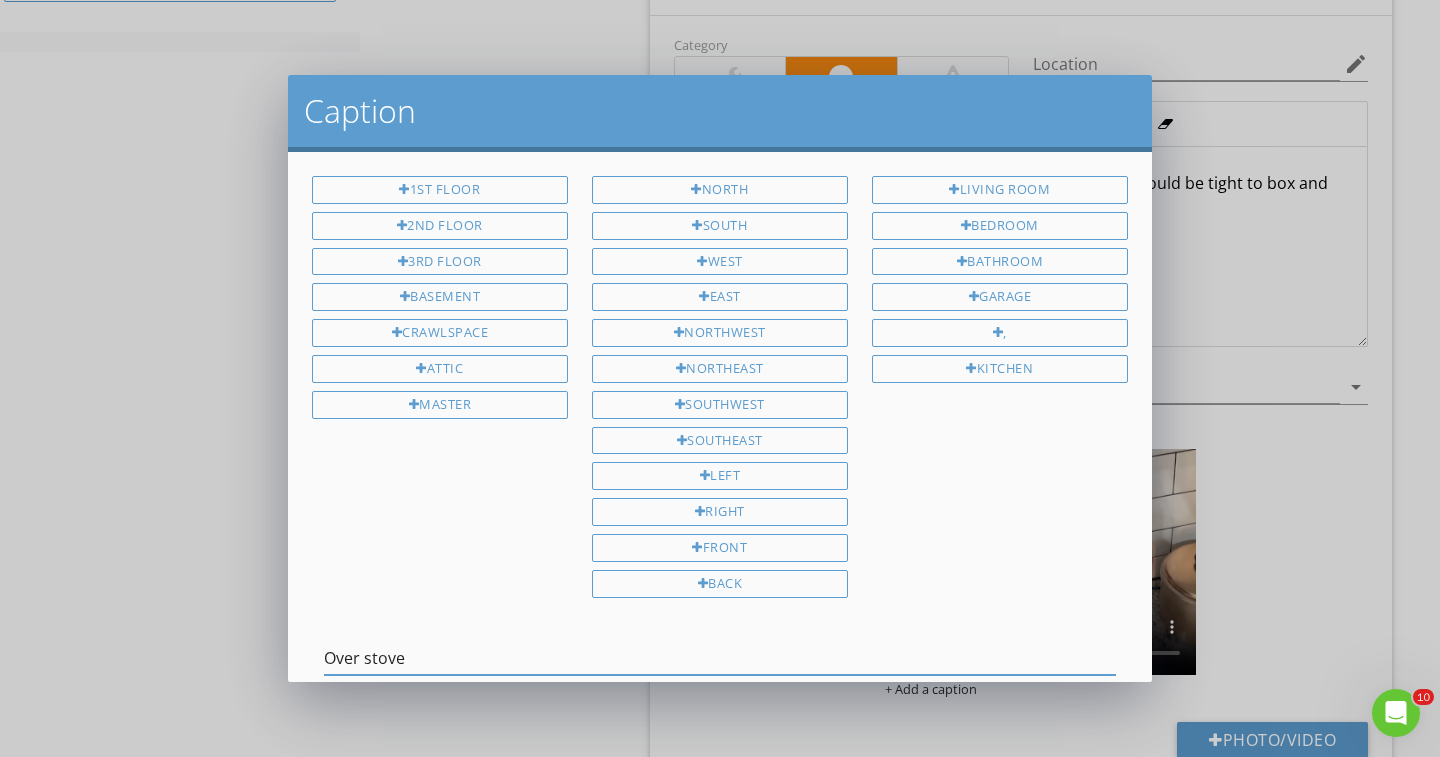 type on "Over stove" 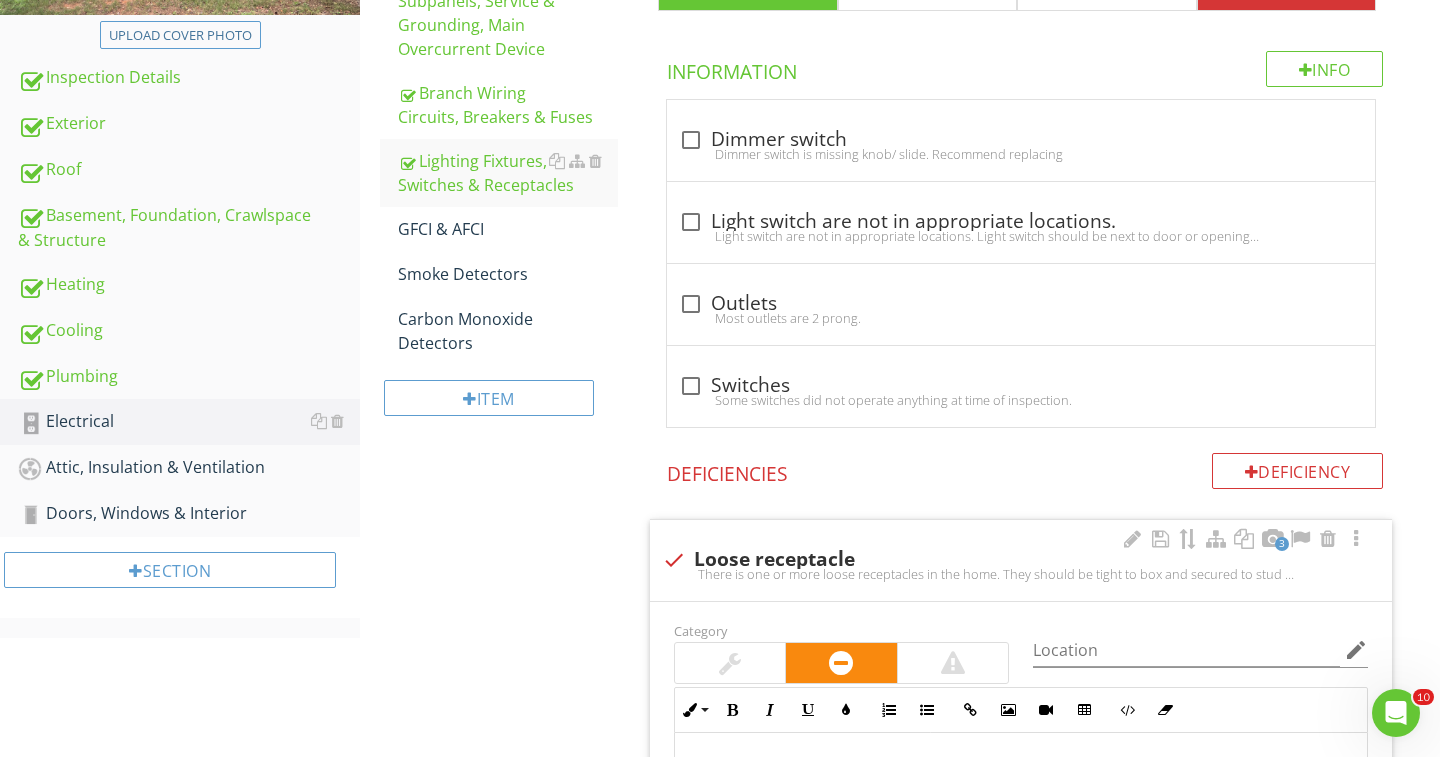 scroll, scrollTop: 430, scrollLeft: 0, axis: vertical 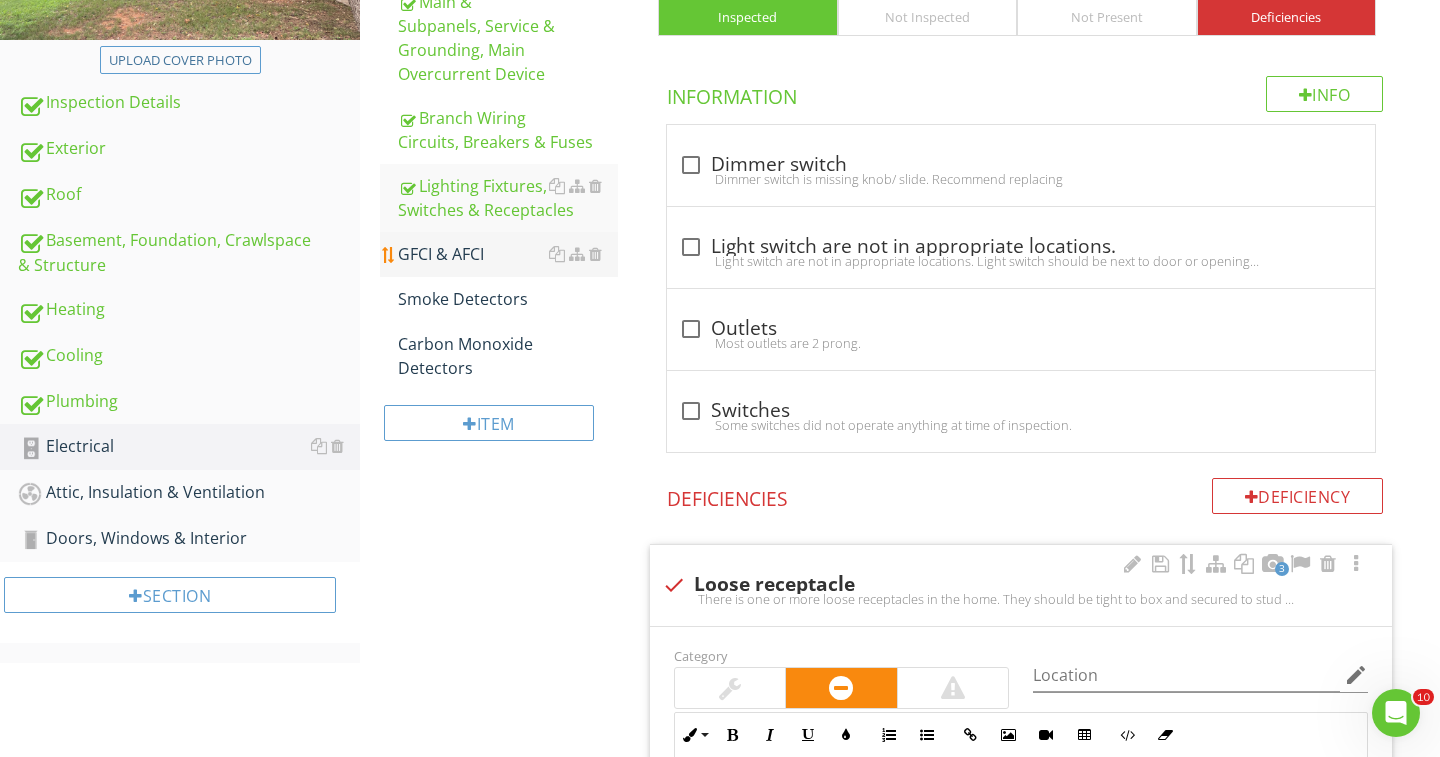 click on "GFCI & AFCI" at bounding box center [508, 254] 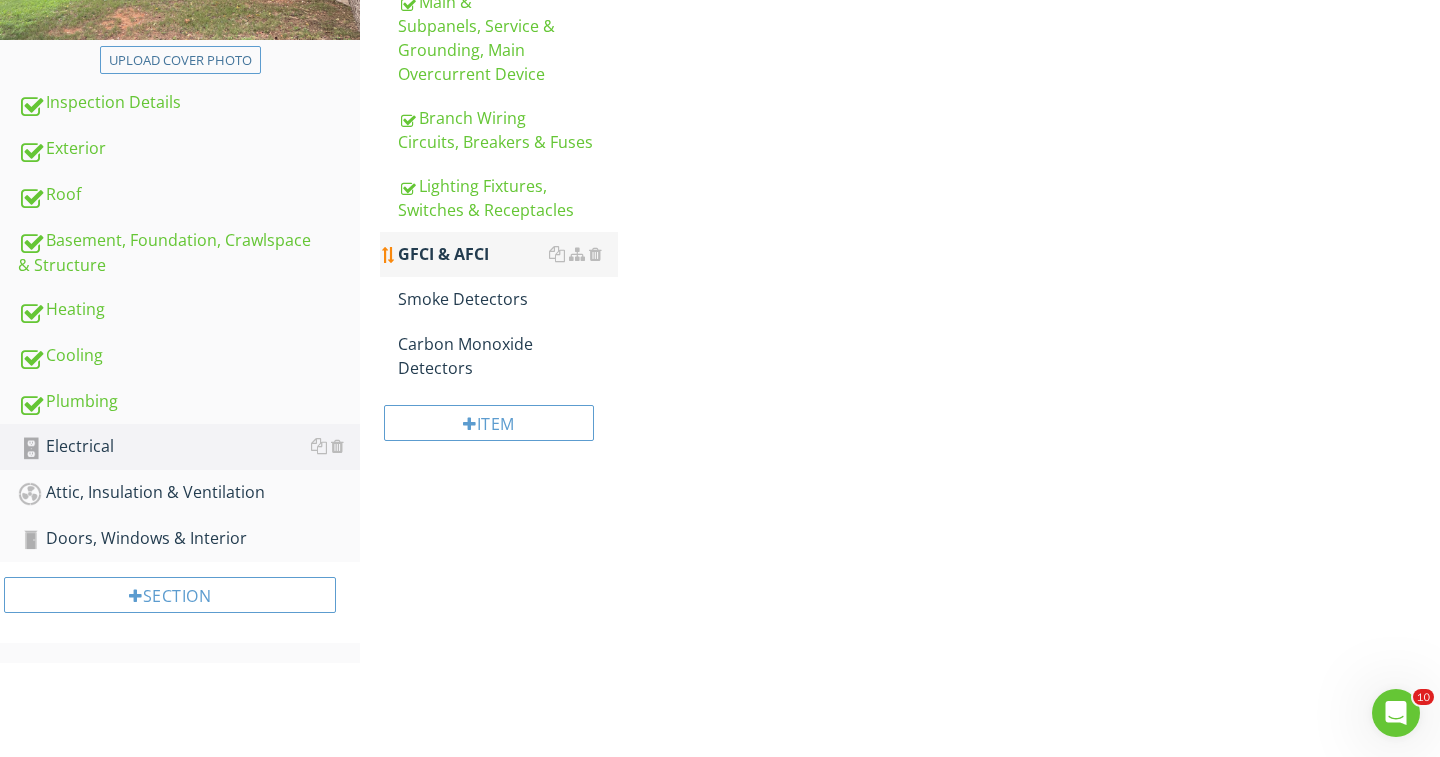 scroll, scrollTop: 335, scrollLeft: 0, axis: vertical 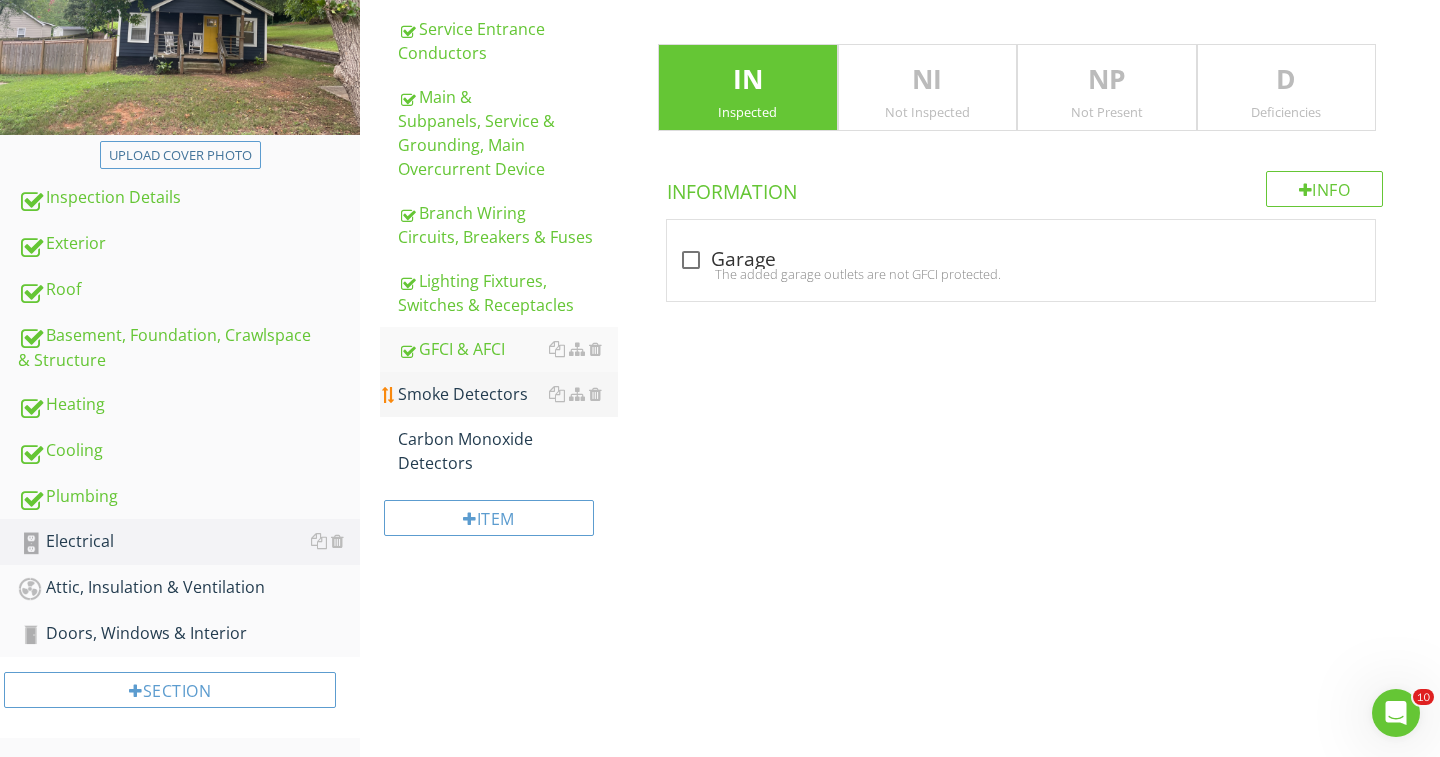 click on "Smoke Detectors" at bounding box center (508, 394) 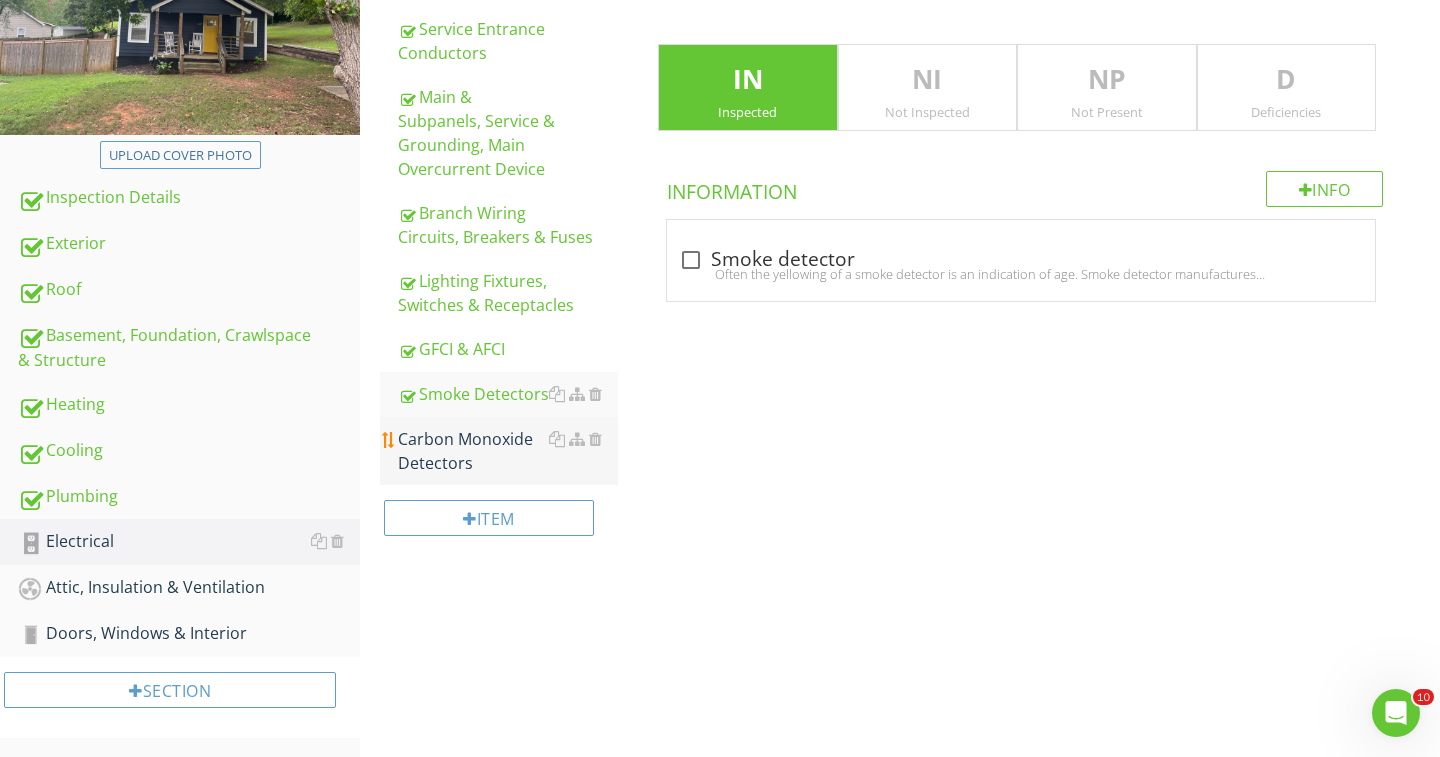 click on "Carbon Monoxide Detectors" at bounding box center (508, 451) 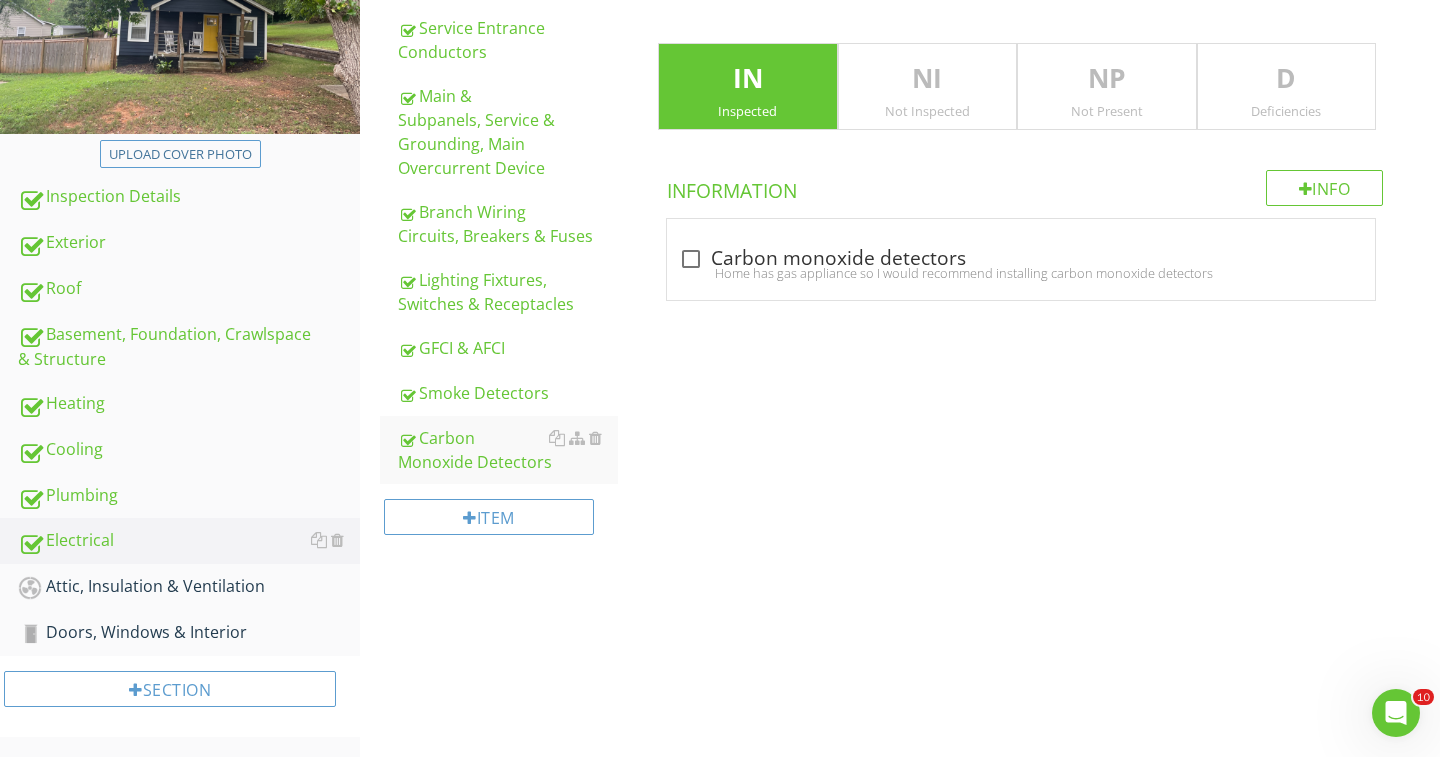 scroll, scrollTop: 335, scrollLeft: 0, axis: vertical 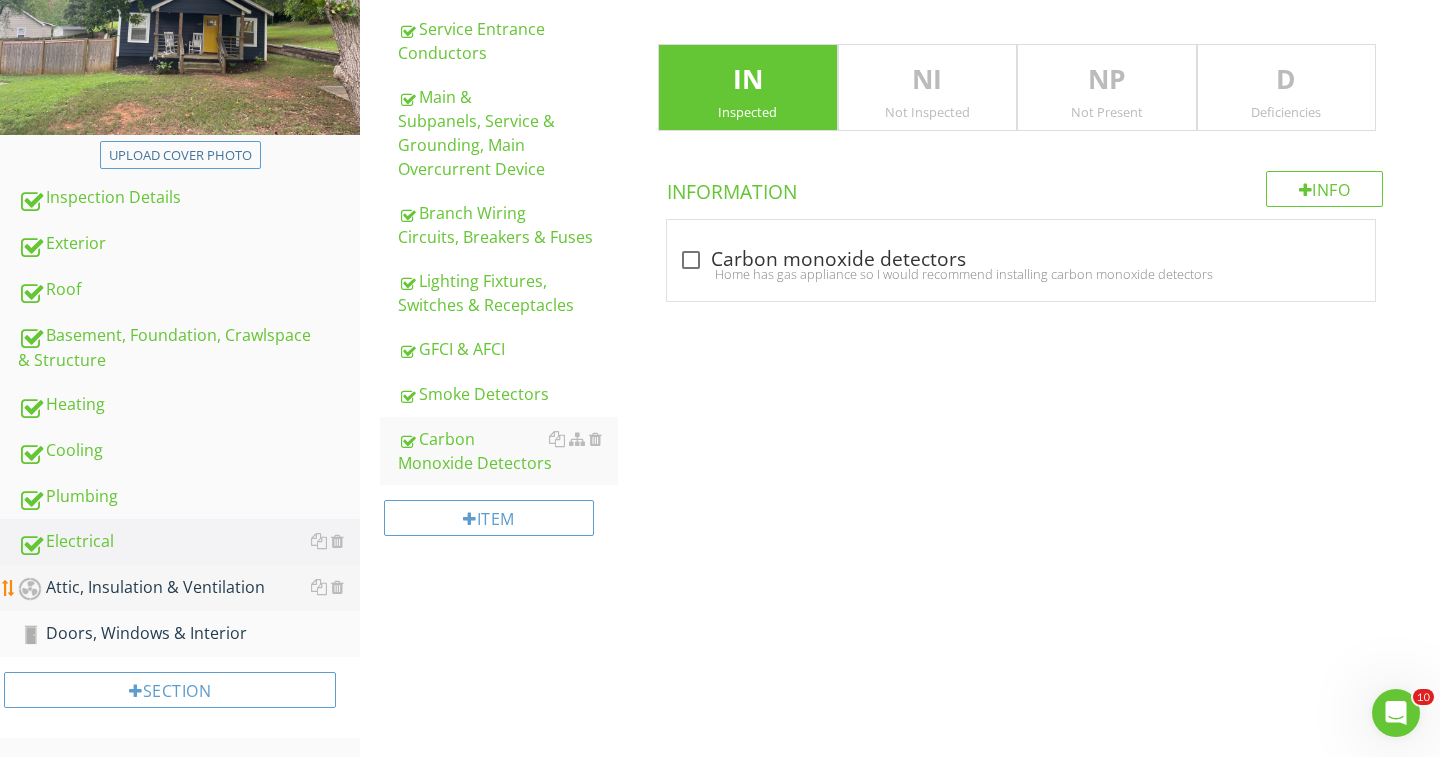 click on "Attic, Insulation & Ventilation" at bounding box center (189, 588) 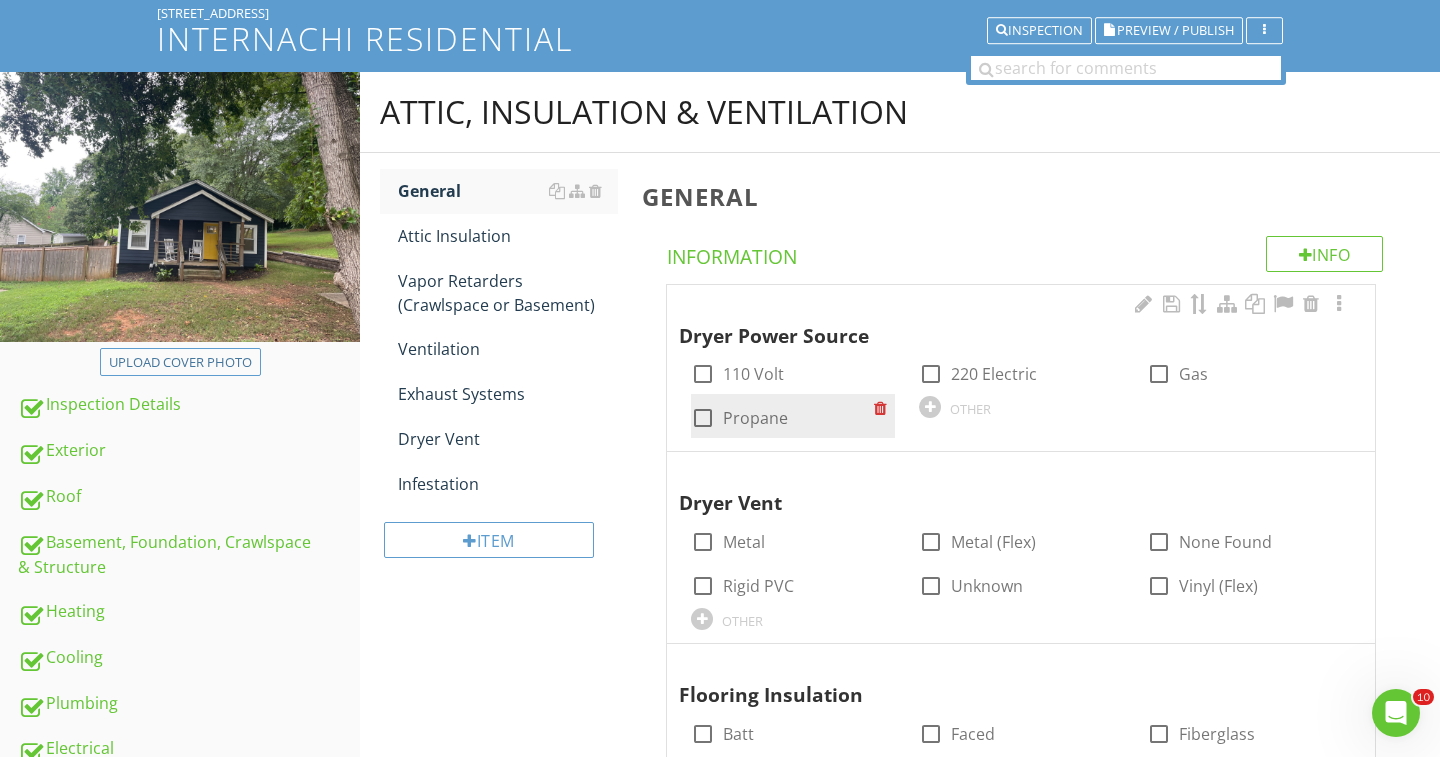 scroll, scrollTop: 35, scrollLeft: 0, axis: vertical 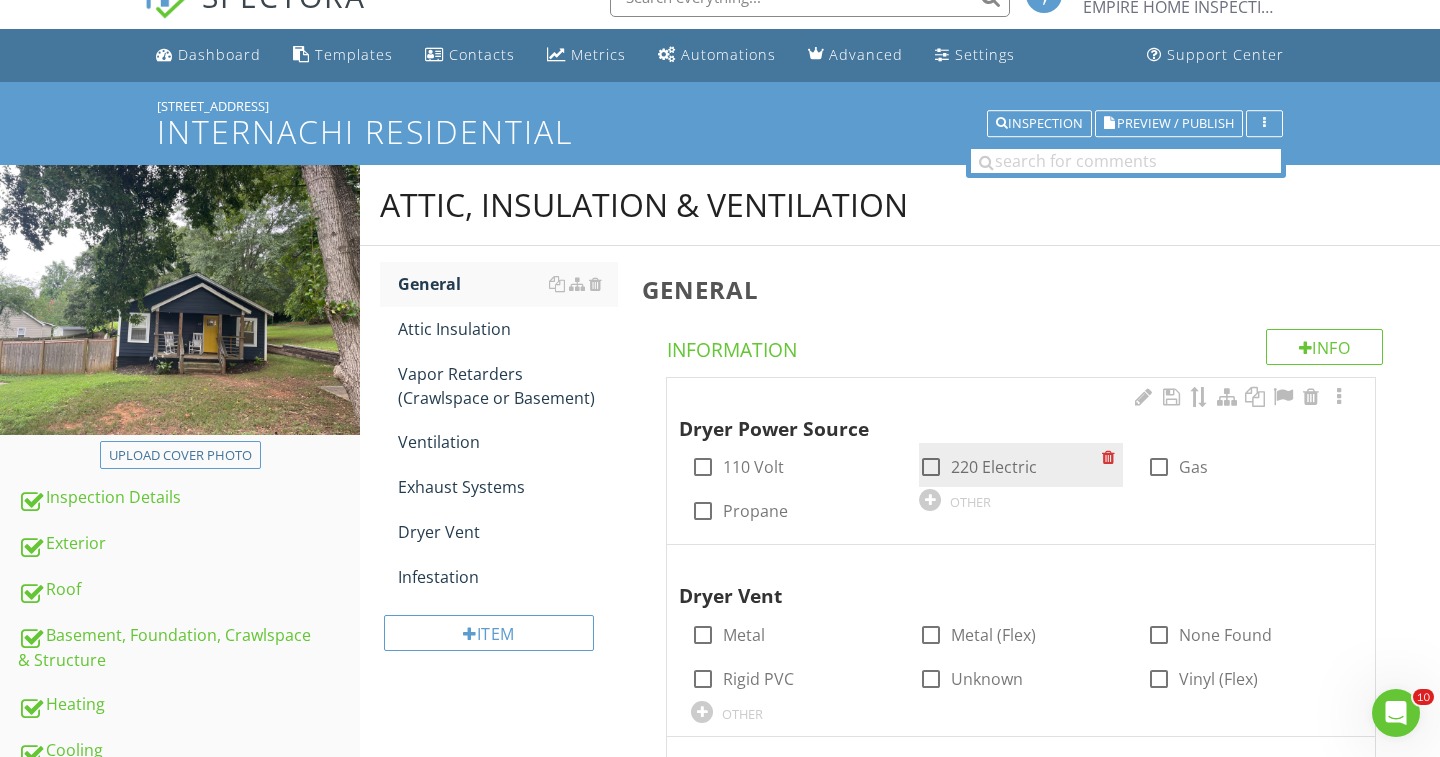 click at bounding box center [931, 467] 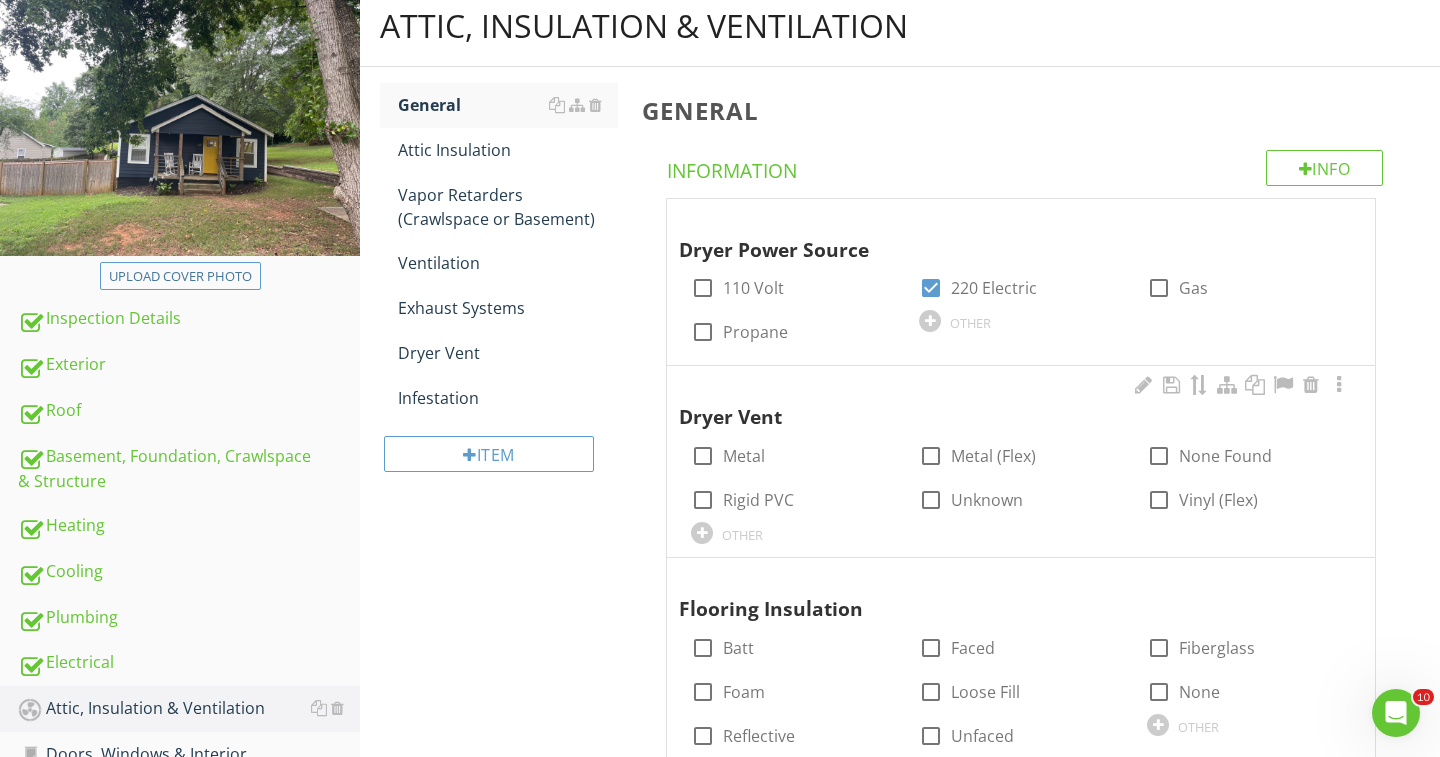 scroll, scrollTop: 224, scrollLeft: 0, axis: vertical 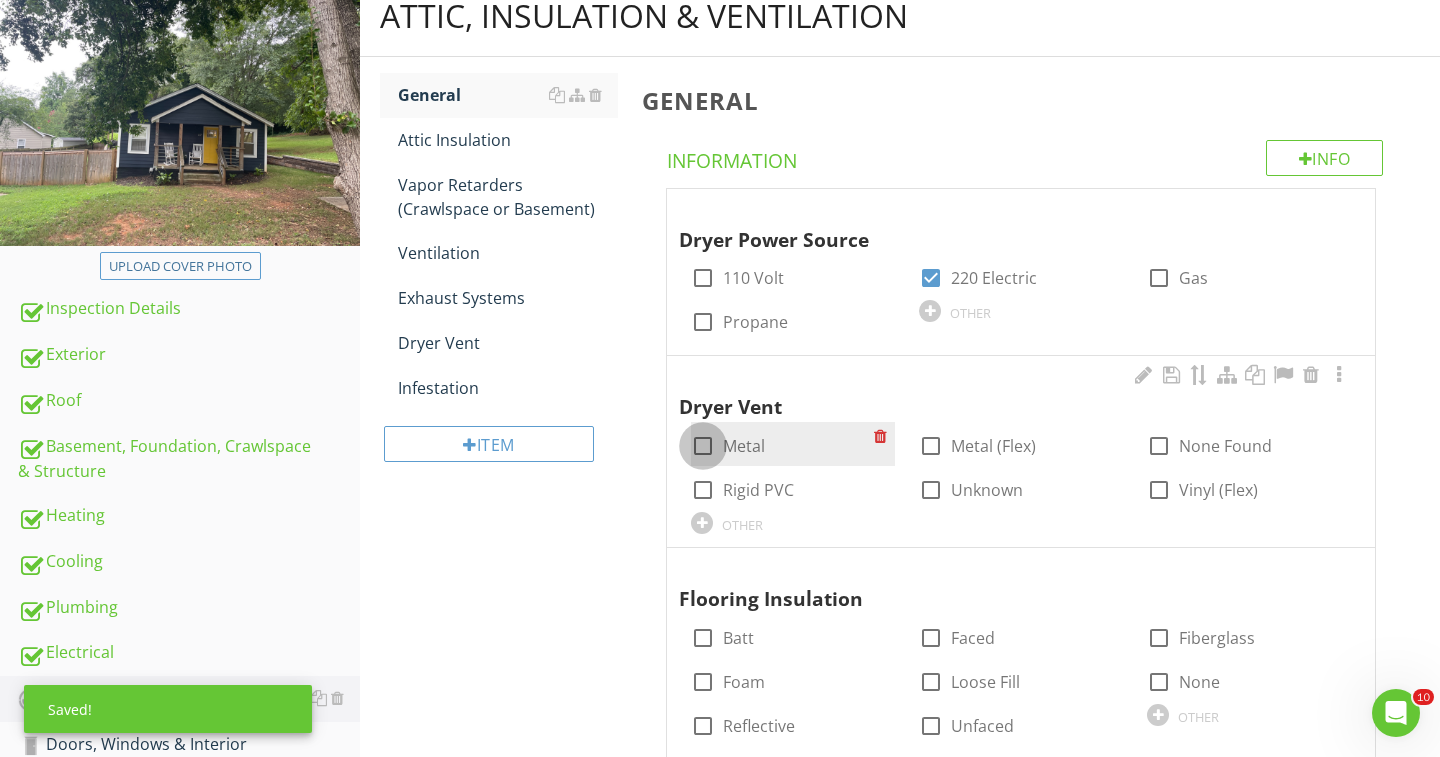 click at bounding box center [703, 446] 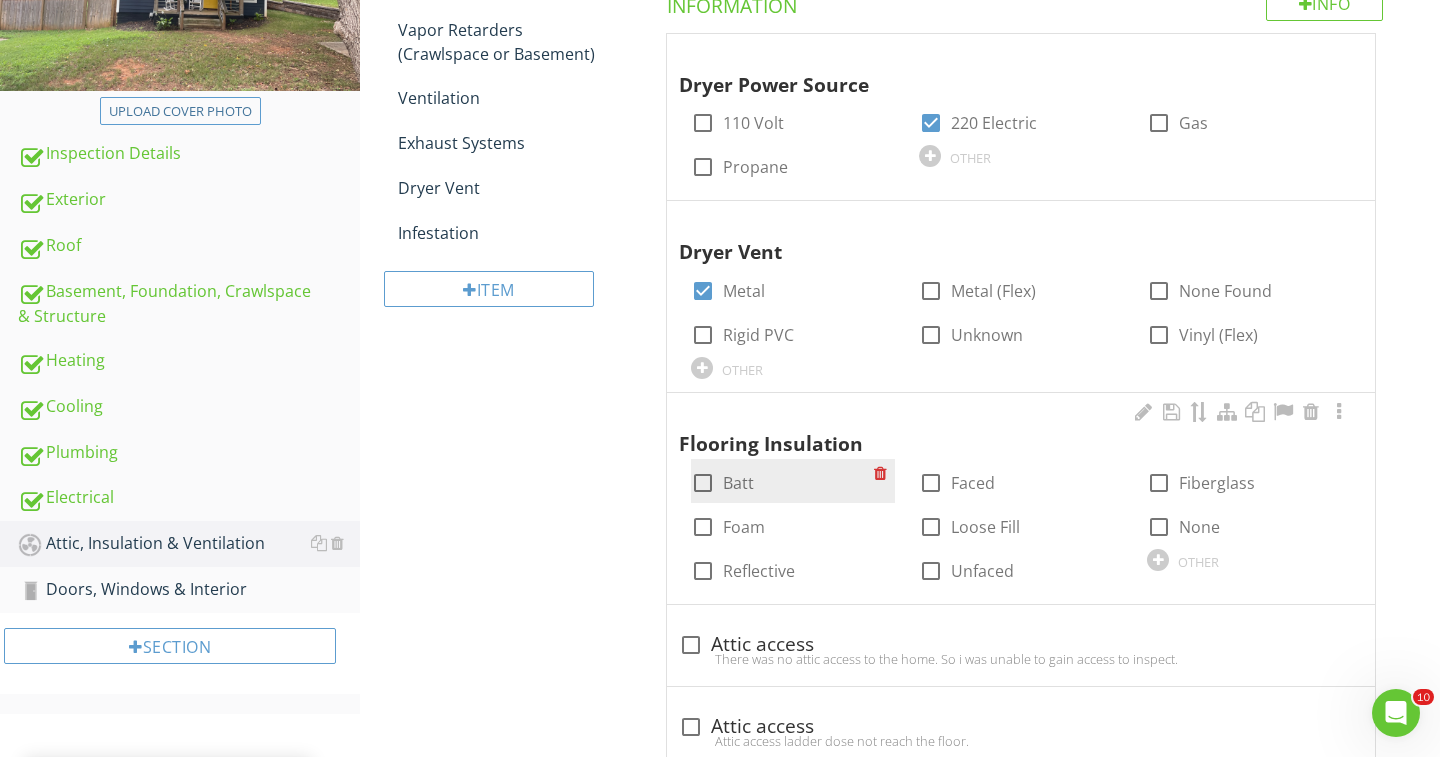 scroll, scrollTop: 391, scrollLeft: 0, axis: vertical 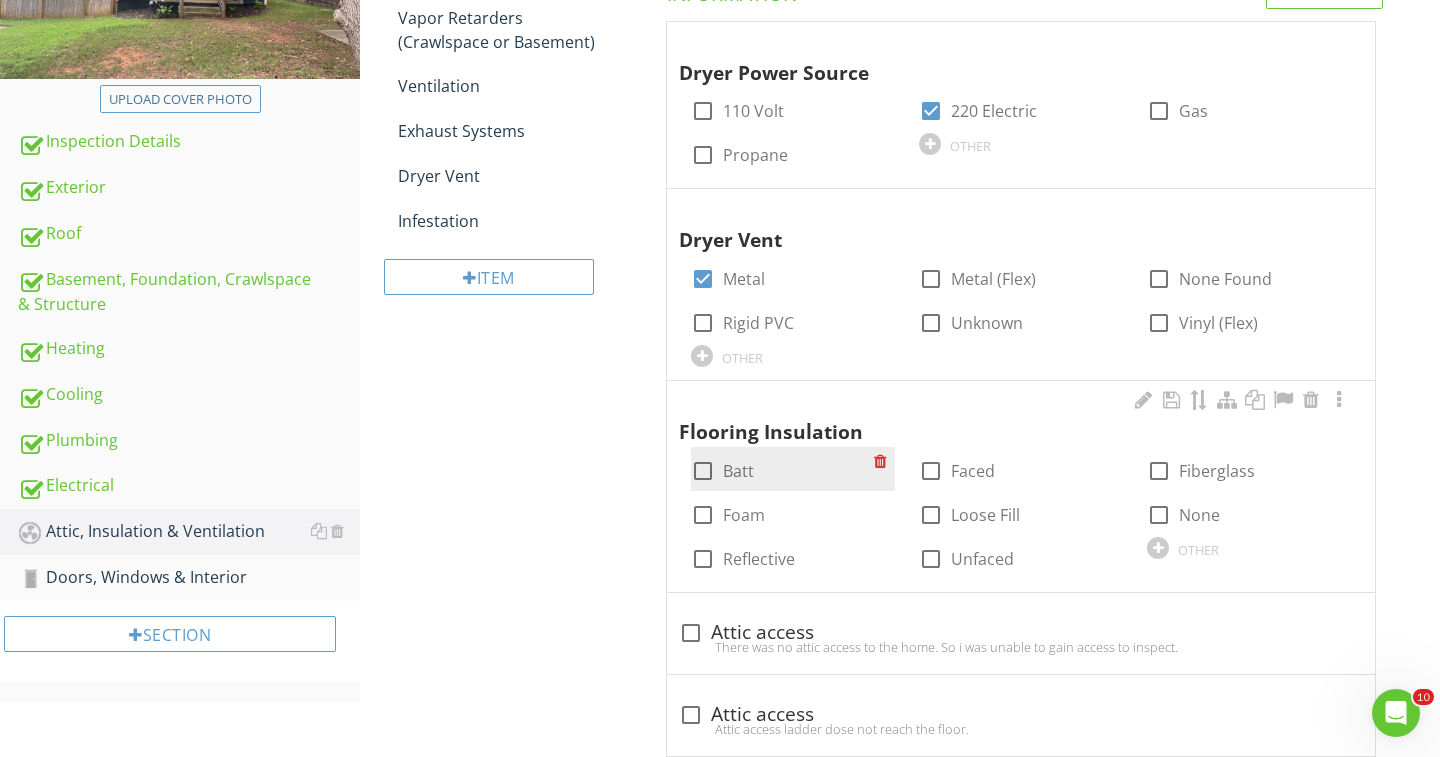 click at bounding box center [703, 471] 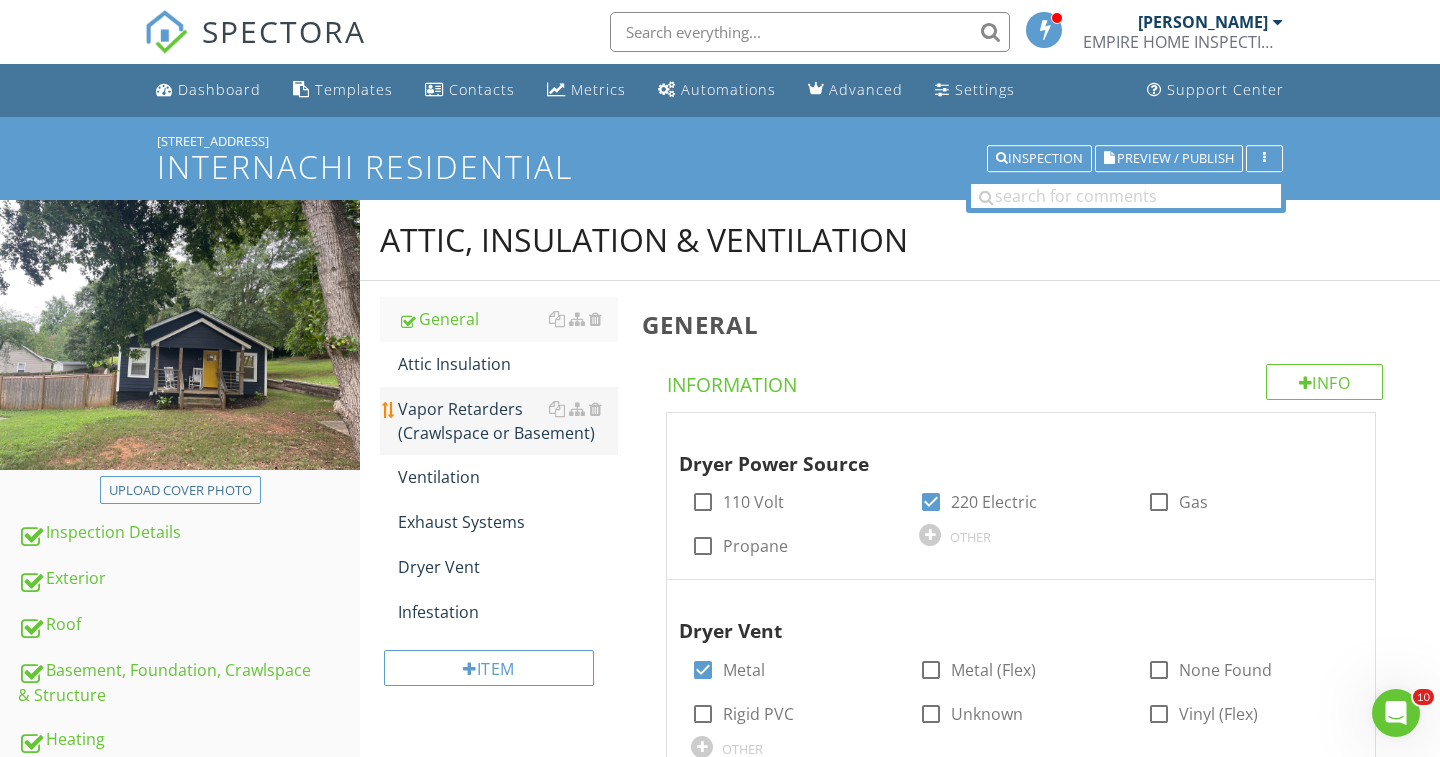 scroll, scrollTop: 0, scrollLeft: 0, axis: both 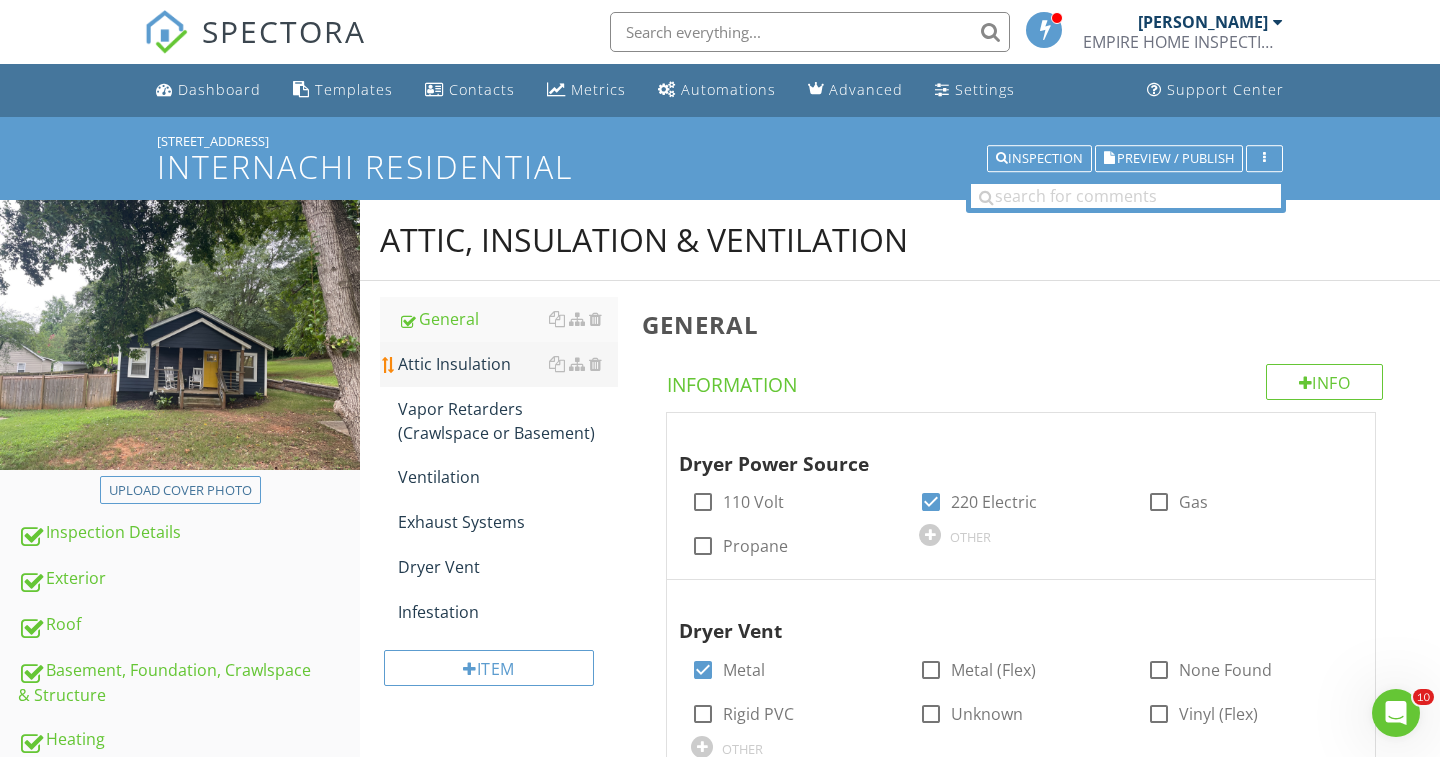 click on "Attic Insulation" at bounding box center [508, 364] 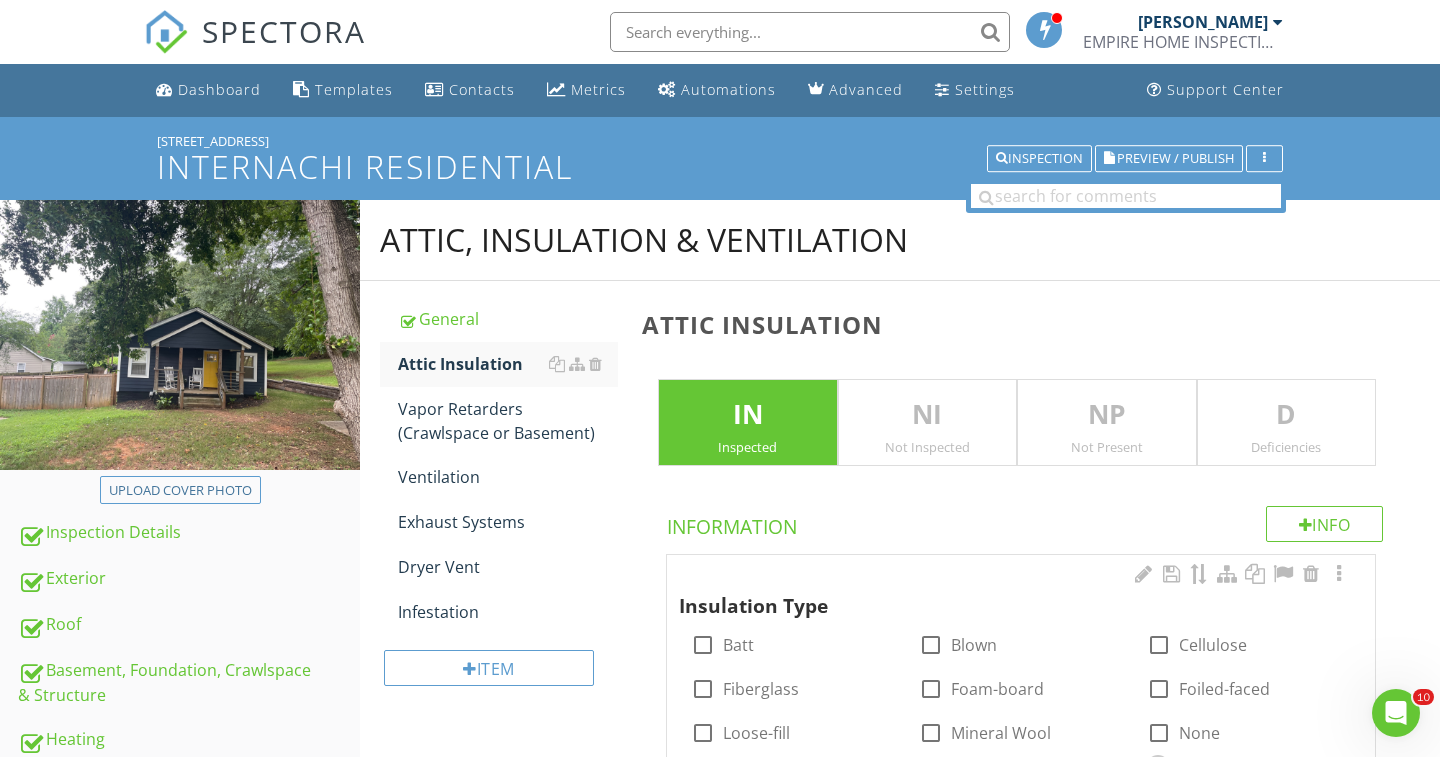 scroll, scrollTop: 7, scrollLeft: 0, axis: vertical 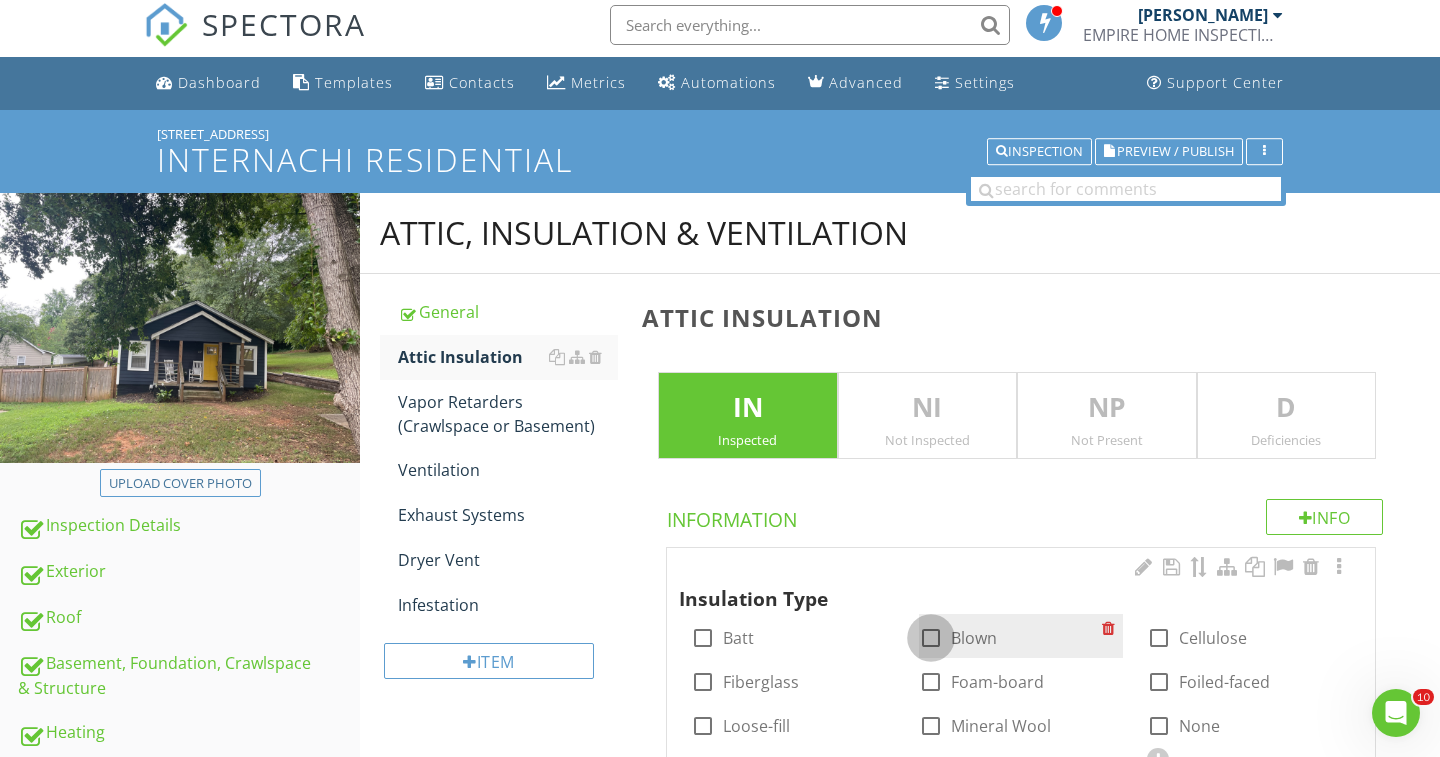 click at bounding box center (931, 638) 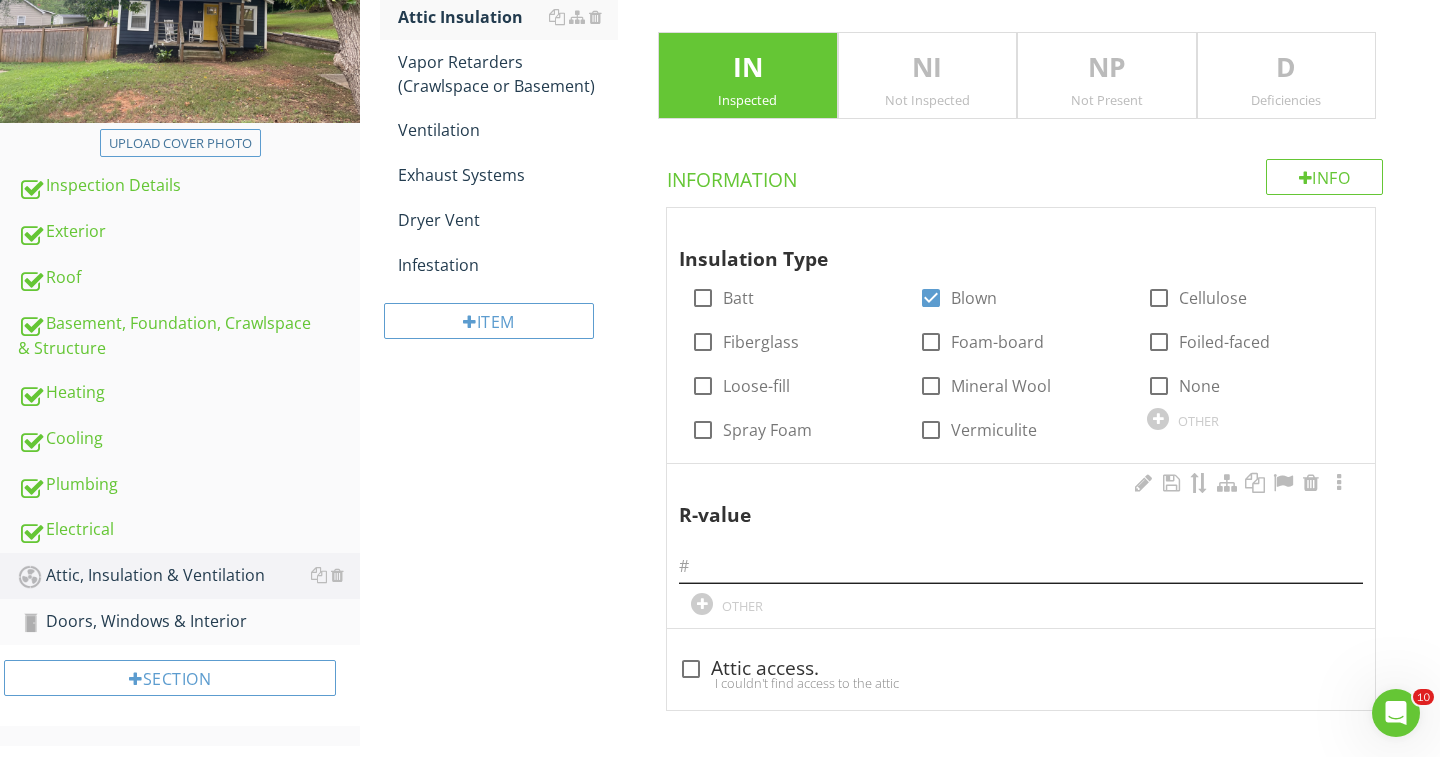 scroll, scrollTop: 346, scrollLeft: 0, axis: vertical 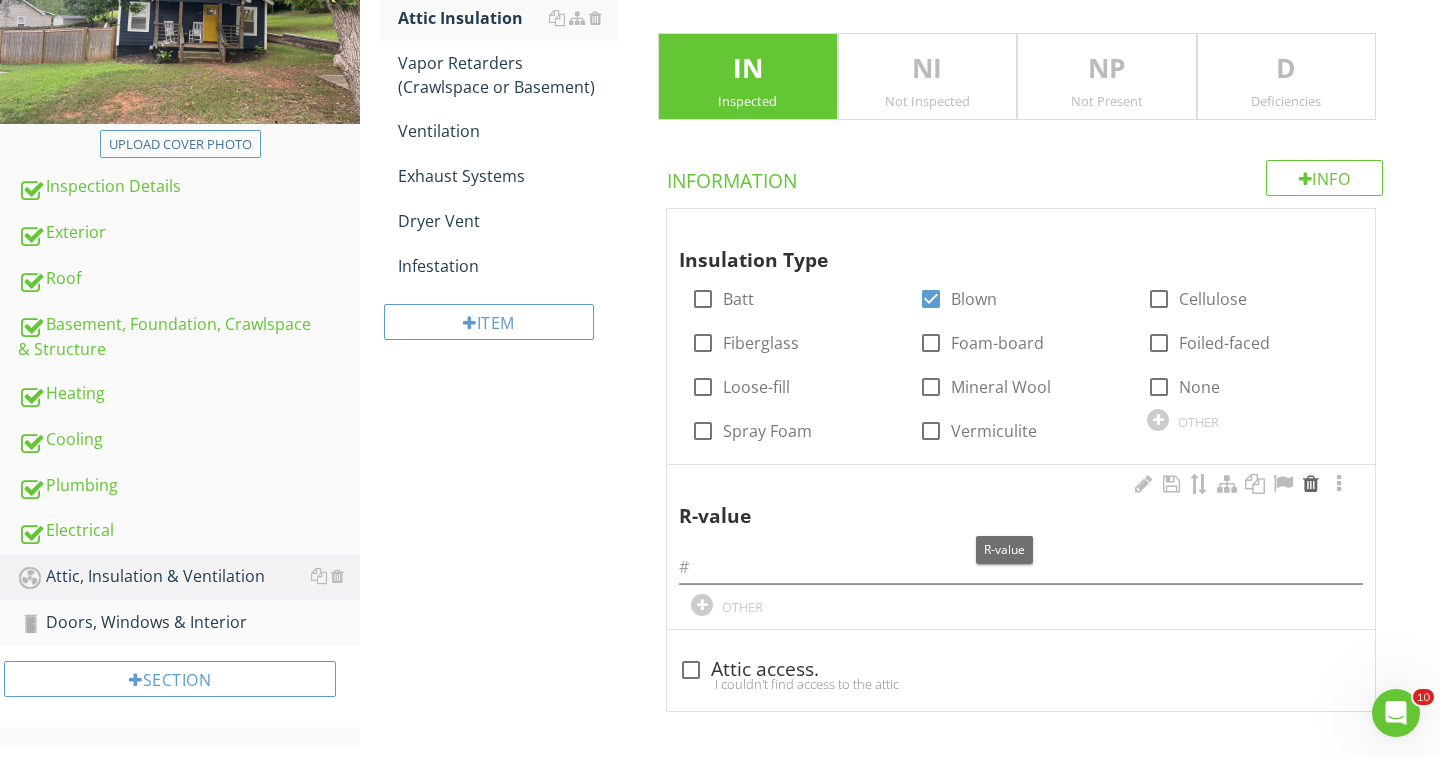 click at bounding box center [1311, 484] 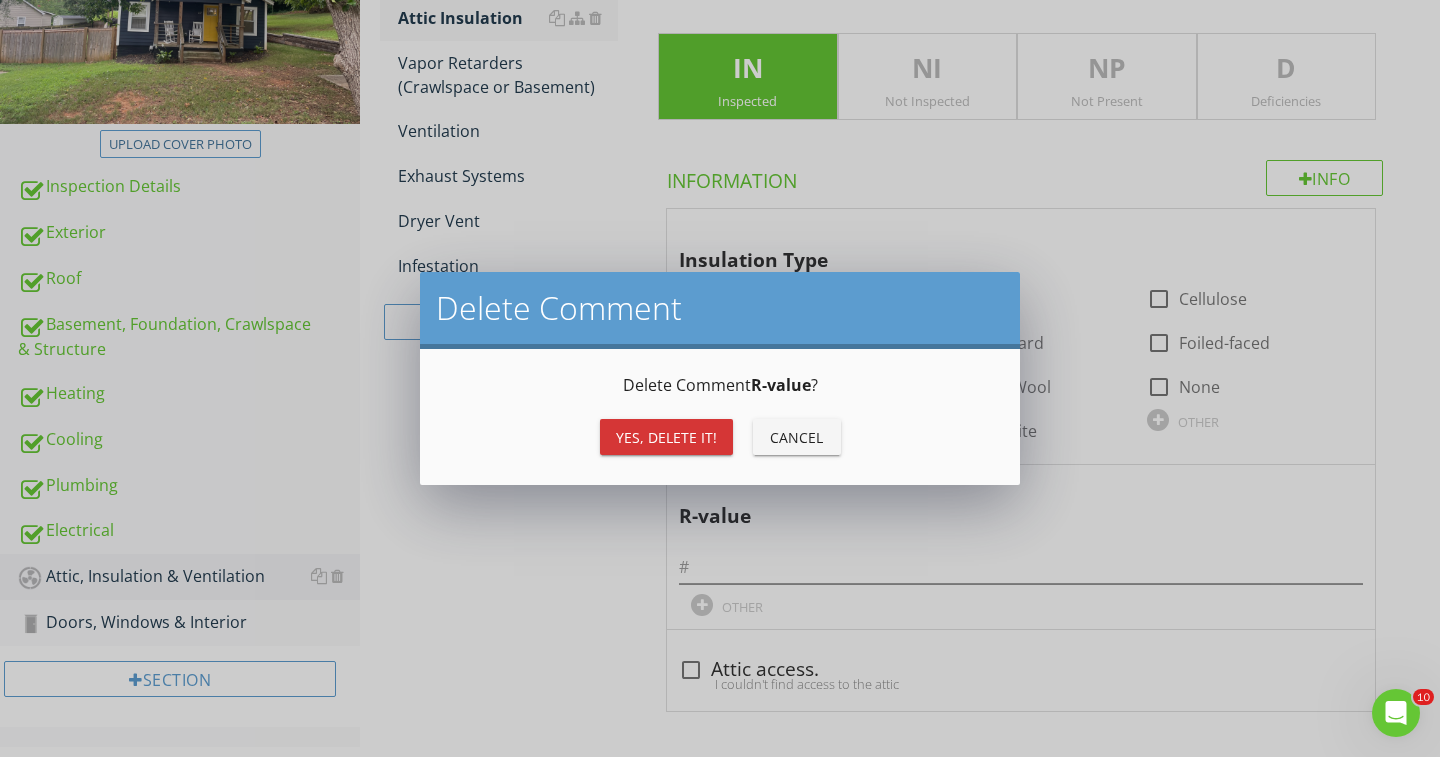 click on "Yes, Delete it!" at bounding box center [666, 437] 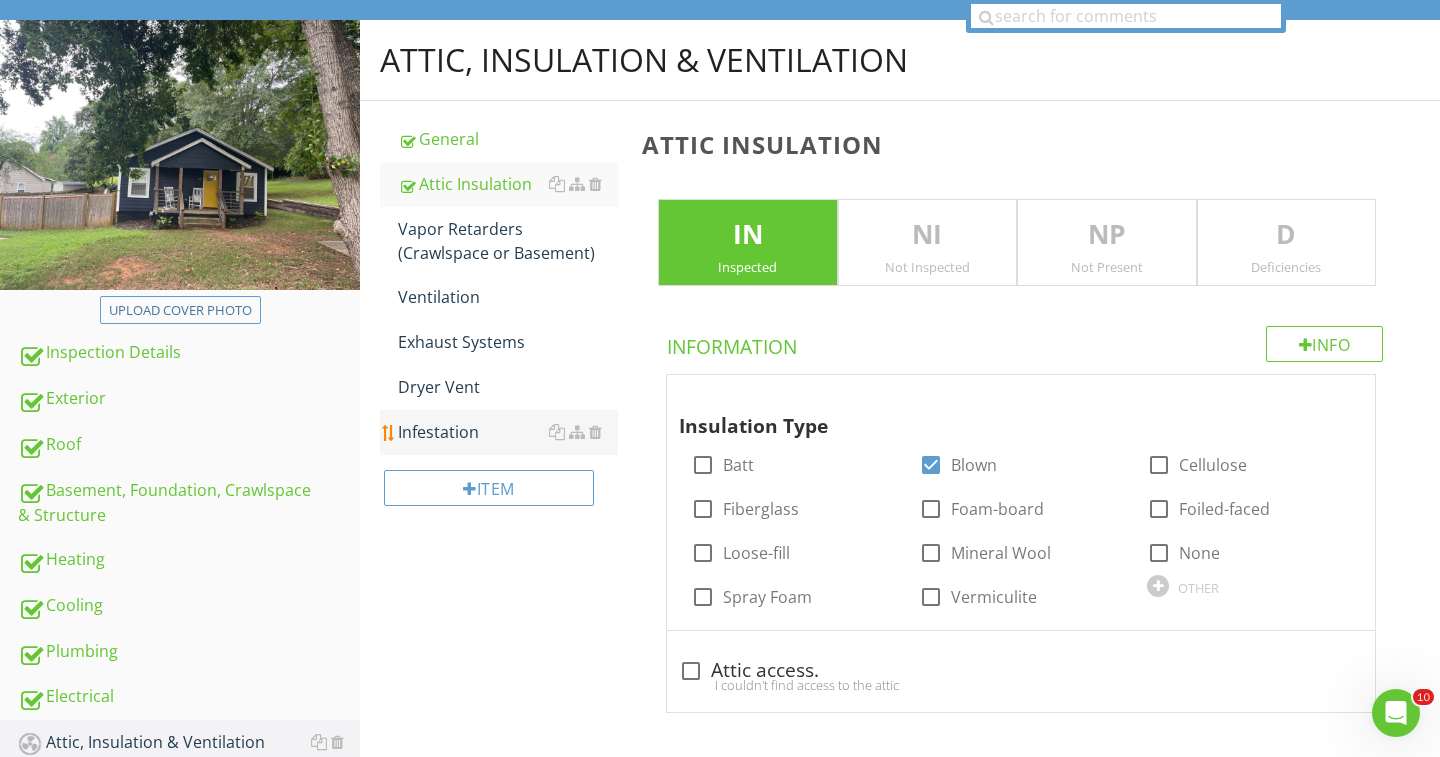 scroll, scrollTop: 169, scrollLeft: 0, axis: vertical 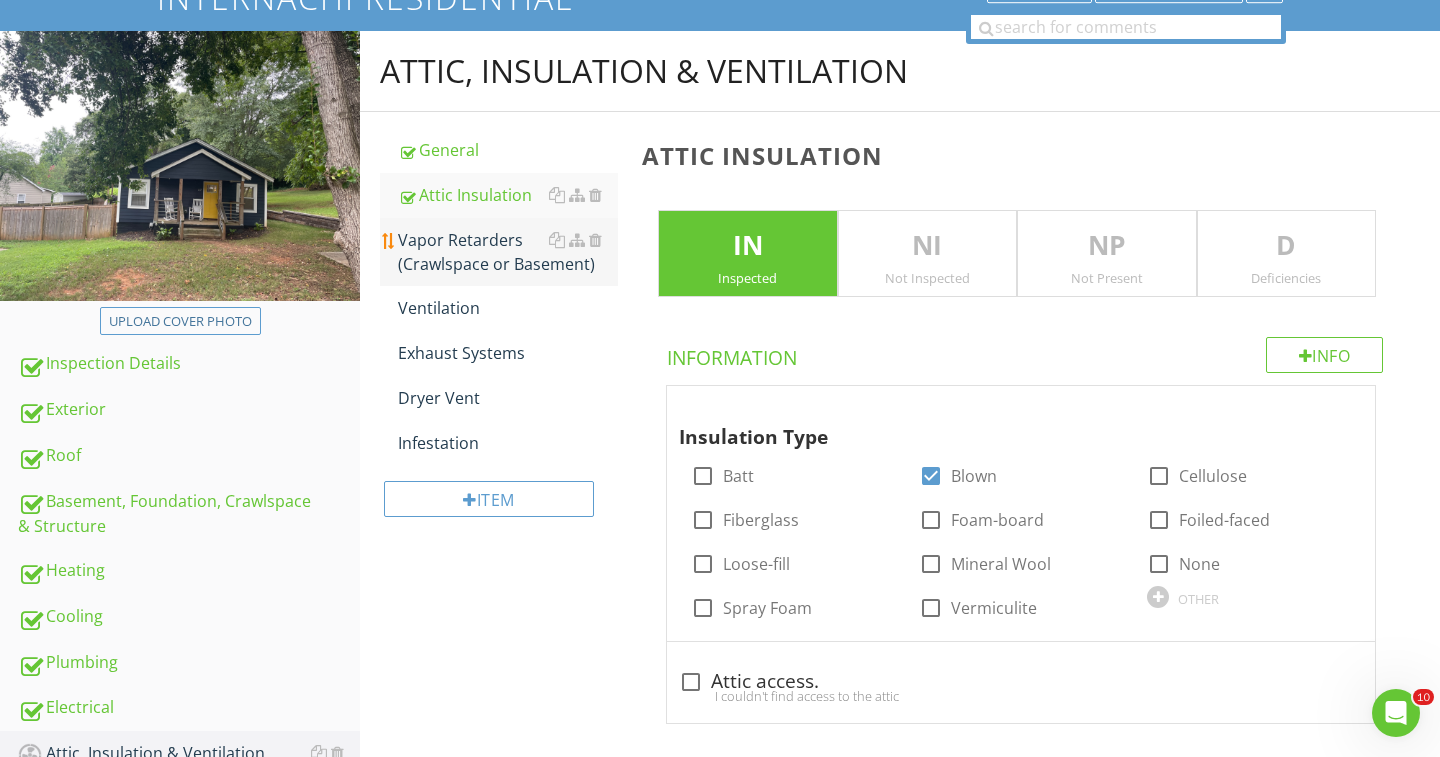 click on "Vapor Retarders (Crawlspace or Basement)" at bounding box center [508, 252] 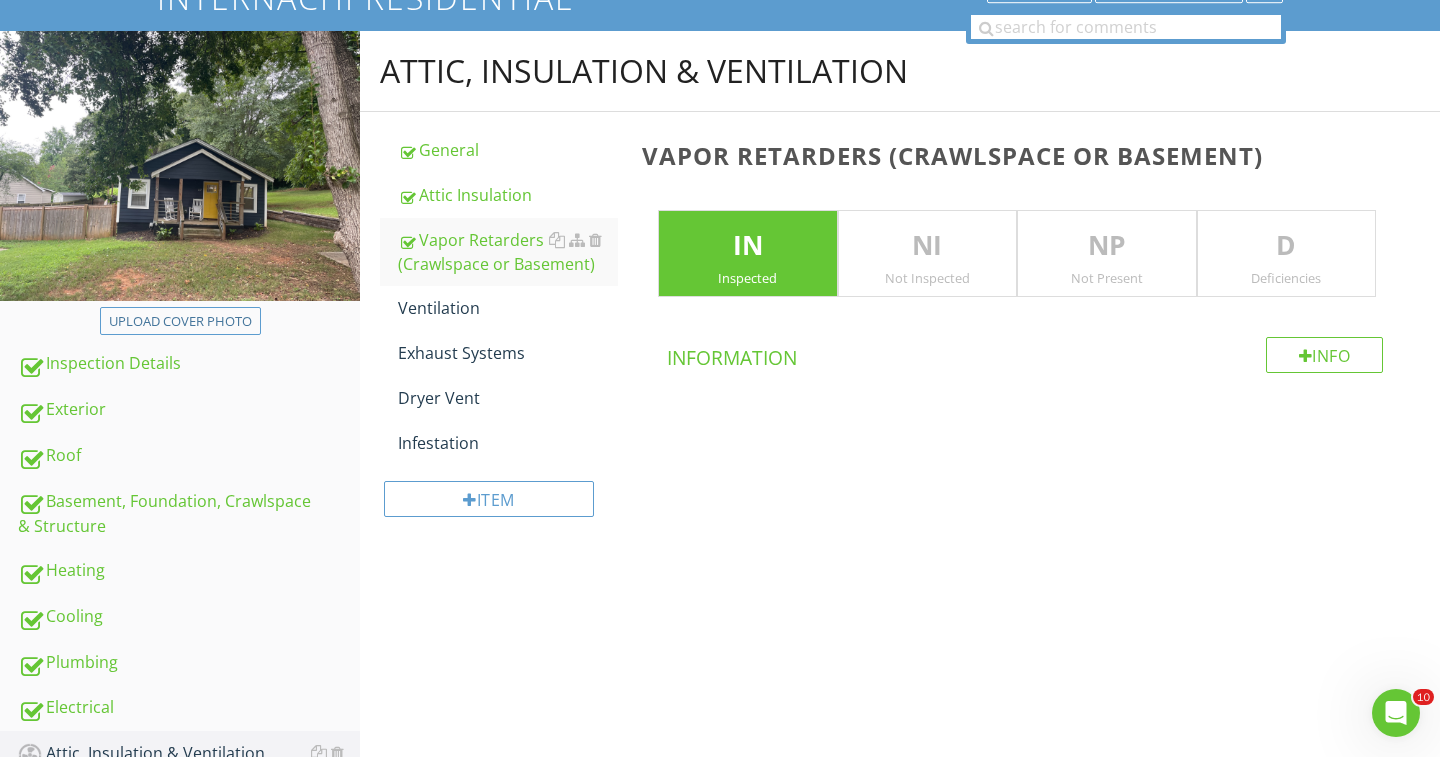 click on "D" at bounding box center [1287, 246] 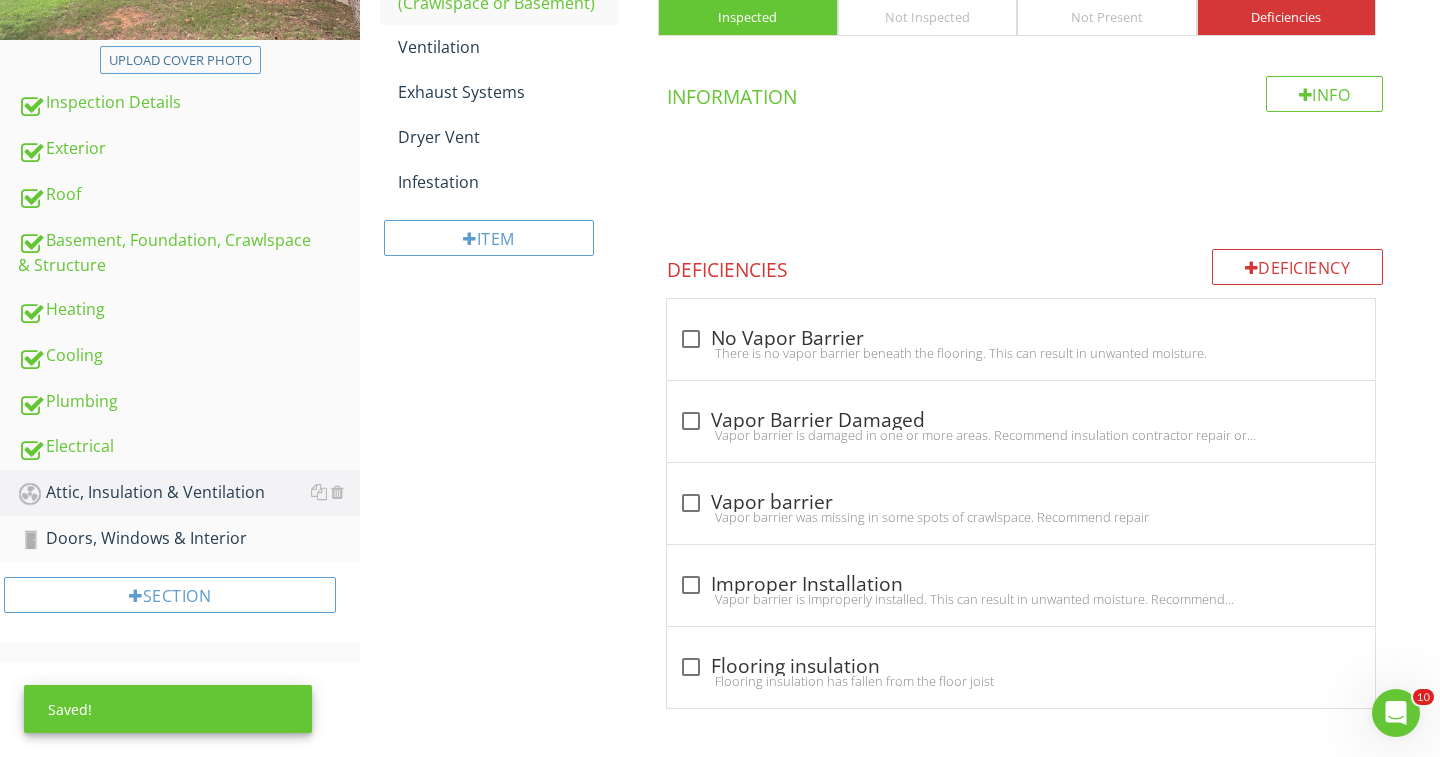 scroll, scrollTop: 429, scrollLeft: 0, axis: vertical 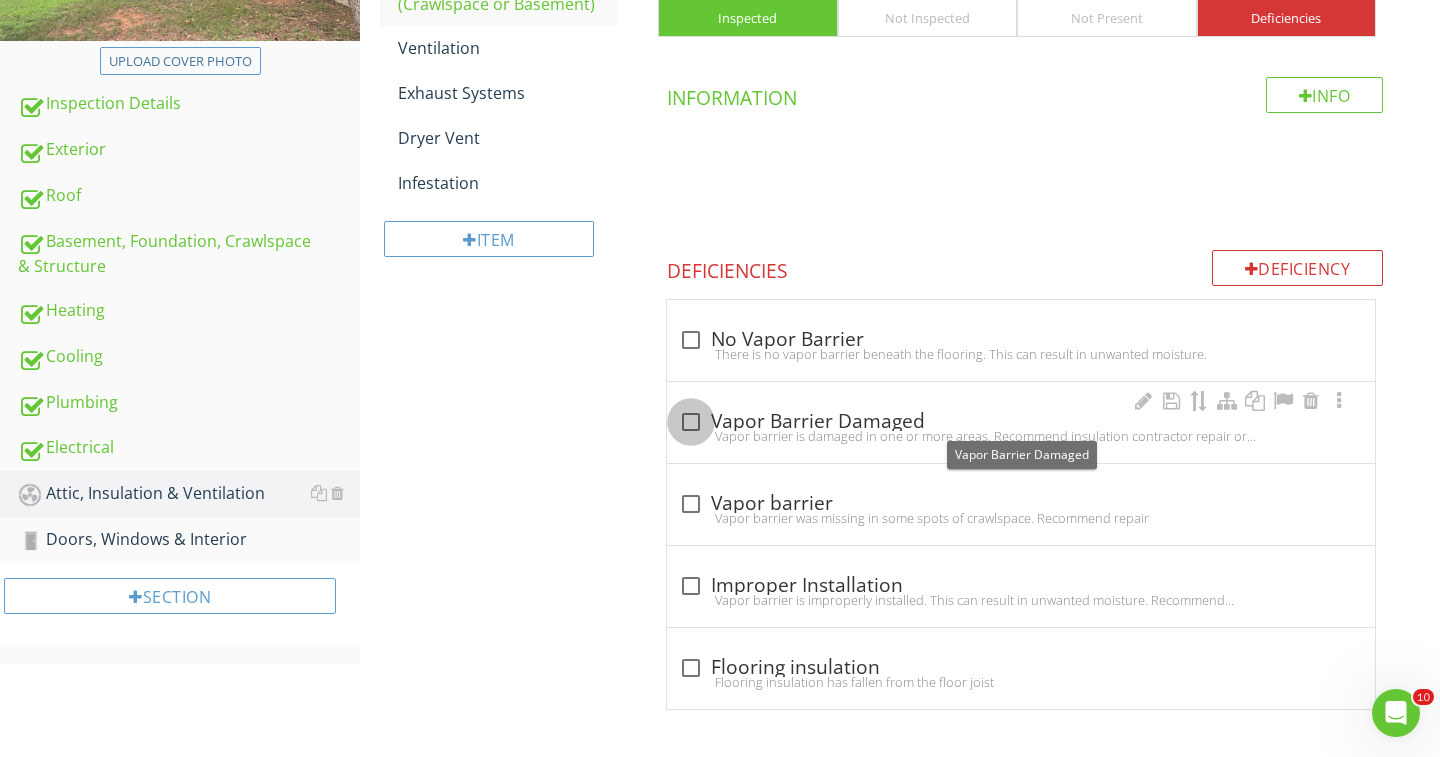 click at bounding box center [691, 422] 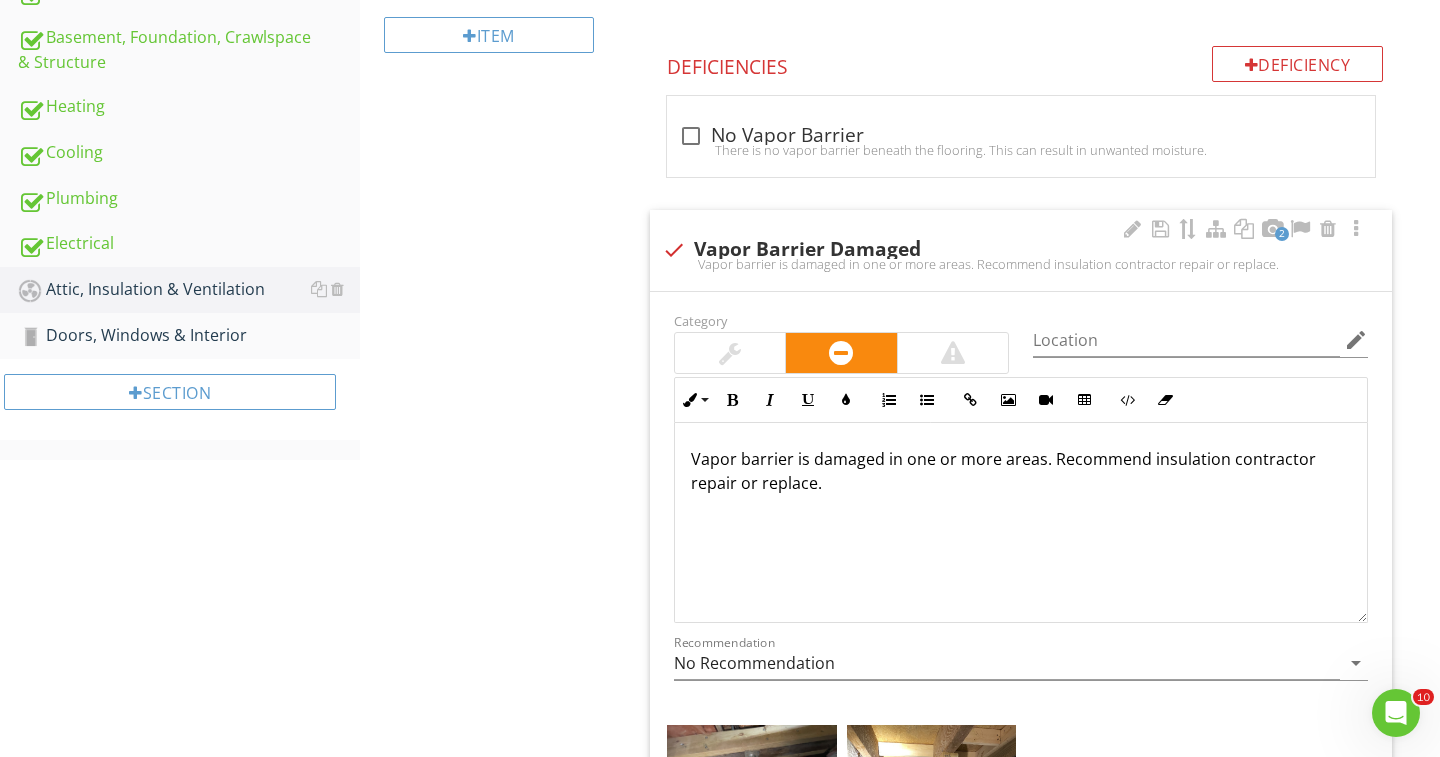 scroll, scrollTop: 618, scrollLeft: 0, axis: vertical 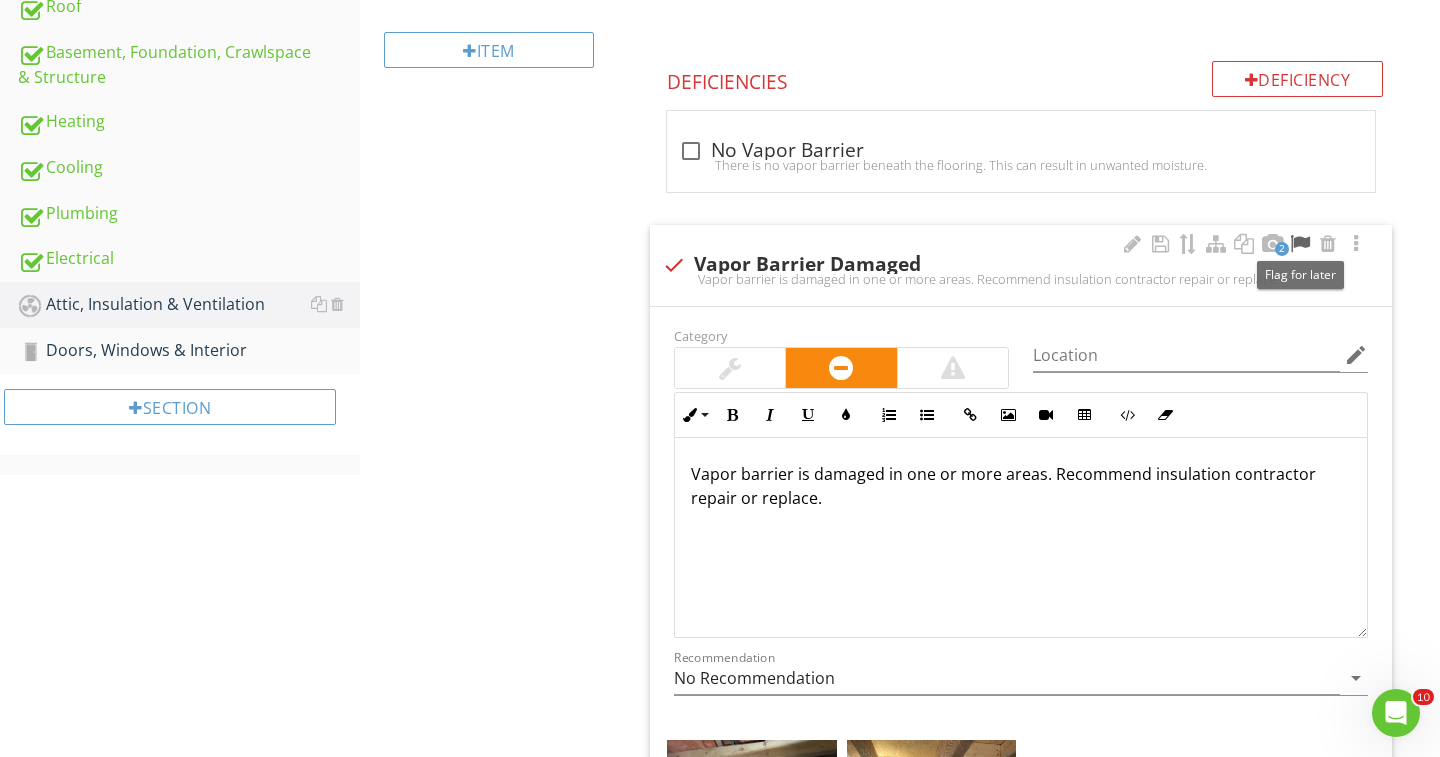 click at bounding box center [1300, 244] 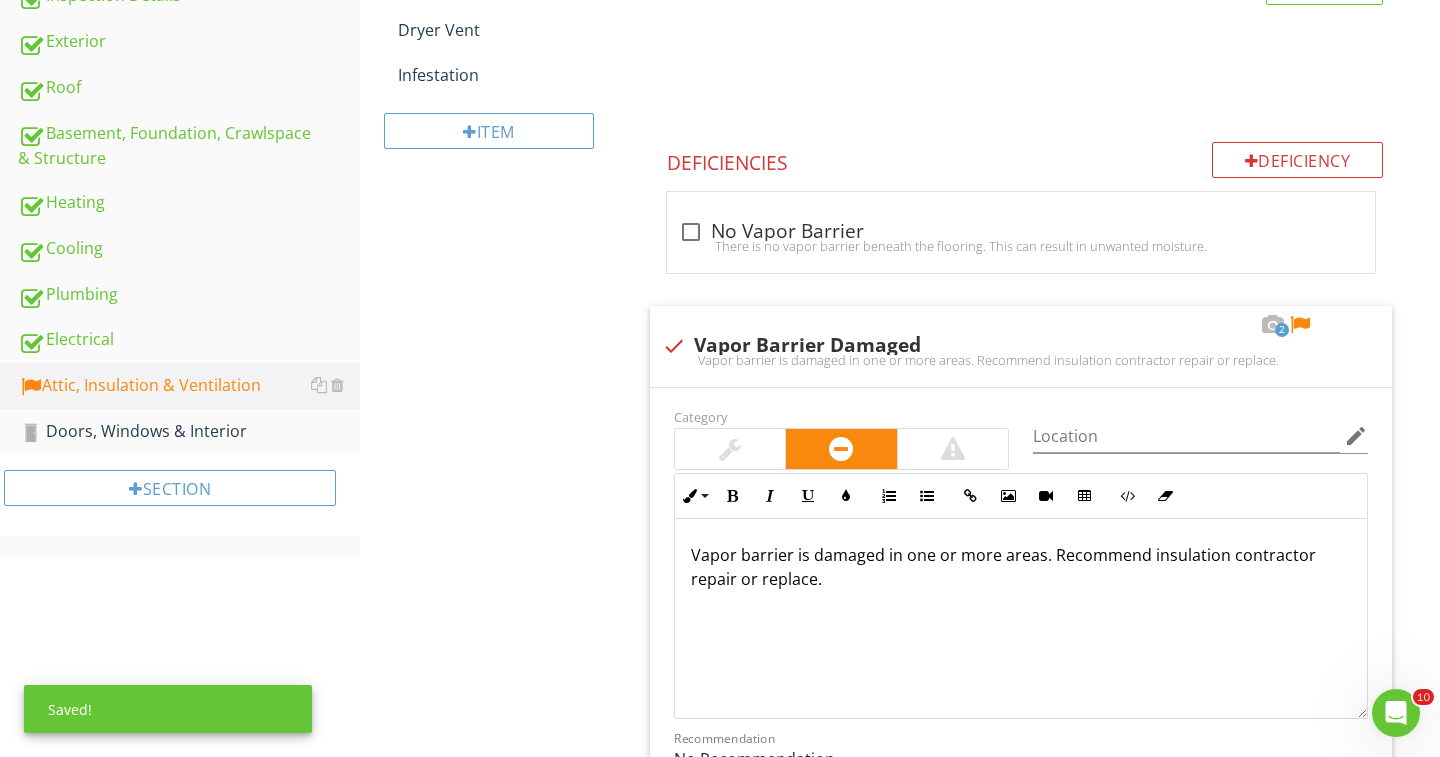 scroll, scrollTop: 458, scrollLeft: 0, axis: vertical 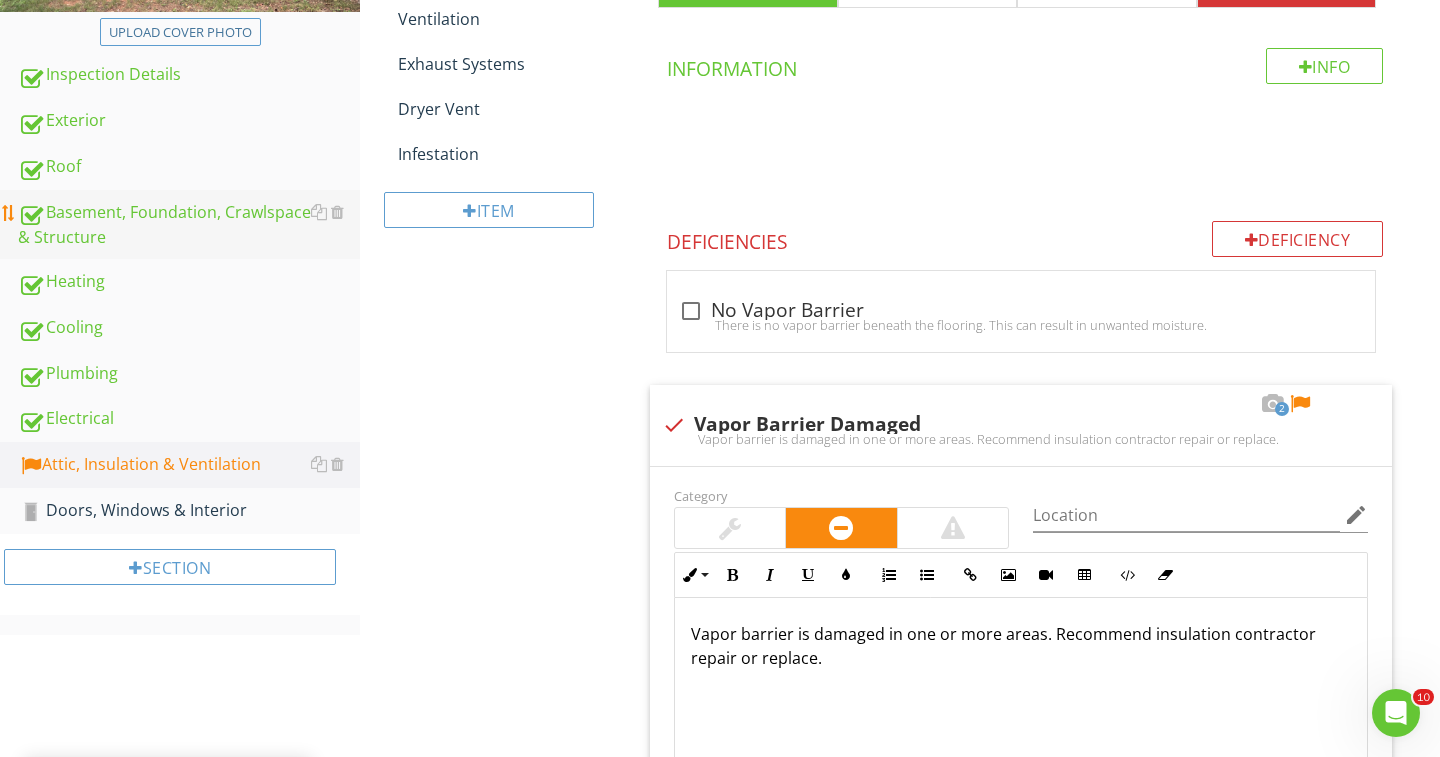 click on "Basement, Foundation, Crawlspace & Structure" at bounding box center [189, 225] 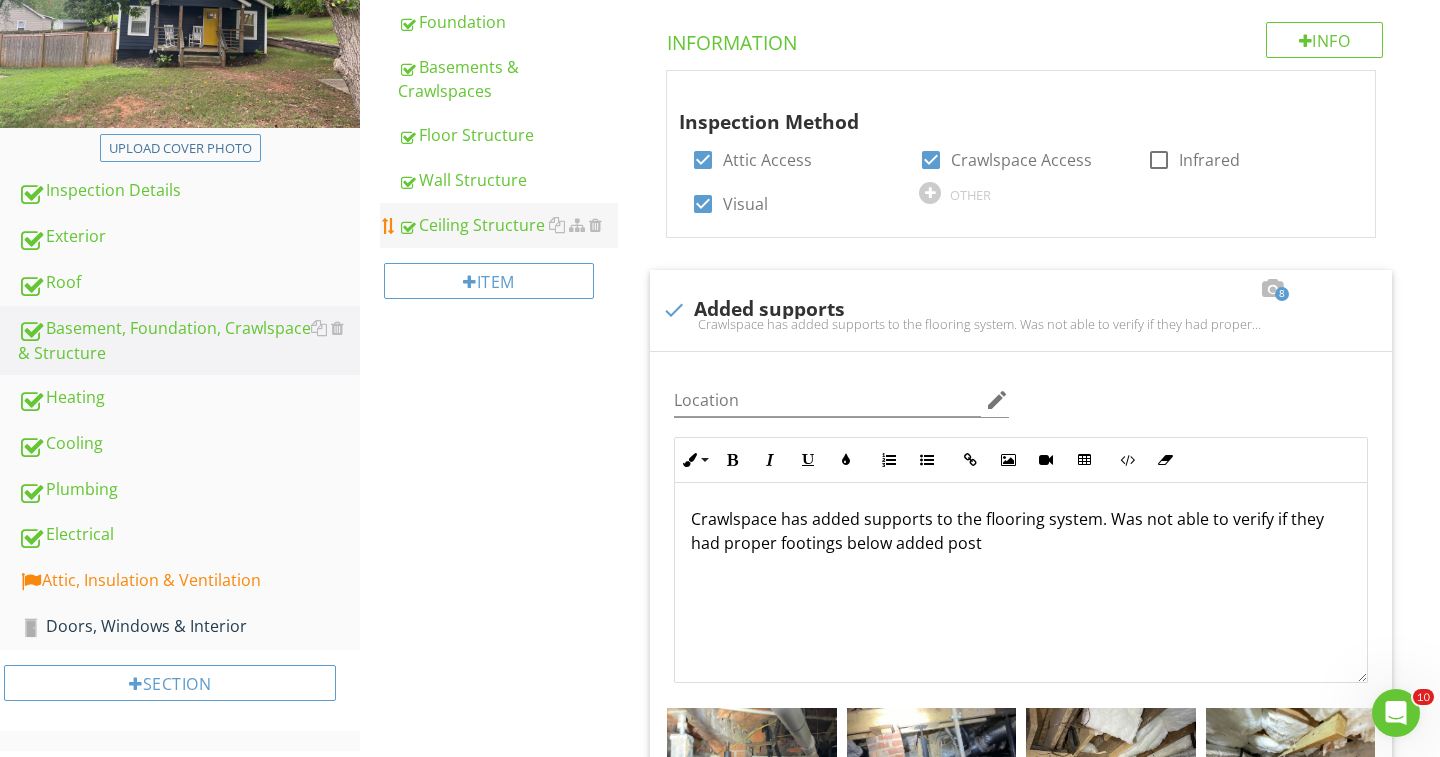 scroll, scrollTop: 299, scrollLeft: 0, axis: vertical 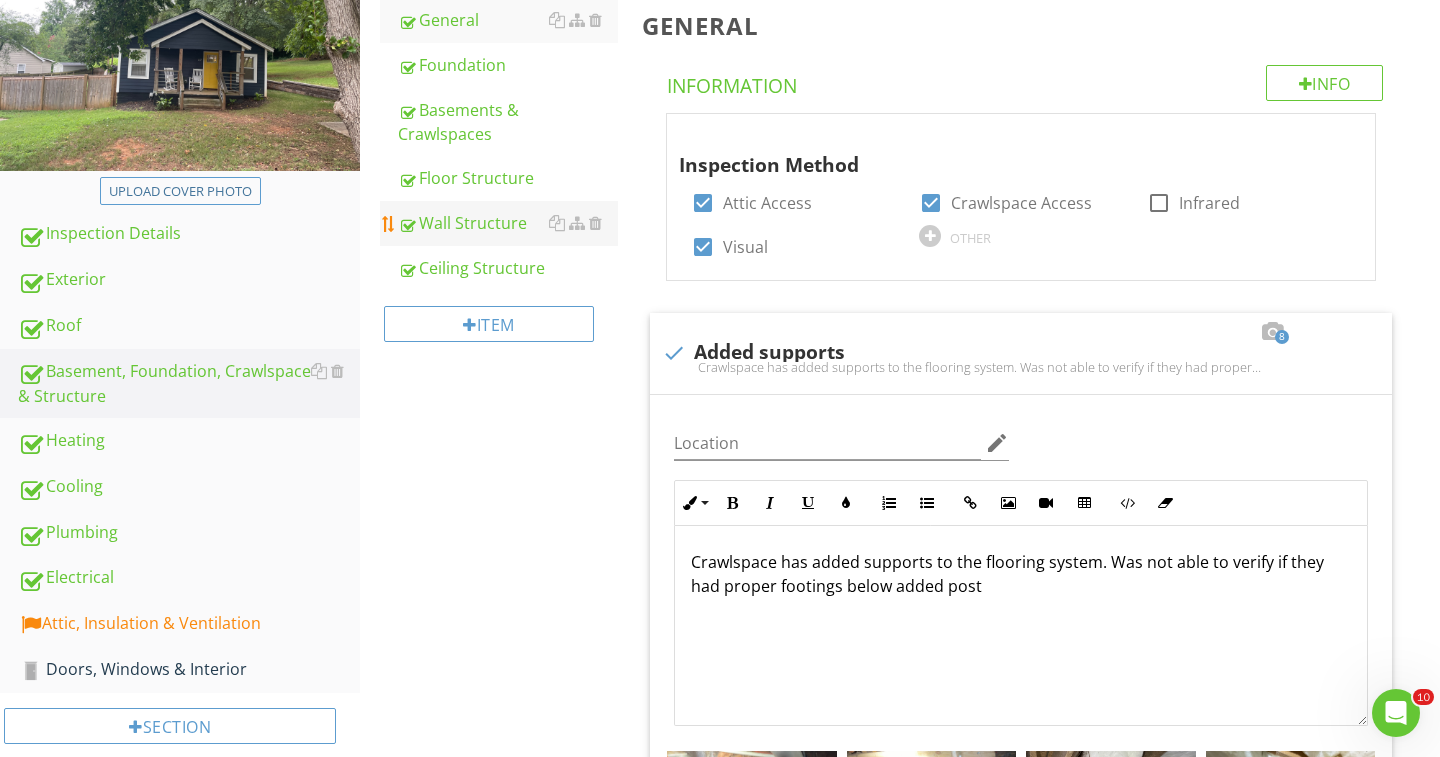 click on "Wall Structure" at bounding box center [508, 223] 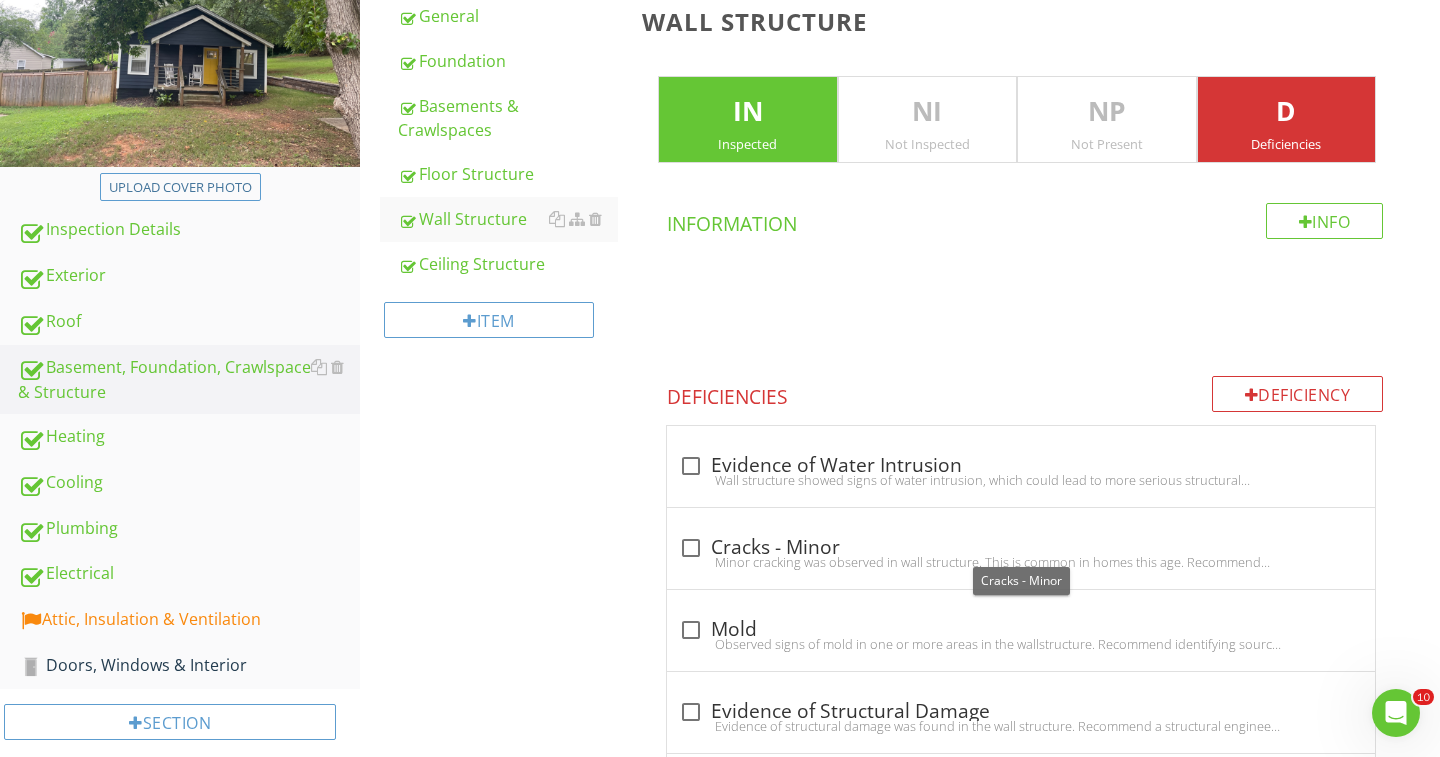 scroll, scrollTop: 289, scrollLeft: 0, axis: vertical 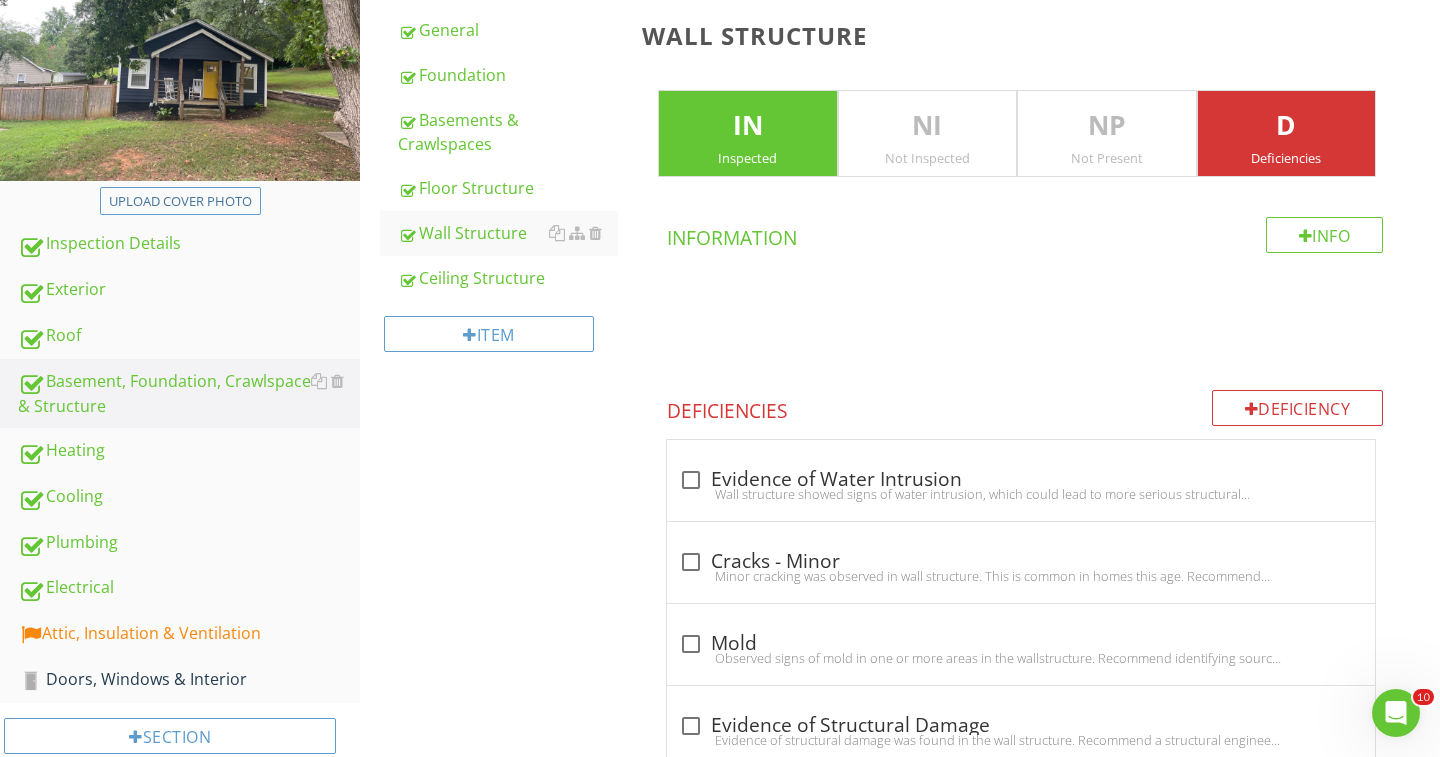 click on "Deficiencies" at bounding box center [1287, 158] 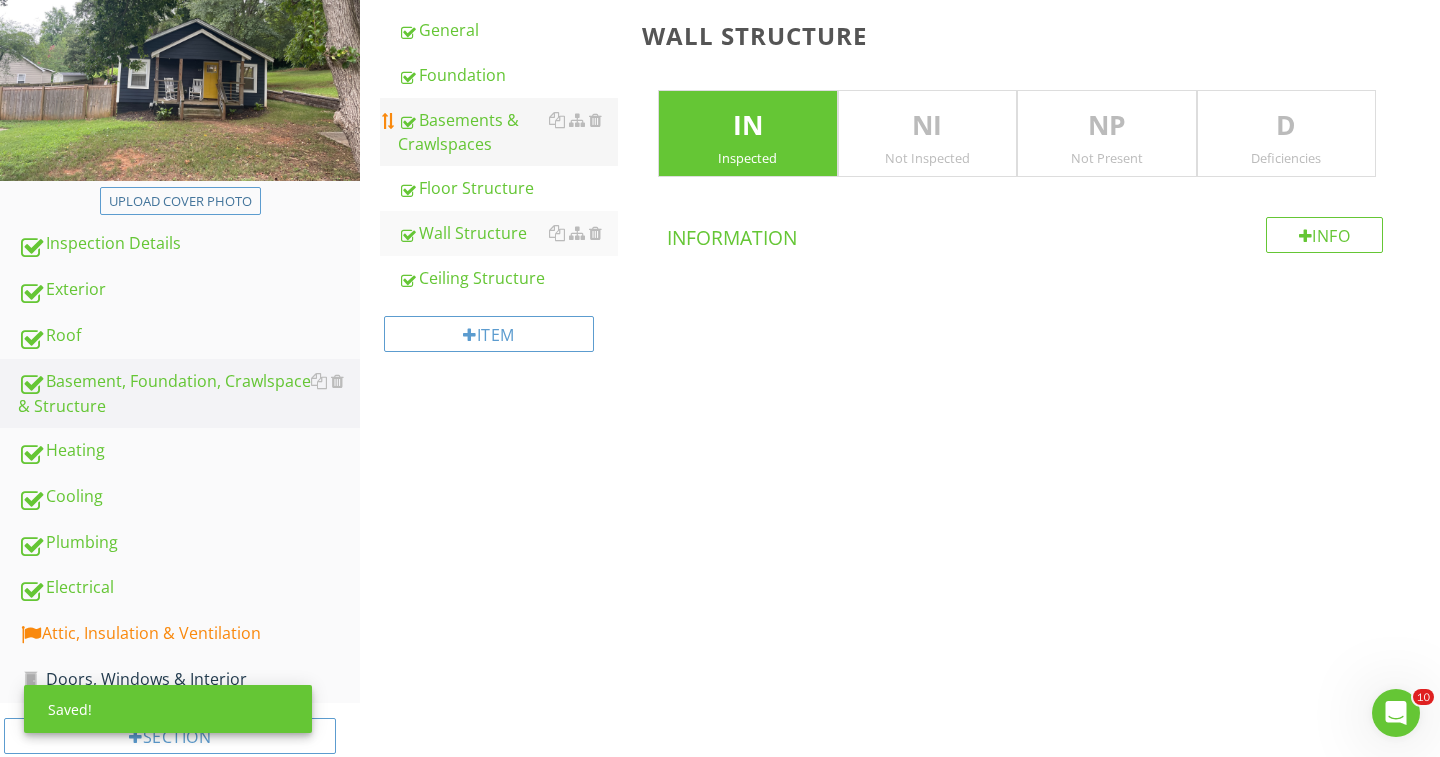 click on "Basements & Crawlspaces" at bounding box center (508, 132) 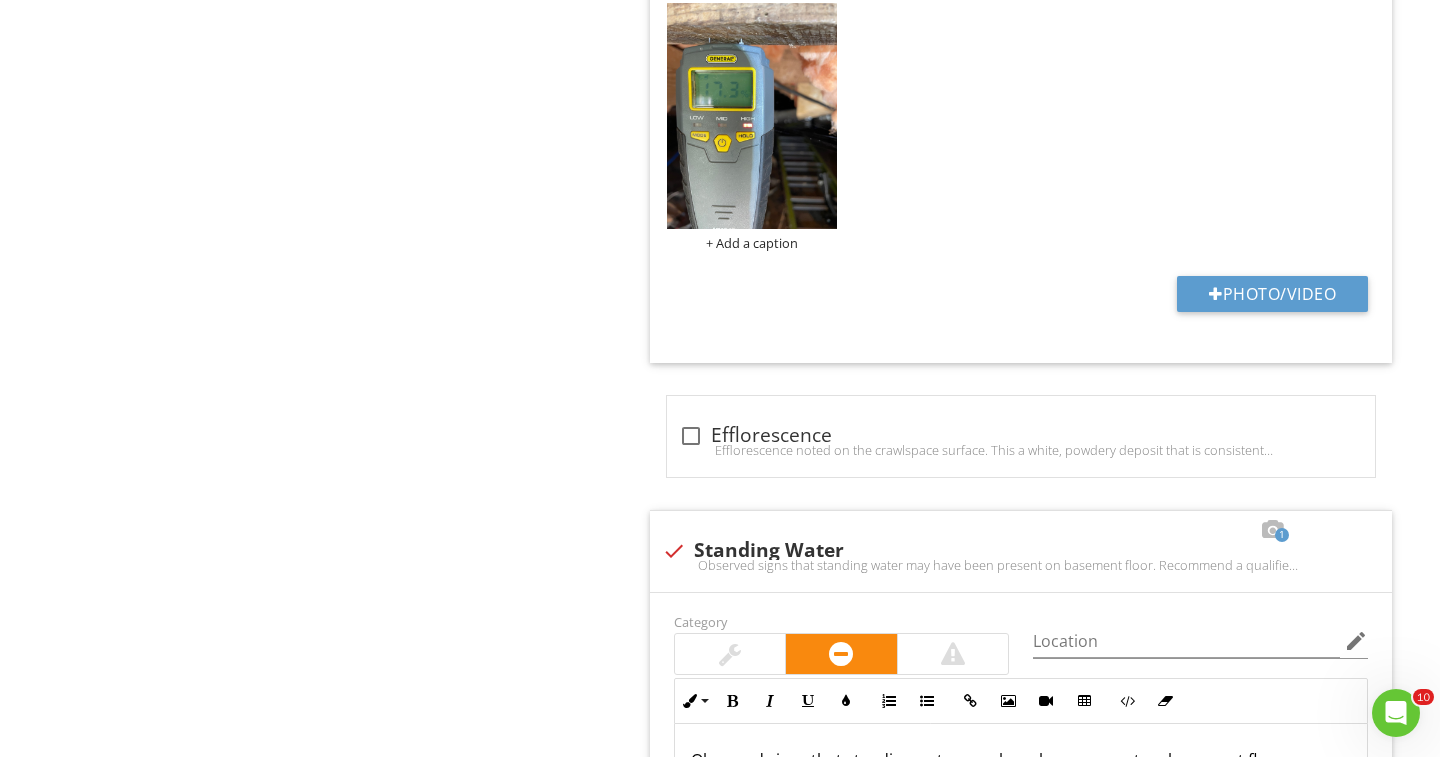 scroll, scrollTop: 1495, scrollLeft: 0, axis: vertical 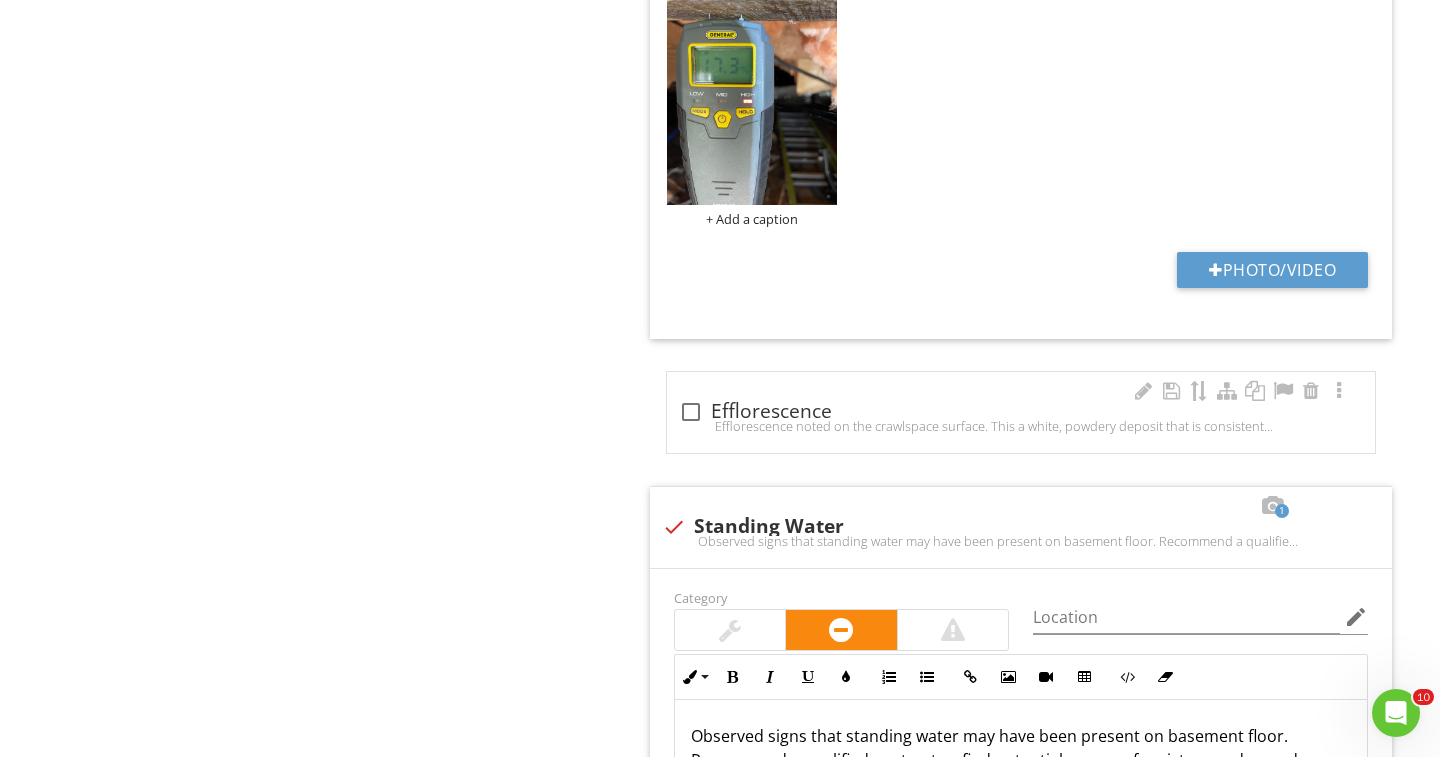 click at bounding box center (691, 412) 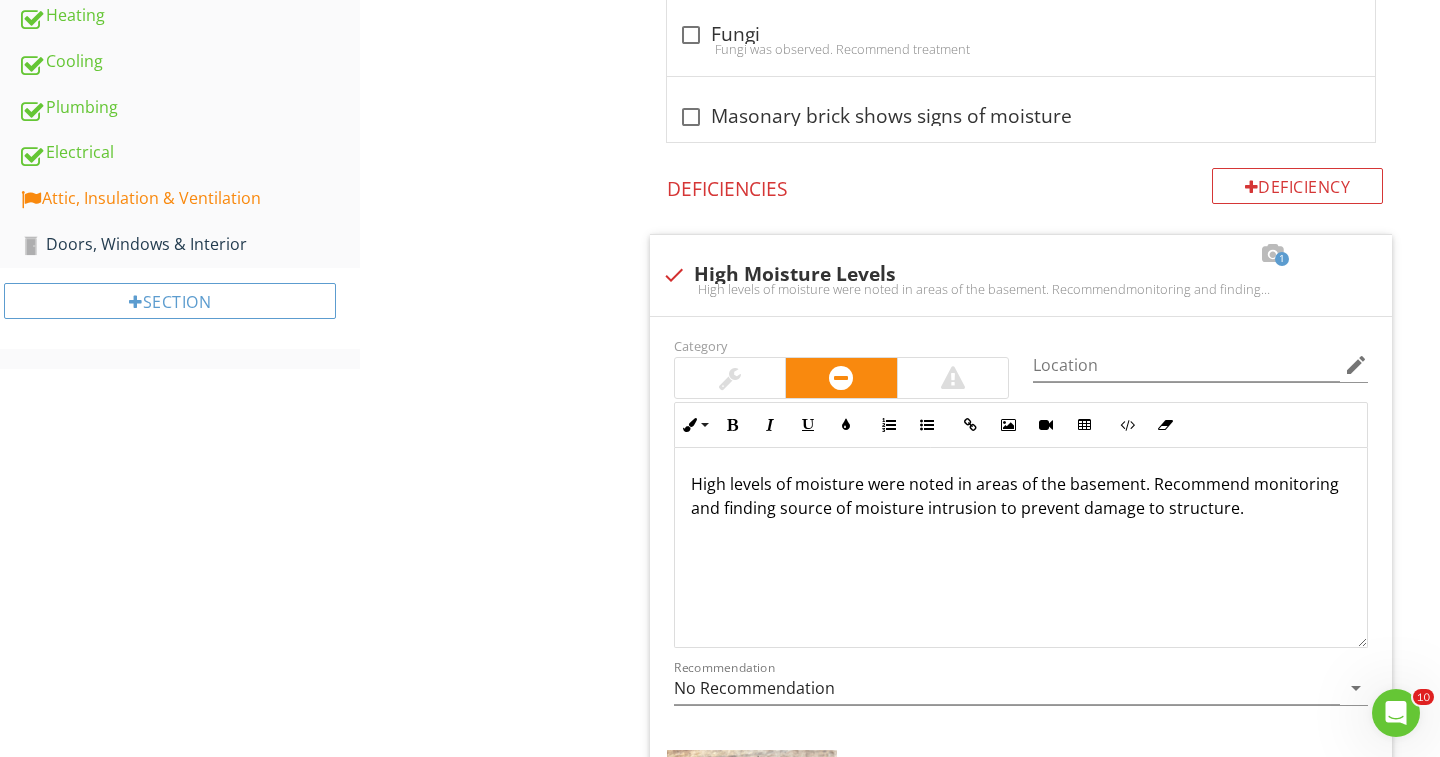 scroll, scrollTop: 691, scrollLeft: 0, axis: vertical 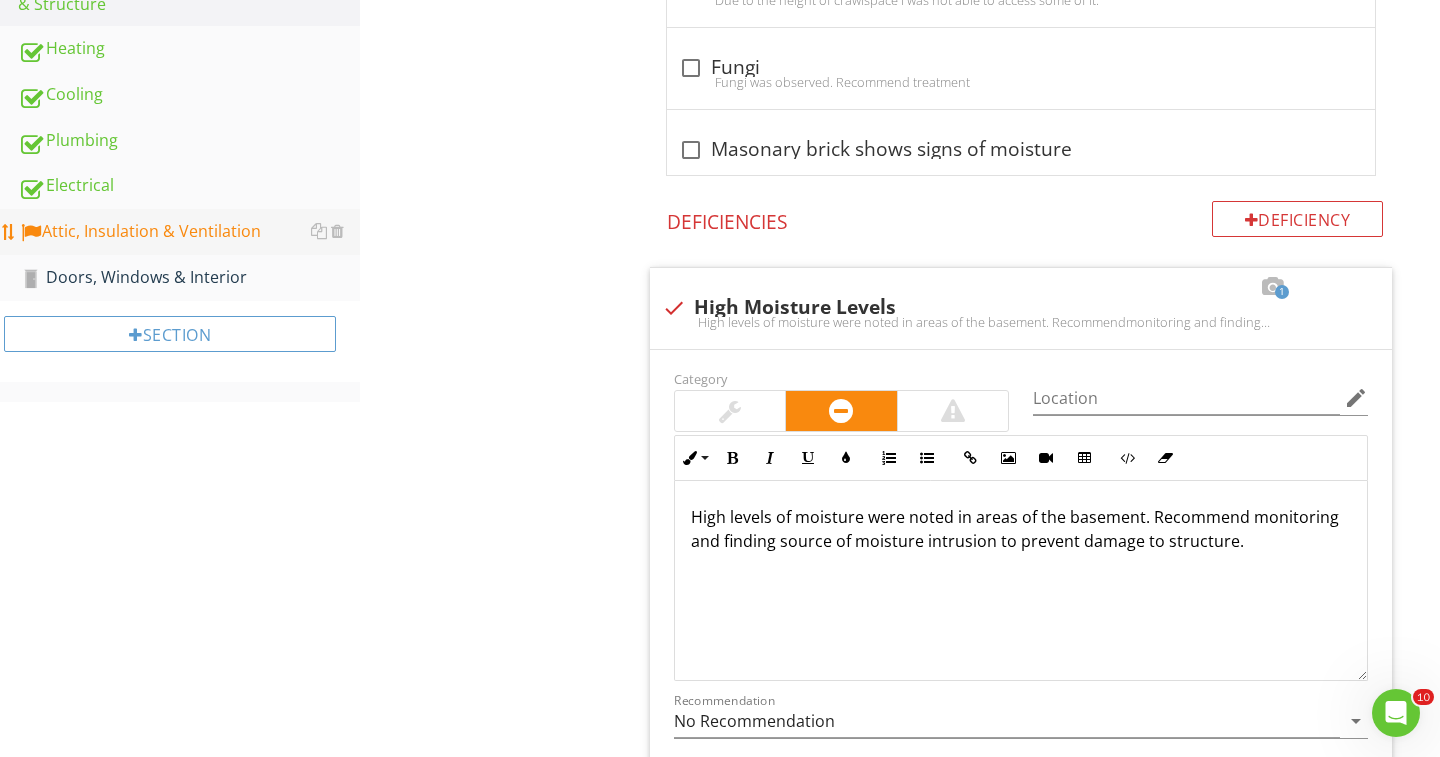 click on "Attic, Insulation & Ventilation" at bounding box center [189, 232] 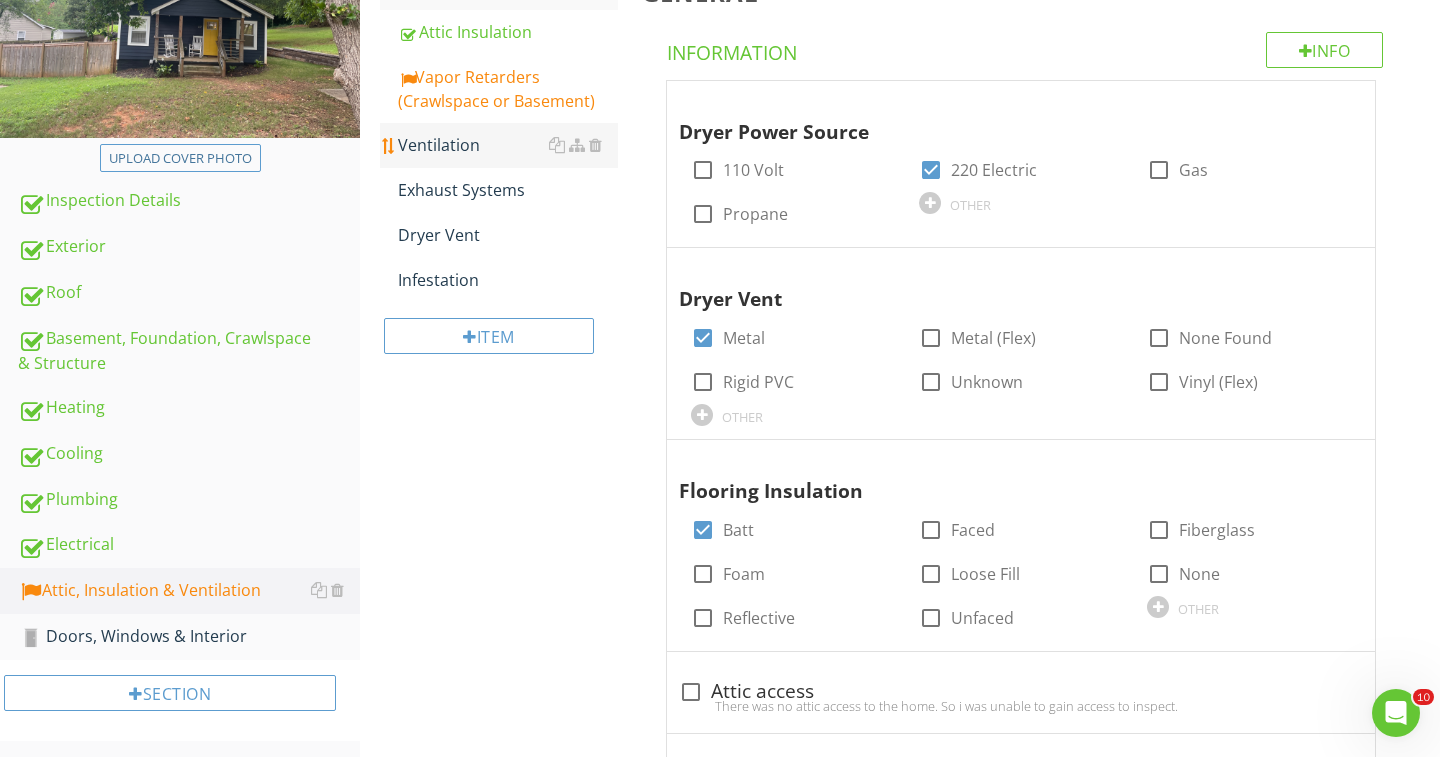 scroll, scrollTop: 292, scrollLeft: 0, axis: vertical 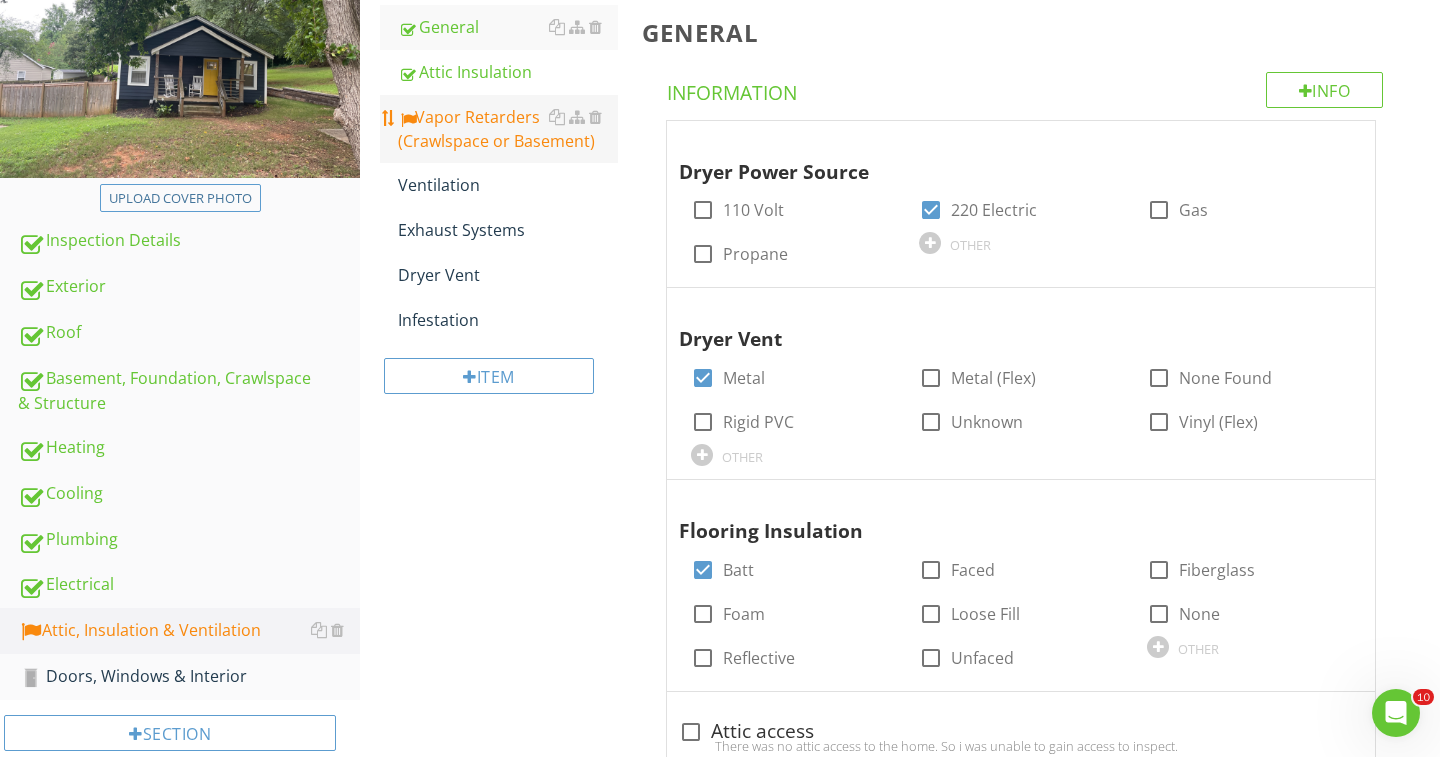 click on "Vapor Retarders (Crawlspace or Basement)" at bounding box center [508, 129] 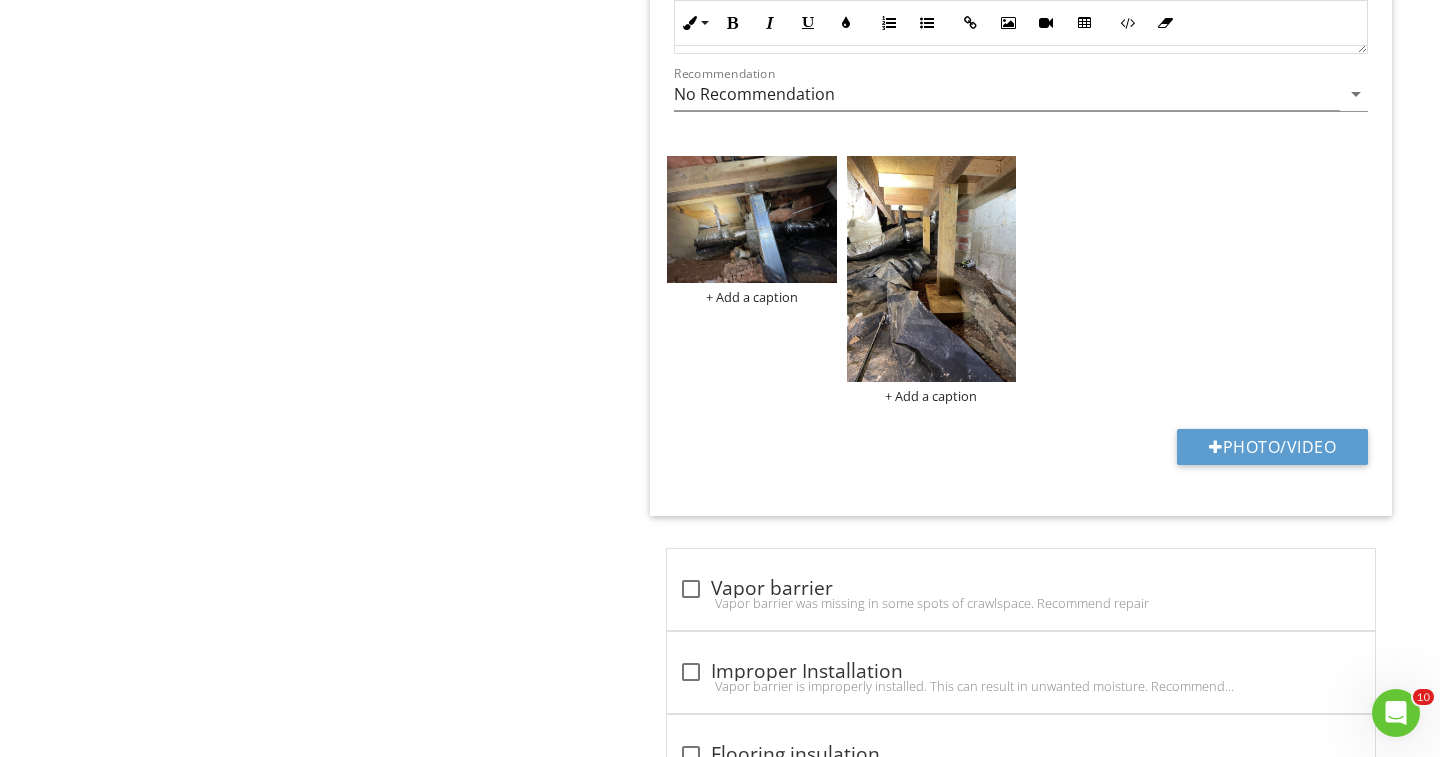 scroll, scrollTop: 1105, scrollLeft: 0, axis: vertical 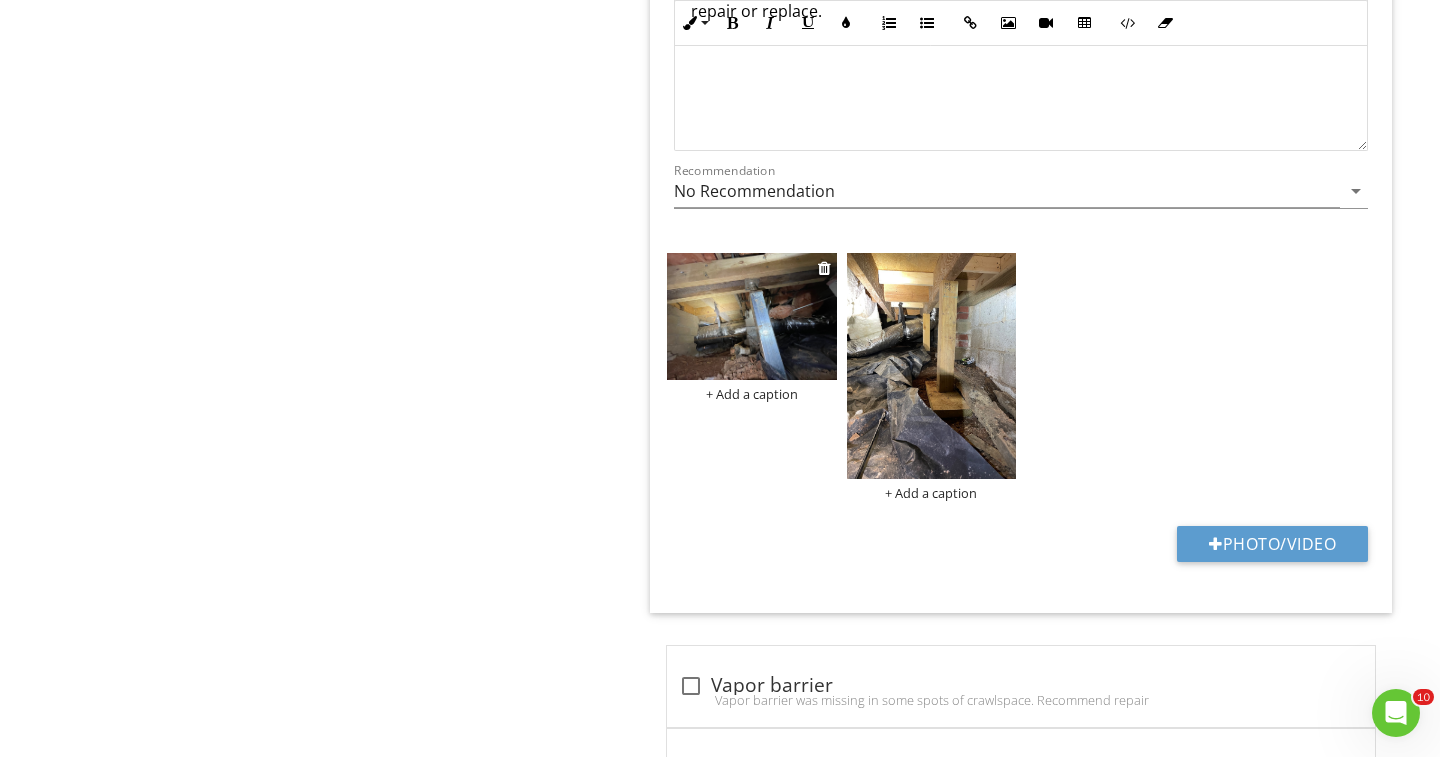 click at bounding box center (752, 316) 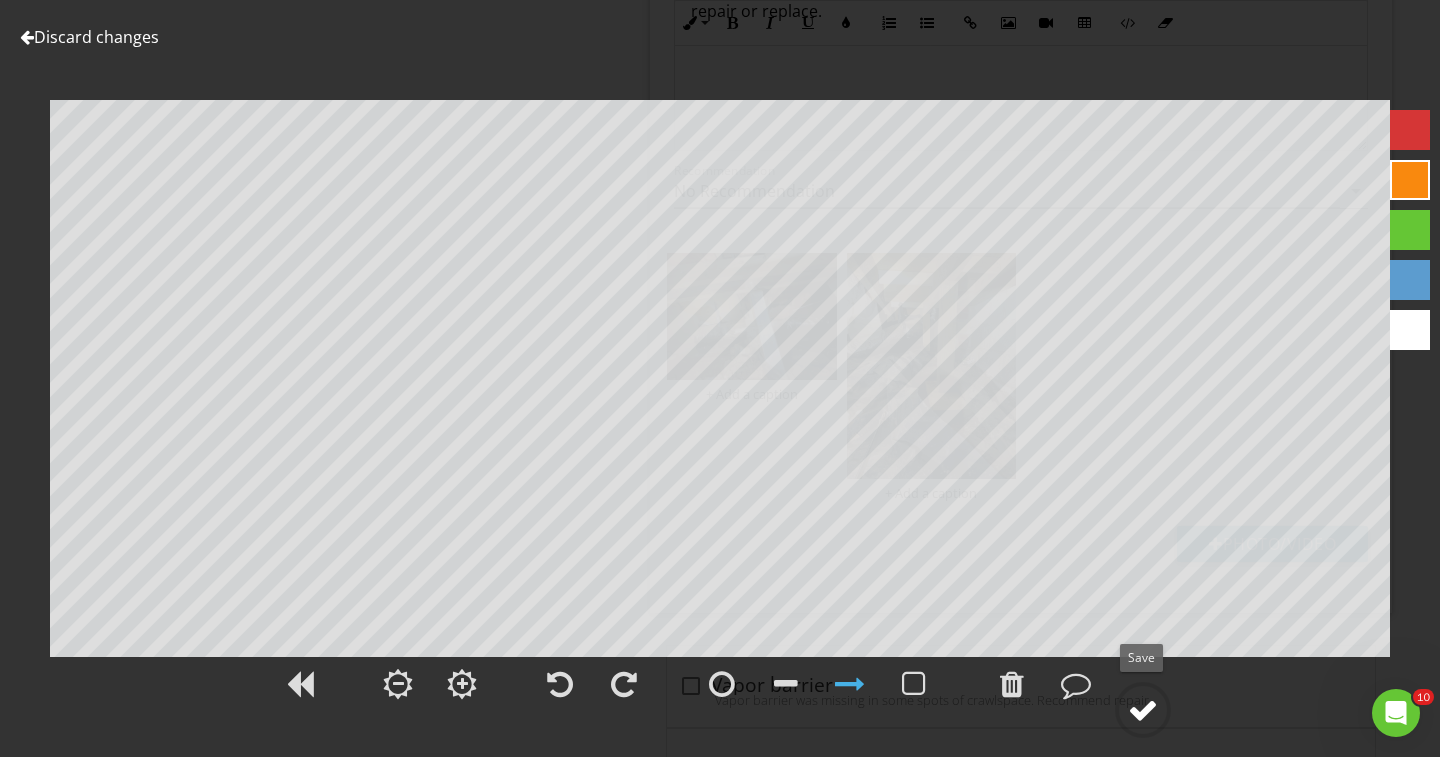 click 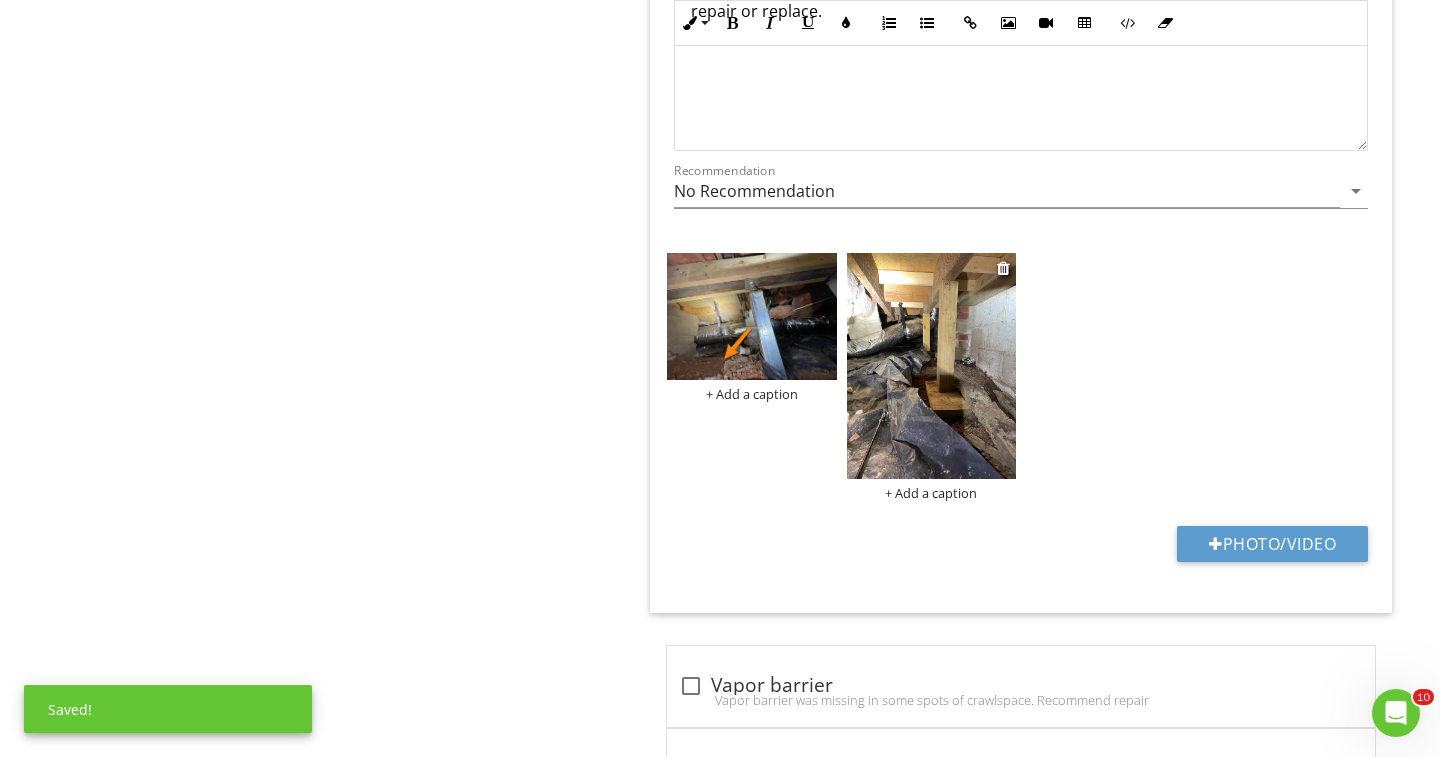 click at bounding box center (932, 366) 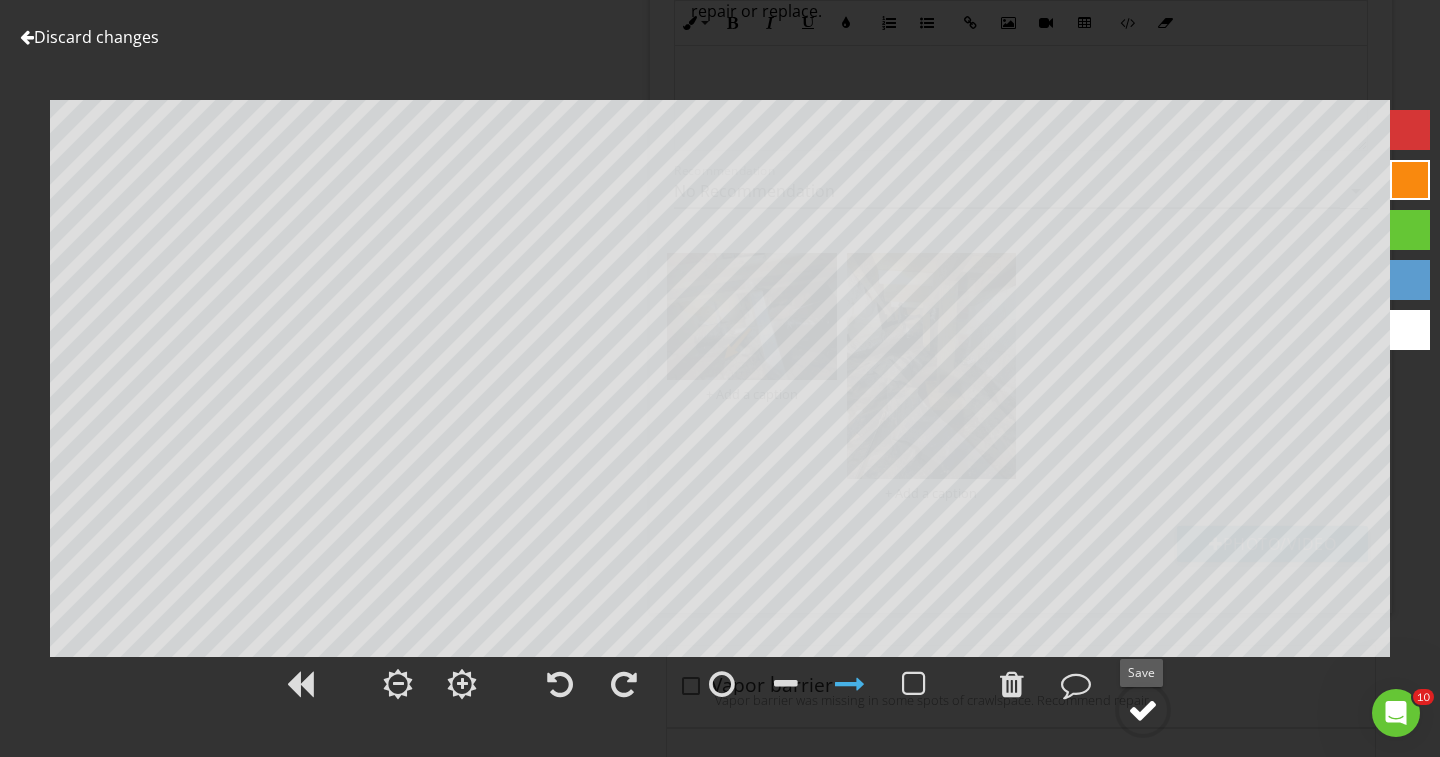 click at bounding box center (1143, 710) 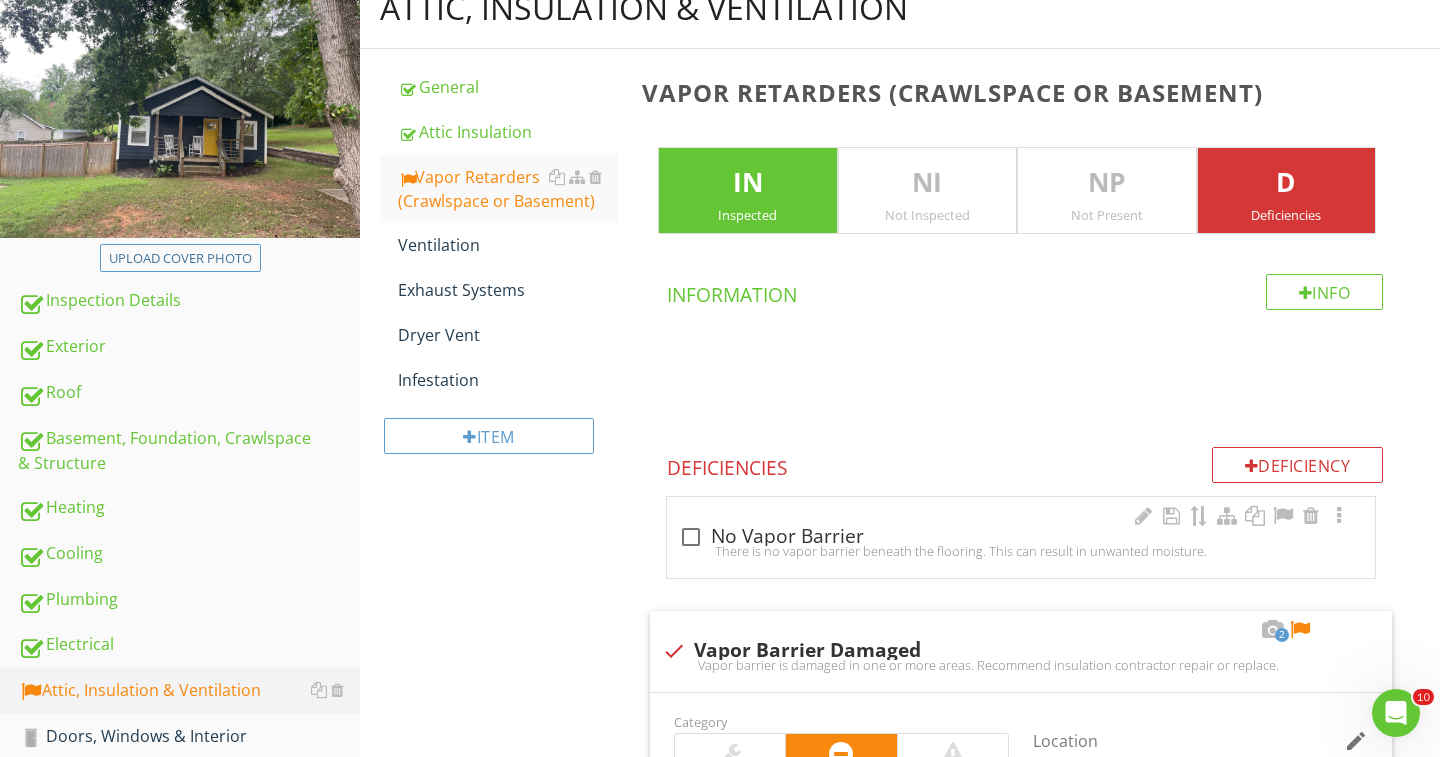 scroll, scrollTop: 590, scrollLeft: 0, axis: vertical 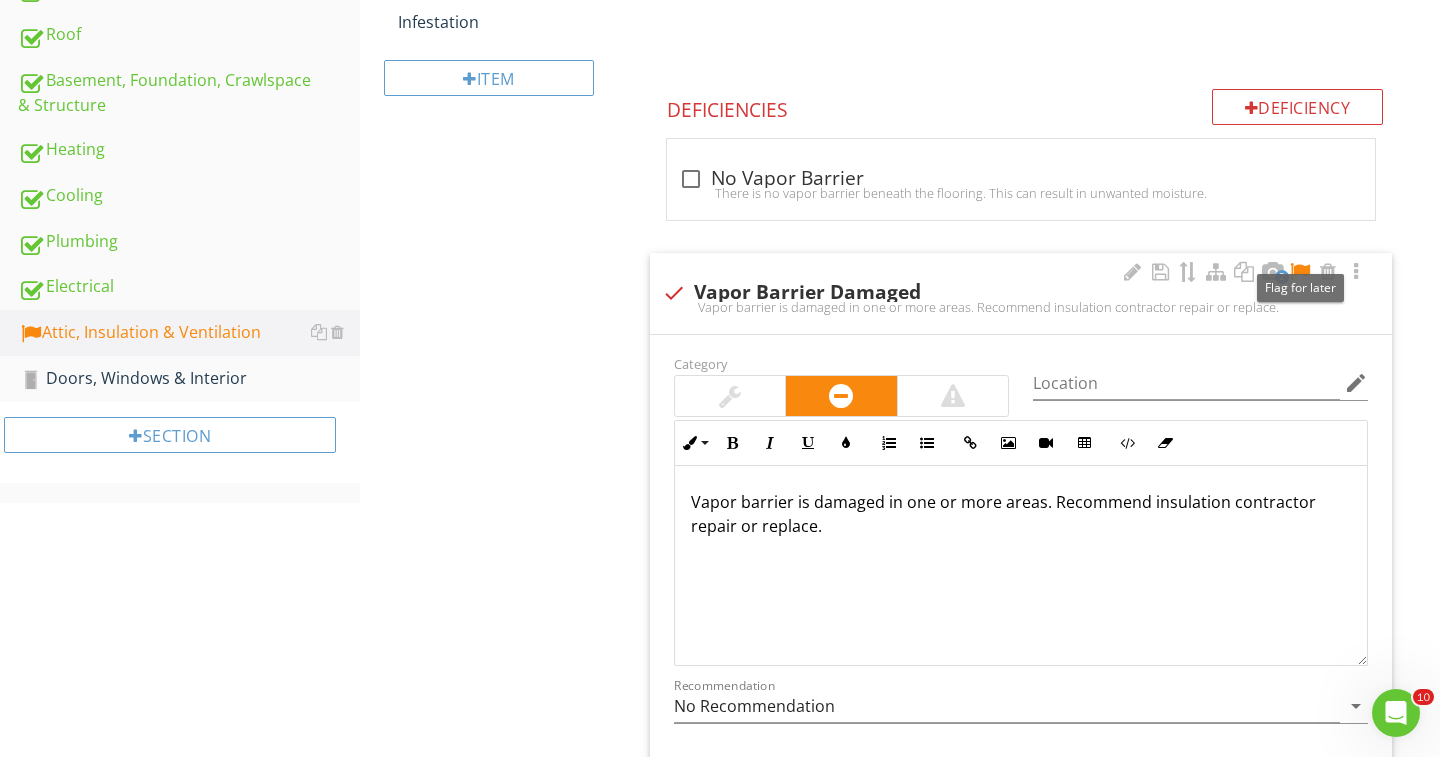 click at bounding box center (1300, 272) 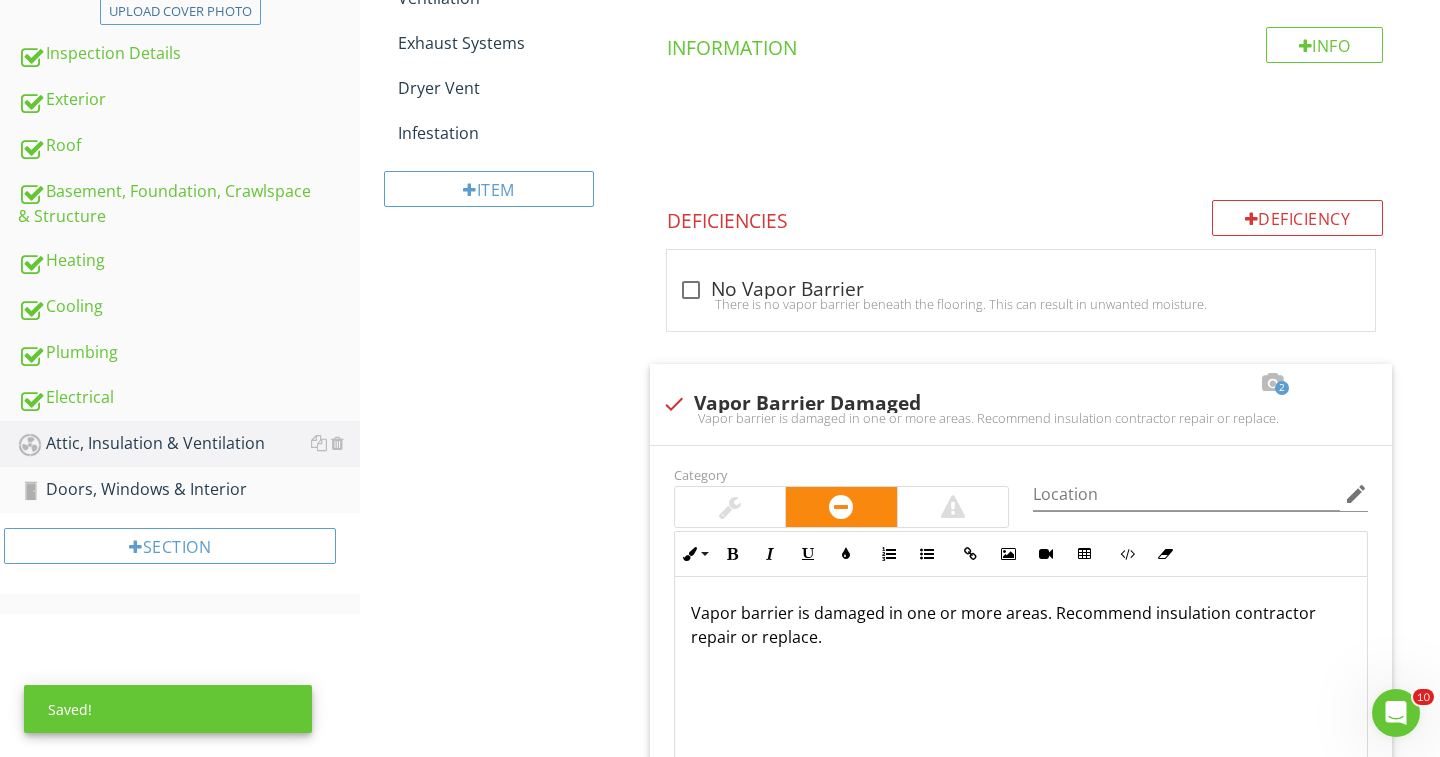 scroll, scrollTop: 307, scrollLeft: 0, axis: vertical 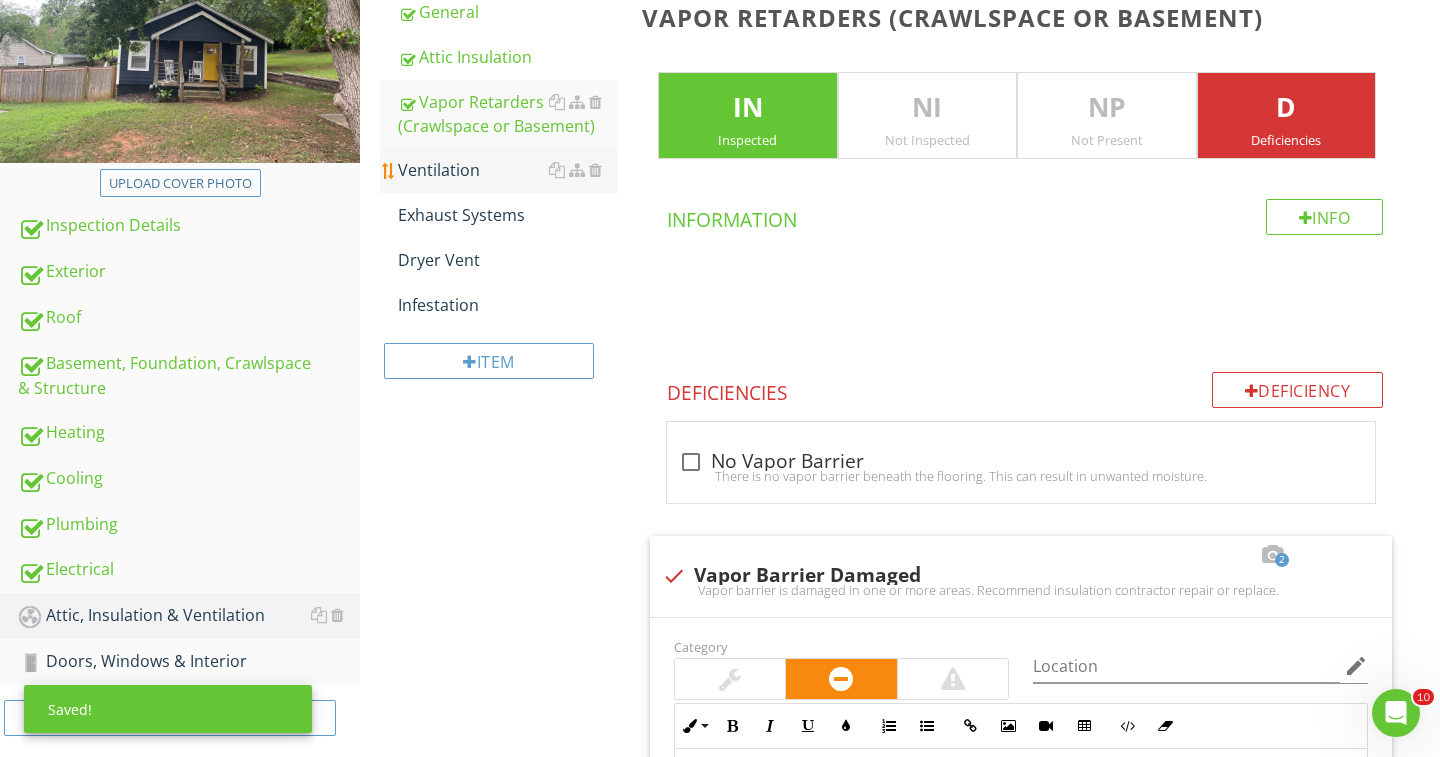 click on "Ventilation" at bounding box center (508, 170) 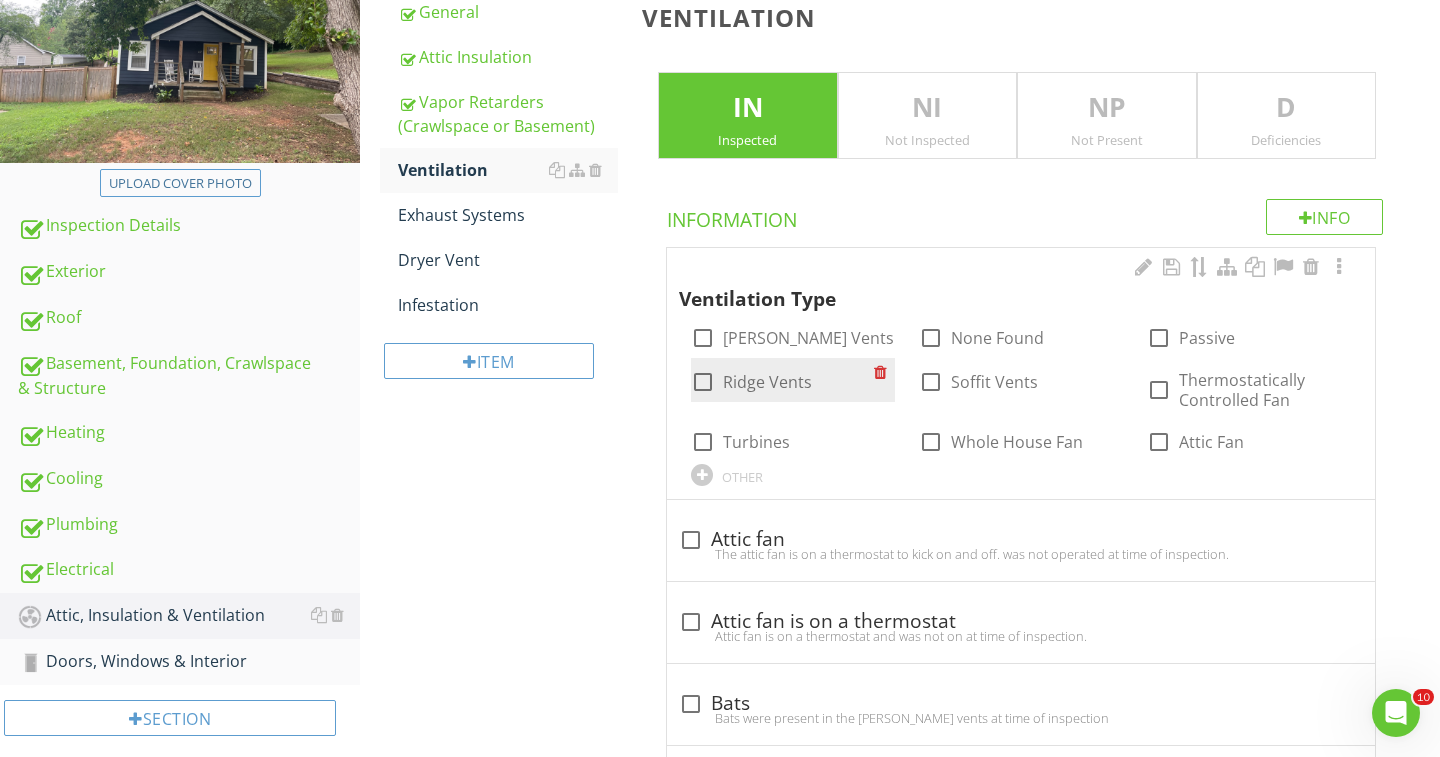 click at bounding box center [703, 382] 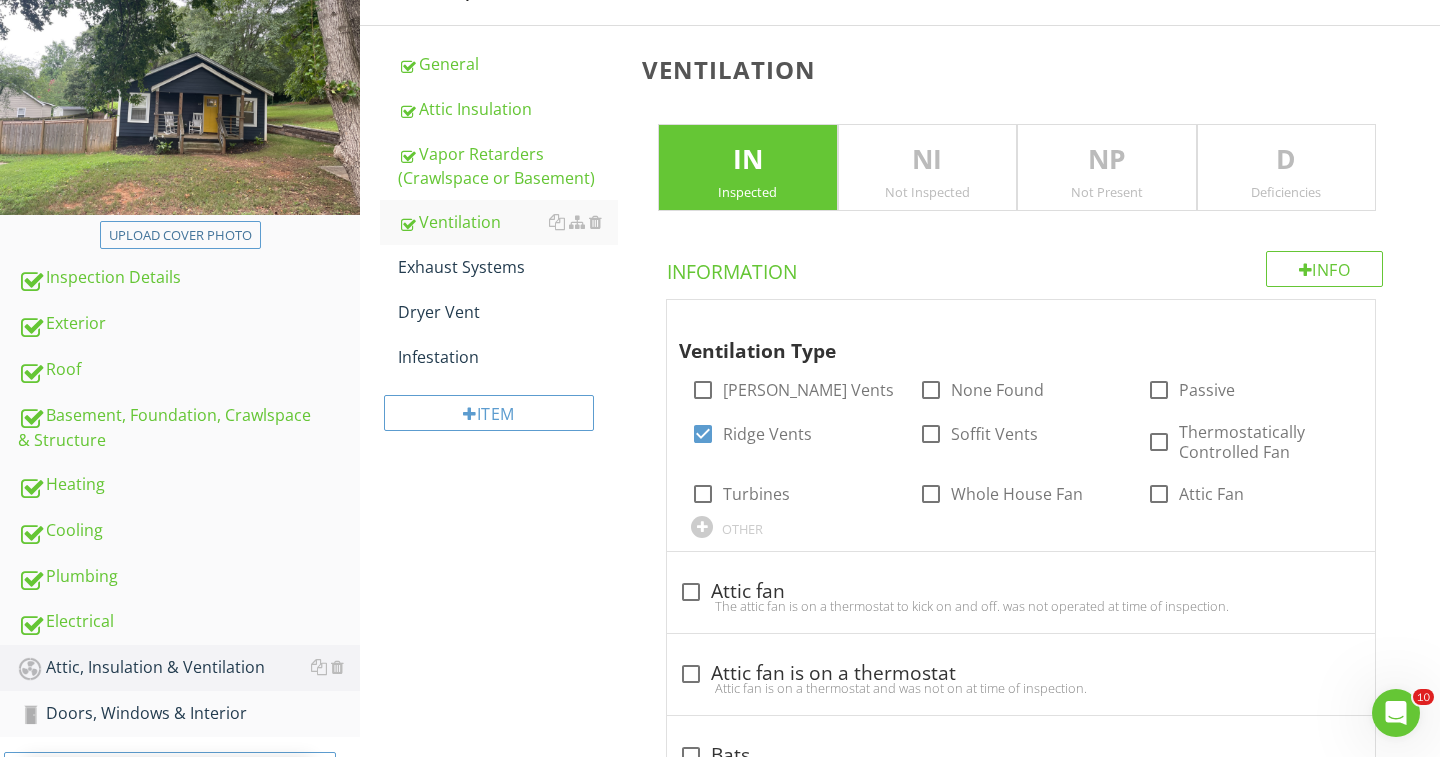 scroll, scrollTop: 200, scrollLeft: 0, axis: vertical 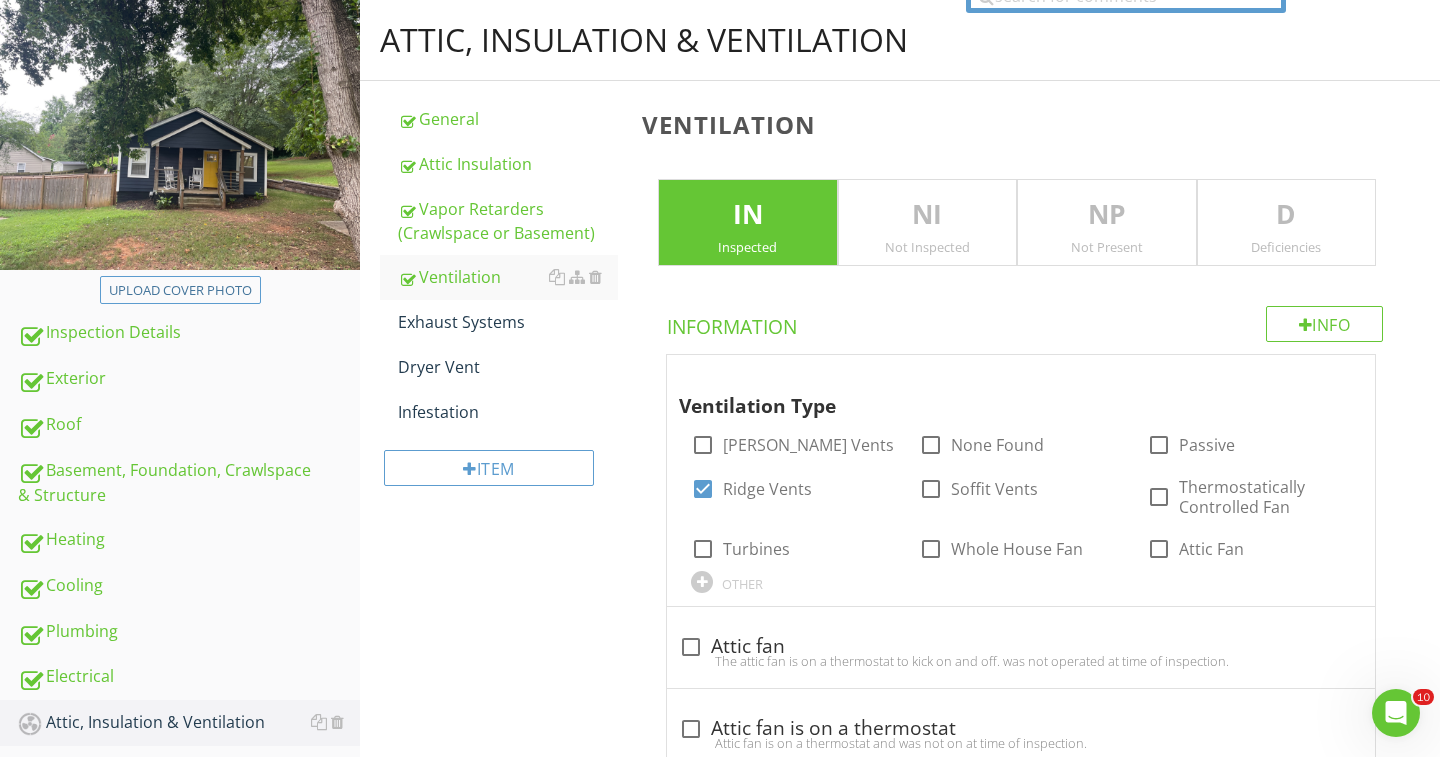 click on "D" at bounding box center (1287, 215) 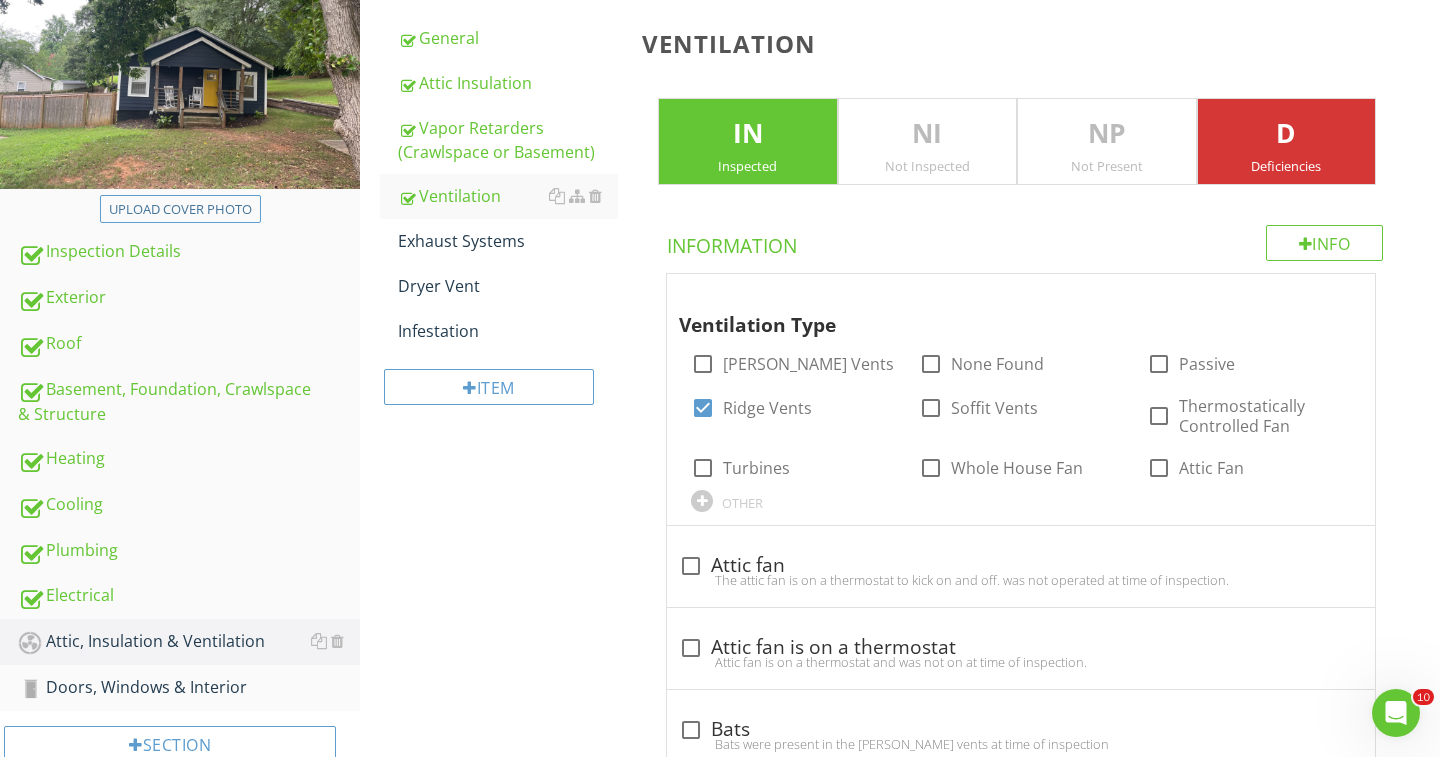scroll, scrollTop: 278, scrollLeft: 0, axis: vertical 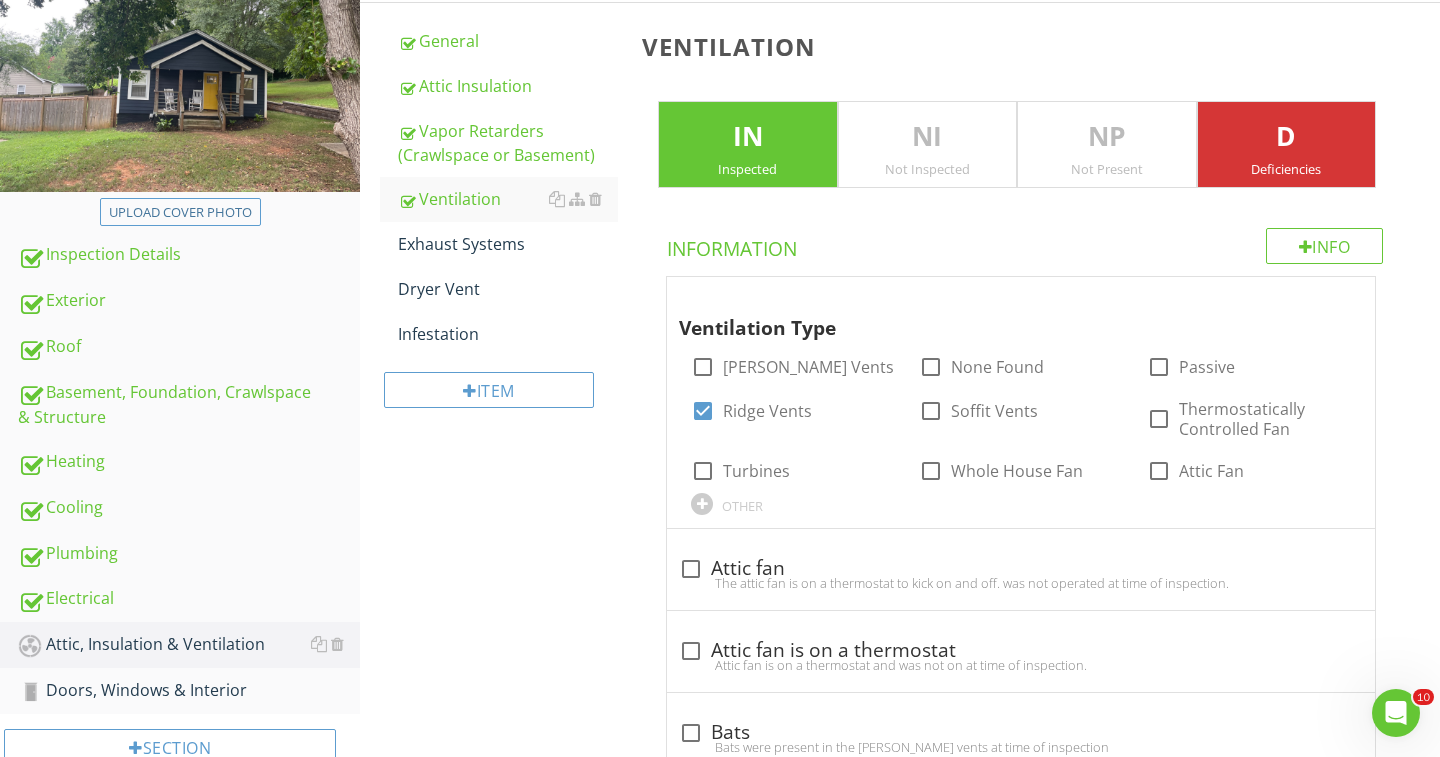 click on "Deficiencies" at bounding box center [1287, 169] 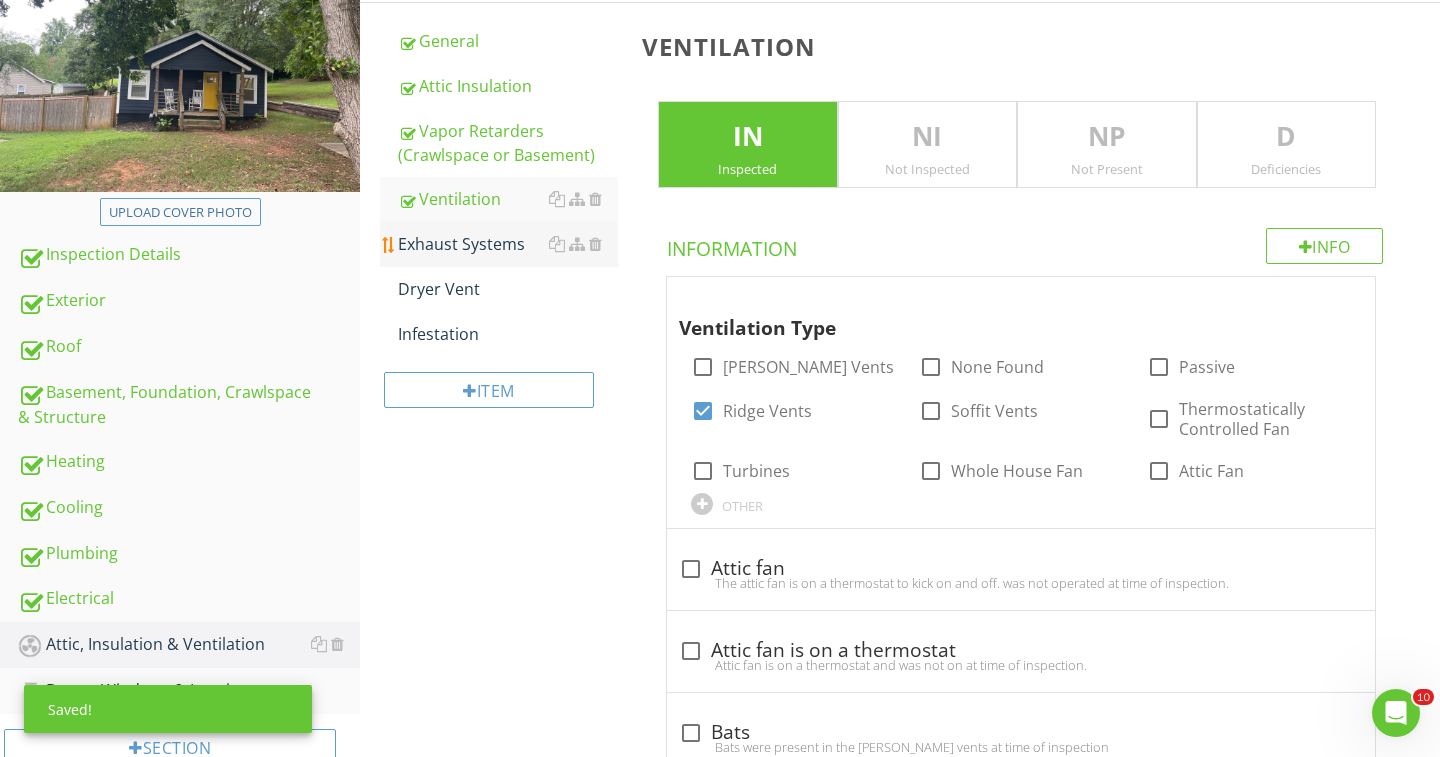click on "Exhaust Systems" at bounding box center [508, 244] 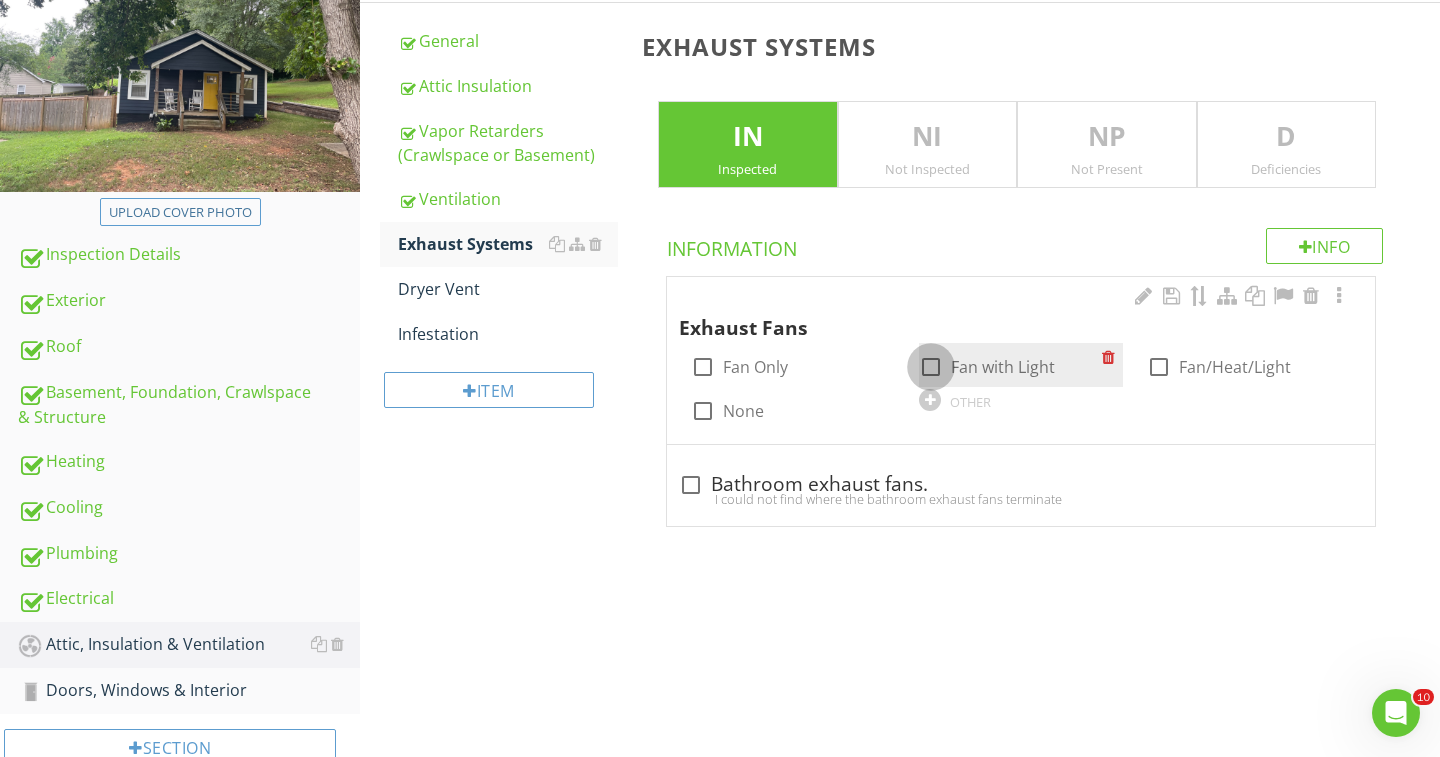 click at bounding box center [931, 367] 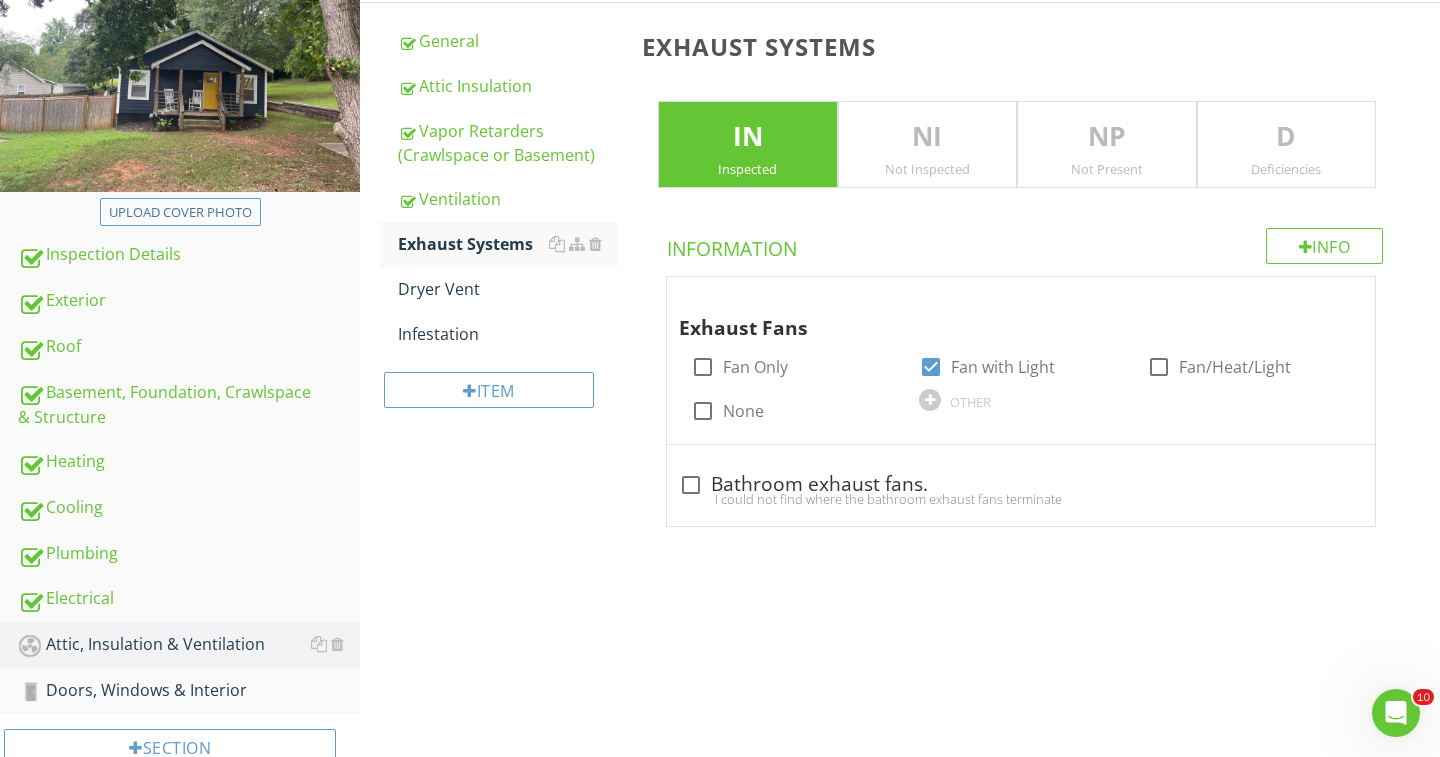 click on "D   Deficiencies" at bounding box center (1287, 145) 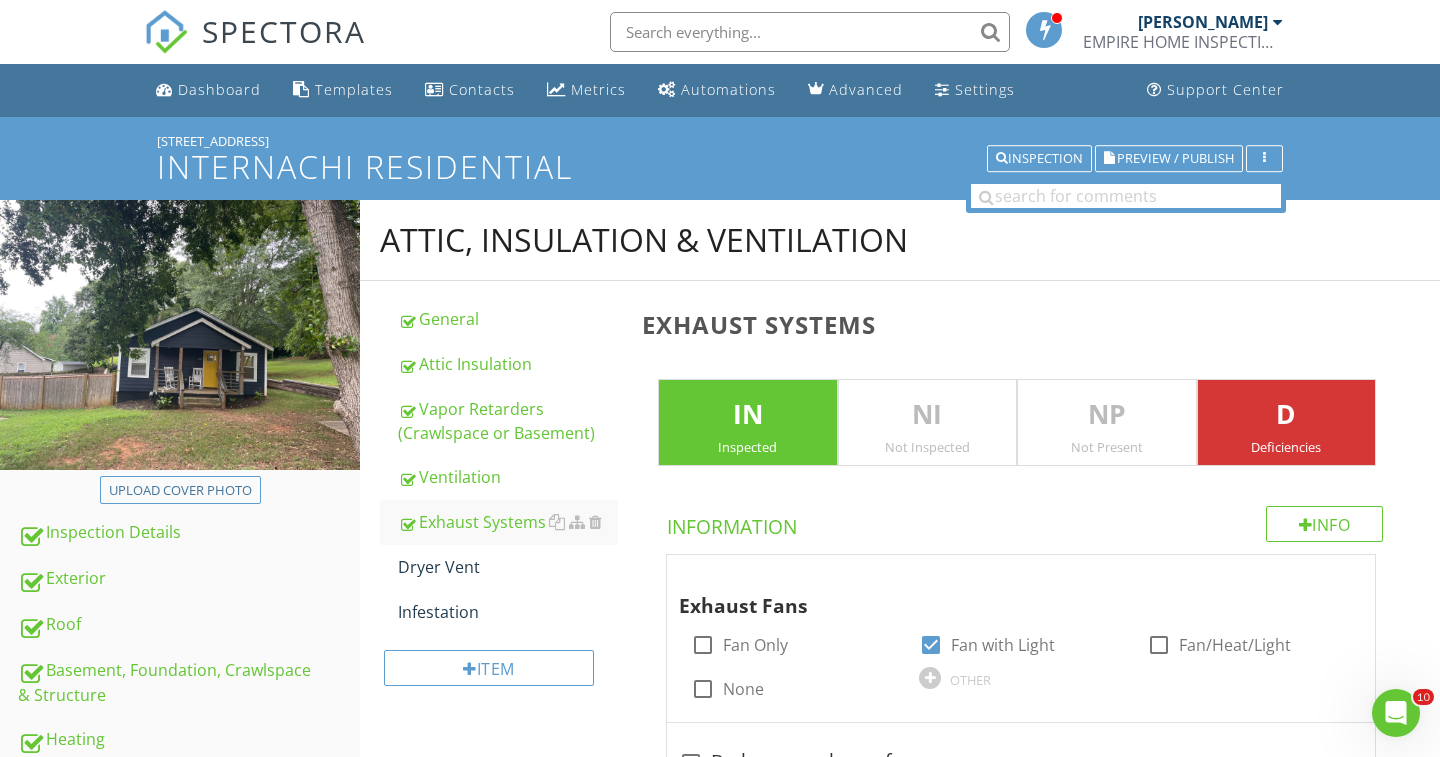 scroll, scrollTop: -1, scrollLeft: 0, axis: vertical 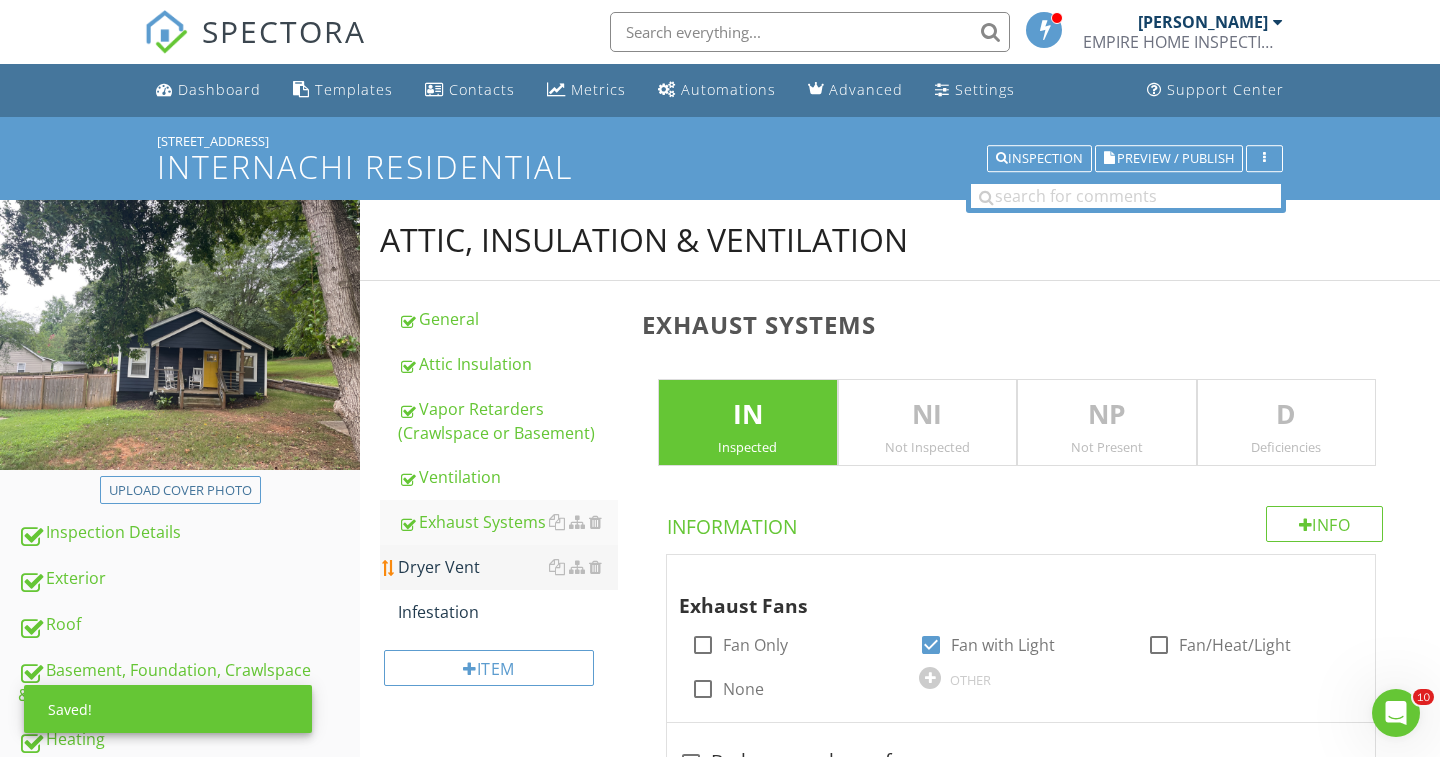 click on "Dryer Vent" at bounding box center (508, 567) 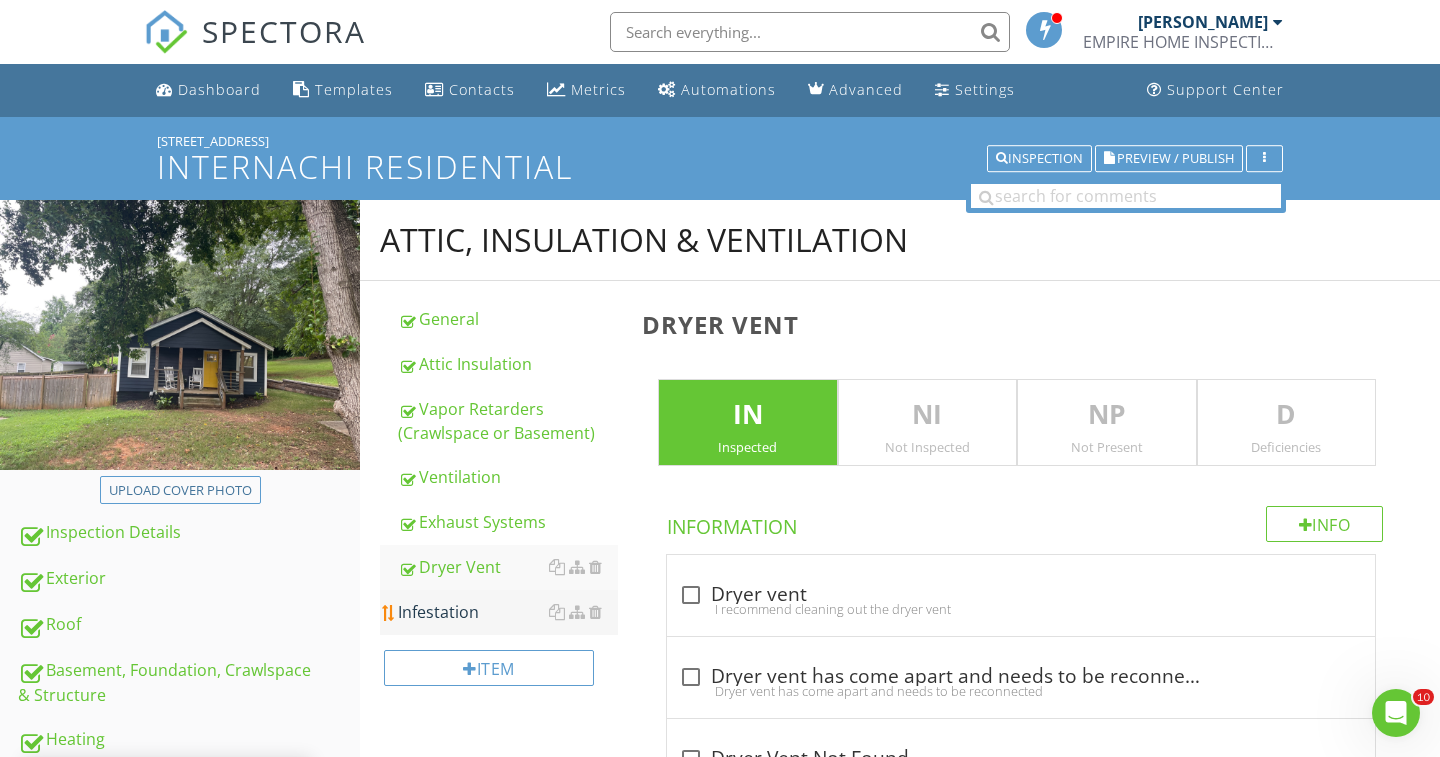 click on "Infestation" at bounding box center [508, 612] 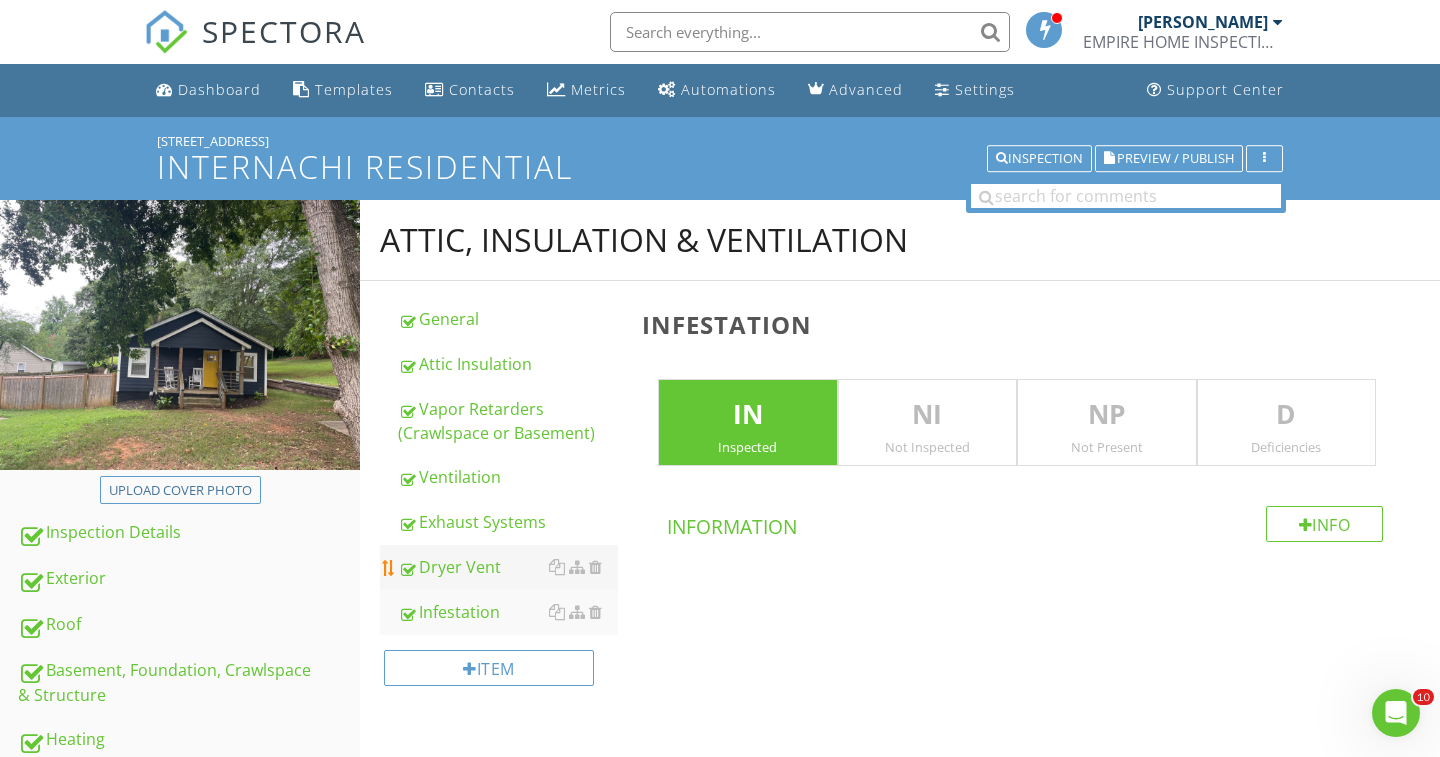 click on "Dryer Vent" at bounding box center (508, 567) 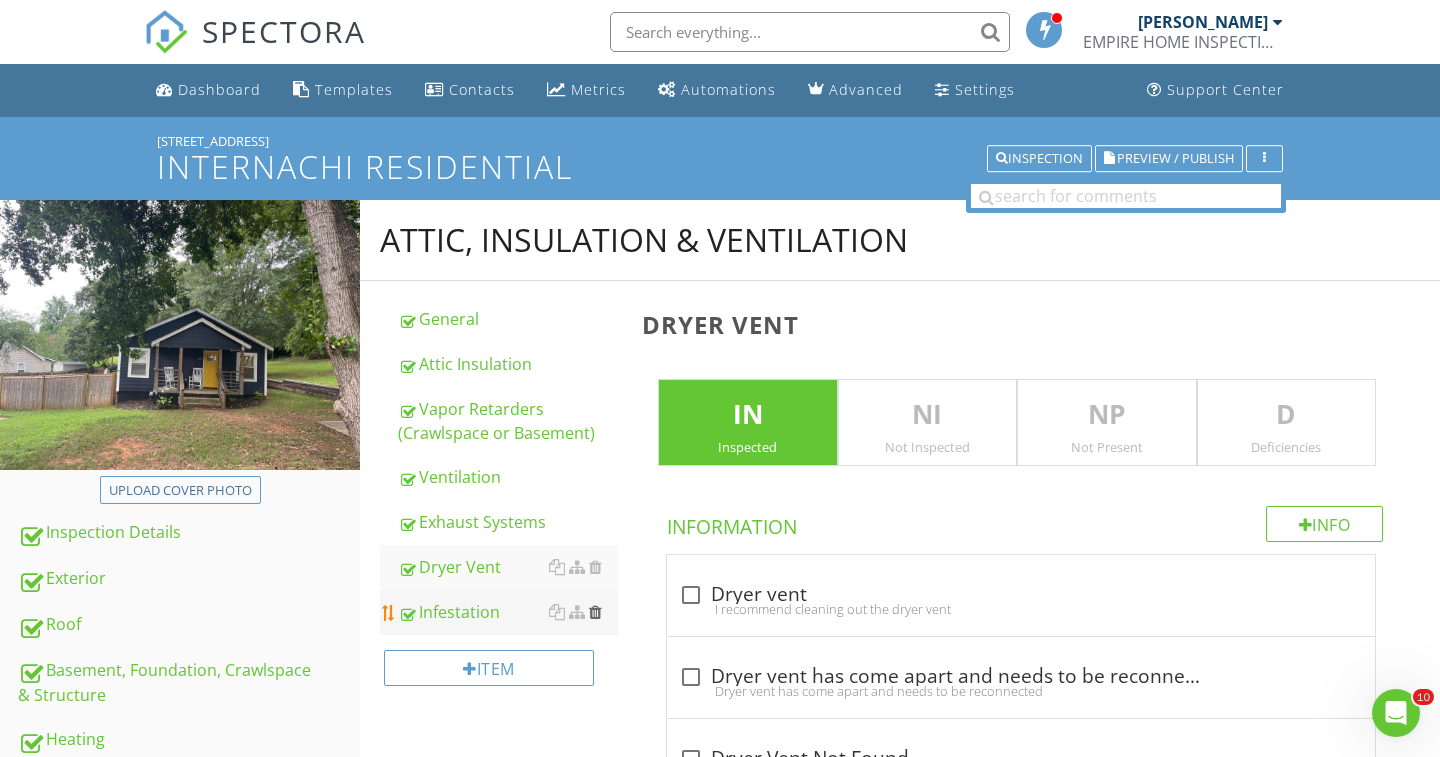 click at bounding box center [595, 612] 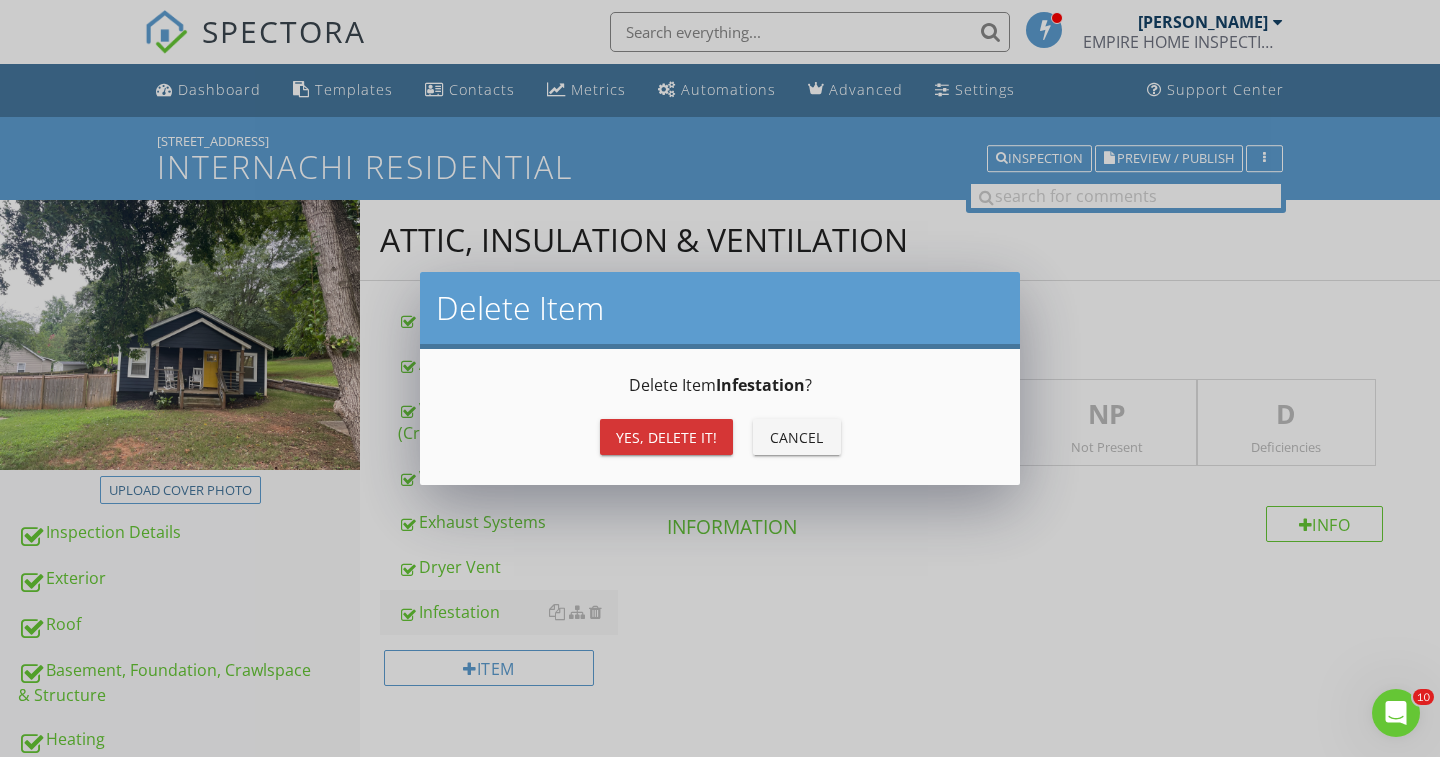 click on "Yes, Delete it!" at bounding box center (666, 437) 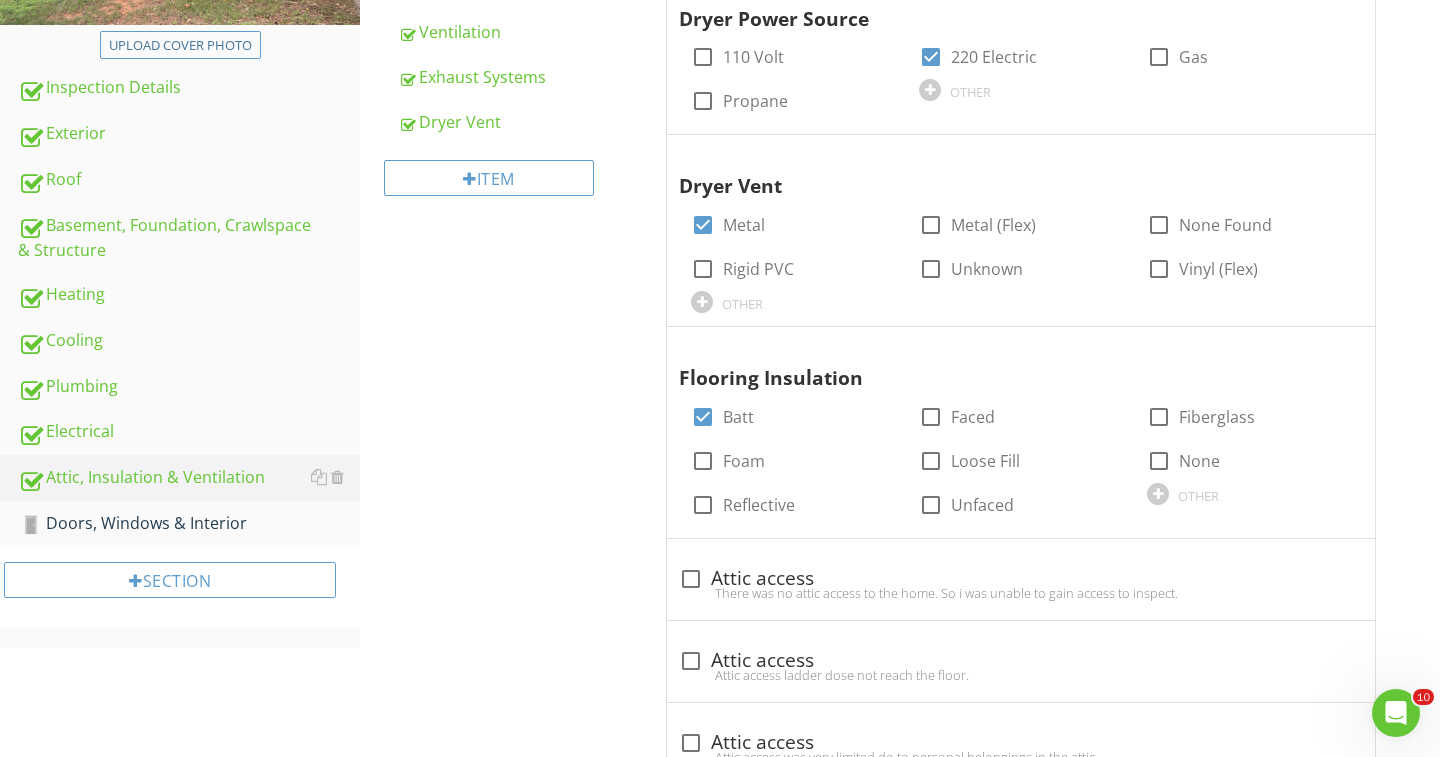 scroll, scrollTop: 481, scrollLeft: 0, axis: vertical 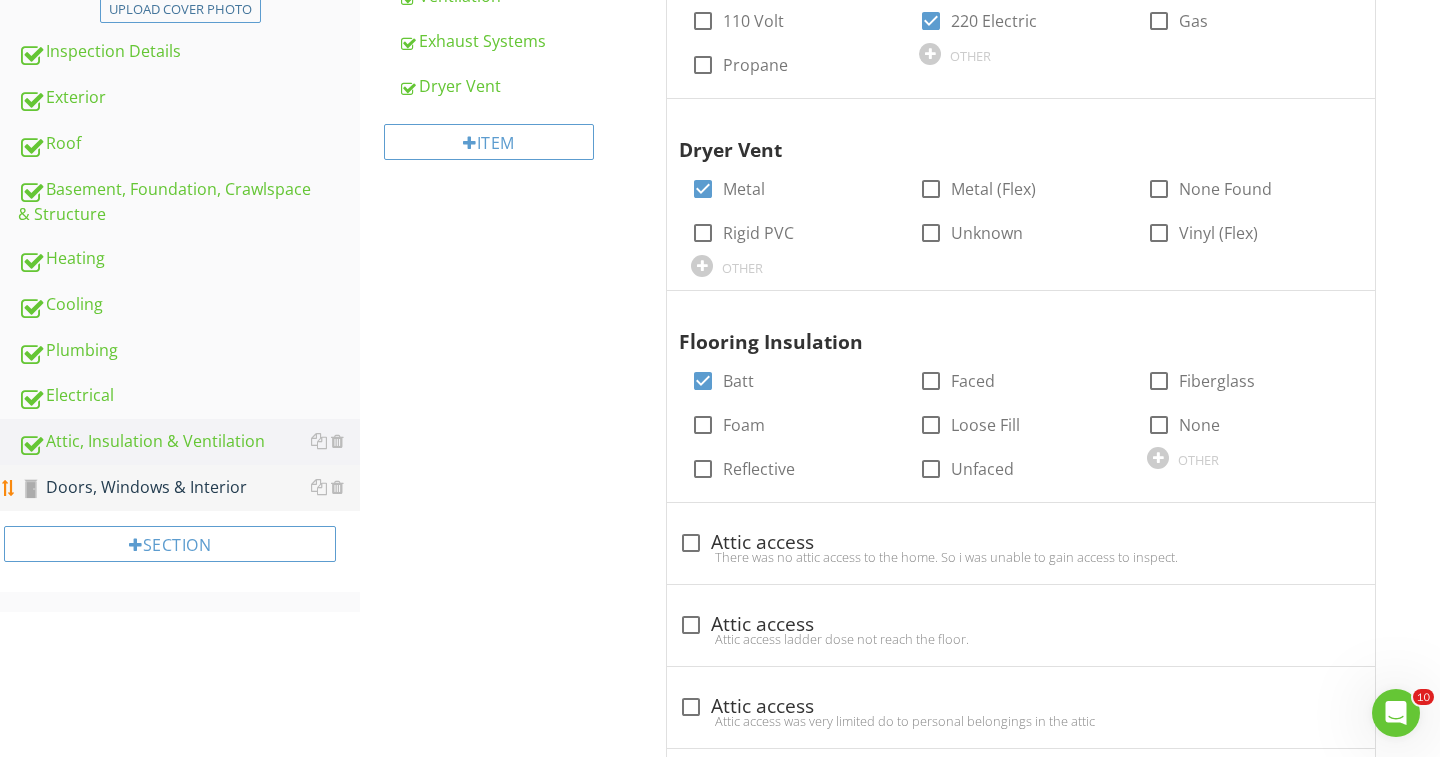 click on "Doors, Windows & Interior" at bounding box center [189, 488] 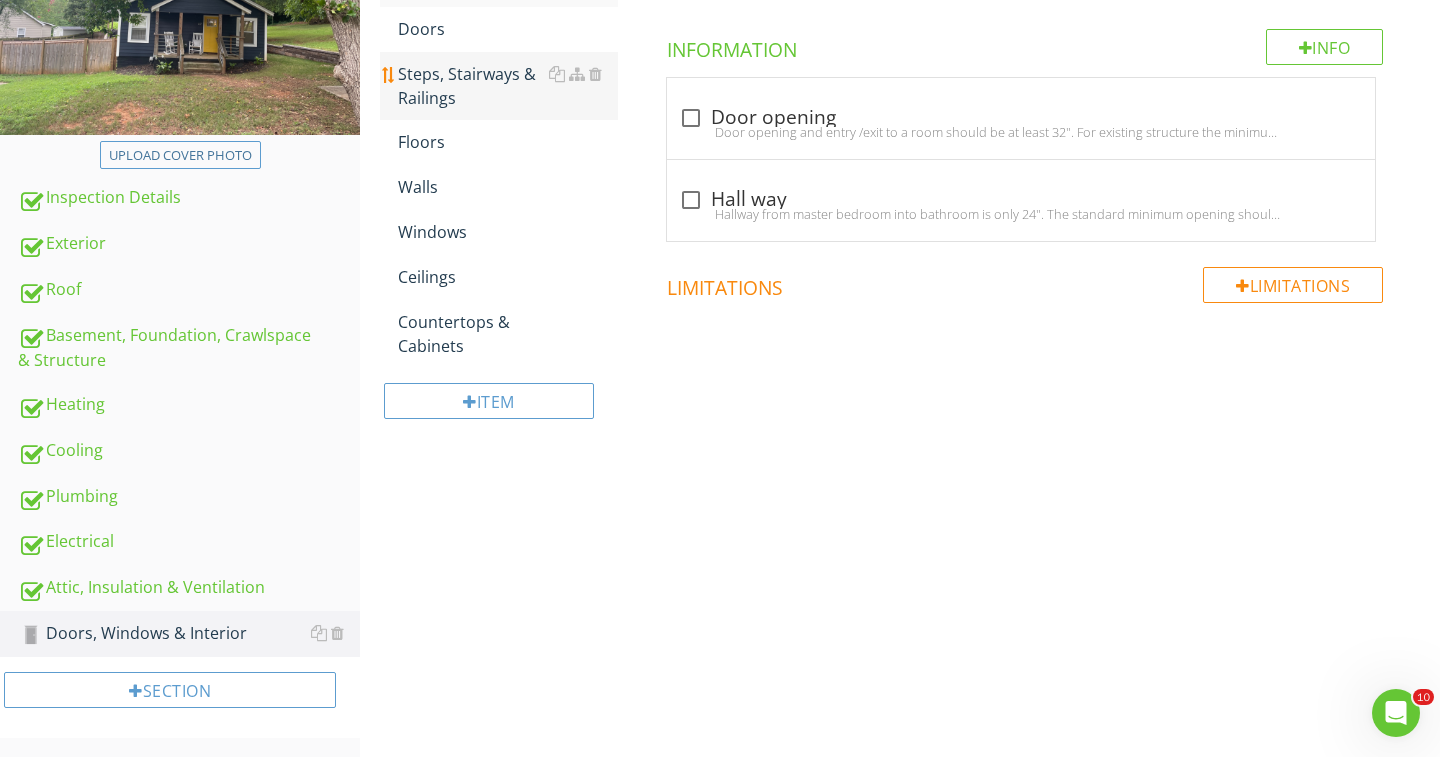 scroll, scrollTop: 58, scrollLeft: 0, axis: vertical 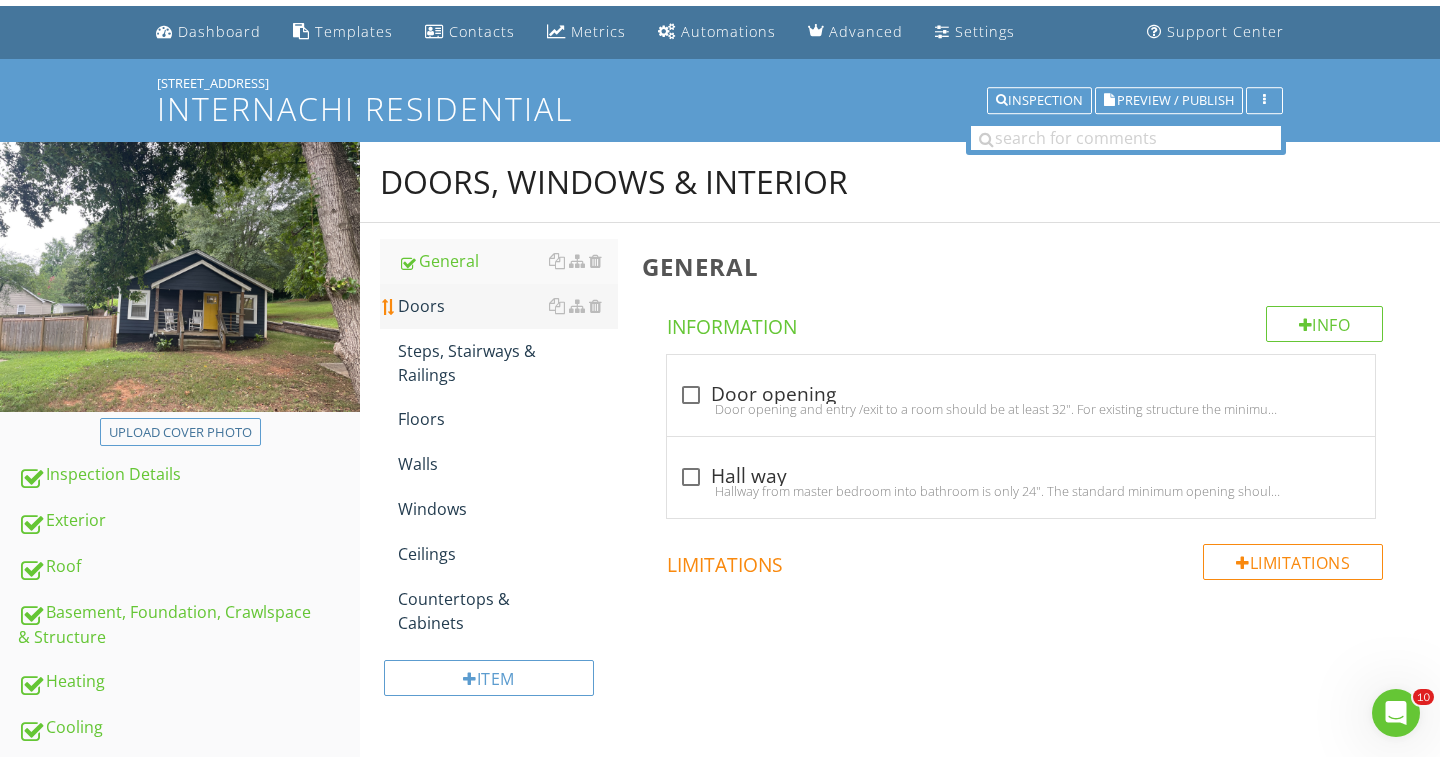 click on "Doors" at bounding box center [508, 306] 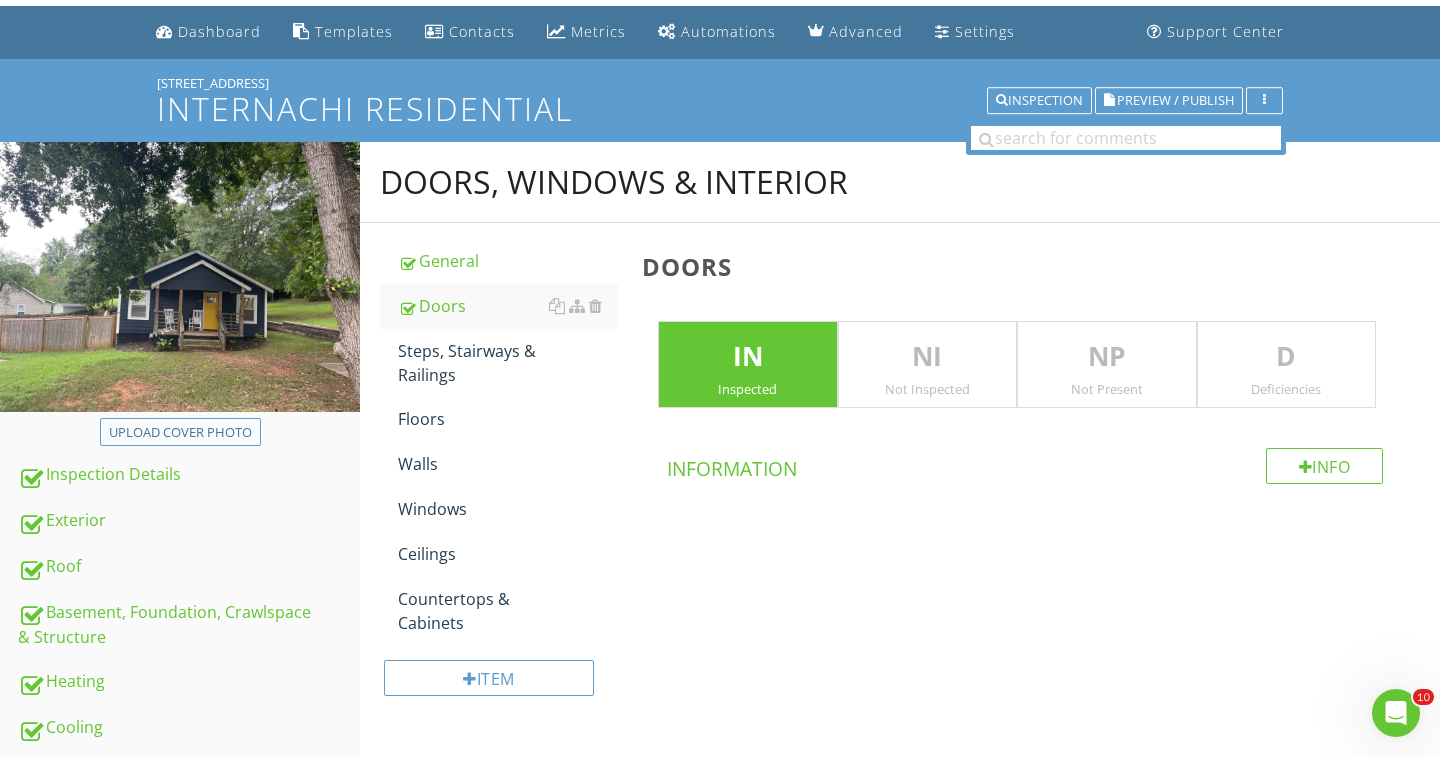 click on "Deficiencies" at bounding box center [1287, 389] 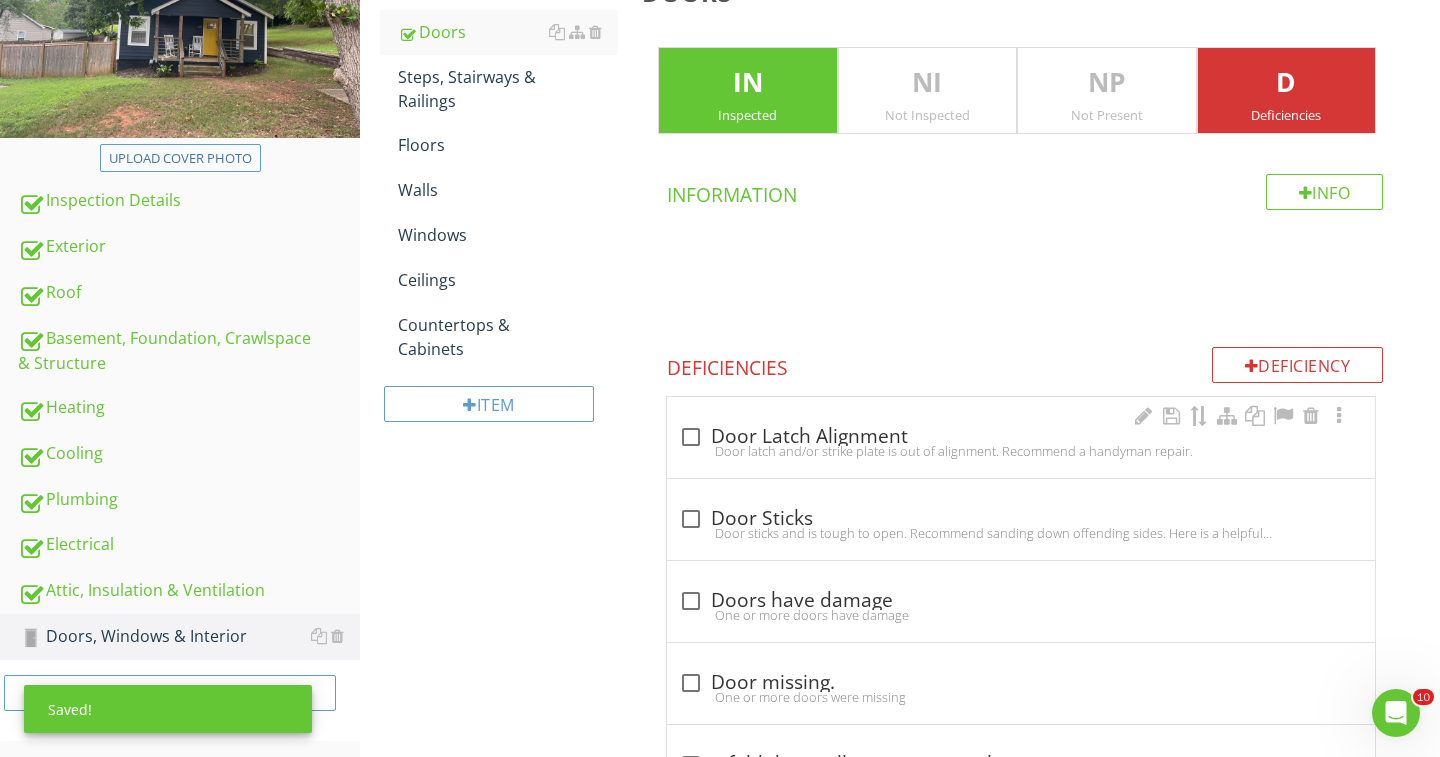 scroll, scrollTop: 342, scrollLeft: 0, axis: vertical 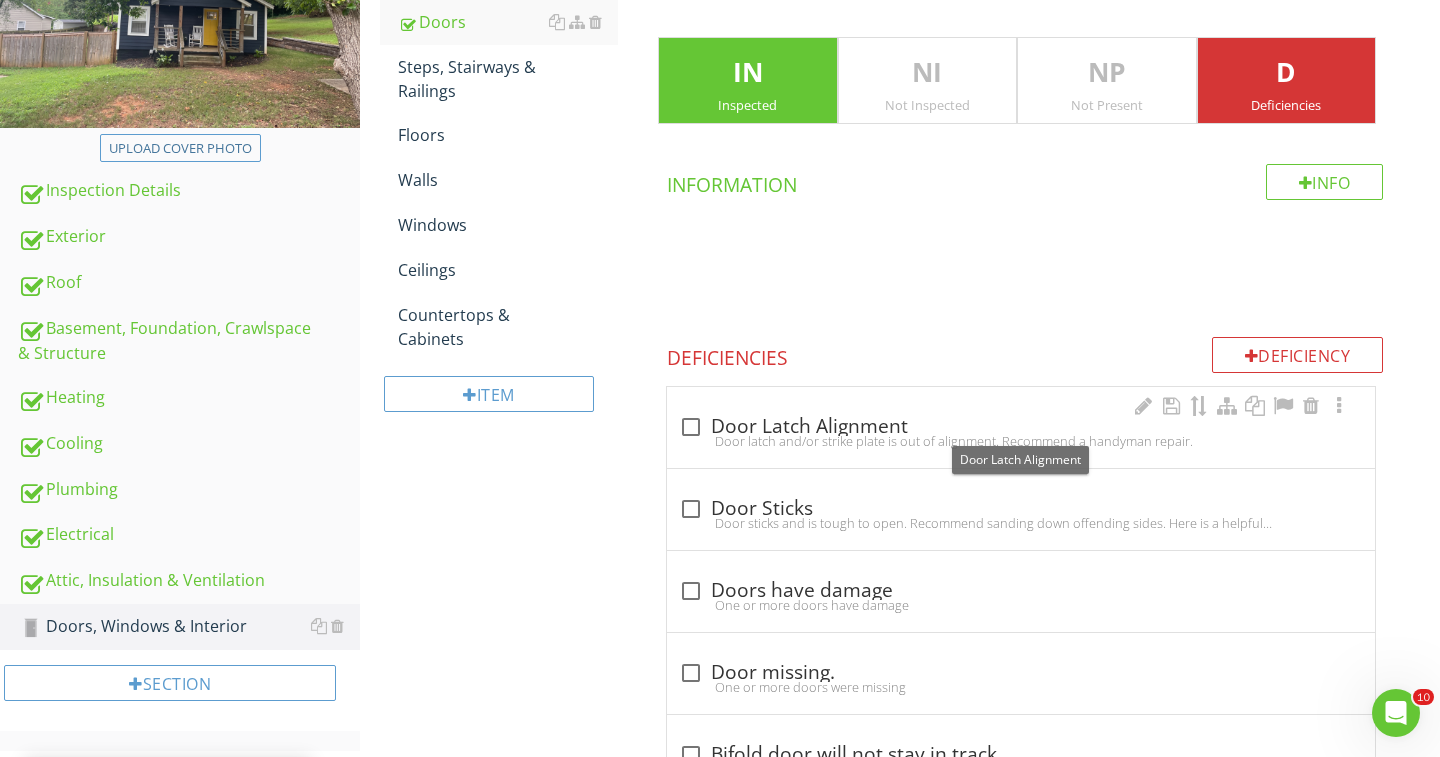 click at bounding box center (691, 427) 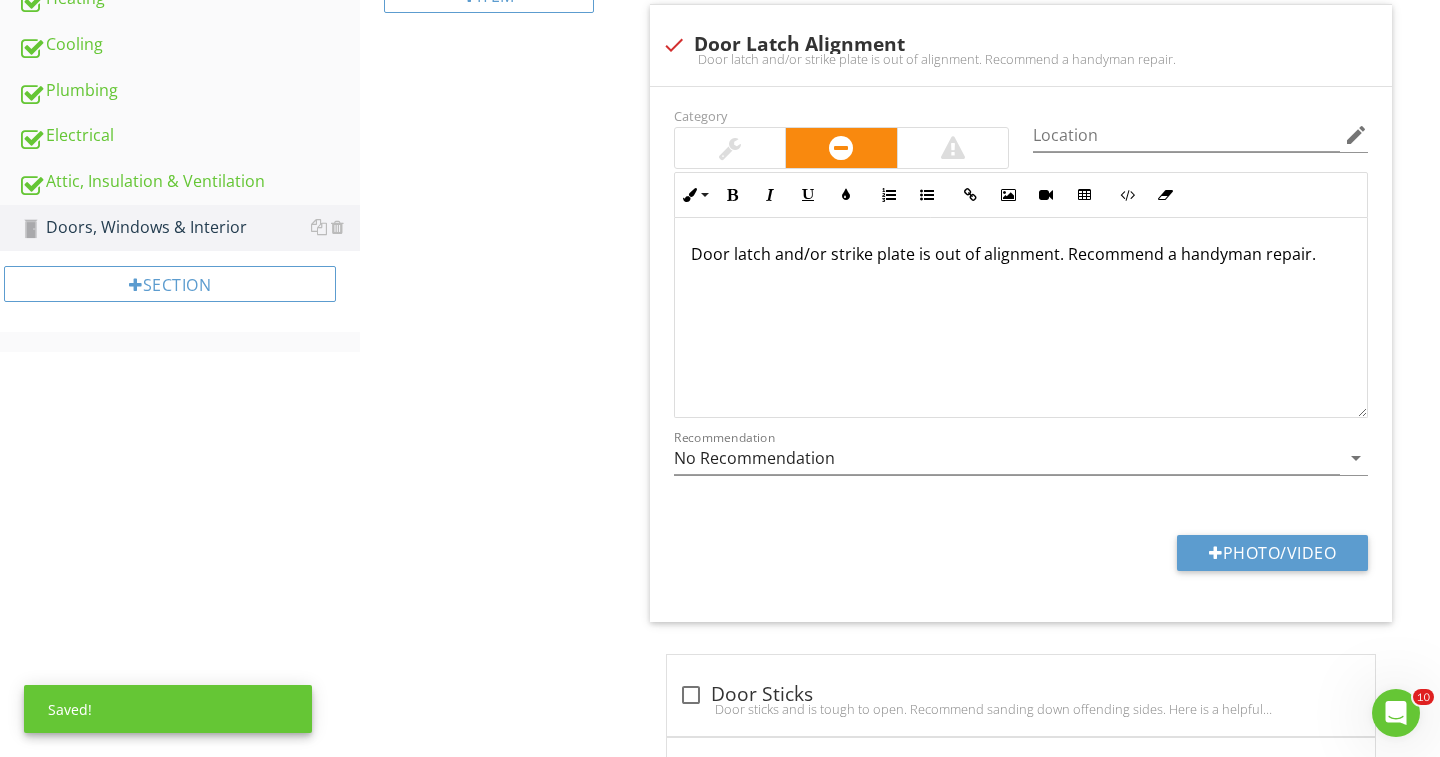 scroll, scrollTop: 904, scrollLeft: 0, axis: vertical 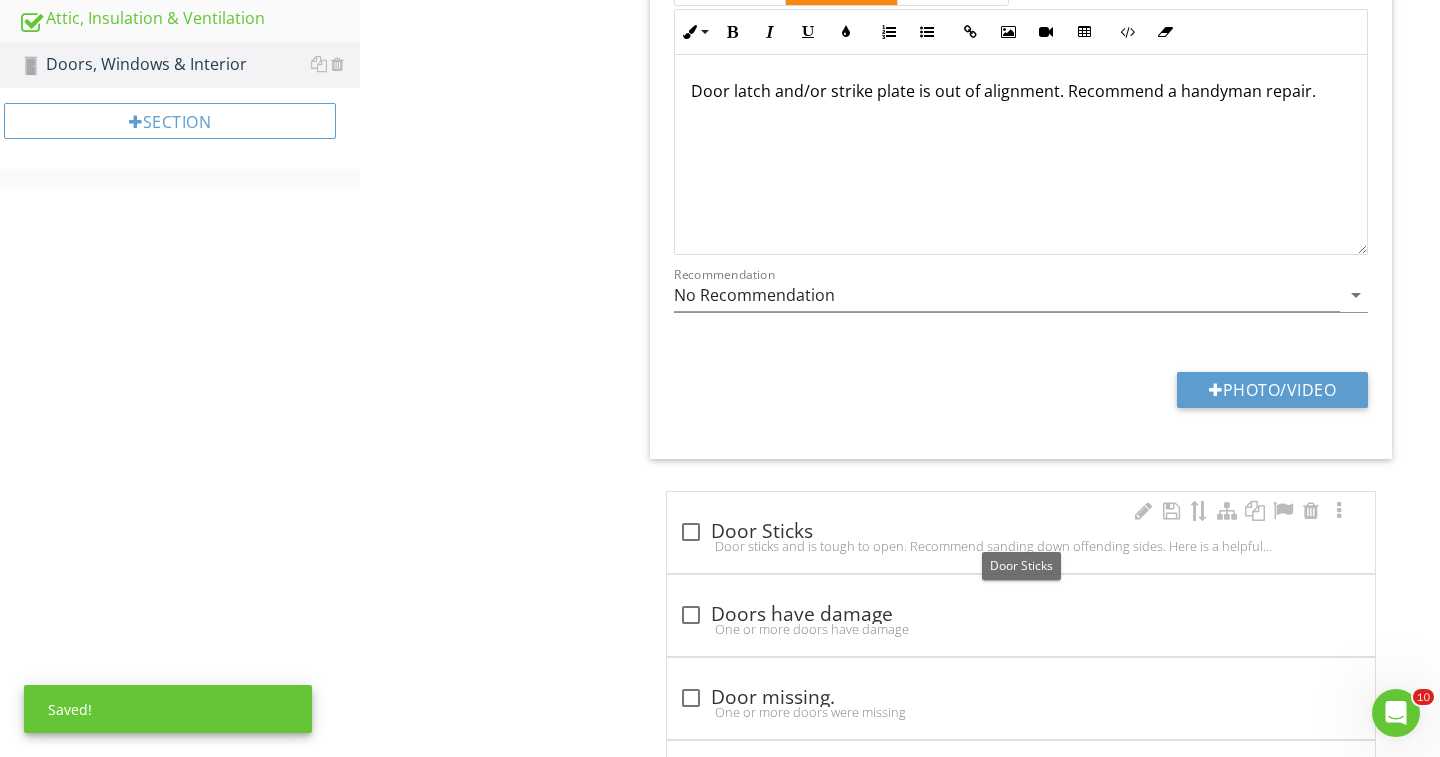 click on "check_box_outline_blank
Door Sticks" at bounding box center [1021, 532] 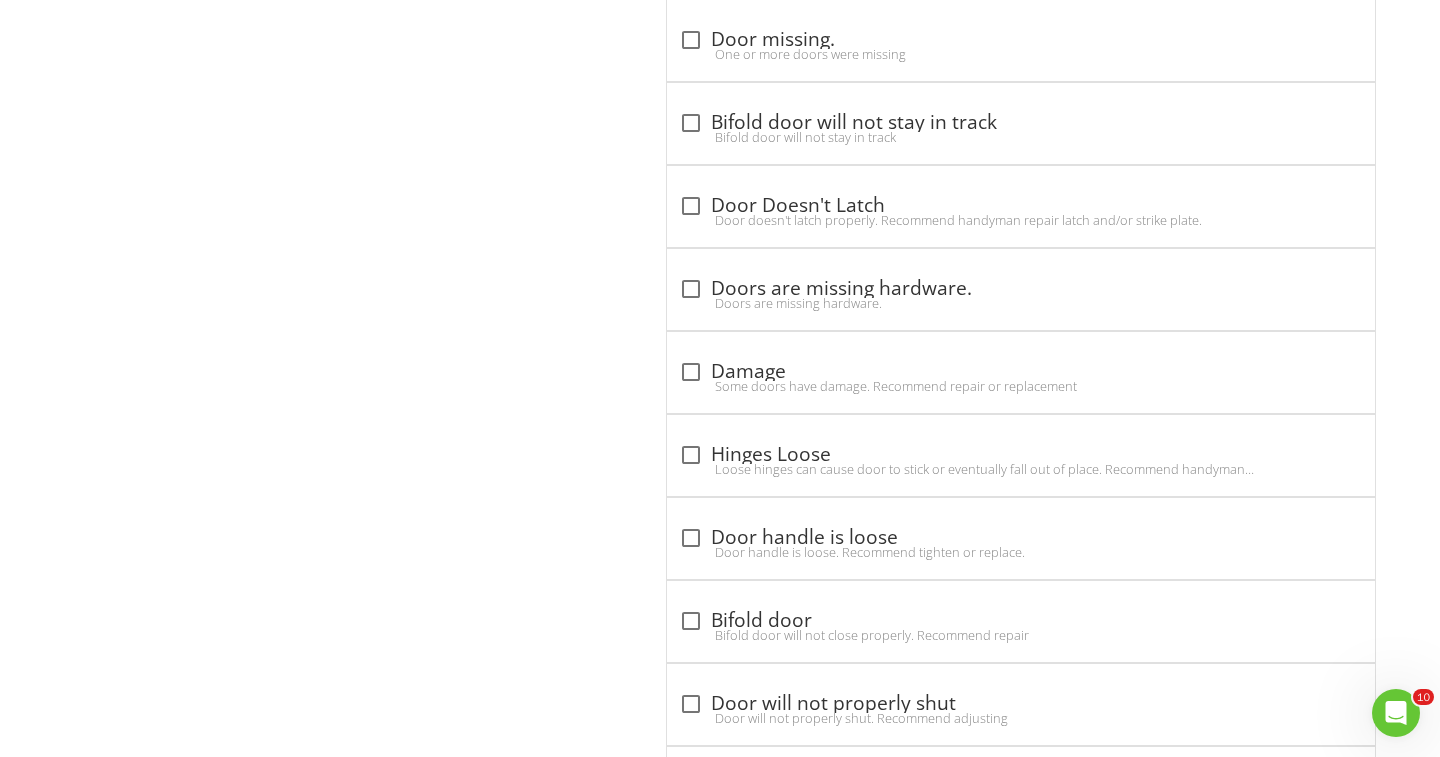 scroll, scrollTop: 2388, scrollLeft: 0, axis: vertical 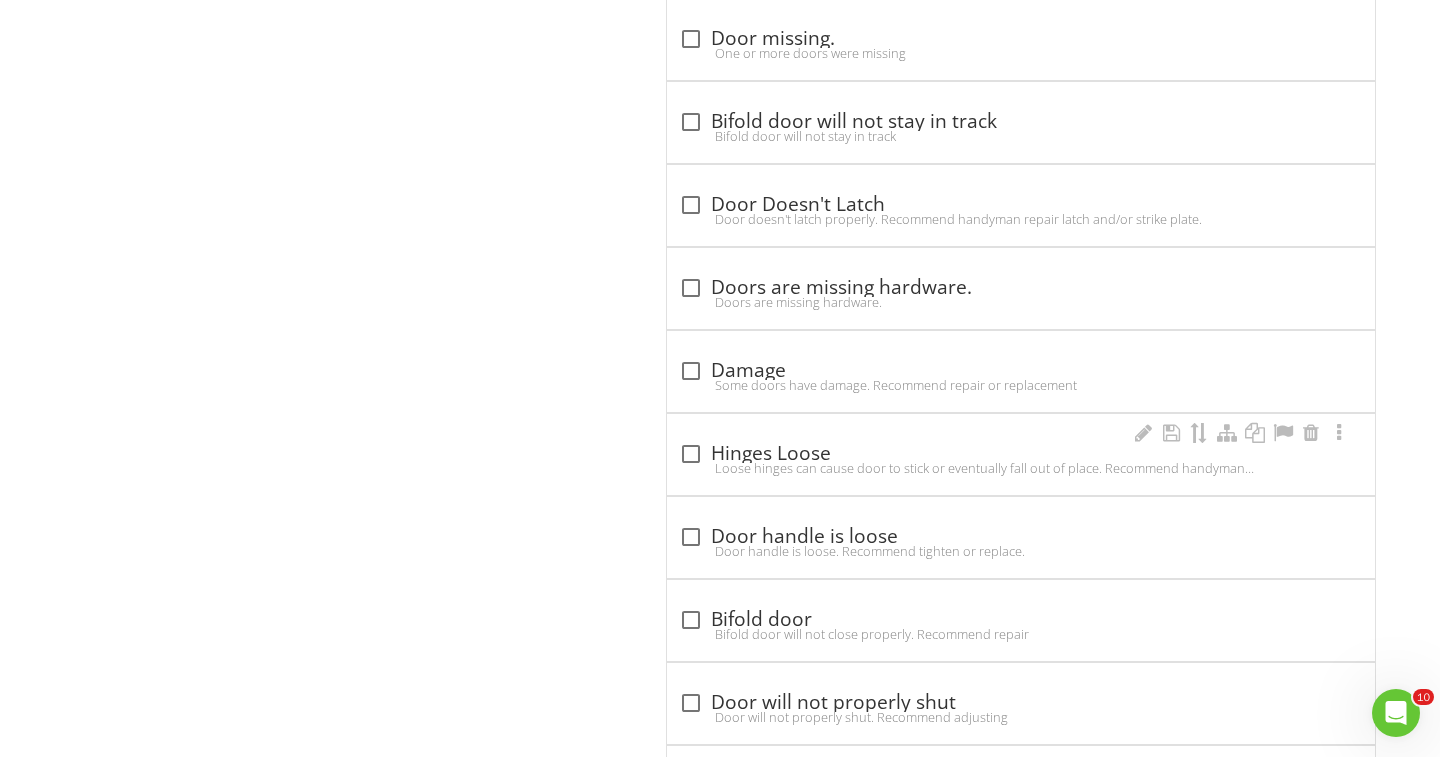 click at bounding box center [691, 454] 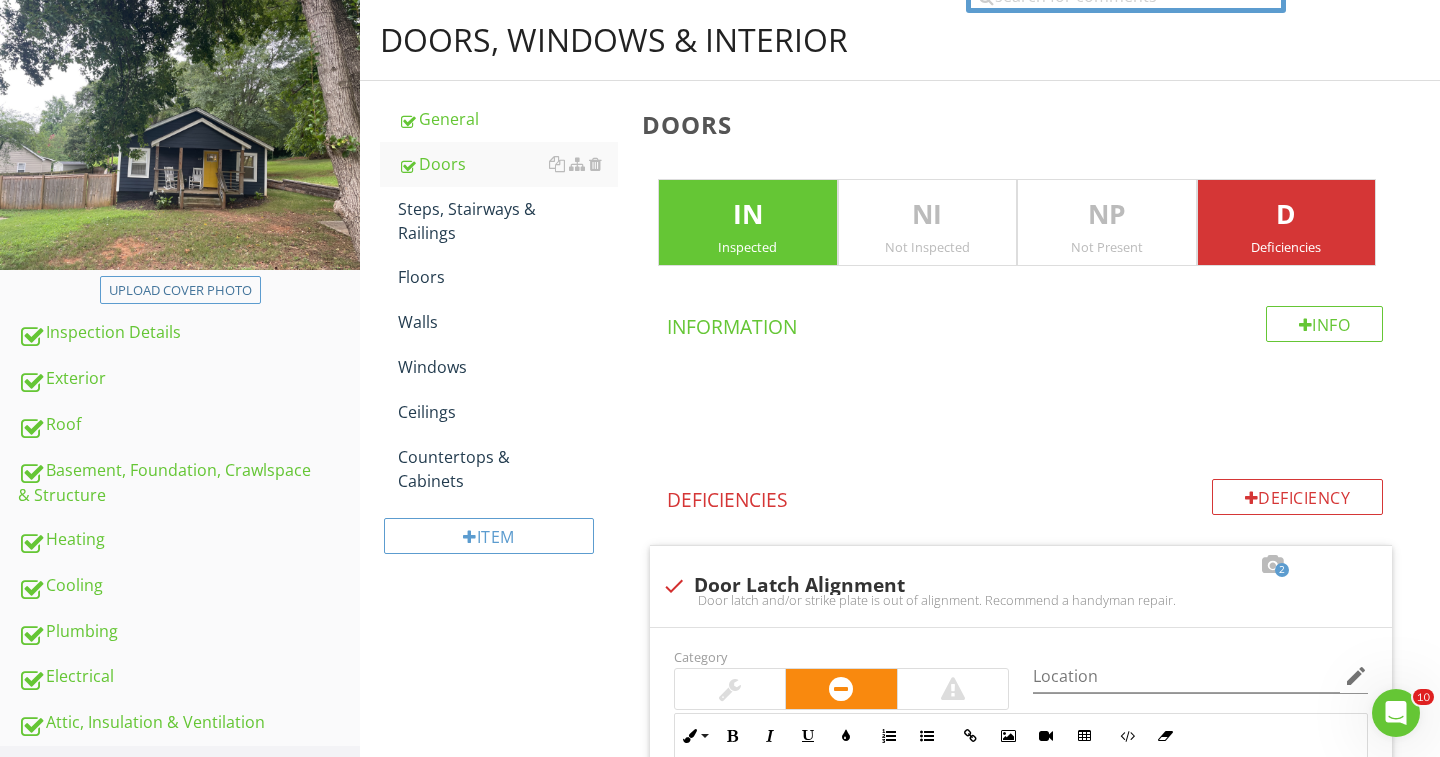 scroll, scrollTop: 188, scrollLeft: 0, axis: vertical 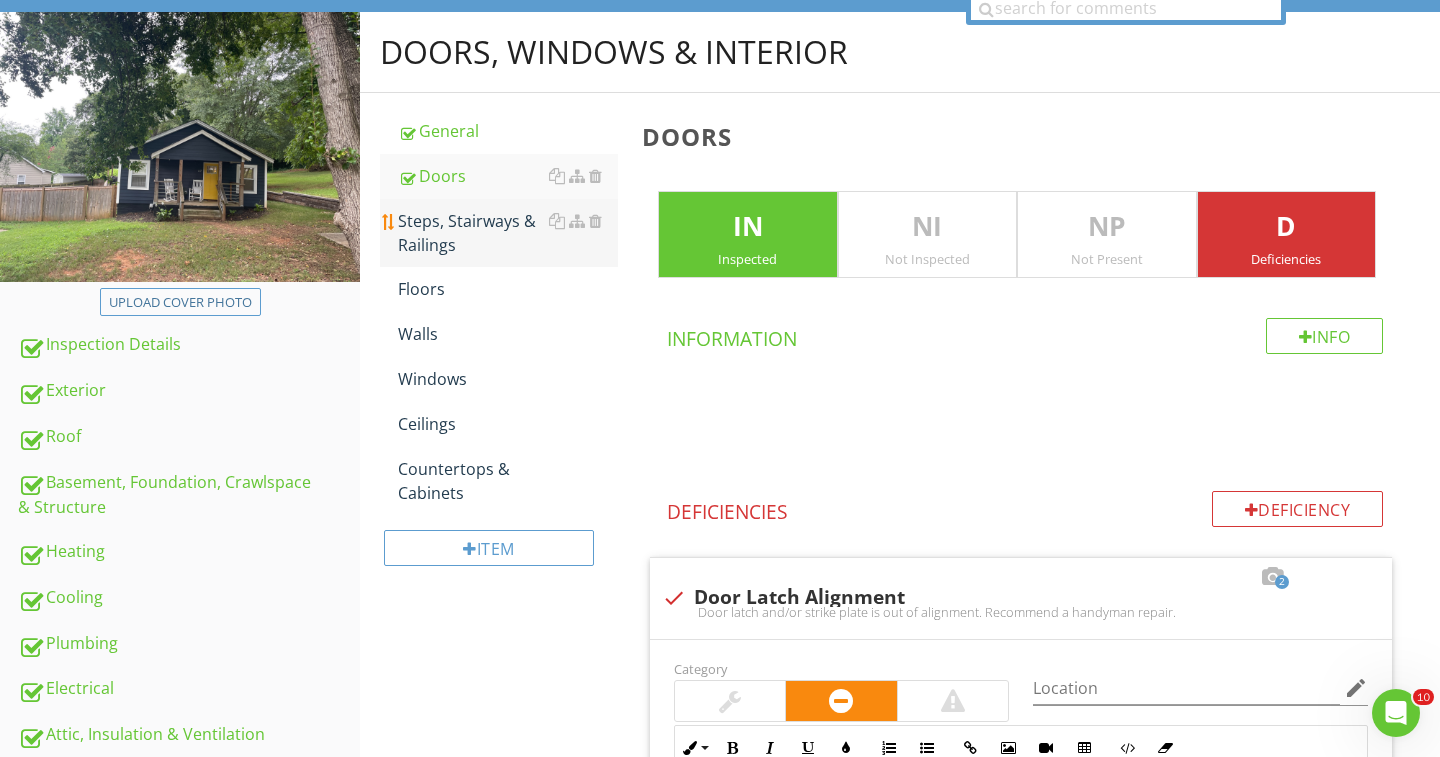 click on "Steps, Stairways & Railings" at bounding box center [508, 233] 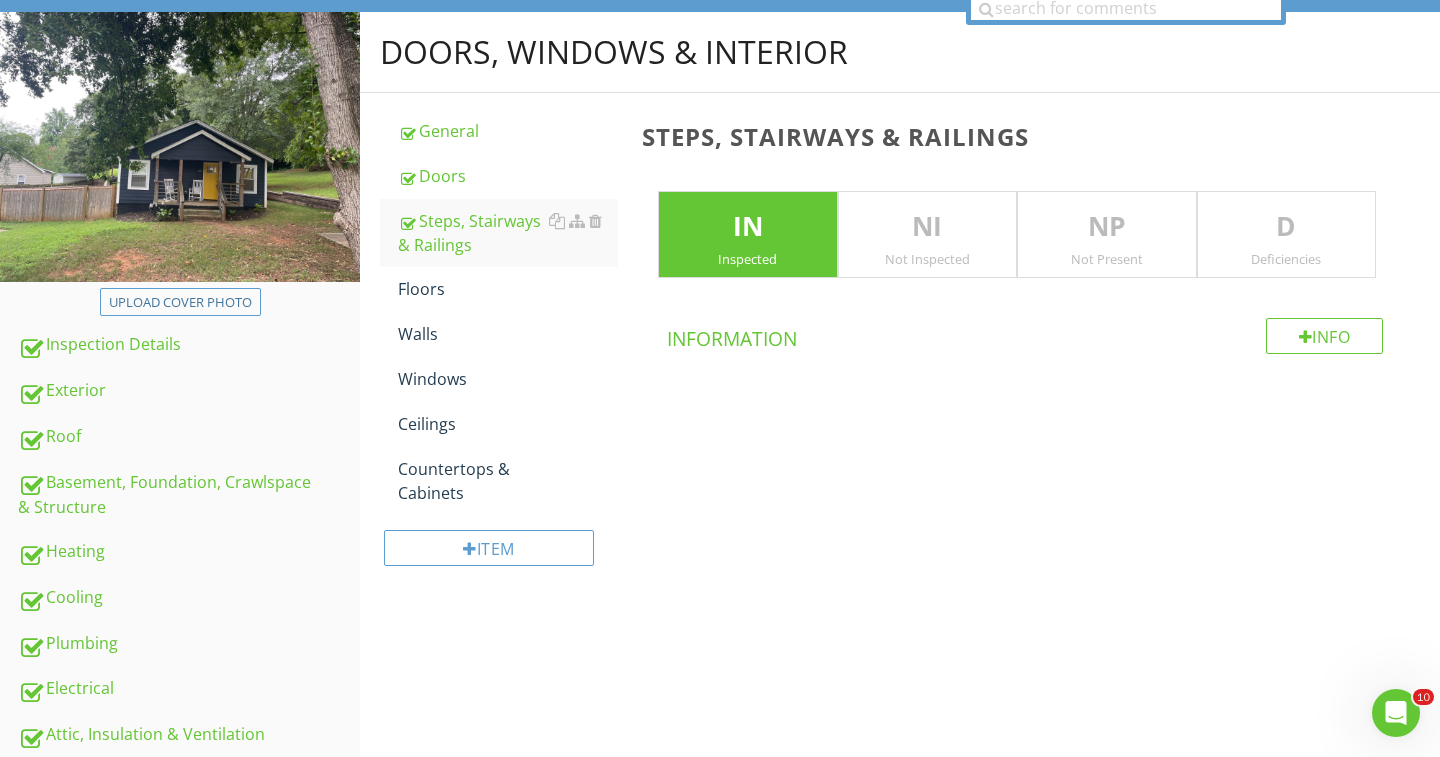 click on "NP" at bounding box center [1107, 227] 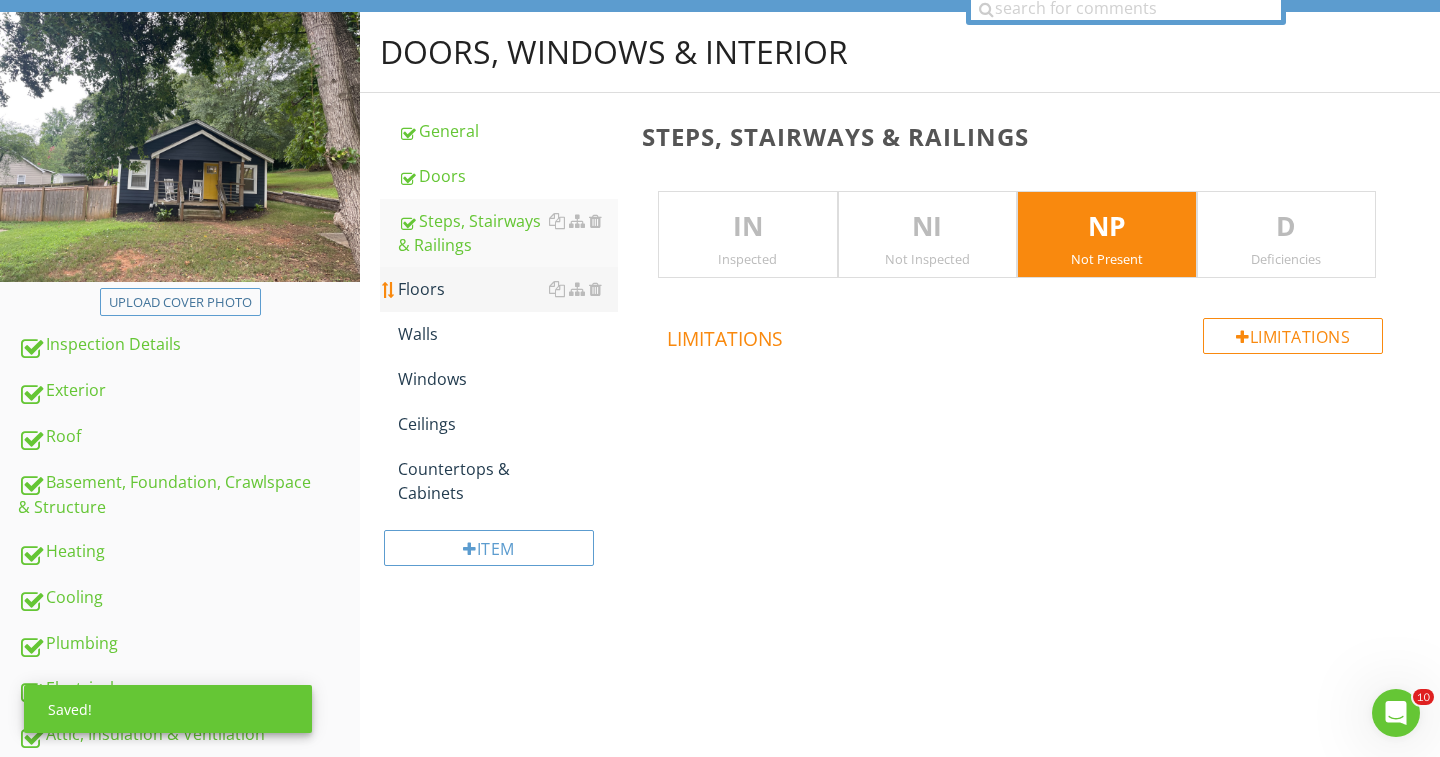 click on "Floors" at bounding box center (508, 289) 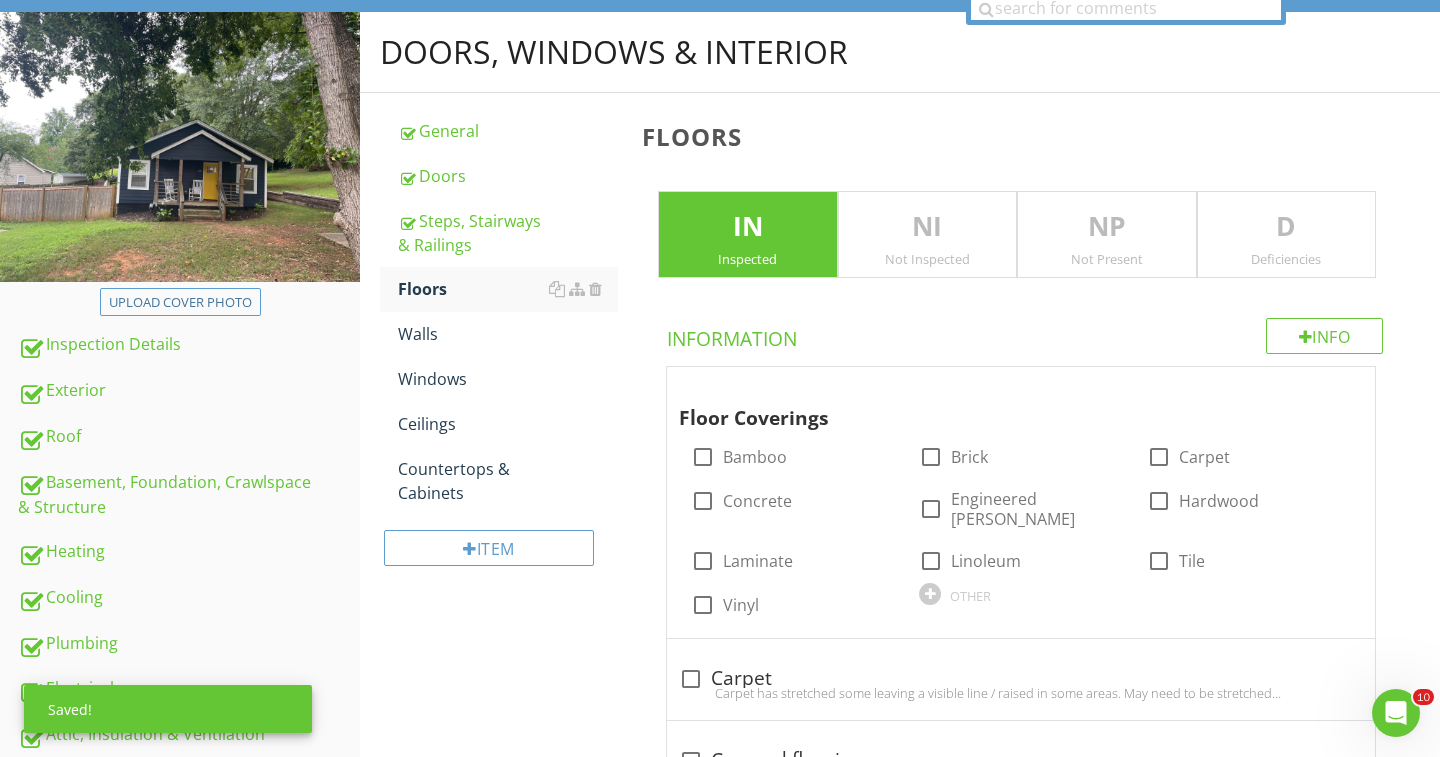 click on "Deficiencies" at bounding box center (1287, 259) 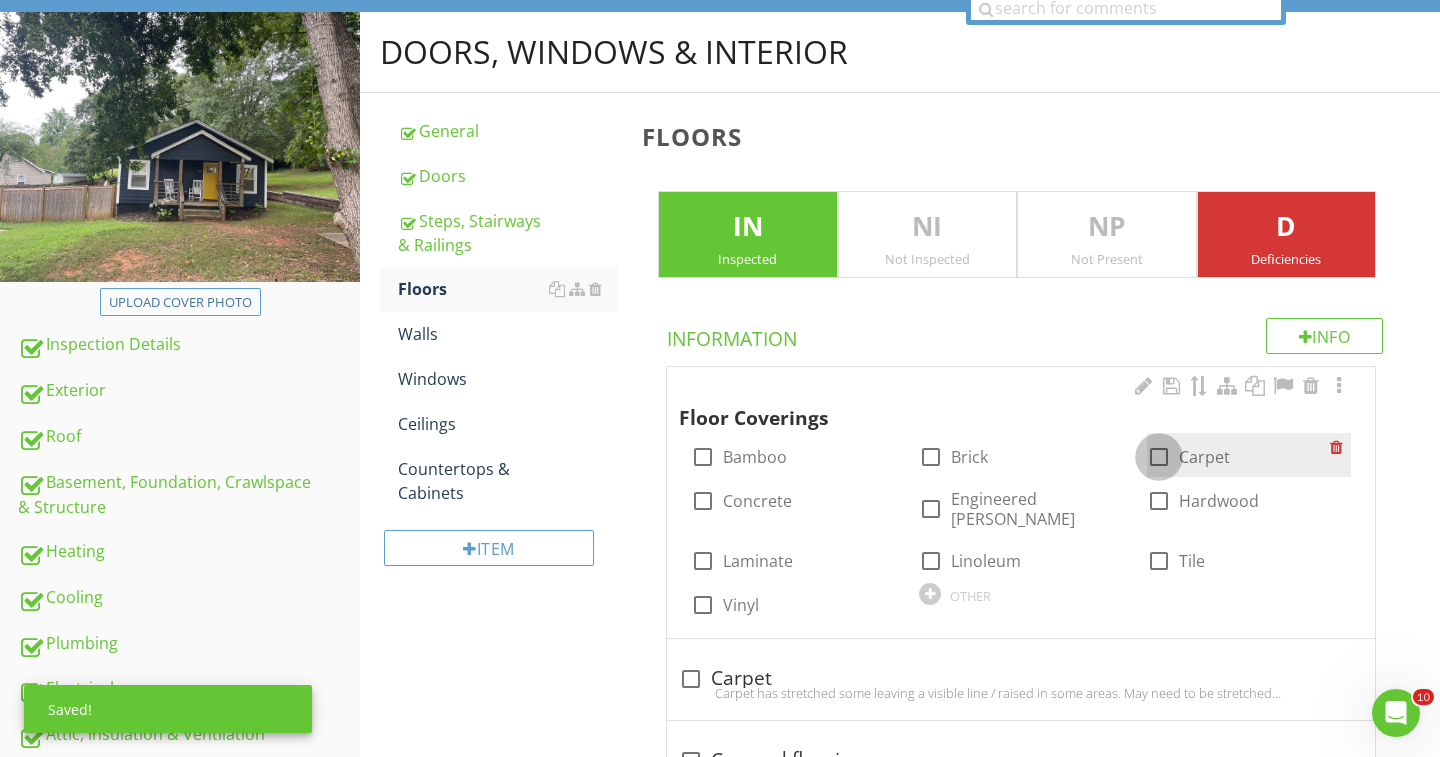 click at bounding box center [1159, 457] 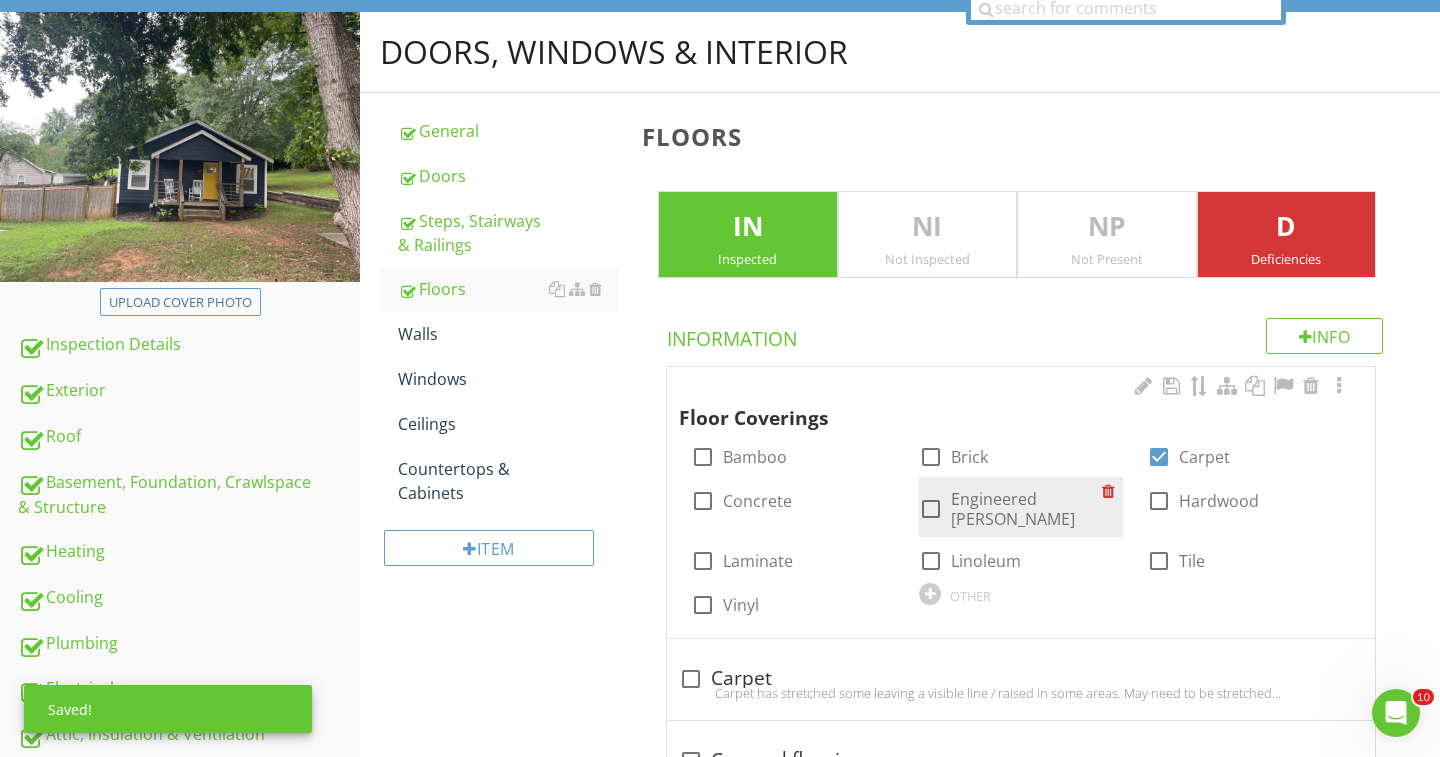 click at bounding box center (931, 509) 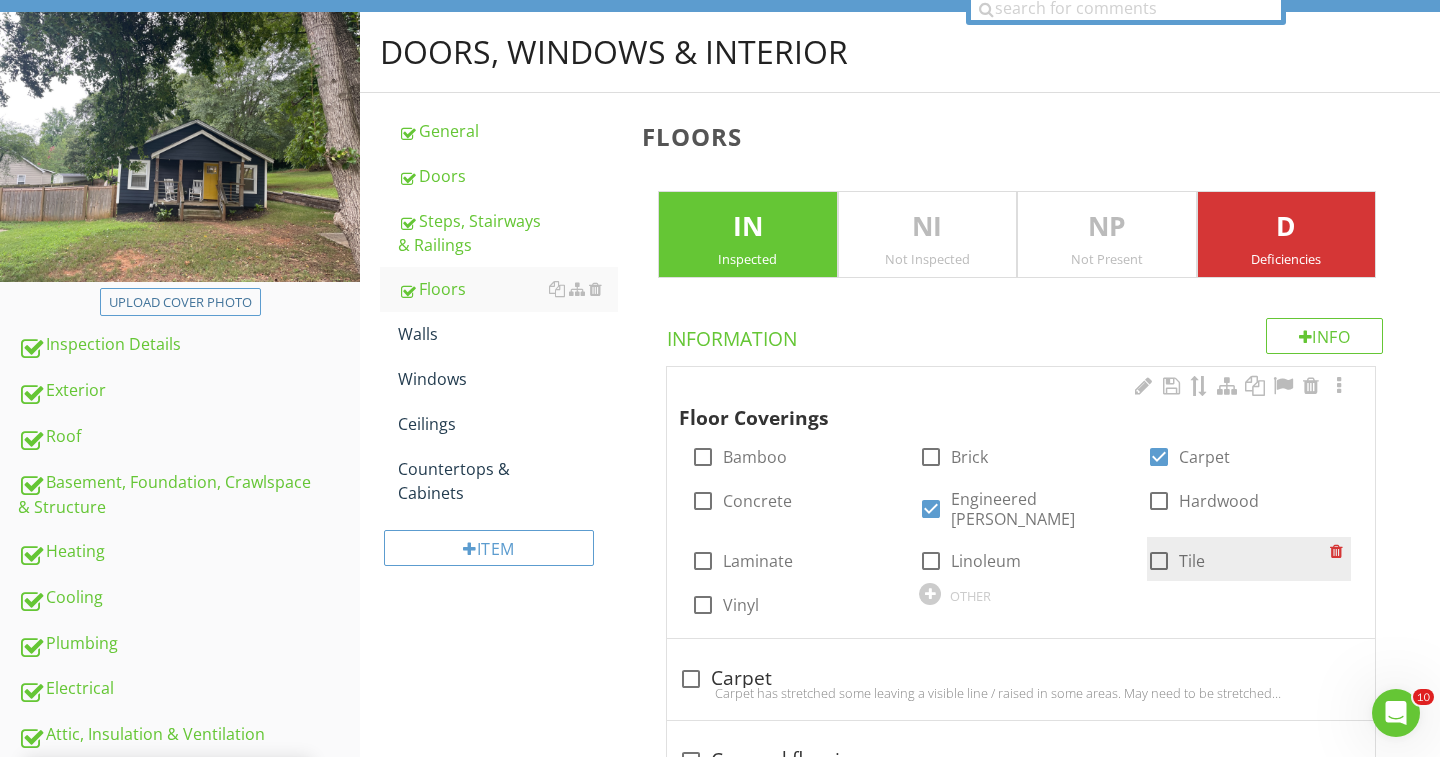 drag, startPoint x: 1166, startPoint y: 543, endPoint x: 1156, endPoint y: 539, distance: 10.770329 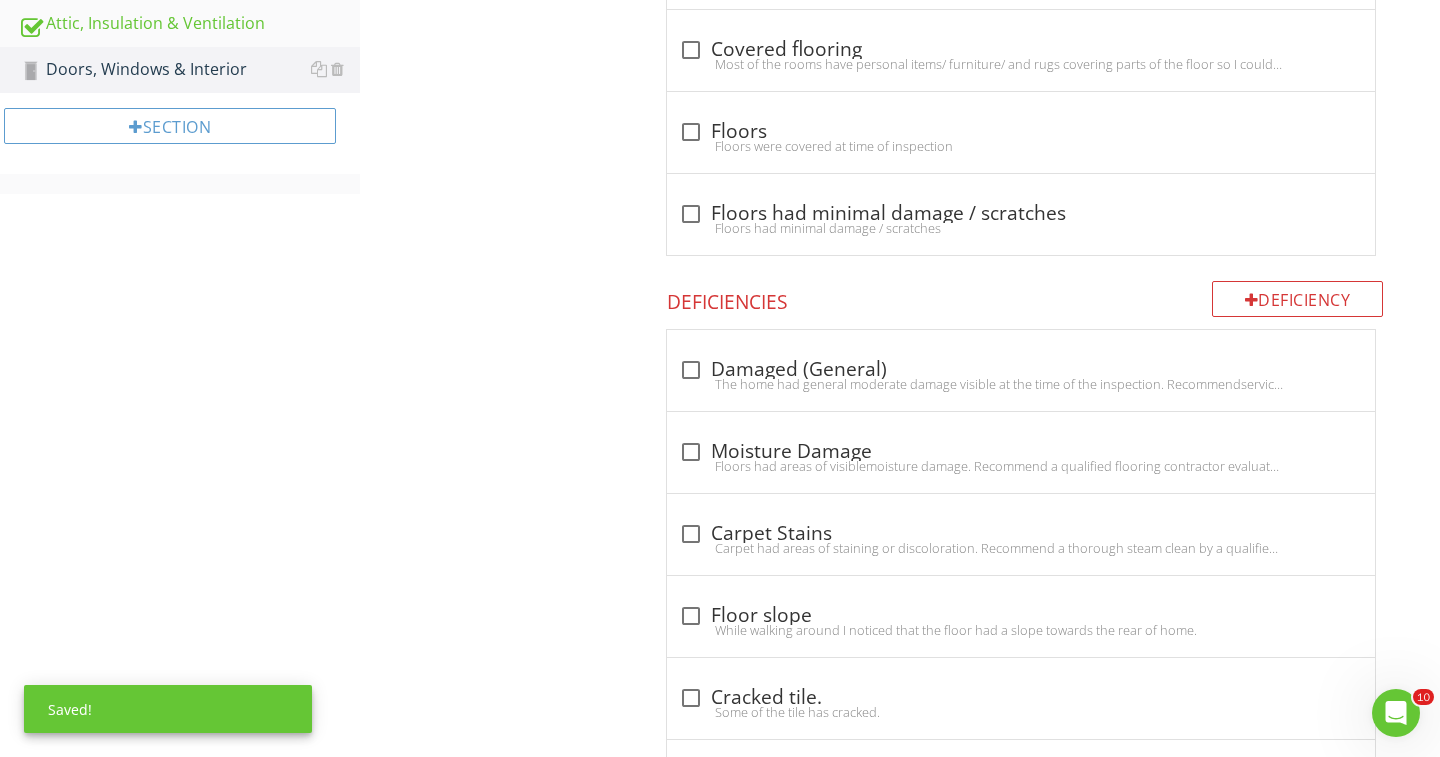 scroll, scrollTop: 910, scrollLeft: 0, axis: vertical 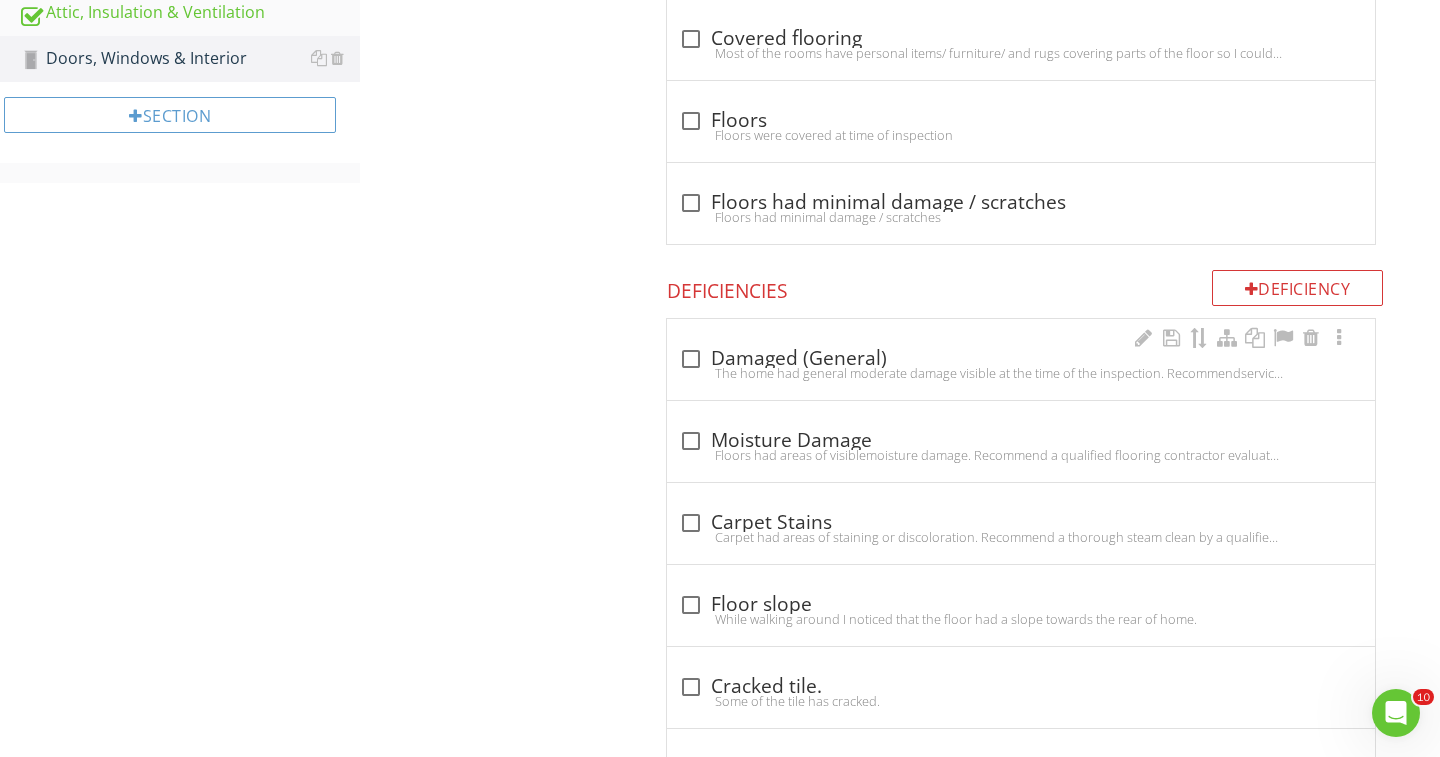 click on "The home had general moderate damage visible at the time of the inspection. Recommendservice by a qualified contractor." at bounding box center (1021, 373) 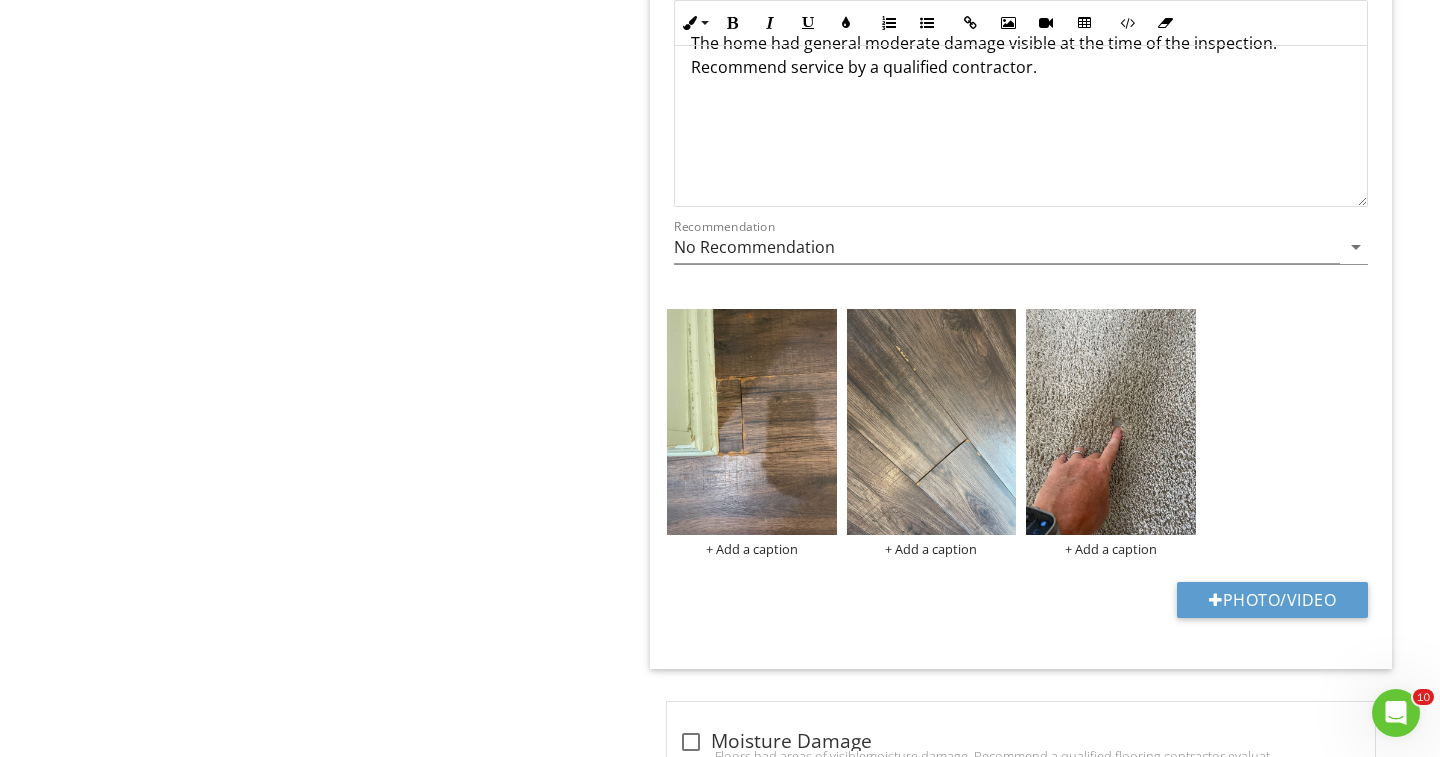 scroll, scrollTop: 1472, scrollLeft: 0, axis: vertical 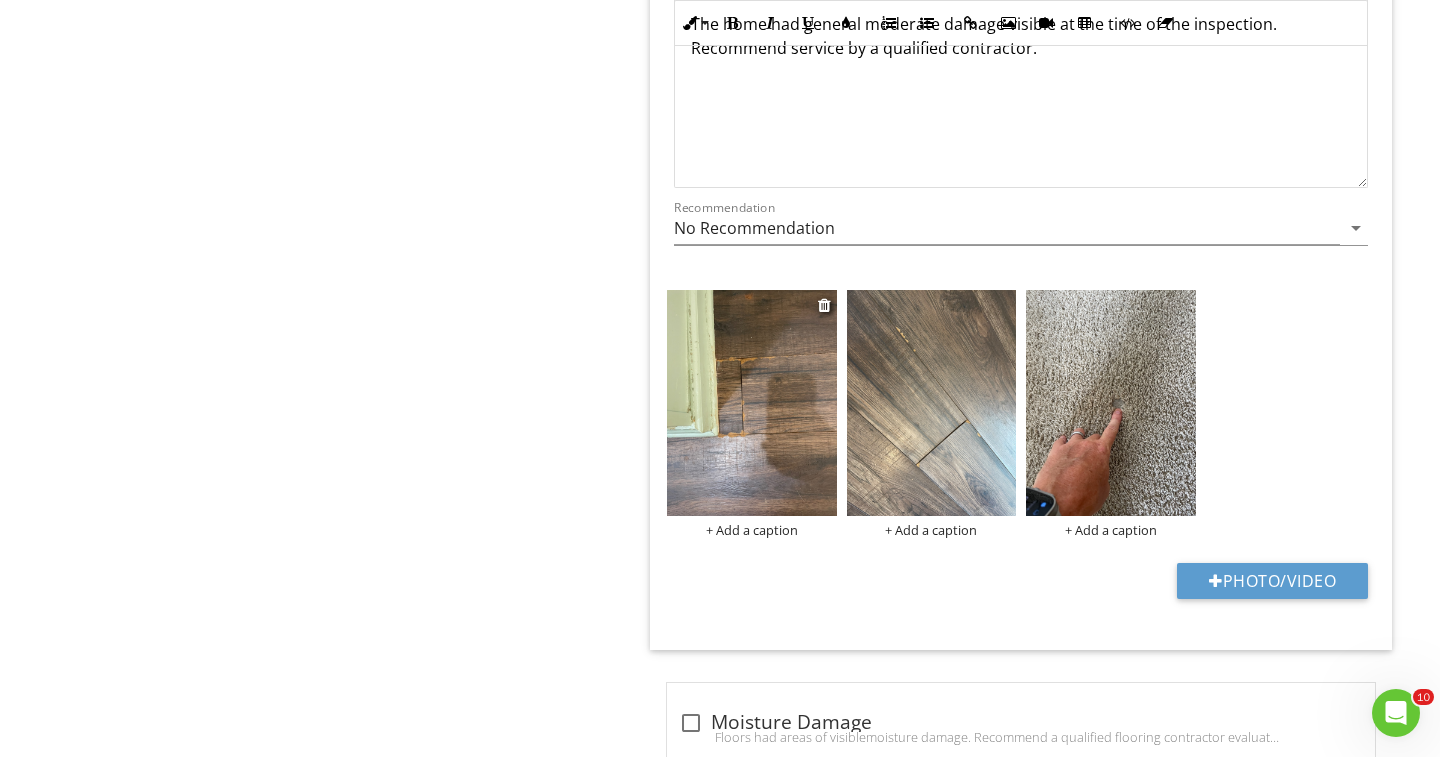 click at bounding box center (752, 403) 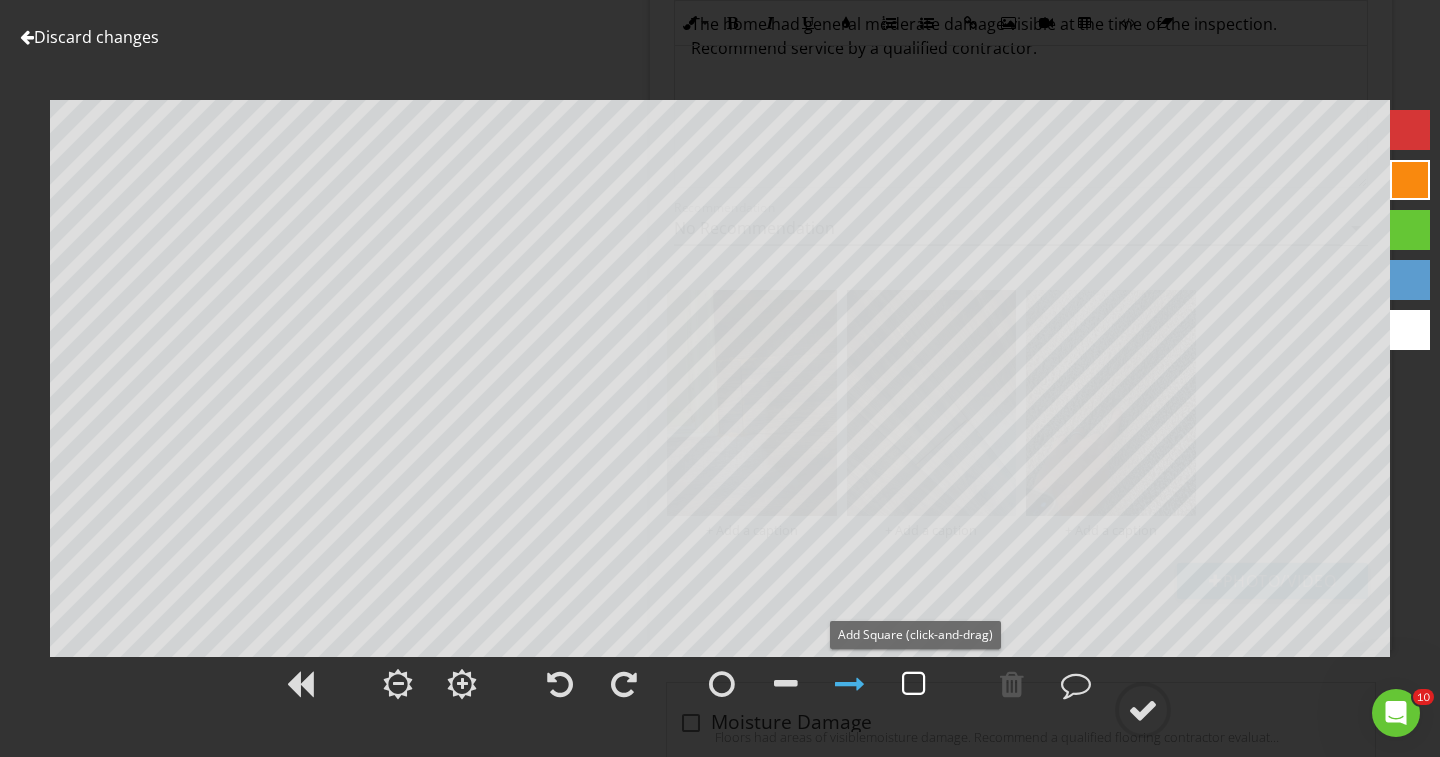 click at bounding box center (914, 684) 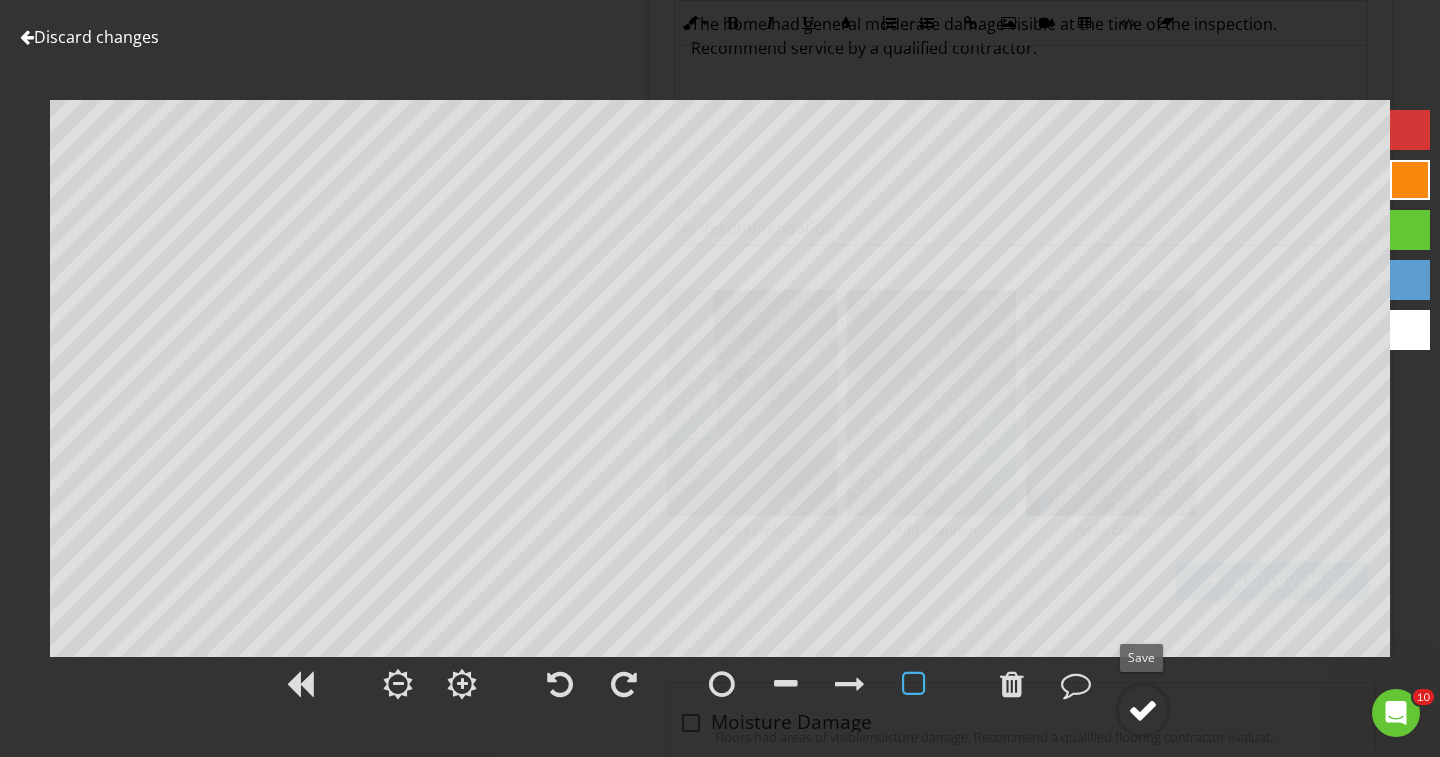 click at bounding box center (1143, 710) 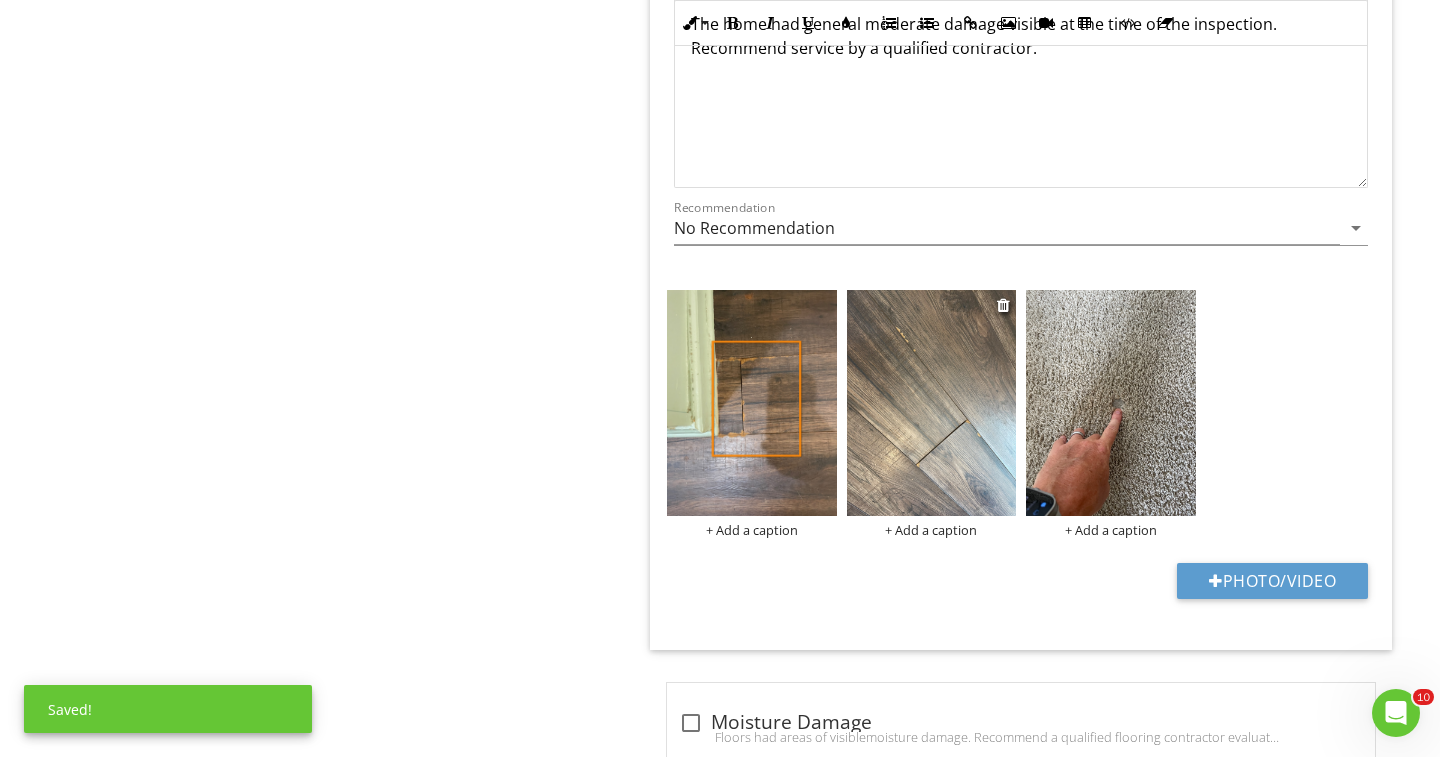 click at bounding box center (932, 403) 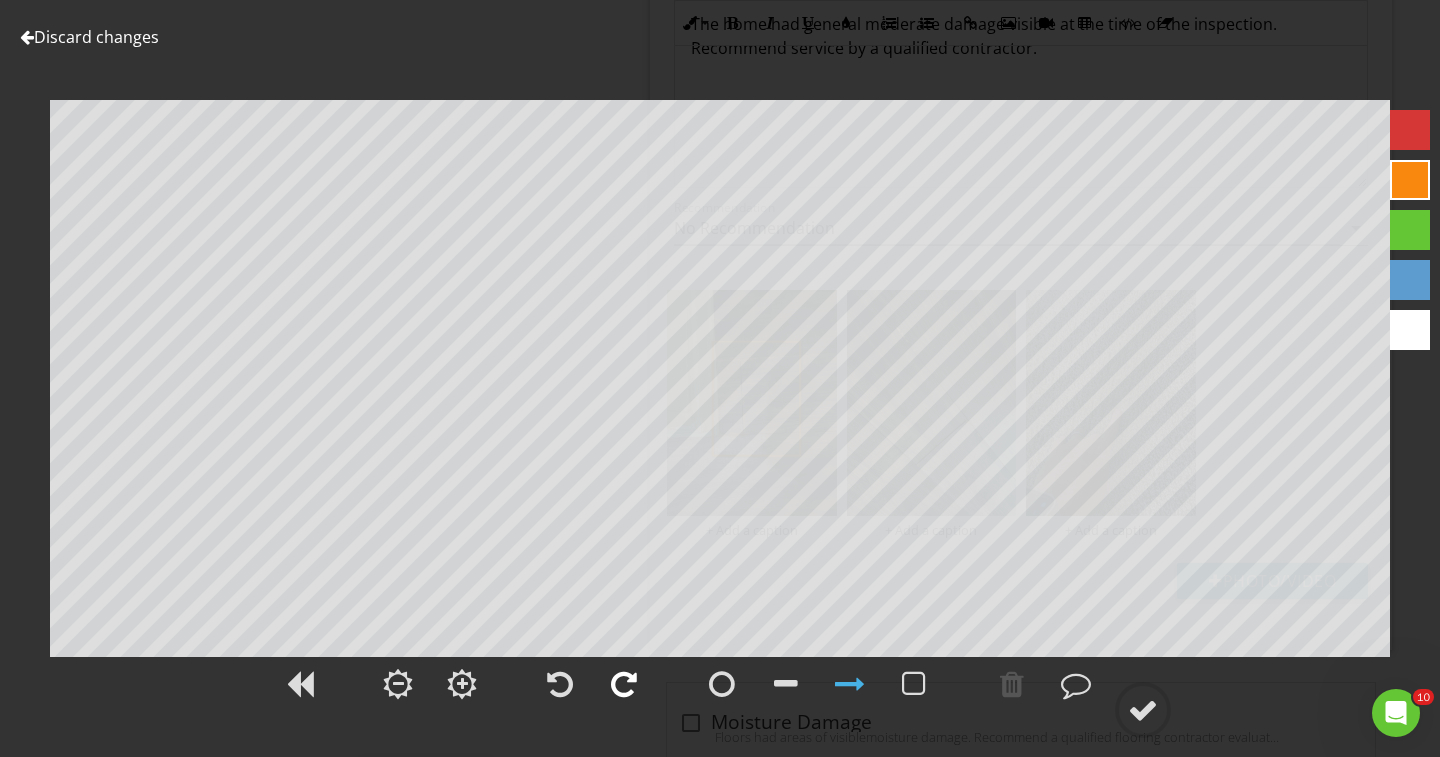 click at bounding box center [624, 684] 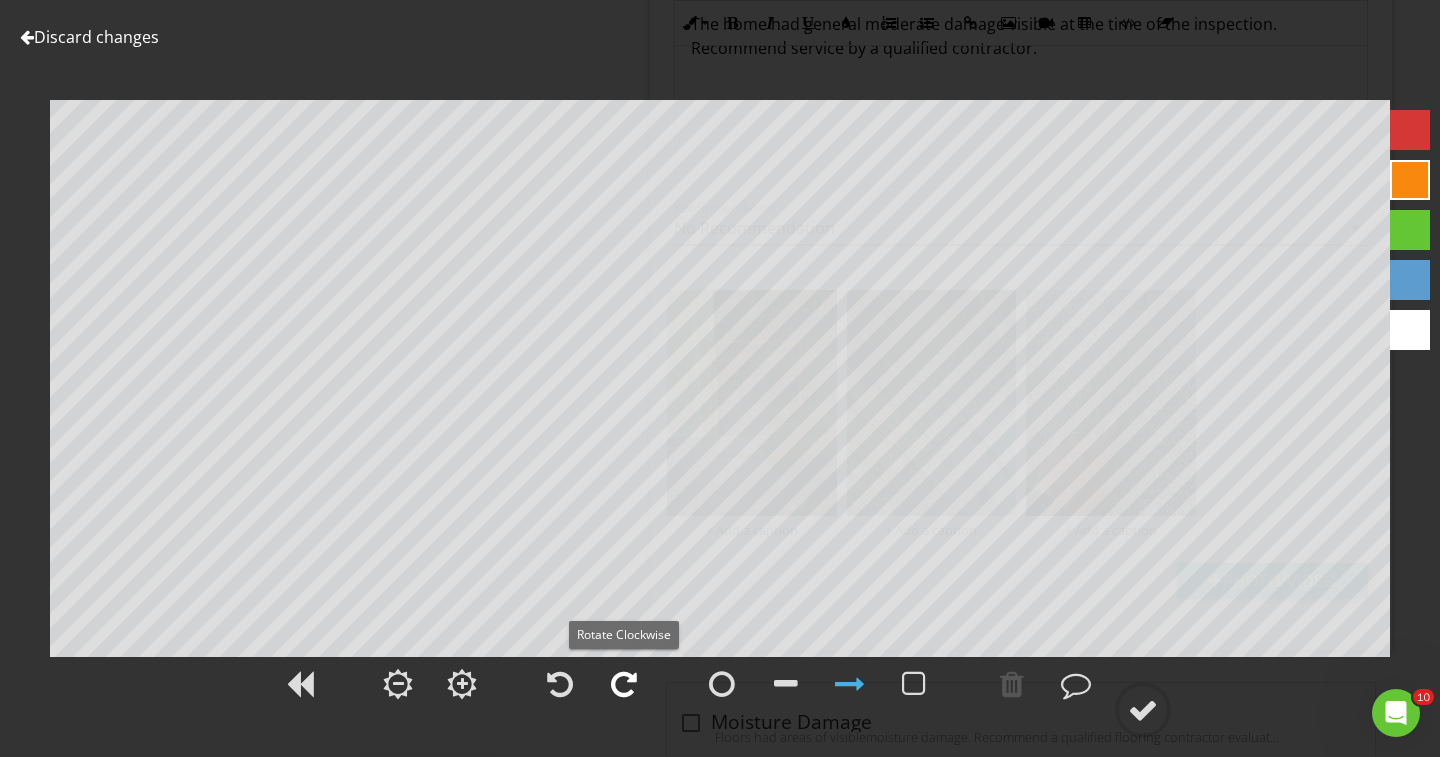 click at bounding box center (624, 684) 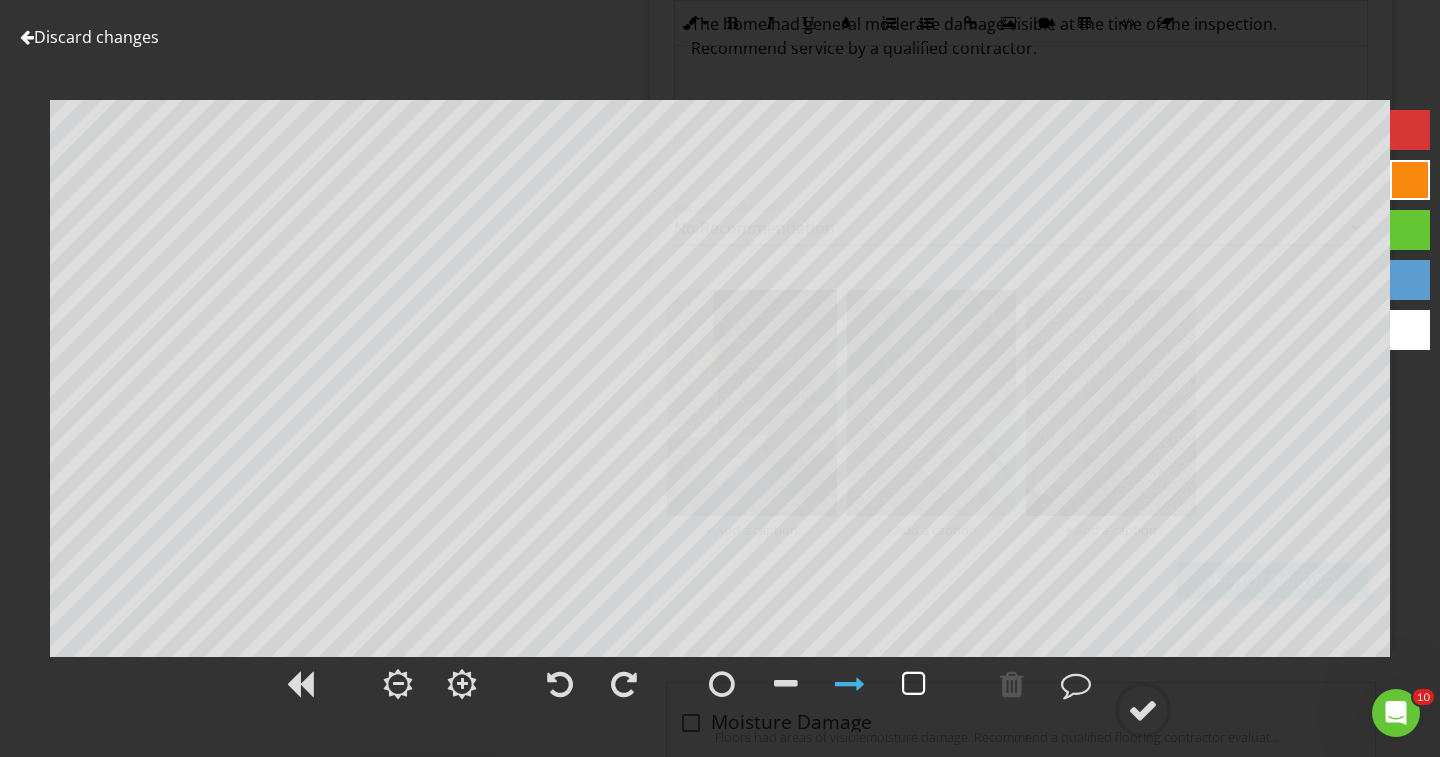 click at bounding box center (914, 684) 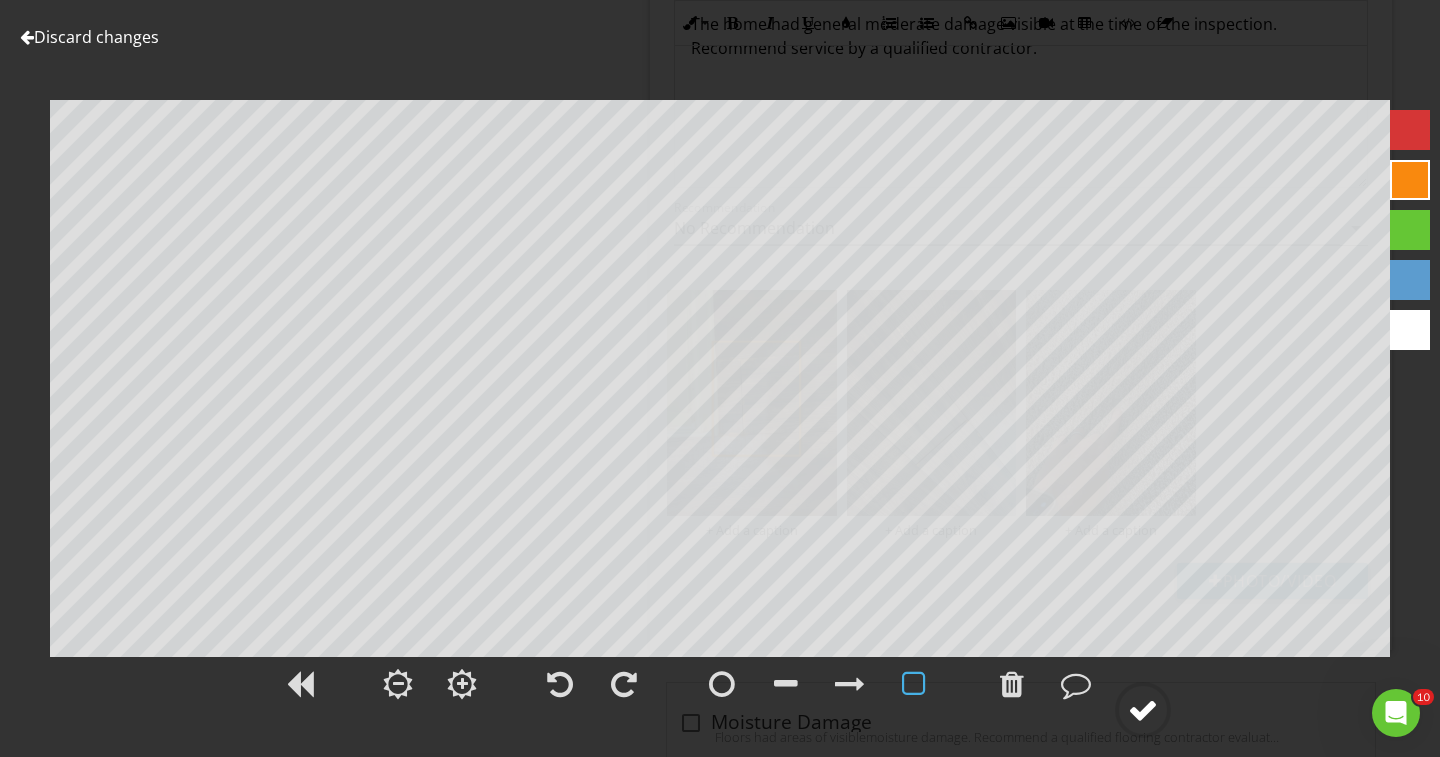 click 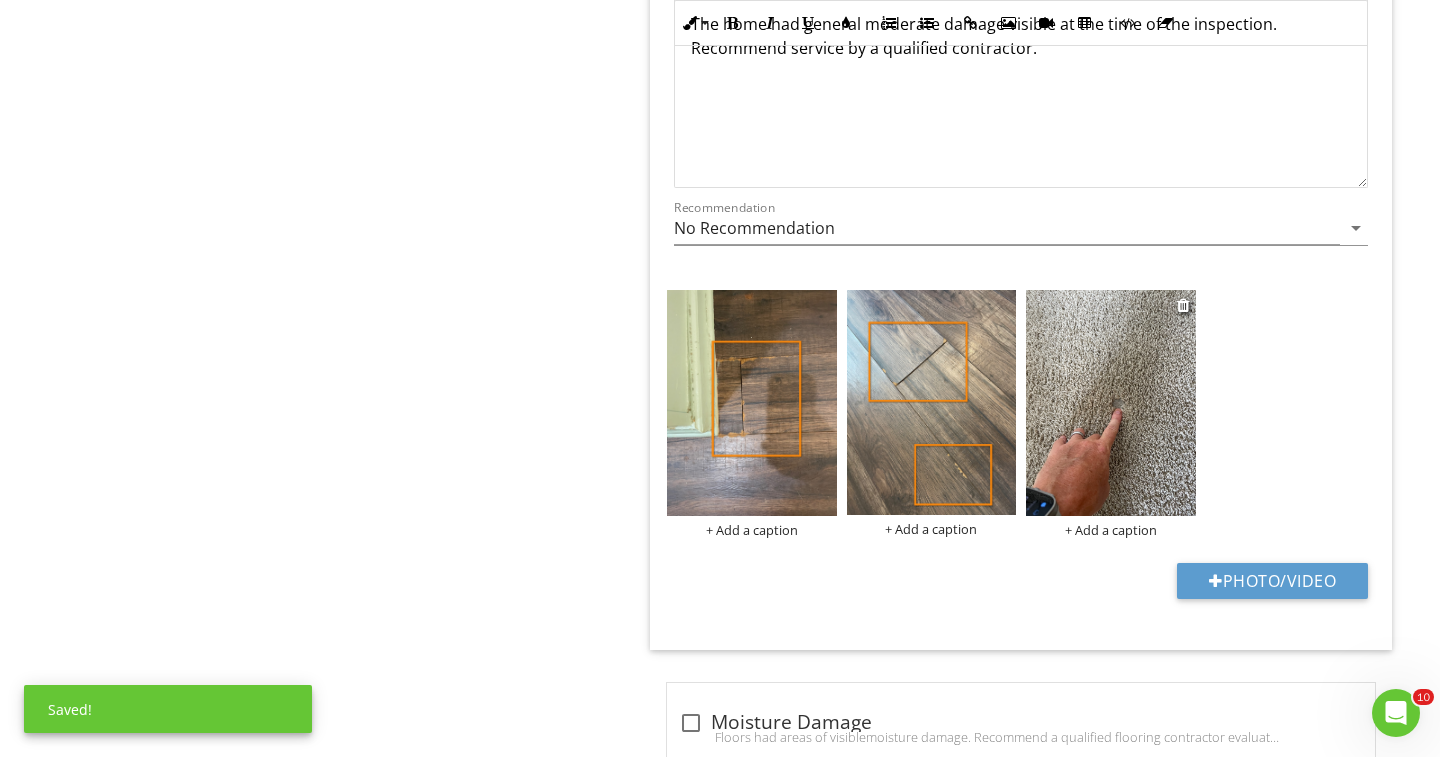 click on "+ Add a caption" at bounding box center (1111, 530) 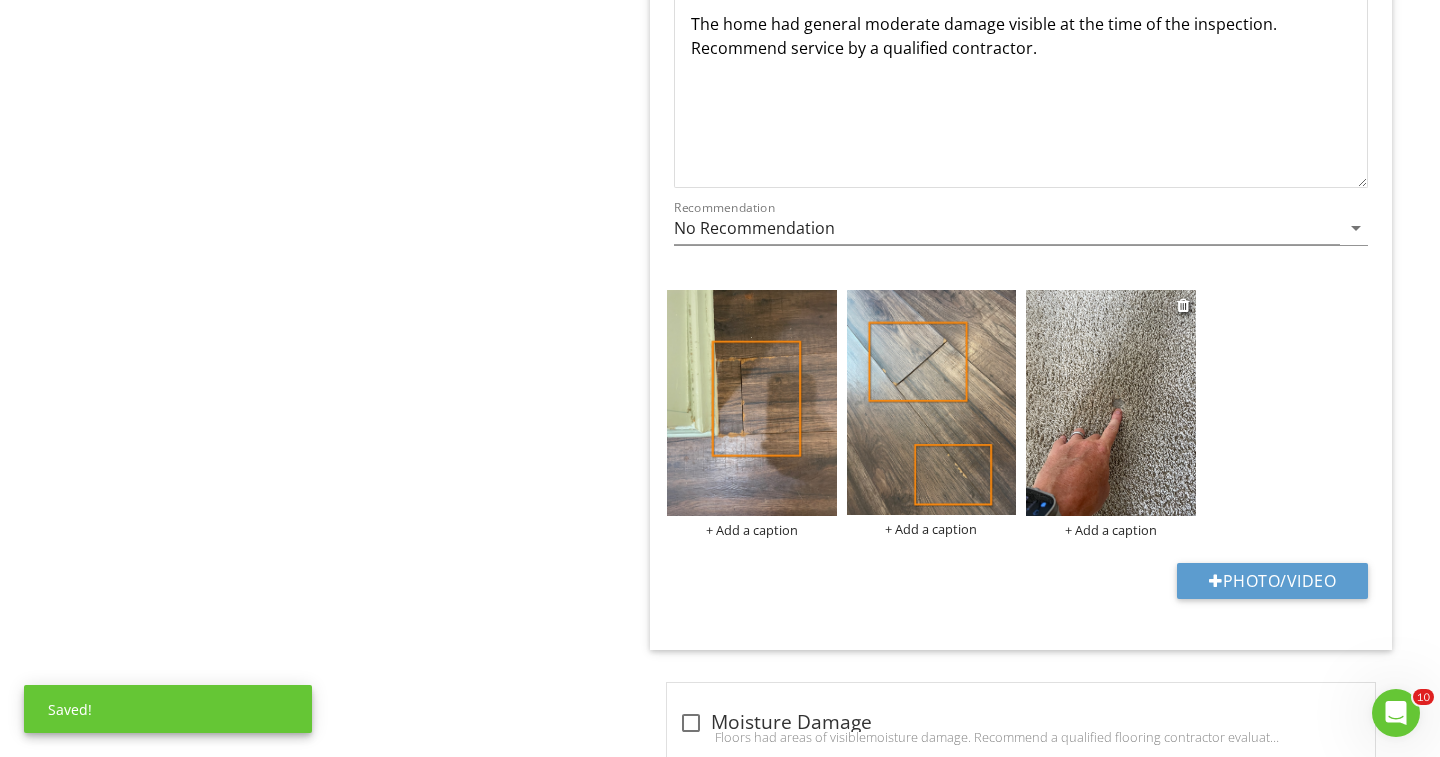scroll, scrollTop: 0, scrollLeft: 0, axis: both 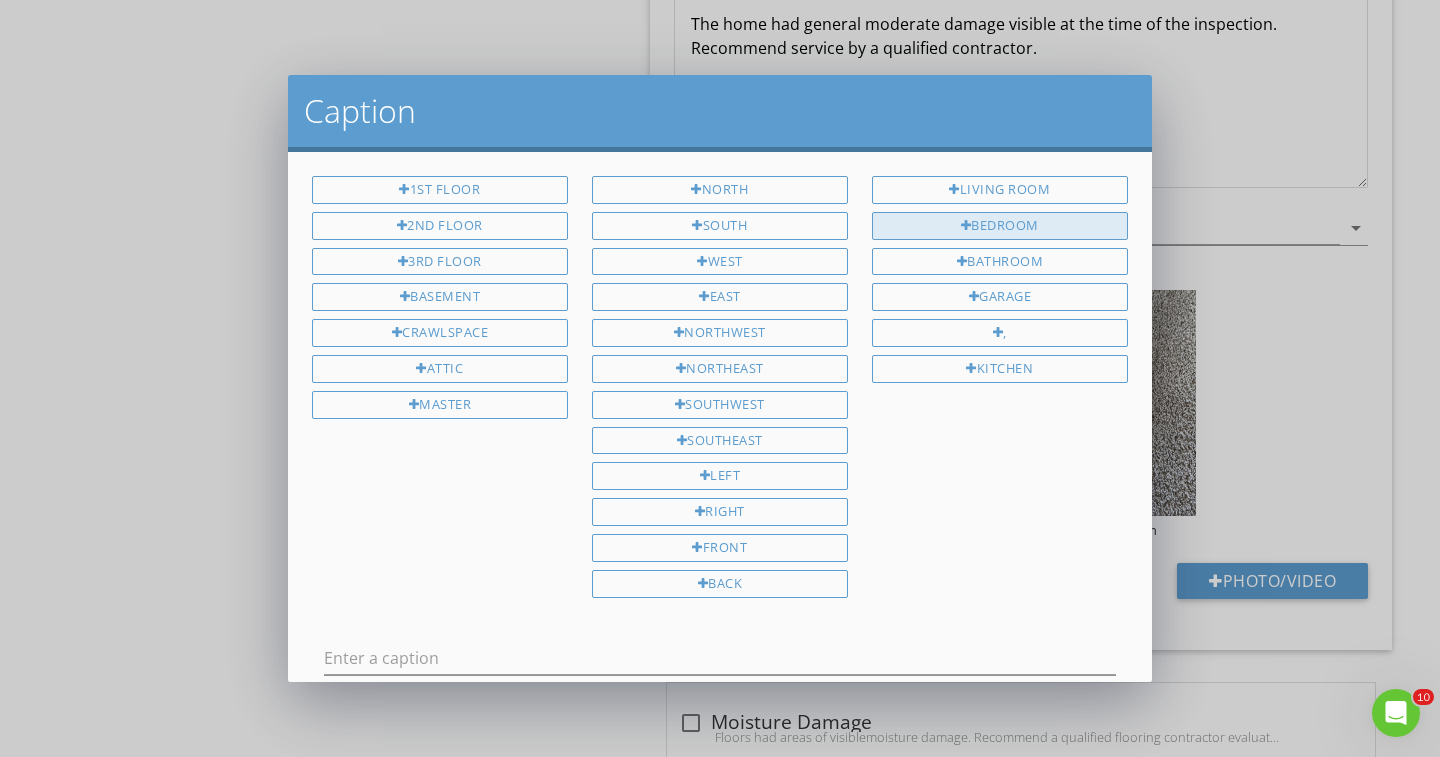 click on "Bedroom" at bounding box center (1000, 226) 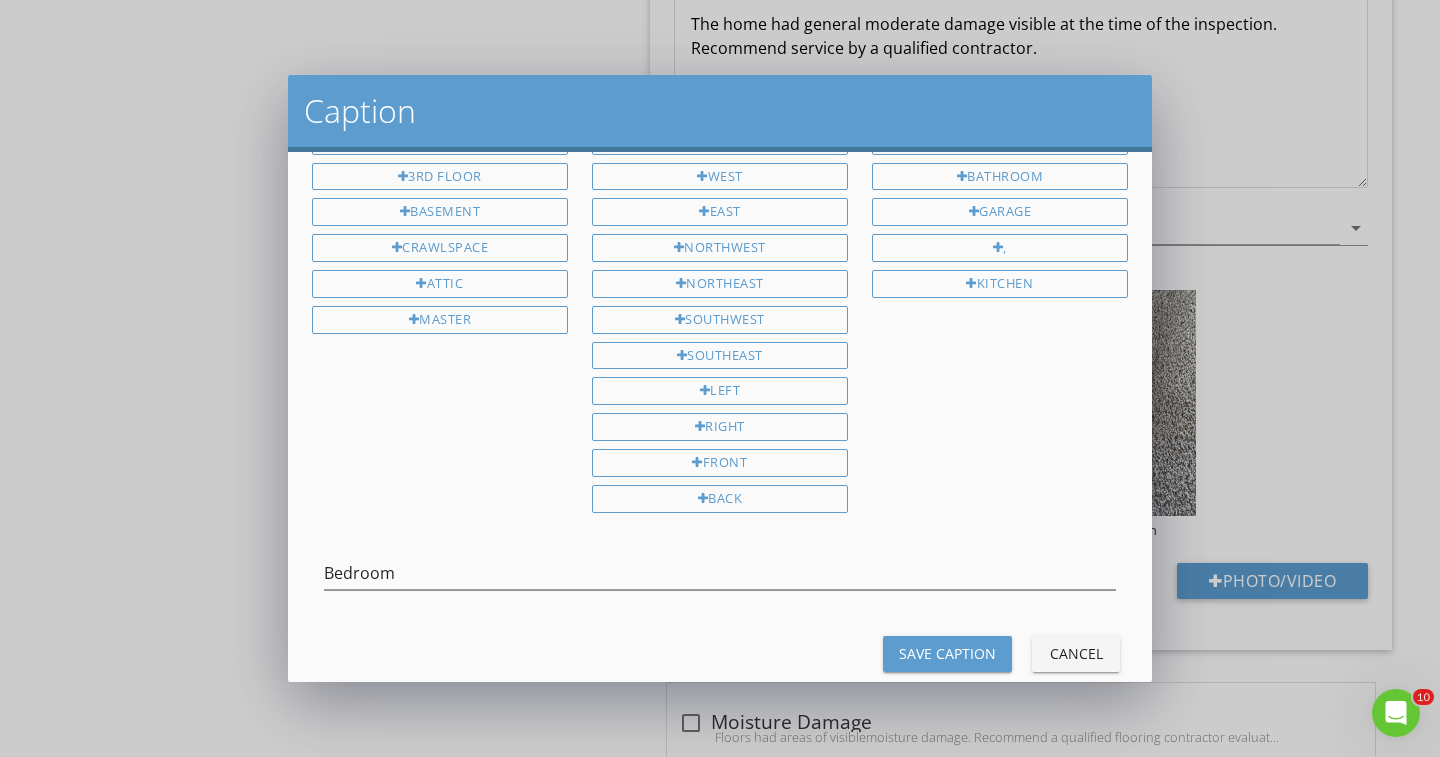 scroll, scrollTop: 105, scrollLeft: 0, axis: vertical 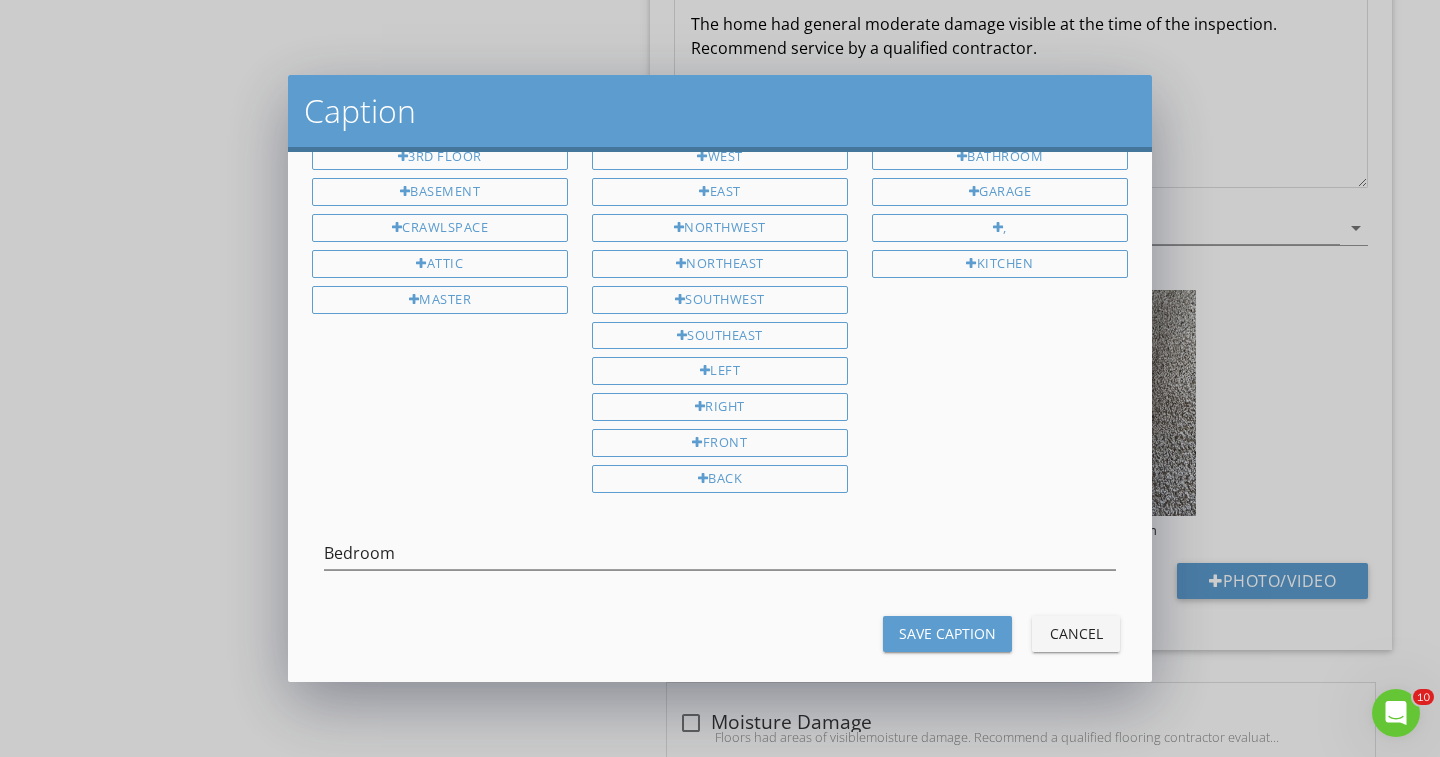 click on "Save Caption" at bounding box center (947, 633) 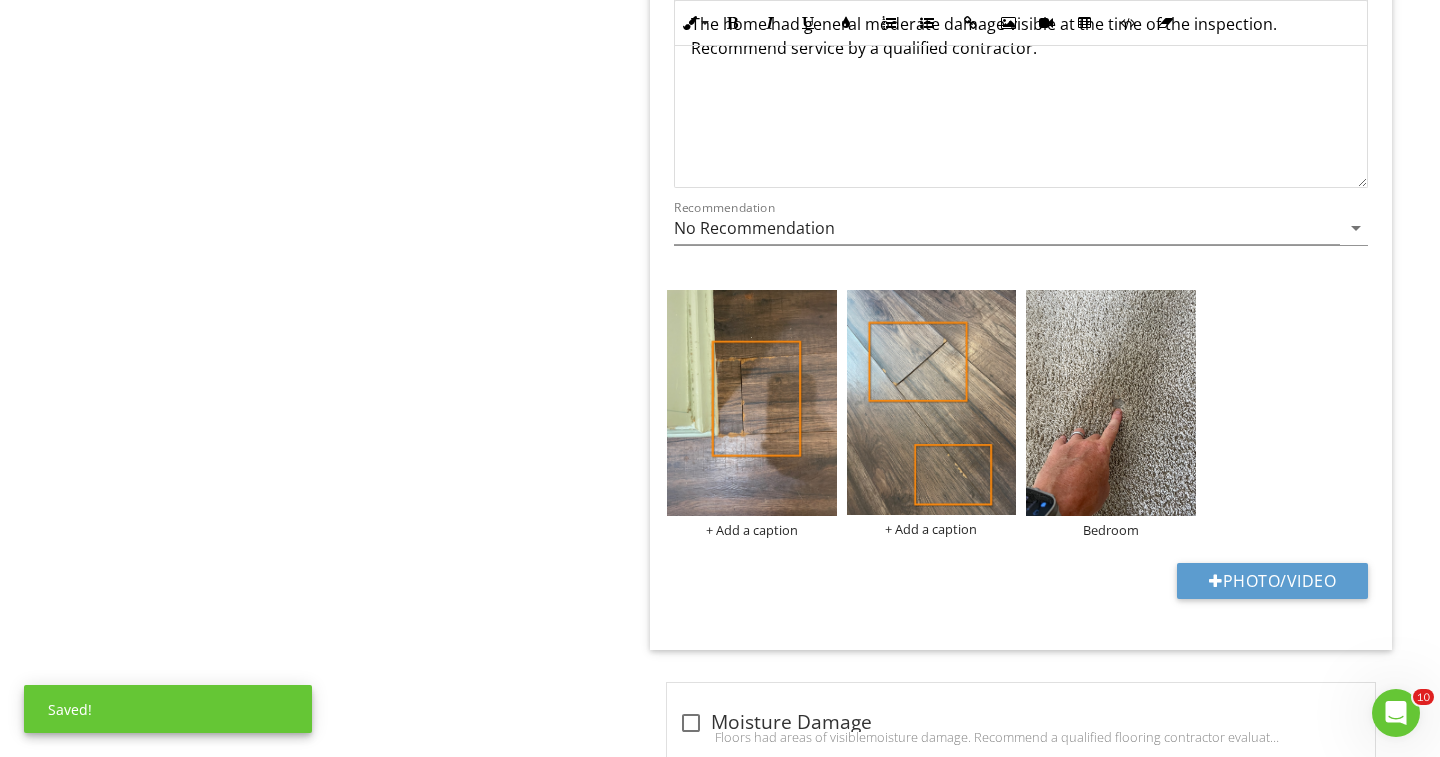 click on "+ Add a caption         + Add a caption
Bedroom" at bounding box center (1021, 414) 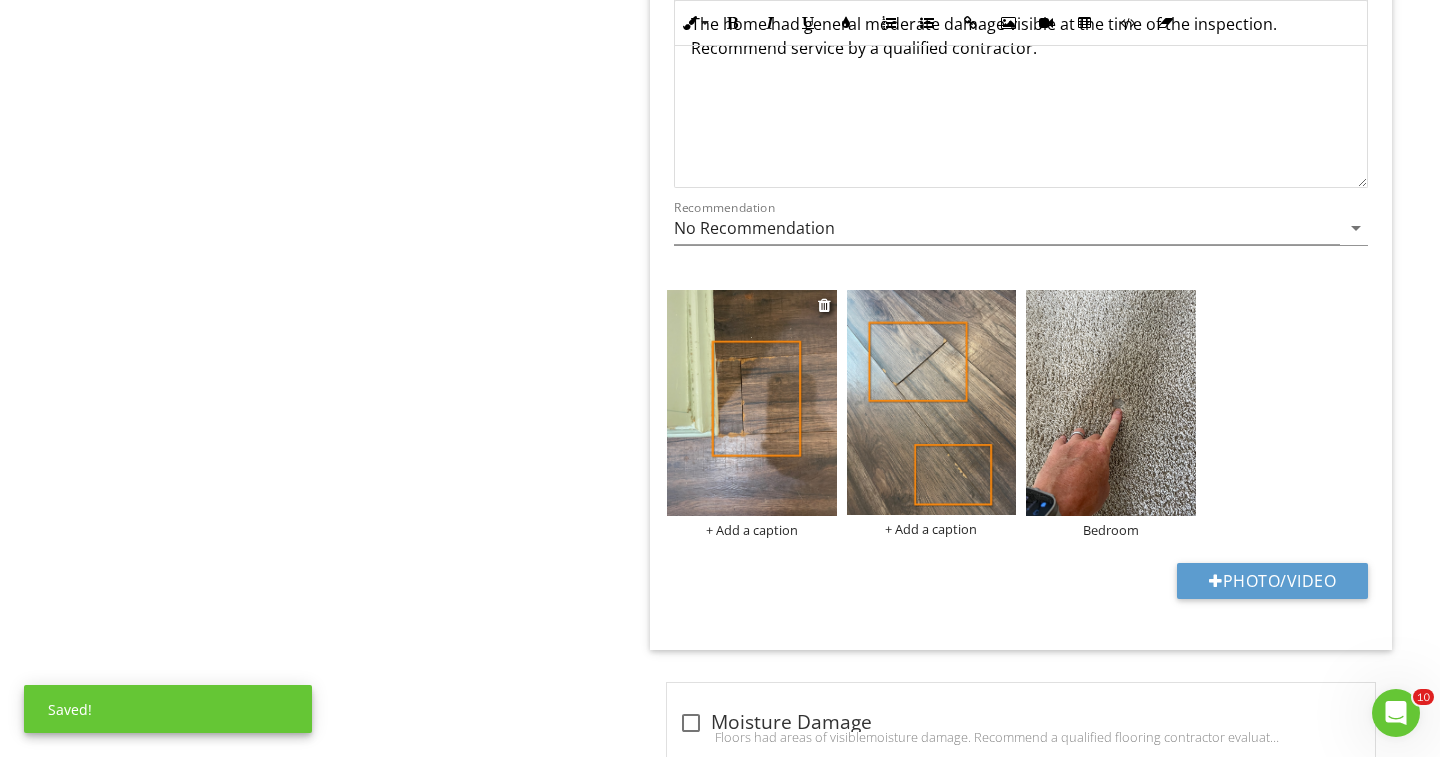 click on "+ Add a caption" at bounding box center (752, 530) 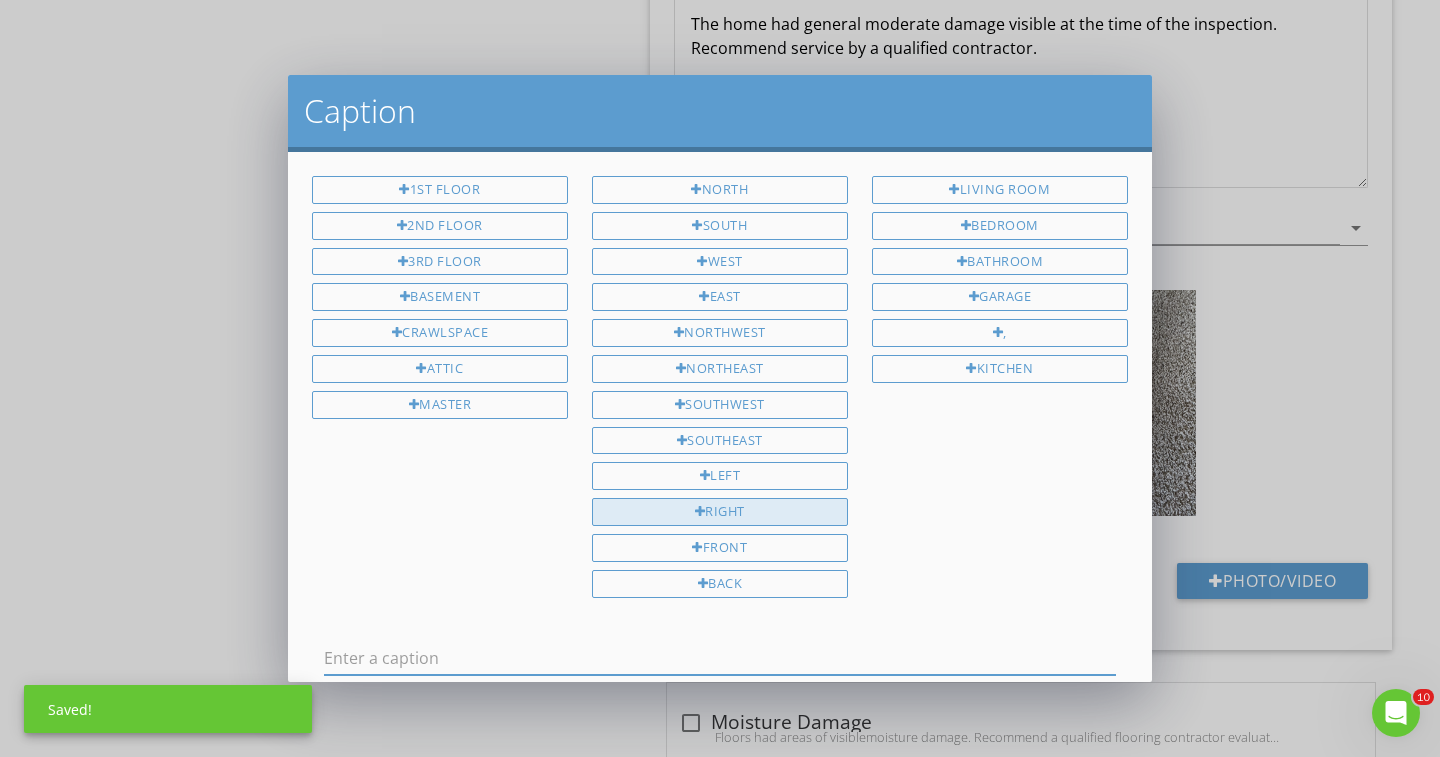 scroll, scrollTop: 0, scrollLeft: 0, axis: both 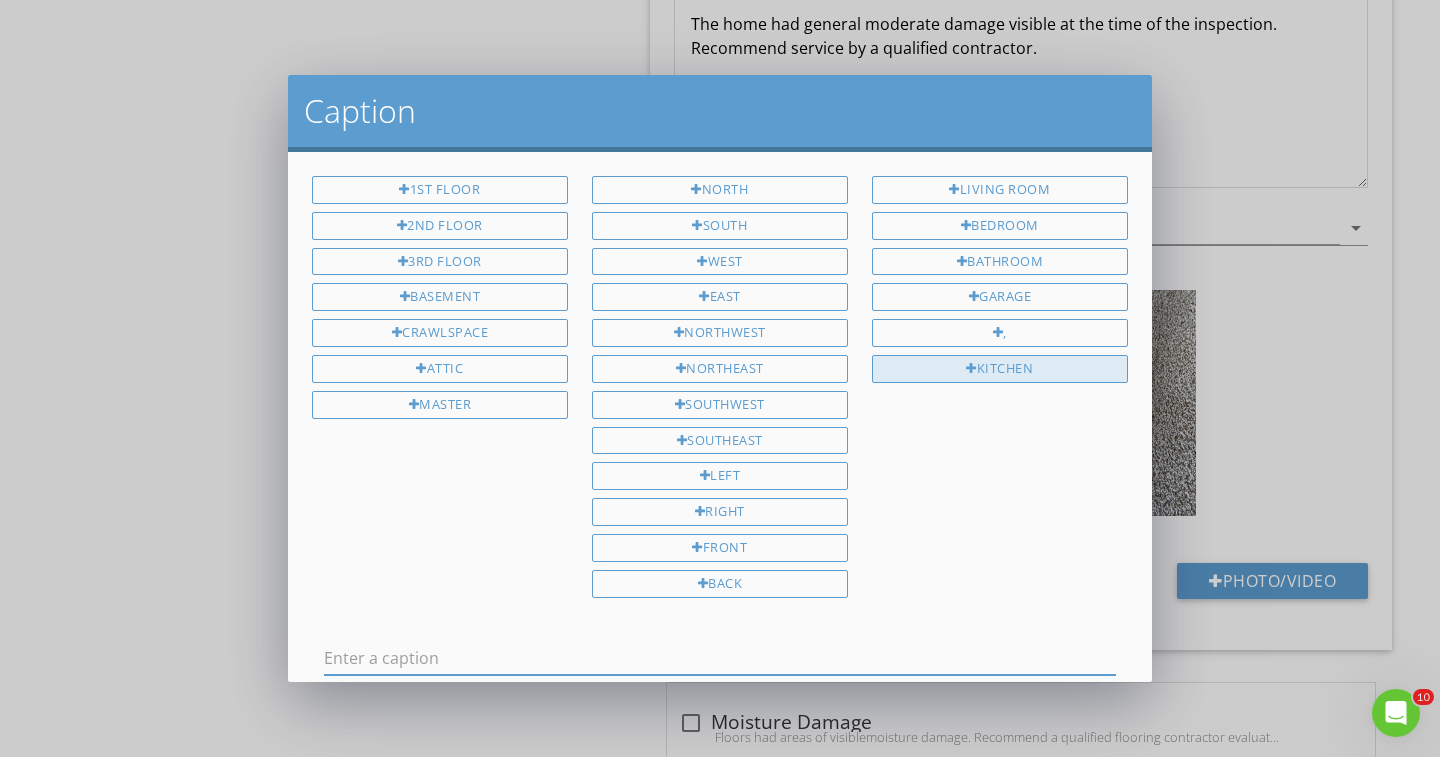 click on "kitchen" at bounding box center (1000, 369) 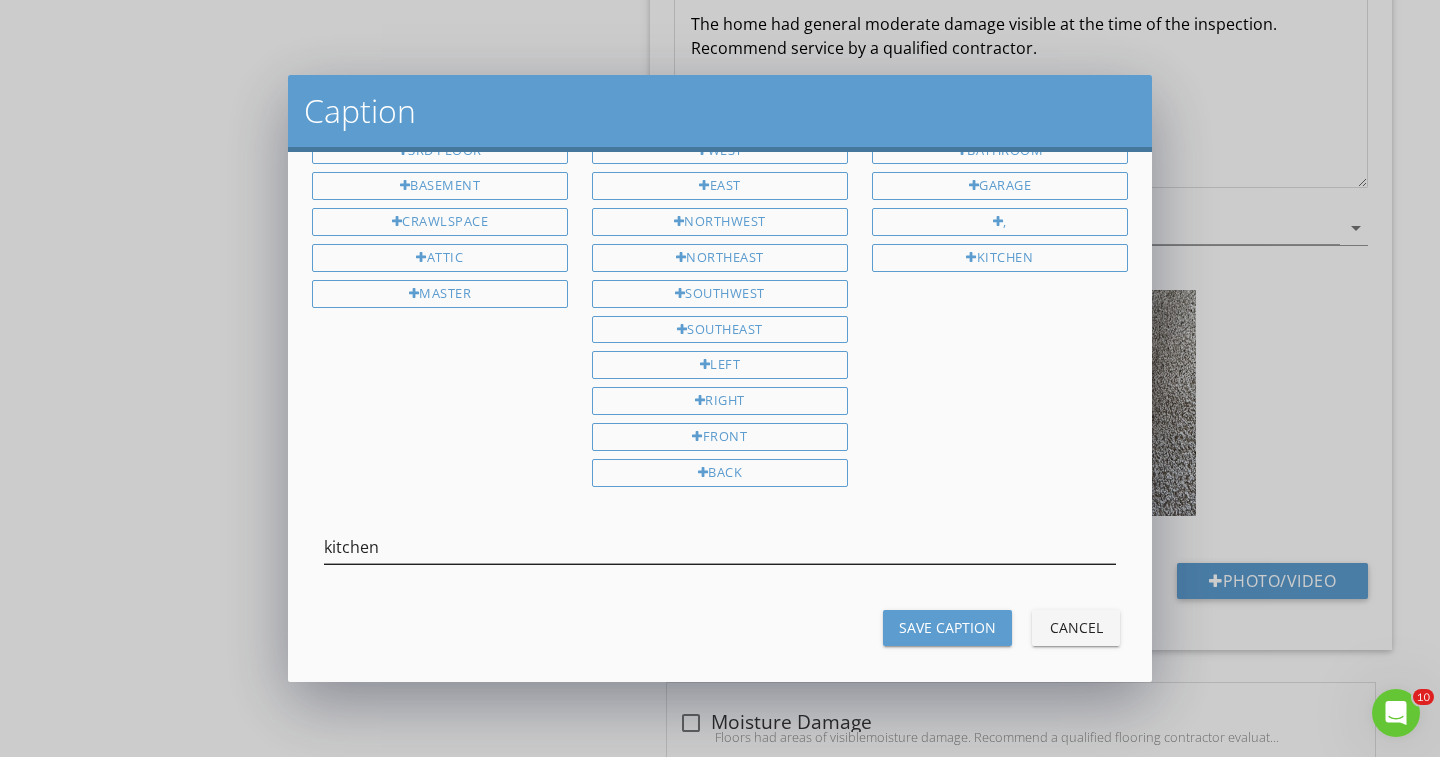 scroll, scrollTop: 116, scrollLeft: 0, axis: vertical 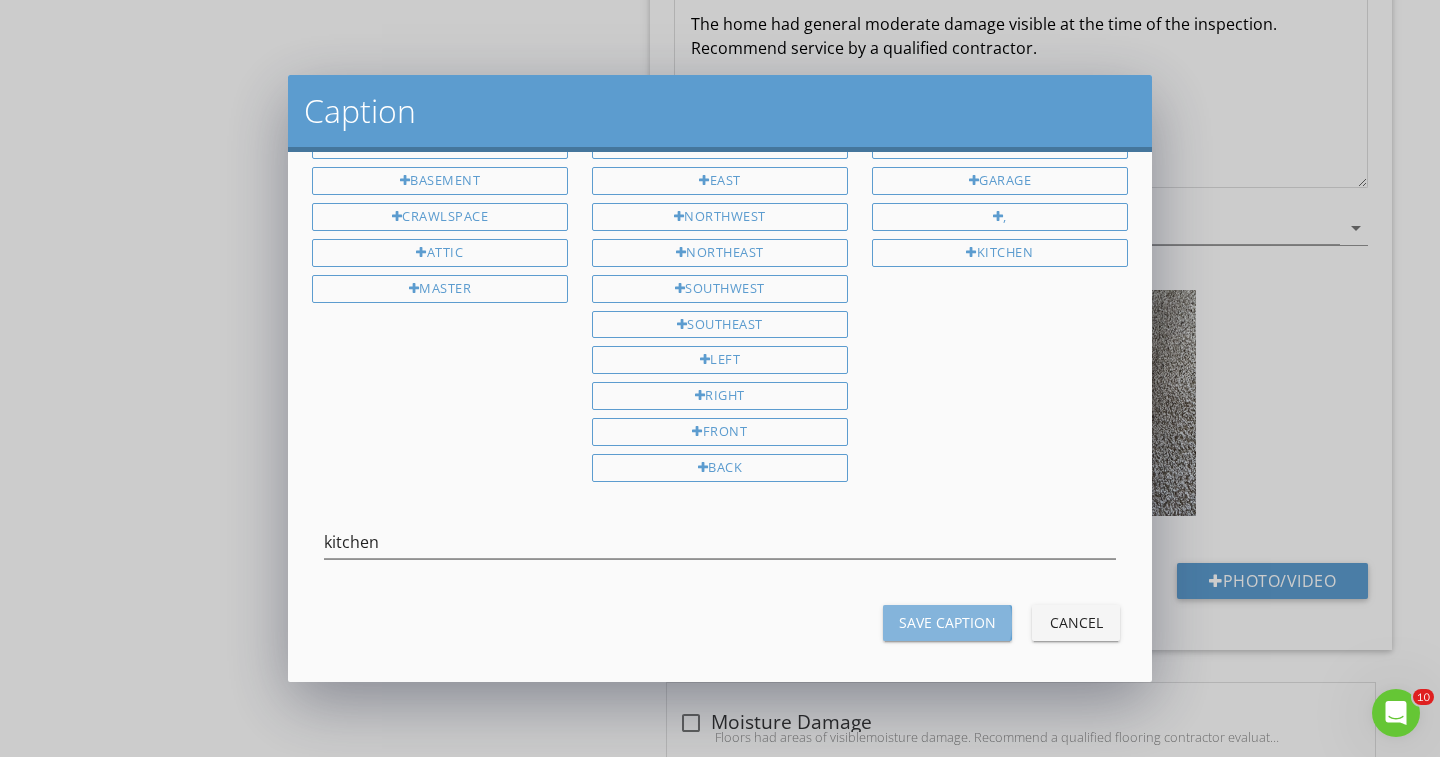 click on "Save Caption" at bounding box center [947, 623] 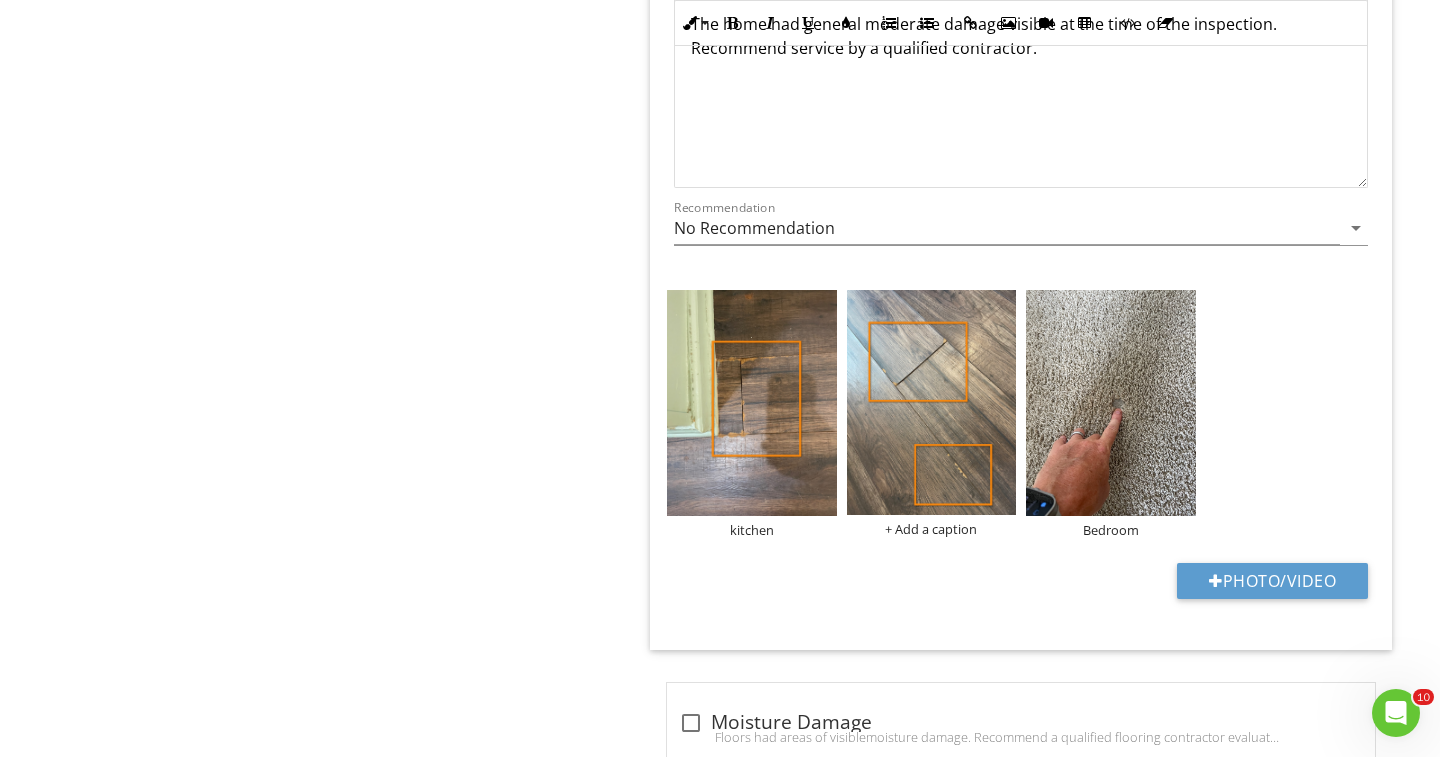 scroll, scrollTop: 0, scrollLeft: 0, axis: both 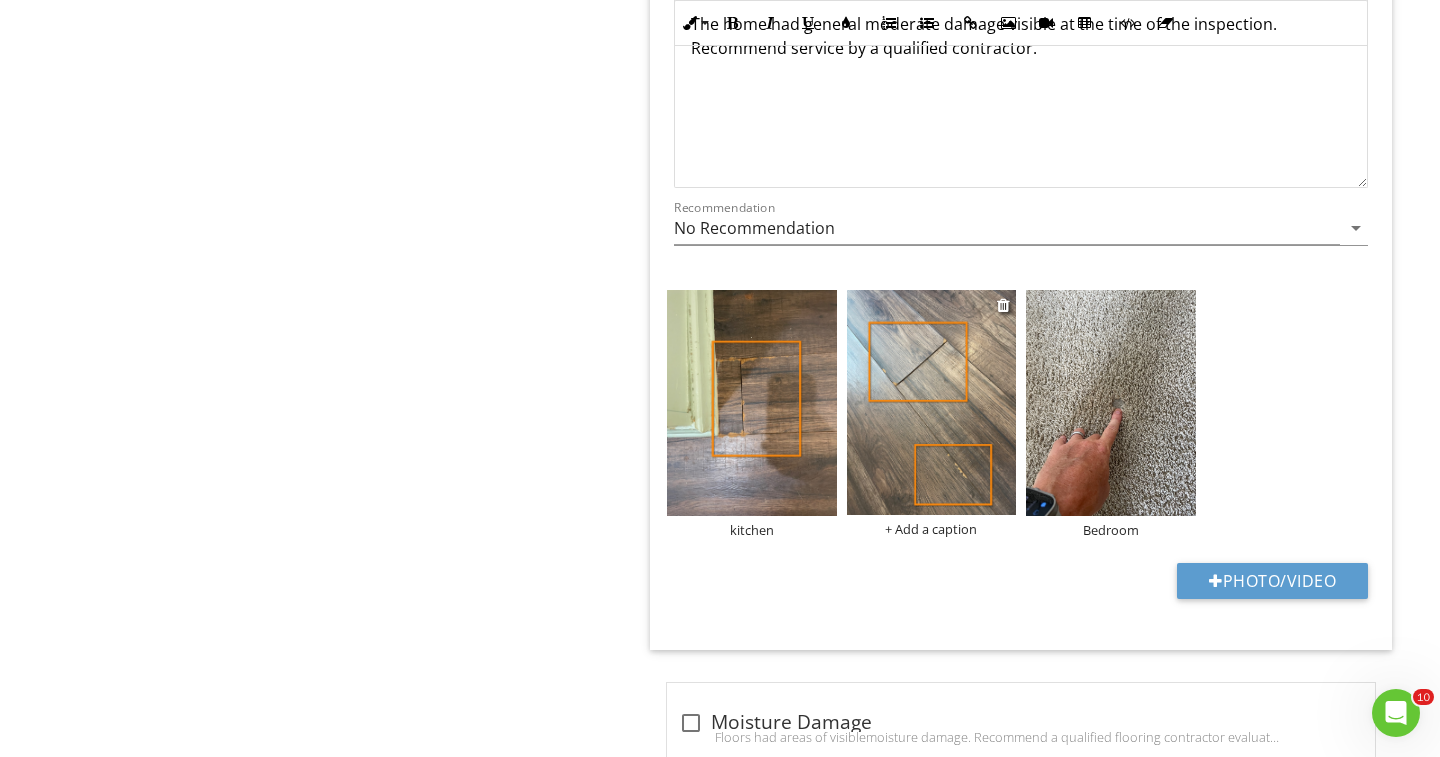 click on "+ Add a caption" at bounding box center [932, 529] 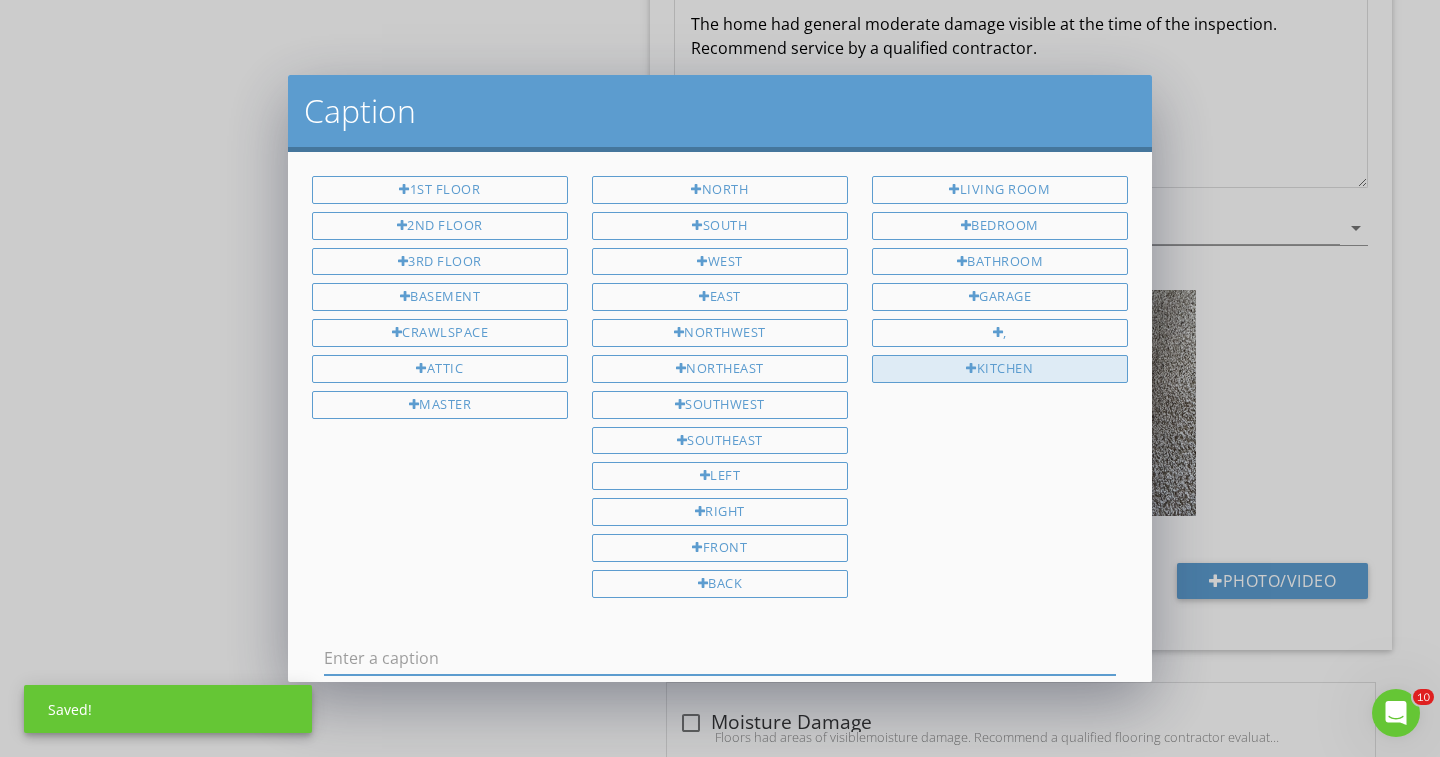 click on "kitchen" at bounding box center [1000, 369] 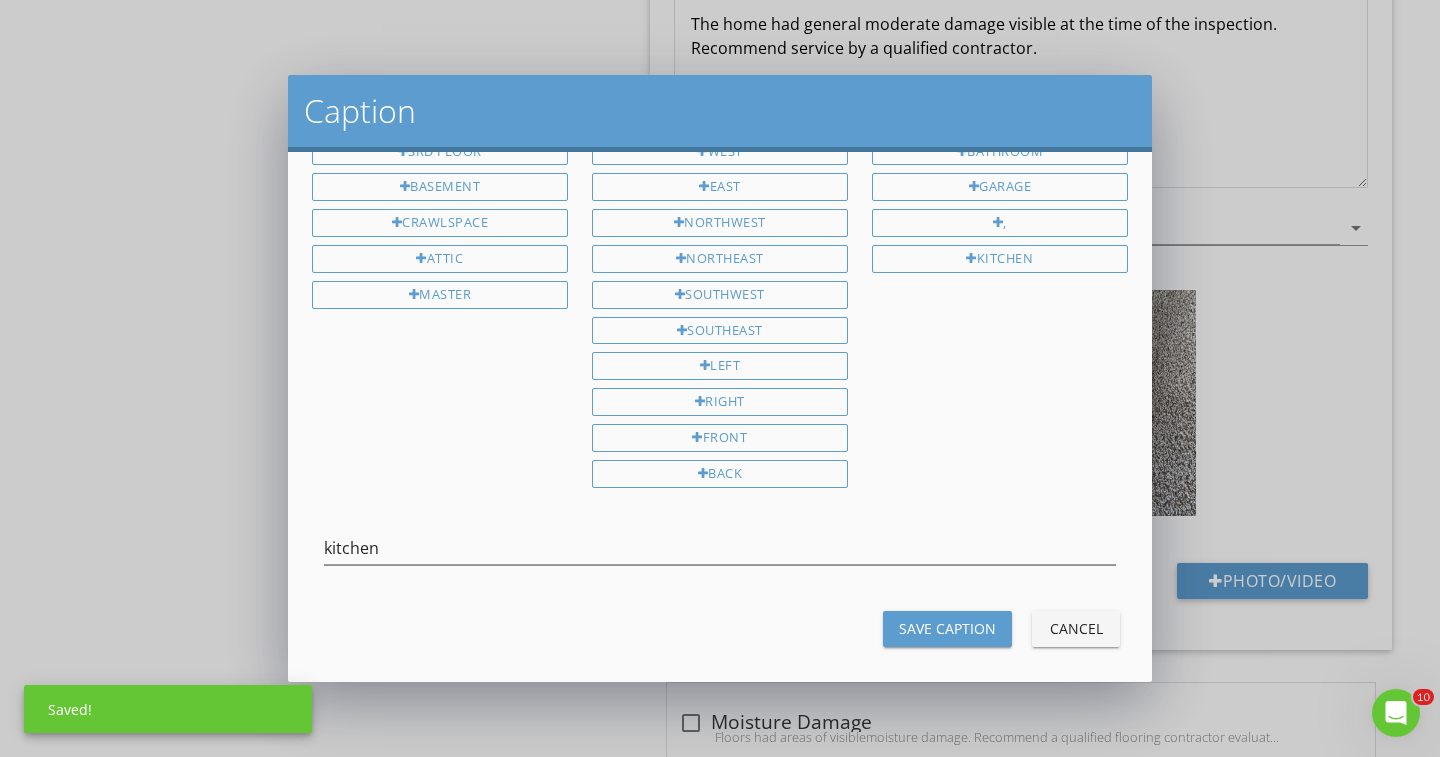 scroll, scrollTop: 112, scrollLeft: 0, axis: vertical 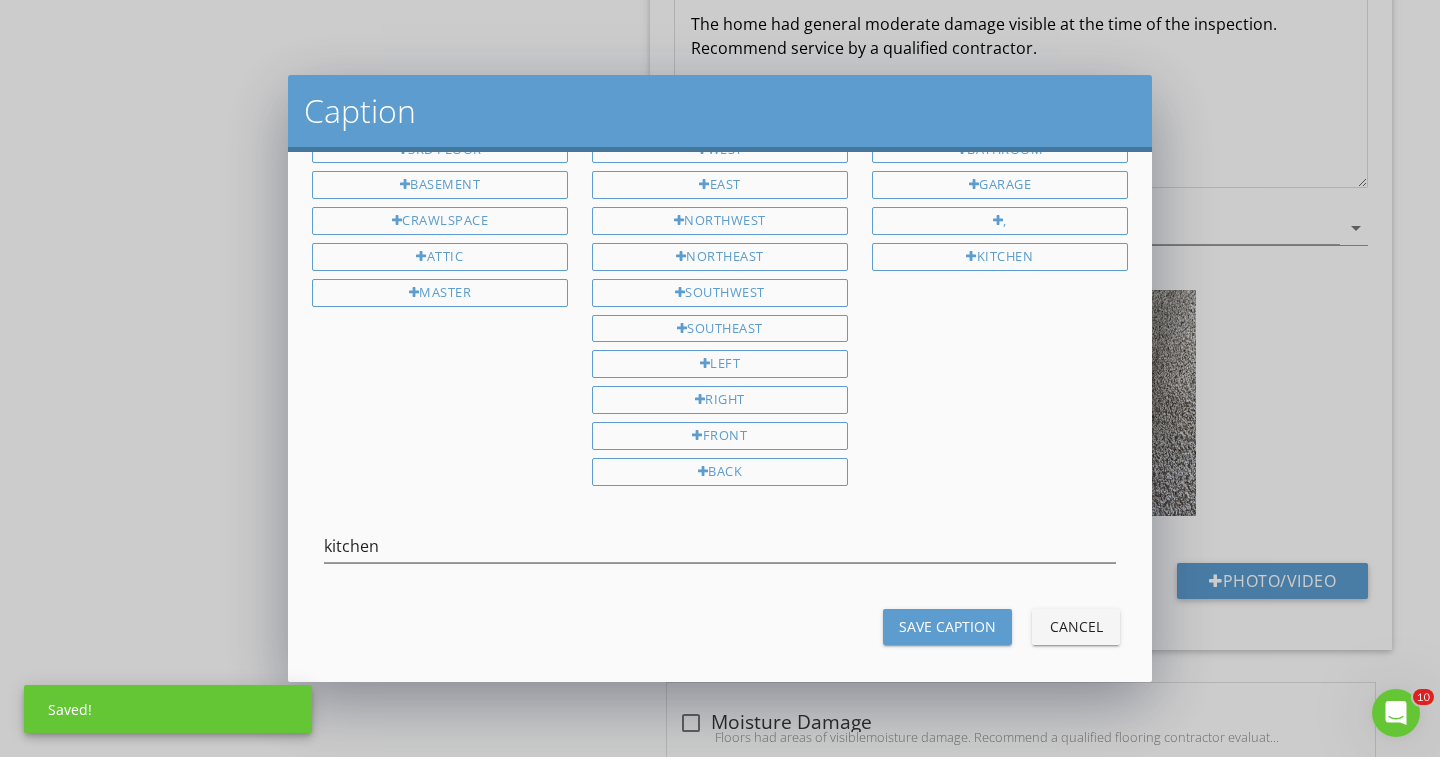 click on "Save Caption" at bounding box center (947, 627) 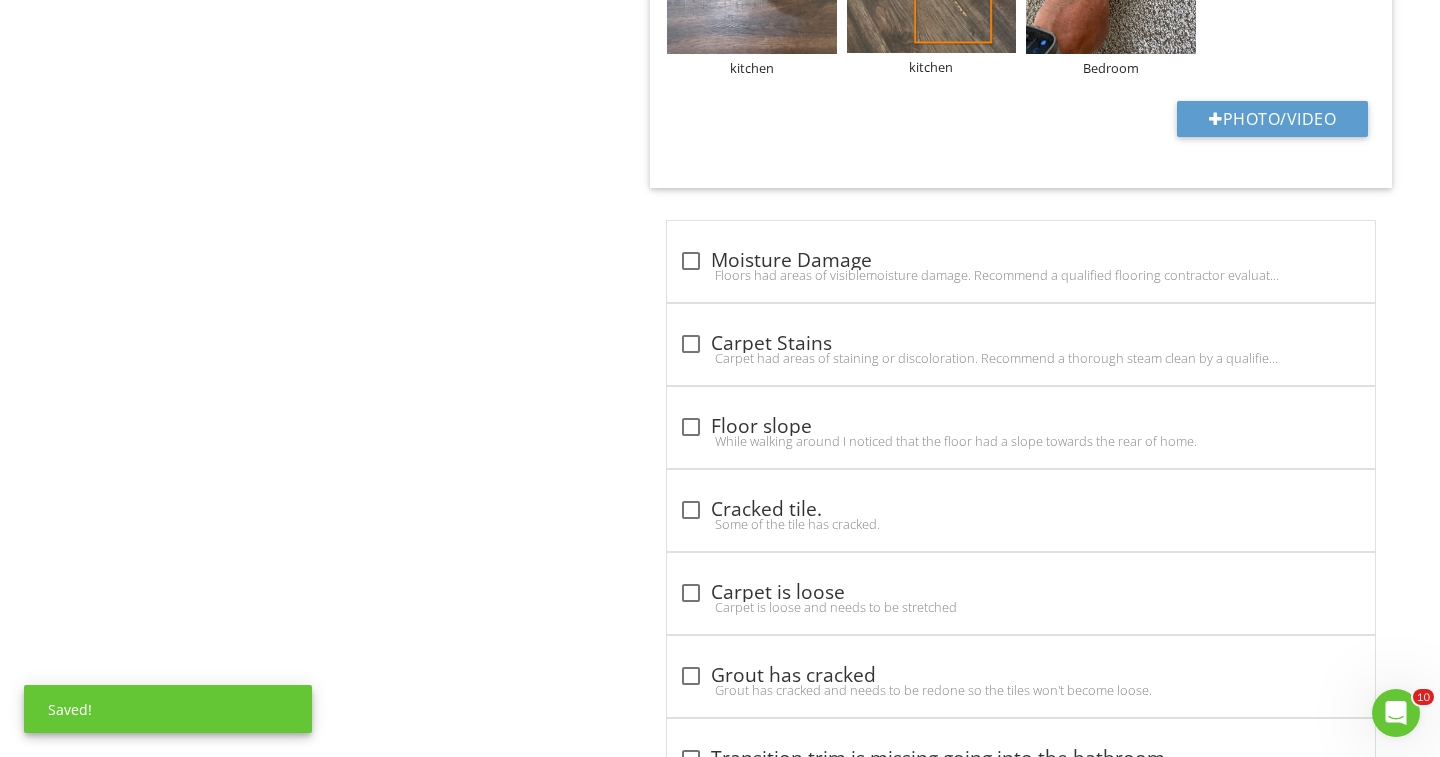 scroll, scrollTop: 1969, scrollLeft: 0, axis: vertical 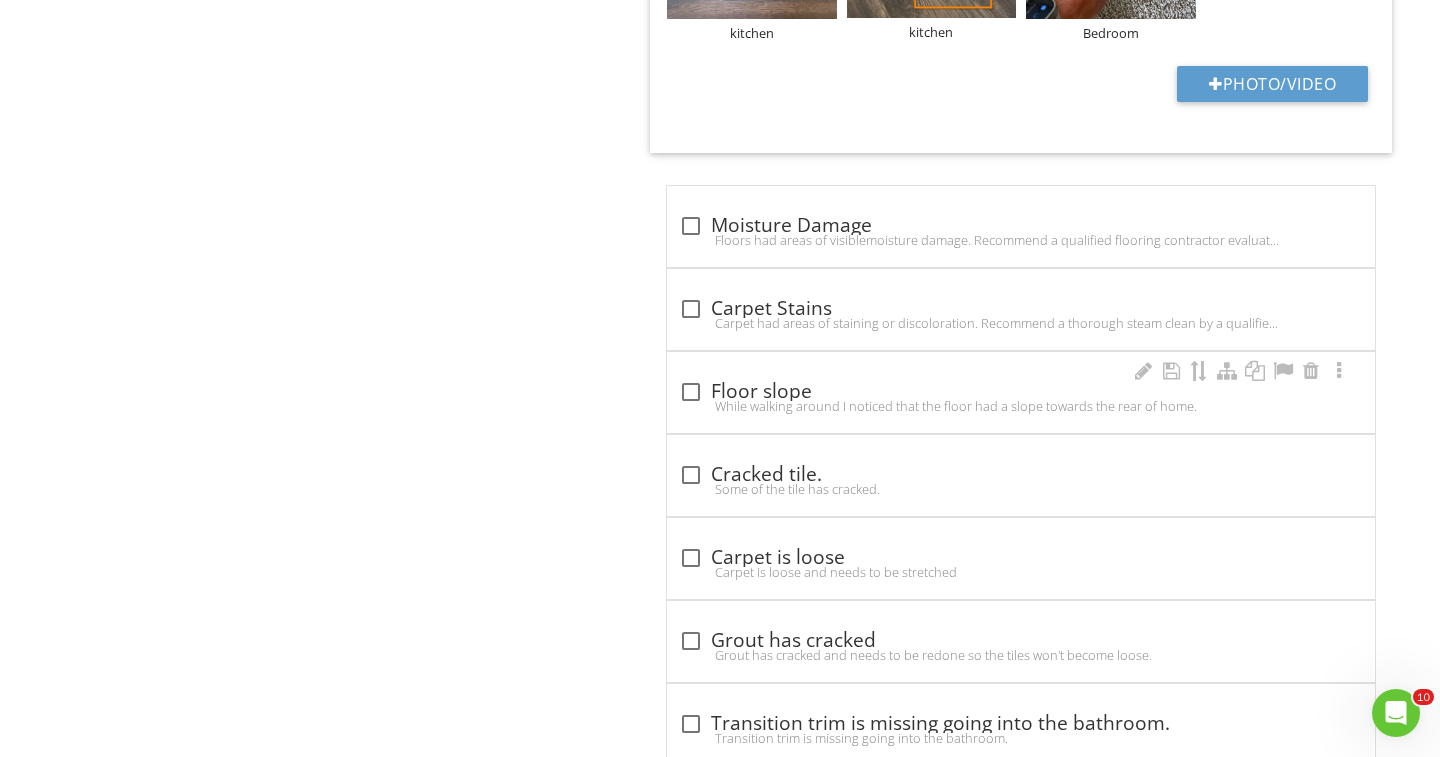 click at bounding box center (691, 392) 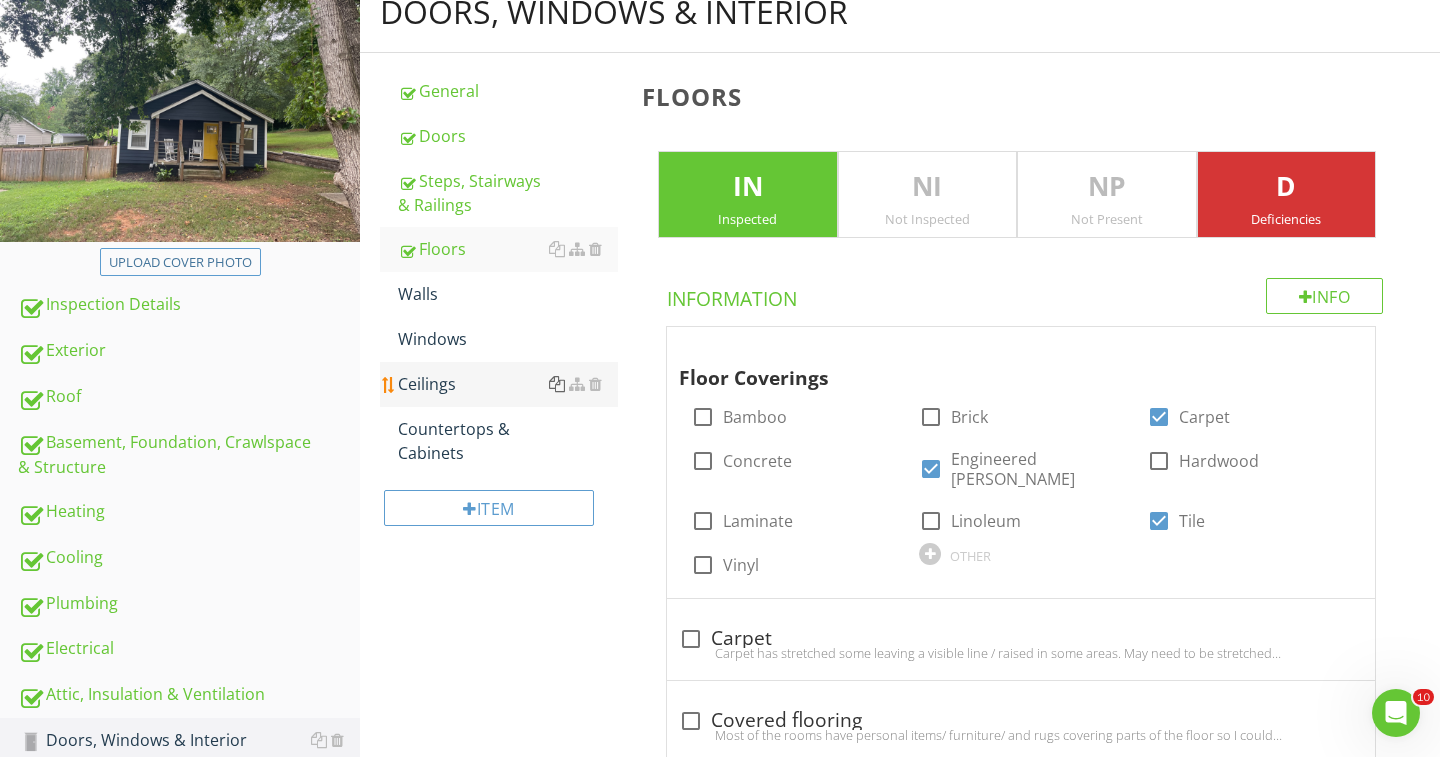 scroll, scrollTop: 185, scrollLeft: 0, axis: vertical 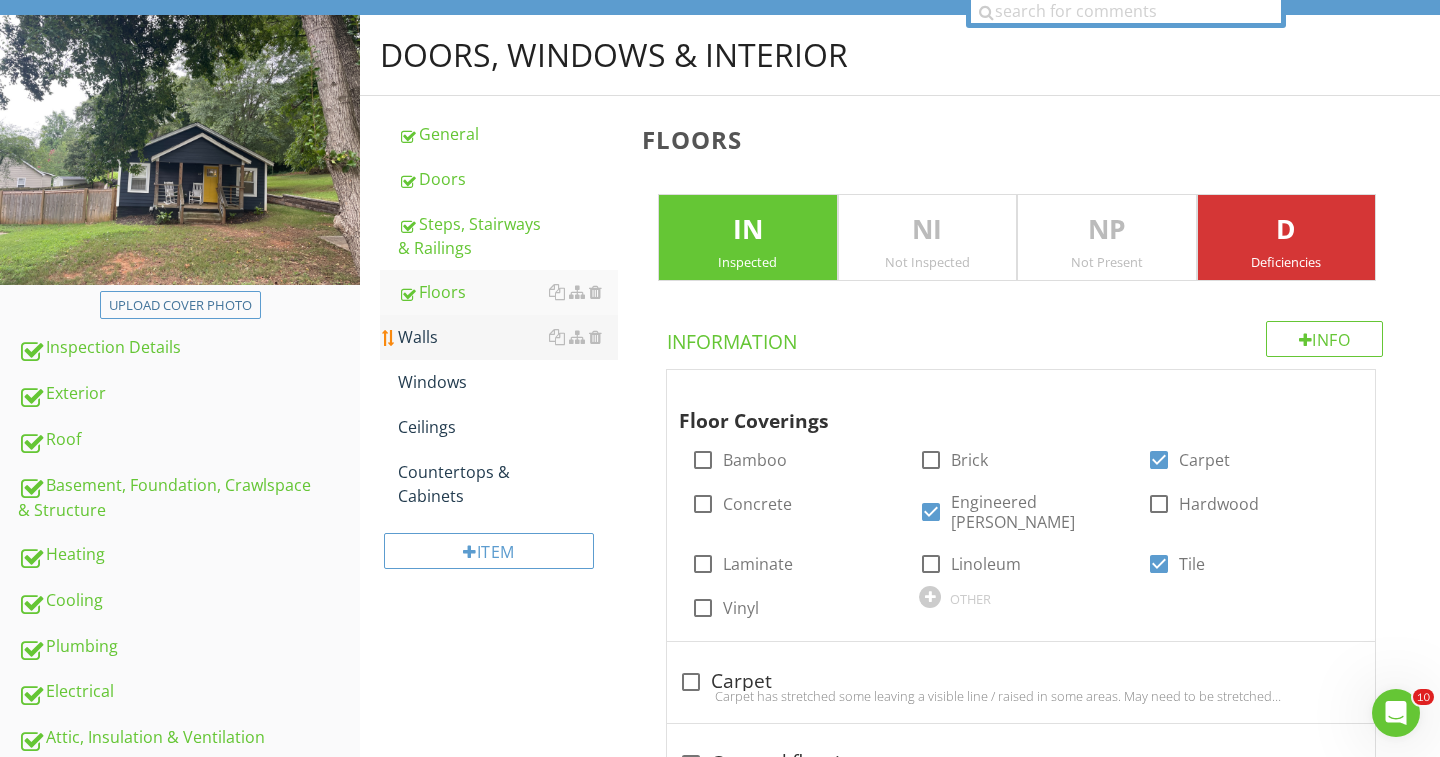 click on "Walls" at bounding box center (508, 337) 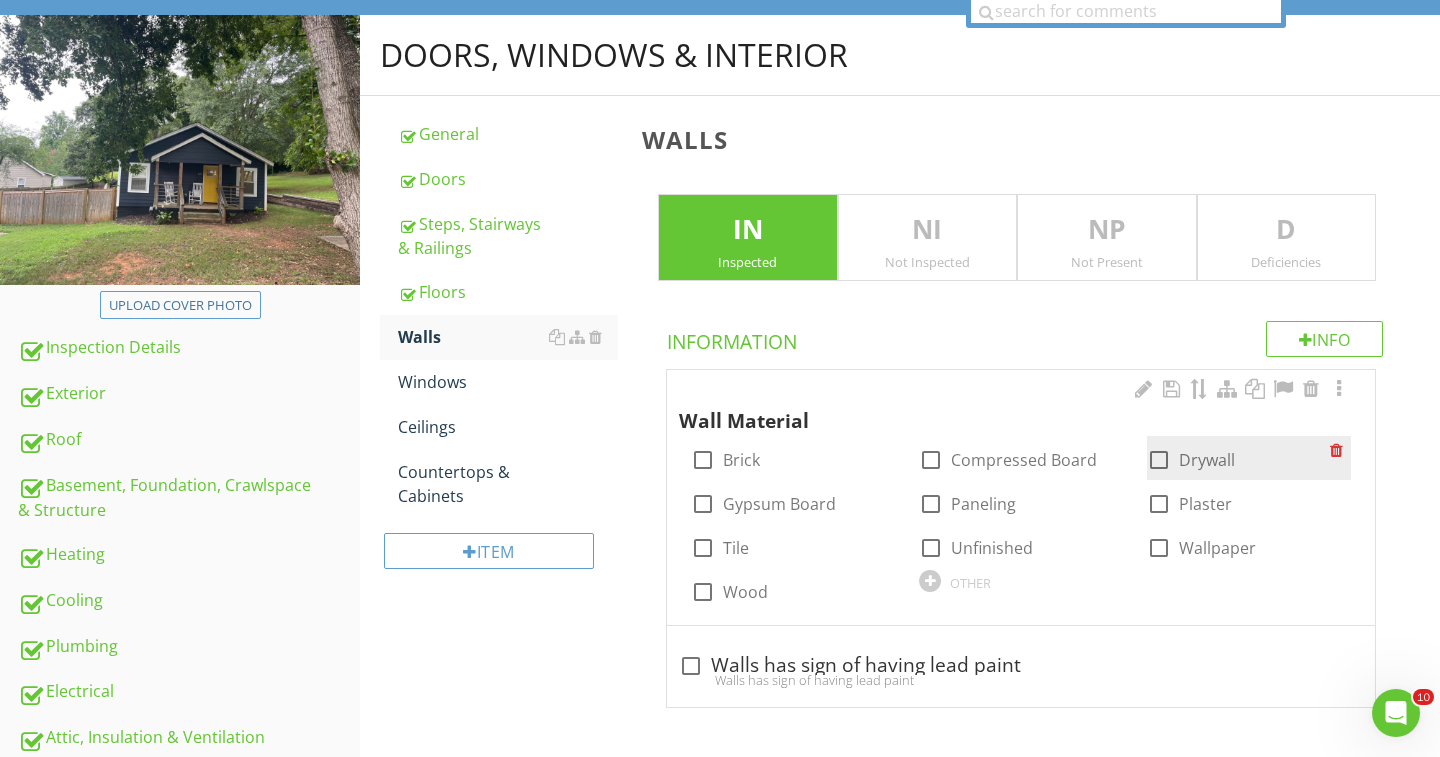 click at bounding box center [1159, 460] 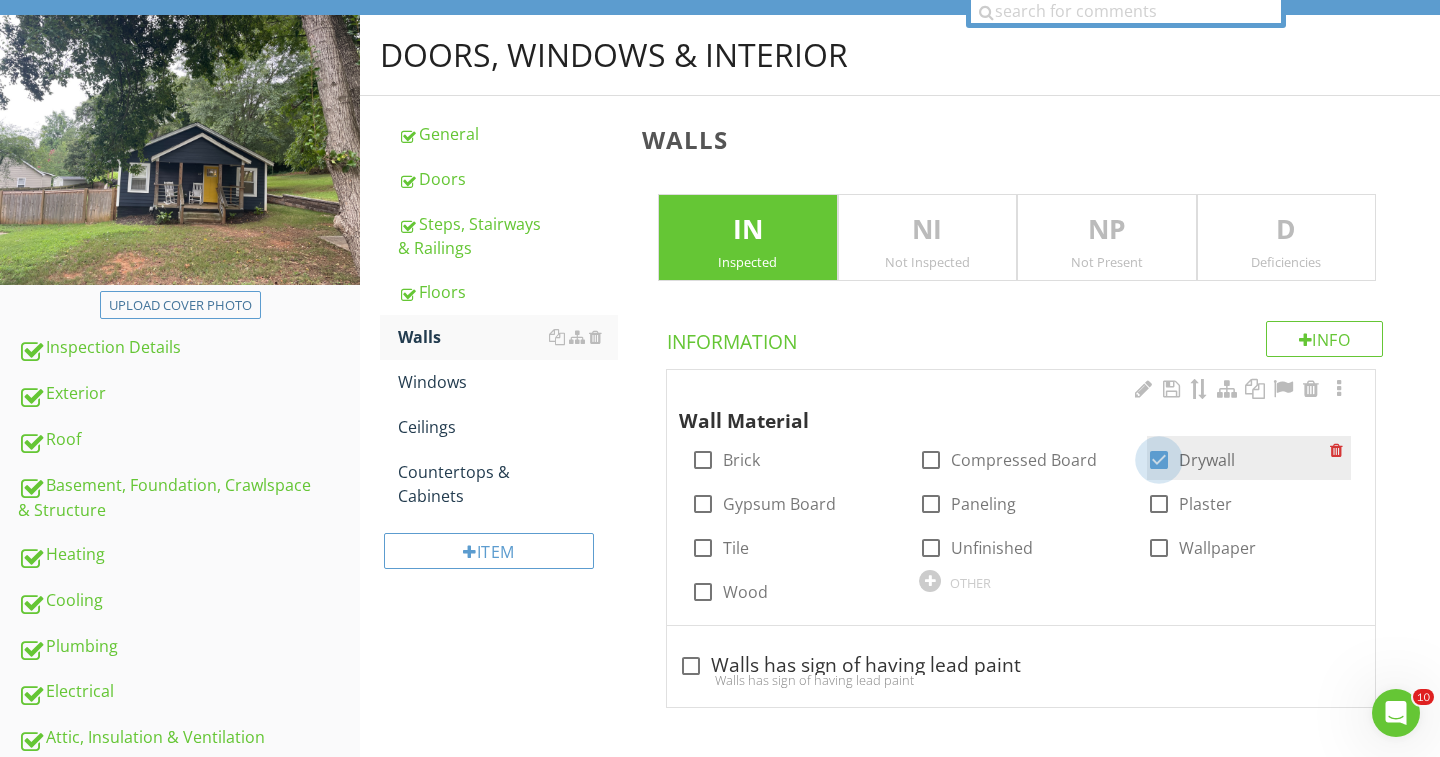 checkbox on "true" 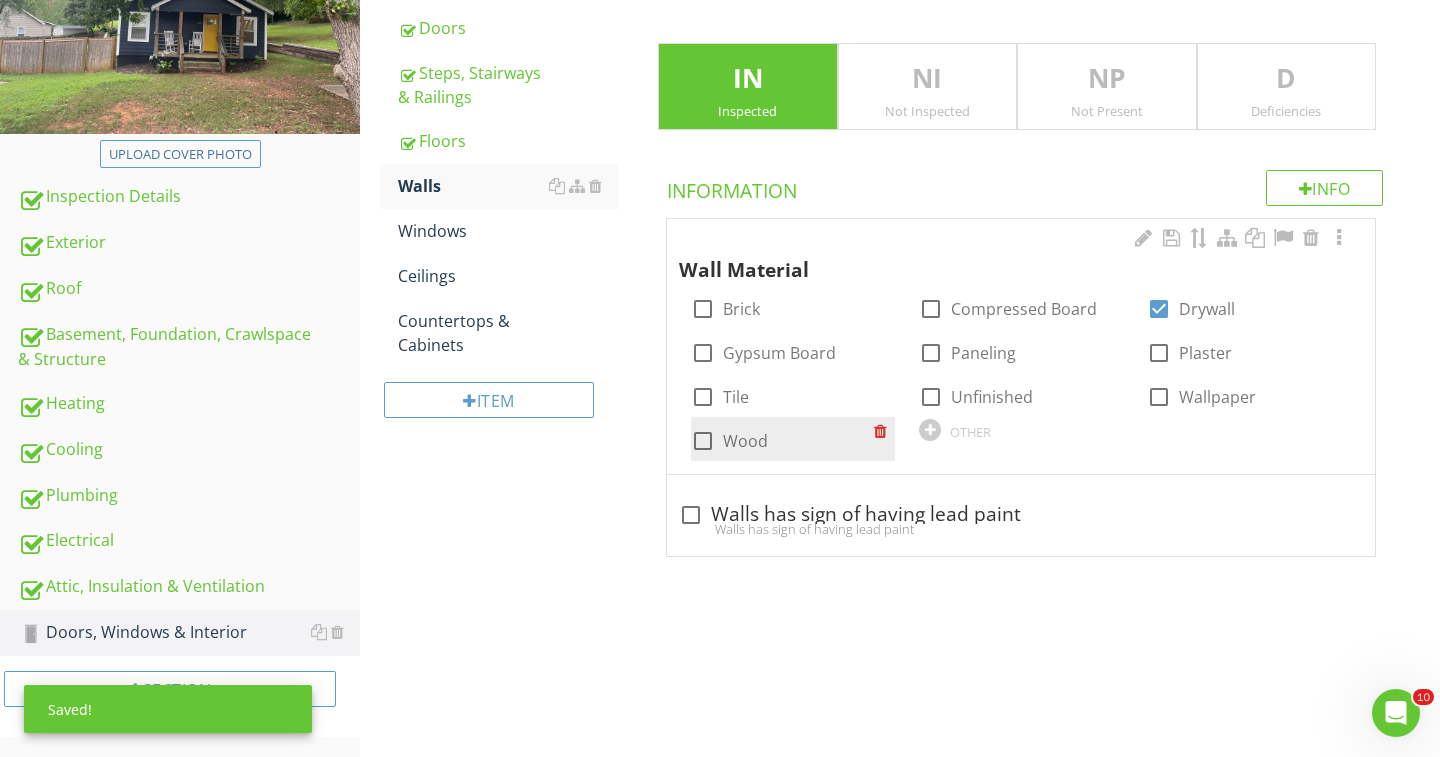 scroll, scrollTop: 335, scrollLeft: 0, axis: vertical 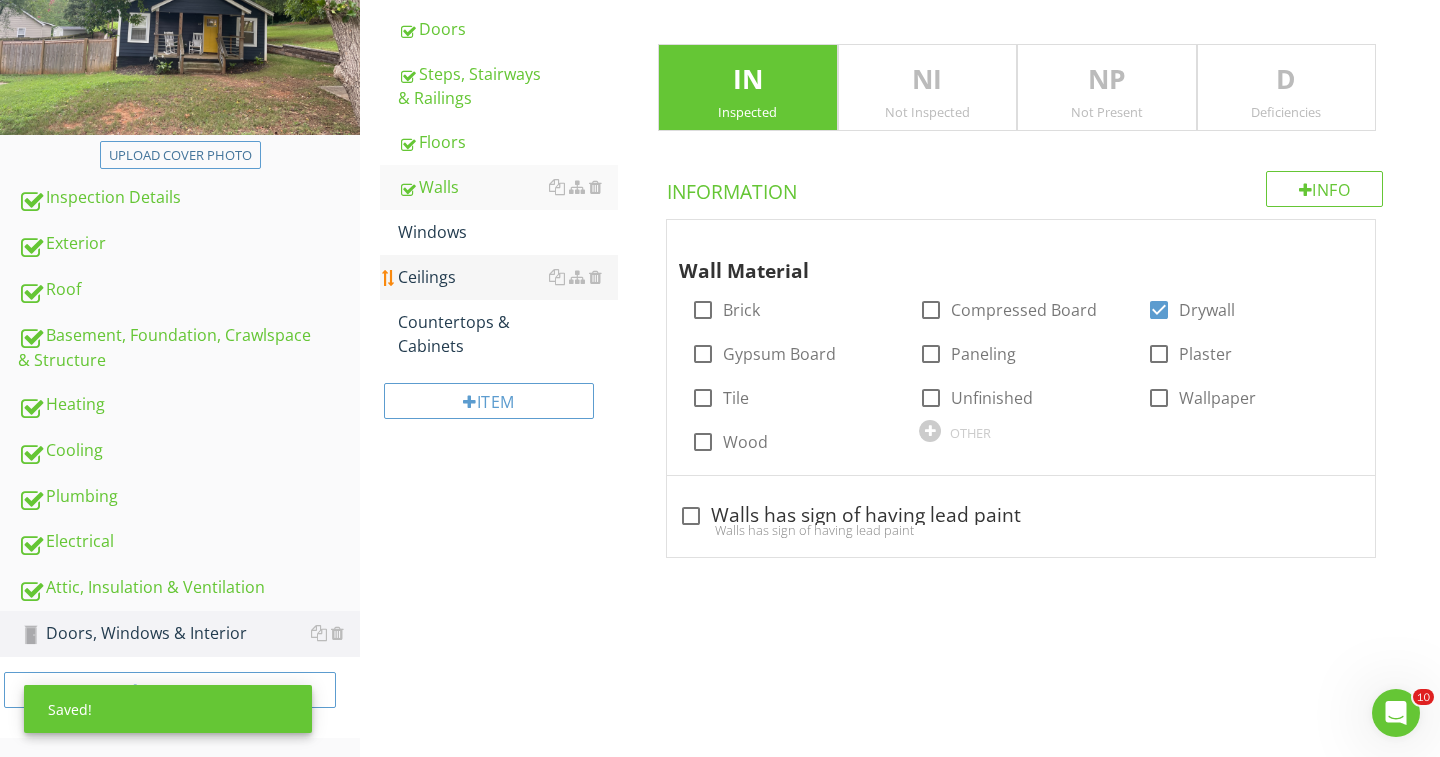 click on "Ceilings" at bounding box center [508, 277] 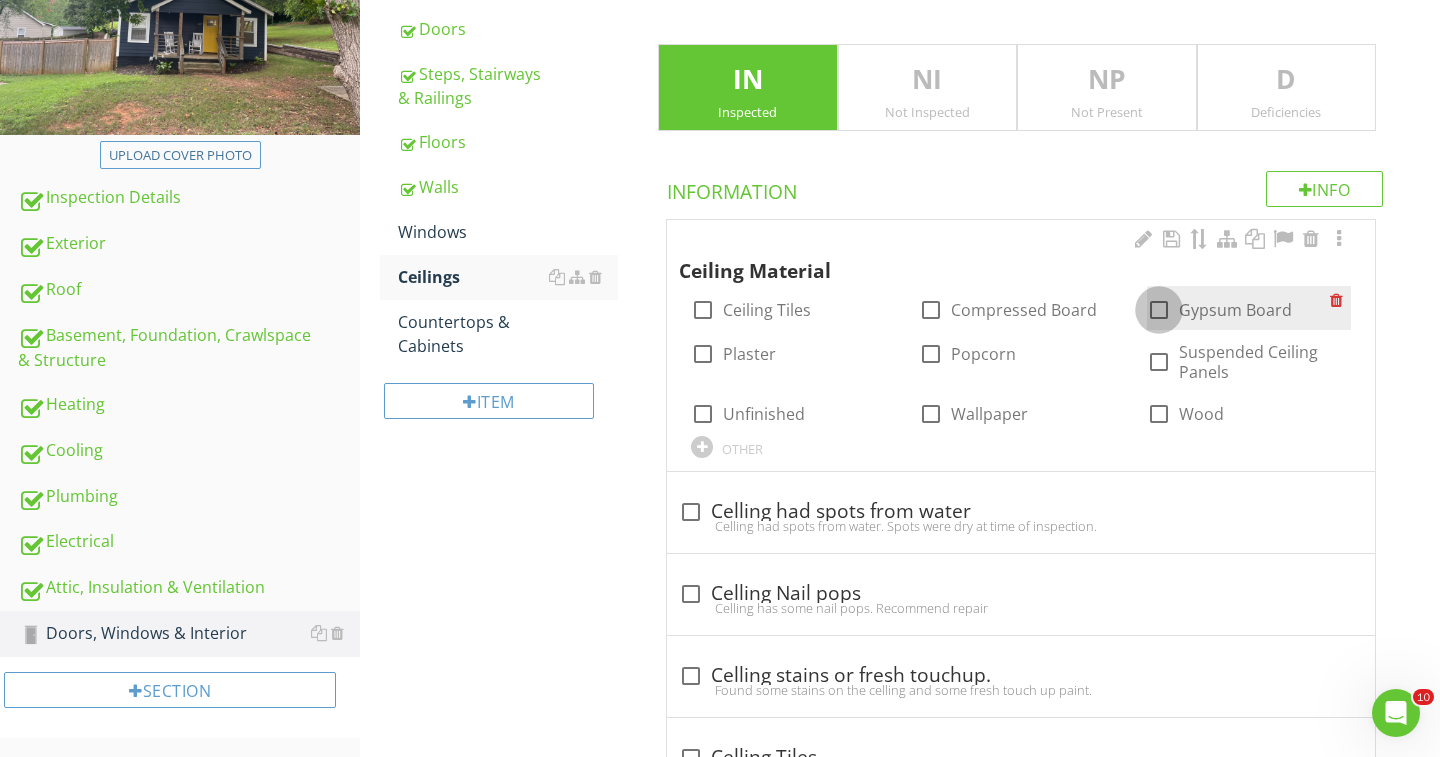 click at bounding box center (1159, 310) 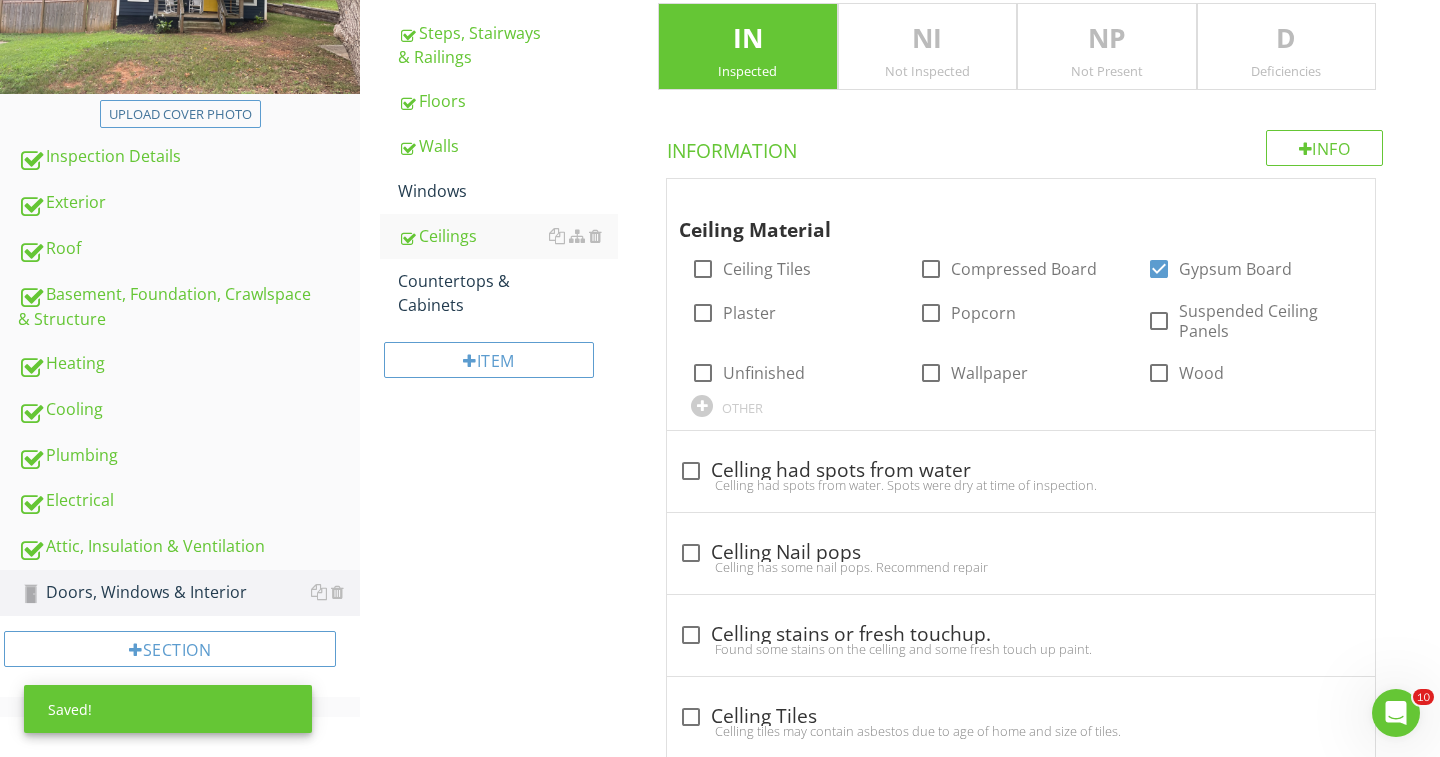 scroll, scrollTop: 346, scrollLeft: 0, axis: vertical 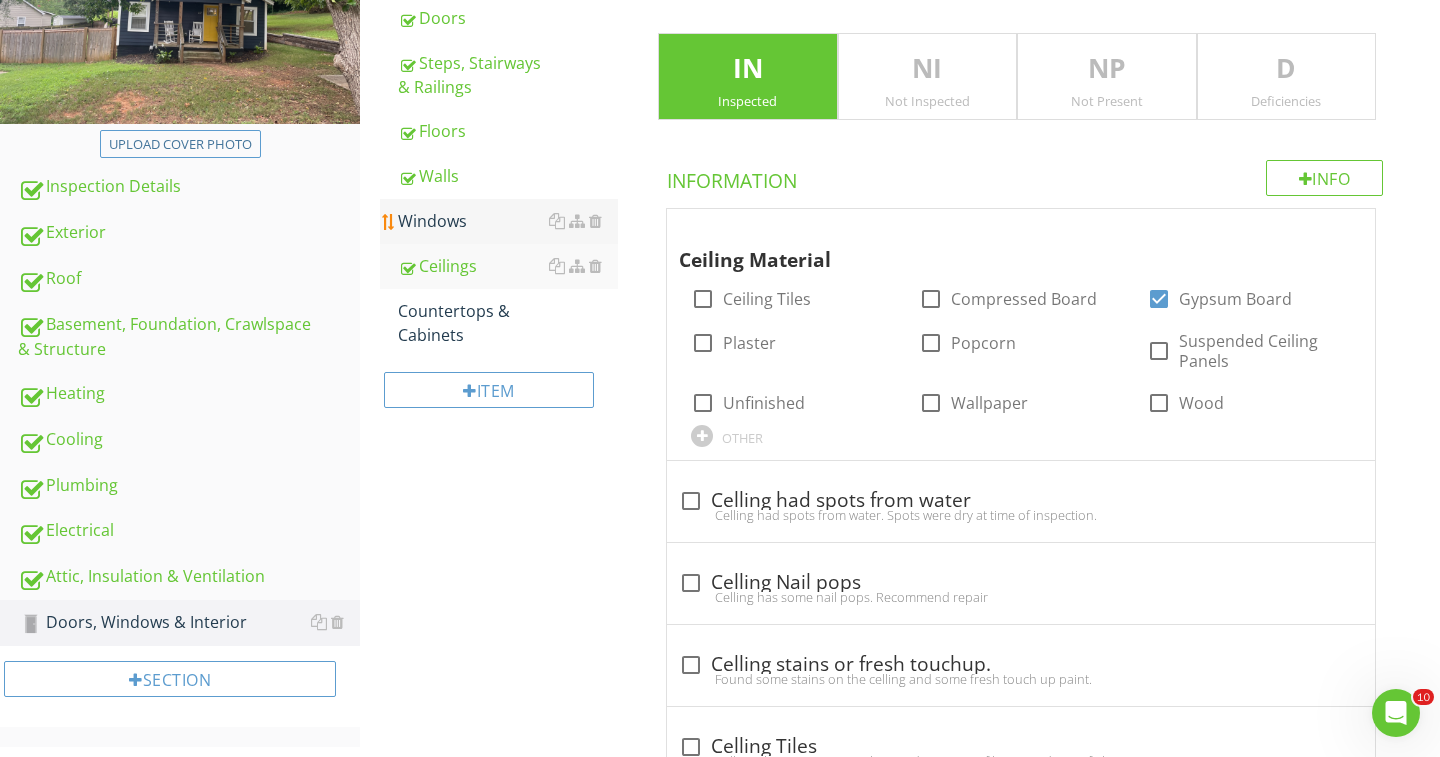 click on "Windows" at bounding box center [508, 221] 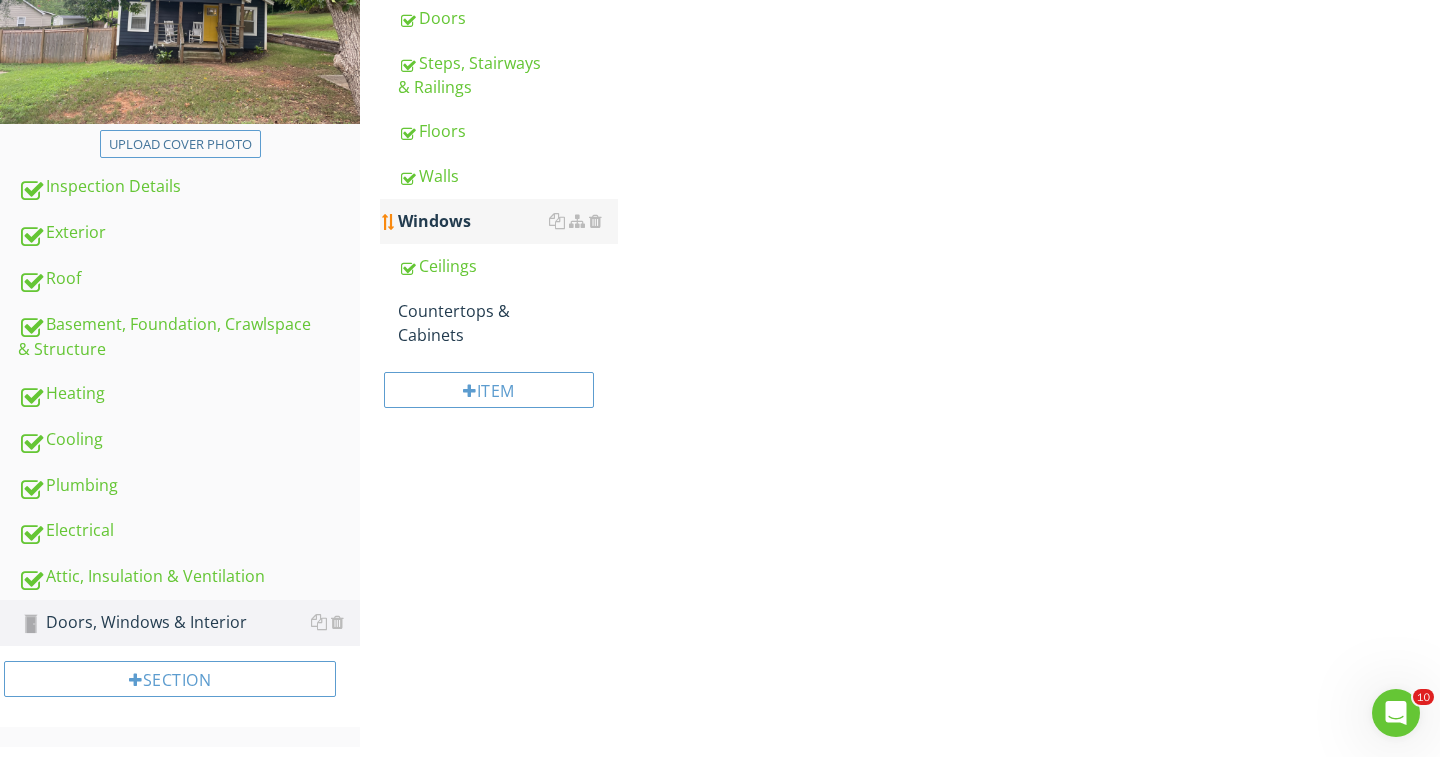 scroll, scrollTop: 335, scrollLeft: 0, axis: vertical 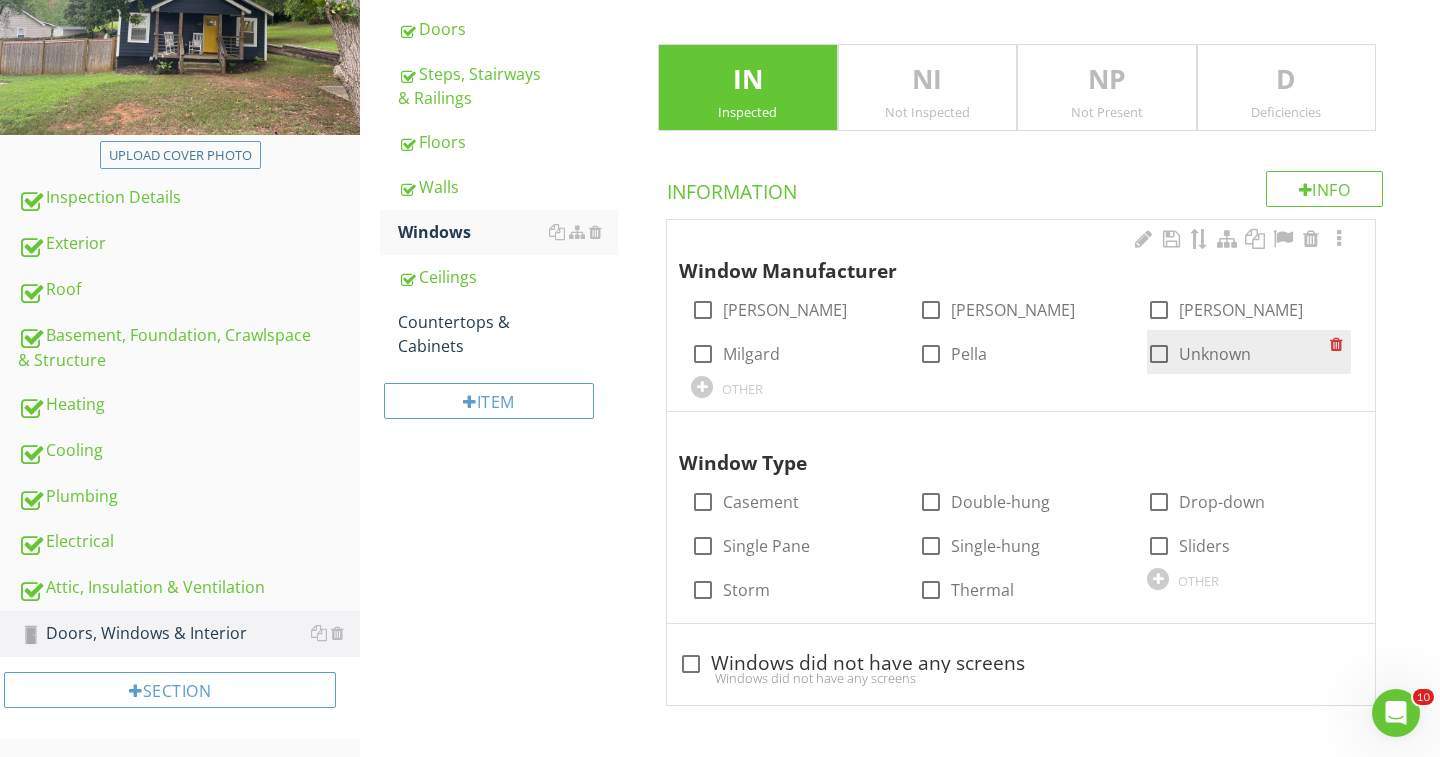 click at bounding box center (1159, 354) 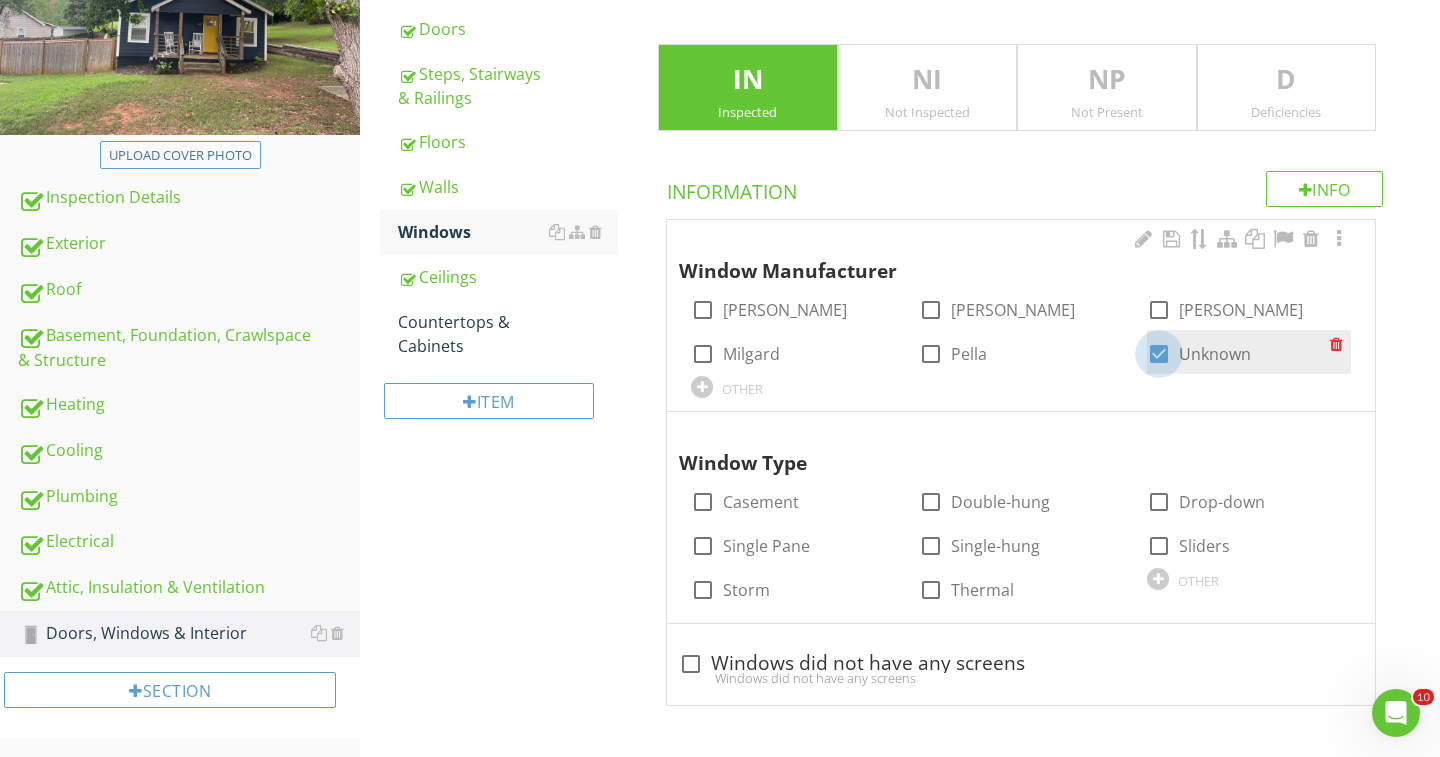 checkbox on "true" 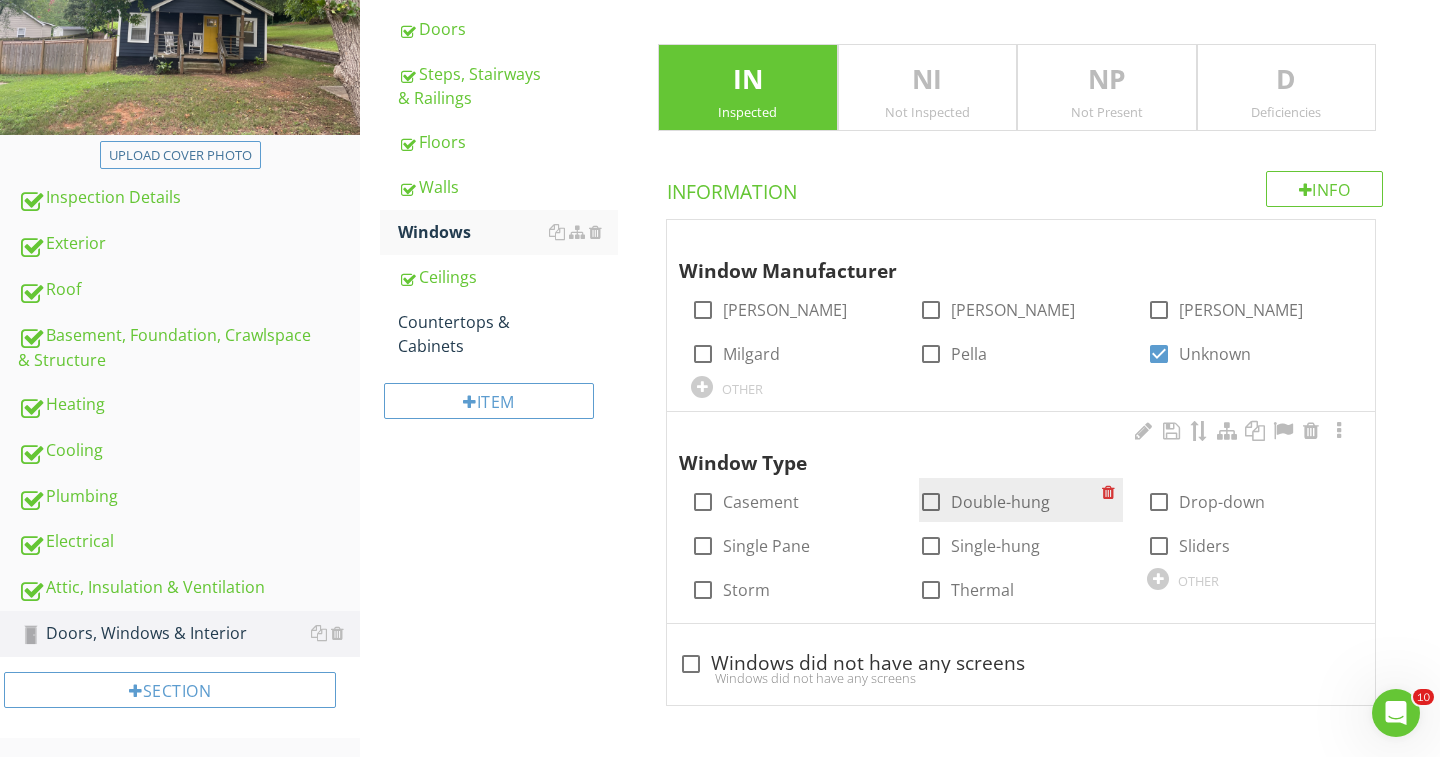 drag, startPoint x: 937, startPoint y: 492, endPoint x: 935, endPoint y: 509, distance: 17.117243 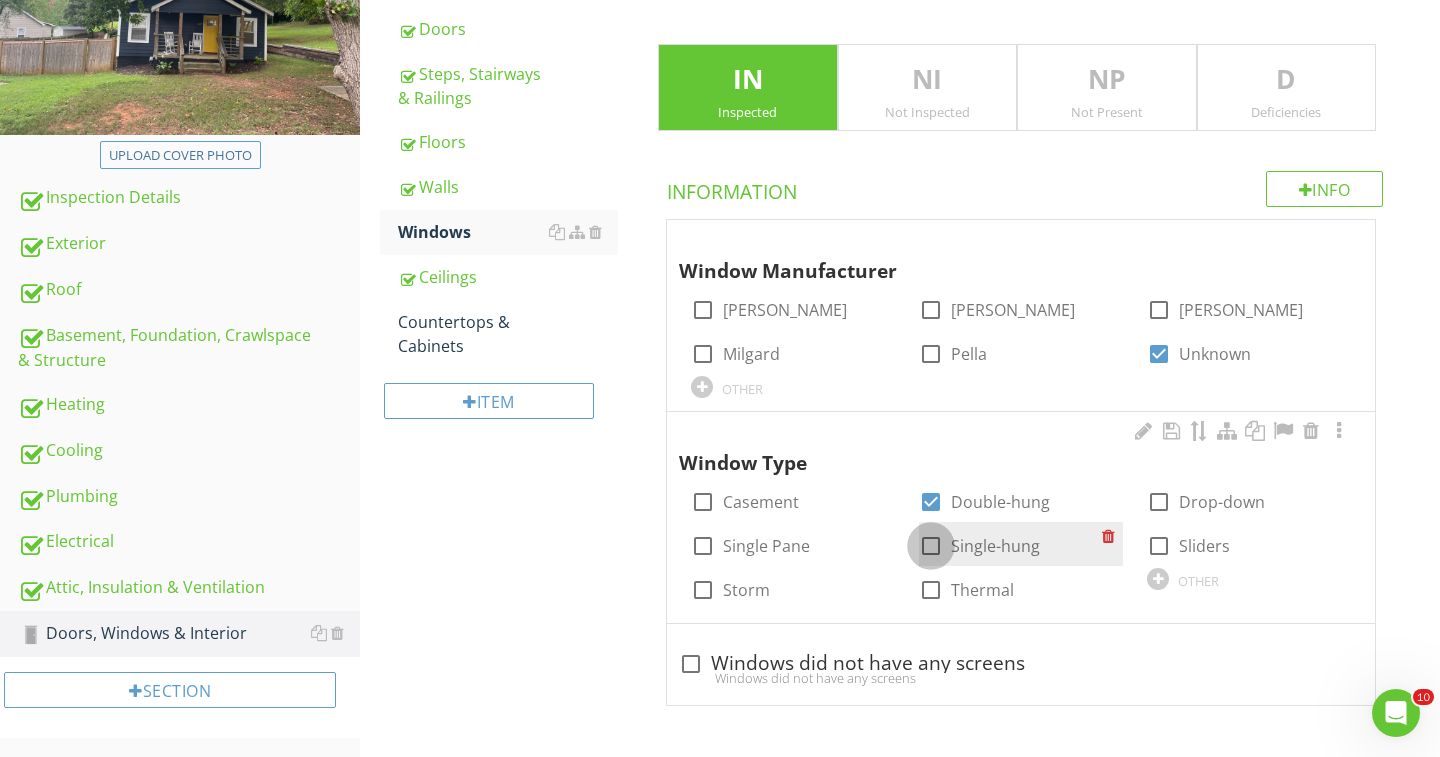 drag, startPoint x: 933, startPoint y: 525, endPoint x: 930, endPoint y: 557, distance: 32.140316 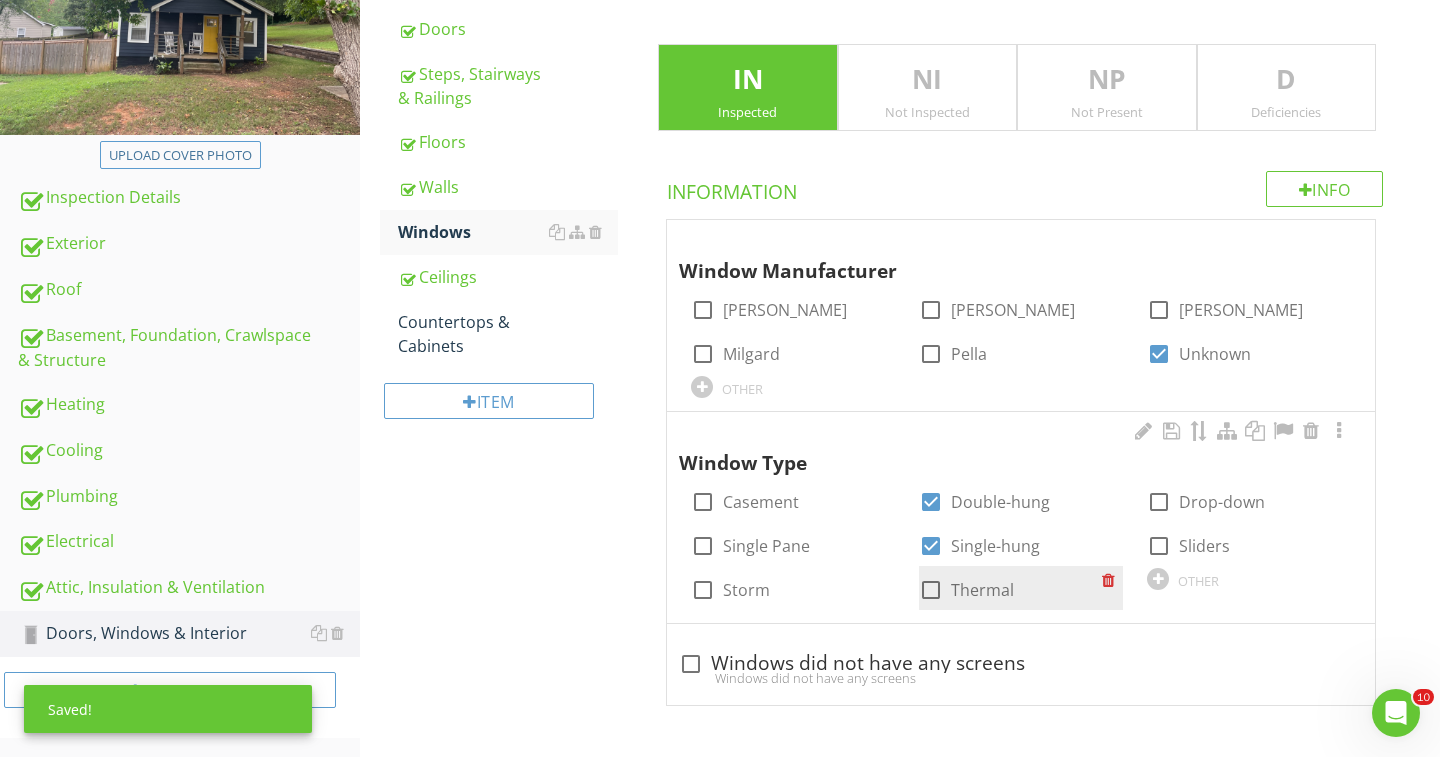 click on "Window Type
check_box_outline_blank Casement   check_box Double-hung   check_box_outline_blank Drop-down   check_box_outline_blank Single Pane   check_box Single-hung   check_box_outline_blank Sliders   check_box_outline_blank Storm   check_box_outline_blank Thermal         OTHER" at bounding box center [1021, 517] 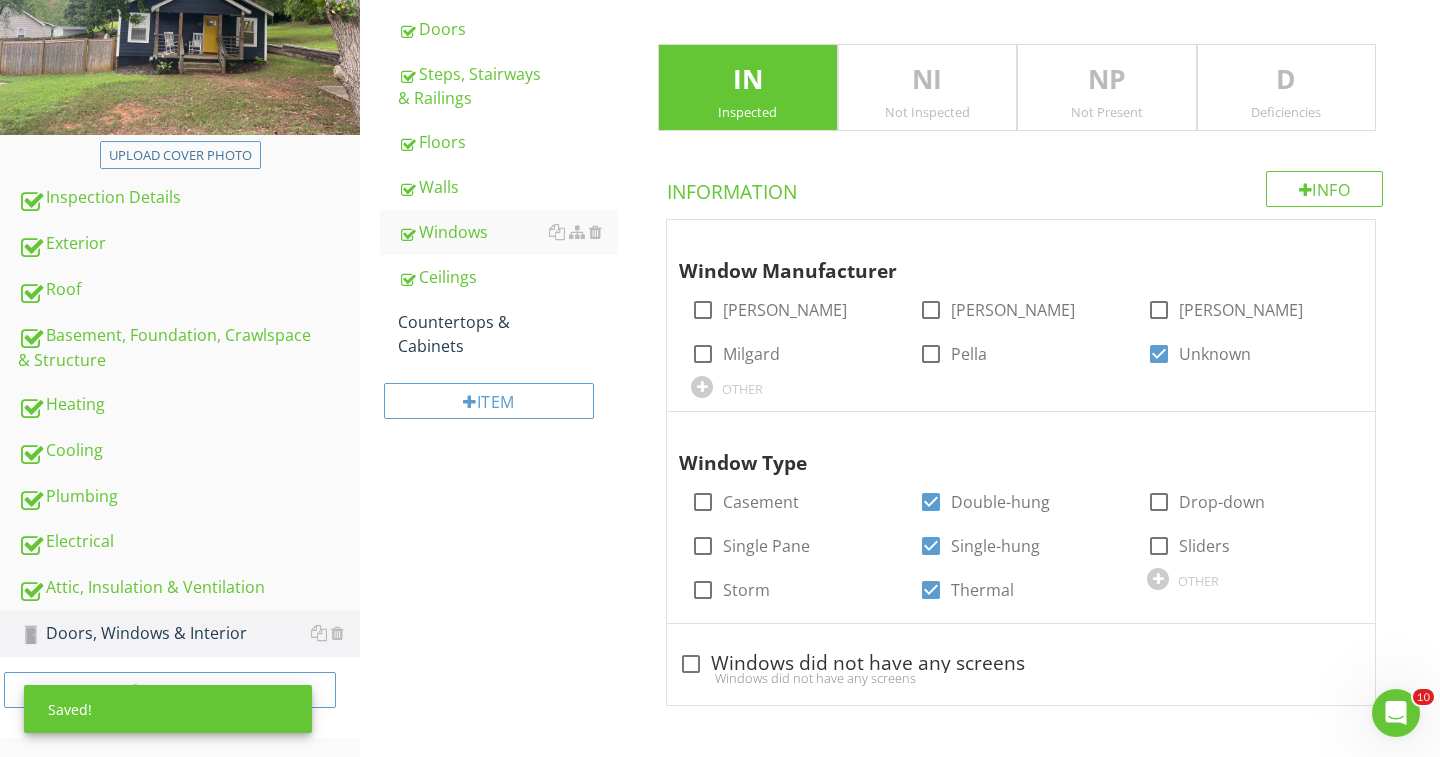 click on "D" at bounding box center (1287, 80) 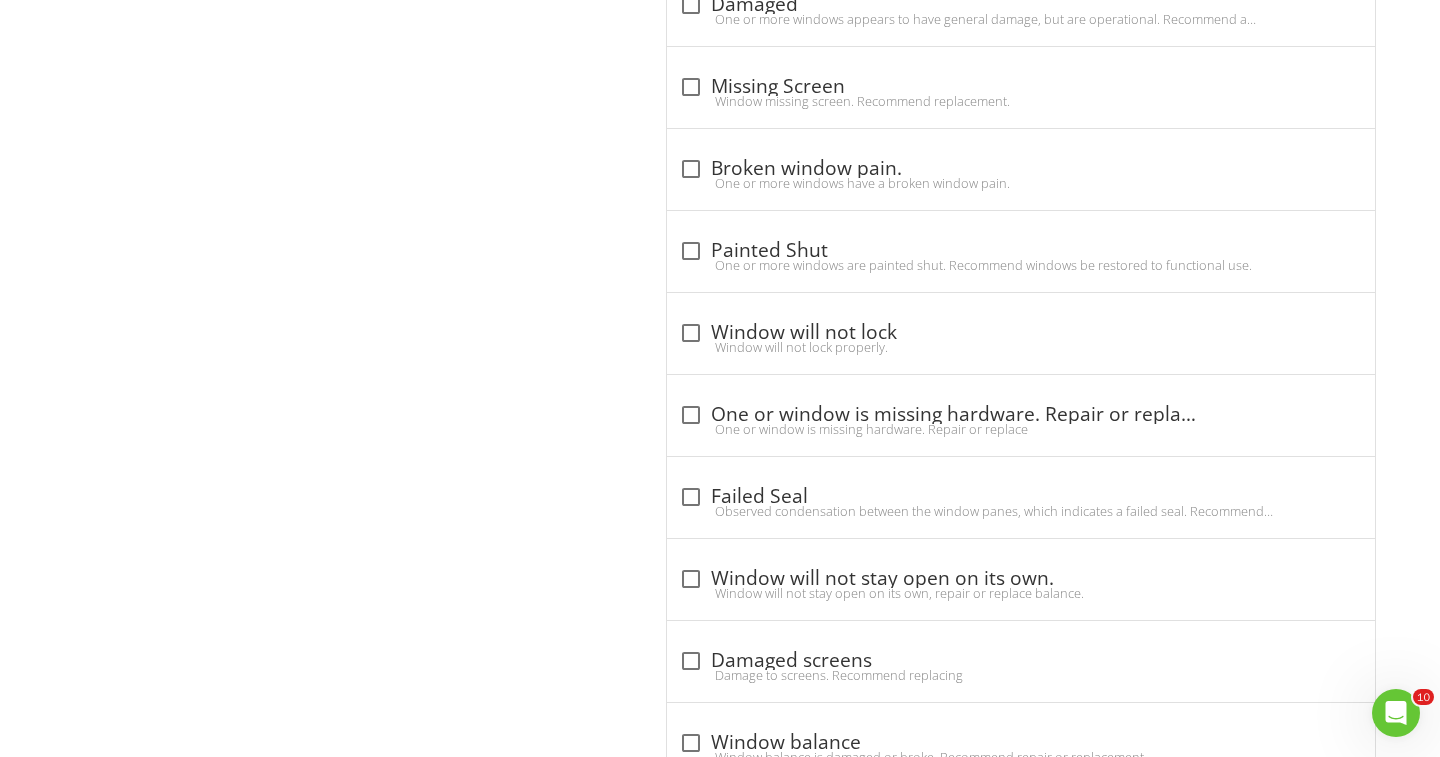 scroll, scrollTop: 1237, scrollLeft: 0, axis: vertical 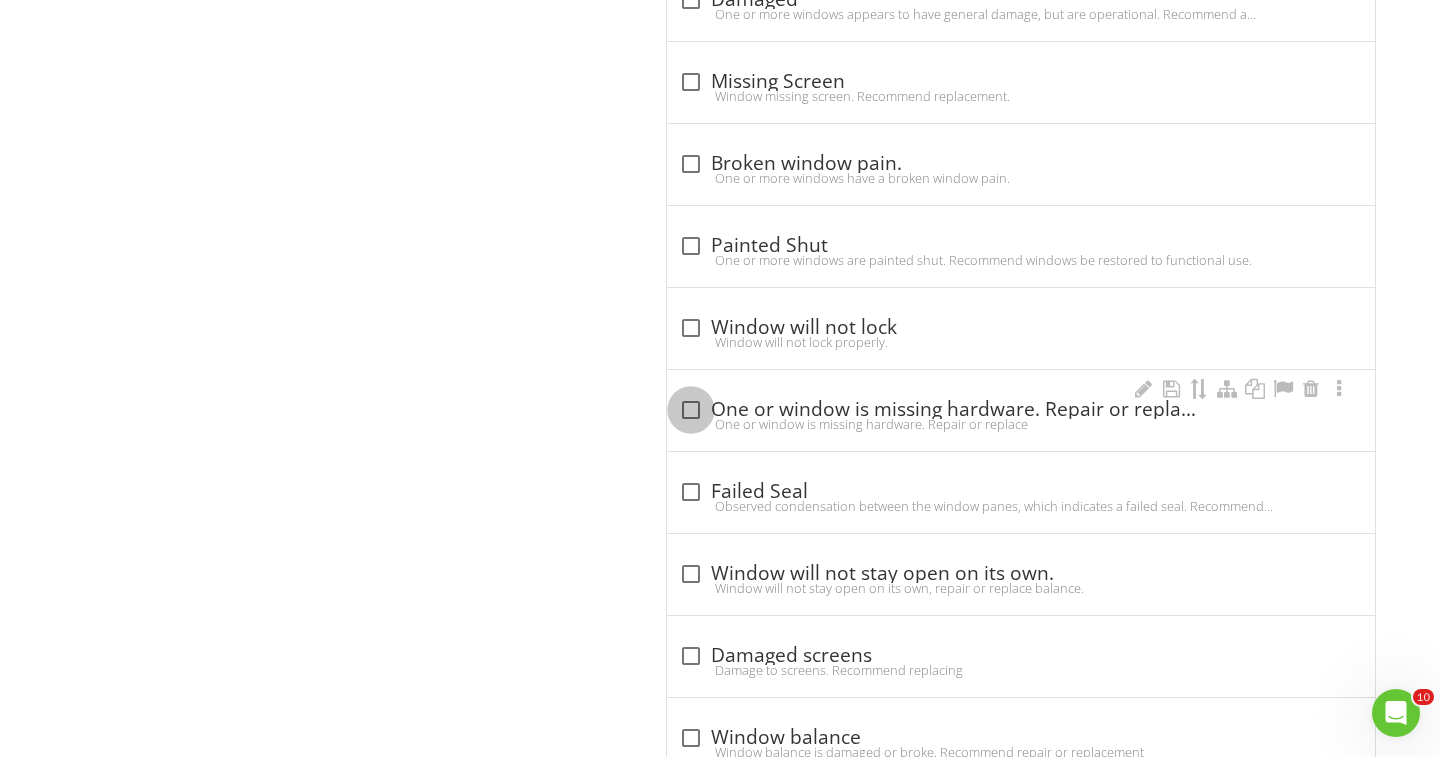 click at bounding box center [691, 410] 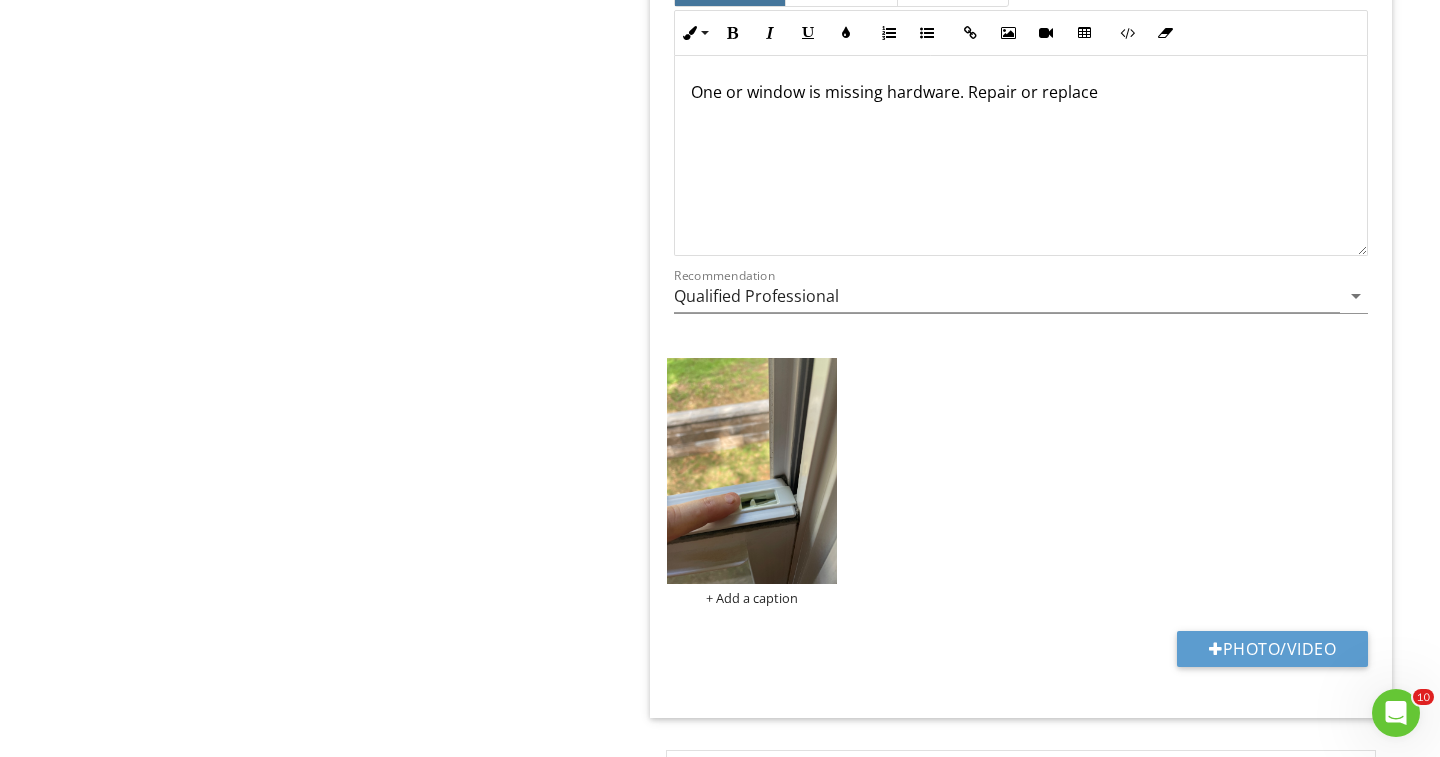 scroll, scrollTop: 1825, scrollLeft: 0, axis: vertical 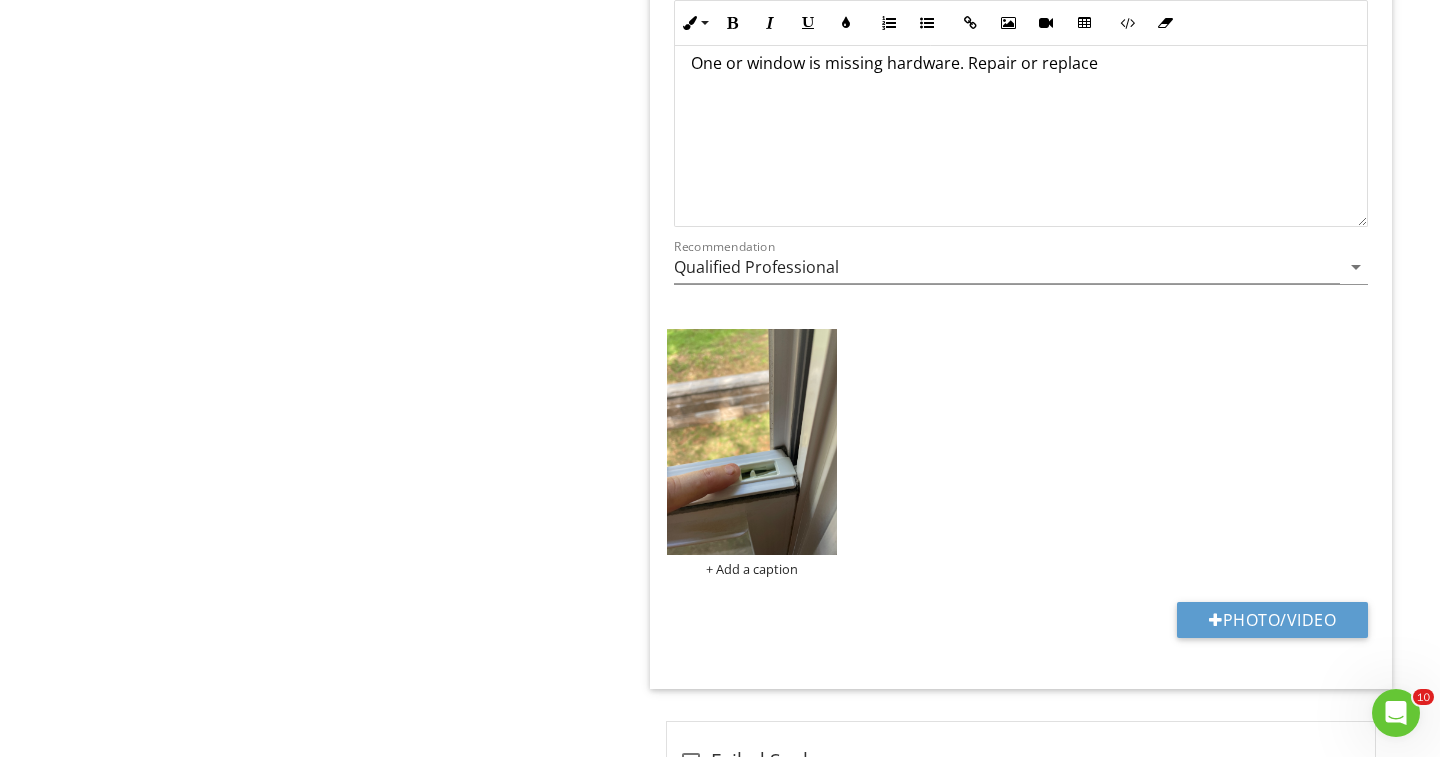 click on "+ Add a caption" at bounding box center (1021, 453) 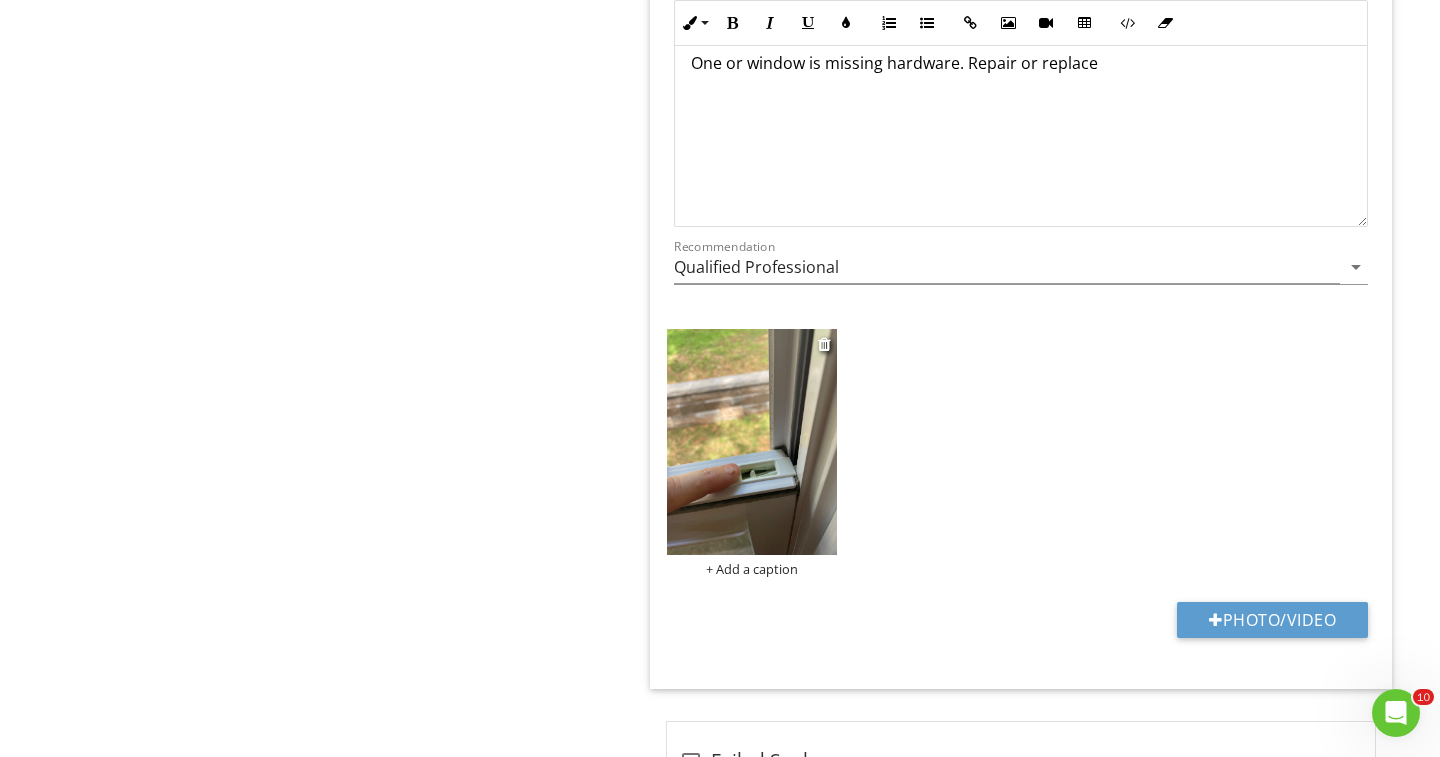 click on "+ Add a caption" at bounding box center (752, 569) 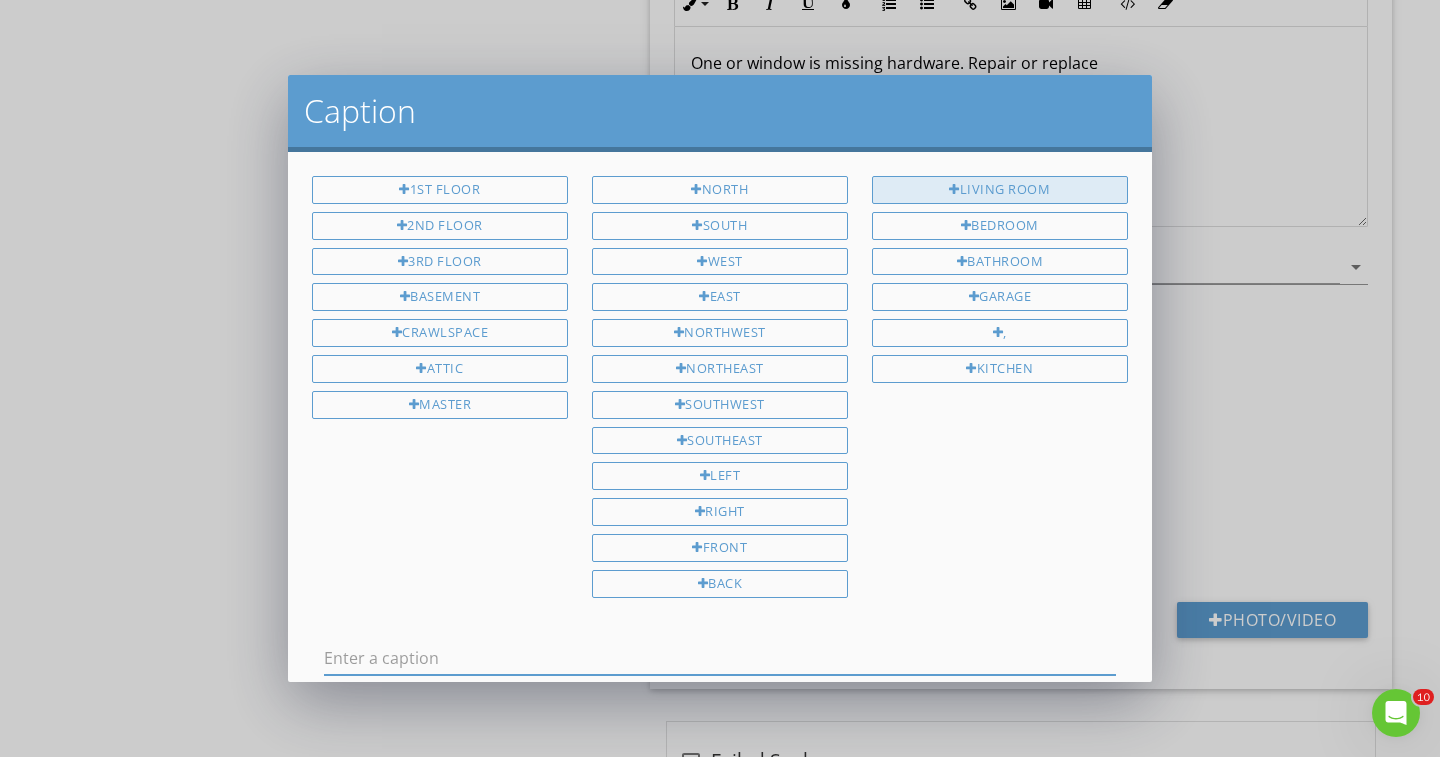click on "Living Room" at bounding box center (1000, 190) 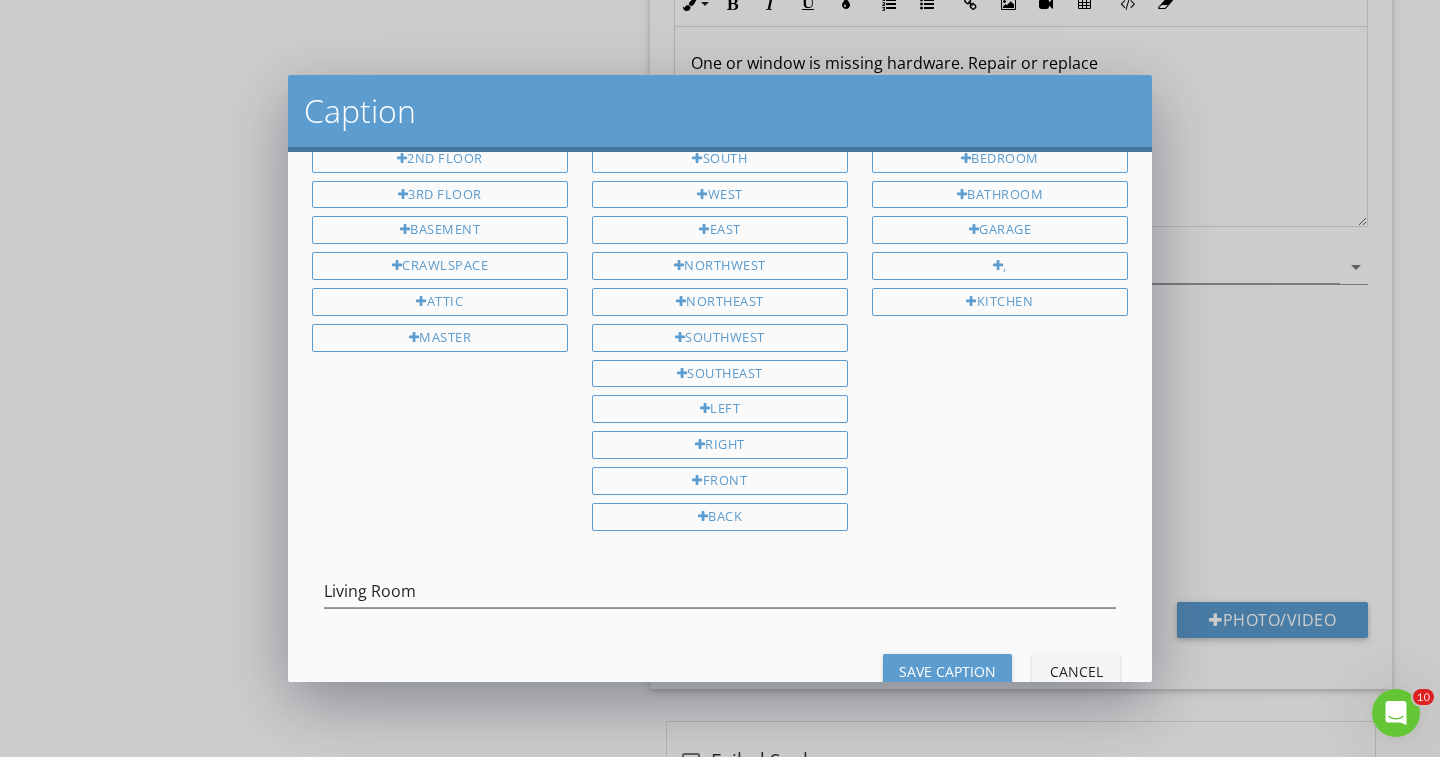 scroll, scrollTop: 116, scrollLeft: 0, axis: vertical 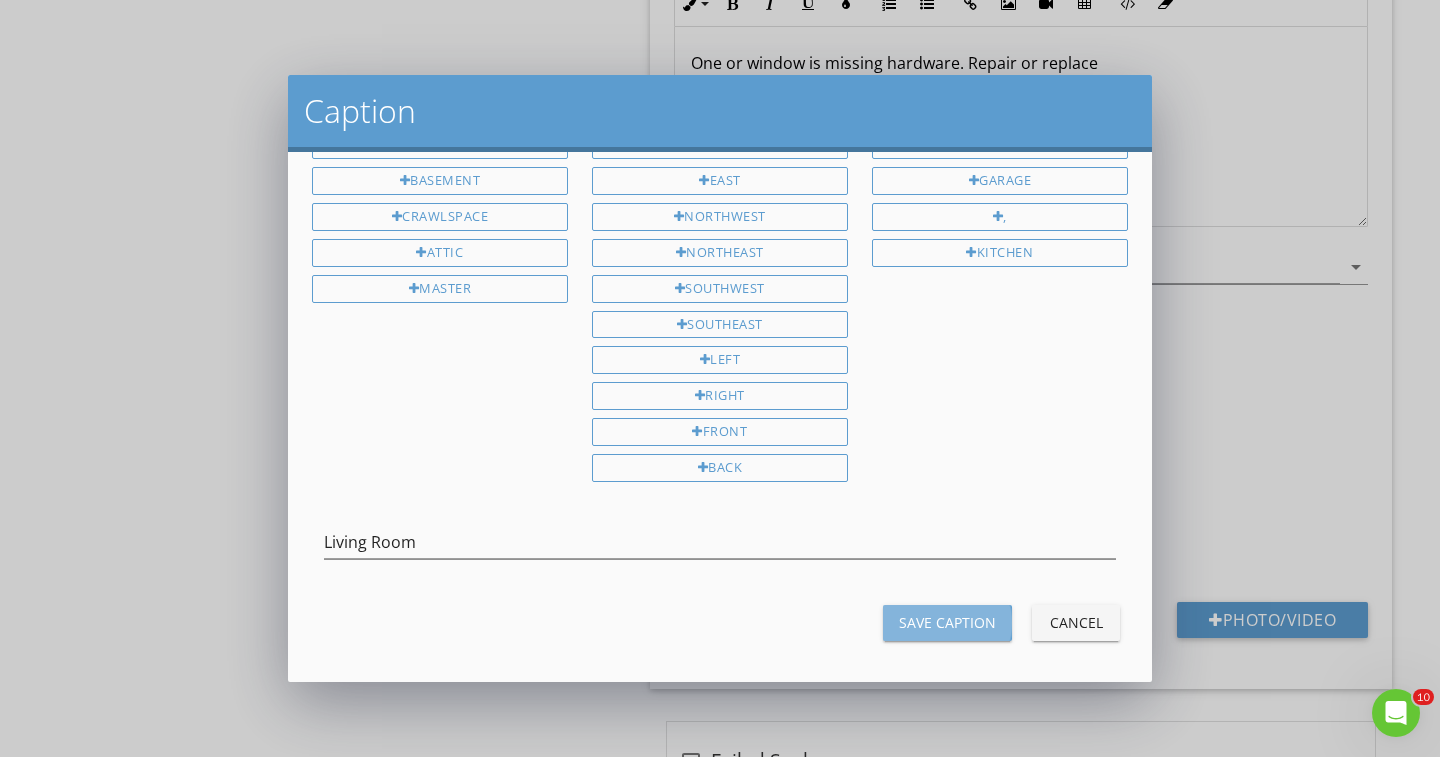 drag, startPoint x: 963, startPoint y: 600, endPoint x: 946, endPoint y: 598, distance: 17.117243 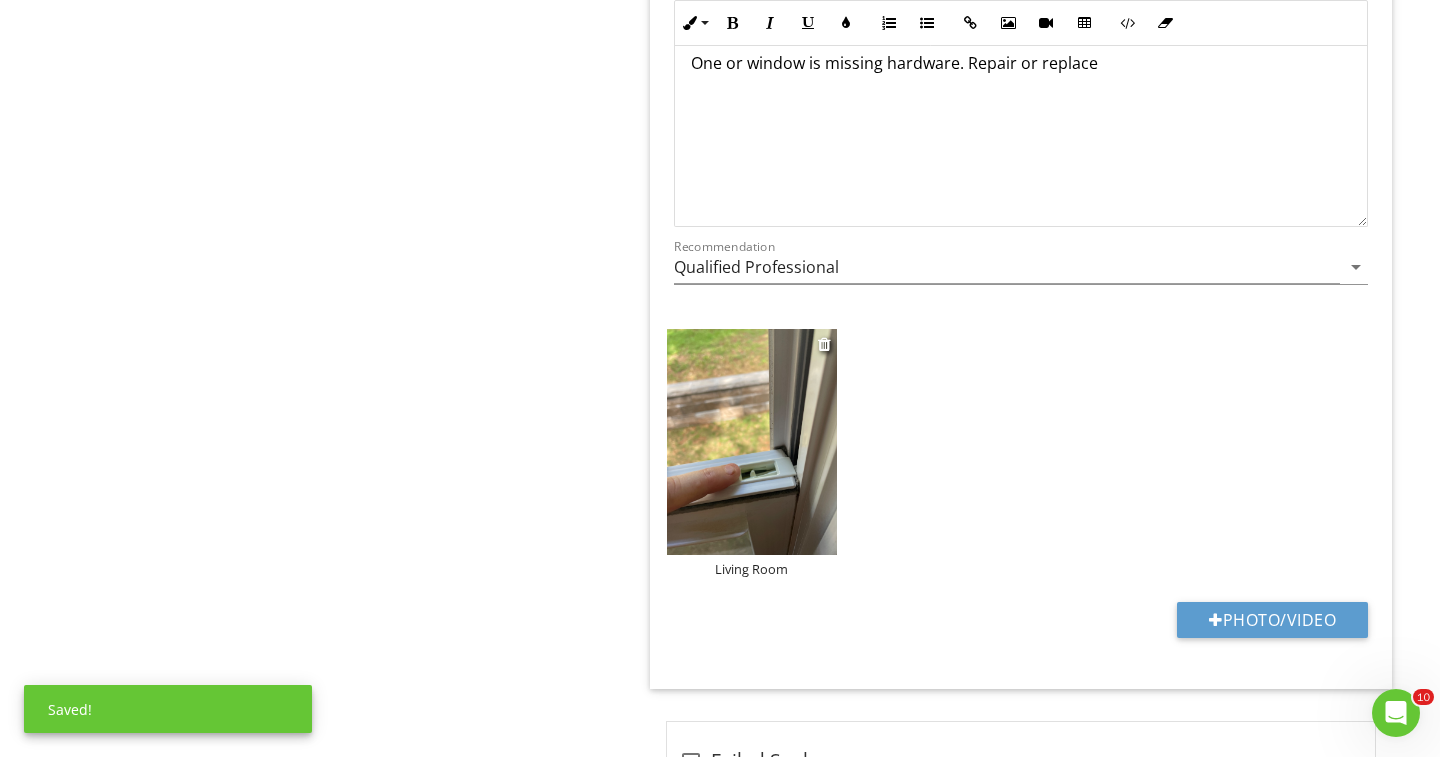 click at bounding box center [752, 442] 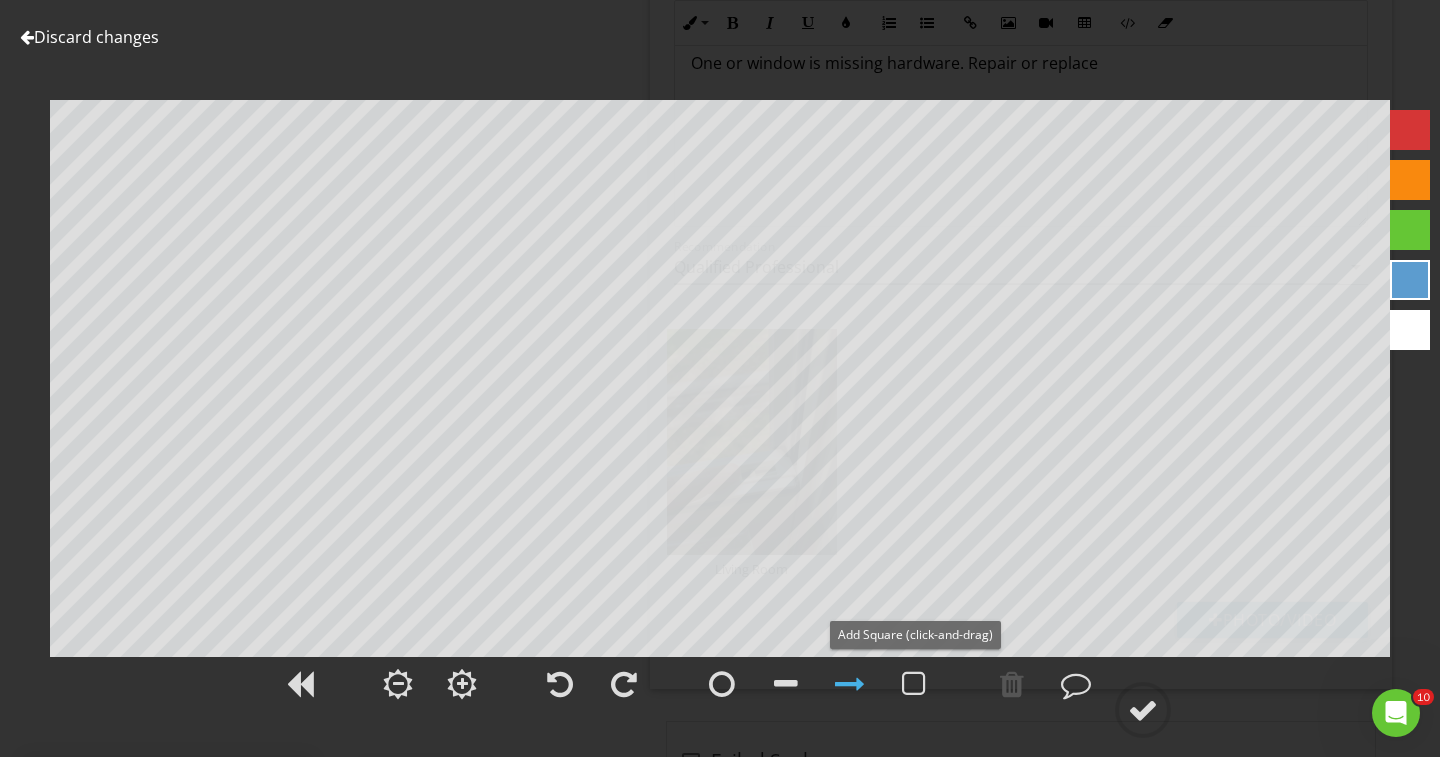 drag, startPoint x: 907, startPoint y: 685, endPoint x: 855, endPoint y: 633, distance: 73.53911 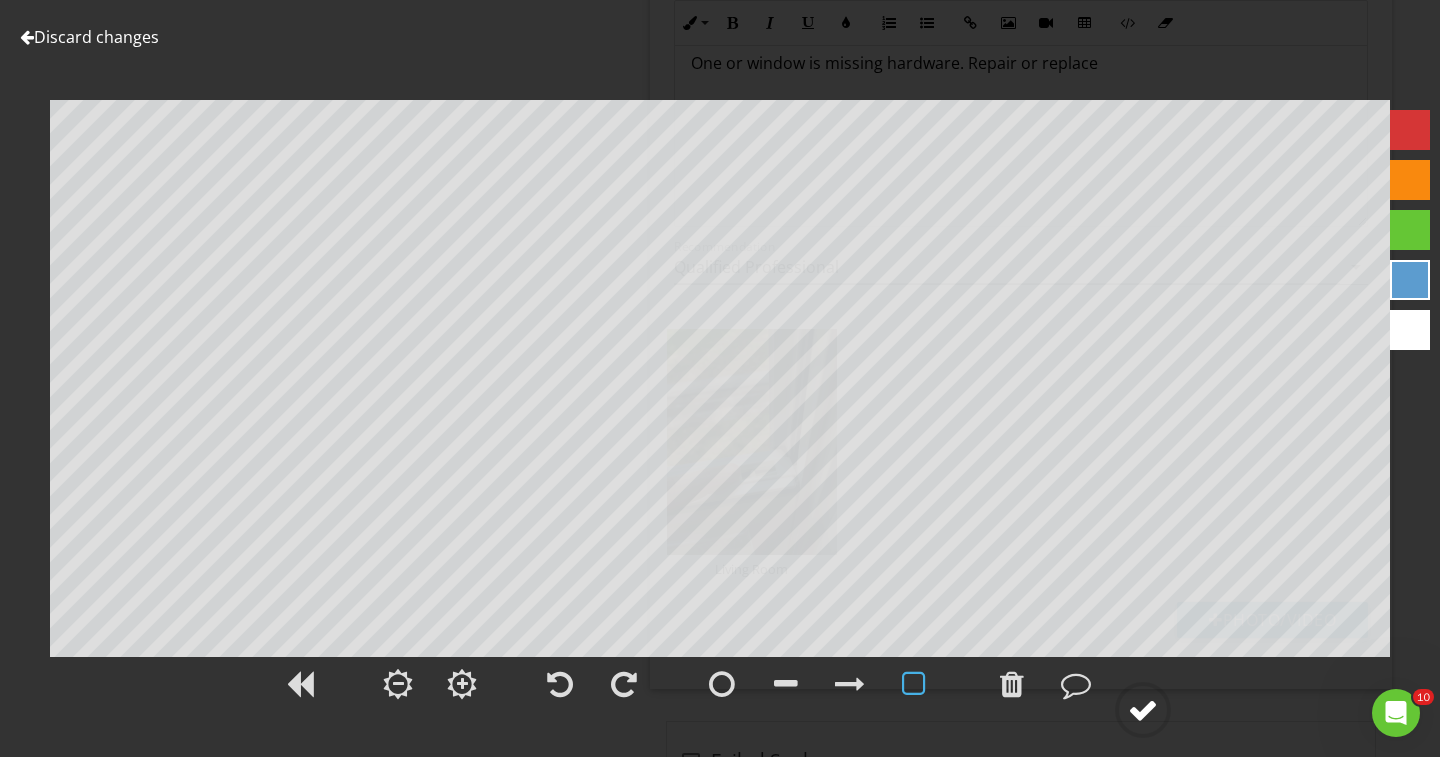 click at bounding box center [1143, 710] 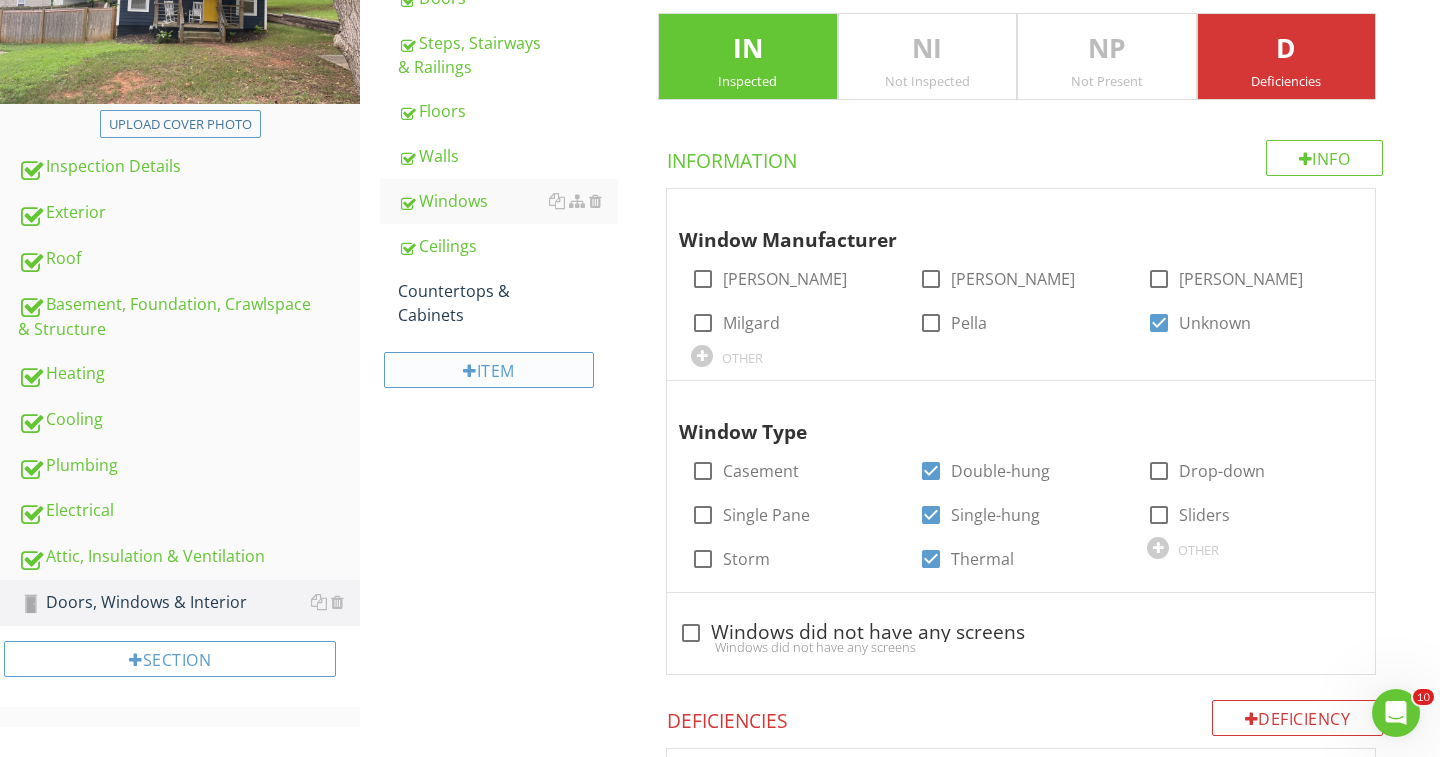 scroll, scrollTop: 360, scrollLeft: 0, axis: vertical 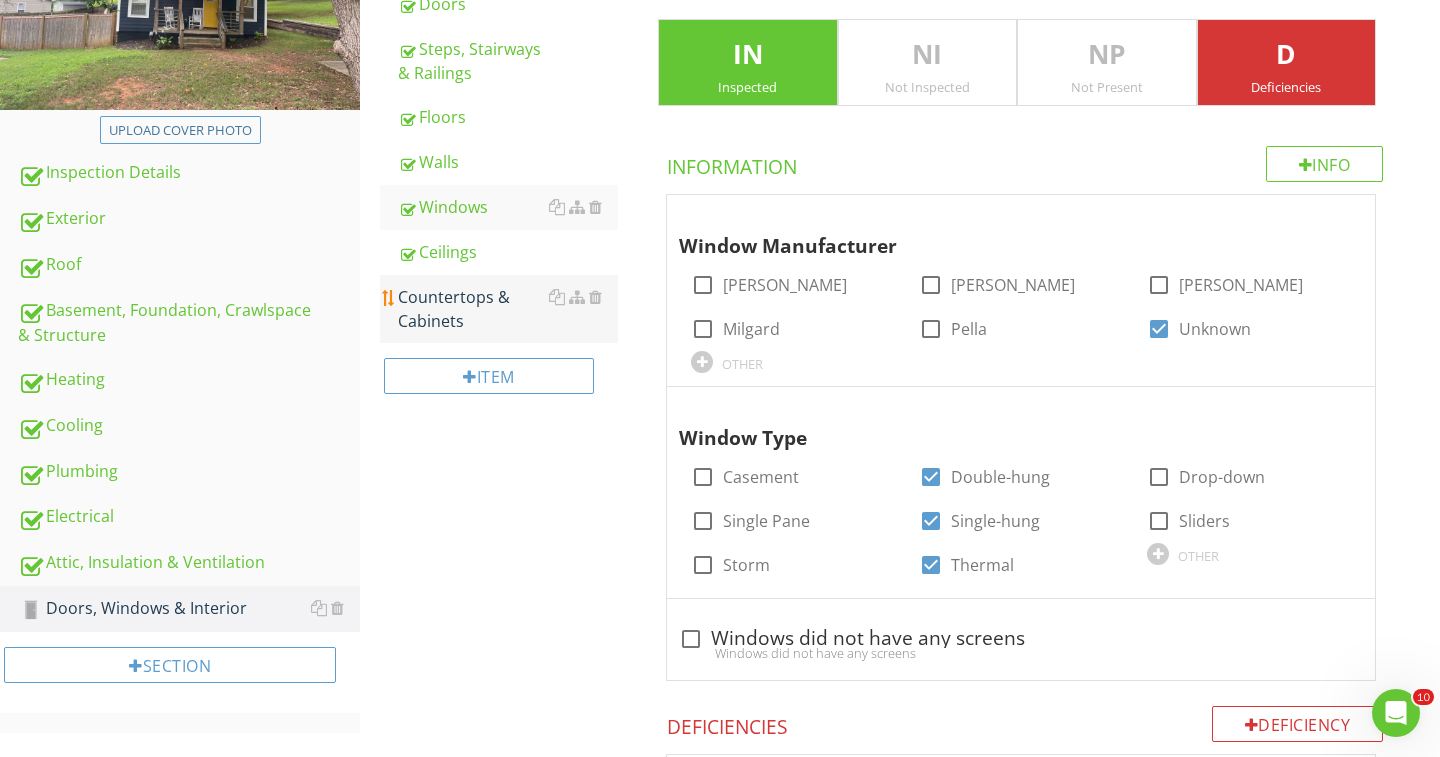 click on "Countertops & Cabinets" at bounding box center [508, 309] 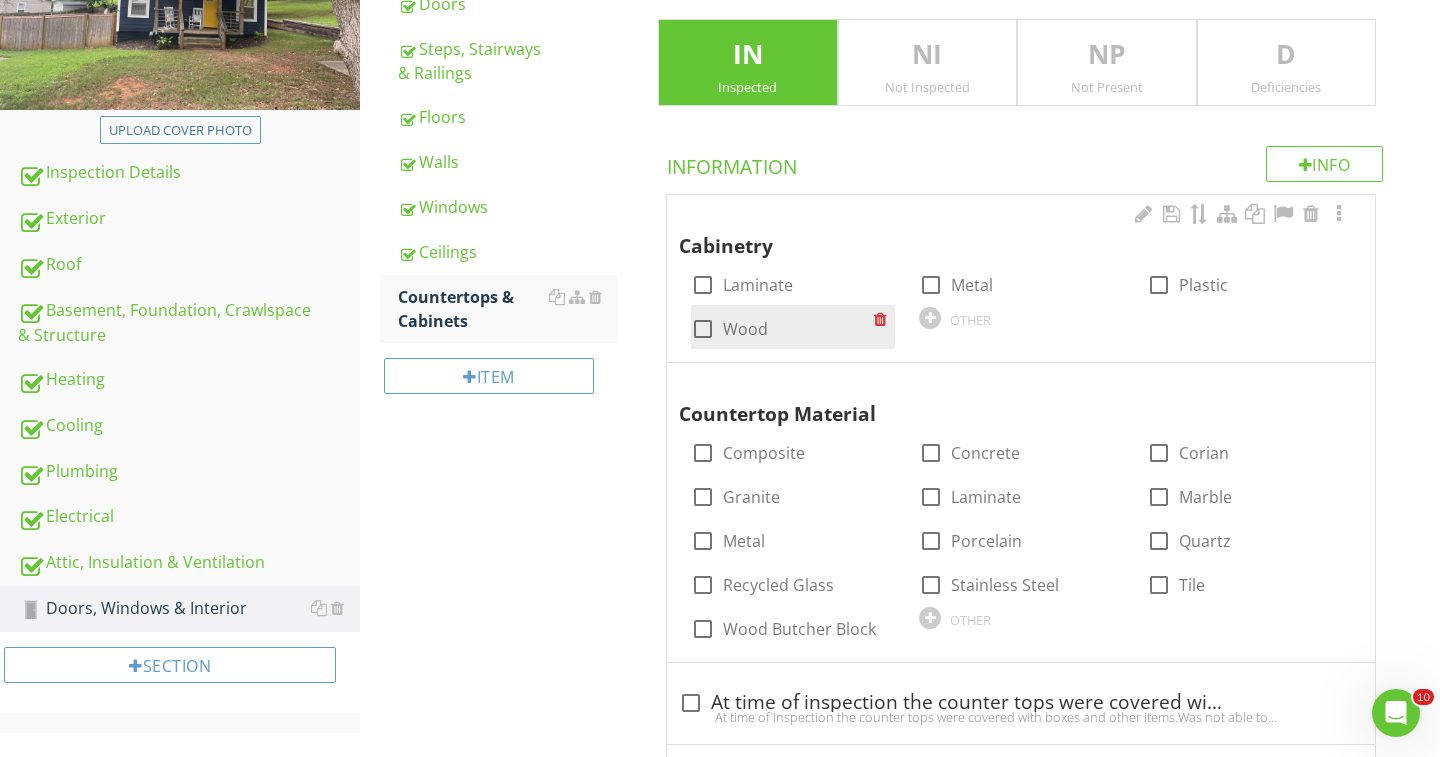 click at bounding box center [703, 329] 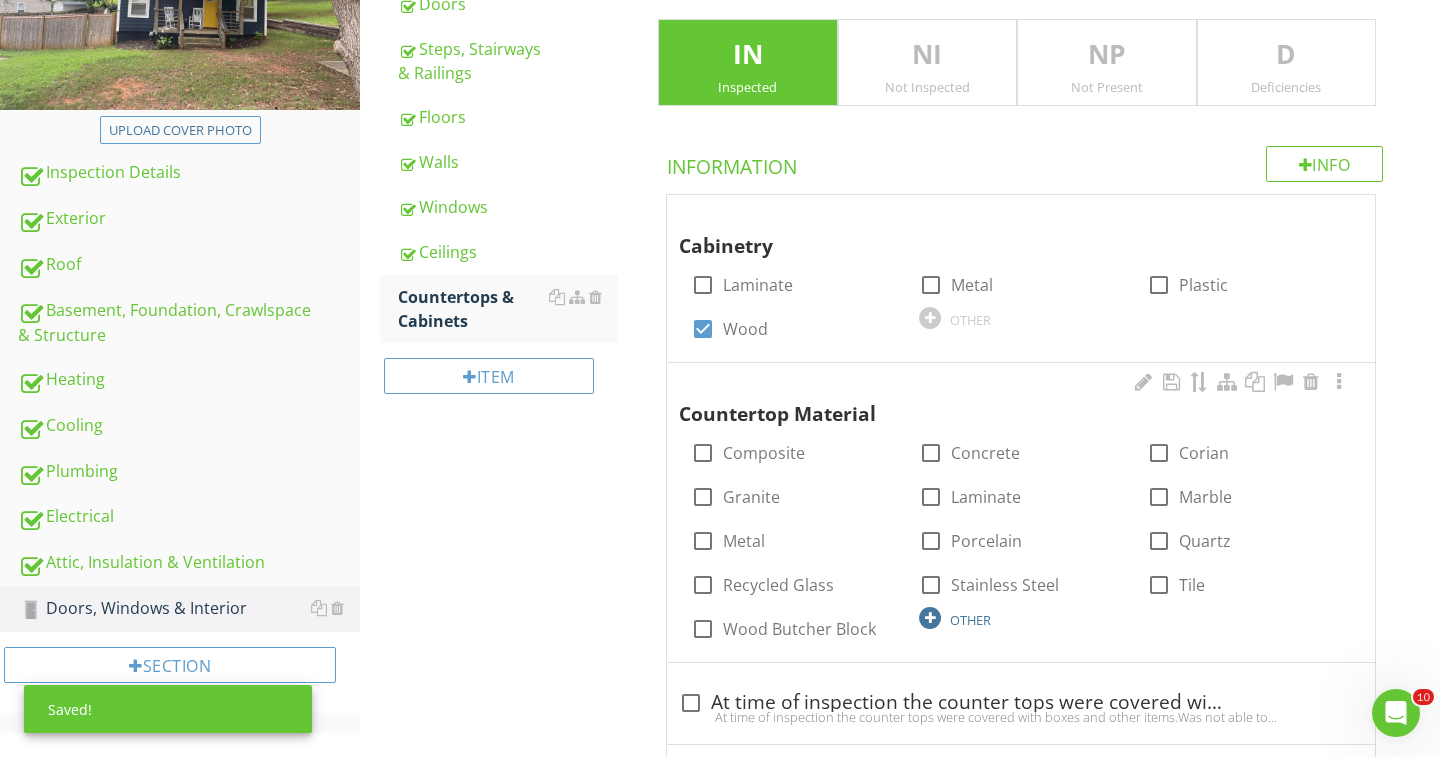 click on "OTHER" at bounding box center [1021, 617] 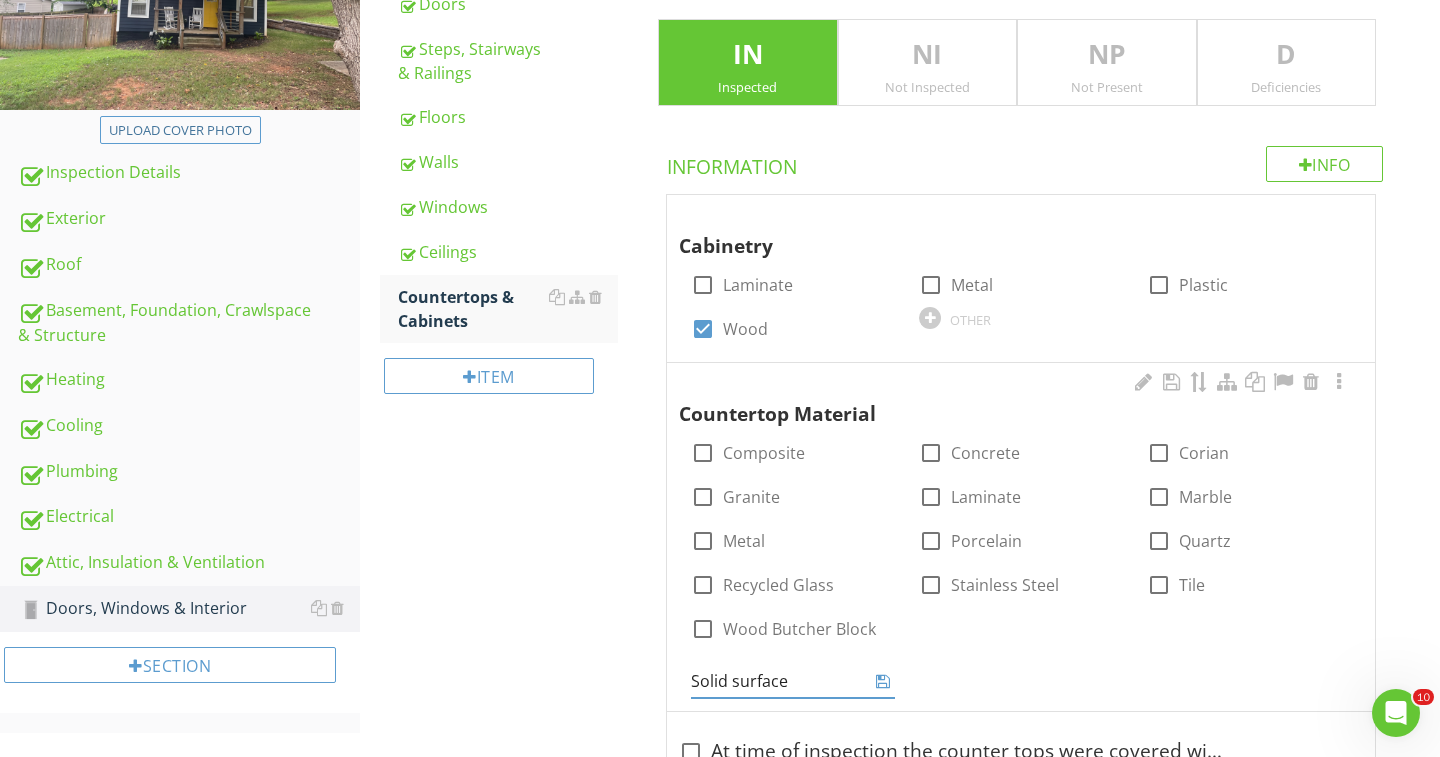 type on "Solid surface" 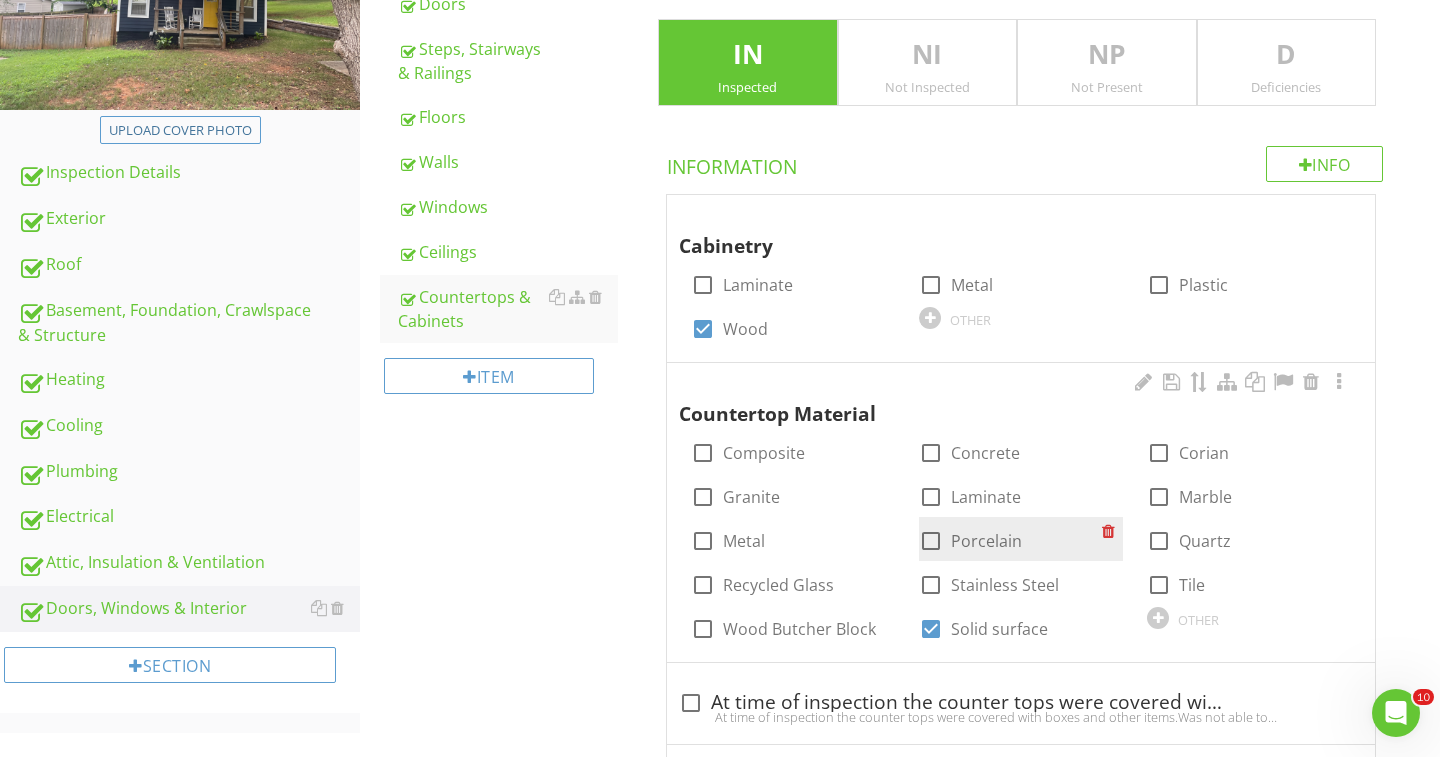 click at bounding box center [931, 541] 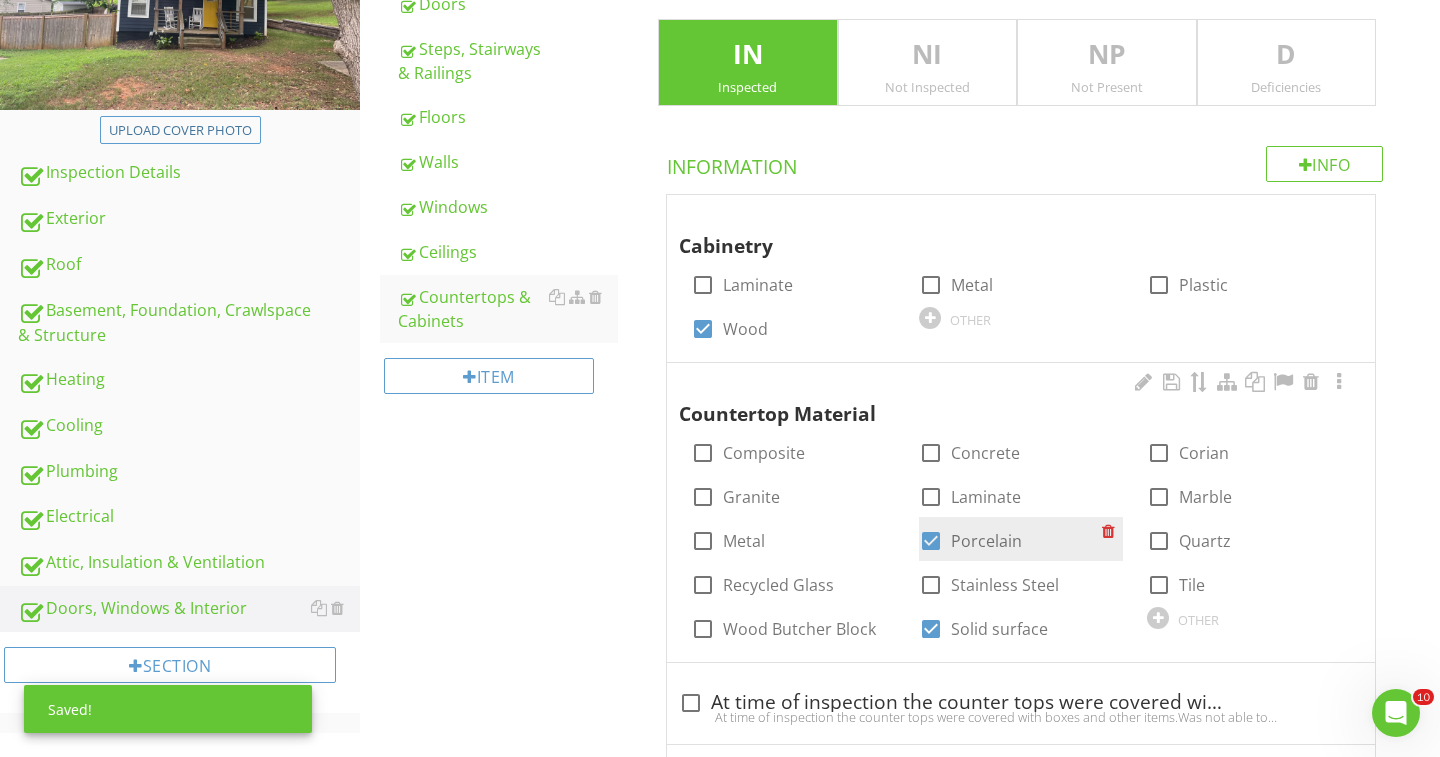 click at bounding box center (931, 541) 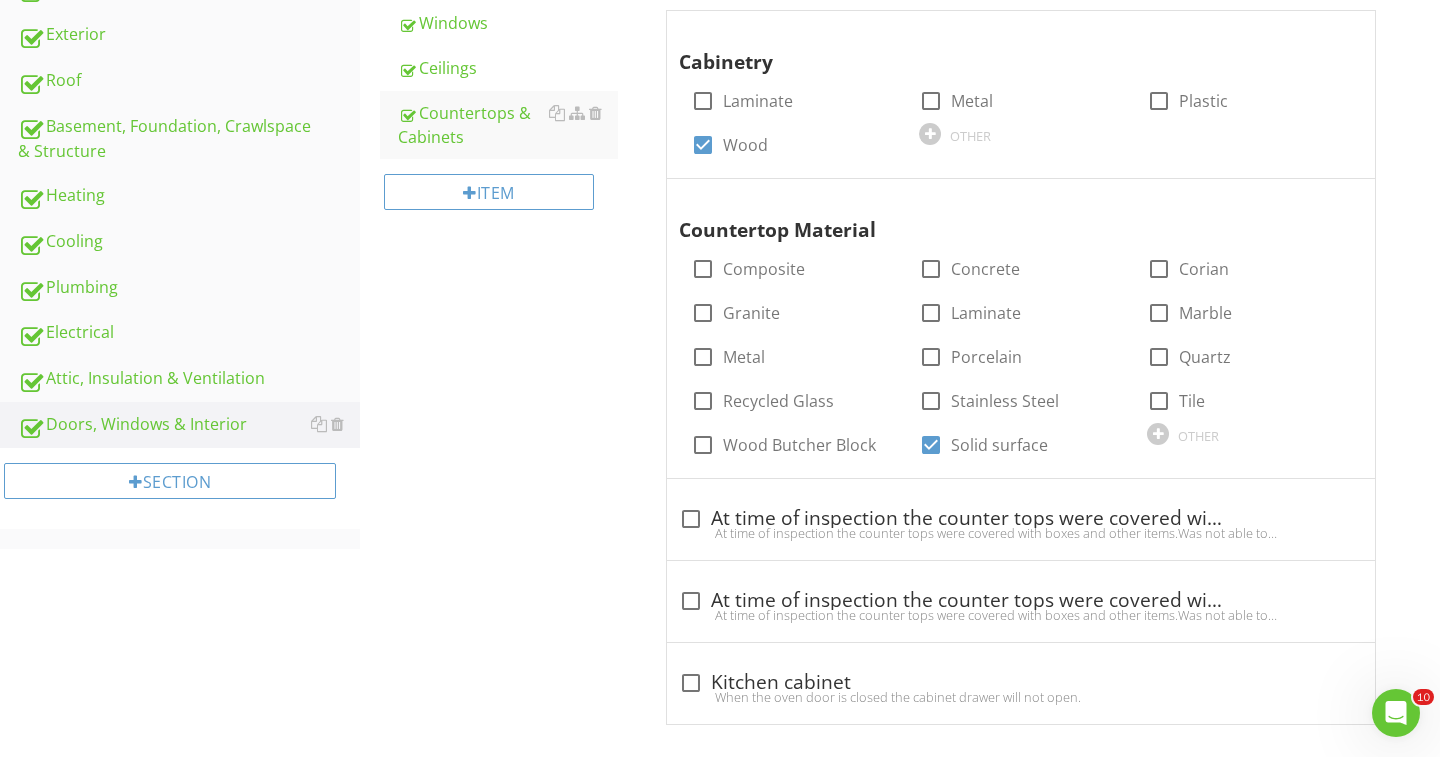 scroll, scrollTop: 557, scrollLeft: 0, axis: vertical 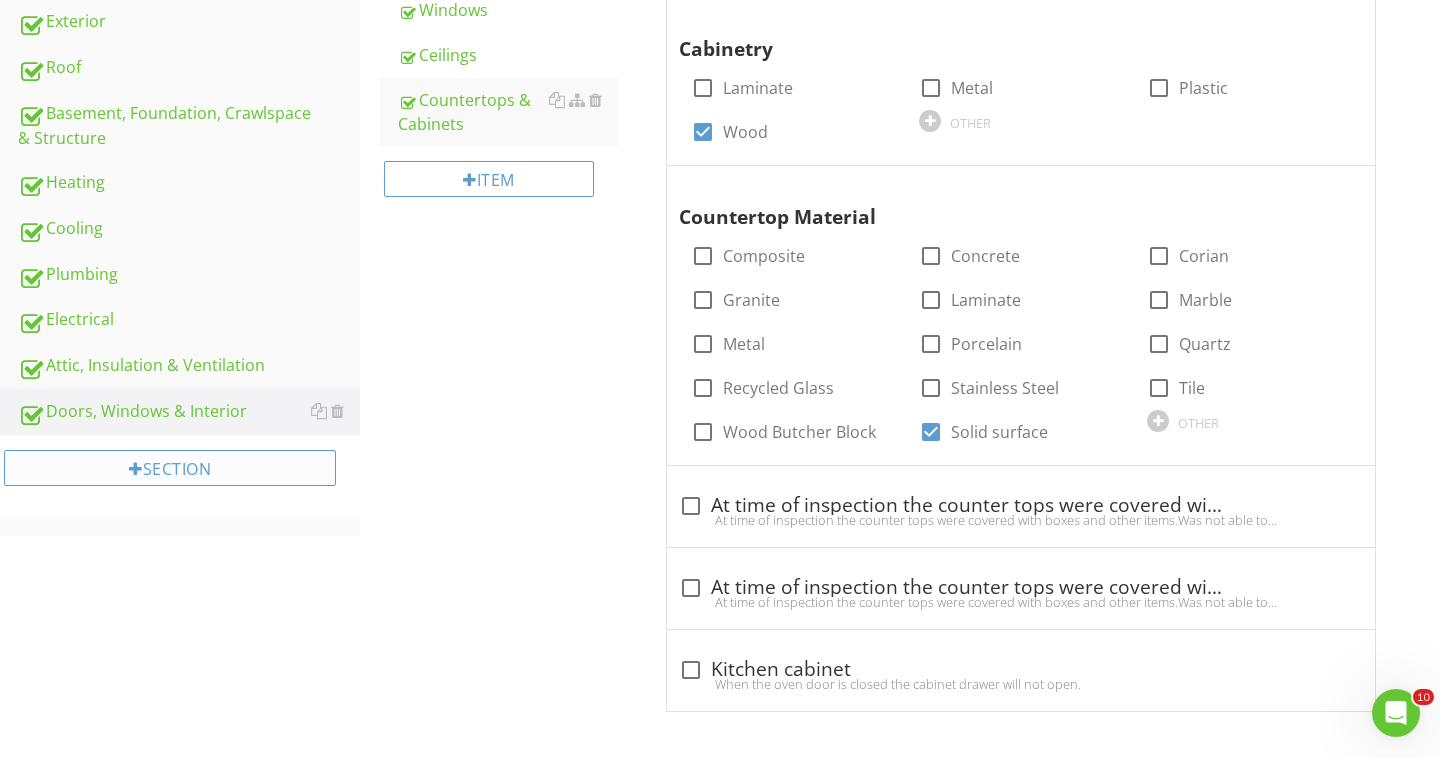 click on "Section" at bounding box center [170, 468] 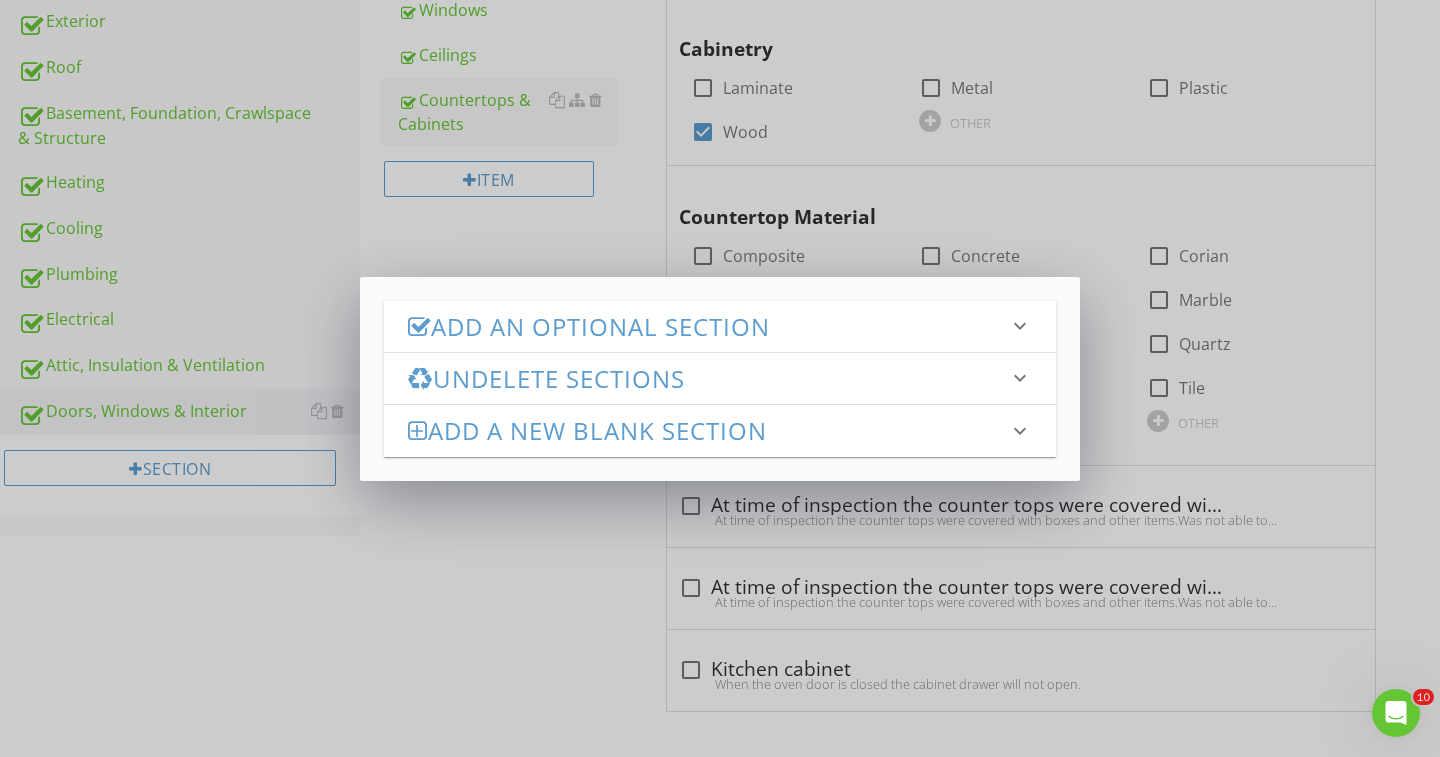 click on "Add an Optional Section" at bounding box center [708, 326] 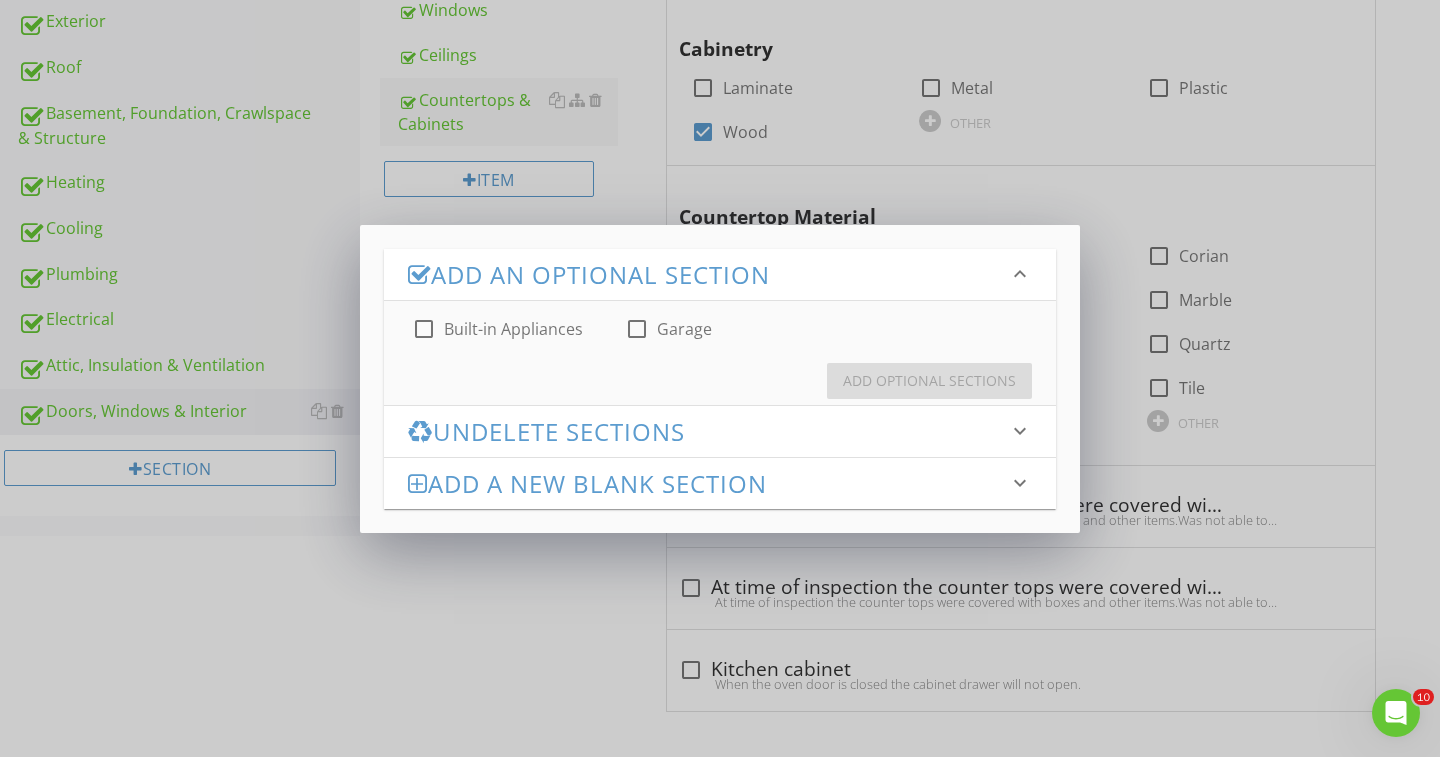 click at bounding box center [424, 329] 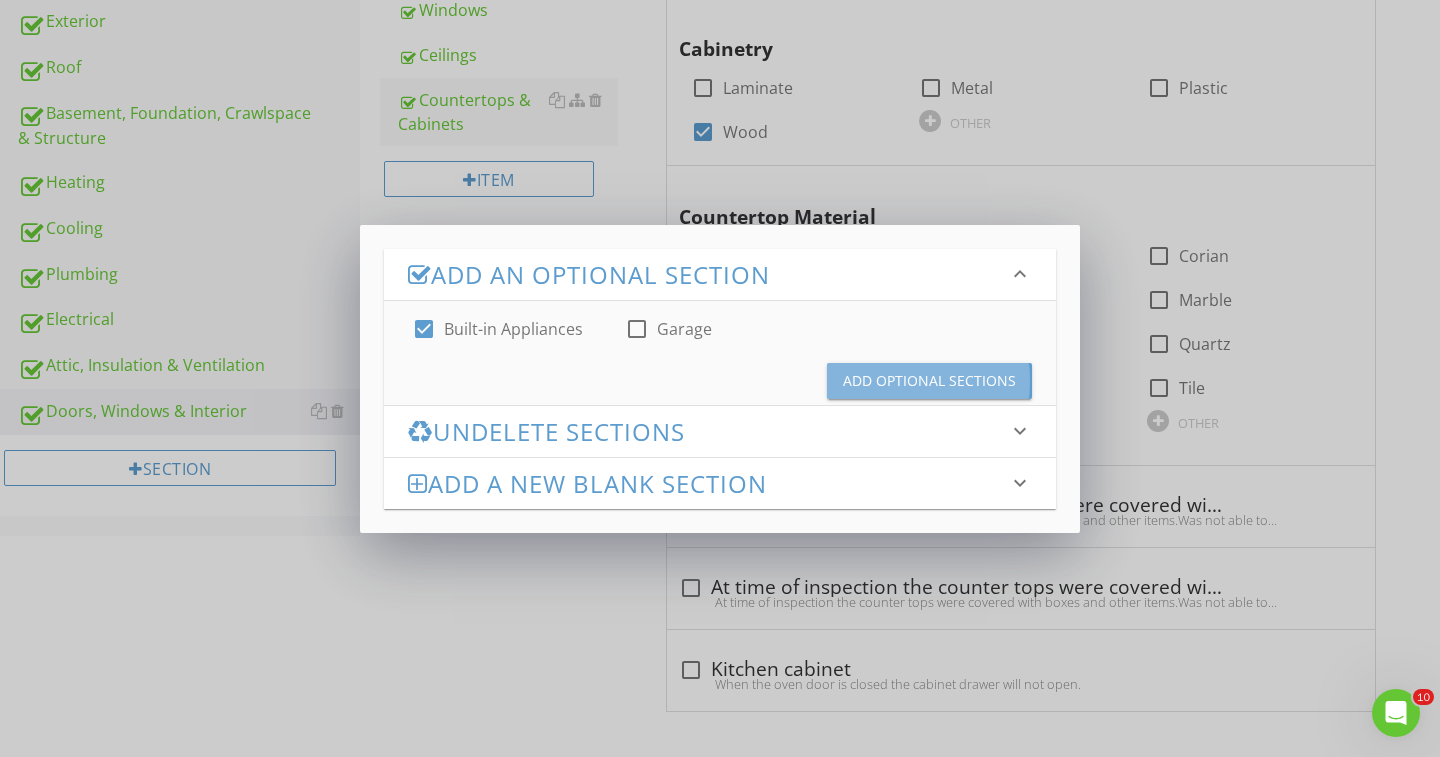 click on "Add Optional Sections" at bounding box center (929, 381) 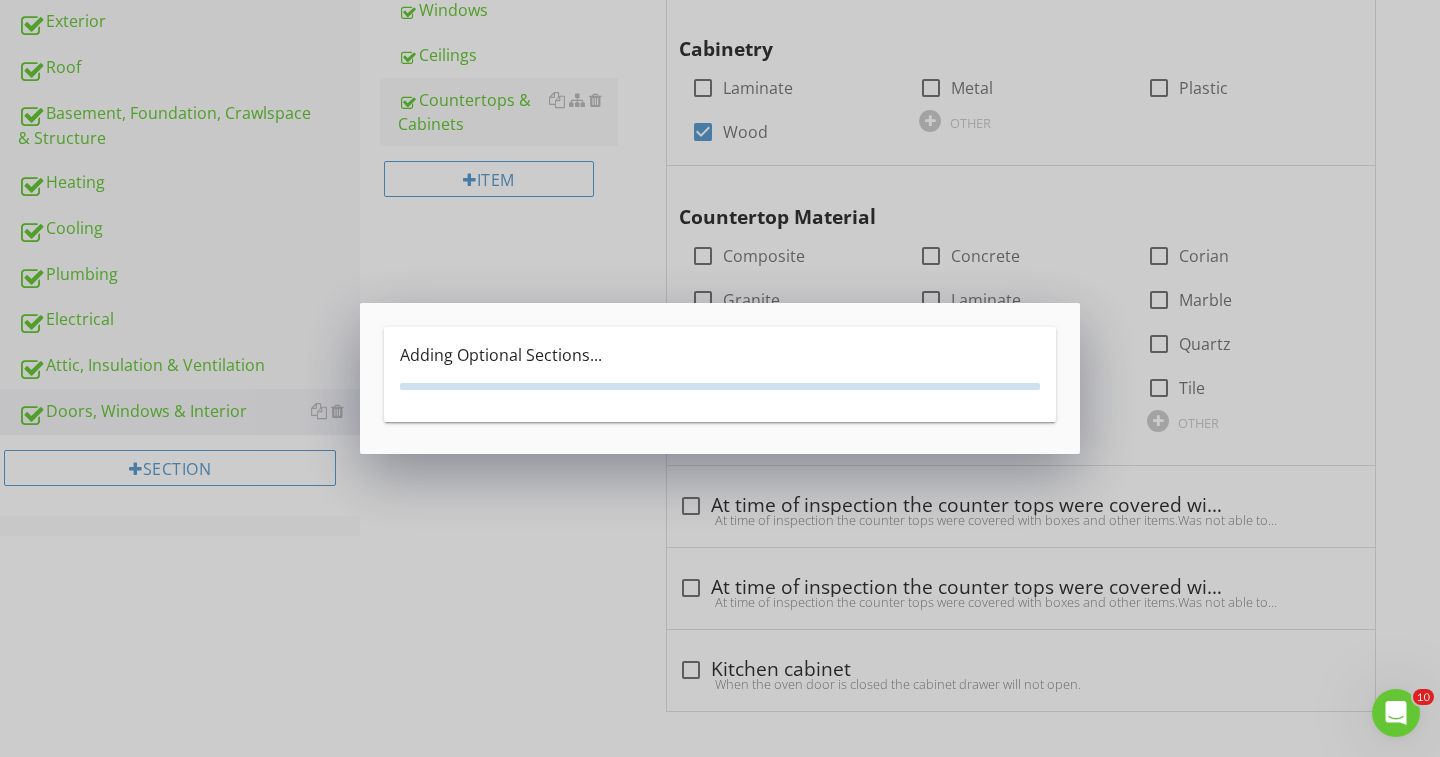 checkbox on "true" 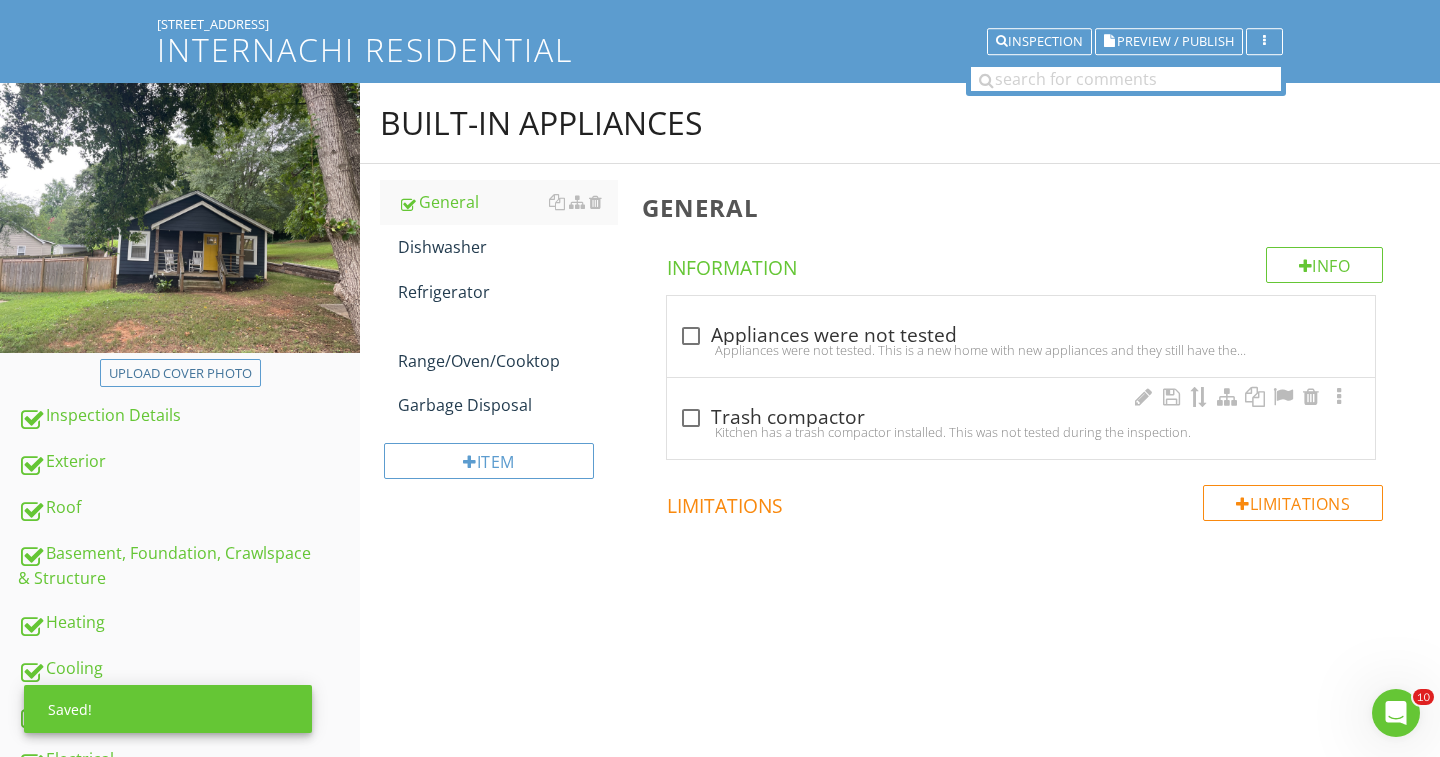scroll, scrollTop: 32, scrollLeft: 0, axis: vertical 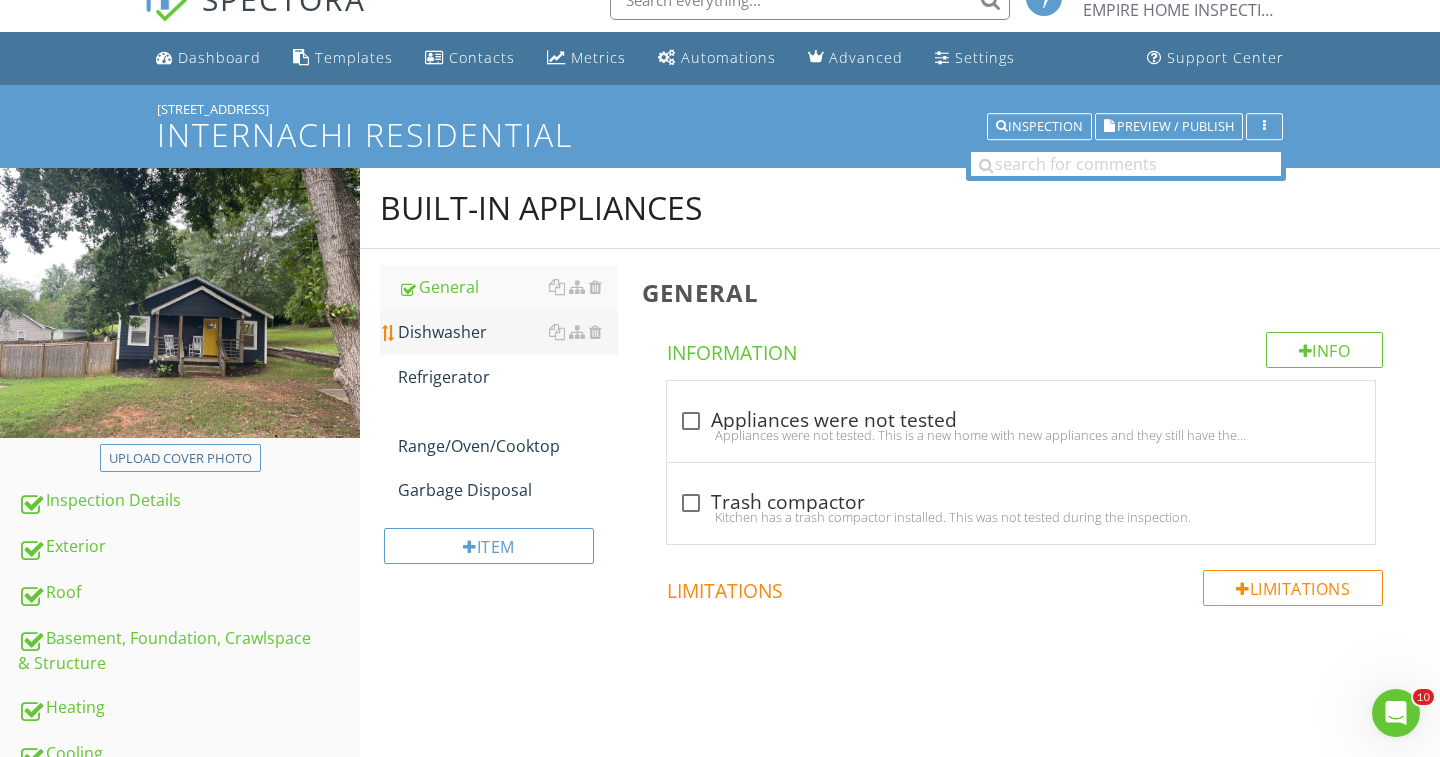 click on "Dishwasher" at bounding box center [508, 332] 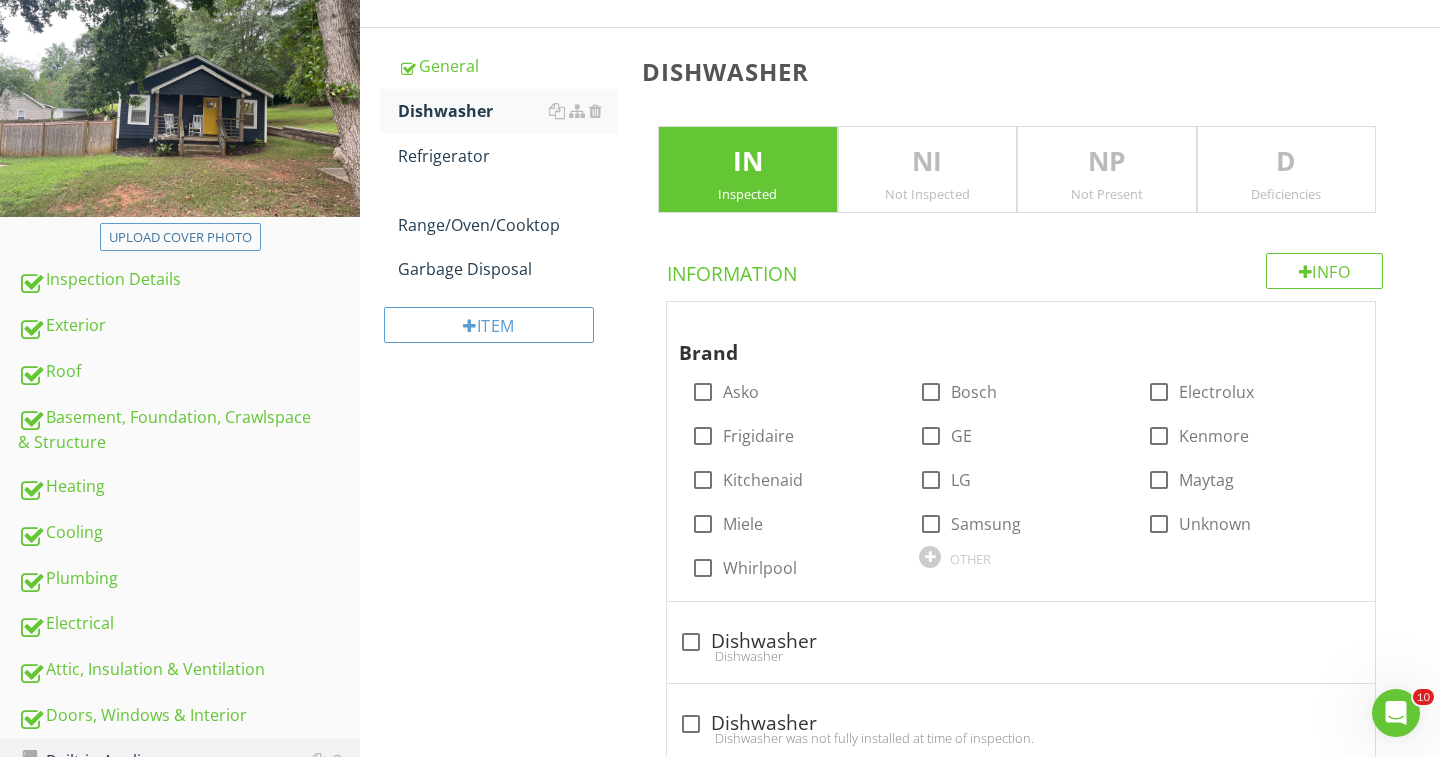 scroll, scrollTop: 353, scrollLeft: 0, axis: vertical 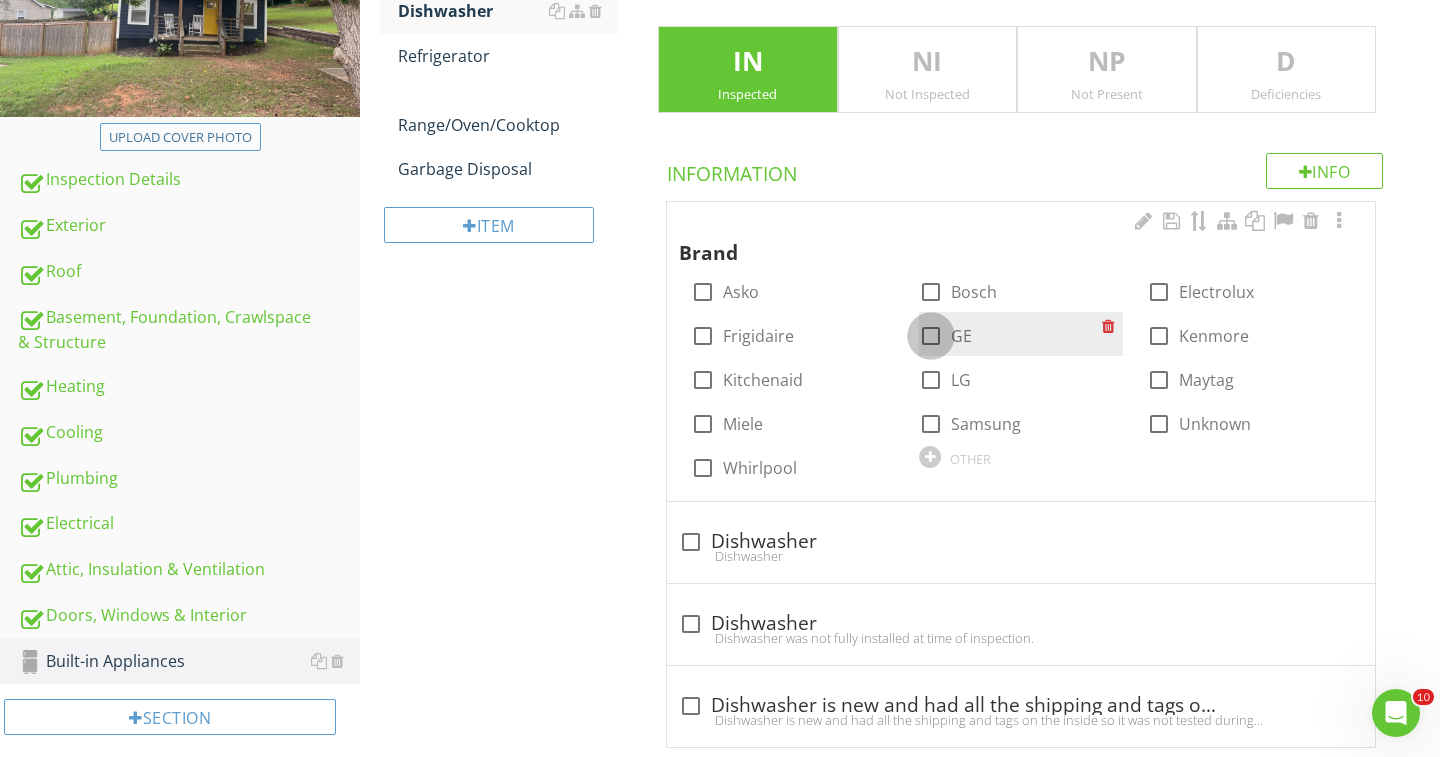click at bounding box center [931, 336] 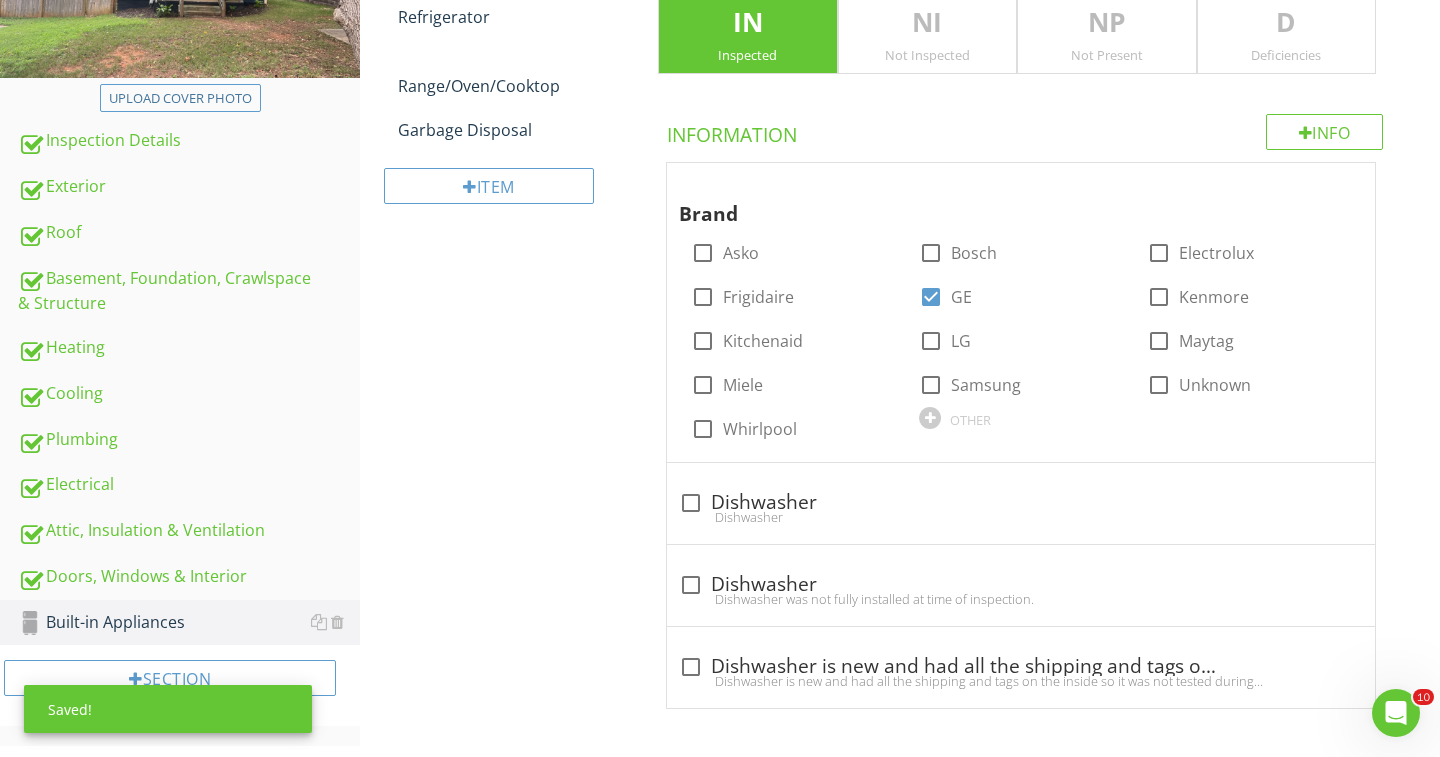 scroll, scrollTop: 391, scrollLeft: 0, axis: vertical 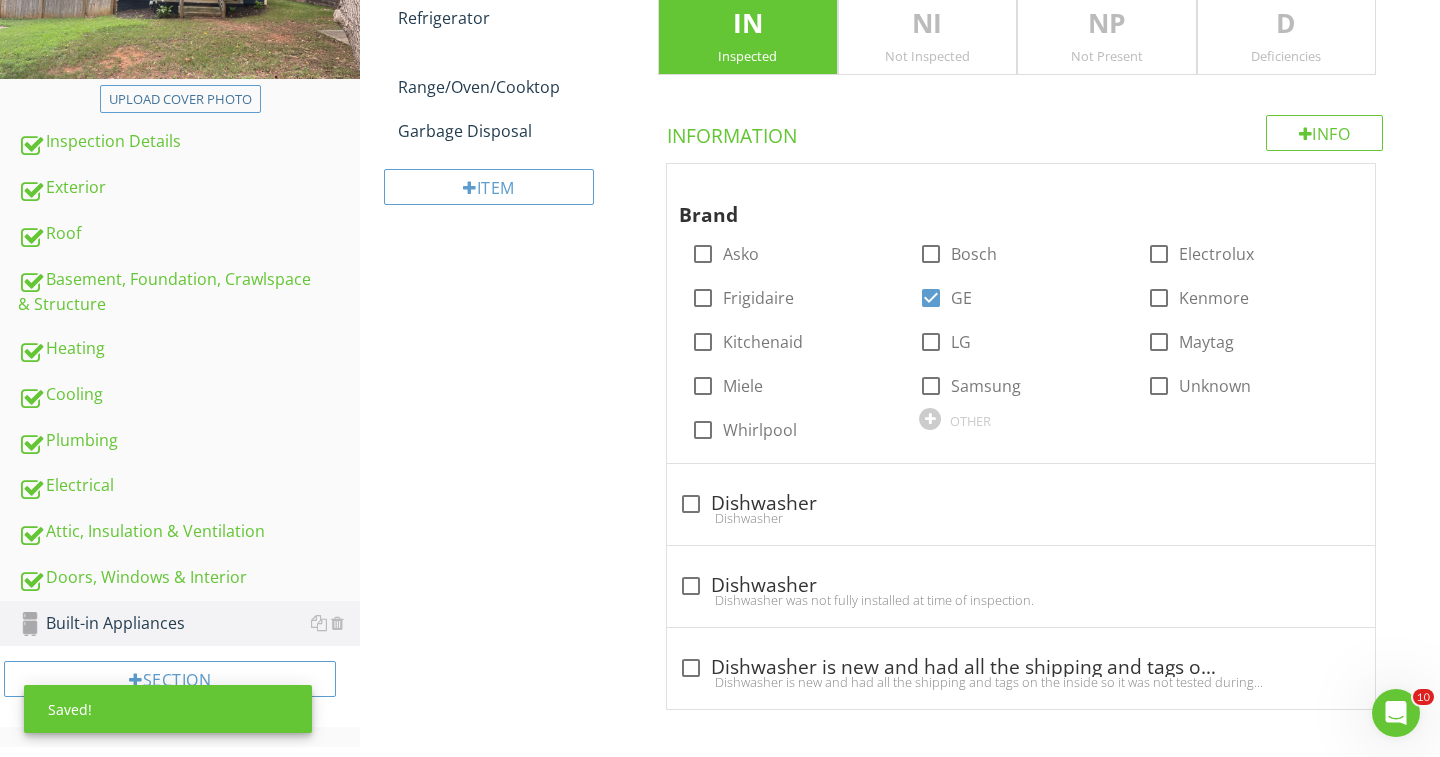 drag, startPoint x: 1246, startPoint y: 40, endPoint x: 1237, endPoint y: 49, distance: 12.727922 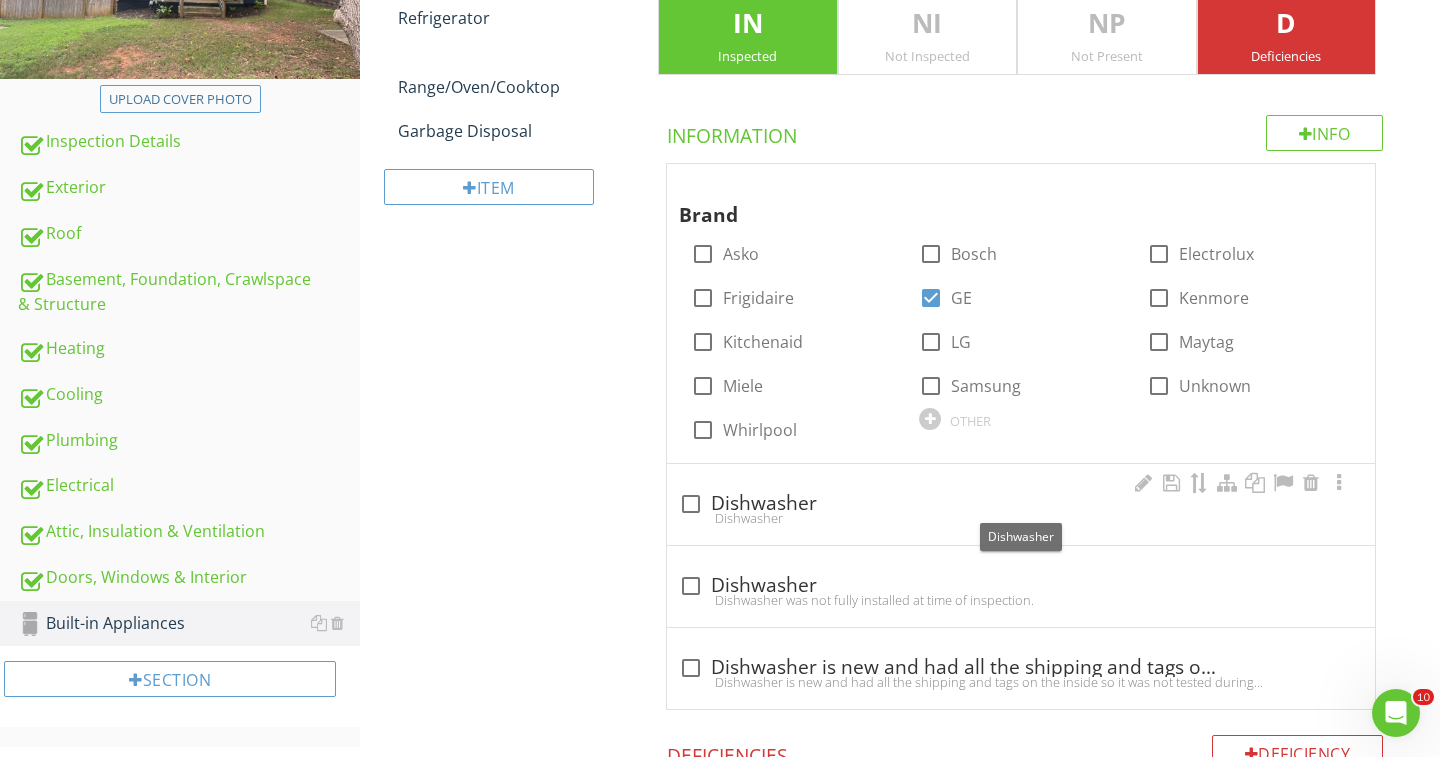 click at bounding box center [691, 504] 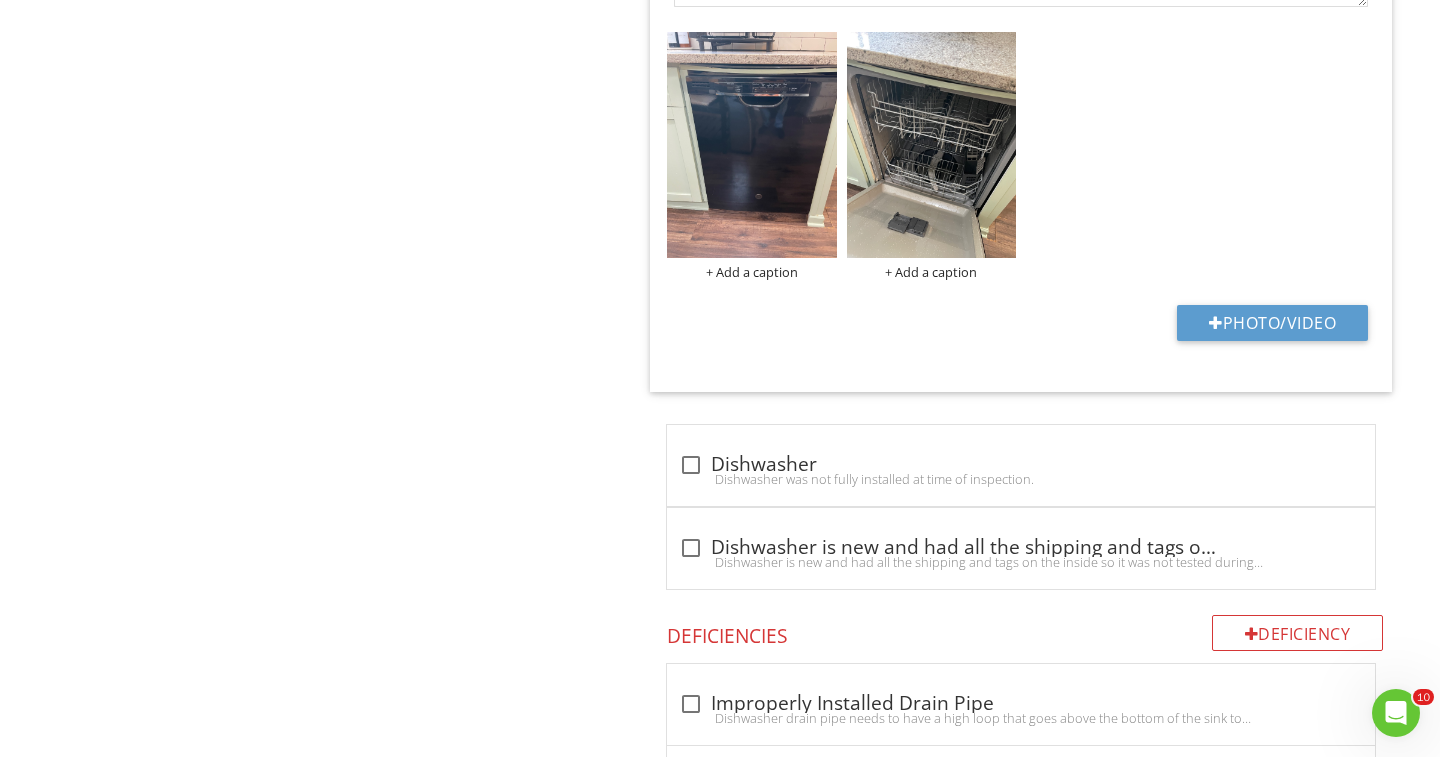 scroll, scrollTop: 1359, scrollLeft: 0, axis: vertical 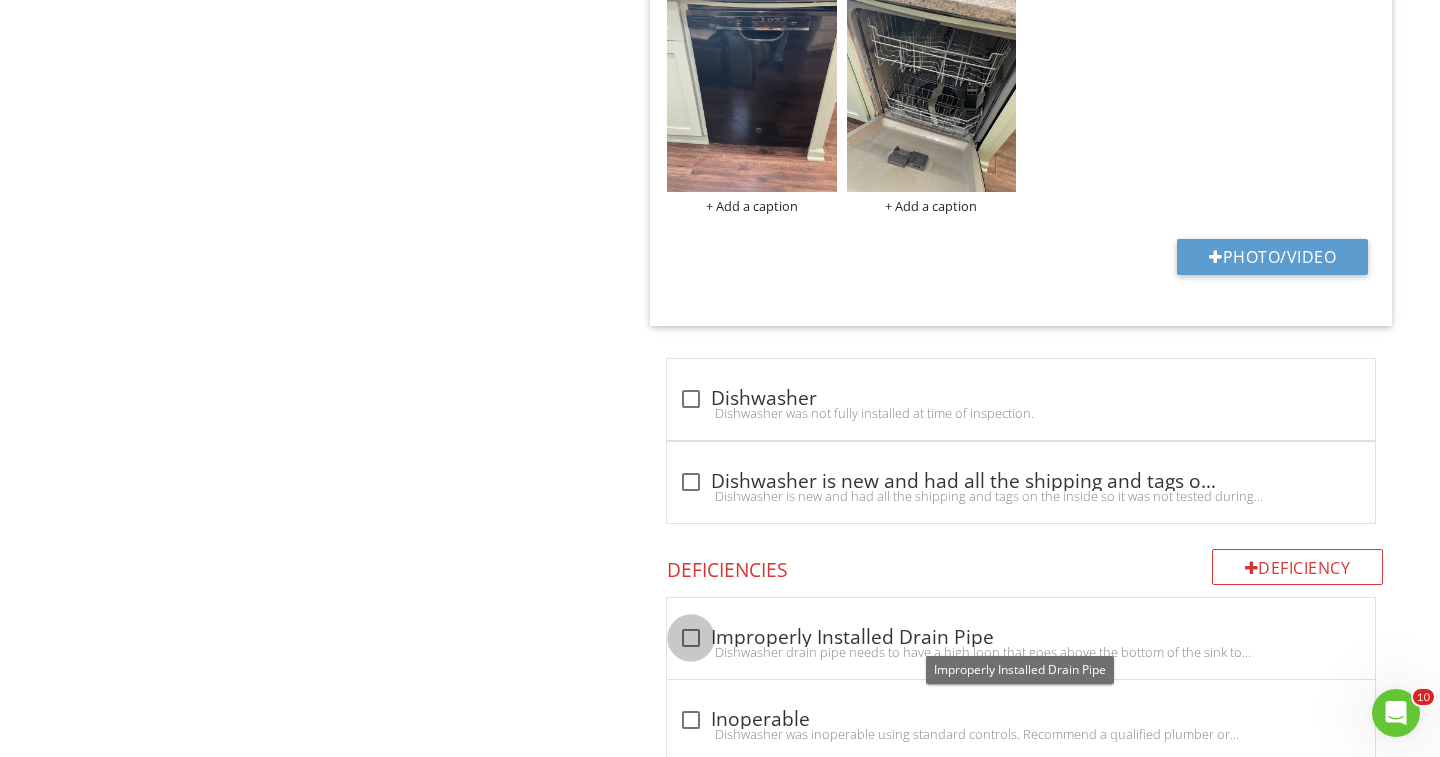 drag, startPoint x: 692, startPoint y: 627, endPoint x: 613, endPoint y: 588, distance: 88.10221 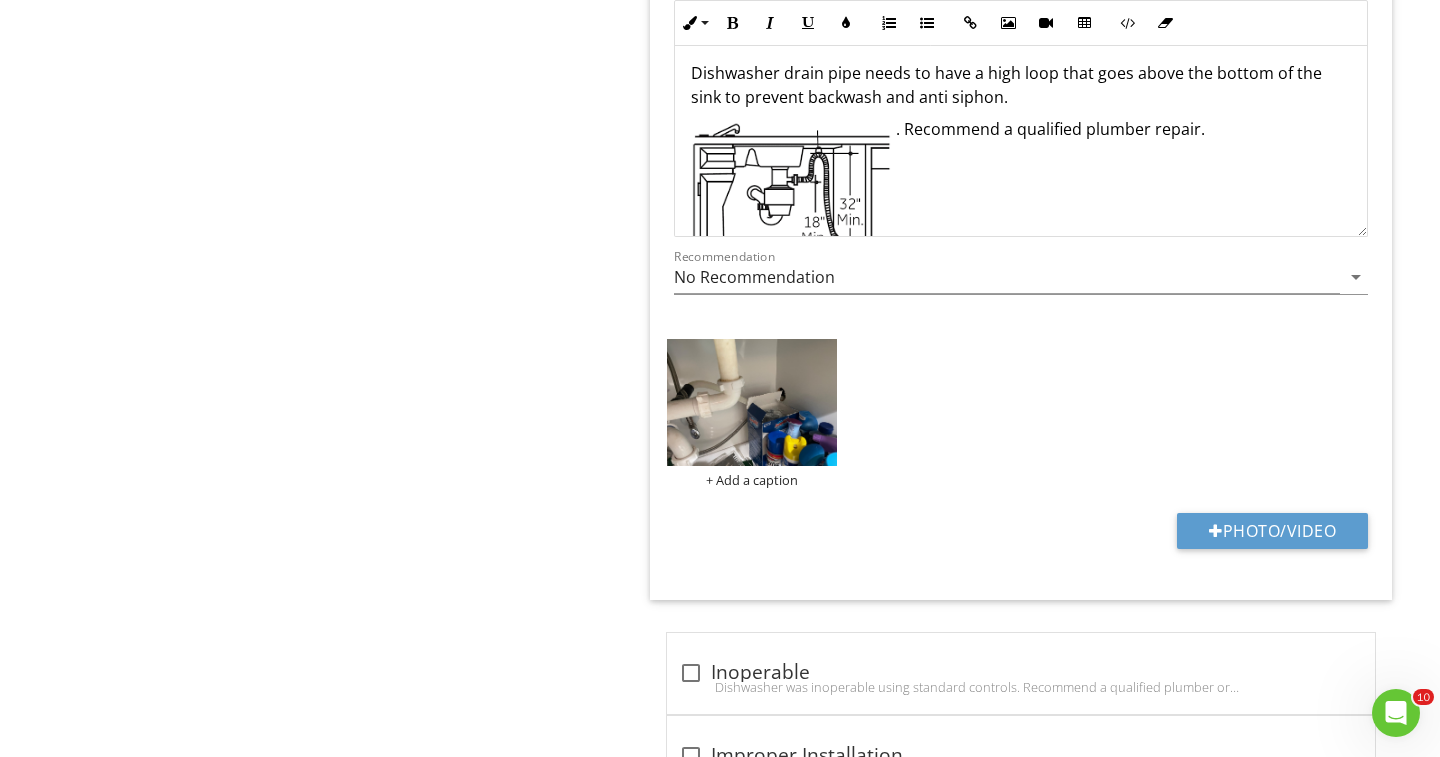 scroll, scrollTop: 2166, scrollLeft: 0, axis: vertical 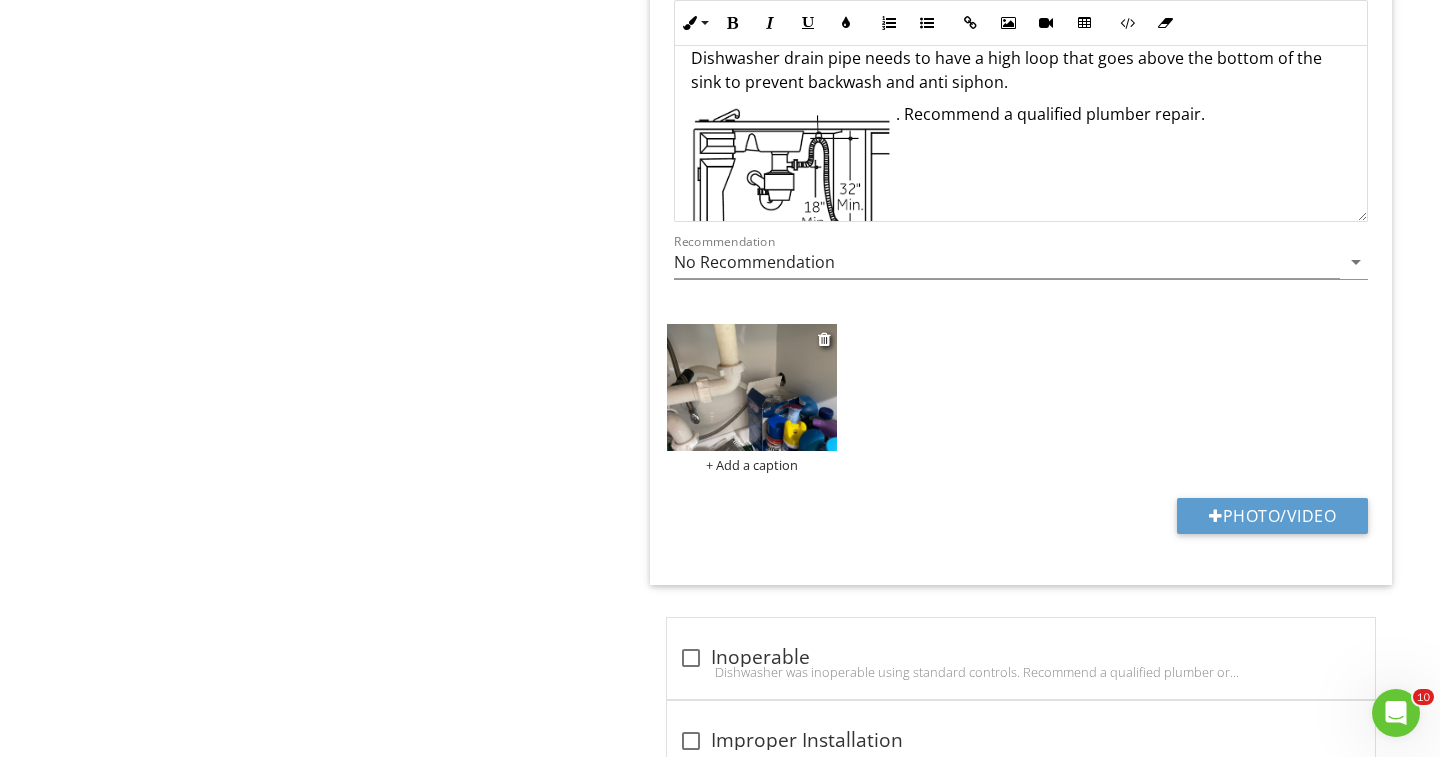 click at bounding box center (752, 387) 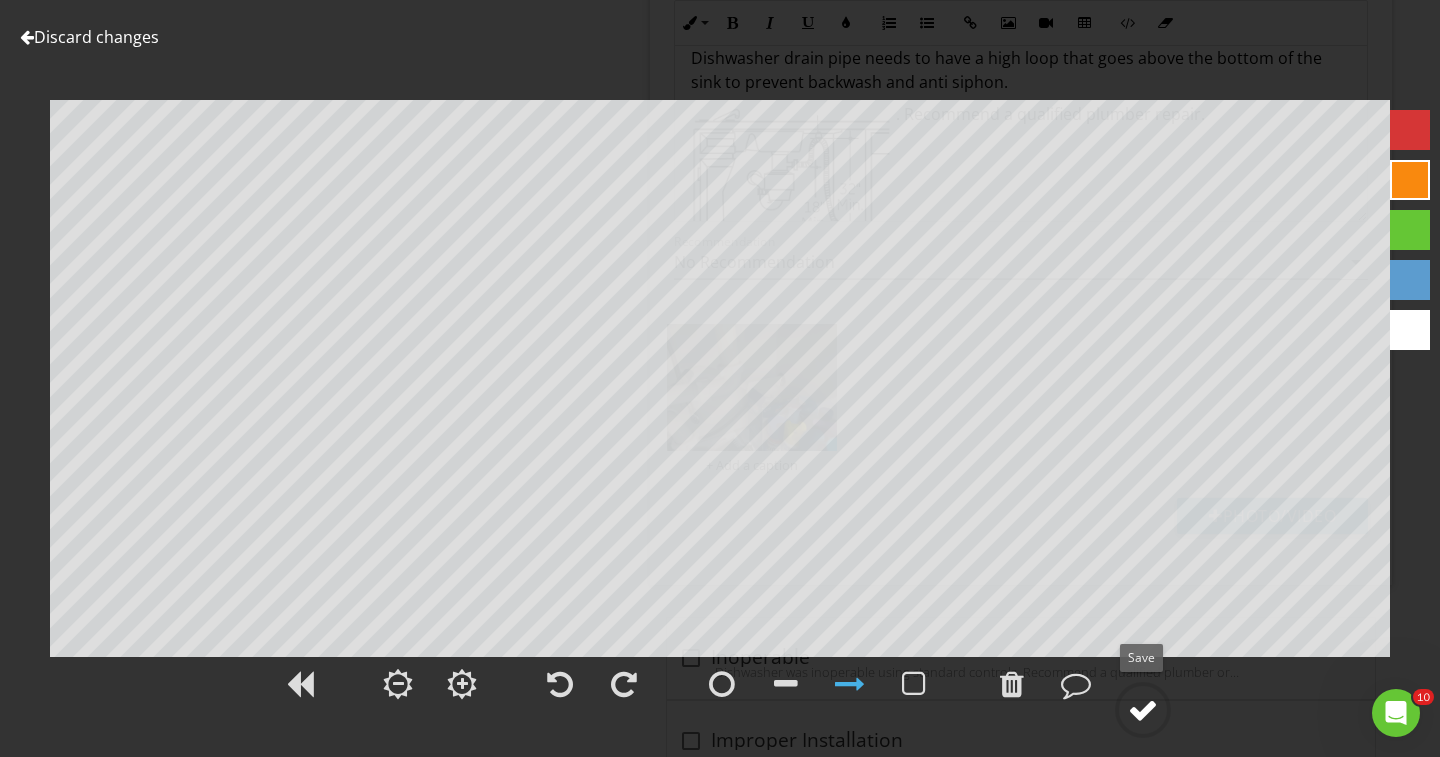 click at bounding box center (1143, 710) 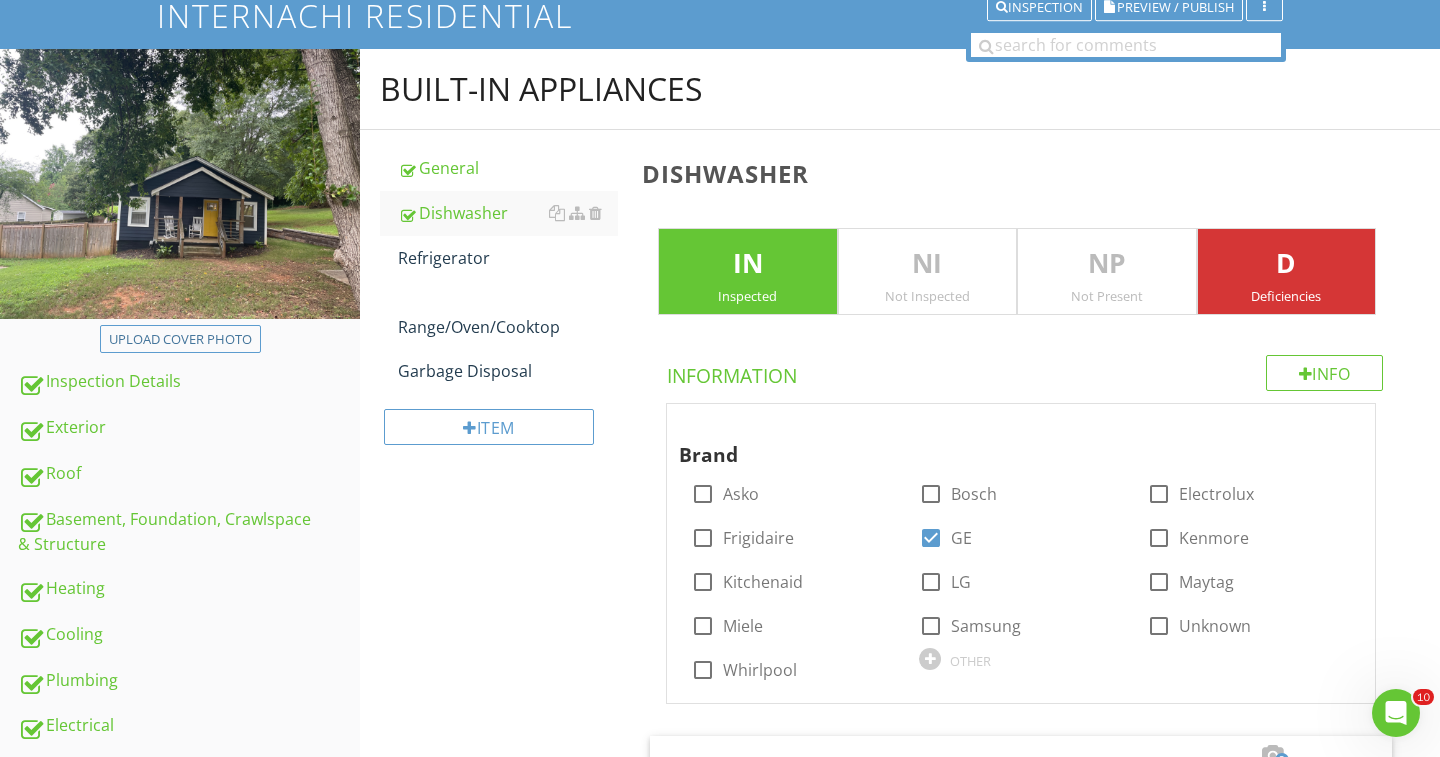 scroll, scrollTop: 37, scrollLeft: 0, axis: vertical 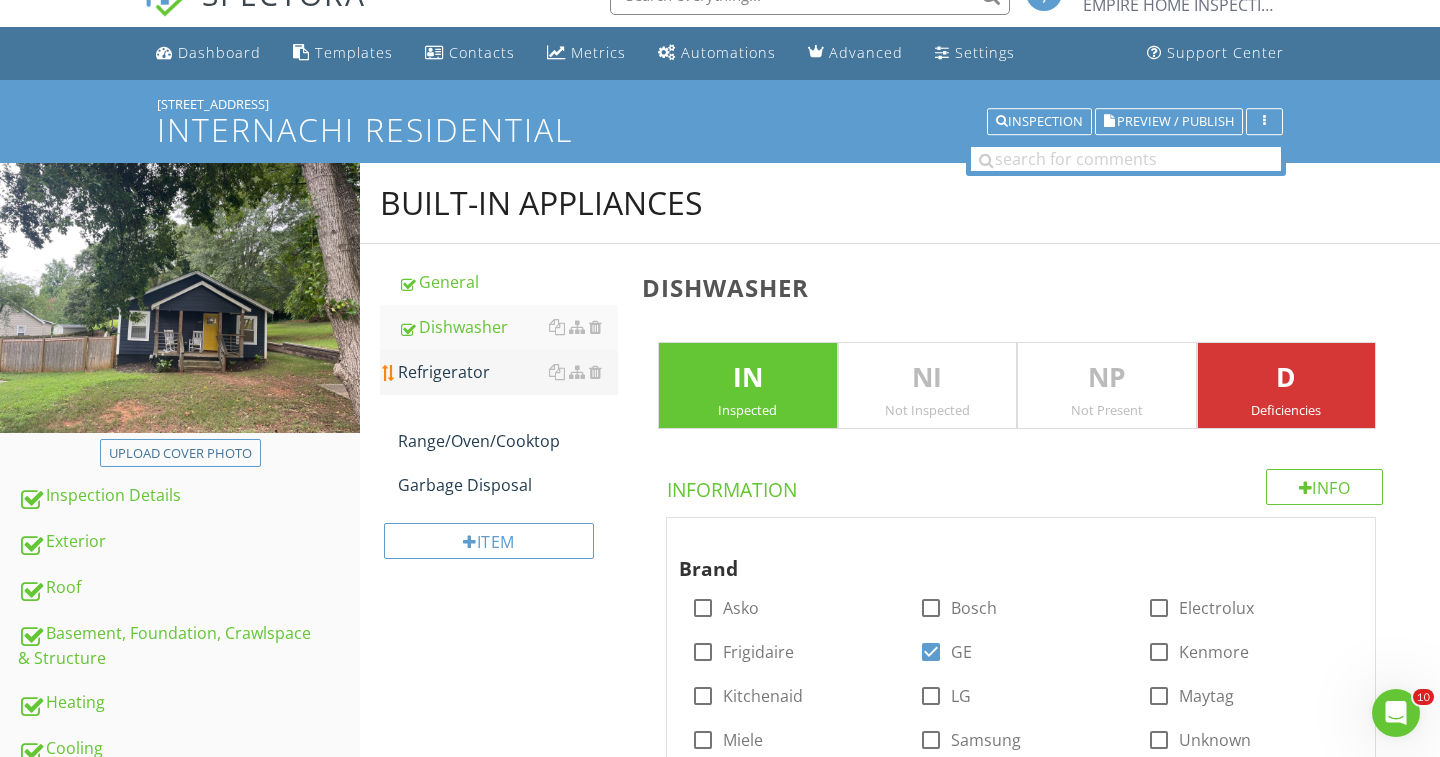 click on "Refrigerator" at bounding box center (508, 372) 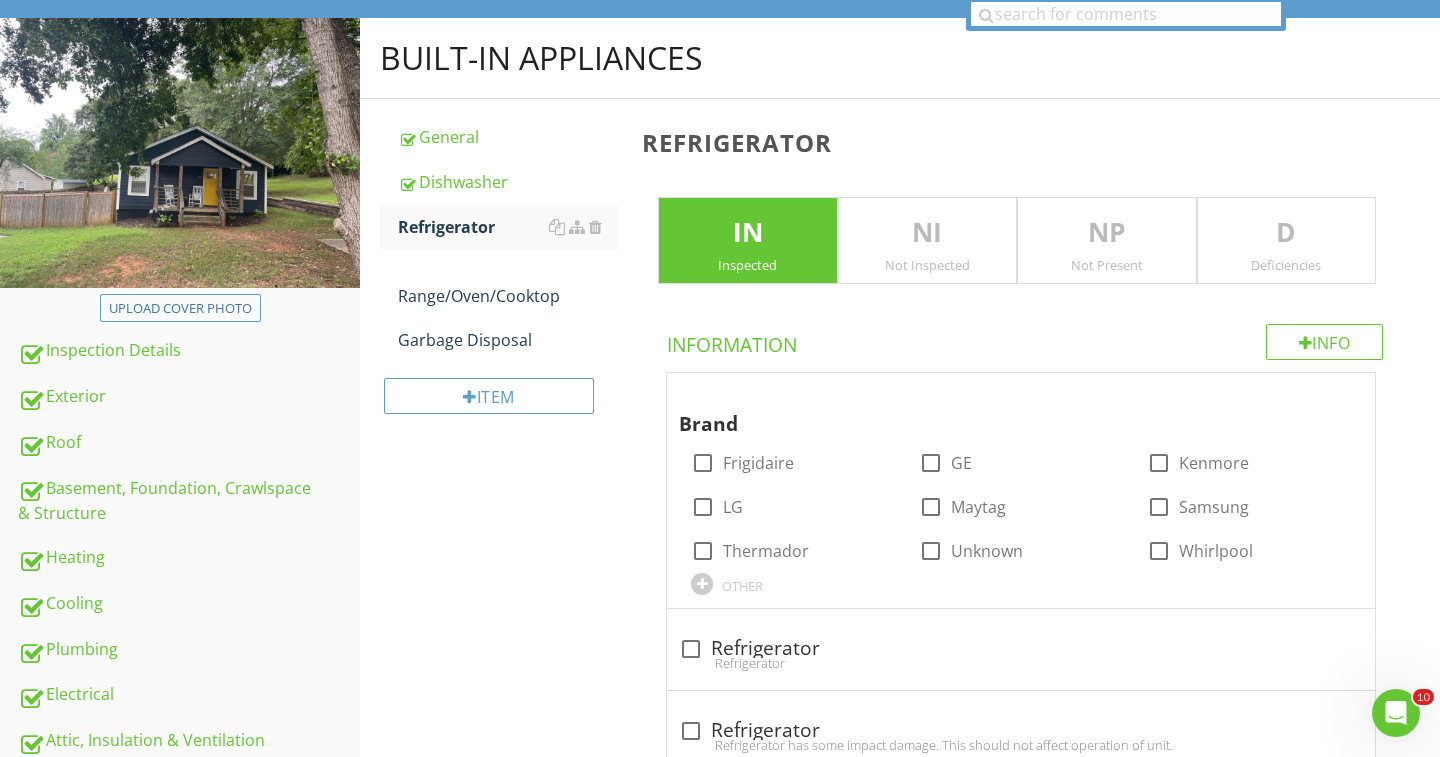 scroll, scrollTop: 195, scrollLeft: 0, axis: vertical 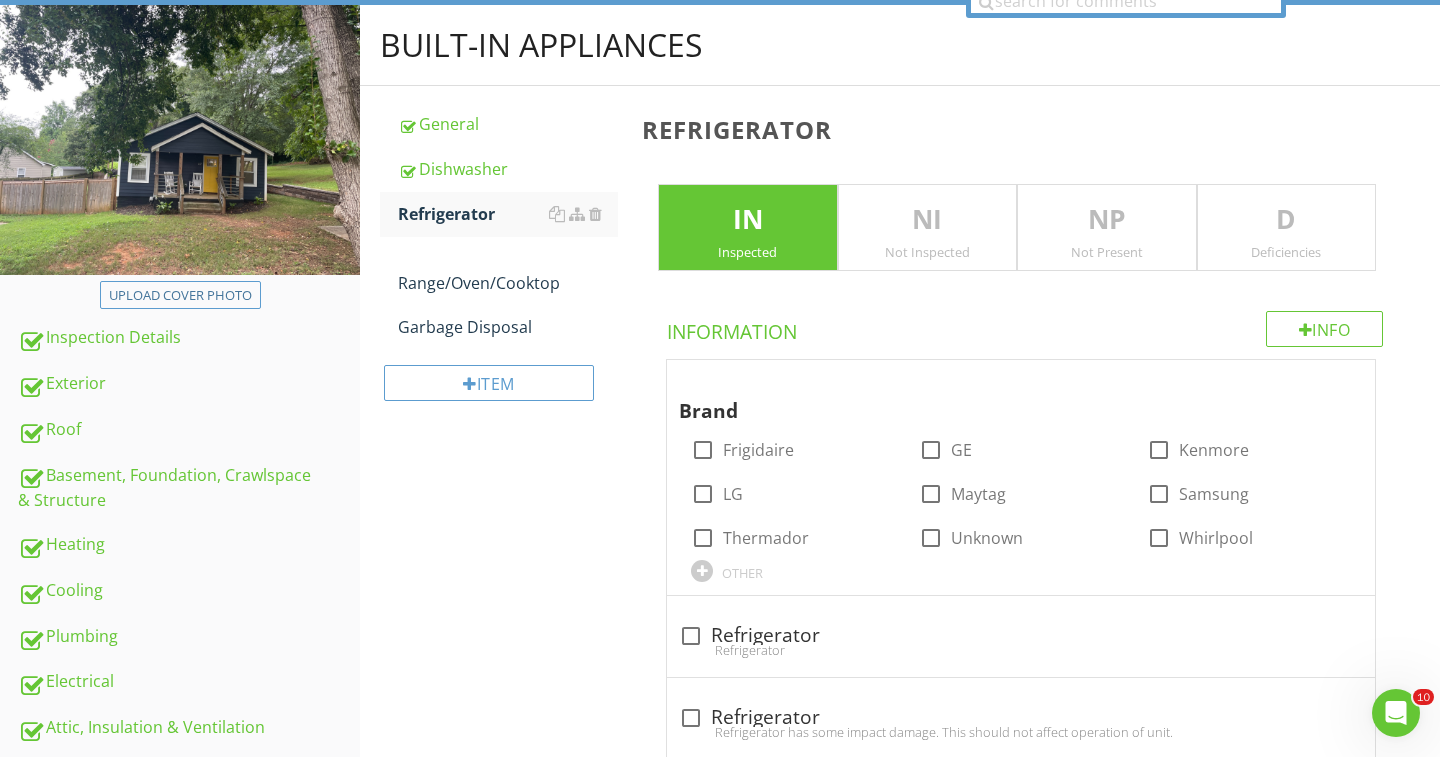 click on "D" at bounding box center (1287, 220) 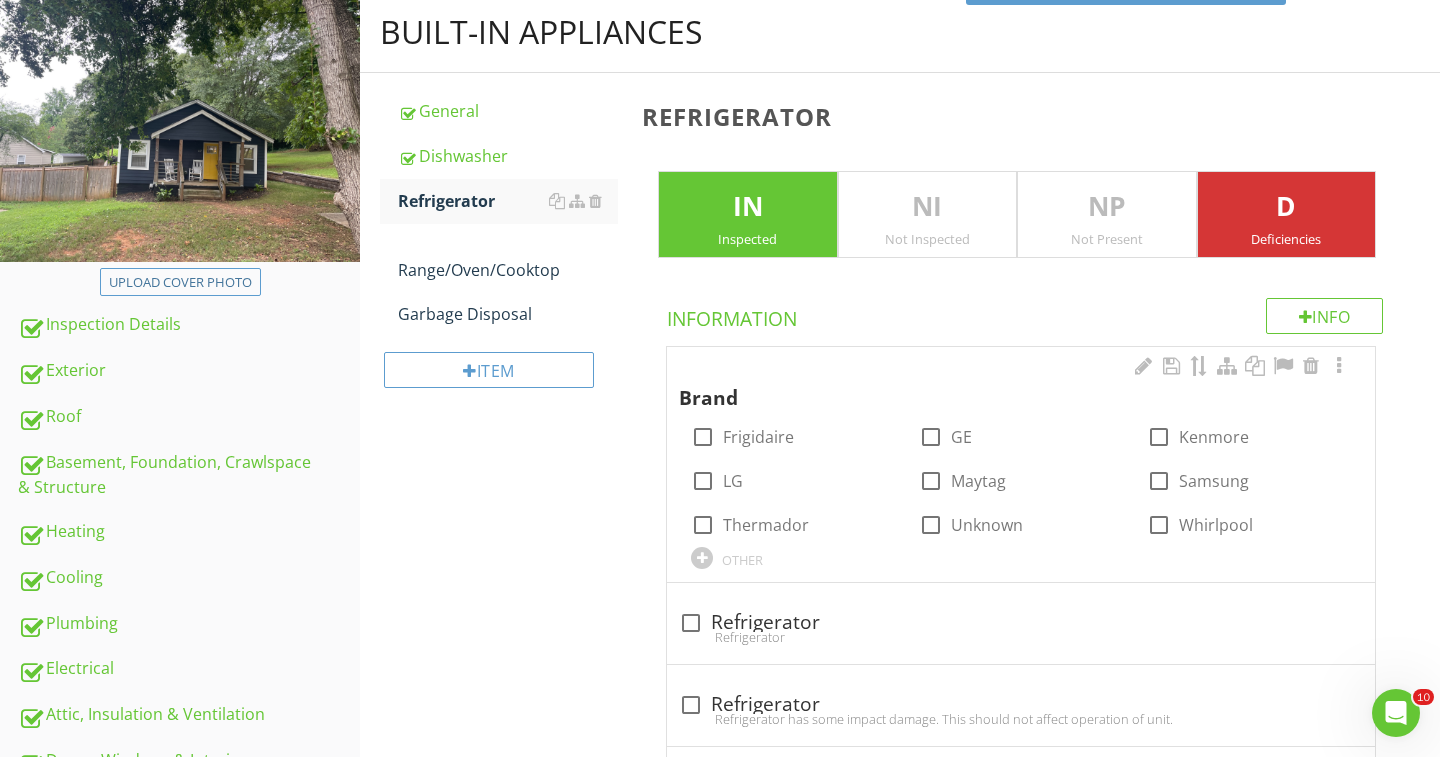 scroll, scrollTop: 218, scrollLeft: 0, axis: vertical 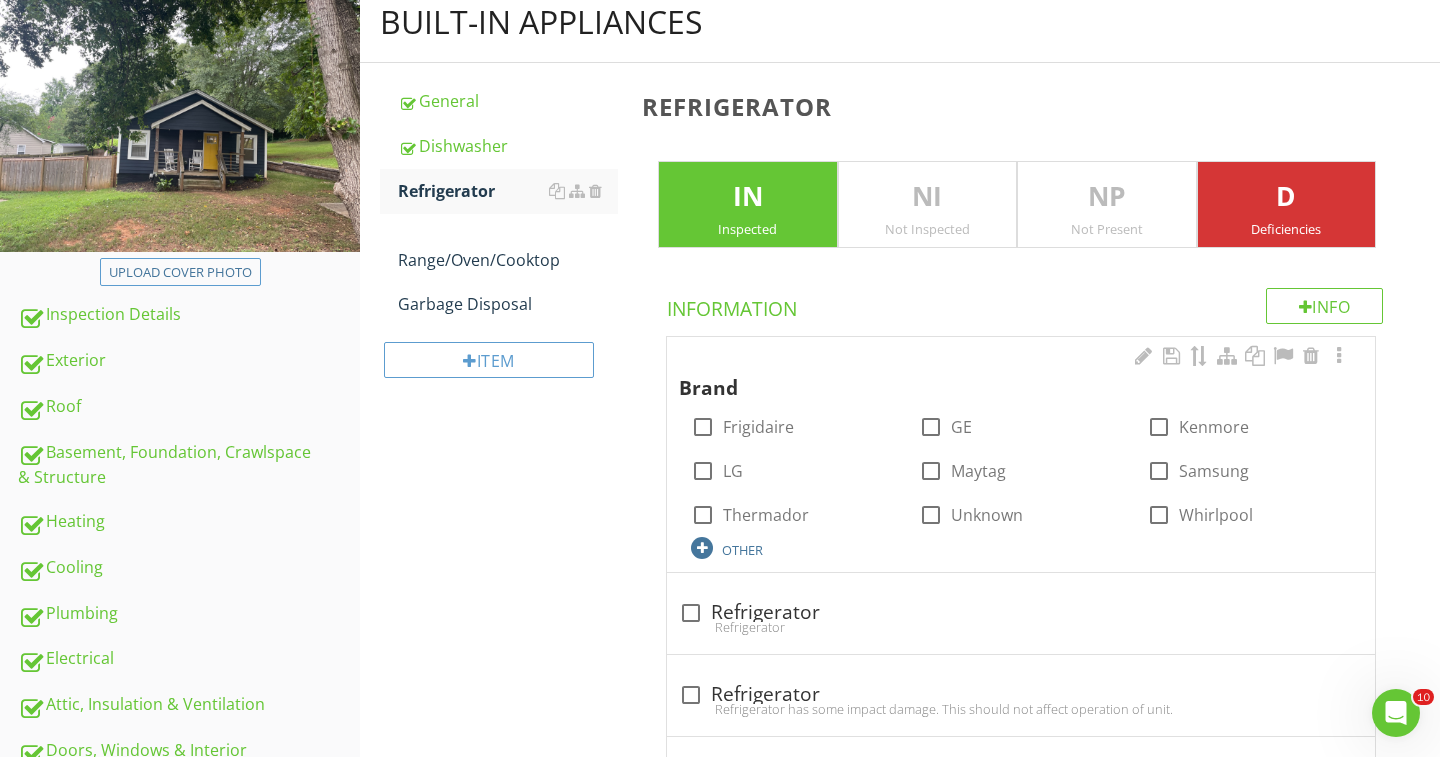click on "OTHER" at bounding box center [742, 550] 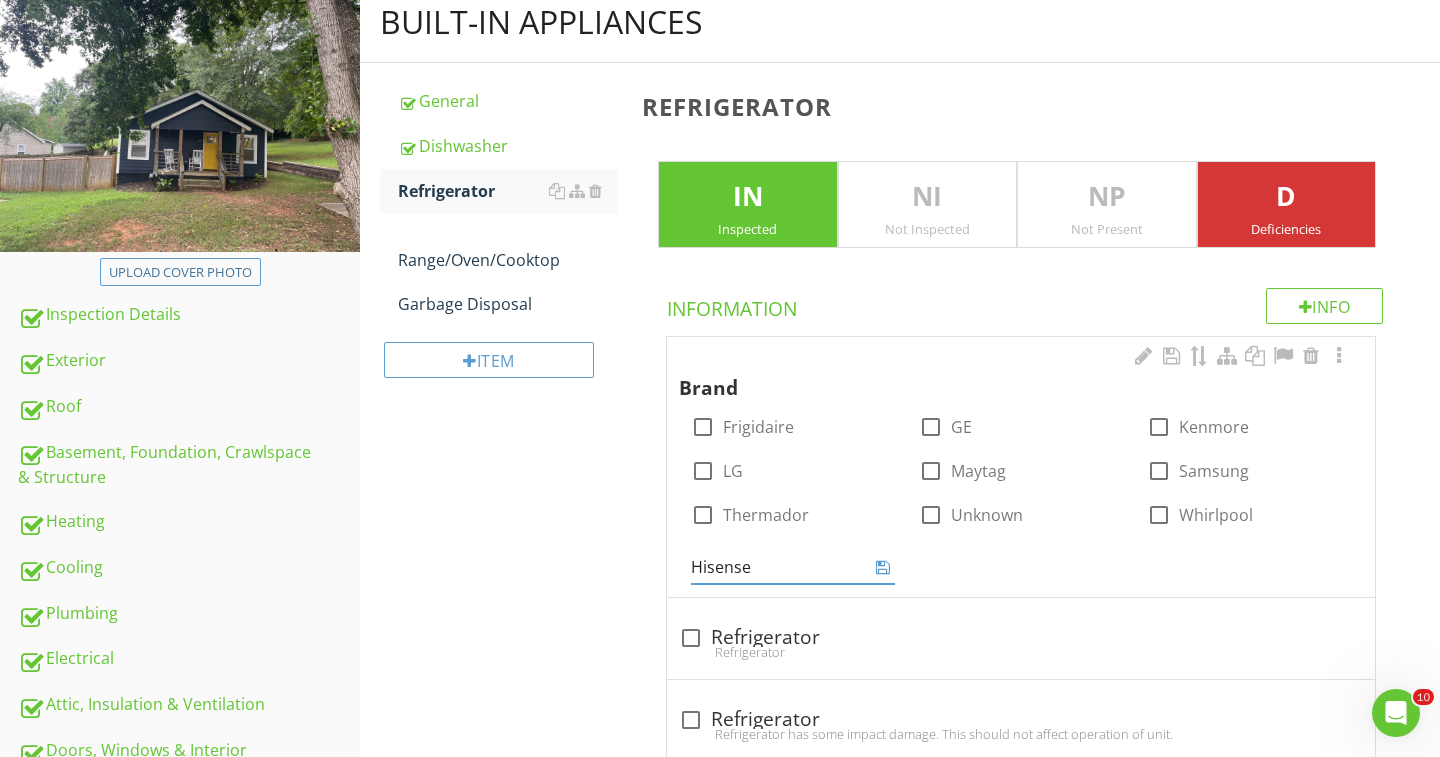 type on "Hisense" 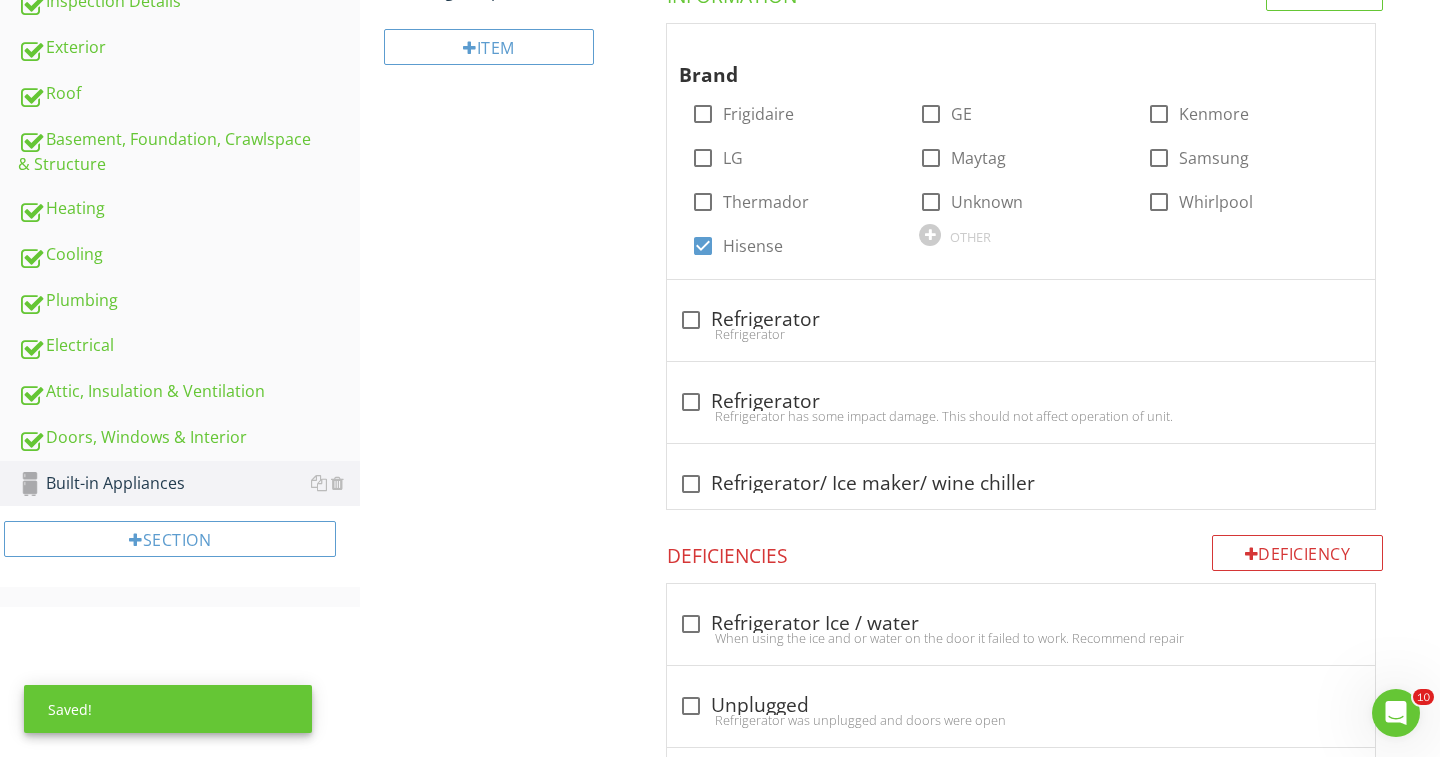 scroll, scrollTop: 537, scrollLeft: 0, axis: vertical 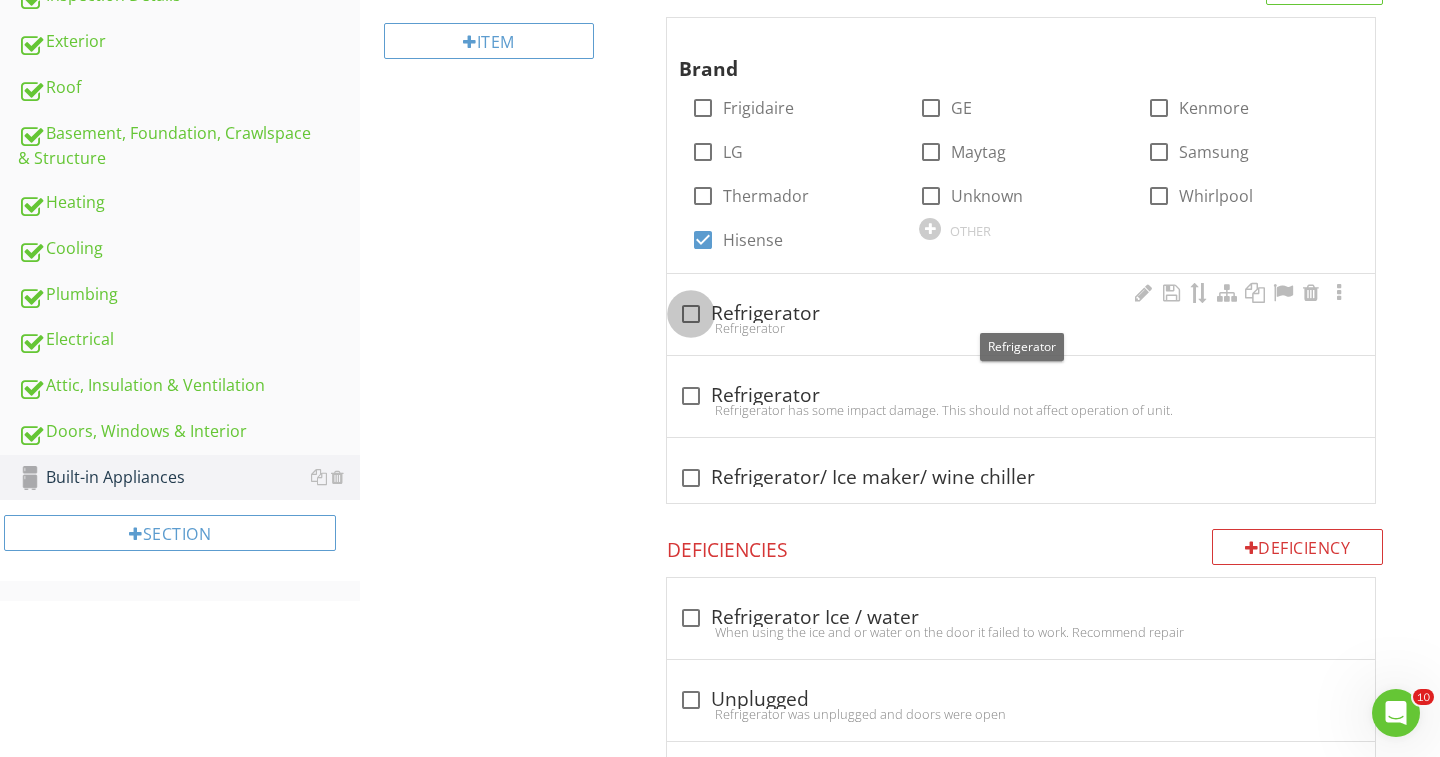 click at bounding box center (691, 314) 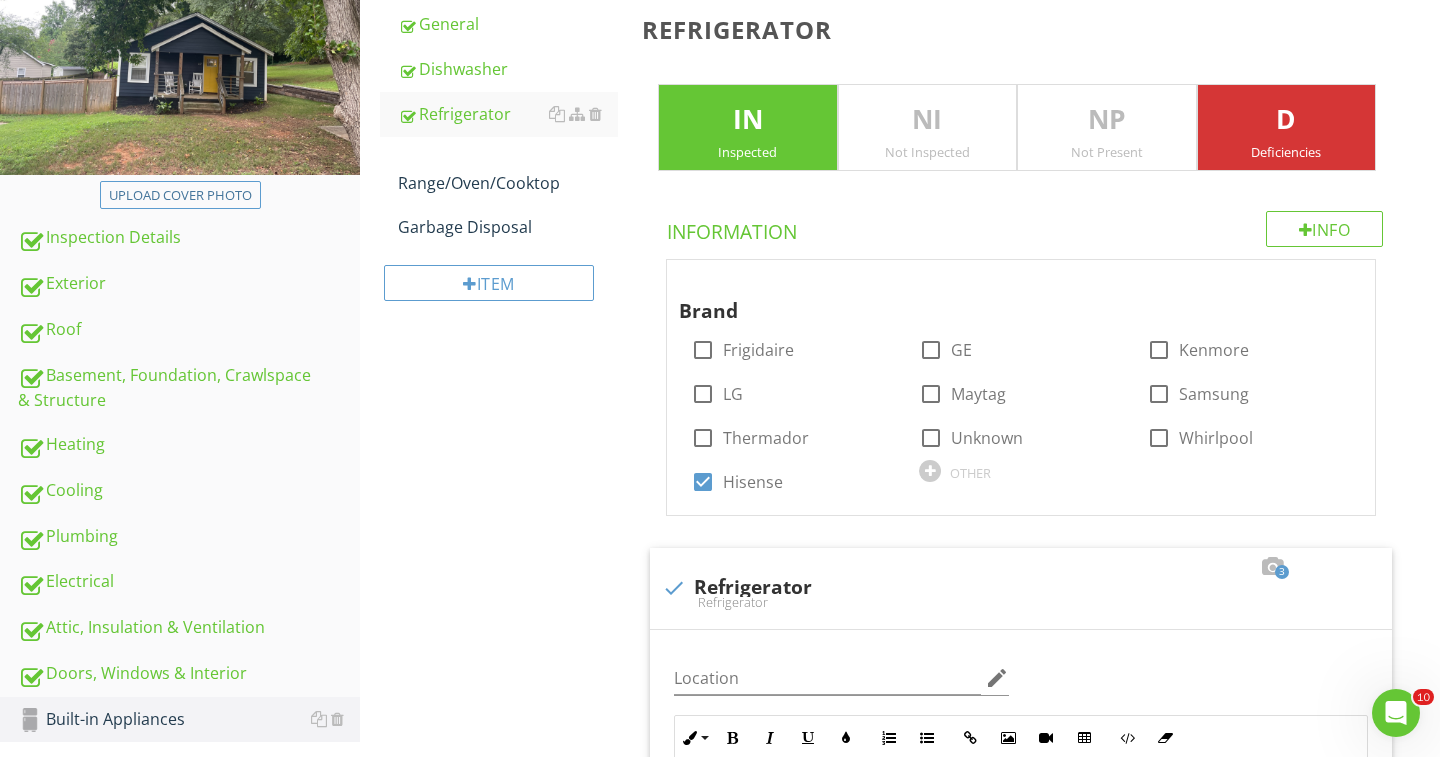 scroll, scrollTop: 282, scrollLeft: 0, axis: vertical 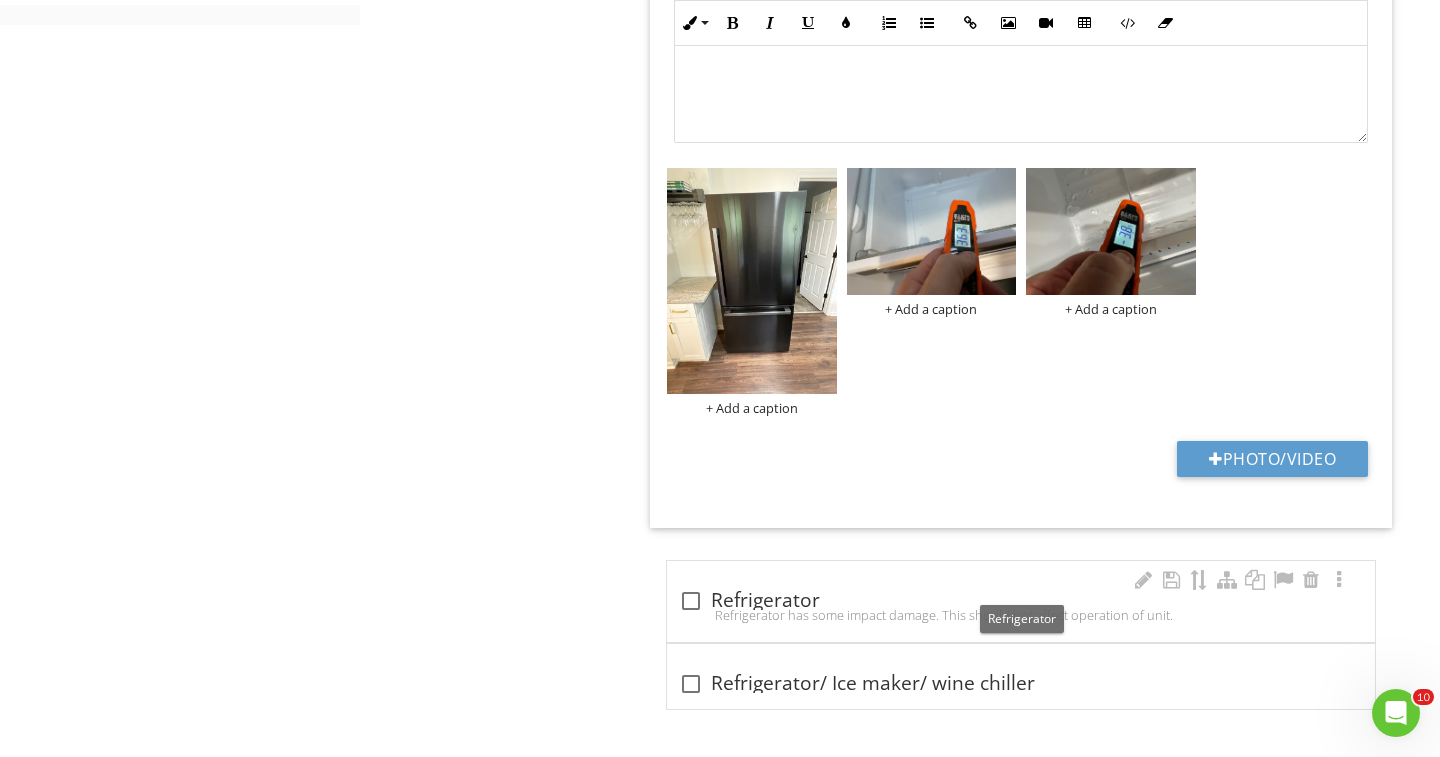 click at bounding box center (691, 601) 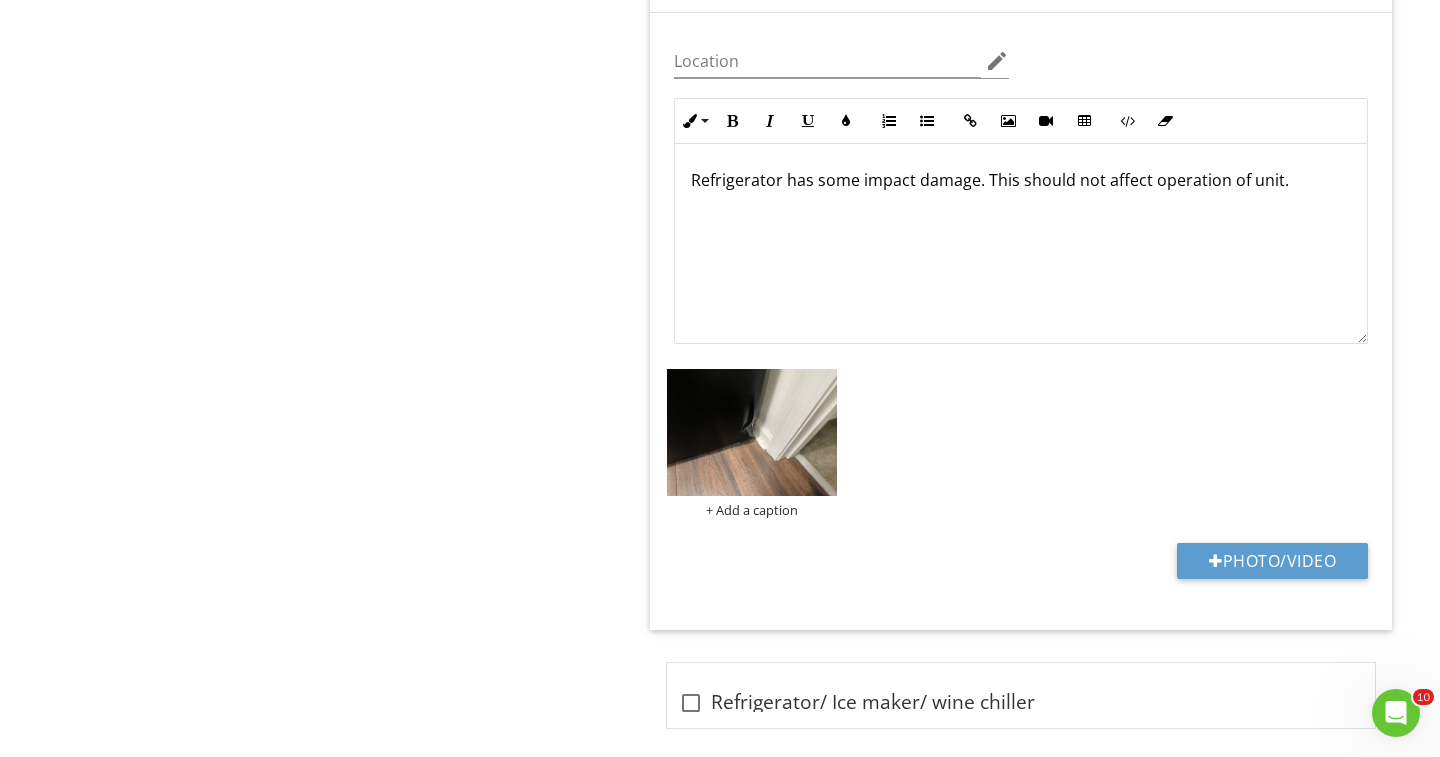 scroll, scrollTop: 1653, scrollLeft: 0, axis: vertical 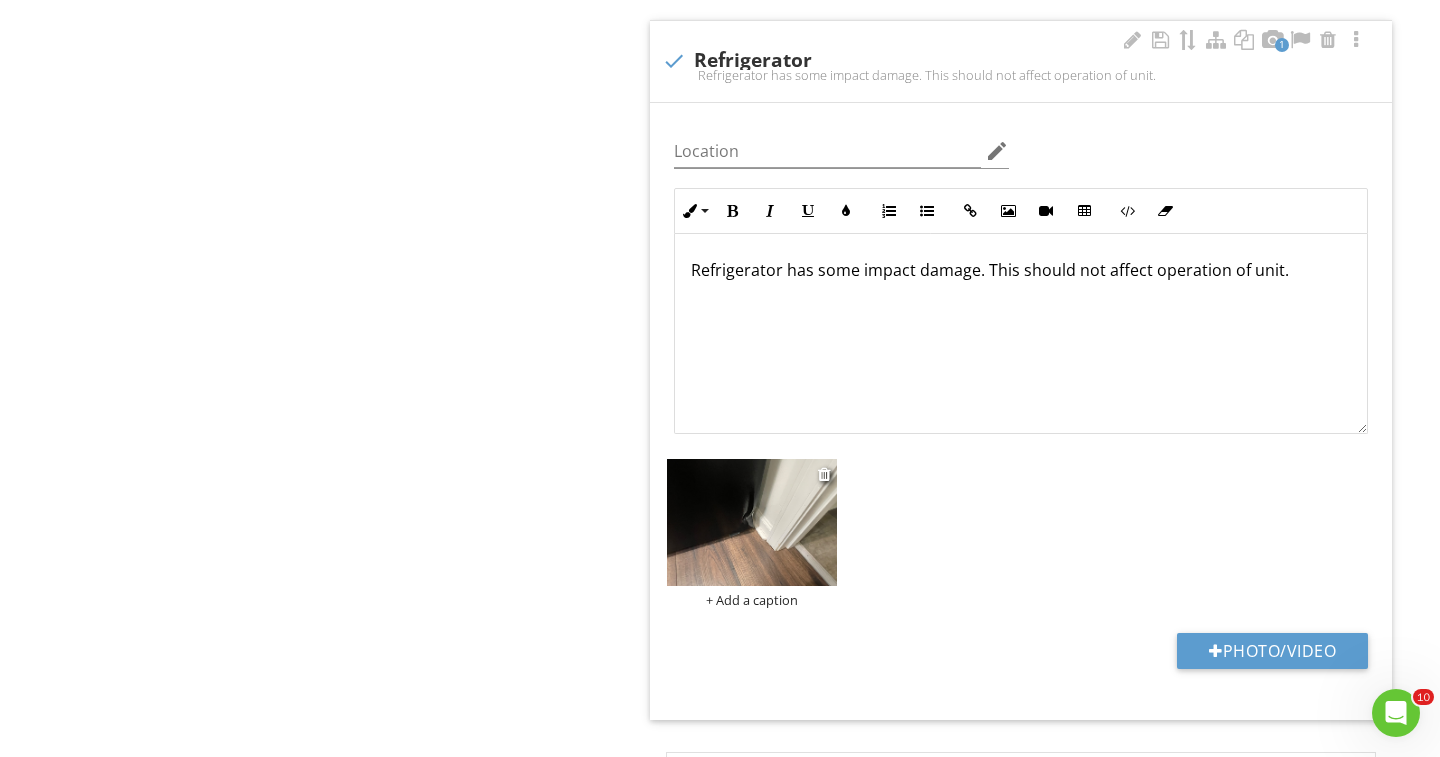 click at bounding box center [752, 522] 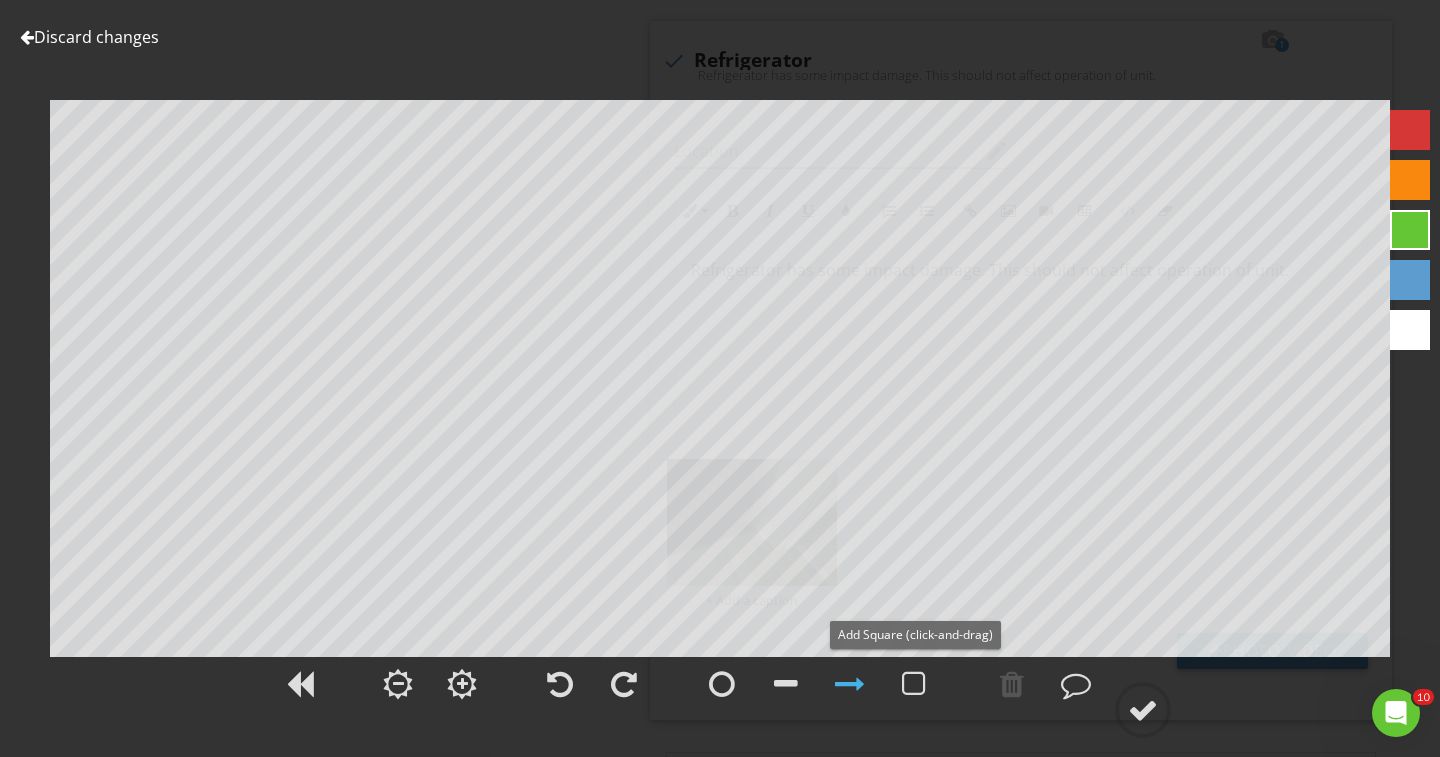 drag, startPoint x: 905, startPoint y: 678, endPoint x: 865, endPoint y: 624, distance: 67.20119 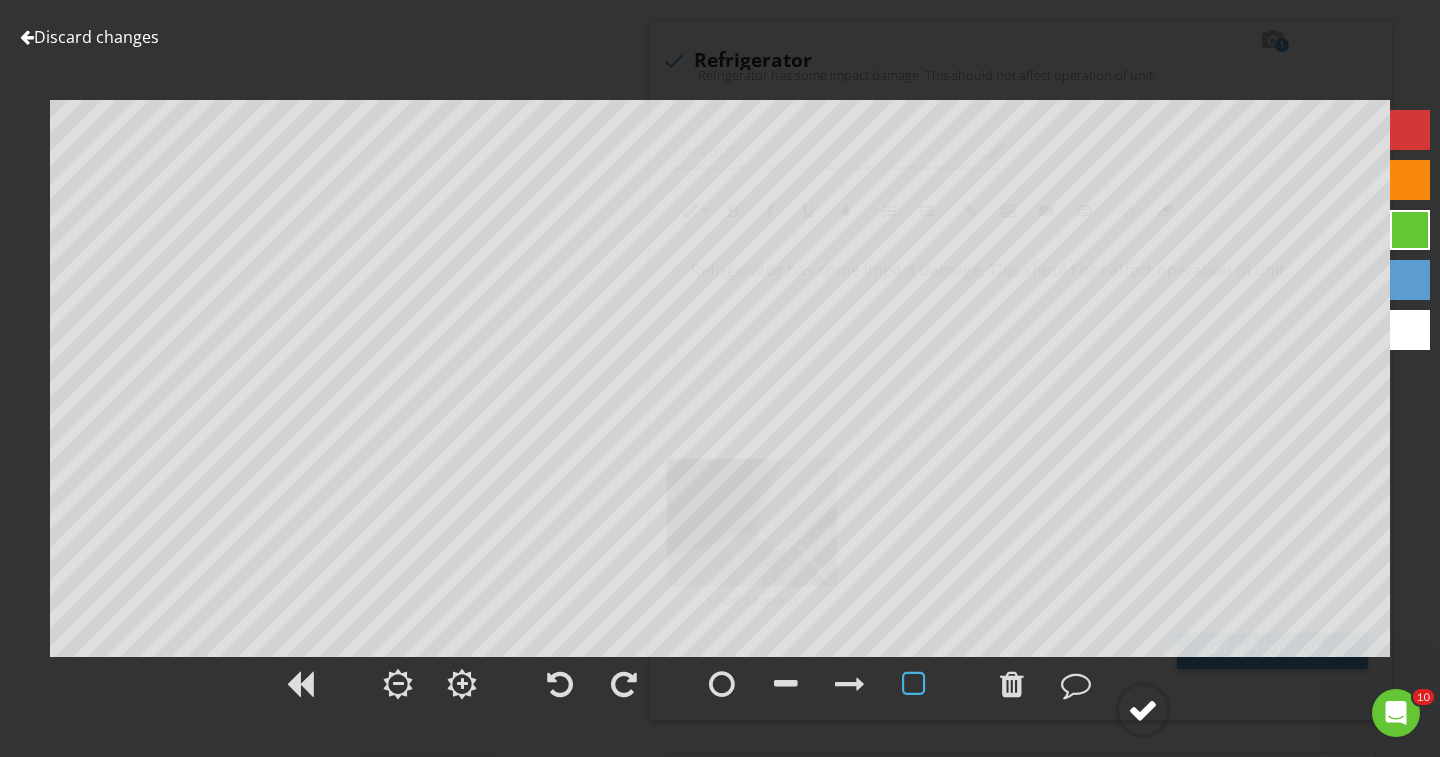 click at bounding box center (1143, 710) 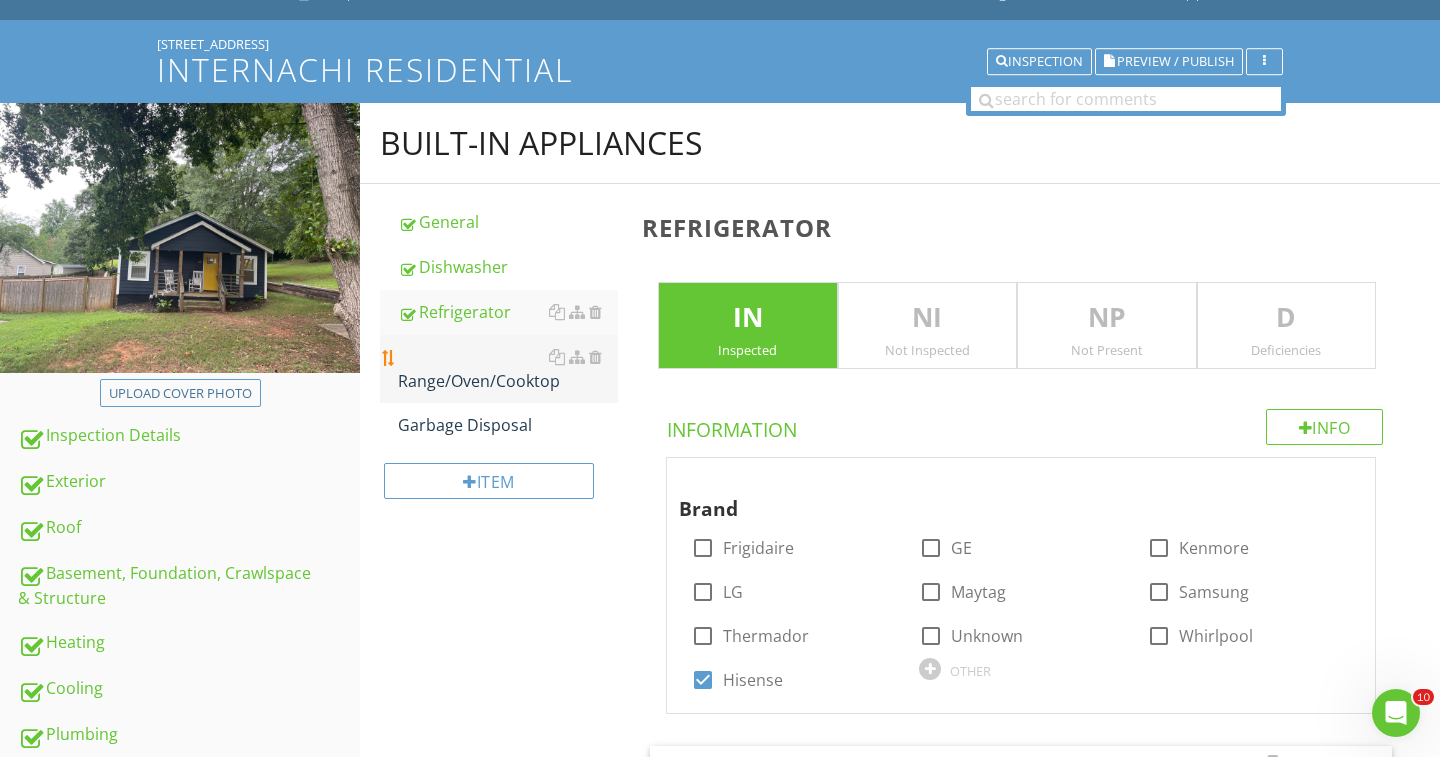 scroll, scrollTop: 90, scrollLeft: 0, axis: vertical 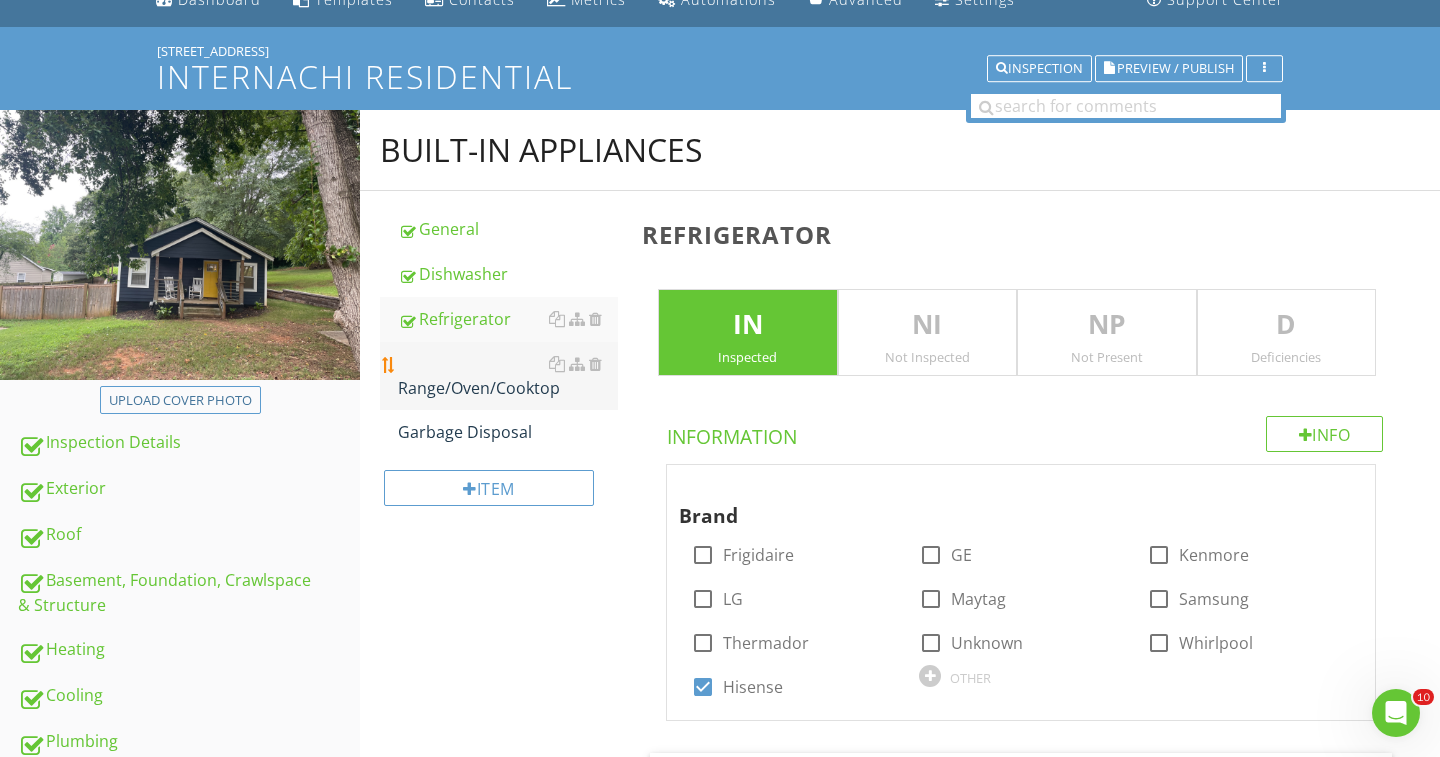 click on "Range/Oven/Cooktop" at bounding box center [508, 376] 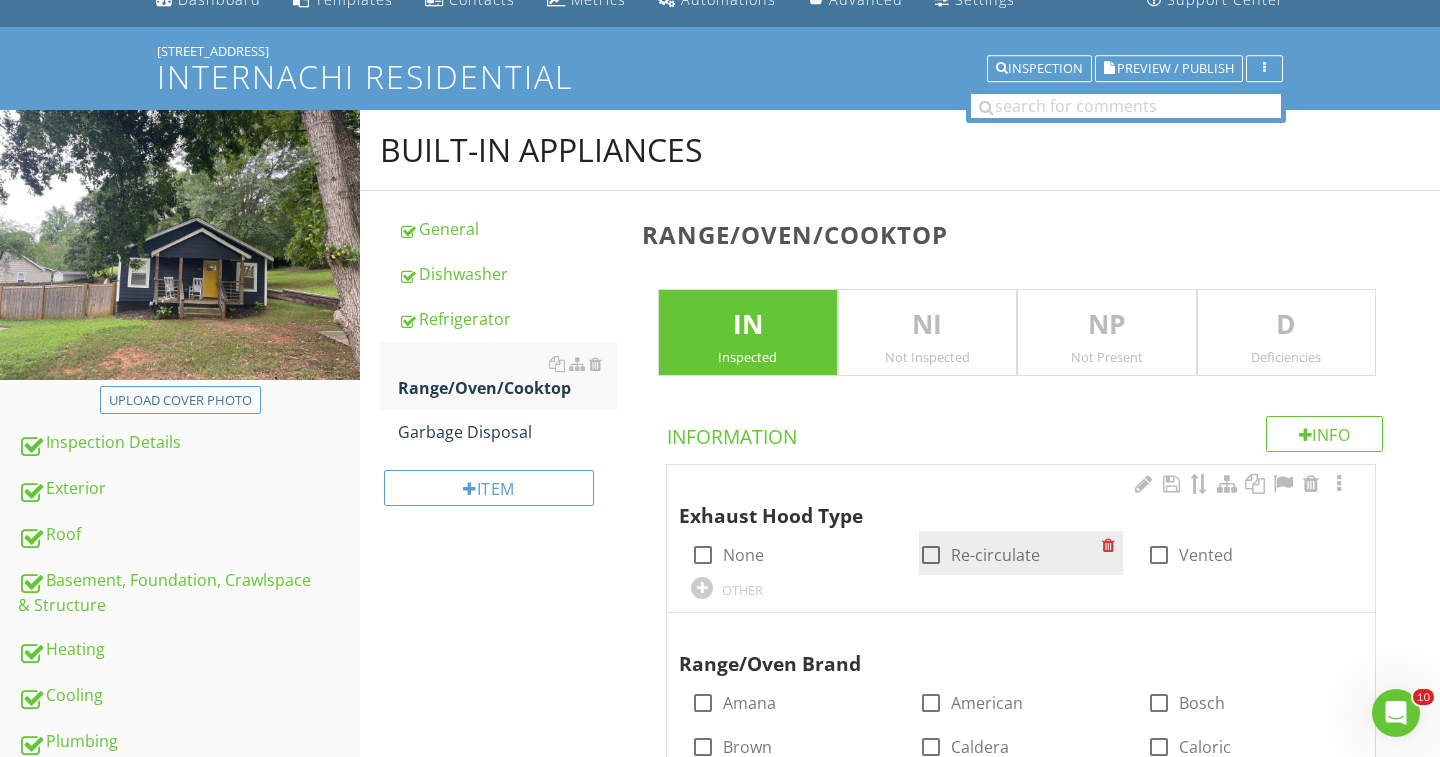 click at bounding box center [931, 555] 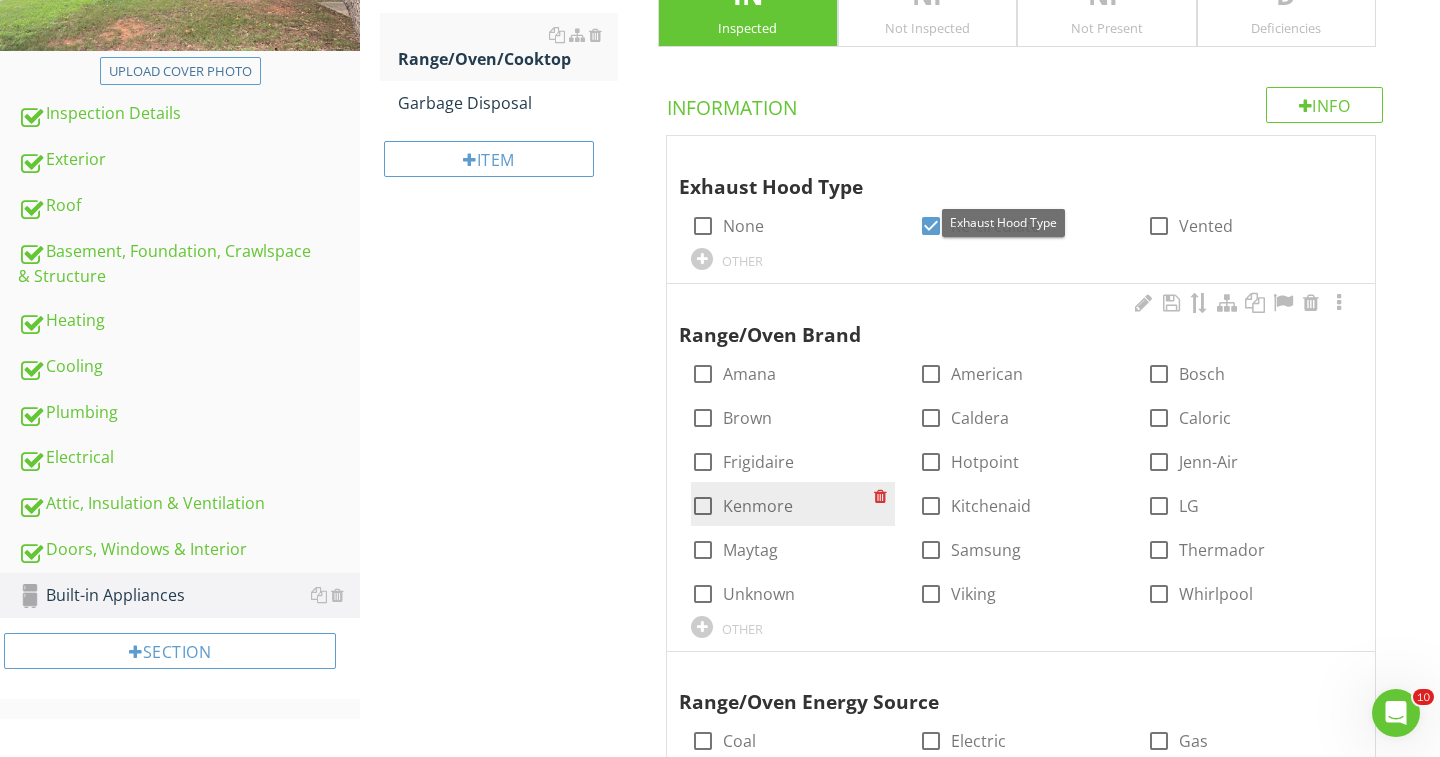 scroll, scrollTop: 481, scrollLeft: 0, axis: vertical 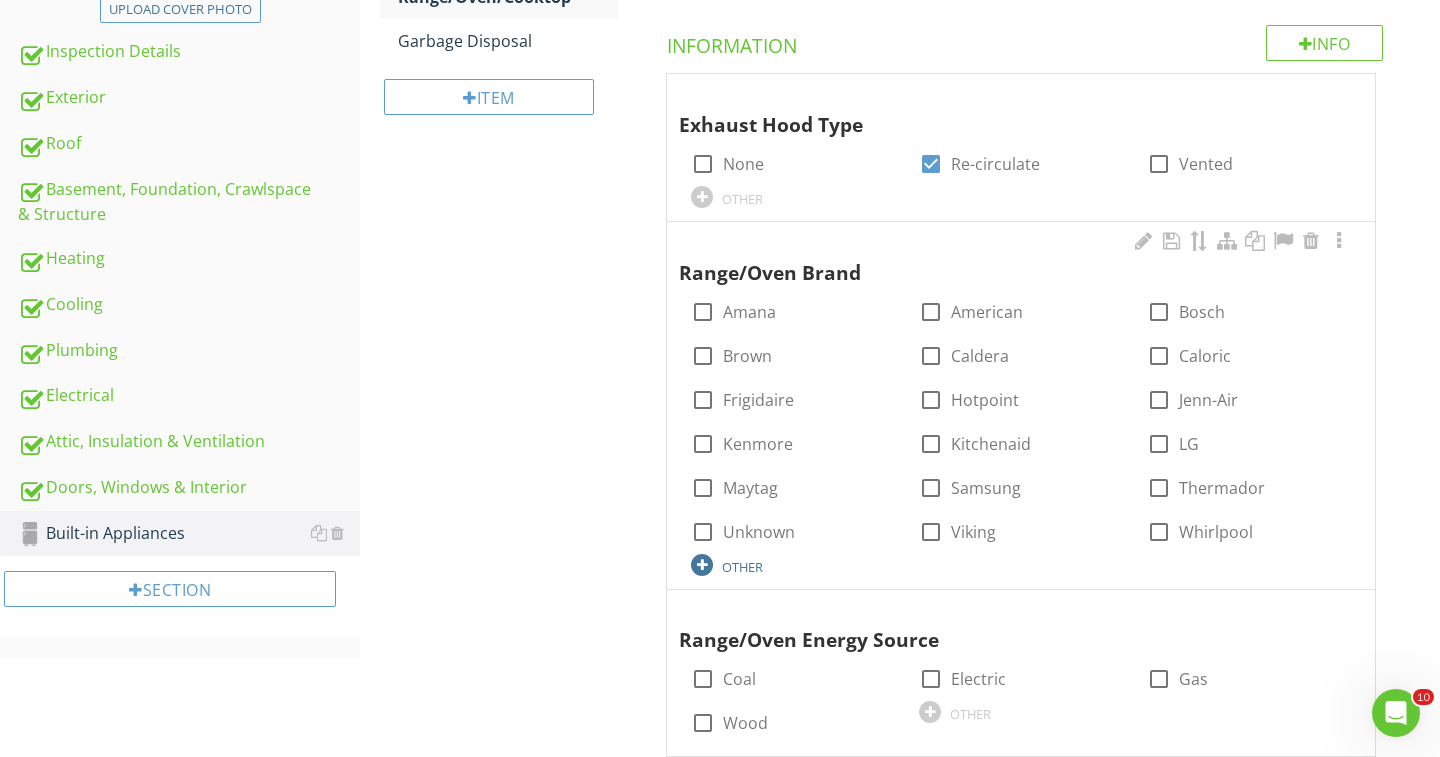 click on "OTHER" at bounding box center (793, 564) 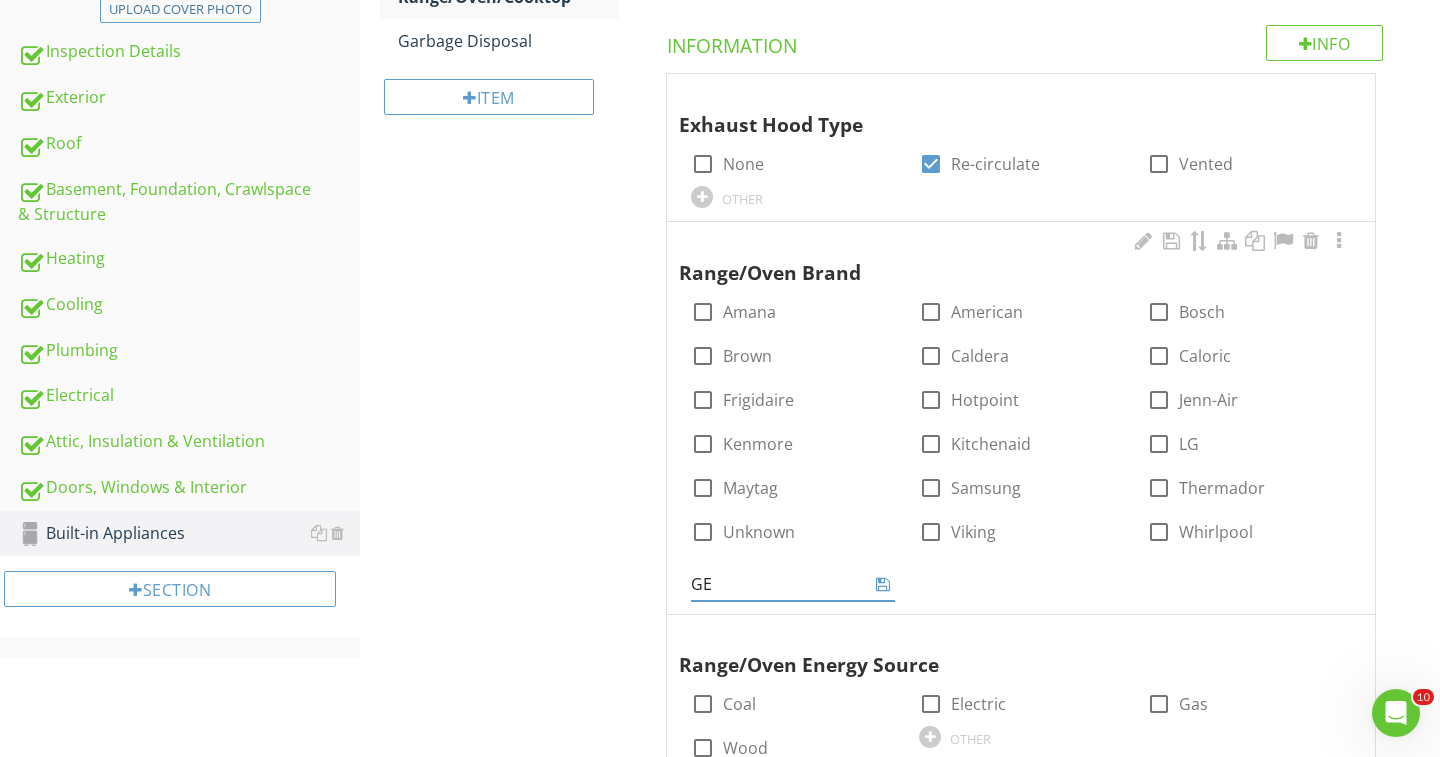 type on "GE" 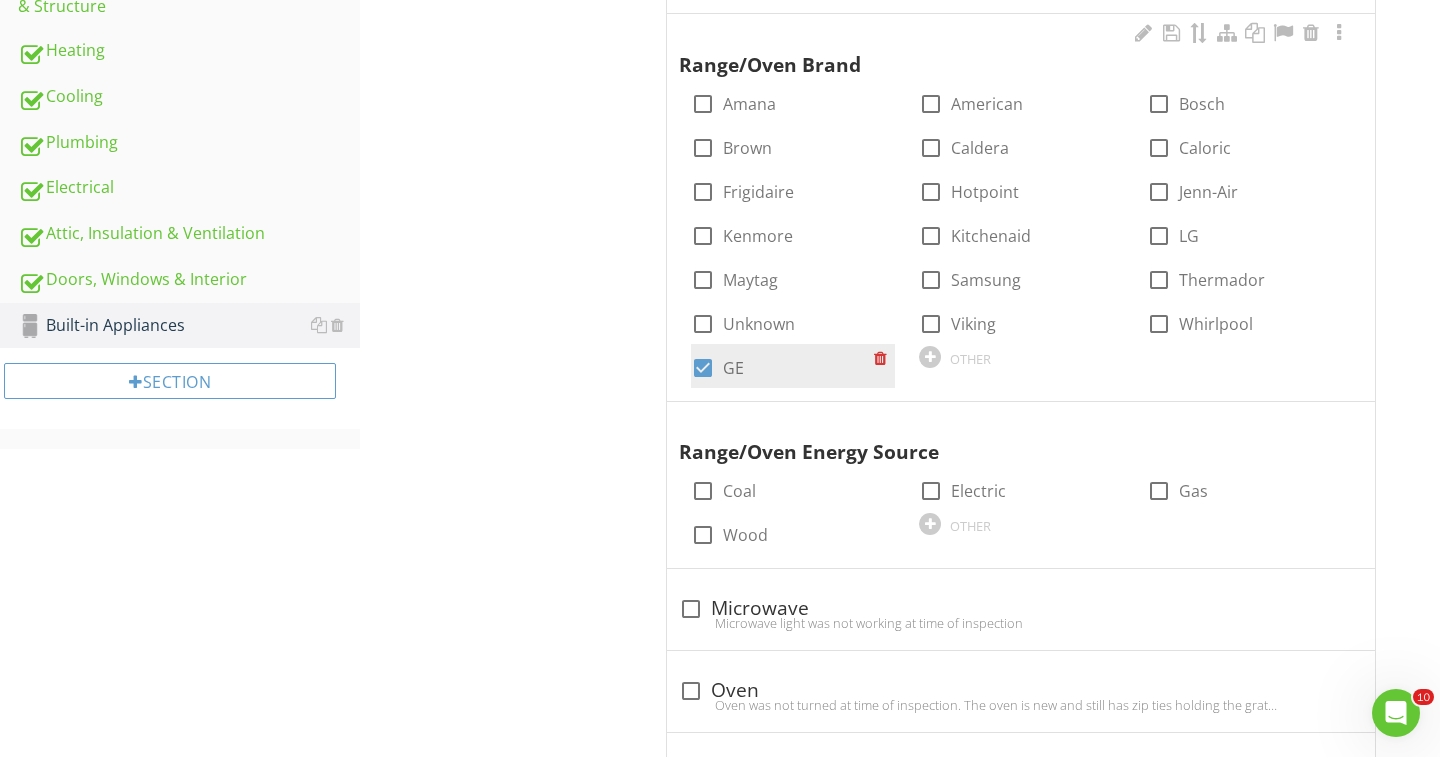 scroll, scrollTop: 688, scrollLeft: 0, axis: vertical 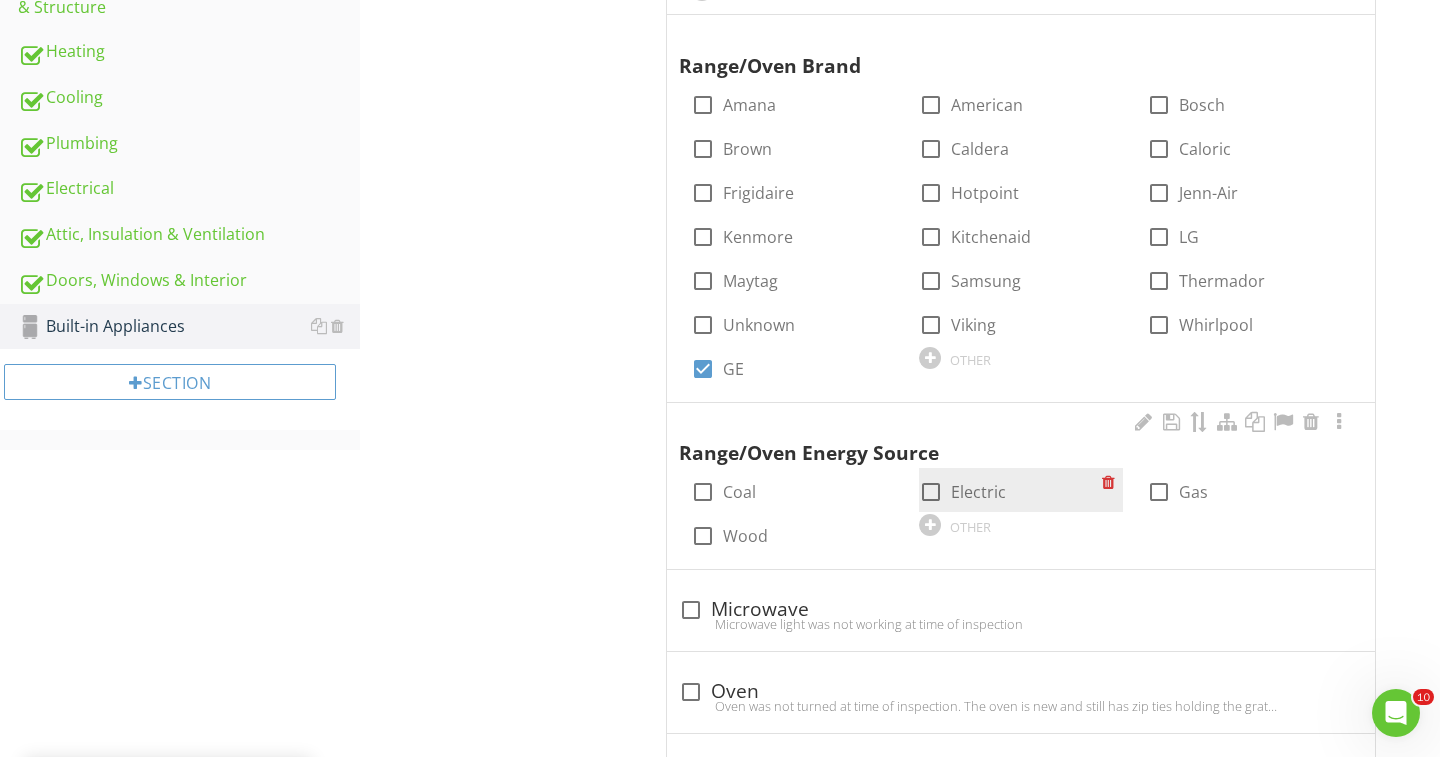 click at bounding box center (931, 492) 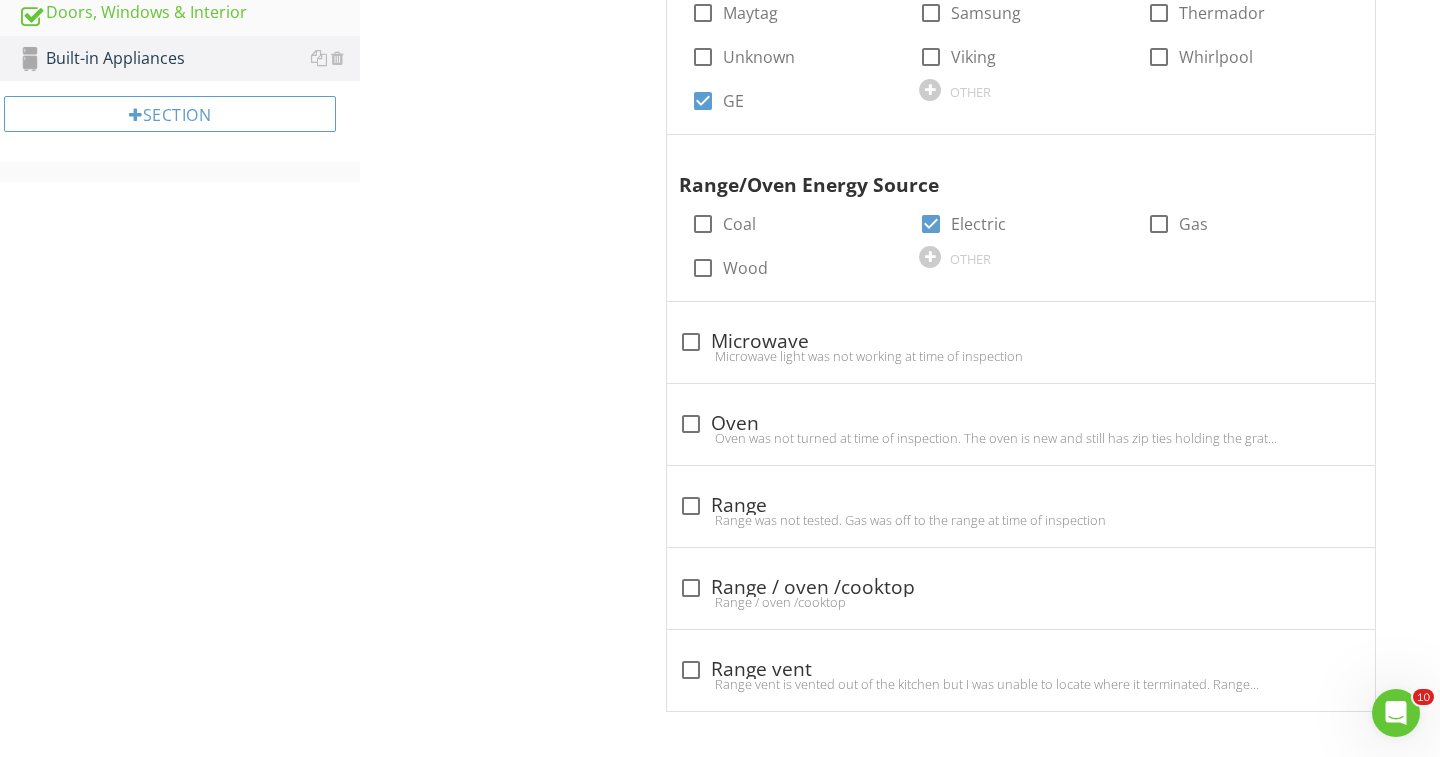 scroll, scrollTop: 955, scrollLeft: 0, axis: vertical 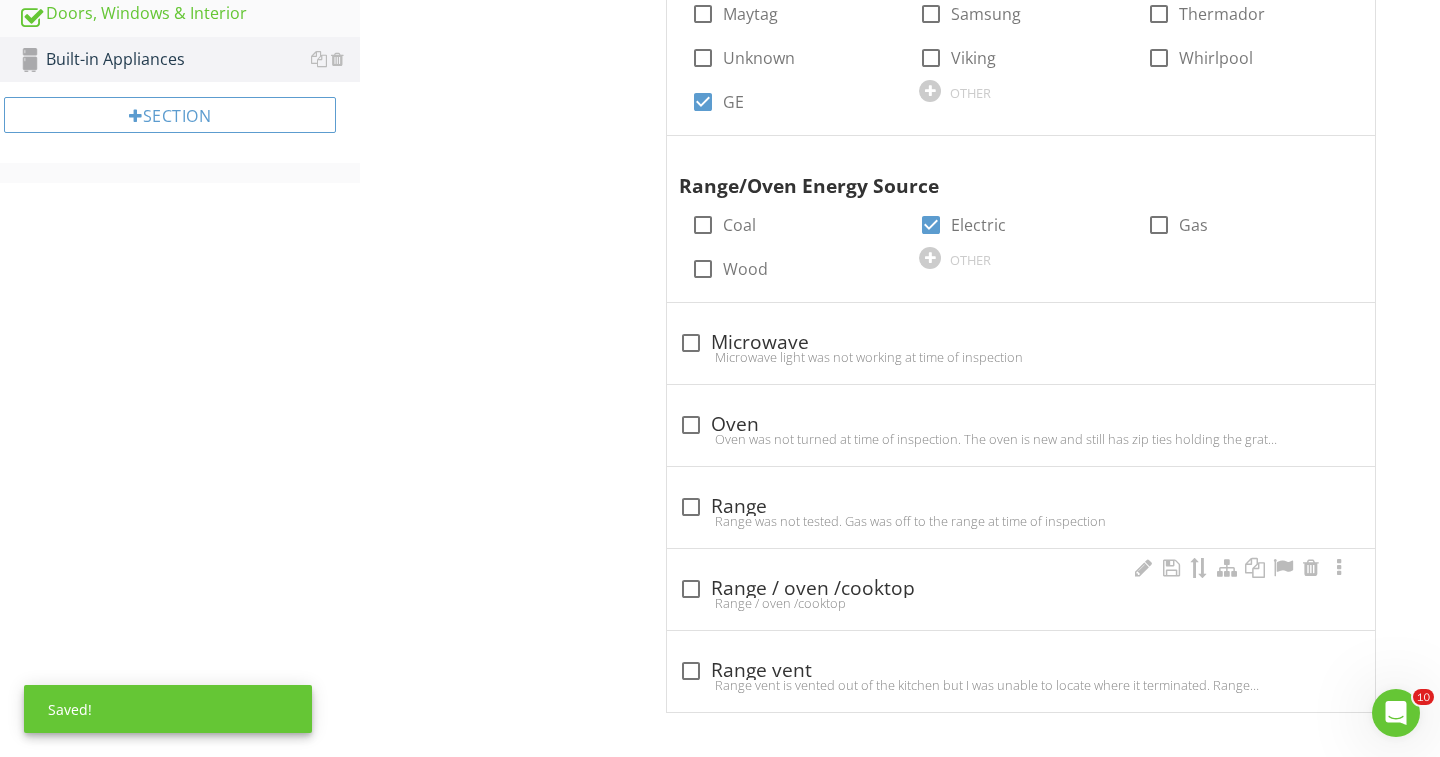 click on "Range / oven /cooktop" at bounding box center (1021, 603) 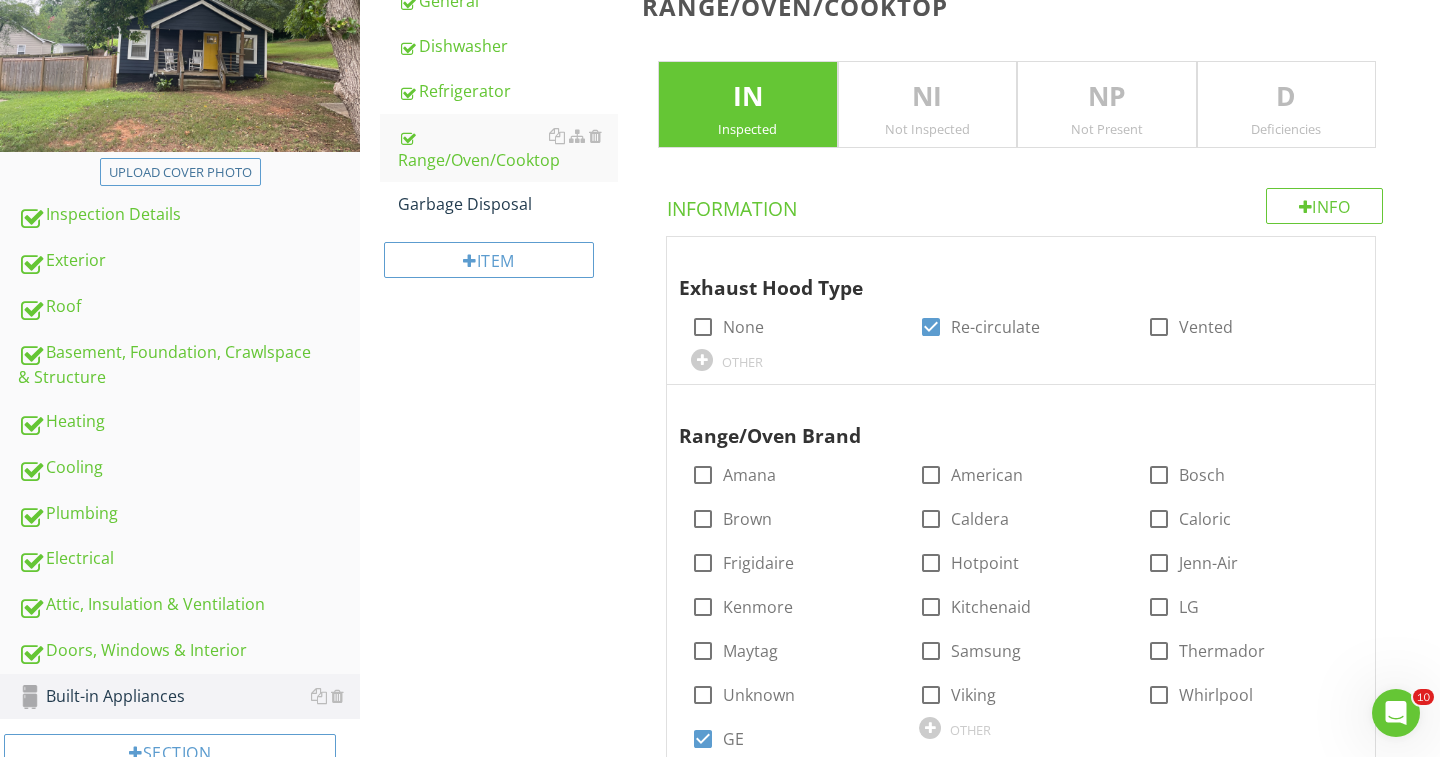 scroll, scrollTop: 310, scrollLeft: 0, axis: vertical 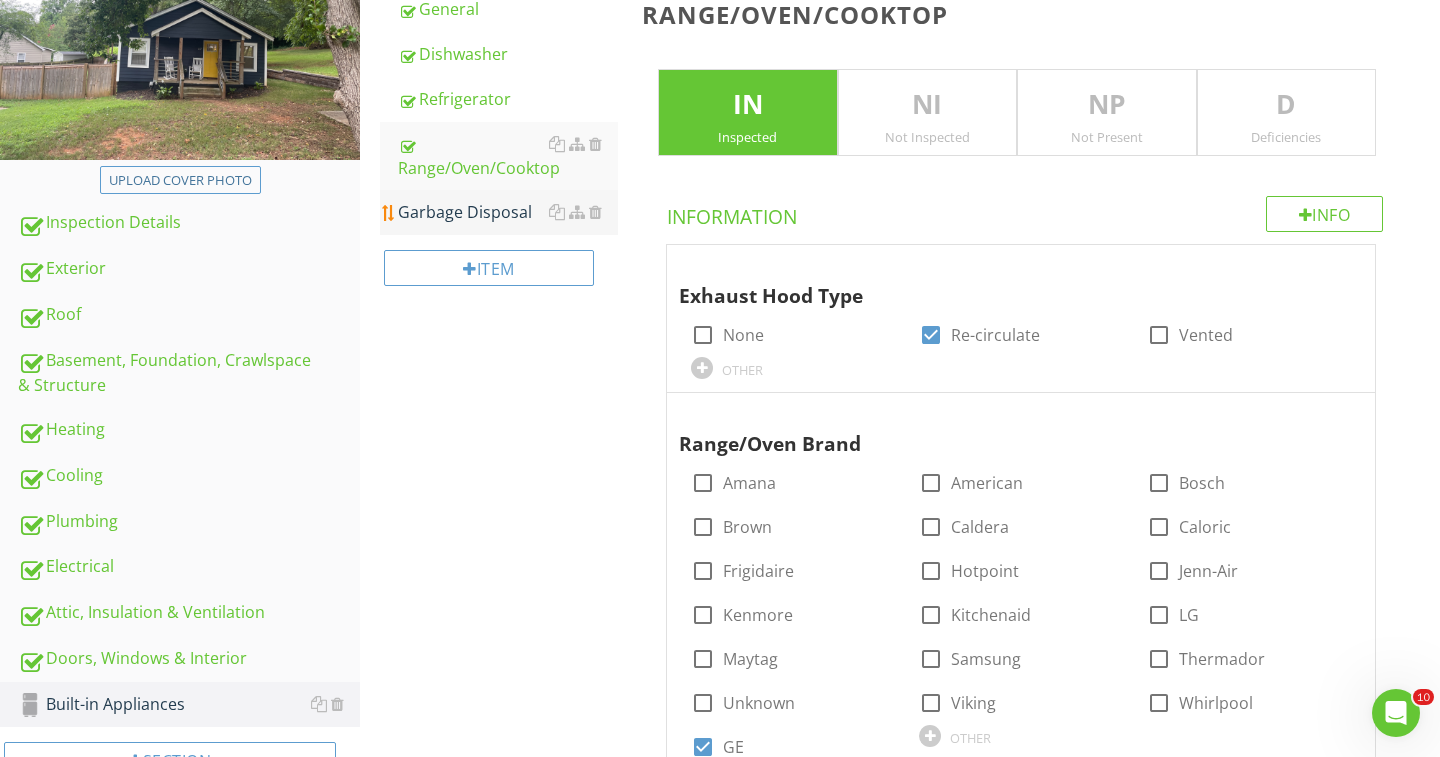 click on "Garbage Disposal" at bounding box center [508, 212] 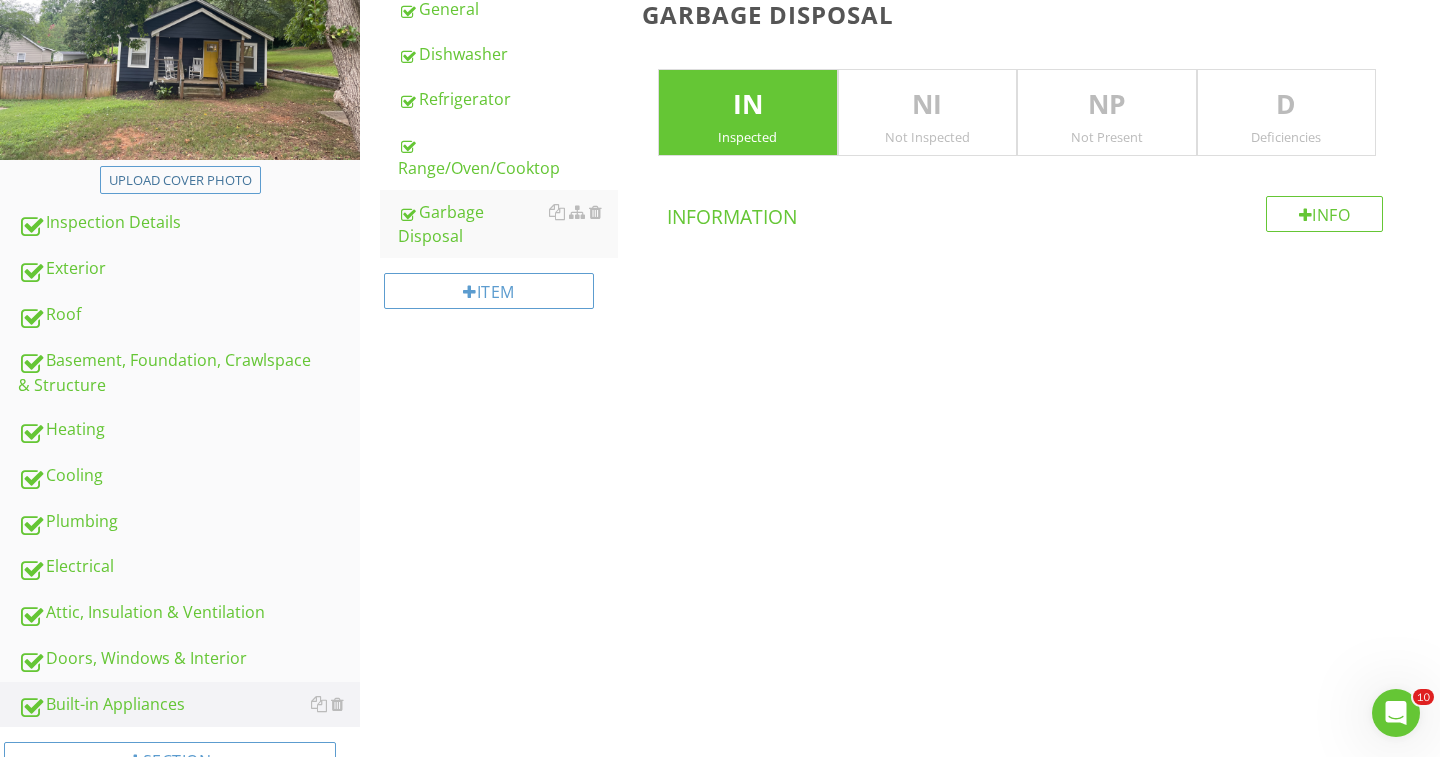 click on "Not Present" at bounding box center (1107, 137) 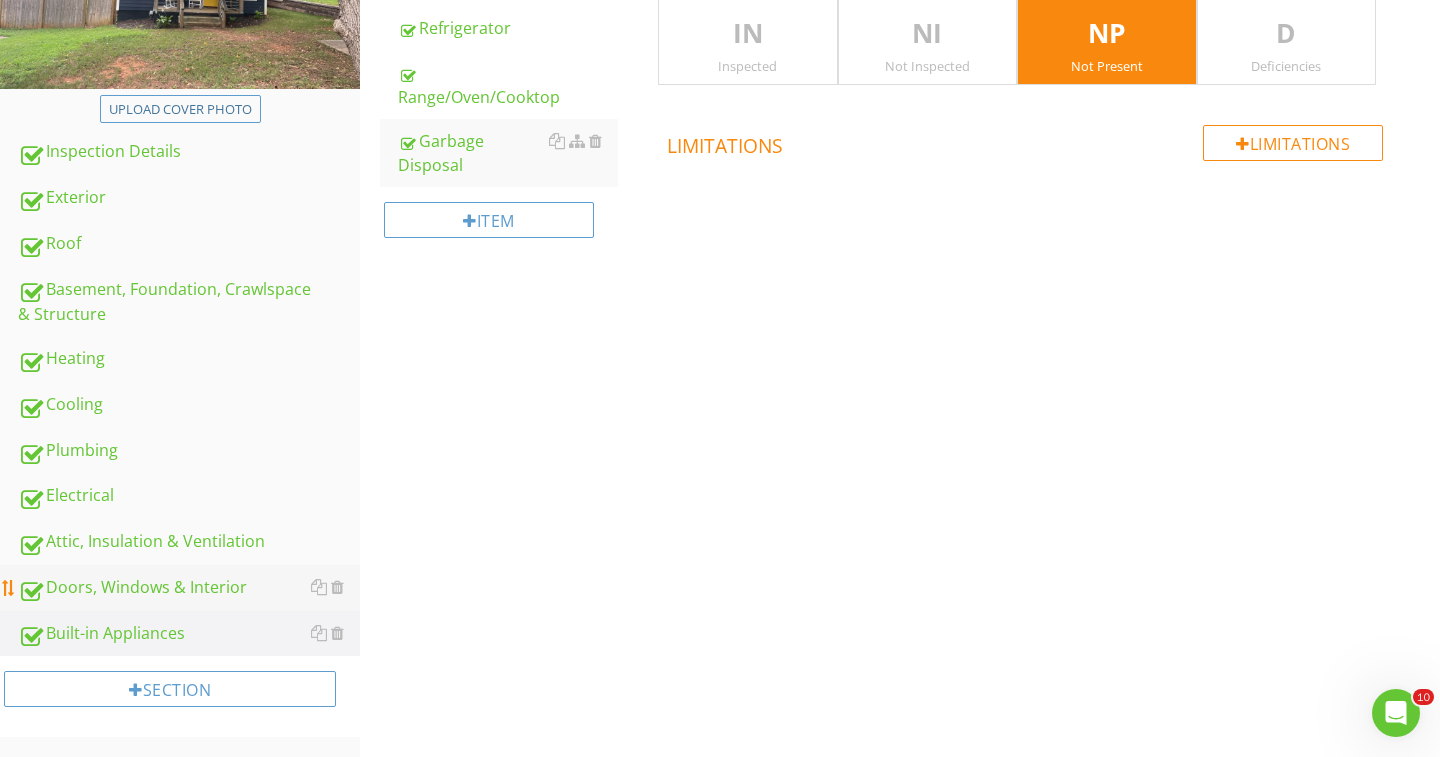 scroll, scrollTop: 381, scrollLeft: 0, axis: vertical 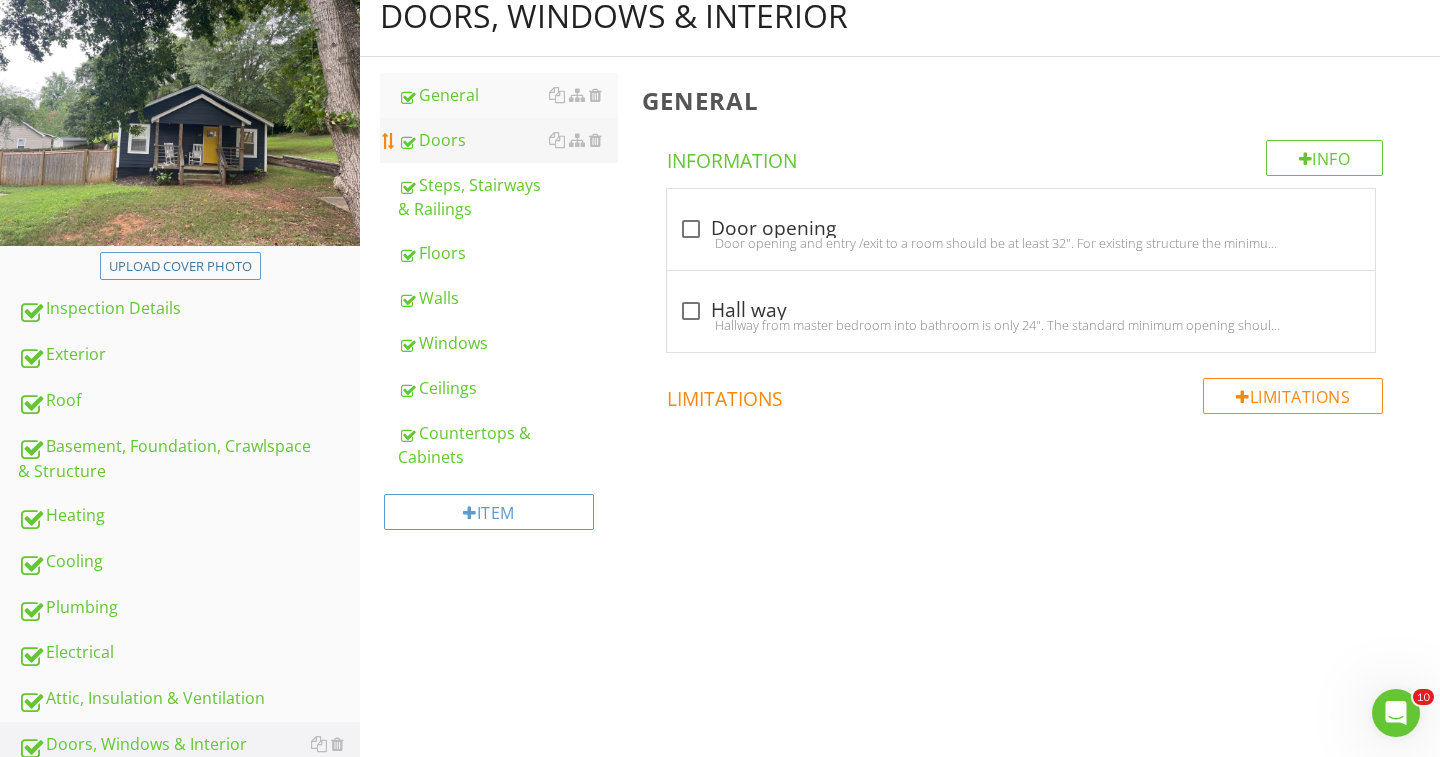 click on "Doors" at bounding box center [508, 140] 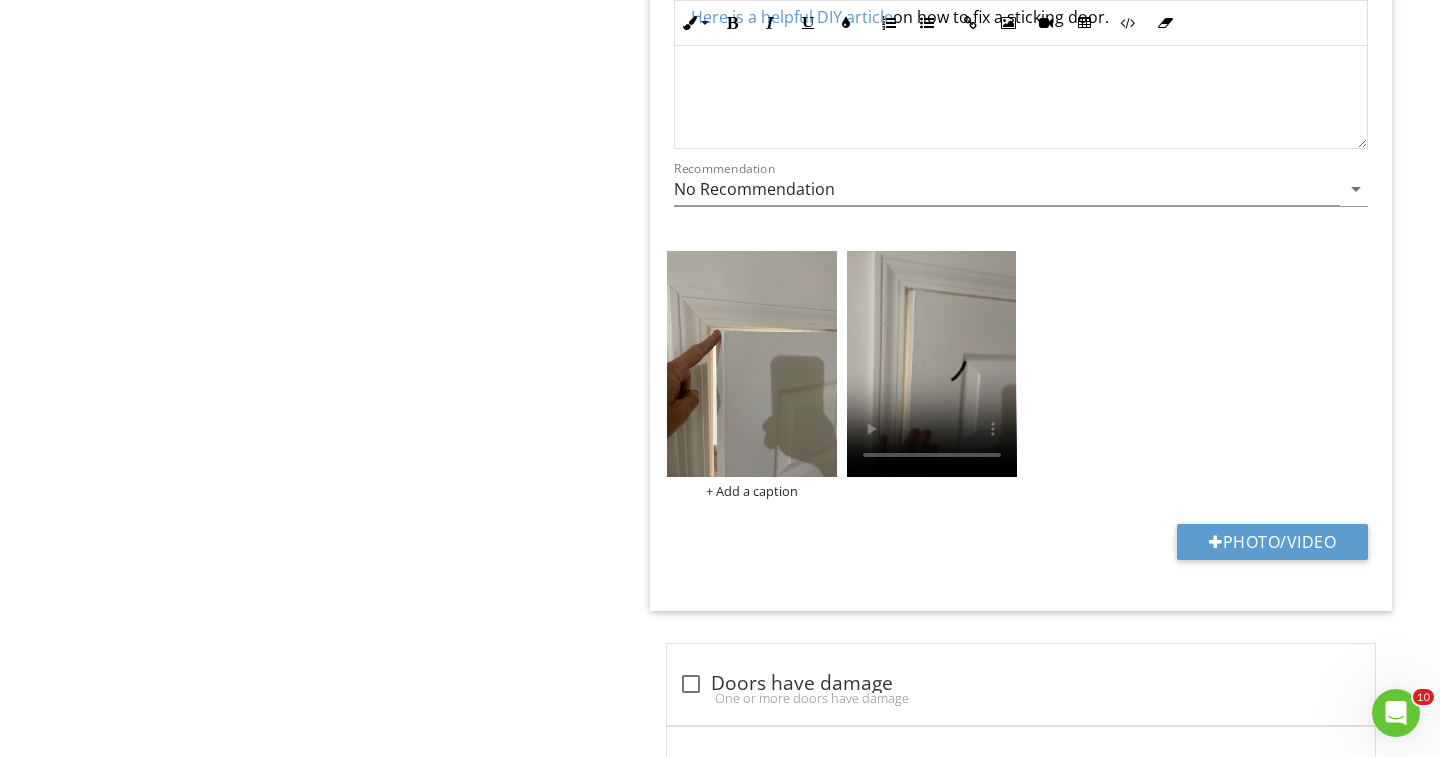 scroll, scrollTop: 1920, scrollLeft: 0, axis: vertical 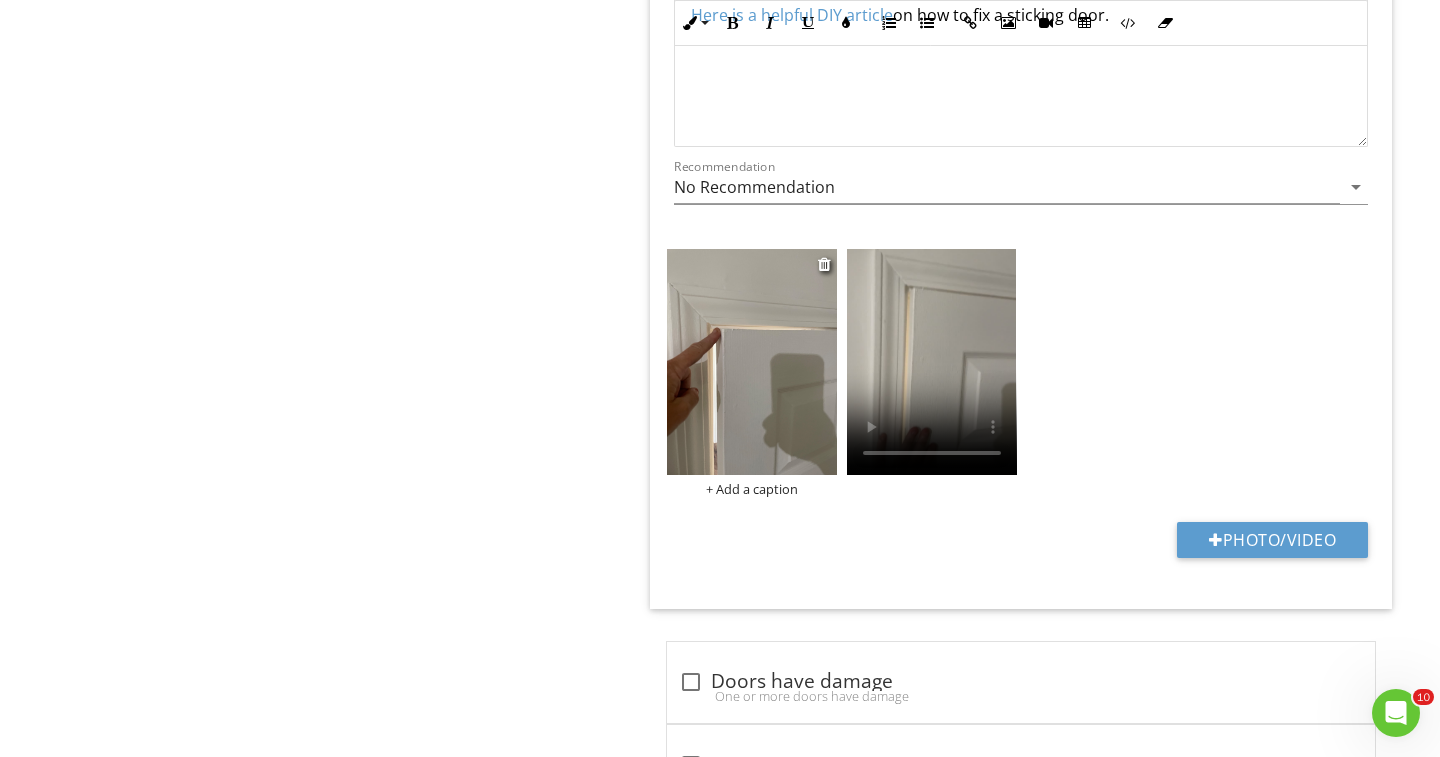 click on "+ Add a caption" at bounding box center (752, 489) 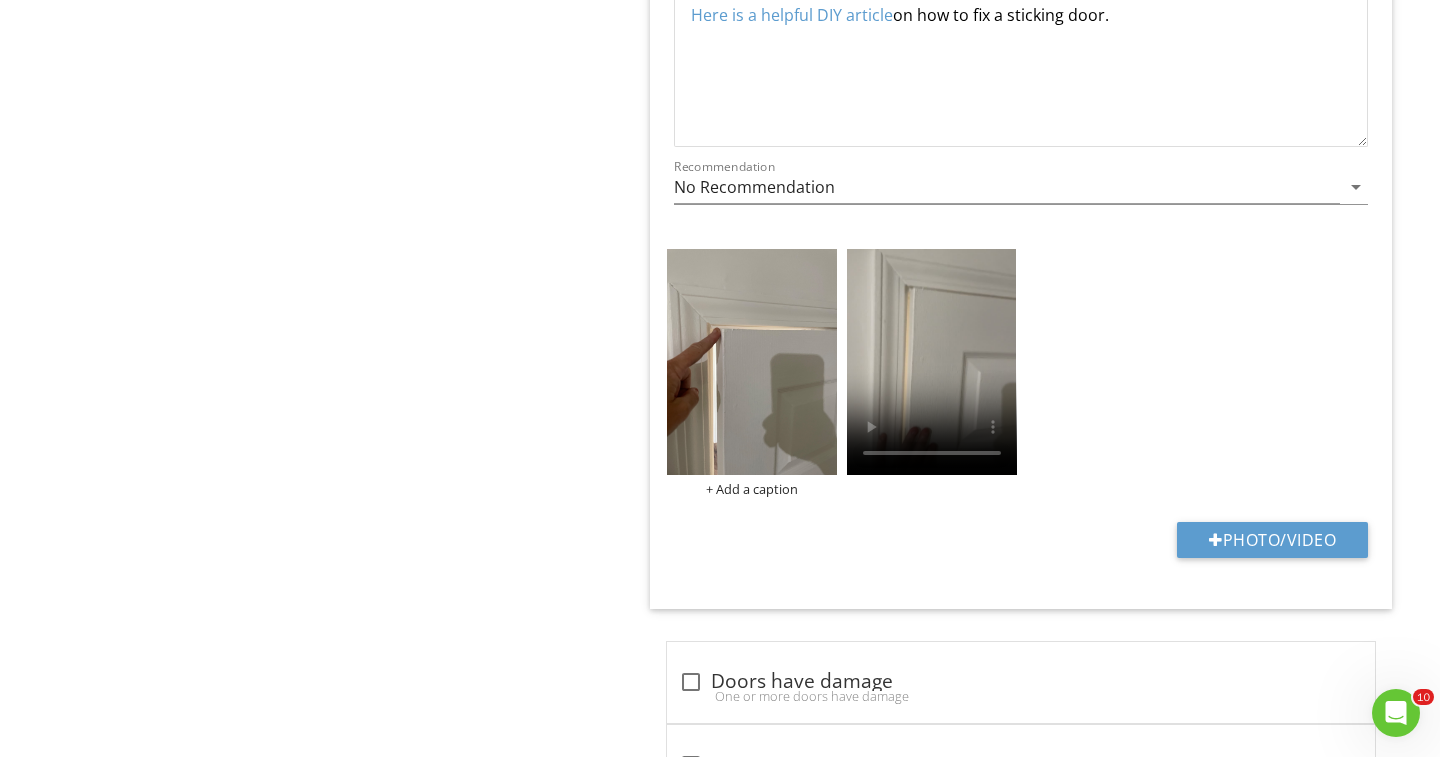 scroll, scrollTop: 0, scrollLeft: 0, axis: both 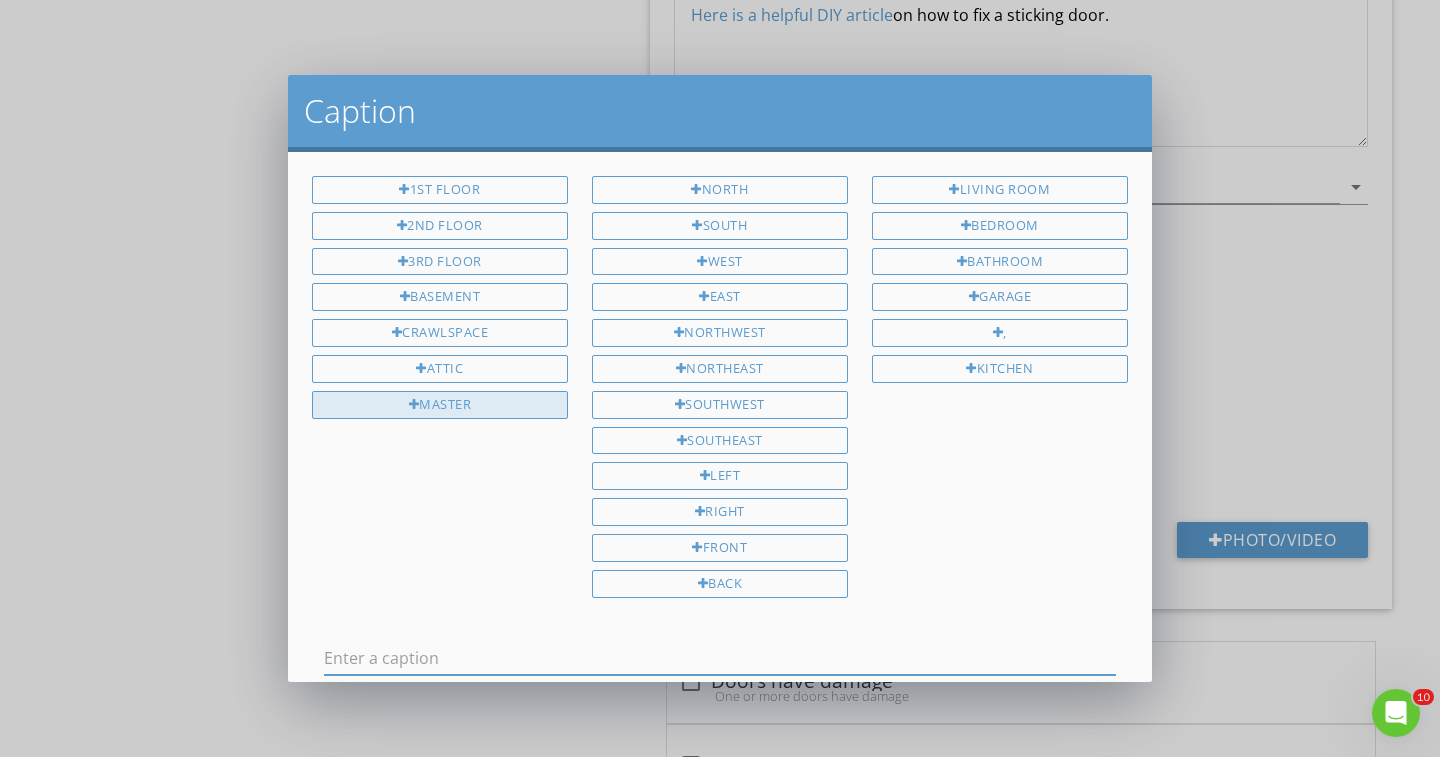 drag, startPoint x: 501, startPoint y: 397, endPoint x: 558, endPoint y: 387, distance: 57.870544 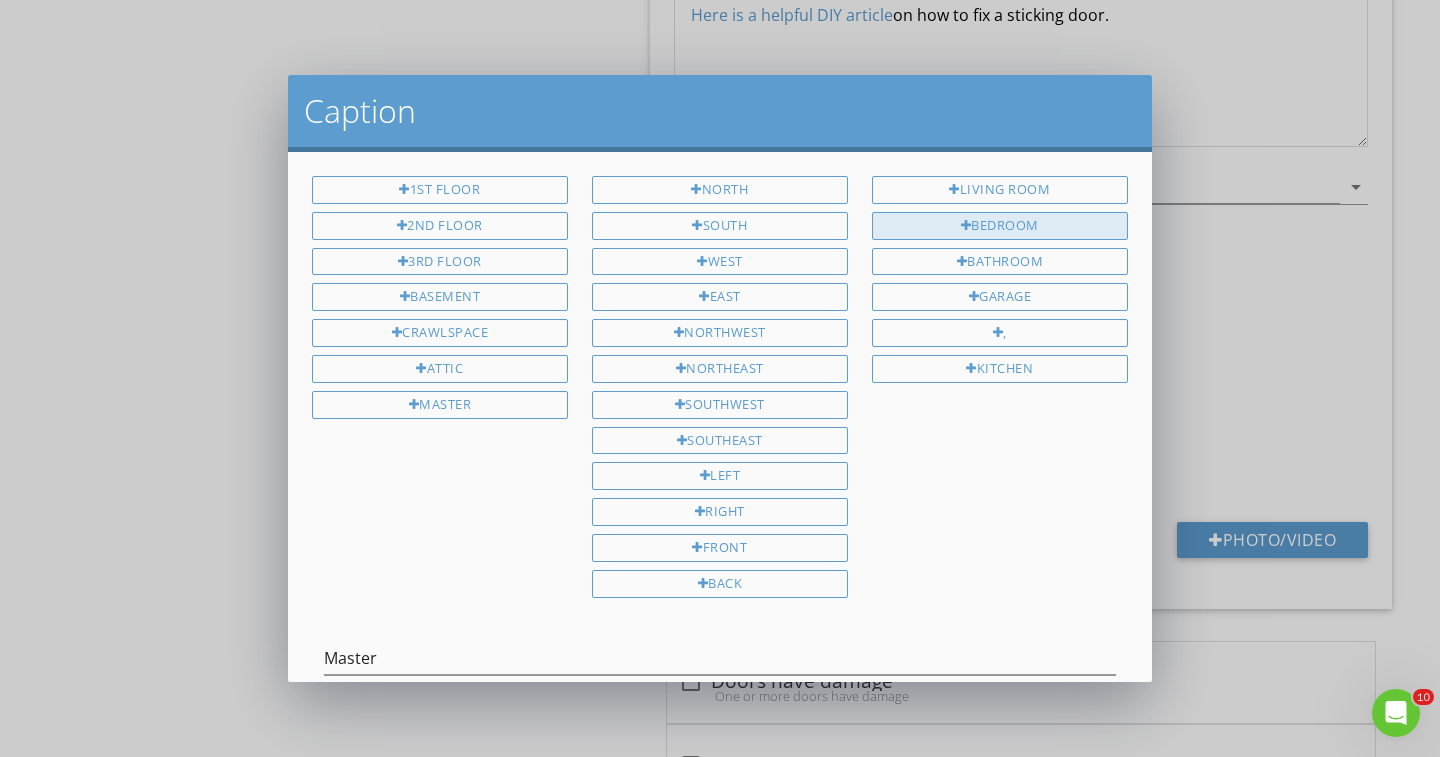 click on "Bedroom" at bounding box center [1000, 226] 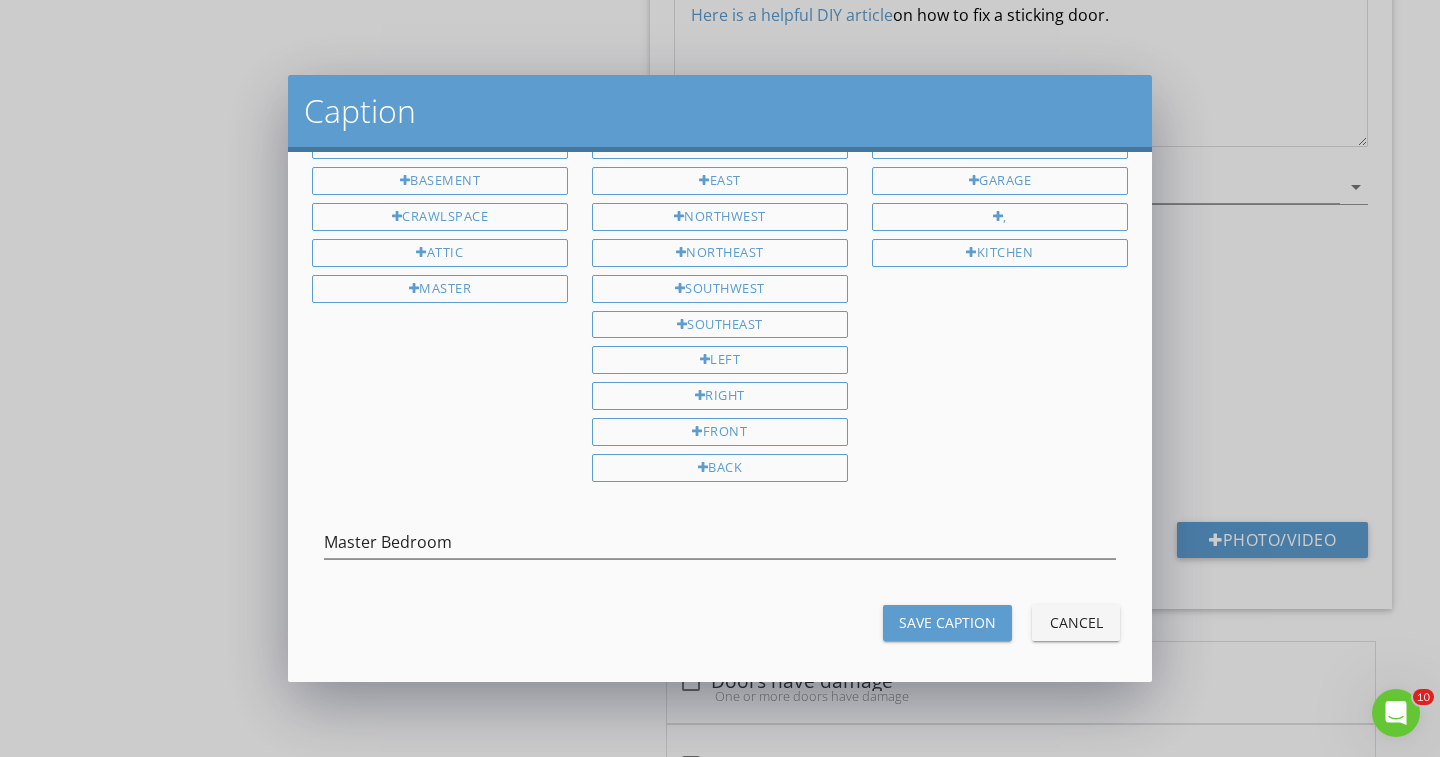 click on "Save Caption" at bounding box center (947, 622) 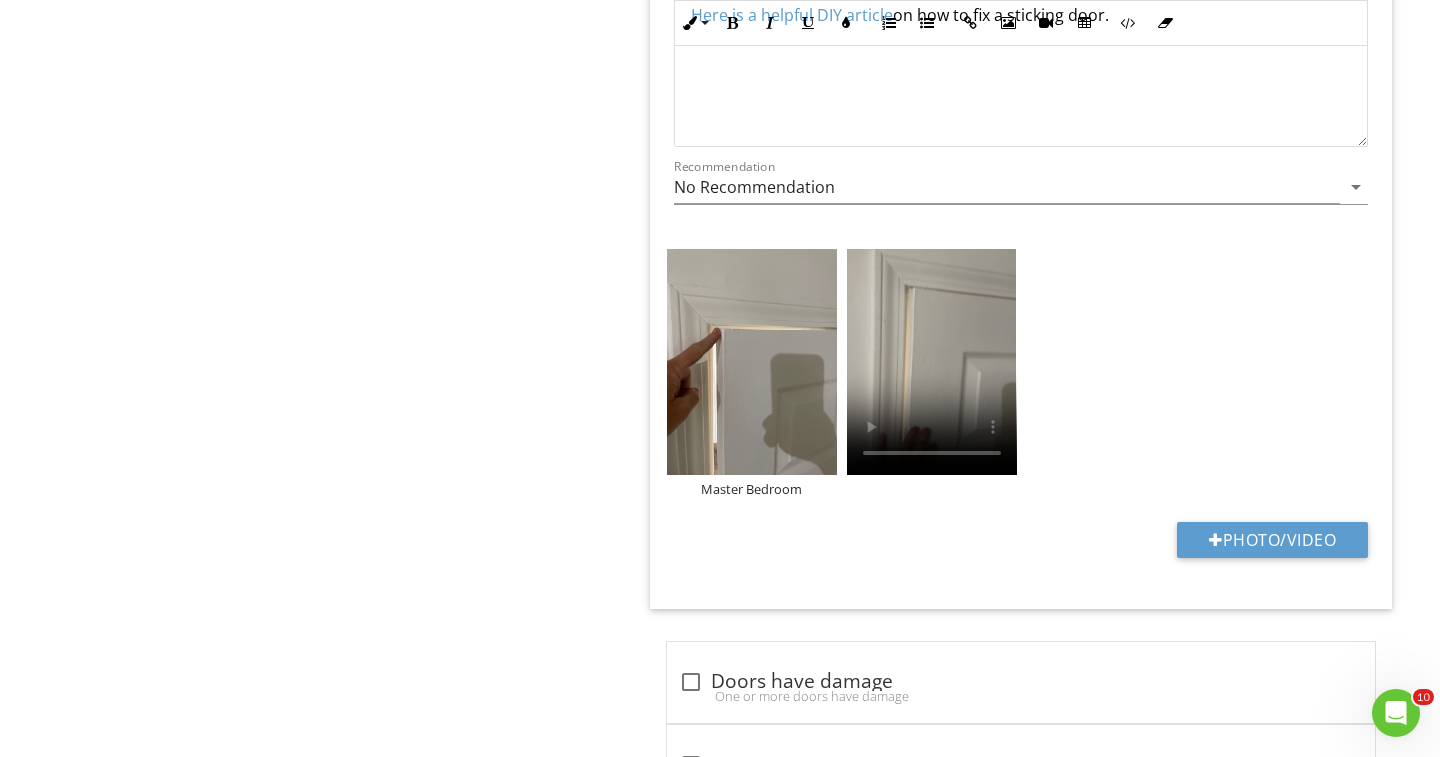 scroll, scrollTop: 115, scrollLeft: 0, axis: vertical 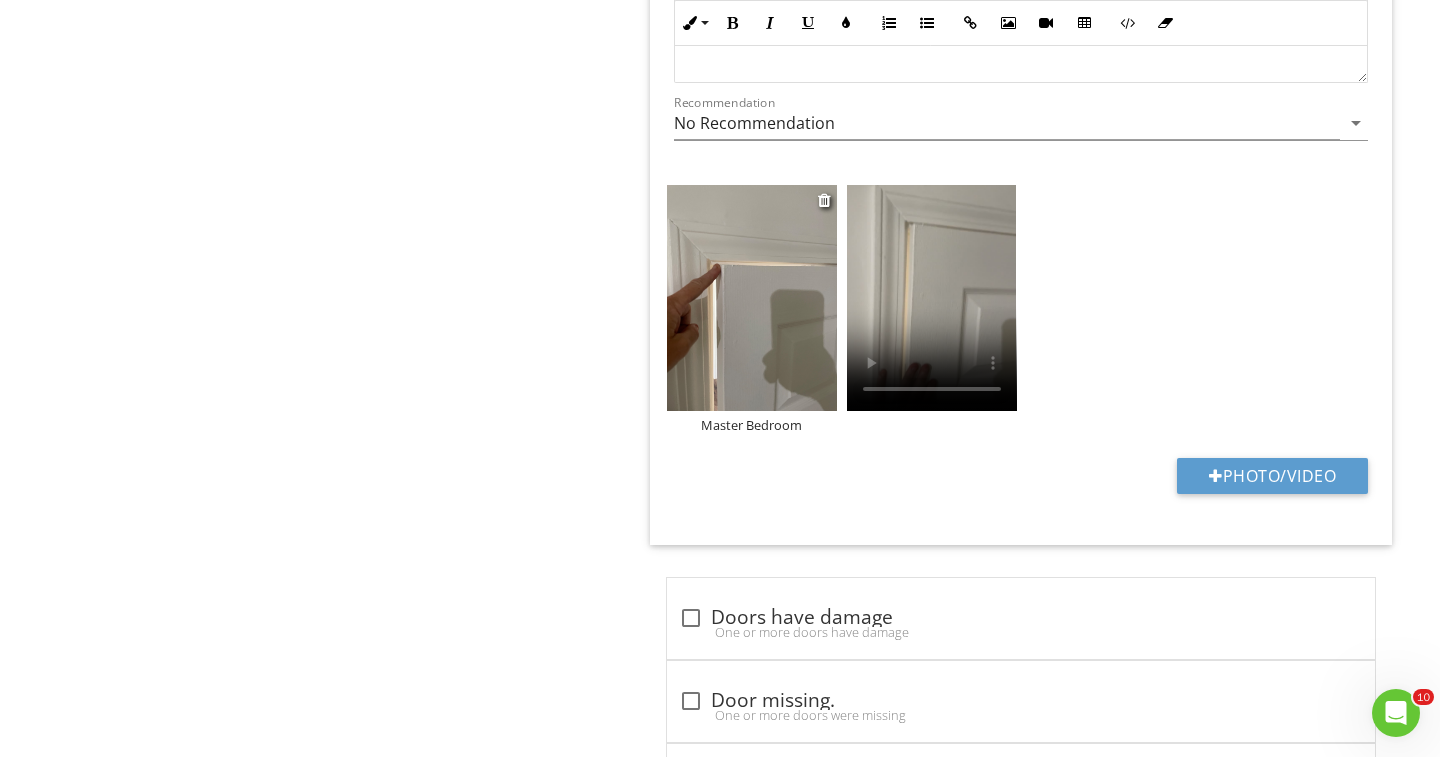 click on "Master Bedroom" at bounding box center (752, 425) 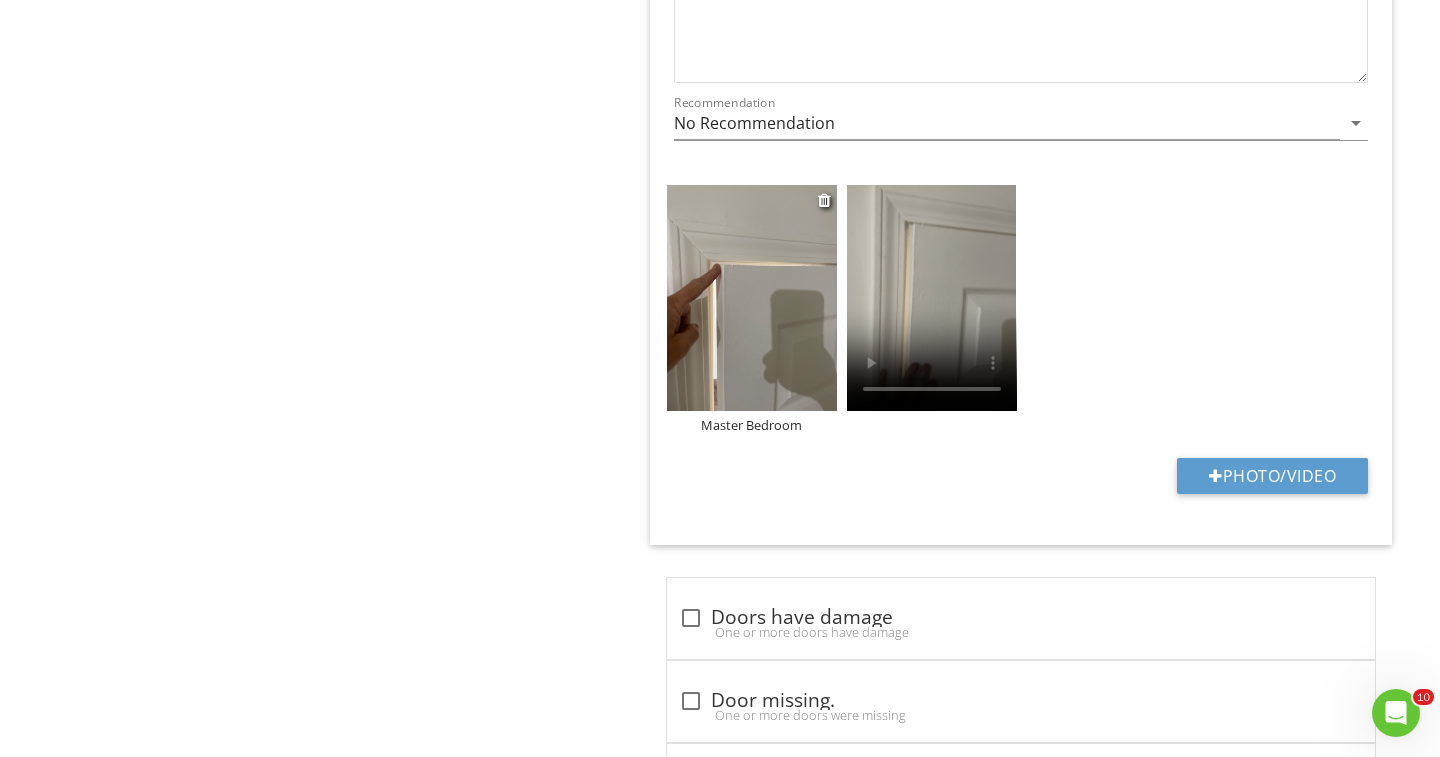 scroll, scrollTop: 0, scrollLeft: 0, axis: both 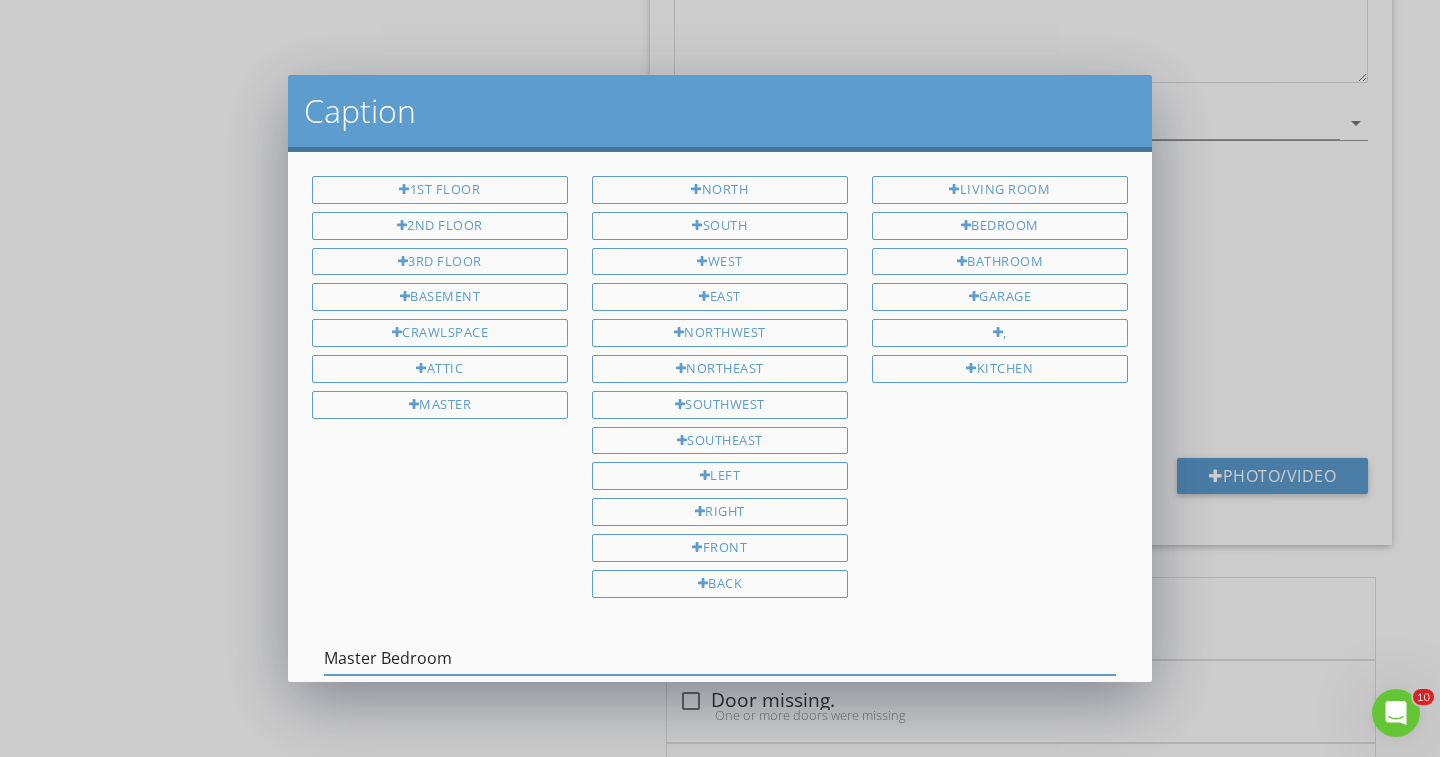 click on "Master Bedroom" at bounding box center [720, 658] 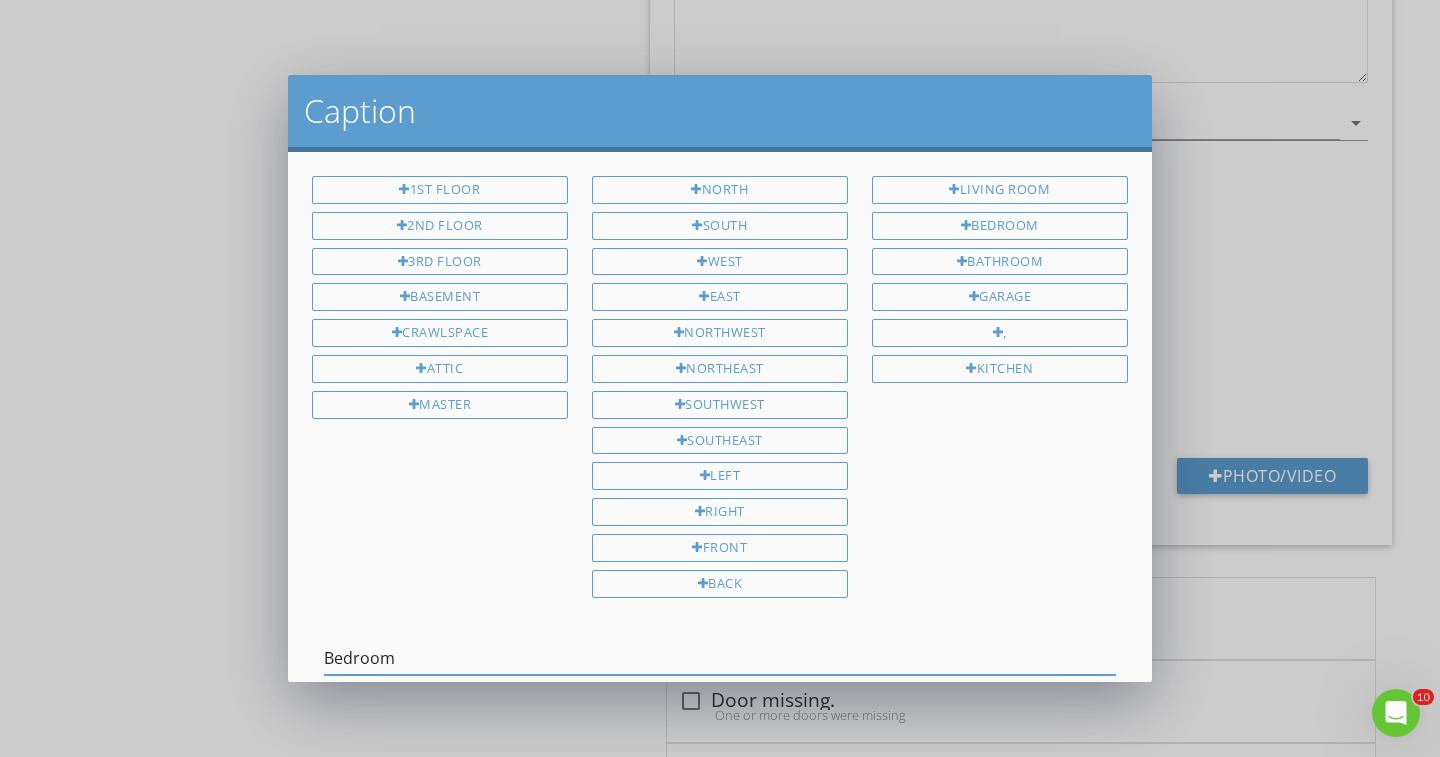 type on "Bedroom" 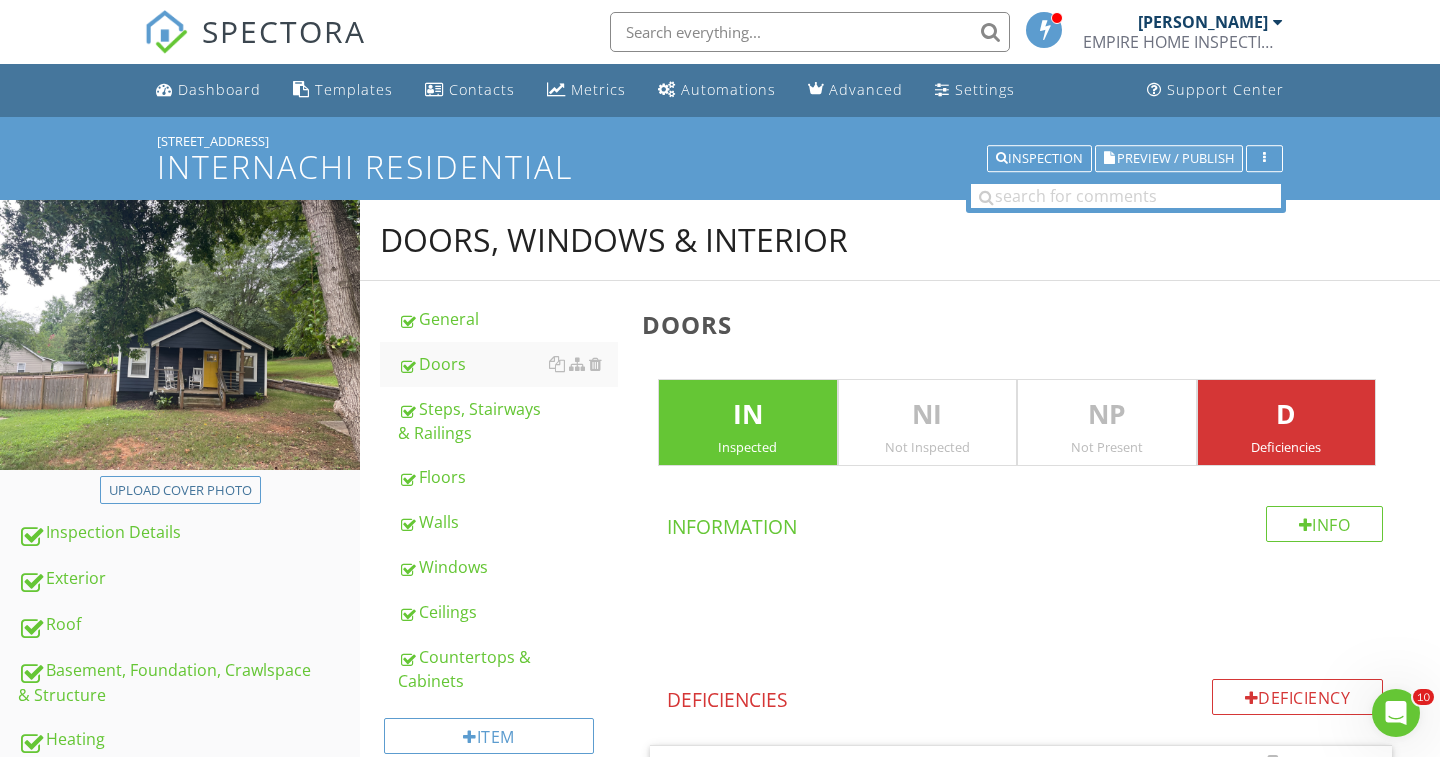 scroll, scrollTop: 0, scrollLeft: 0, axis: both 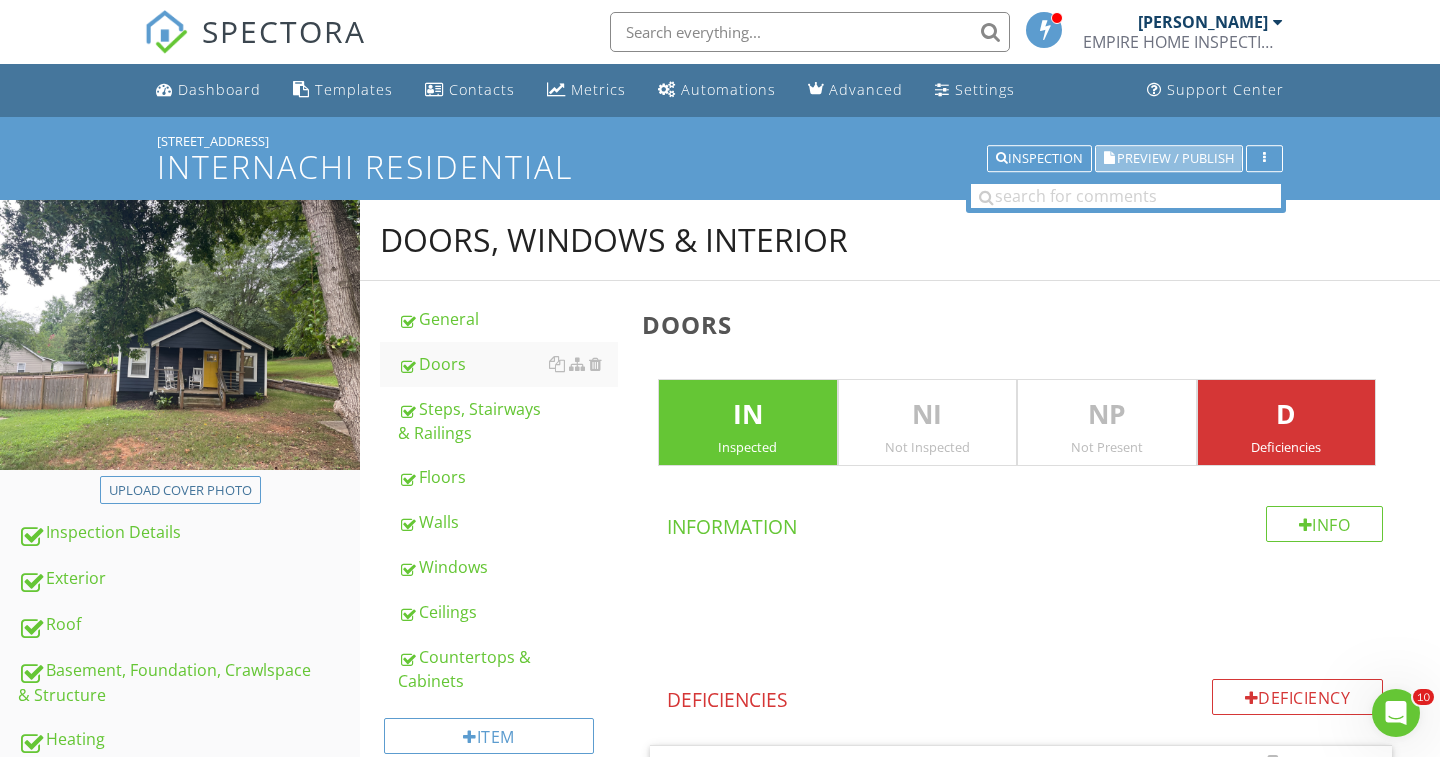 click on "Preview / Publish" at bounding box center (1175, 158) 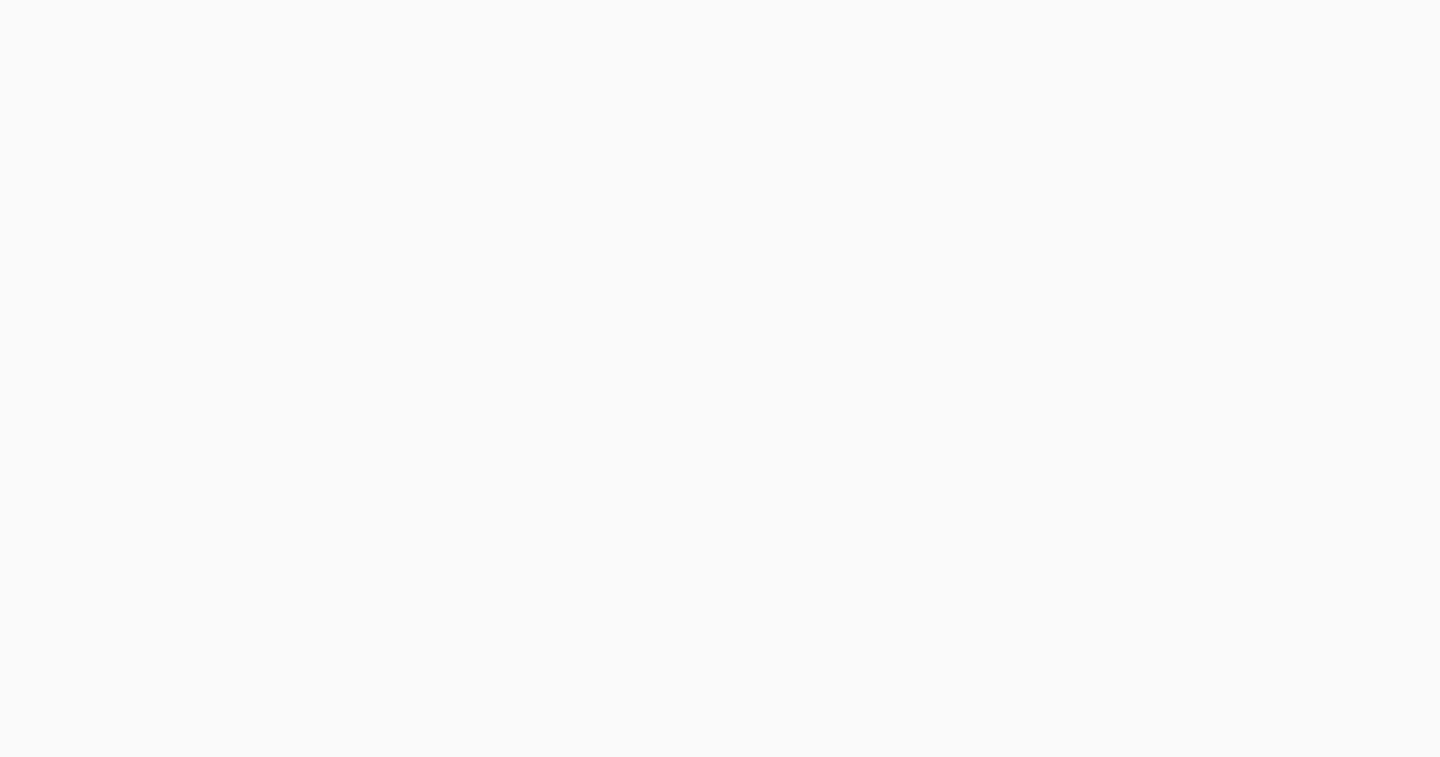 scroll, scrollTop: 0, scrollLeft: 0, axis: both 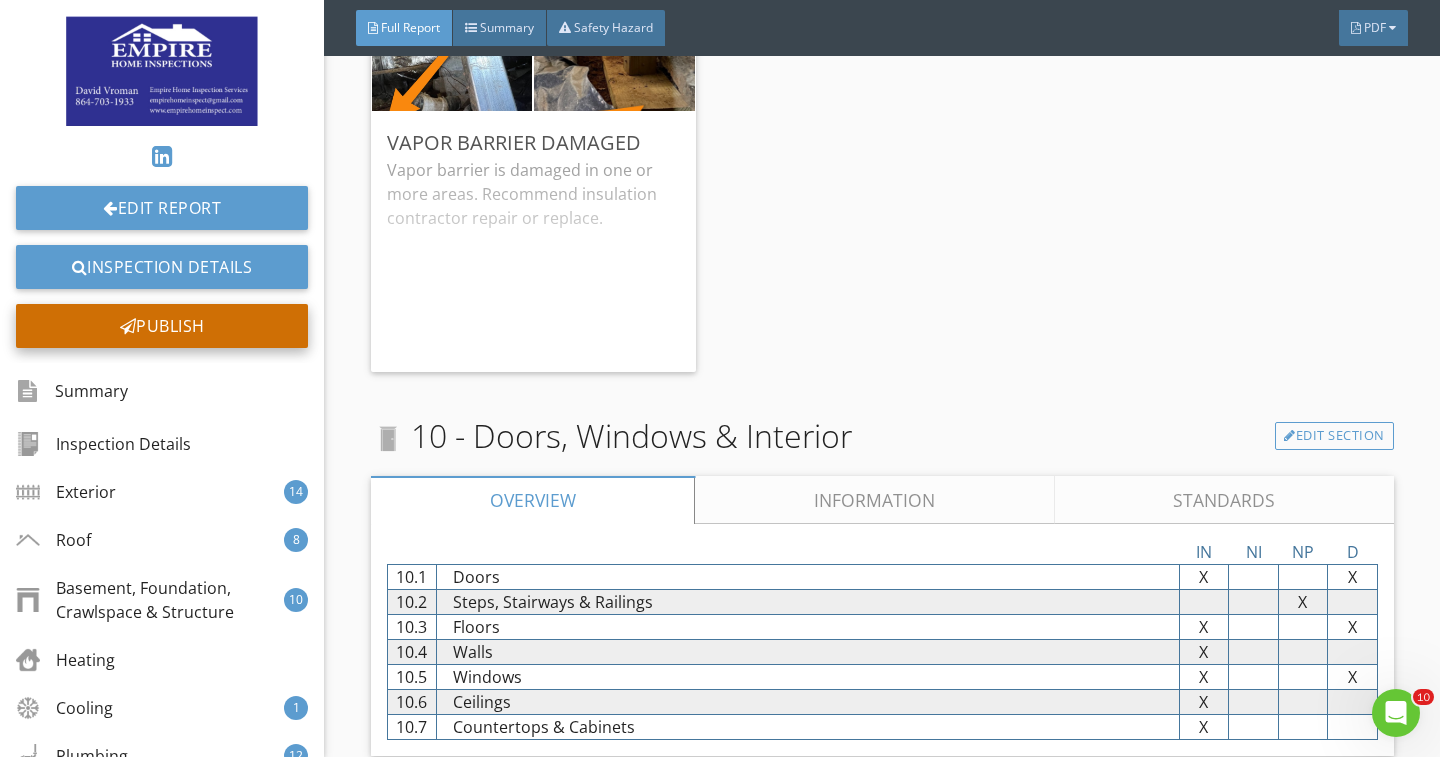 click on "Publish" at bounding box center [162, 326] 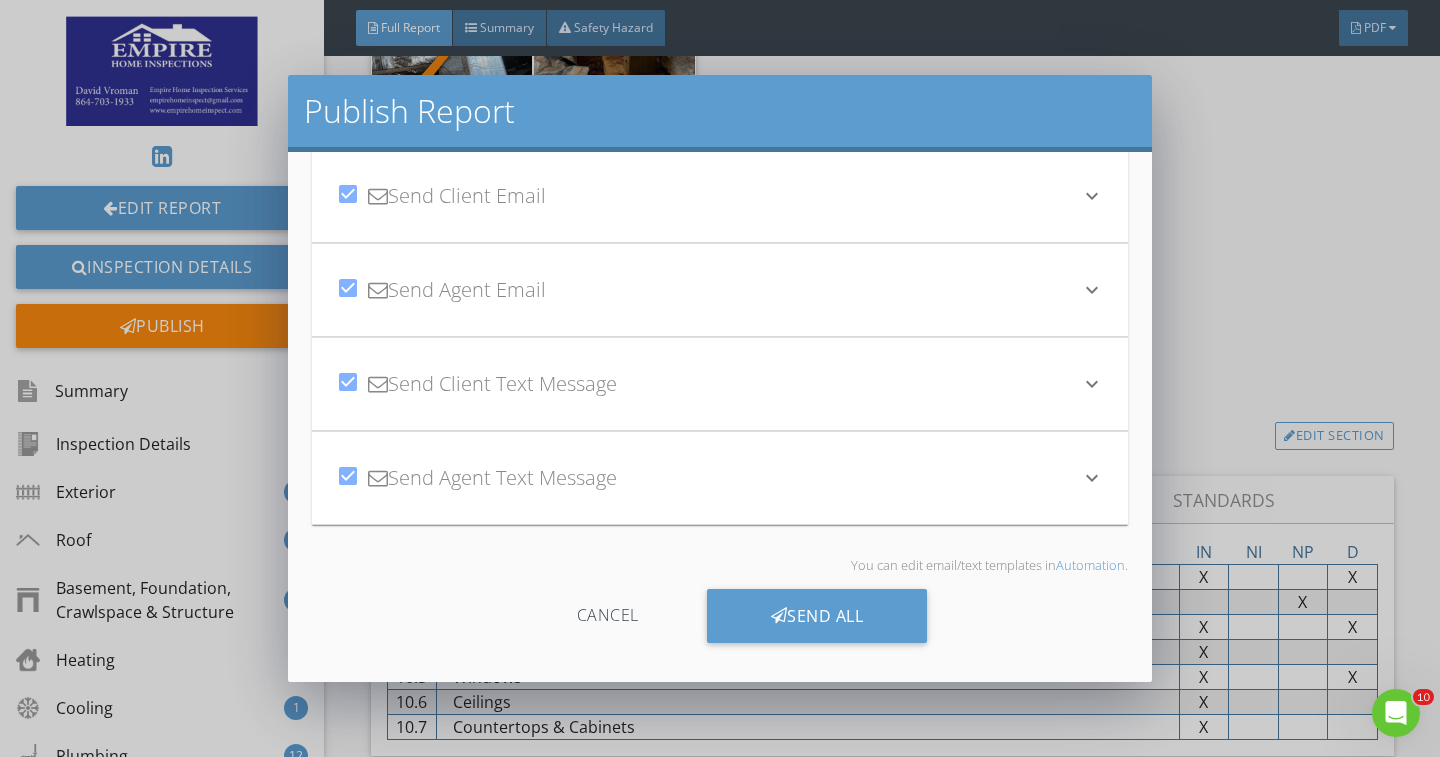 scroll, scrollTop: 58, scrollLeft: 0, axis: vertical 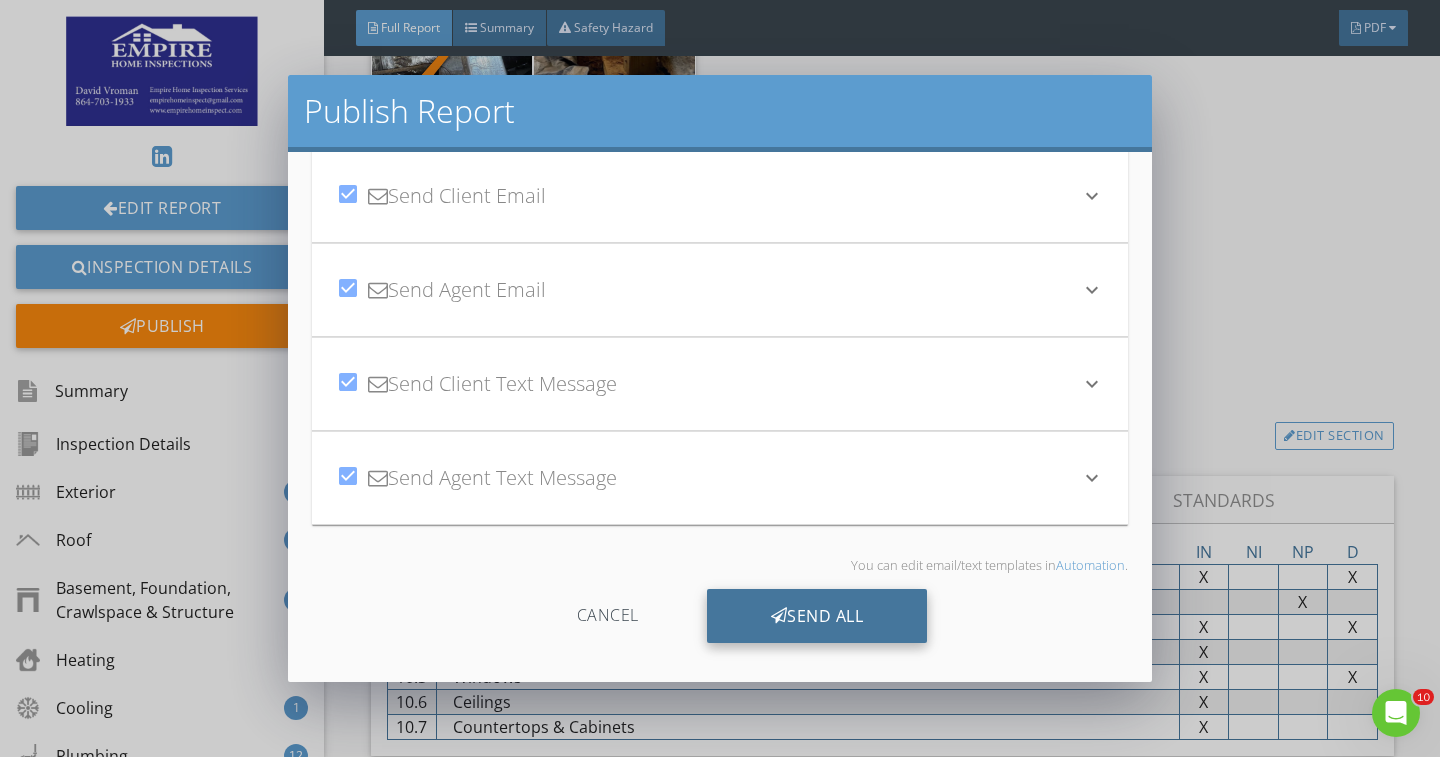 click on "Send All" at bounding box center (817, 616) 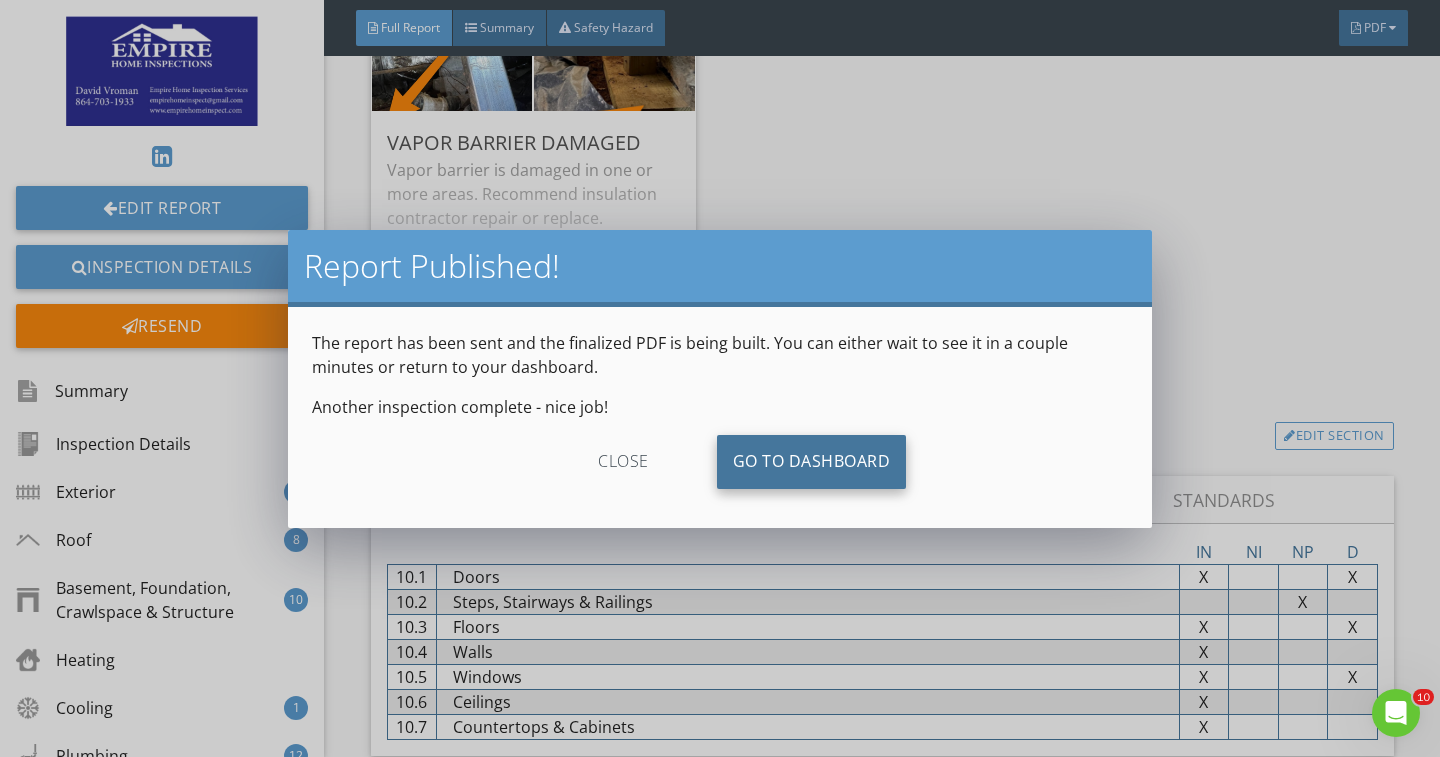 click on "Go To Dashboard" at bounding box center [812, 462] 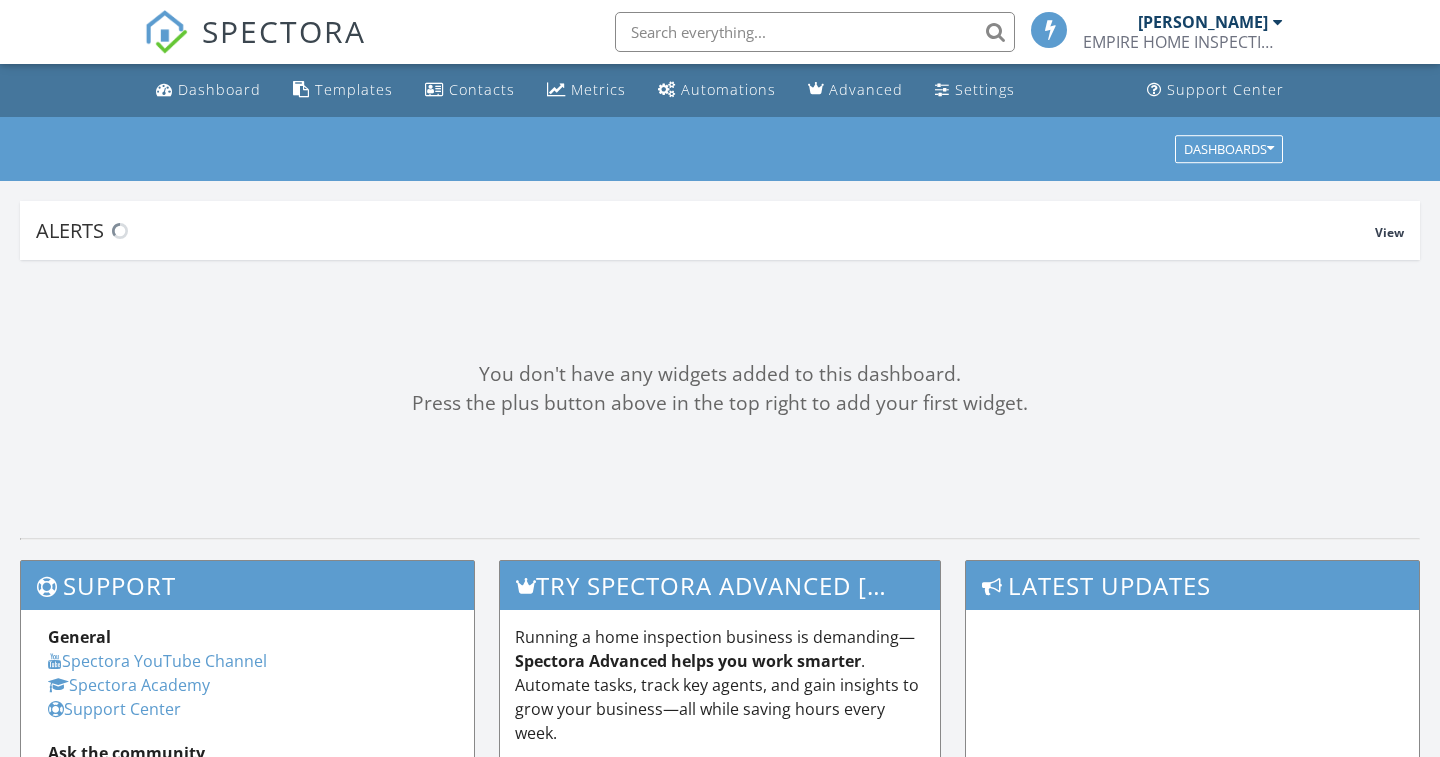 scroll, scrollTop: 0, scrollLeft: 0, axis: both 